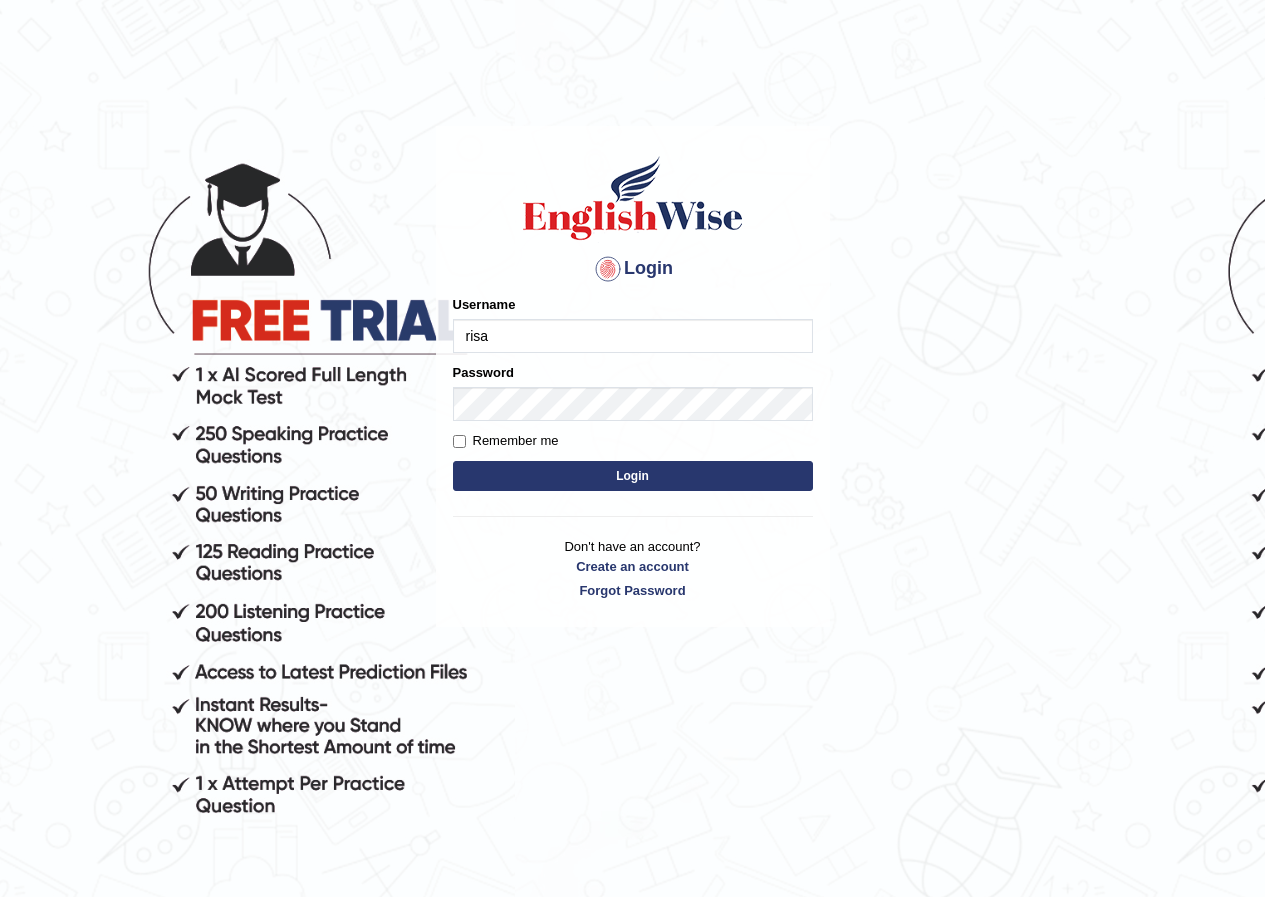 scroll, scrollTop: 0, scrollLeft: 0, axis: both 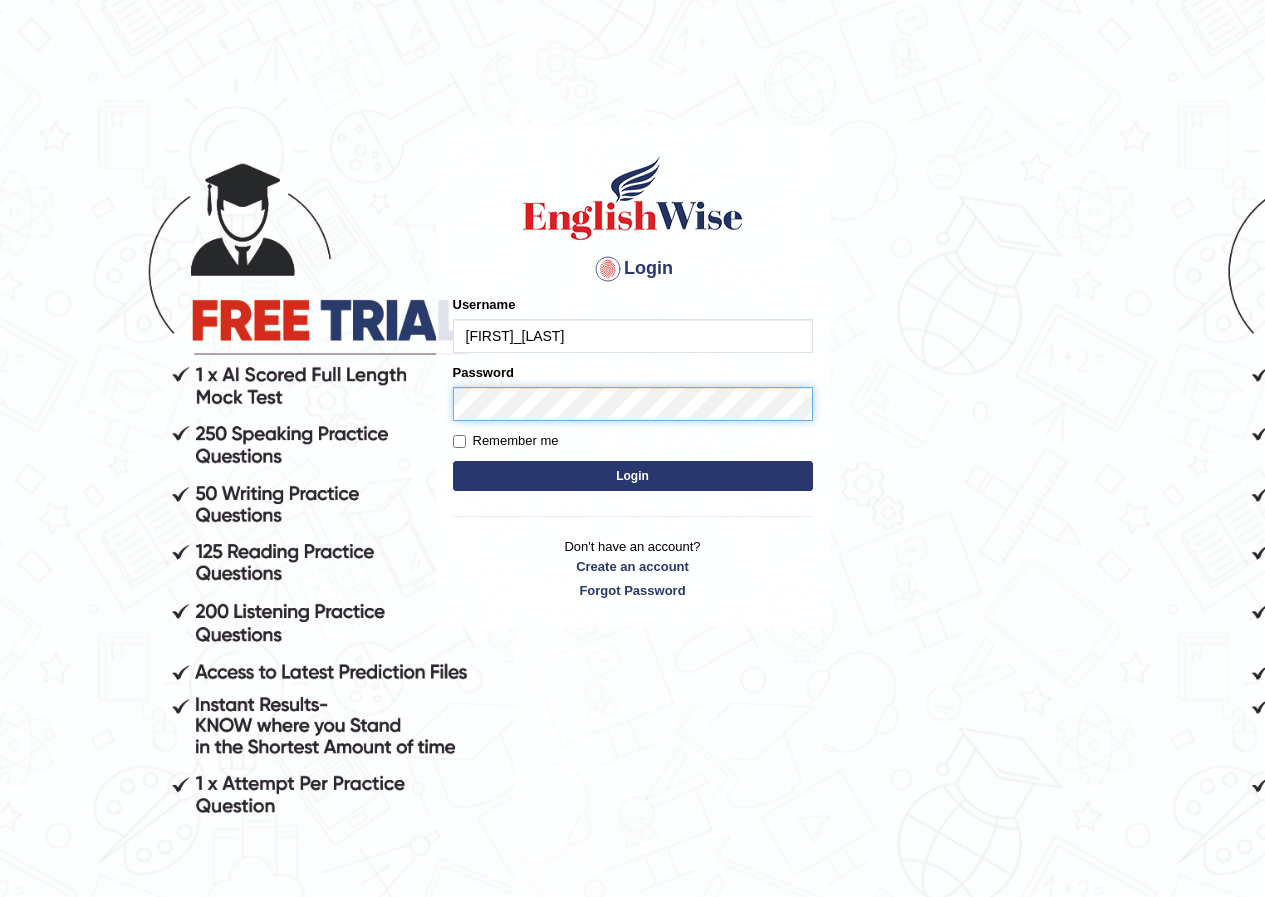 type on "risaa_parramatta" 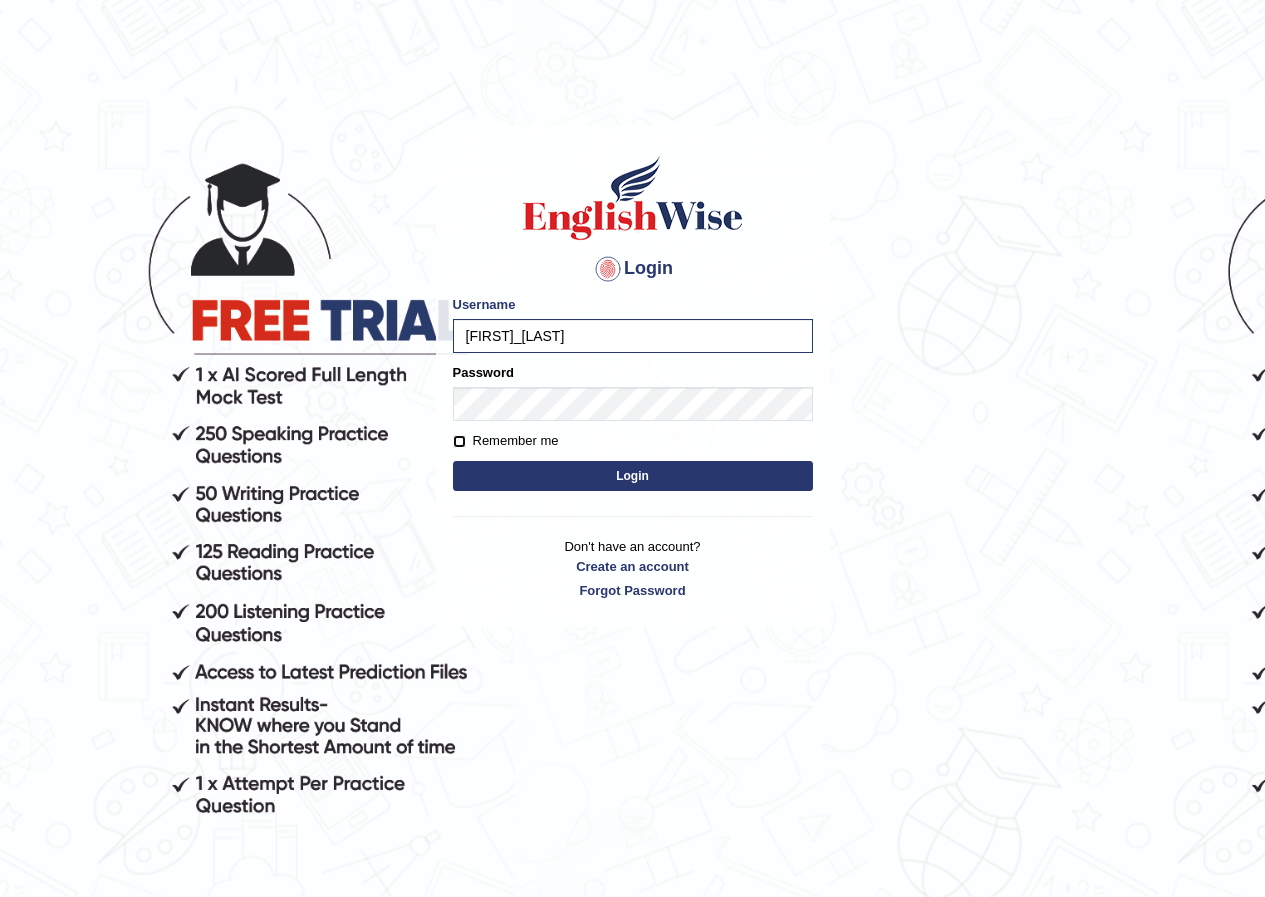 click on "Remember me" at bounding box center (459, 441) 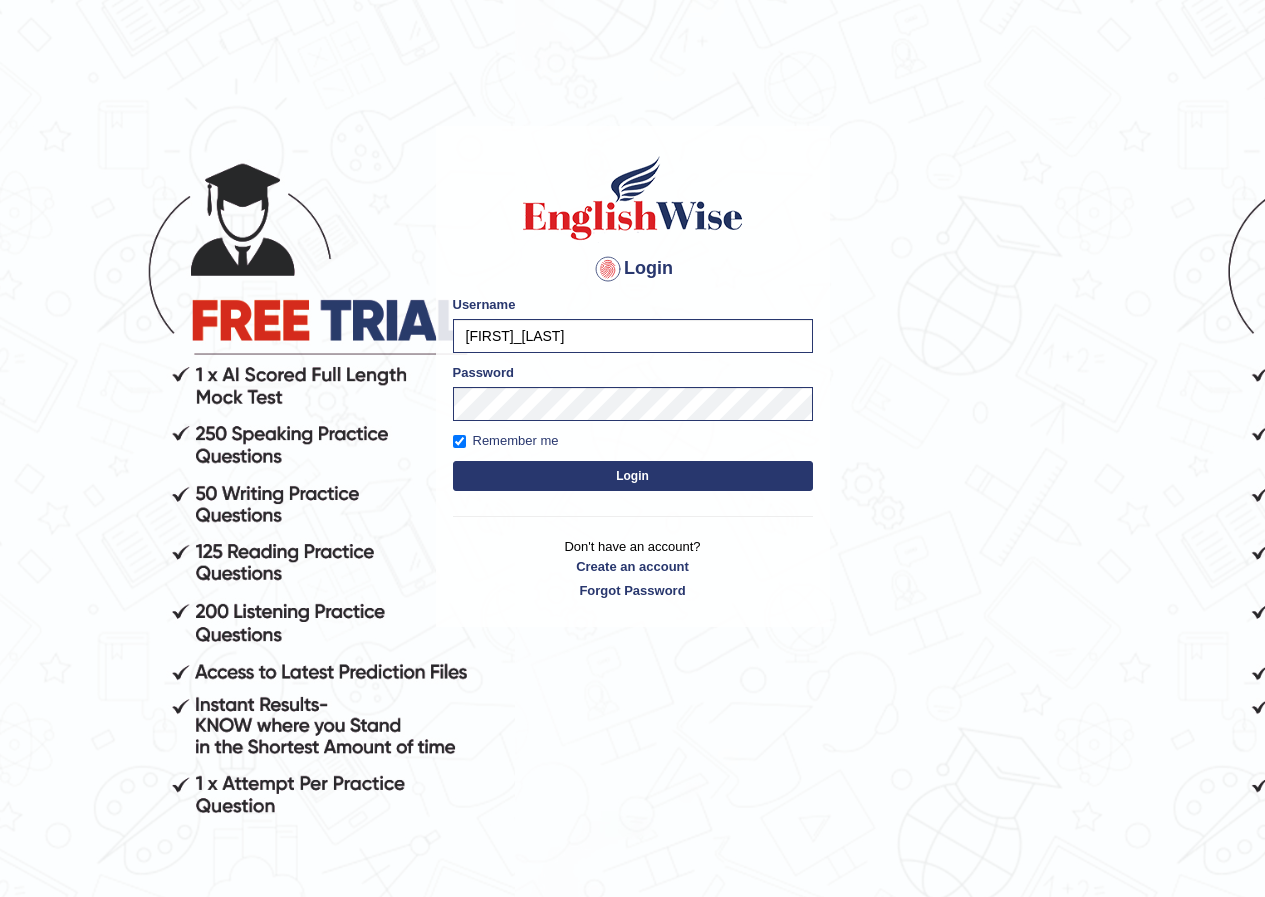 click on "Login" at bounding box center (633, 476) 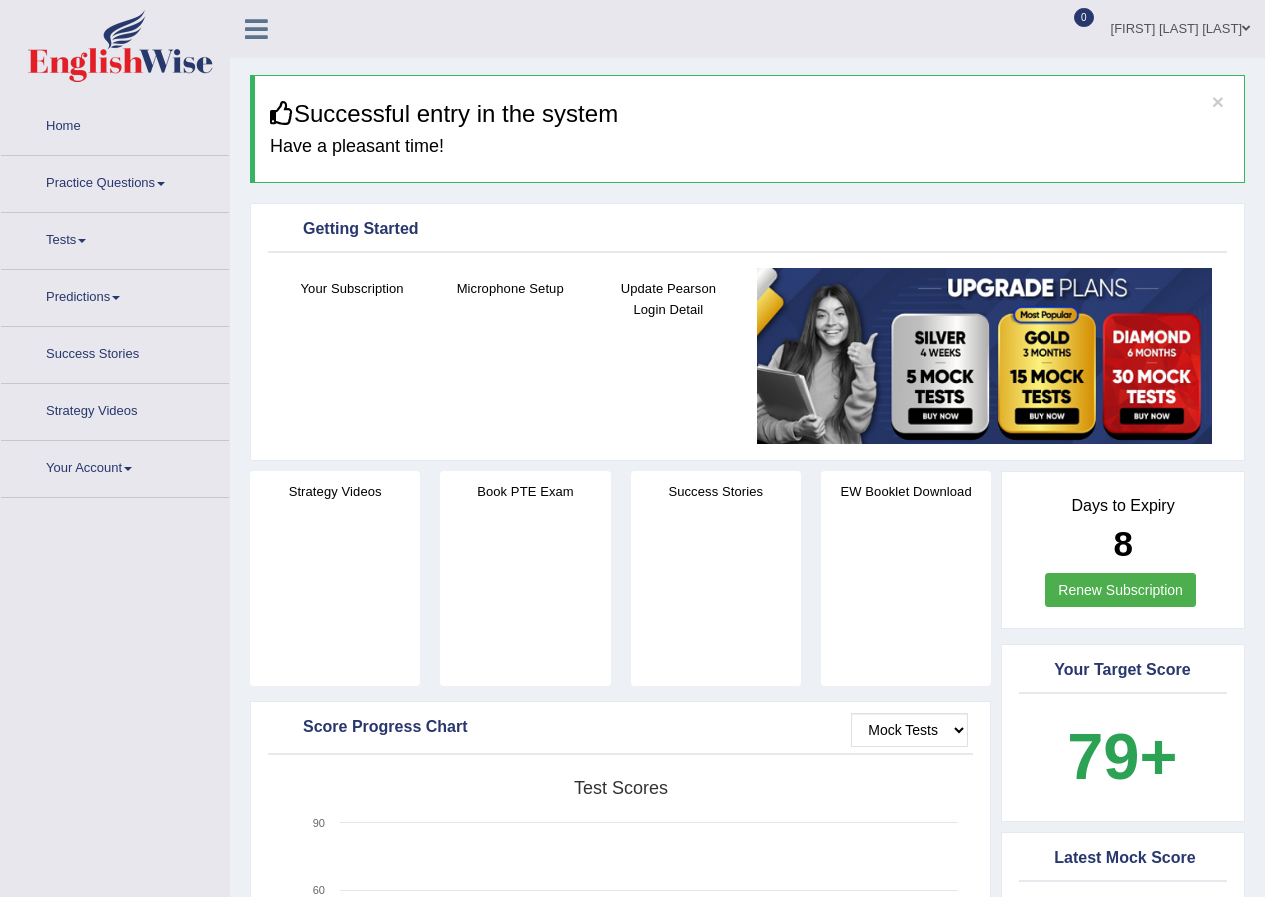 scroll, scrollTop: 0, scrollLeft: 0, axis: both 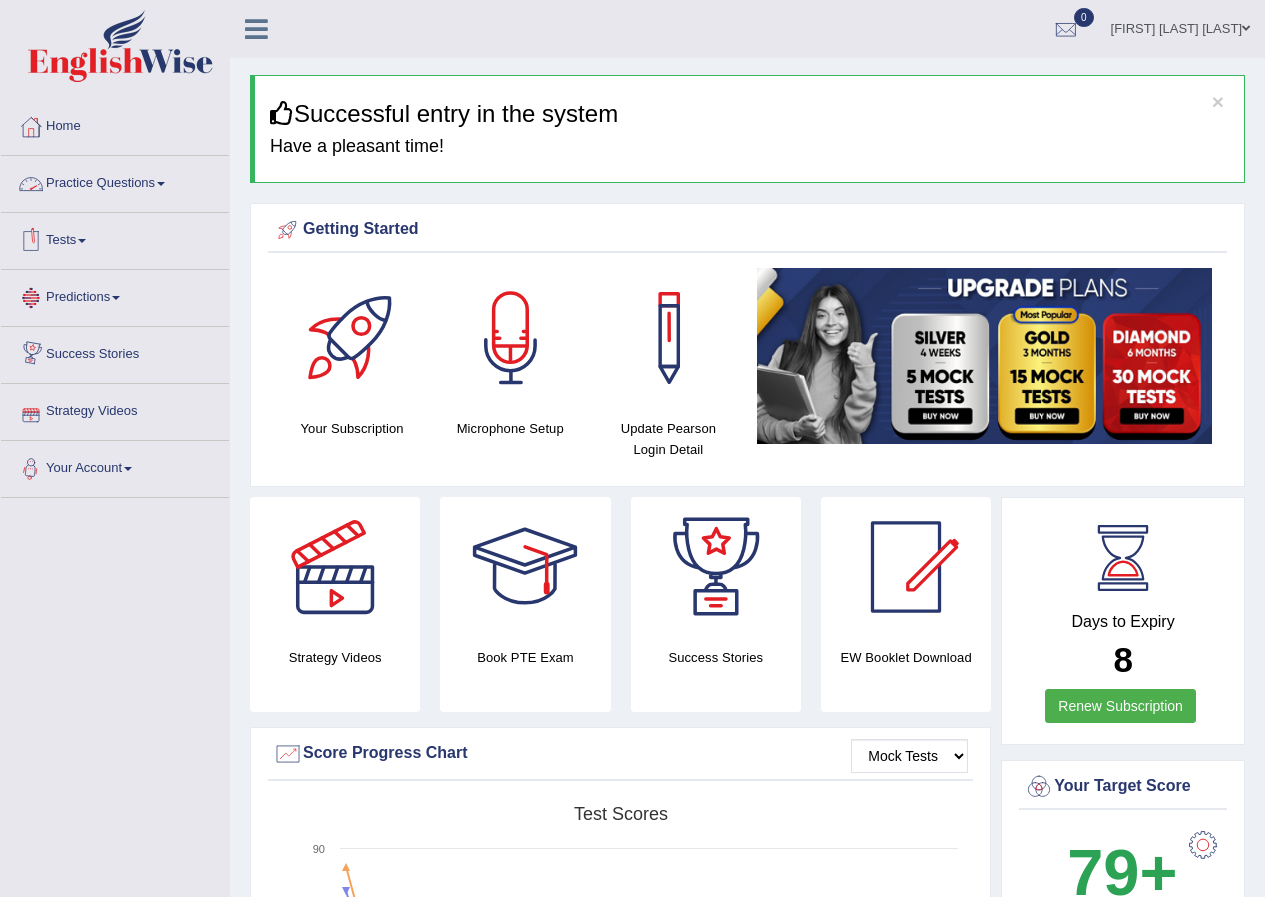 click on "Practice Questions" at bounding box center (115, 181) 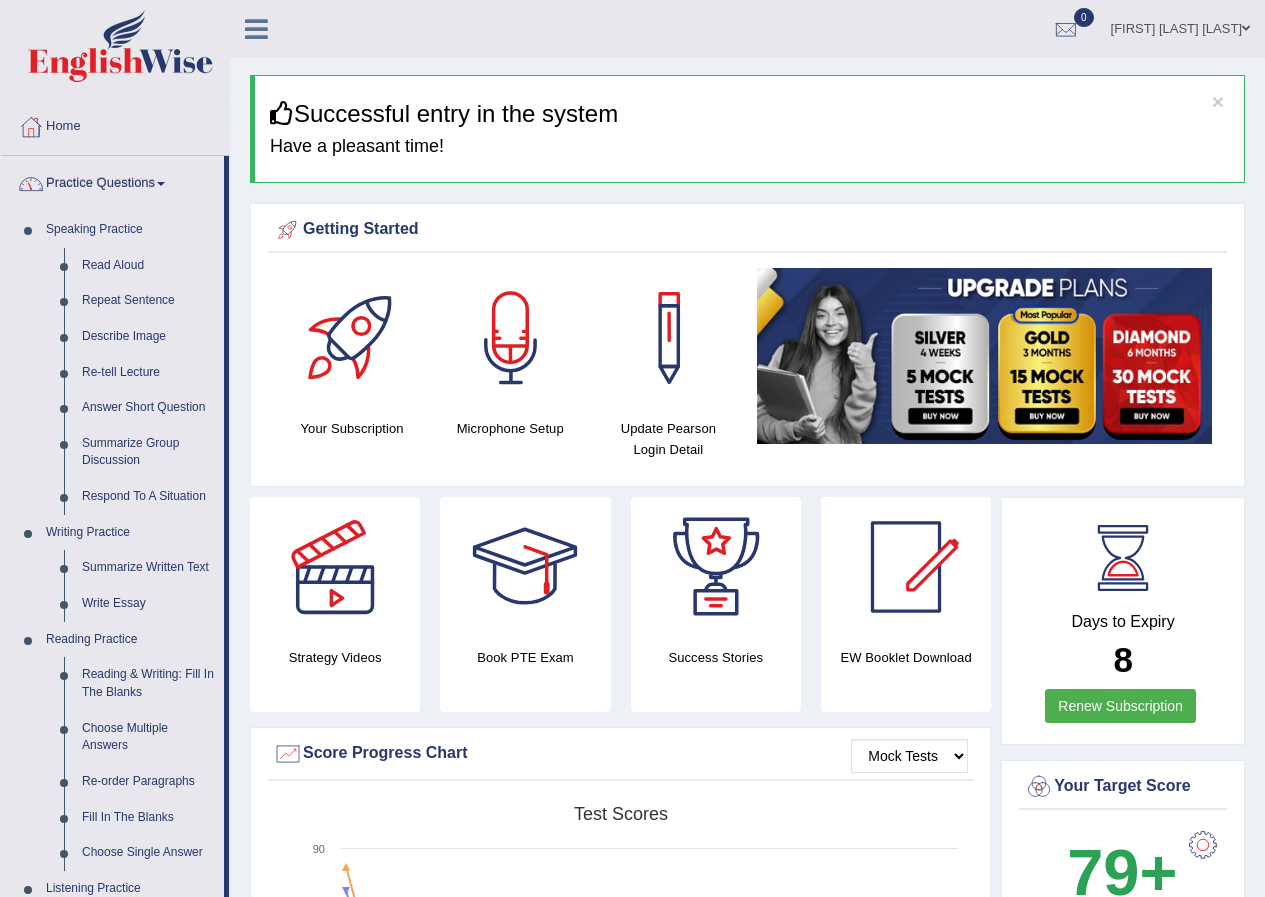 click on "Practice Questions" at bounding box center [112, 181] 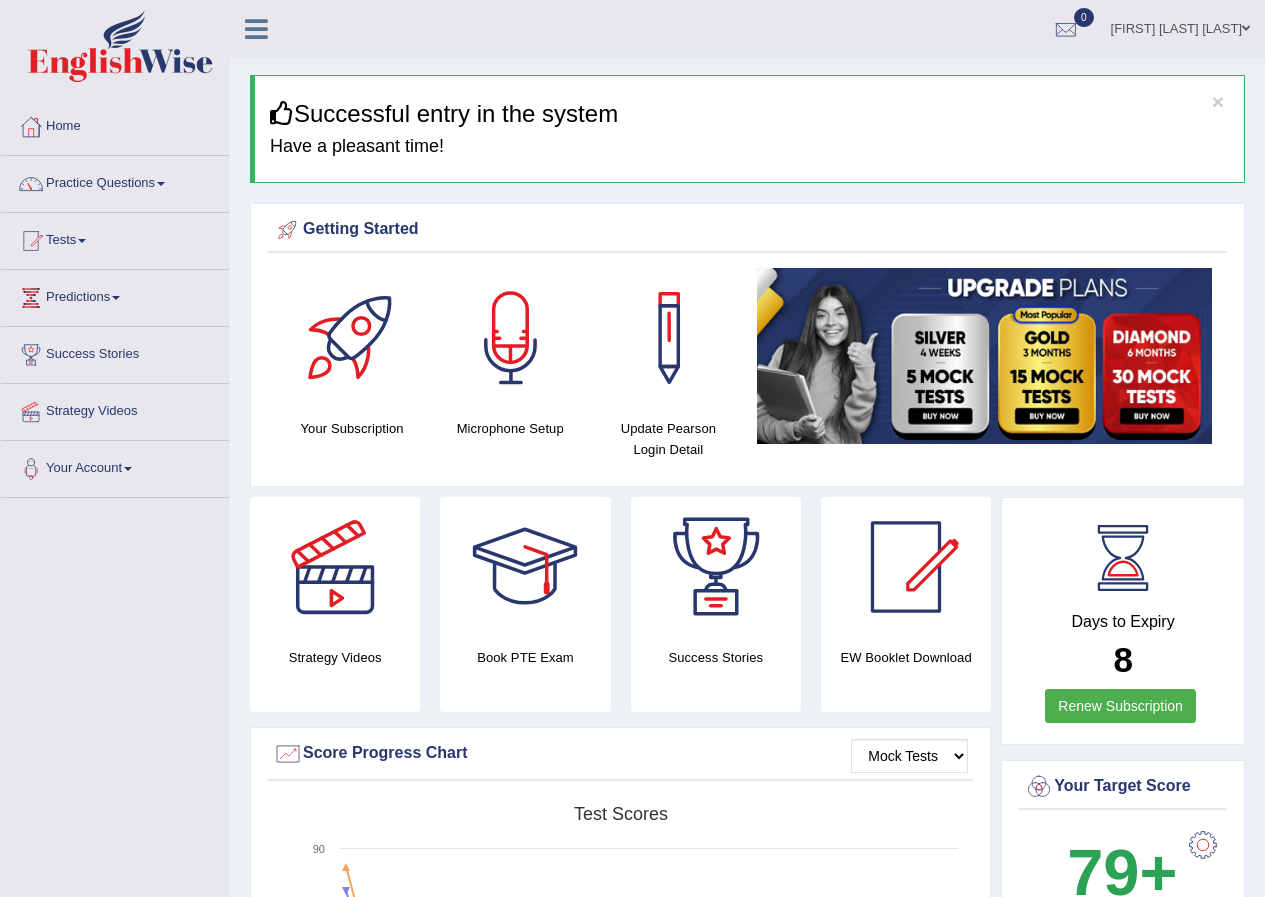 click on "Practice Questions" at bounding box center [115, 181] 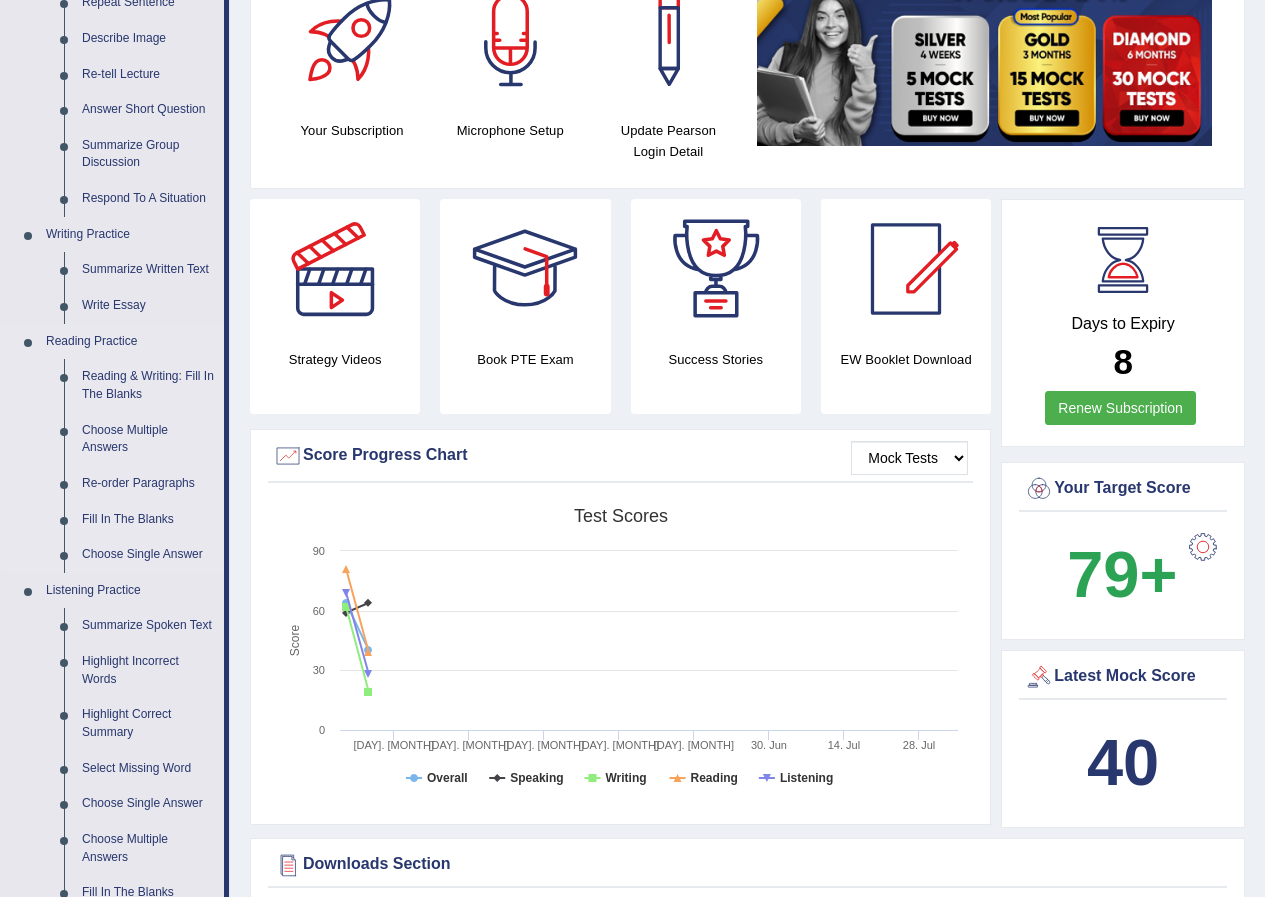 scroll, scrollTop: 300, scrollLeft: 0, axis: vertical 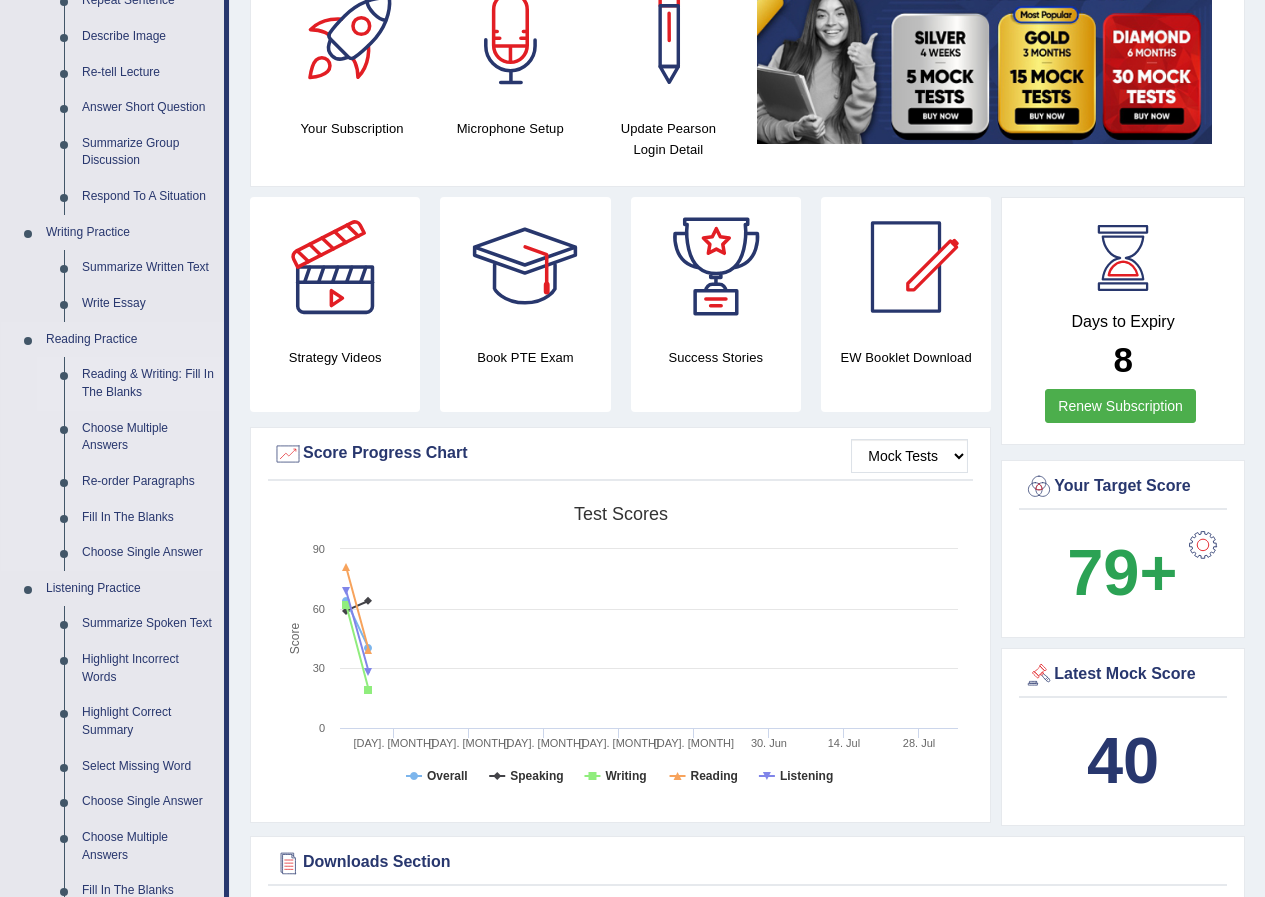 click on "Reading & Writing: Fill In The Blanks" at bounding box center (148, 383) 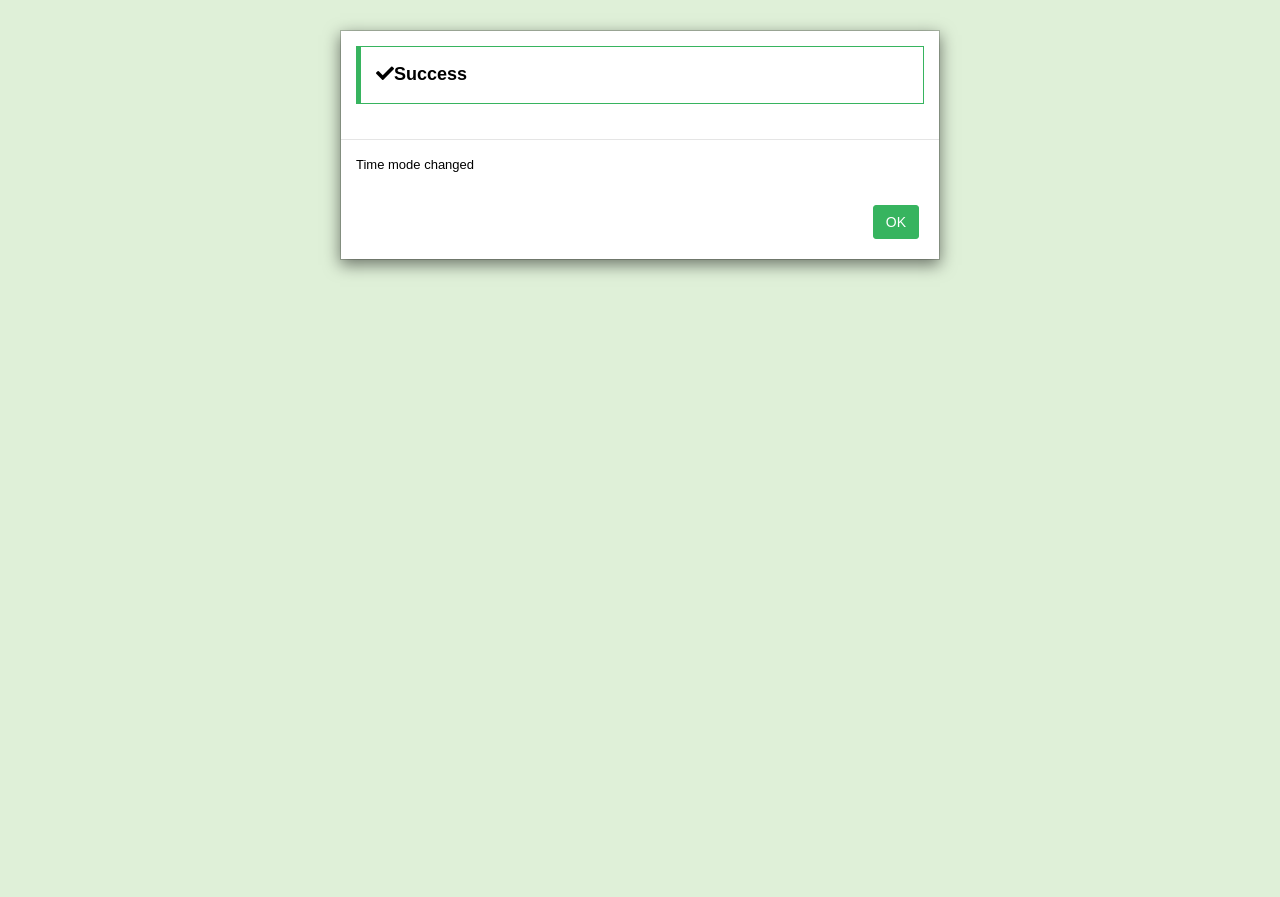 scroll, scrollTop: 0, scrollLeft: 0, axis: both 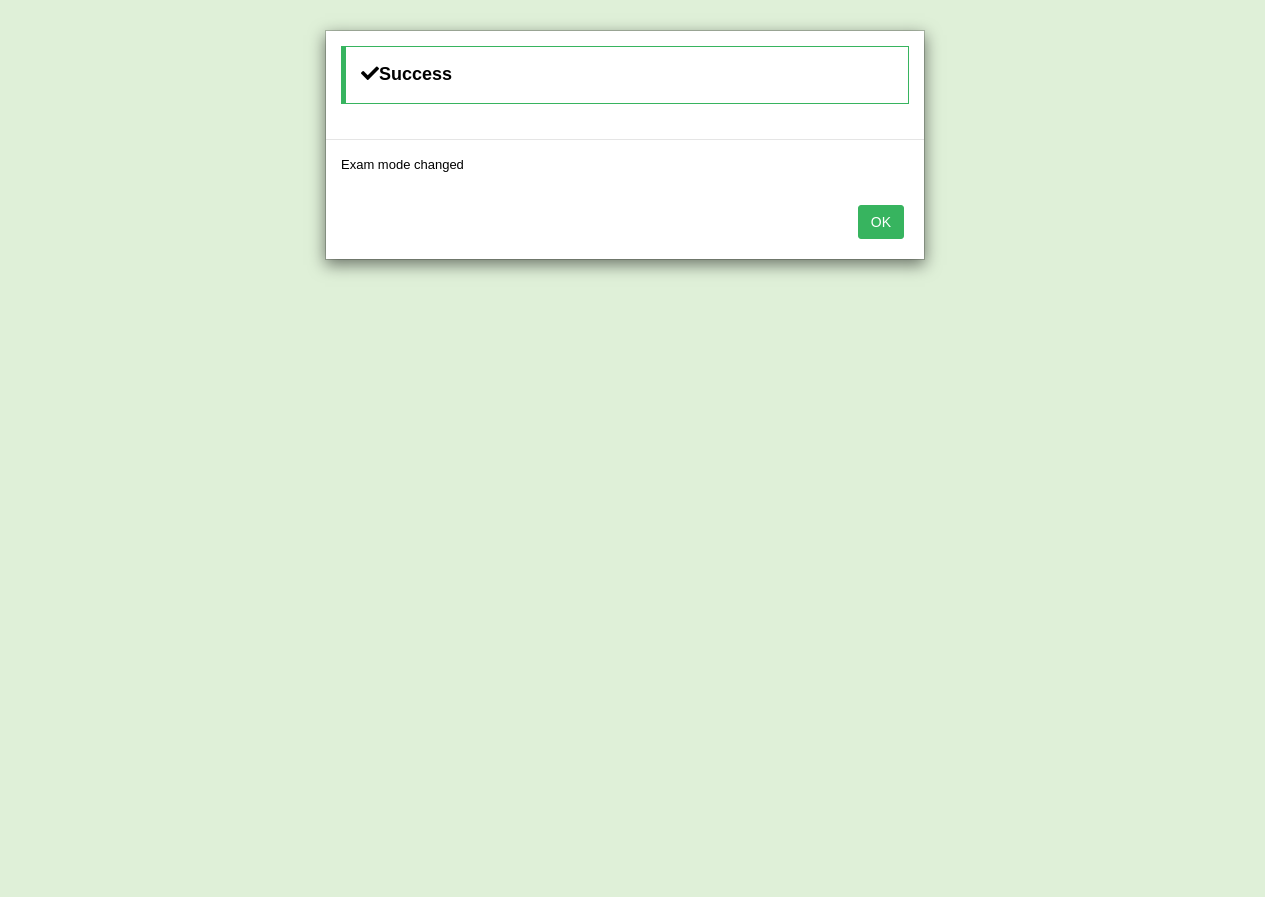 click on "OK" at bounding box center (625, 224) 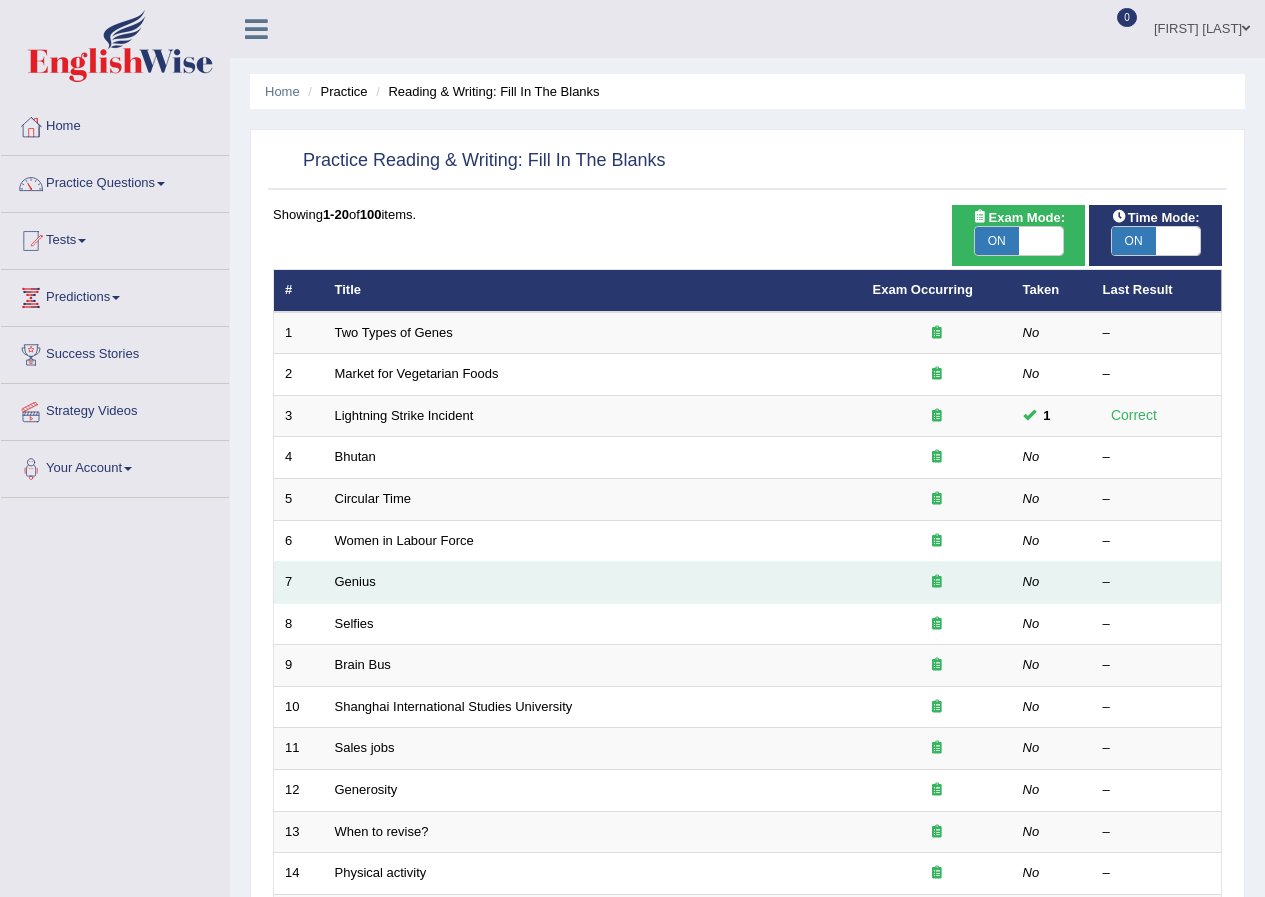 scroll, scrollTop: 0, scrollLeft: 0, axis: both 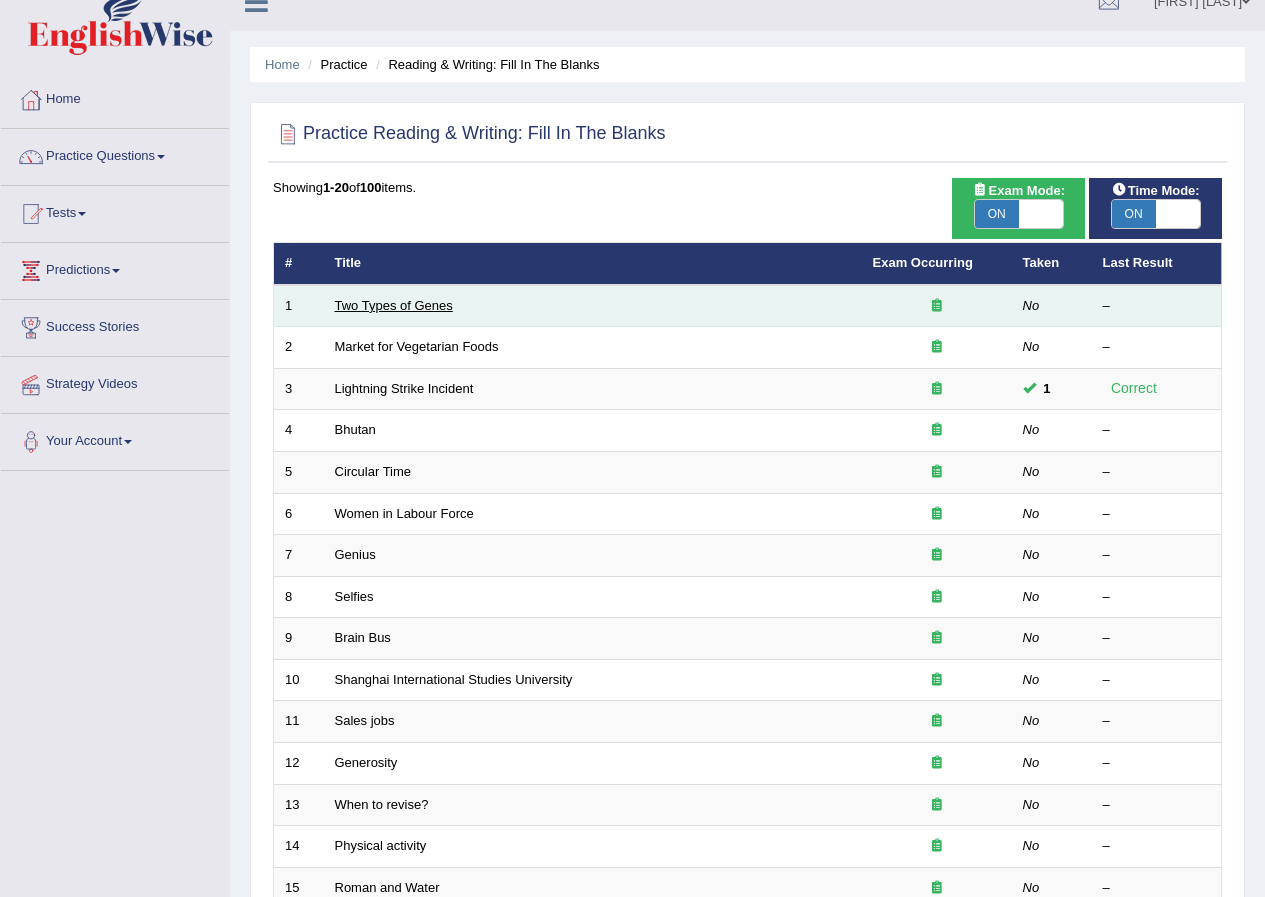 click on "Two Types of Genes" at bounding box center [394, 305] 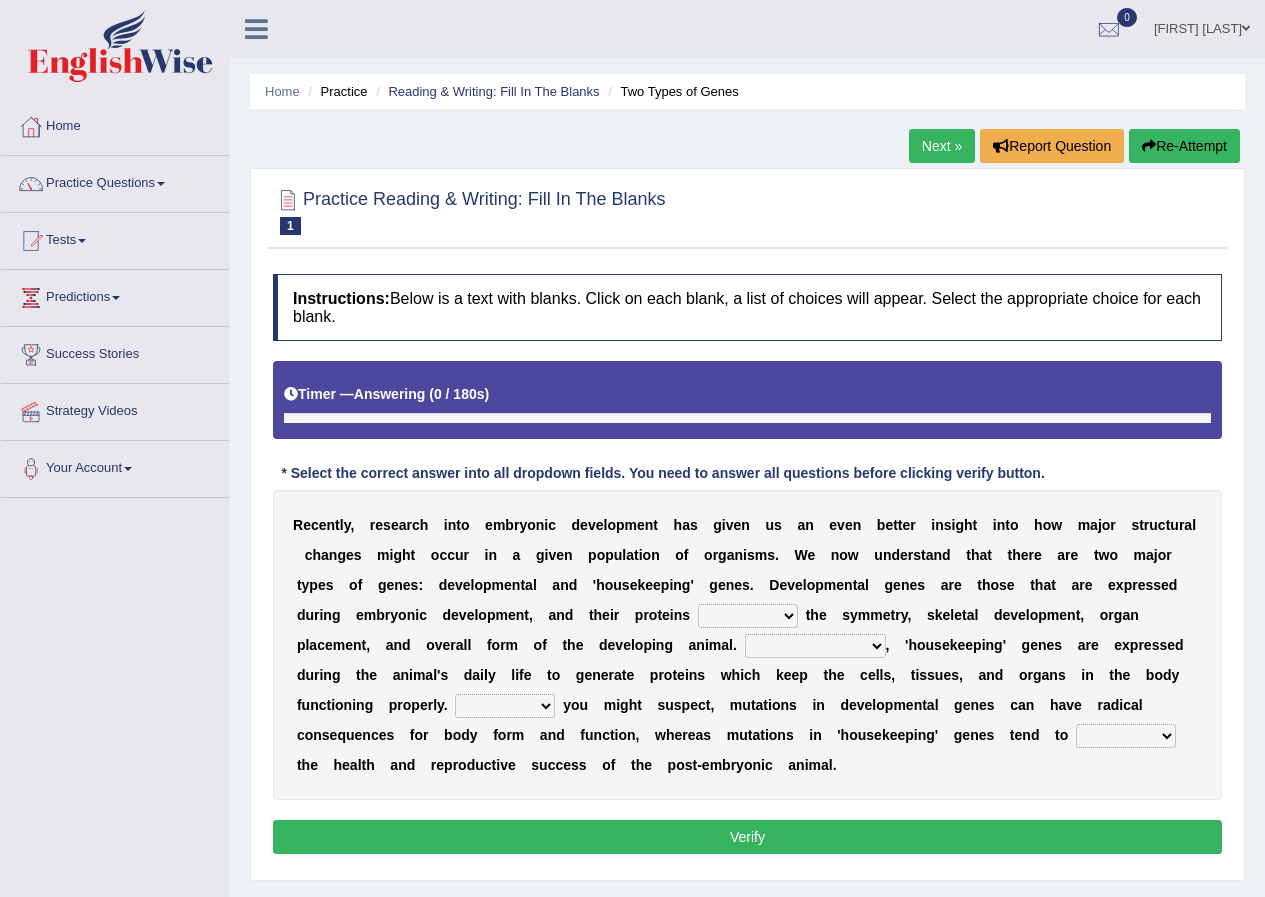 scroll, scrollTop: 0, scrollLeft: 0, axis: both 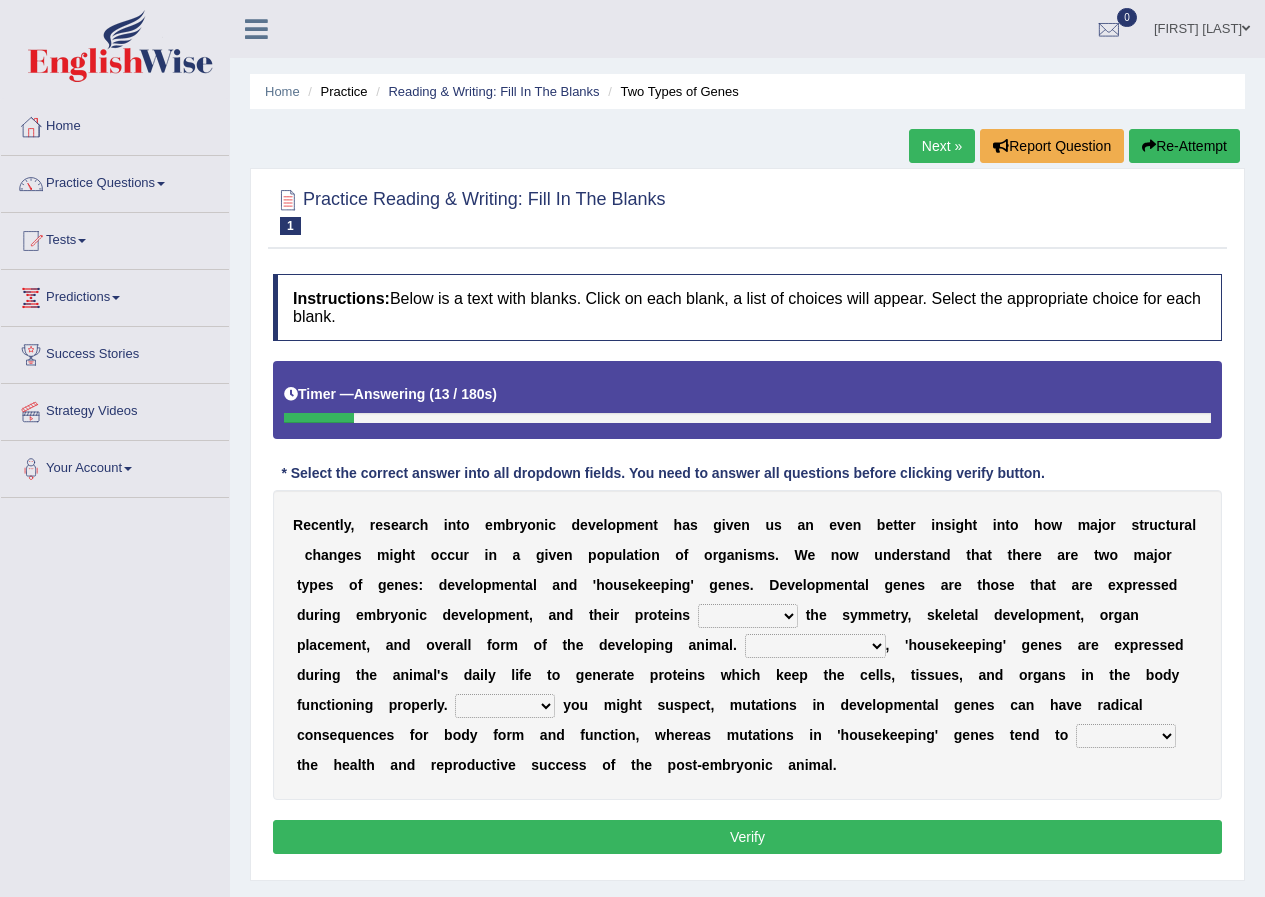 click on "push control hold elevate" at bounding box center (748, 616) 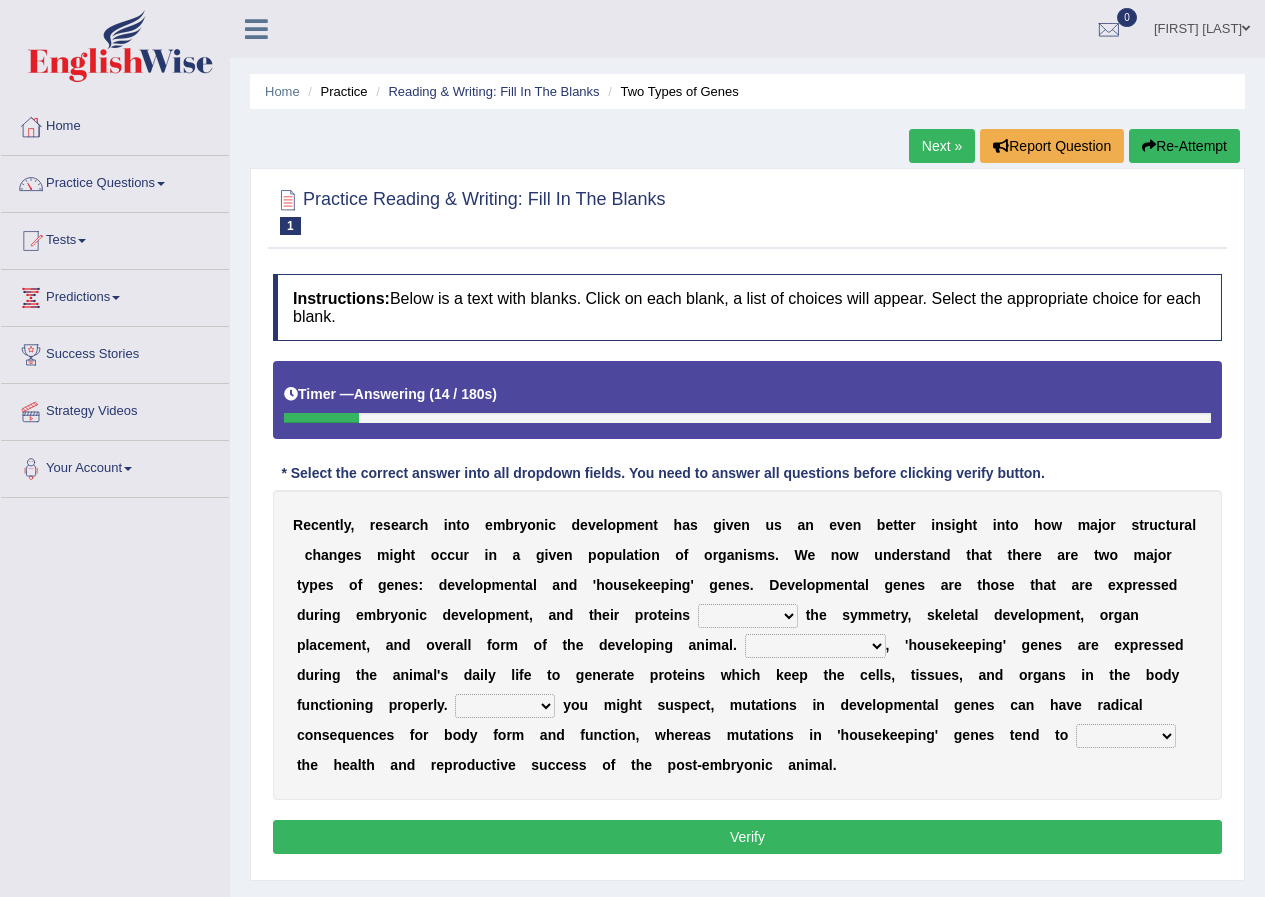 click on "push control hold elevate" at bounding box center (748, 616) 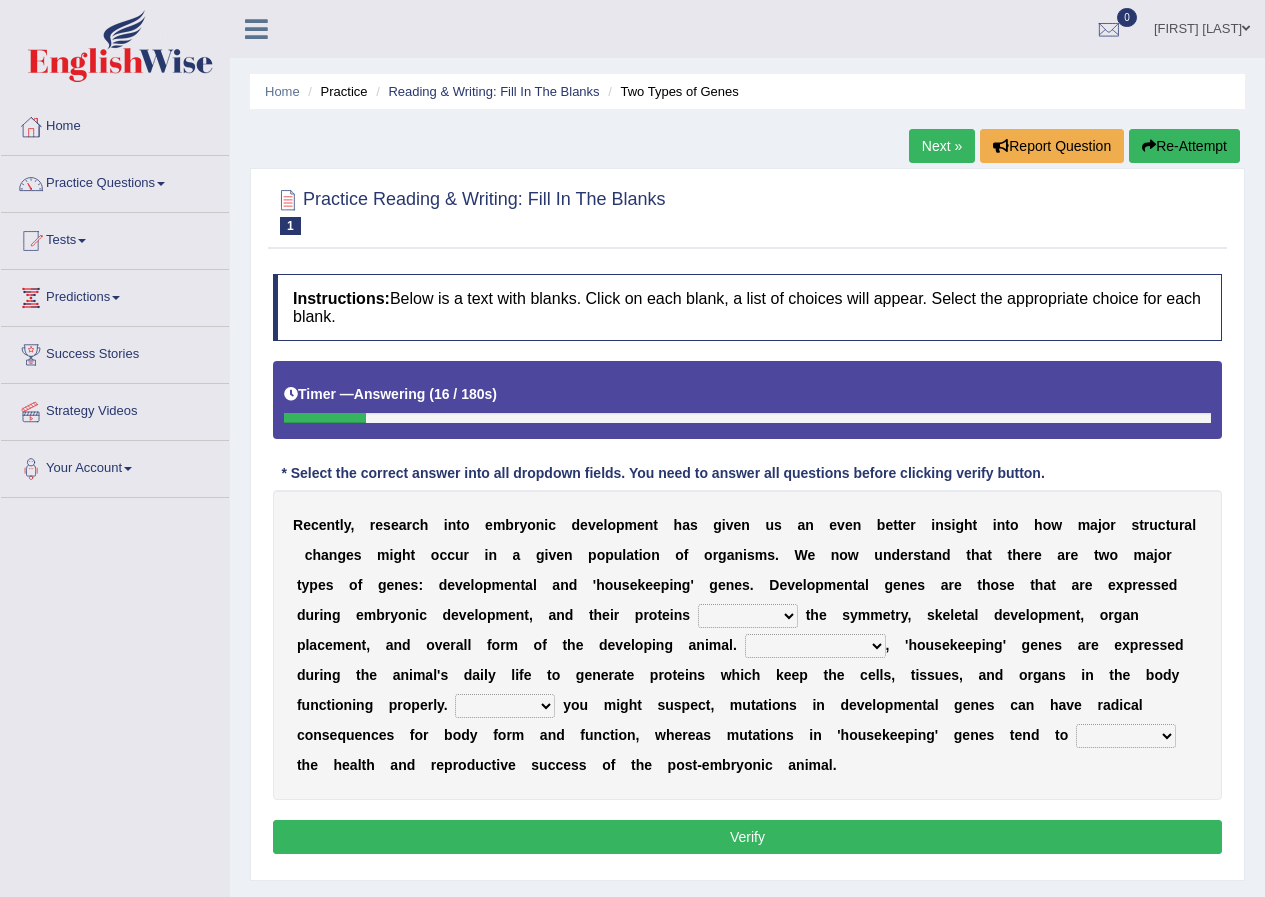 click on "push control hold elevate" at bounding box center (748, 616) 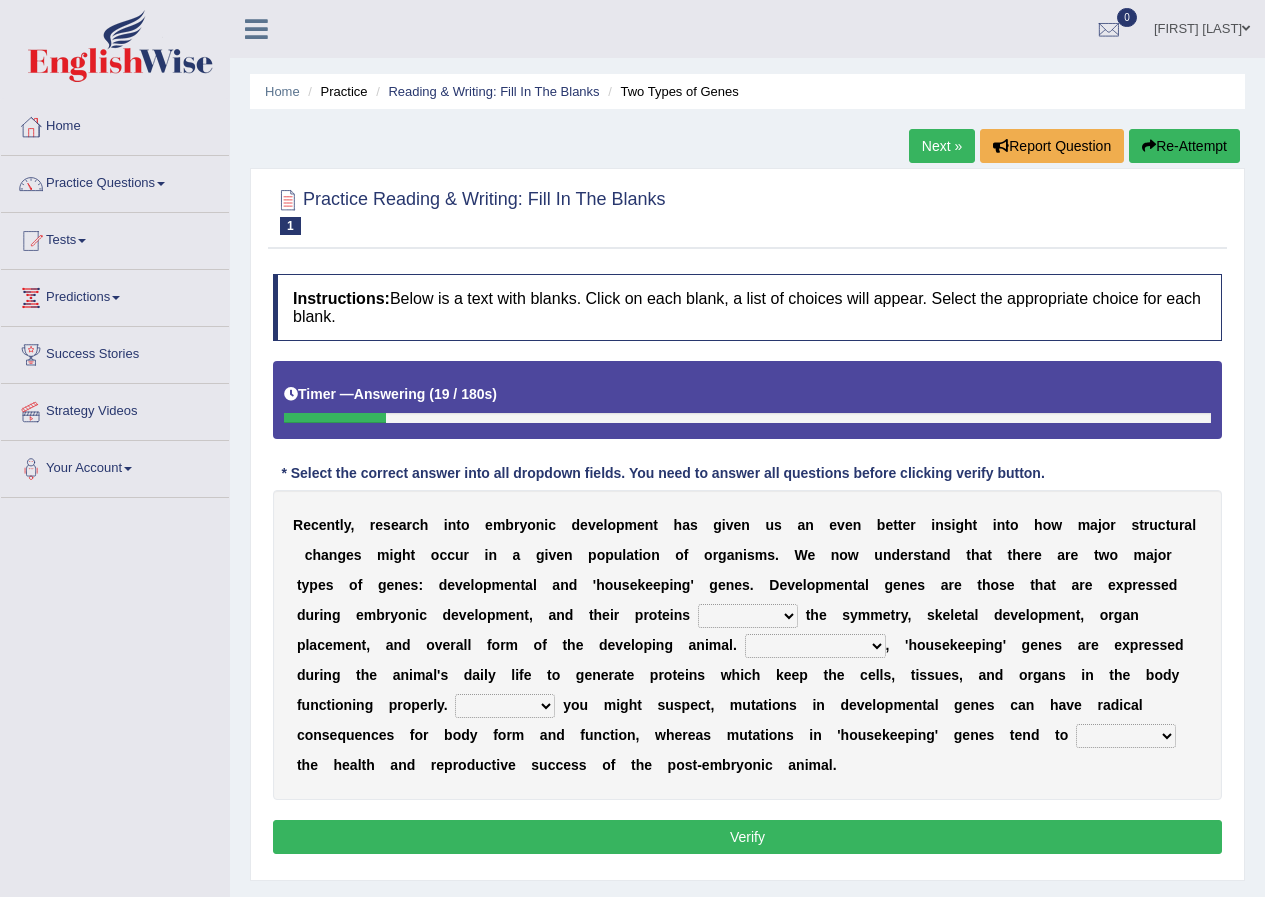 select on "control" 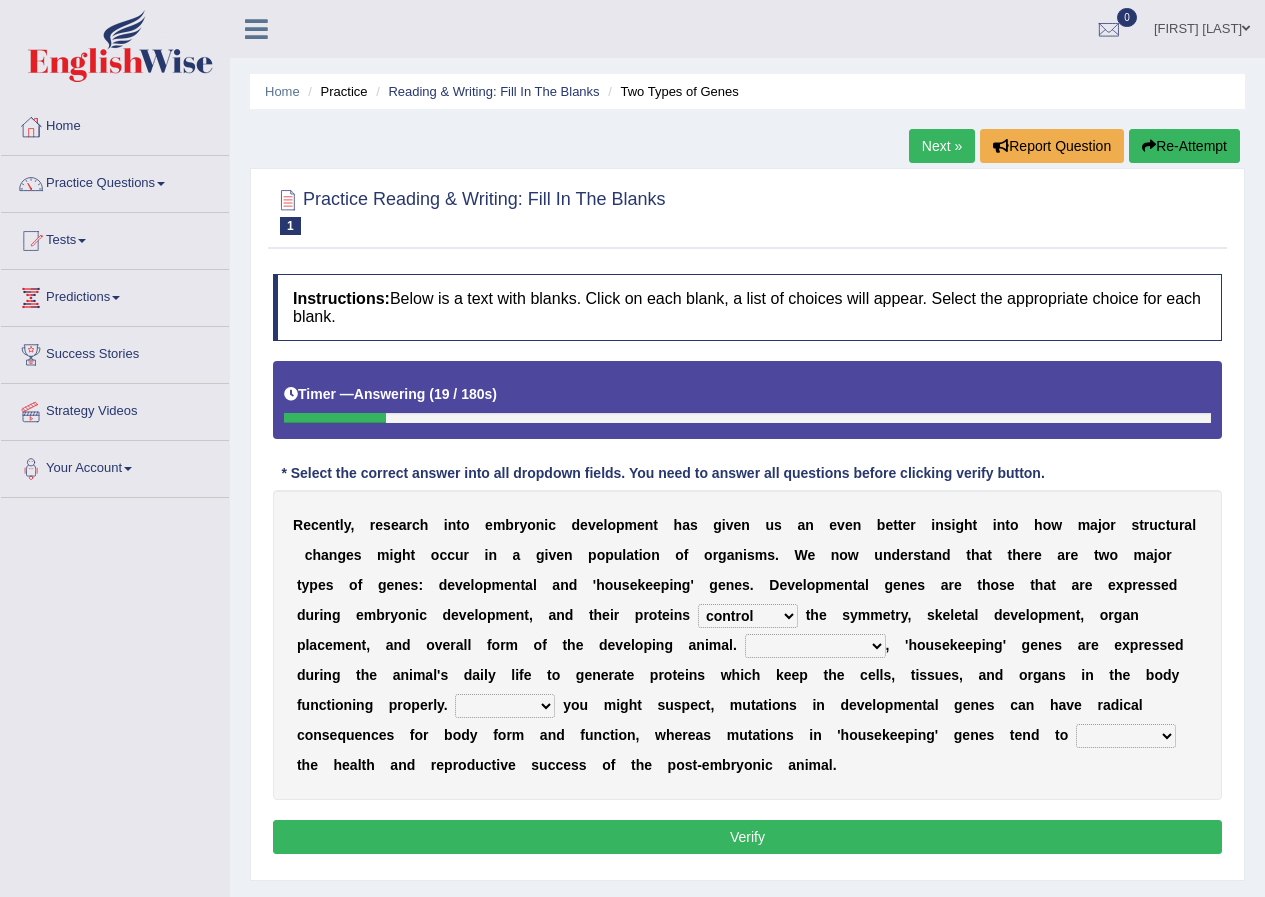click on "push control hold elevate" at bounding box center [748, 616] 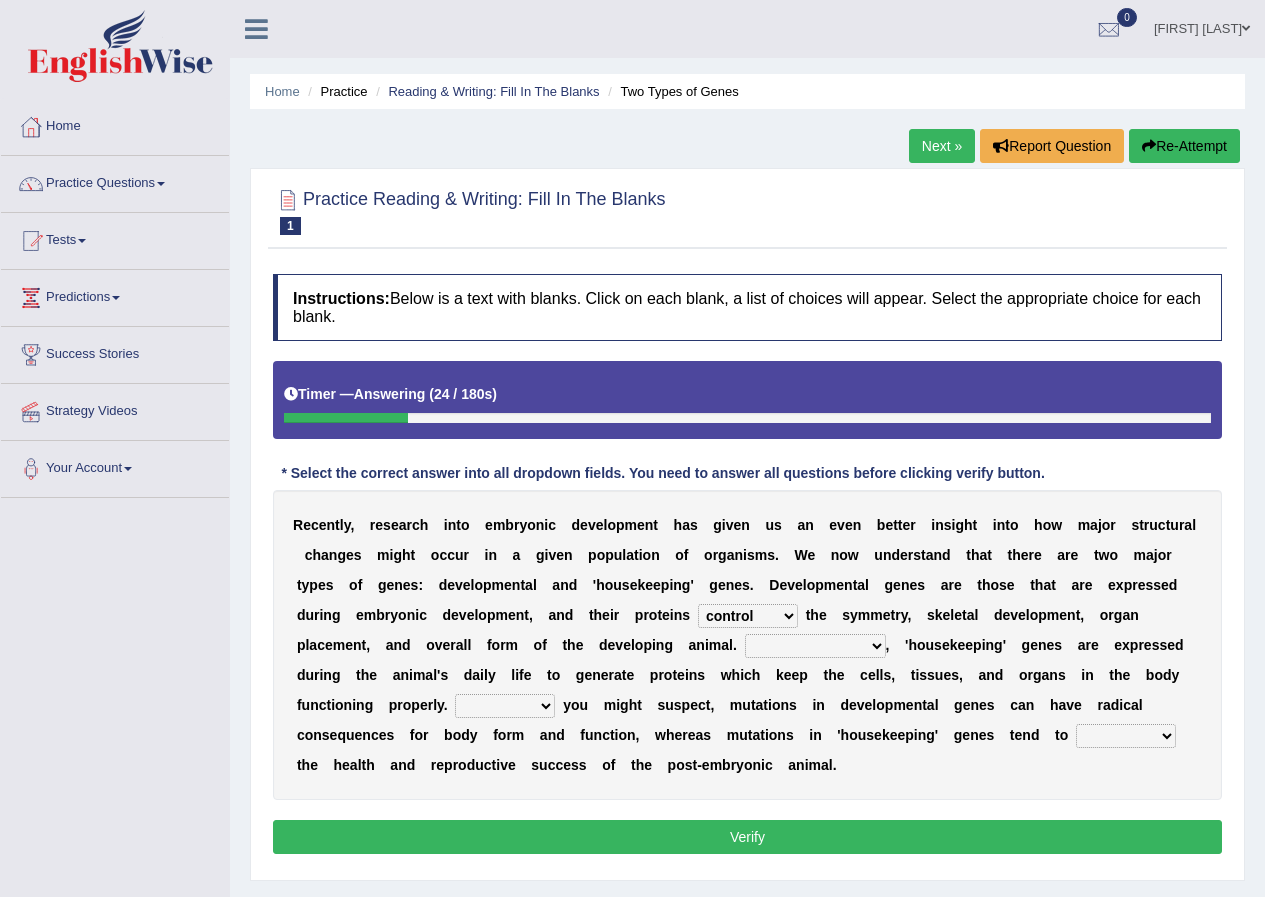 click on "Correspondingly Inclusively Conversely In contrast" at bounding box center (815, 646) 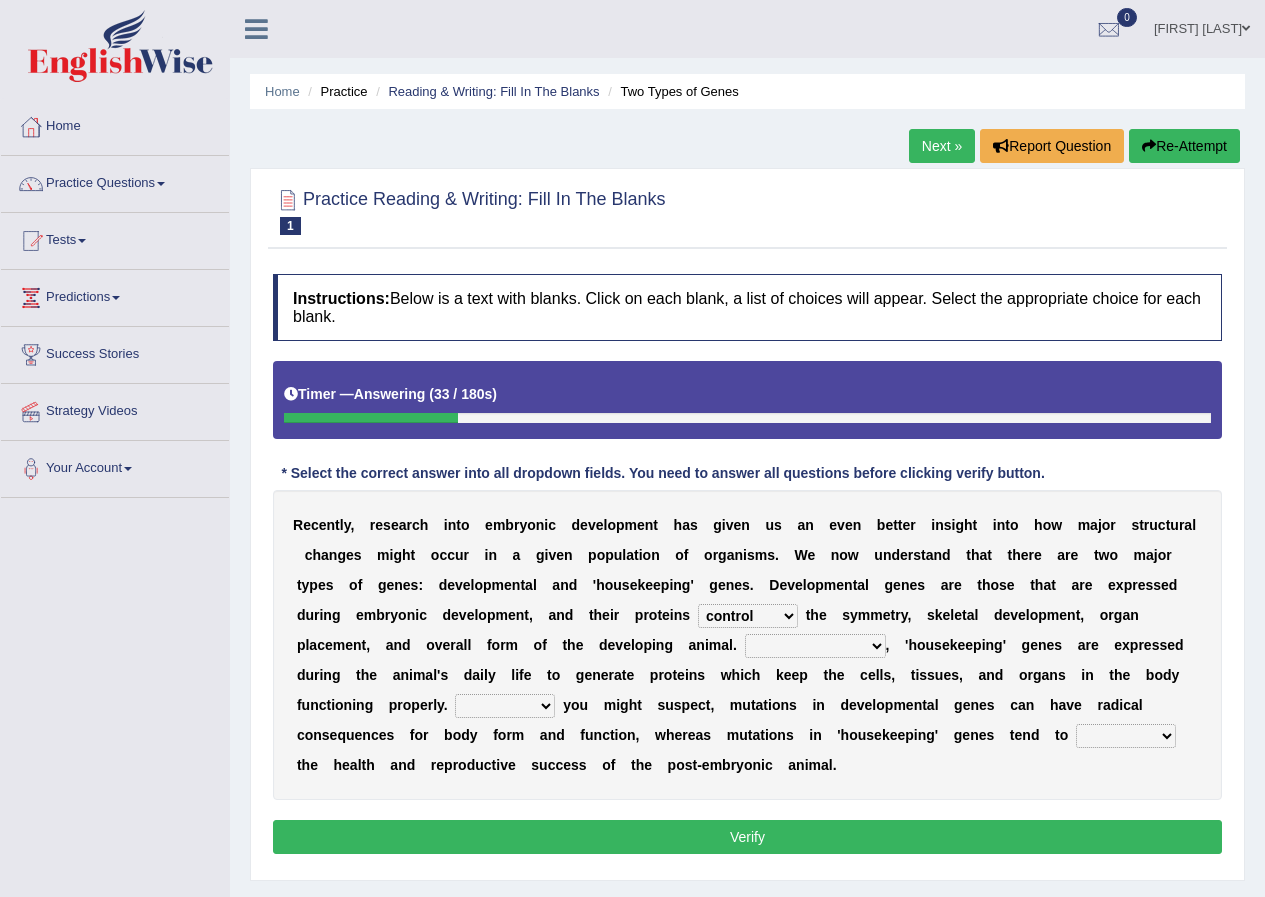 click on "Correspondingly Inclusively Conversely In contrast" at bounding box center (815, 646) 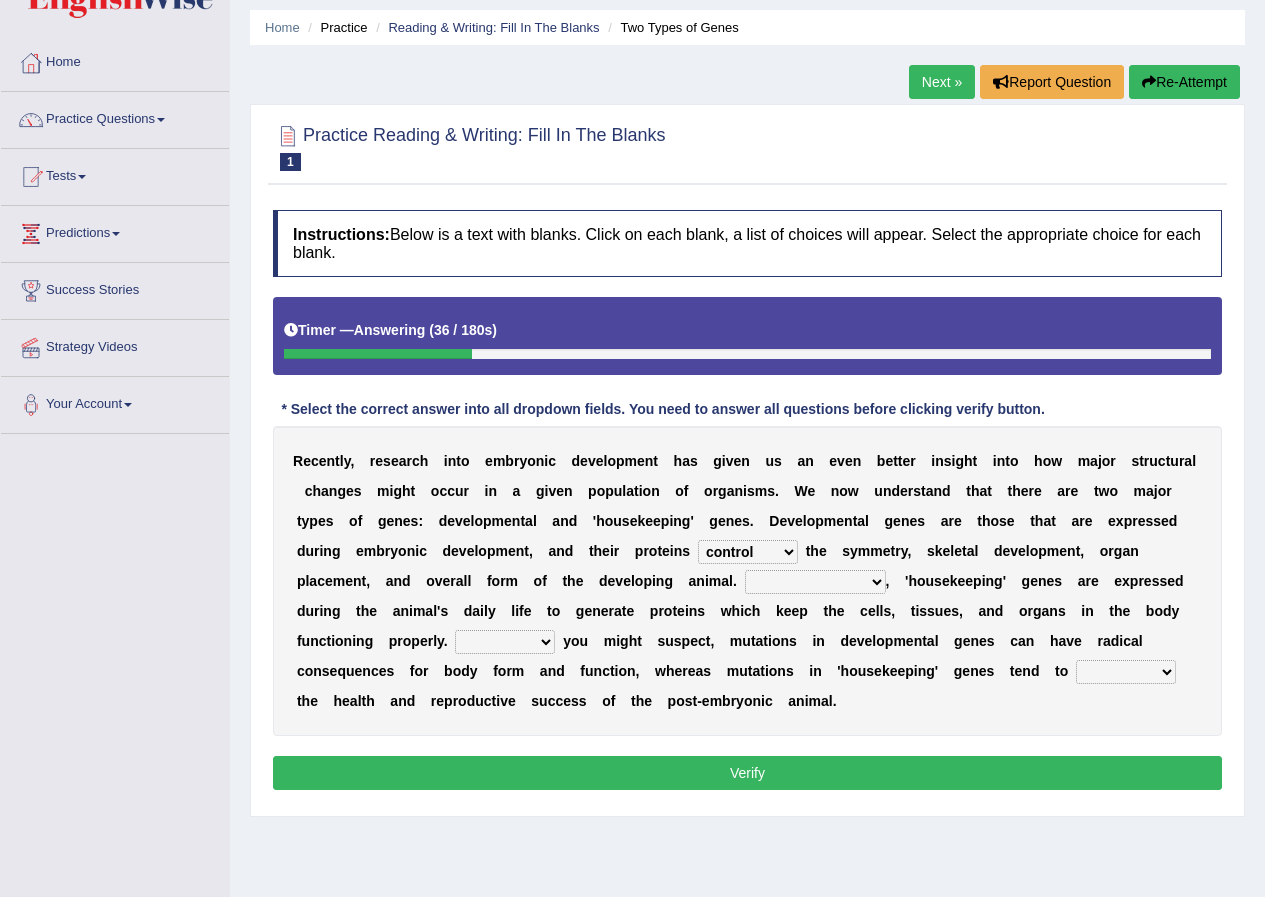 scroll, scrollTop: 100, scrollLeft: 0, axis: vertical 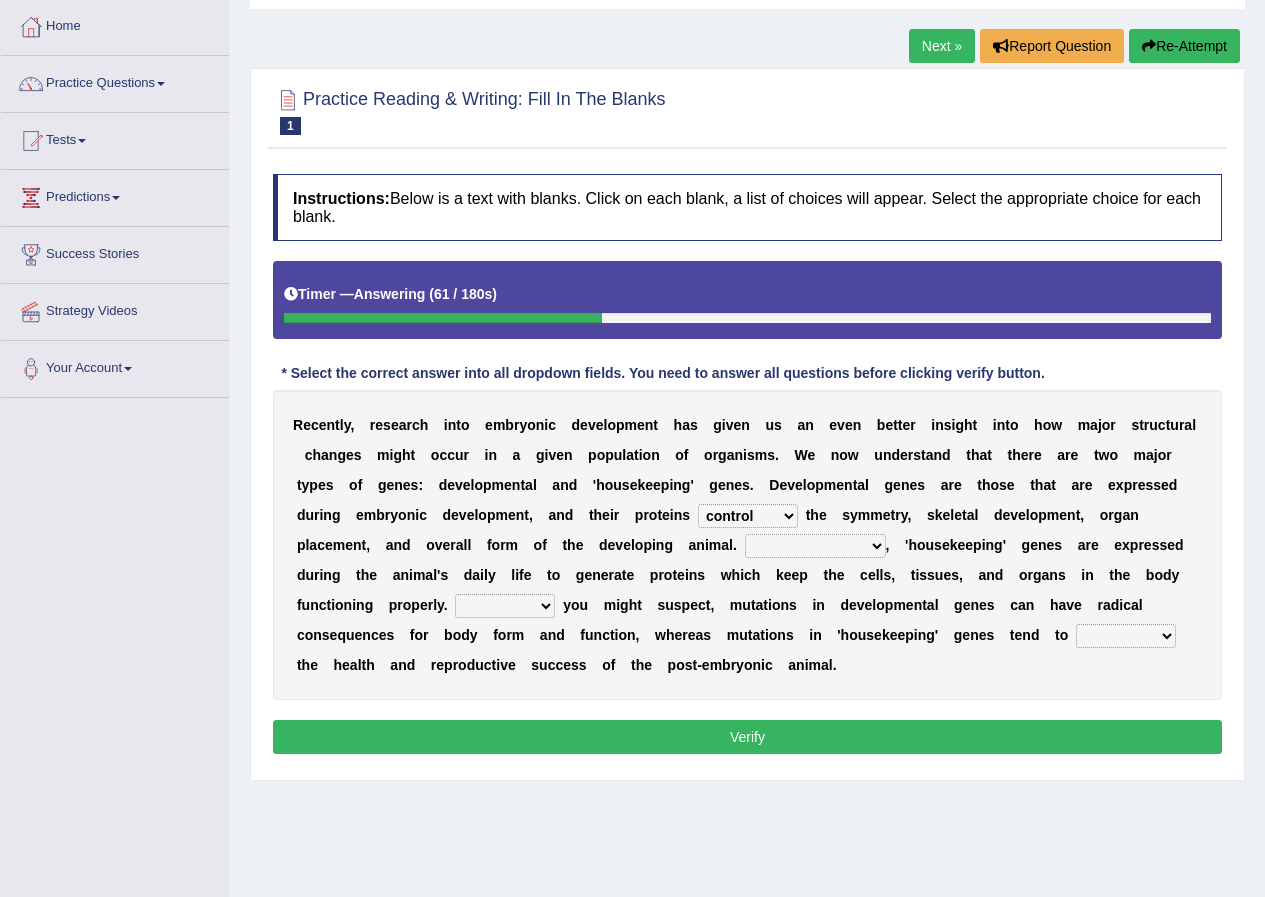 click on "Correspondingly Inclusively Conversely In contrast" at bounding box center [815, 546] 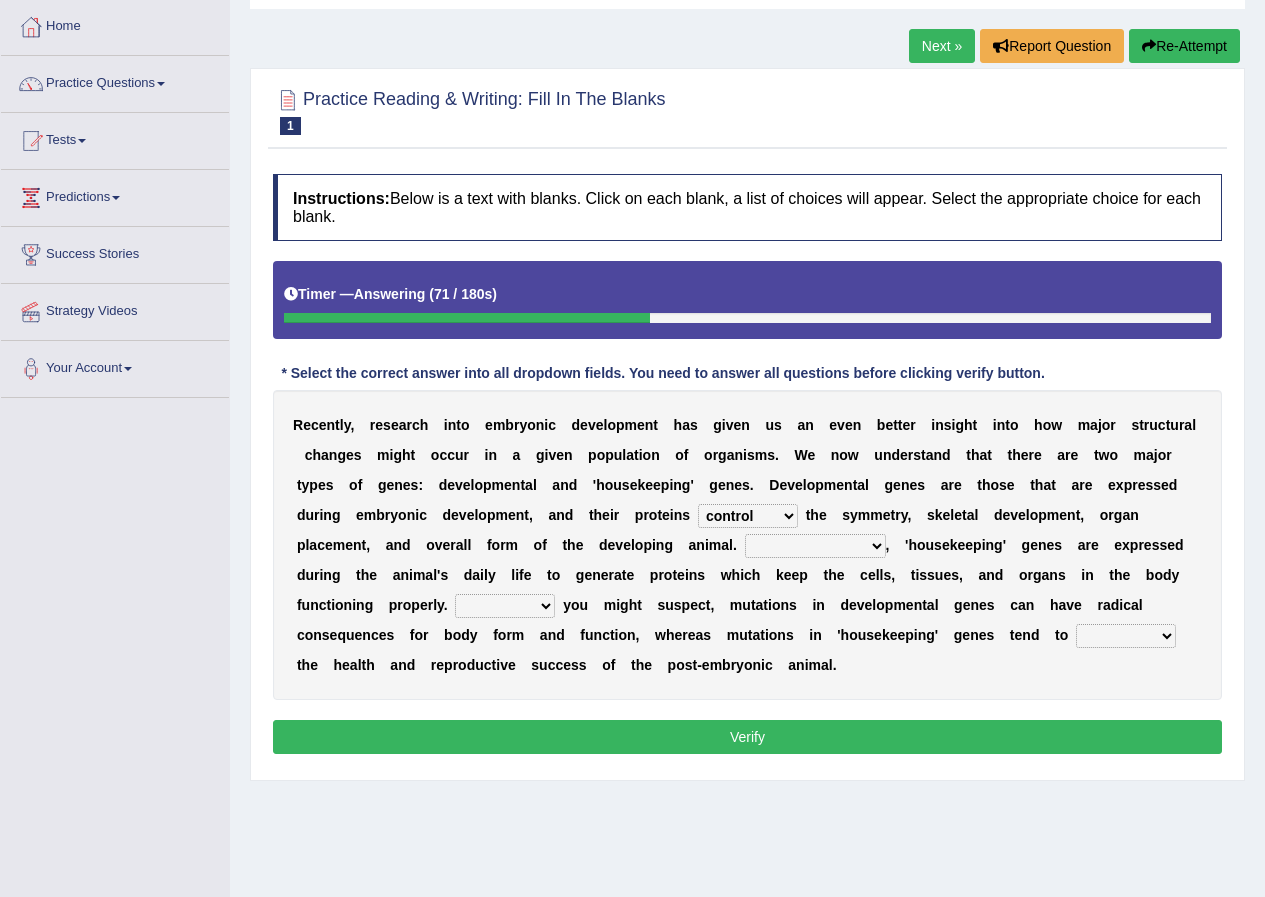 select on "Correspondingly" 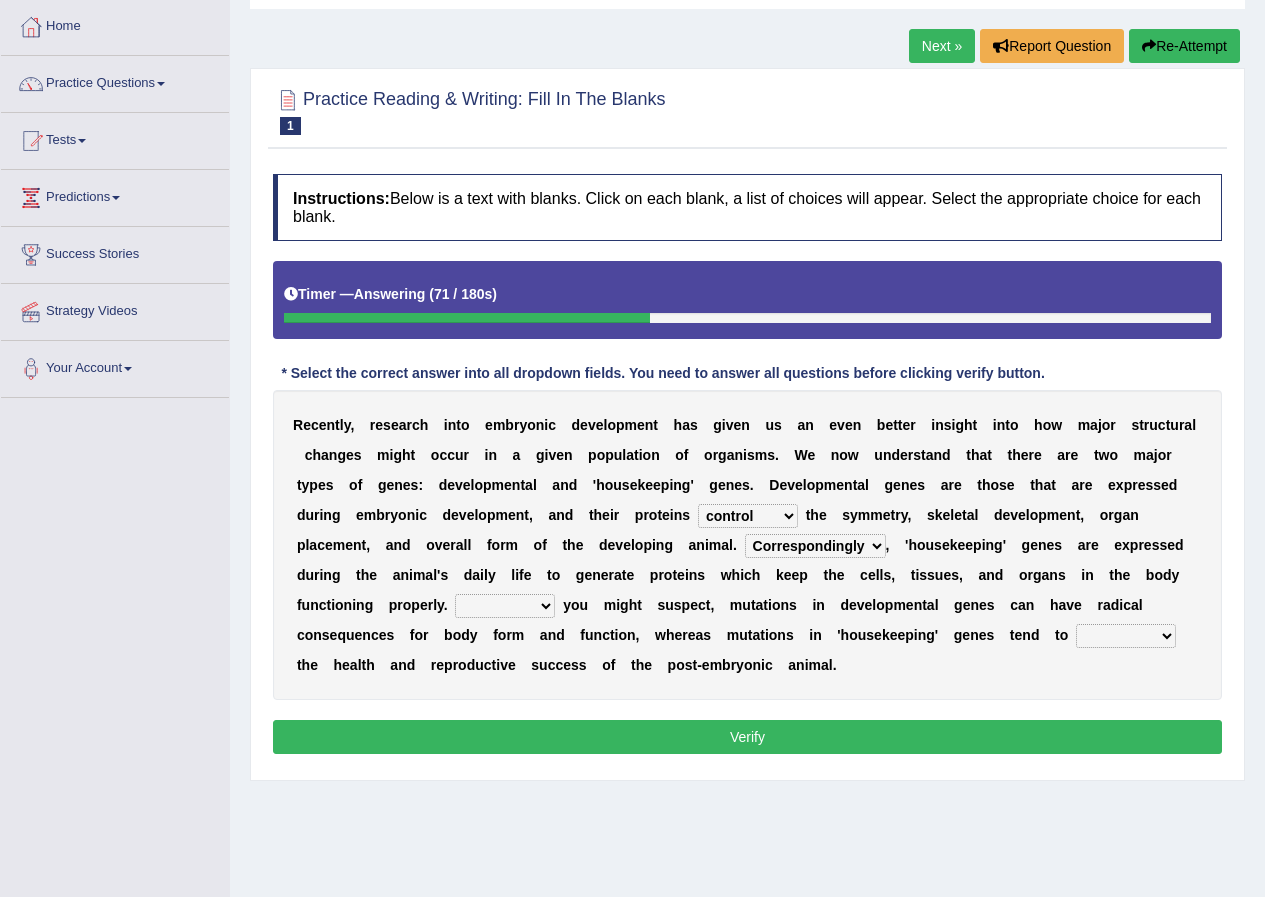 click on "Correspondingly Inclusively Conversely In contrast" at bounding box center [815, 546] 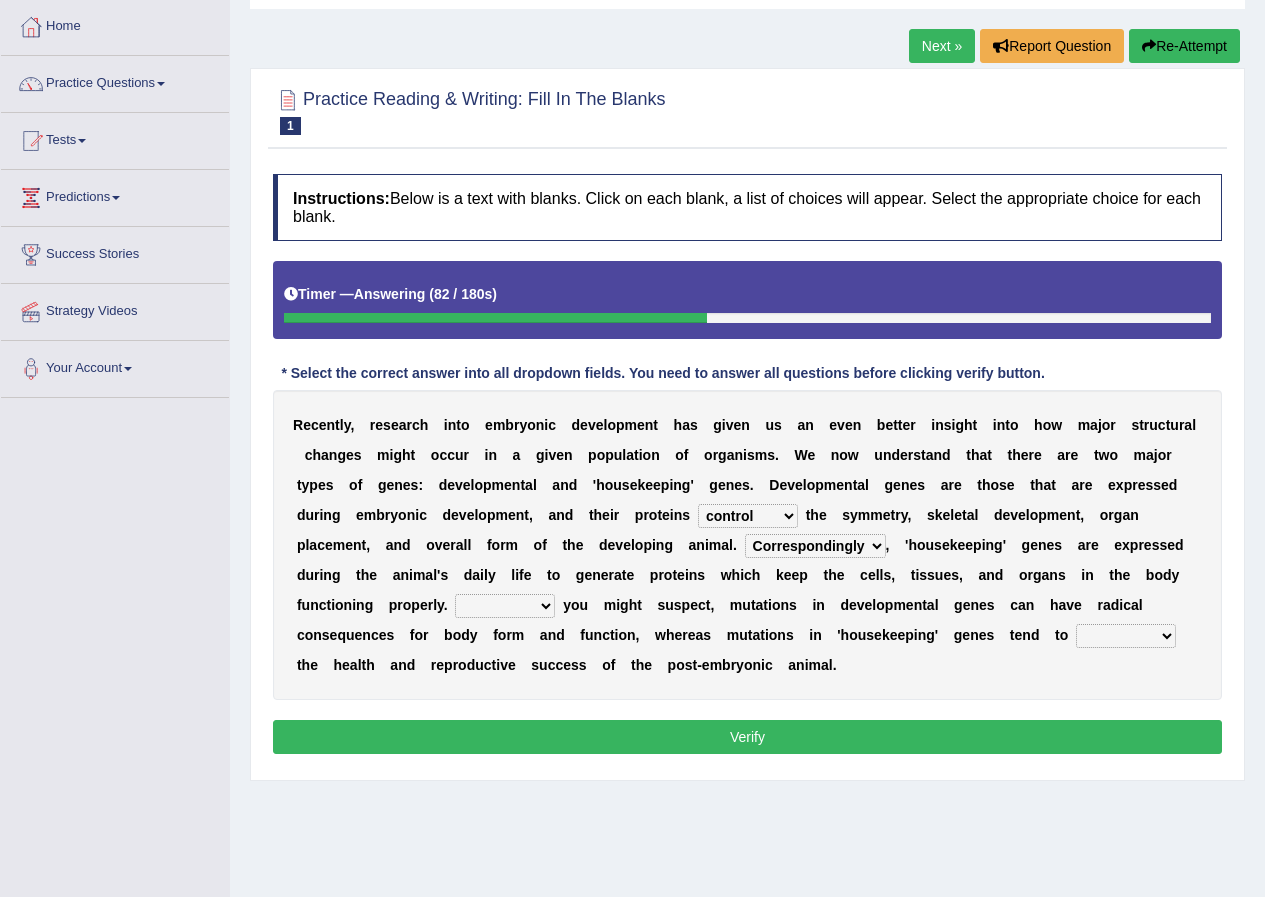 click on "For As With Within" at bounding box center [505, 606] 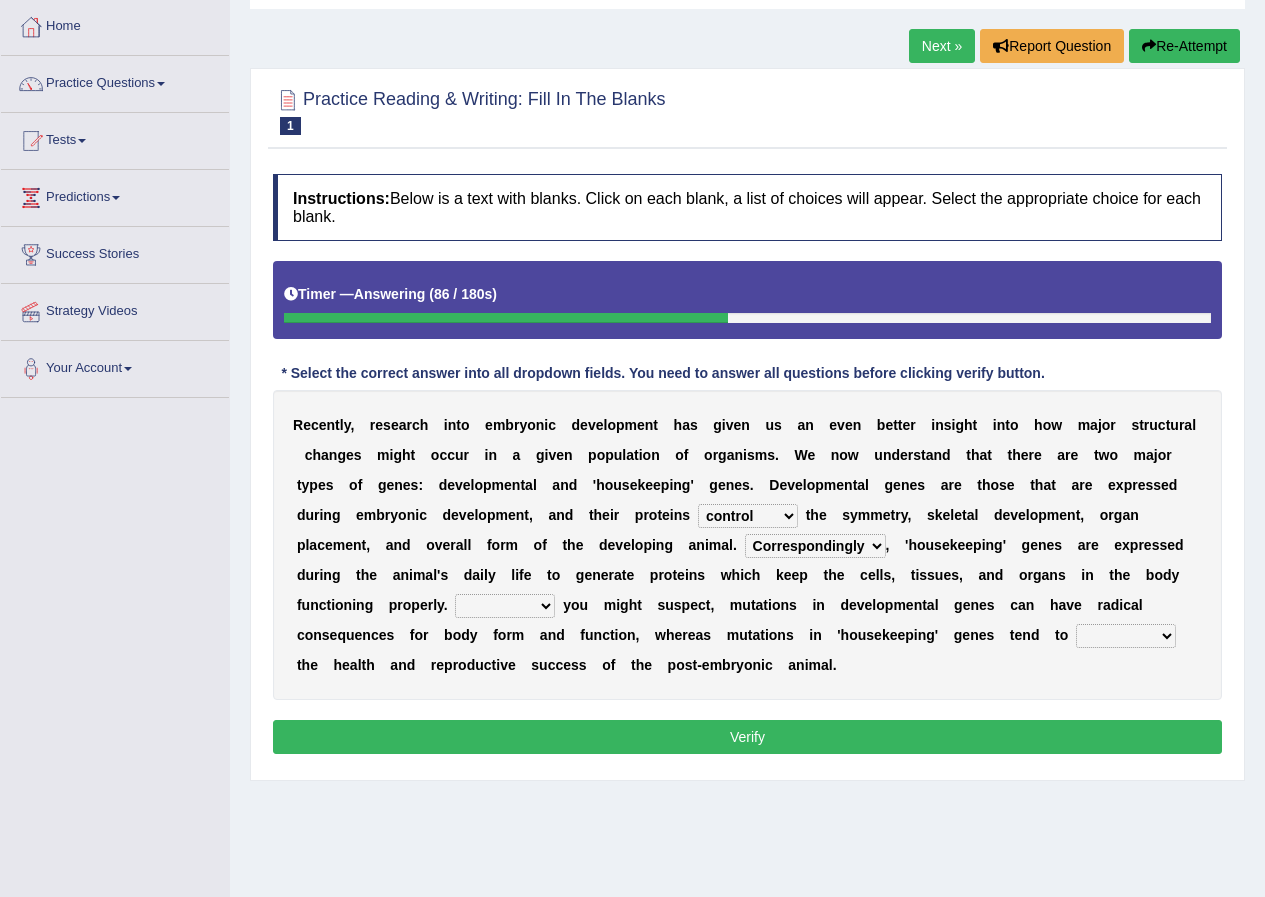select on "As" 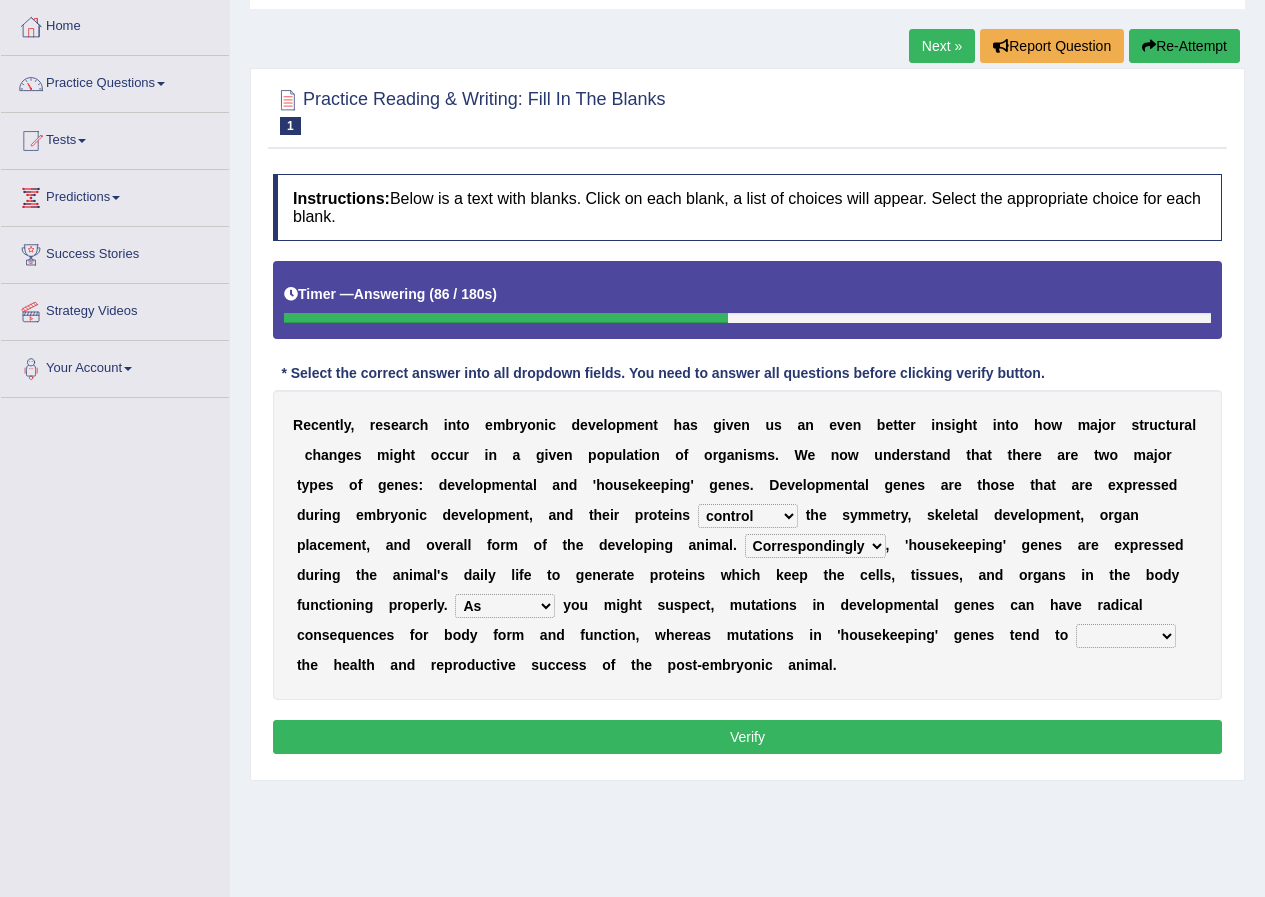 click on "For As With Within" at bounding box center (505, 606) 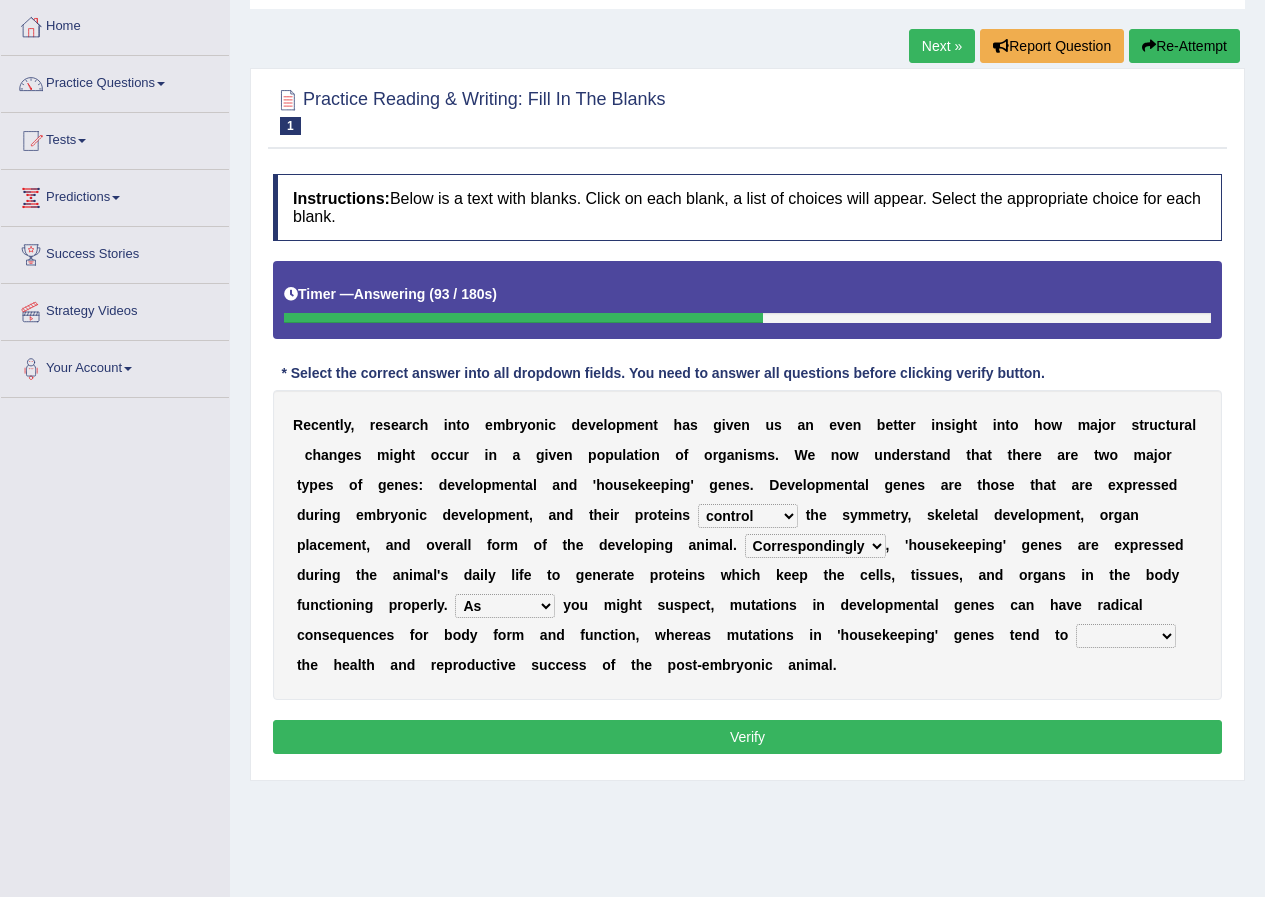 click on "affect effect interrupt defect" at bounding box center [1126, 636] 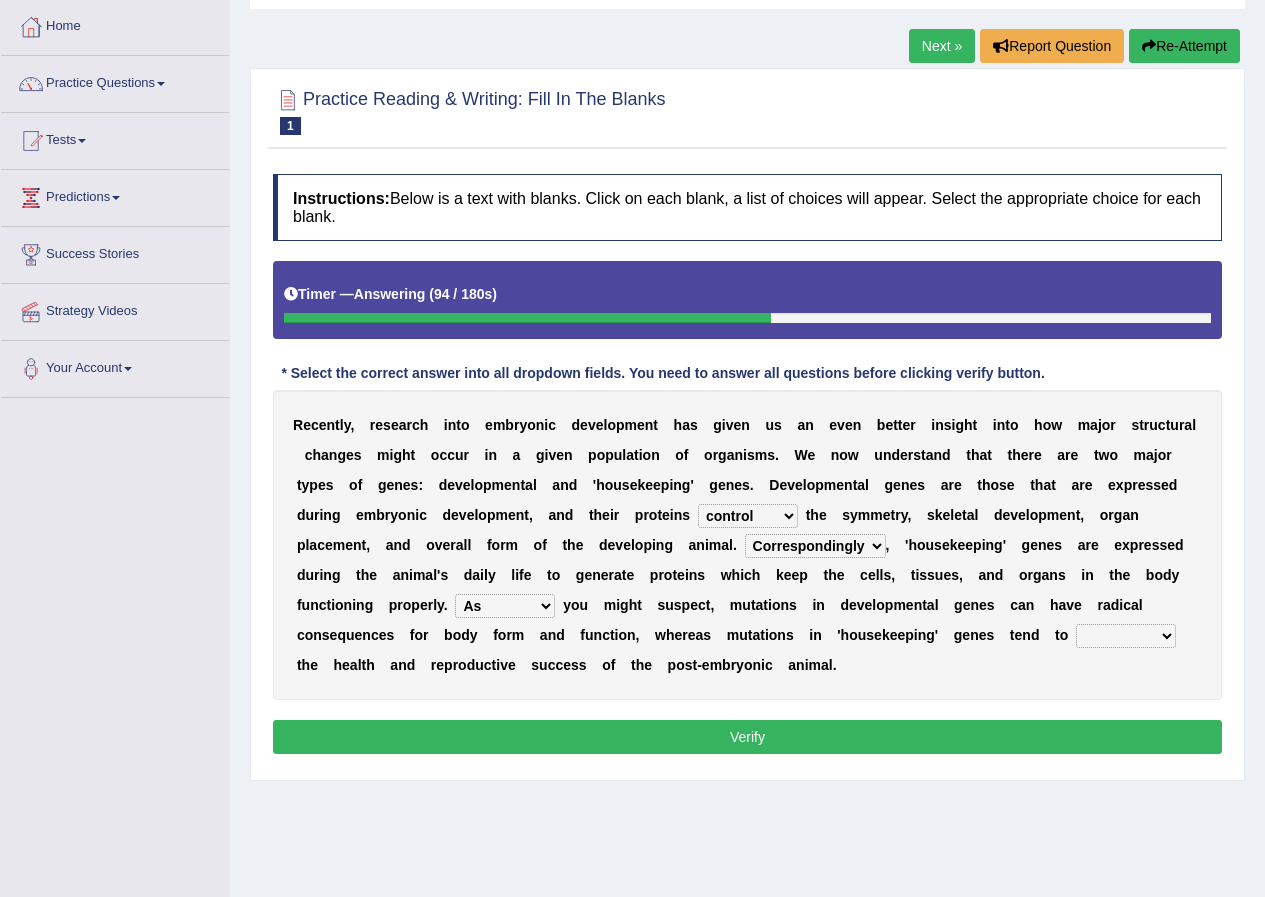 select on "affect" 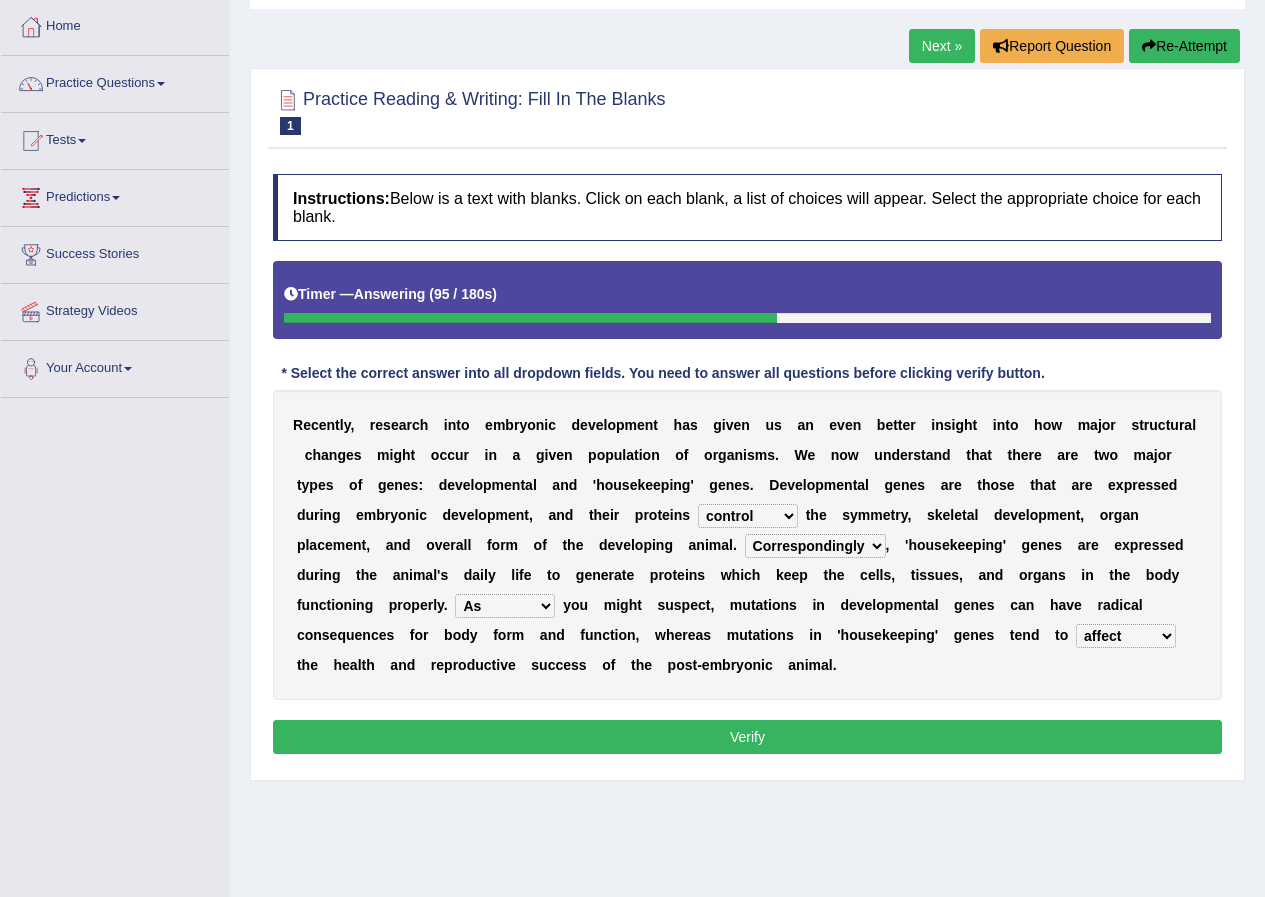 click on "Correspondingly Inclusively Conversely In contrast" at bounding box center [815, 546] 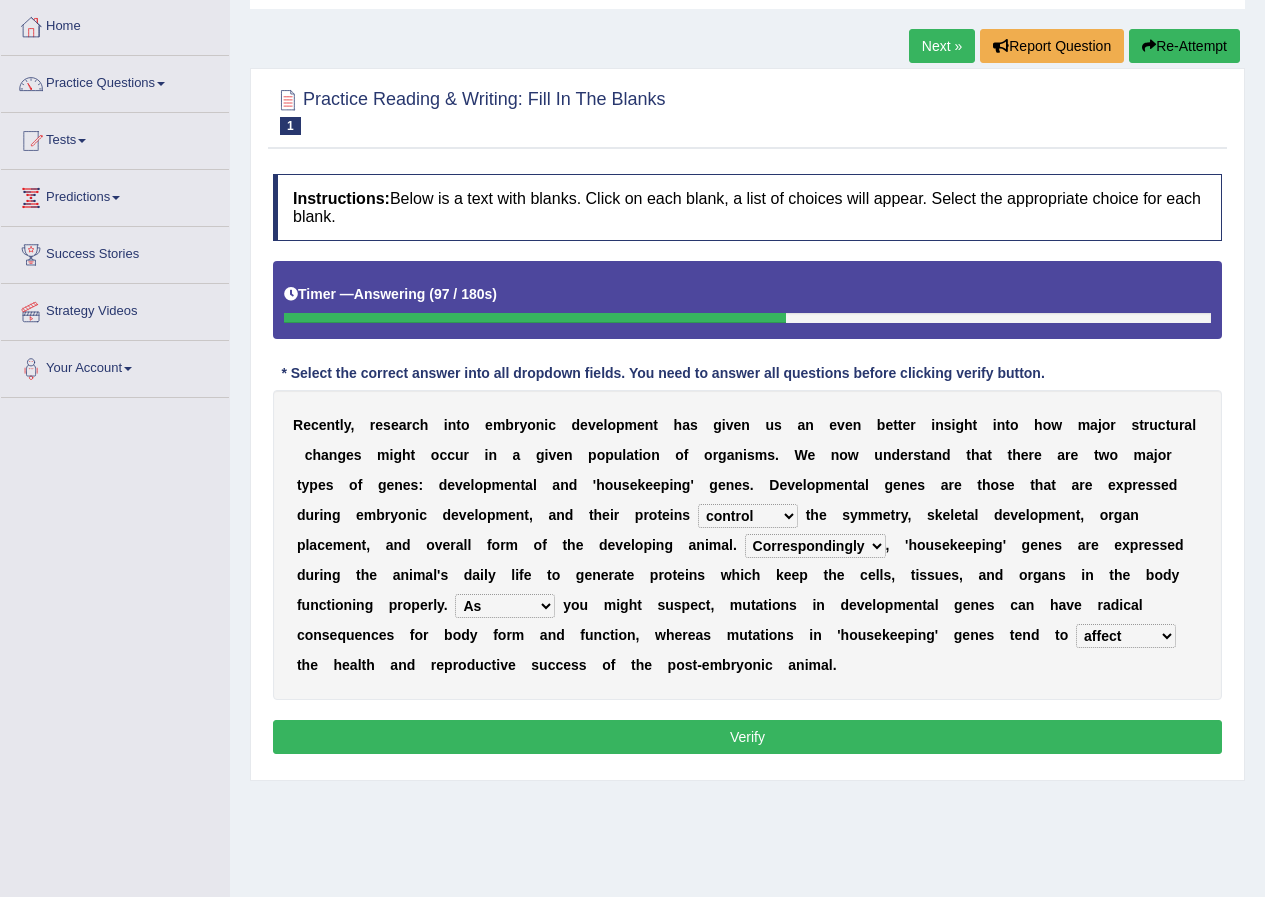 click on "R e c e n t l y ,       r e s e a r c h       i n t o       e m b r y o n i c       d e v e l o p m e n t       h a s       g i v e n       u s       a n       e v e n       b e t t e r       i n s i g h t       i n t o       h o w       m a j o r       s t r u c t u r a l       c h a n g e s       m i g h t       o c c u r       i n       a       g i v e n       p o p u l a t i o n       o f       o r g a n i s m s .       W e       n o w       u n d e r s t a n d       t h a t       t h e r e       a r e       t w o       m a j o r       t y p e s       o f       g e n e s :       d e v e l o p m e n t a l       a n d       ' h o u s e k e e p i n g '       g e n e s .       D e v e l o p m e n t a l       g e n e s       a r e       t h o s e       t h a t       a r e       e x p r e s s e d       d u r i n g       e m b r y o n i c       d e v e l o p m e n t ,       a n d       t h e i r       p r o t" at bounding box center [747, 545] 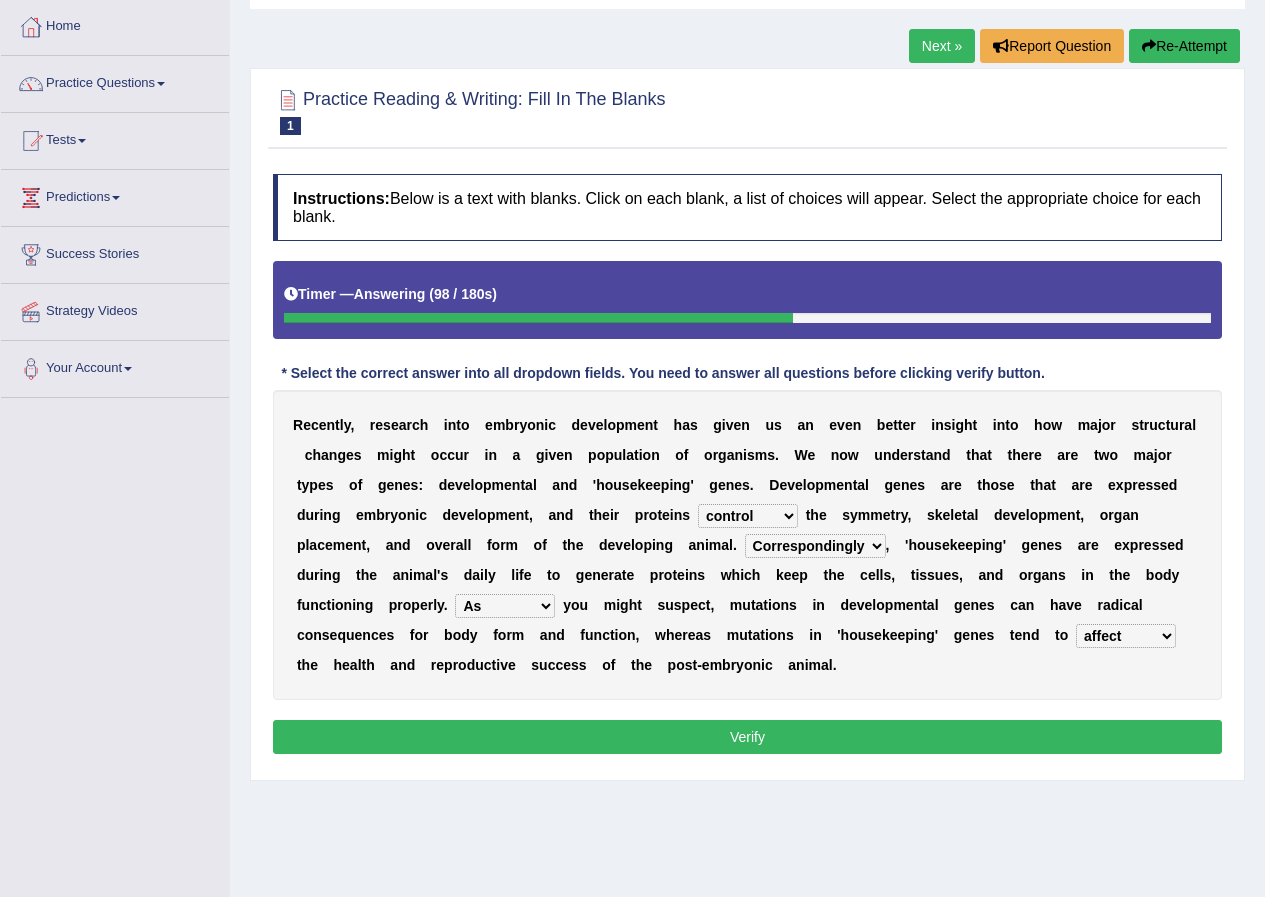click on "Correspondingly Inclusively Conversely In contrast" at bounding box center (815, 546) 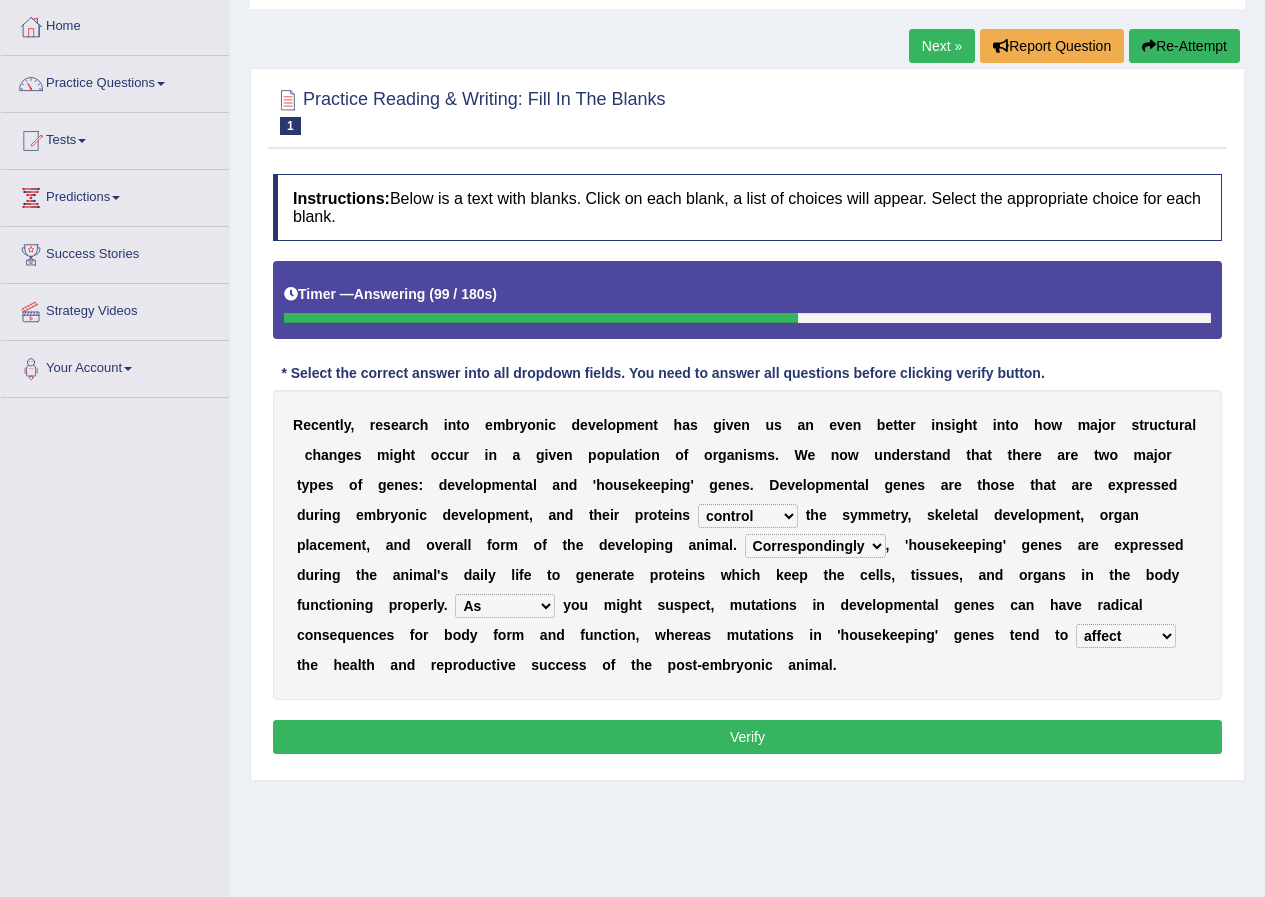 select on "In contrast" 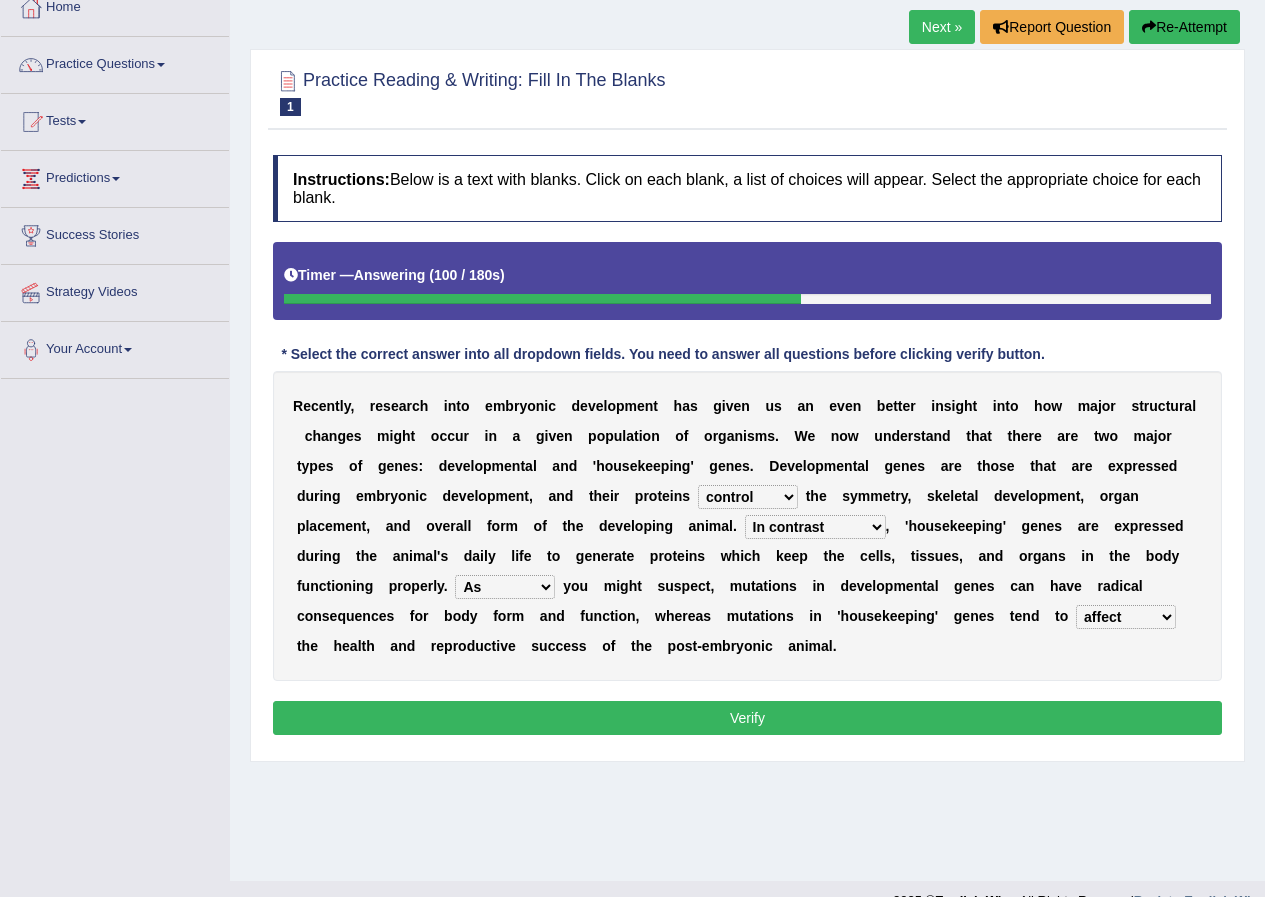 scroll, scrollTop: 153, scrollLeft: 0, axis: vertical 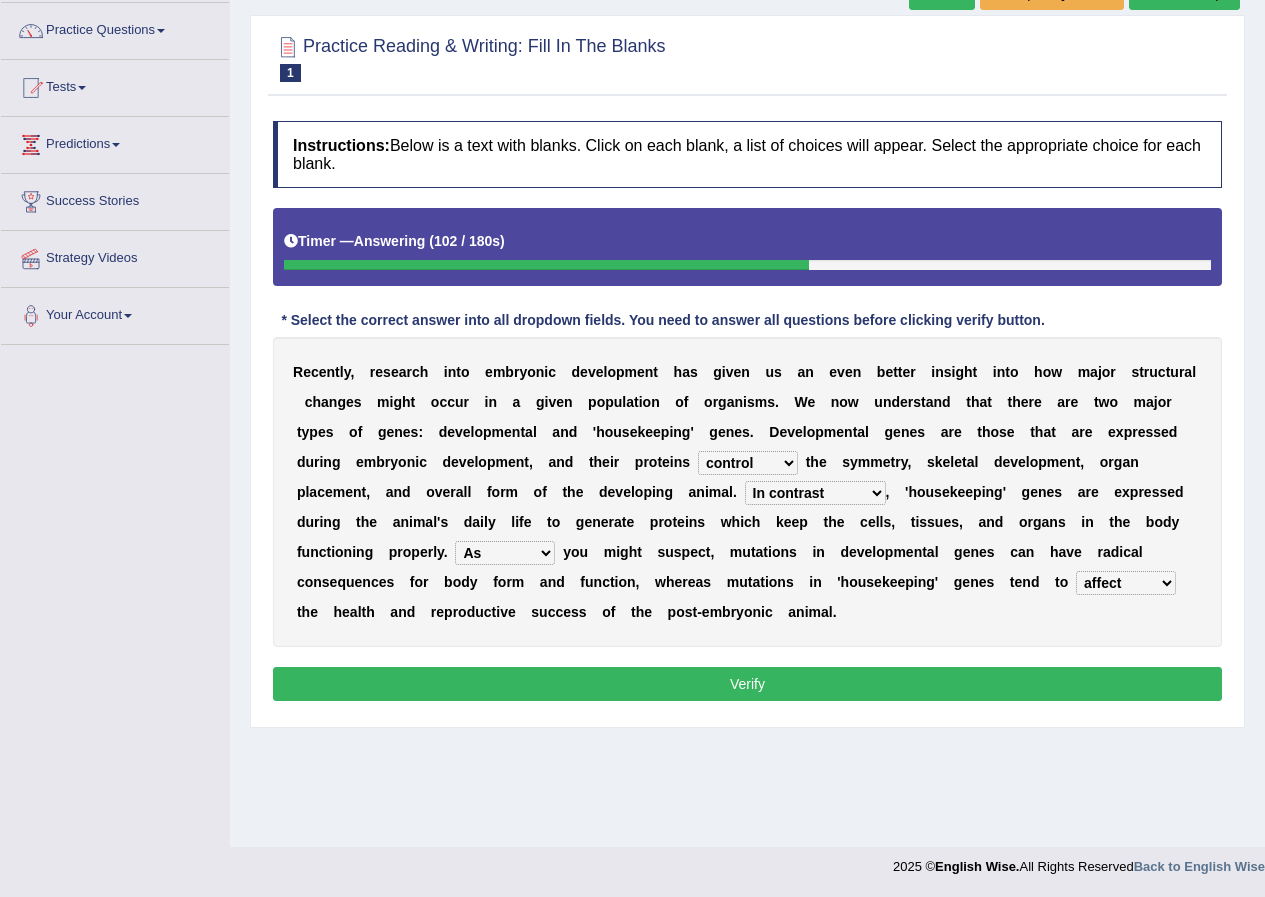 click on "Verify" at bounding box center (747, 684) 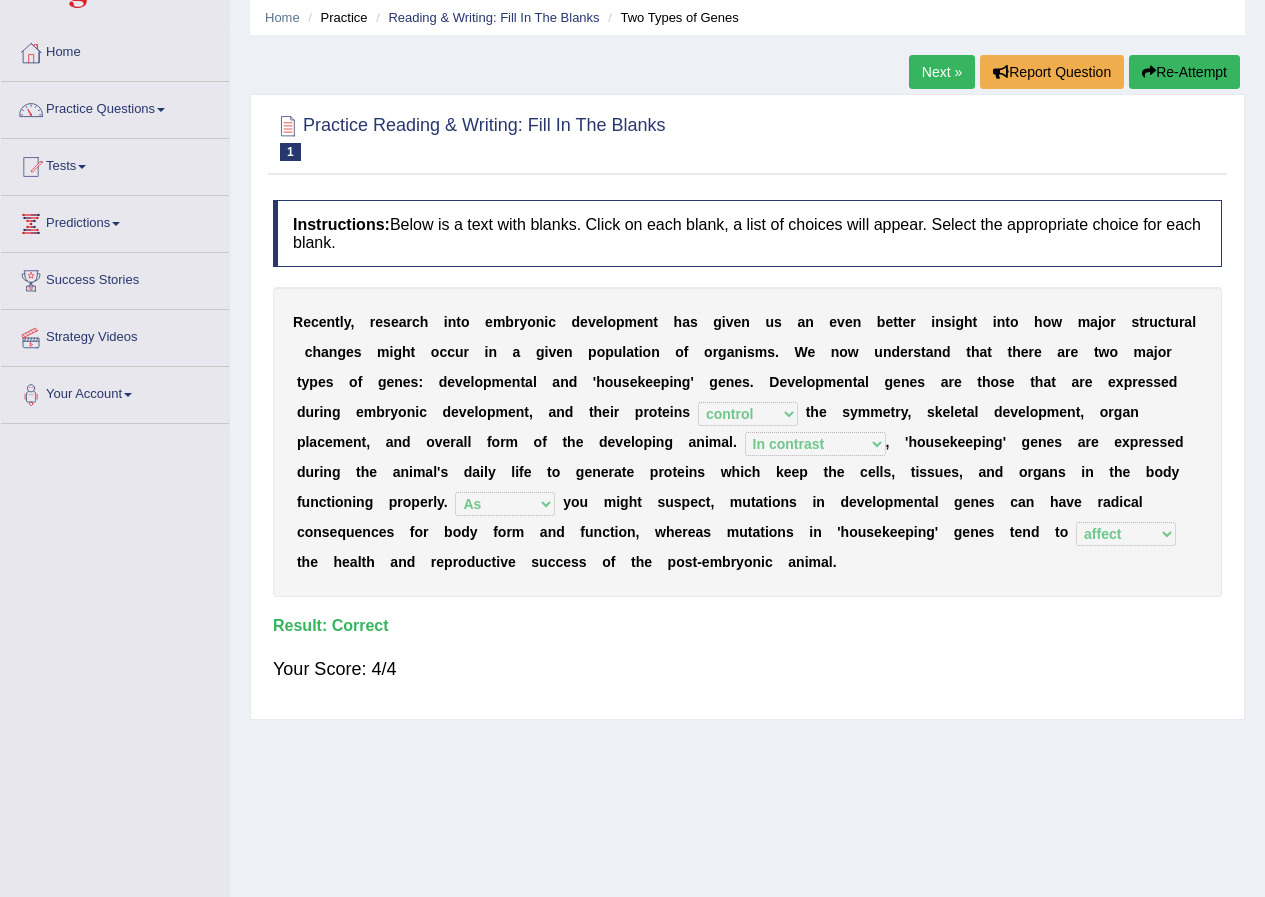 scroll, scrollTop: 0, scrollLeft: 0, axis: both 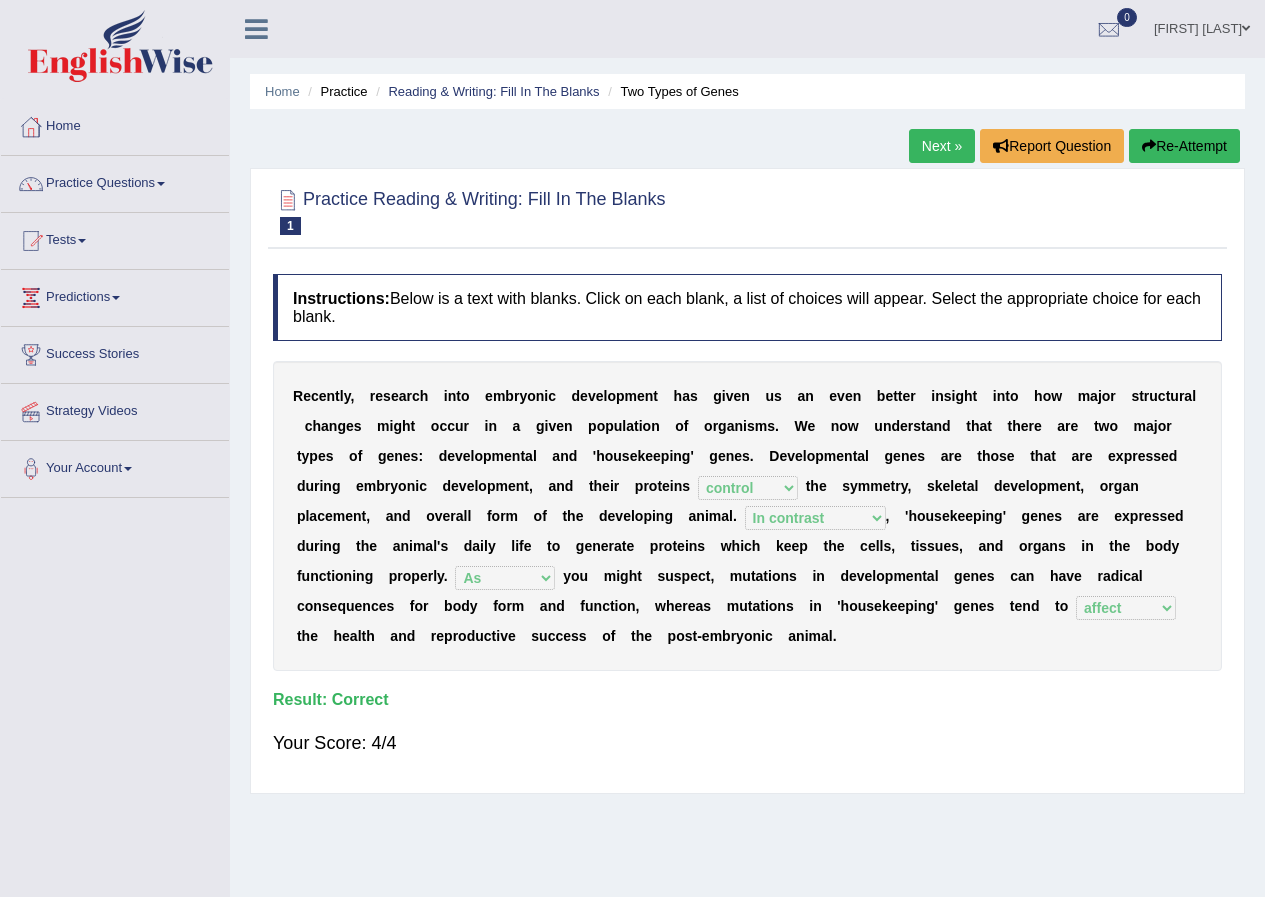 click on "Next »" at bounding box center (942, 146) 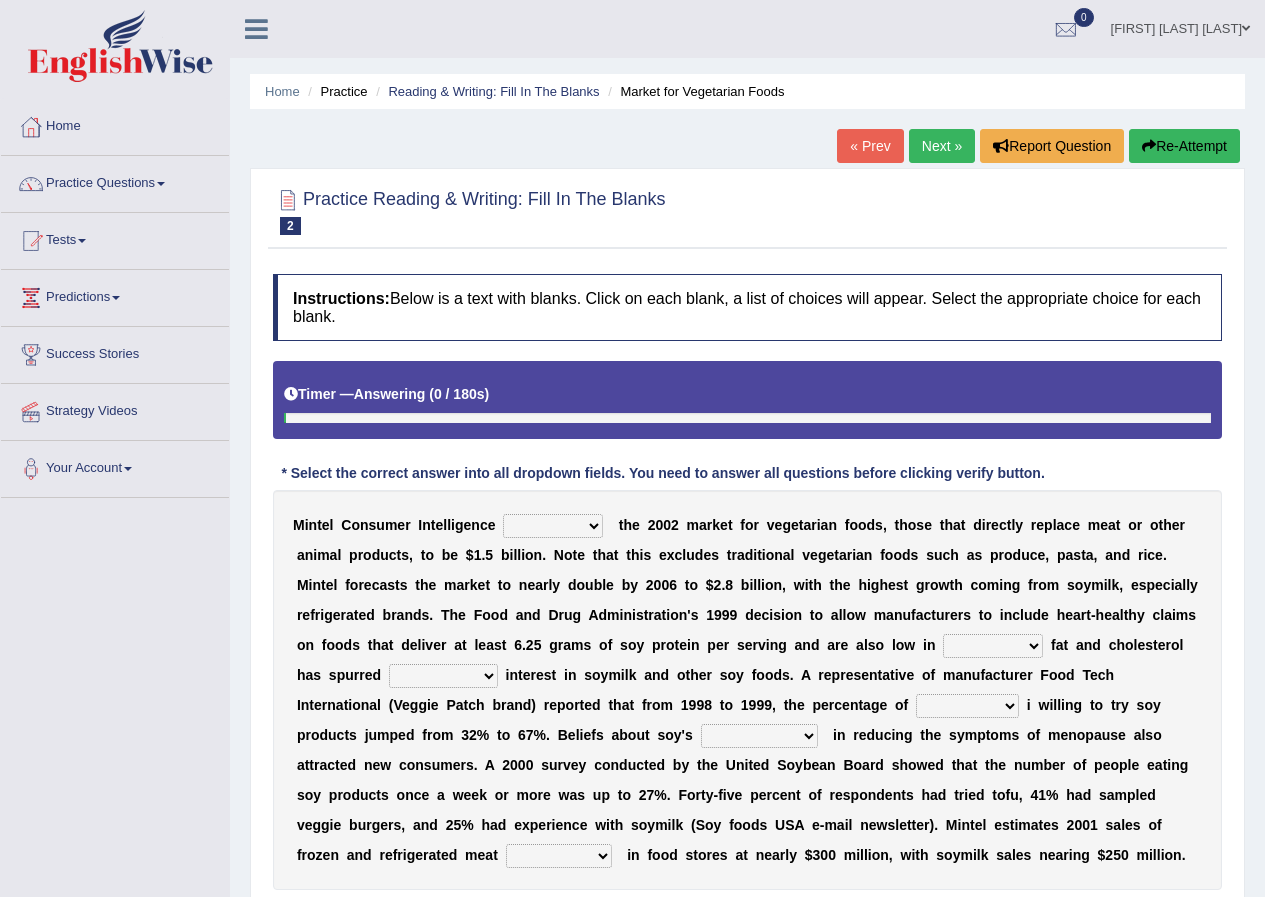 scroll, scrollTop: 0, scrollLeft: 0, axis: both 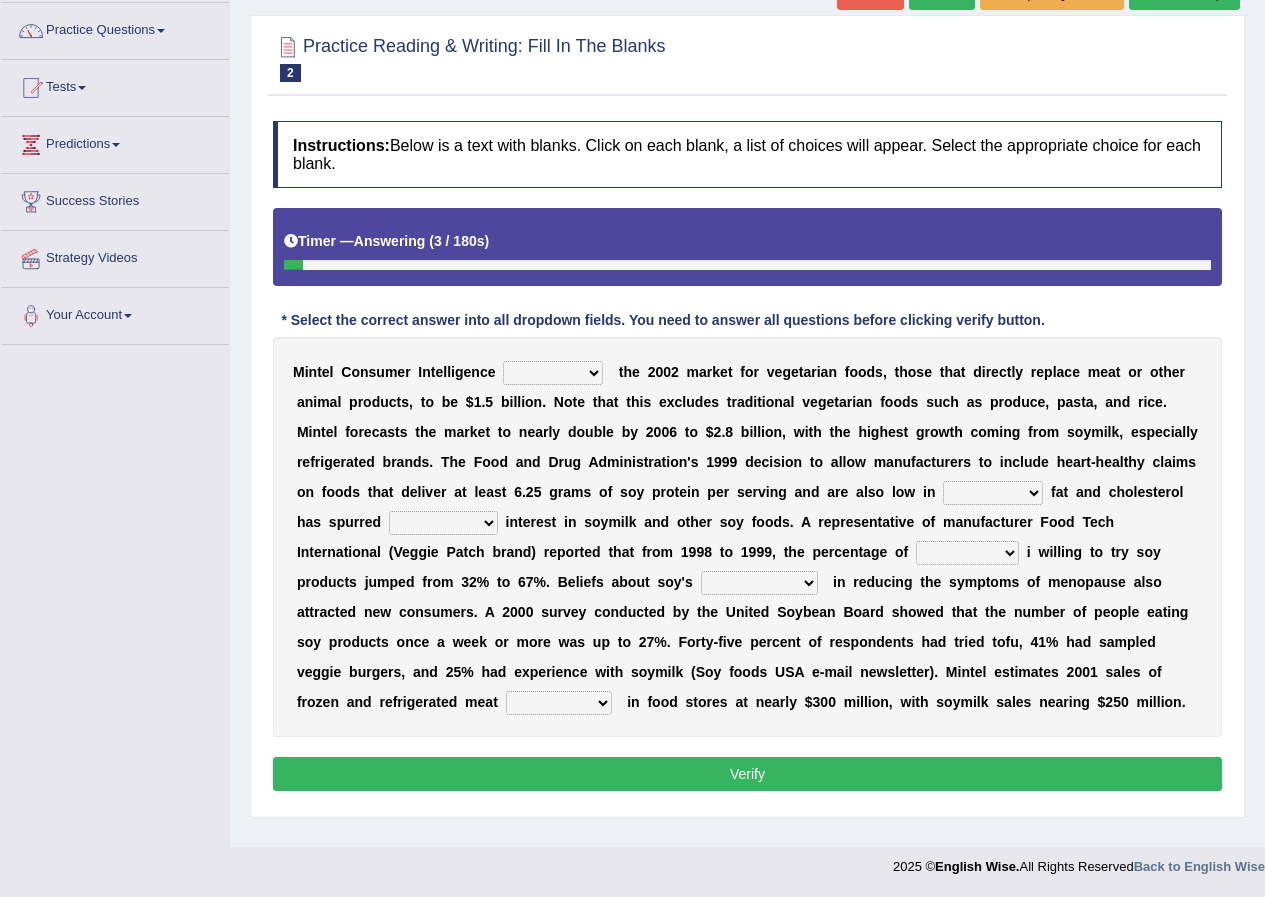 click on "deals fulfills creates estimates" at bounding box center [553, 373] 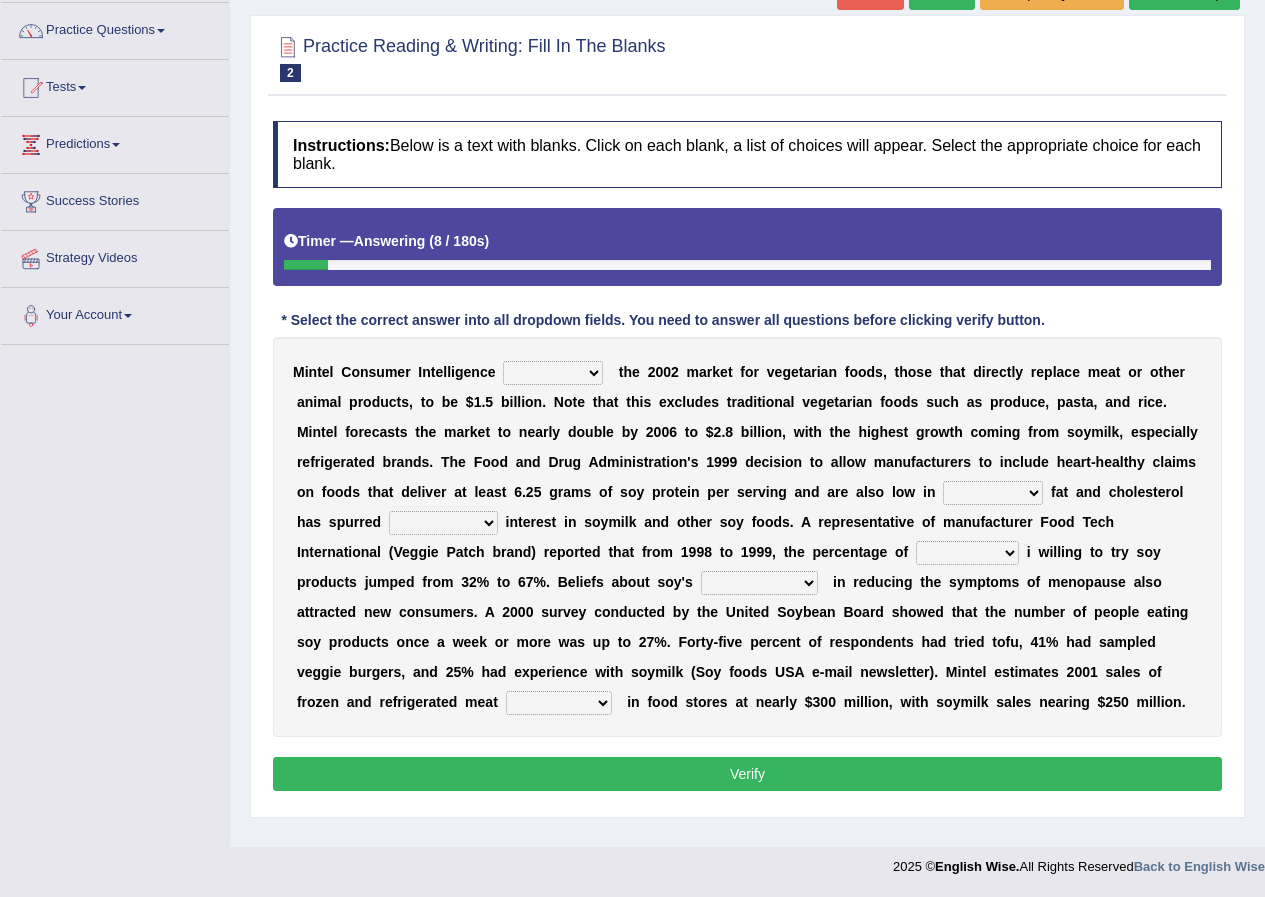 select on "estimates" 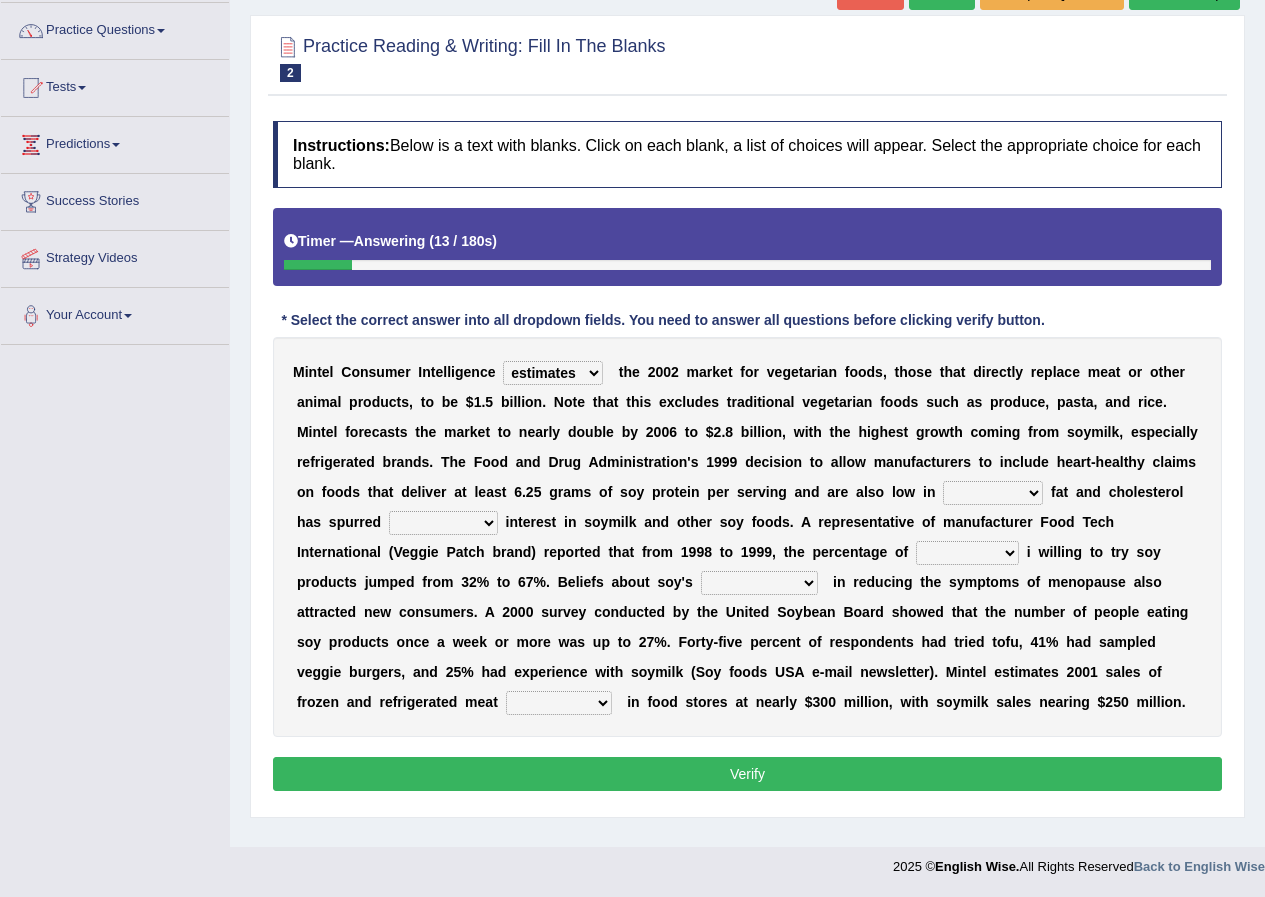 click on "deals fulfills creates estimates" at bounding box center (553, 373) 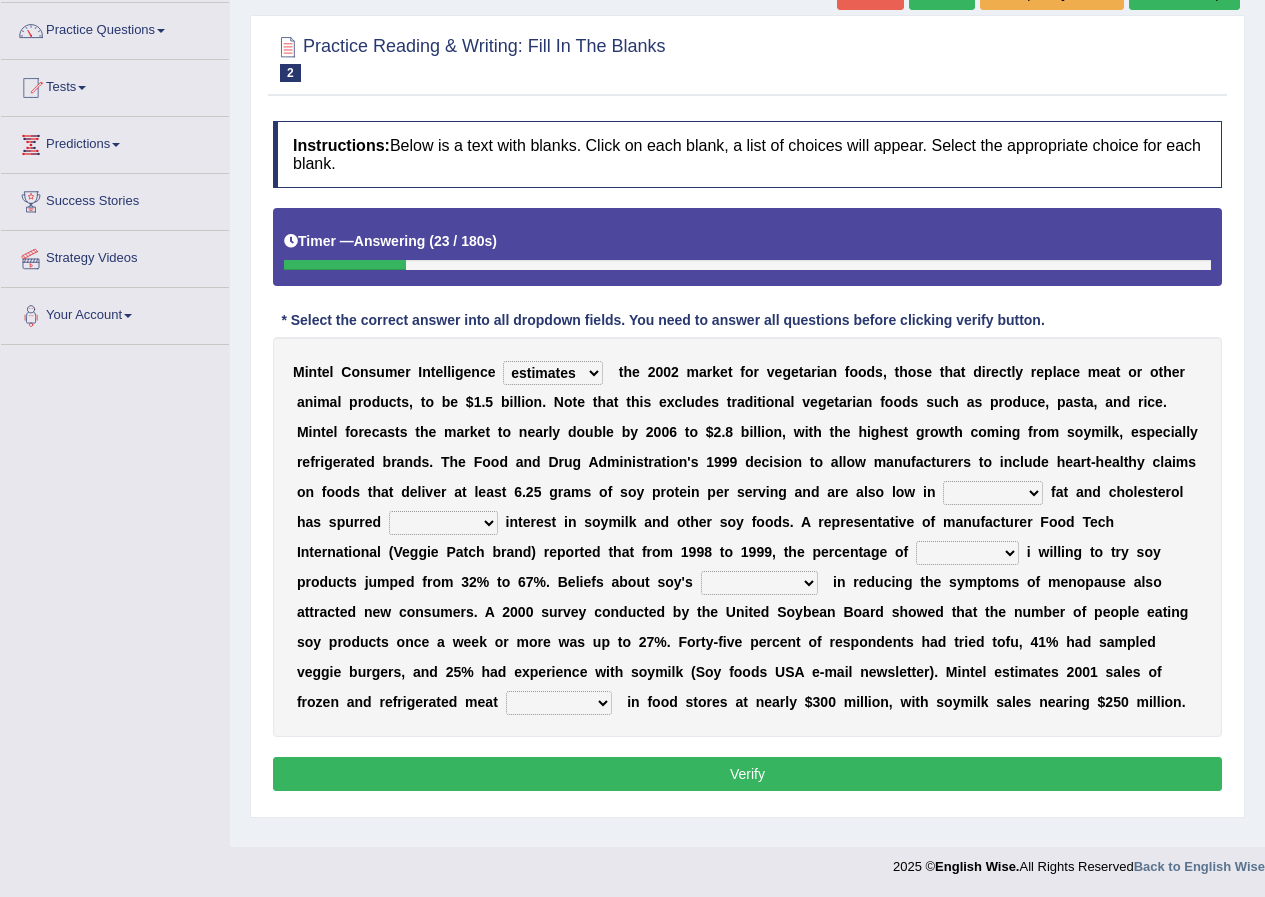 click on "c" at bounding box center [679, 402] 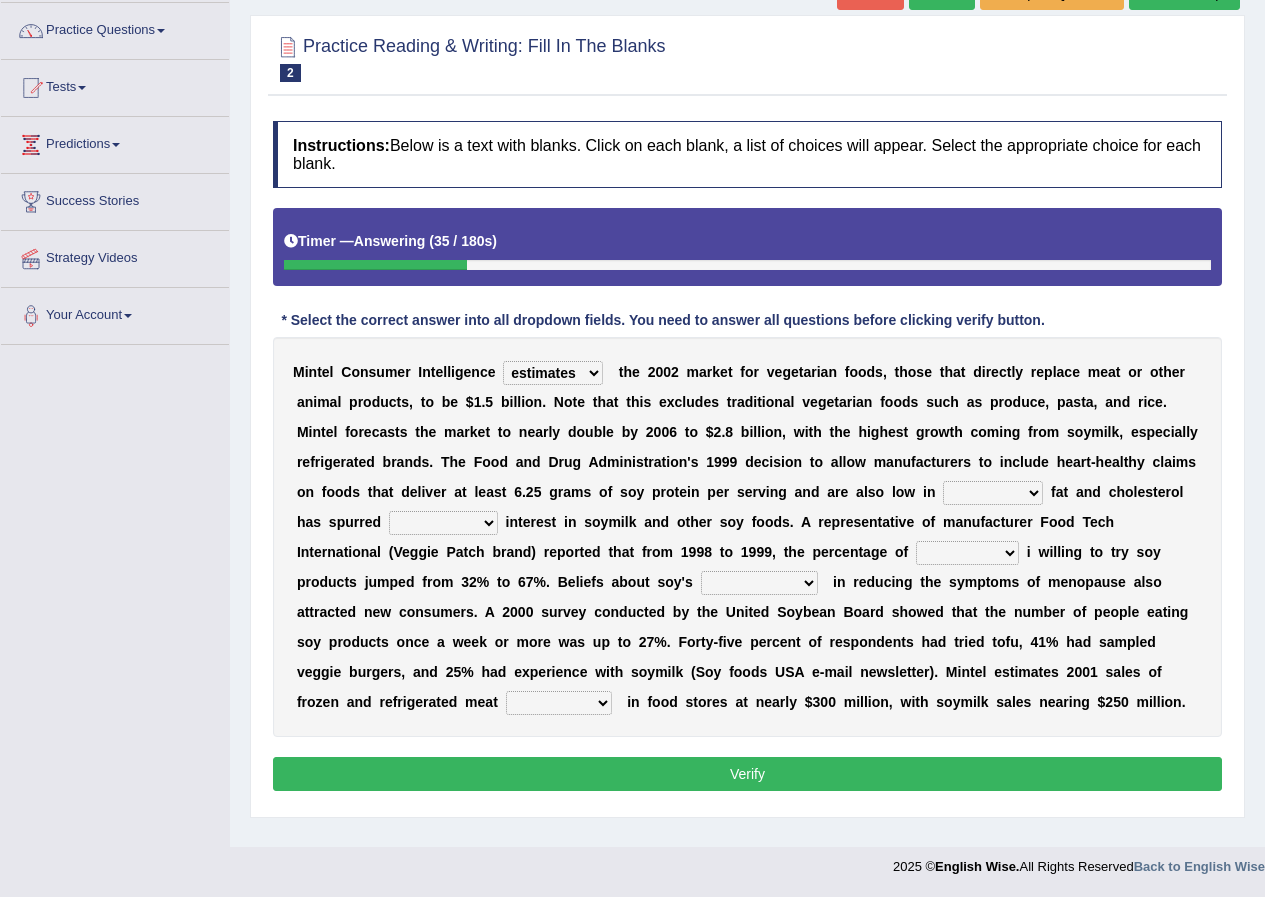 click on "saturated solid acid liquid" at bounding box center [993, 493] 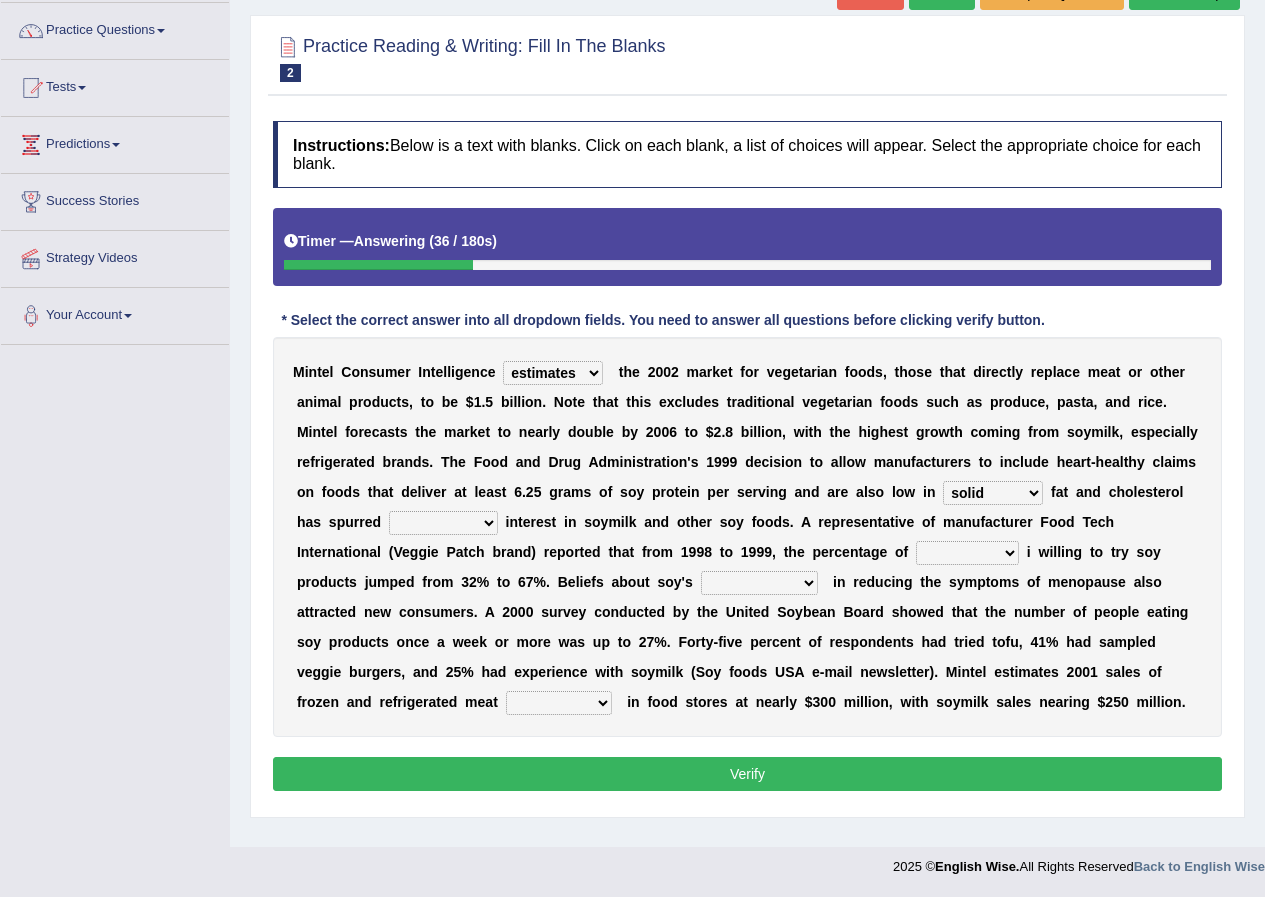 click on "saturated solid acid liquid" at bounding box center (993, 493) 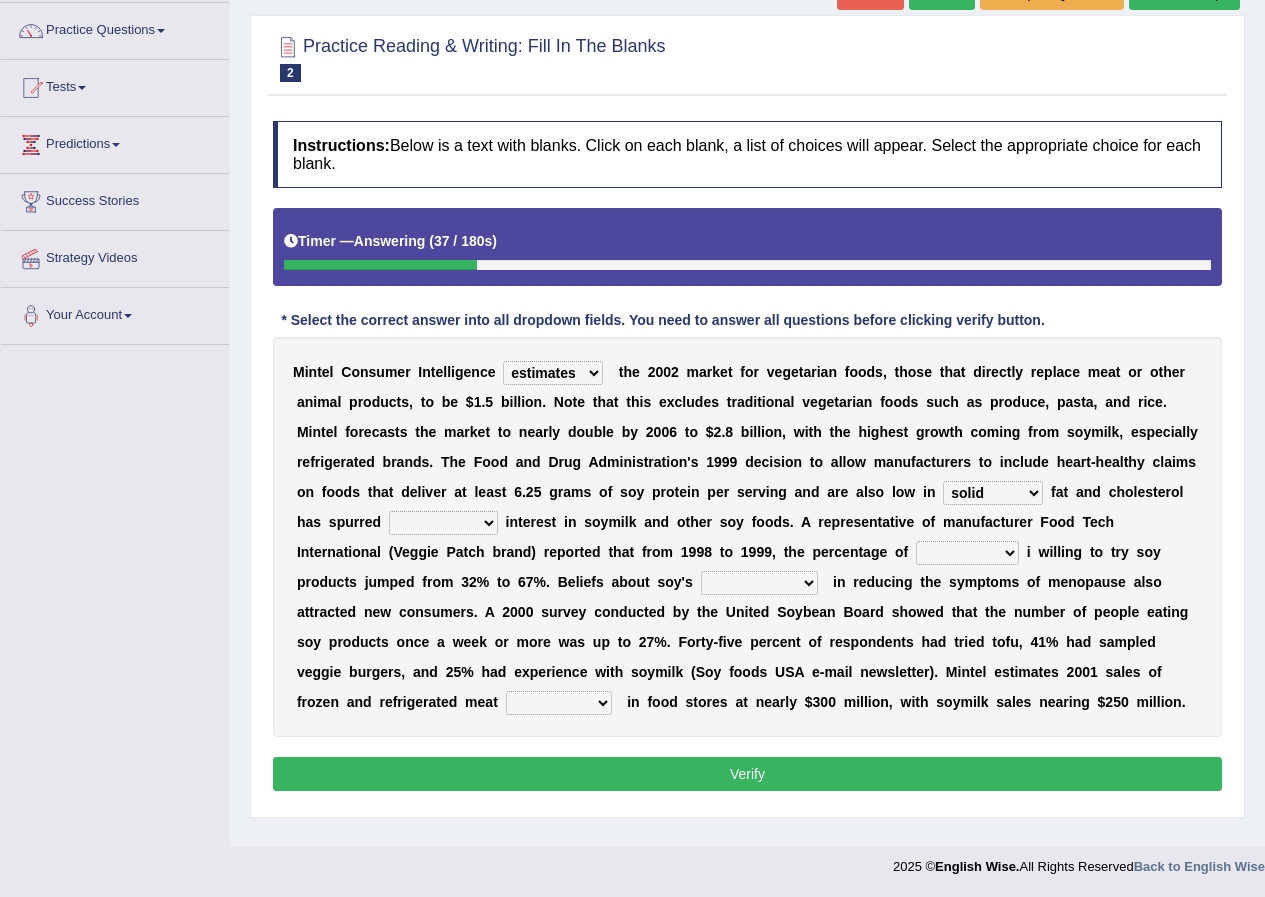 click on "saturated solid acid liquid" at bounding box center (993, 493) 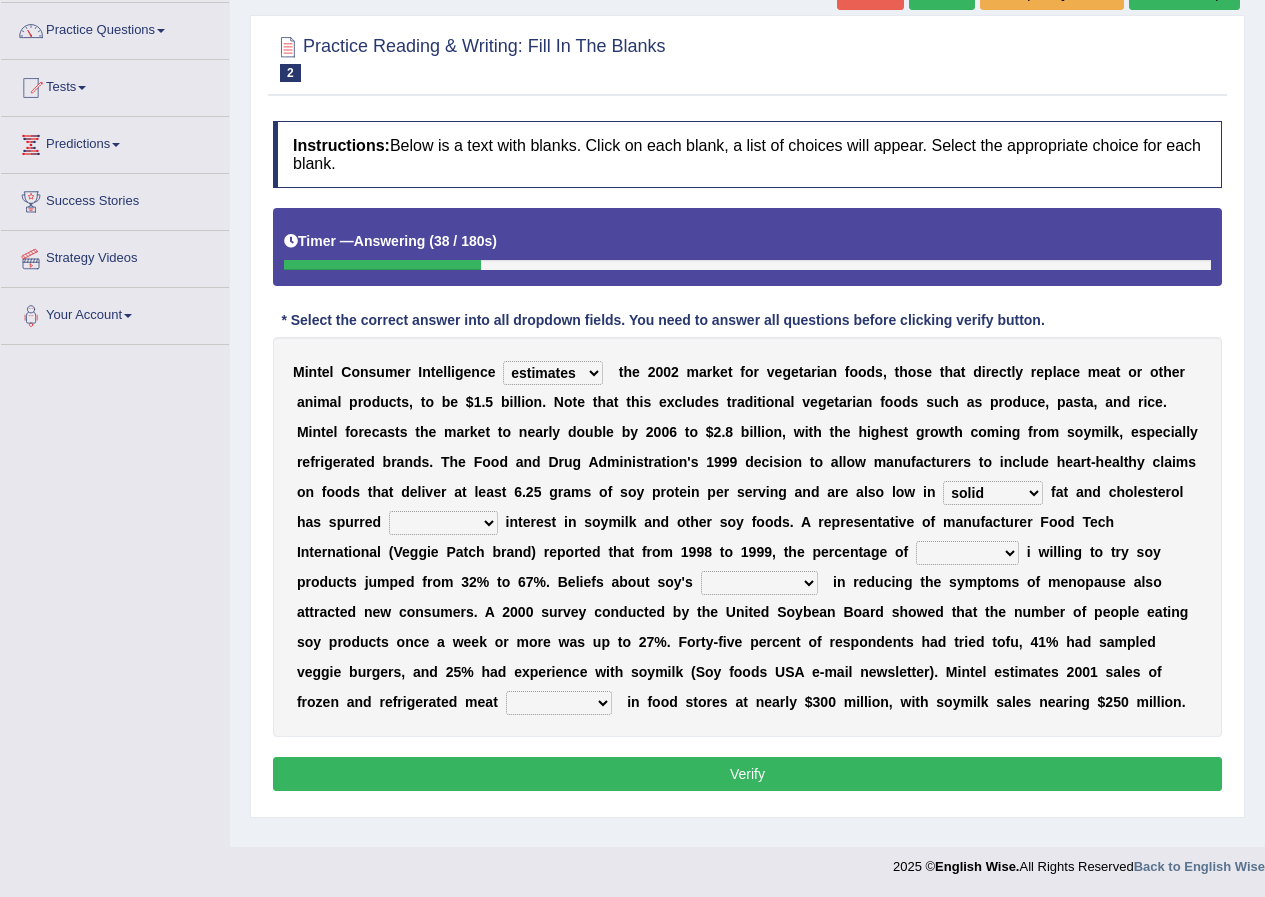 select on "saturated" 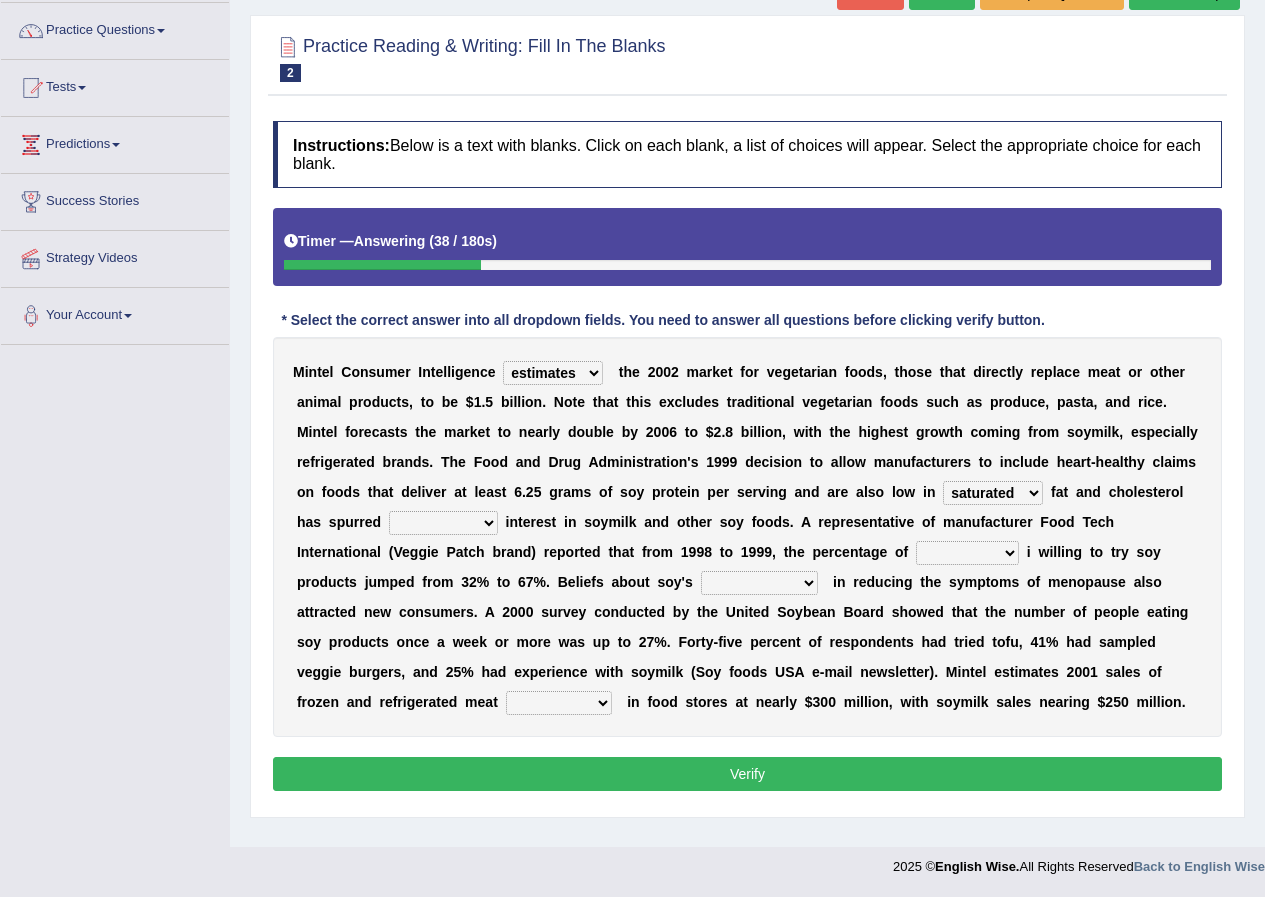 click on "saturated solid acid liquid" at bounding box center [993, 493] 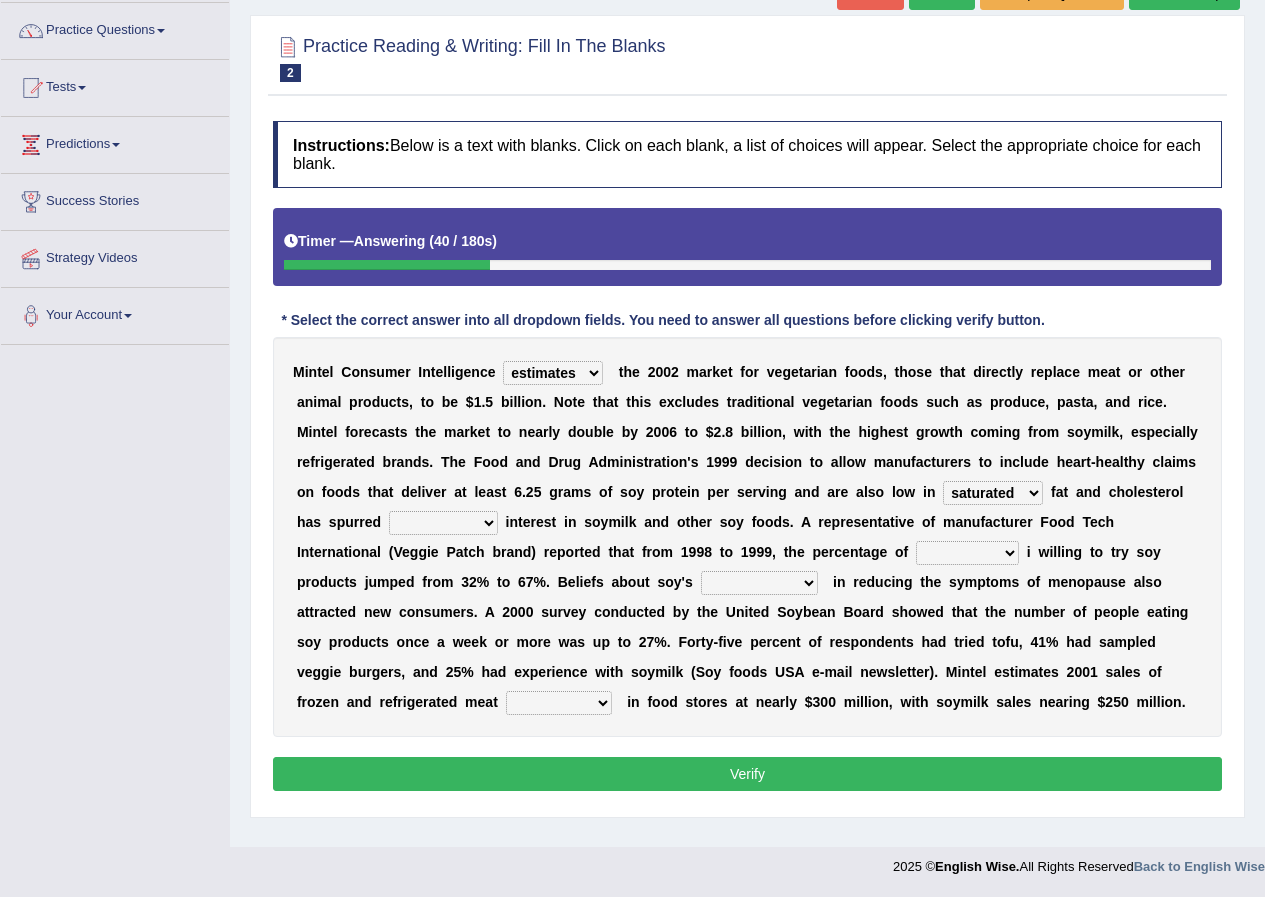 click on "good big tremendous extreme" at bounding box center [443, 523] 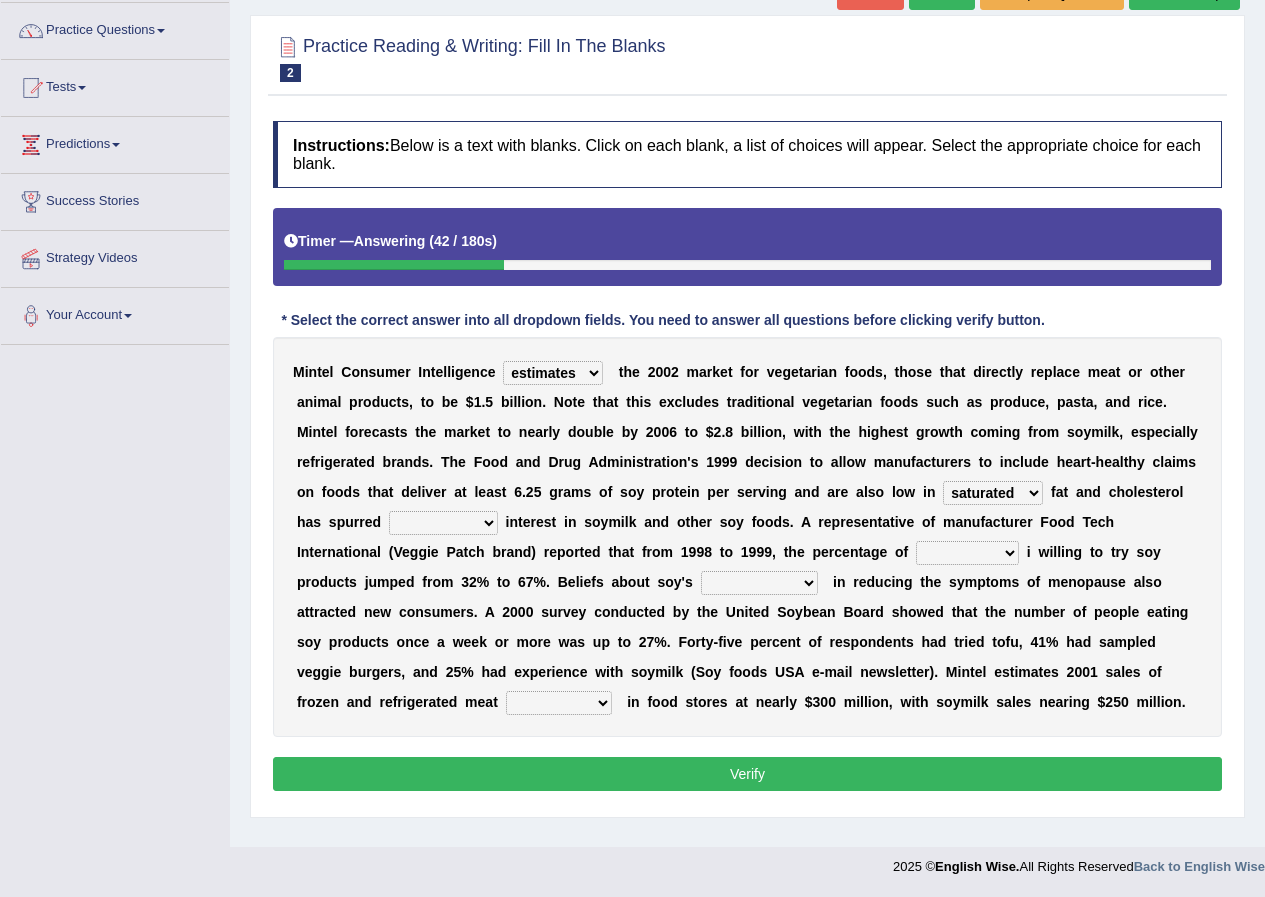select on "tremendous" 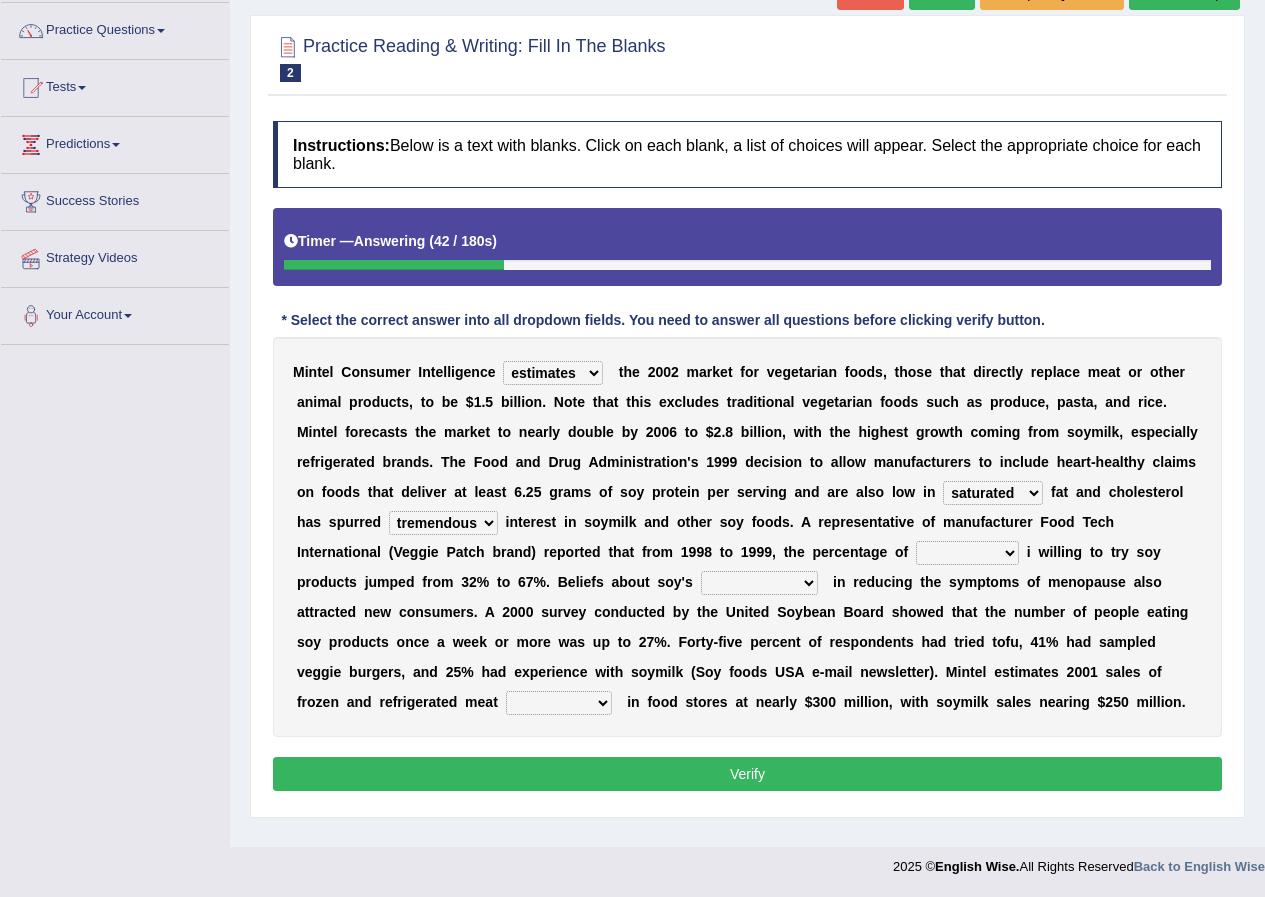 click on "good big tremendous extreme" at bounding box center (443, 523) 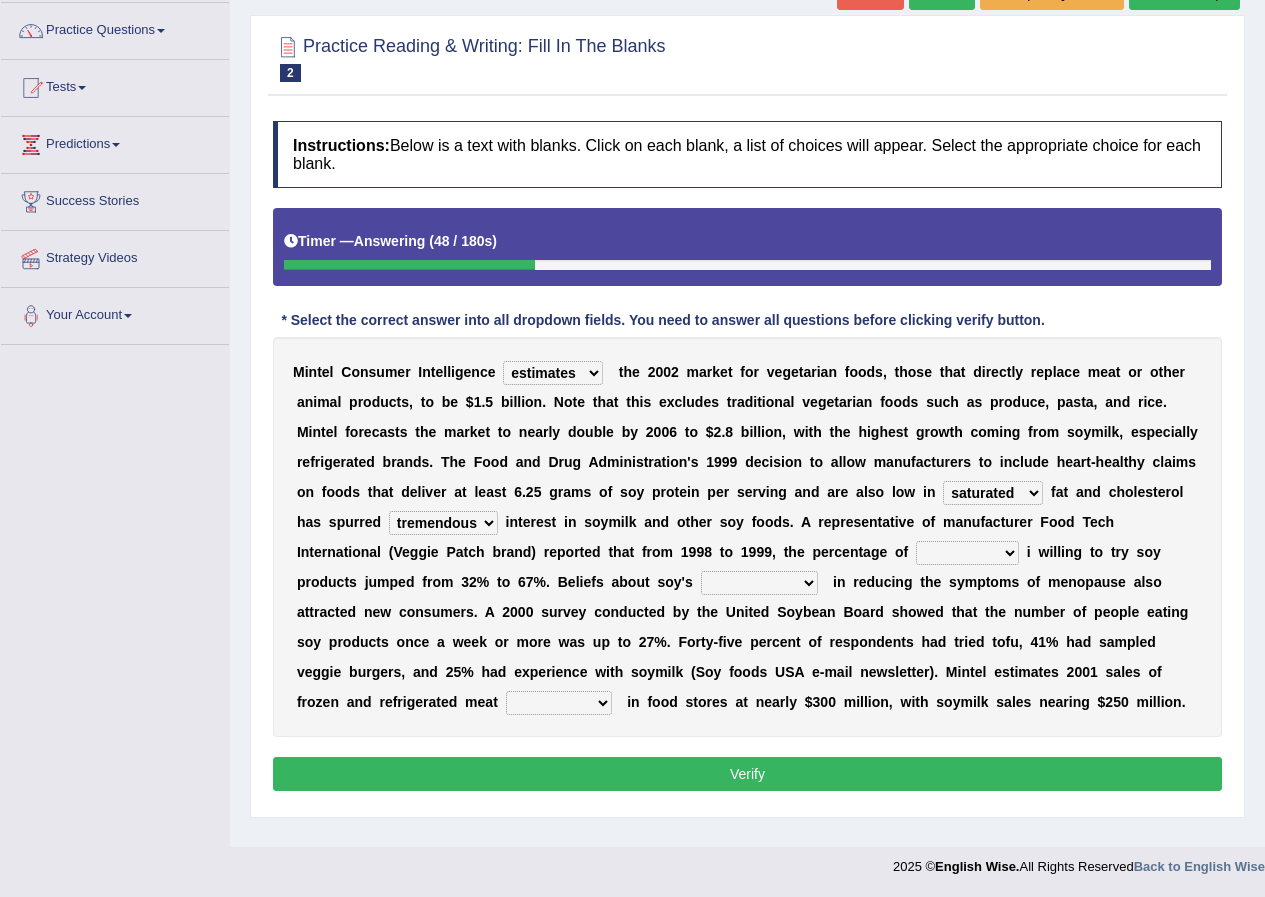 click on "guests consumers customers clients" at bounding box center (967, 553) 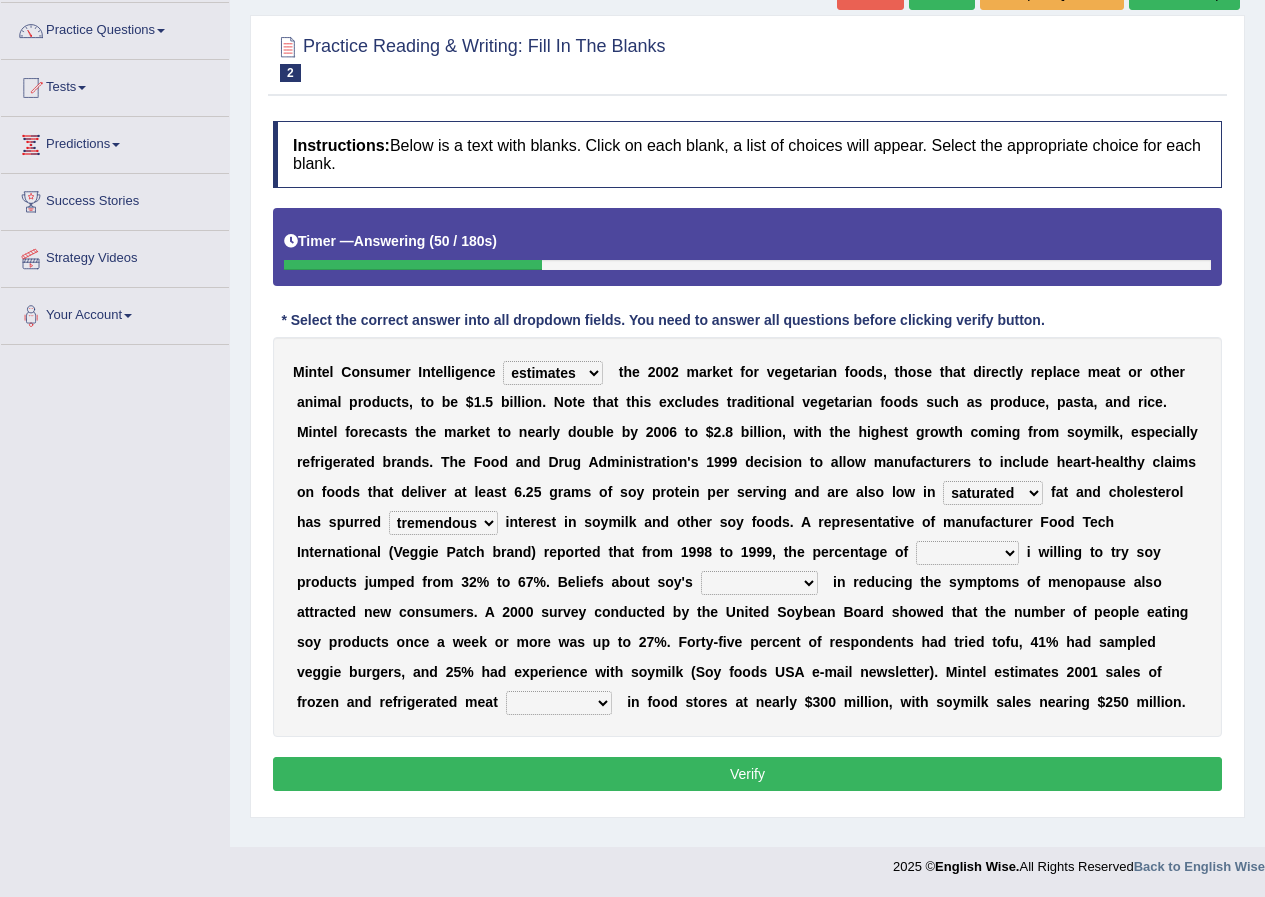 select on "consumers" 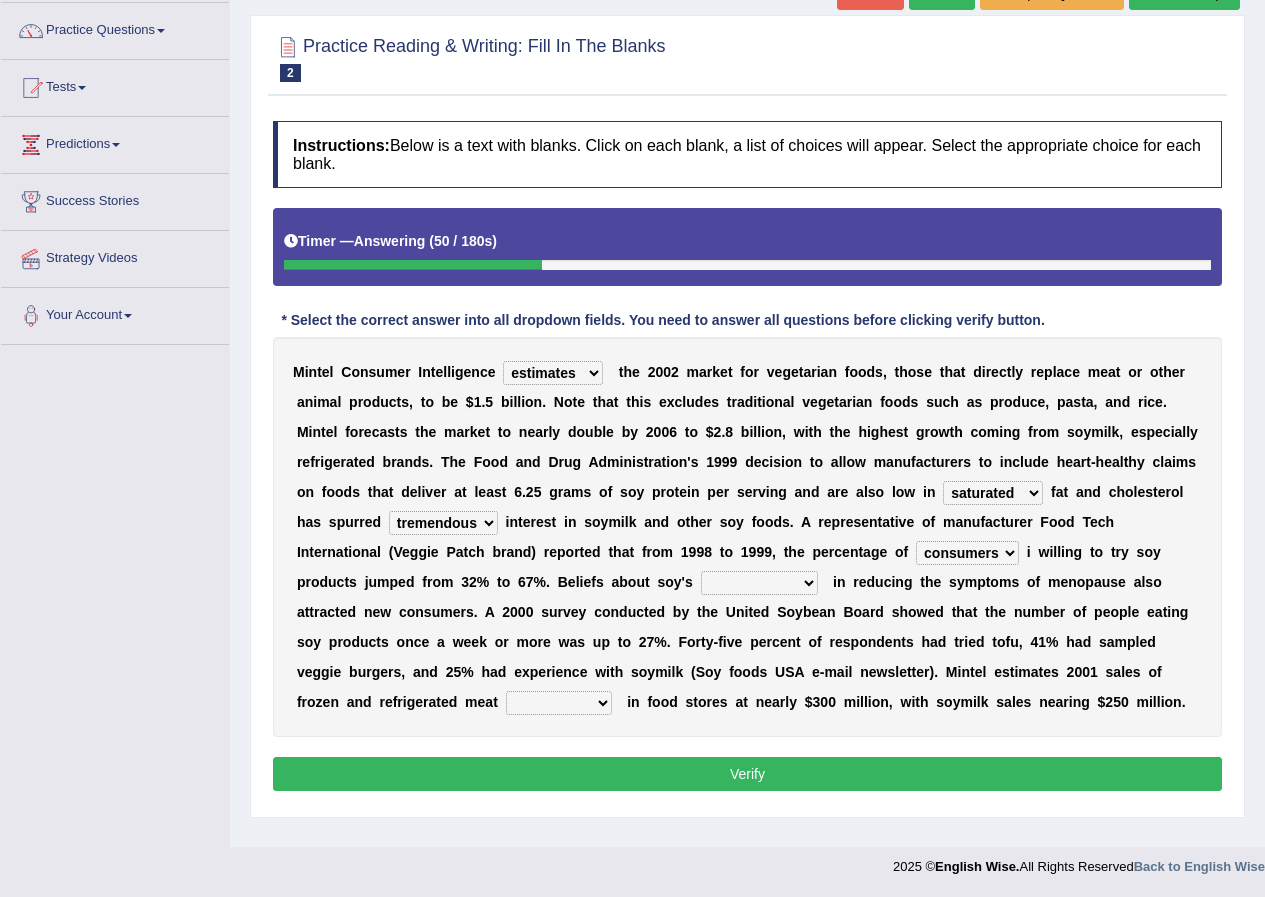click on "guests consumers customers clients" at bounding box center [967, 553] 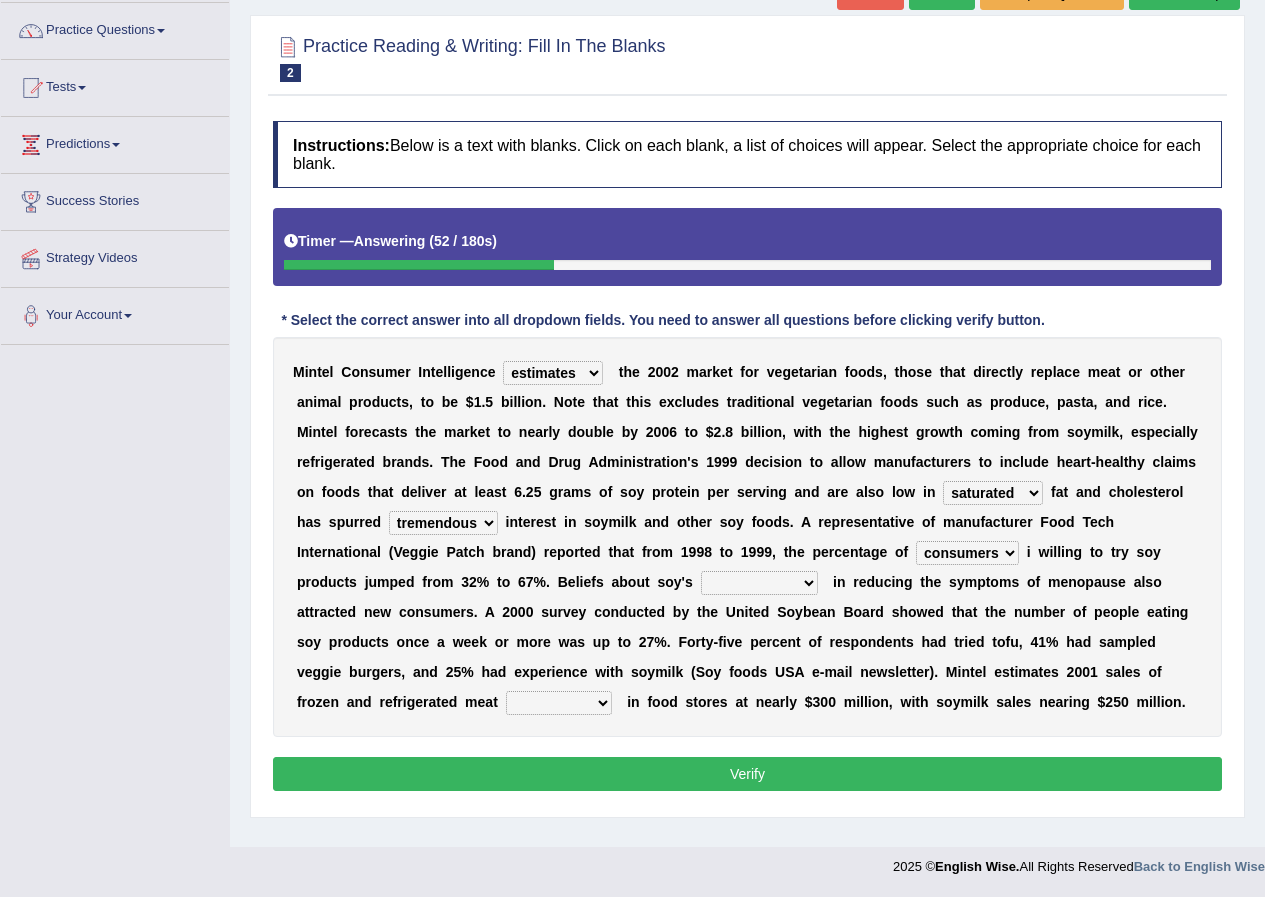 click on "guests consumers customers clients" at bounding box center [967, 553] 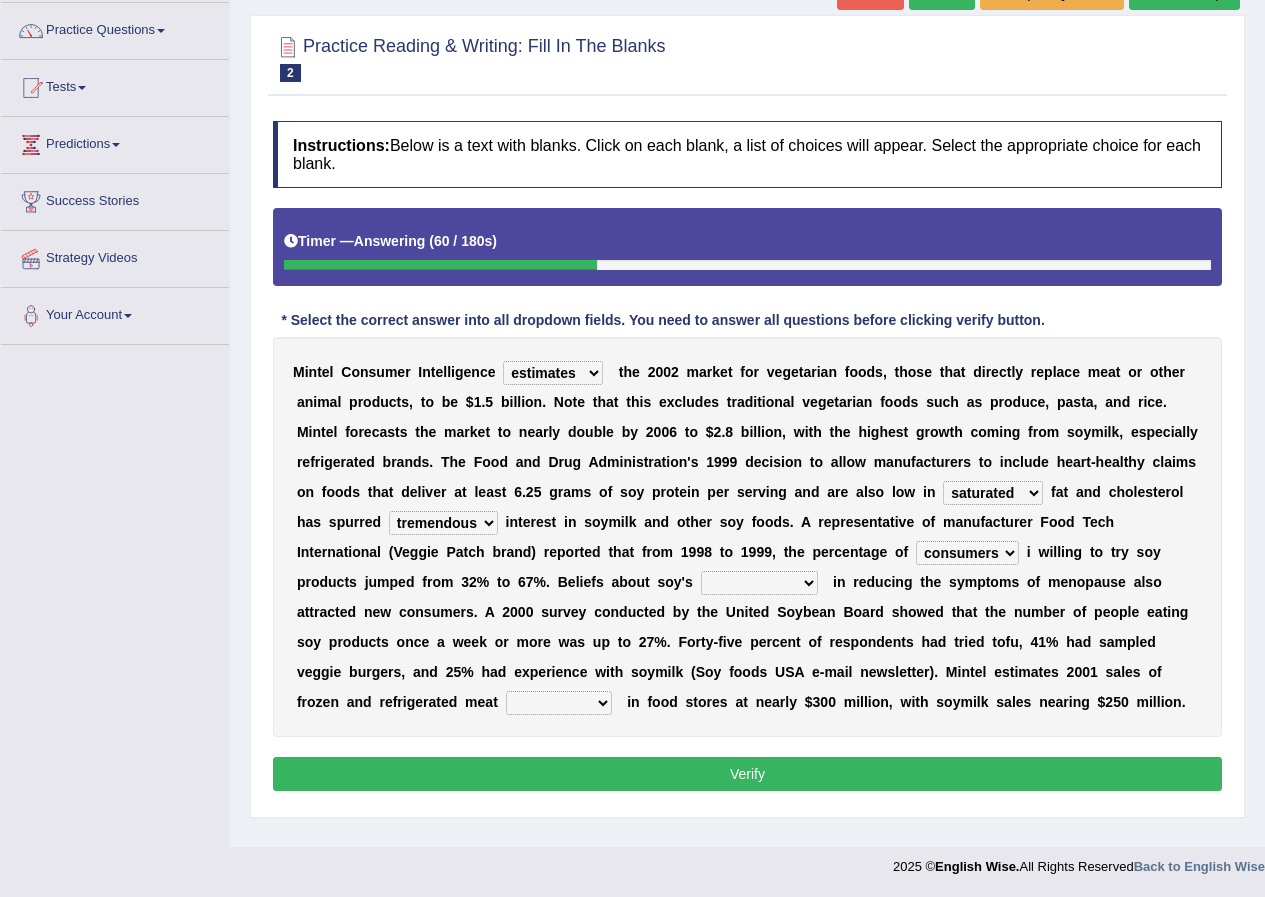 click on "guests consumers customers clients" at bounding box center [967, 553] 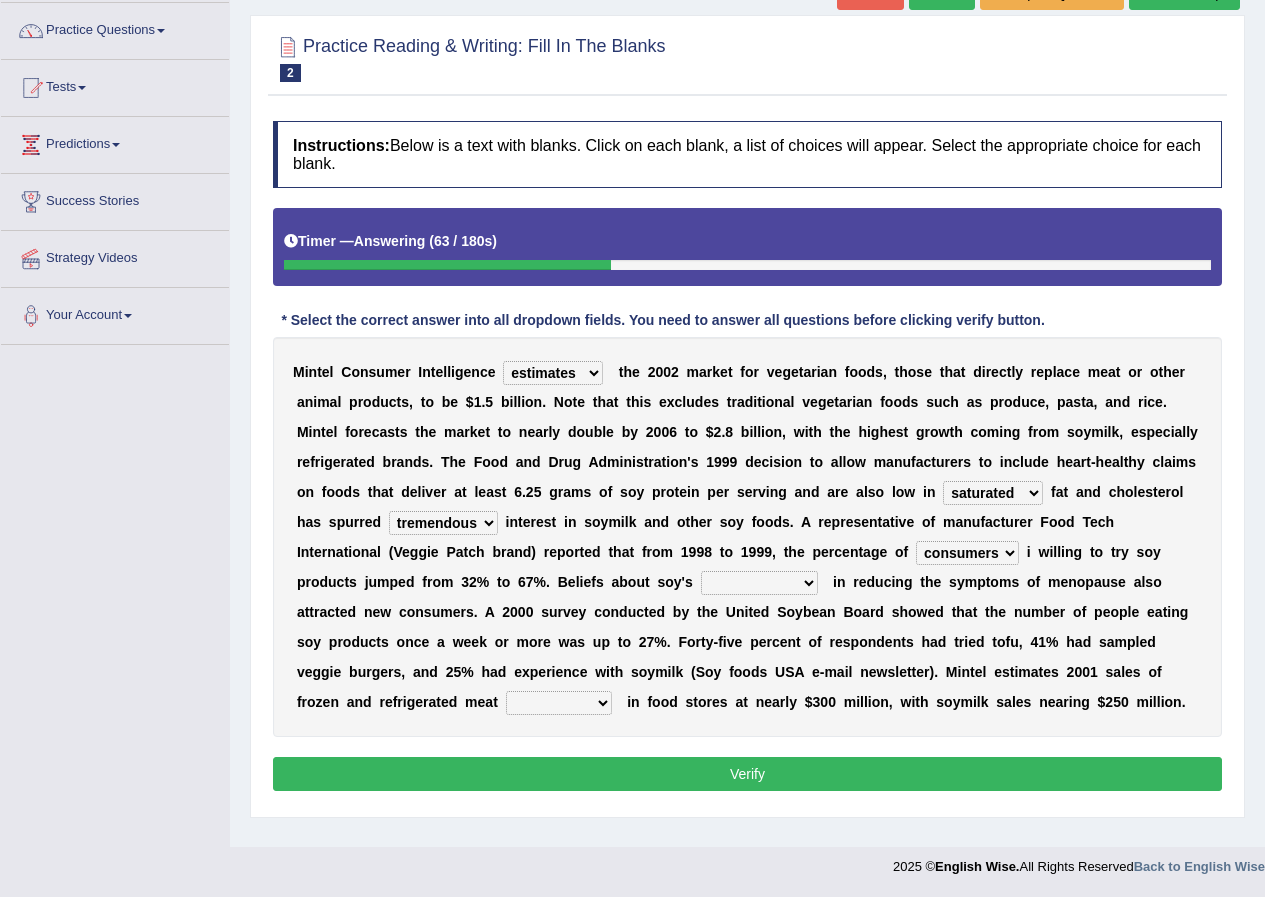 click on "effectiveness timeliness efficiency goodness" at bounding box center [759, 583] 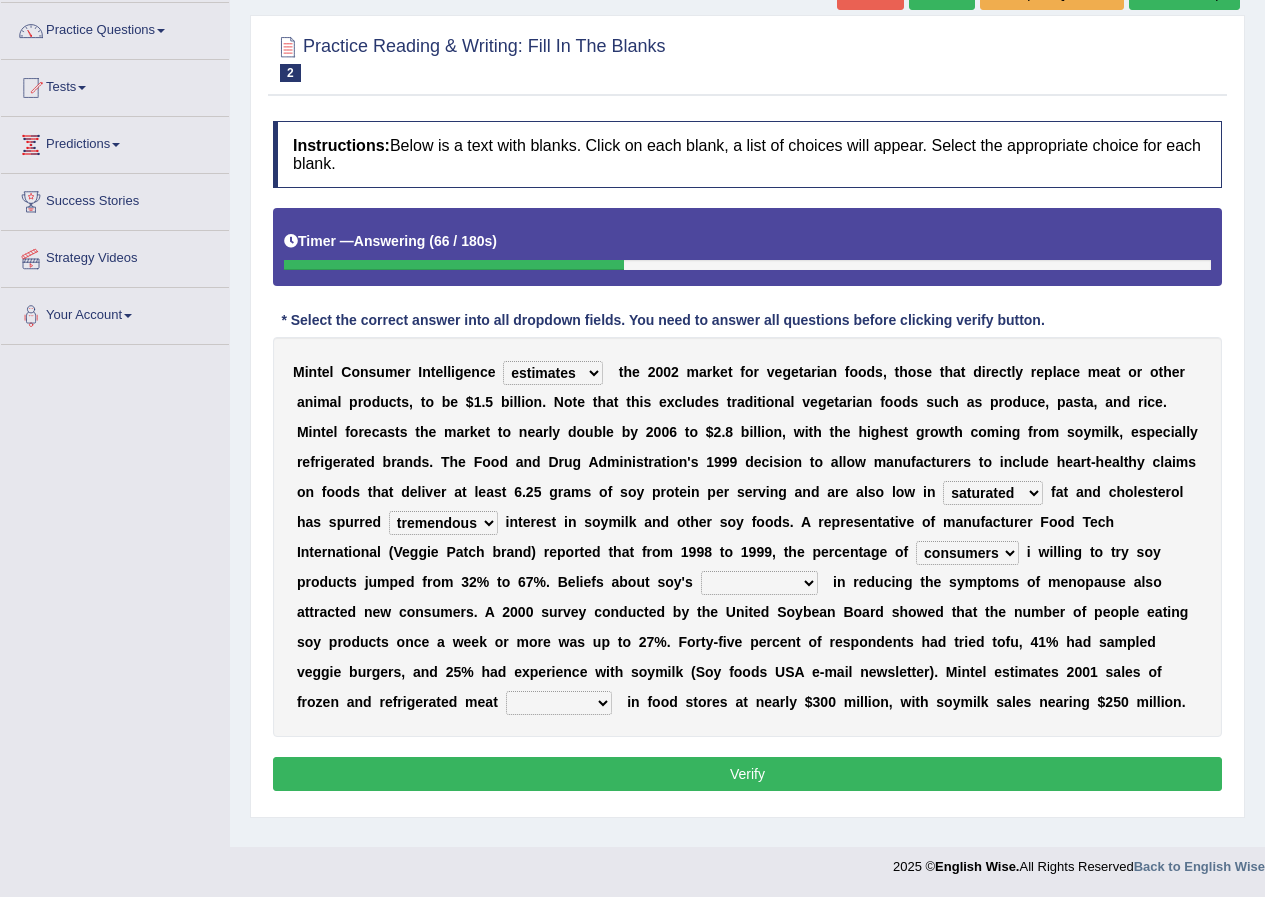 select on "effectiveness" 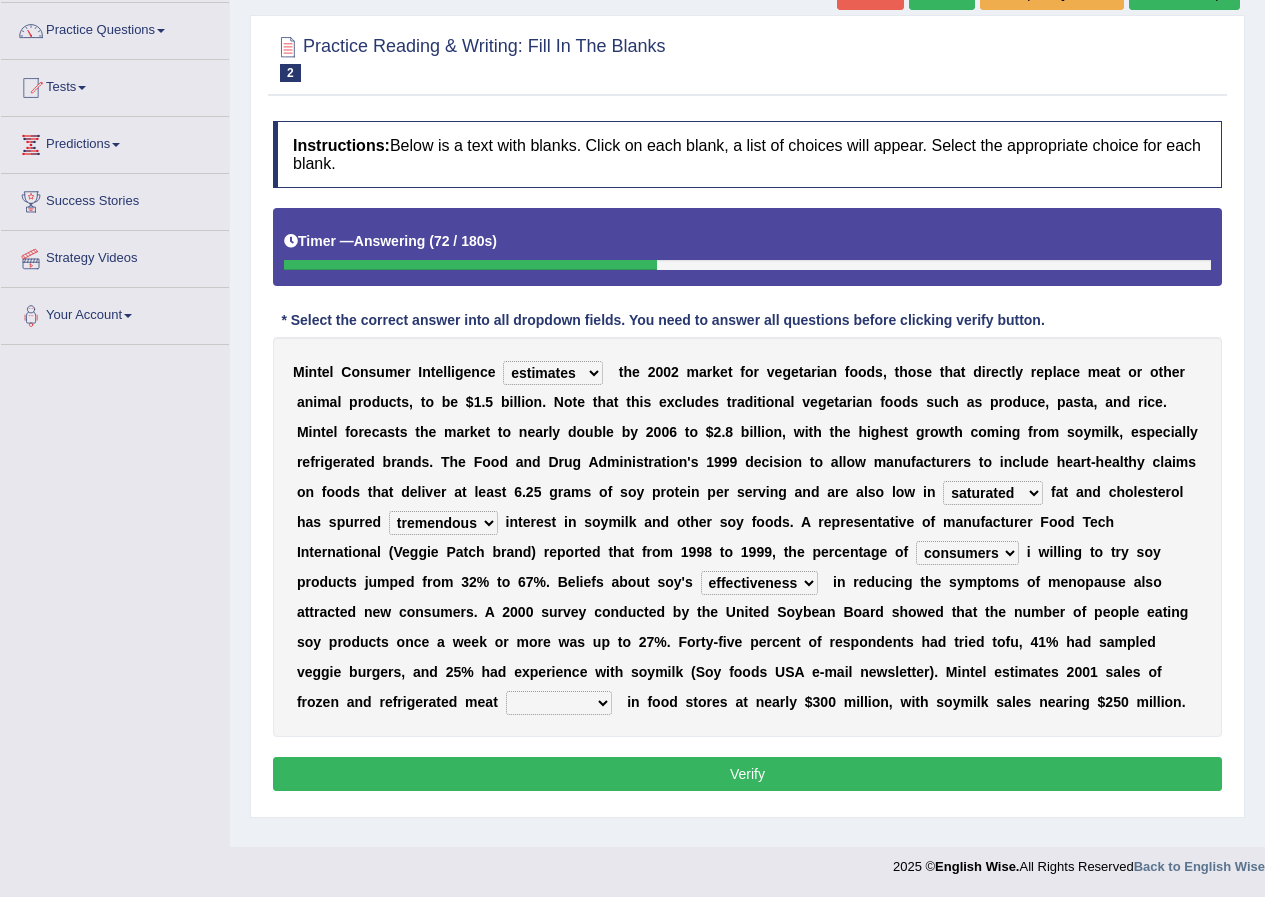 click on "foods choices staffs alternatives" at bounding box center (559, 703) 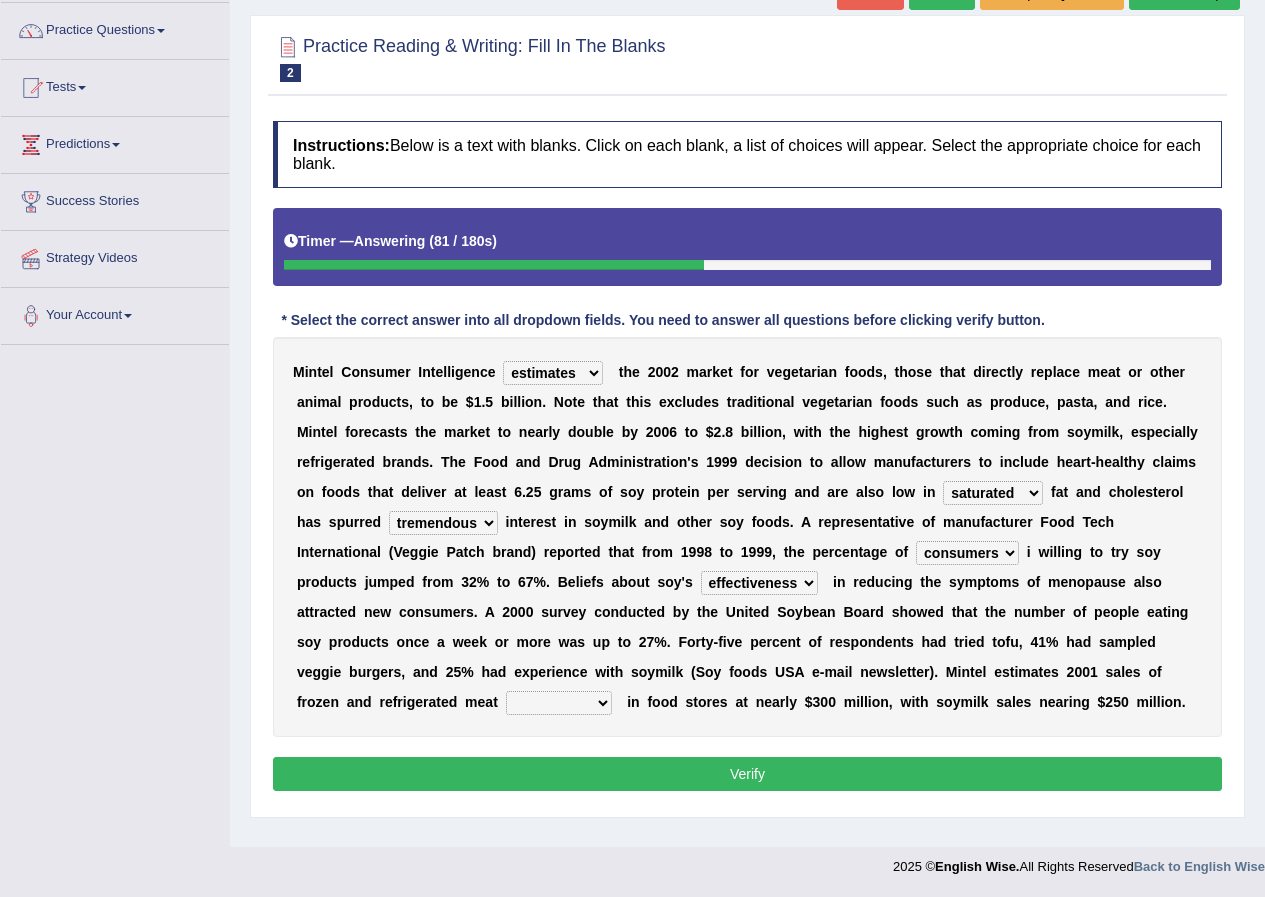 select on "alternatives" 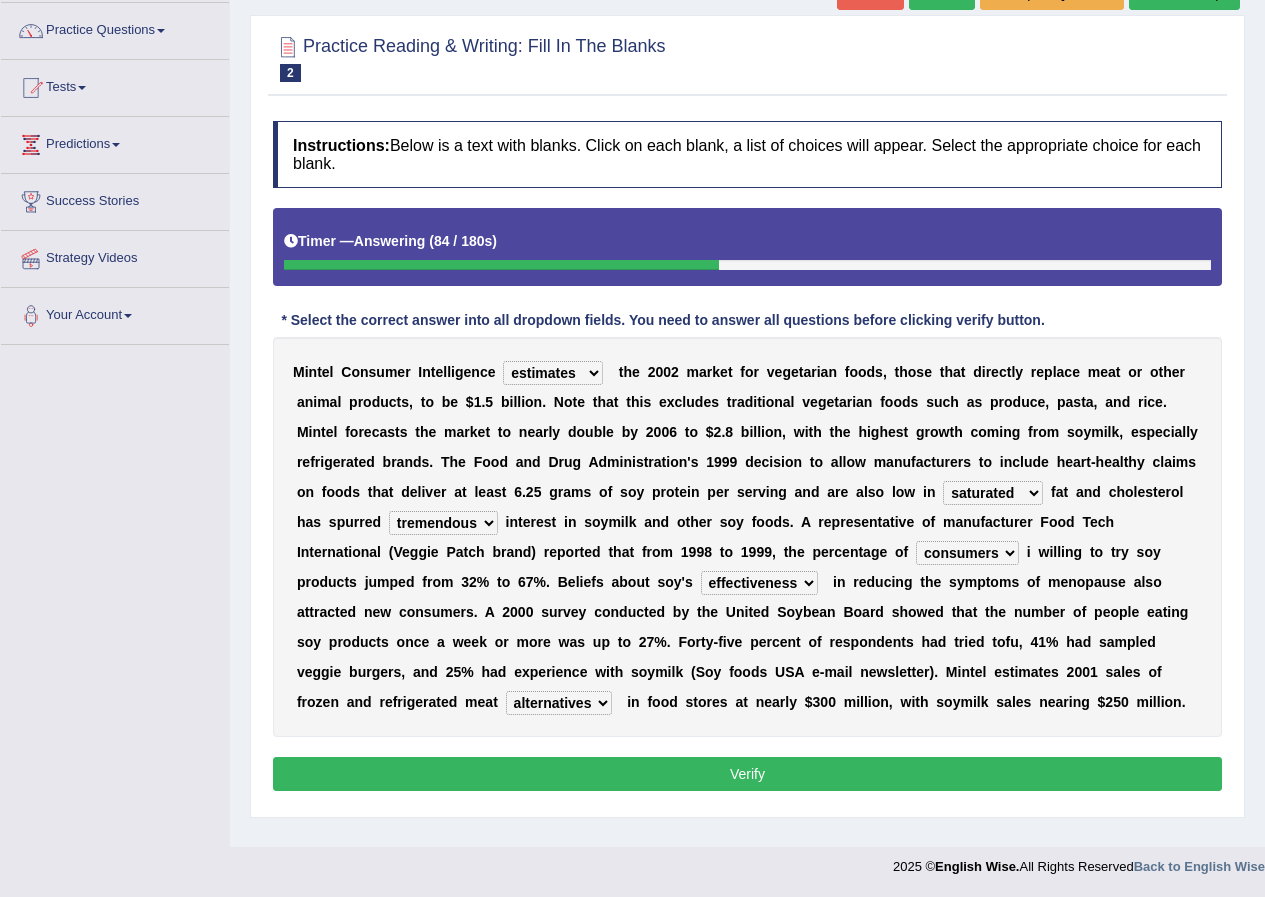 click on "foods choices staffs alternatives" at bounding box center (559, 703) 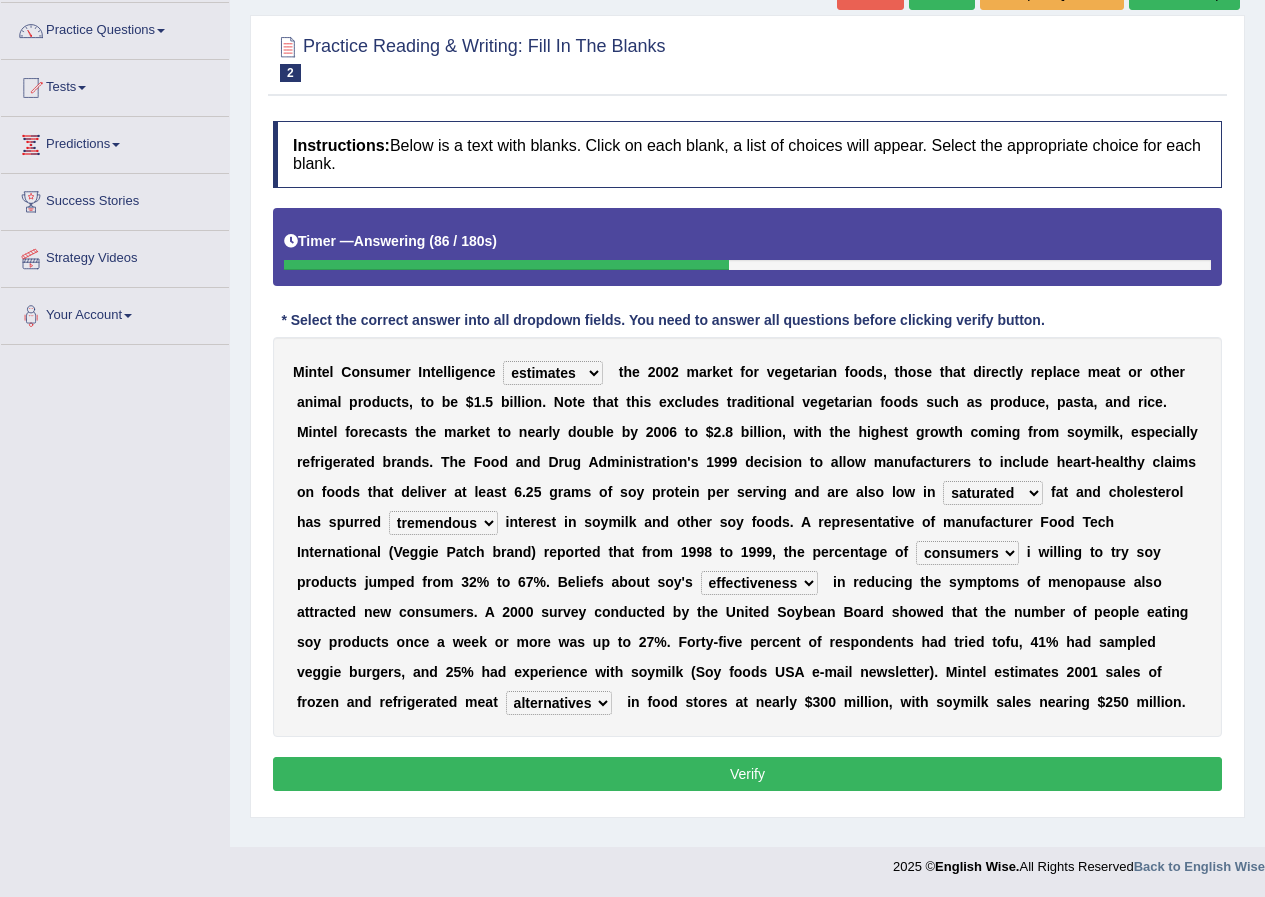 click on "foods choices staffs alternatives" at bounding box center (559, 703) 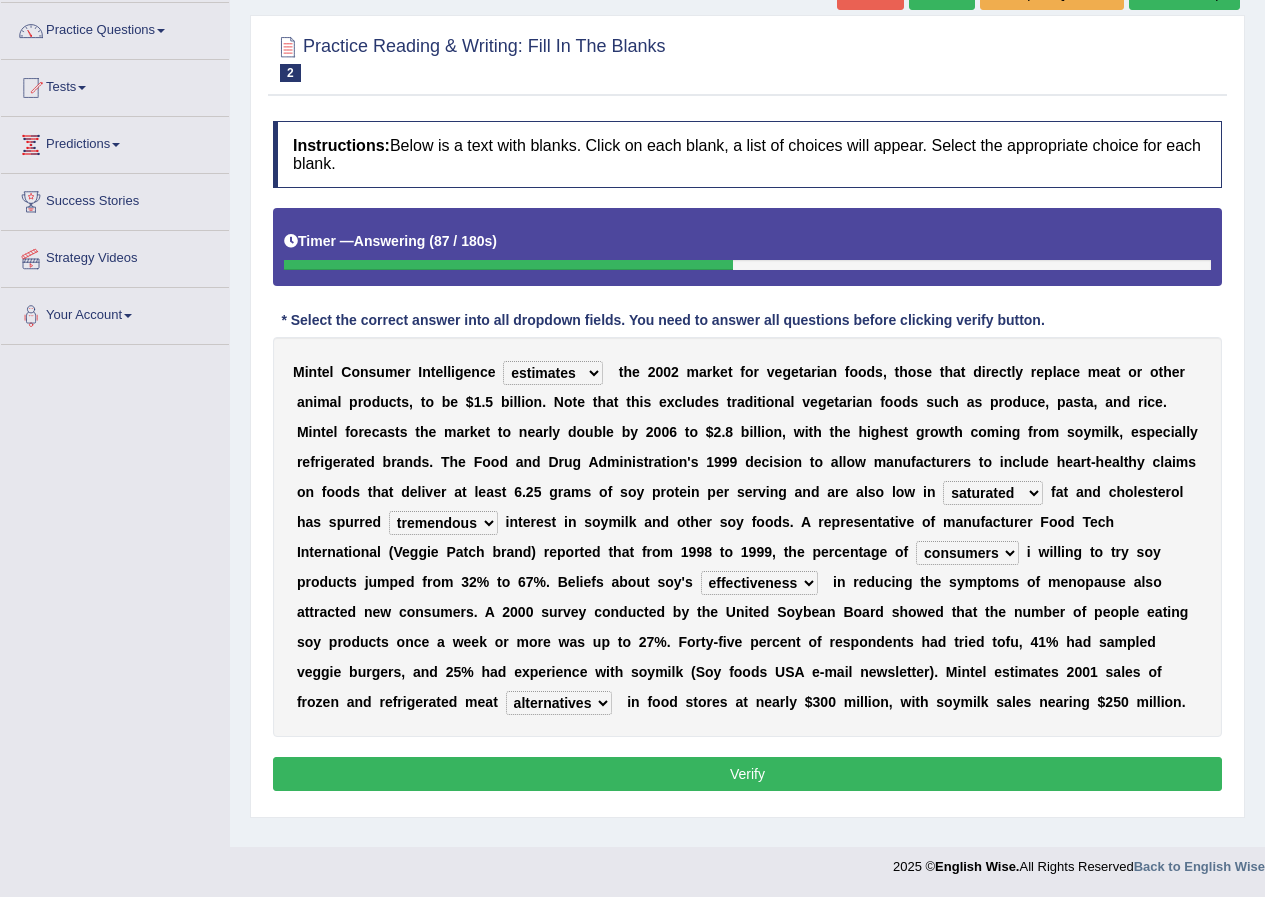 click on "Verify" at bounding box center [747, 774] 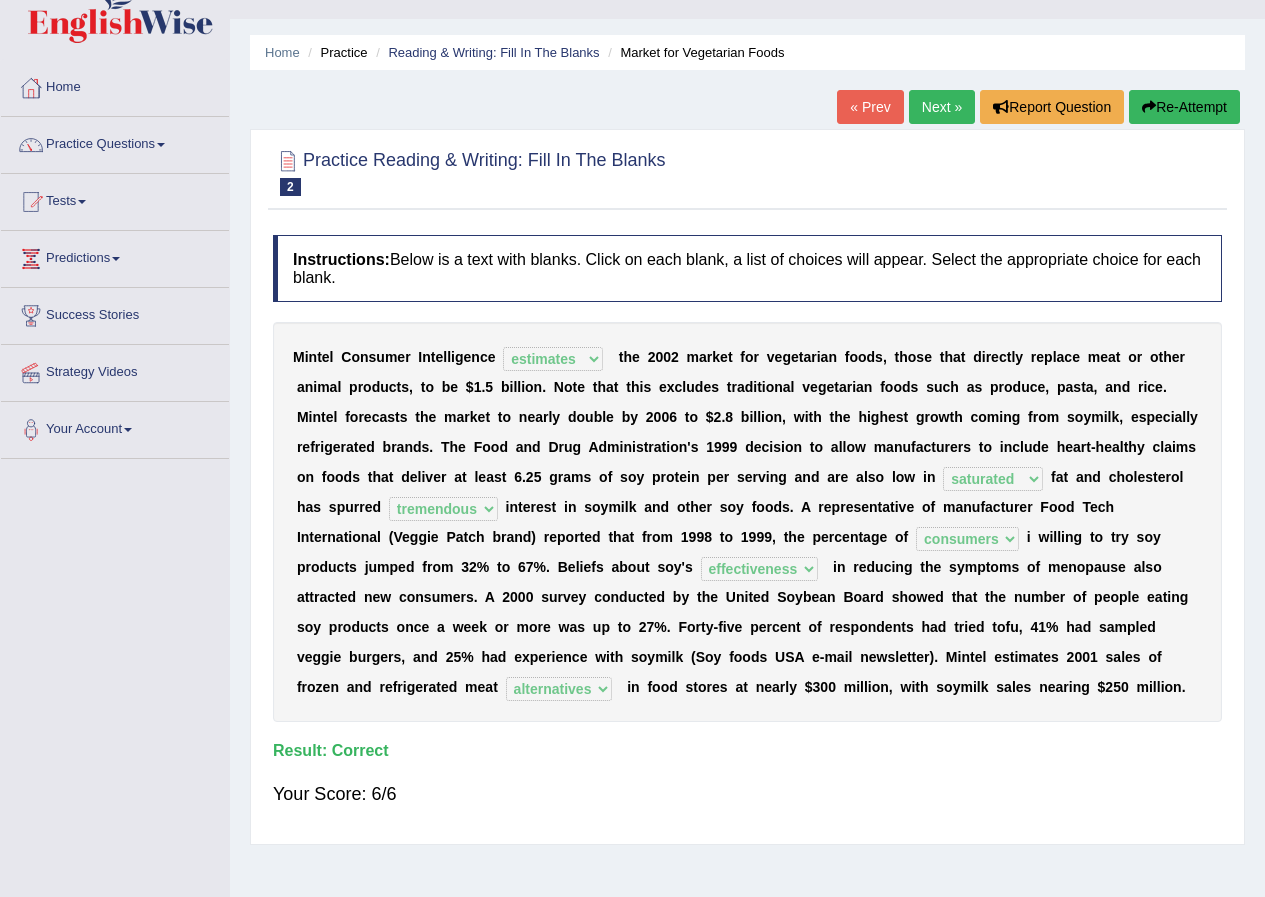 scroll, scrollTop: 0, scrollLeft: 0, axis: both 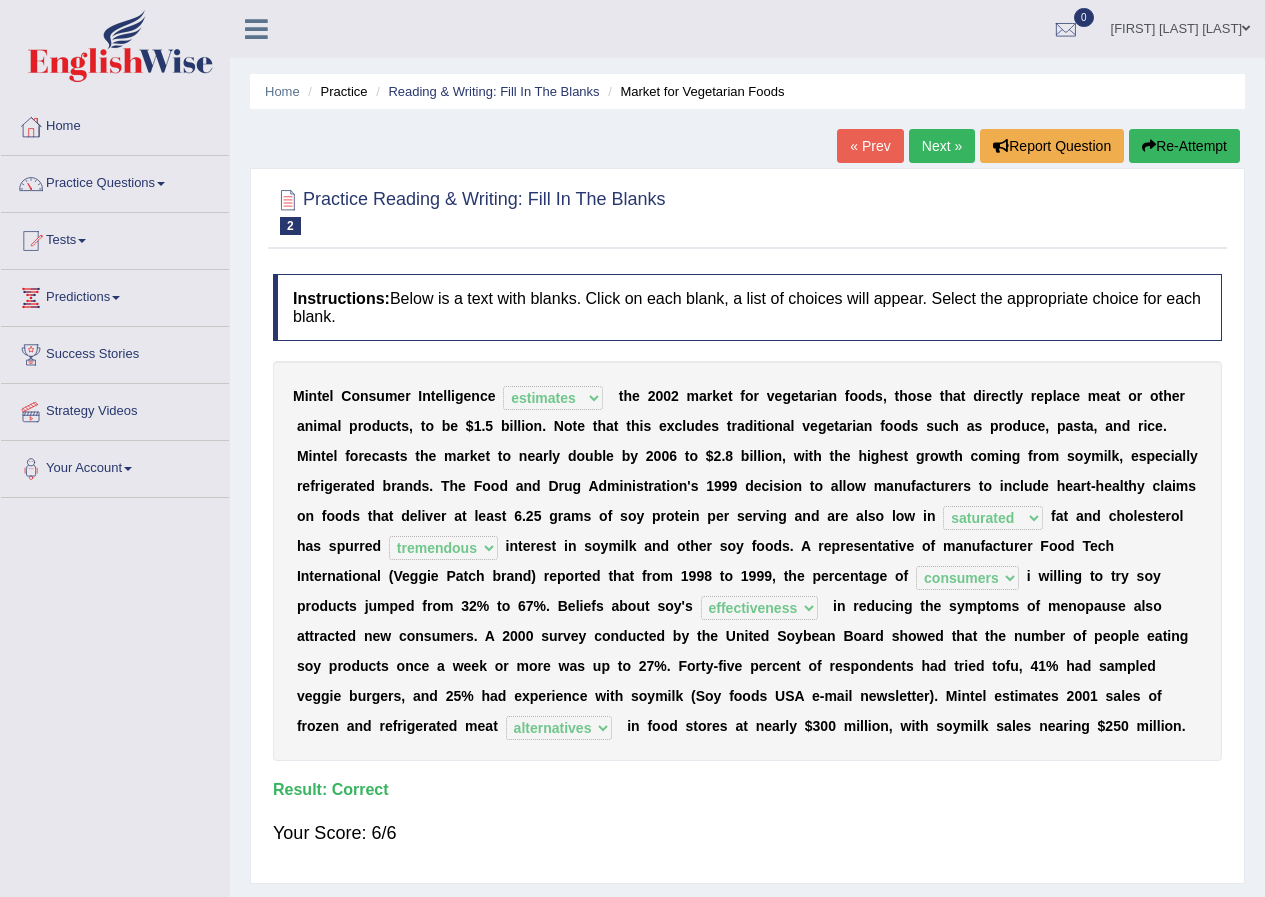click on "Next »" at bounding box center [942, 146] 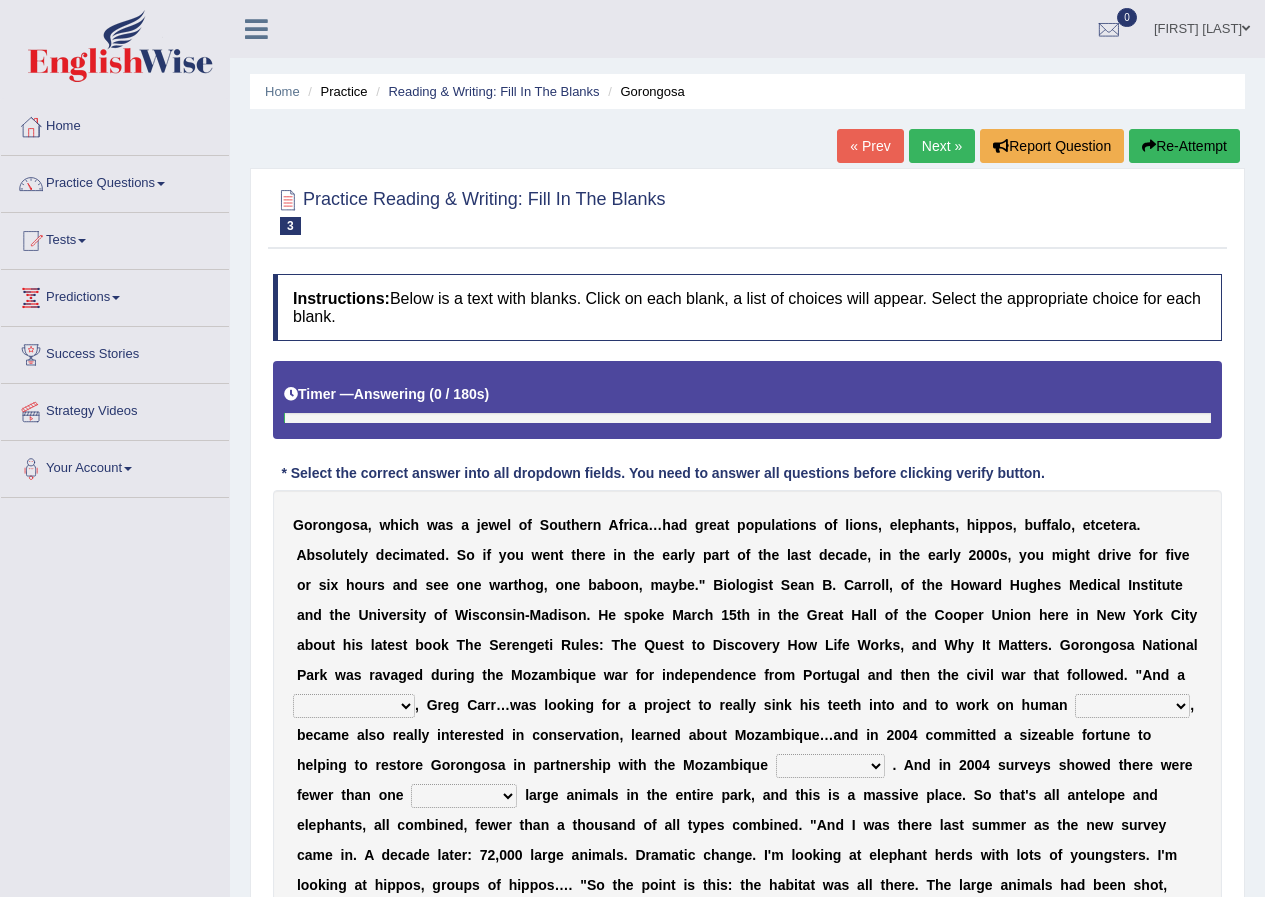 scroll, scrollTop: 0, scrollLeft: 0, axis: both 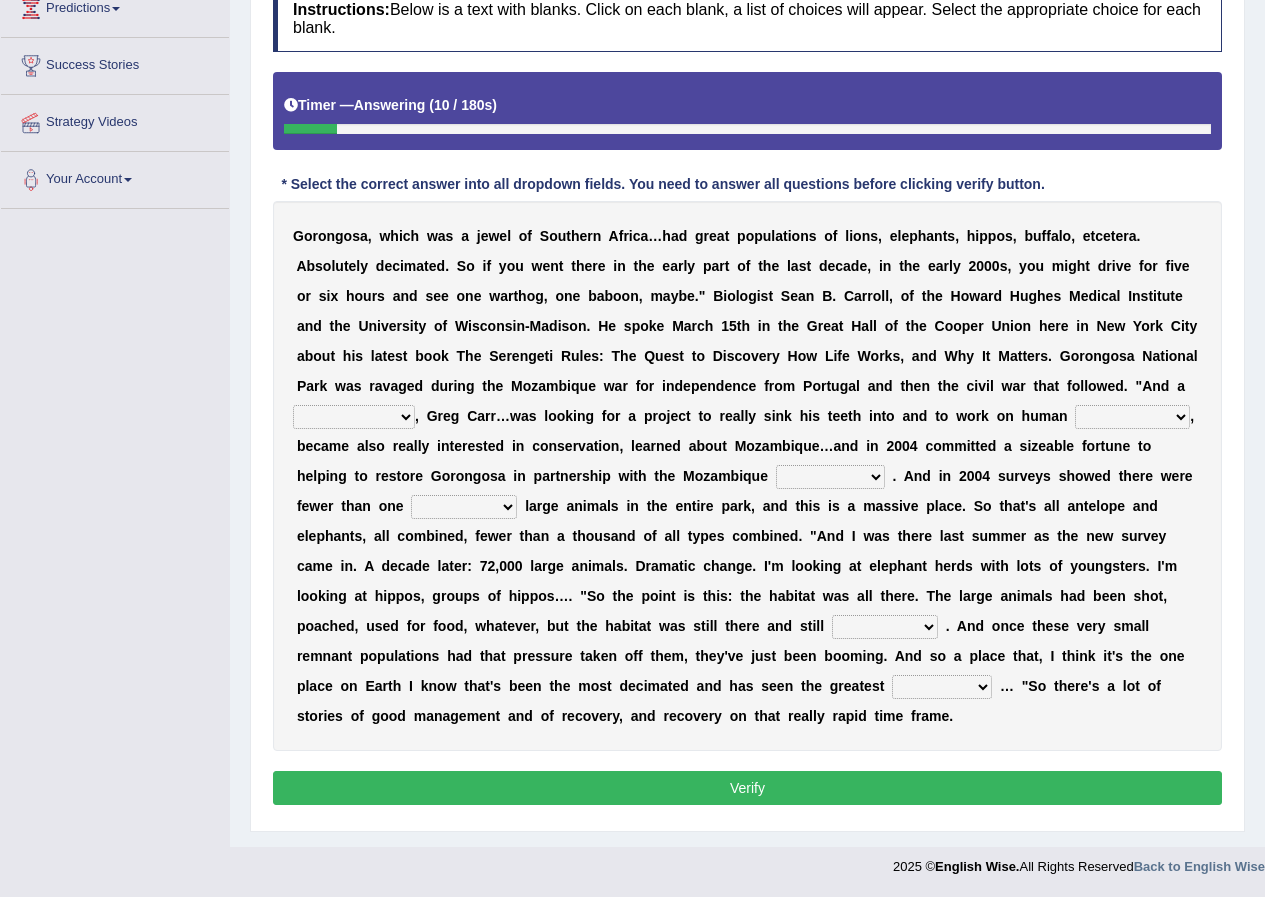 click on "passion solstice ballast philanthropist" at bounding box center [354, 417] 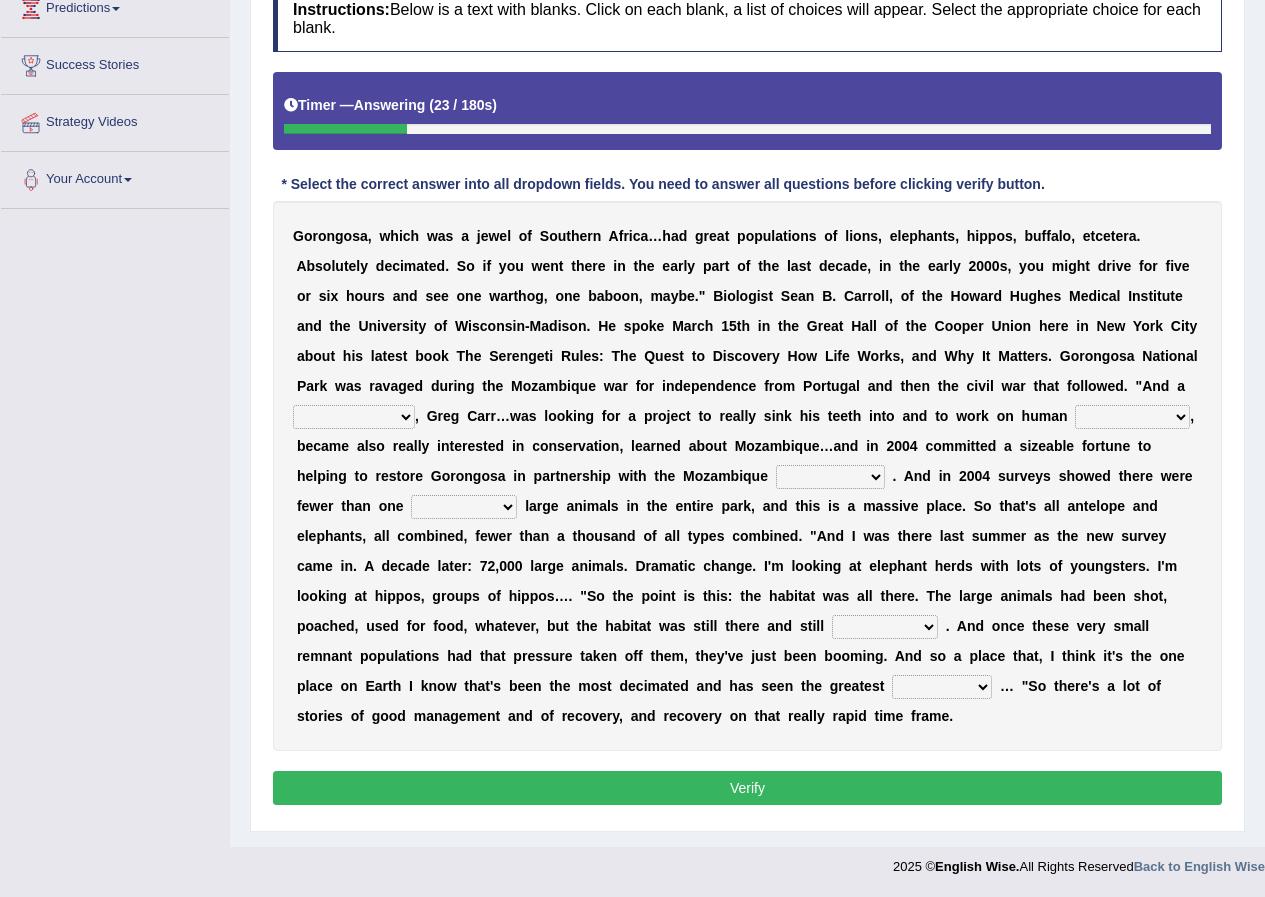 click on "o" at bounding box center (802, 356) 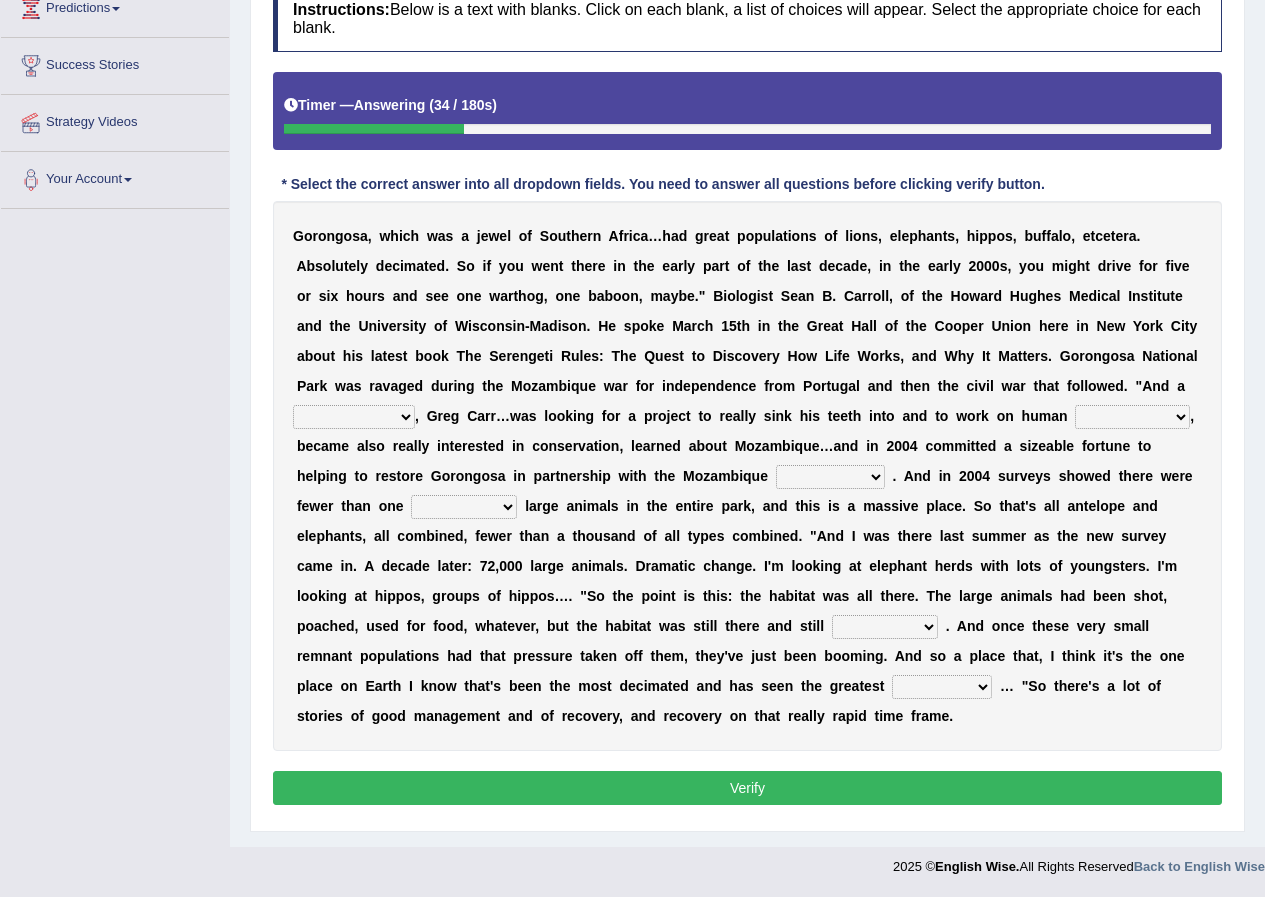 click on "passion solstice ballast philanthropist" at bounding box center [354, 417] 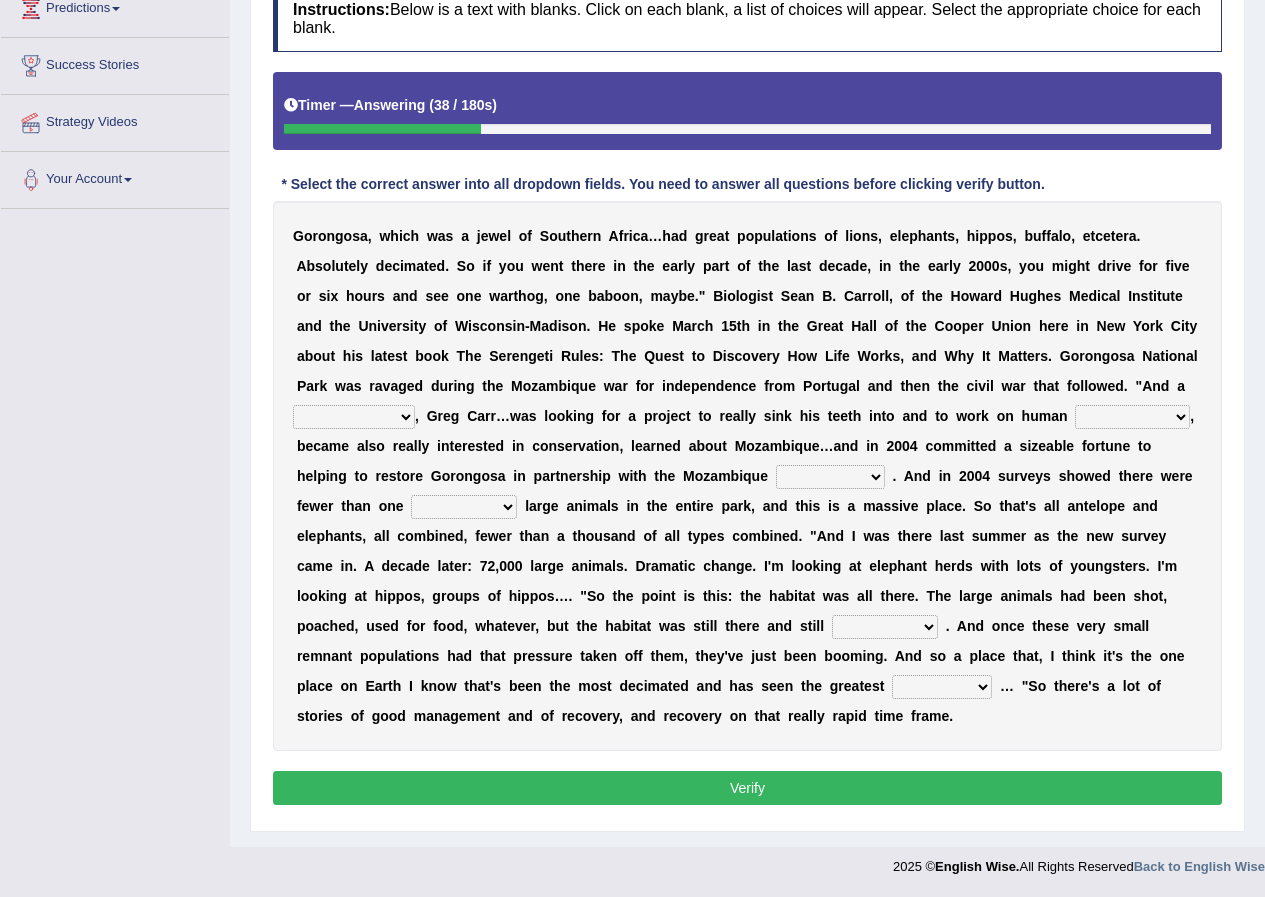 select on "philanthropist" 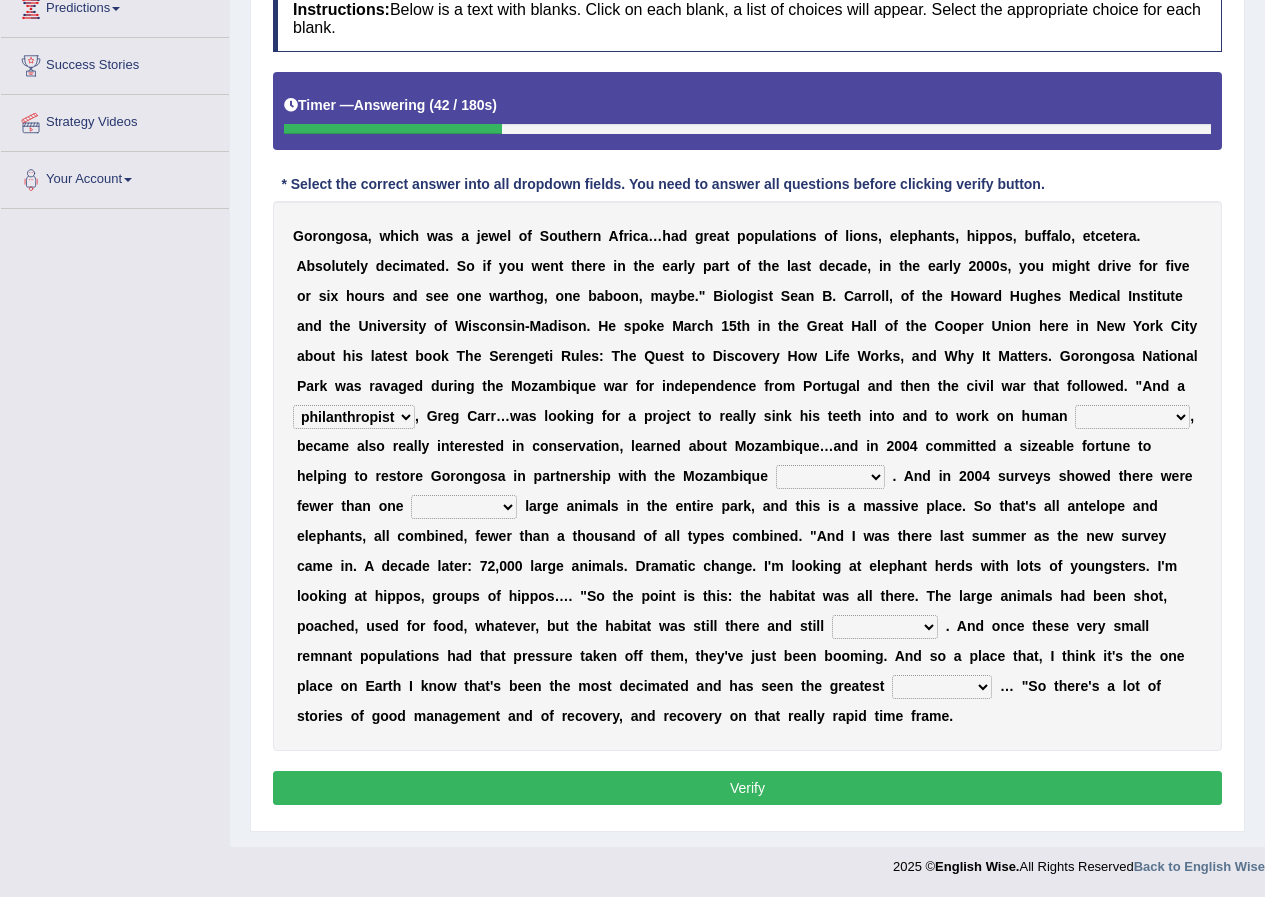 click on "passion solstice ballast philanthropist" at bounding box center [354, 417] 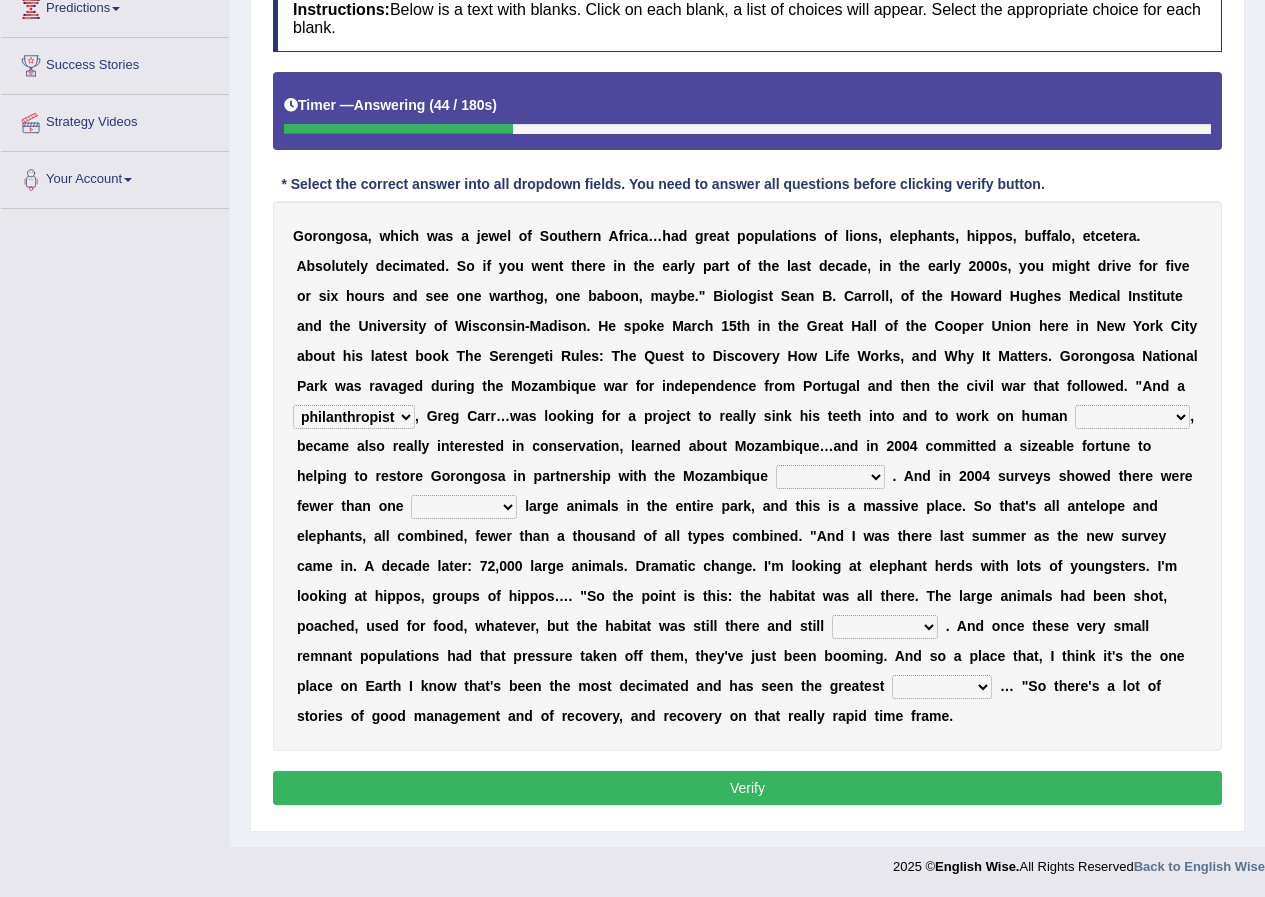 click on "passion solstice ballast philanthropist" at bounding box center (354, 417) 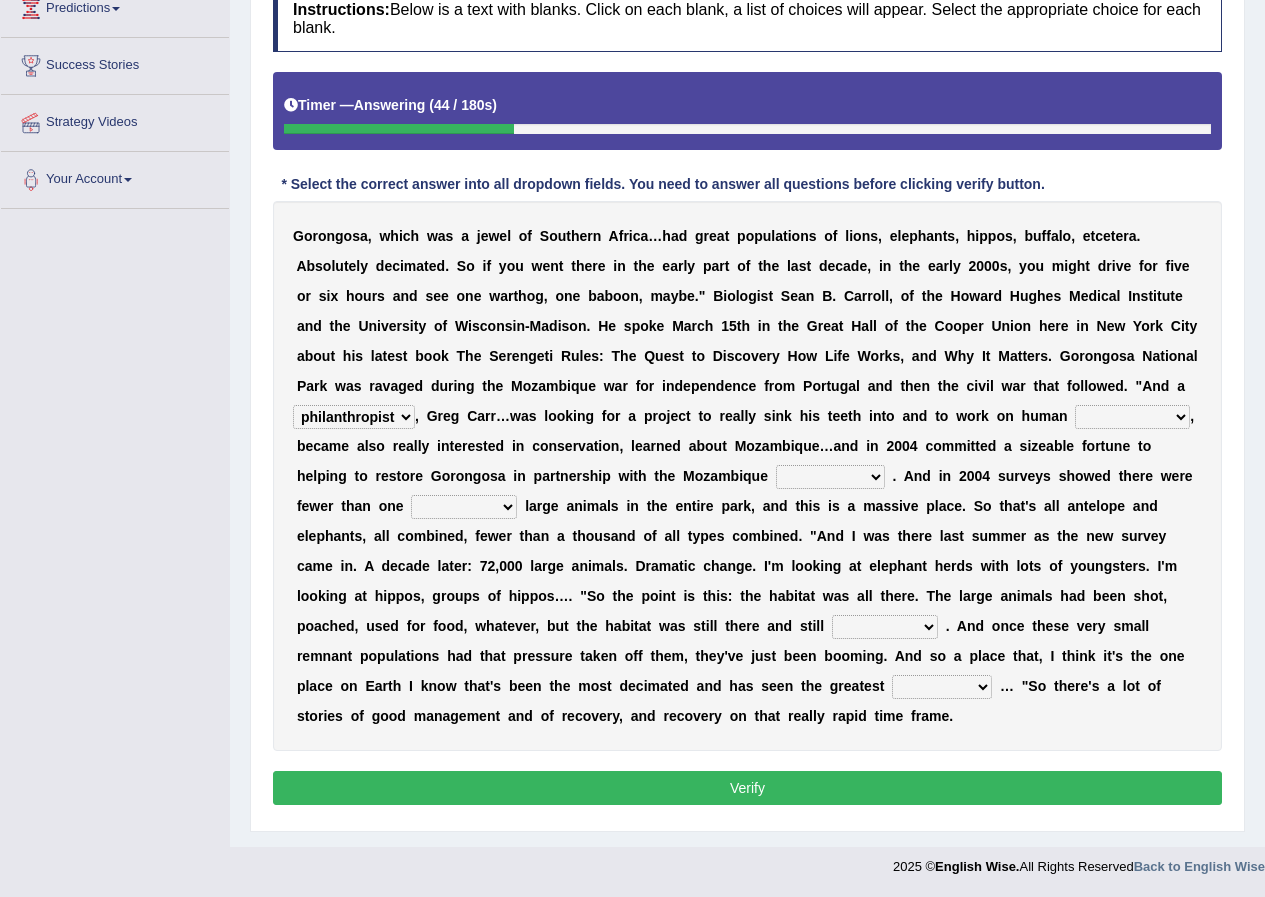 click on "passion solstice ballast philanthropist" at bounding box center [354, 417] 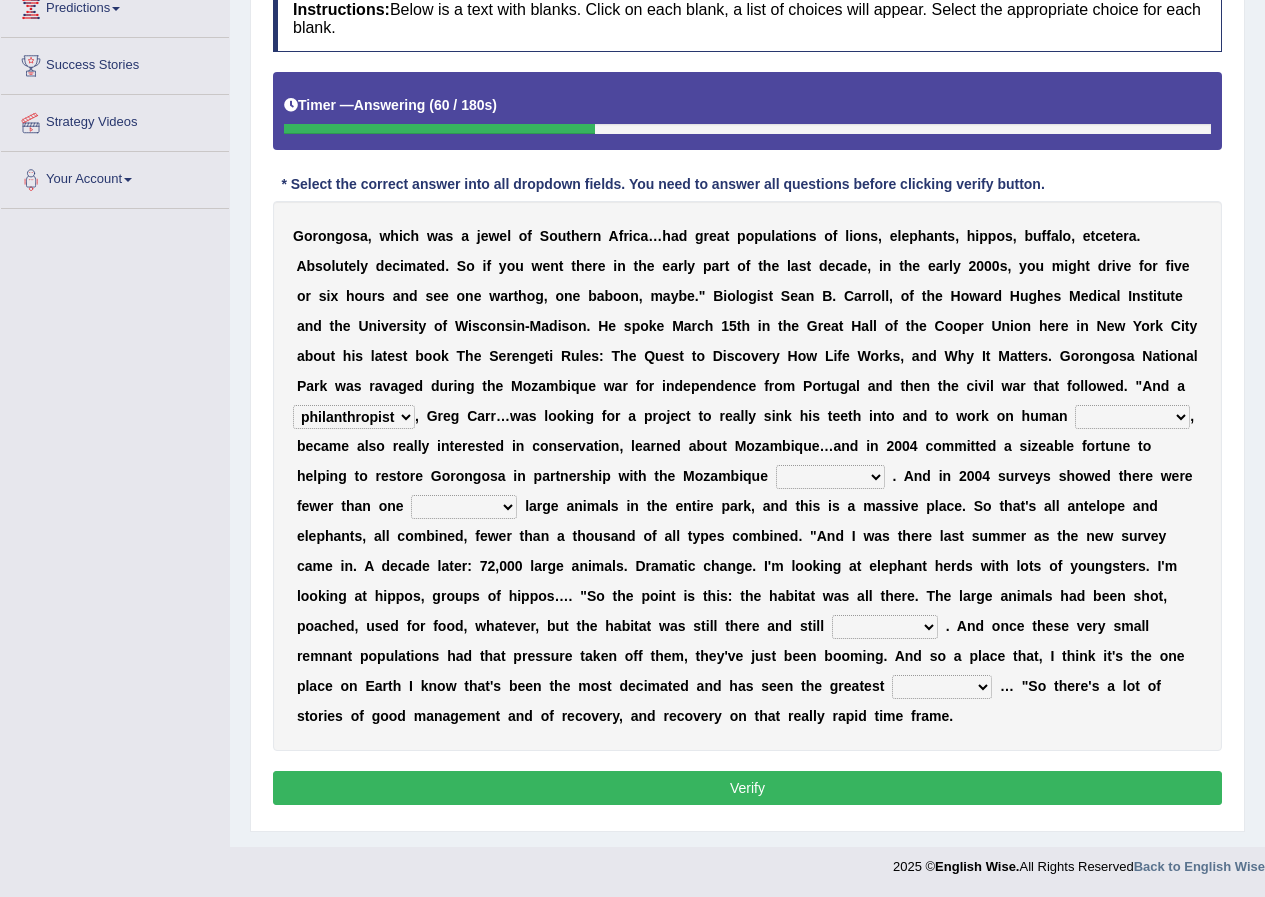 click on "passion solstice ballast philanthropist" at bounding box center [354, 417] 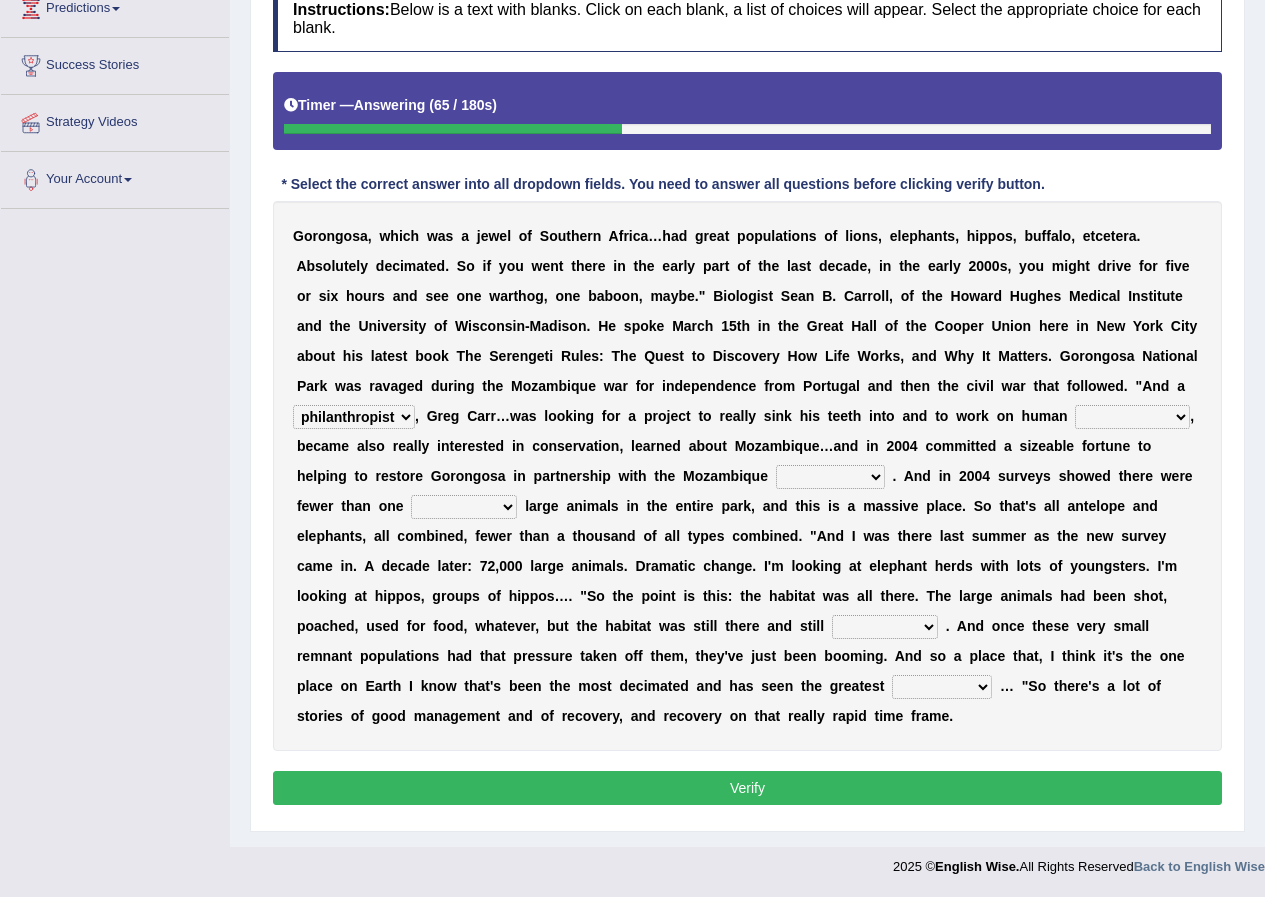 click on "negligence prevalence development malevolence" at bounding box center [1132, 417] 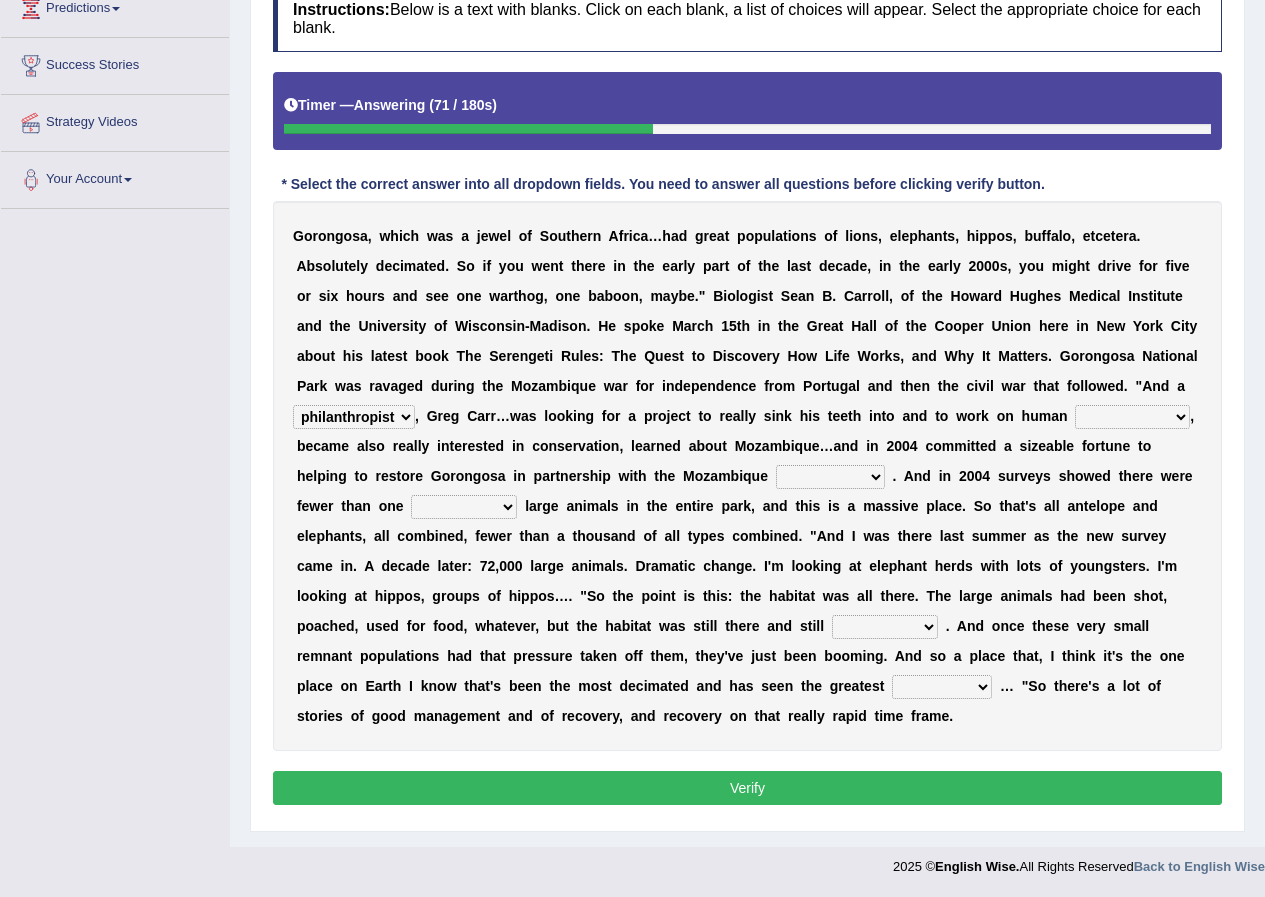 select on "development" 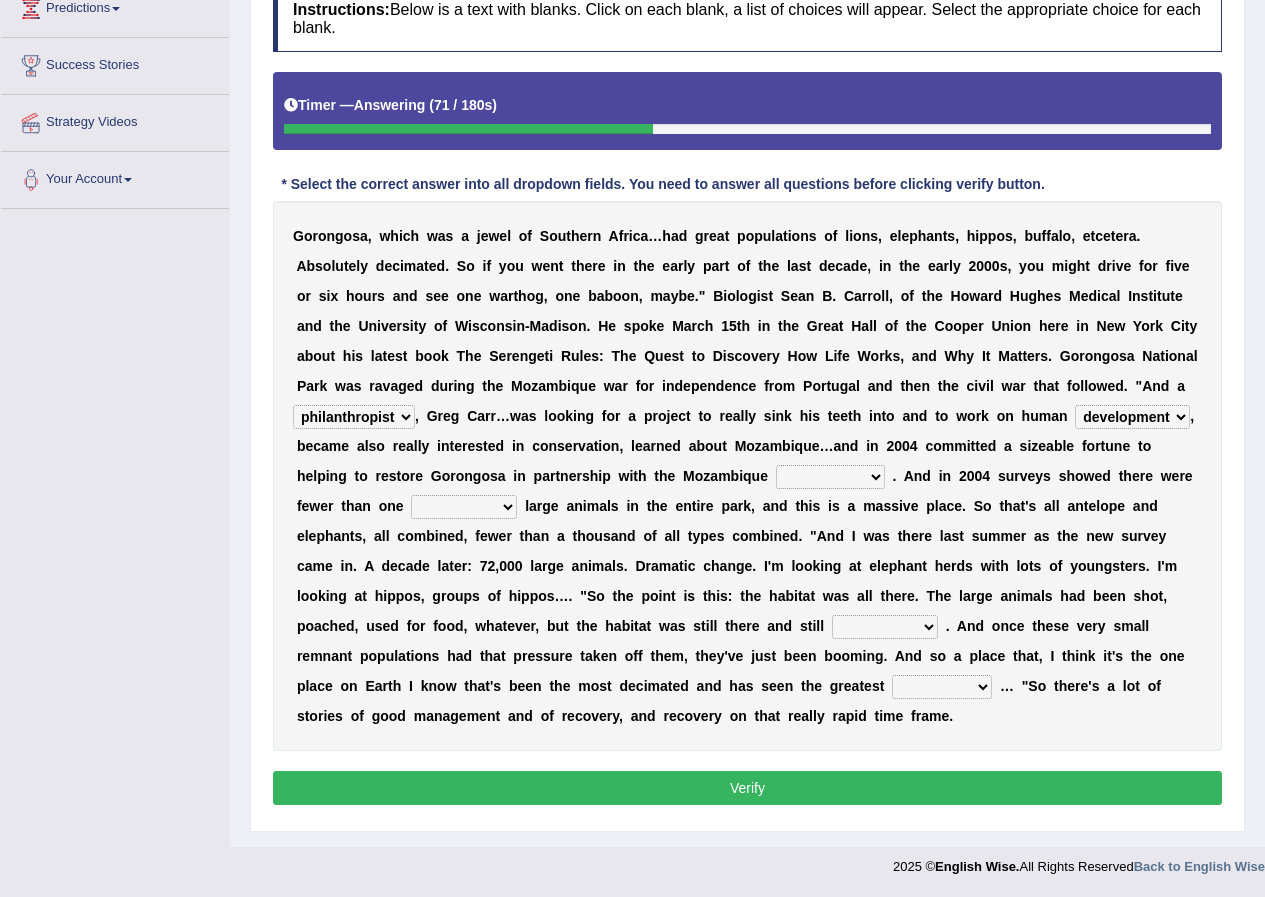 click on "negligence prevalence development malevolence" at bounding box center [1132, 417] 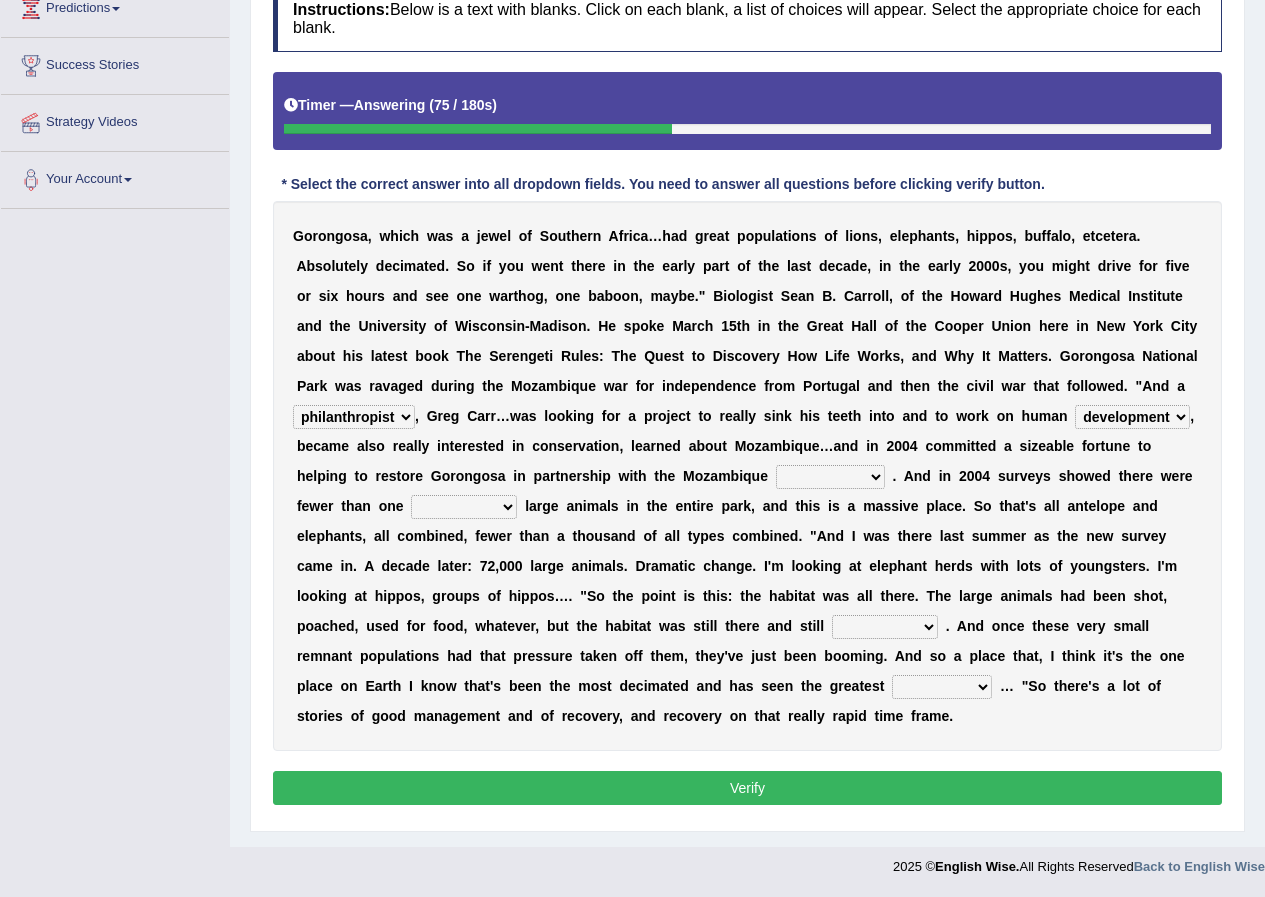 click on "negligence prevalence development malevolence" at bounding box center (1132, 417) 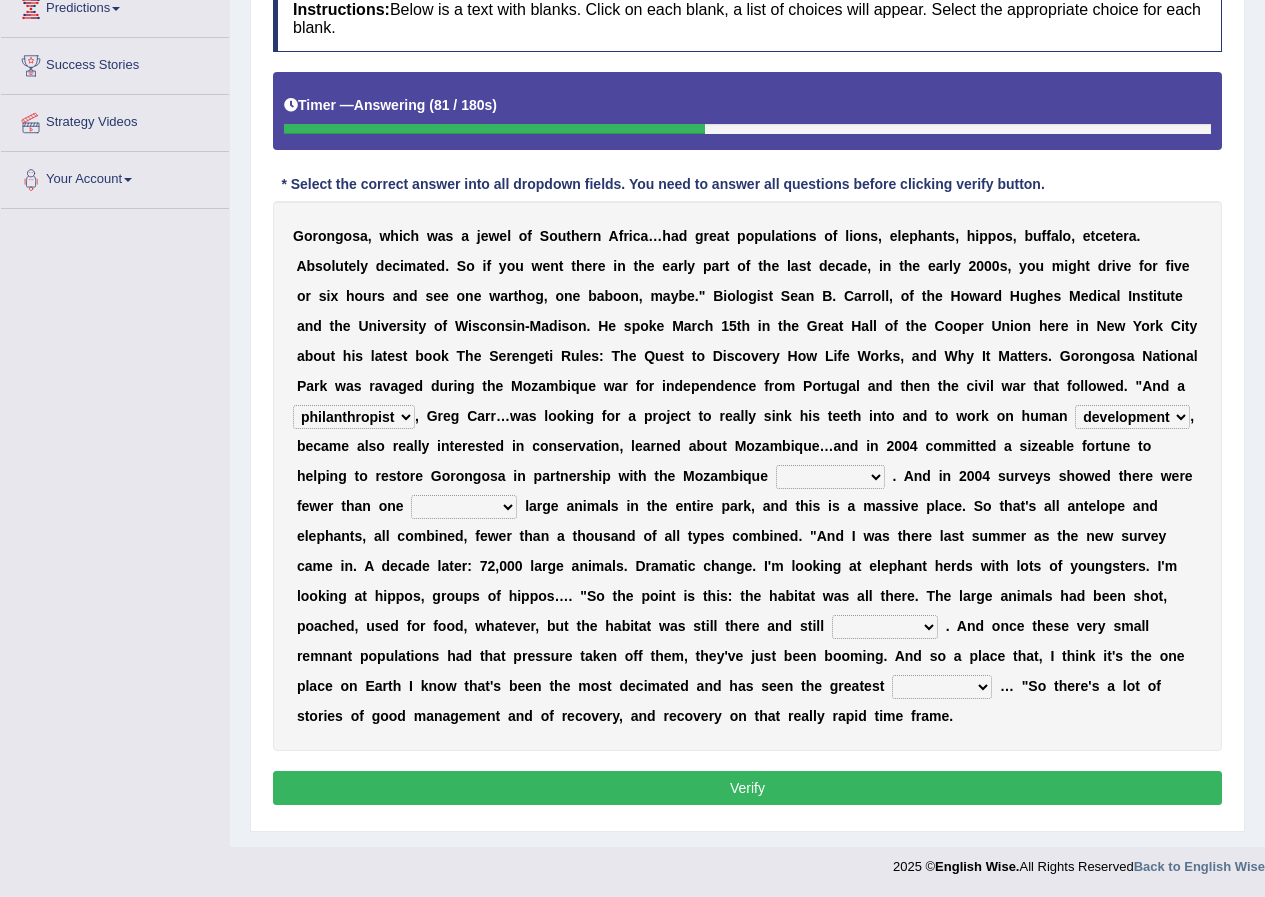 click on "negligence prevalence development malevolence" at bounding box center (1132, 417) 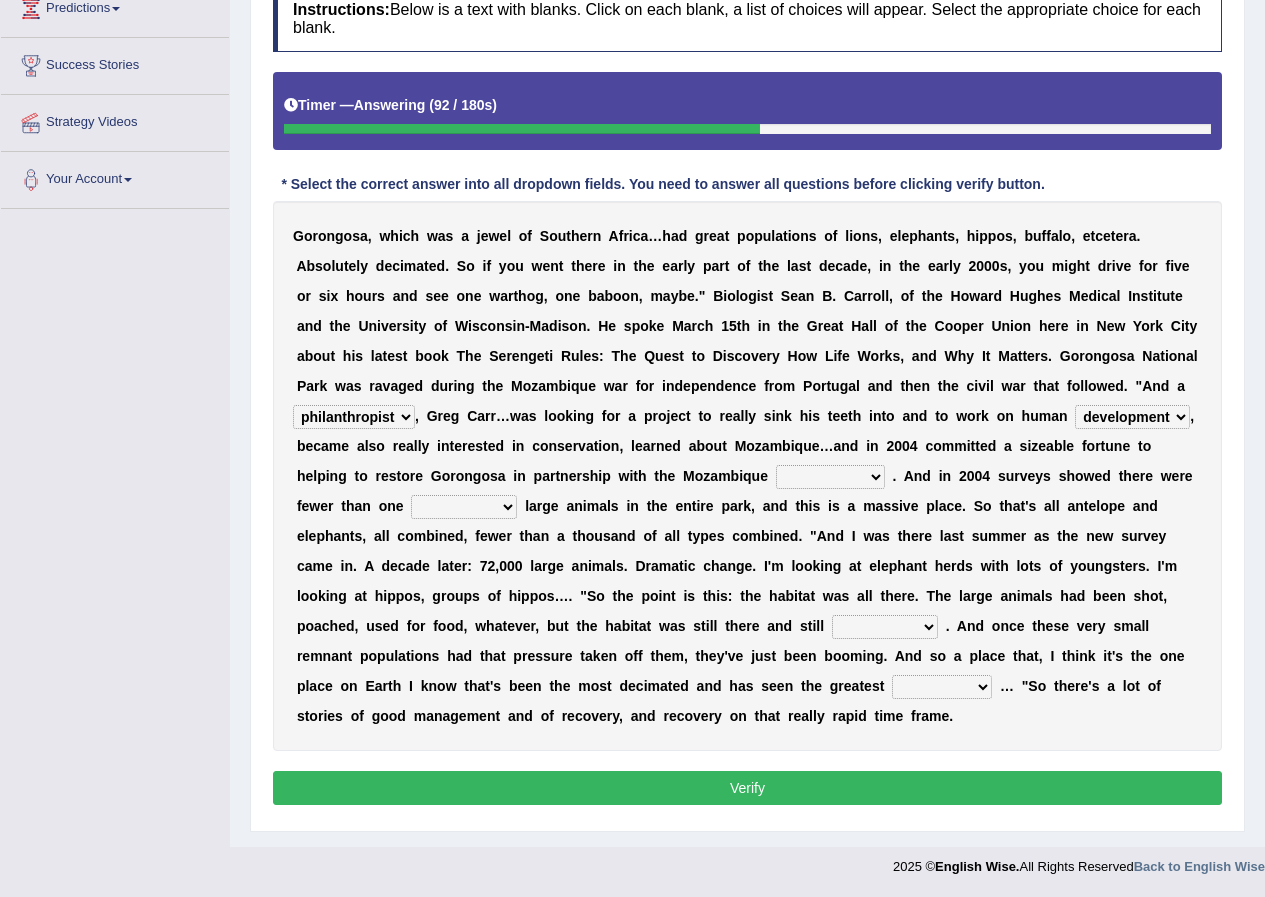 click on "parliament semanticist government journalist" at bounding box center [830, 477] 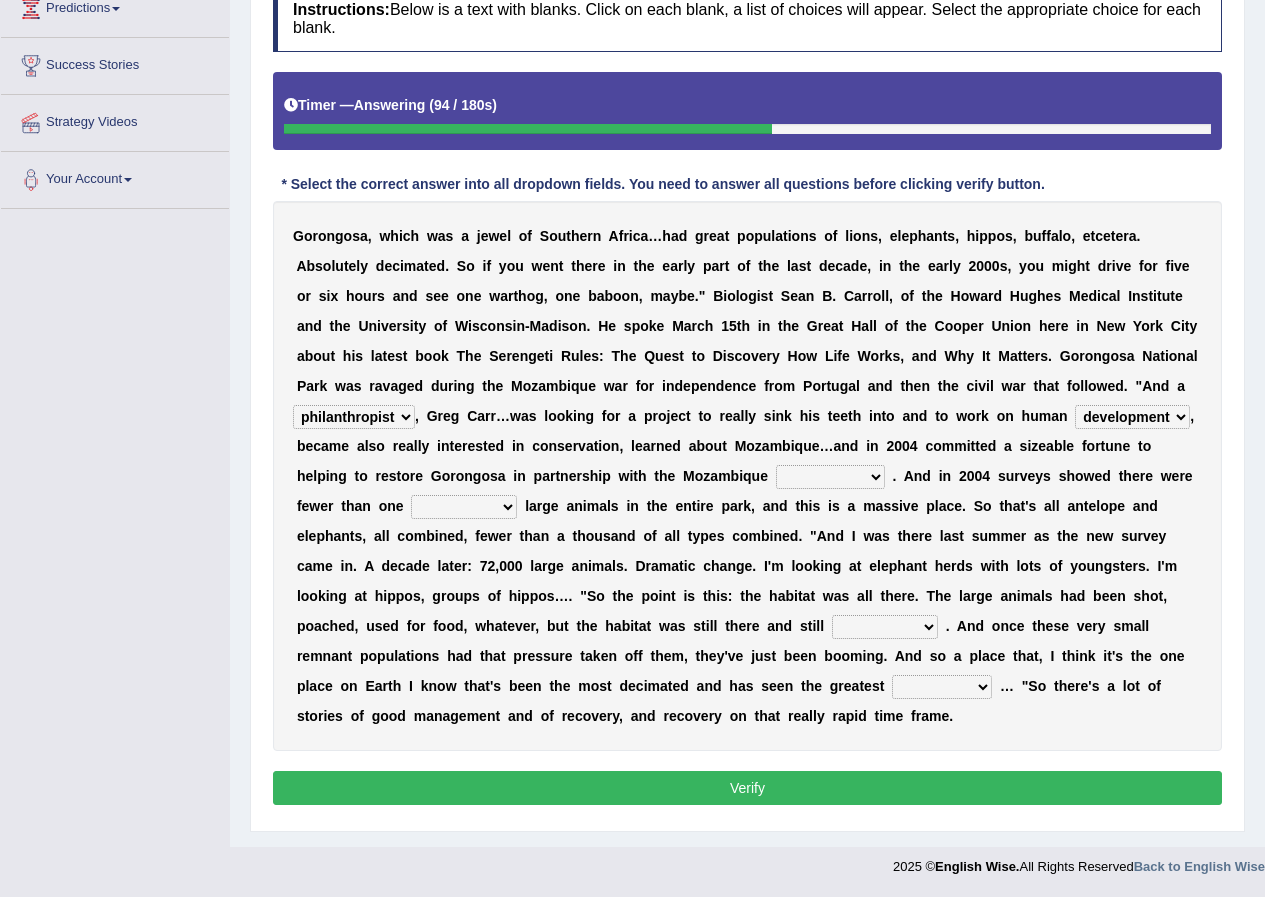 select on "government" 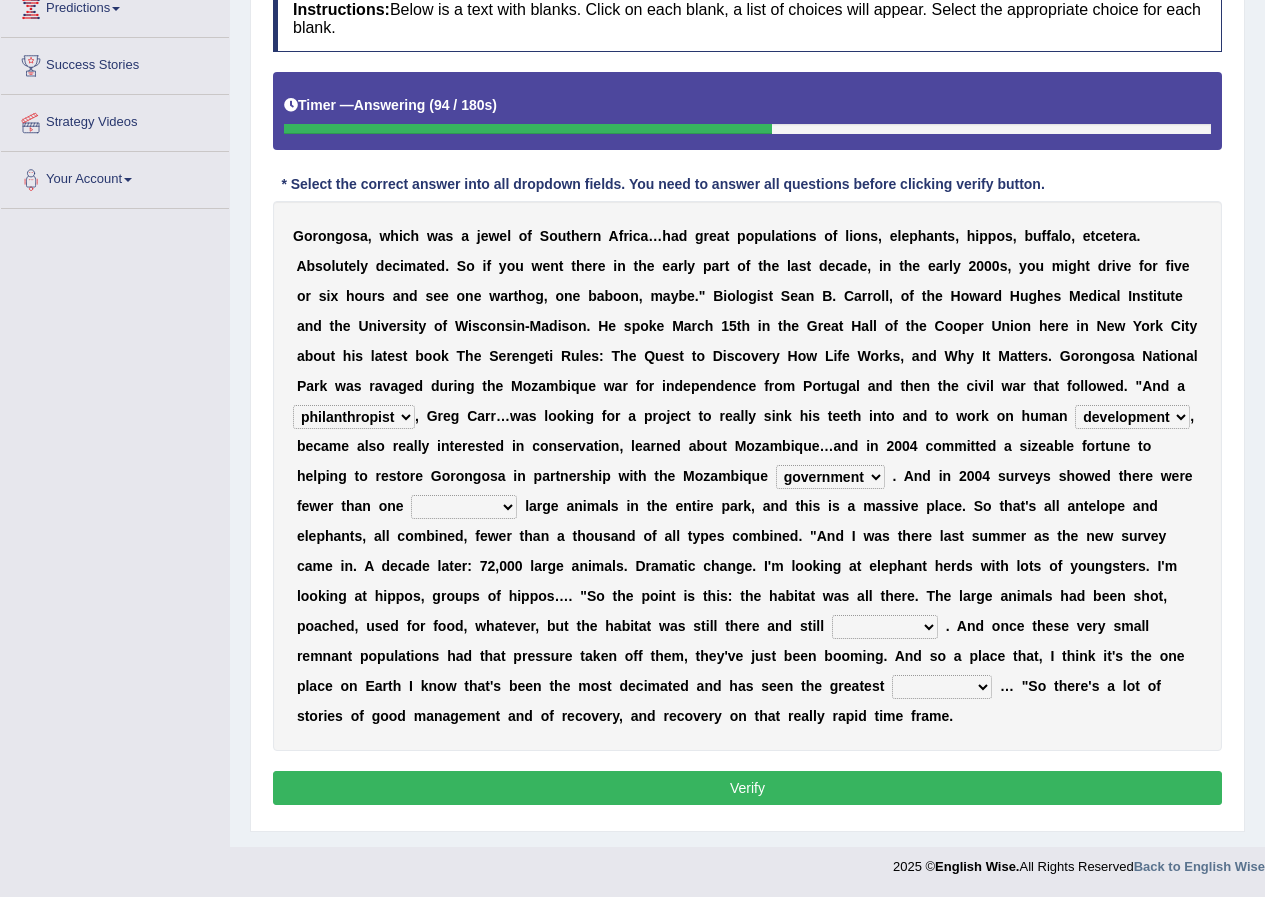 click on "parliament semanticist government journalist" at bounding box center (830, 477) 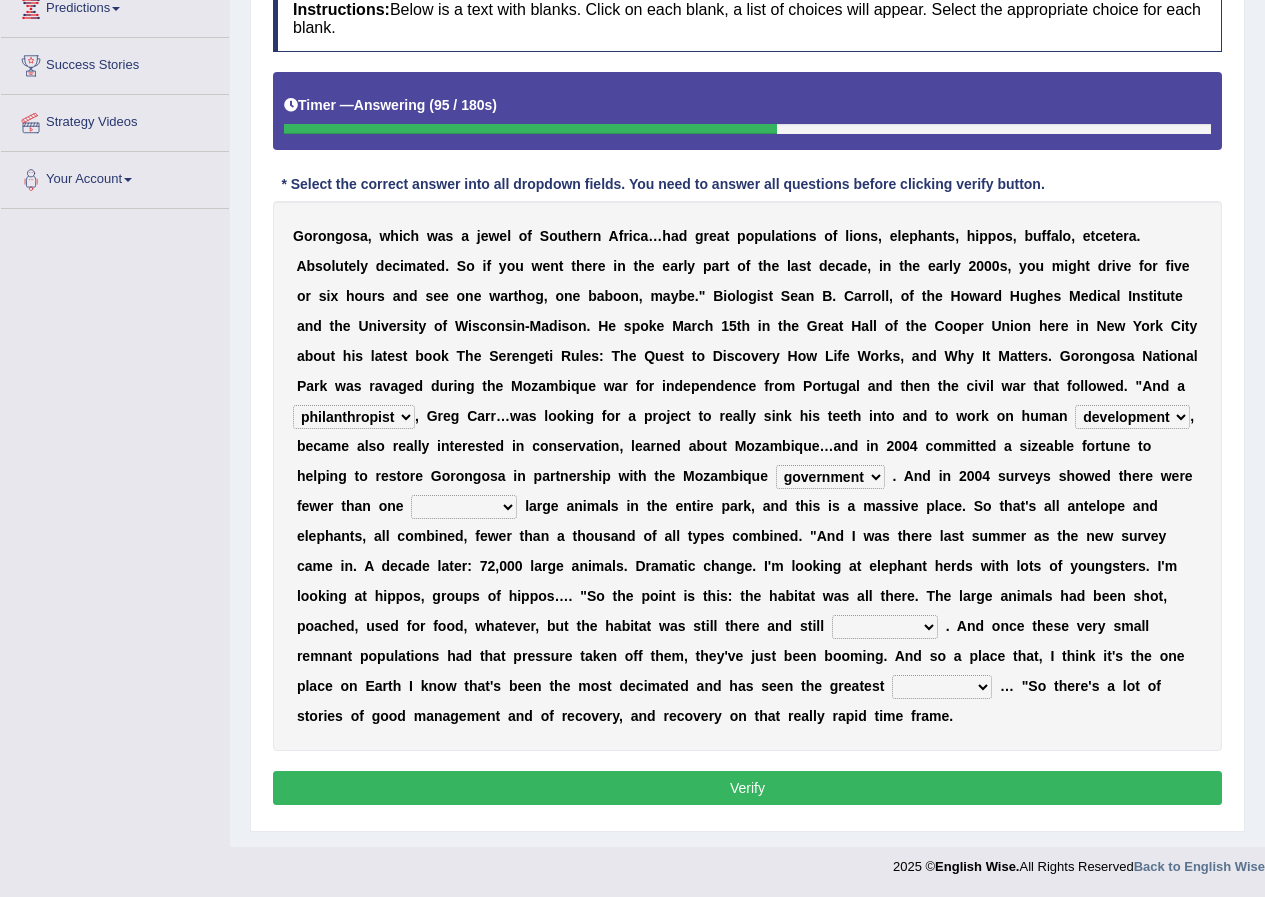 click on "negligence prevalence development malevolence" at bounding box center (1132, 417) 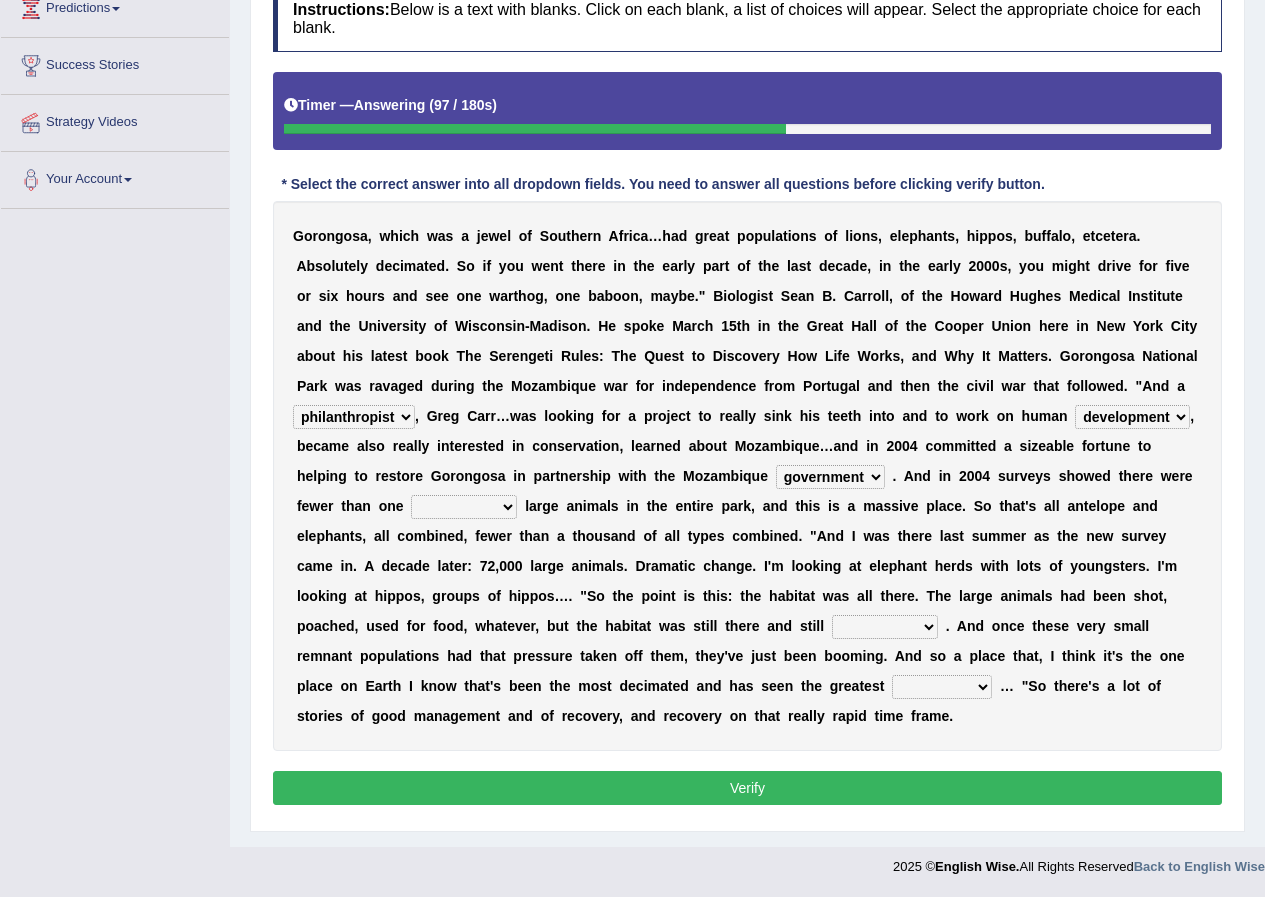 select on "negligence" 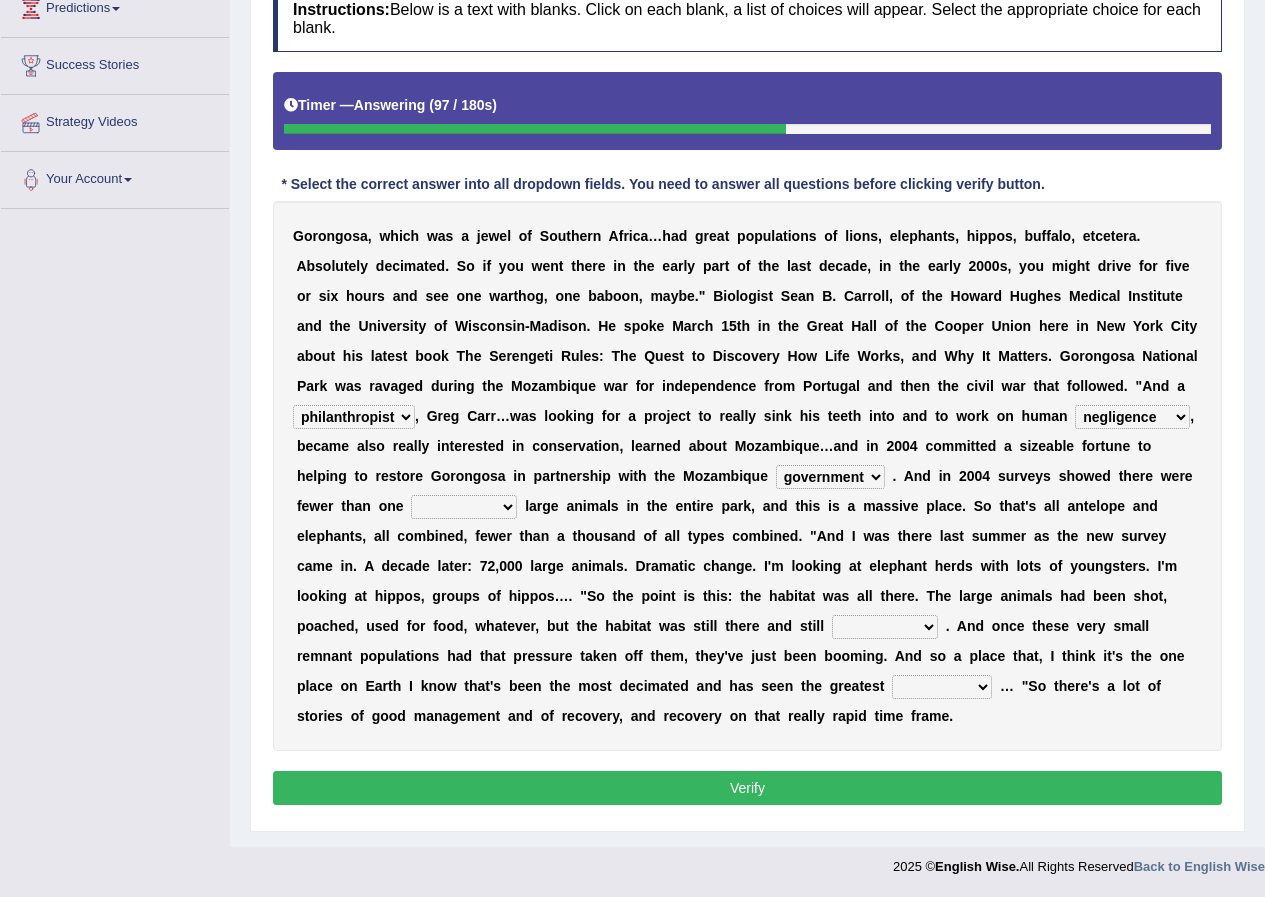 click on "negligence prevalence development malevolence" at bounding box center (1132, 417) 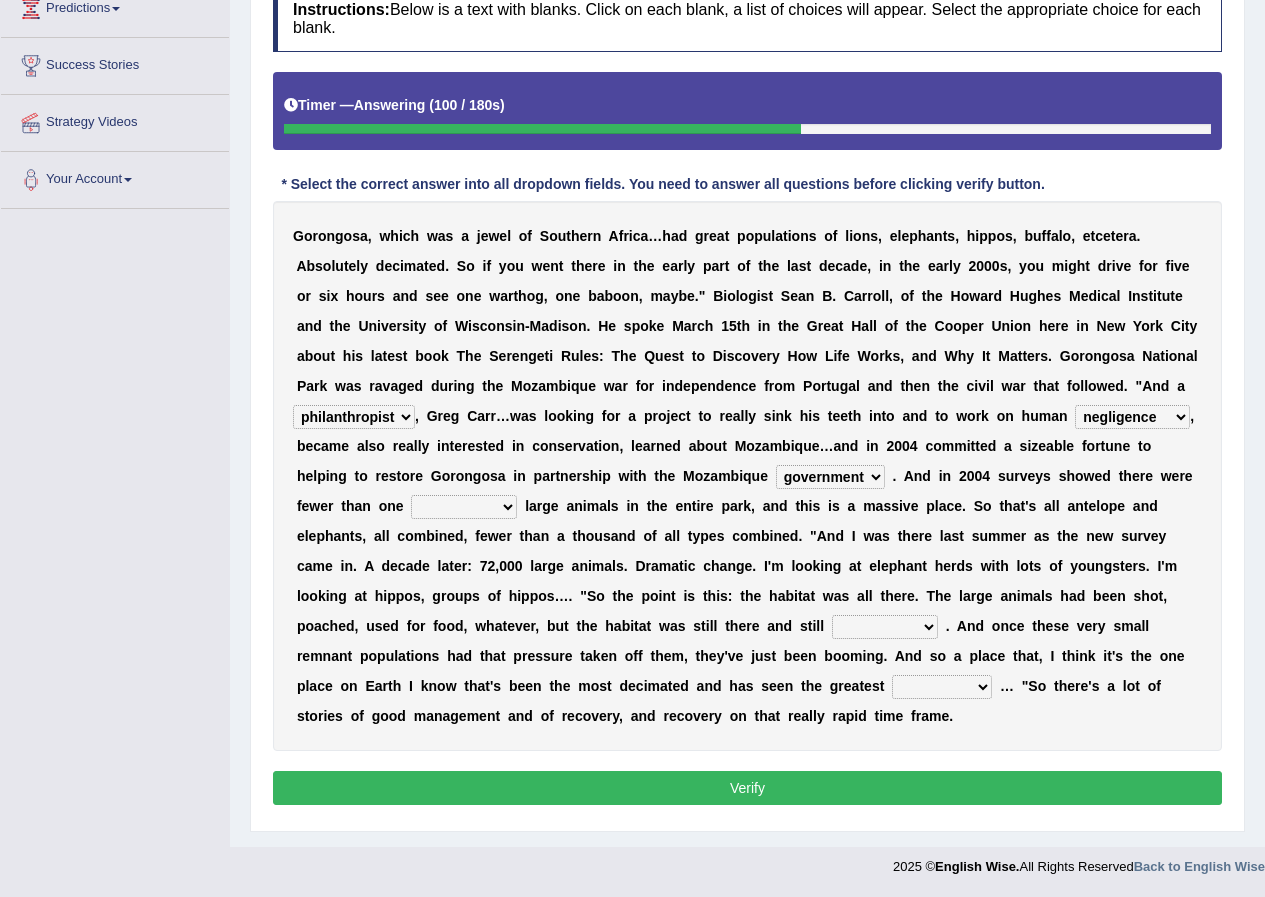 click on "deflowered embowered roundest thousand" at bounding box center (464, 507) 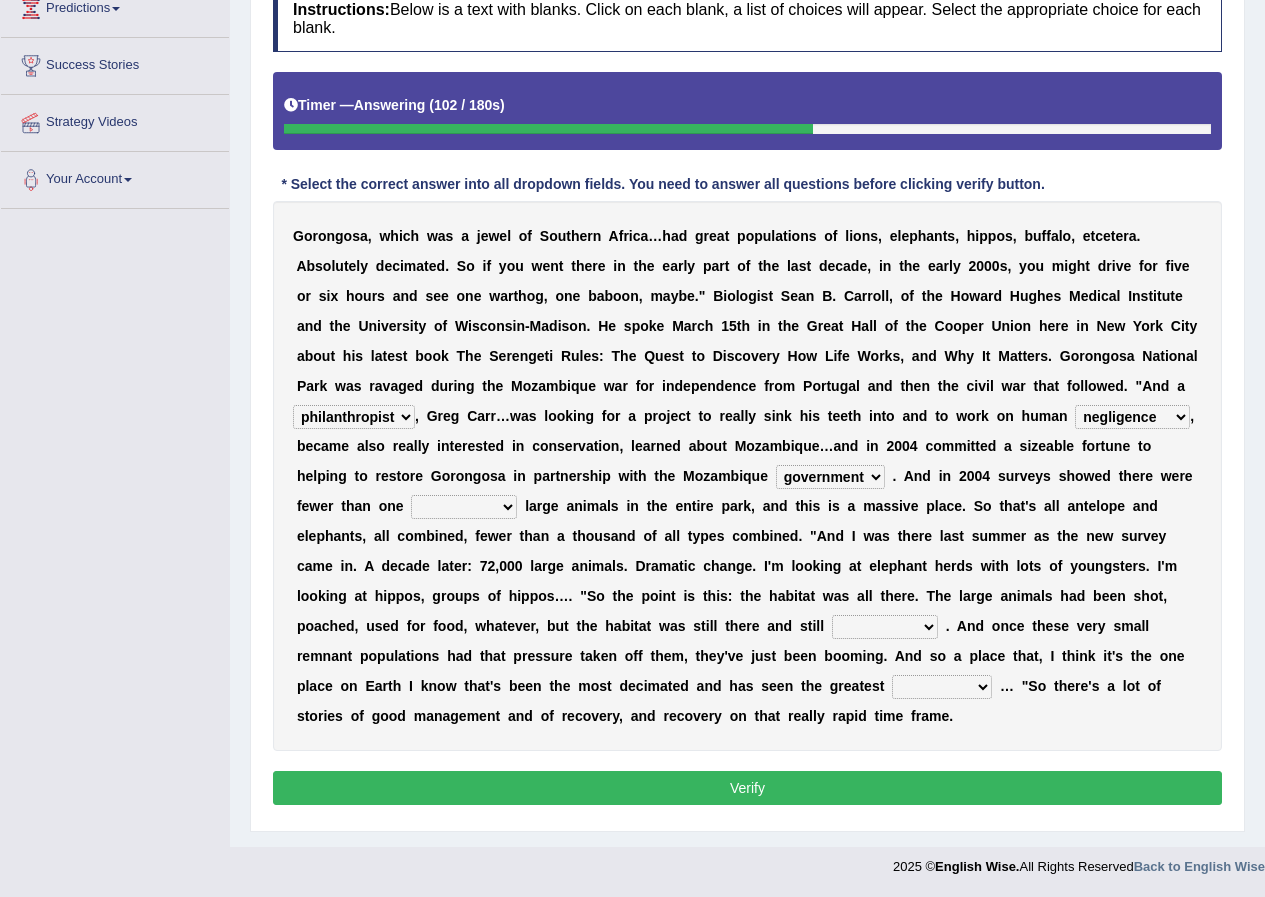 select on "thousand" 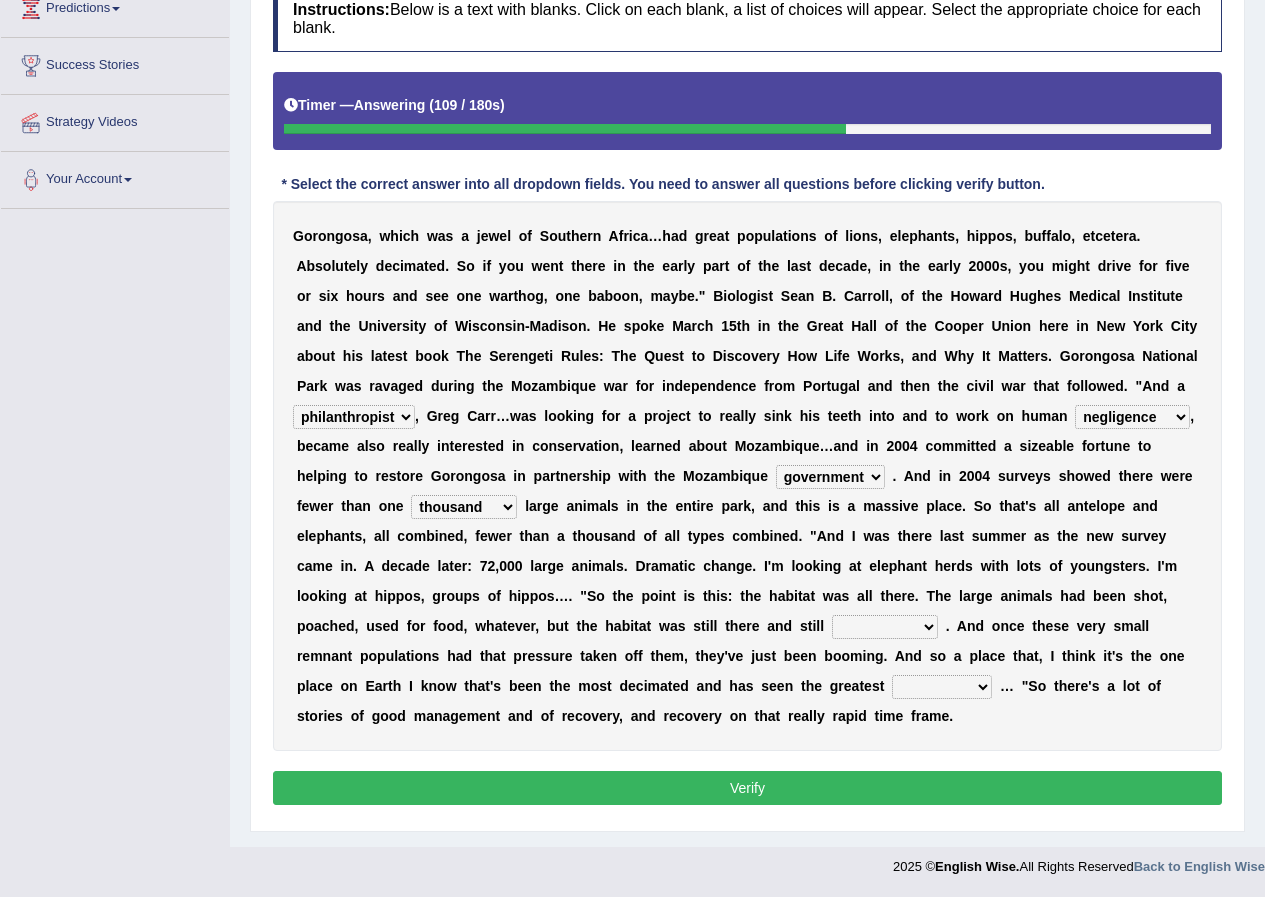 click on "assertive incidental compulsive productive" at bounding box center (885, 627) 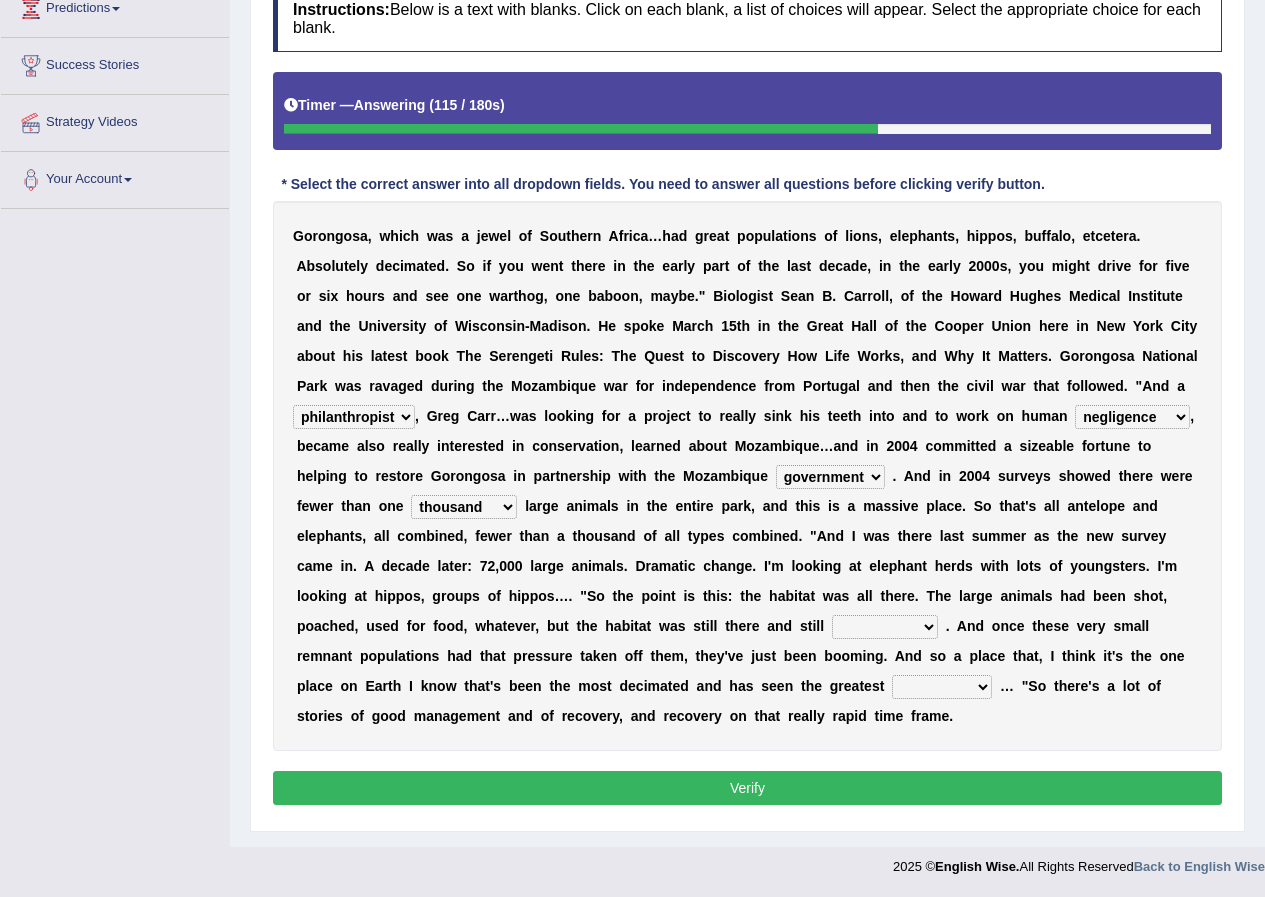 select on "productive" 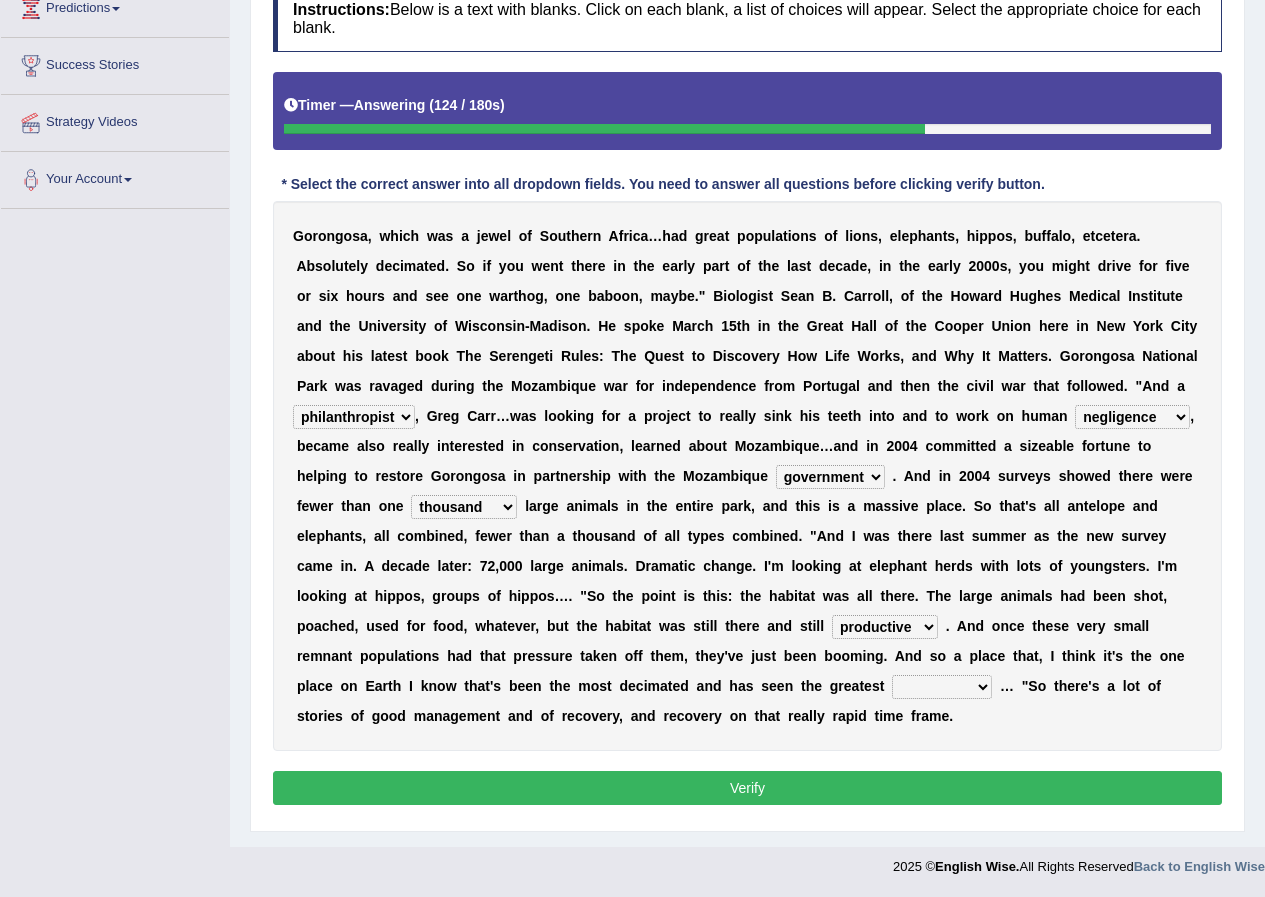 click on "recovery efficacy golly stumpy" at bounding box center [942, 687] 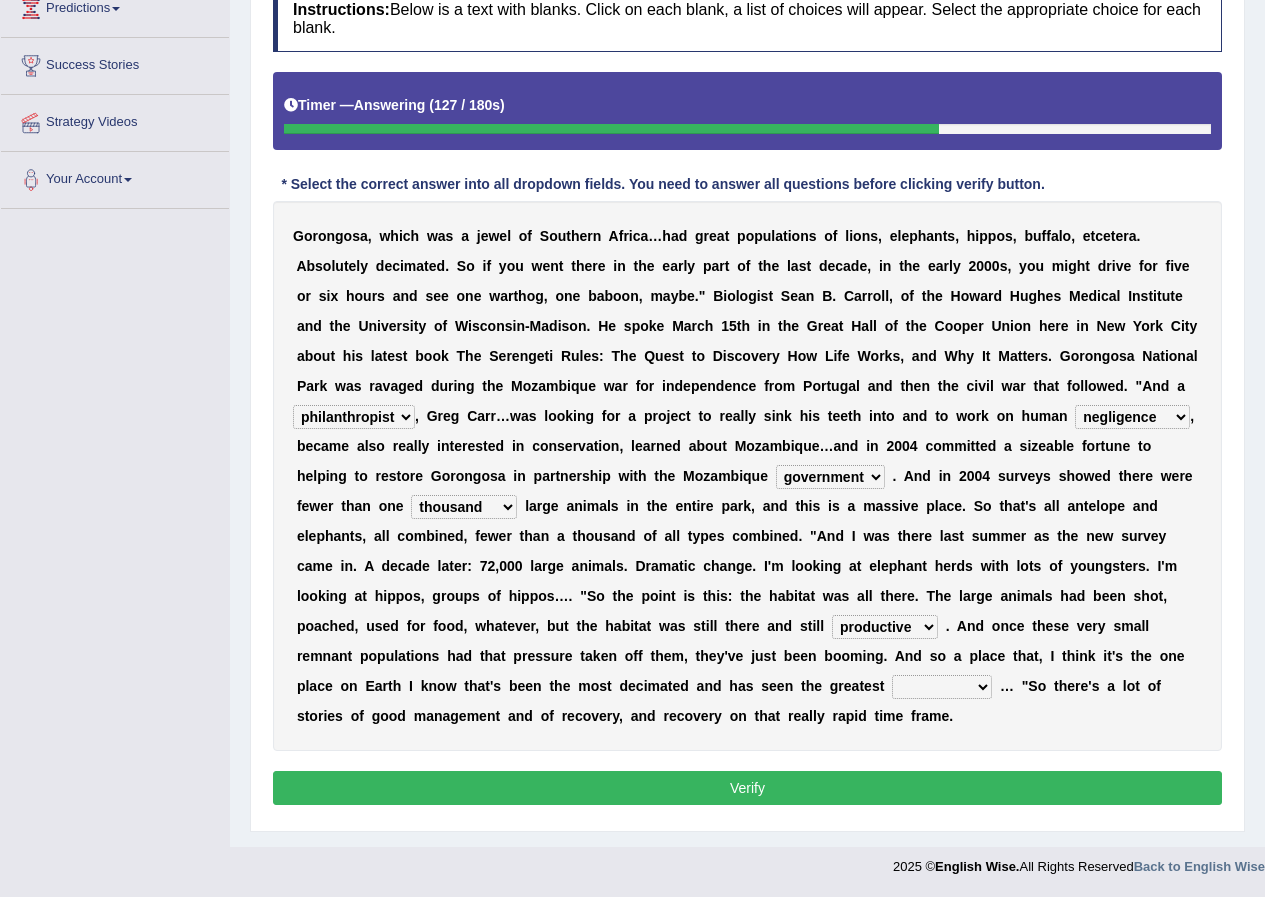 select on "recovery" 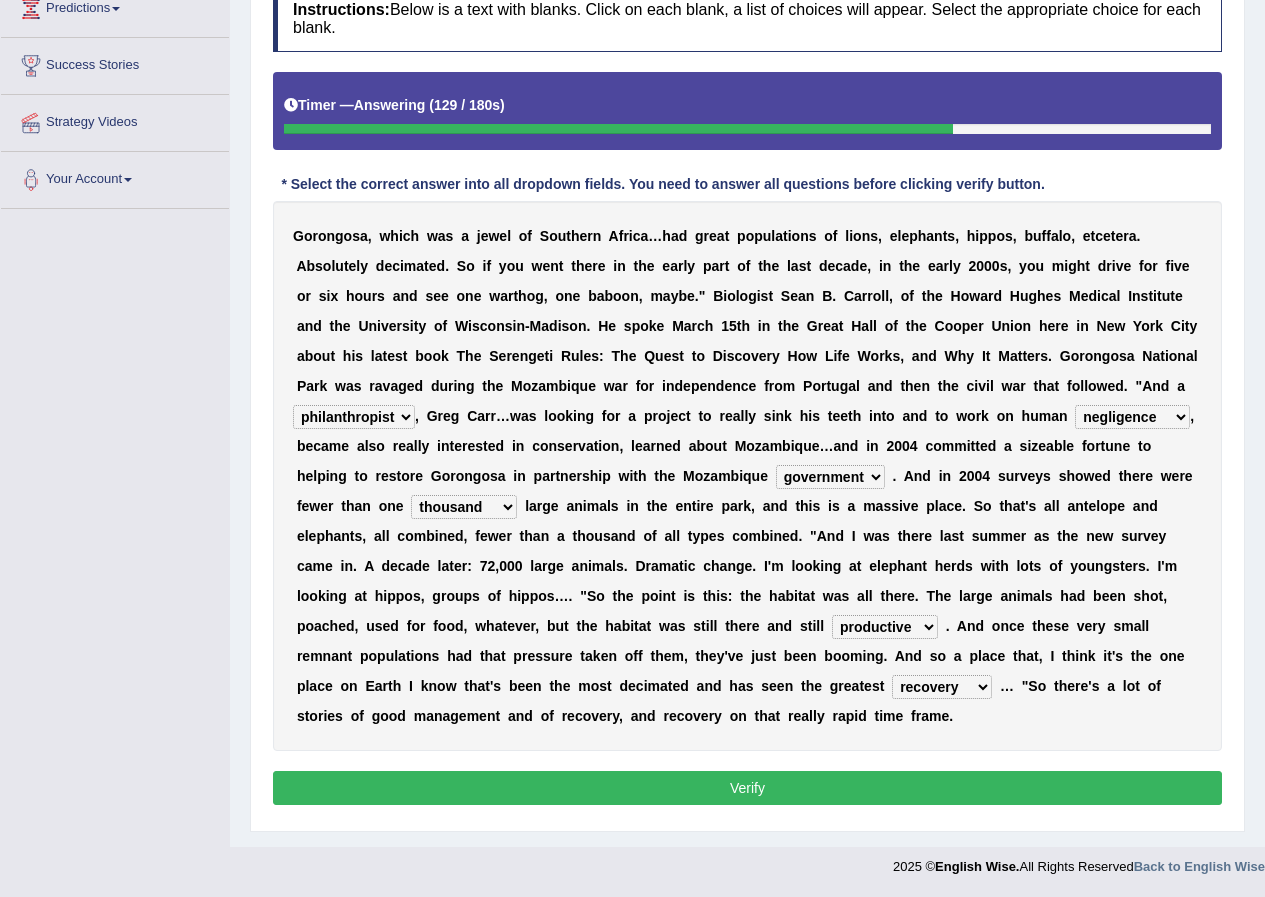 click on "passion solstice ballast philanthropist" at bounding box center (354, 417) 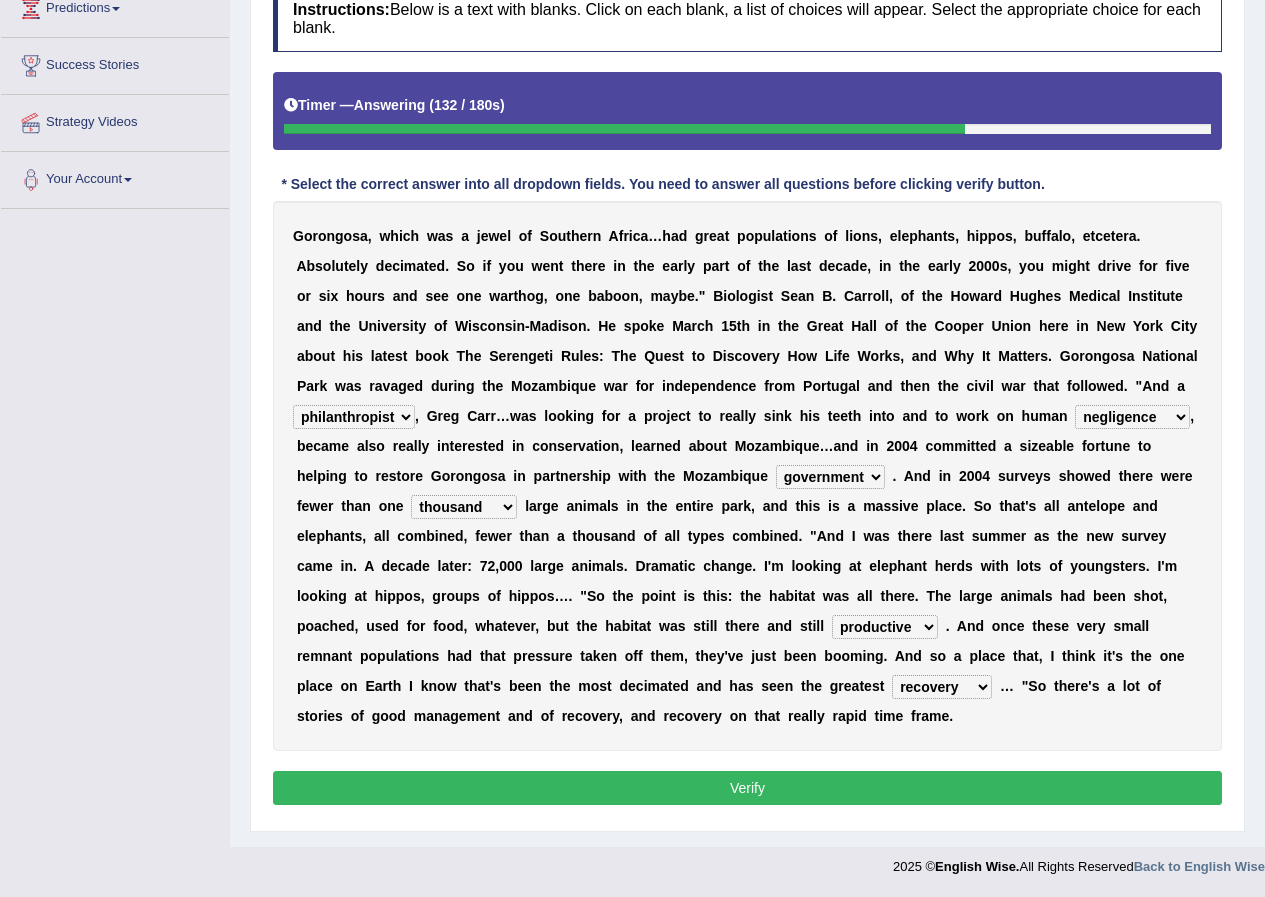 click on "passion solstice ballast philanthropist" at bounding box center [354, 417] 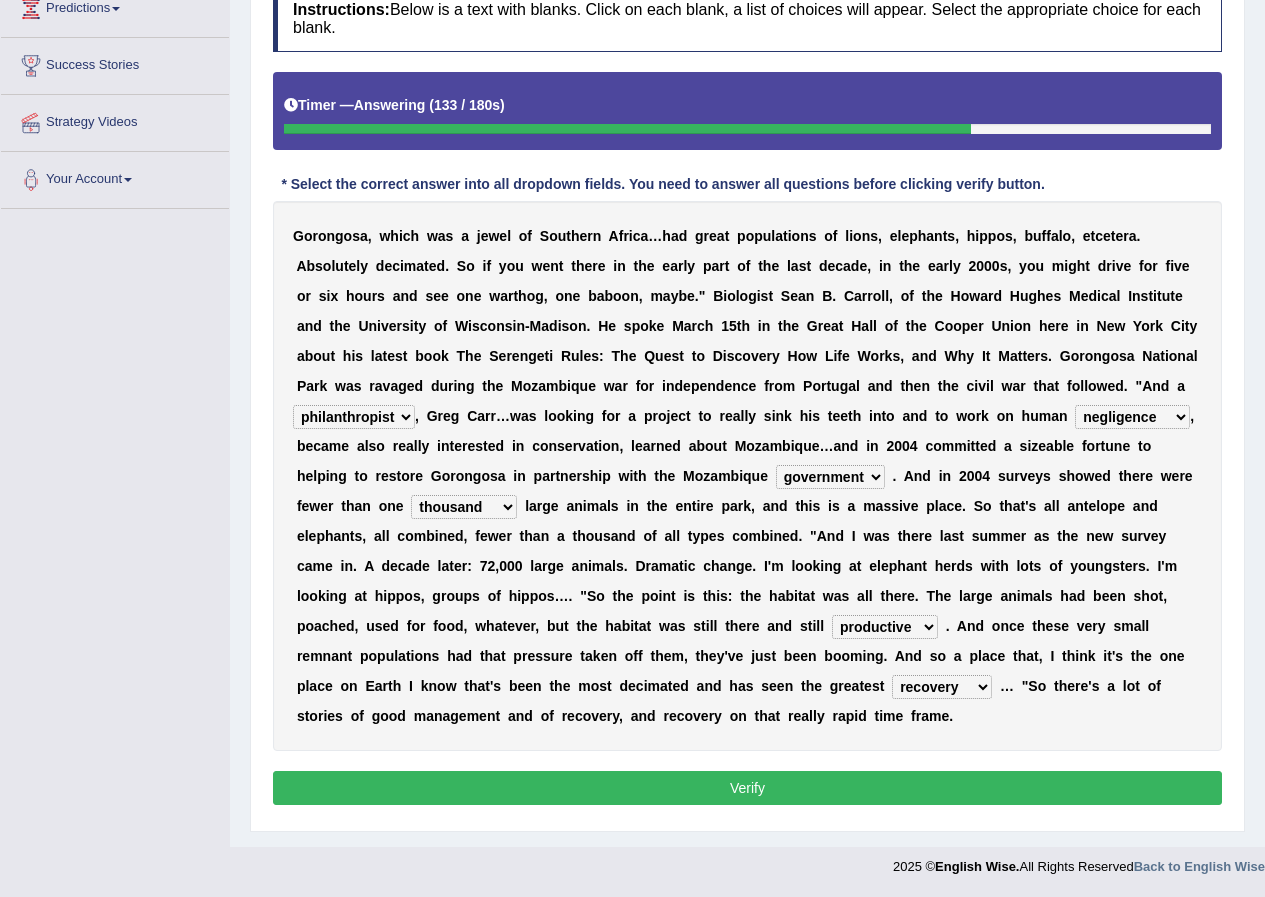 click on "Verify" at bounding box center [747, 788] 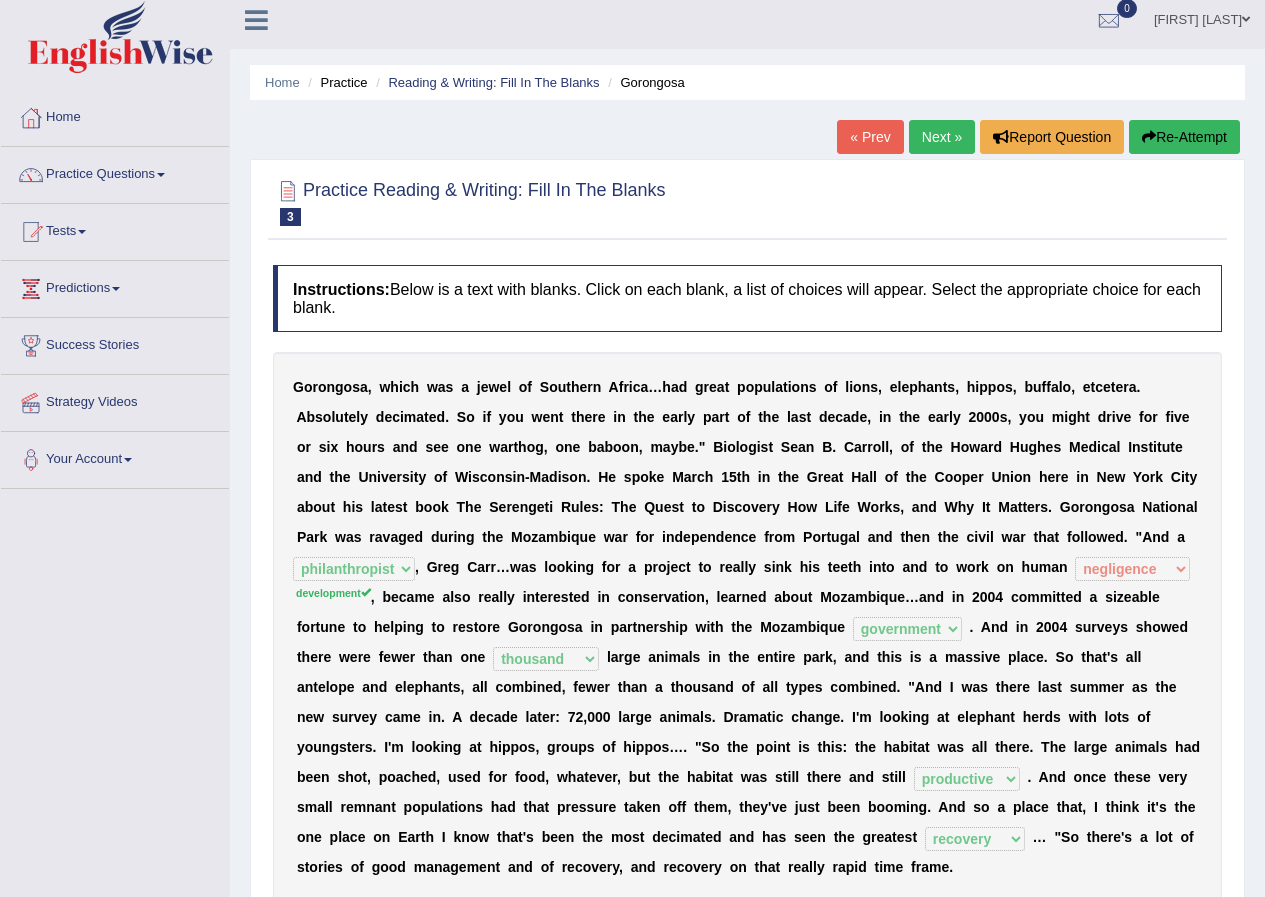 scroll, scrollTop: 0, scrollLeft: 0, axis: both 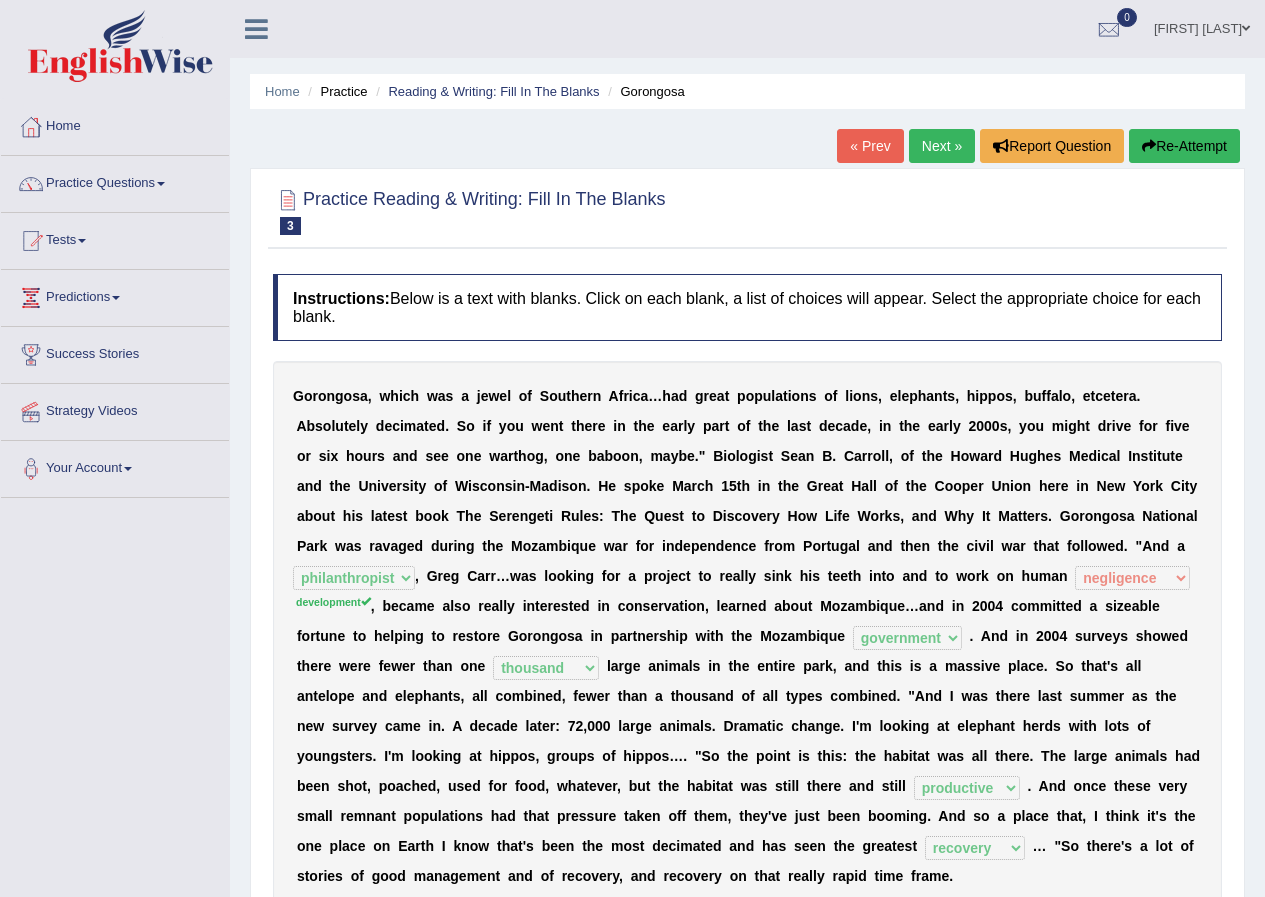 click on "Next »" at bounding box center (942, 146) 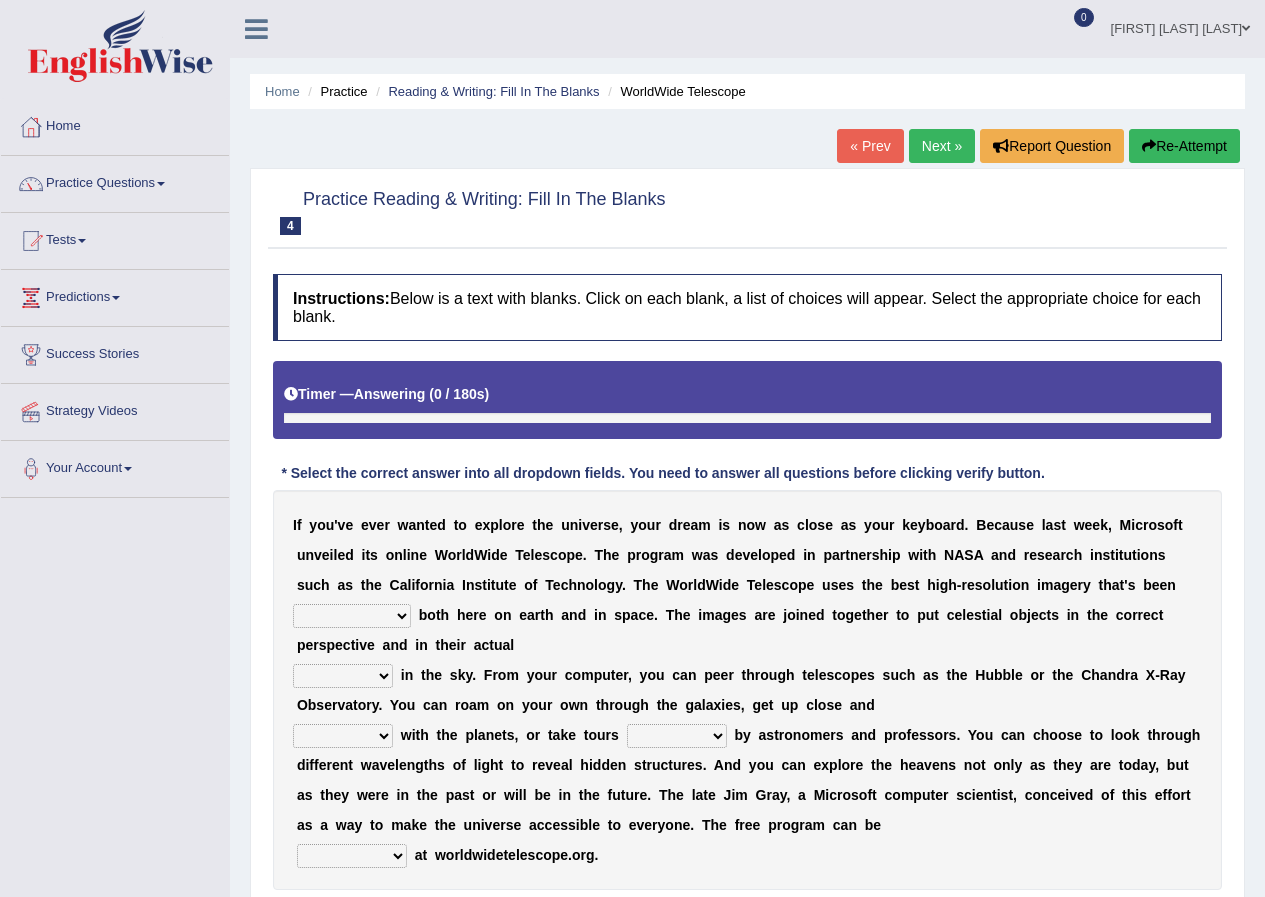 scroll, scrollTop: 138, scrollLeft: 0, axis: vertical 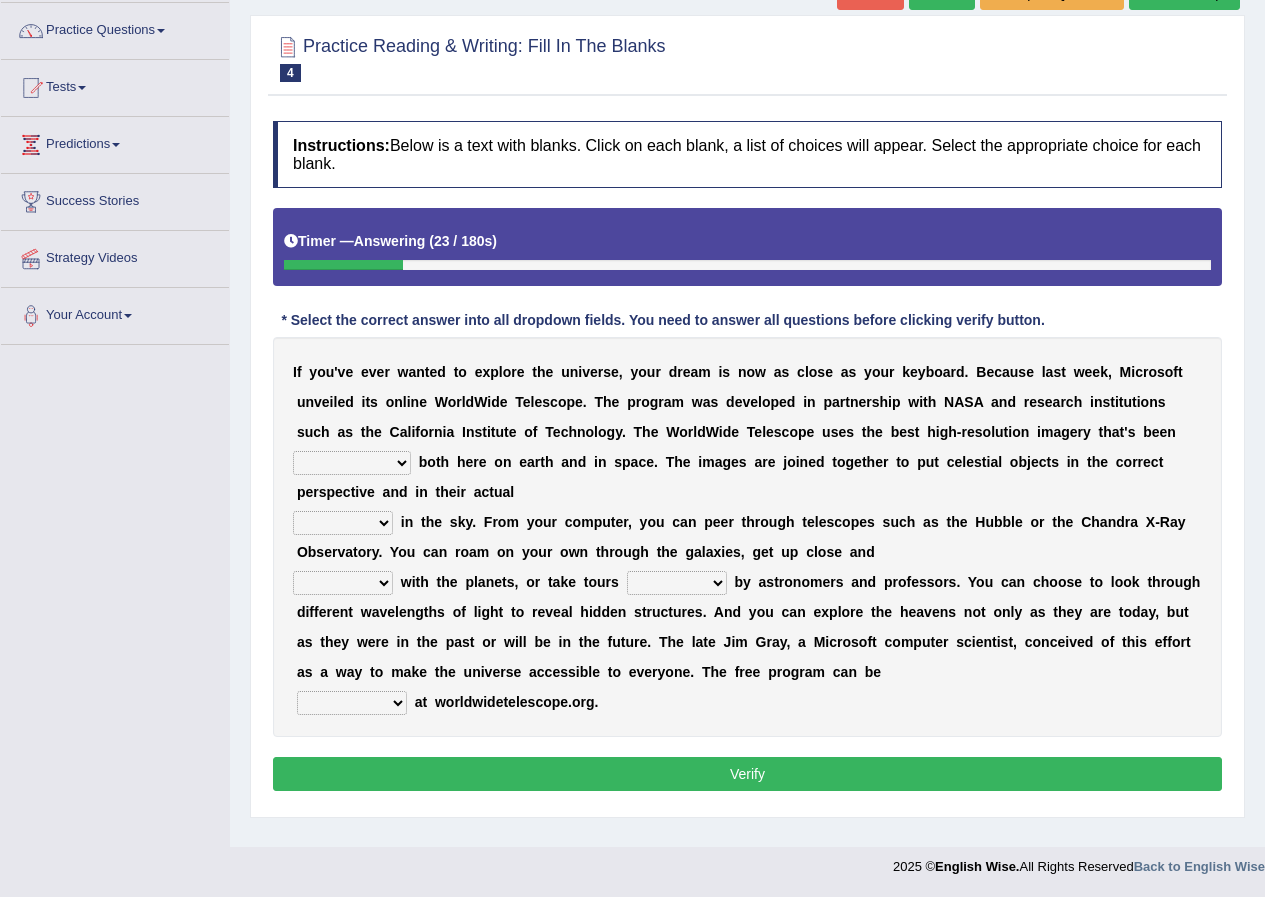 click on "degraded ascended remonstrated generated" at bounding box center [352, 463] 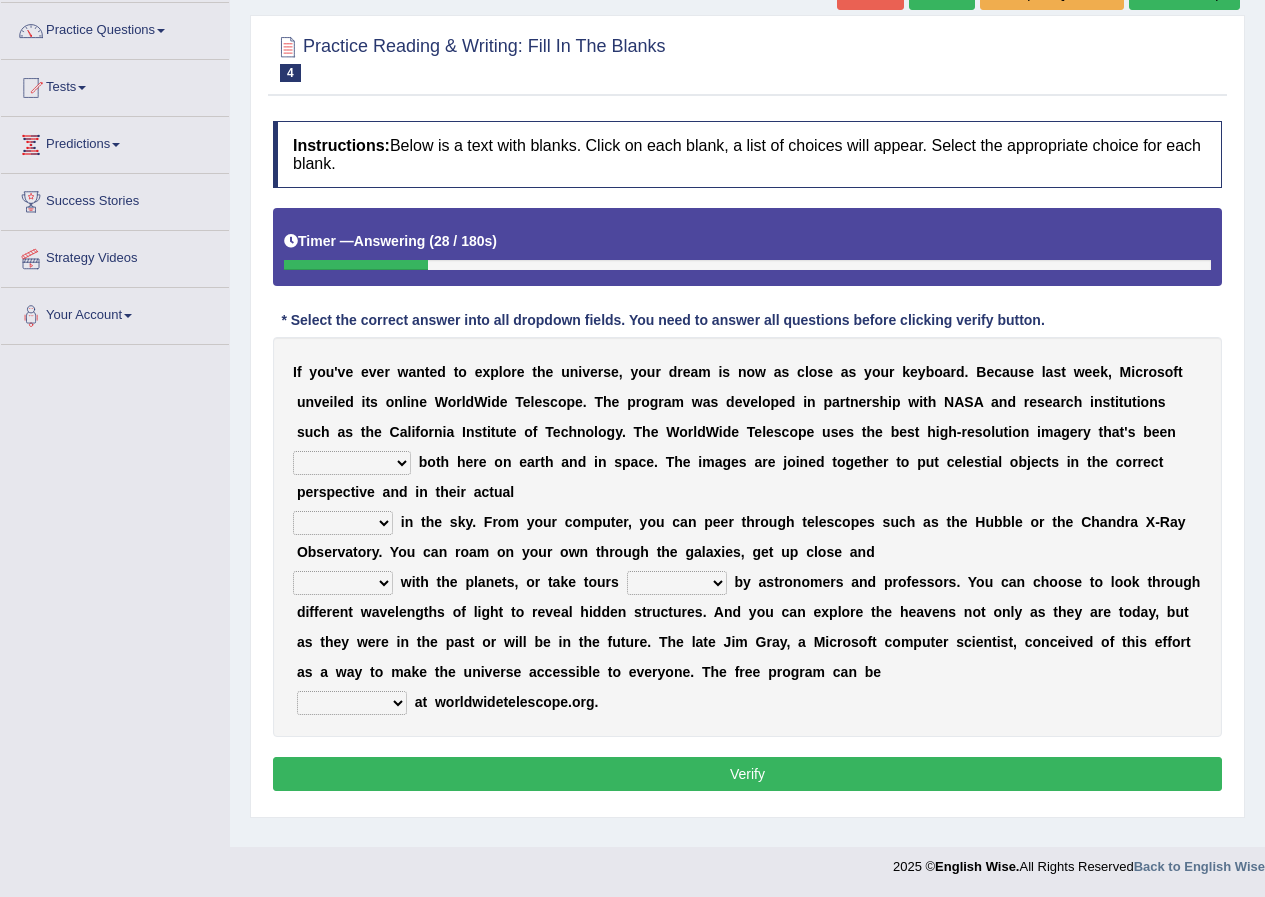 select on "generated" 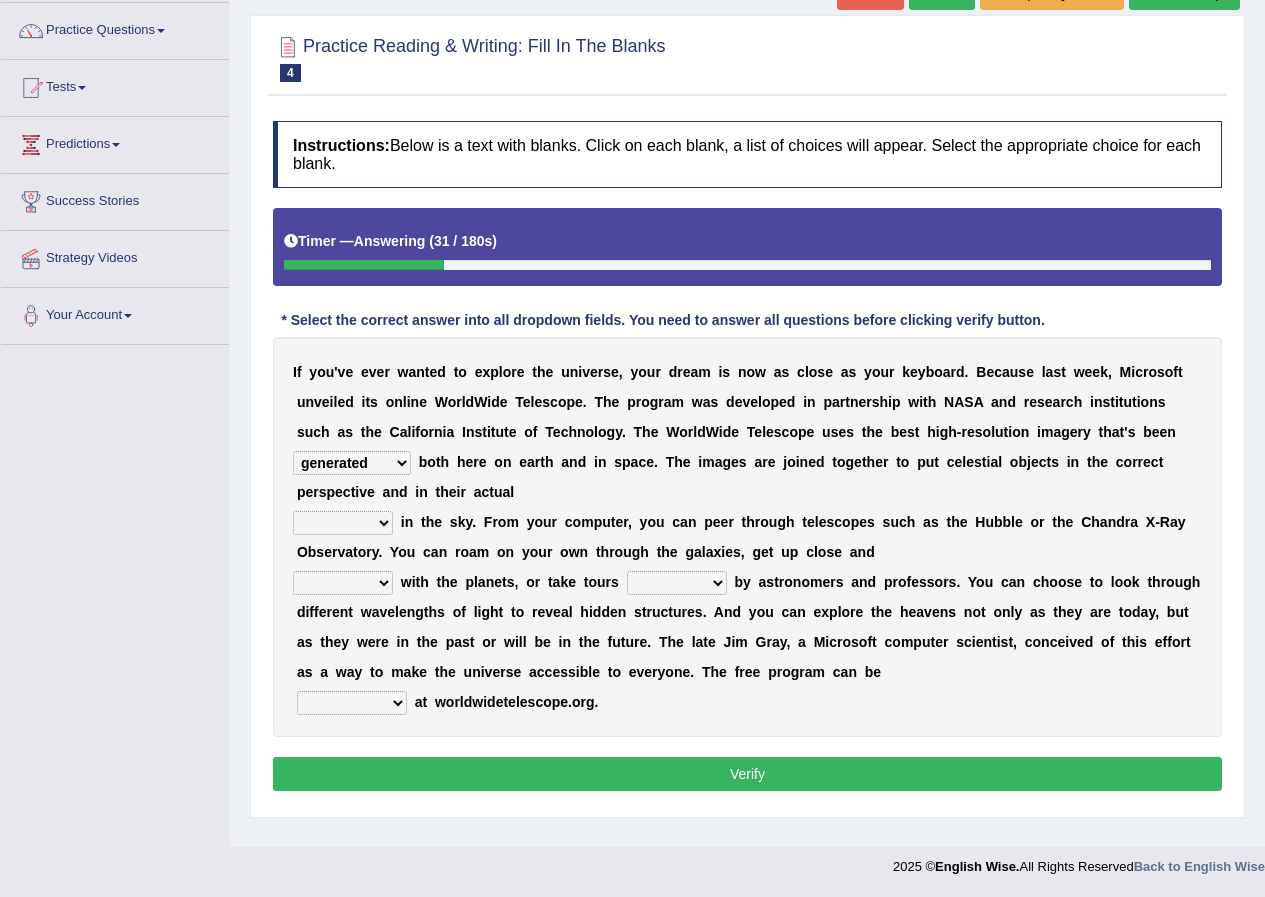 click on "aspects parts conditions positions" at bounding box center [343, 523] 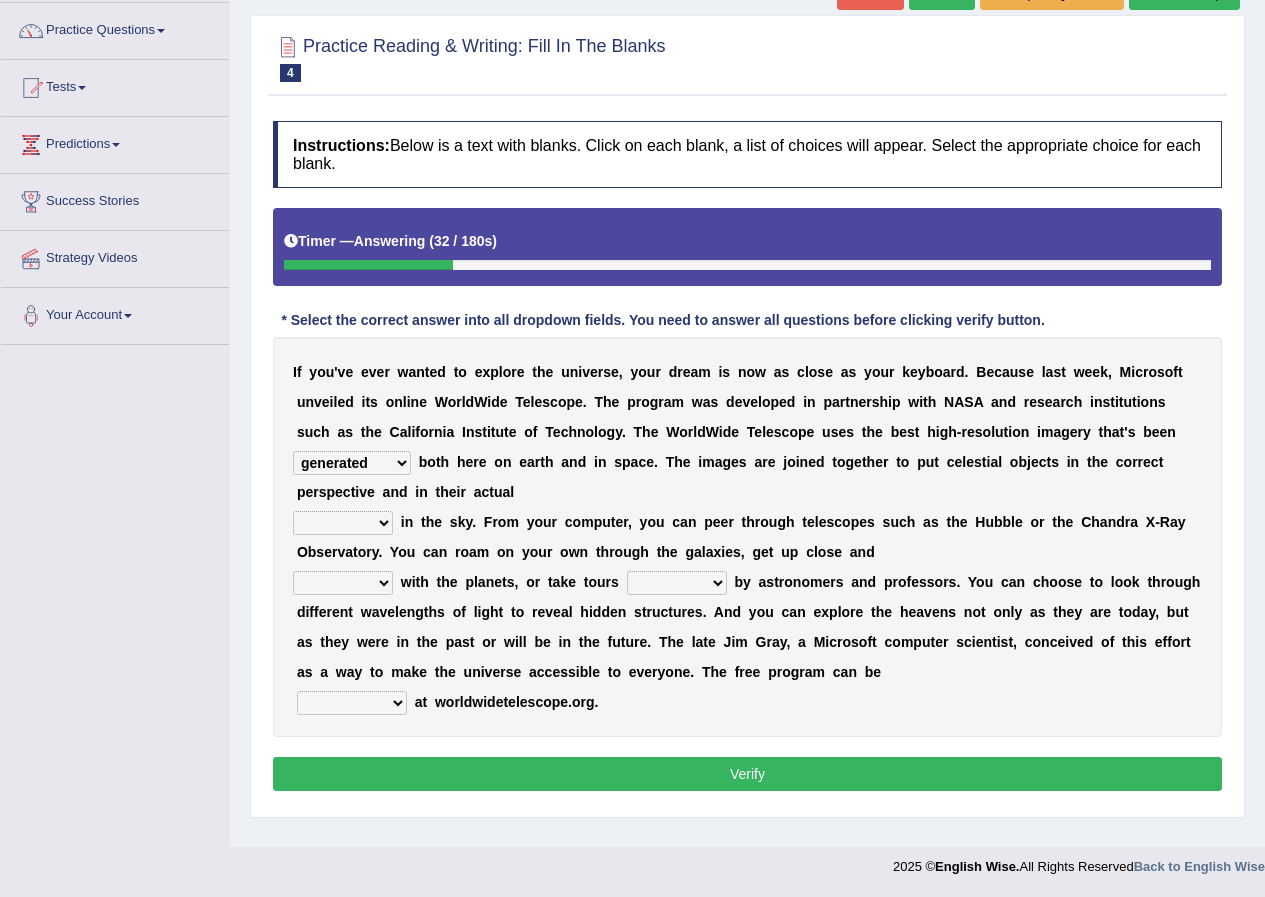 click on "I f    y o u ' v e    e v e r    w a n t e d    t o    e x p l o r e    t h e    u n i v e r s e ,    y o u r    d r e a m    i s    n o w    a s    c l o s e    a s    y o u r    k e y b o a r d .    B e c a u s e    l a s t    w e e k ,    M i c r o s o f t    u n v e i l e d    i t s    o n l i n e    W o r l d W i d e    T e l e s c o p e .    T h e    p r o g r a m    w a s    d e v e l o p e d    i n    p a r t n e r s h i p    w i t h    N A S A    a n d    r e s e a r c h    i n s t i t u t i o n s    s u c h    a s    t h e    C a l i f o r n i a    I n s t i t u t e    o f    T e c h n o l o g y .    T h e    W o r l d W i d e    T e l e s c o p e    u s e s    t h e    b e s t    h i g h - r e s o l u t i o n    i m a g e r y    t h a t ' s    b e e n    degraded ascended remonstrated generated    b o t h    h e r e    o n    e a r t h    a n d    i n    s p a c e .    T h e    i m a g e s    a r e    j o i n e d    t o g e t h e r t" at bounding box center [747, 537] 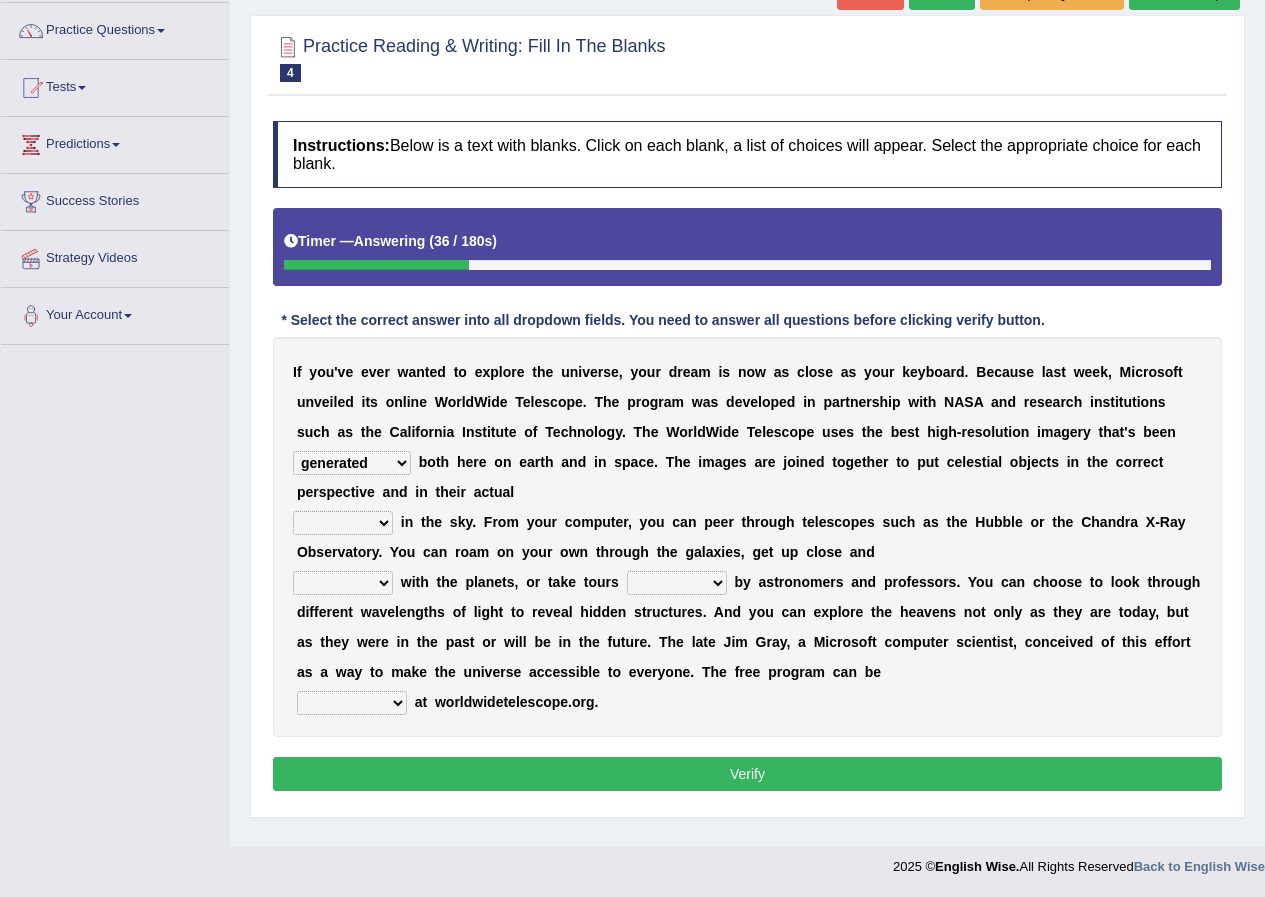 click on "aspects parts conditions positions" at bounding box center [343, 523] 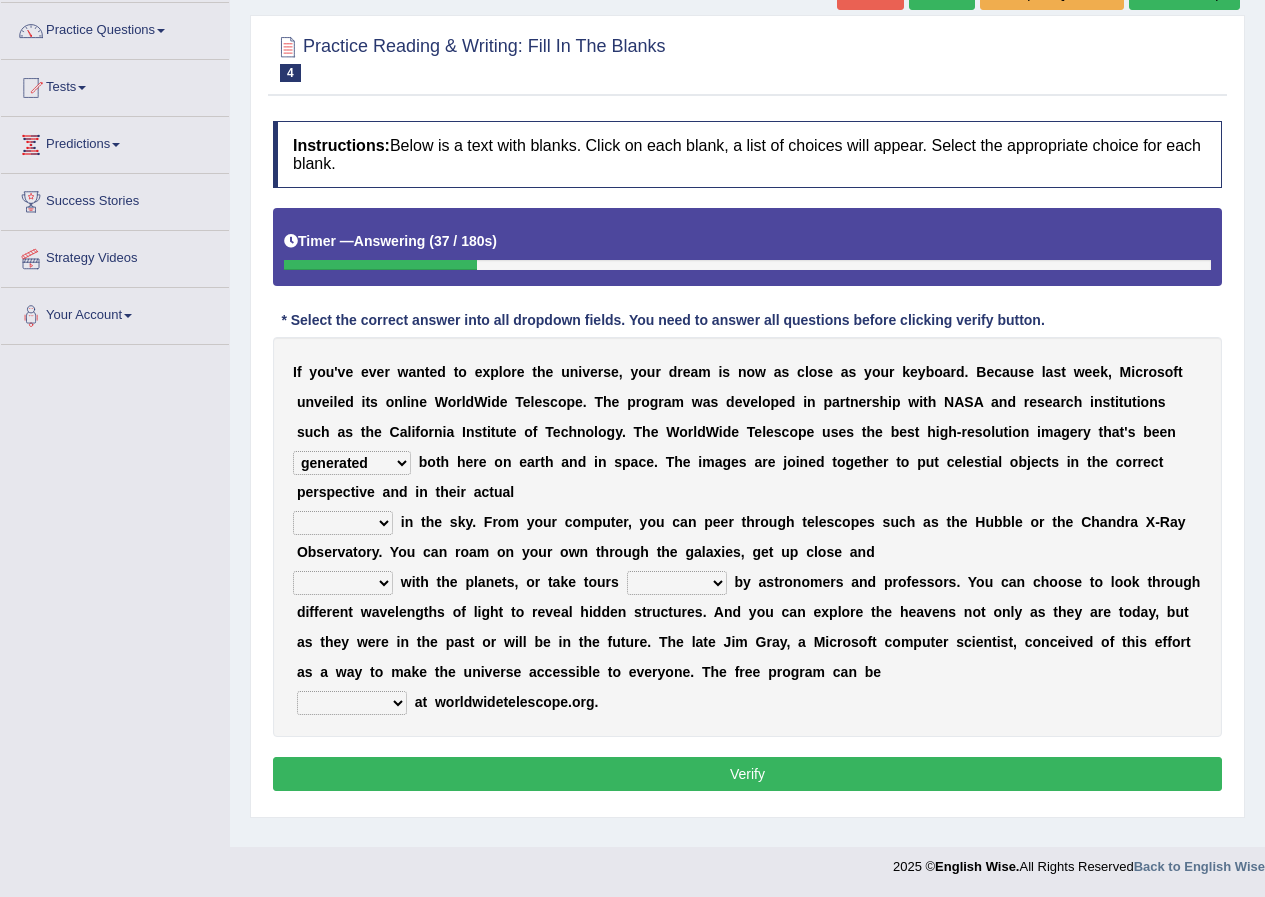 select on "positions" 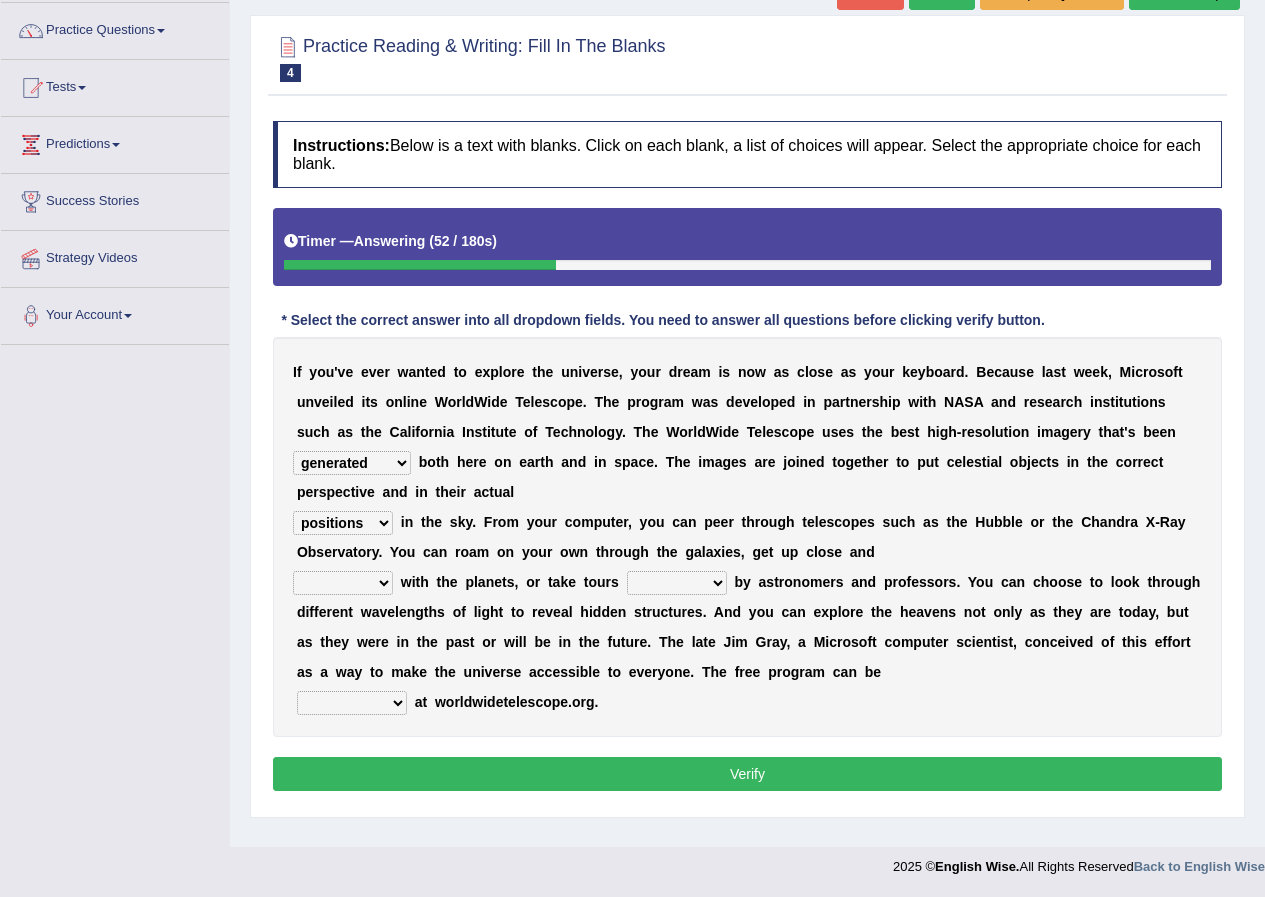 click on "personal individual apart polite" at bounding box center [343, 583] 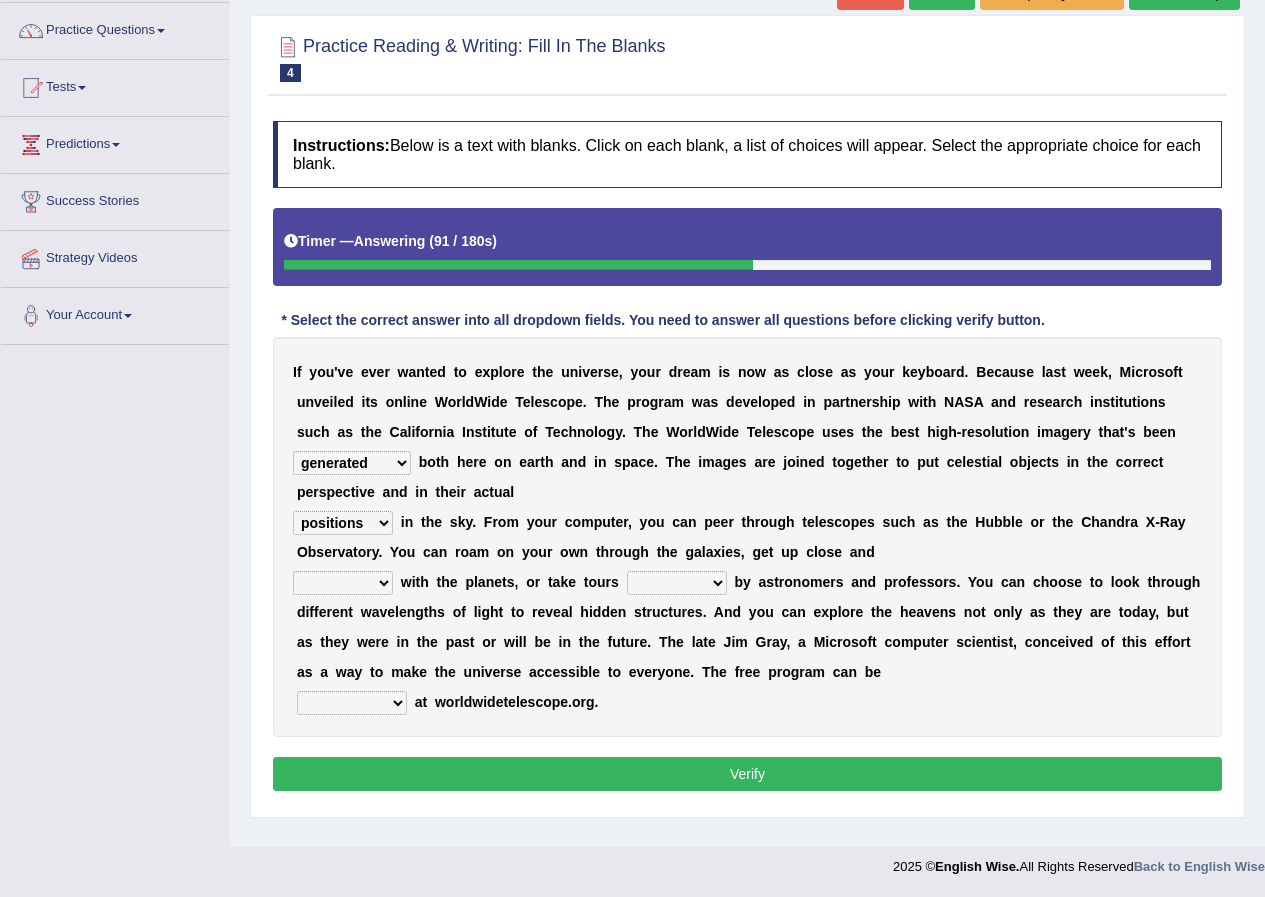 select on "personal" 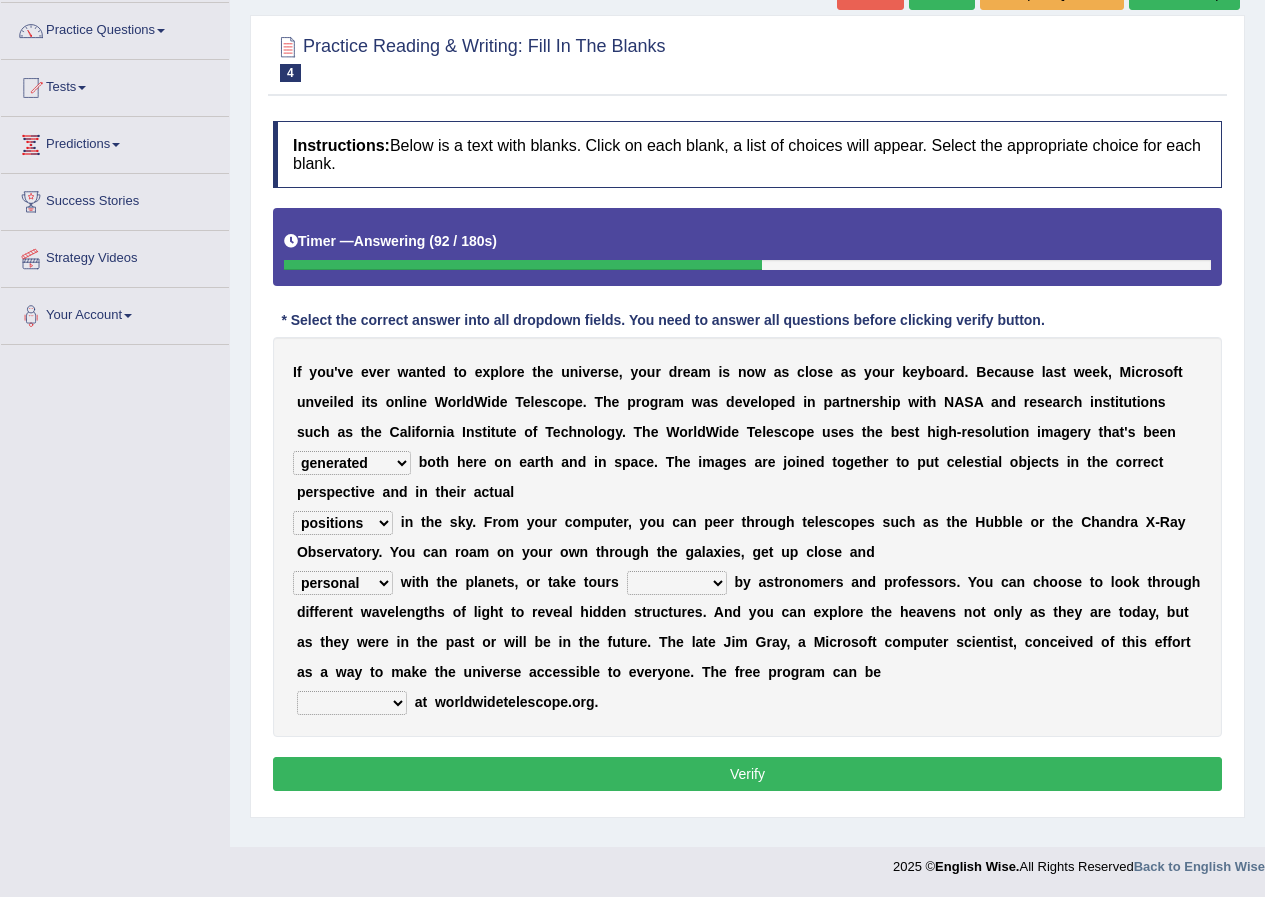 click on "guide guided guiding to guide" at bounding box center [677, 583] 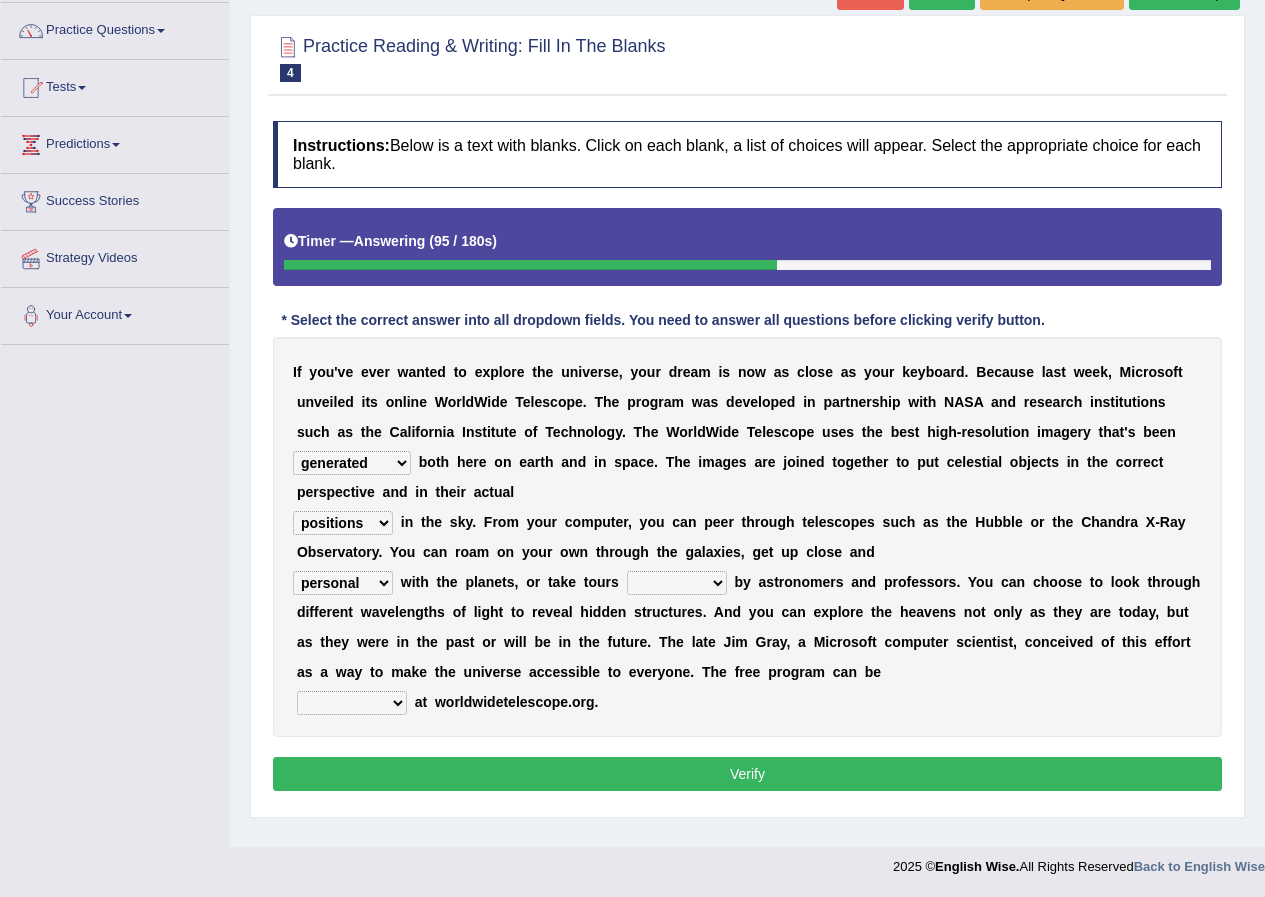 select on "guided" 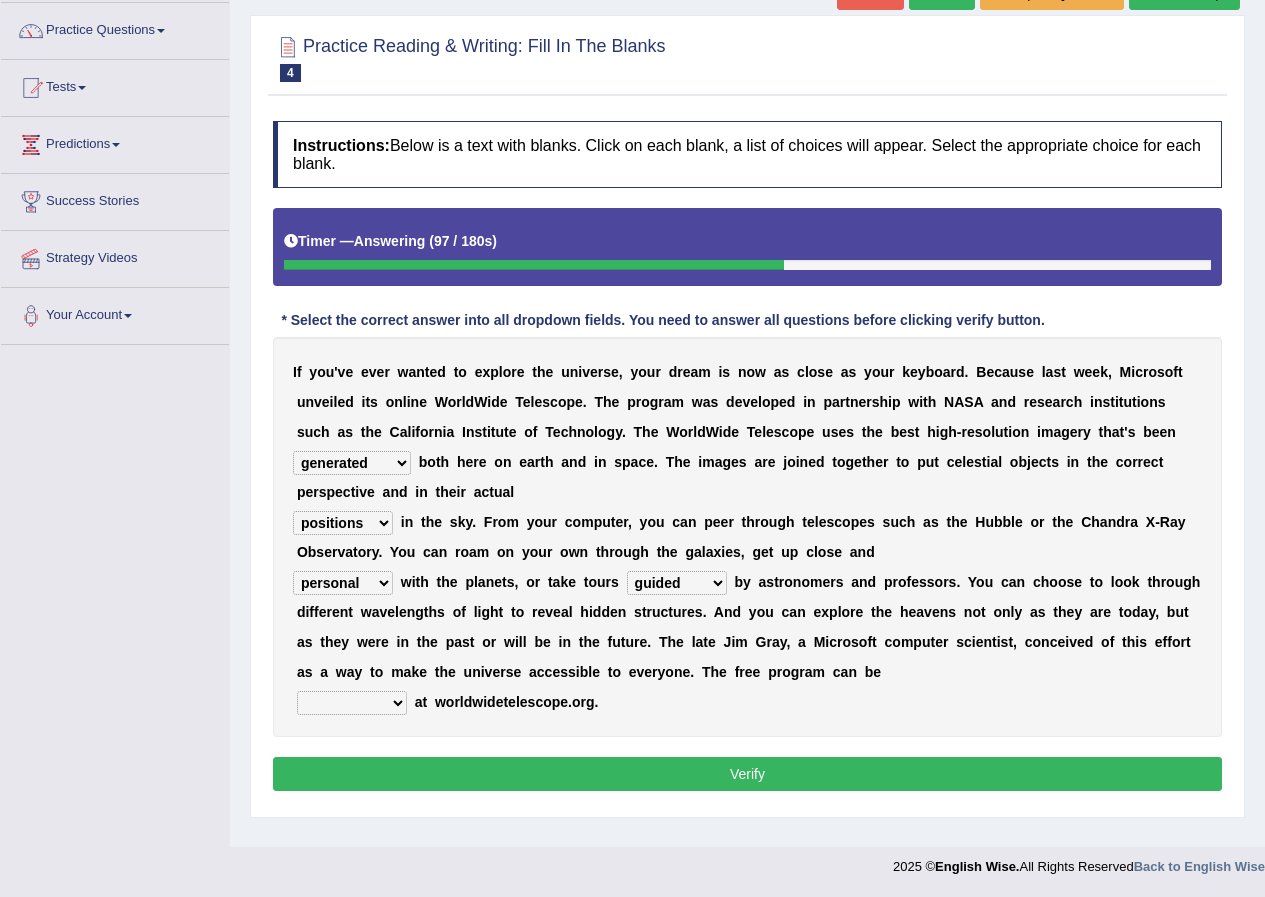 click on "personal individual apart polite" at bounding box center [343, 583] 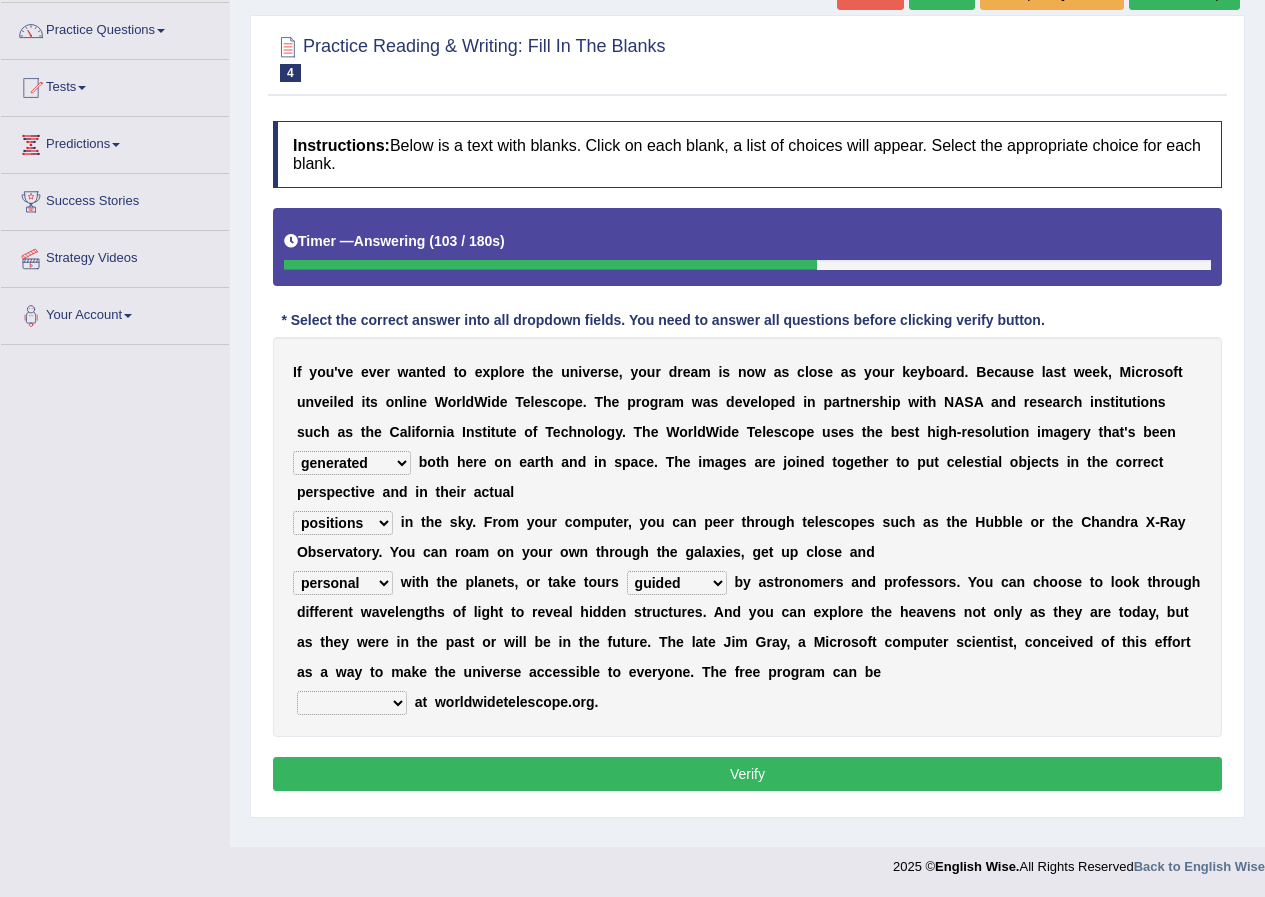 click on "personal individual apart polite" at bounding box center [343, 583] 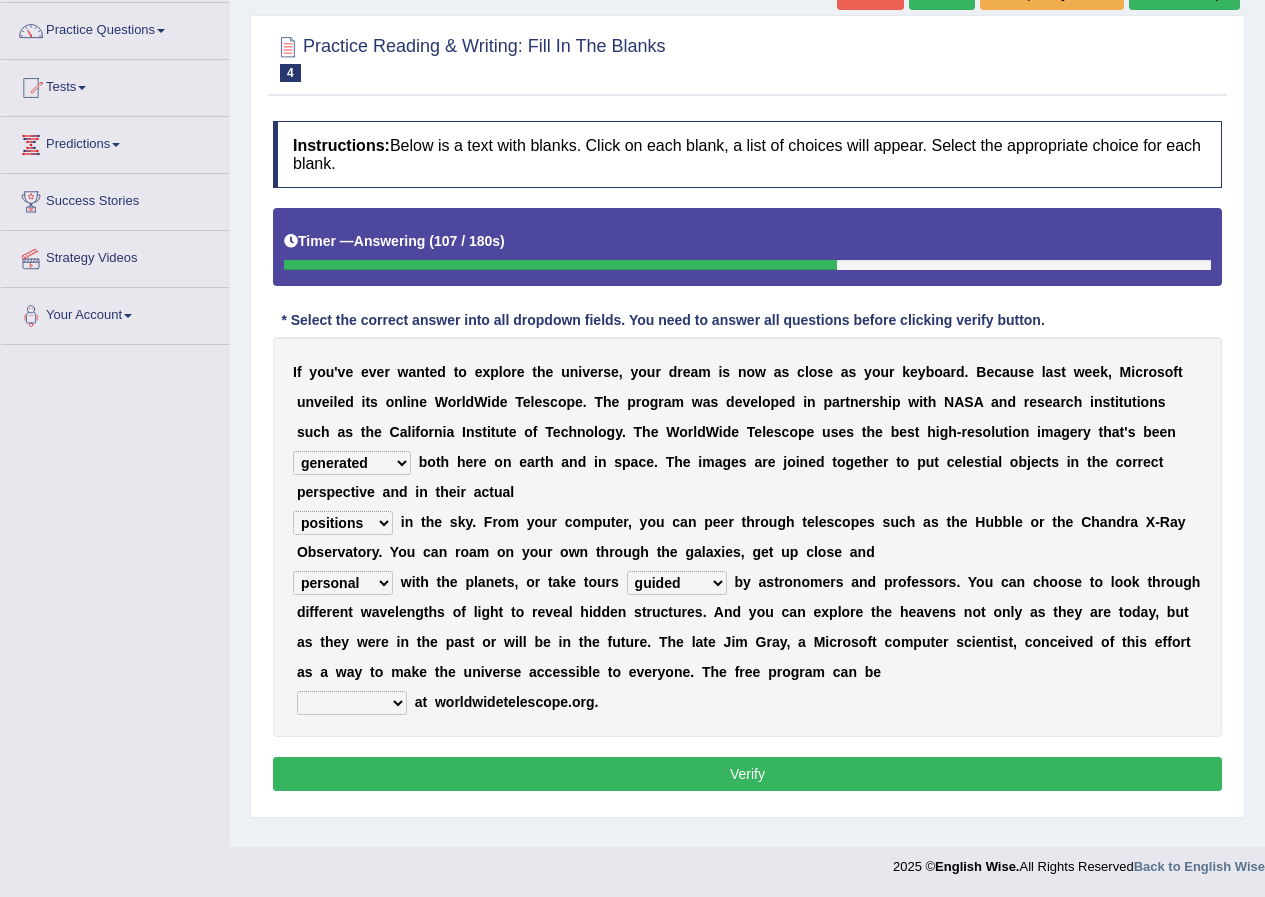 click on "upheld downloaded loaded posted" at bounding box center (352, 703) 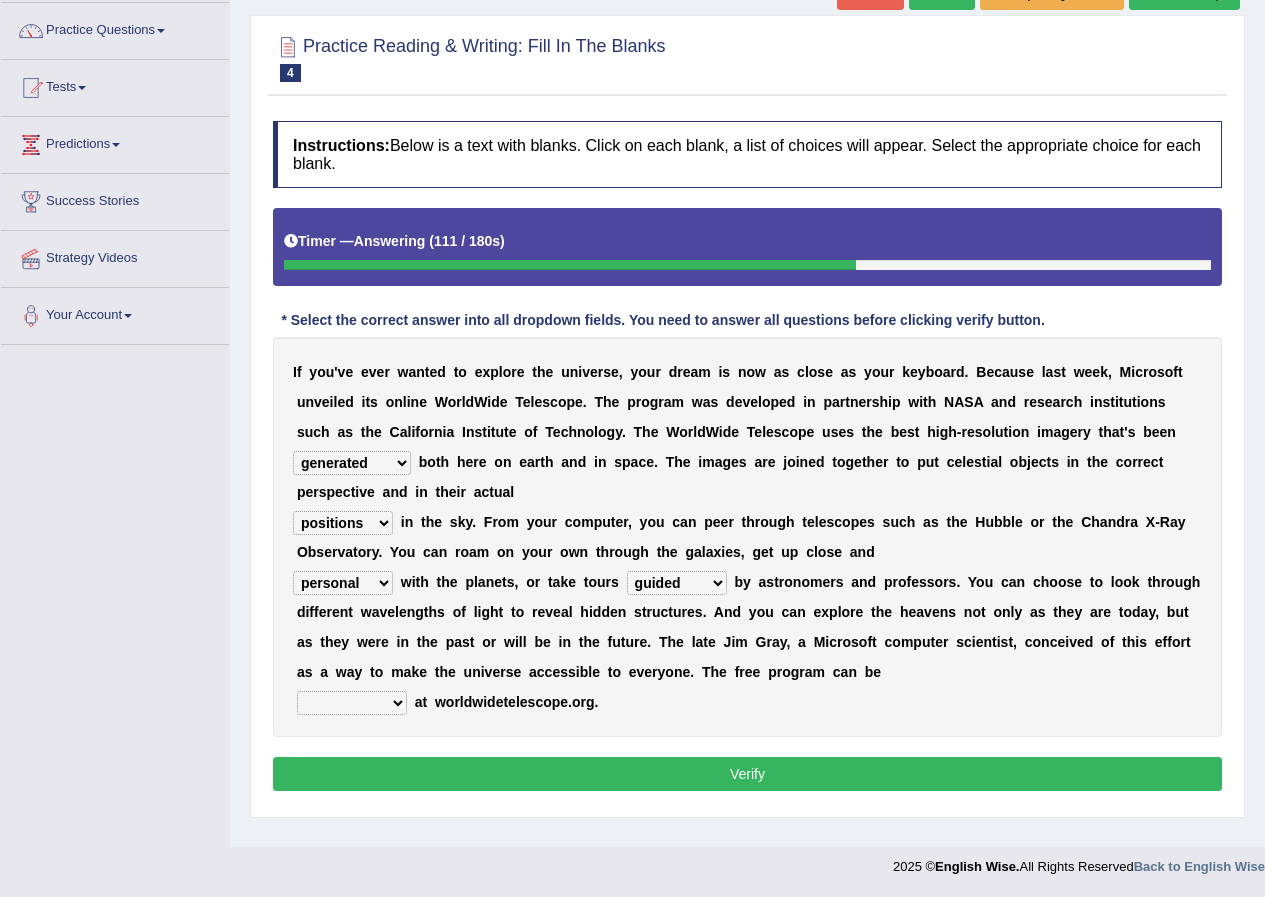 select on "downloaded" 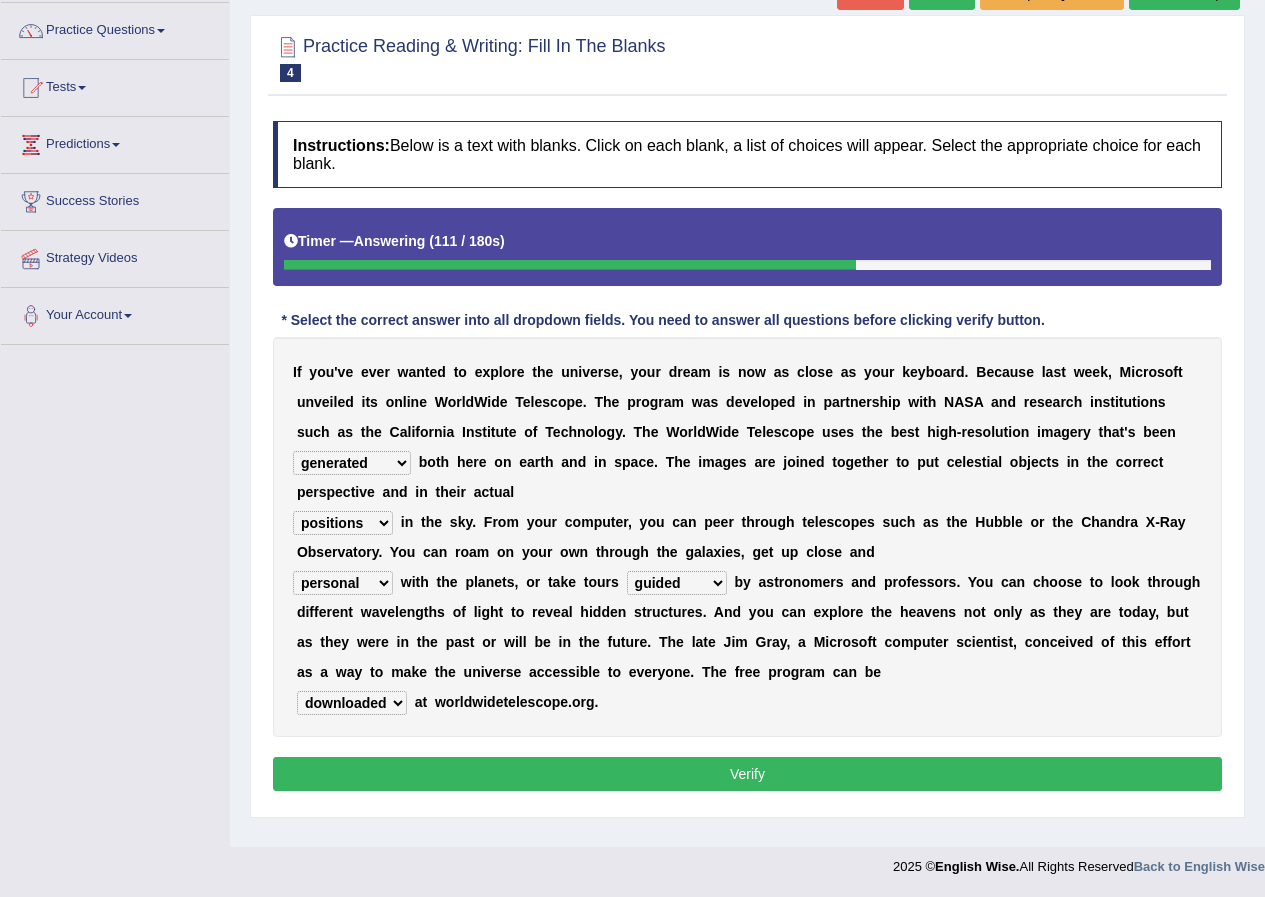 click on "upheld downloaded loaded posted" at bounding box center (352, 703) 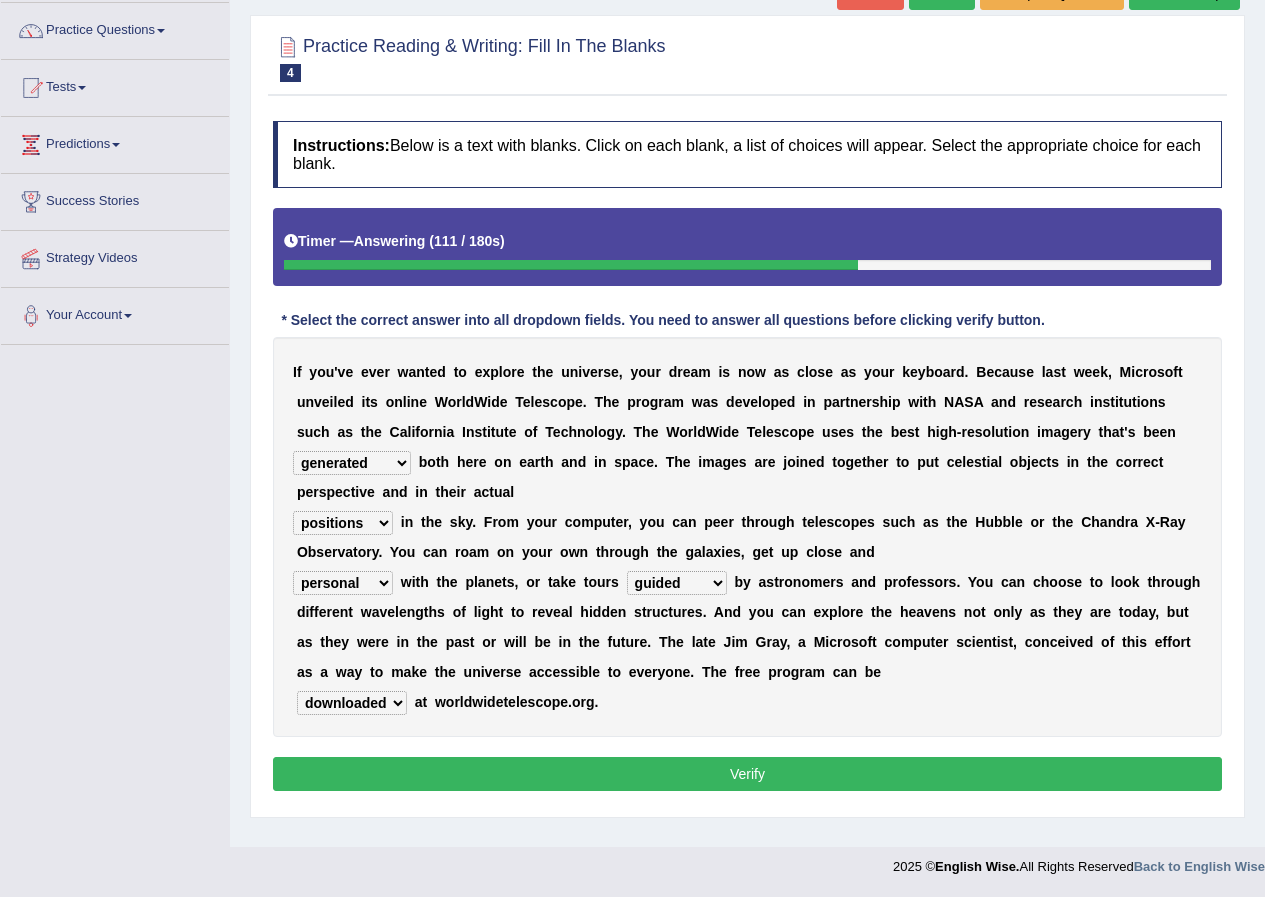 click on "Instructions:  Below is a text with blanks. Click on each blank, a list of choices will appear. Select the appropriate choice for each blank.
Timer —  Answering   ( 111 / 180s ) Skip * Select the correct answer into all dropdown fields. You need to answer all questions before clicking verify button. I f    y o u ' v e    e v e r    w a n t e d    t o    e x p l o r e    t h e    u n i v e r s e ,    y o u r    d r e a m    i s    n o w    a s    c l o s e    a s    y o u r    k e y b o a r d .    B e c a u s e    l a s t    w e e k ,    M i c r o s o f t    u n v e i l e d    i t s    o n l i n e    W o r l d W i d e    T e l e s c o p e .    T h e    p r o g r a m    w a s    d e v e l o p e d    i n    p a r t n e r s h i p    w i t h    N A S A    a n d    r e s e a r c h    i n s t i t u t i o n s    s u c h    a s    t h e    C a l i f o r n i a    I n s t i t u t e    o f    T e c h n o l o g y .    T h e    W o r l d W i d e    T e l e s c" at bounding box center [747, 459] 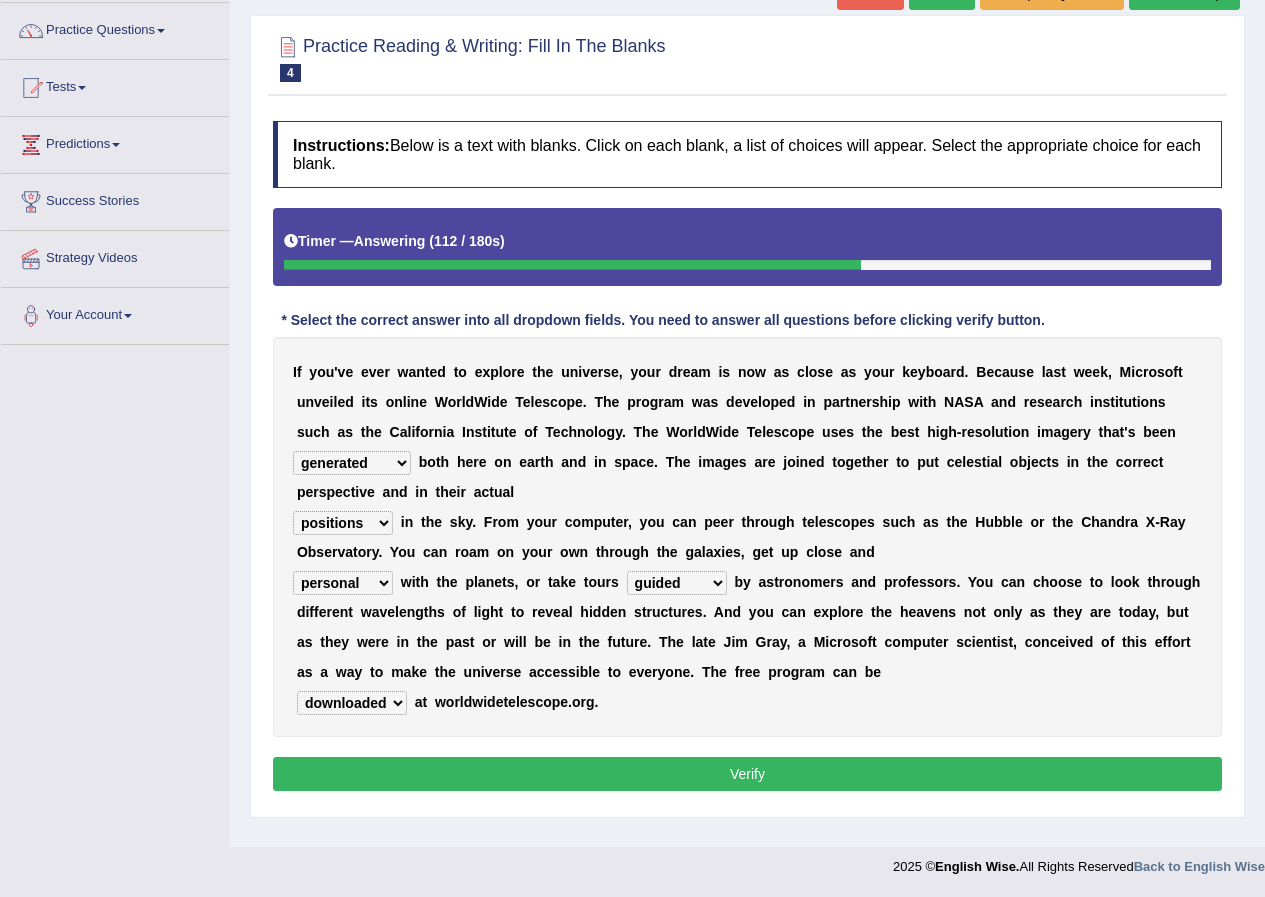 click on "Verify" at bounding box center [747, 774] 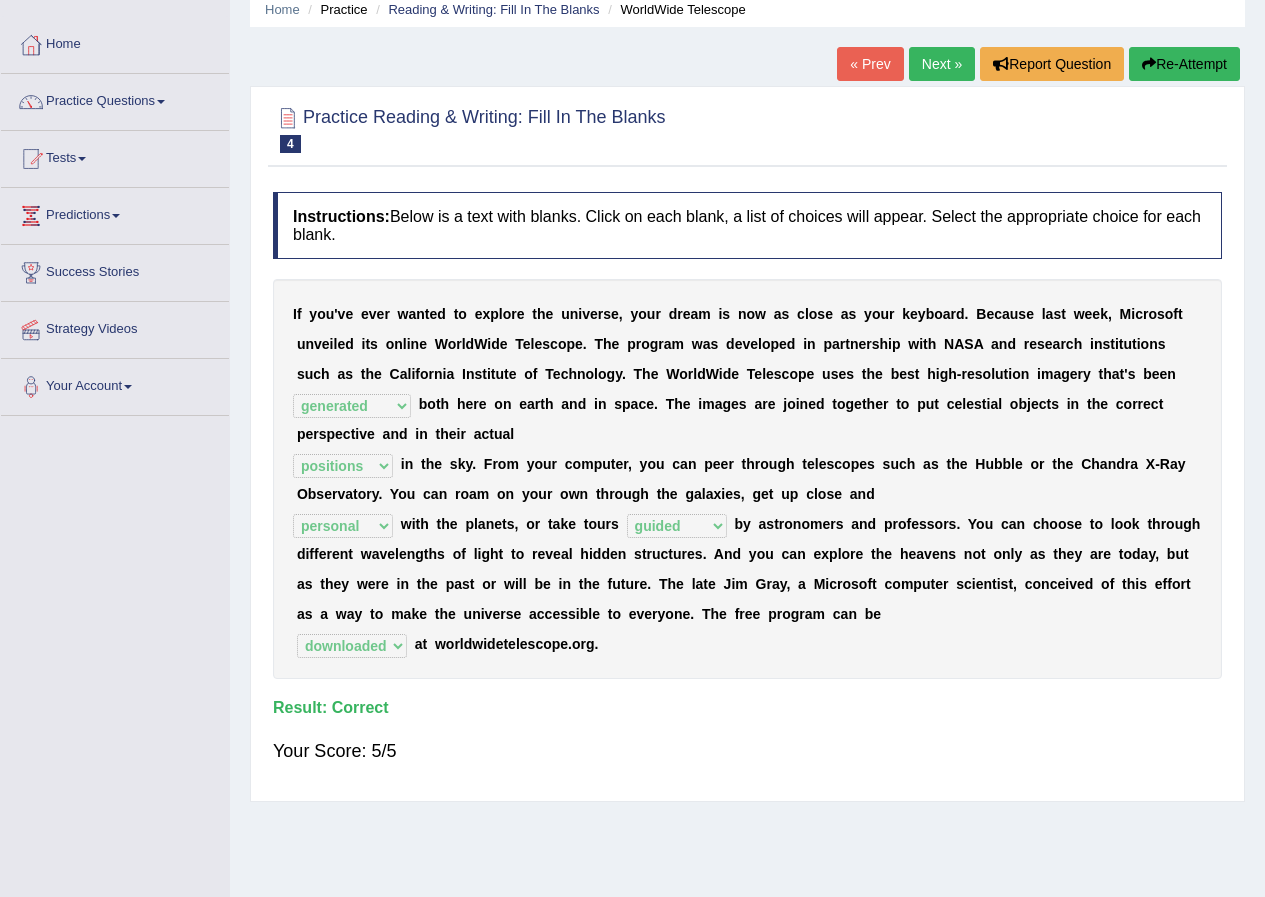 scroll, scrollTop: 0, scrollLeft: 0, axis: both 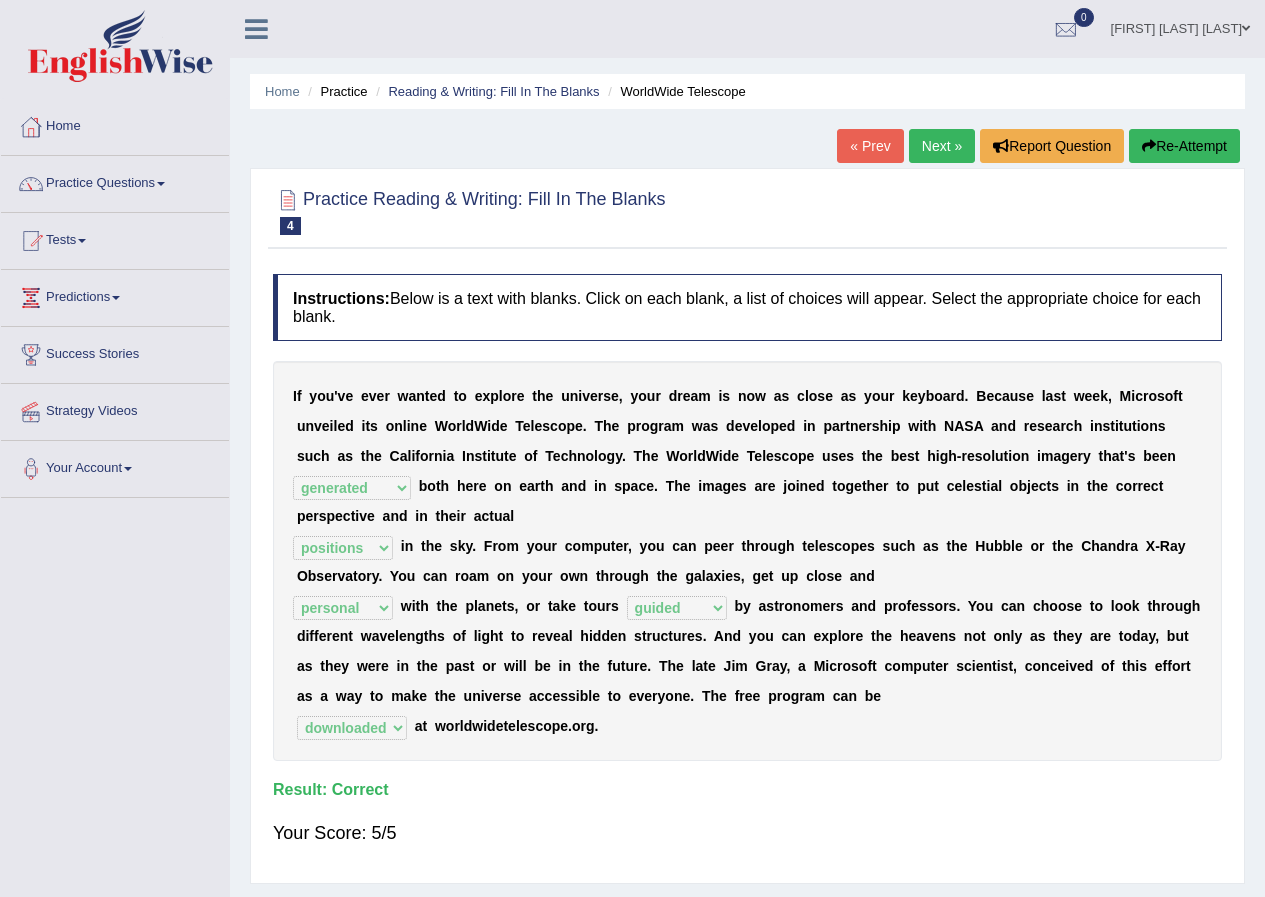 click on "Next »" at bounding box center (942, 146) 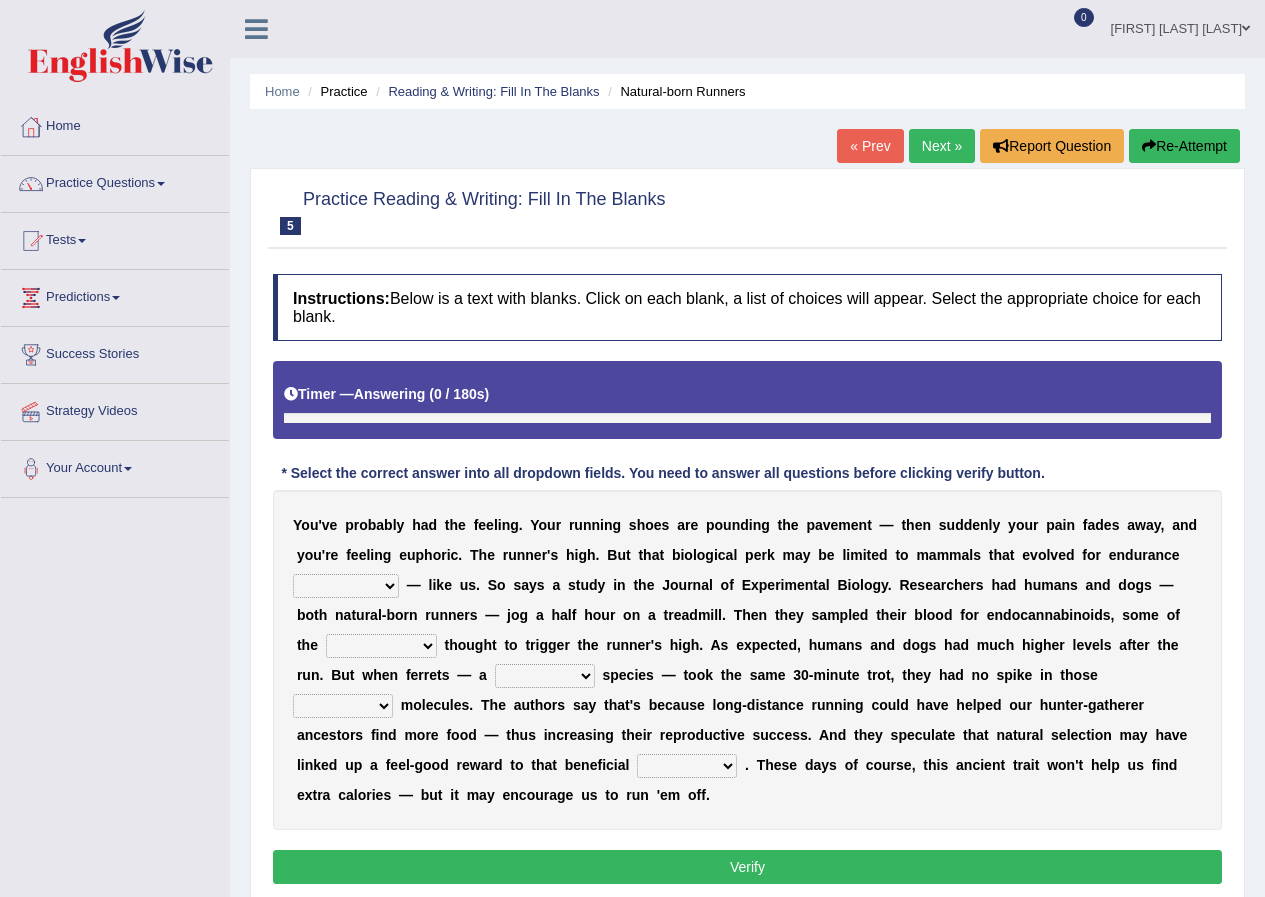 scroll, scrollTop: 153, scrollLeft: 0, axis: vertical 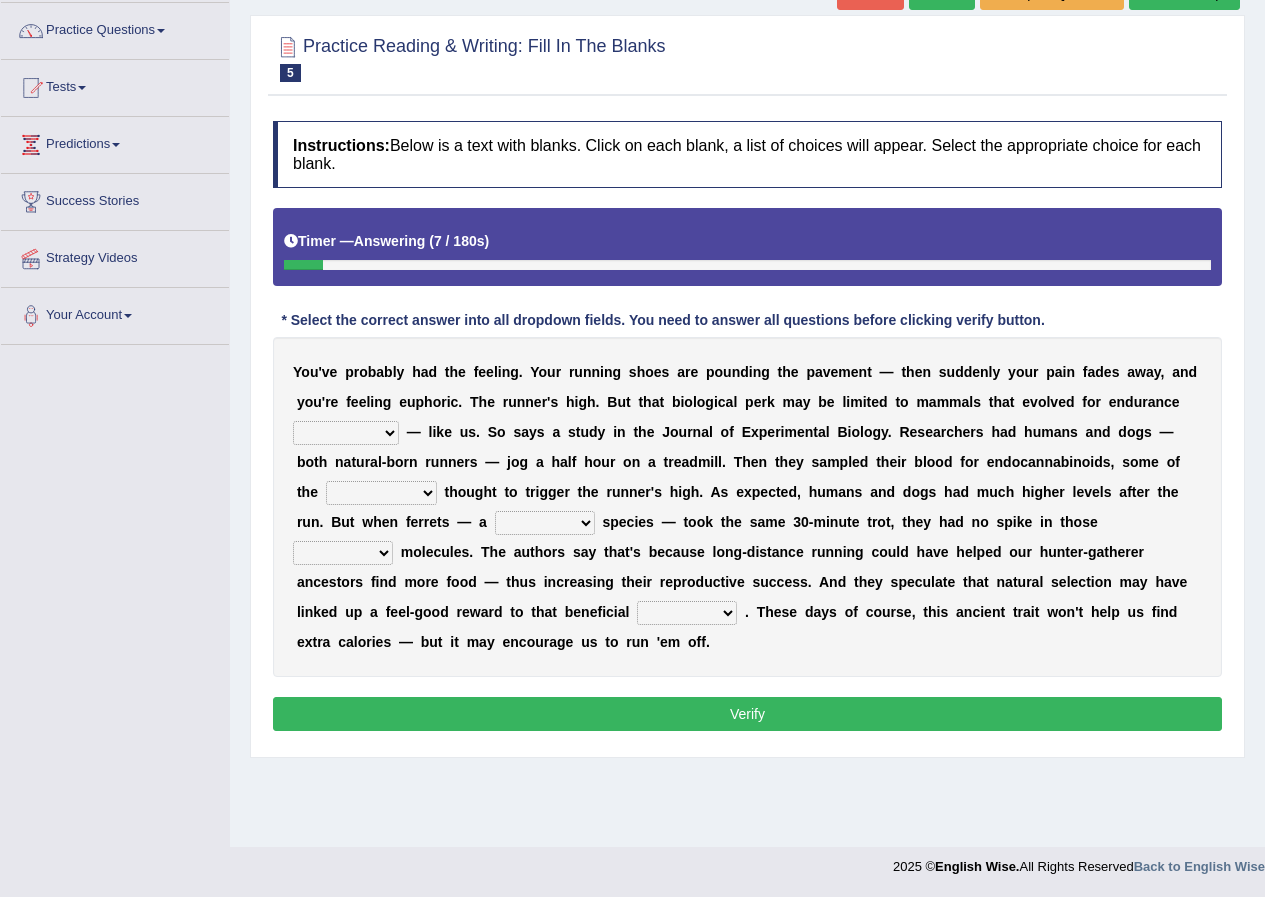 click on "dykes personalize classifies exercise" at bounding box center (346, 433) 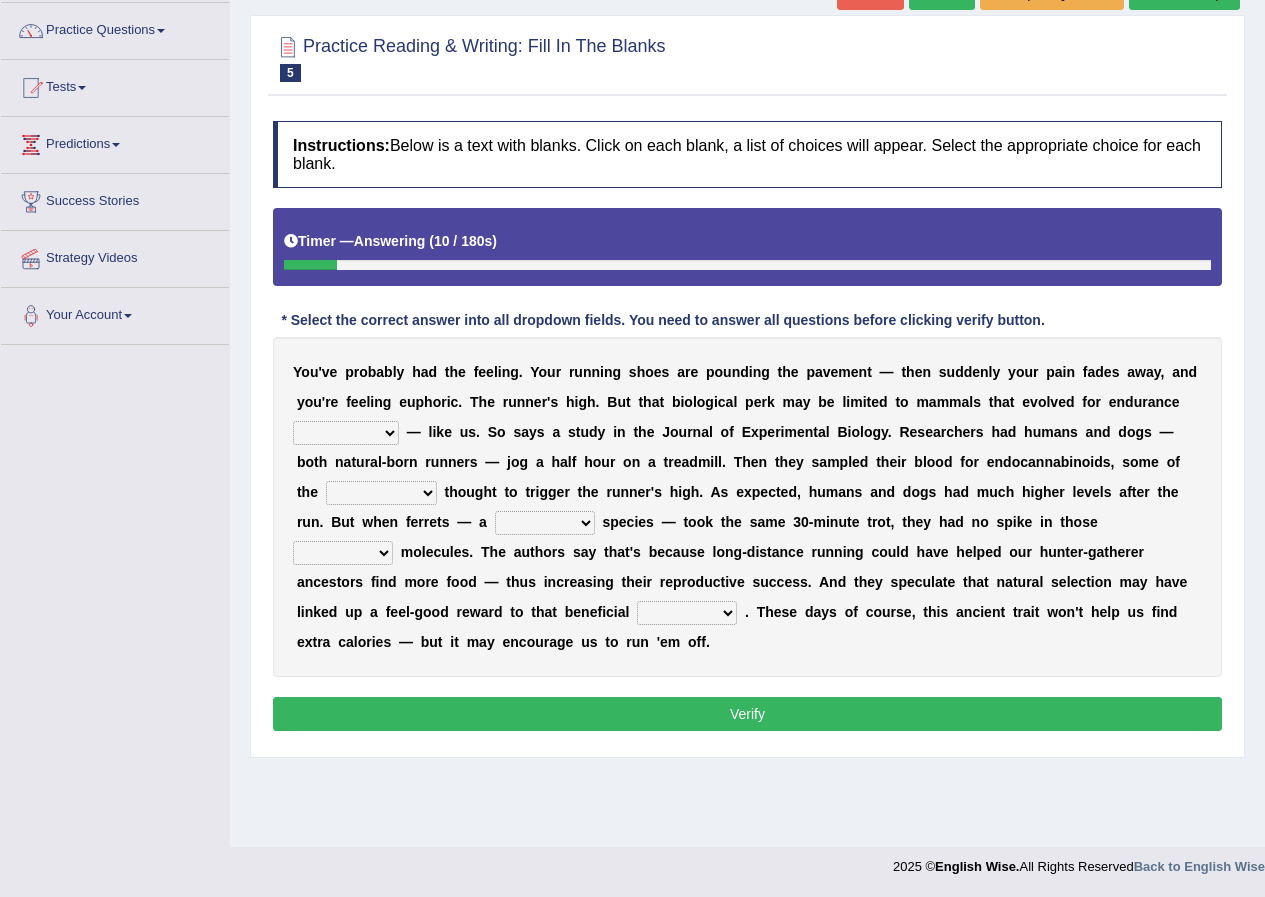 select on "exercise" 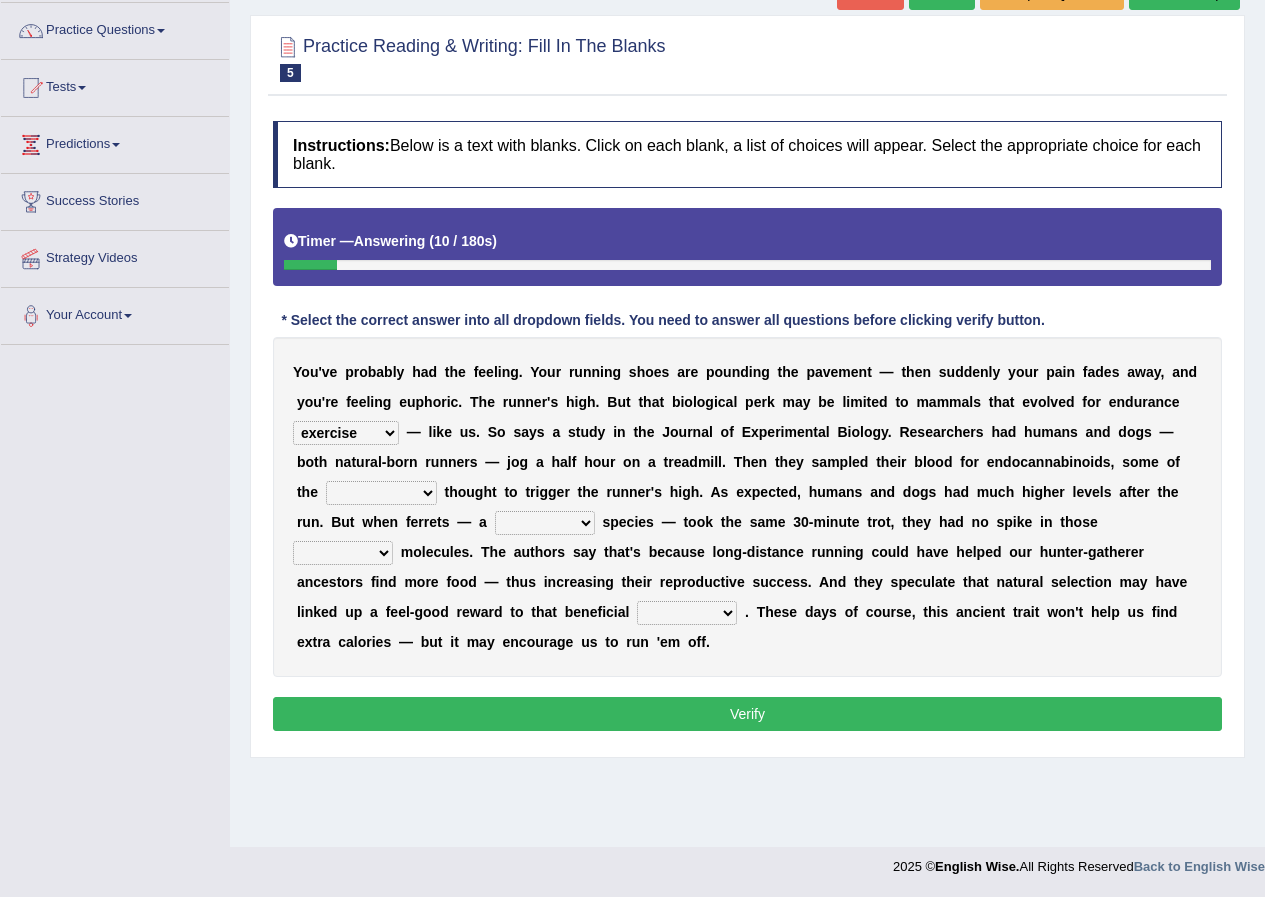 click on "dykes personalize classifies exercise" at bounding box center [346, 433] 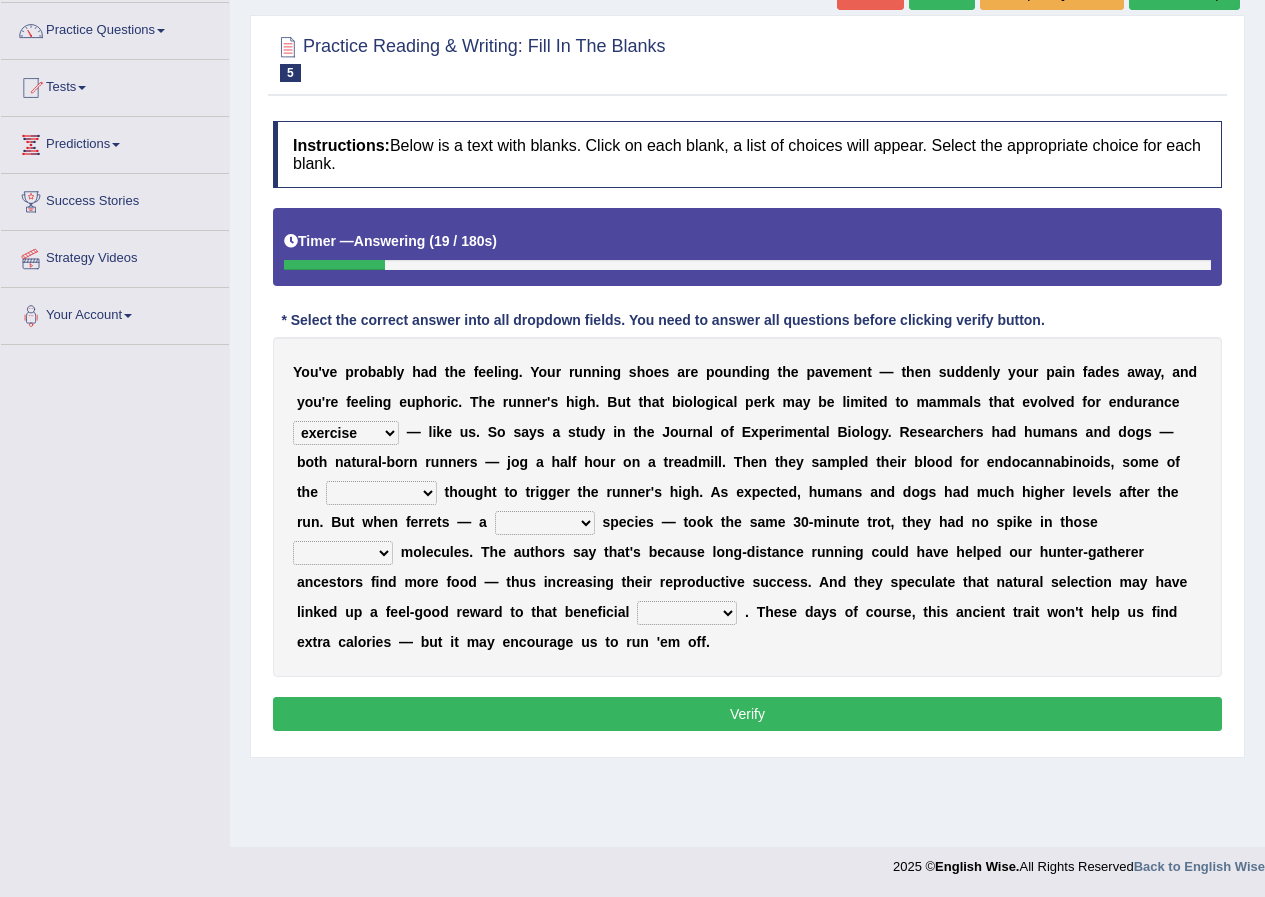 click on "almshouse turnarounds compounds foxhounds" at bounding box center (381, 493) 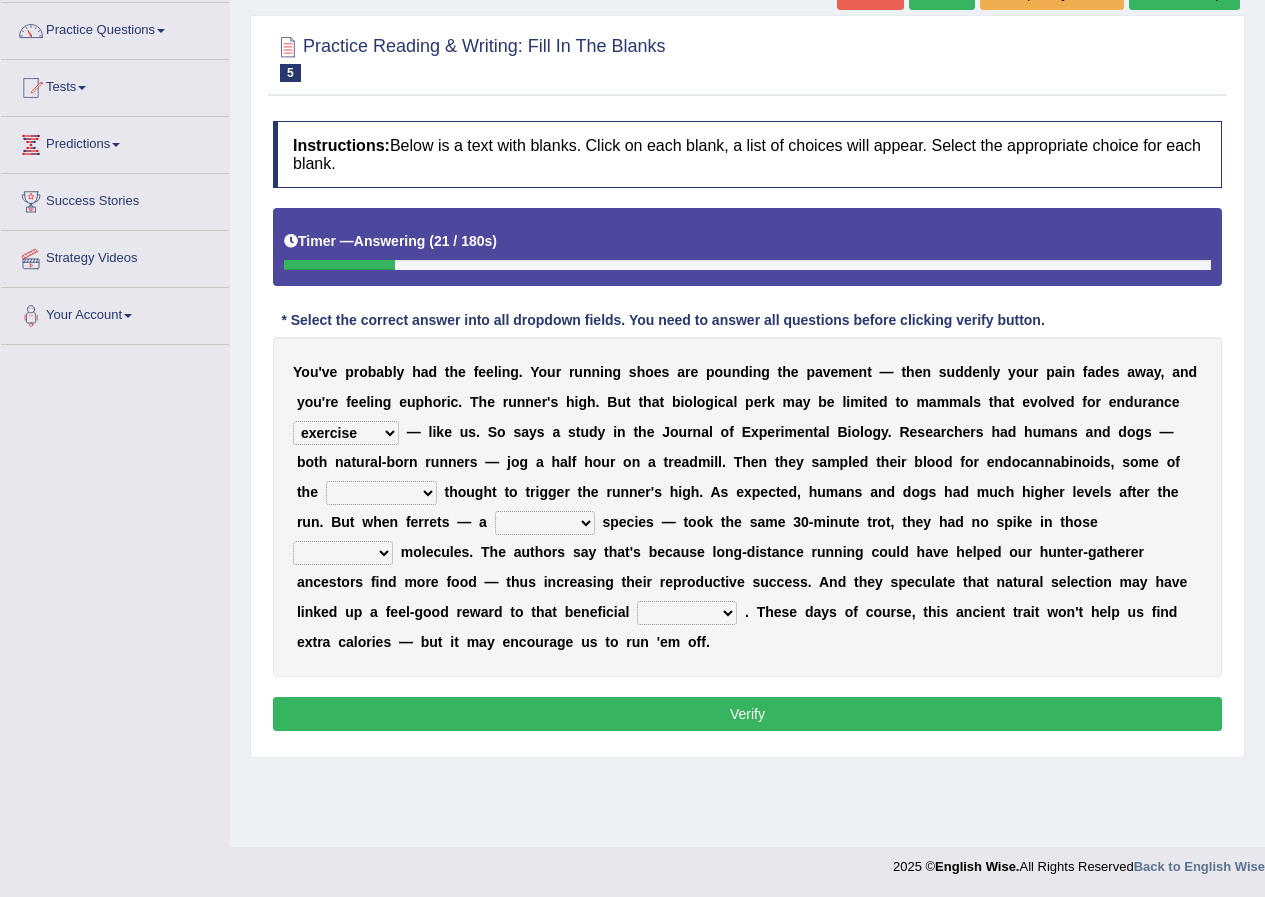 select on "compounds" 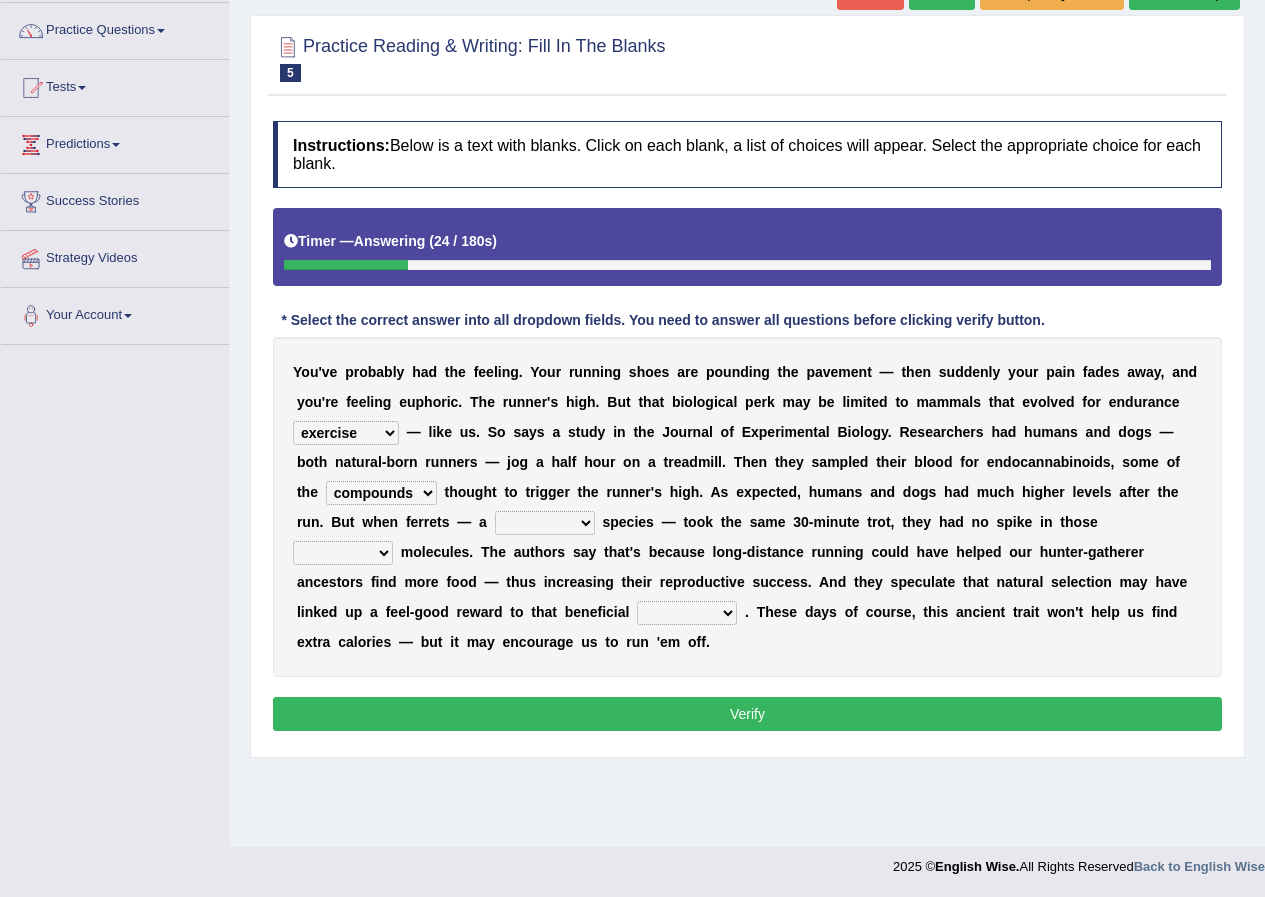 click on "almshouse turnarounds compounds foxhounds" at bounding box center [381, 493] 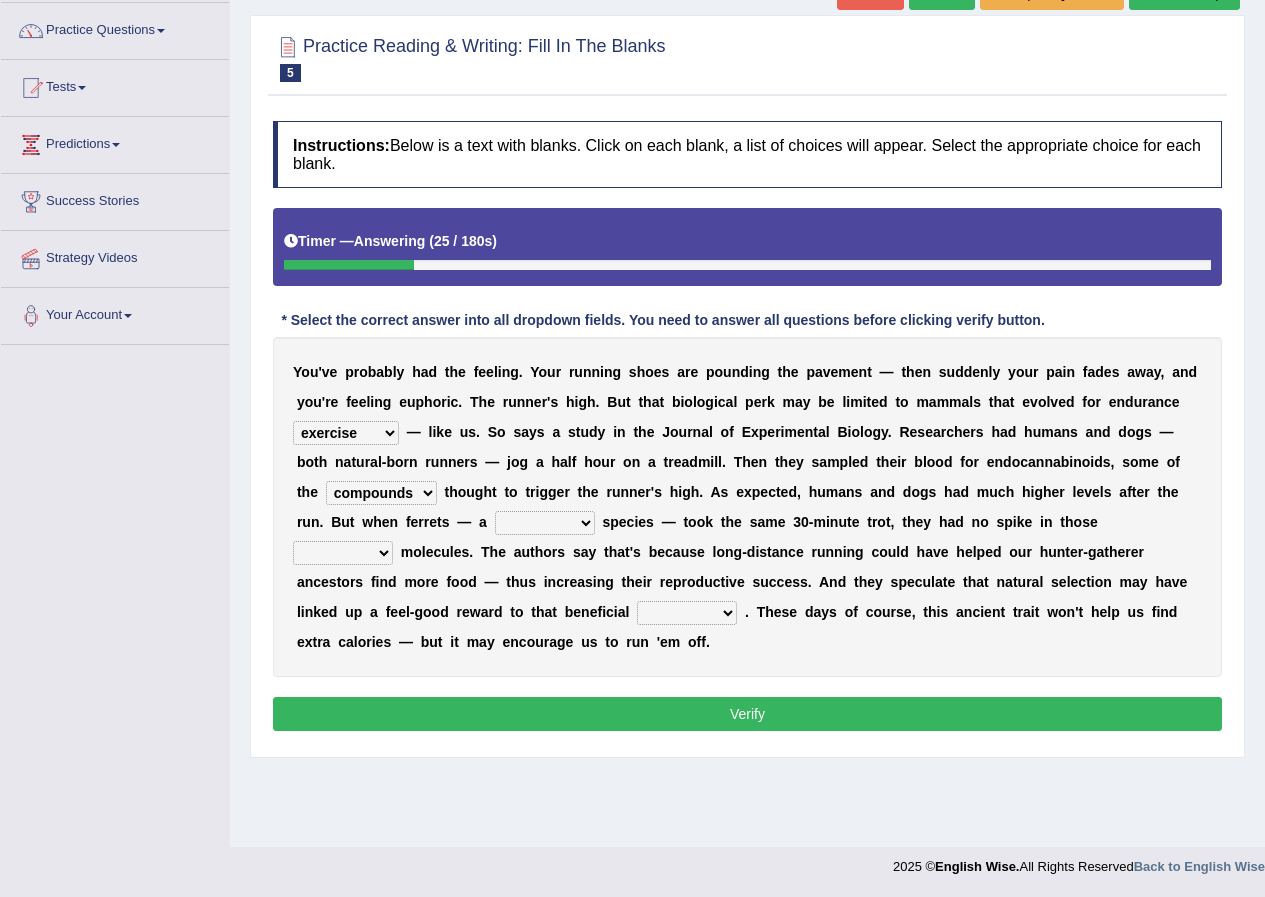 click on "almshouse turnarounds compounds foxhounds" at bounding box center [381, 493] 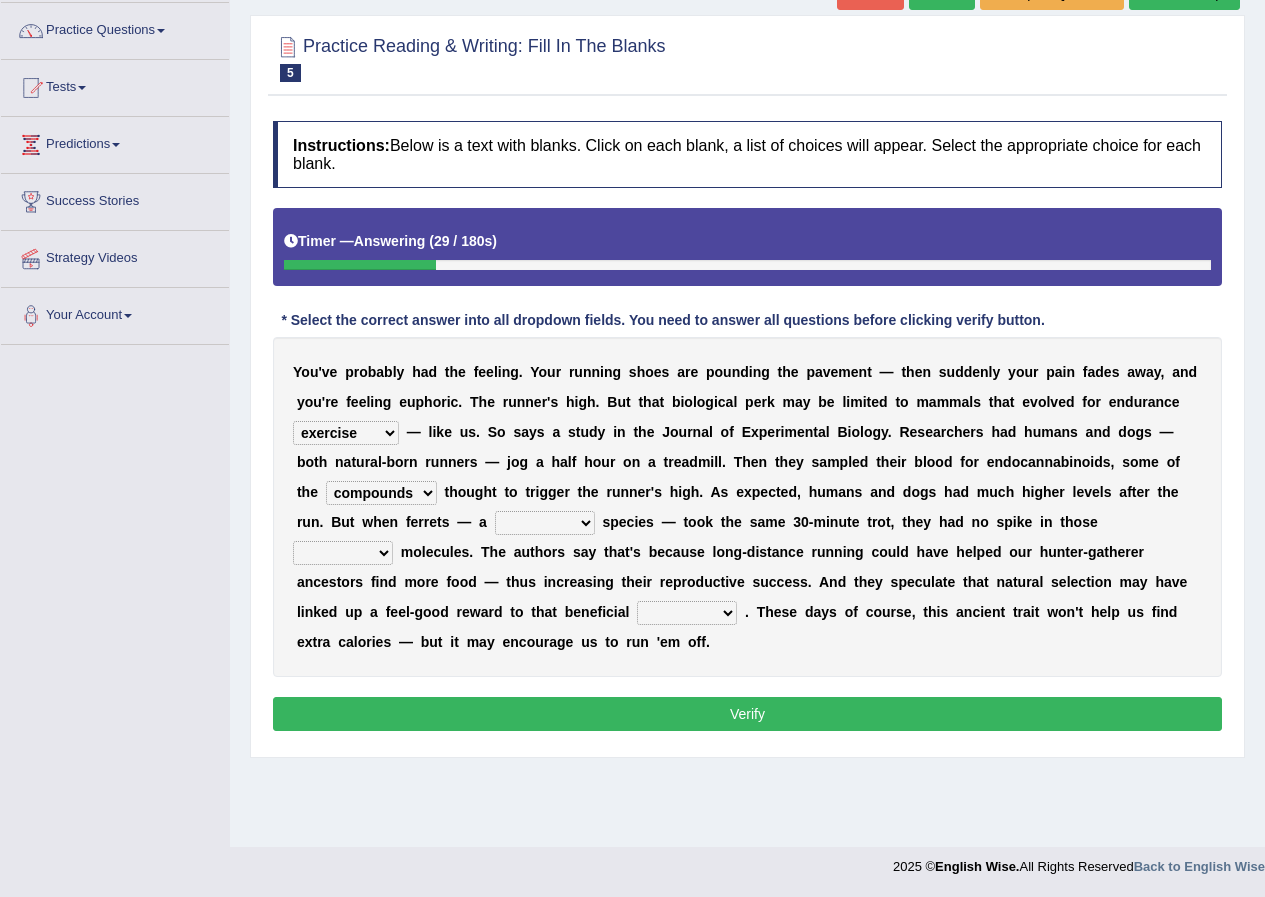 click on "excellency merely faerie sedentary" at bounding box center [545, 523] 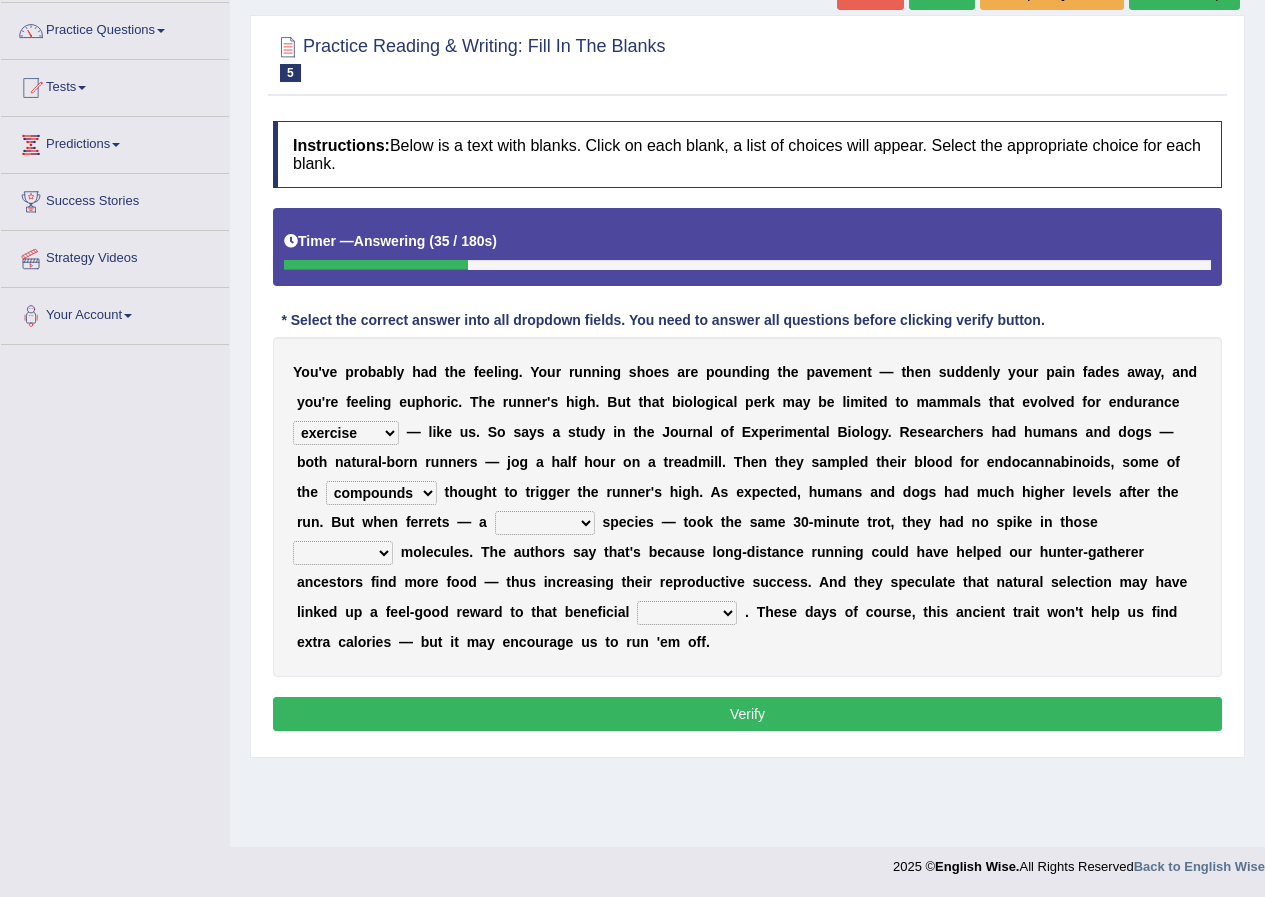 select on "faerie" 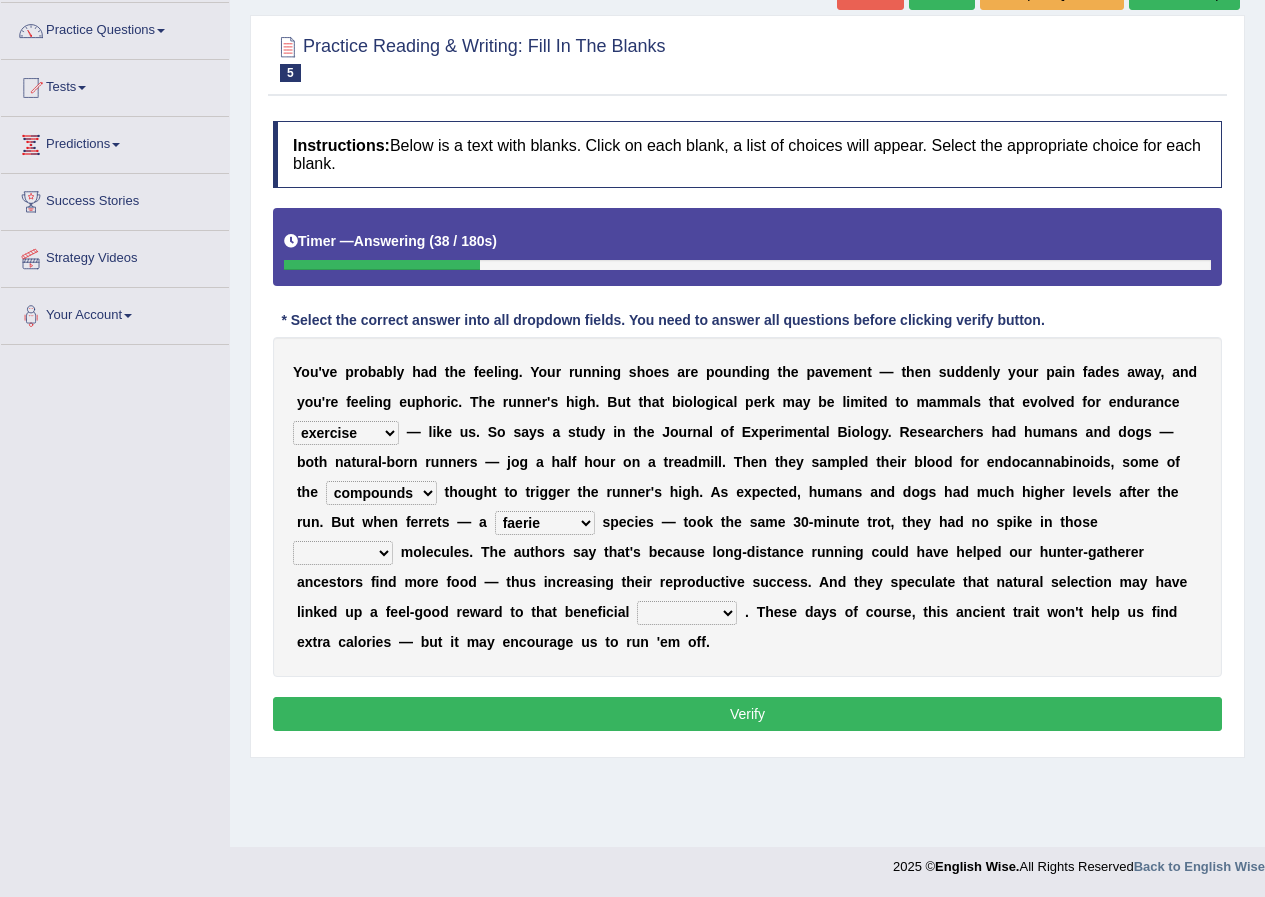 click on "Y o u ' v e    p r o b a b l y    h a d    t h e    f e e l i n g .    Y o u r    r u n n i n g    s h o e s    a r e    p o u n d i n g    t h e    p a v e m e n t    —    t h e n    s u d d e n l y    y o u r    p a i n    f a d e s    a w a y ,    a n d    y o u ' r e    f e e l i n g    e u p h o r i c .    T h e    r u n n e r ' s    h i g h .    B u t    t h a t    b i o l o g i c a l    p e r k    m a y    b e    l i m i t e d    t o    m a m m a l s    t h a t    e v o l v e d    f o r    e n d u r a n c e    dykes personalize classifies exercise    —    l i k e    u s .    S o    s a y s    a    s t u d y    i n    t h e    J o u r n a l    o f    E x p e r i m e n t a l    B i o l o g y .    R e s e a r c h e r s    h a d    h u m a n s    a n d    d o g s    —    b o t h    n a t u r a l - b o r n    r u n n e r s    —    j o g    a    h a l f    h o u r    o n    a    t r e a d m i l l .    T h e n    t h e y    s a m" at bounding box center [747, 507] 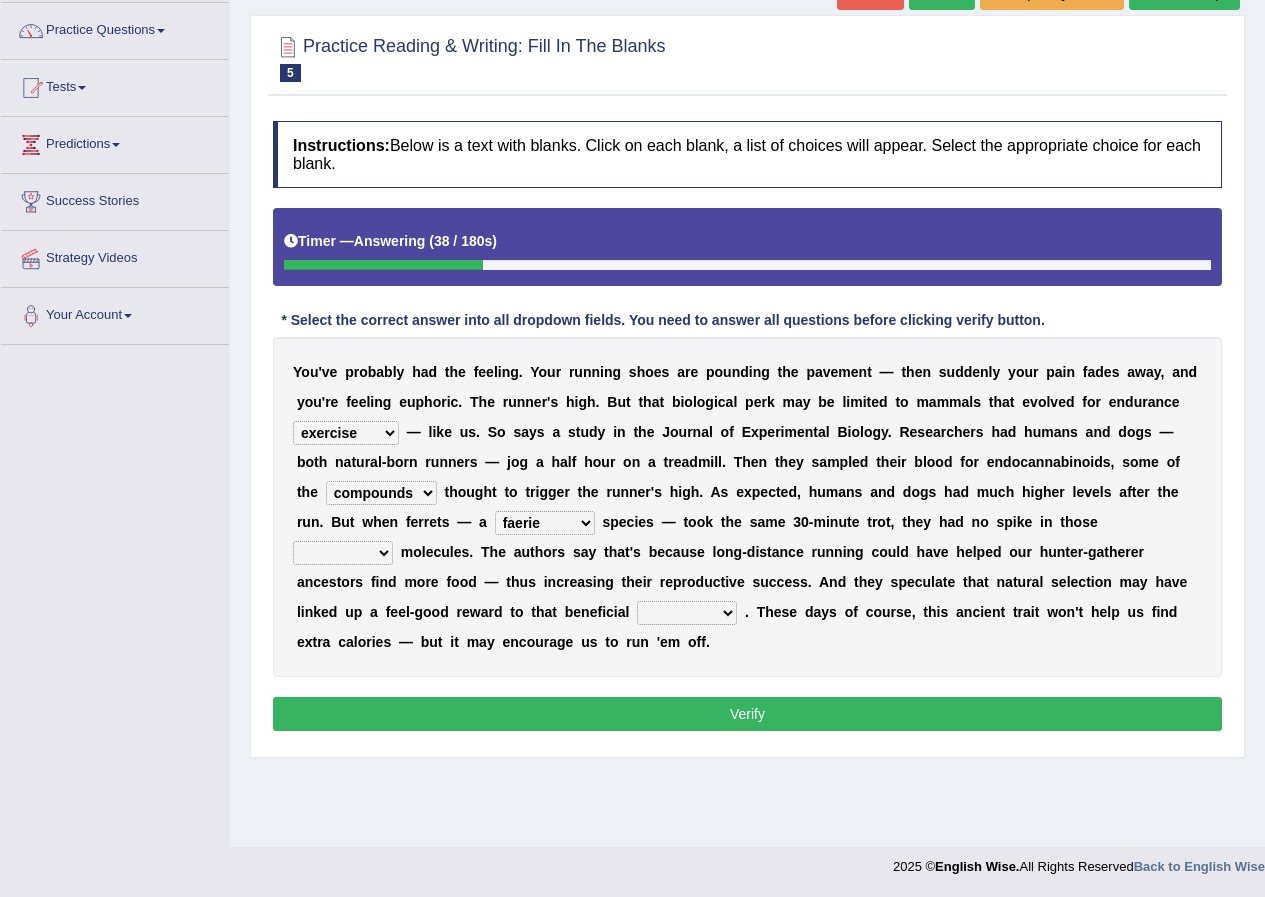 click on "groaned feel-good inchoate loaned" at bounding box center [343, 553] 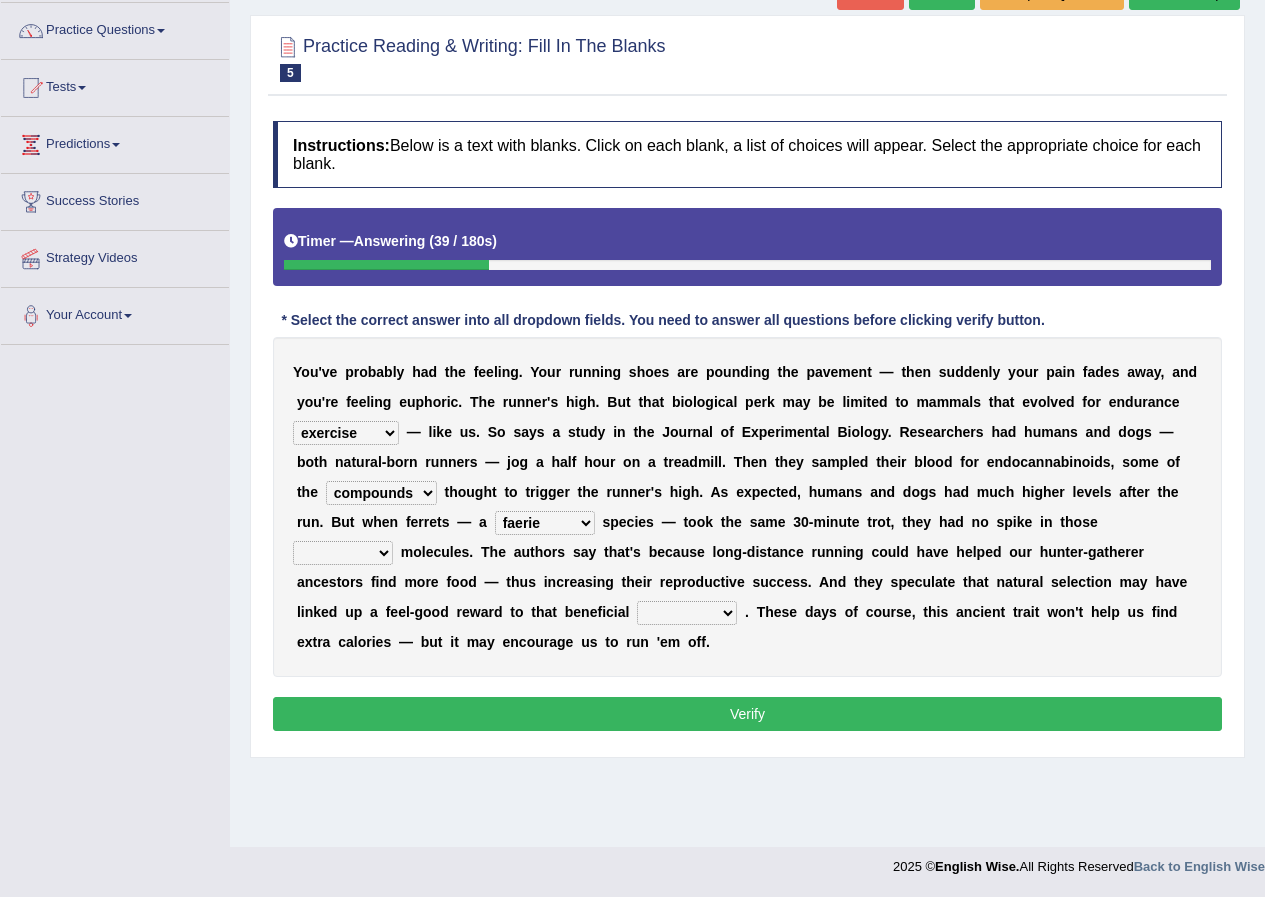 select on "feel-good" 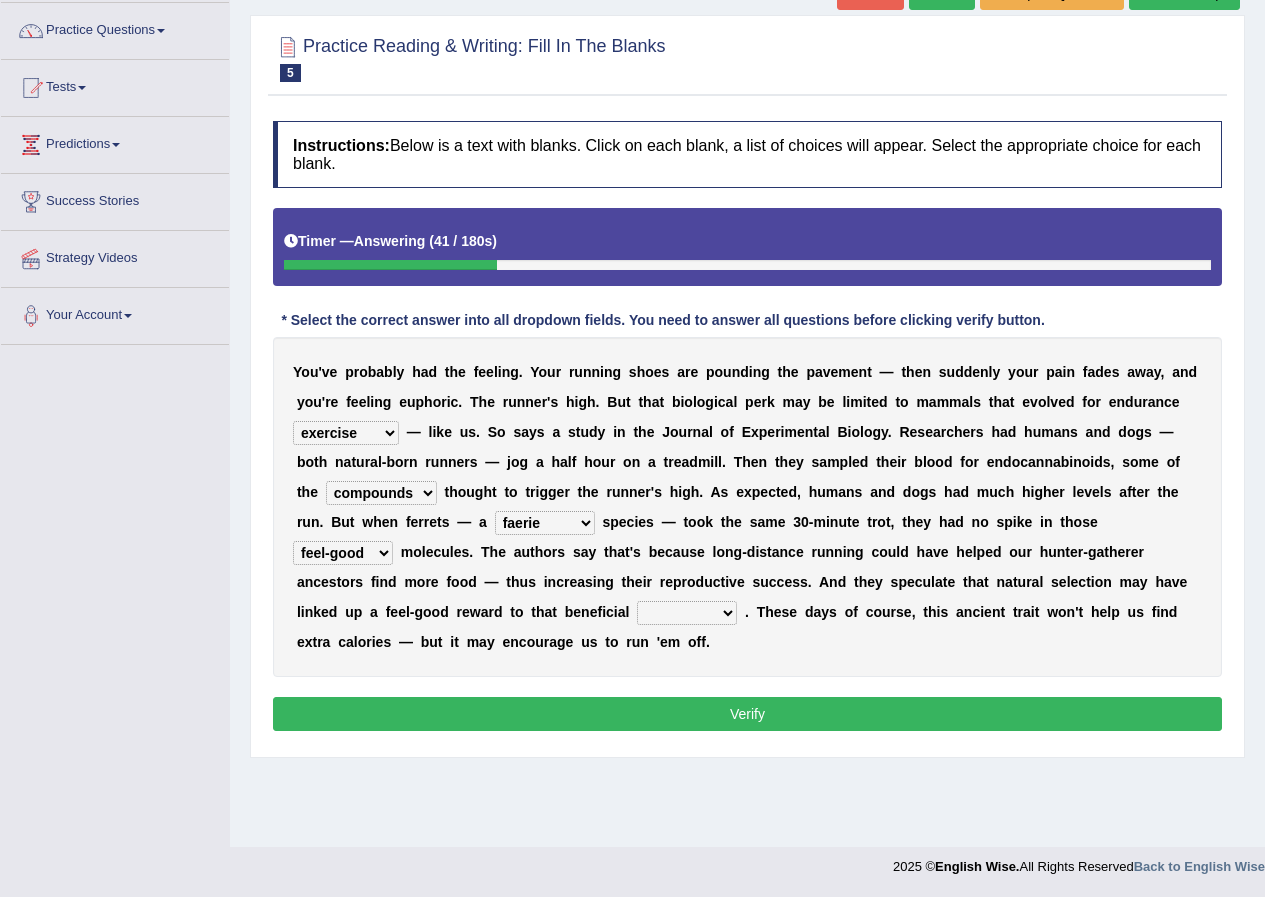 click on "almshouse turnarounds compounds foxhounds" at bounding box center (381, 493) 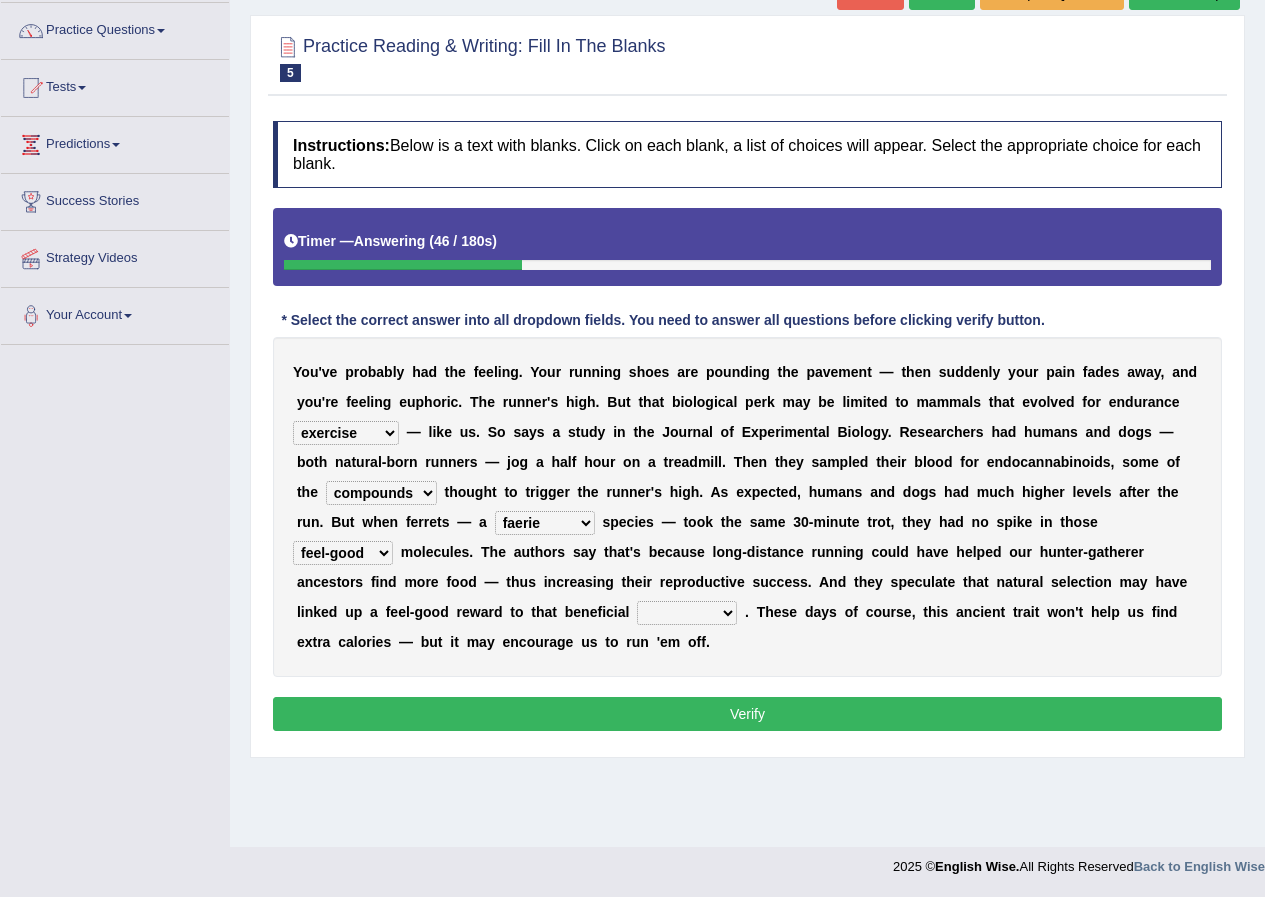 click on "almshouse turnarounds compounds foxhounds" at bounding box center (381, 493) 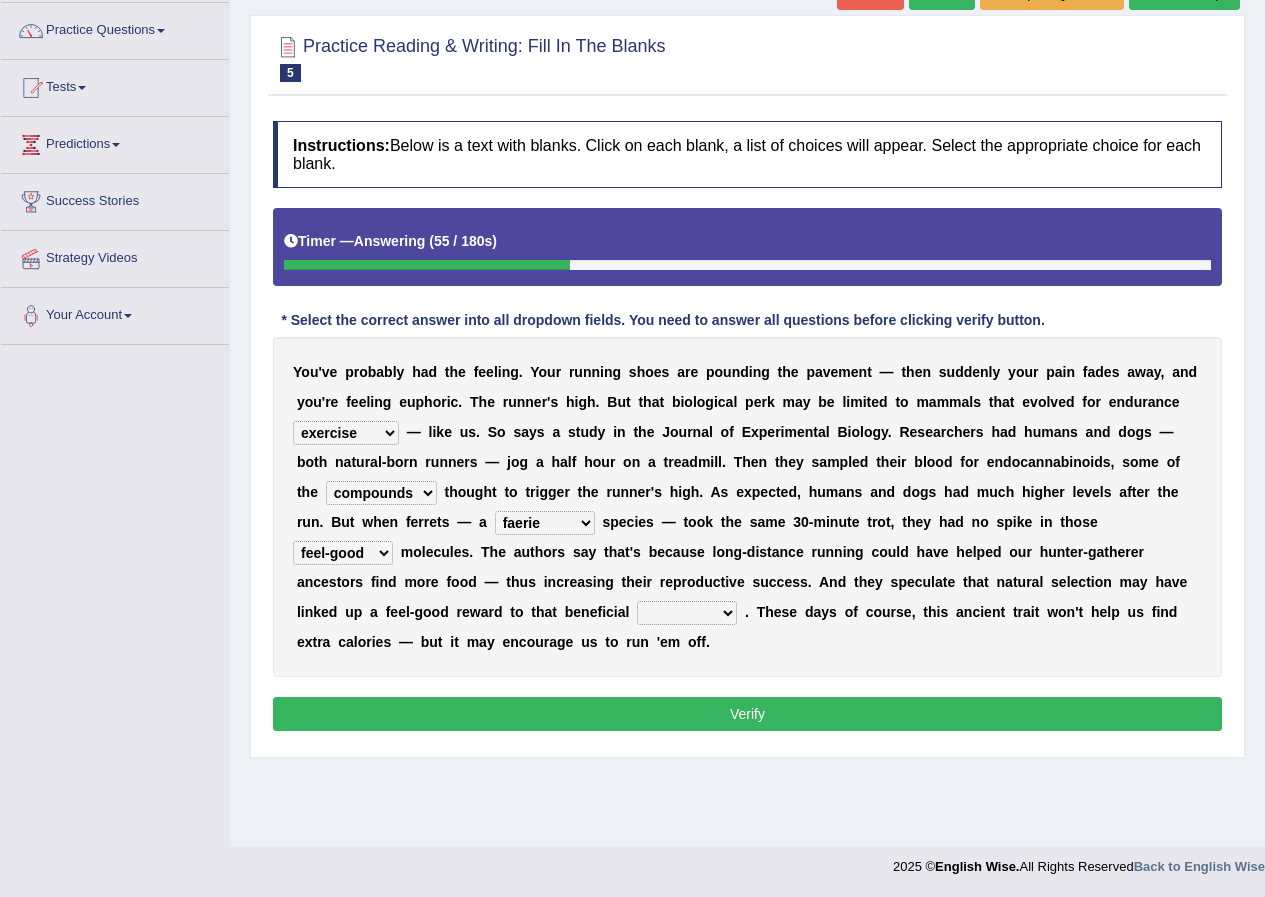 click on "wager exchanger behavior regulator" at bounding box center [687, 613] 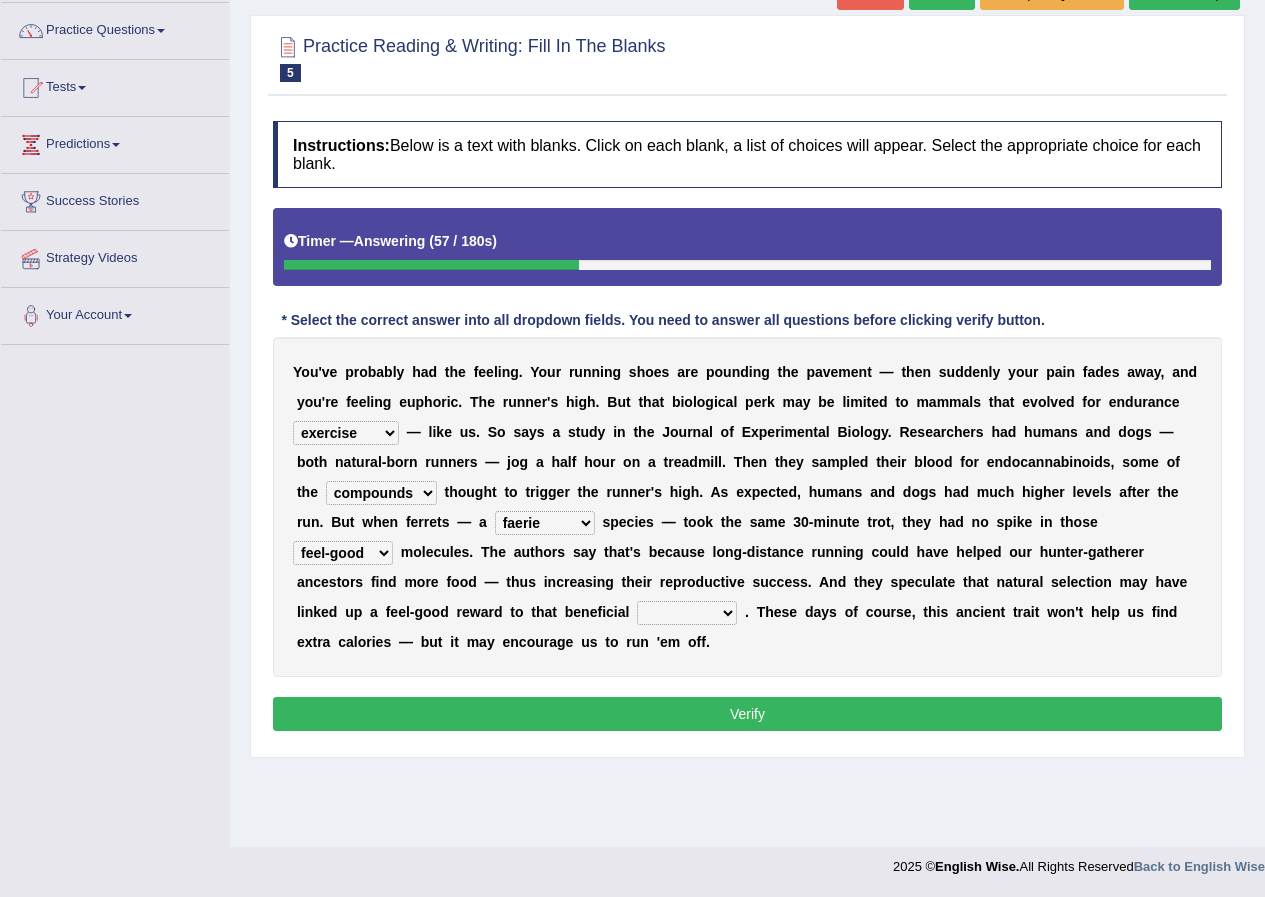 select on "behavior" 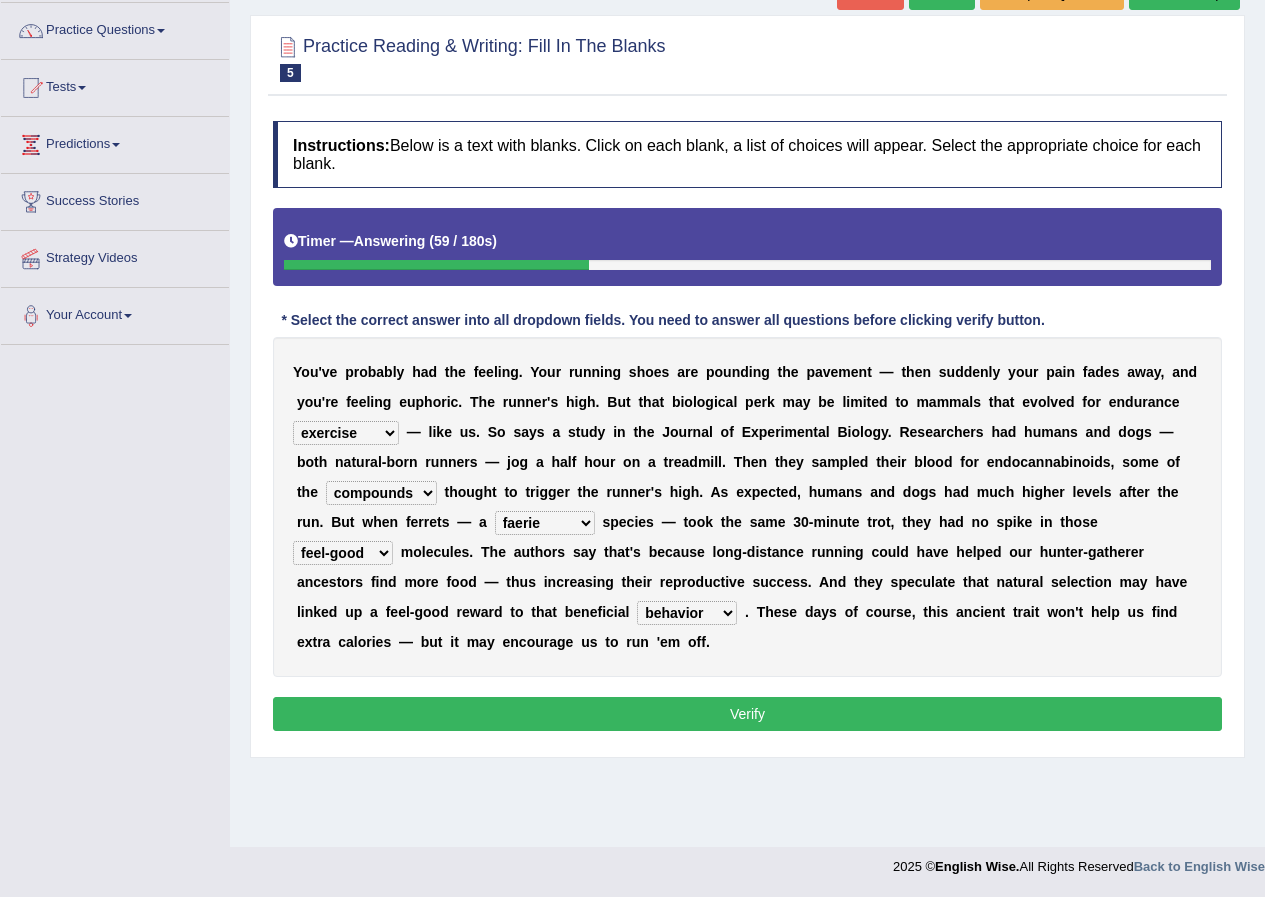 click on "excellency merely faerie sedentary" at bounding box center (545, 523) 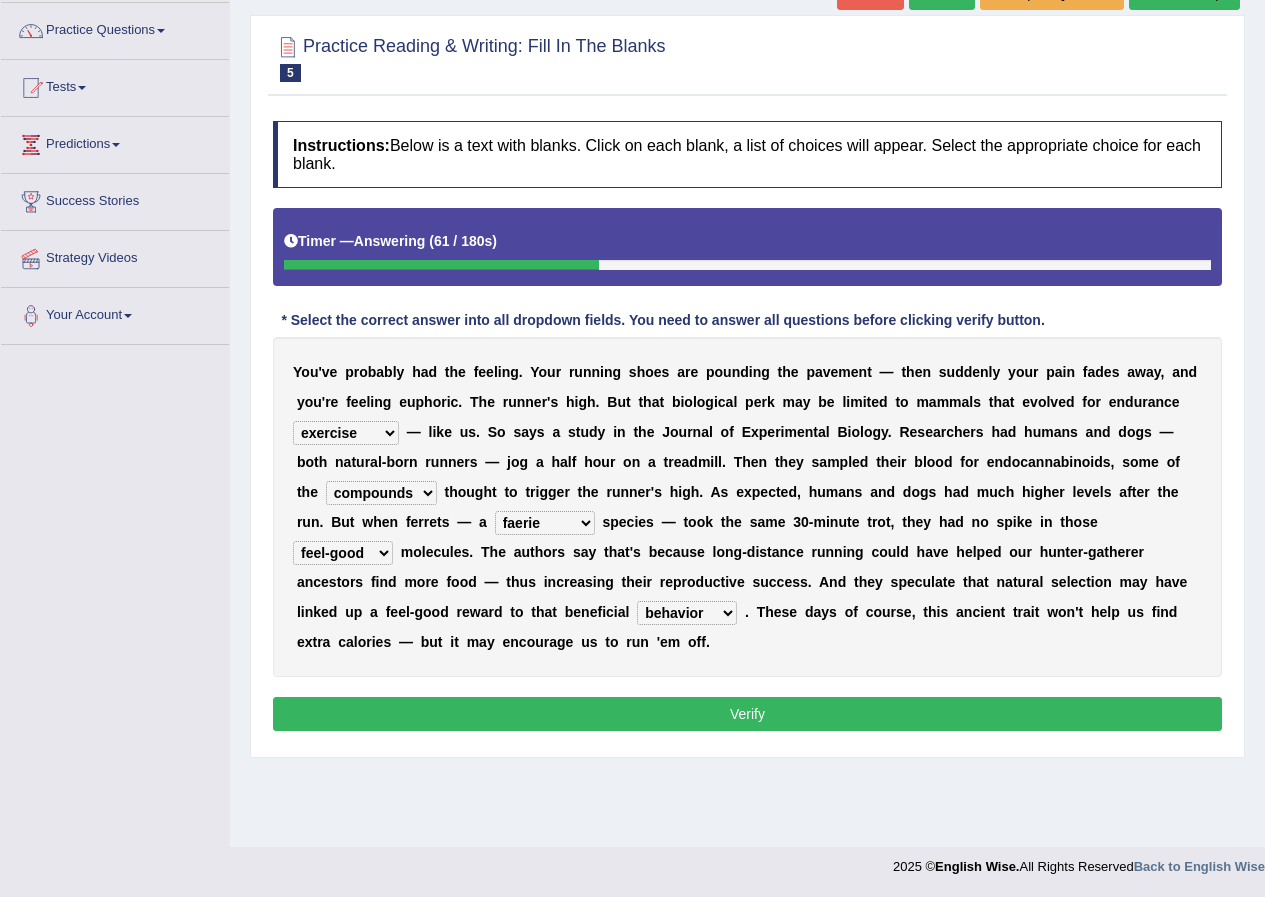 select on "merely" 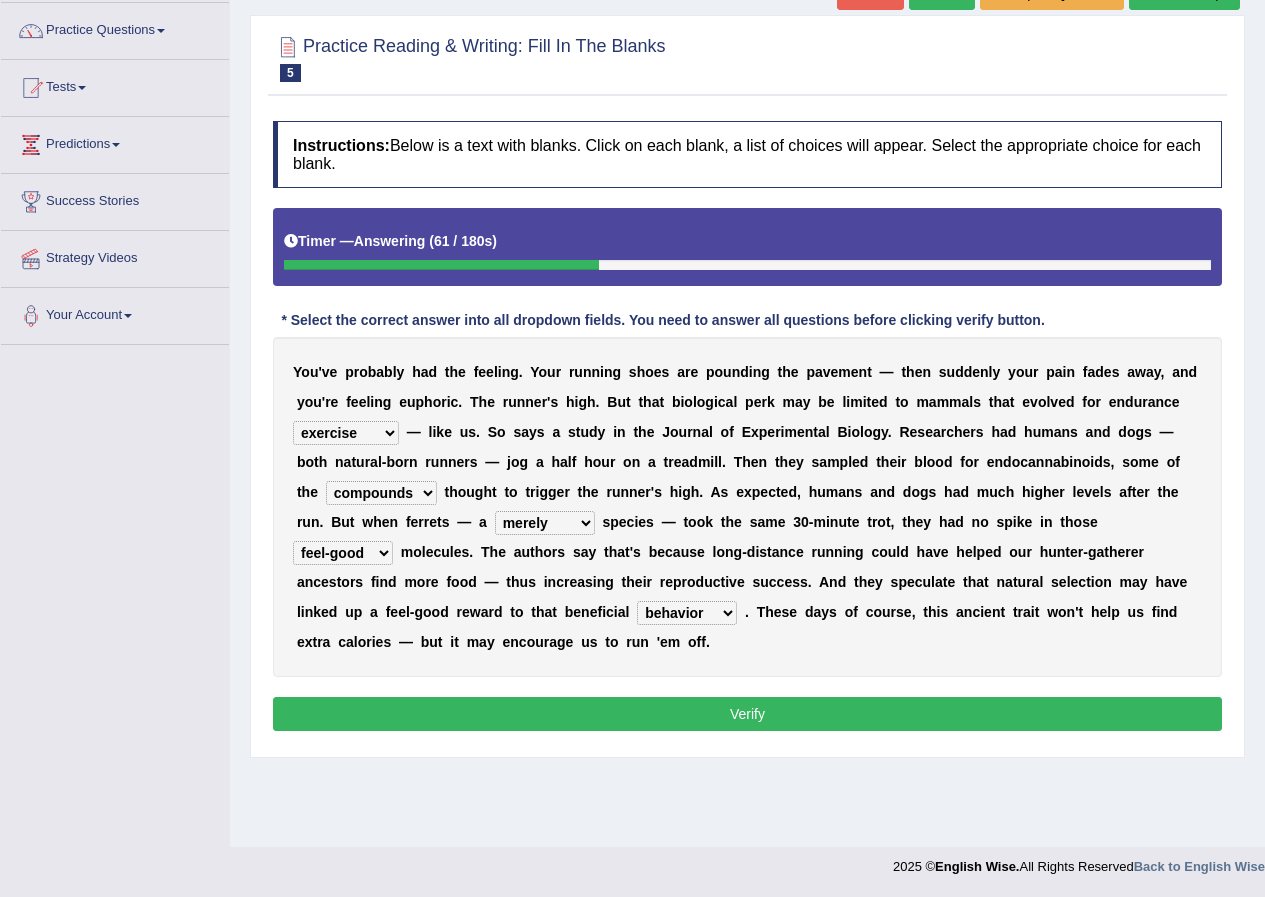 click on "excellency merely faerie sedentary" at bounding box center [545, 523] 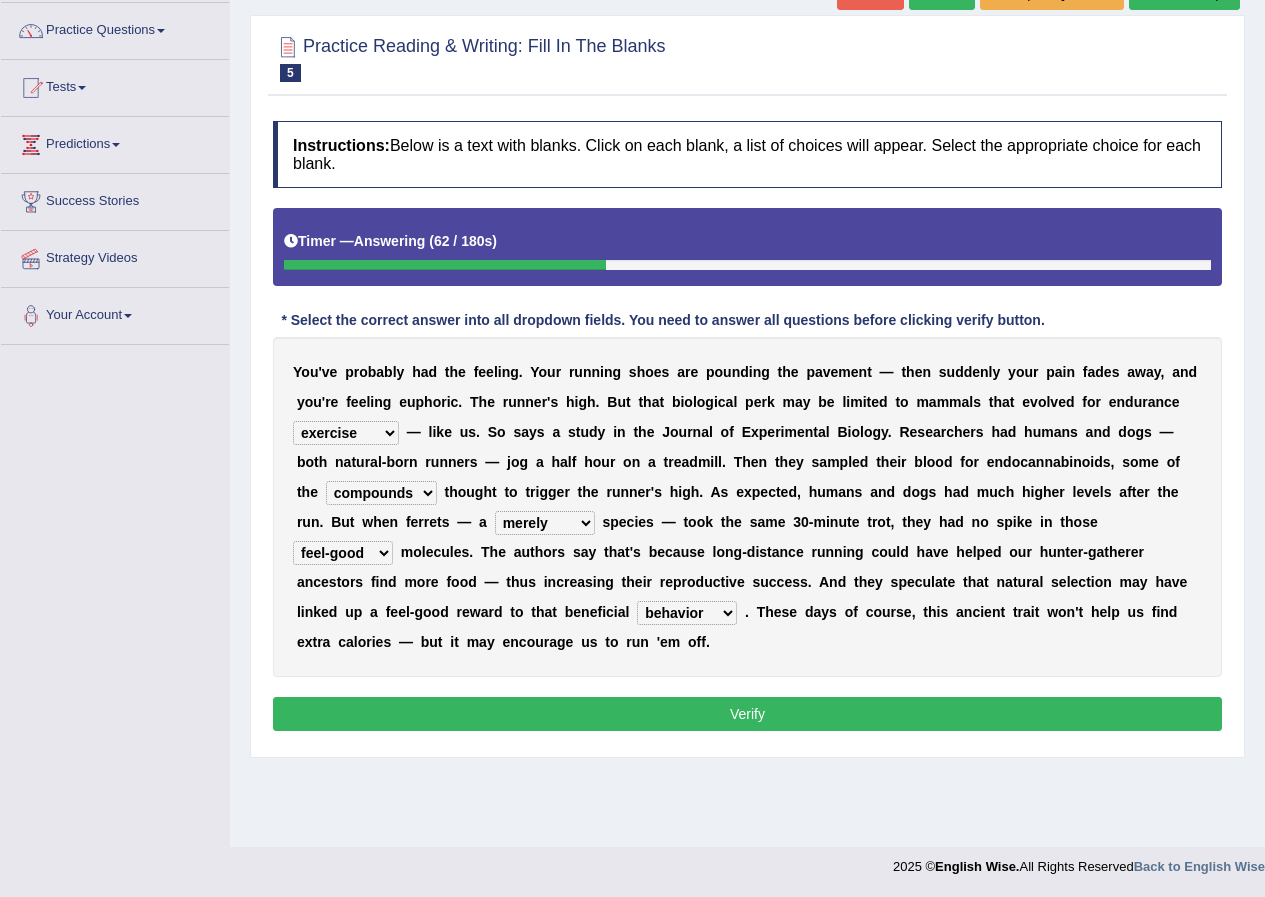 click on "Instructions:  Below is a text with blanks. Click on each blank, a list of choices will appear. Select the appropriate choice for each blank.
Timer —  Answering   ( 62 / 180s ) Skip * Select the correct answer into all dropdown fields. You need to answer all questions before clicking verify button. Y o u ' v e    p r o b a b l y    h a d    t h e    f e e l i n g .    Y o u r    r u n n i n g    s h o e s    a r e    p o u n d i n g    t h e    p a v e m e n t    —    t h e n    s u d d e n l y    y o u r    p a i n    f a d e s    a w a y ,    a n d    y o u ' r e    f e e l i n g    e u p h o r i c .    T h e    r u n n e r ' s    h i g h .    B u t    t h a t    b i o l o g i c a l    p e r k    m a y    b e    l i m i t e d    t o    m a m m a l s    t h a t    e v o l v e d    f o r    e n d u r a n c e    dykes personalize classifies exercise    —    l i k e    u s .    S o    s a y s    a    s t u d y    i n    t h e    J o u r n a l" at bounding box center (747, 429) 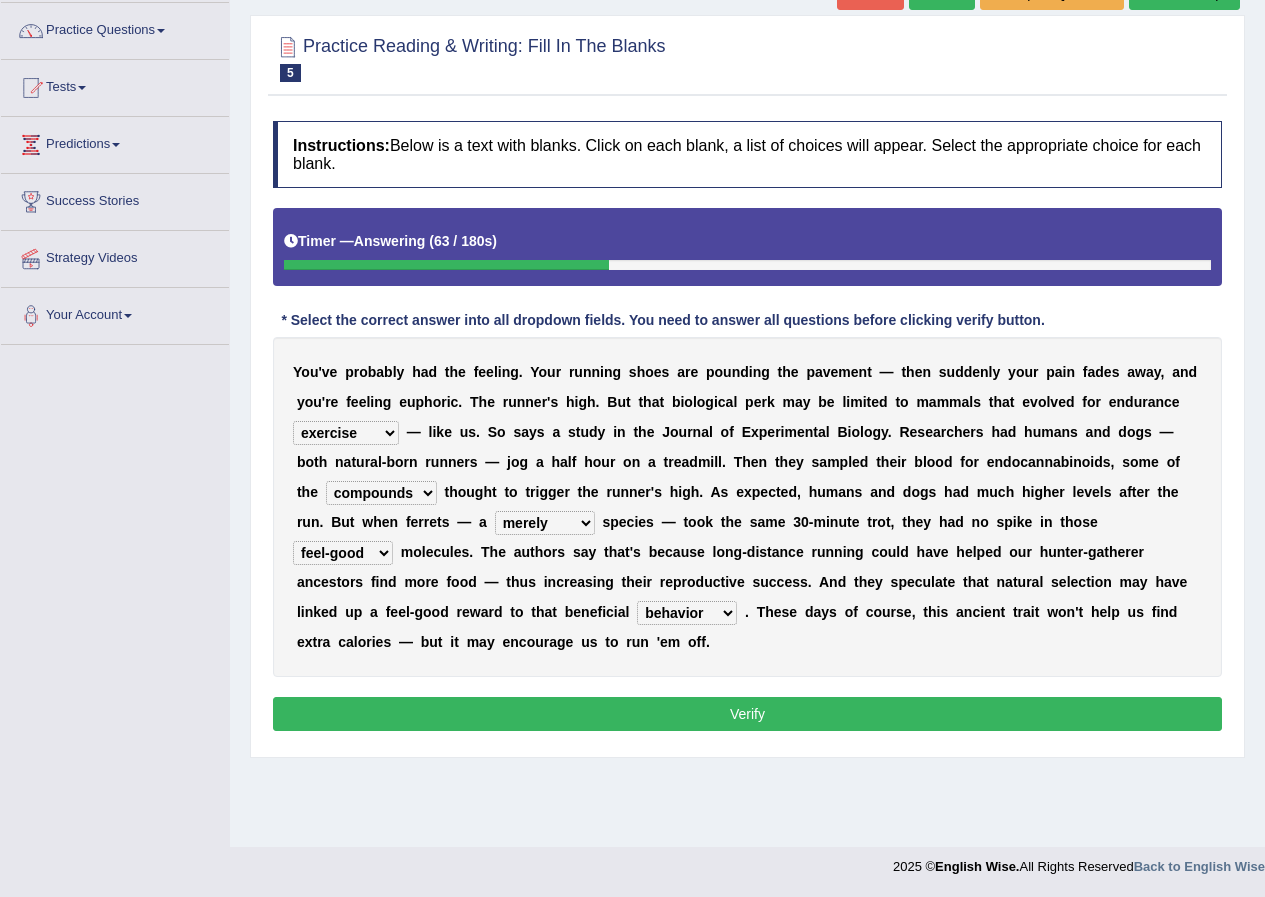 click on "Verify" at bounding box center (747, 714) 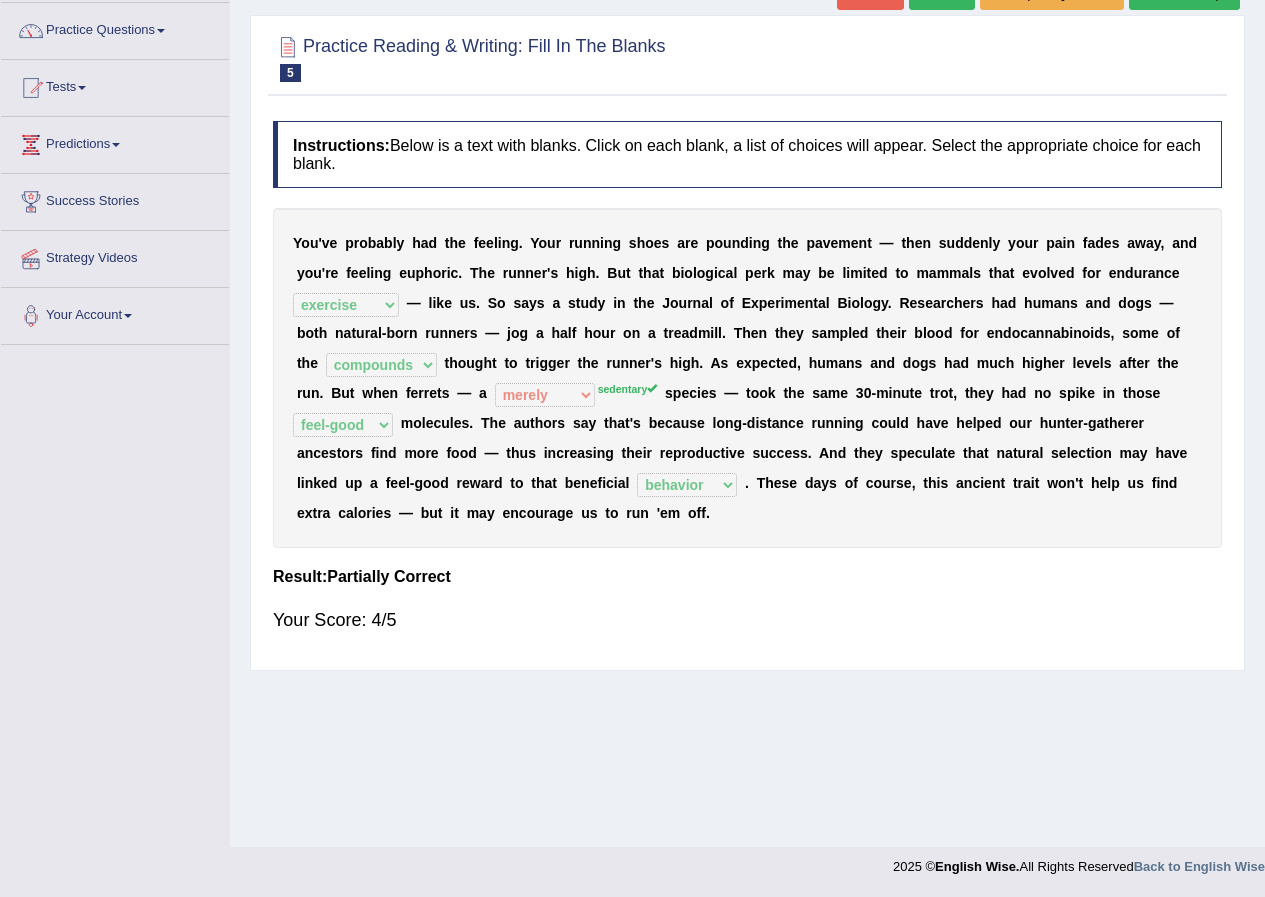 scroll, scrollTop: 0, scrollLeft: 0, axis: both 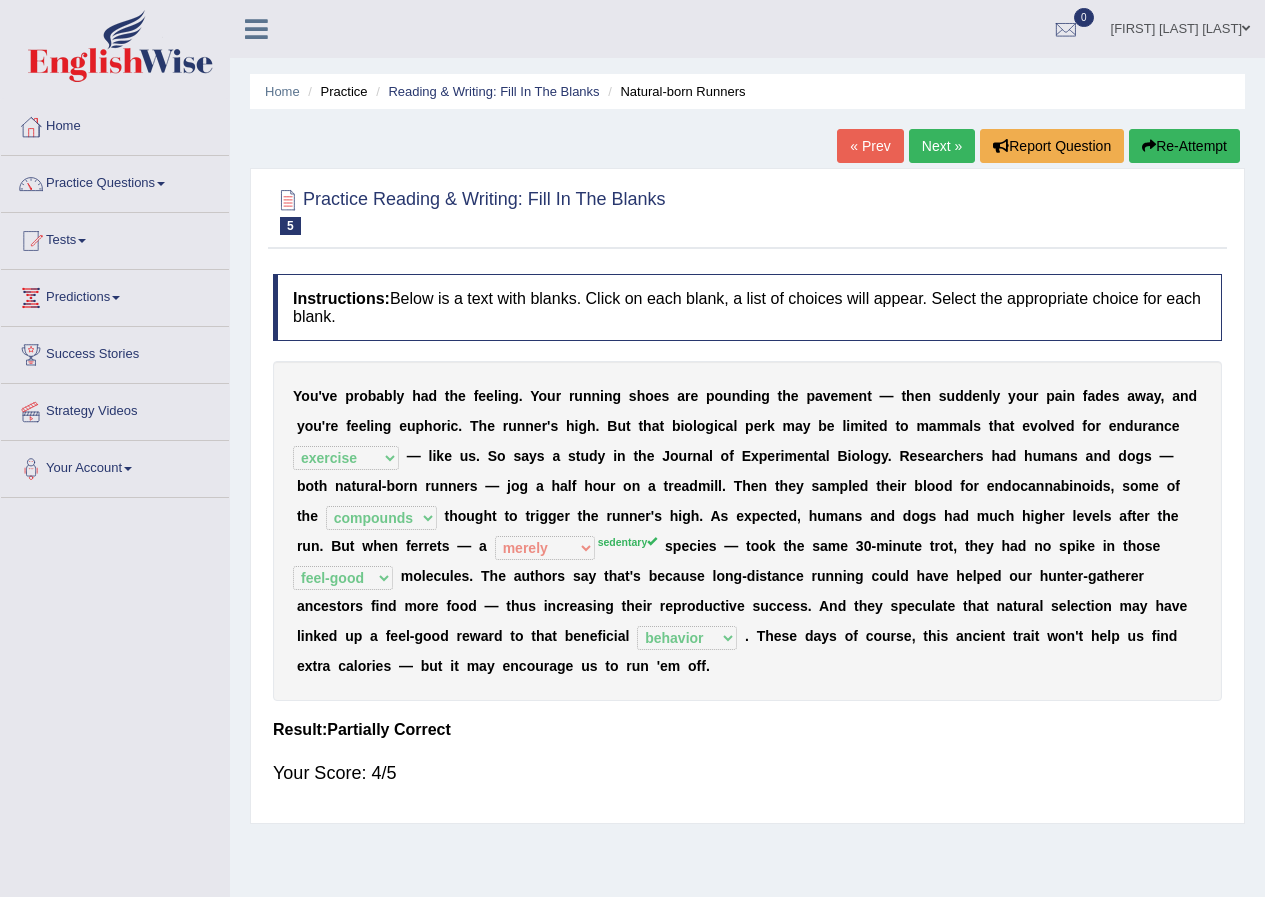 click on "Next »" at bounding box center [942, 146] 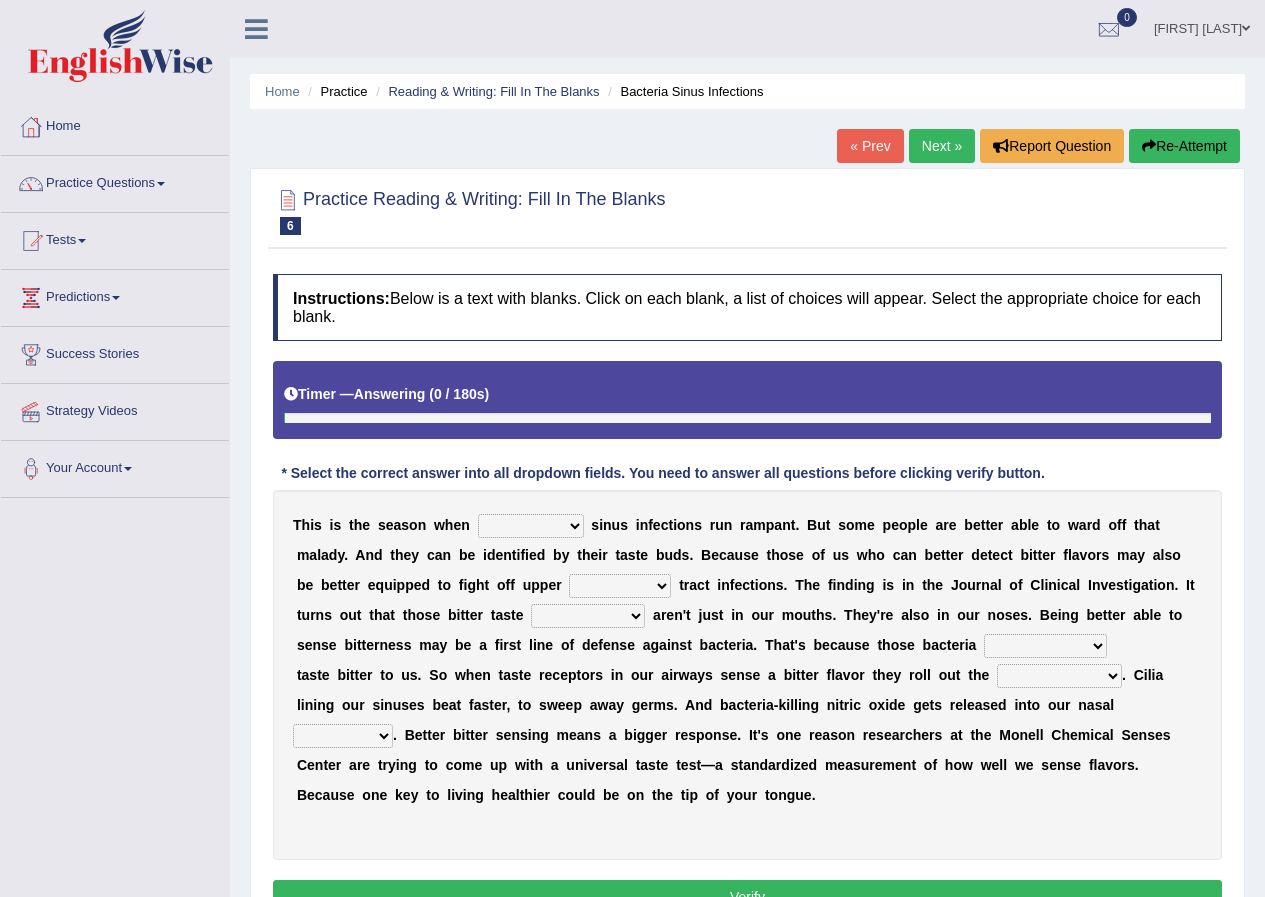 scroll, scrollTop: 0, scrollLeft: 0, axis: both 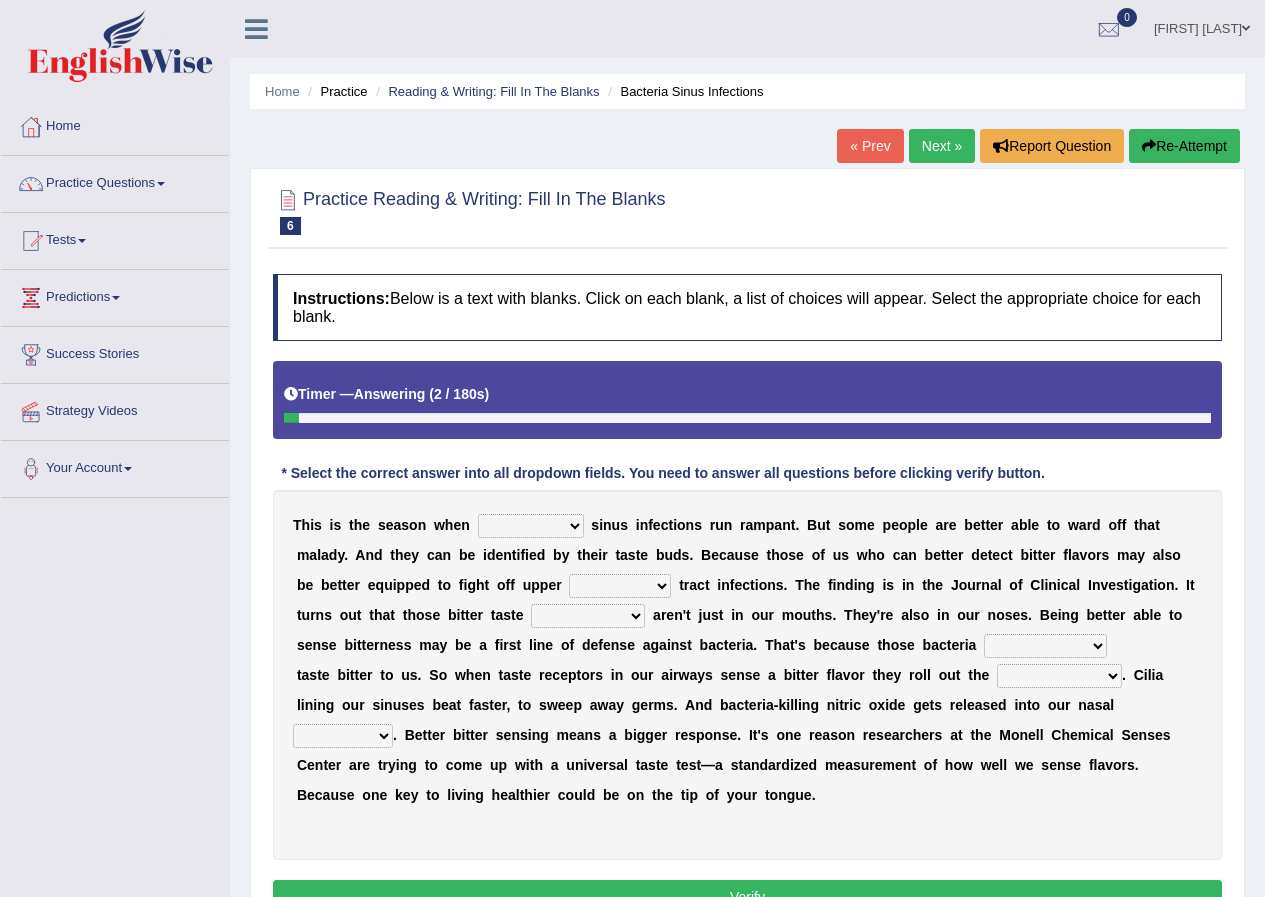 click on "conventicle atheist bacterial prissier" at bounding box center (531, 526) 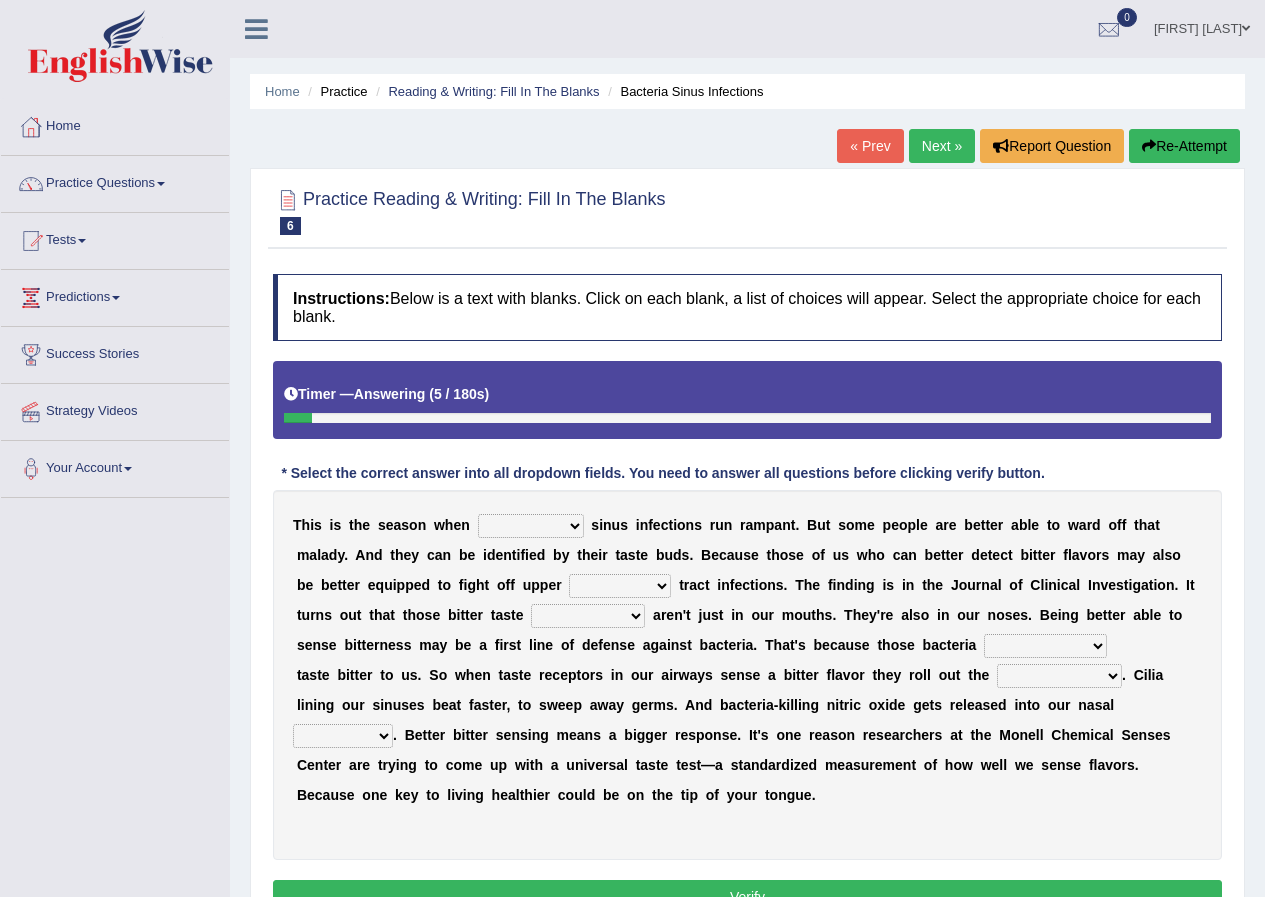 select on "bacterial" 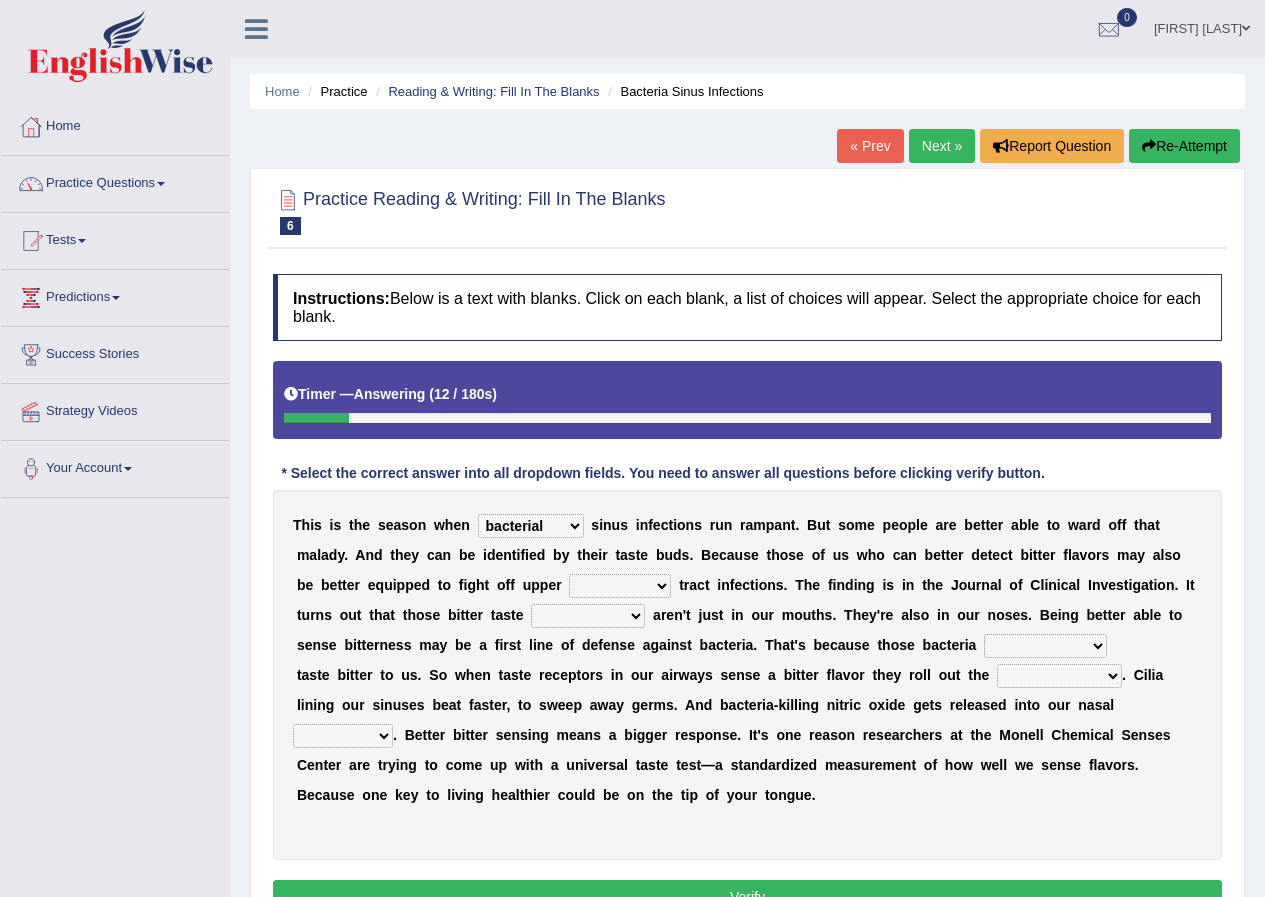 click on "faulty respiratory togae gawky" at bounding box center [620, 586] 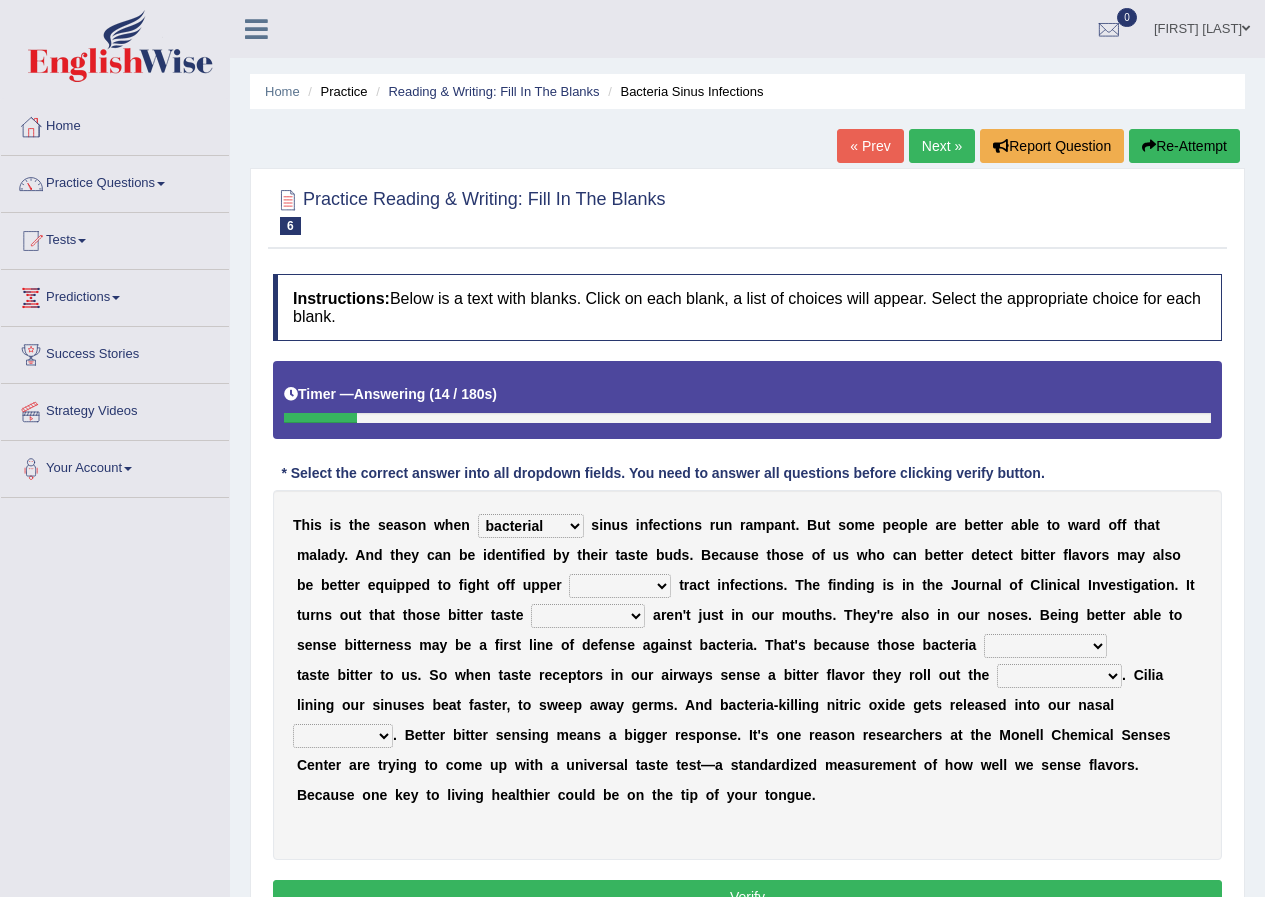 select on "respiratory" 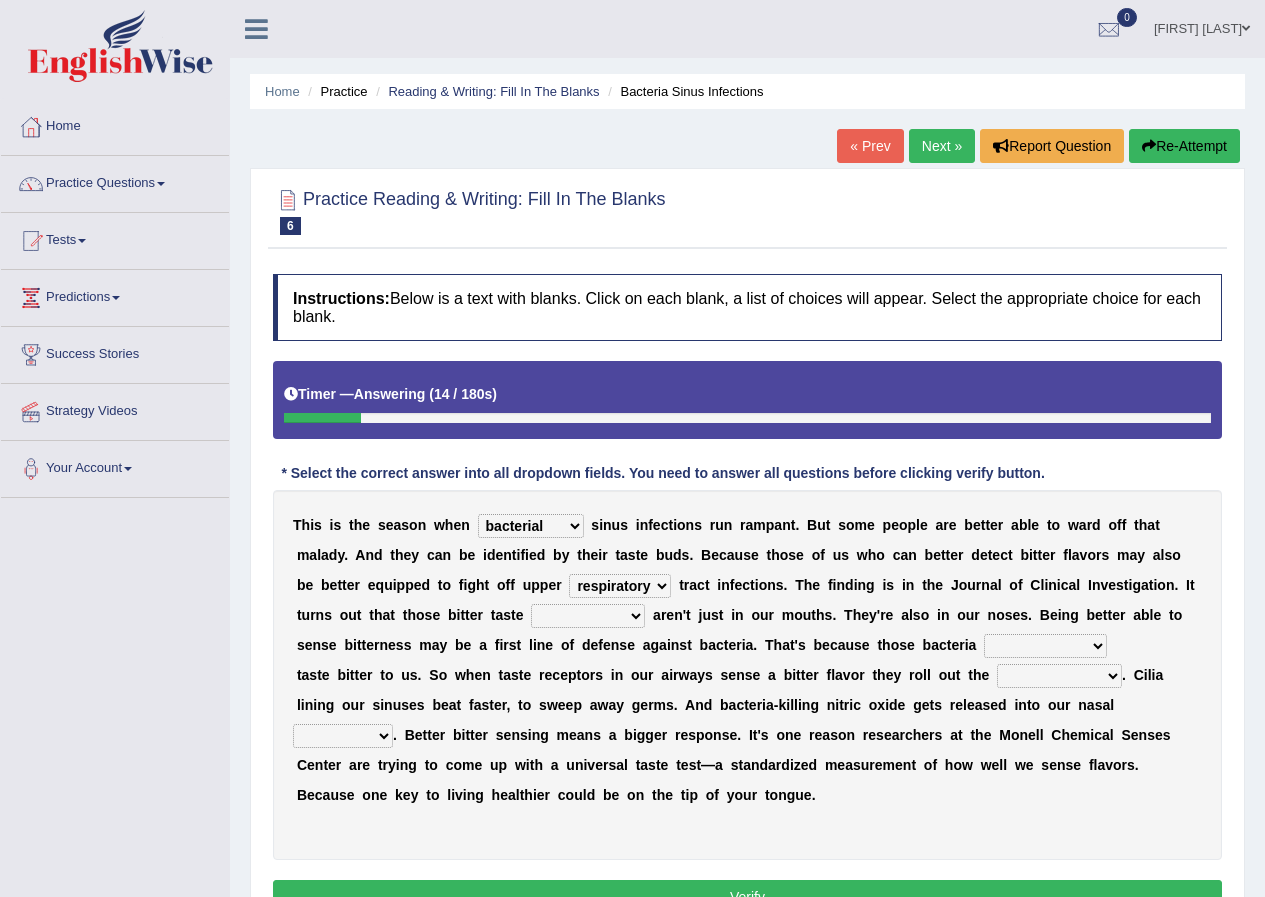 scroll, scrollTop: 153, scrollLeft: 0, axis: vertical 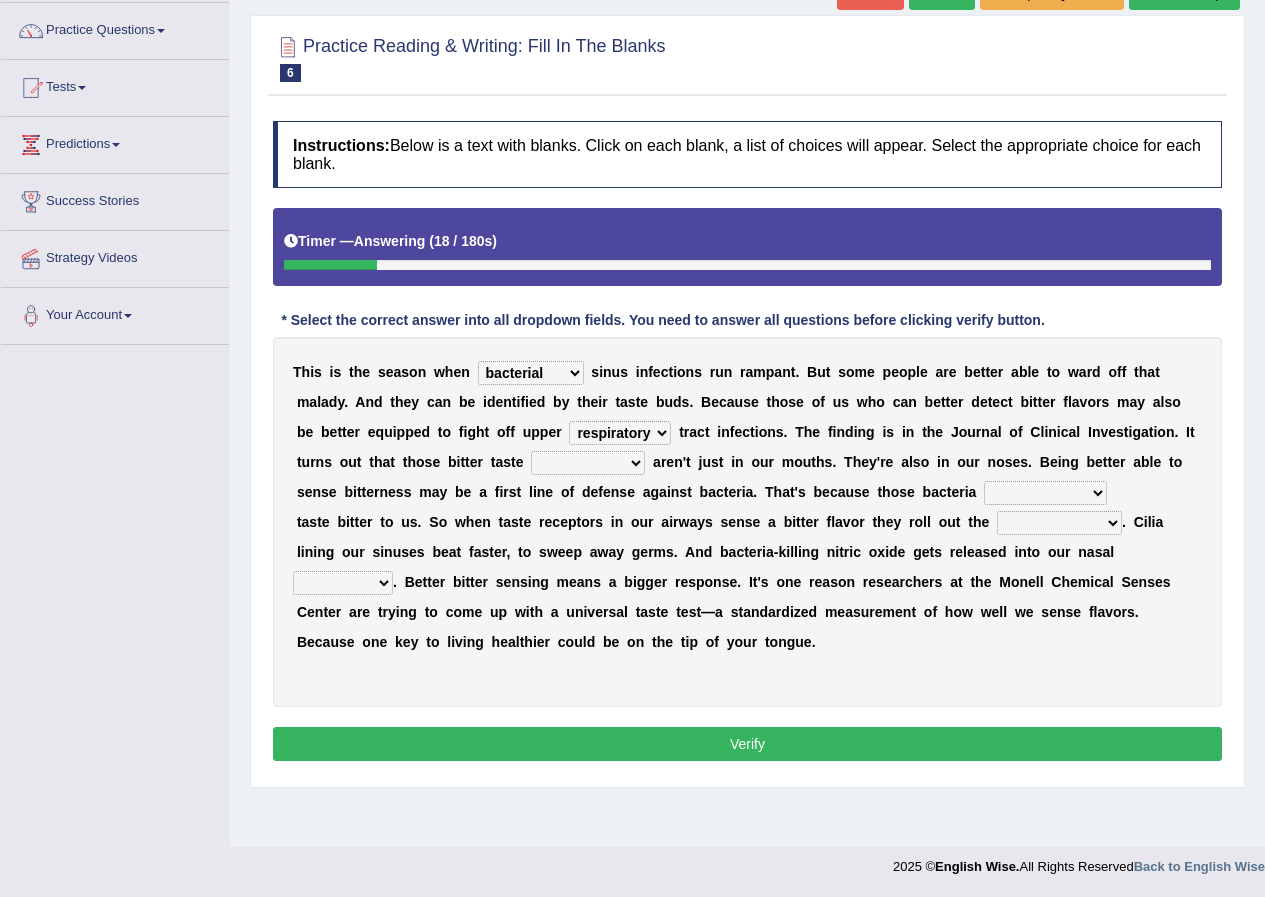 click on "depressions dinners submissions receptors" at bounding box center (588, 463) 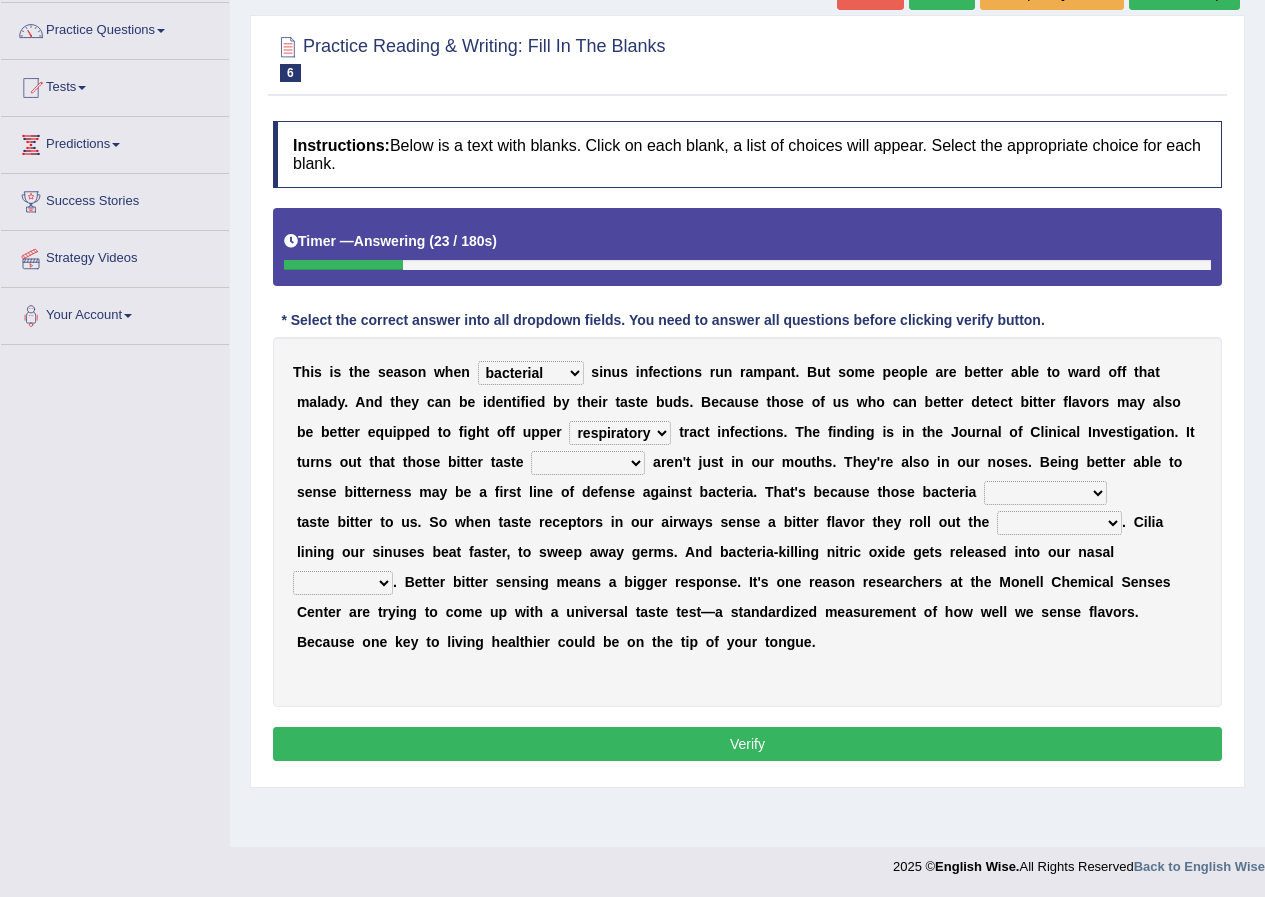 select on "receptors" 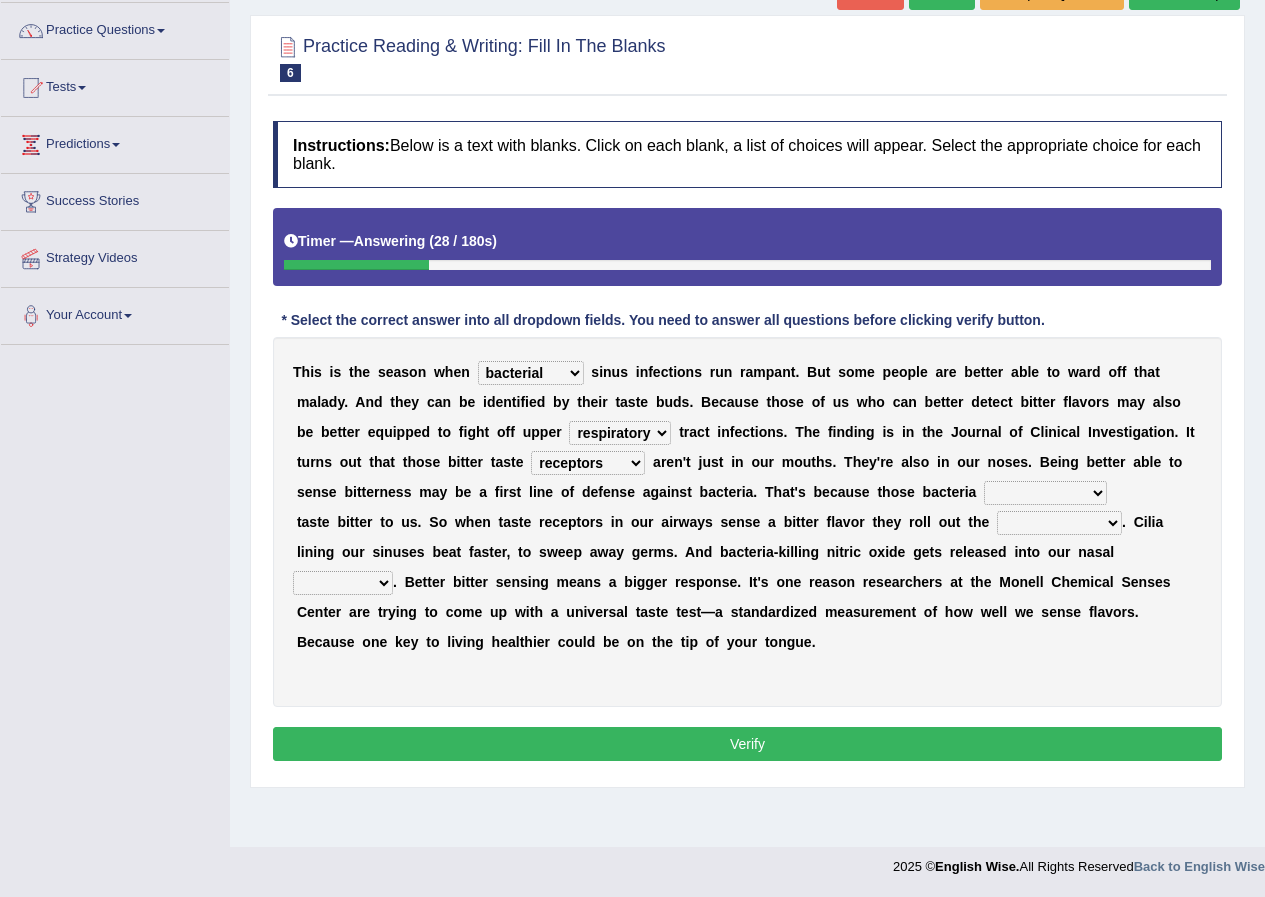 click on "purposelessly actually diagonally providently" at bounding box center [1045, 493] 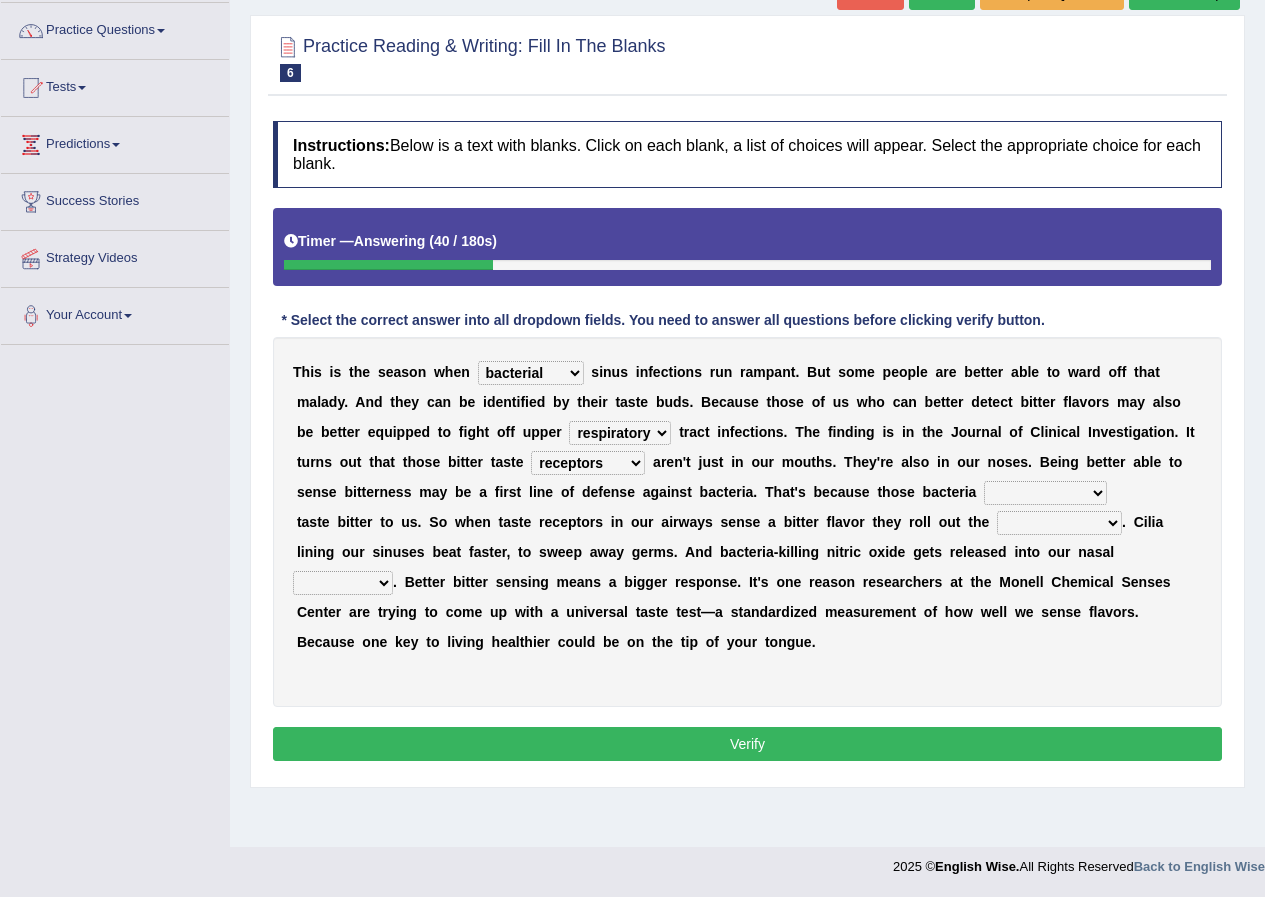 select on "actually" 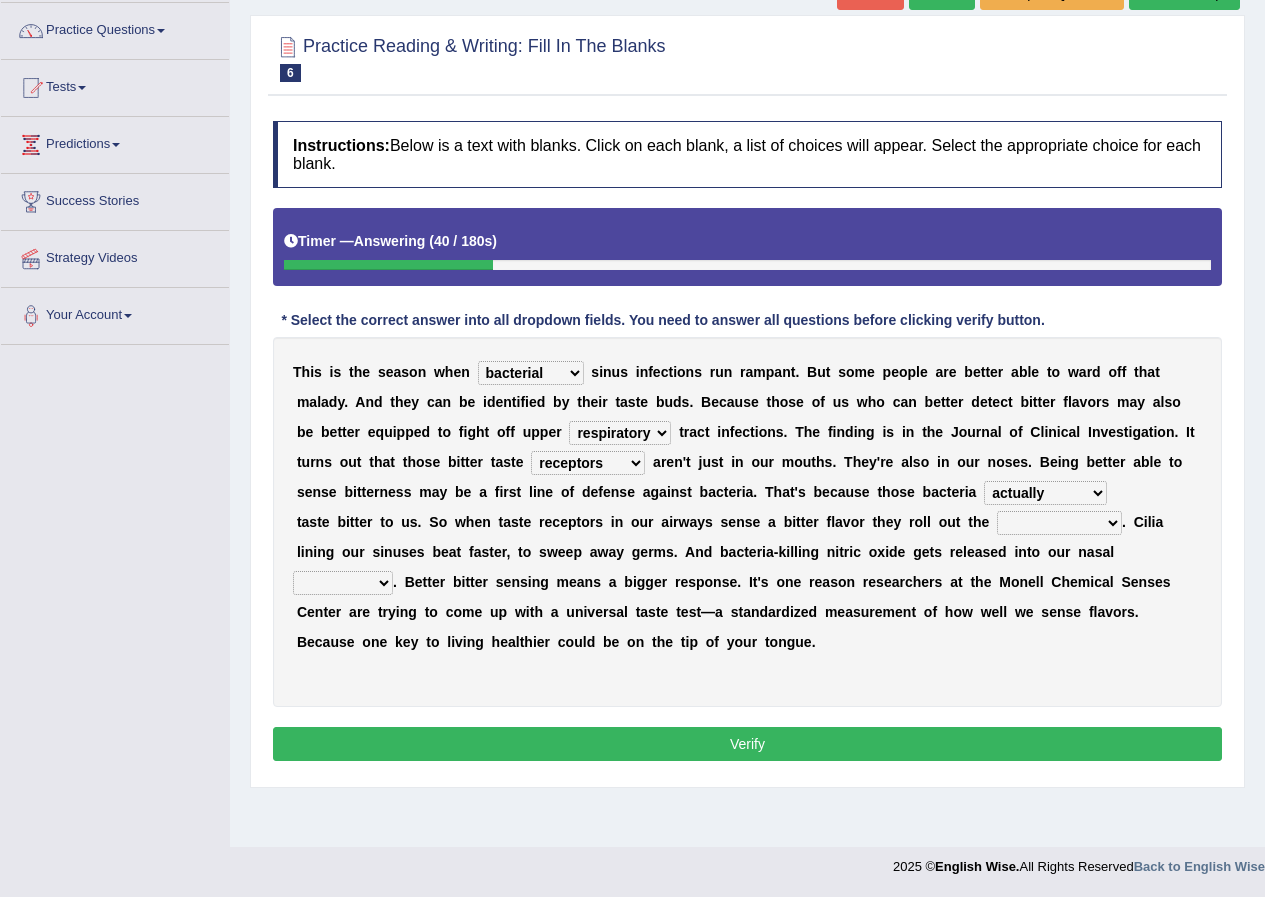 click on "purposelessly actually diagonally providently" at bounding box center (1045, 493) 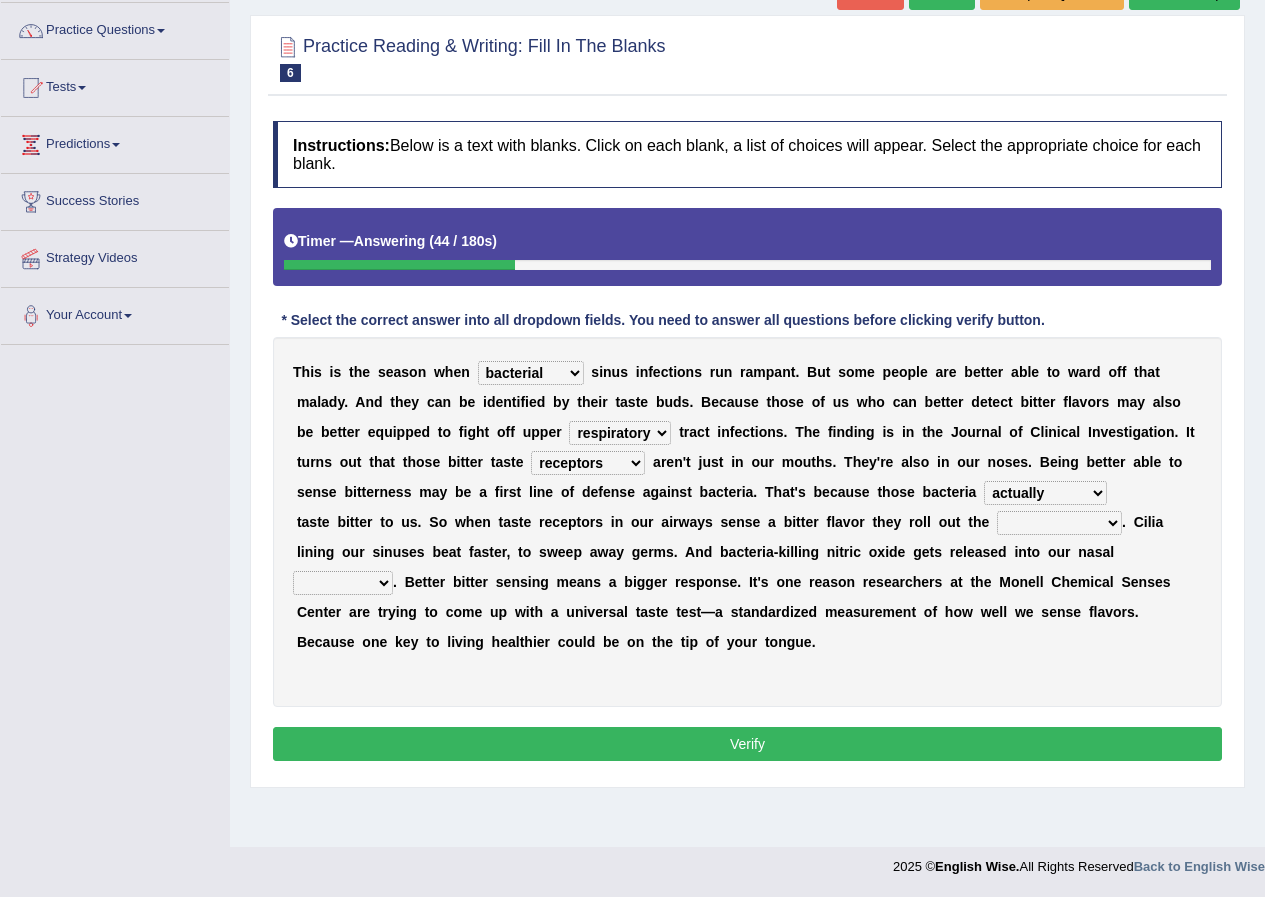 click on "defenses contradictions chestnuts pelvis" at bounding box center (1059, 523) 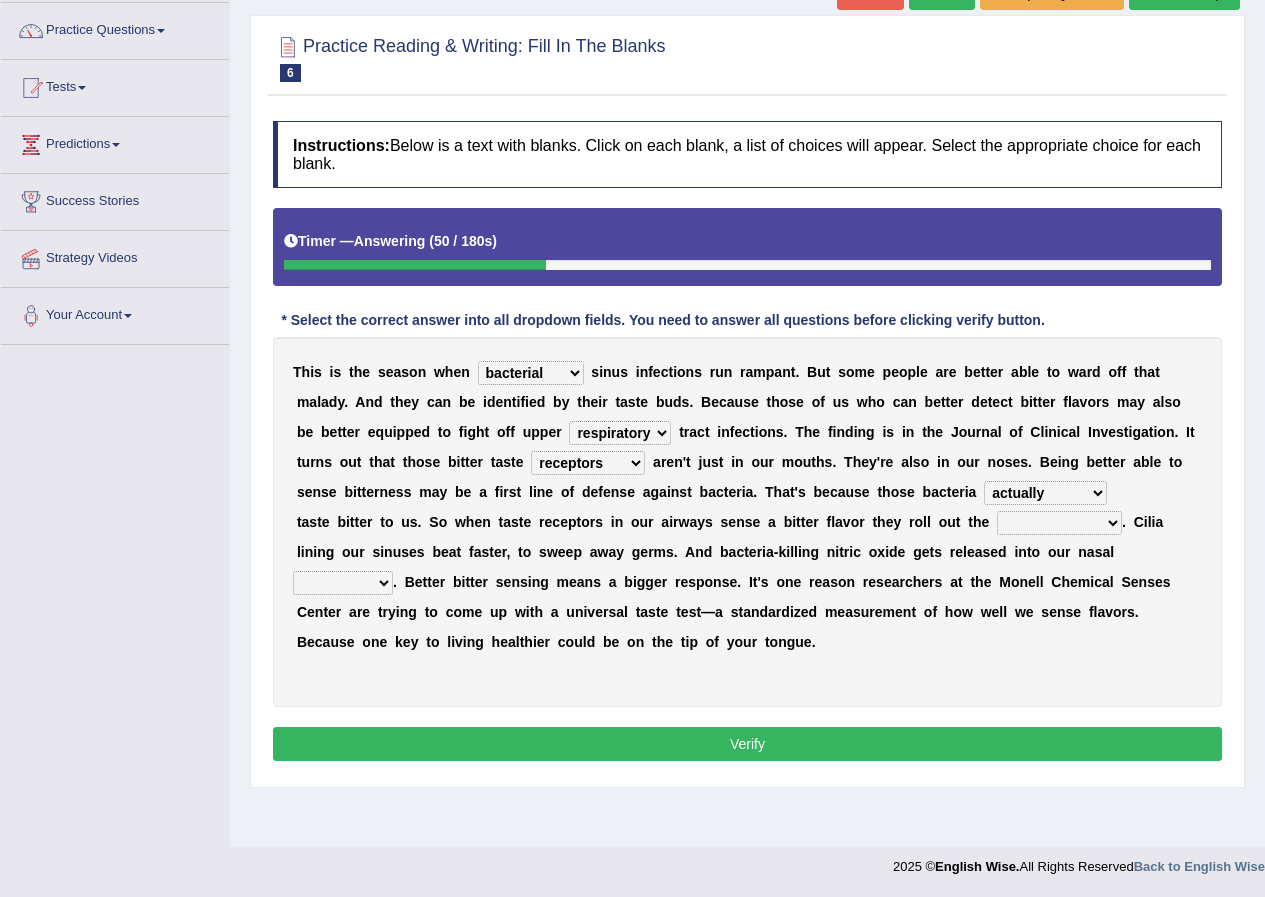 select on "defenses" 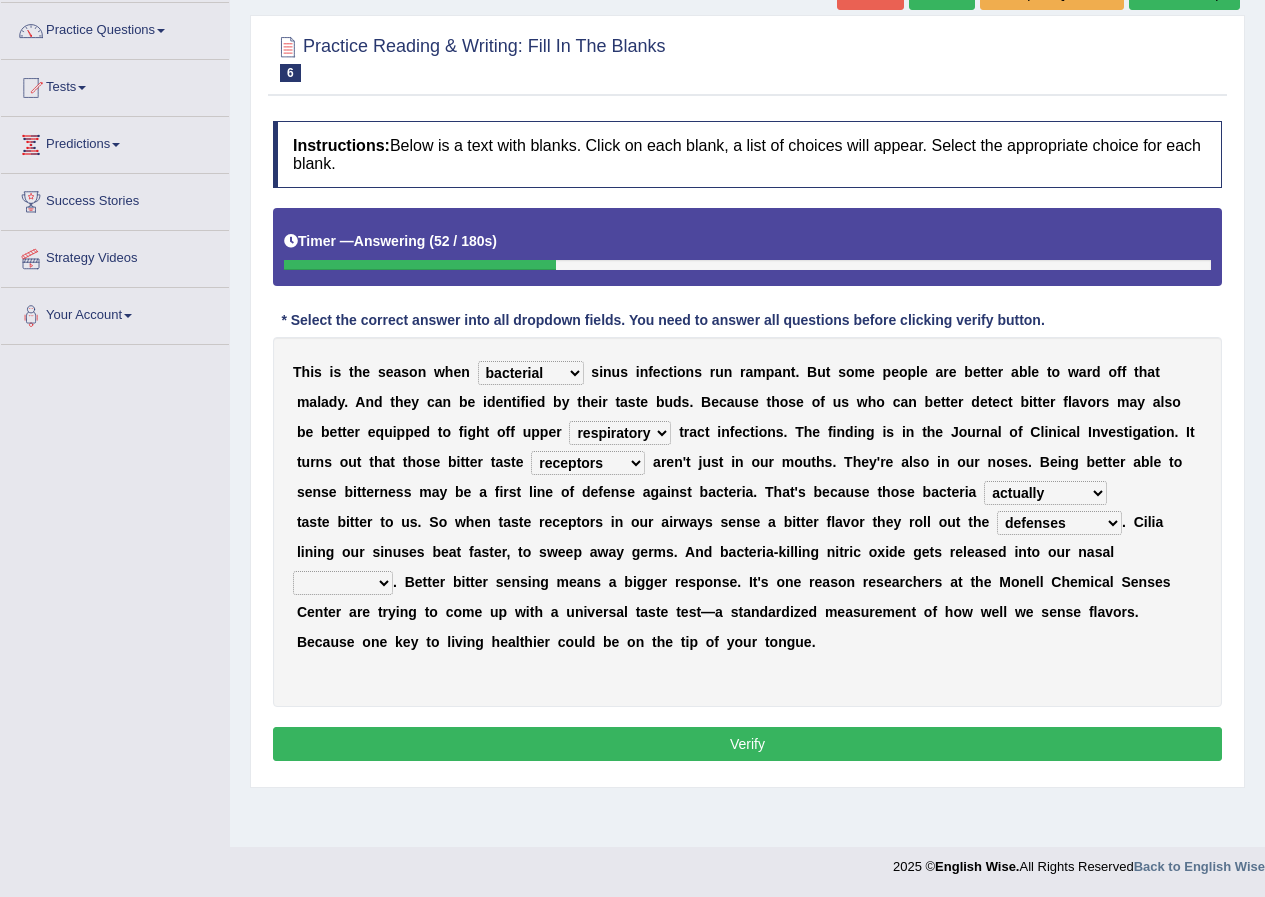 click on "purposelessly actually diagonally providently" at bounding box center (1045, 493) 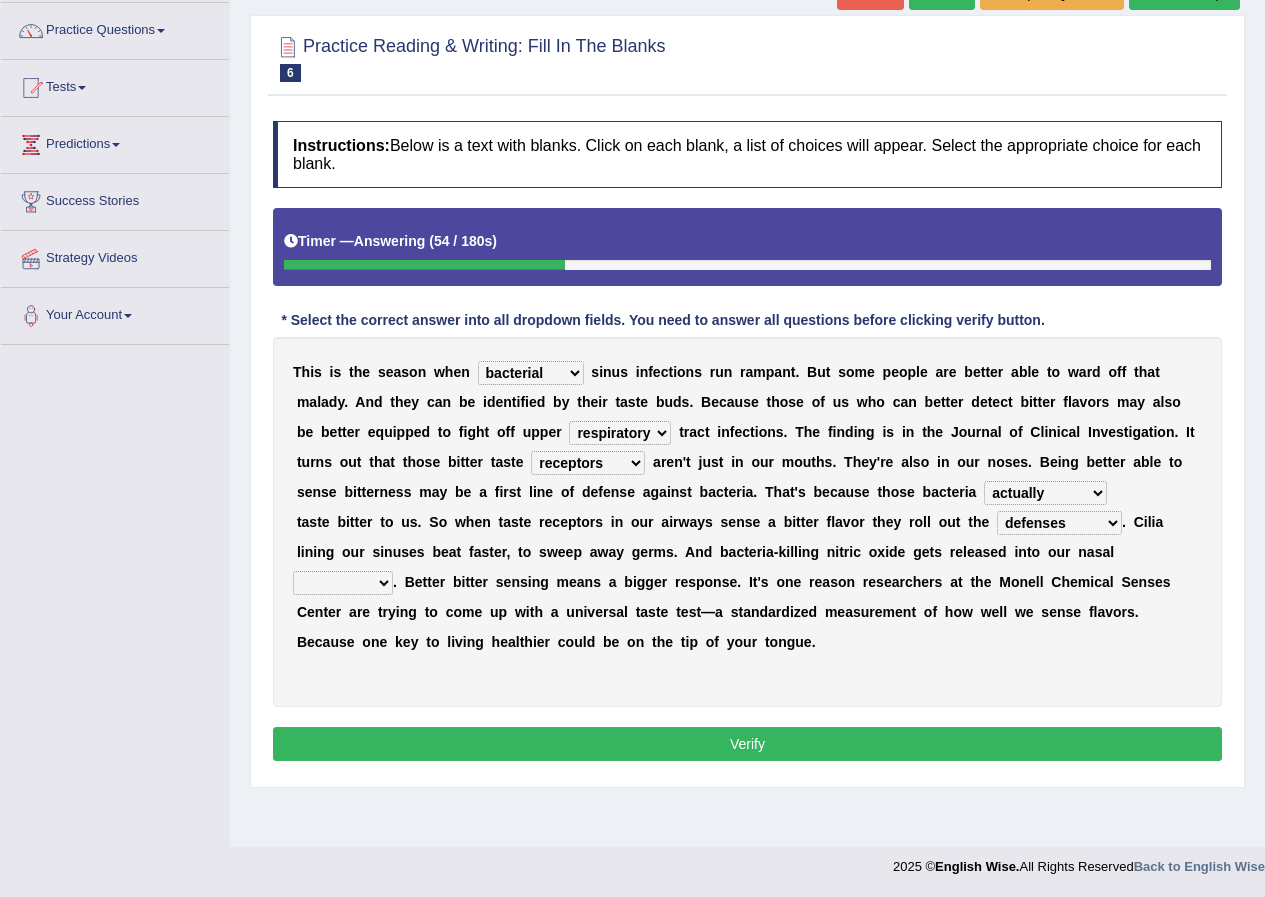 click on "purposelessly actually diagonally providently" at bounding box center (1045, 493) 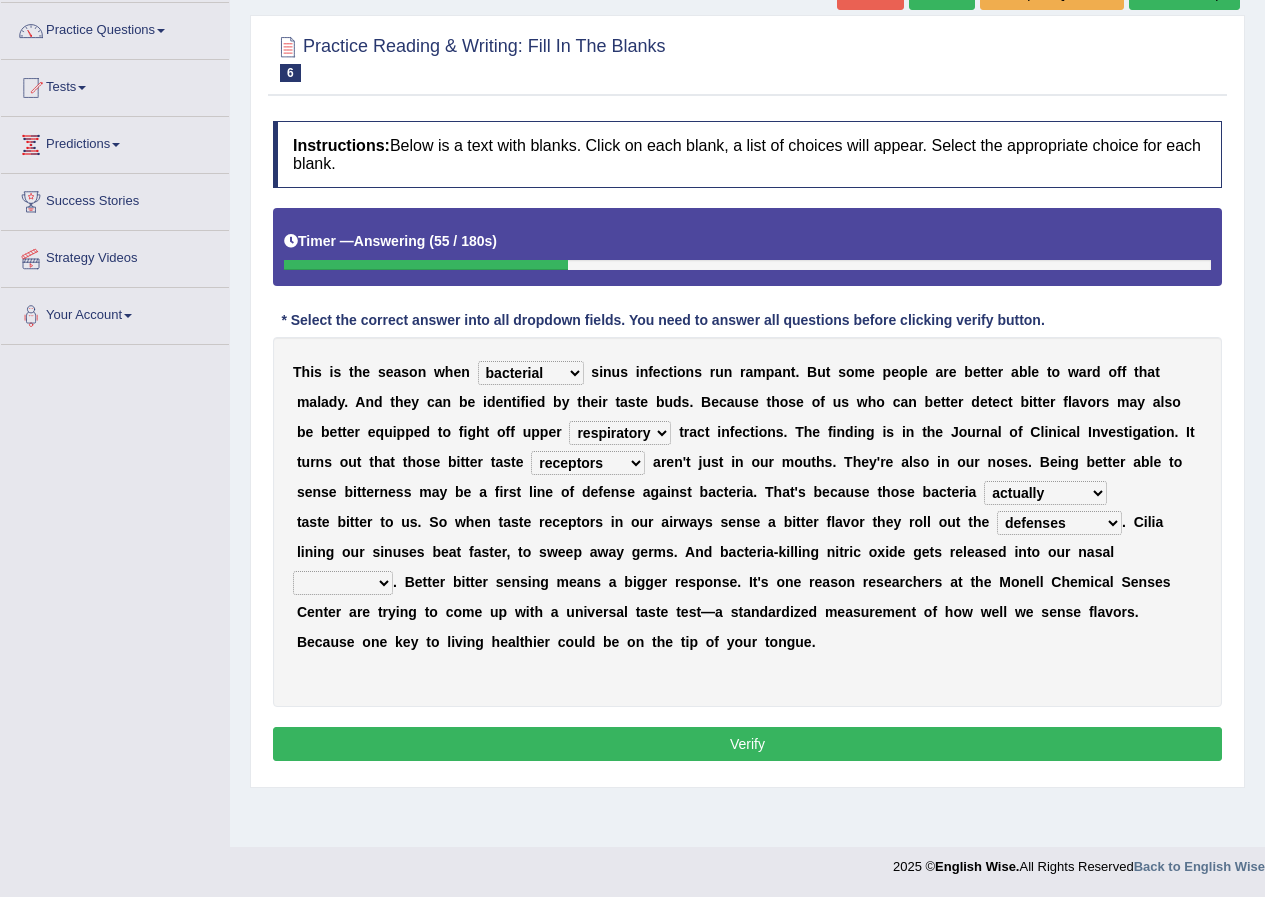 click on "defenses contradictions chestnuts pelvis" at bounding box center [1059, 523] 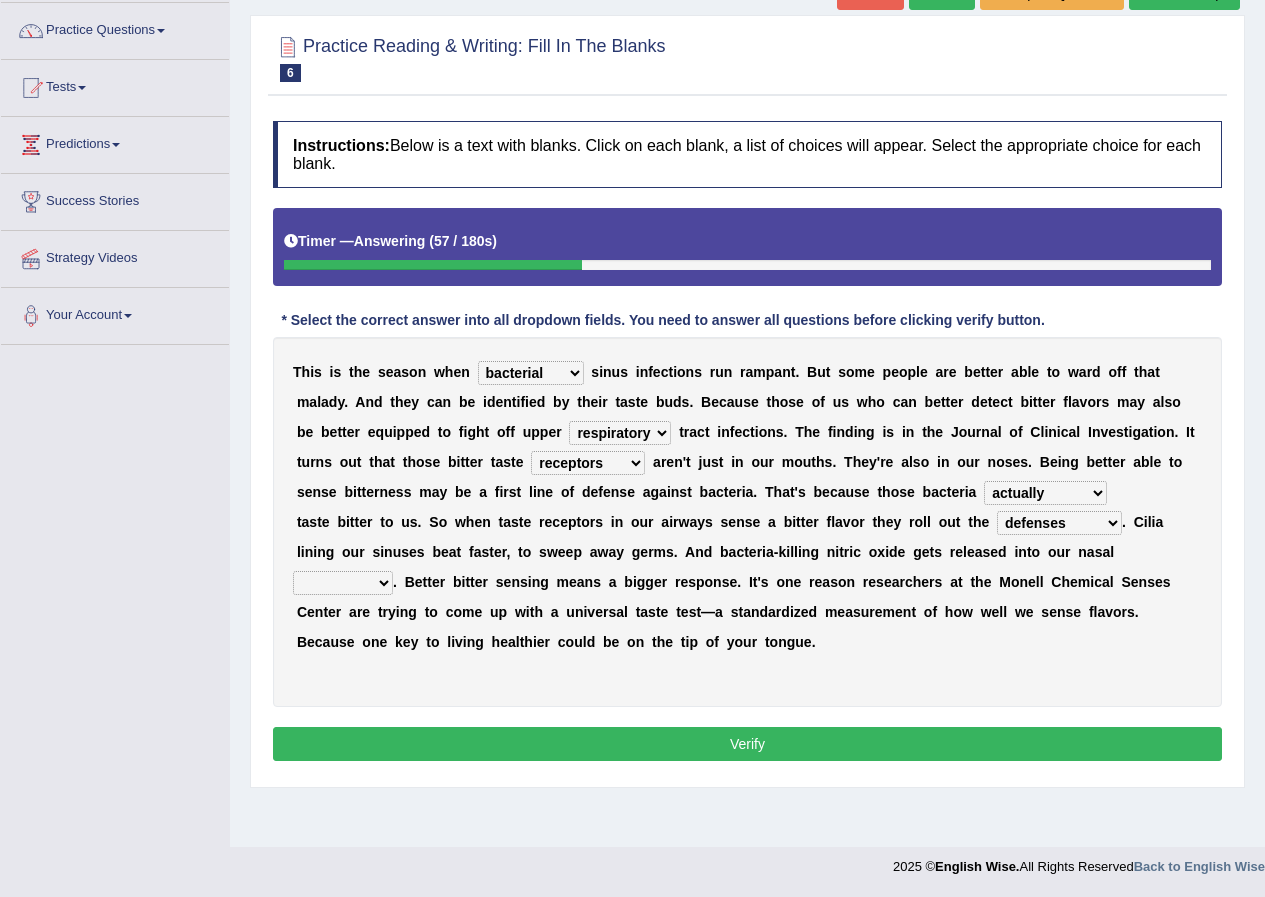 click on "defenses contradictions chestnuts pelvis" at bounding box center [1059, 523] 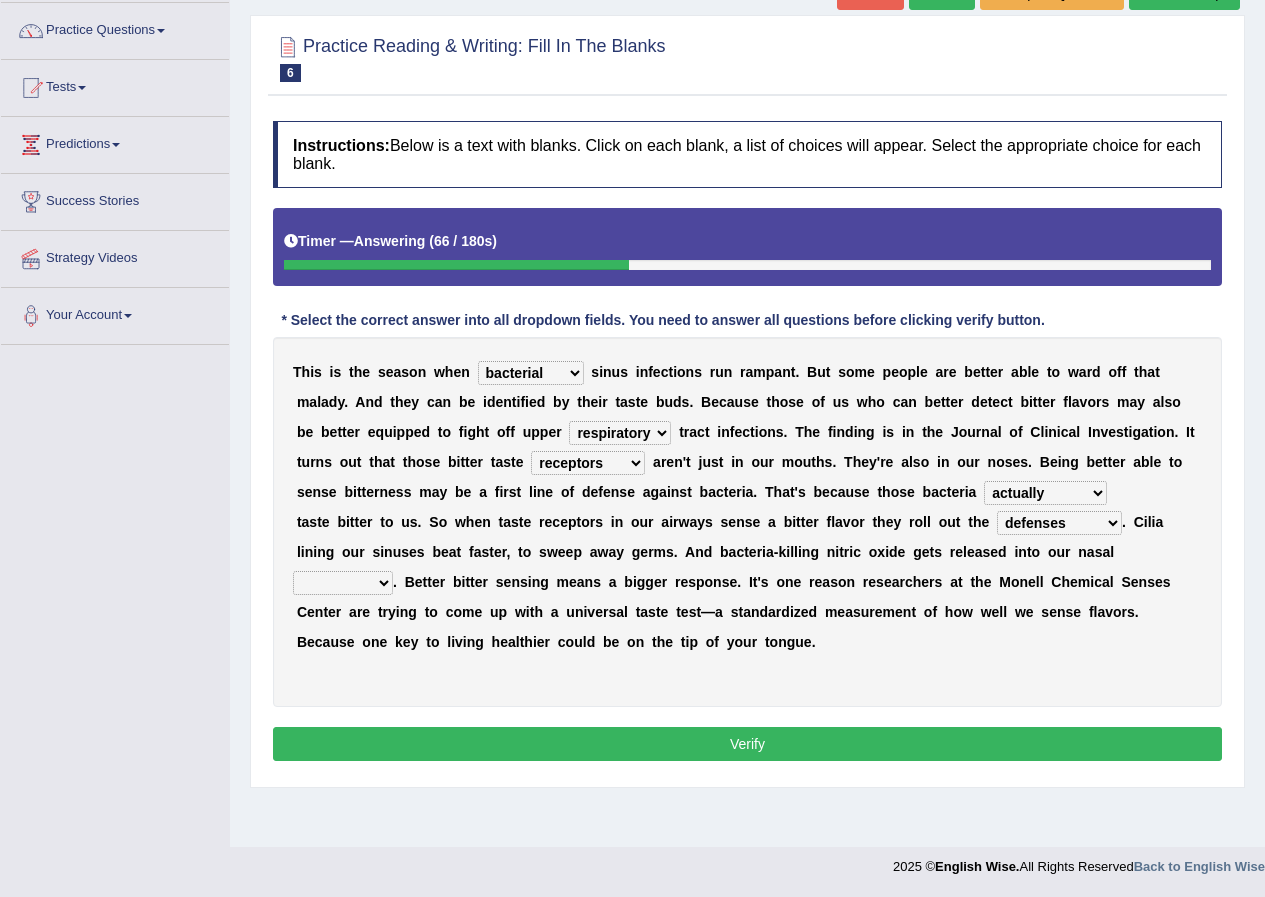 click on "causalities localities infirmities cavities" at bounding box center [343, 583] 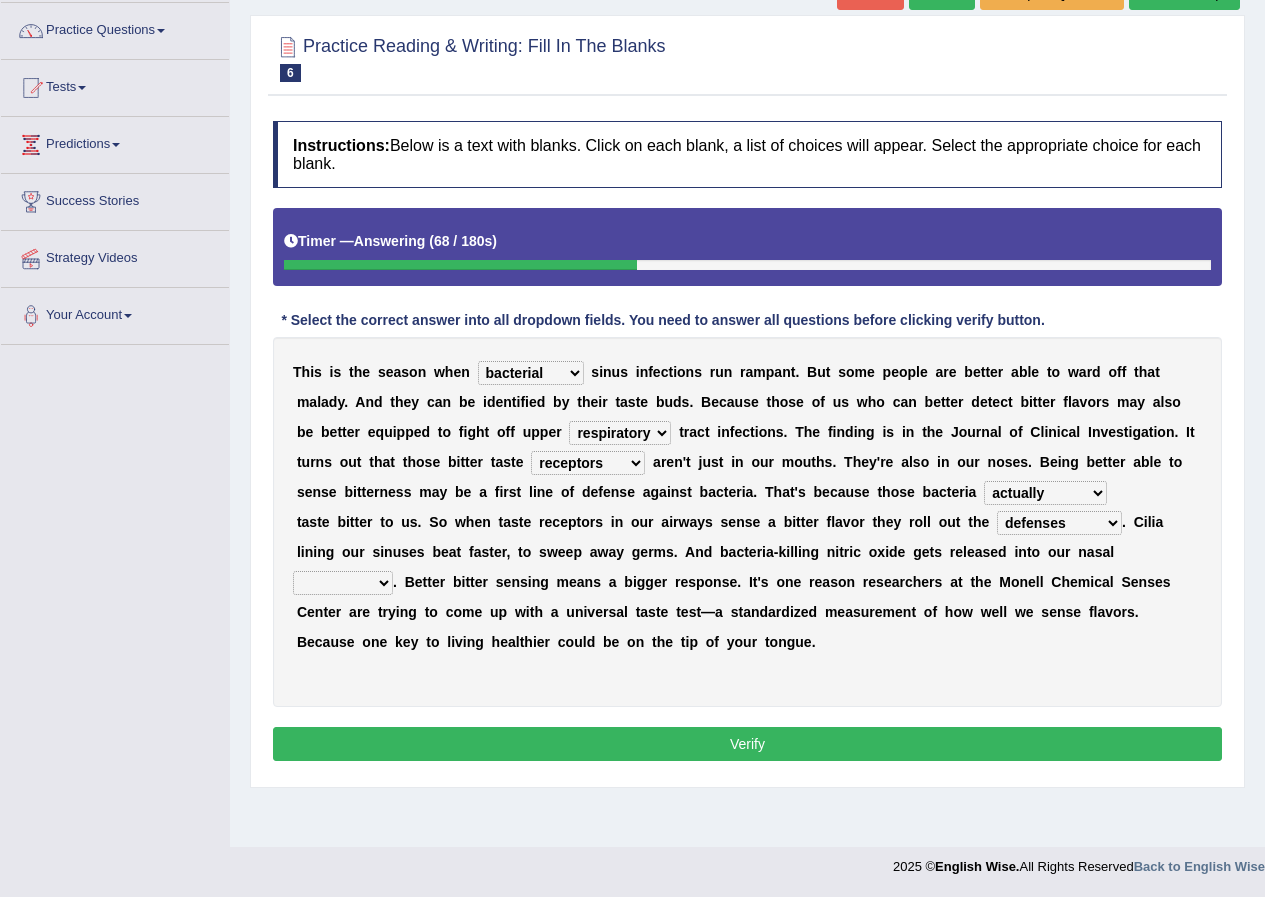 select on "cavities" 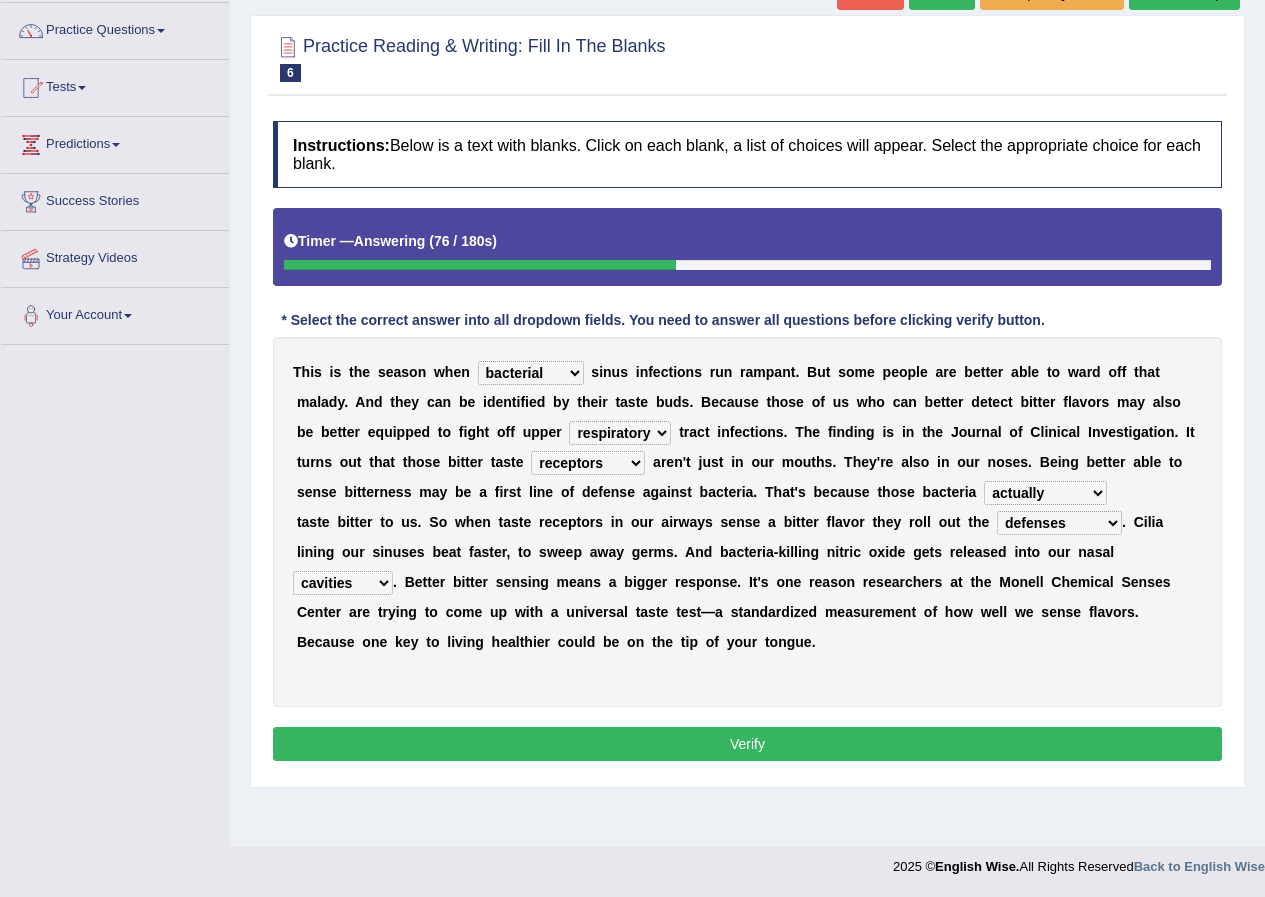 click on "purposelessly actually diagonally providently" at bounding box center [1045, 493] 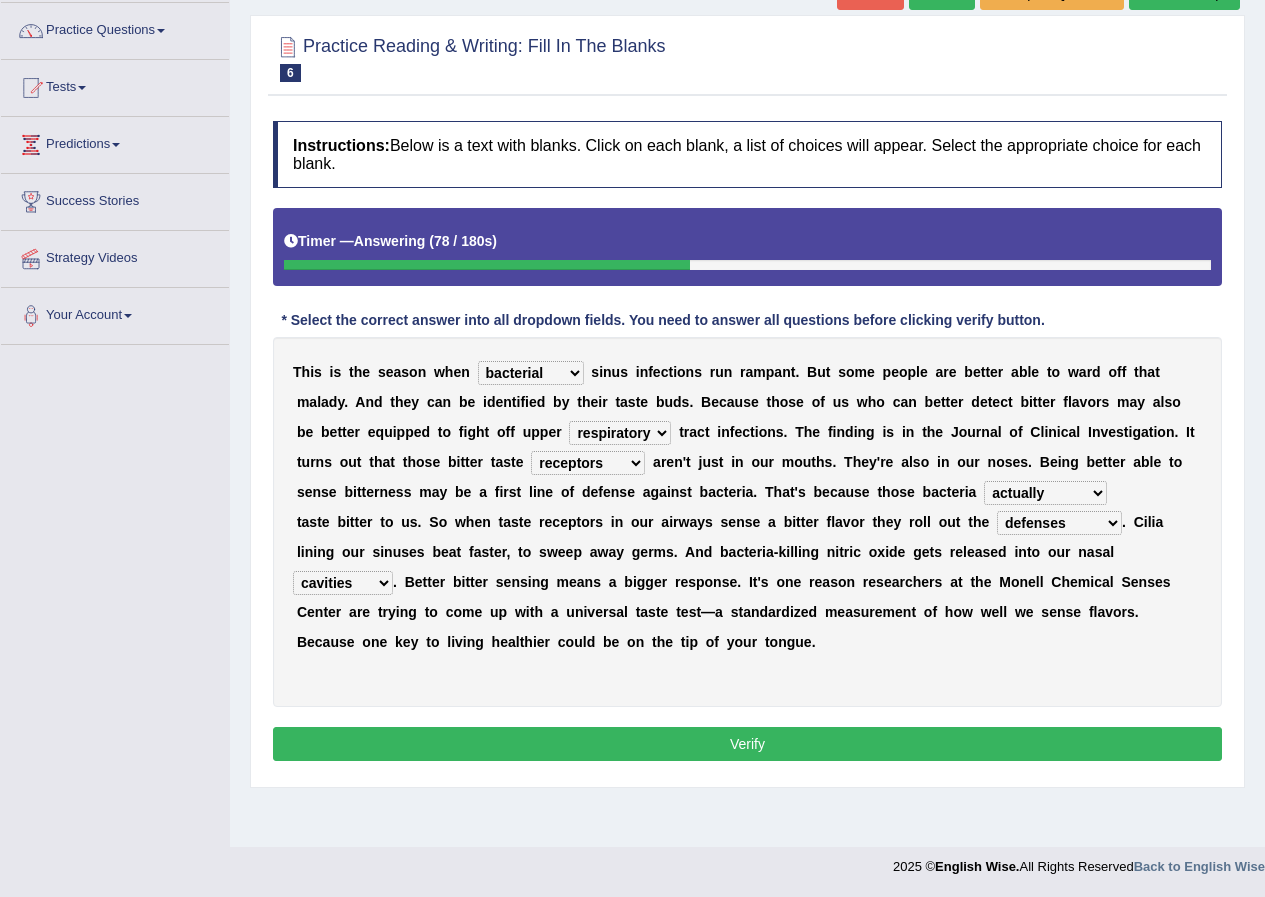 click on "purposelessly actually diagonally providently" at bounding box center (1045, 493) 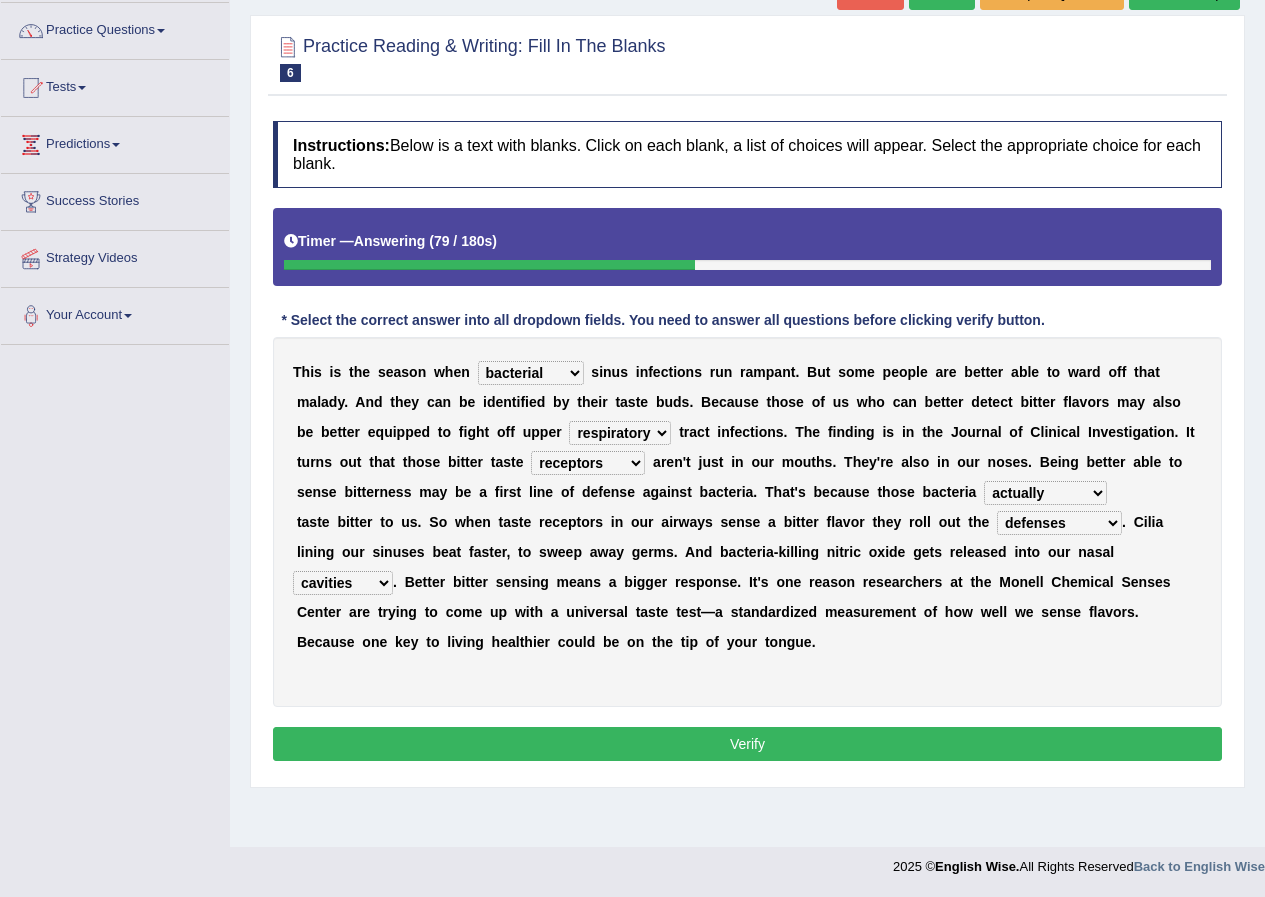 click on "purposelessly actually diagonally providently" at bounding box center (1045, 493) 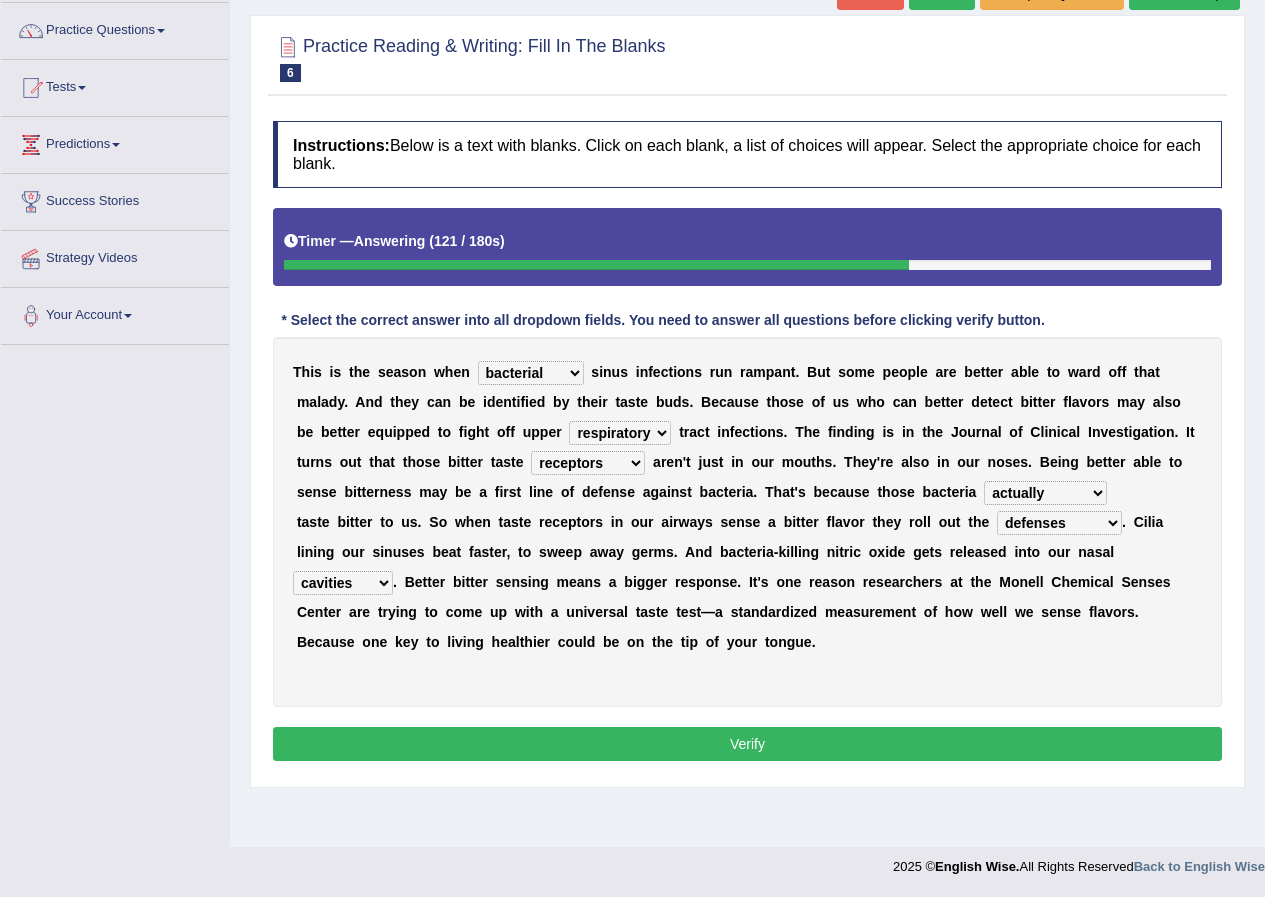 click on "purposelessly actually diagonally providently" at bounding box center (1045, 493) 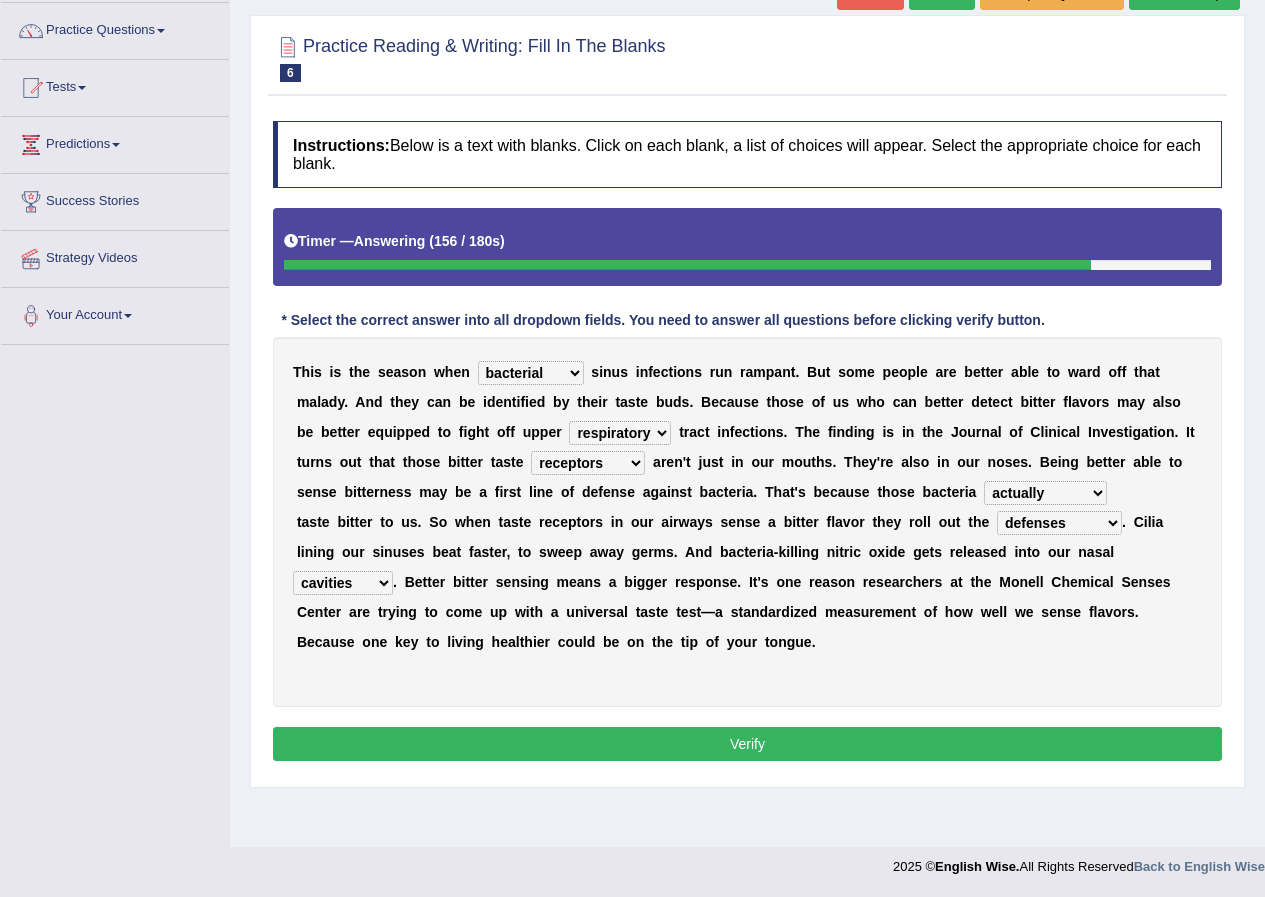 select on "providently" 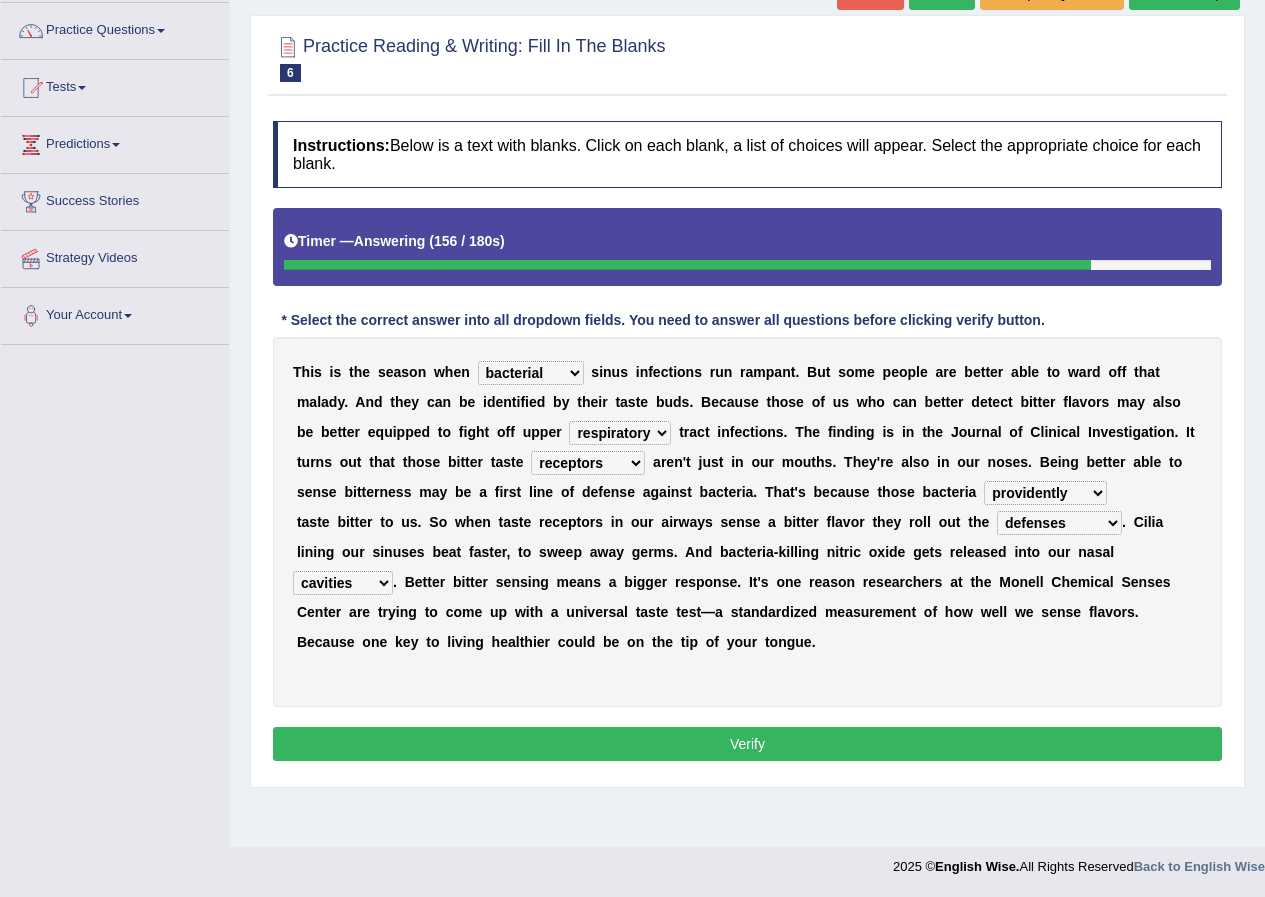 click on "purposelessly actually diagonally providently" at bounding box center [1045, 493] 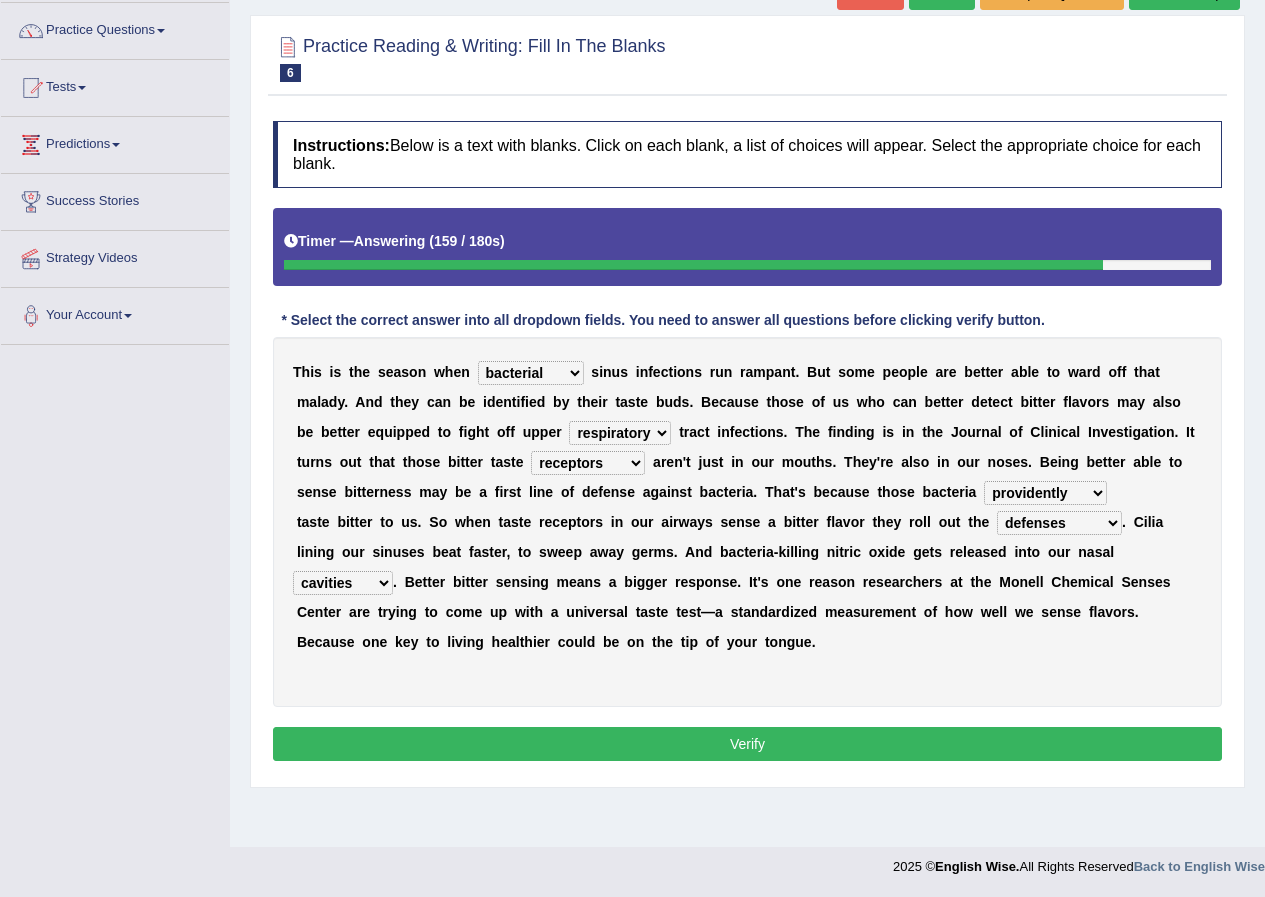 click on "Verify" at bounding box center [747, 744] 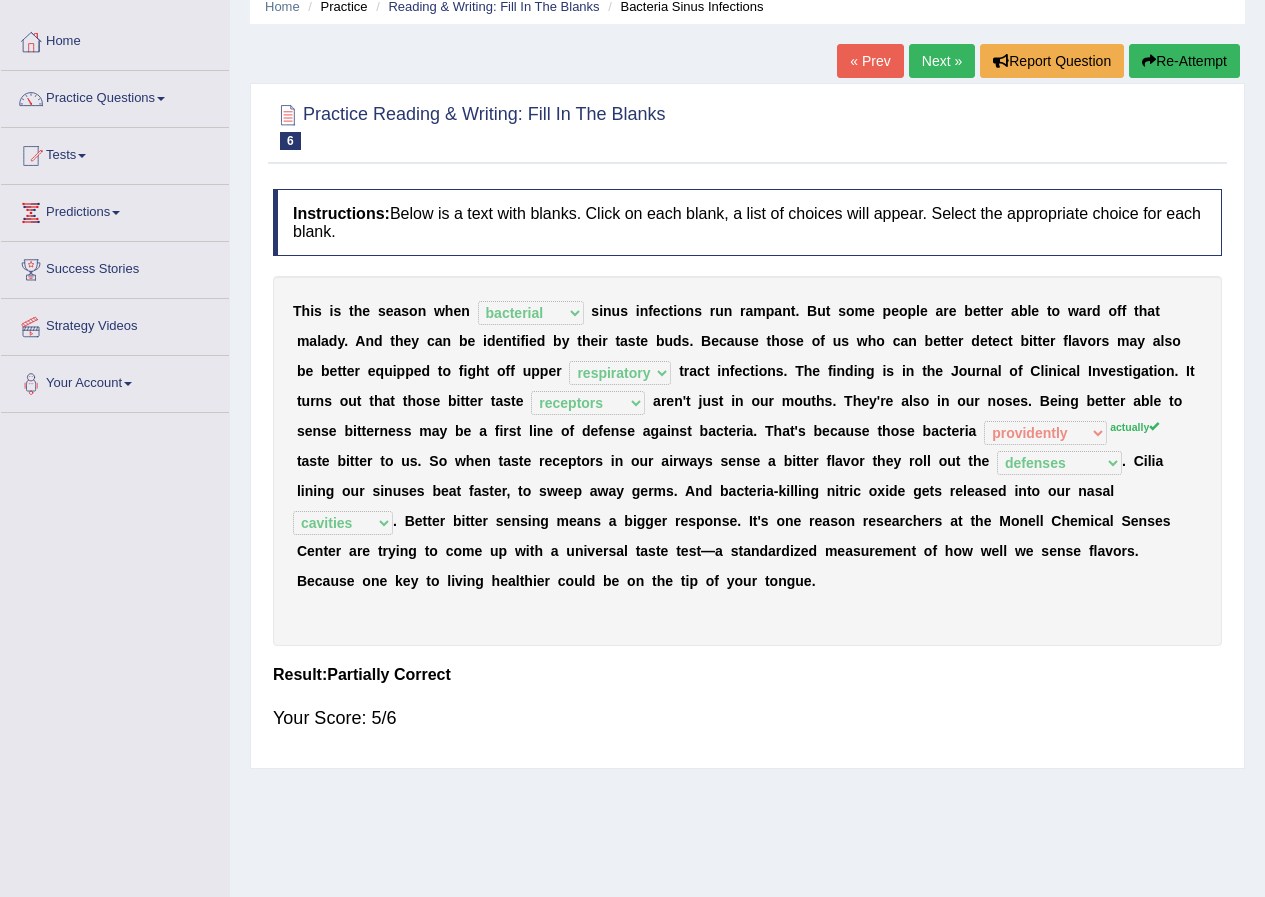scroll, scrollTop: 0, scrollLeft: 0, axis: both 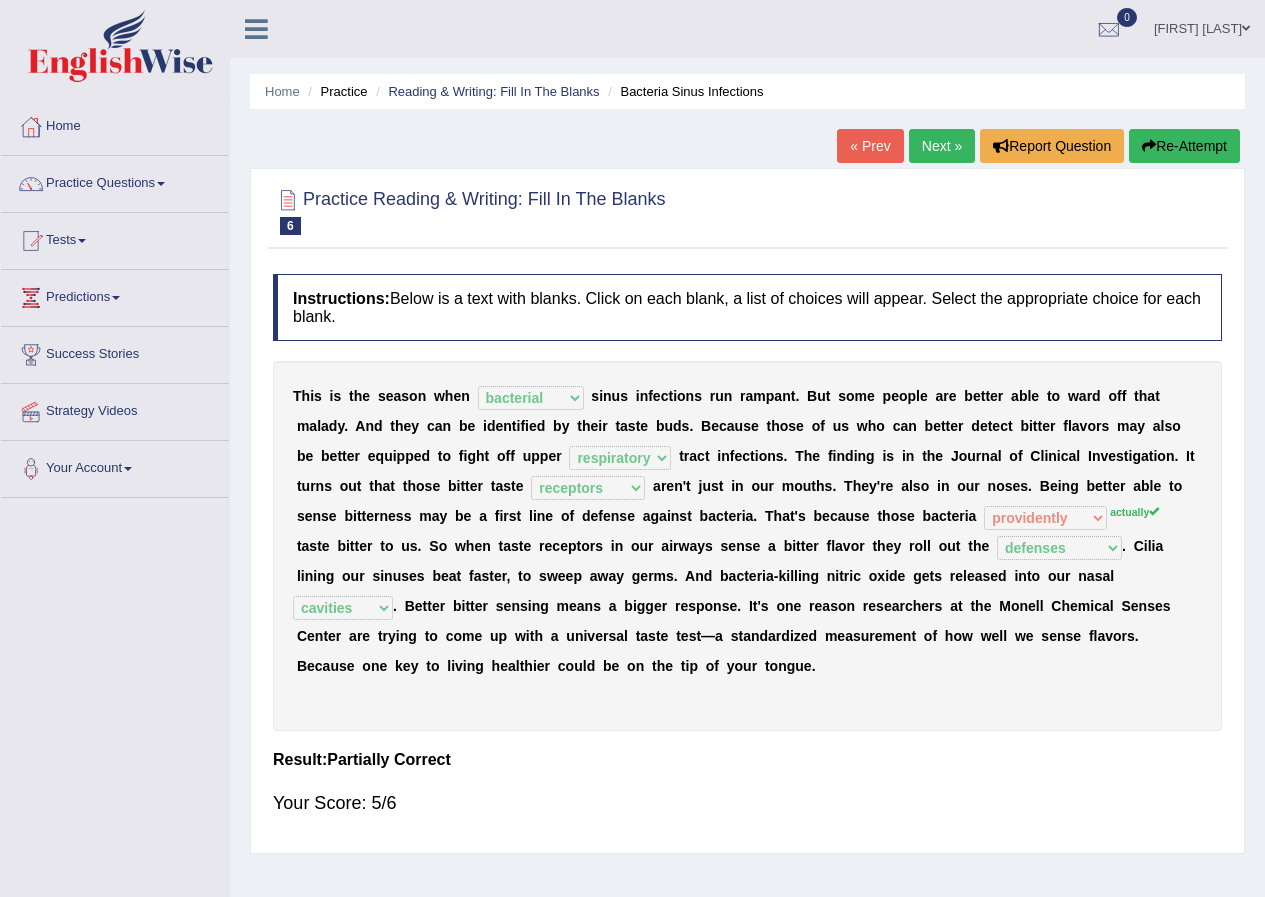 click on "Next »" at bounding box center (942, 146) 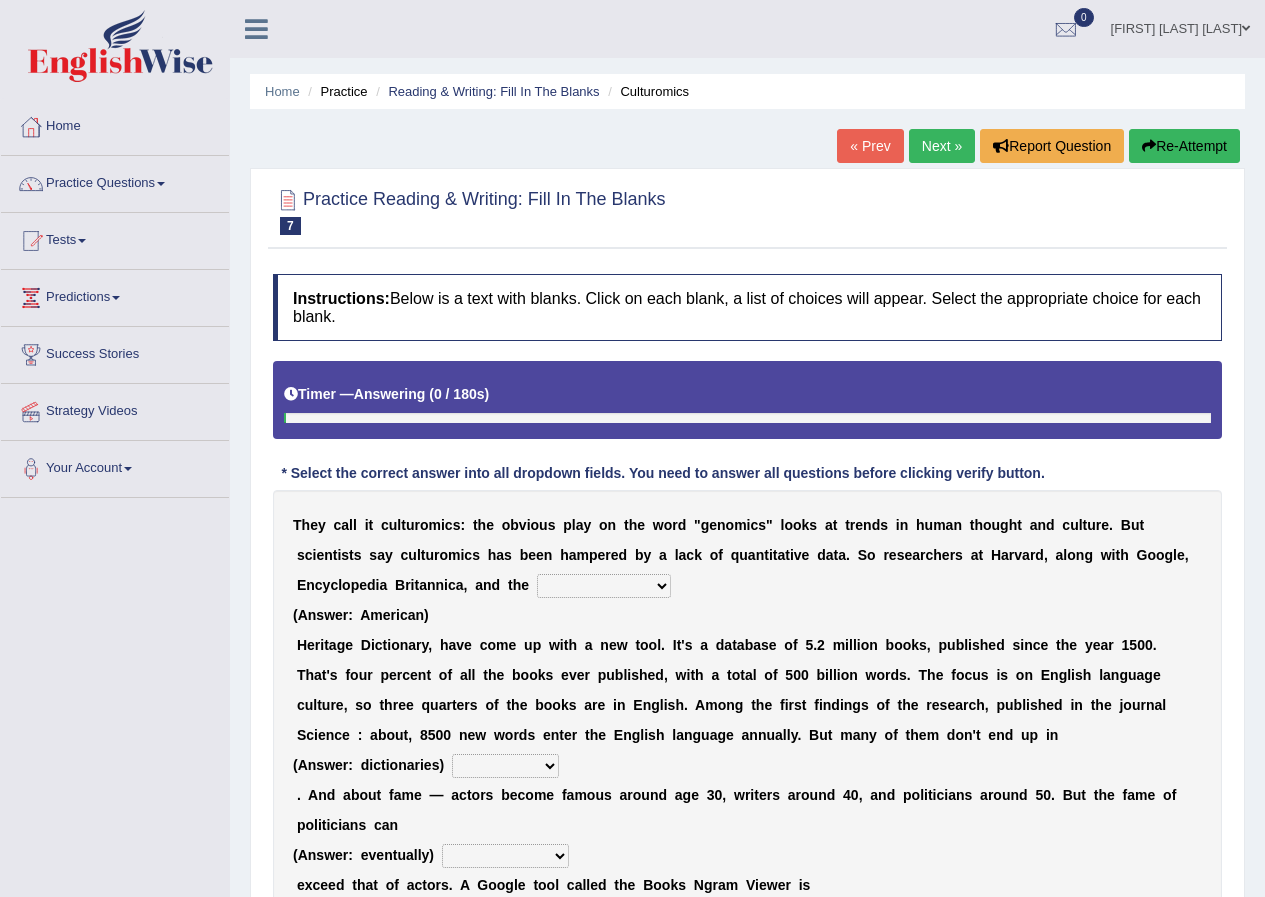 scroll, scrollTop: 0, scrollLeft: 0, axis: both 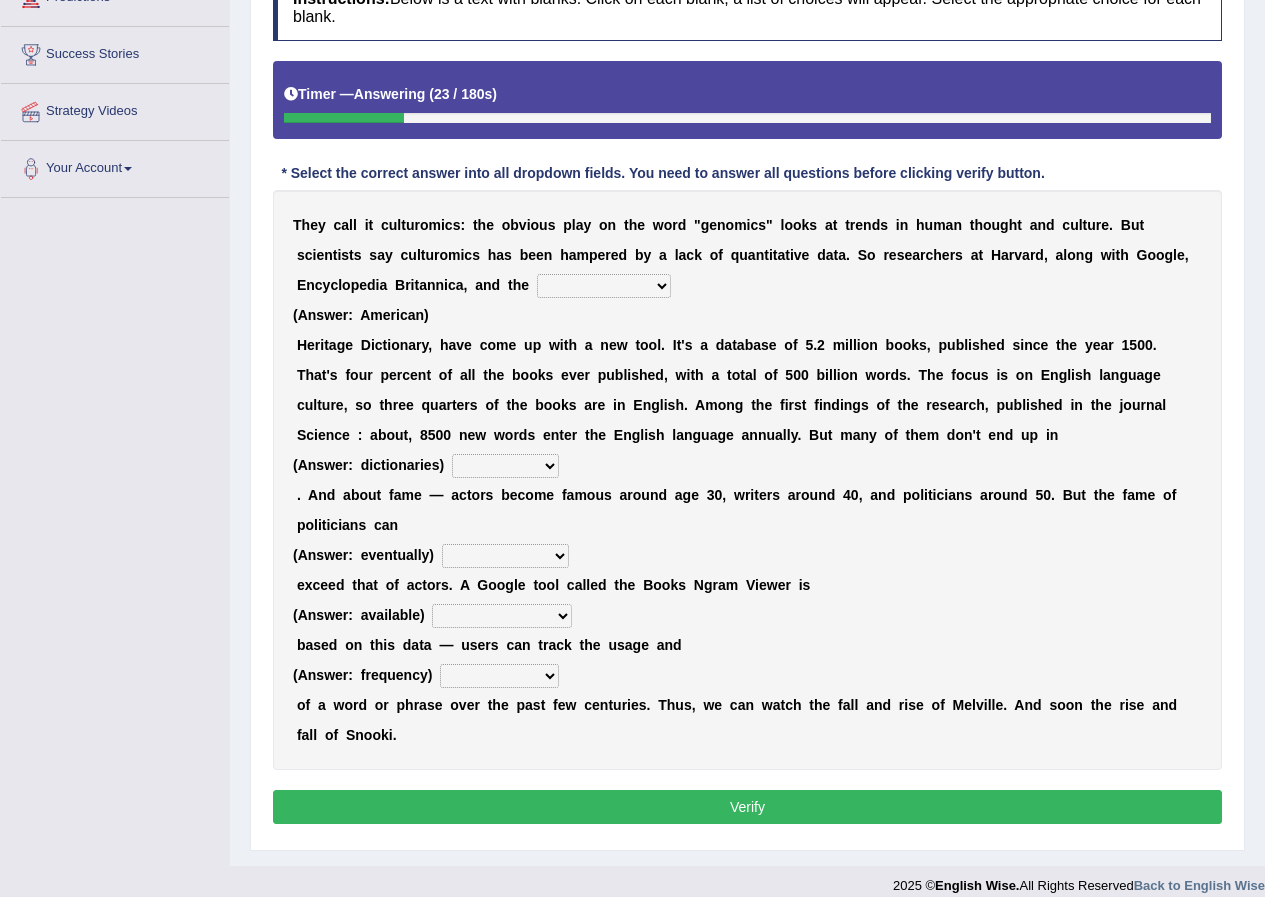 click on "Mettlesome Silicon Acetaminophen American" at bounding box center [604, 286] 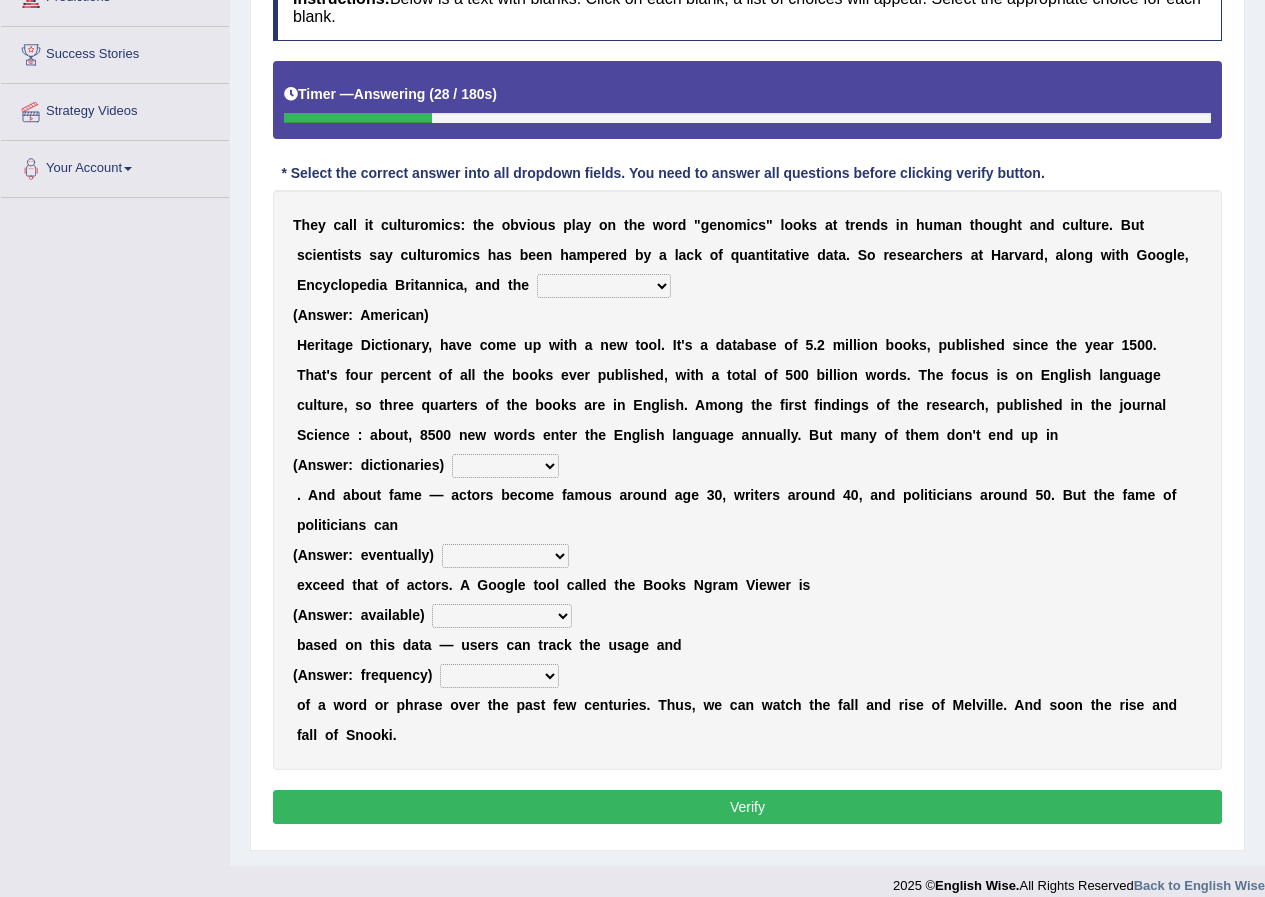 select on "American" 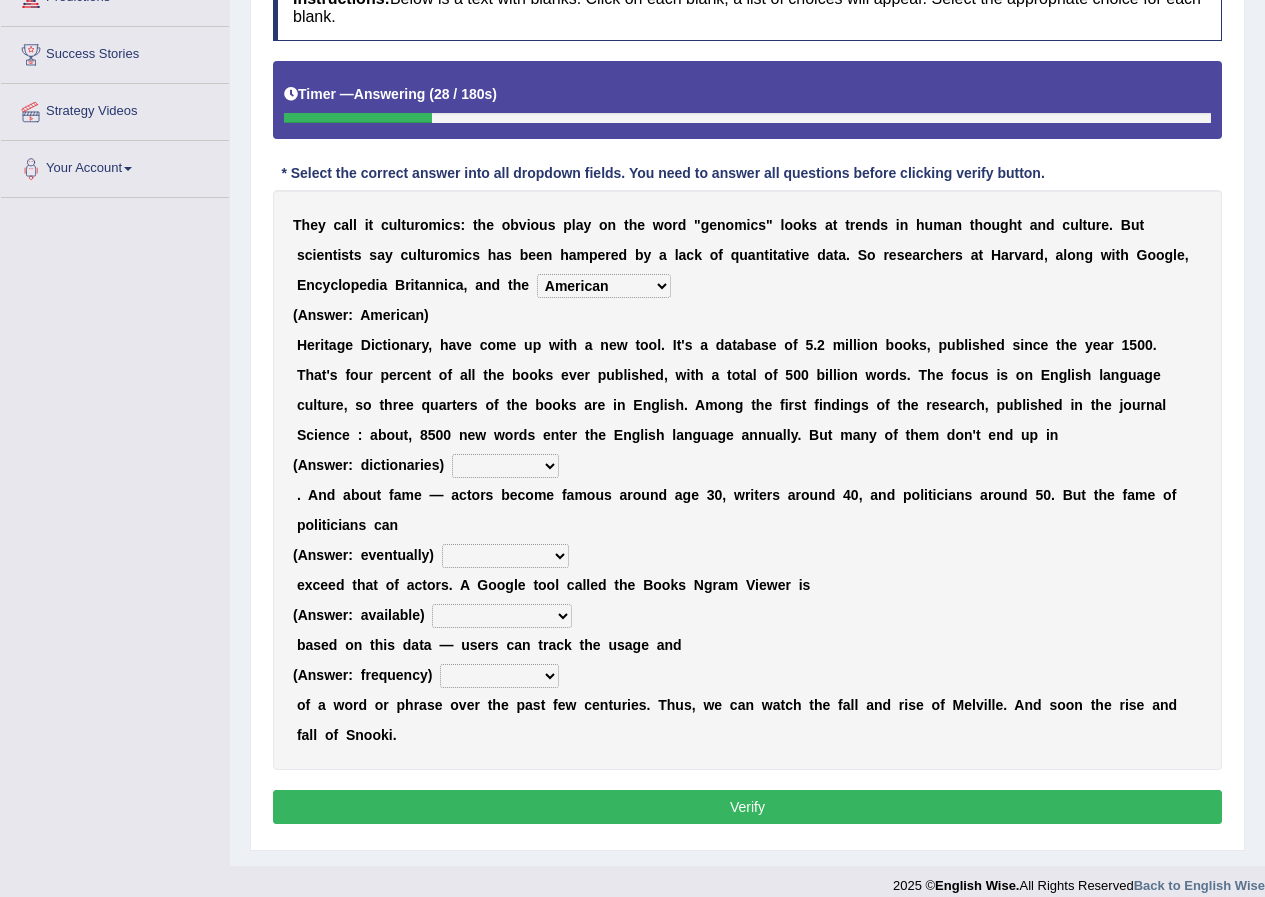 click on "Mettlesome Silicon Acetaminophen American" at bounding box center (604, 286) 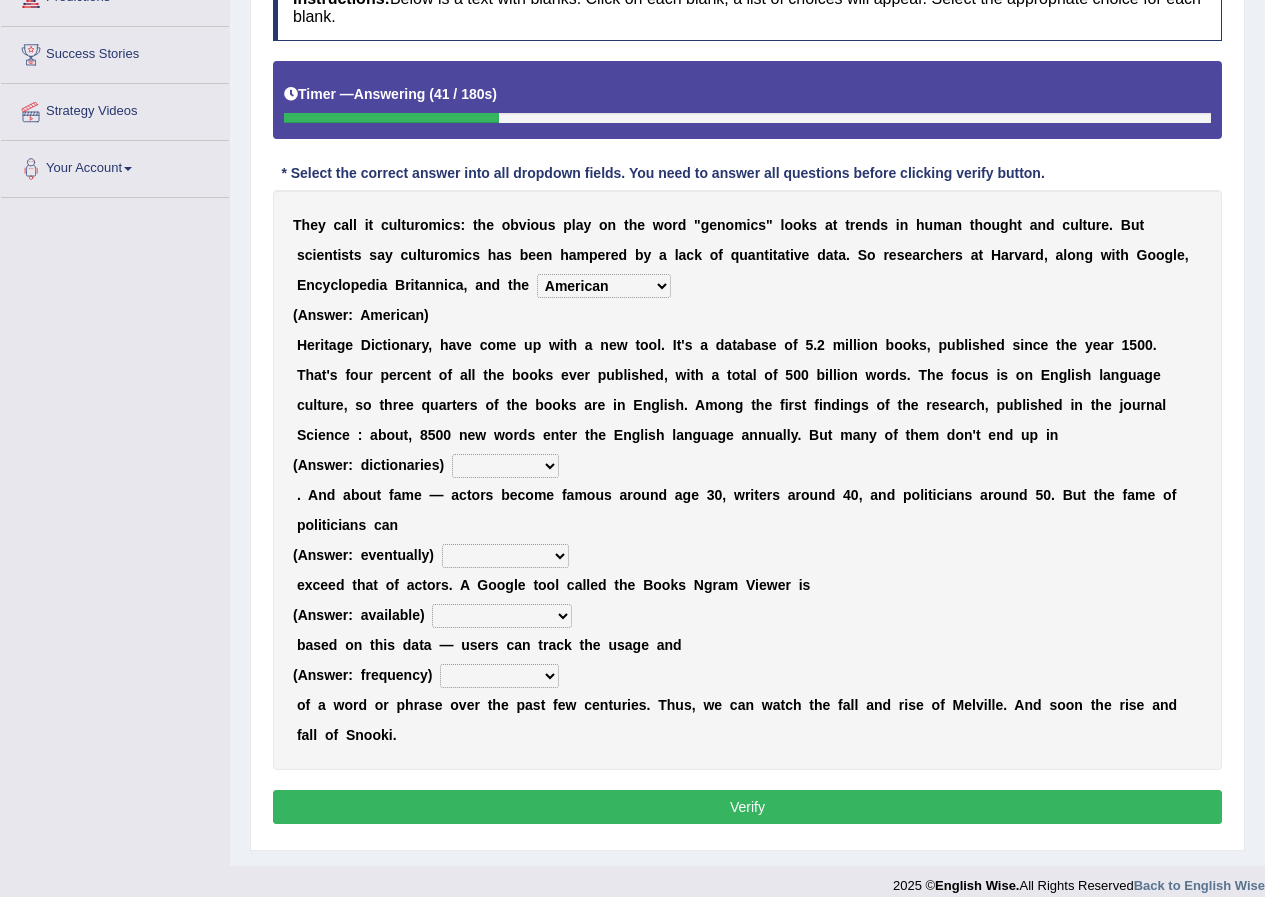 click on "veterinaries fairies dictionaries smithies" at bounding box center (505, 466) 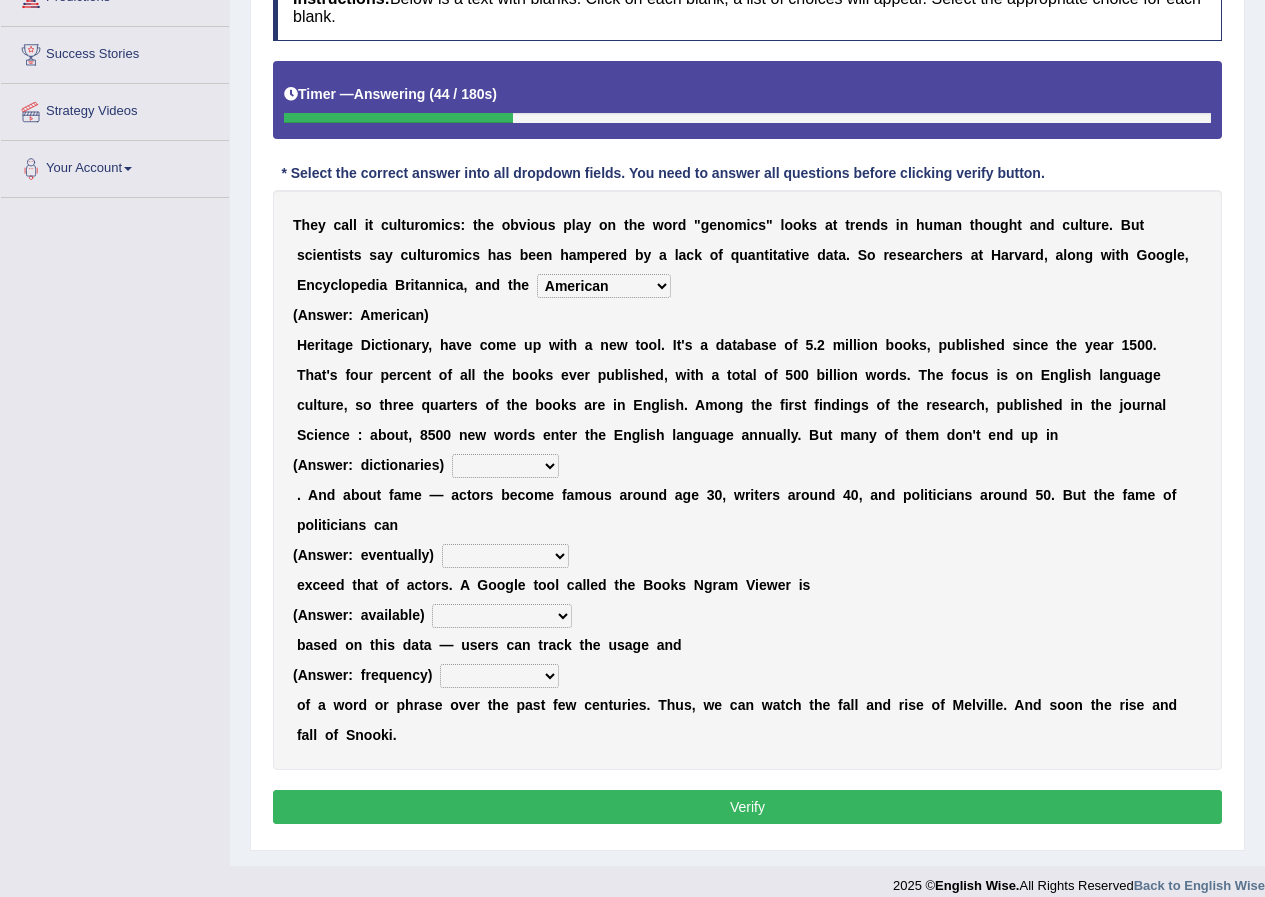 select on "dictionaries" 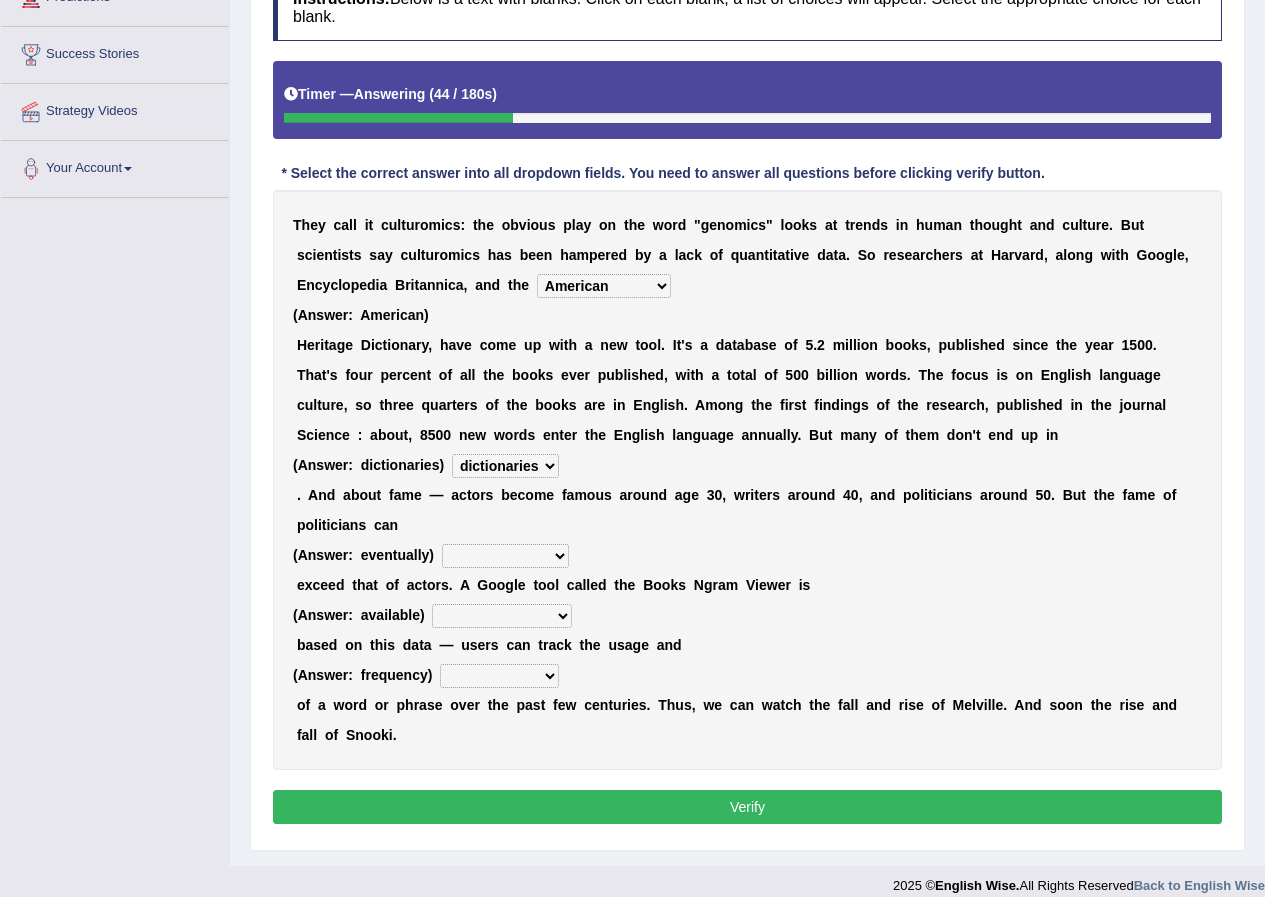 click on "veterinaries fairies dictionaries smithies" at bounding box center (505, 466) 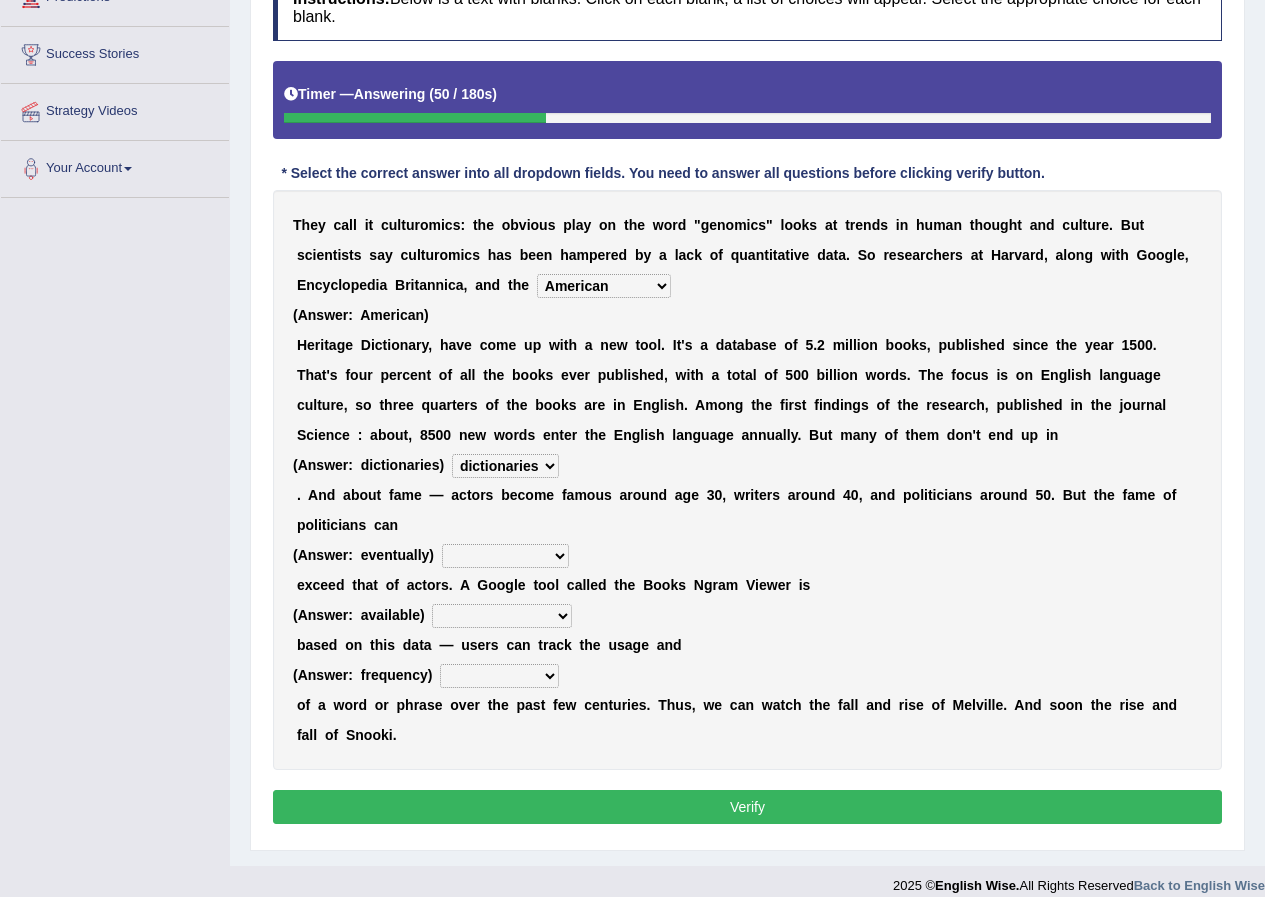 click on "intelligibly eventually venturesomely preferably" at bounding box center (505, 556) 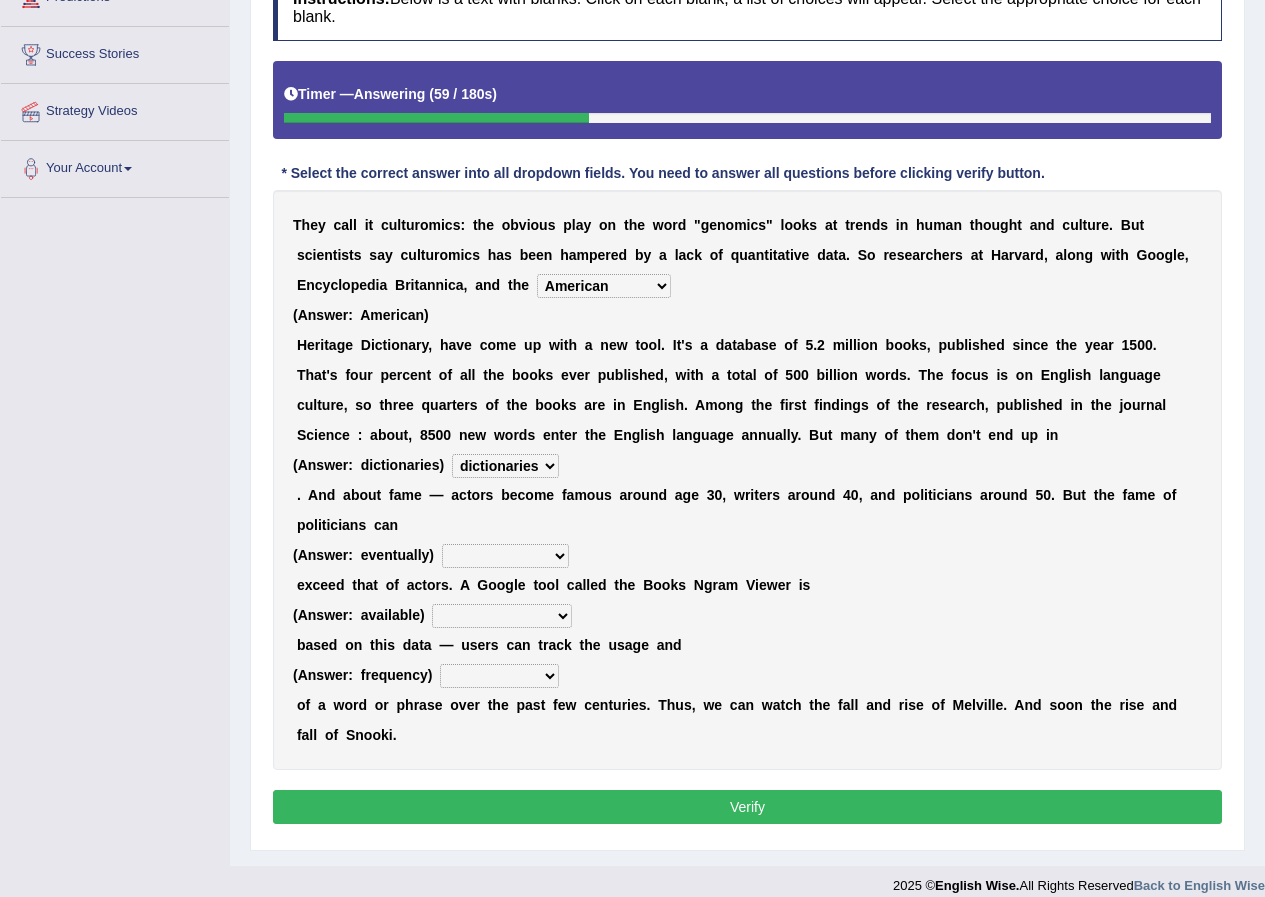 select on "eventually" 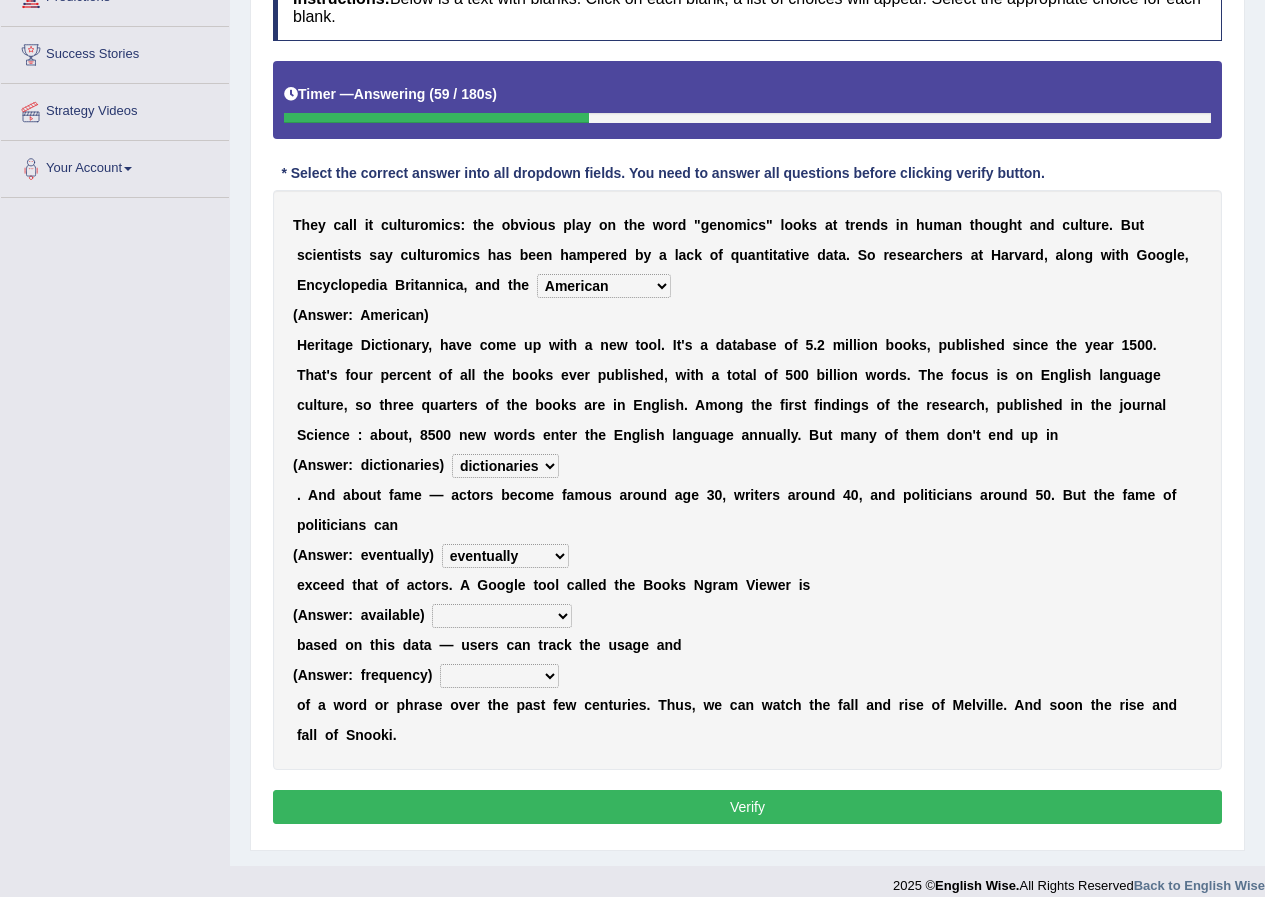 click on "intelligibly eventually venturesomely preferably" at bounding box center [505, 556] 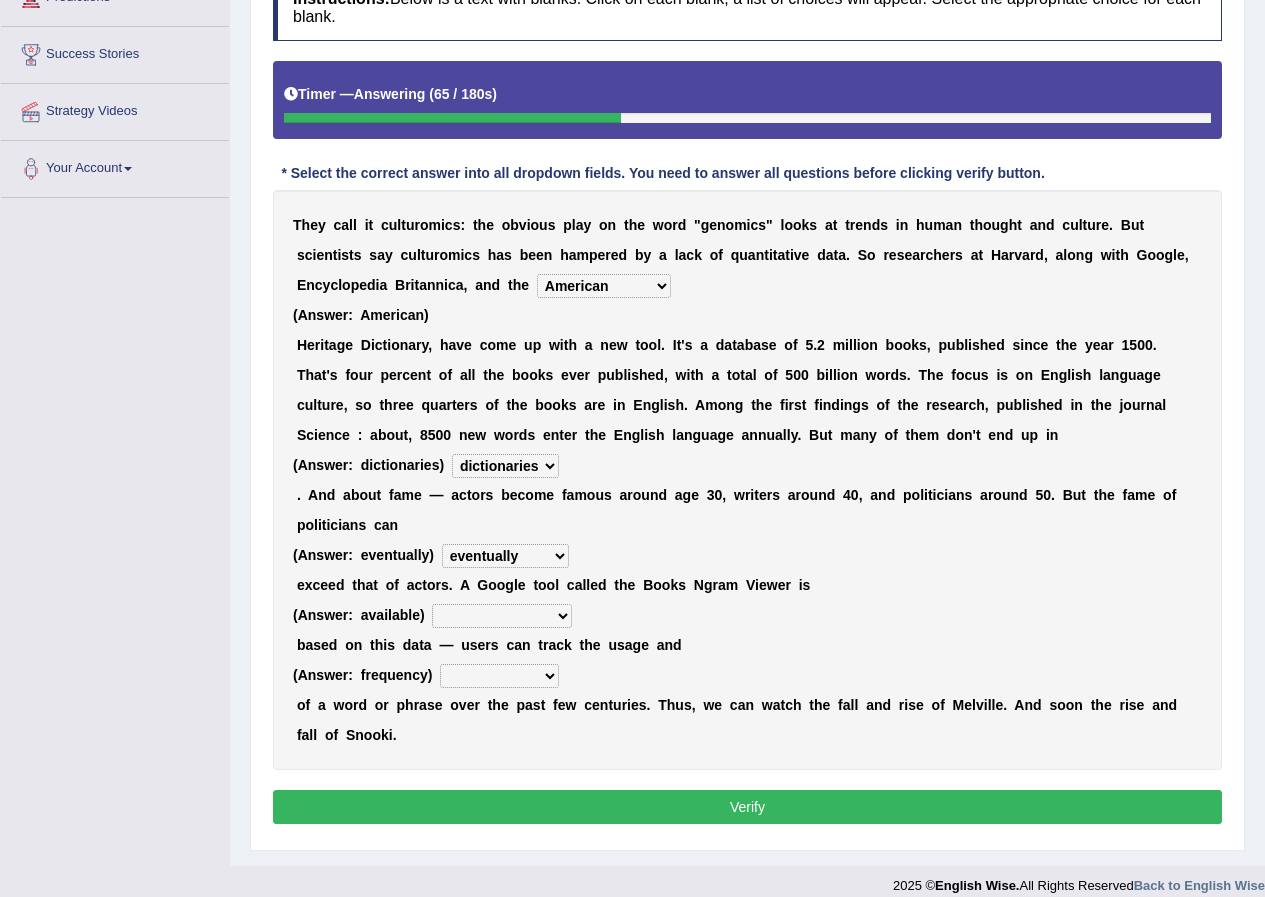 click on "nonoccupational nonbreakable trainable available" at bounding box center [502, 616] 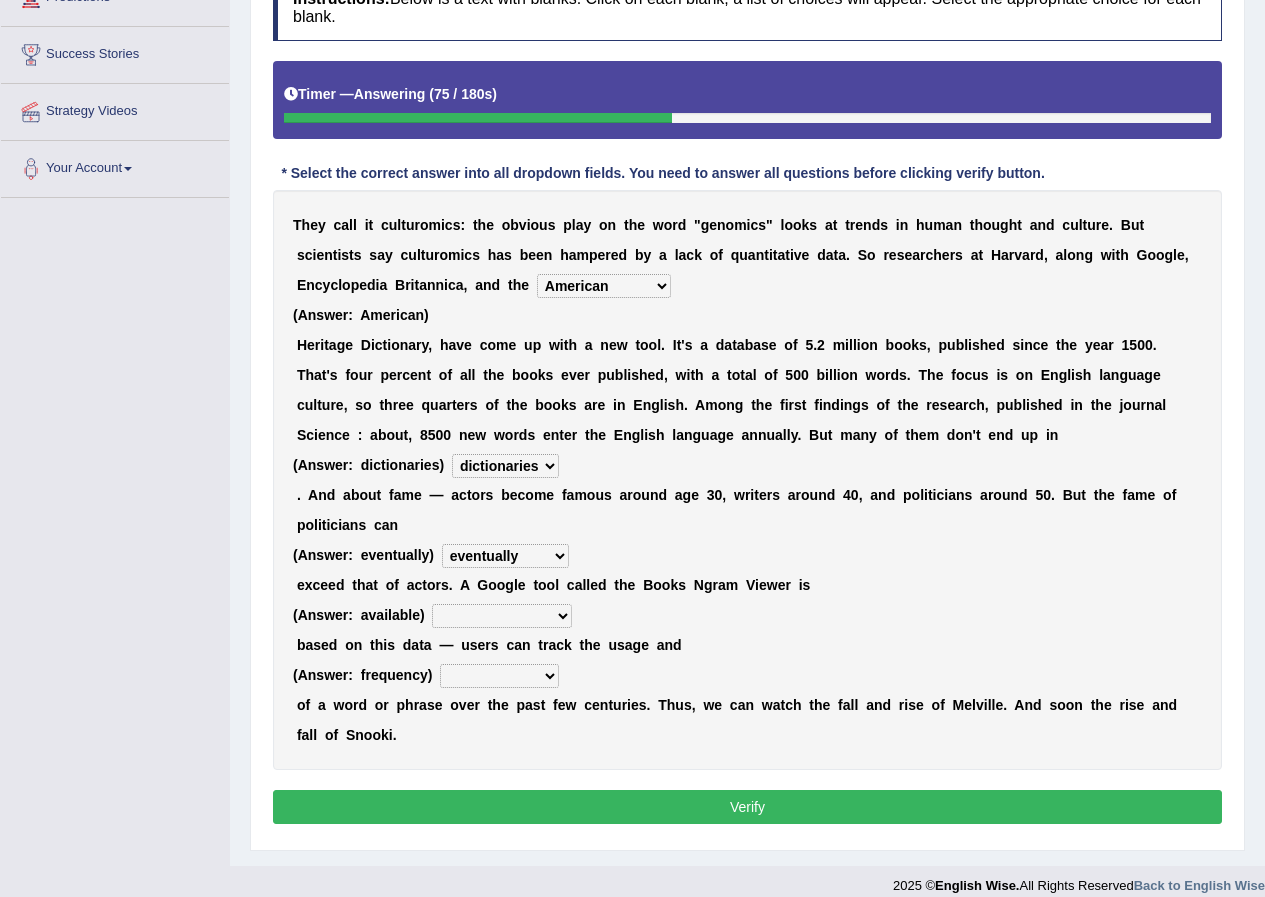 click on "nonoccupational nonbreakable trainable available" at bounding box center (502, 616) 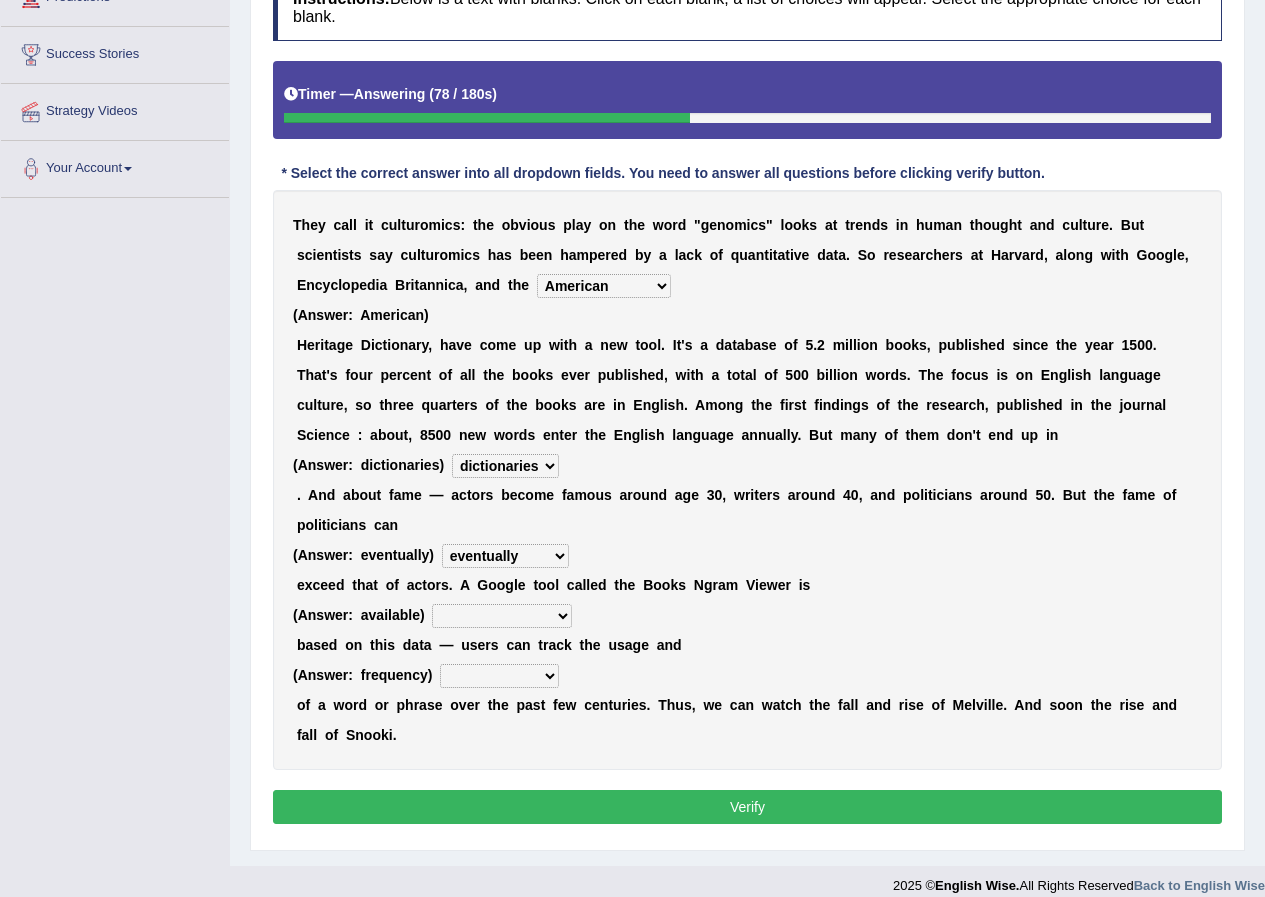 click on "nonoccupational nonbreakable trainable available" at bounding box center [502, 616] 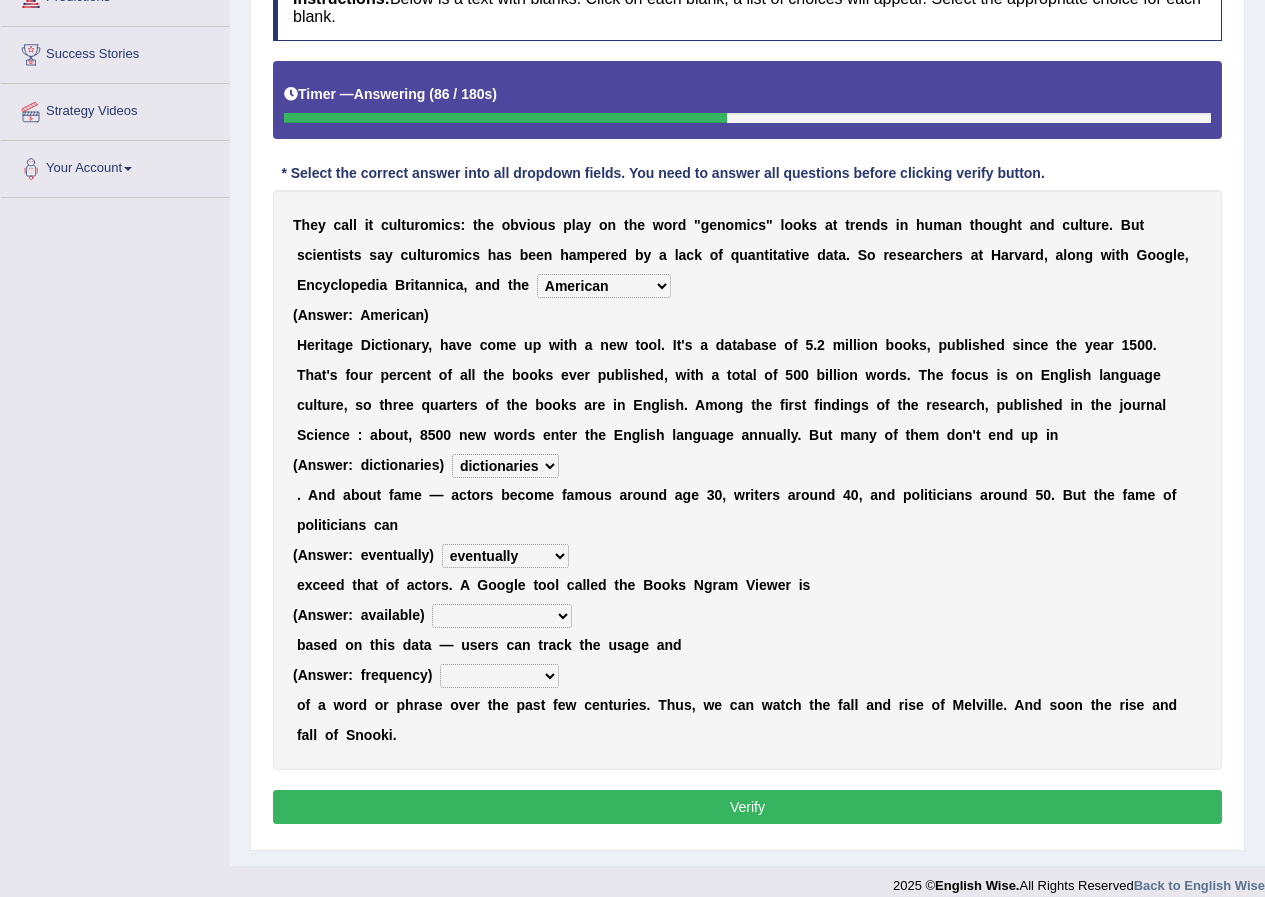 select on "available" 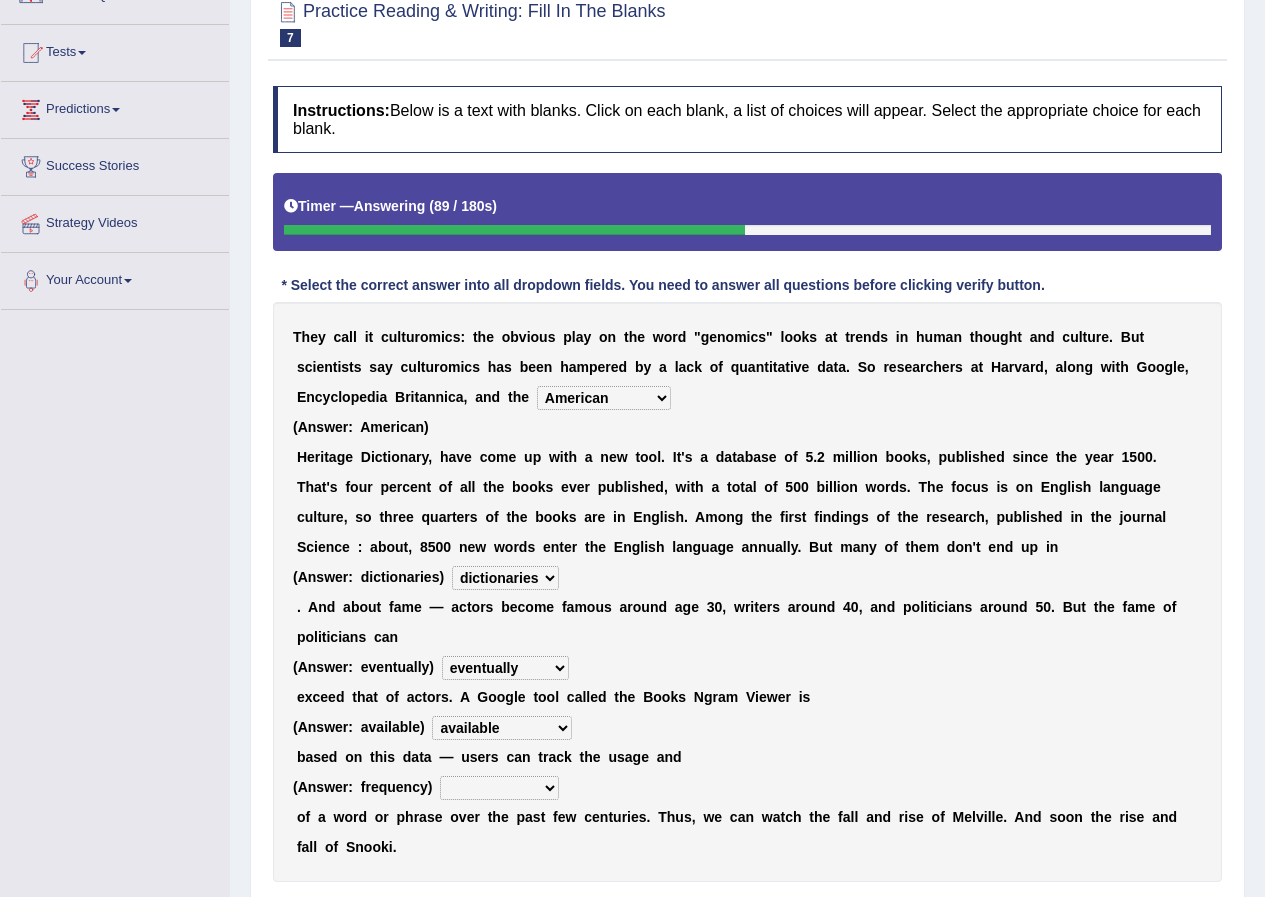 scroll, scrollTop: 319, scrollLeft: 0, axis: vertical 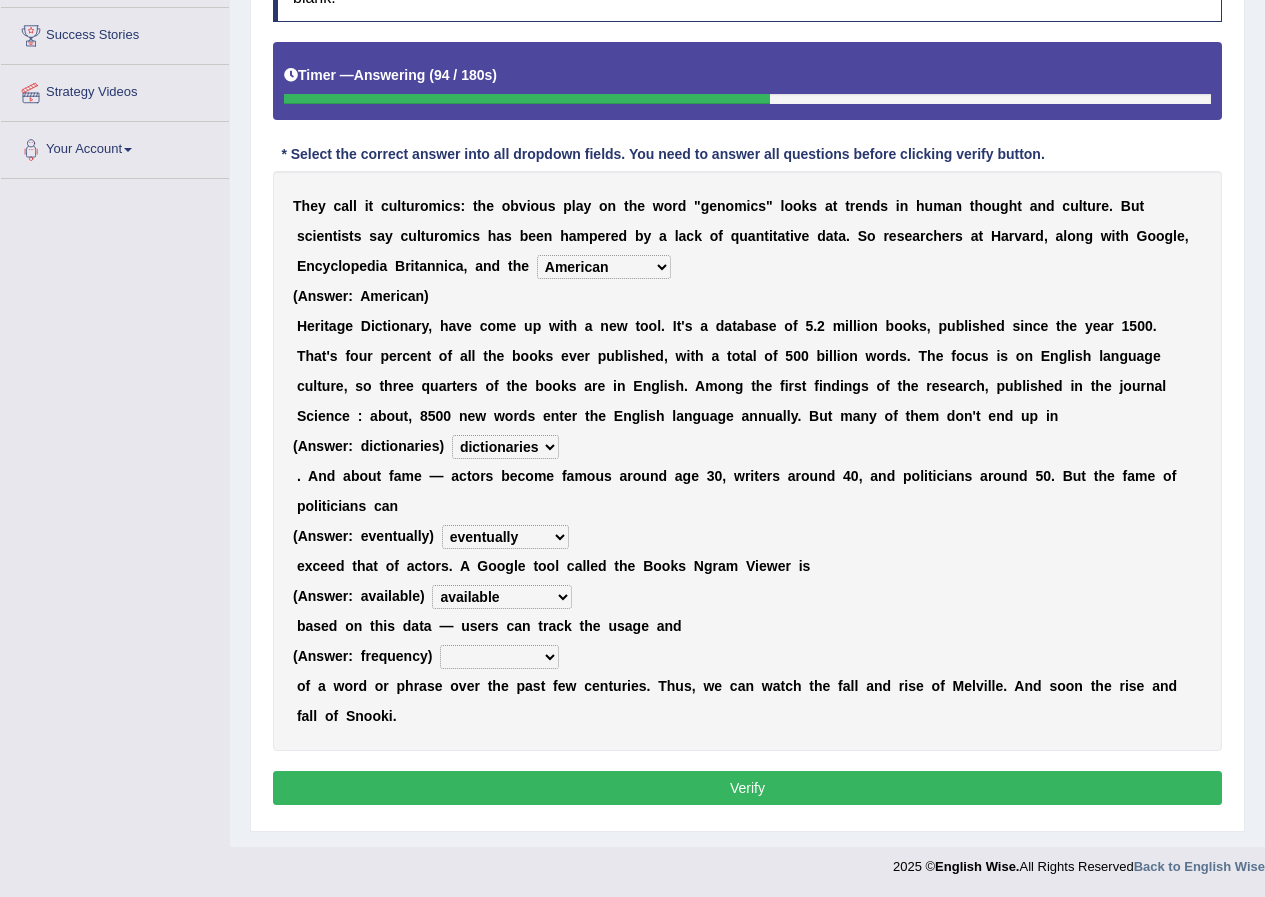 click on "frequency derisory drearily inappreciably" at bounding box center [499, 657] 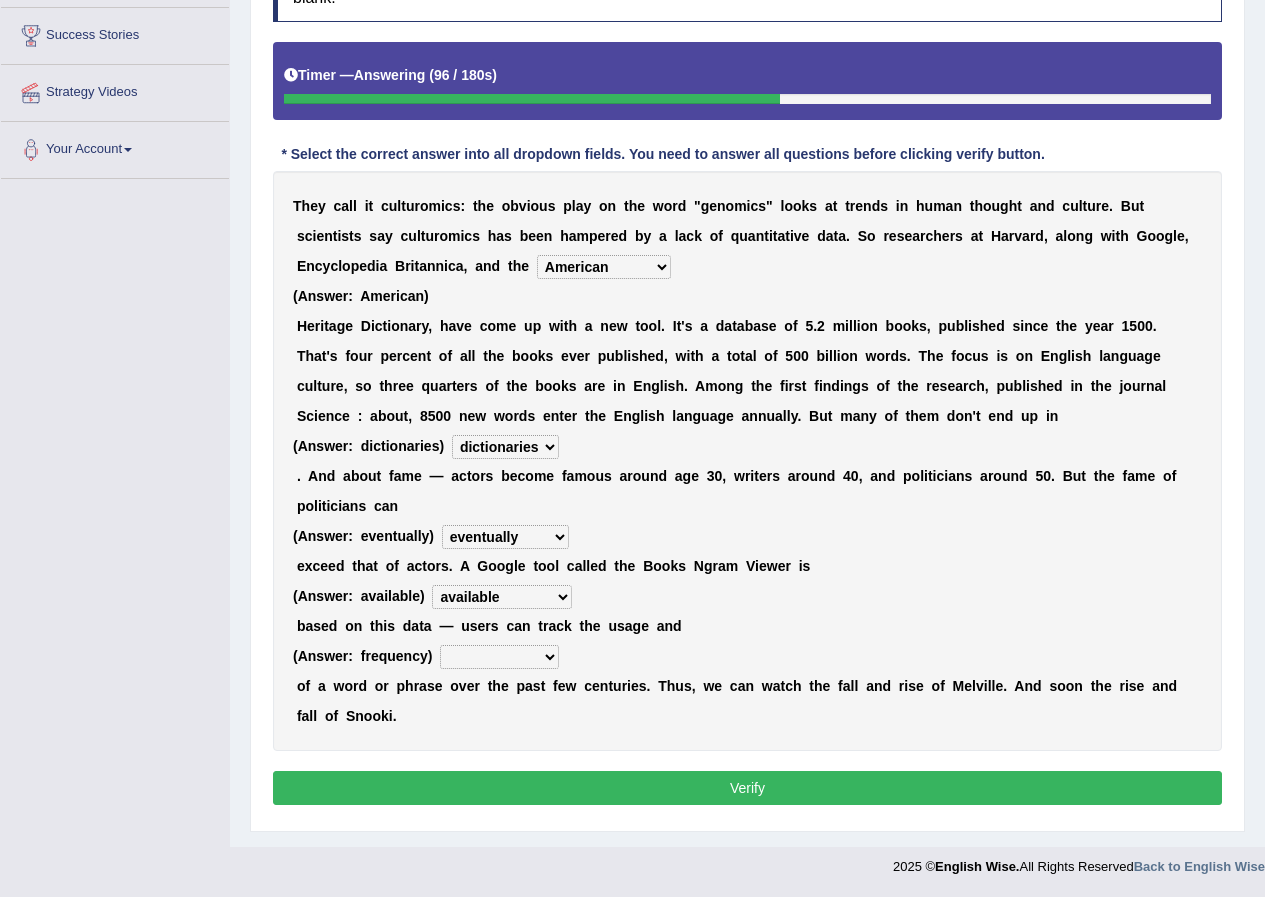 select on "frequency" 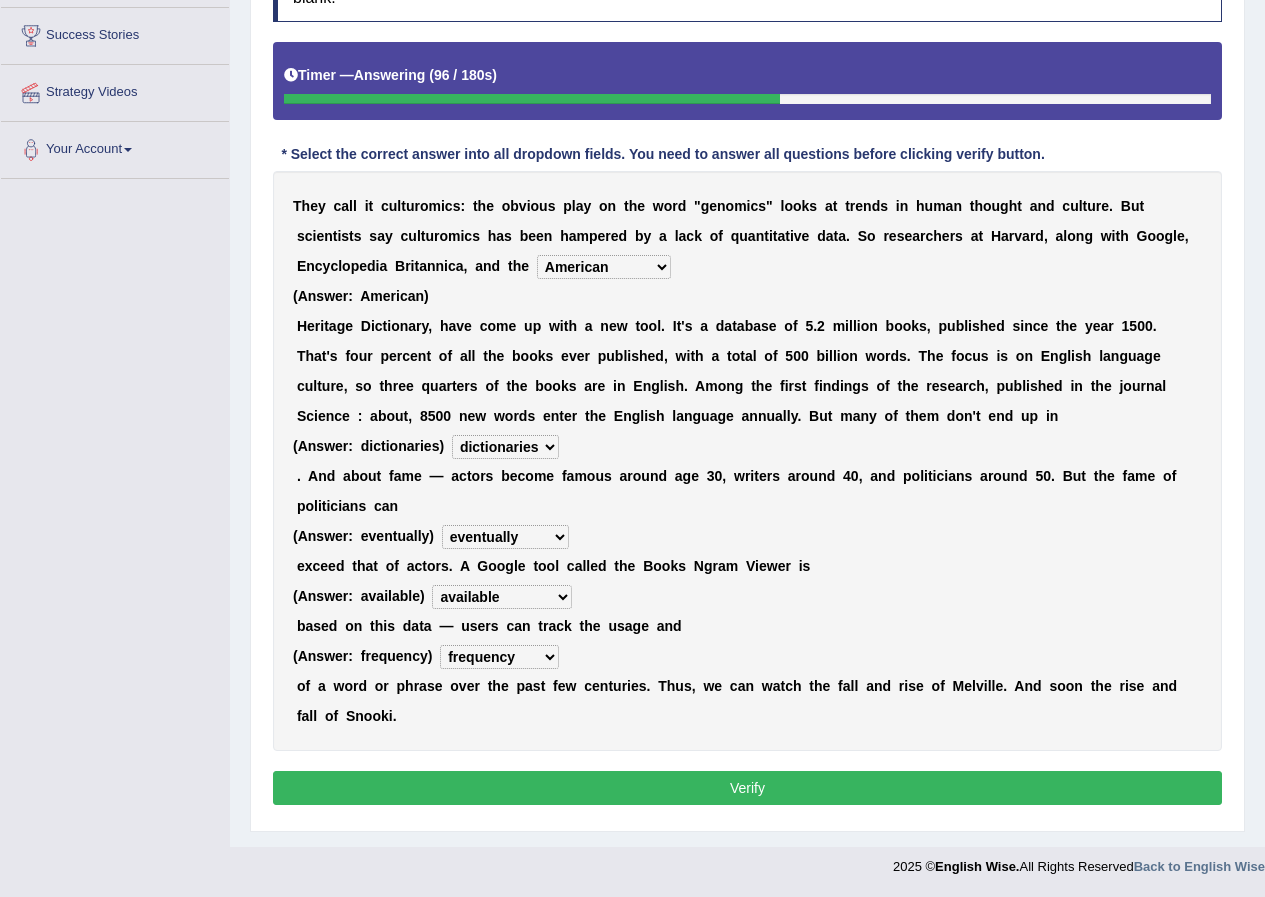 click on "frequency derisory drearily inappreciably" at bounding box center [499, 657] 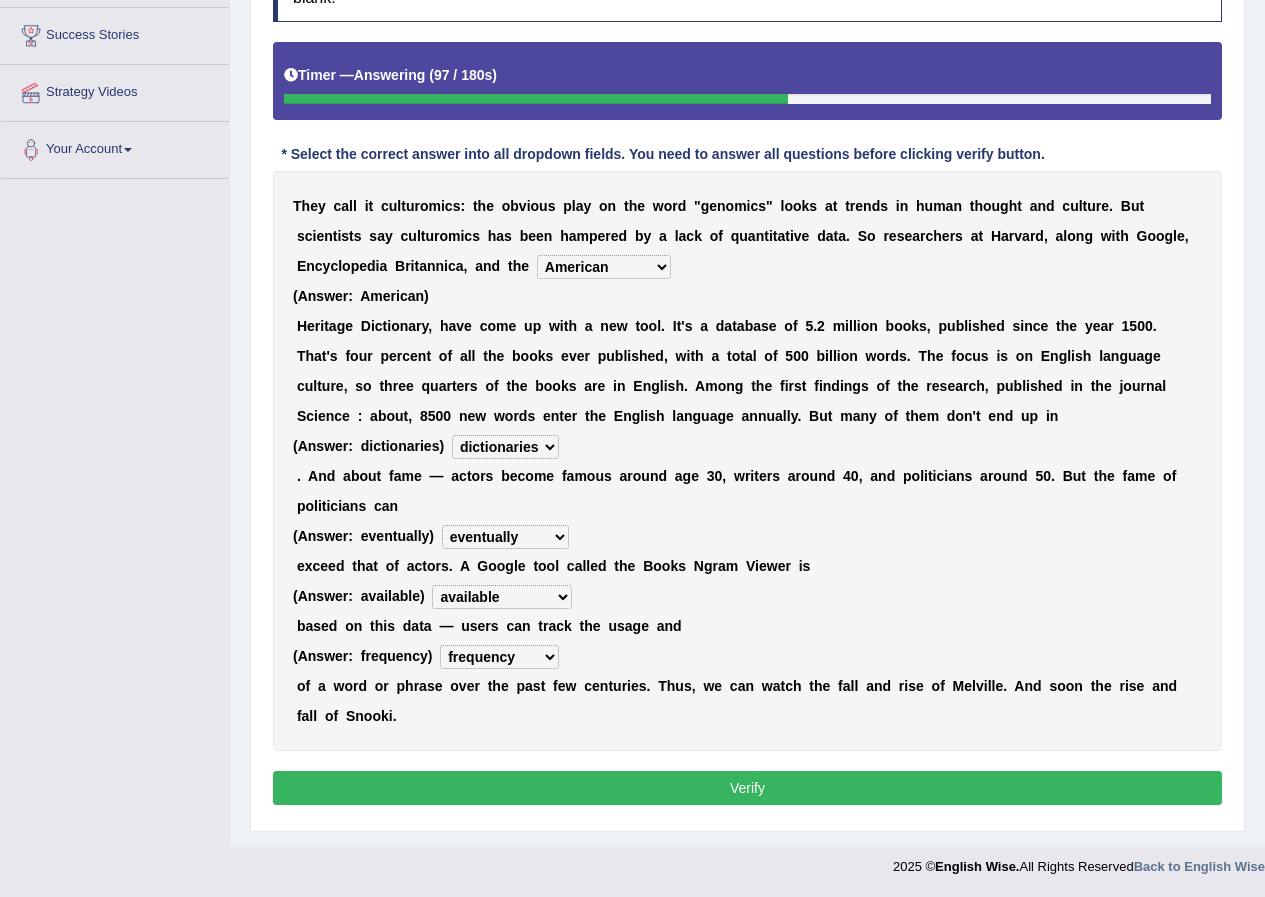 click on "Verify" at bounding box center (747, 788) 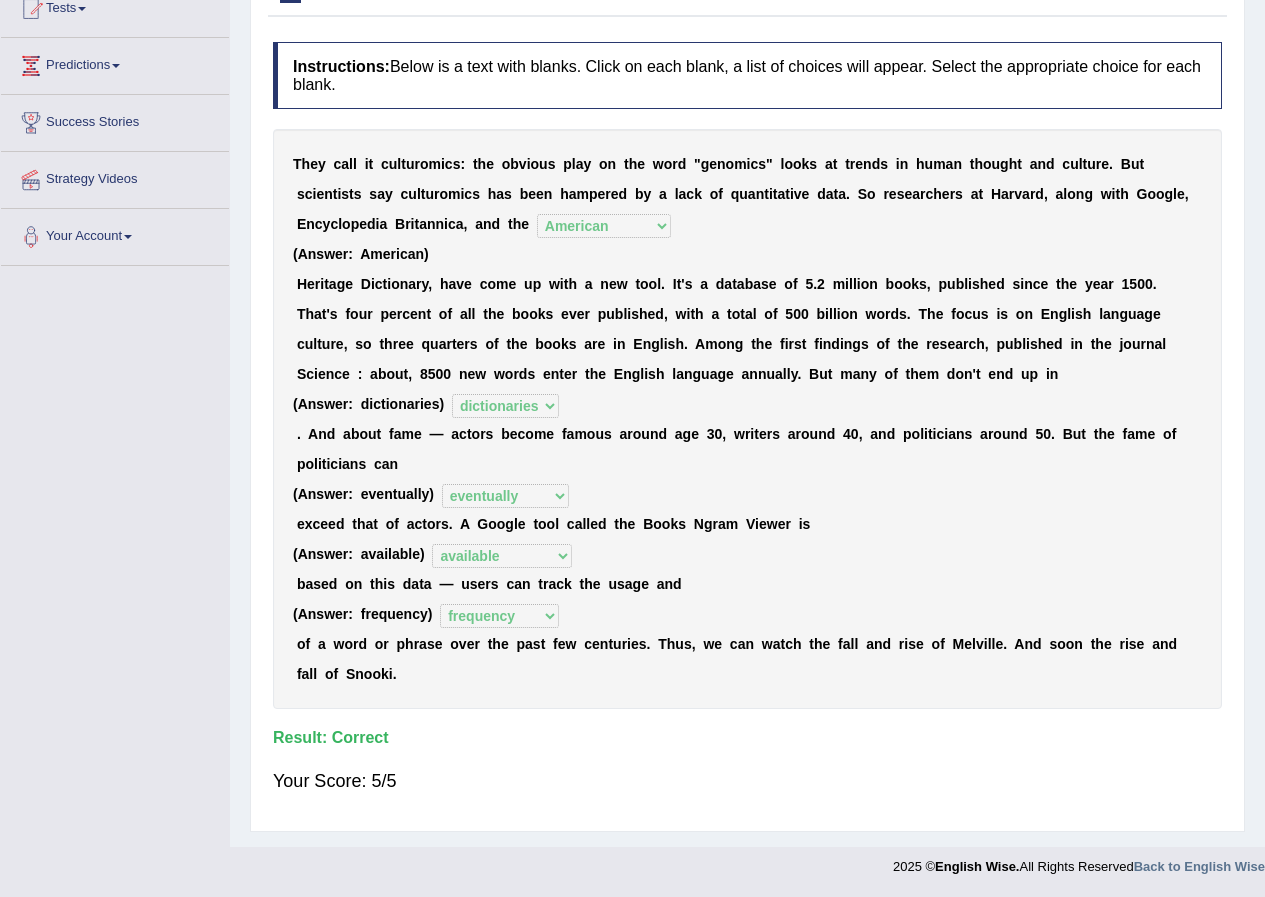 scroll, scrollTop: 0, scrollLeft: 0, axis: both 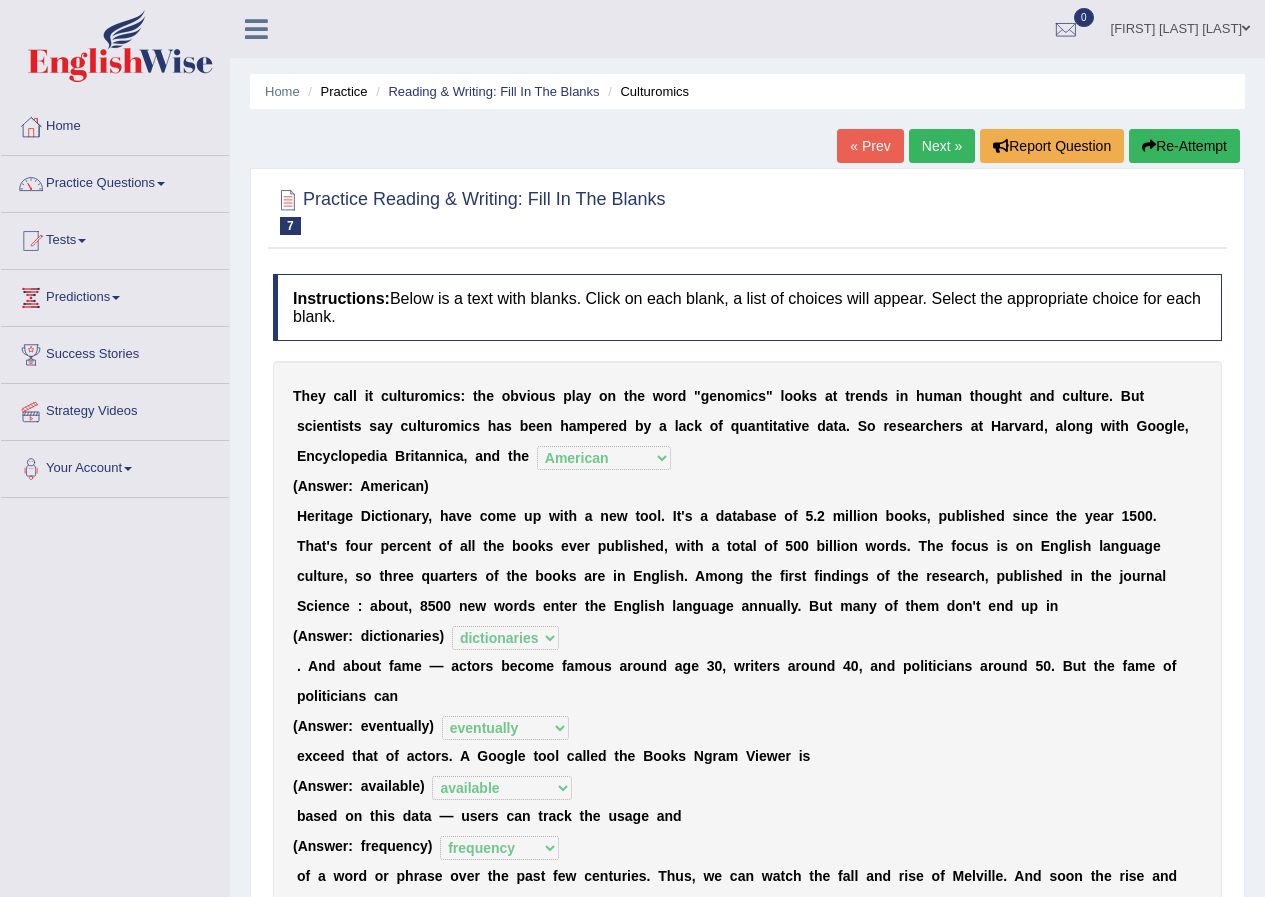 click on "Next »" at bounding box center [942, 146] 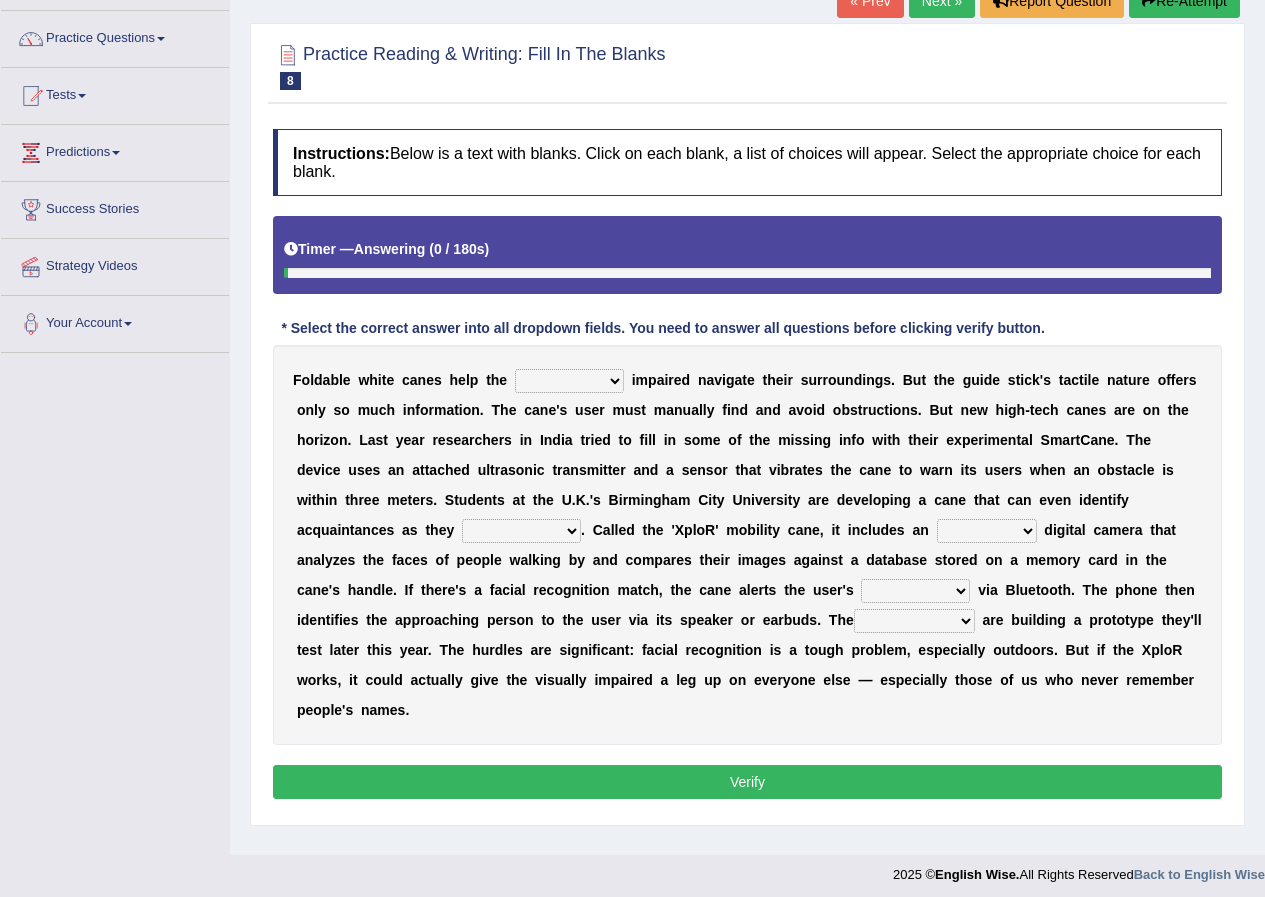 scroll, scrollTop: 153, scrollLeft: 0, axis: vertical 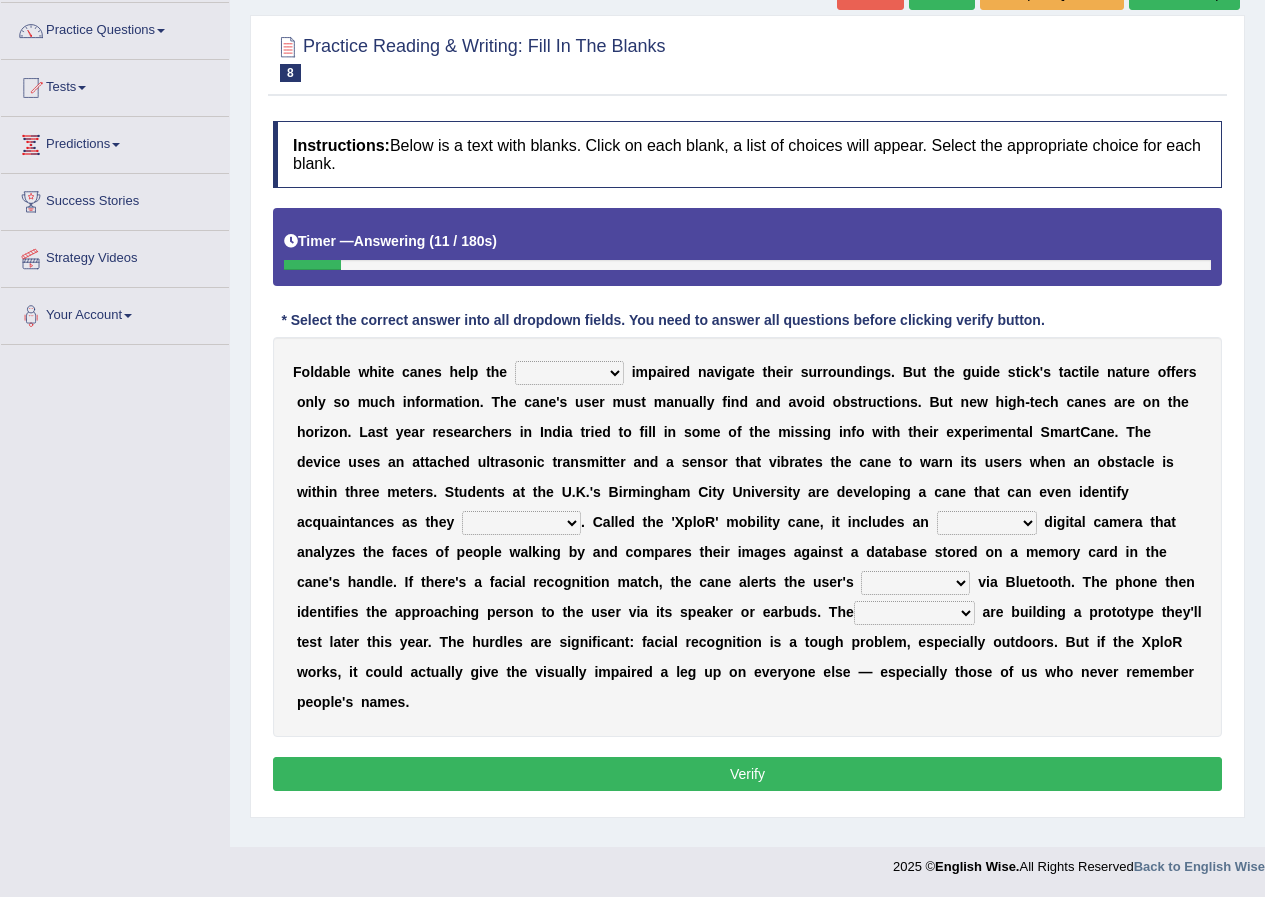 click on "felicity insensitivity visually malleability" at bounding box center (569, 373) 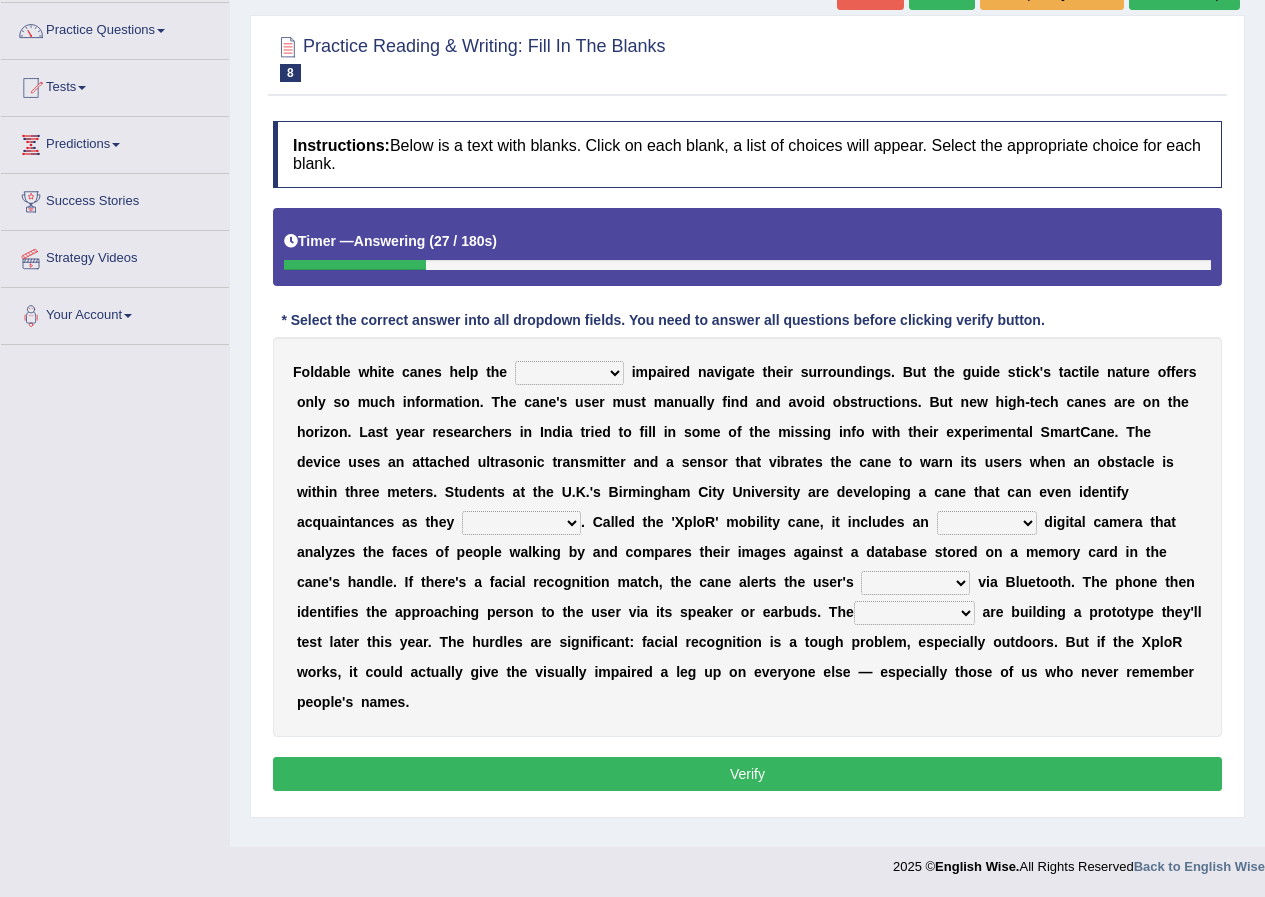 select on "visually" 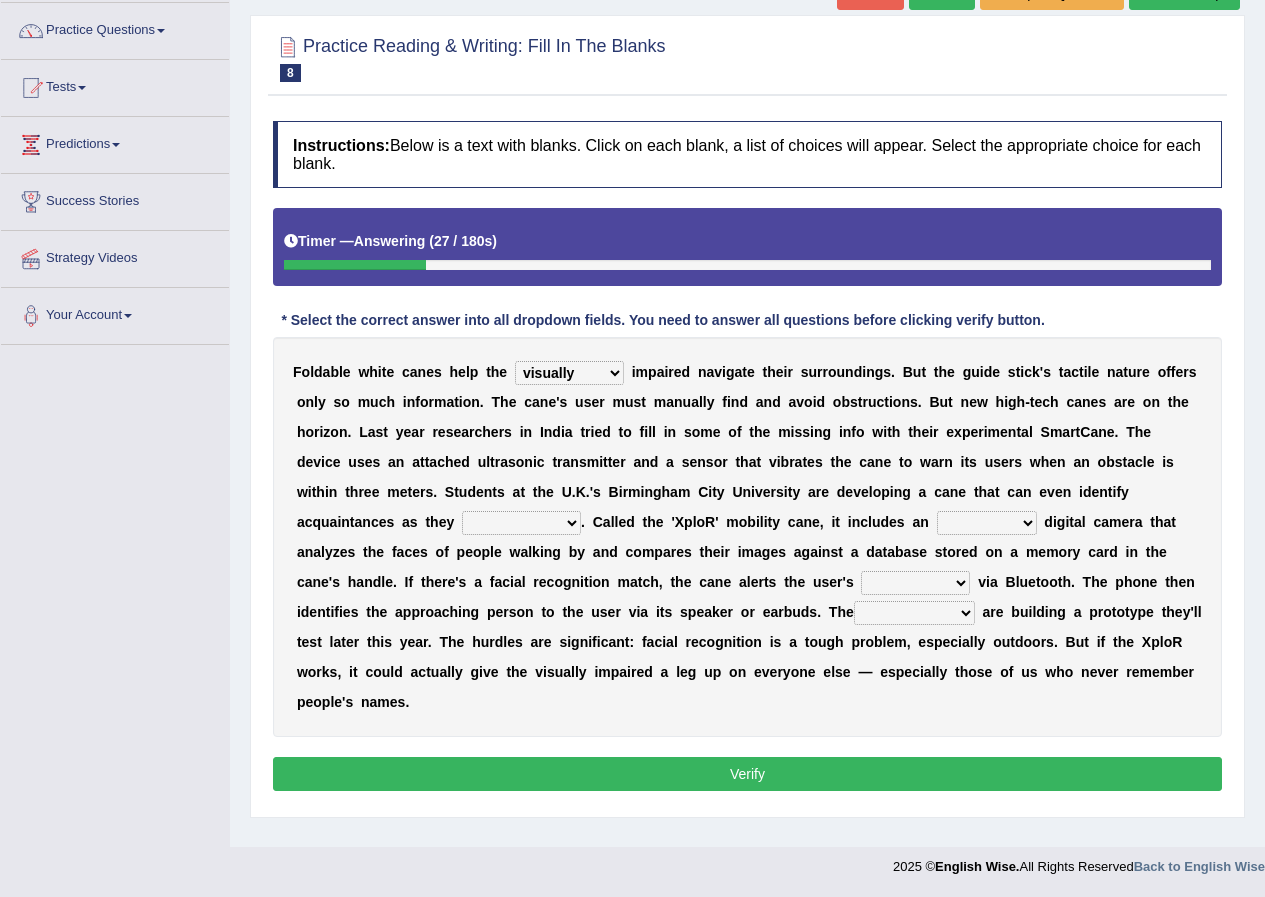 click on "felicity insensitivity visually malleability" at bounding box center (569, 373) 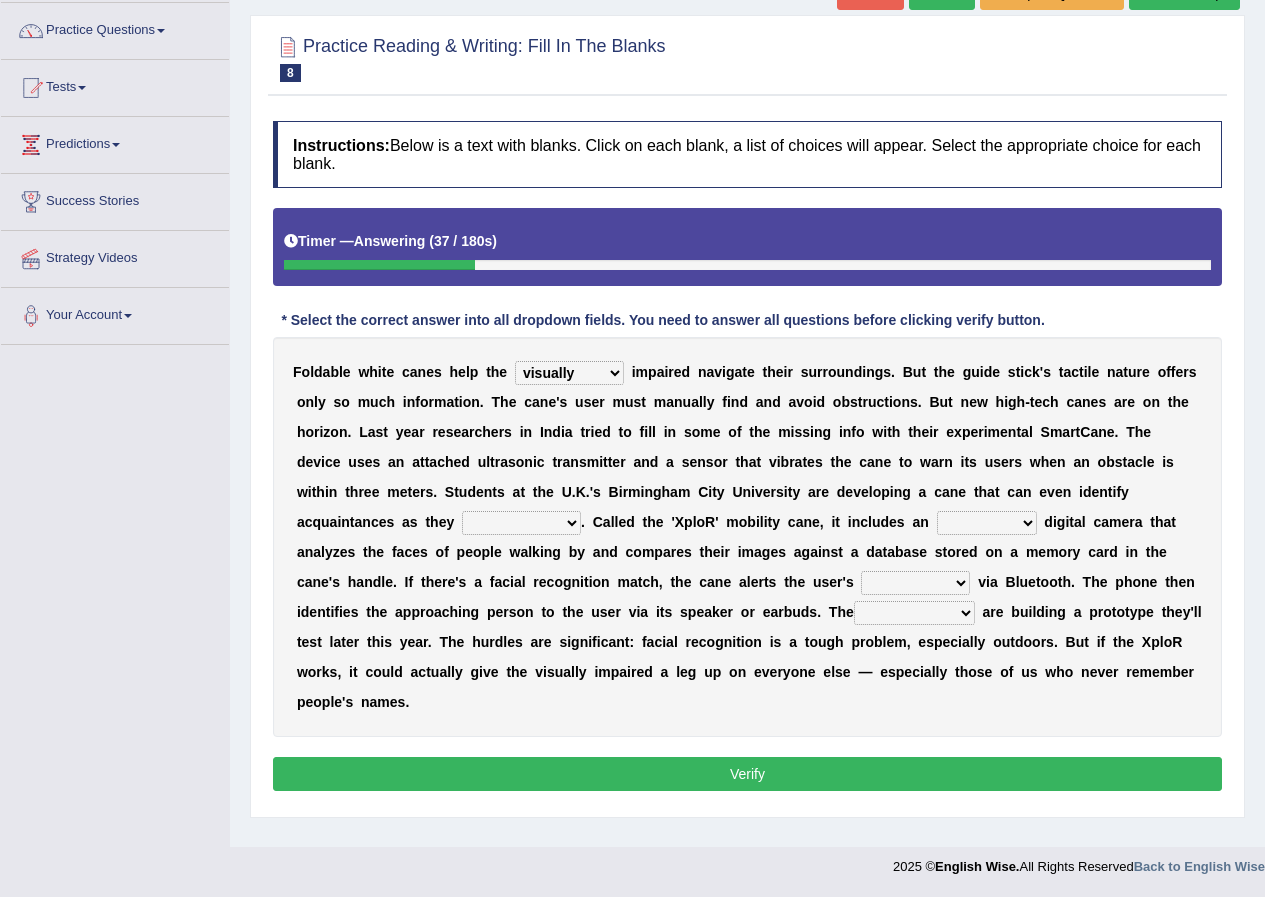 click on "likelihood throat northernmost approach" at bounding box center [521, 523] 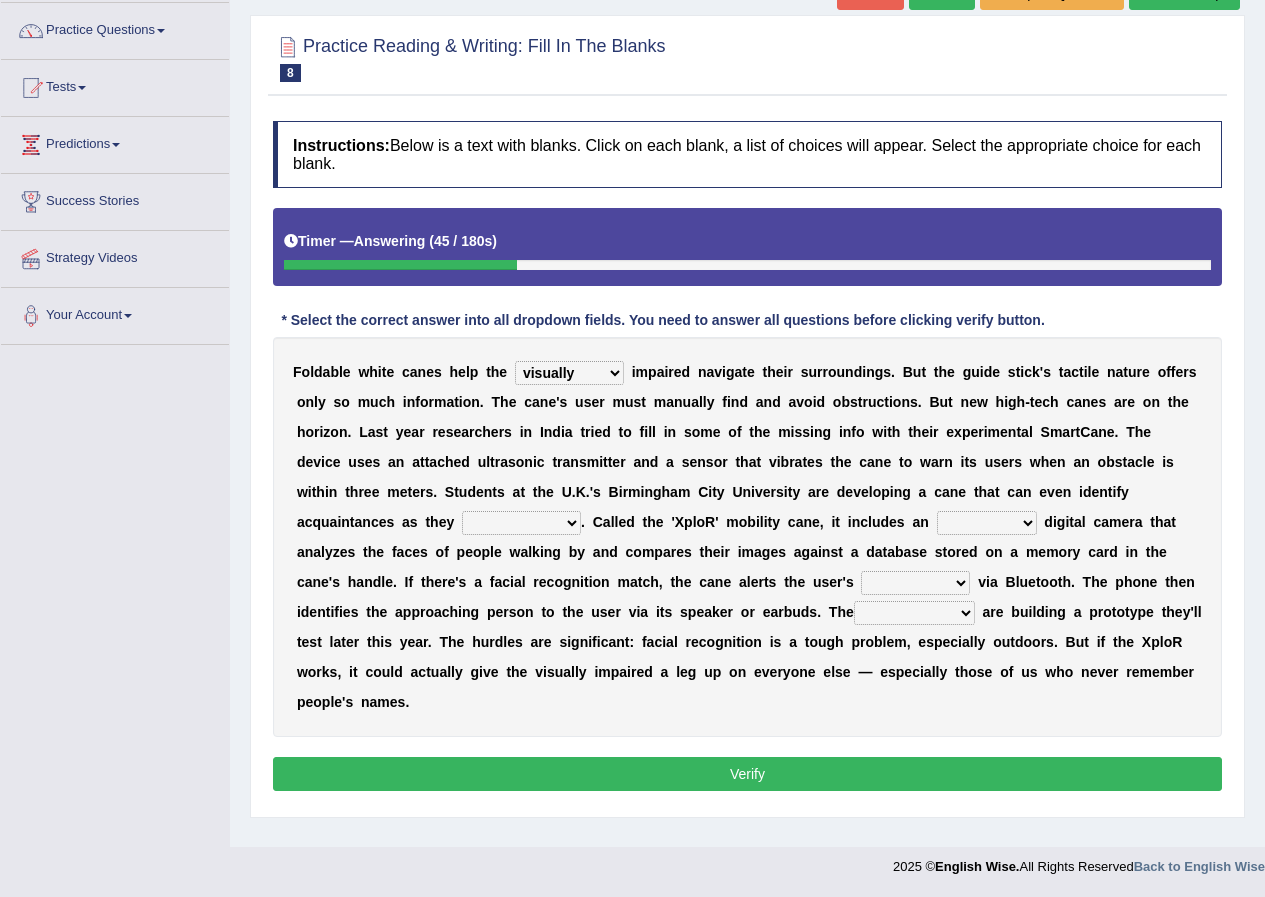 select on "approach" 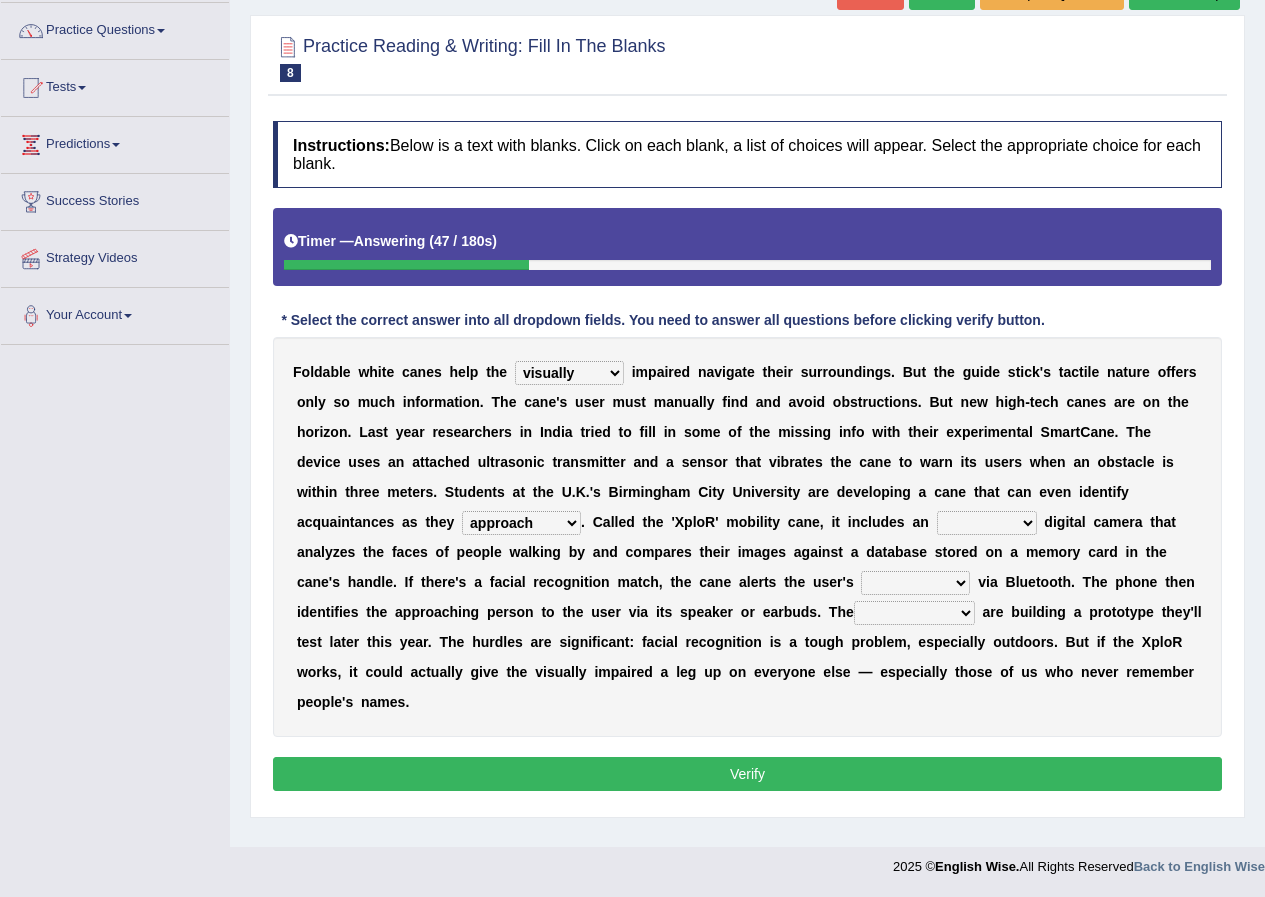 click on "untested embedded deadest skinhead" at bounding box center [987, 523] 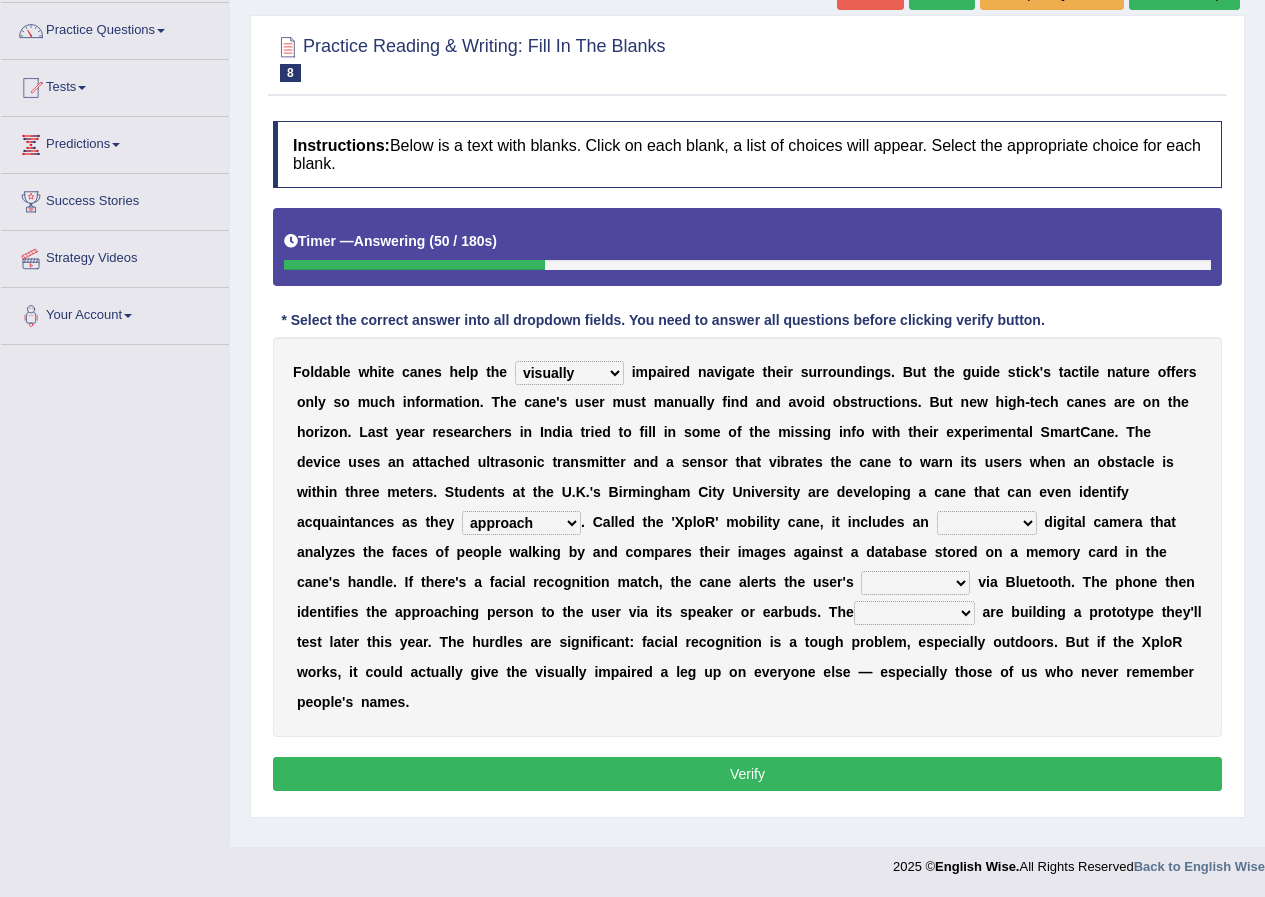 select on "embedded" 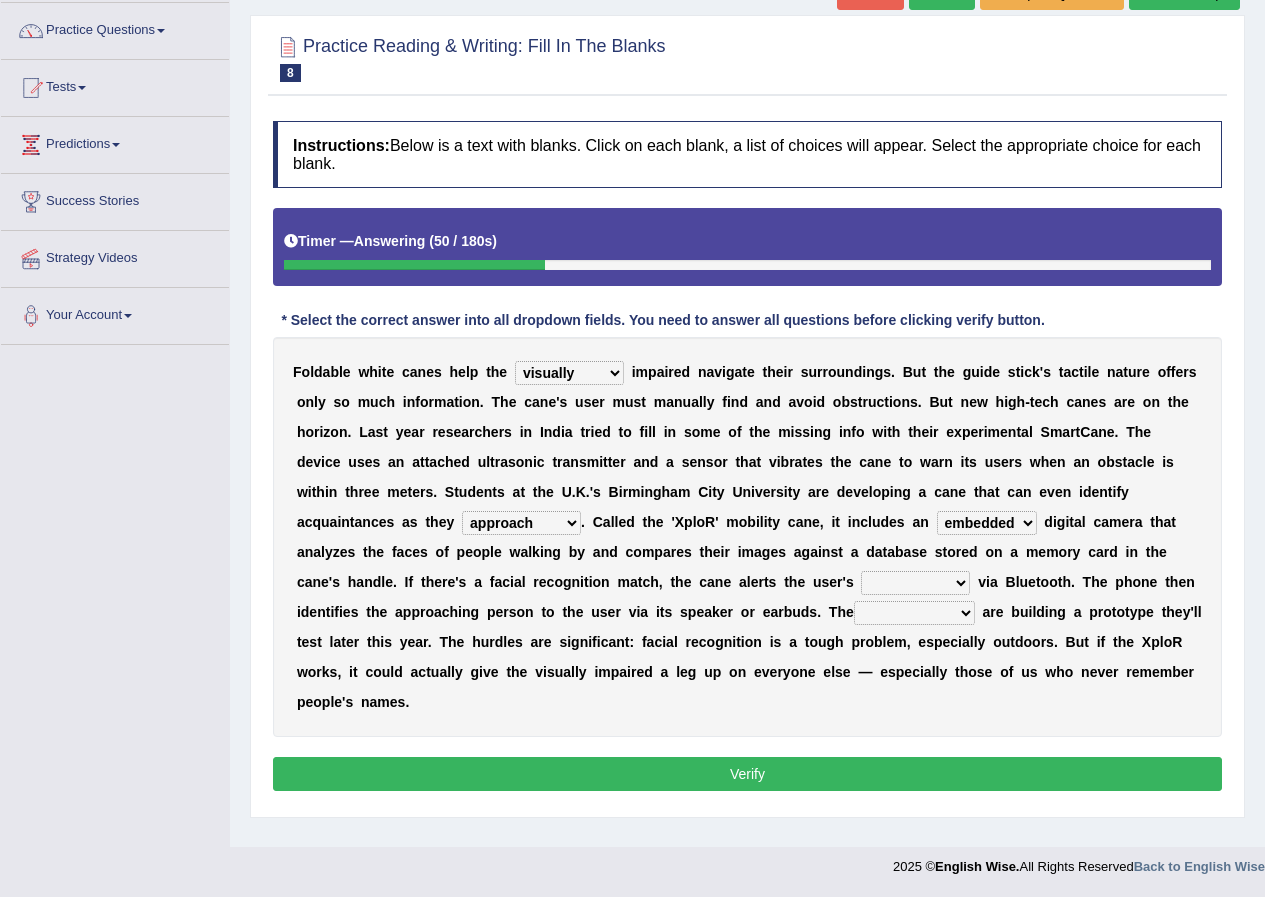 click on "untested embedded deadest skinhead" at bounding box center [987, 523] 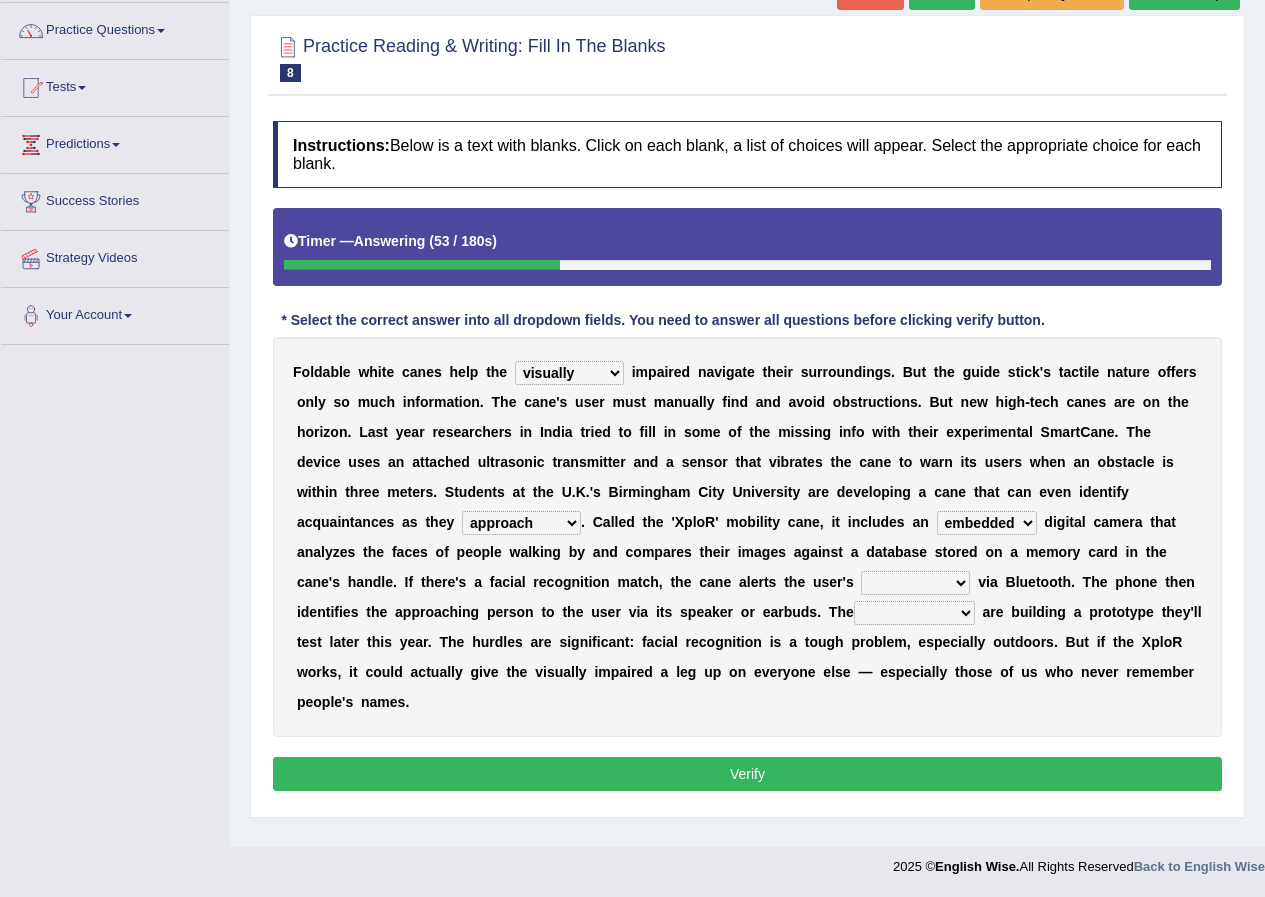 click on "waterborne alone smartphone postpone" at bounding box center [915, 583] 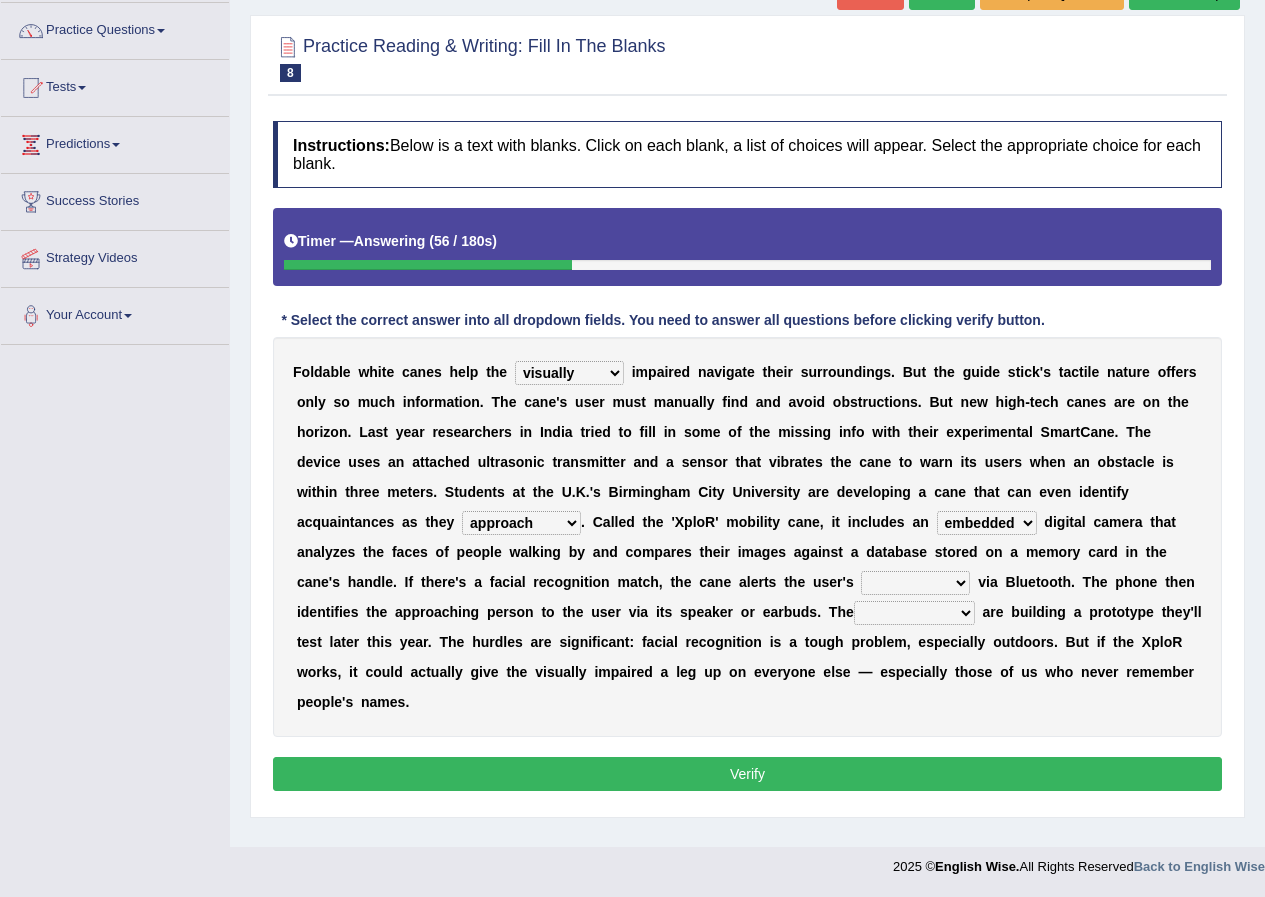 select on "smartphone" 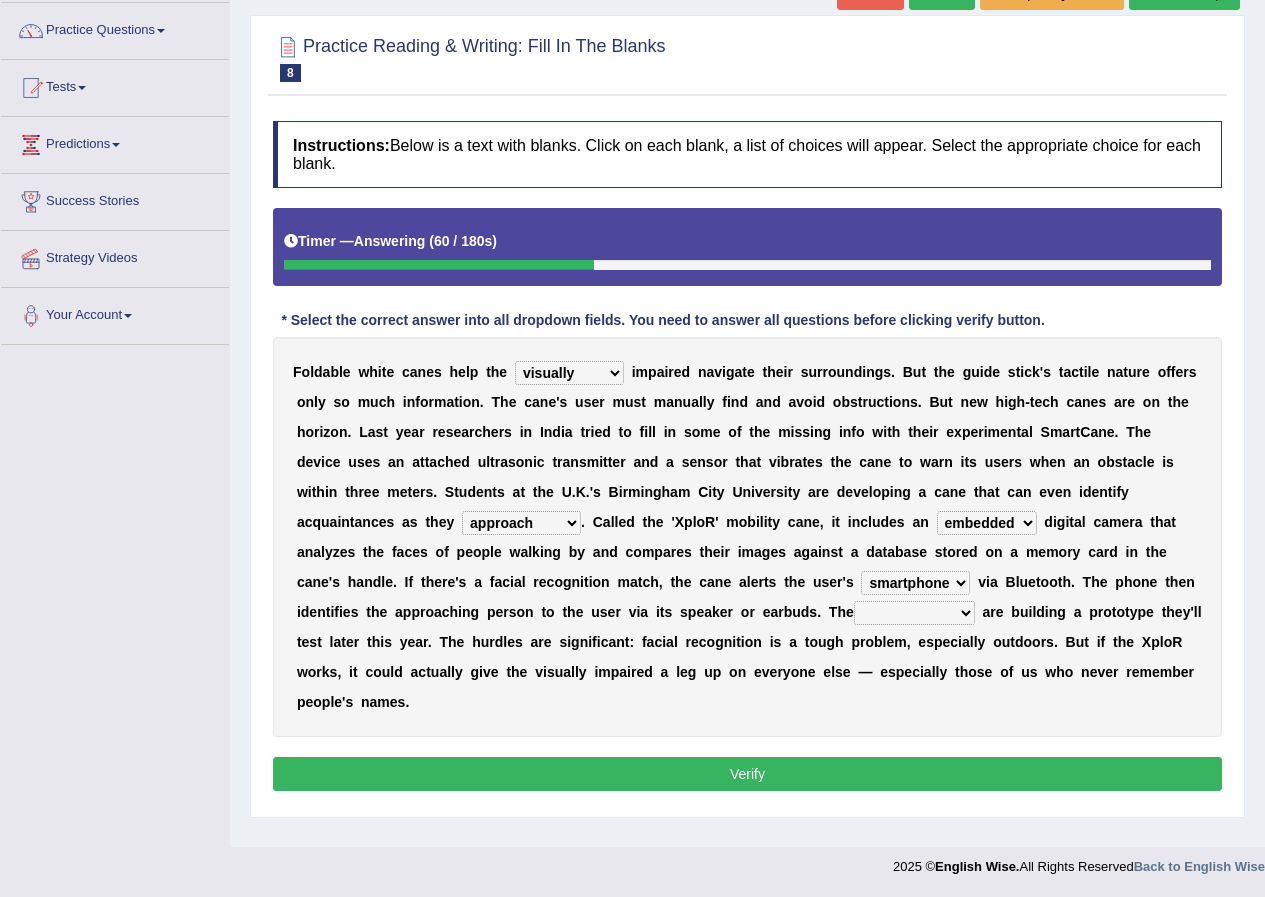 click on "jurisprudence bootless students jukebox" at bounding box center (914, 613) 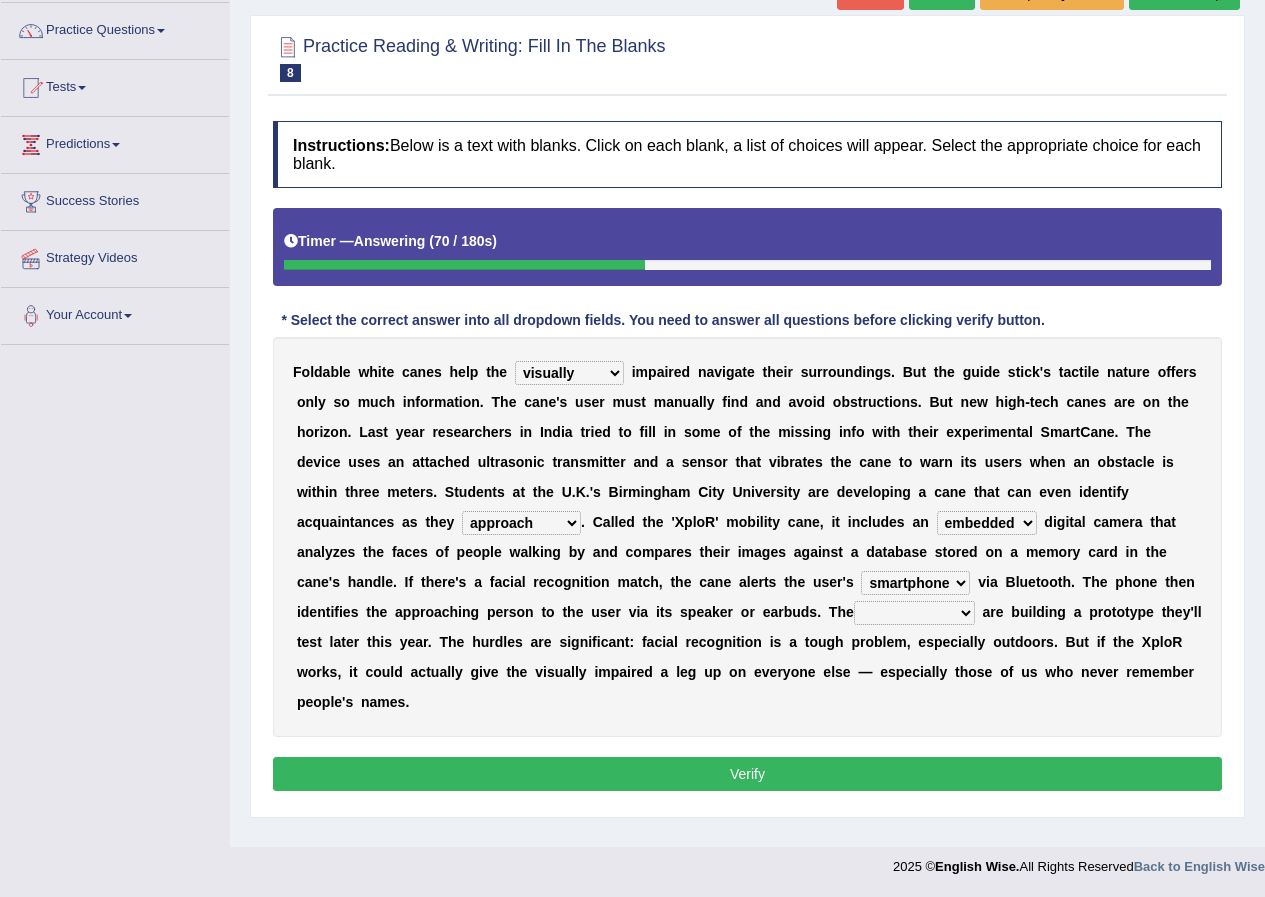 select on "students" 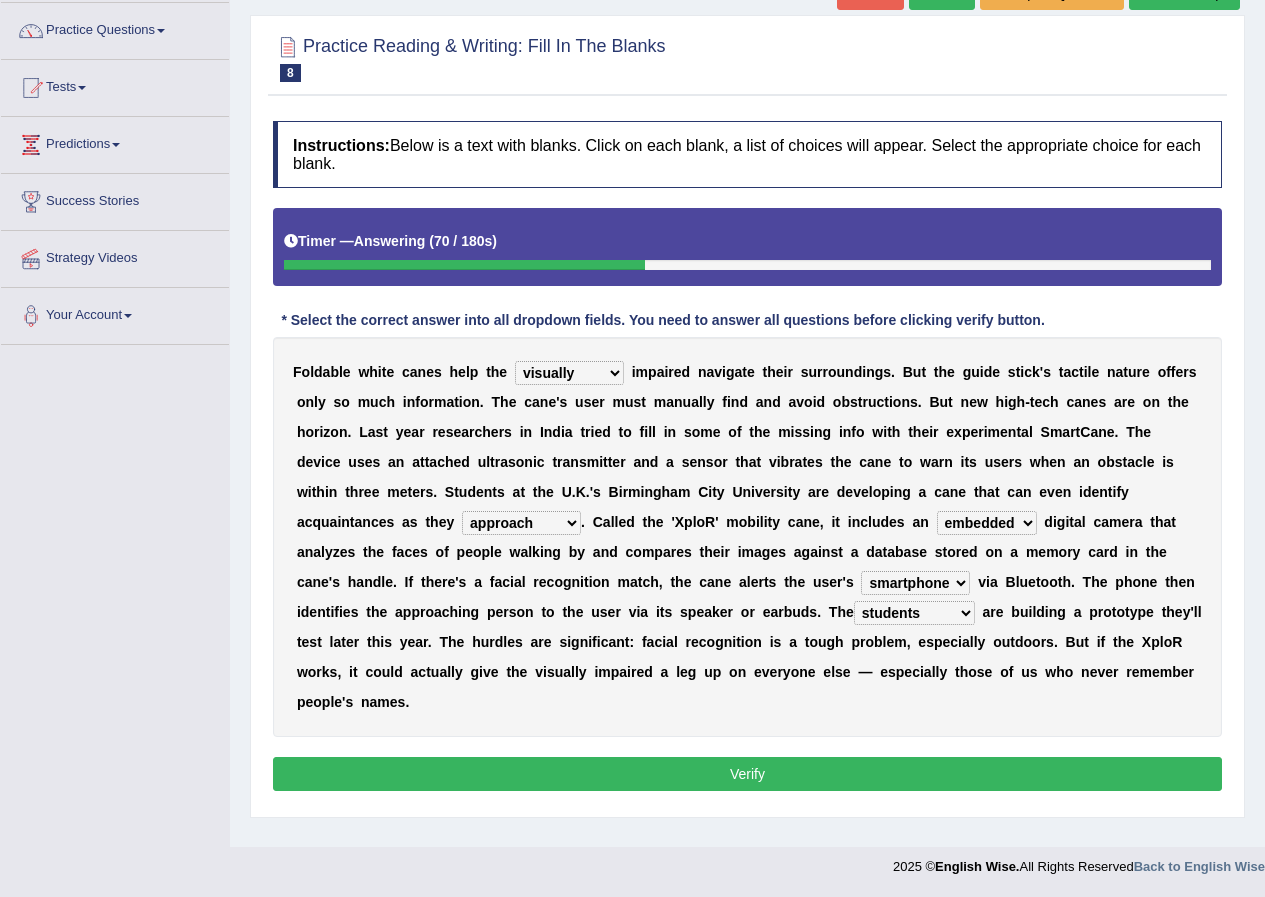 click on "jurisprudence bootless students jukebox" at bounding box center [914, 613] 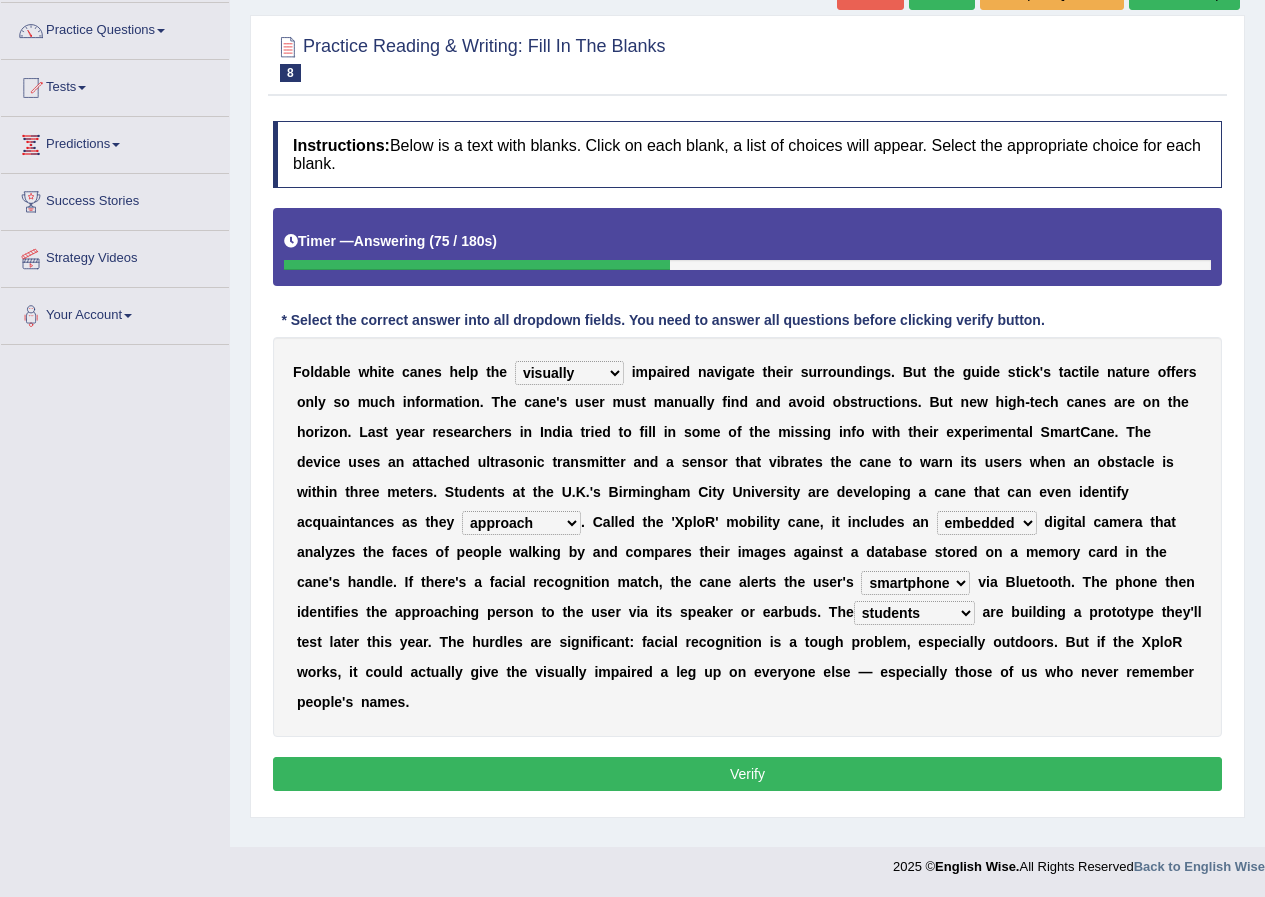 click on "jurisprudence bootless students jukebox" at bounding box center [914, 613] 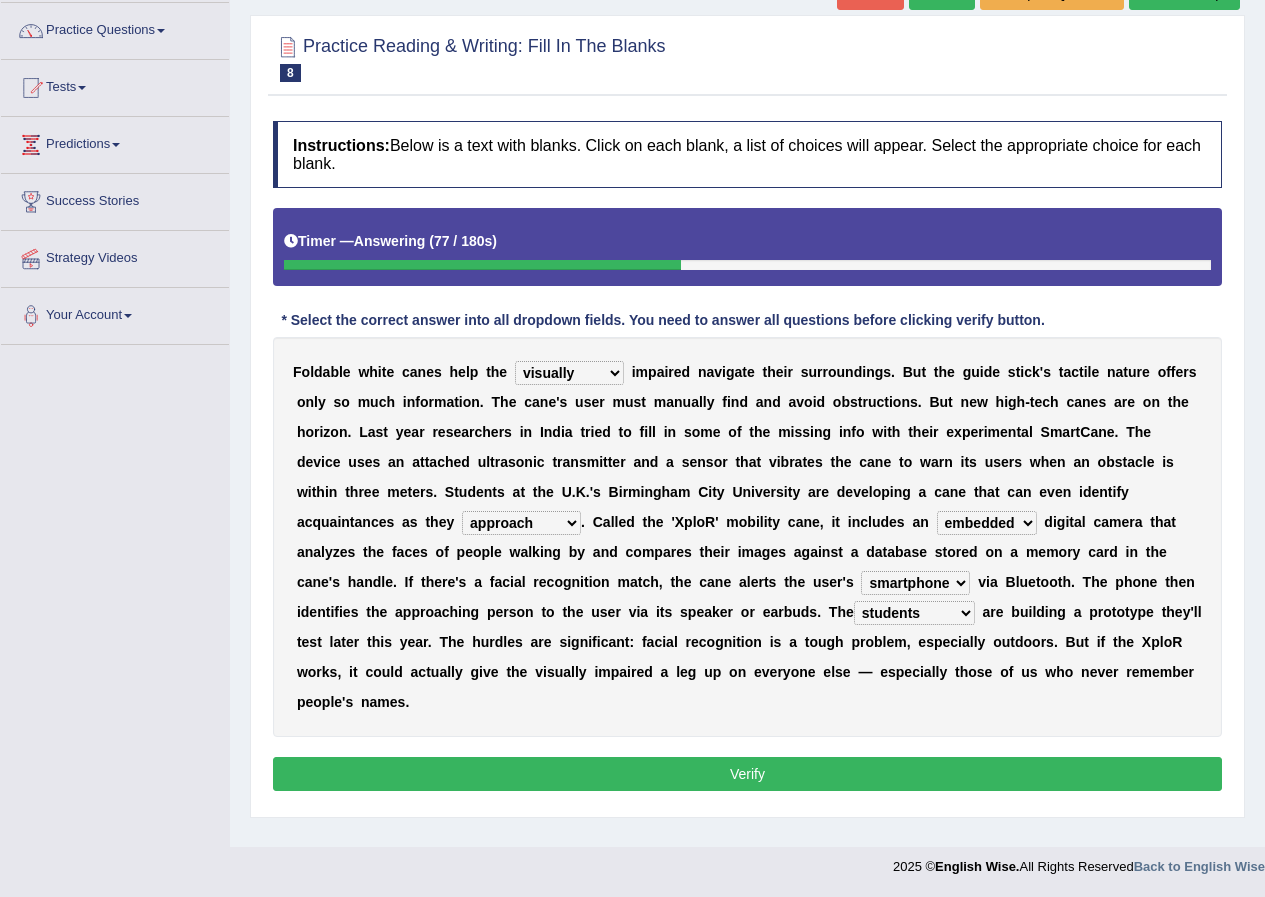 click on "jurisprudence bootless students jukebox" at bounding box center [914, 613] 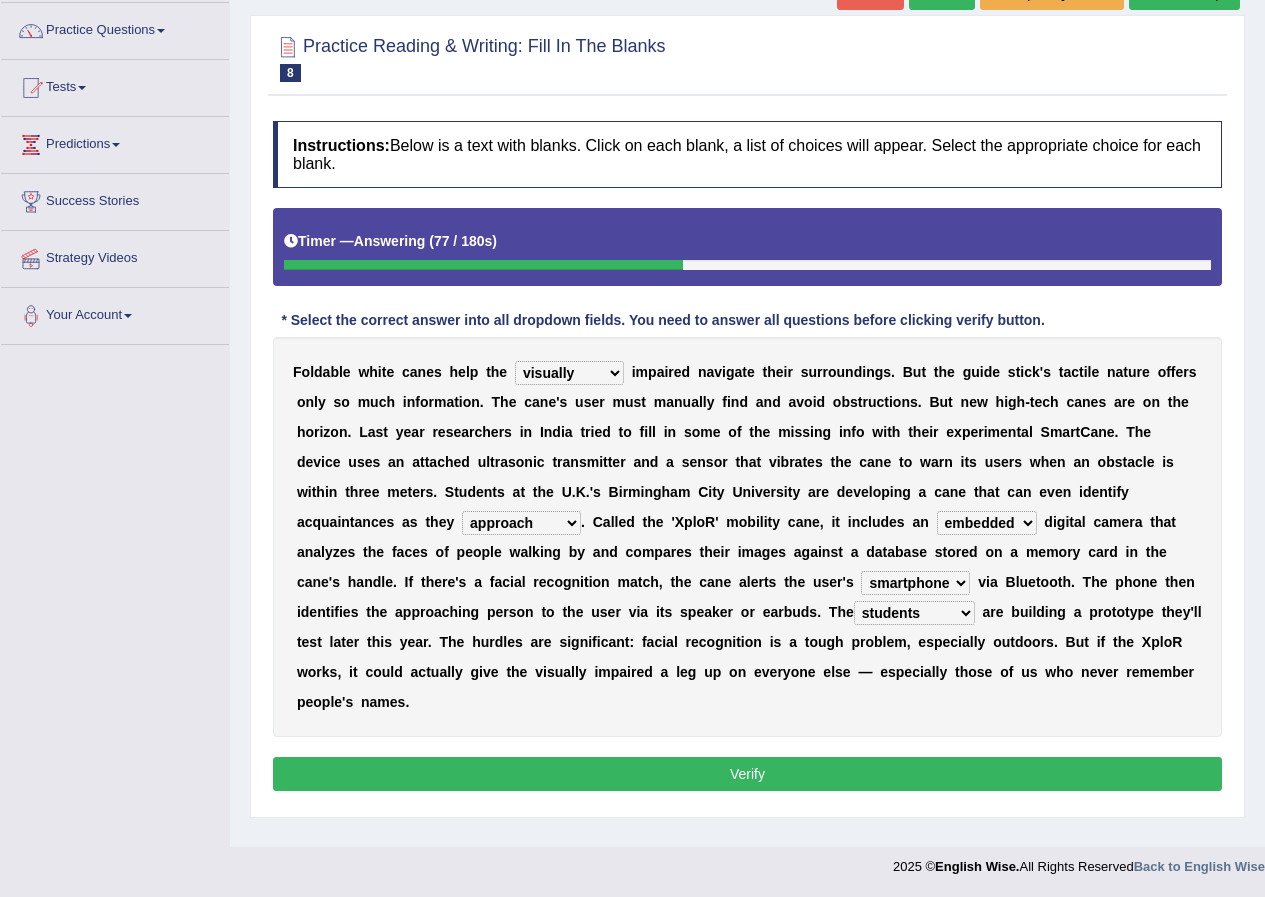 click on "jurisprudence bootless students jukebox" at bounding box center (914, 613) 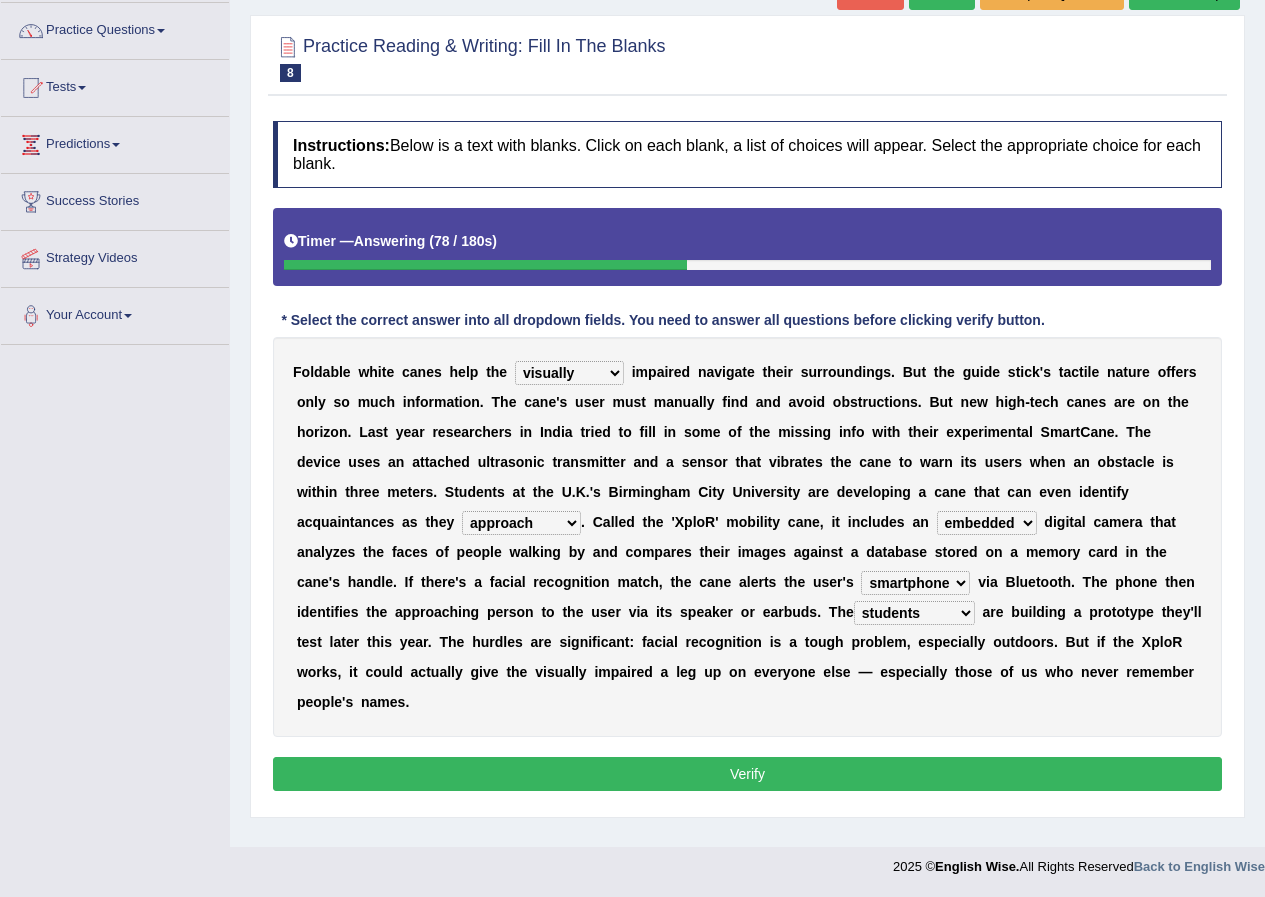 click on "jurisprudence bootless students jukebox" at bounding box center [914, 613] 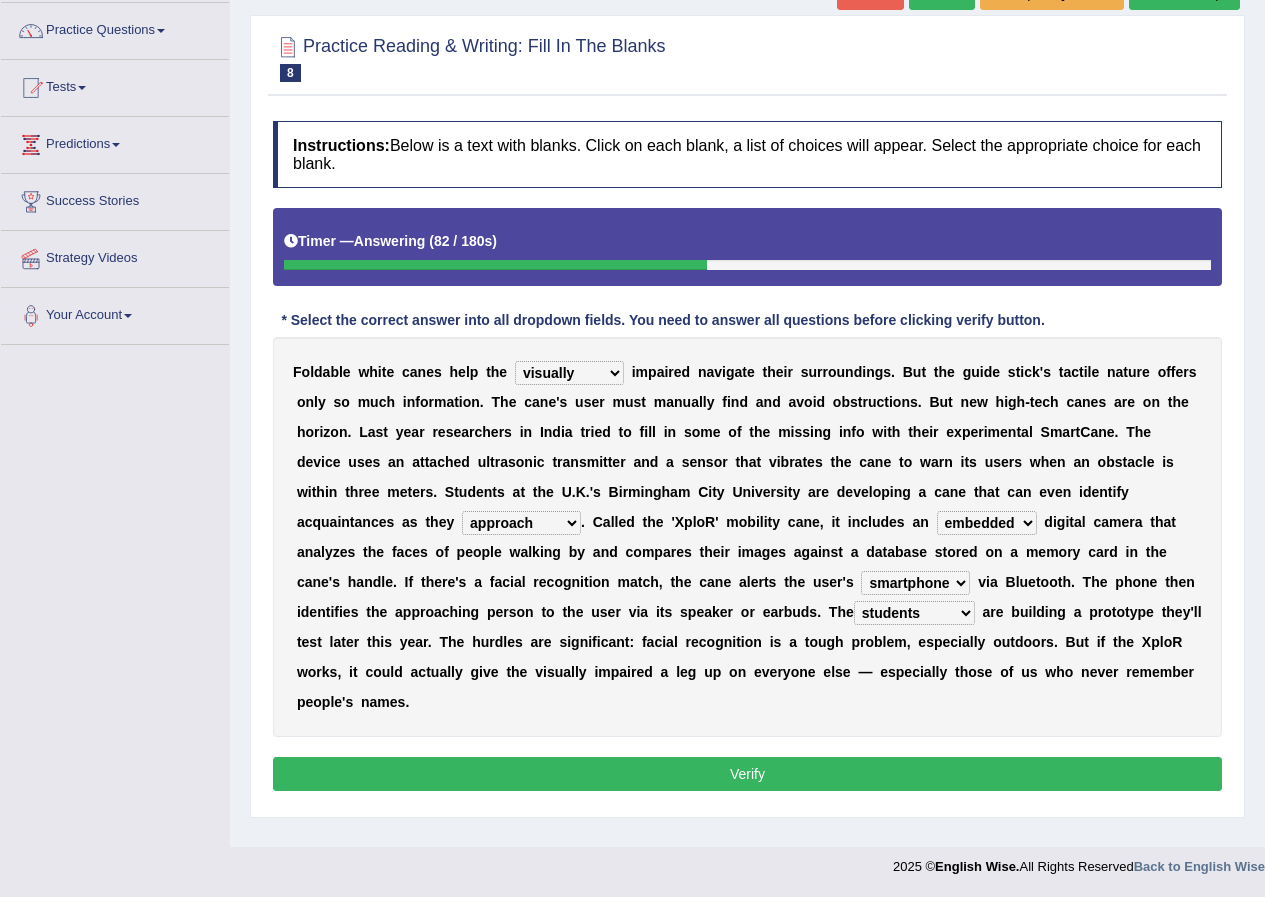 click on "jurisprudence bootless students jukebox" at bounding box center (914, 613) 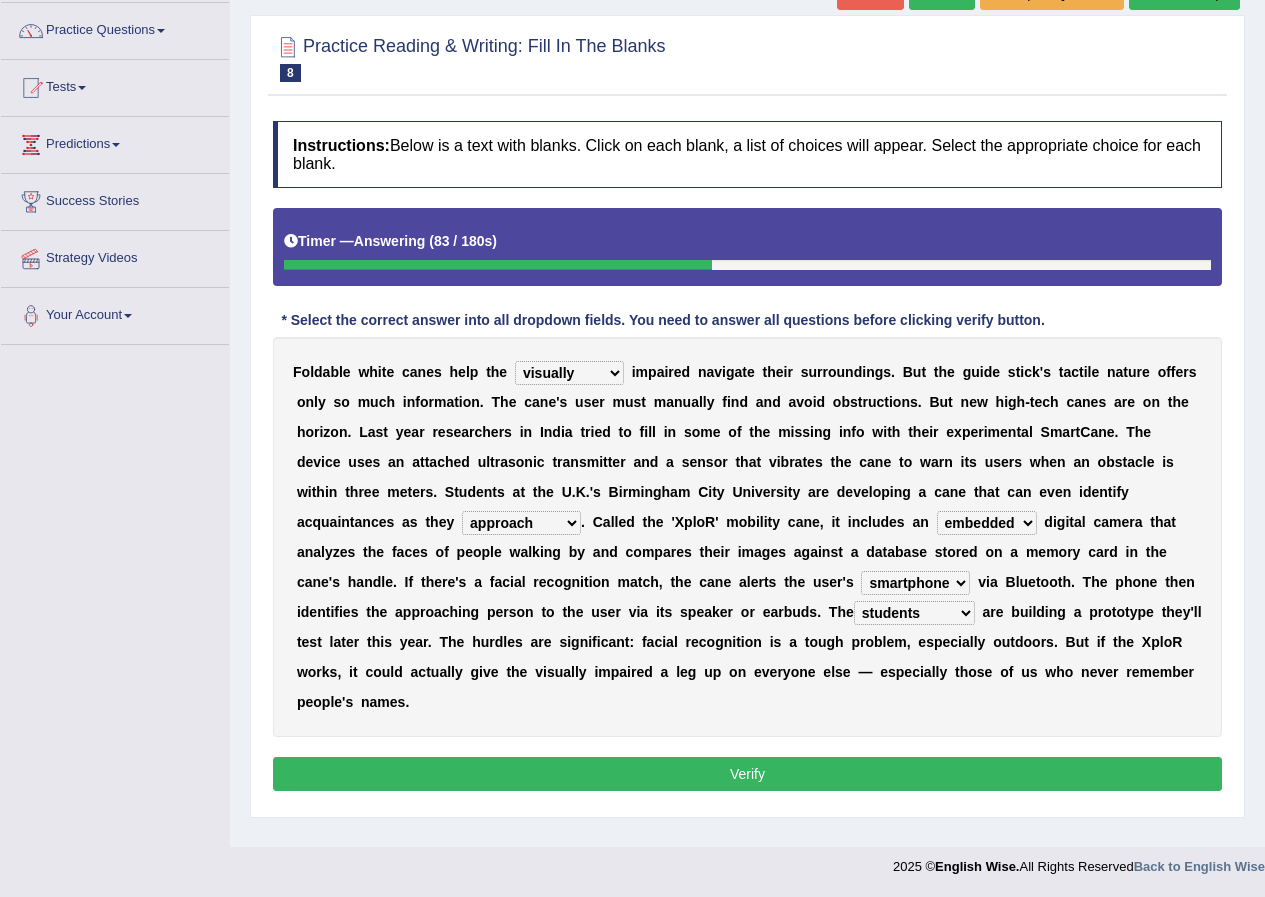 click on "jurisprudence bootless students jukebox" at bounding box center [914, 613] 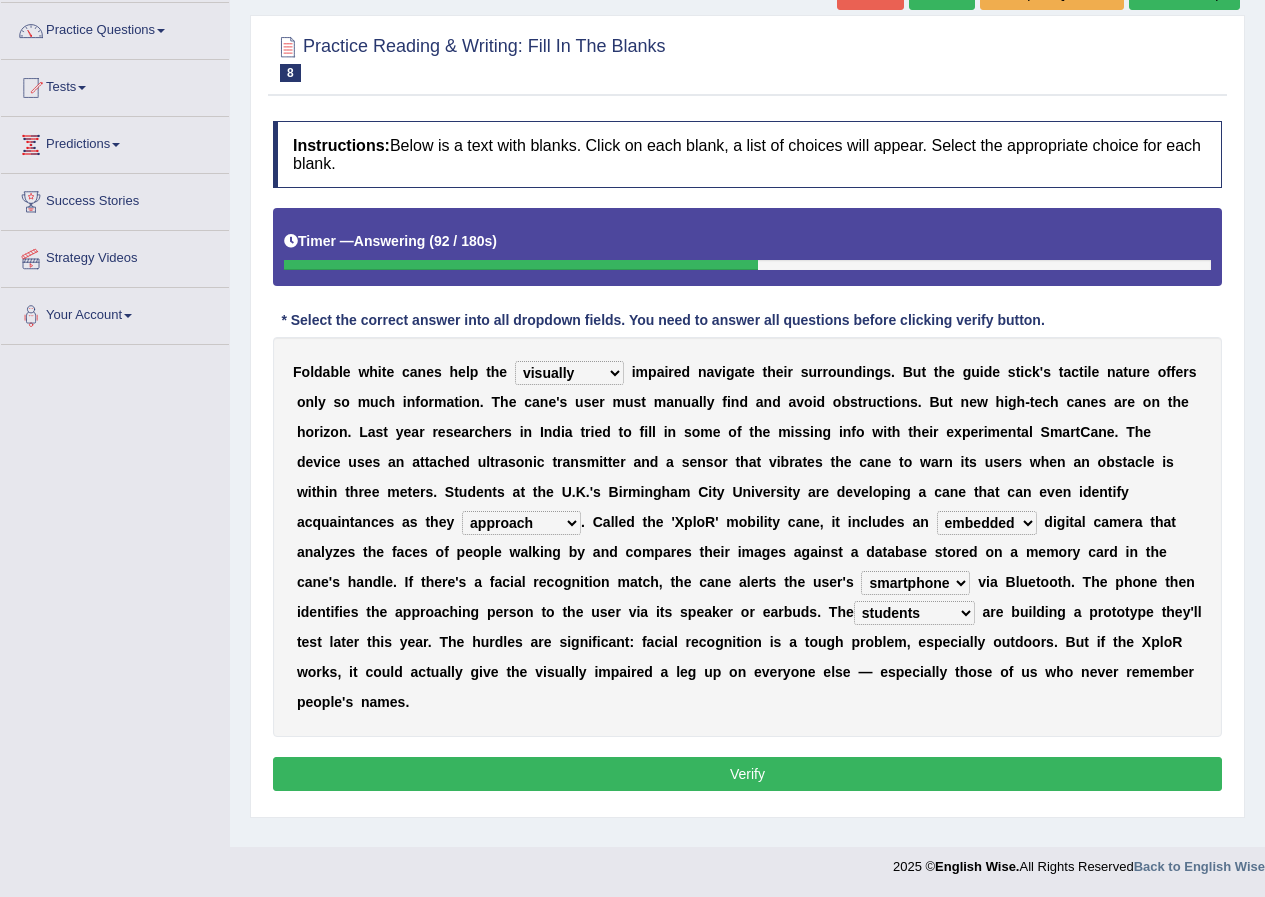 click on "Verify" at bounding box center (747, 774) 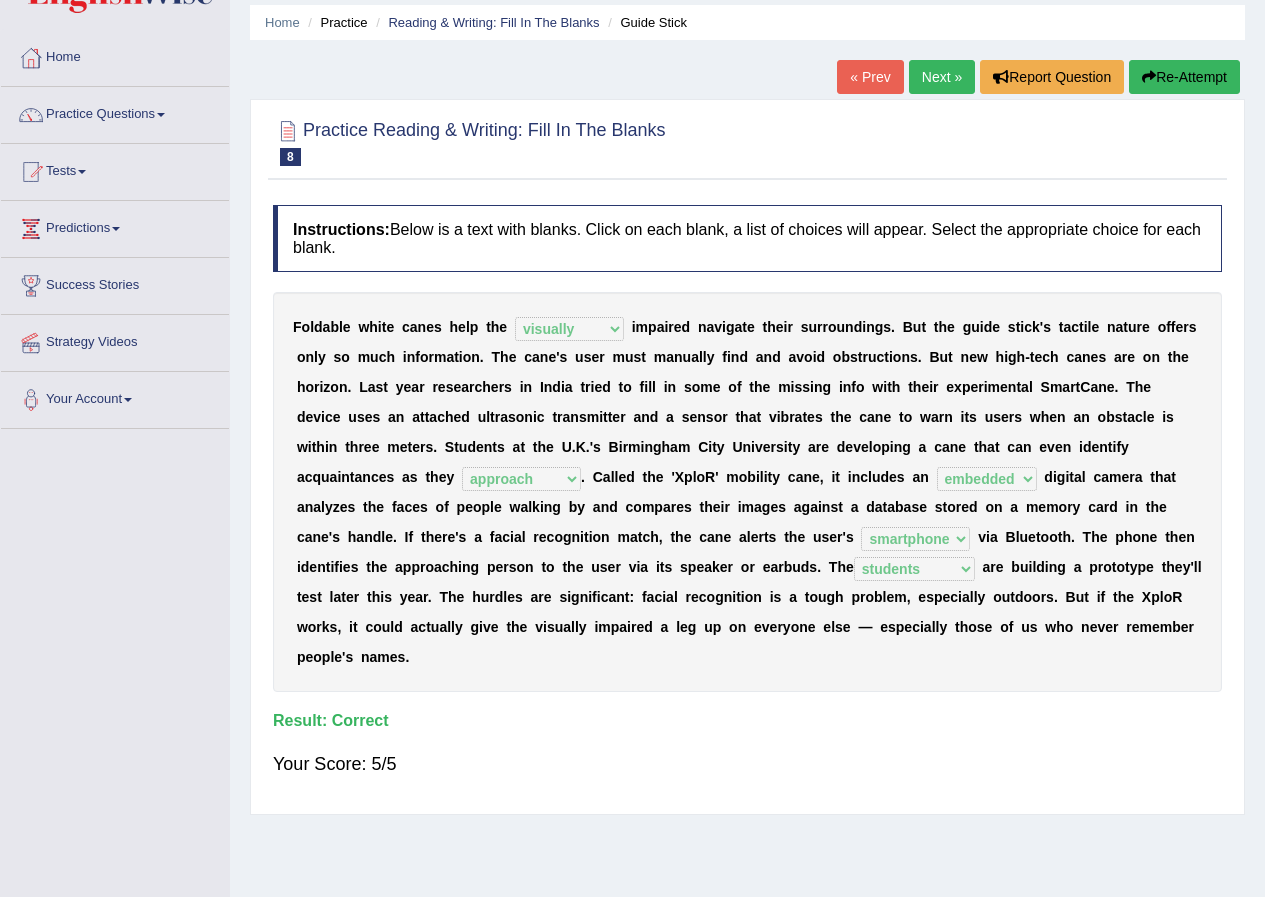 scroll, scrollTop: 0, scrollLeft: 0, axis: both 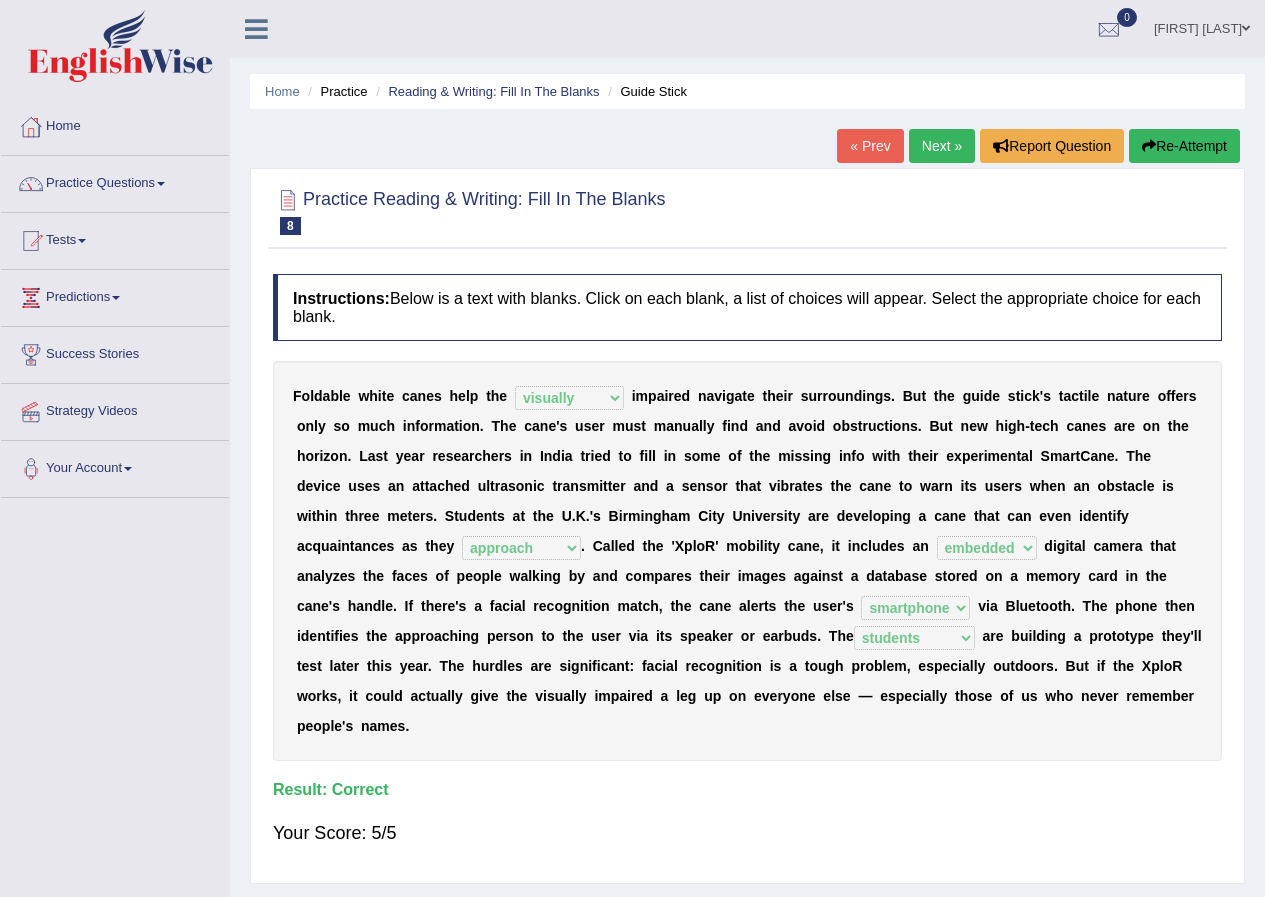 click on "Next »" at bounding box center [942, 146] 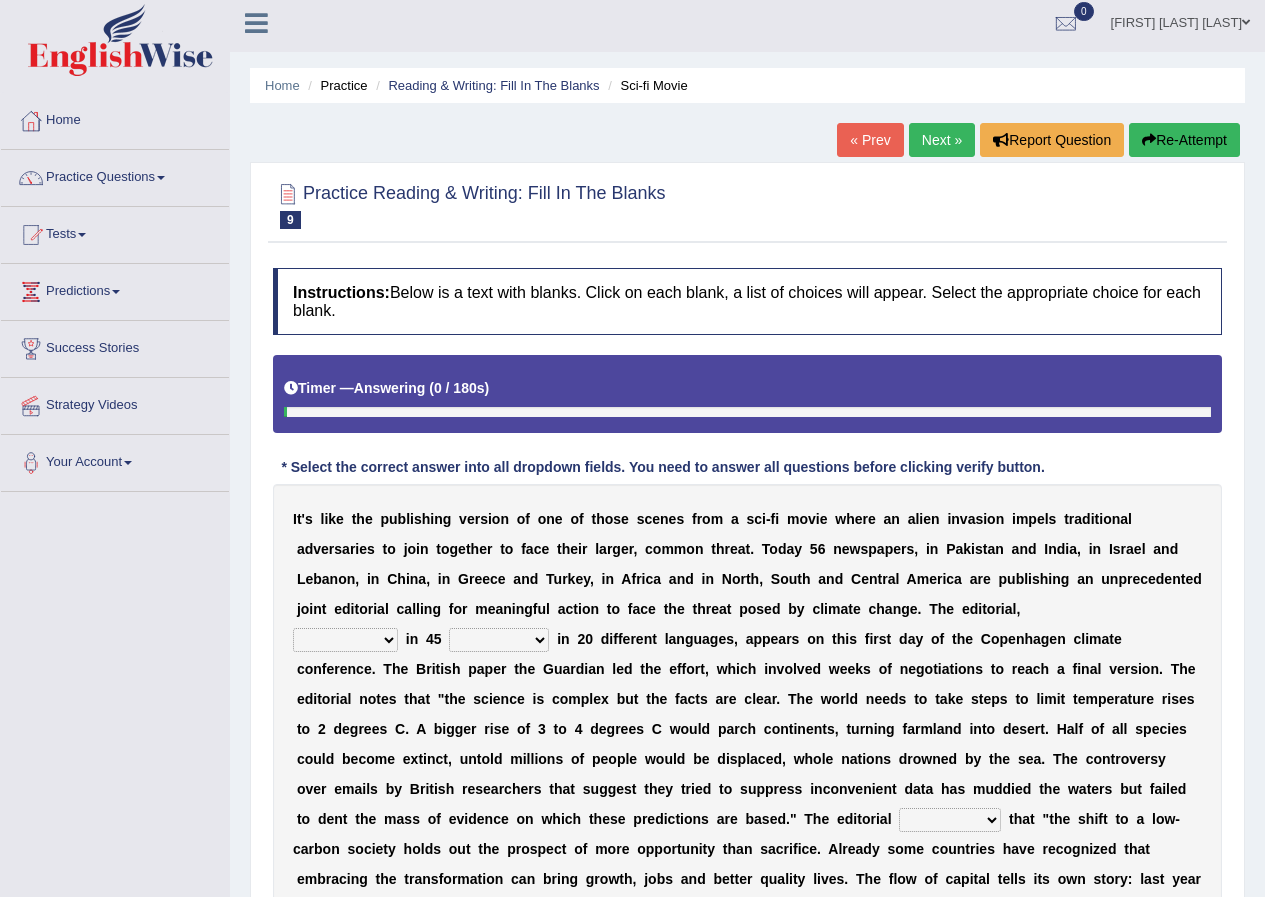 scroll, scrollTop: 200, scrollLeft: 0, axis: vertical 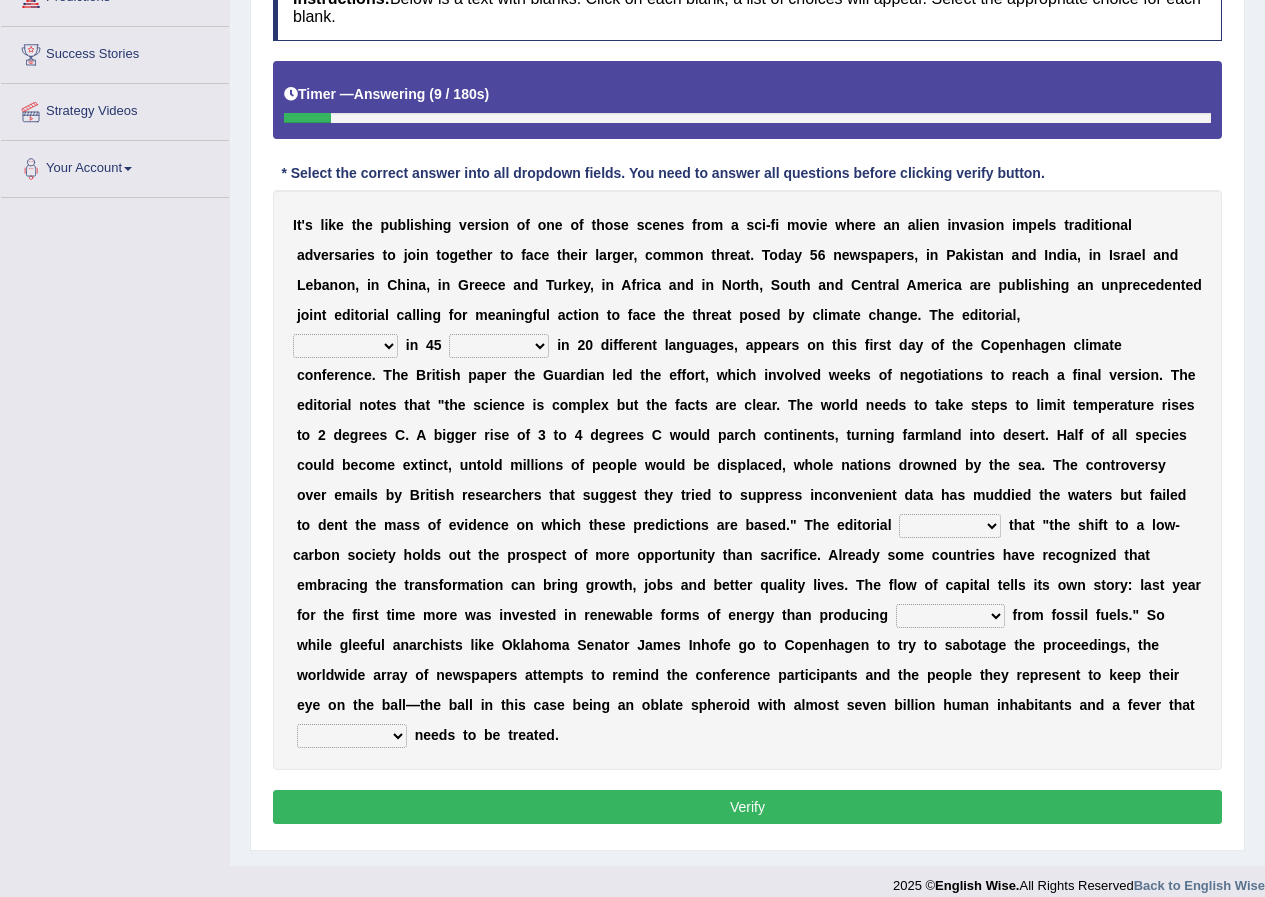 click on "published publicized burnished transmitted" at bounding box center [345, 346] 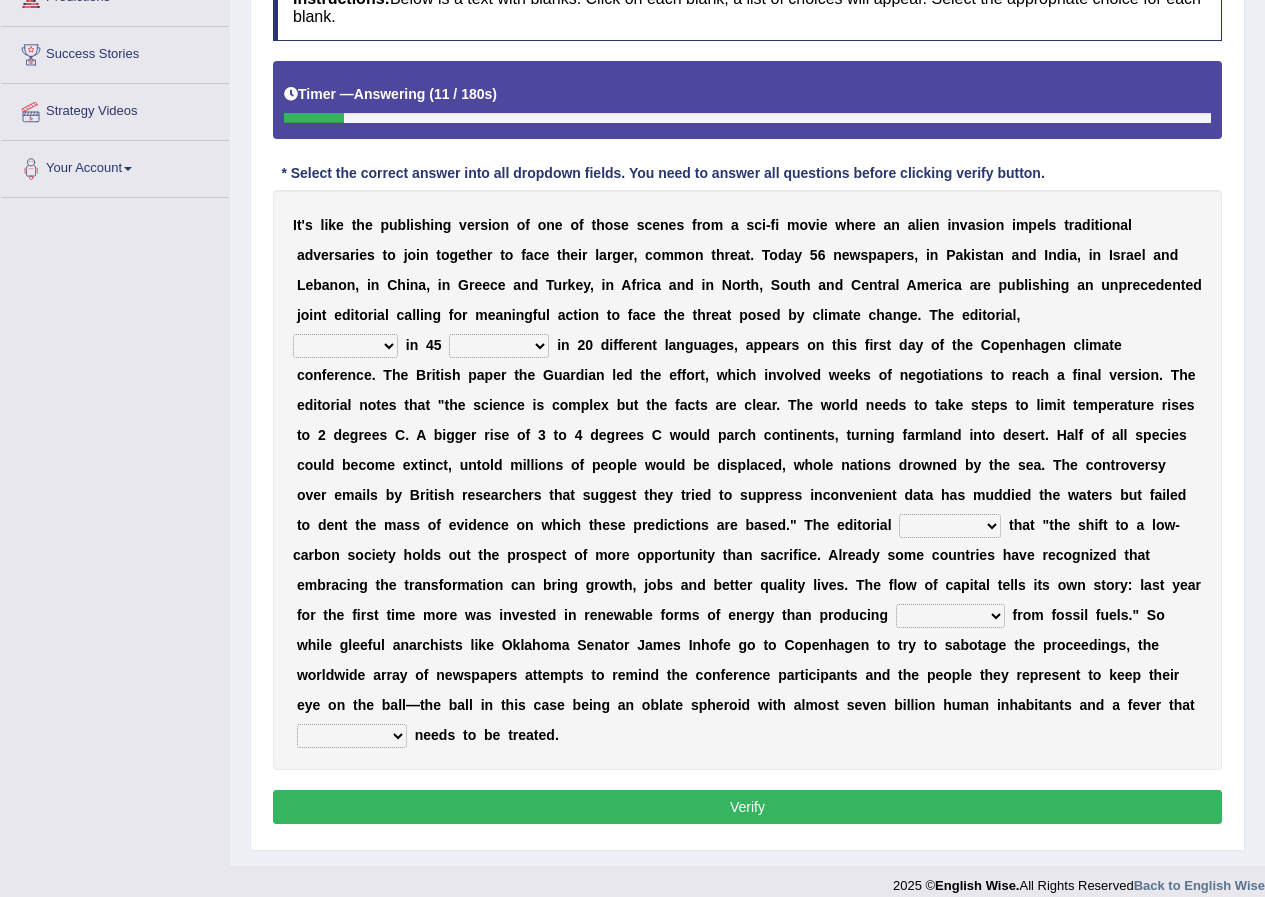 select on "published" 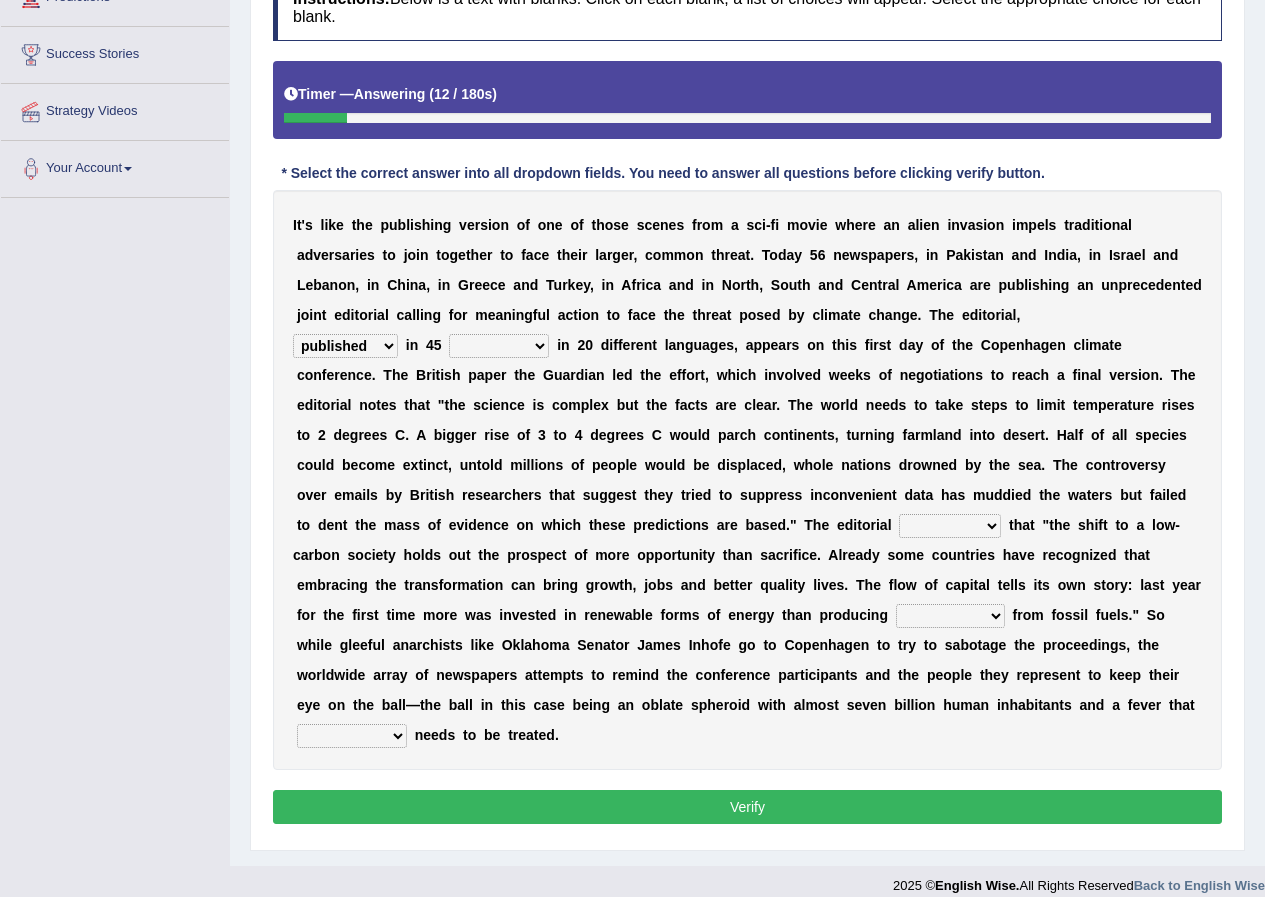 click on "clans countries continents terraces" at bounding box center [499, 346] 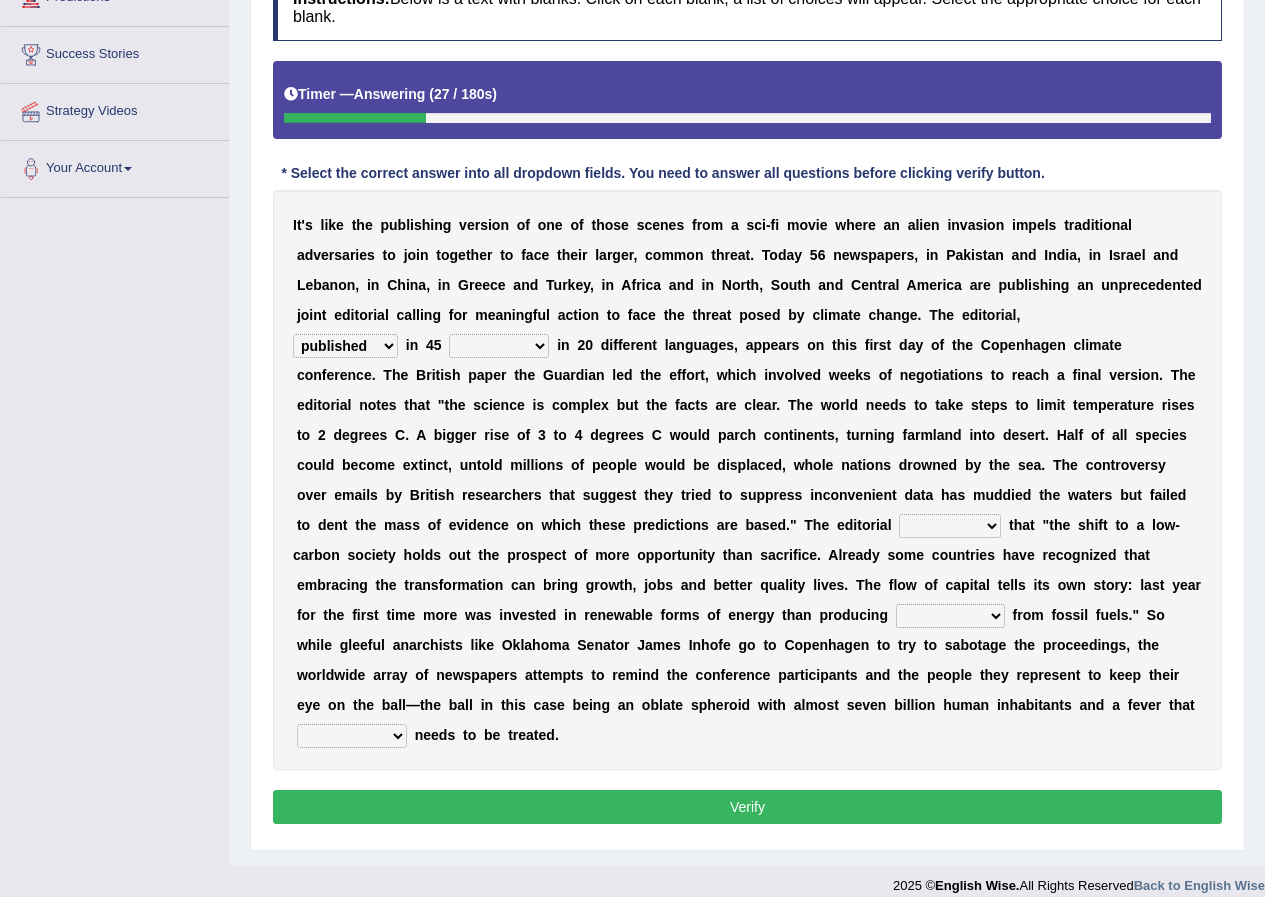 select on "countries" 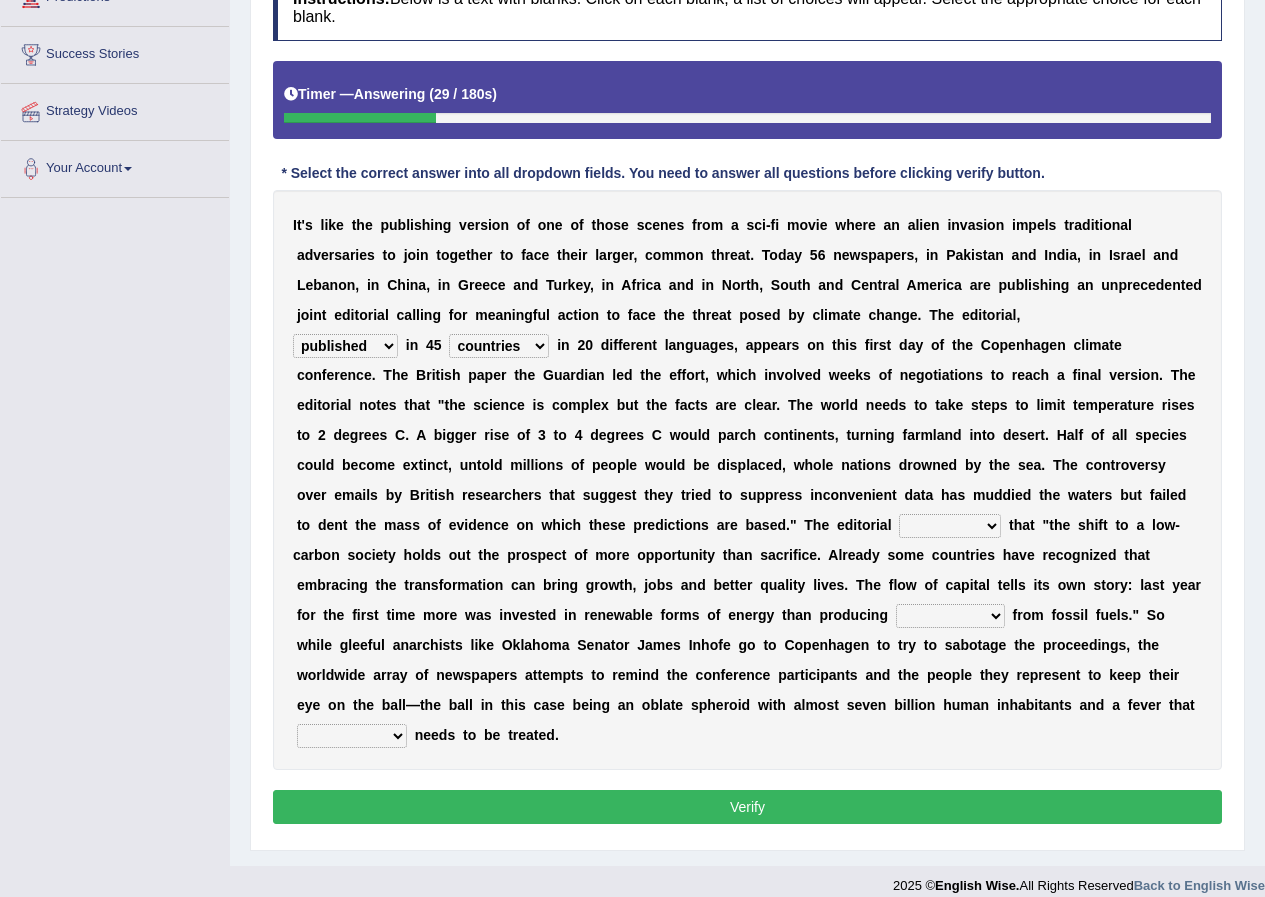 click on "clans countries continents terraces" at bounding box center (499, 346) 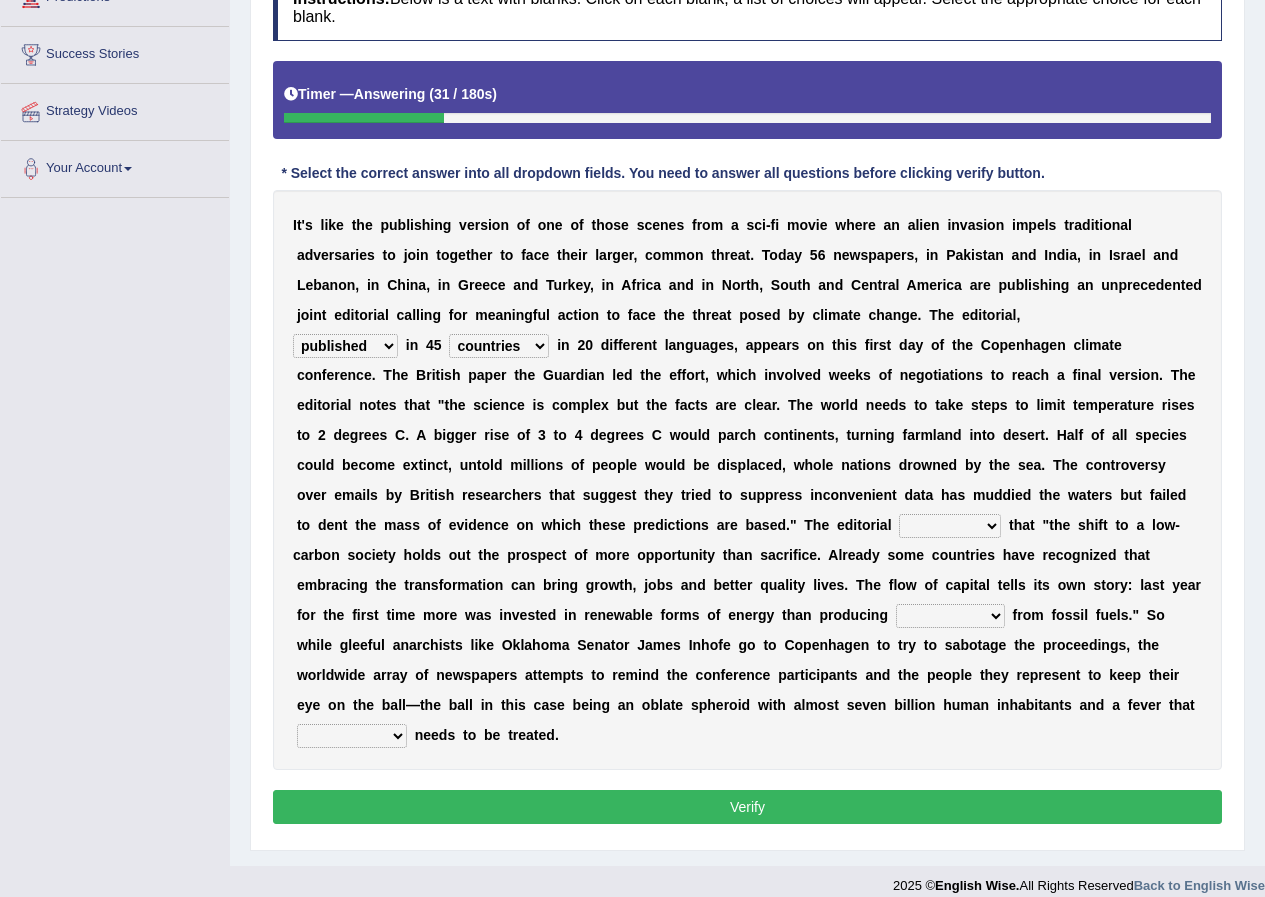 click on "clans countries continents terraces" at bounding box center (499, 346) 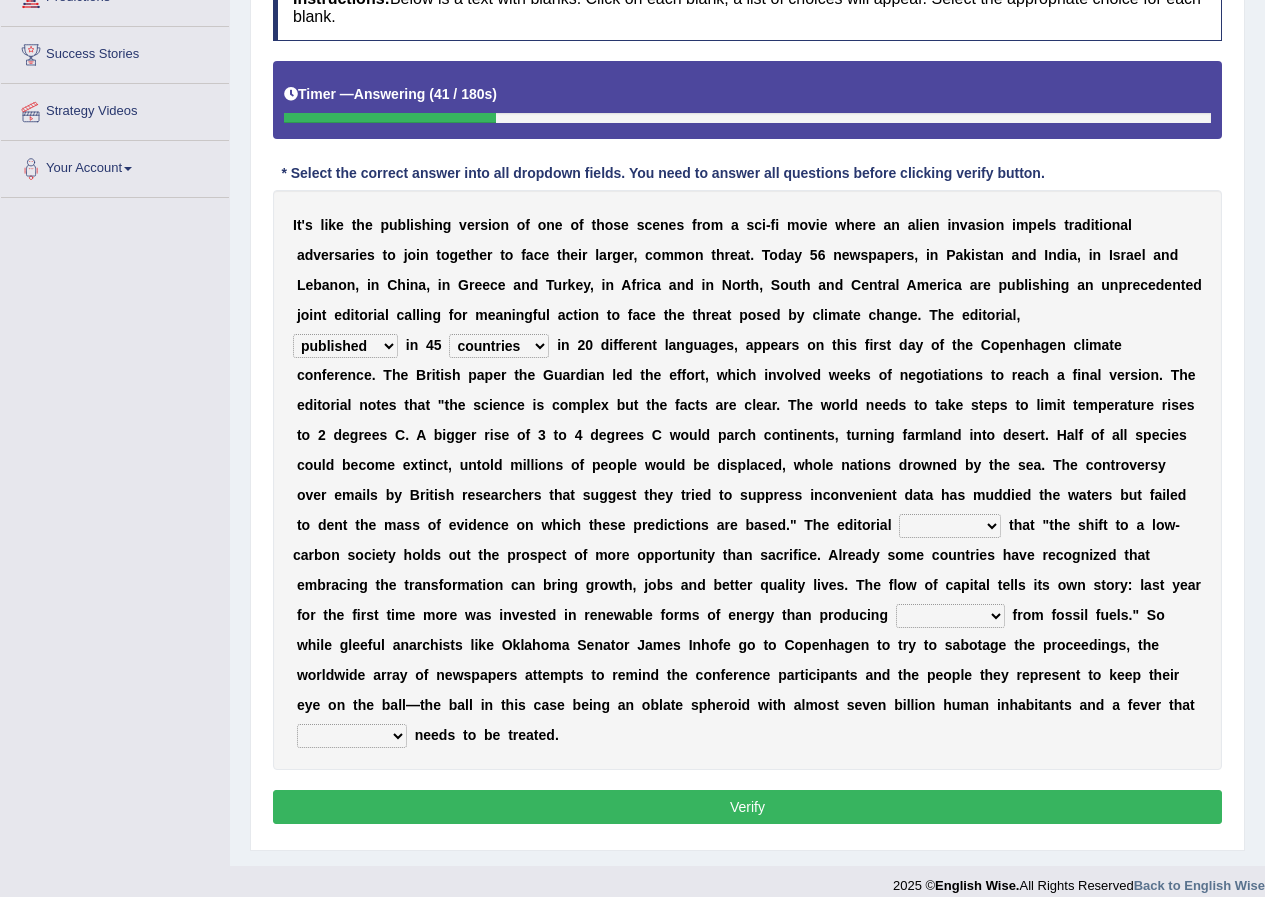 click on "modified protested recognized declined" at bounding box center (950, 526) 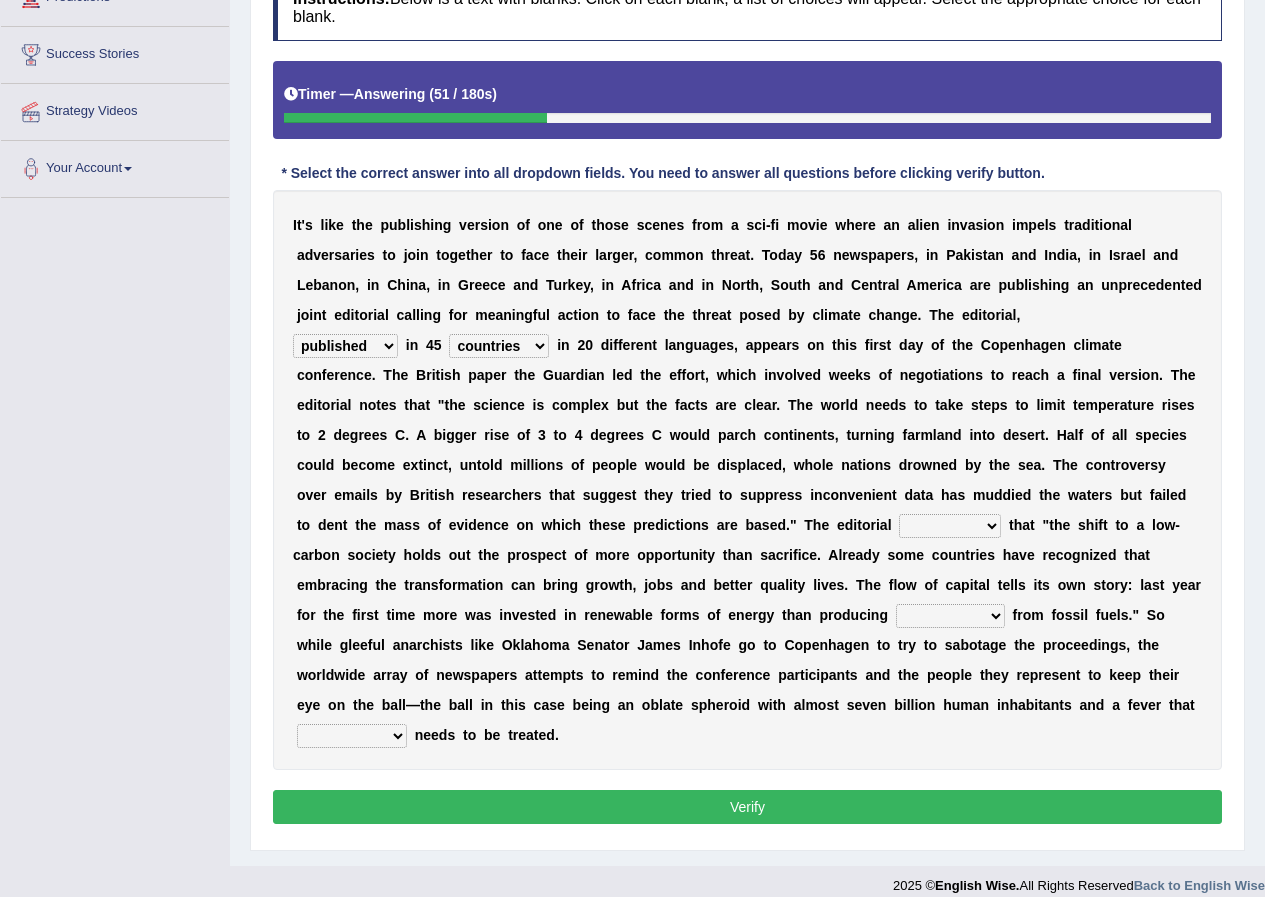 select on "protested" 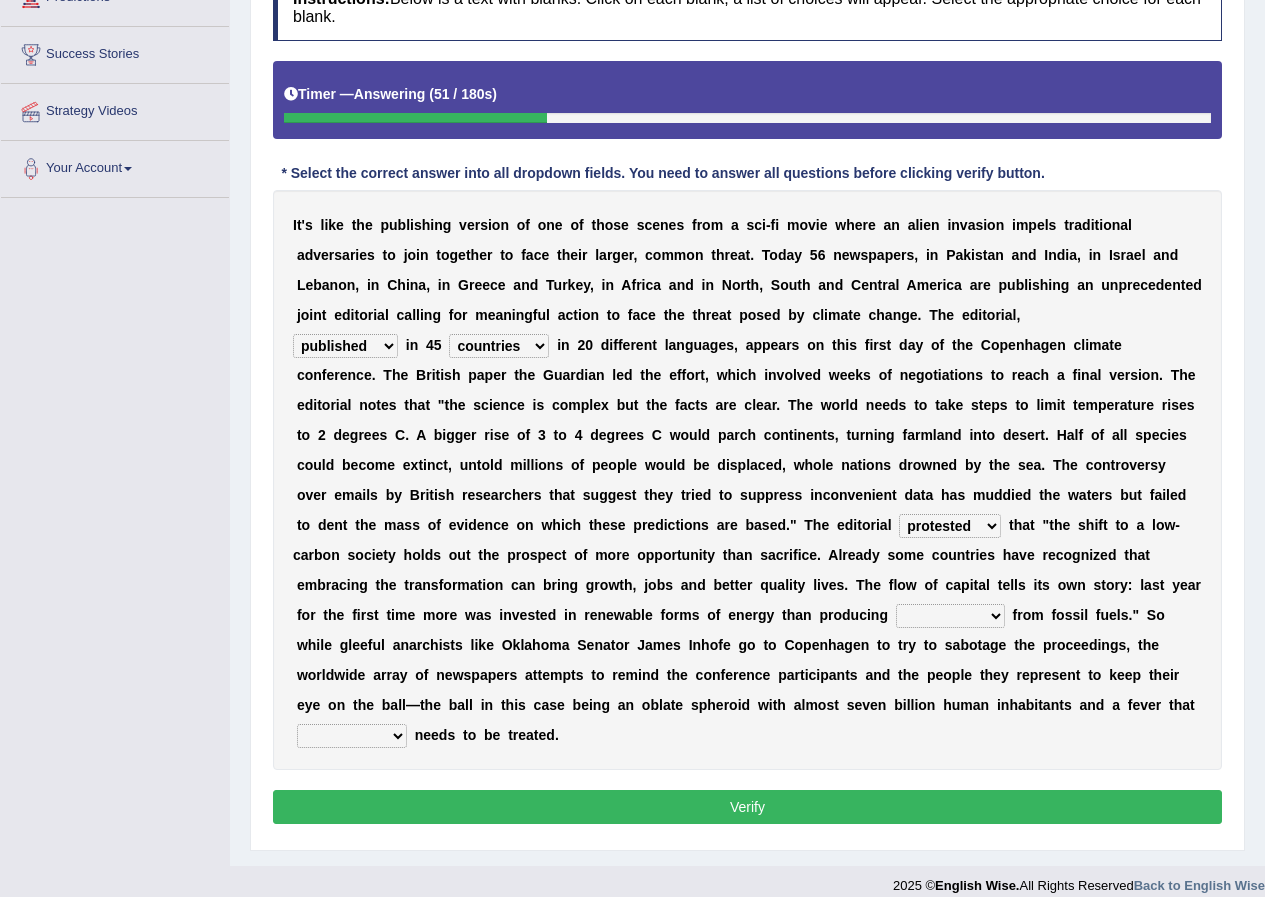 click on "modified protested recognized declined" at bounding box center [950, 526] 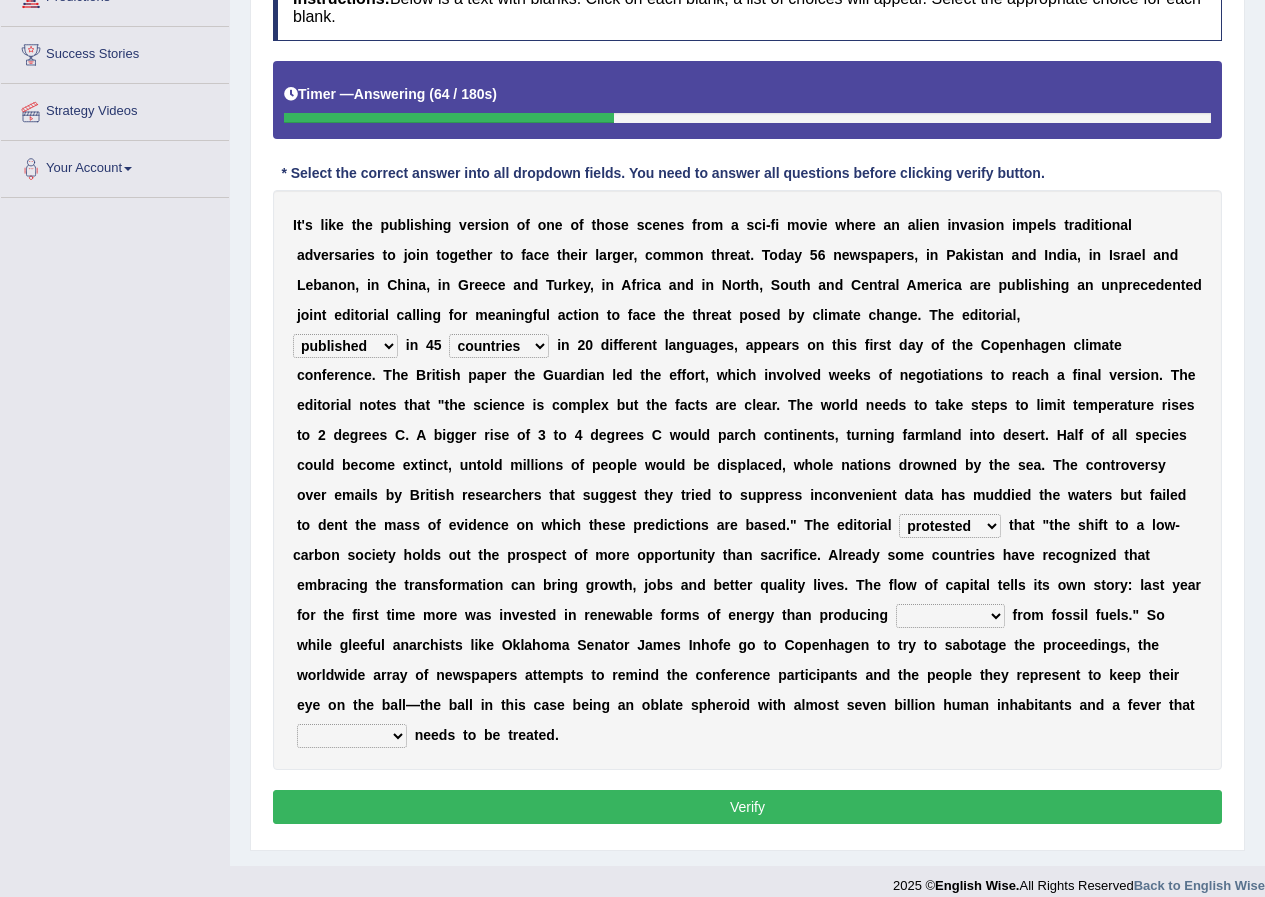 click on "modified protested recognized declined" at bounding box center (950, 526) 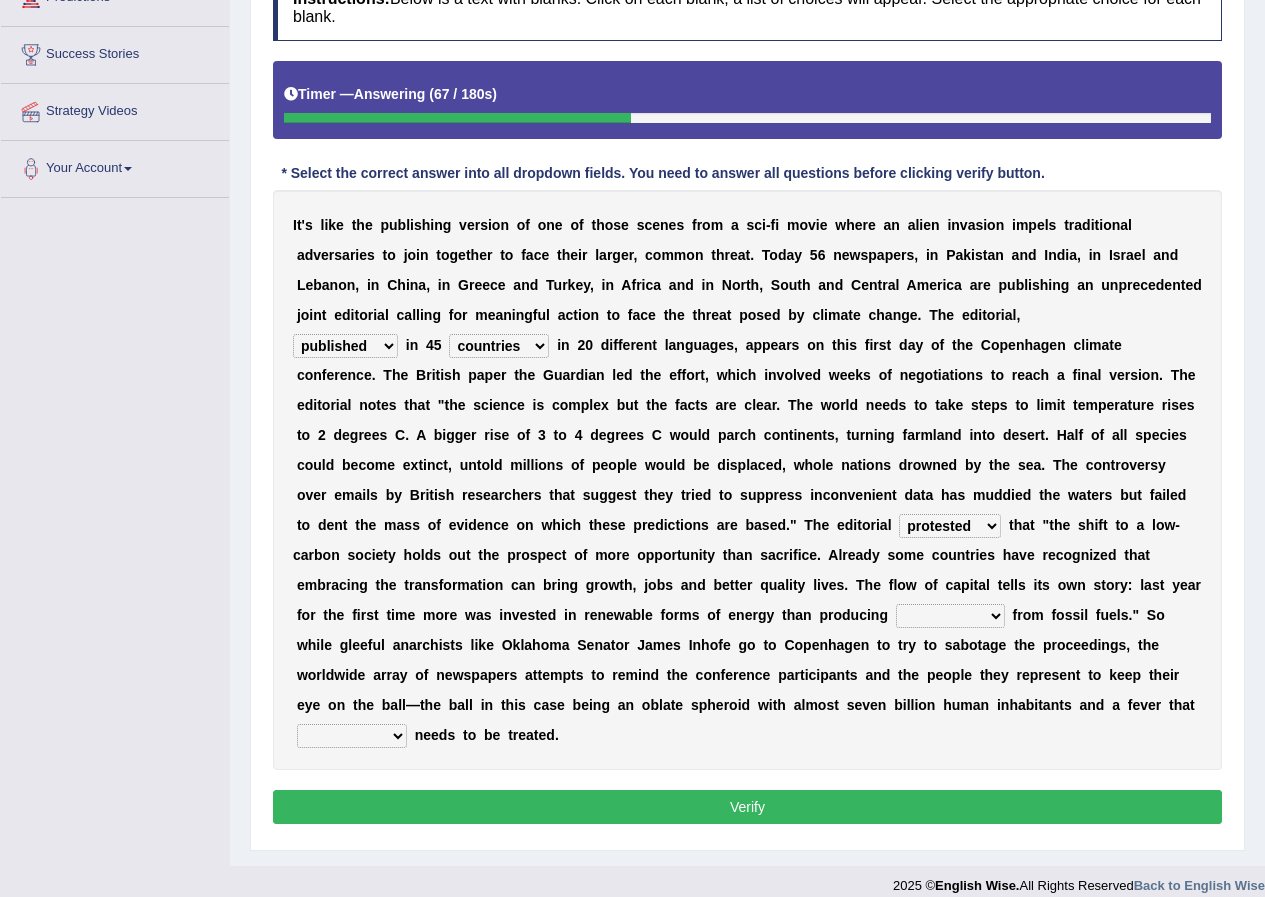 click on "modified protested recognized declined" at bounding box center [950, 526] 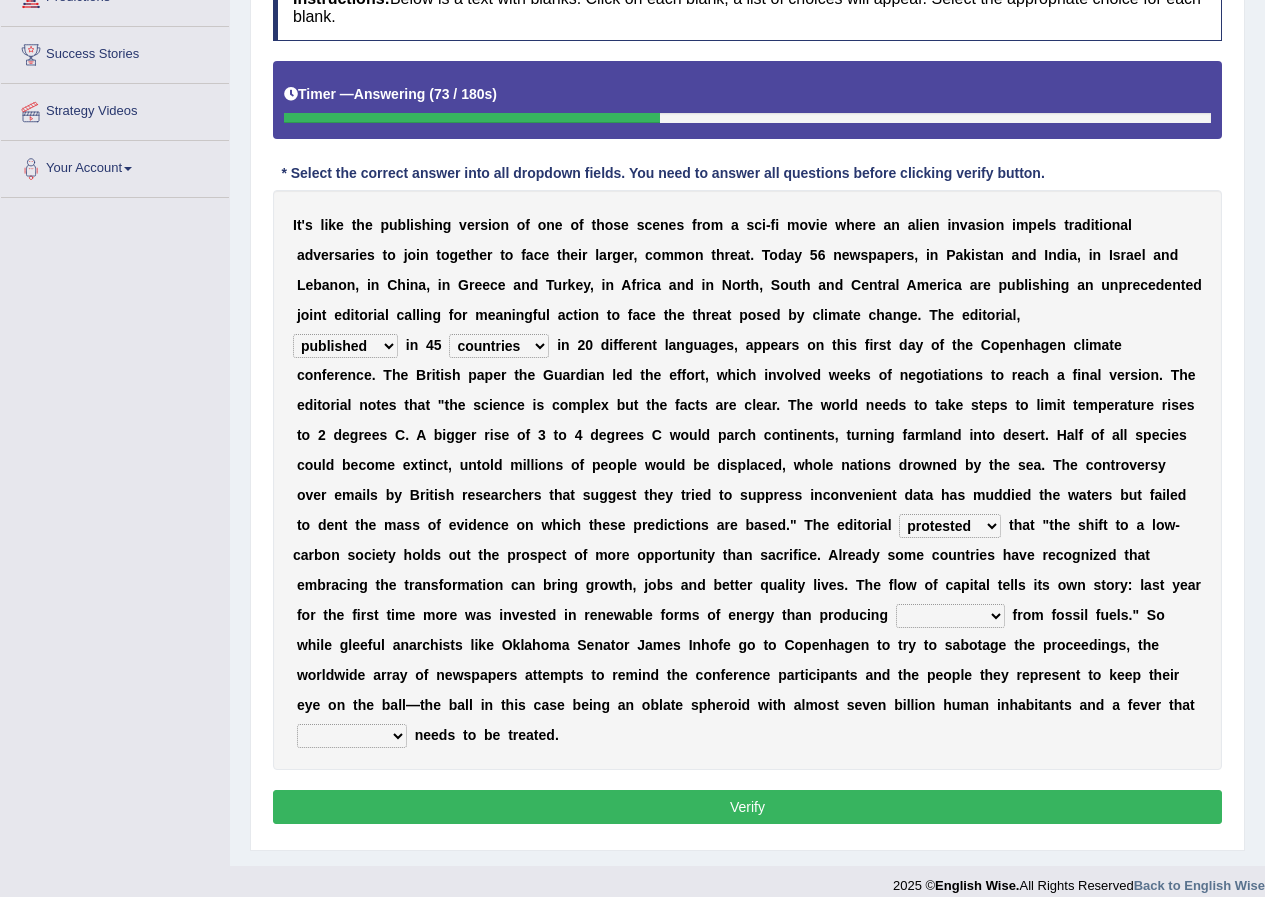 click on "electricity indivisibility negativity significance" at bounding box center [950, 616] 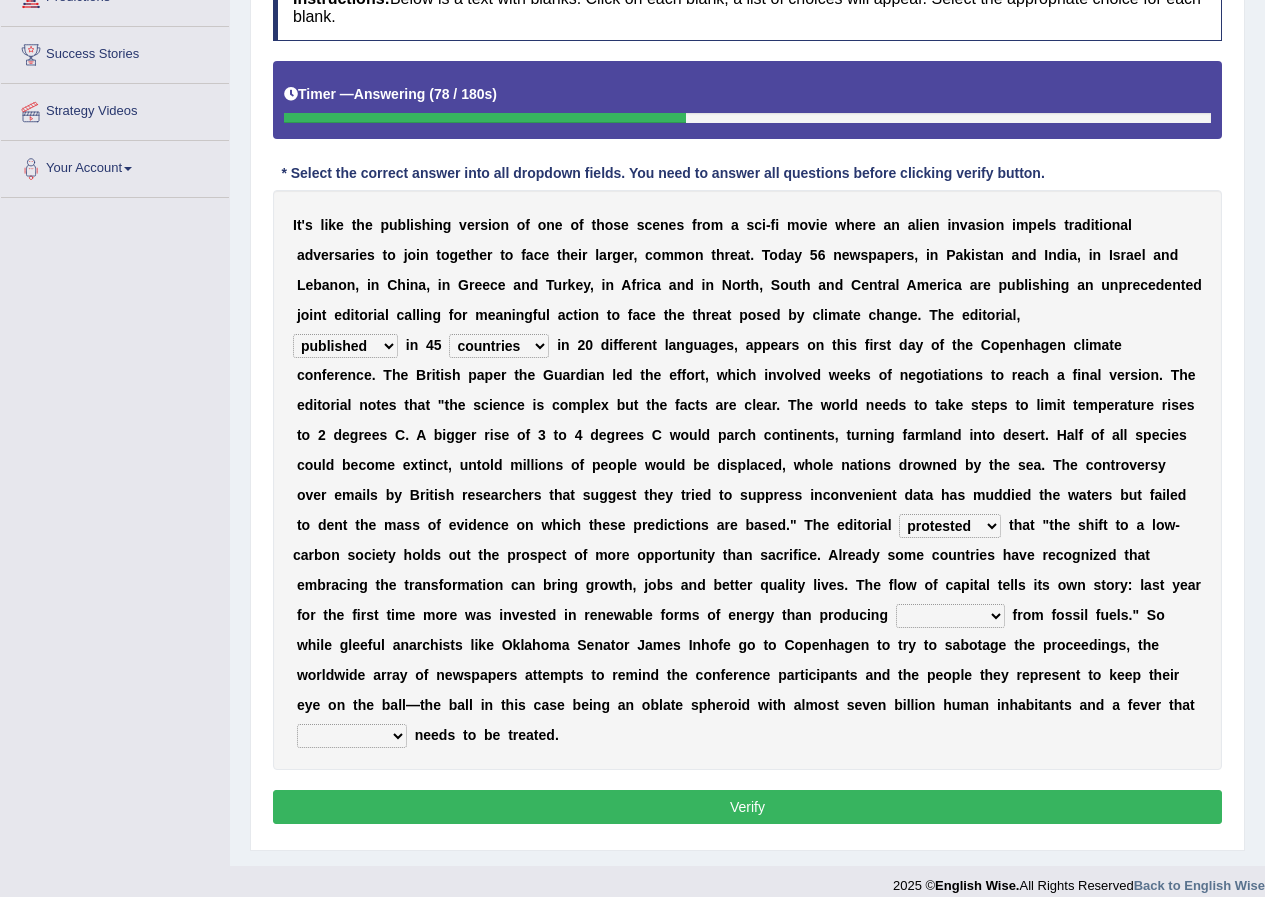 select on "electricity" 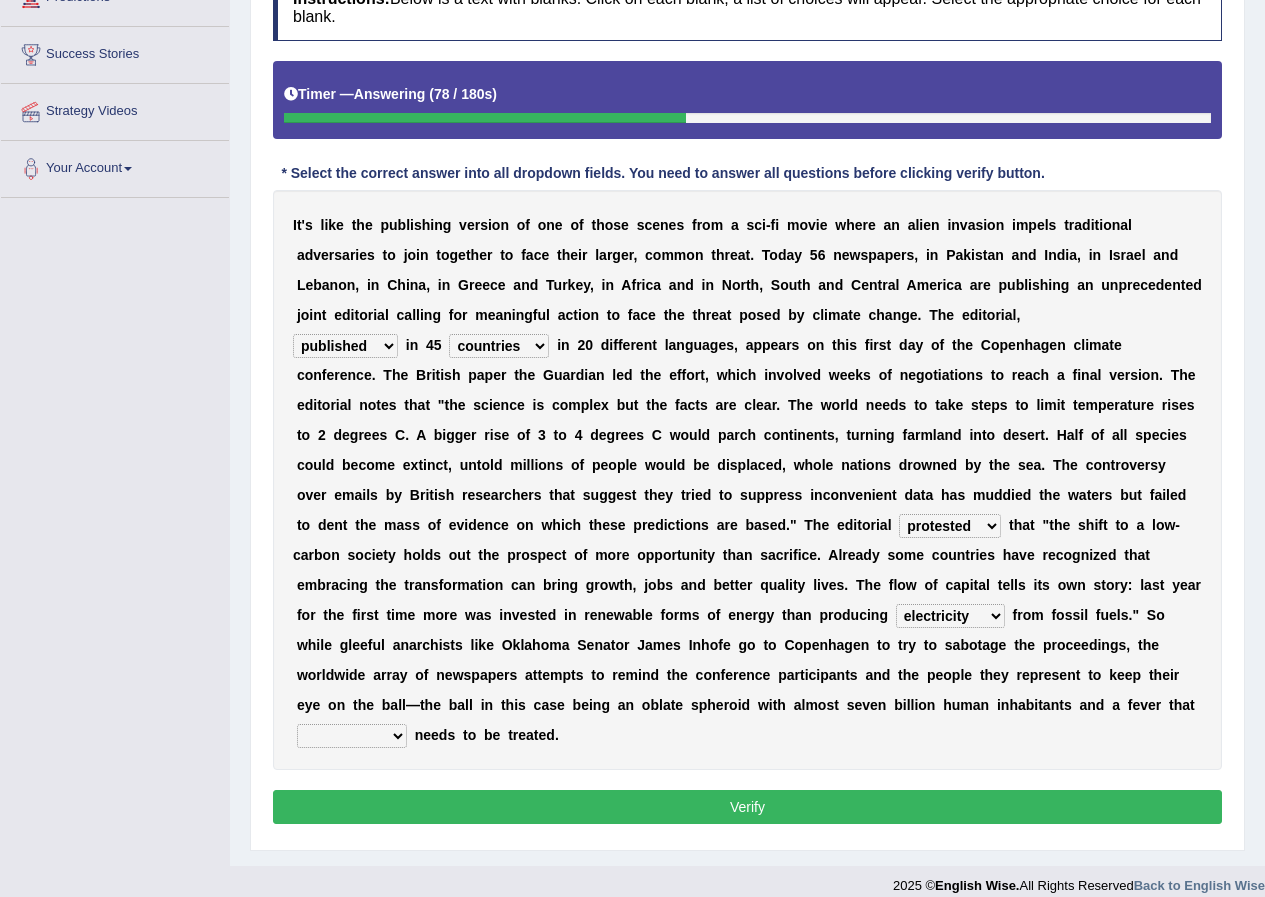 click on "electricity indivisibility negativity significance" at bounding box center [950, 616] 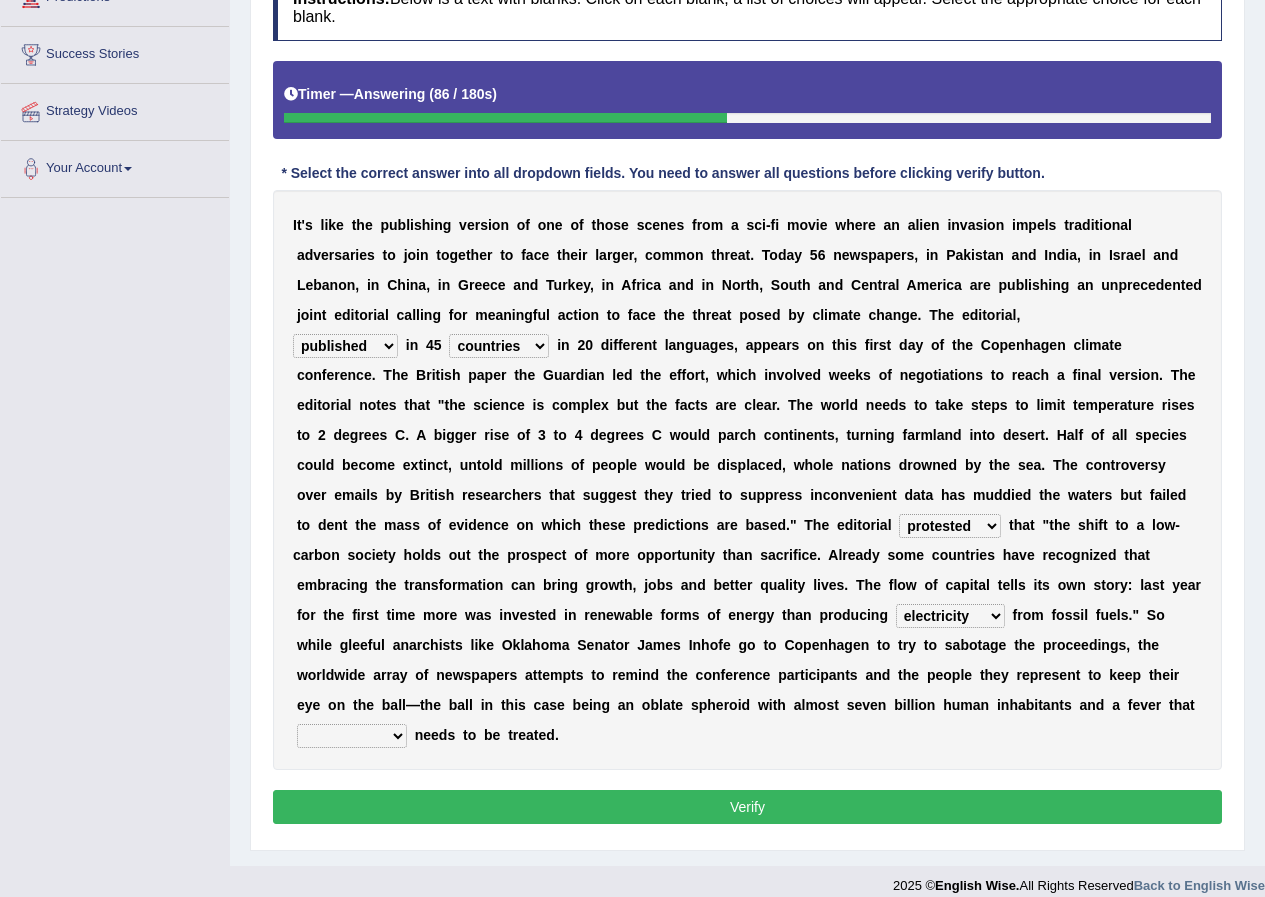 click on "solicitously desperately ephemerally peripherally" at bounding box center [352, 736] 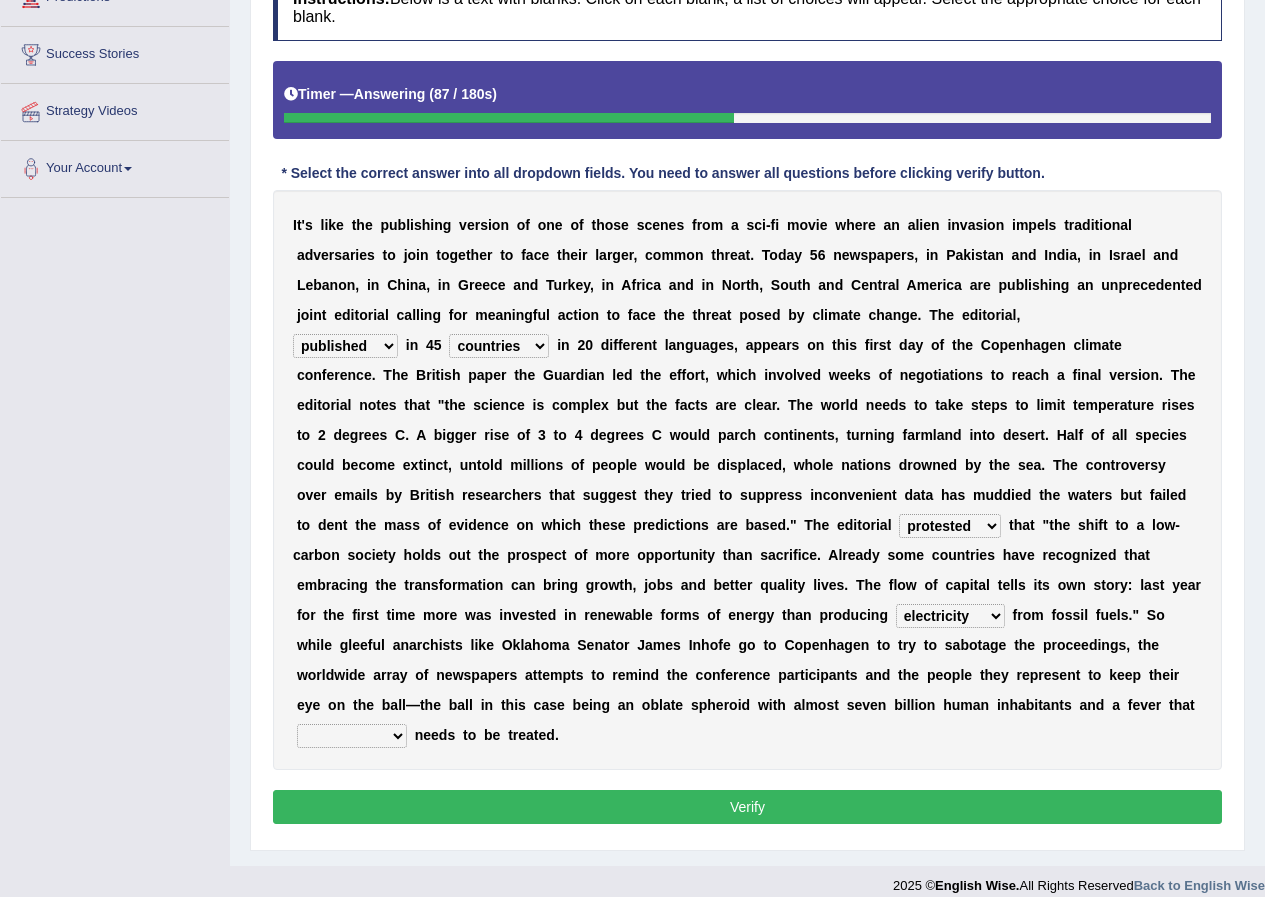 click on "solicitously desperately ephemerally peripherally" at bounding box center [352, 736] 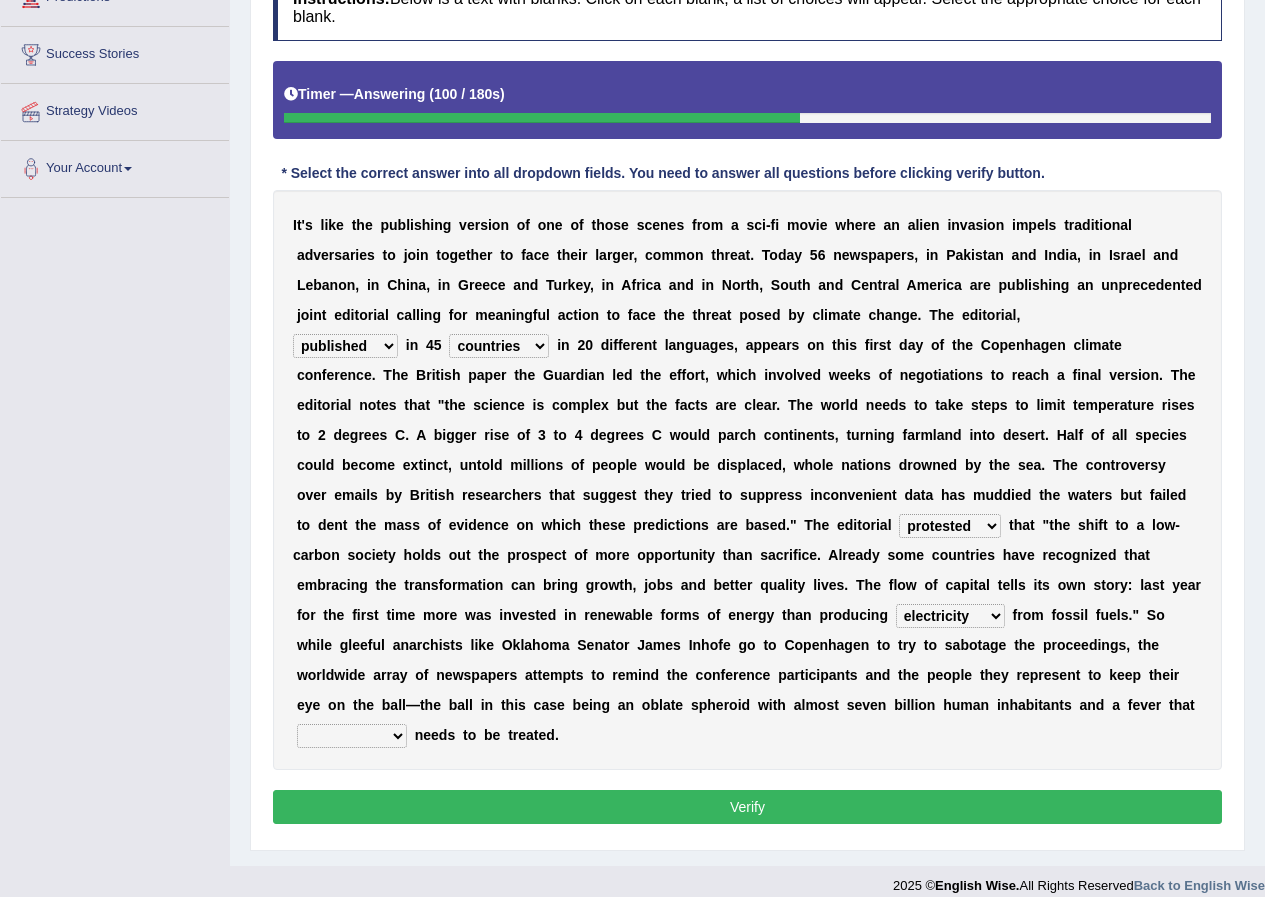 click on "solicitously desperately ephemerally peripherally" at bounding box center [352, 736] 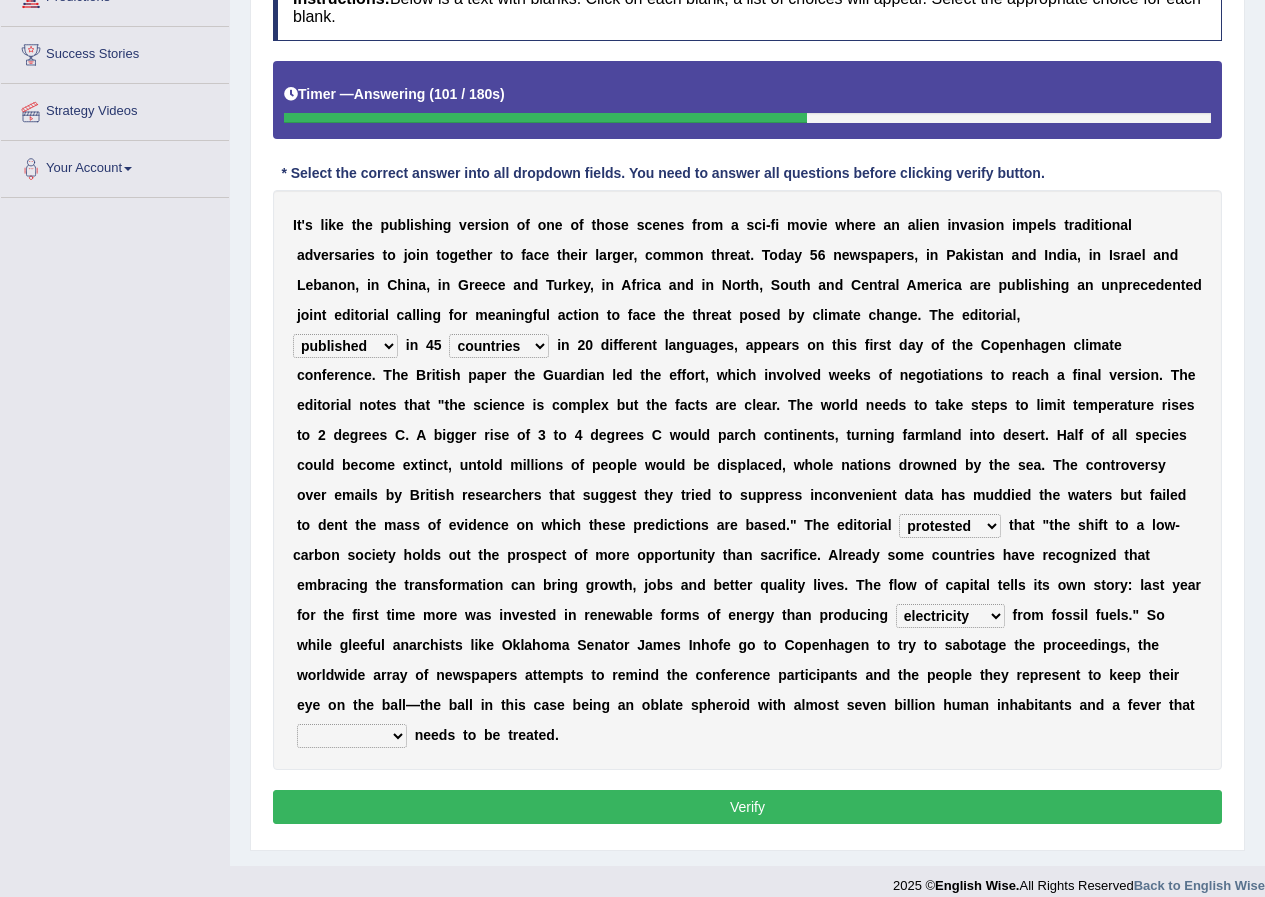 select on "desperately" 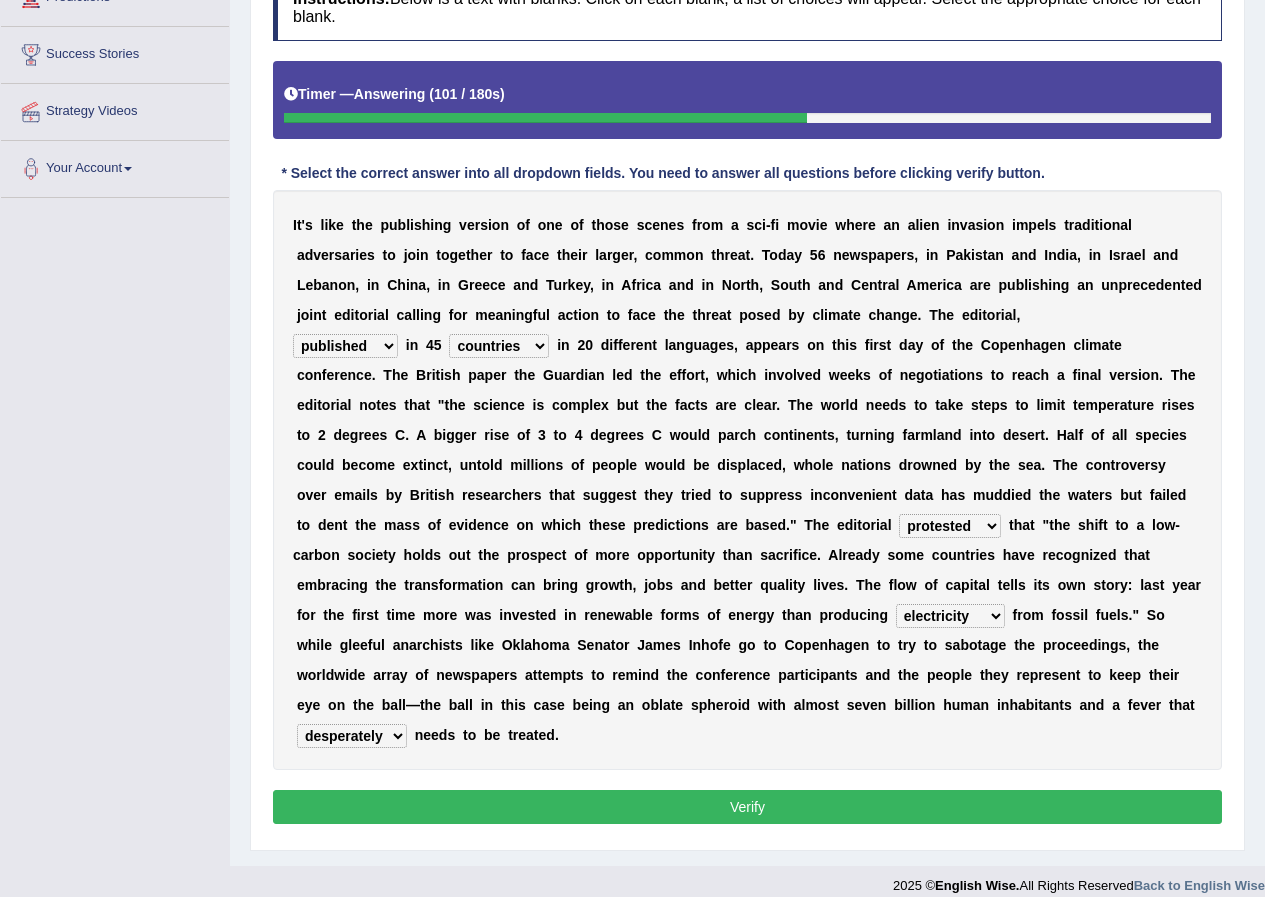 click on "solicitously desperately ephemerally peripherally" at bounding box center [352, 736] 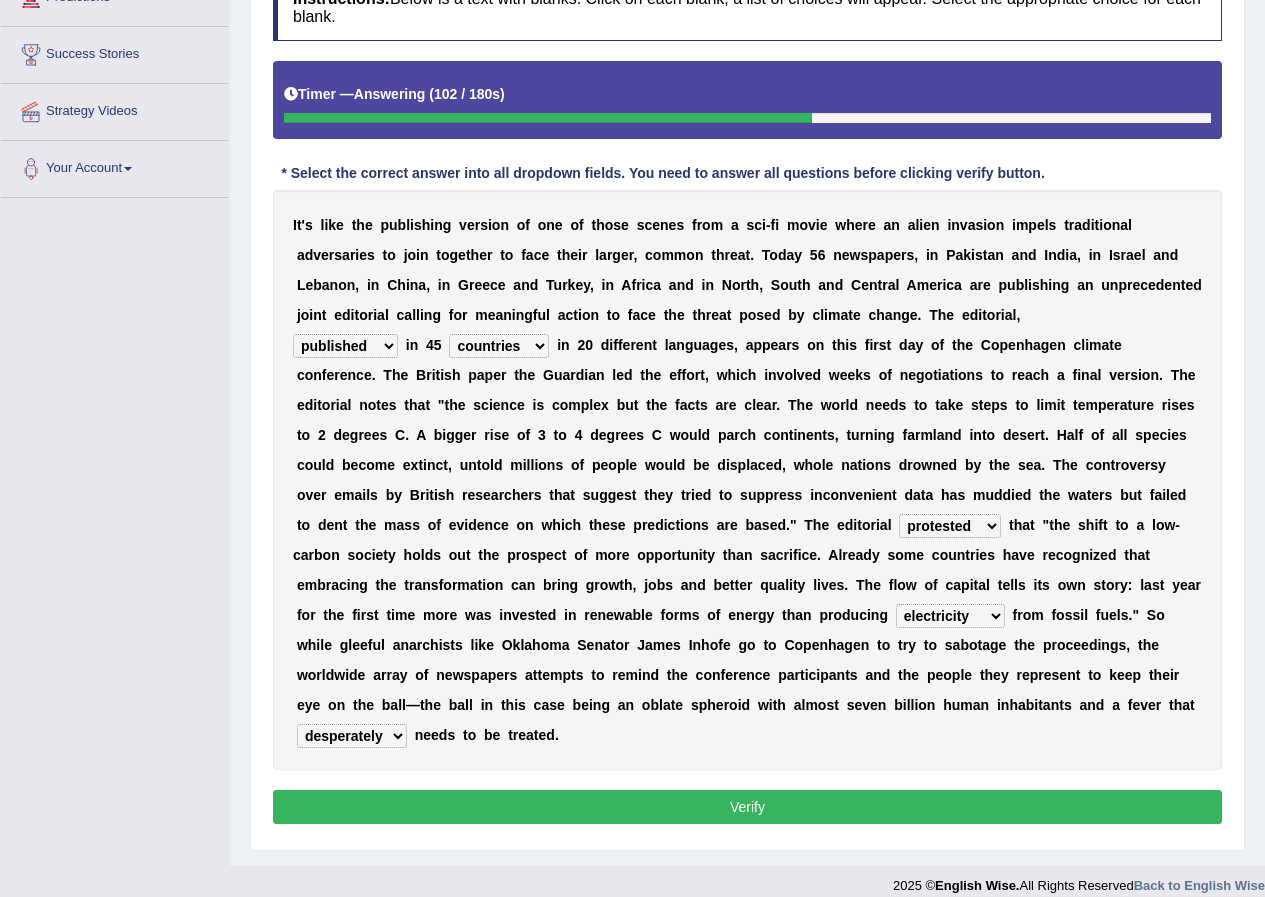 click on "Instructions:  Below is a text with blanks. Click on each blank, a list of choices will appear. Select the appropriate choice for each blank.
Timer —  Answering   ( 102 / 180s ) Skip * Select the correct answer into all dropdown fields. You need to answer all questions before clicking verify button. I t ' s    l i k e    t h e    p u b l i s h i n g    v e r s i o n    o f    o n e    o f    t h o s e    s c e n e s    f r o m    a    s c i - f i    m o v i e    w h e r e    a n    a l i e n    i n v a s i o n    i m p e l s    t r a d i t i o n a l    a d v e r s a r i e s    t o    j o i n    t o g e t h e r    t o    f a c e    t h e i r    l a r g e r ,    c o m m o n    t h r e a t .    T o d a y    5 6    n e w s p a p e r s ,    i n    P a k i s t a n    a n d    I n d i a ,    i n    I s r a e l    a n d    L e b a n o n ,    i n    C h i n a ,    i n    G r e e c e    a n d    T u r k e y ,    i n    A f r i c a    a n d    i n    N" at bounding box center [747, 402] 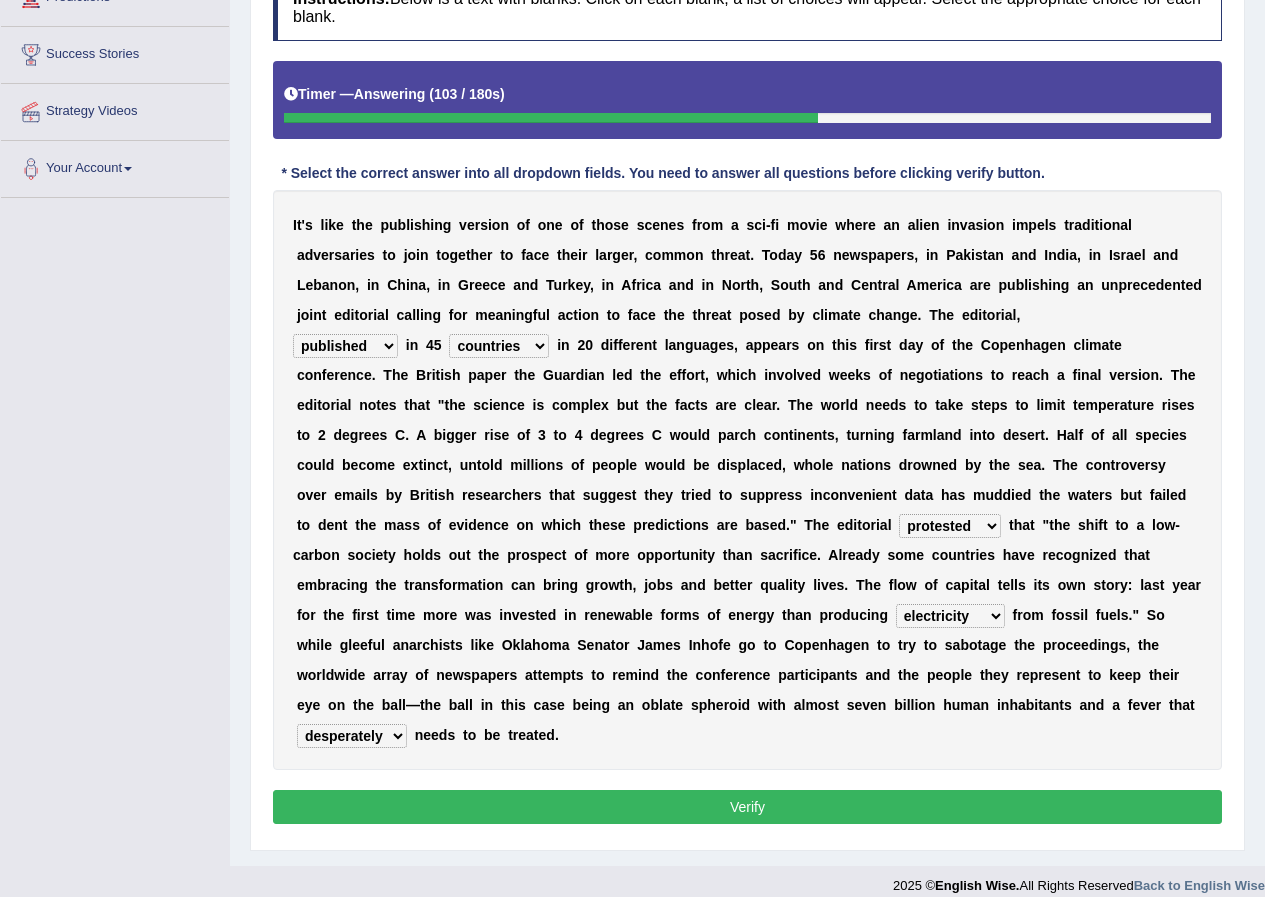 click on "Verify" at bounding box center [747, 807] 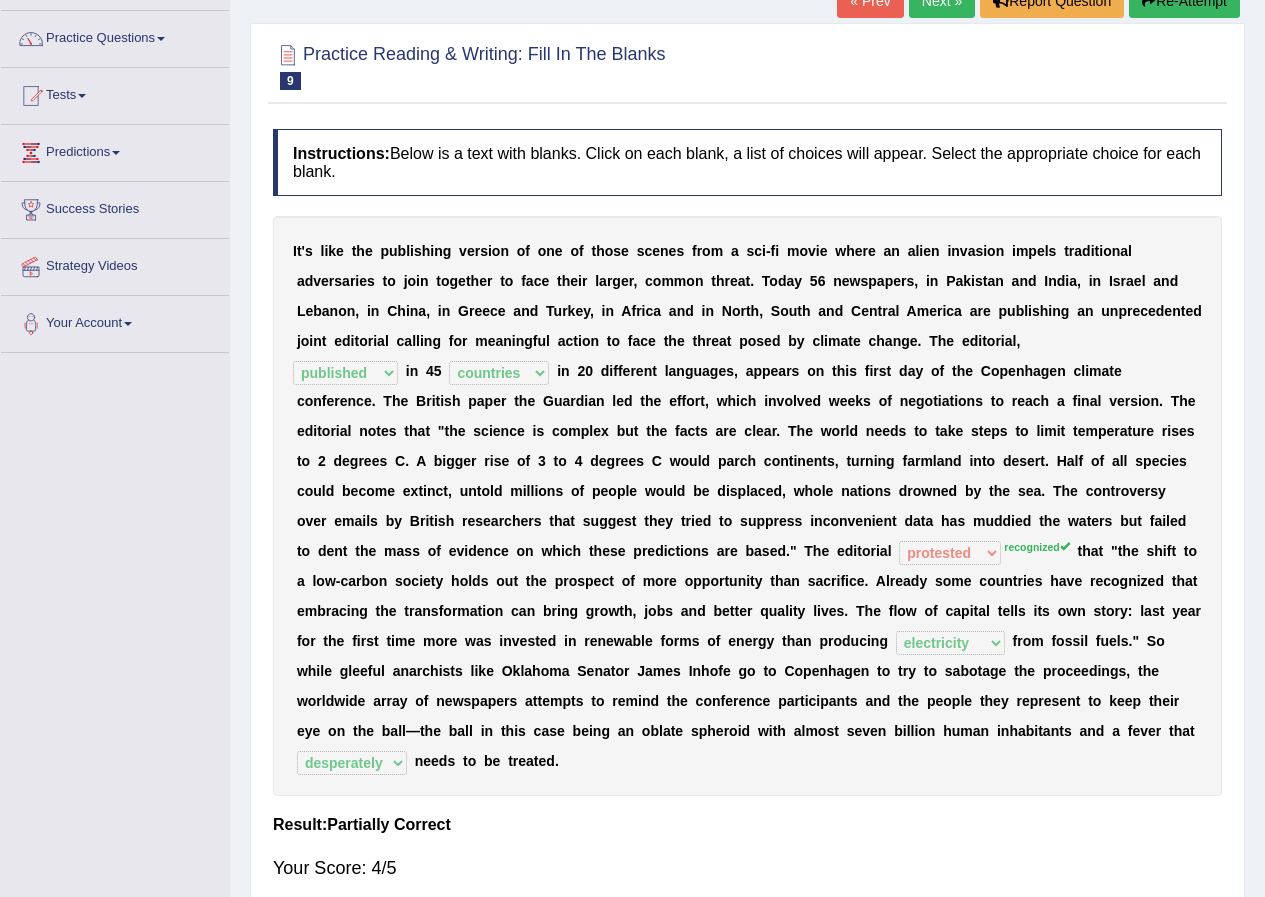 scroll, scrollTop: 0, scrollLeft: 0, axis: both 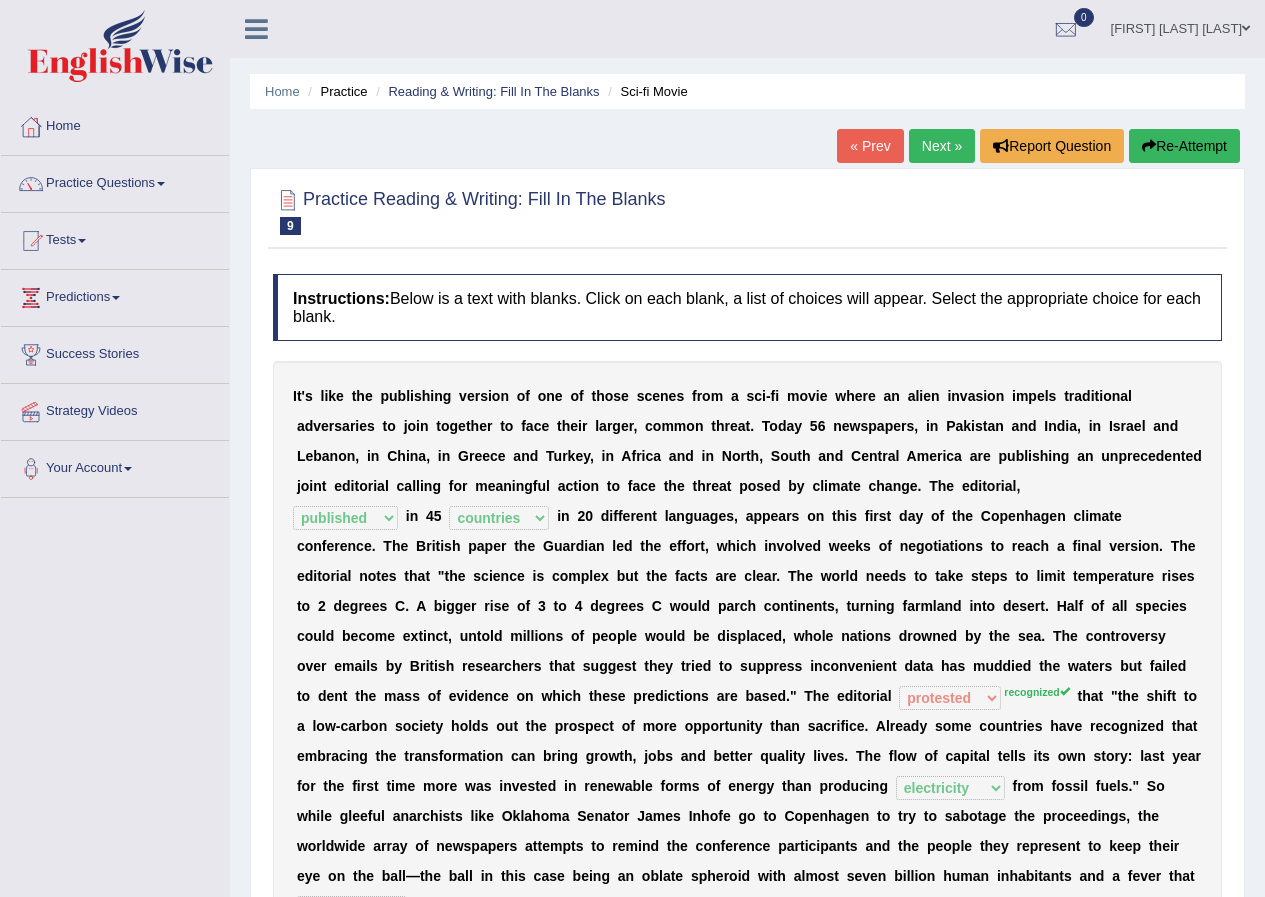 click on "Next »" at bounding box center [942, 146] 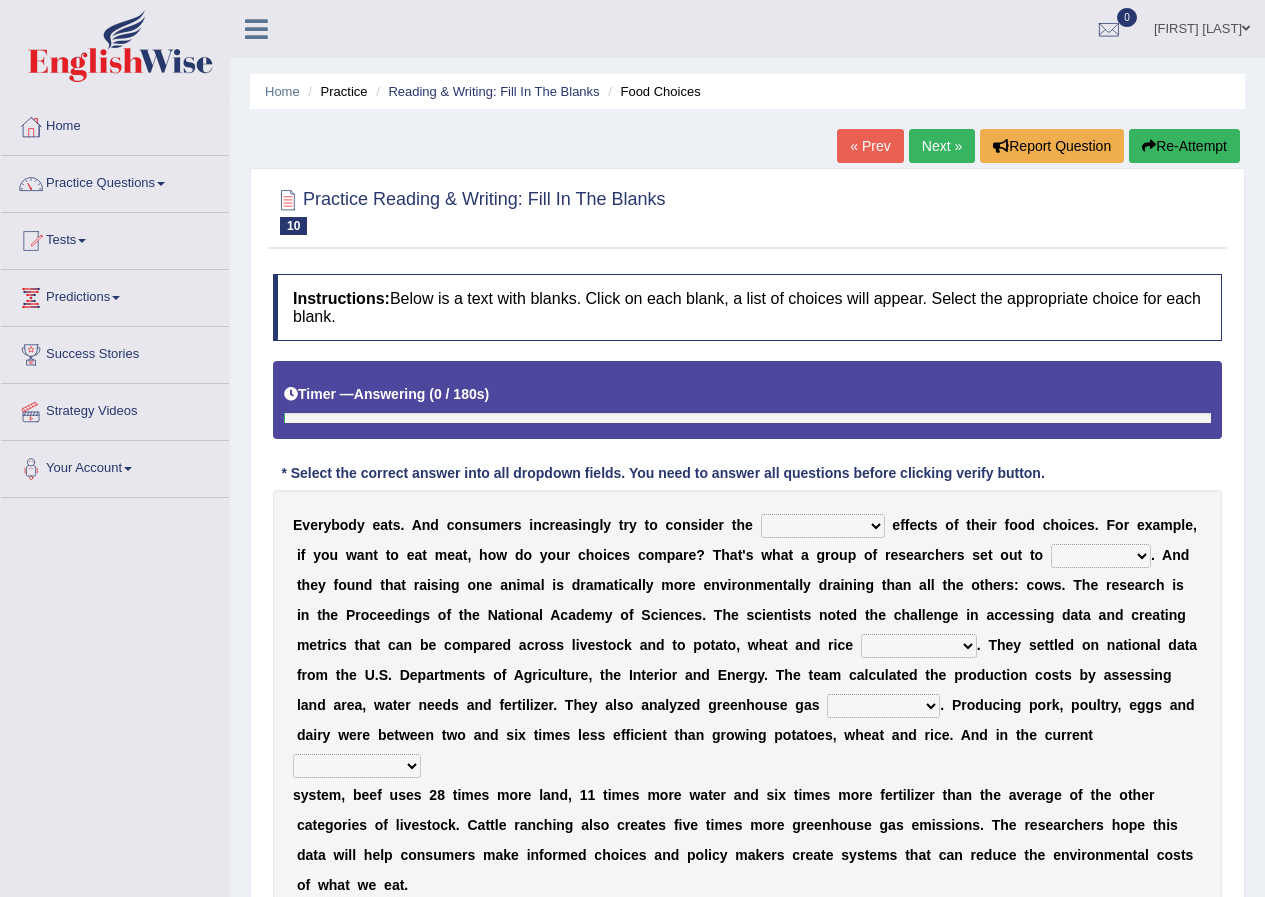 scroll, scrollTop: 0, scrollLeft: 0, axis: both 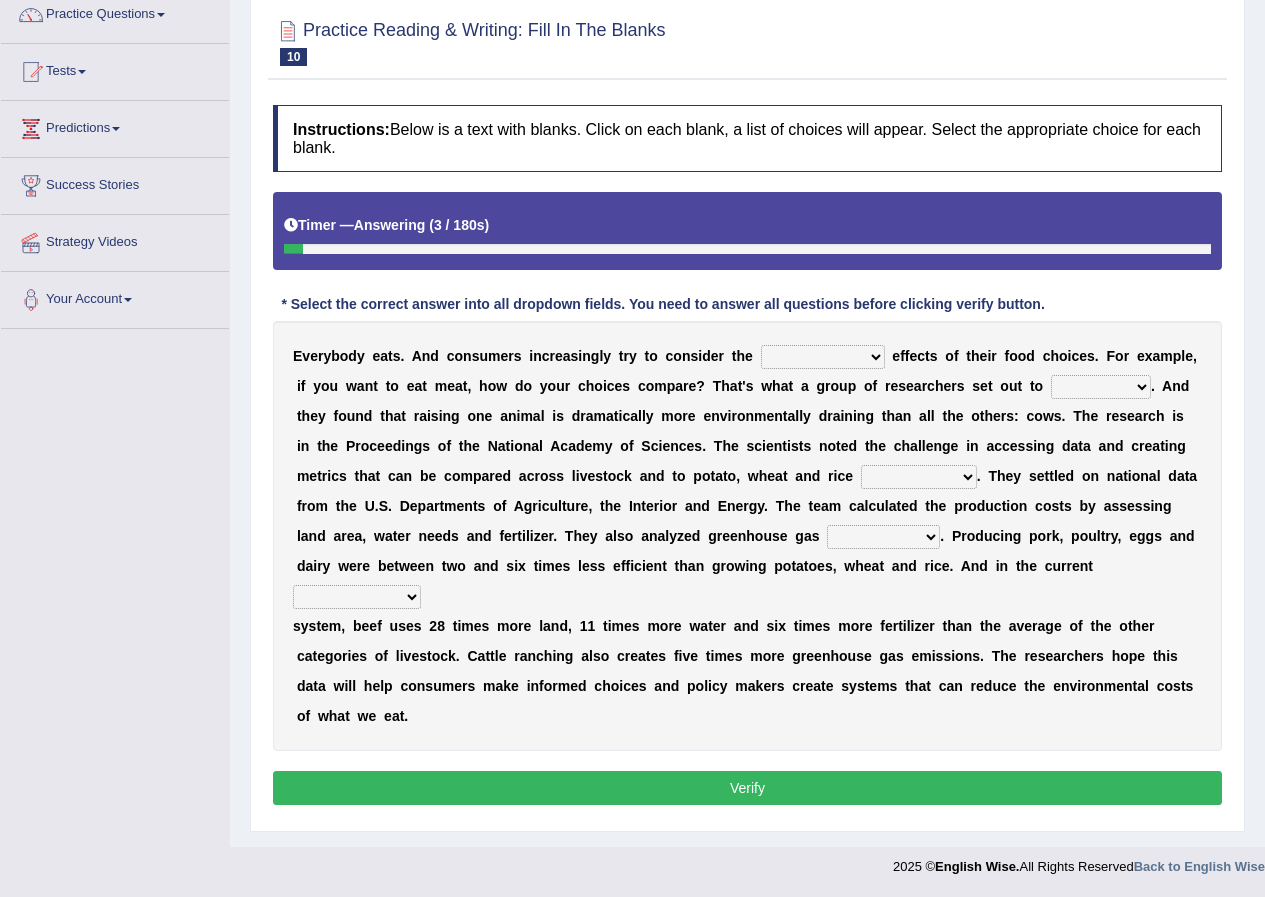 click on "spiritual economic environmental material" at bounding box center [823, 357] 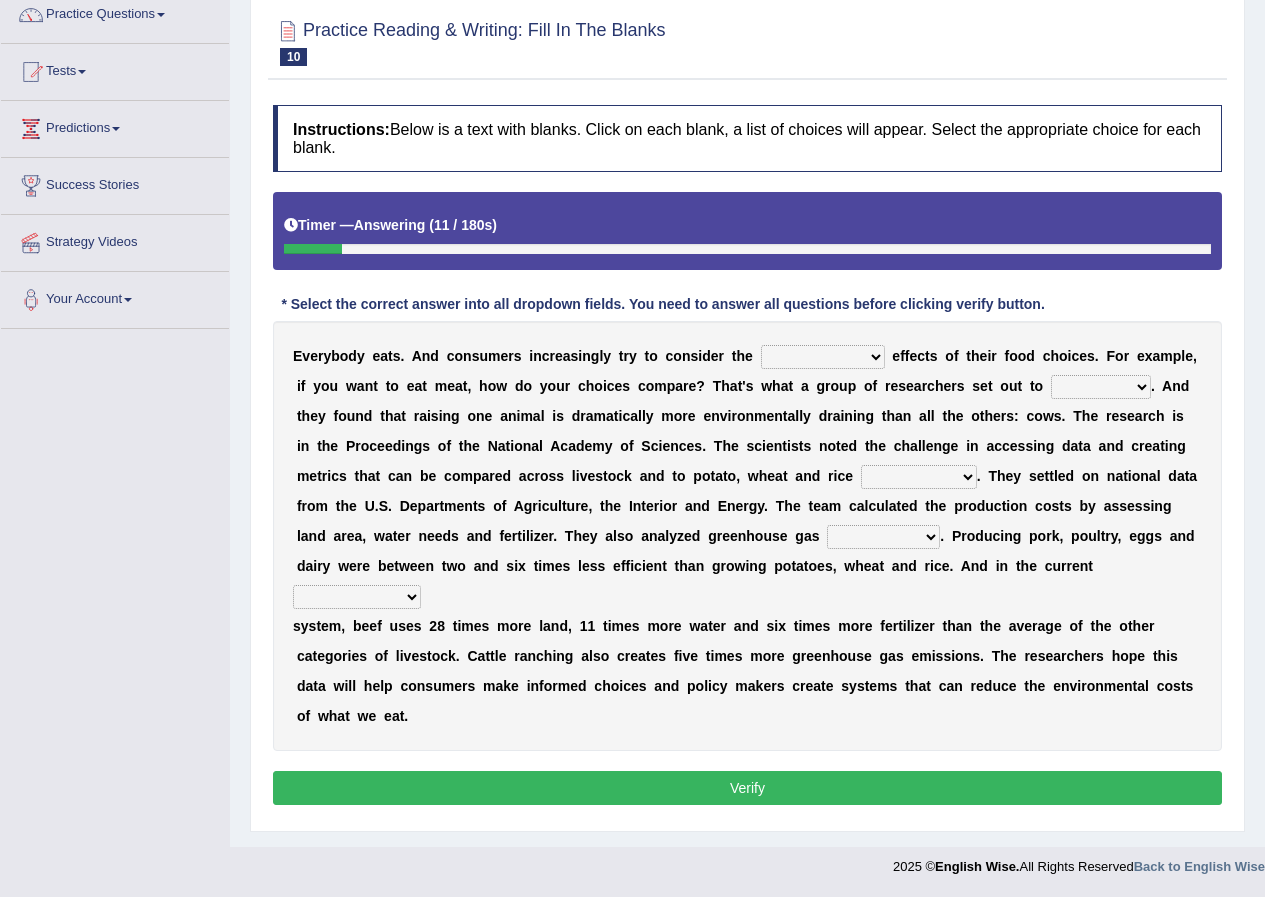 select on "economic" 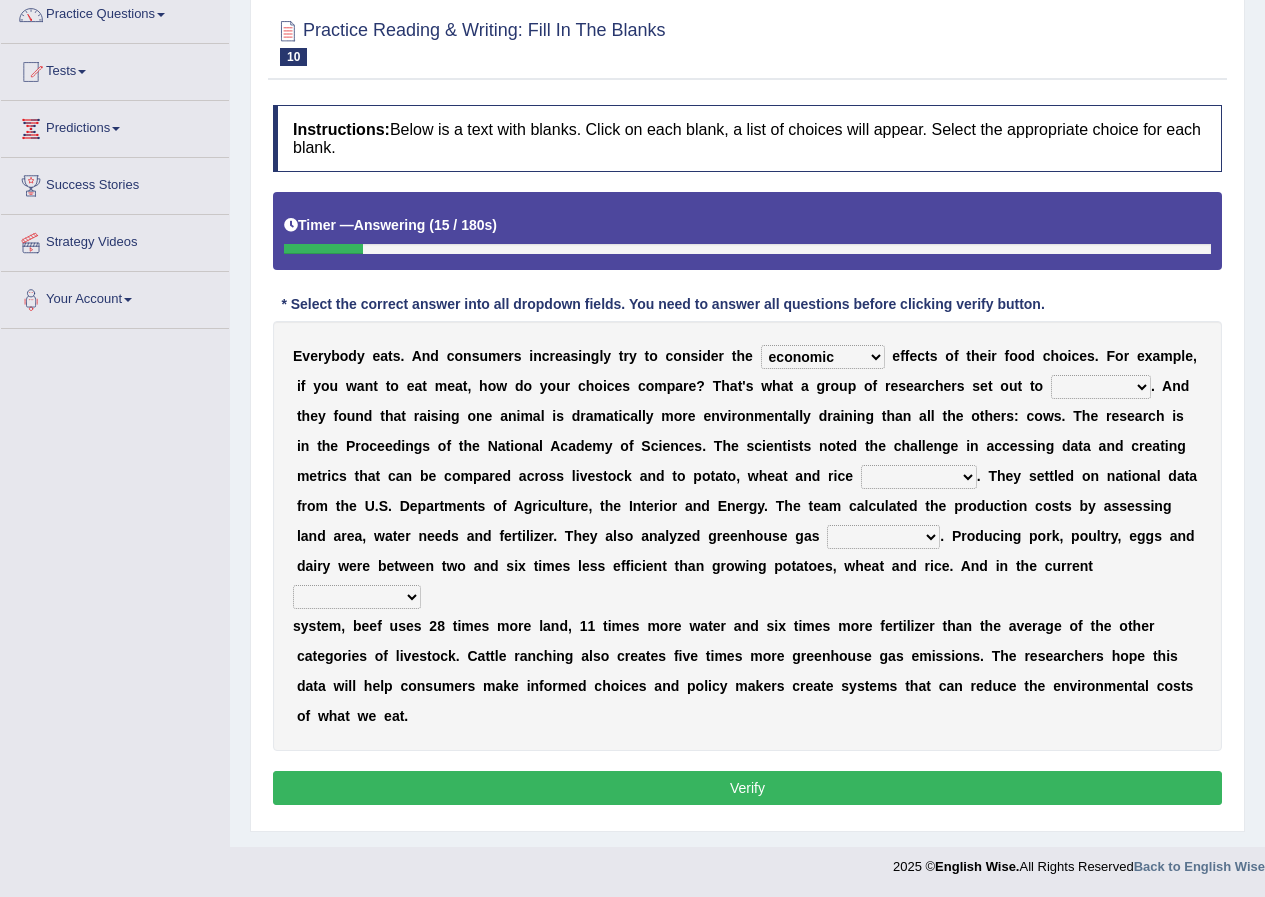 click on "exemplify squander discover purchase" at bounding box center [1101, 387] 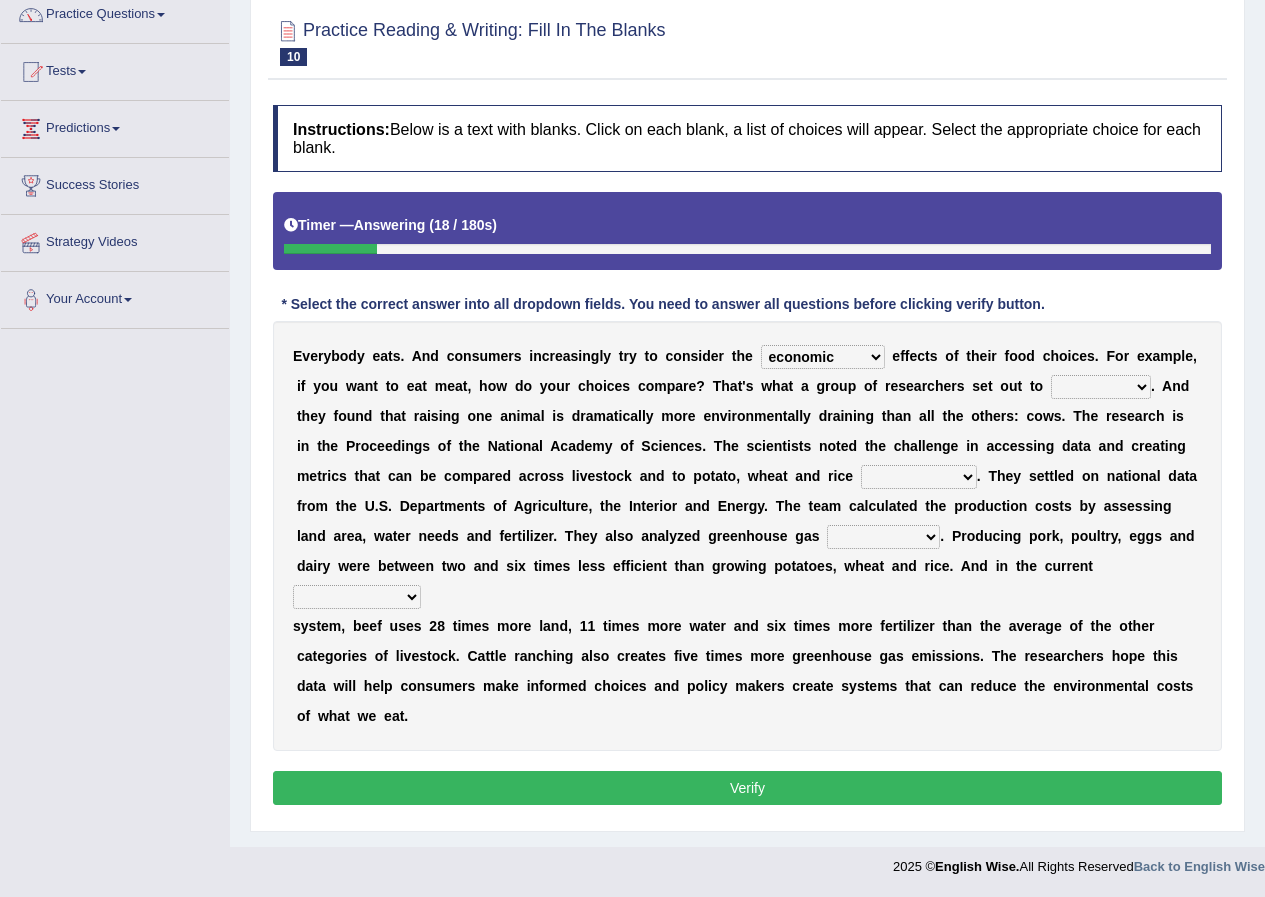 select on "discover" 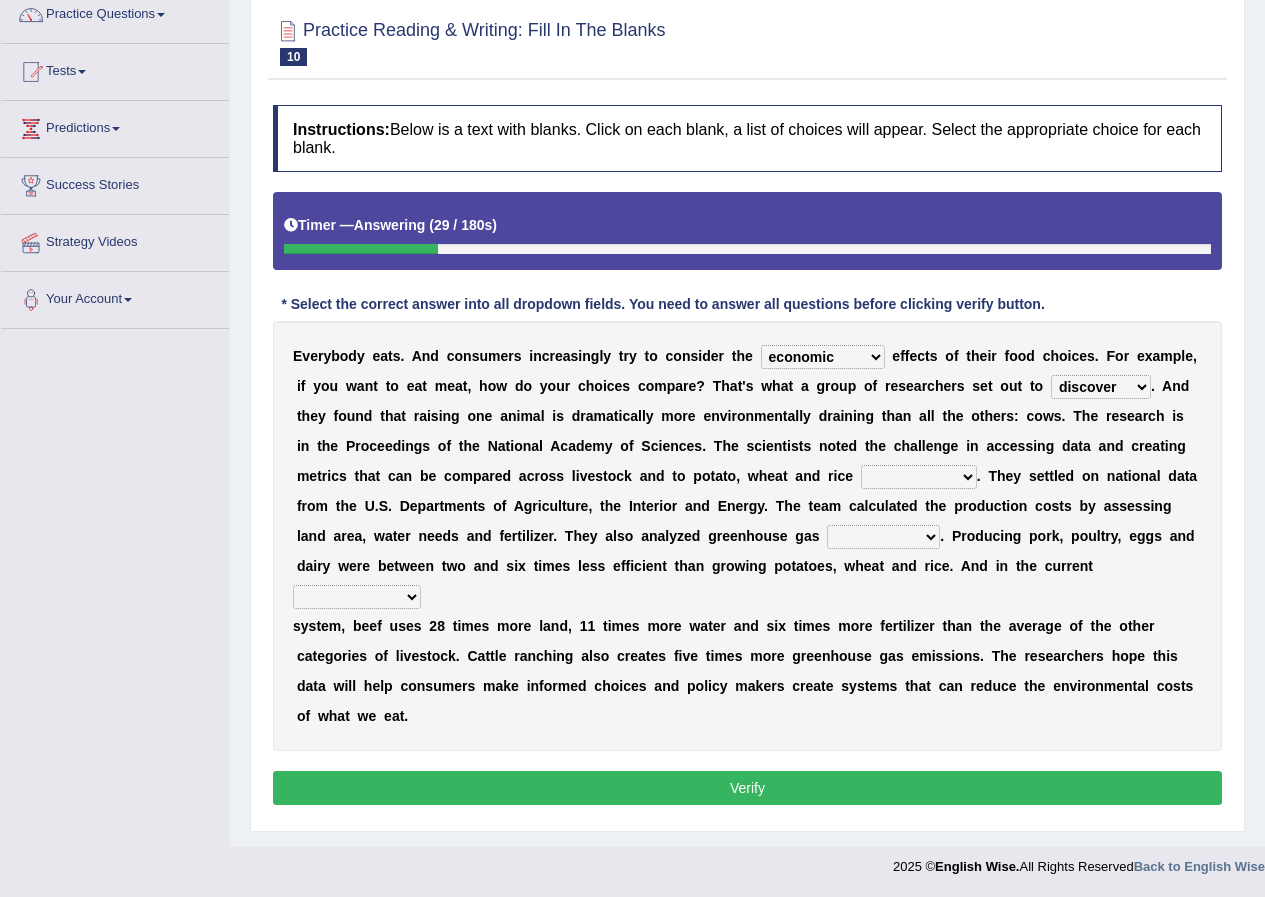 click on "production corruption consumption inventory" at bounding box center [919, 477] 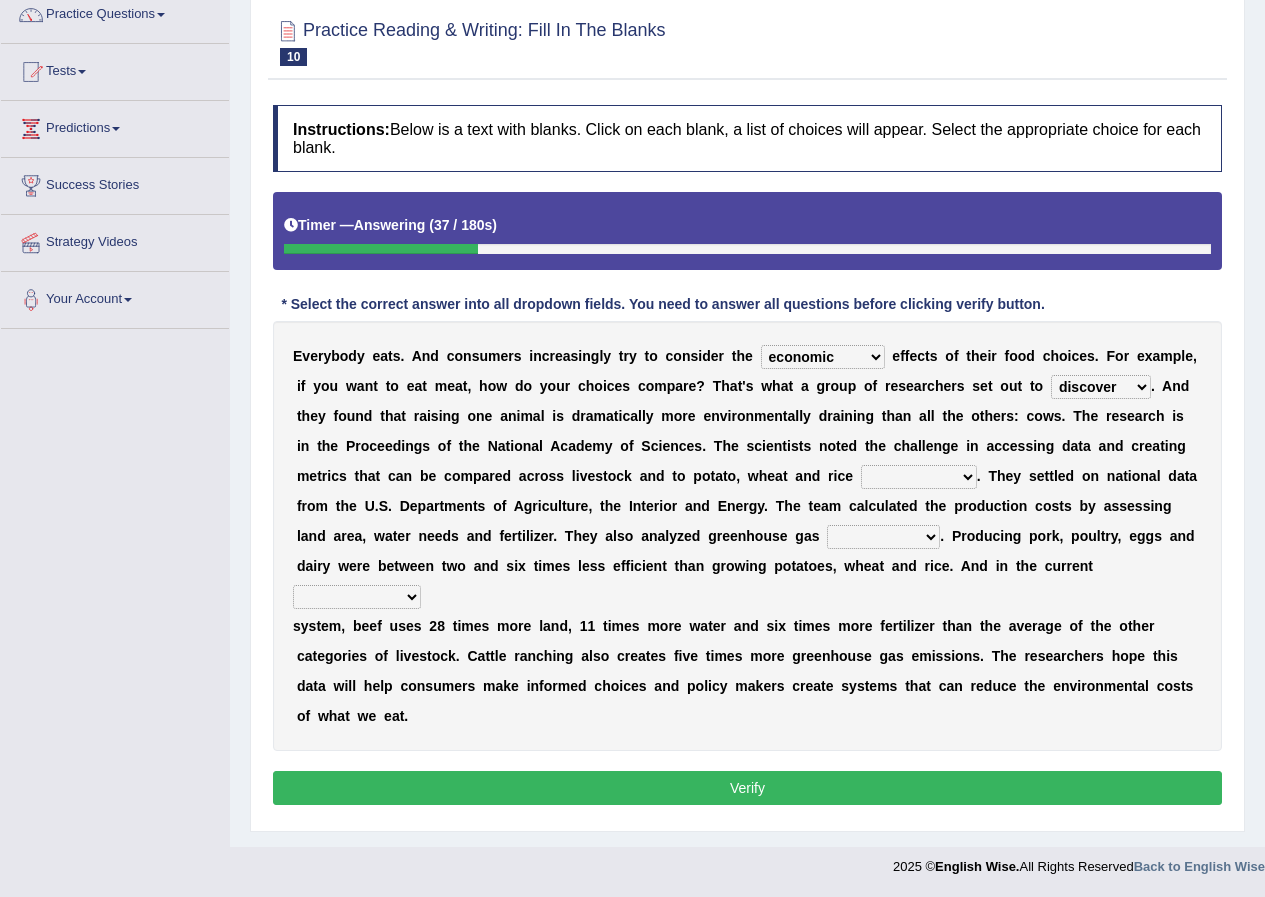select on "production" 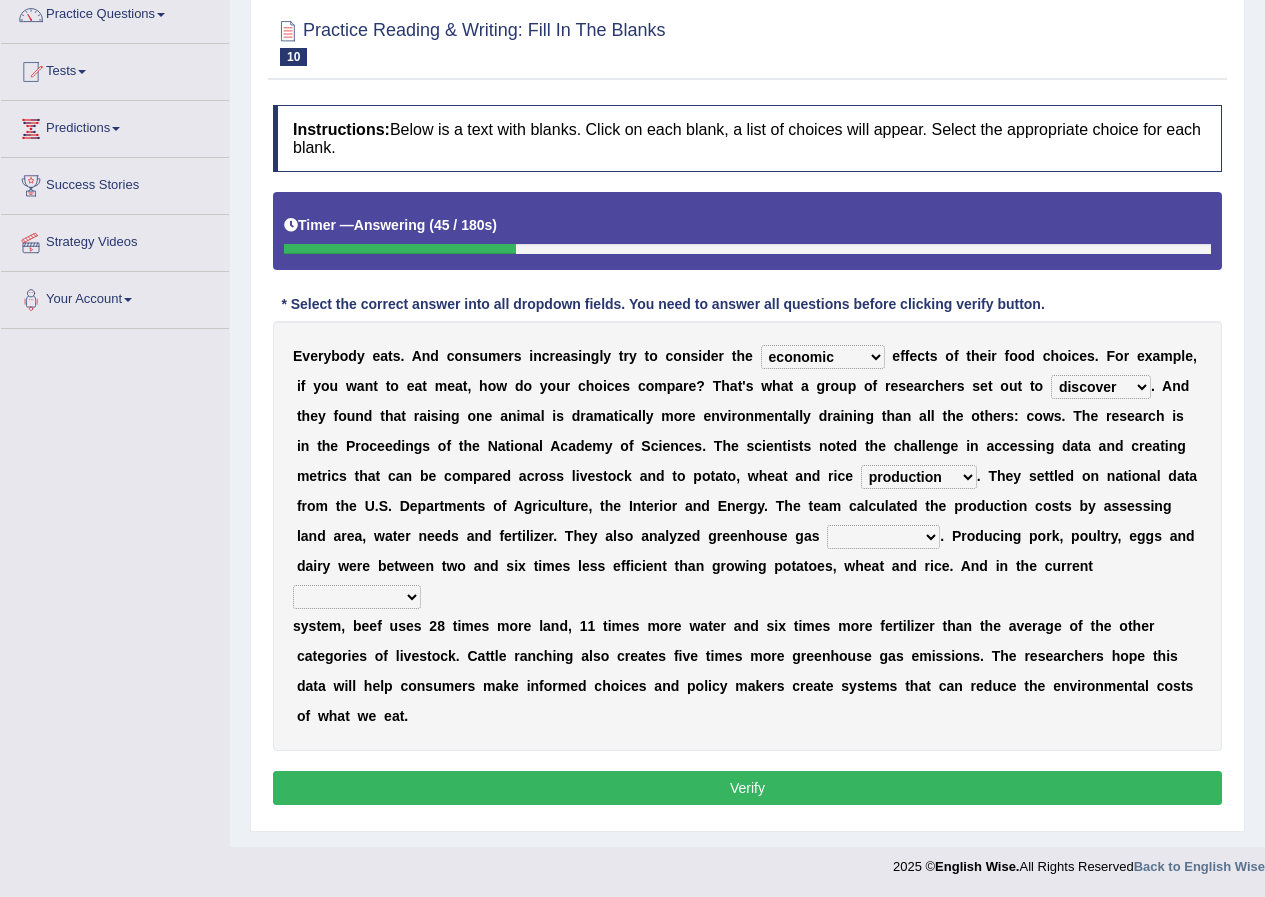 click on "." at bounding box center [942, 536] 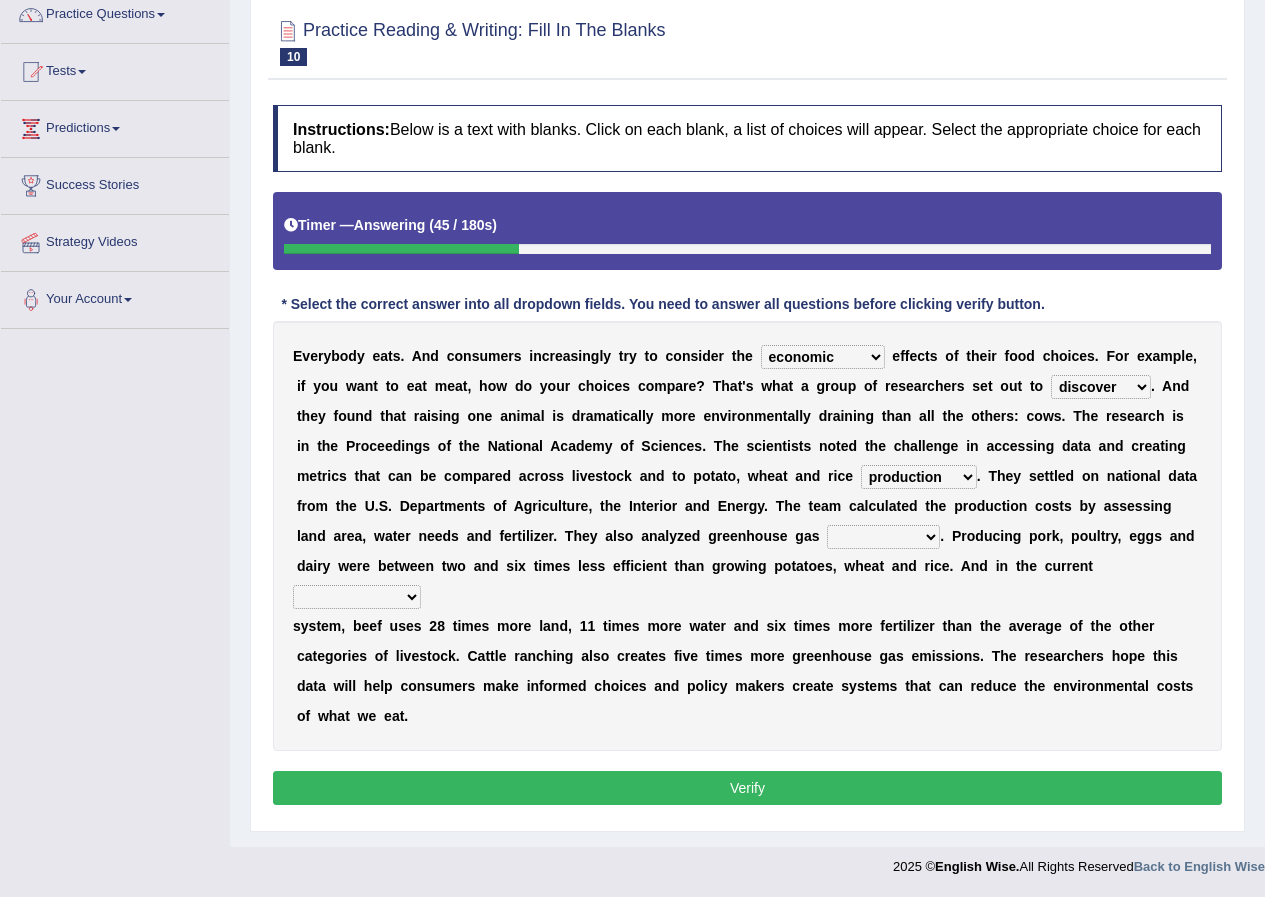 click on "conjectures manufacture emissions purification" at bounding box center (883, 537) 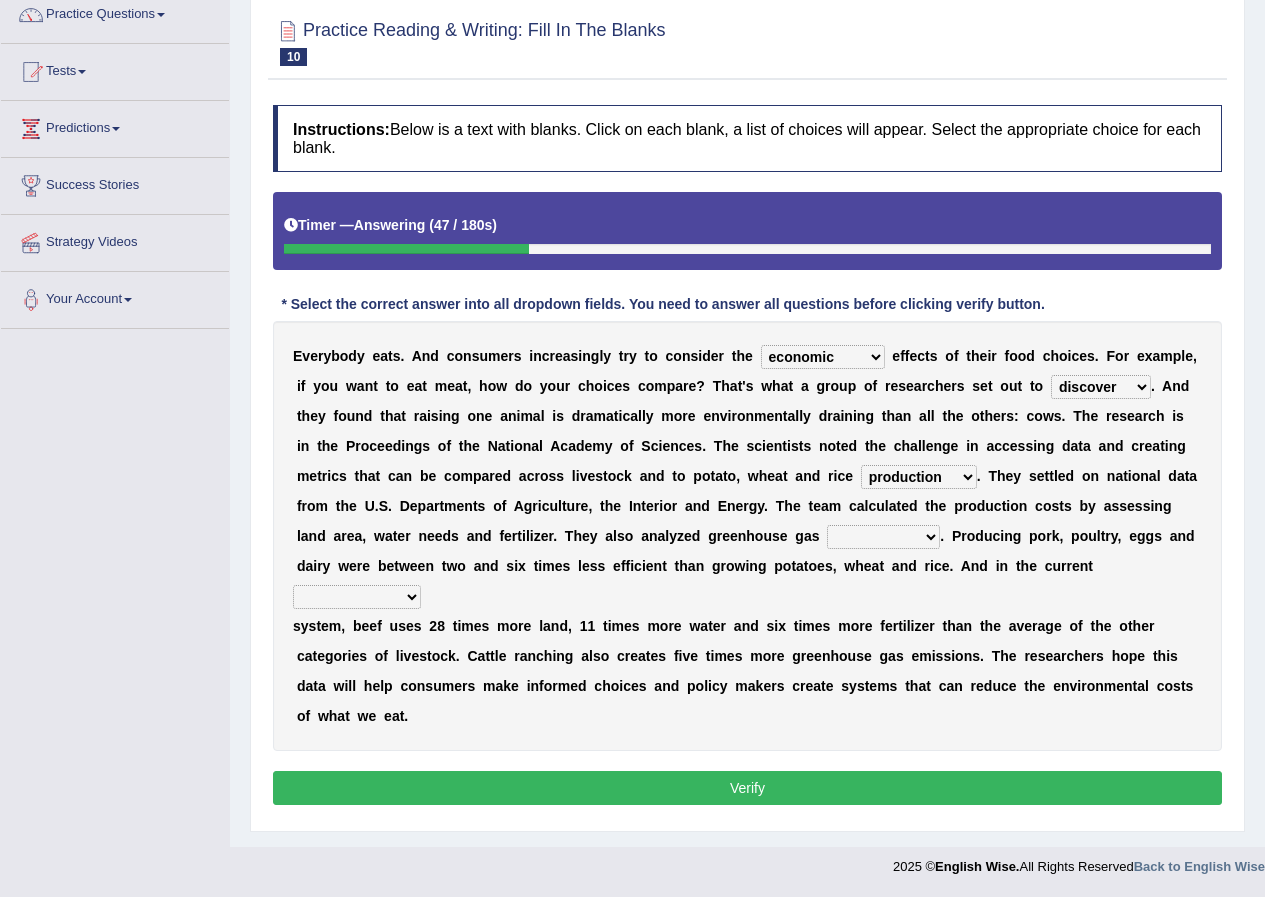 select on "emissions" 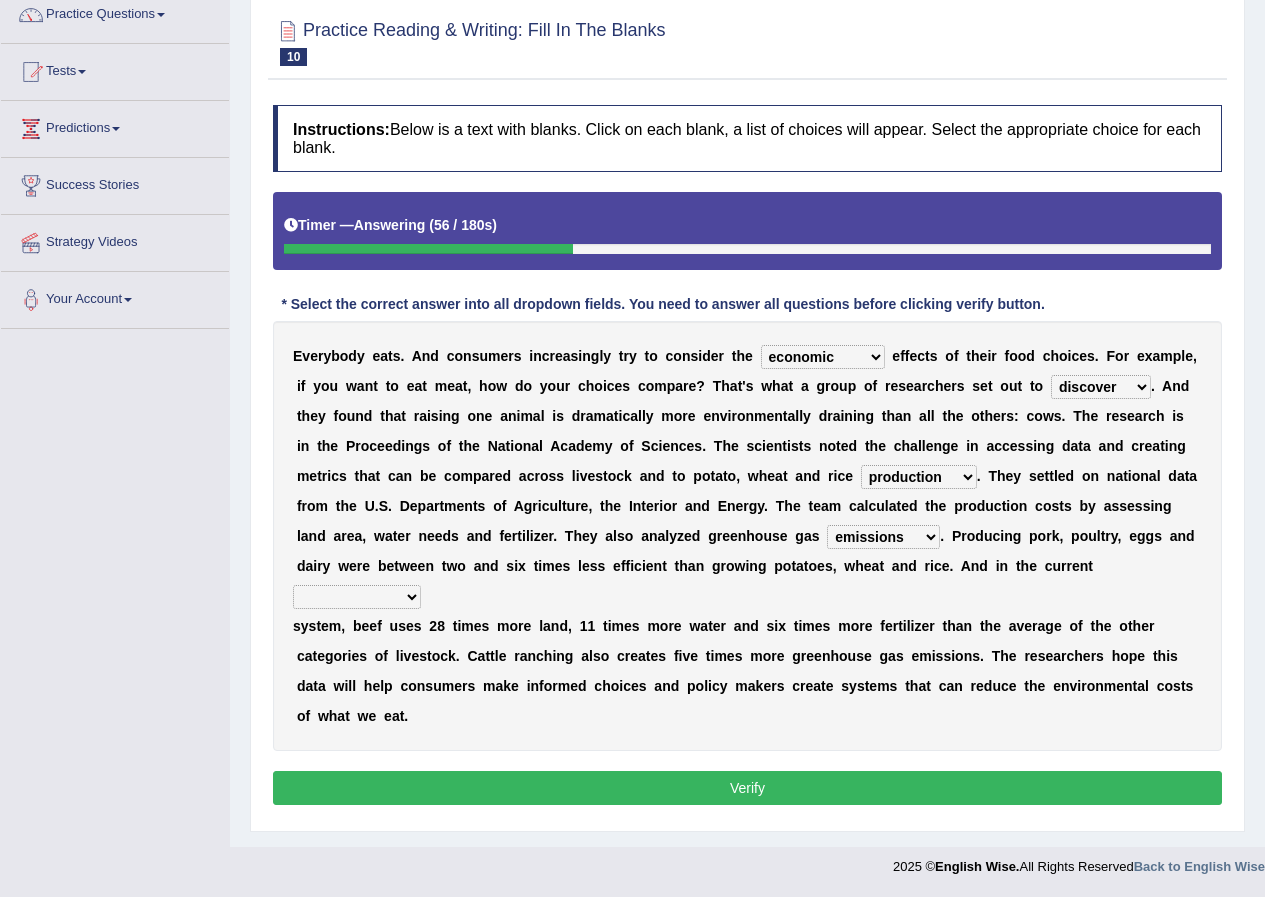 click on "agricultural impalpable ungrammatical terminal" at bounding box center [357, 597] 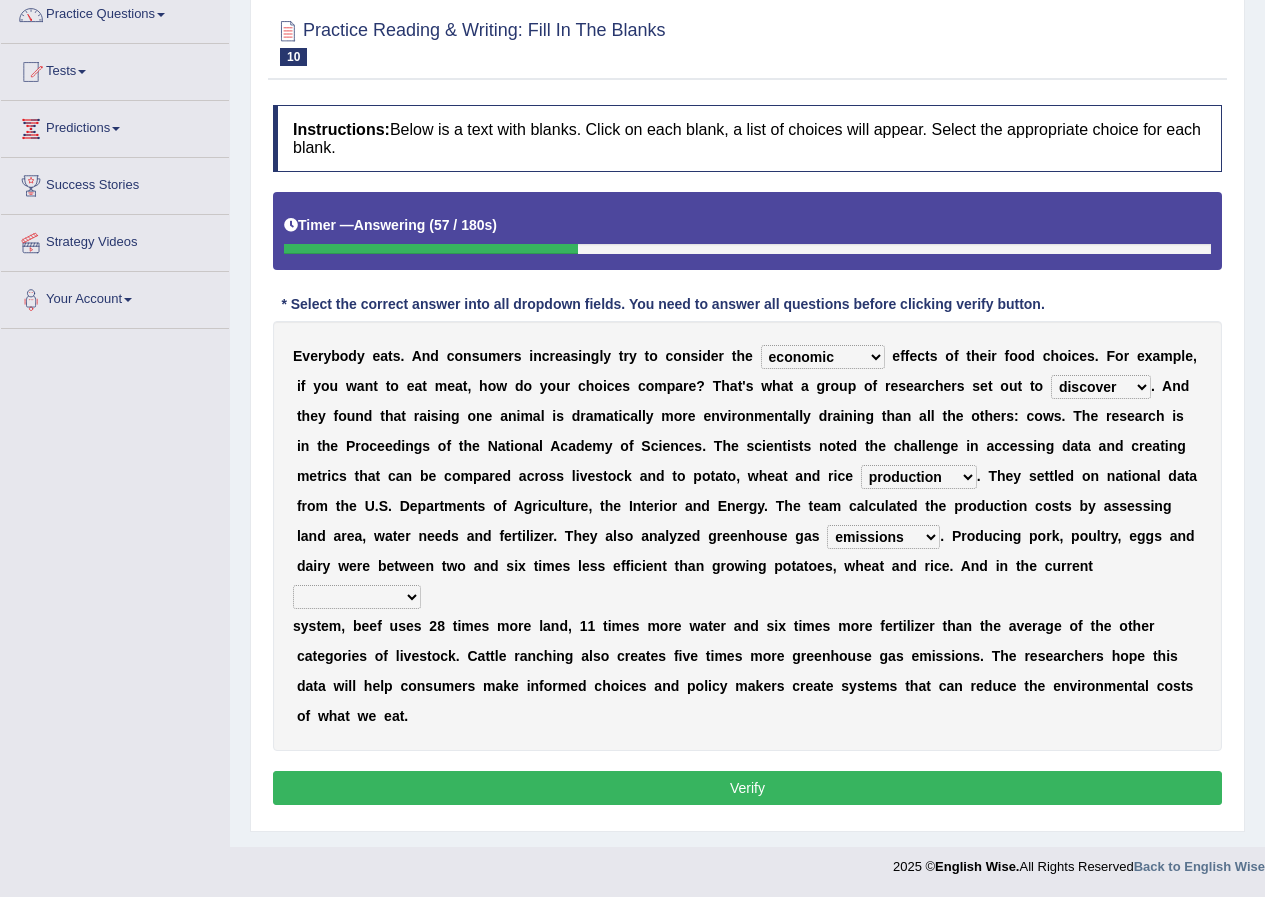 select on "agricultural" 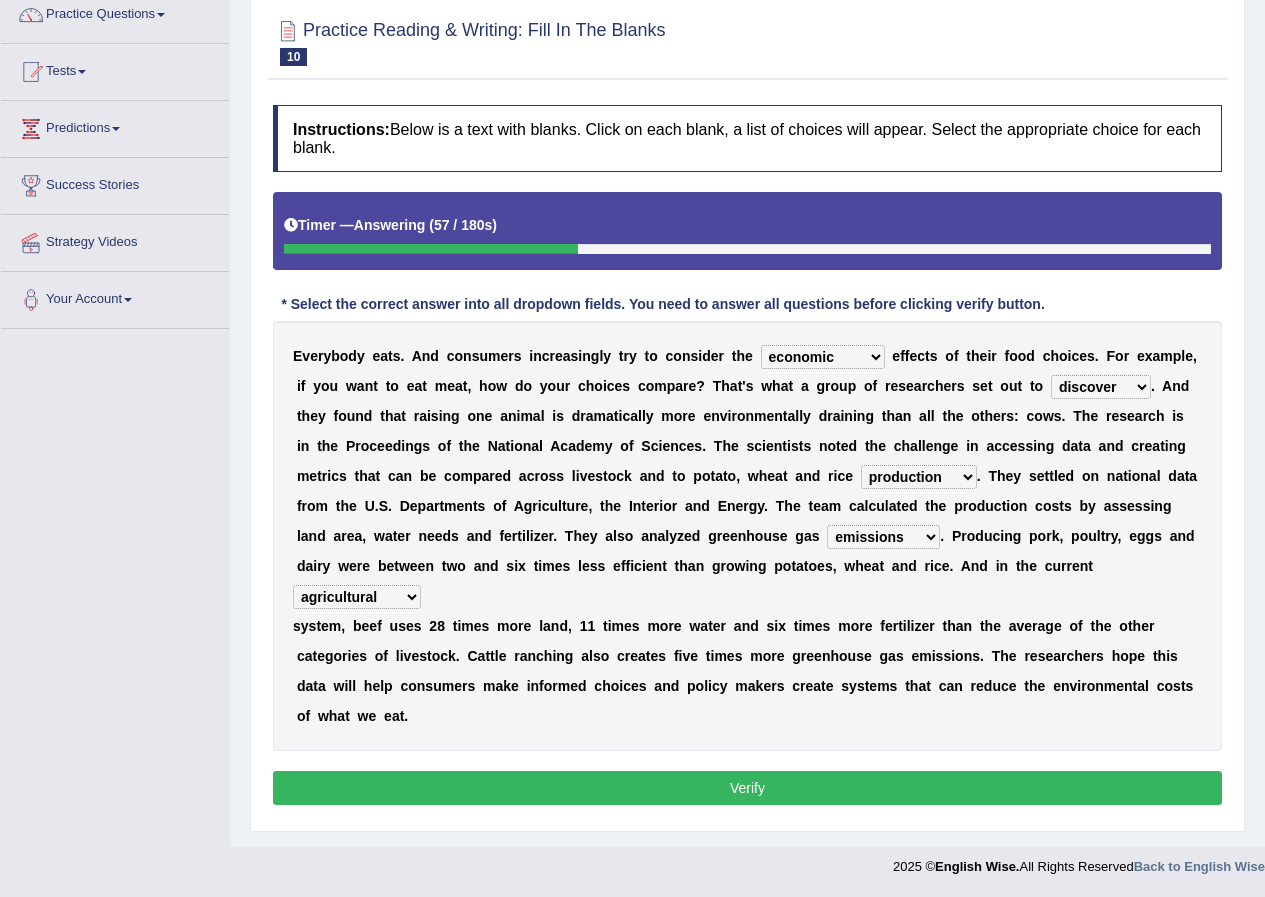 click on "agricultural impalpable ungrammatical terminal" at bounding box center [357, 597] 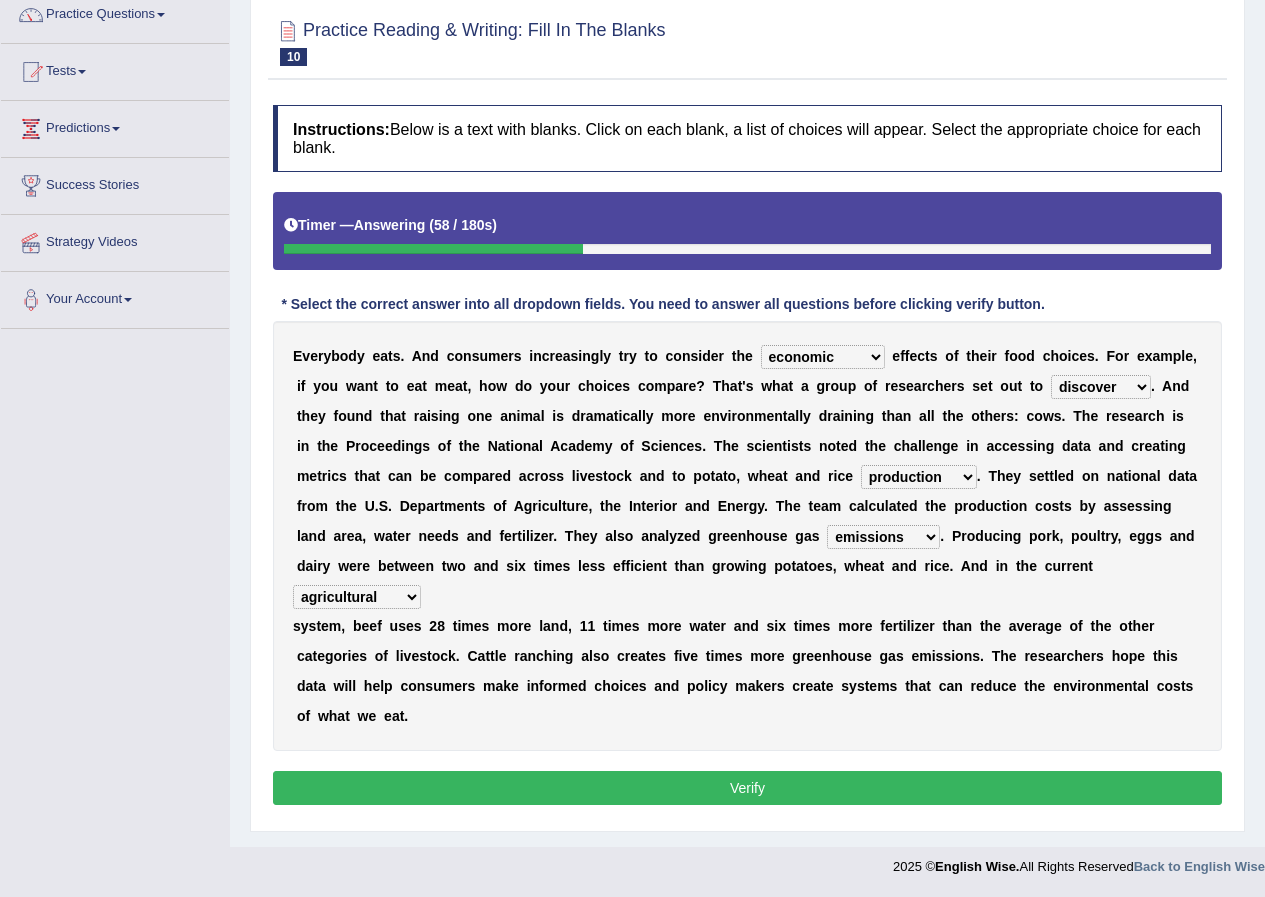 click on "agricultural impalpable ungrammatical terminal" at bounding box center [357, 597] 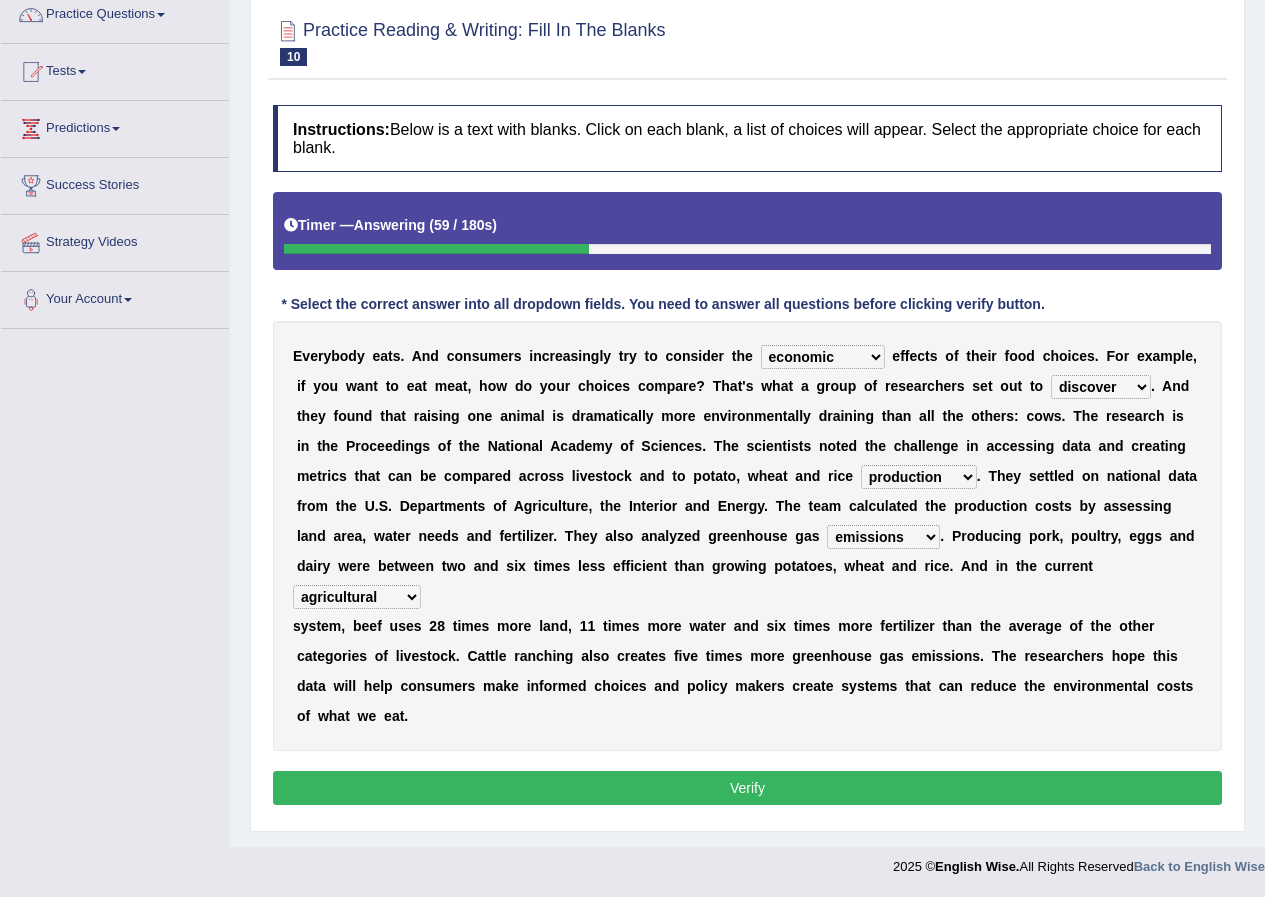 click on "agricultural impalpable ungrammatical terminal" at bounding box center [357, 597] 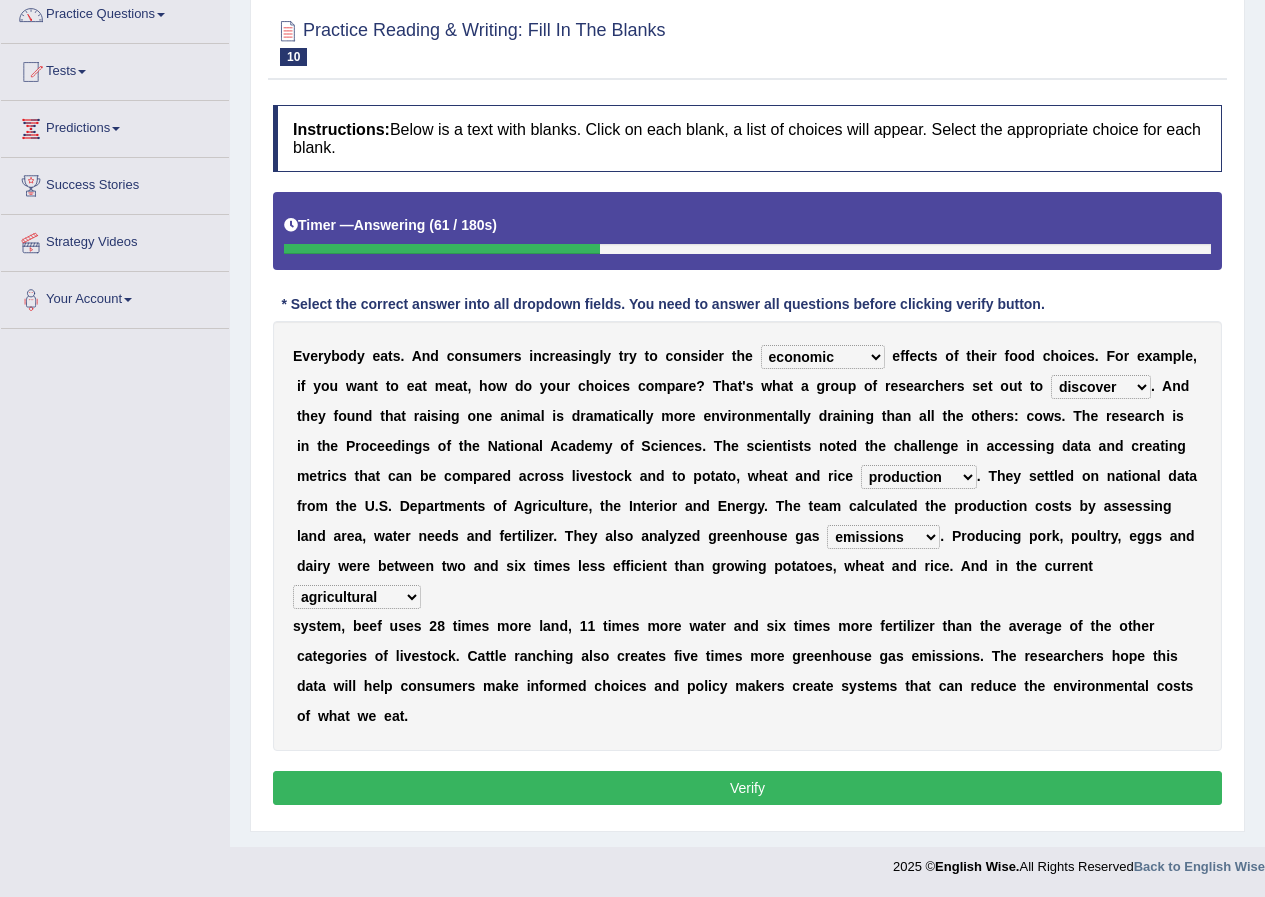 click on "Verify" at bounding box center (747, 788) 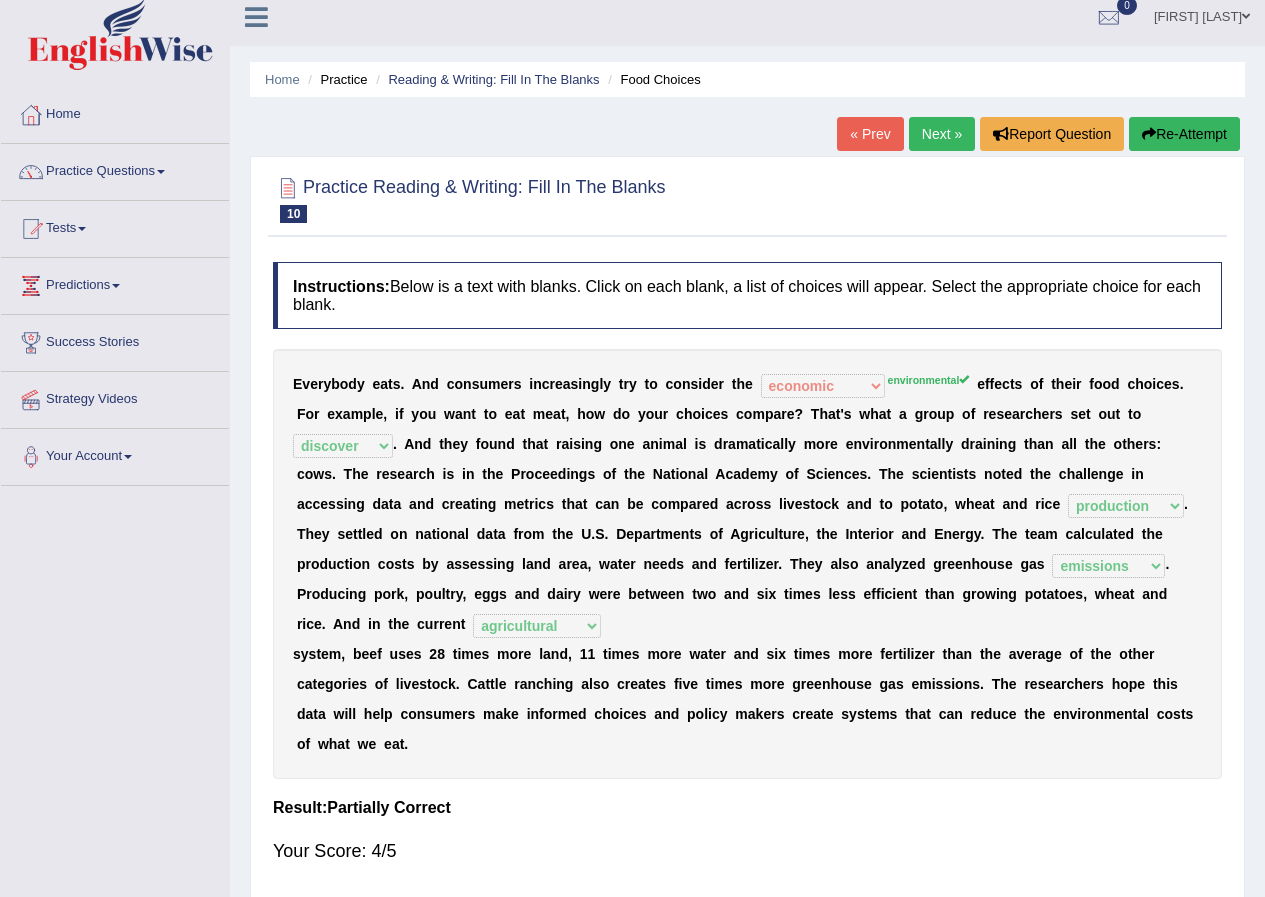 scroll, scrollTop: 0, scrollLeft: 0, axis: both 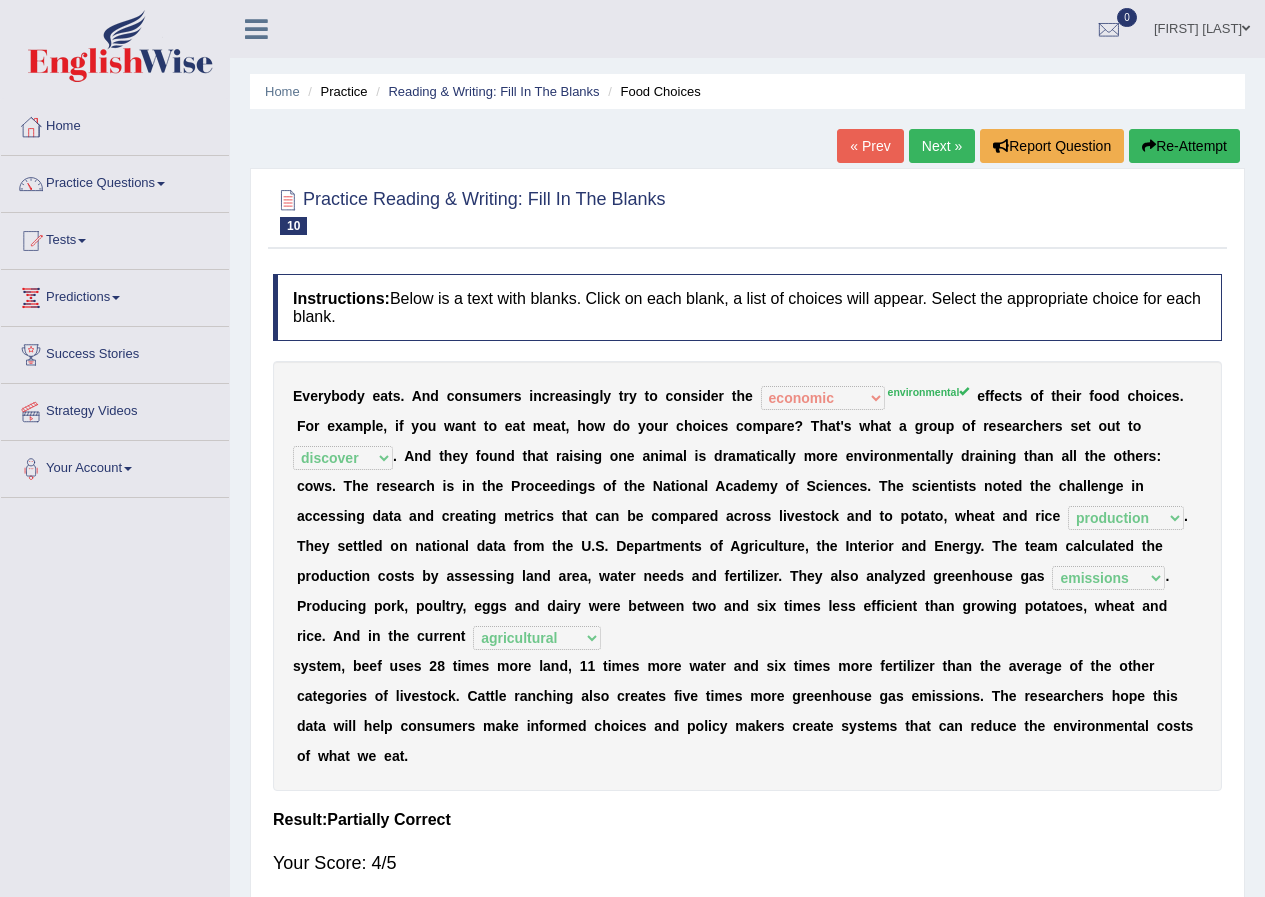 click on "Next »" at bounding box center [942, 146] 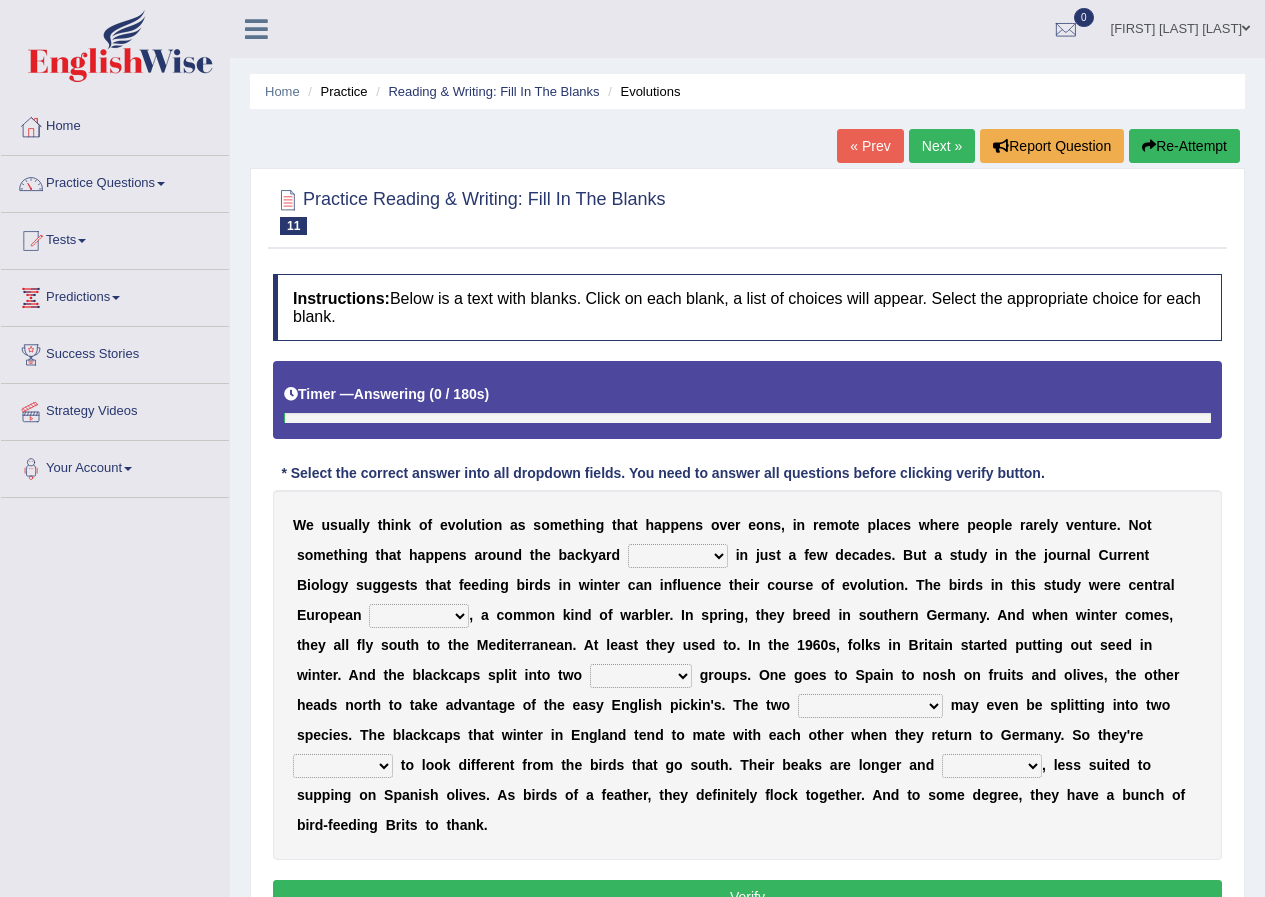 scroll, scrollTop: 74, scrollLeft: 0, axis: vertical 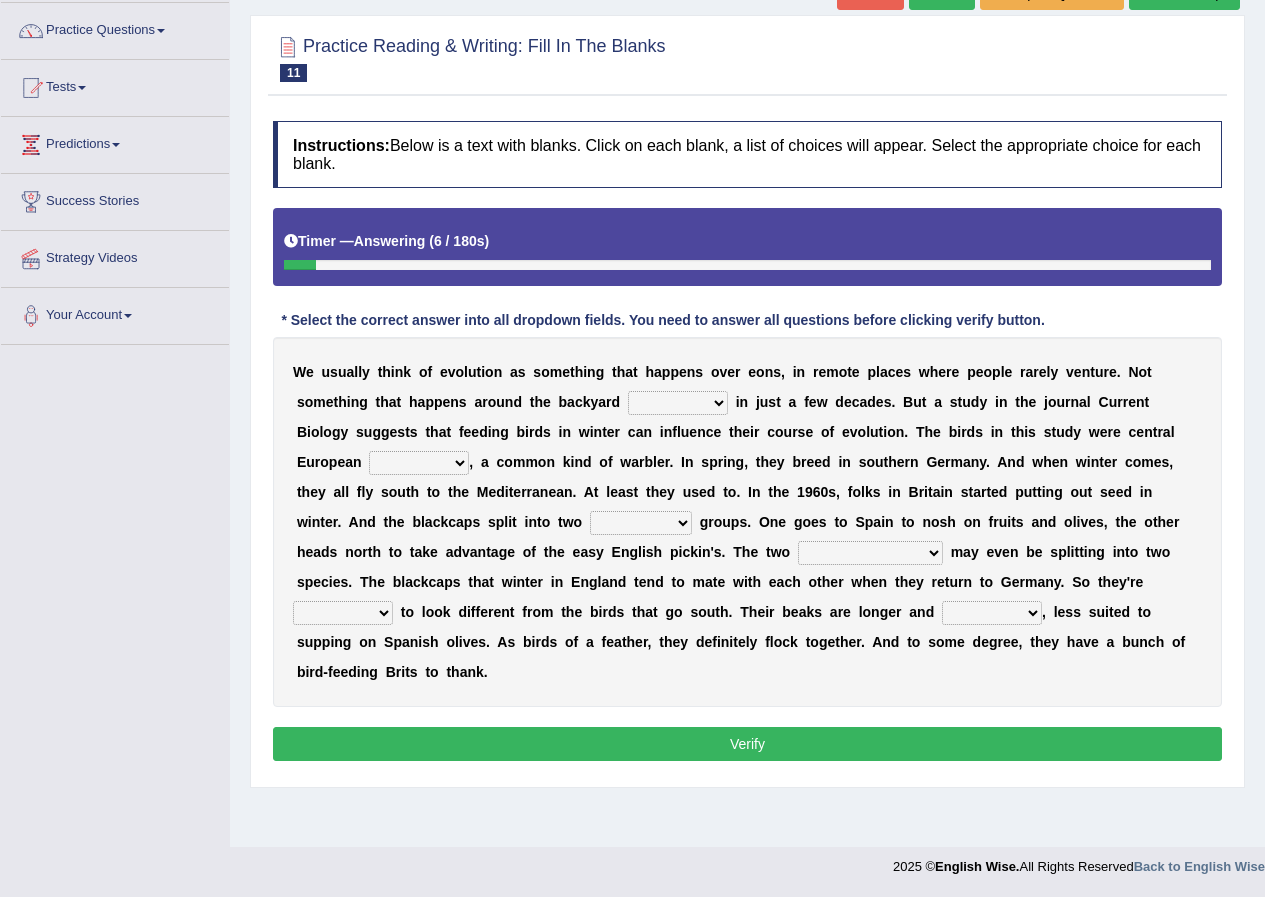 click on "beaver believer birdfeeder phonier" at bounding box center [678, 403] 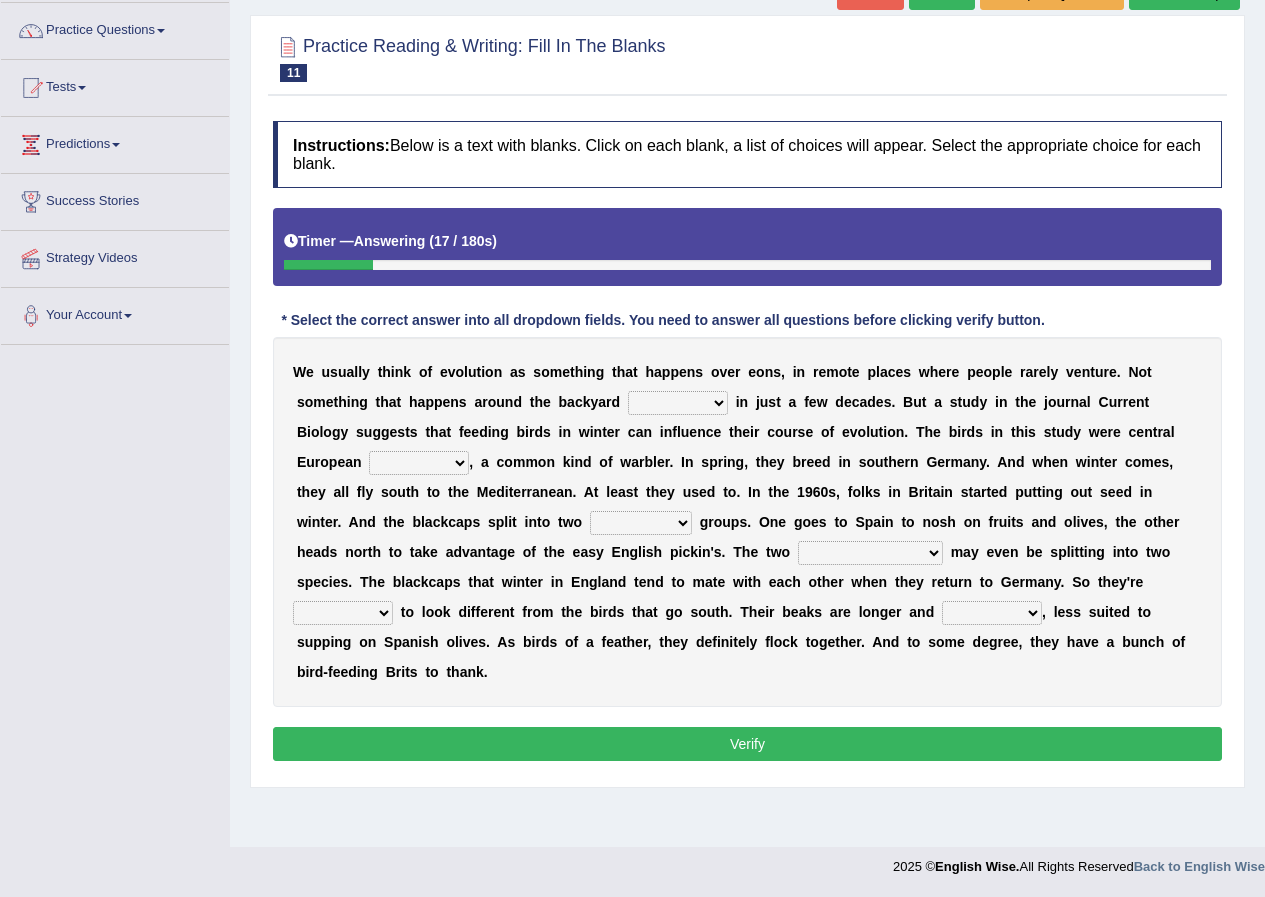 click on "W e    u s u a l l y    t h i n k    o f    e v o l u t i o n    a s    s o m e t h i n g    t h a t    h a p p e n s    o v e r    e o n s ,    i n    r e m o t e    p l a c e s    w h e r e    p e o p l e    r a r e l y    v e n t u r e .    N o t    s o m e t h i n g    t h a t    h a p p e n s    a r o u n d    t h e    b a c k y a r d    beaver believer birdfeeder phonier    i n    j u s t    a    f e w    d e c a d e s .    B u t    a    s t u d y    i n    t h e    j o u r n a l    C u r r e n t    B i o l o g y    s u g g e s t s    t h a t    f e e d i n g    b i r d s    i n    w i n t e r    c a n    i n f l u e n c e    t h e i r    c o u r s e    o f    e v o l u t i o n .    T h e    b i r d s    i n    t h i s    s t u d y    w e r e    c e n t r a l    E u r o p e a n    blackcaps pox flaps chats ,    a    c o m m o n    k i n d    o f    w a r b l e r .    I n    s p r i n g ,    t h e y    b r e e d    i n    s o u t h e r" at bounding box center (747, 522) 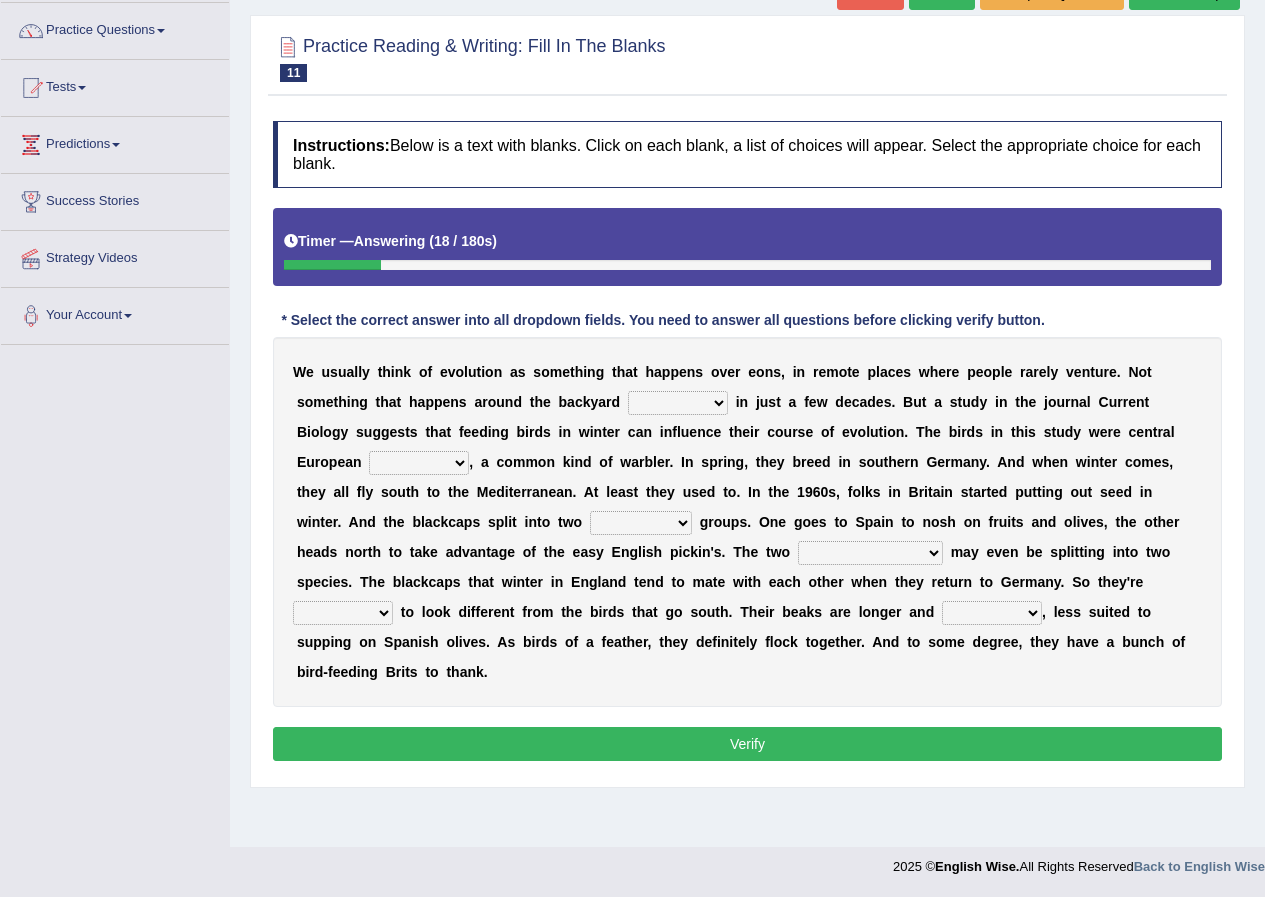 click on "beaver believer birdfeeder phonier" at bounding box center [678, 403] 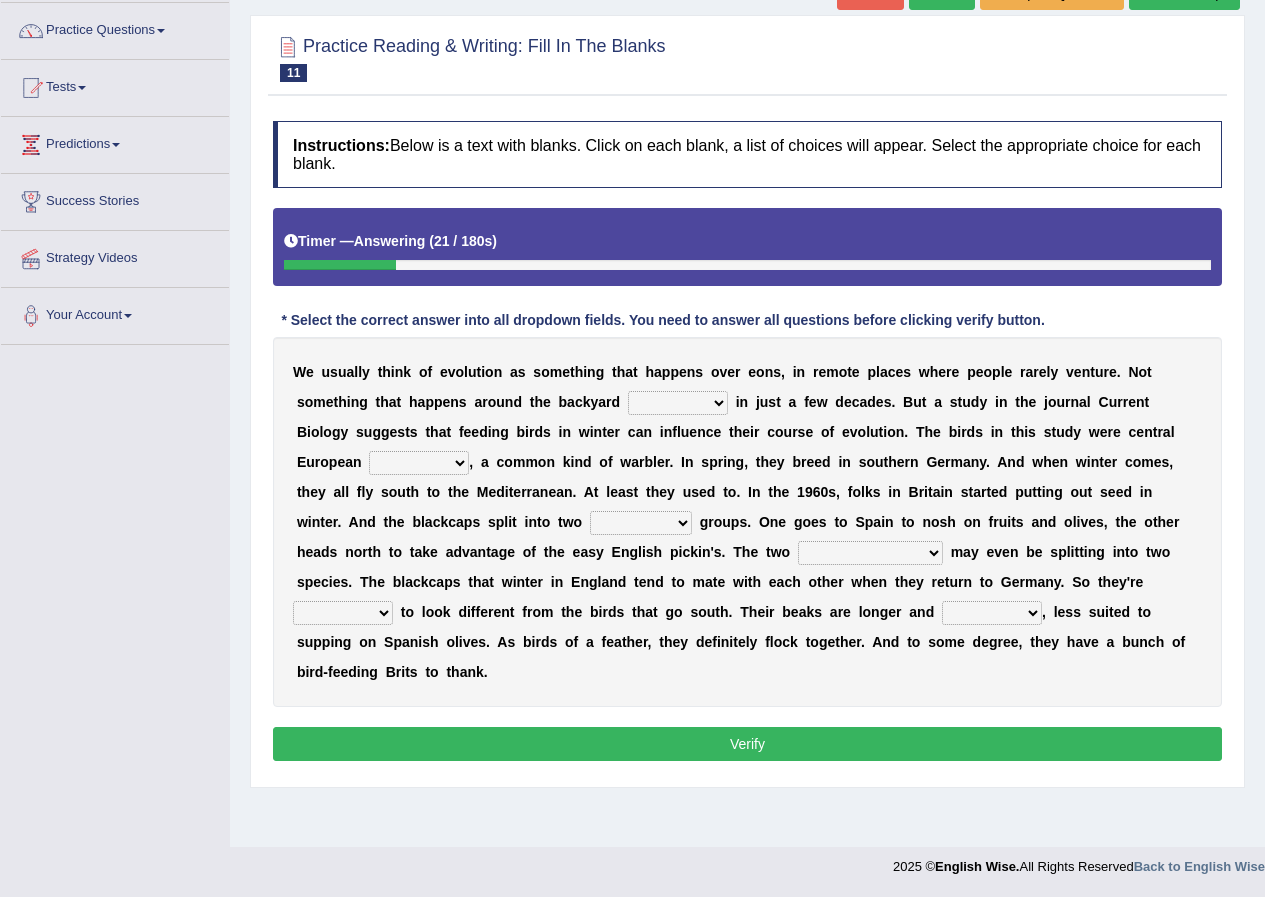 select on "birdfeeder" 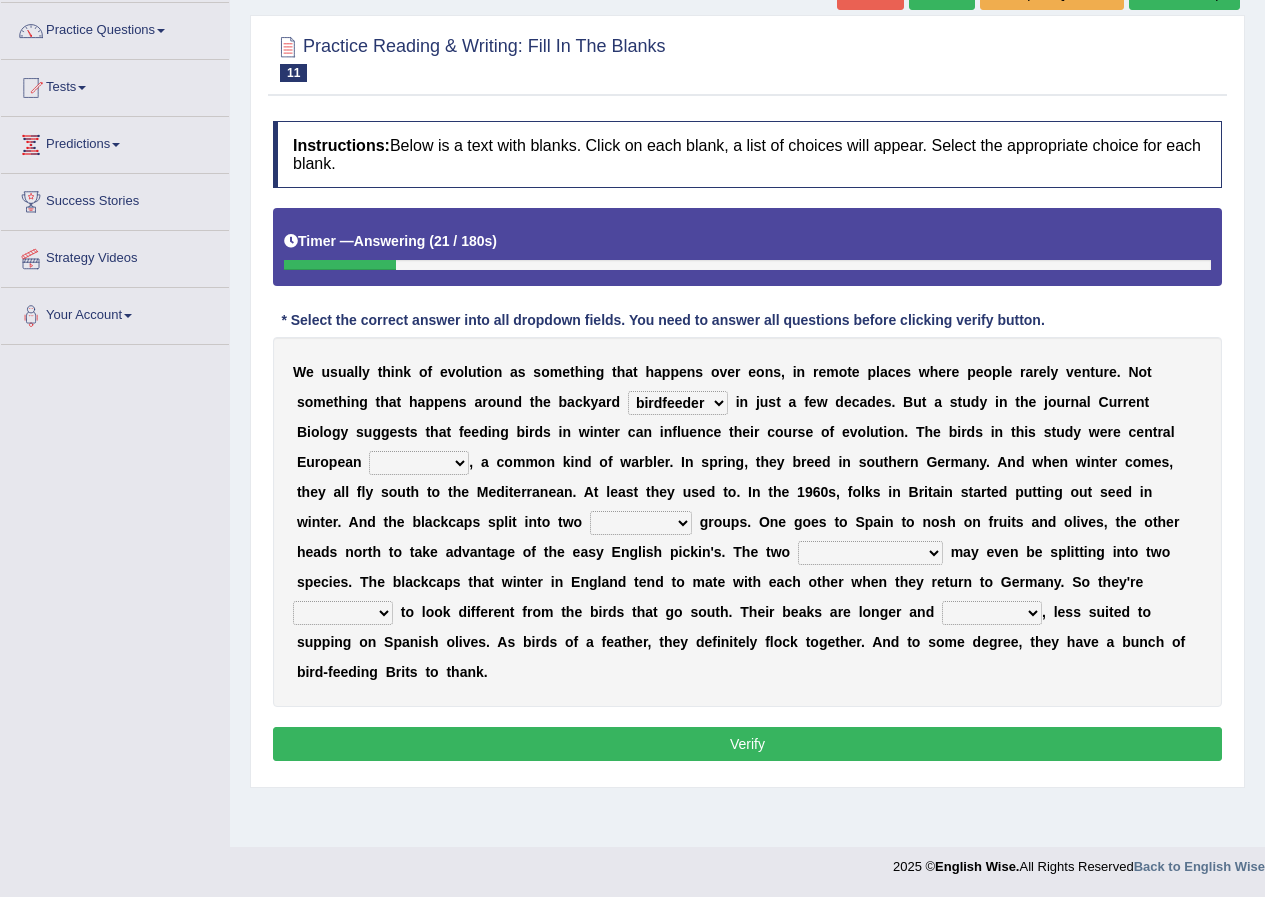 click on "beaver believer birdfeeder phonier" at bounding box center (678, 403) 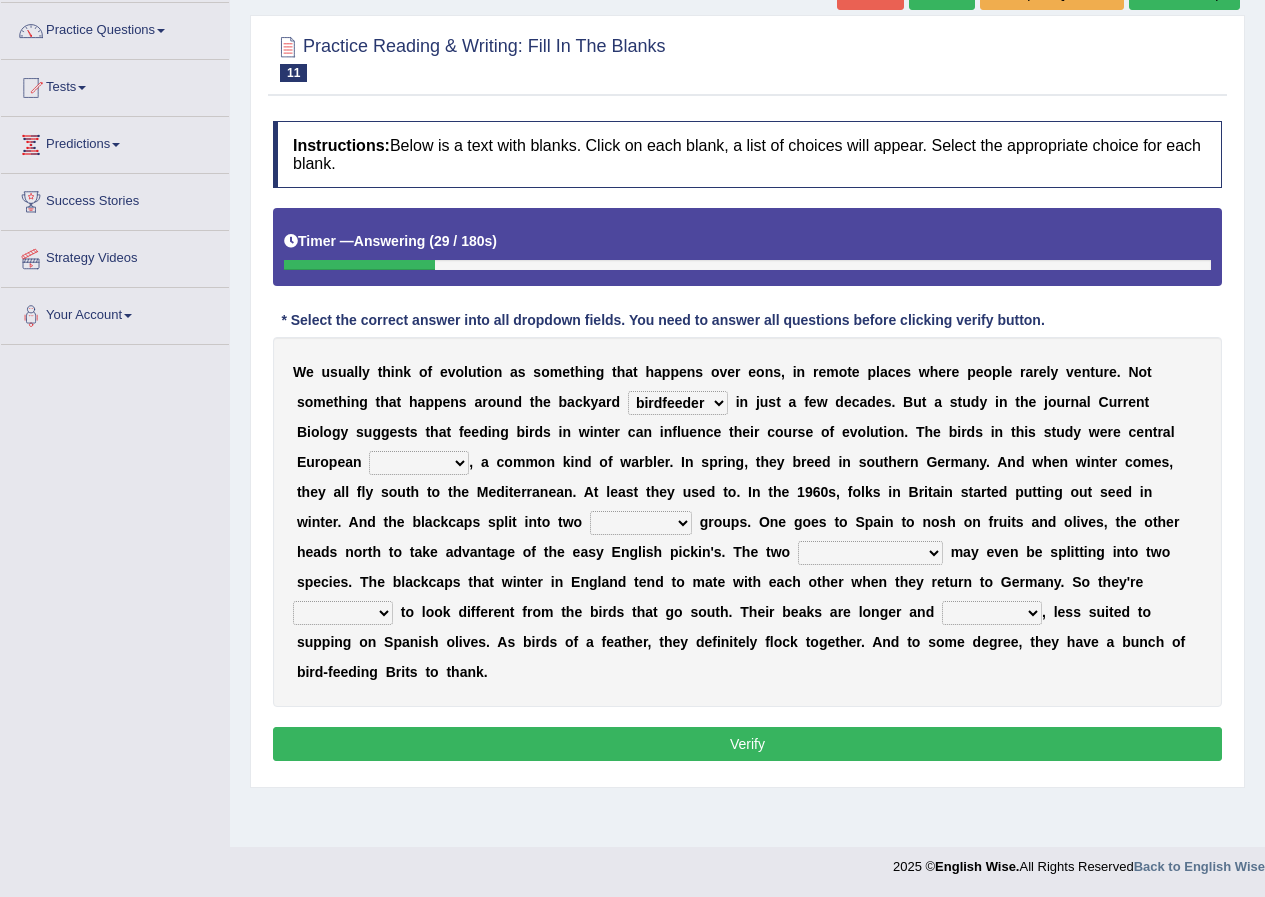 click on "blackcaps pox flaps chats" at bounding box center (419, 463) 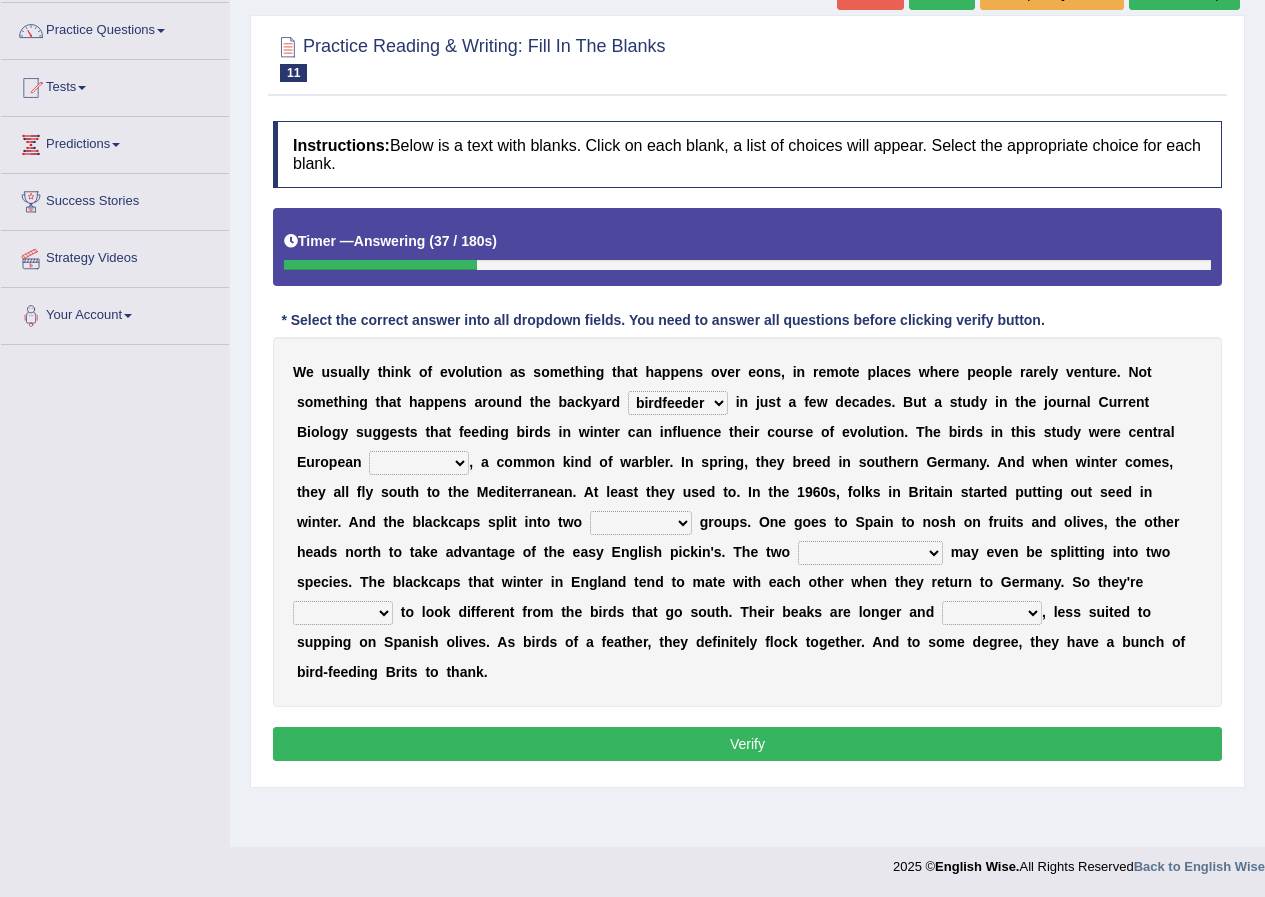 select on "blackcaps" 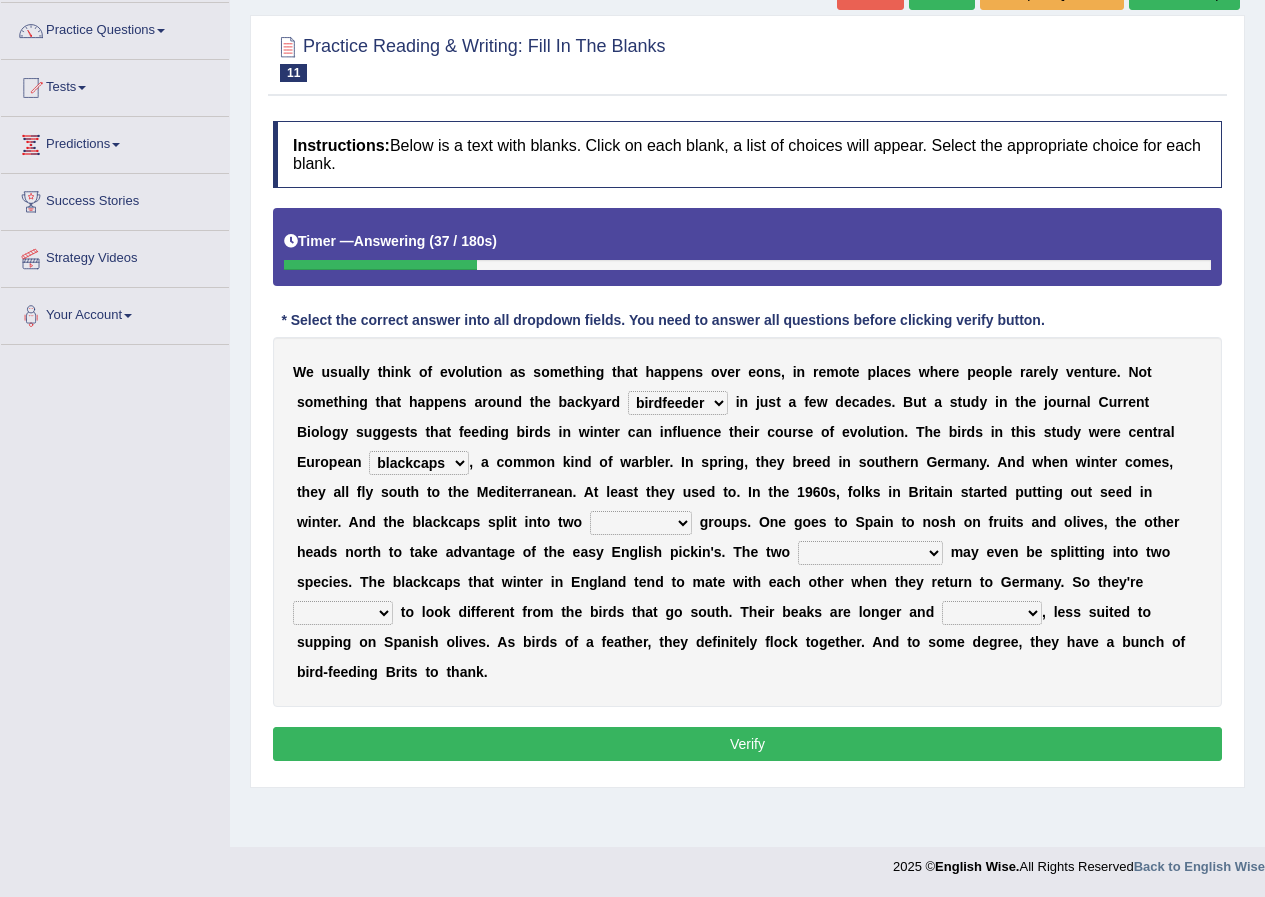 click on "blackcaps pox flaps chats" at bounding box center [419, 463] 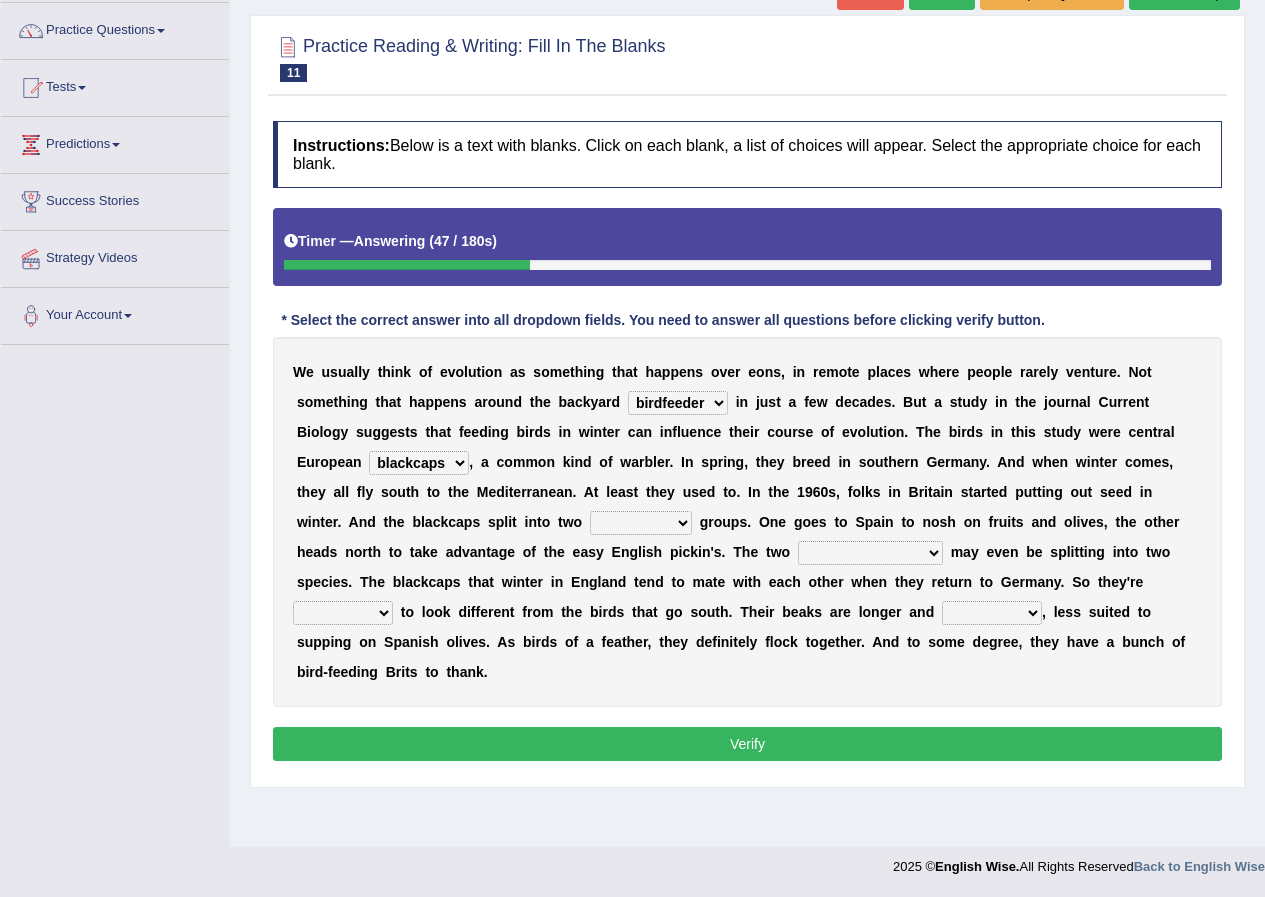 click on "distinct bit disconnect split" at bounding box center [641, 523] 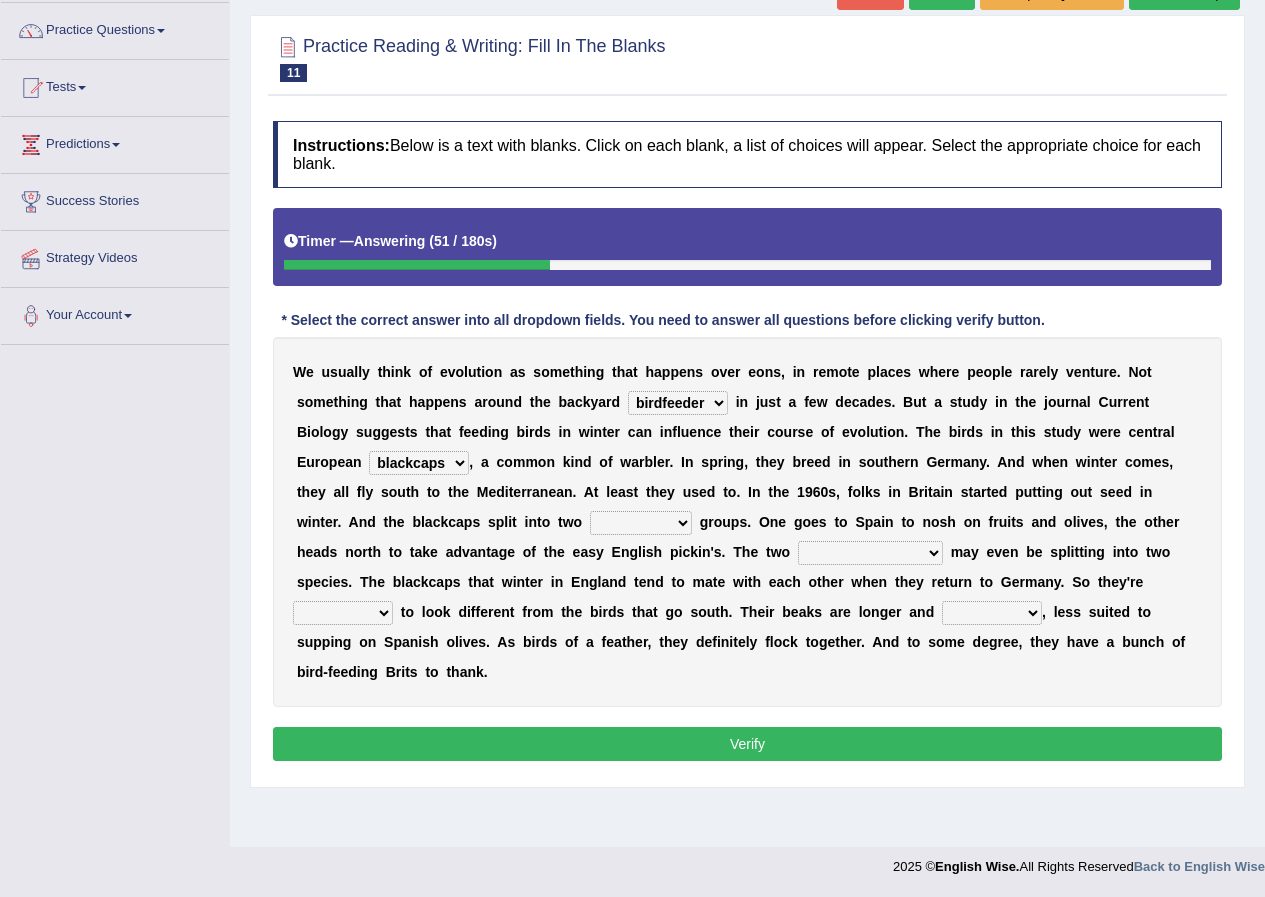 select on "distinct" 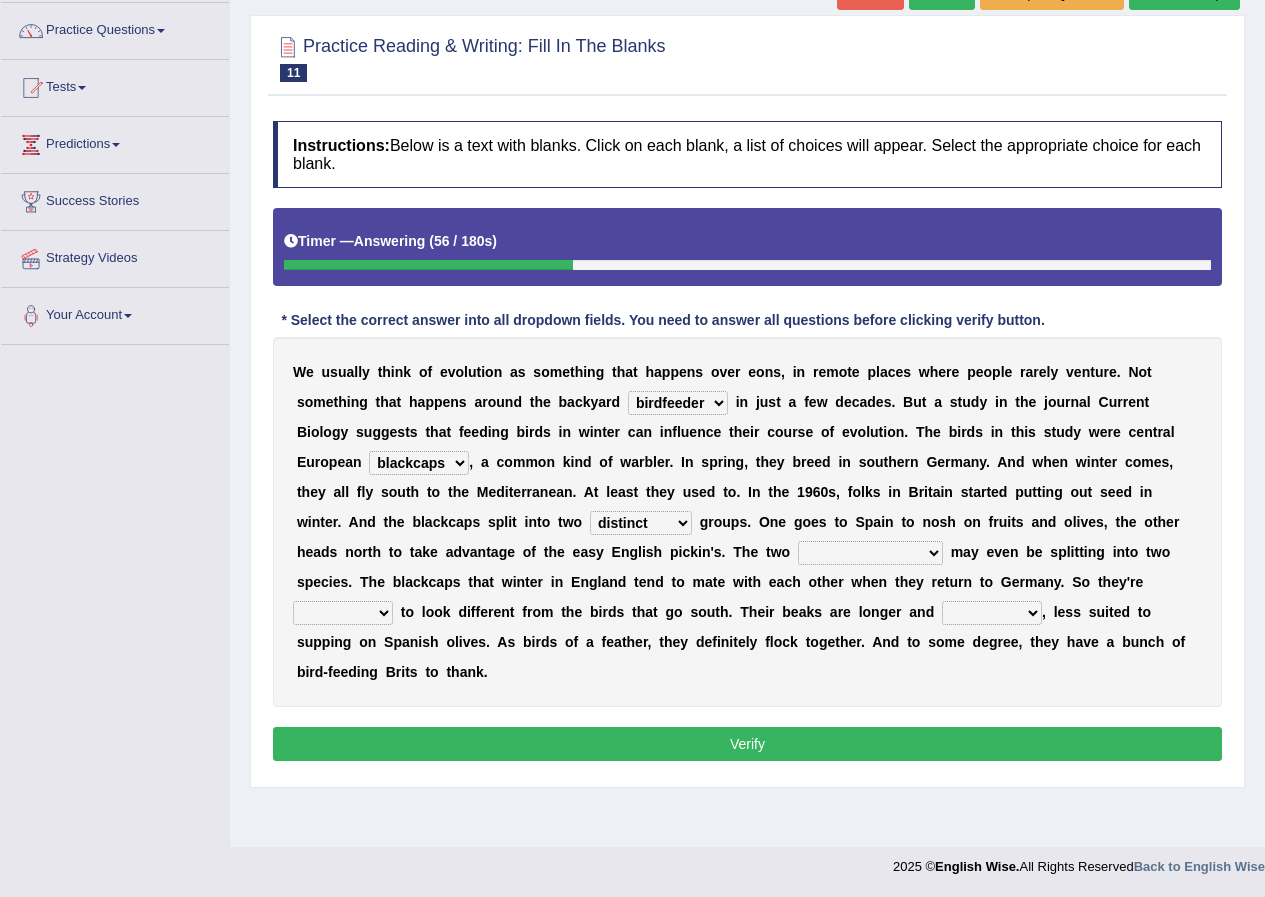 click on "elevators populations breakers contraindications" at bounding box center [870, 553] 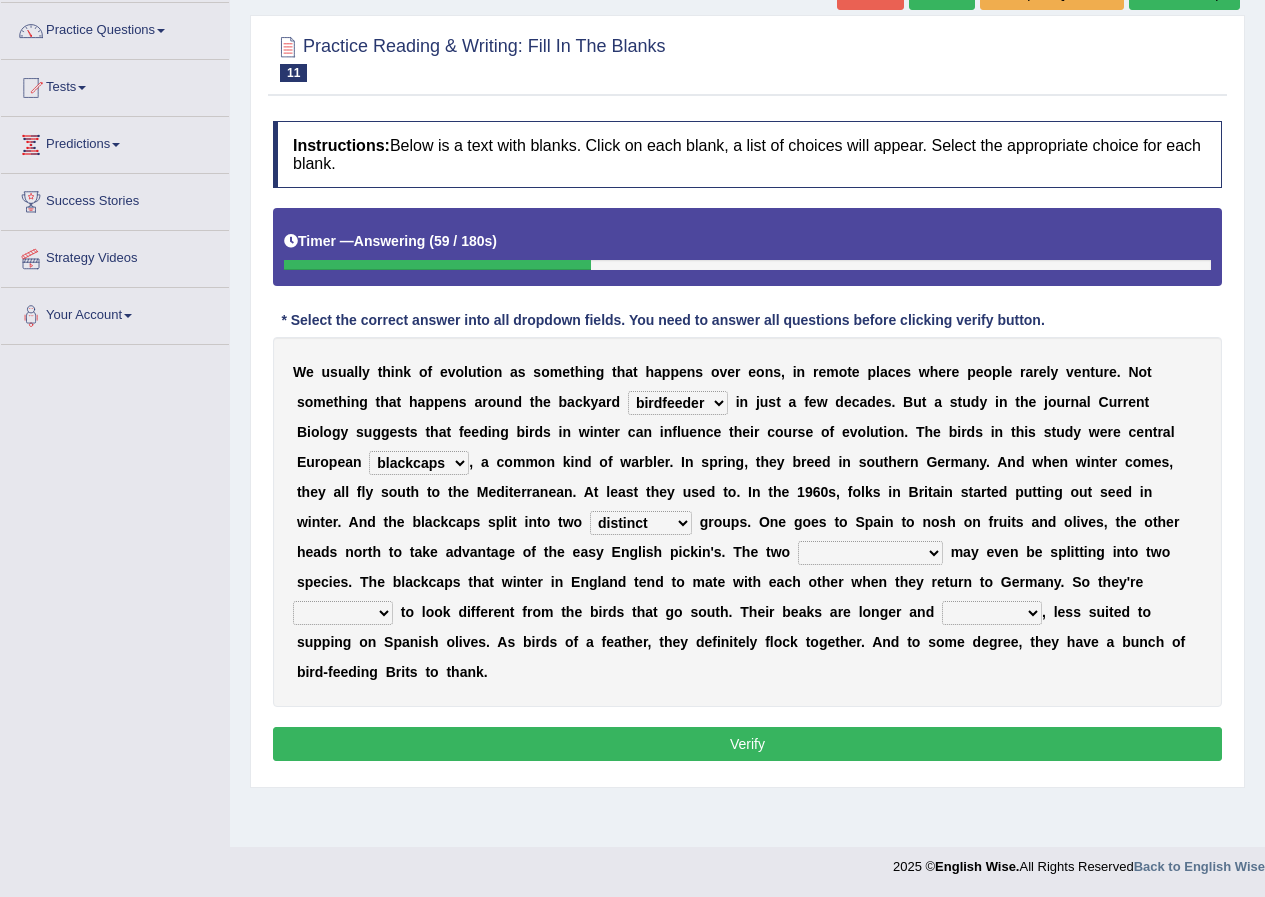 click on "elevators populations breakers contraindications" at bounding box center [870, 553] 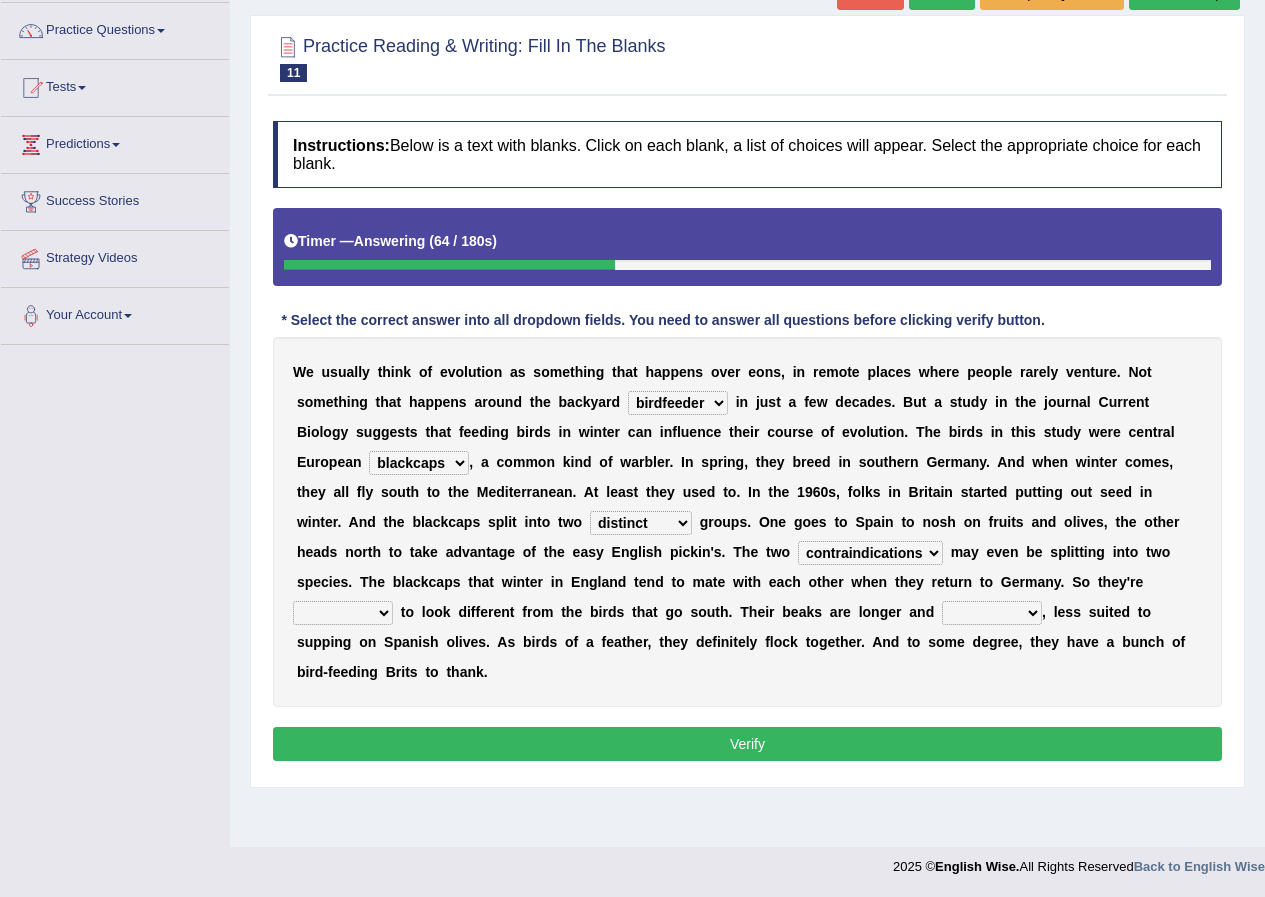 click on "elevators populations breakers contraindications" at bounding box center [870, 553] 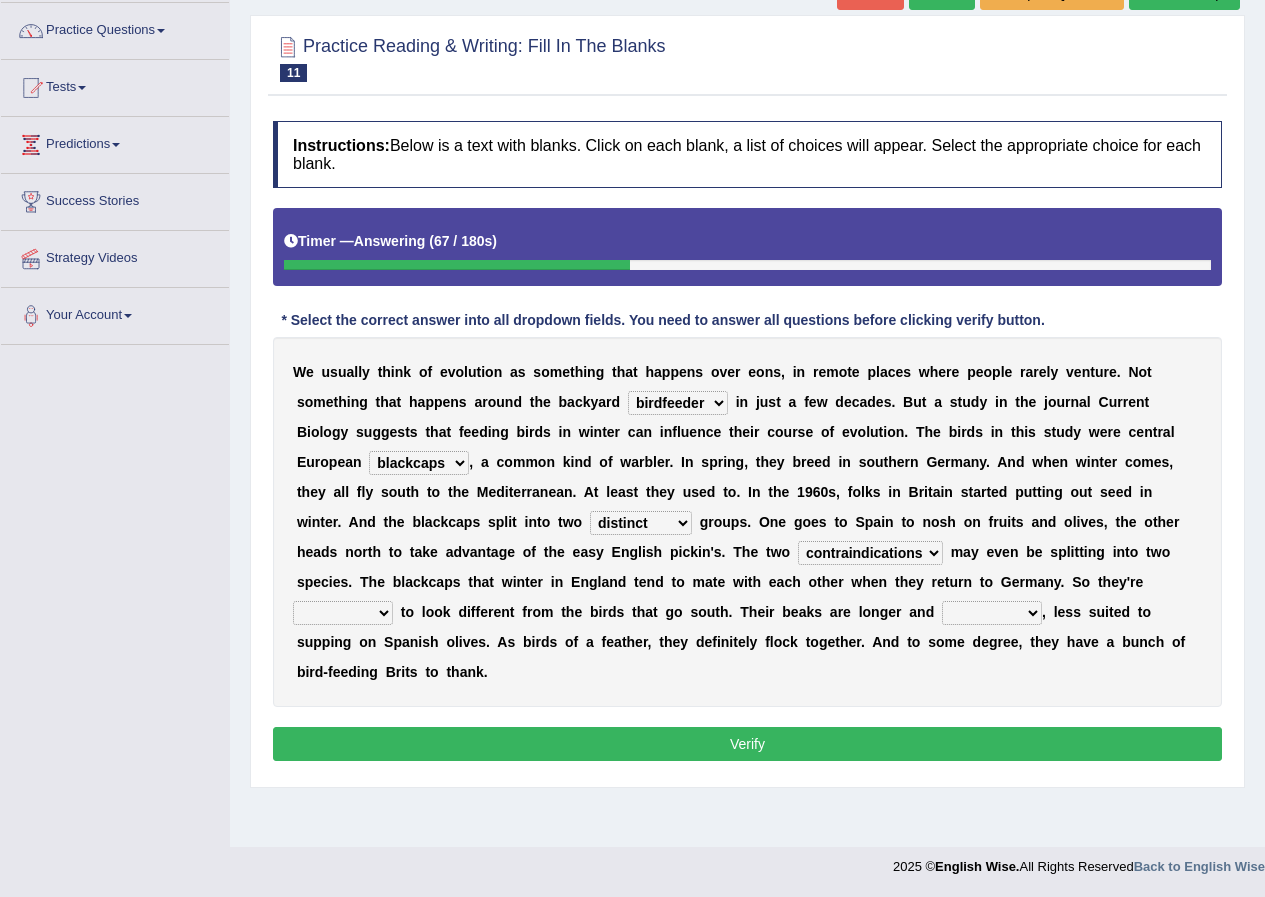 select on "populations" 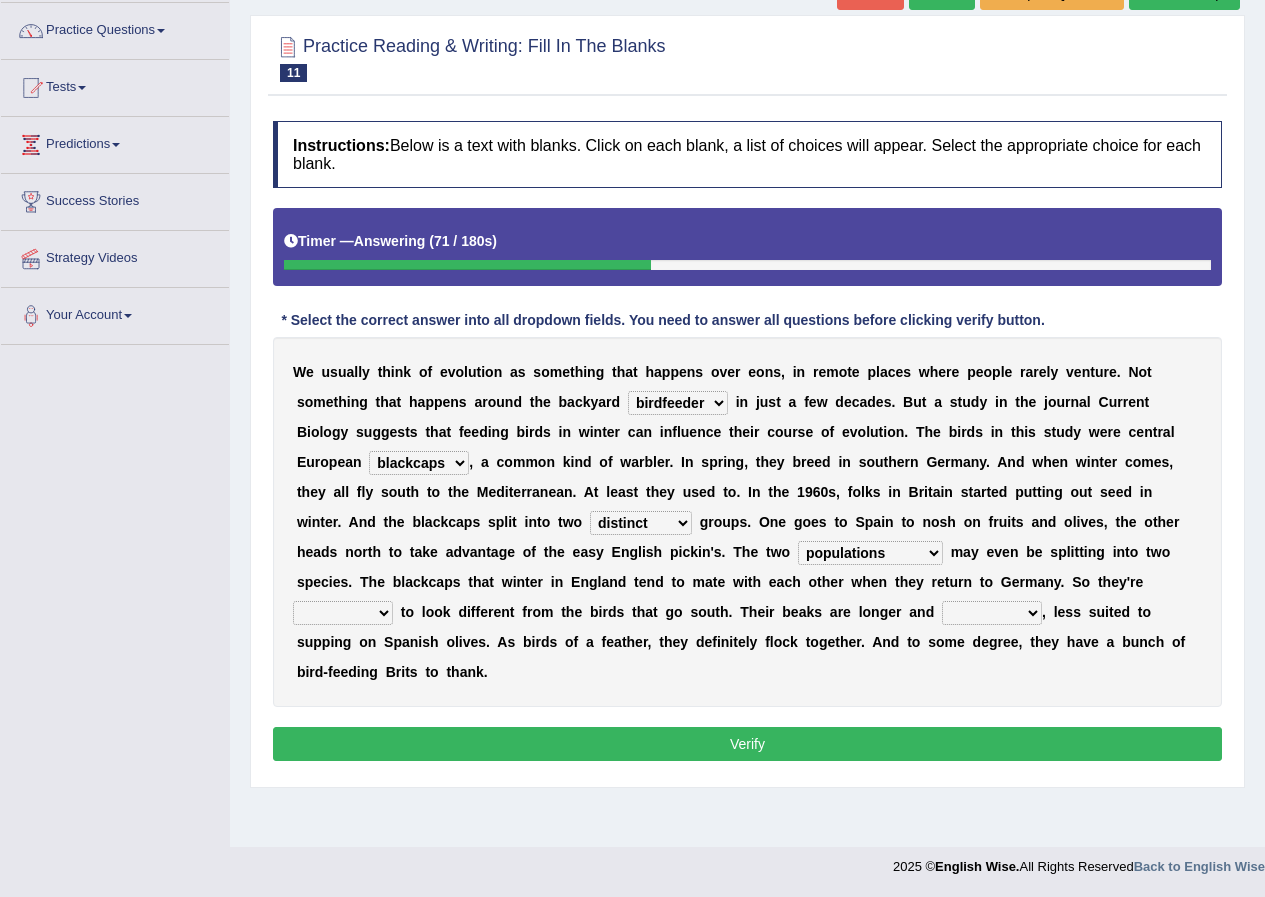 click on "elevators populations breakers contraindications" at bounding box center [870, 553] 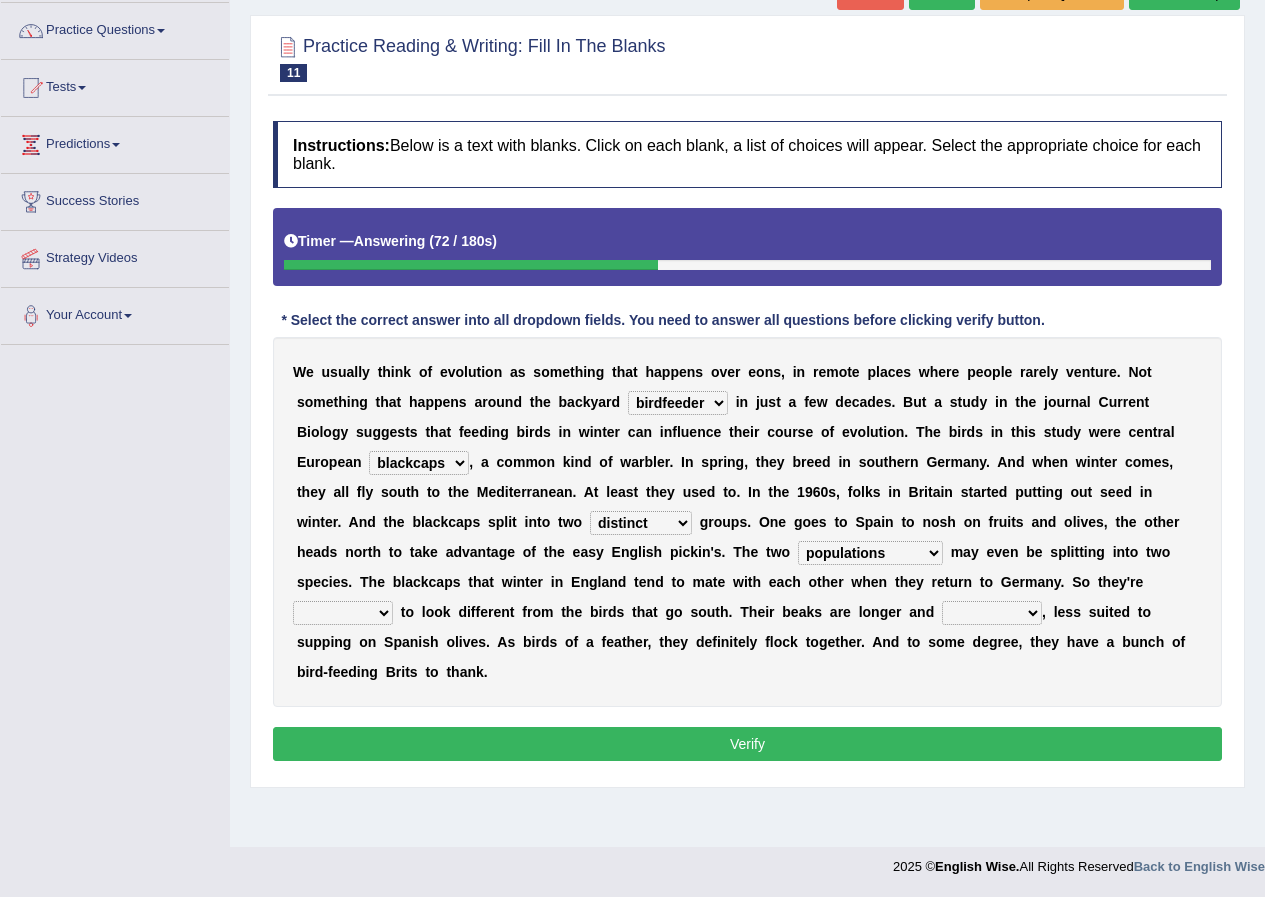 click on "elevators populations breakers contraindications" at bounding box center (870, 553) 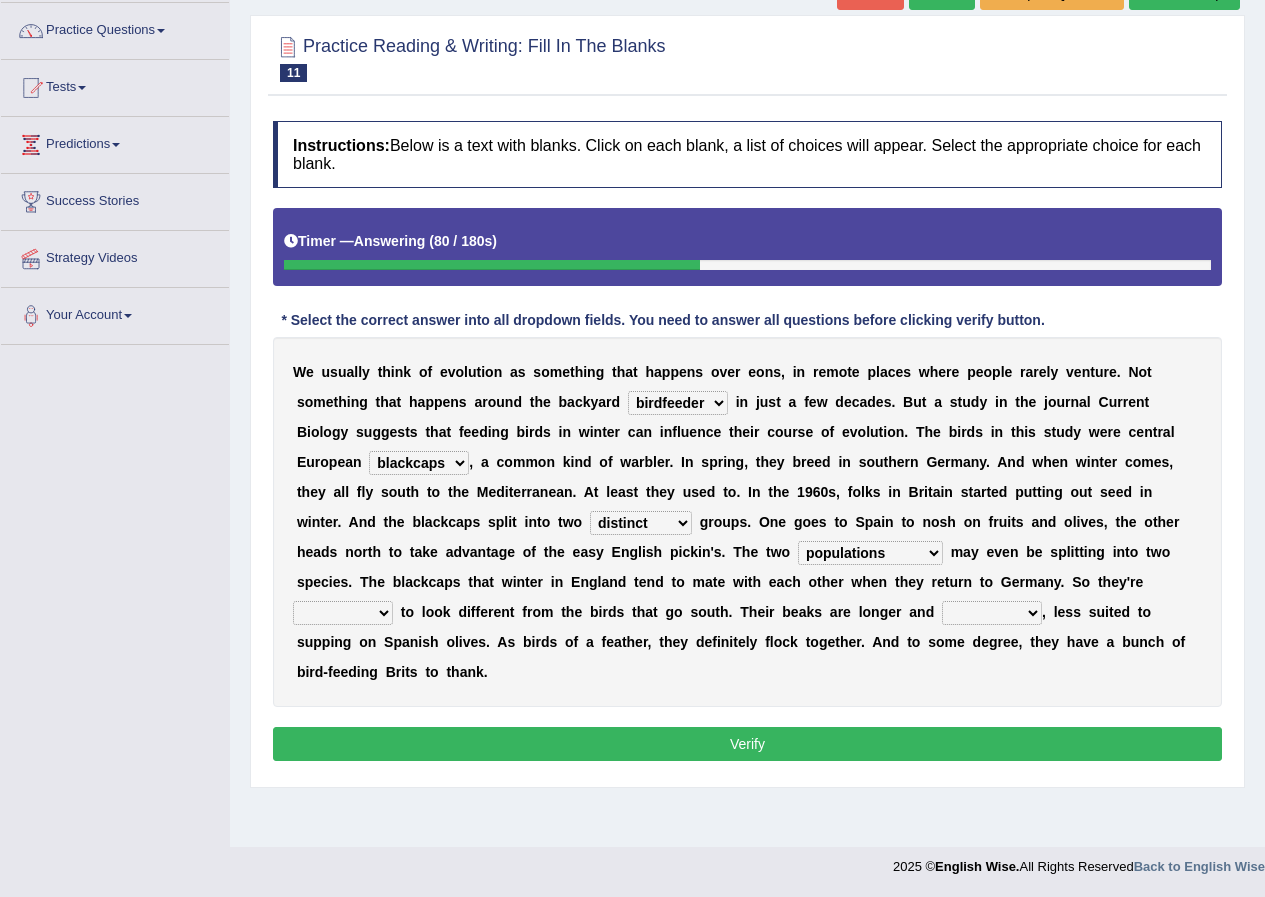 click on "starting blotting wanting padding" at bounding box center [343, 613] 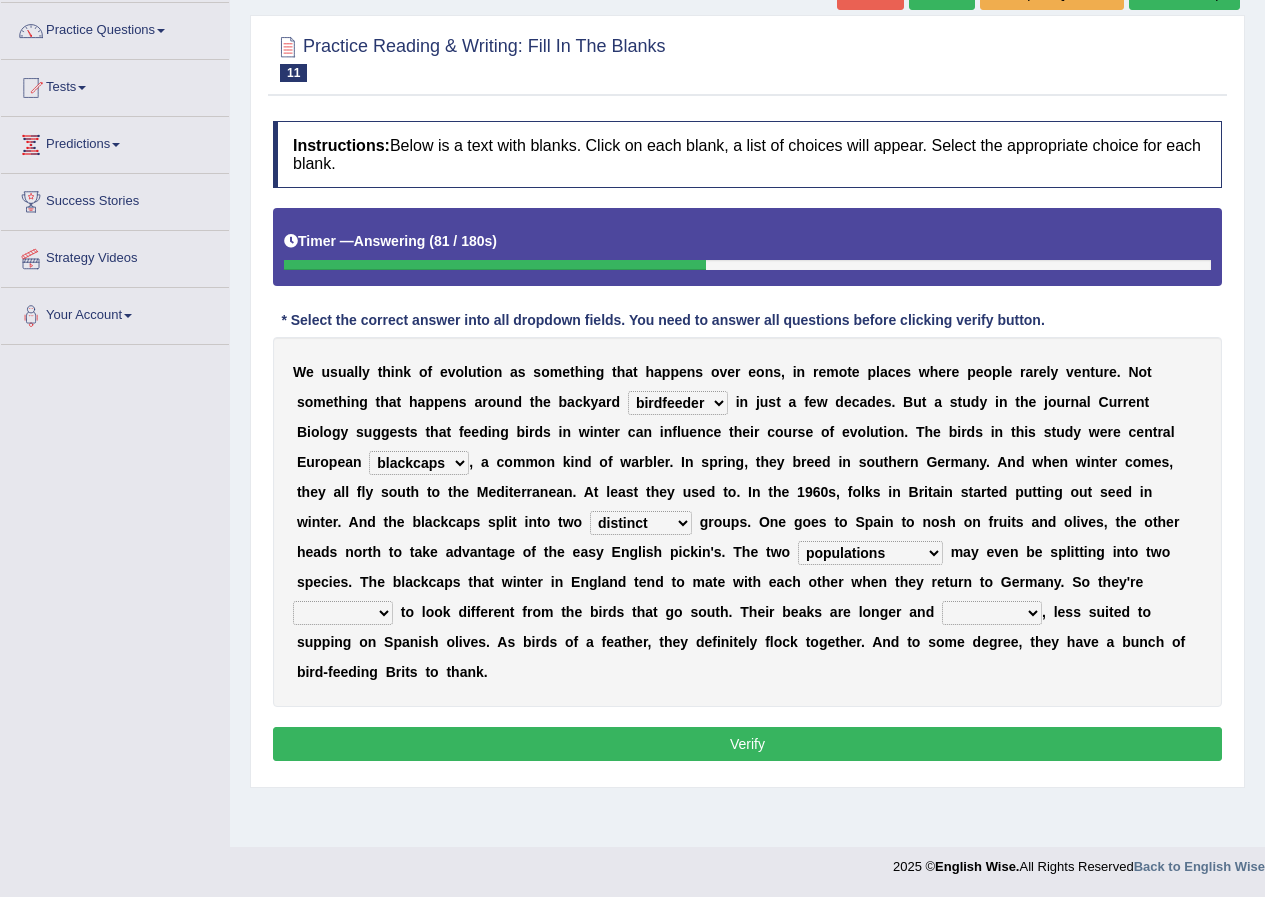 select on "starting" 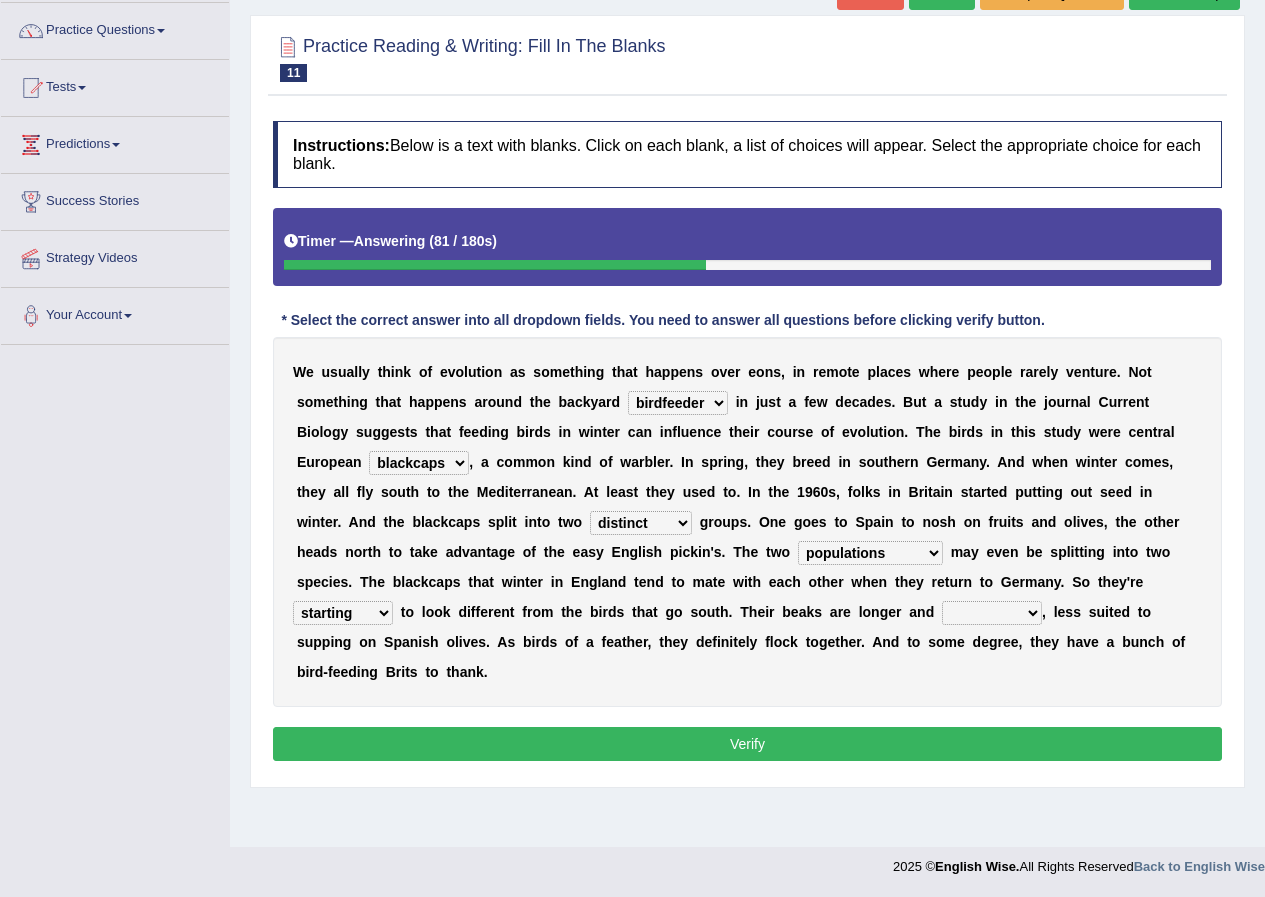 click on "starting blotting wanting padding" at bounding box center [343, 613] 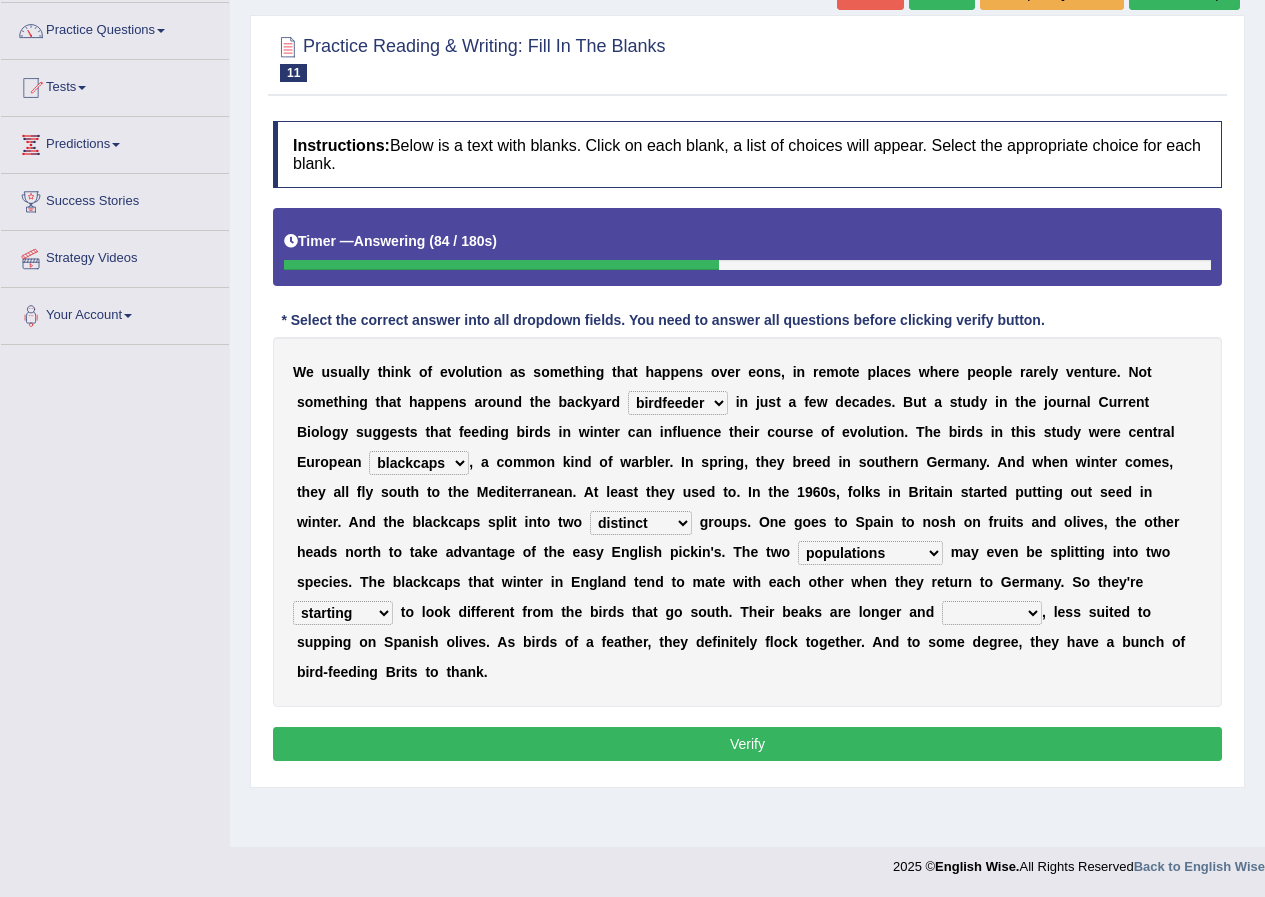 click on "l" at bounding box center [1056, 612] 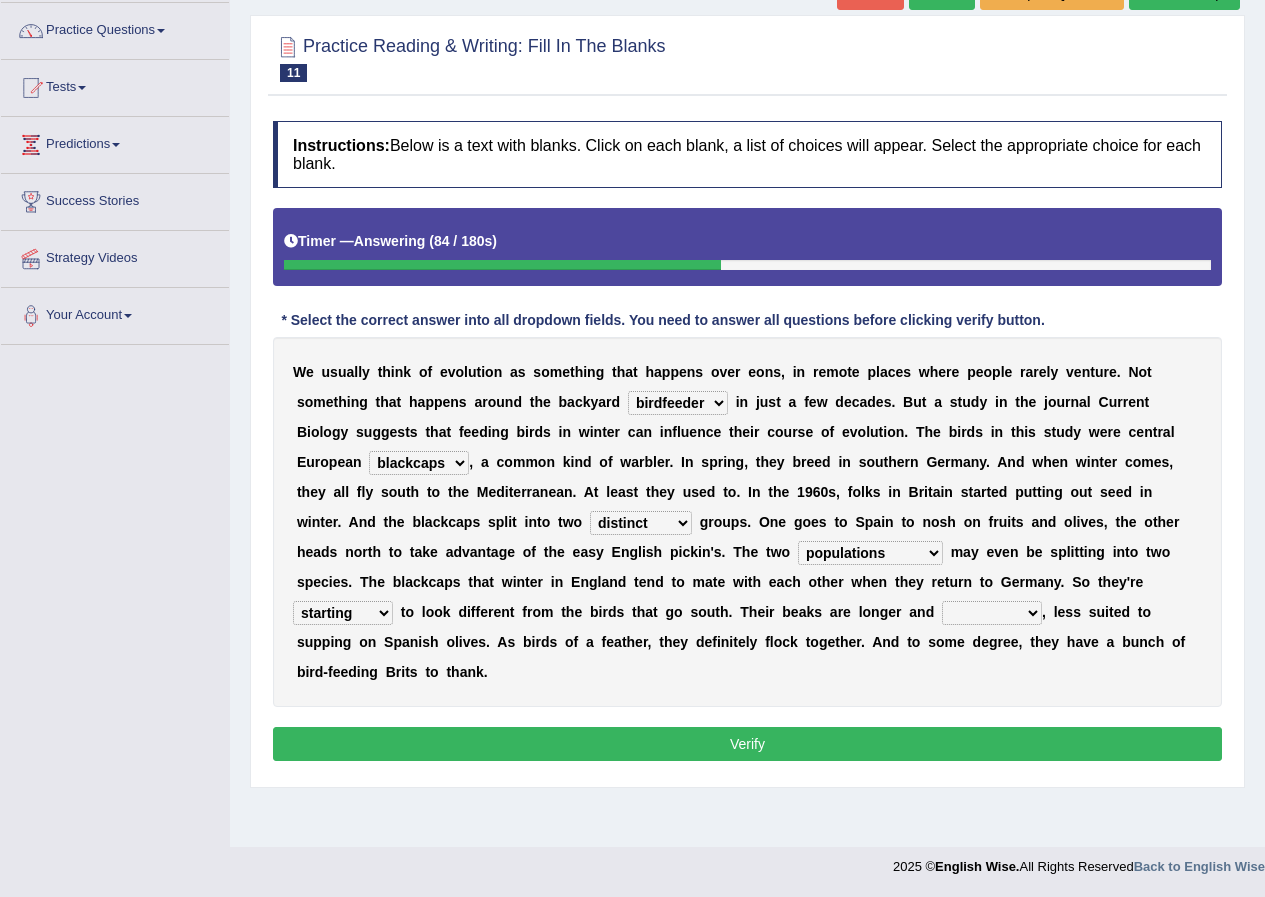 click on "freshwater spillover scheduler narrower" at bounding box center (992, 613) 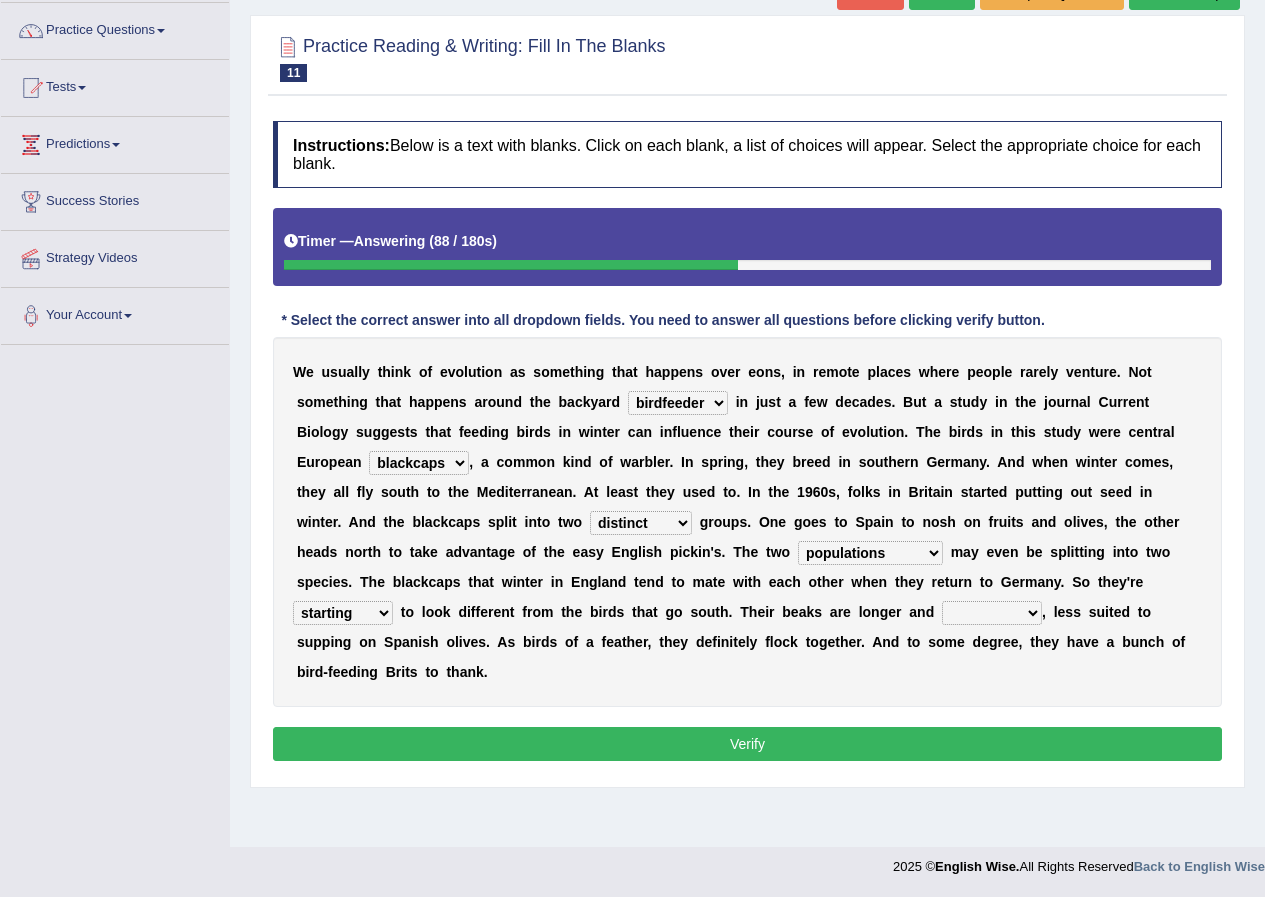 select on "narrower" 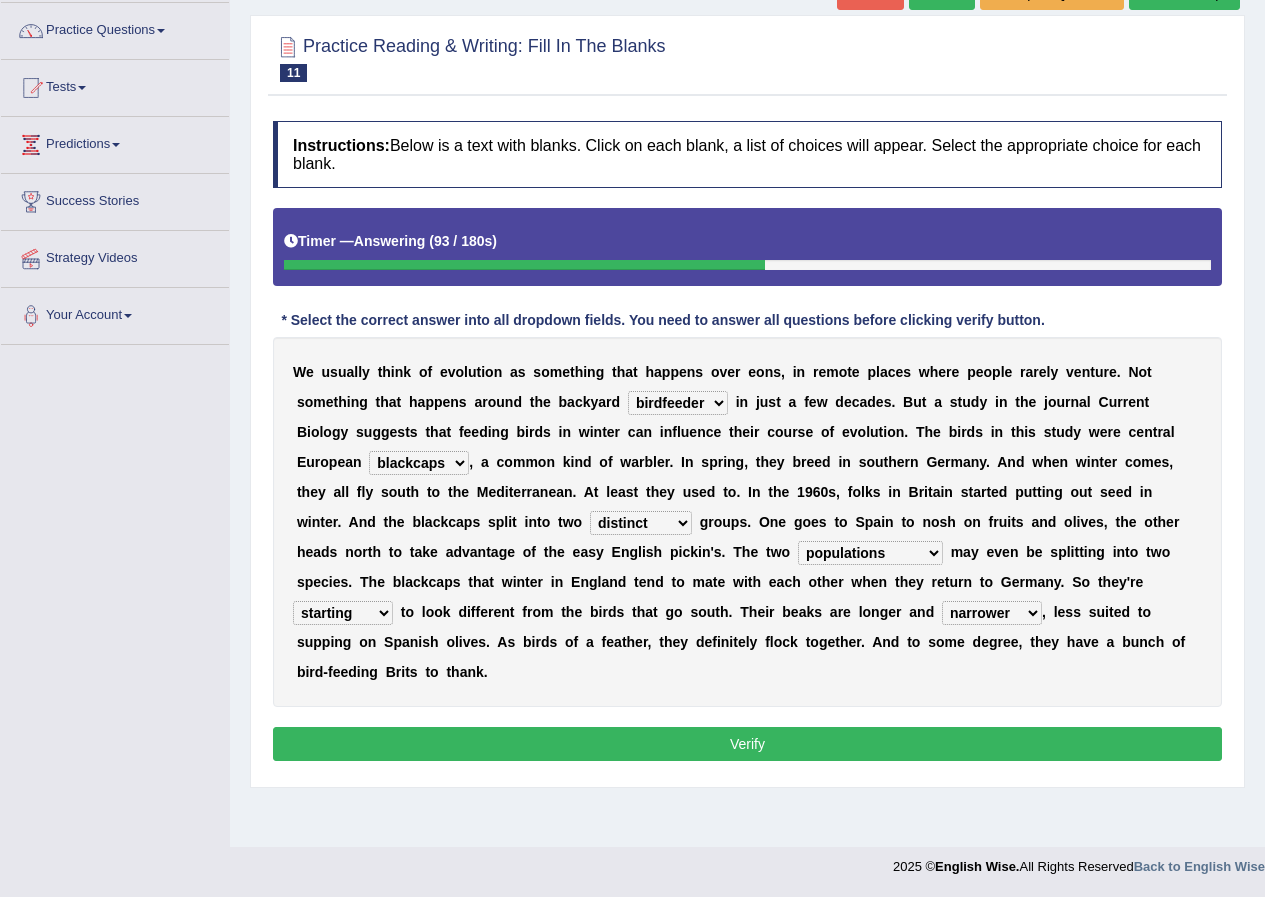 click on "freshwater spillover scheduler narrower" at bounding box center (992, 613) 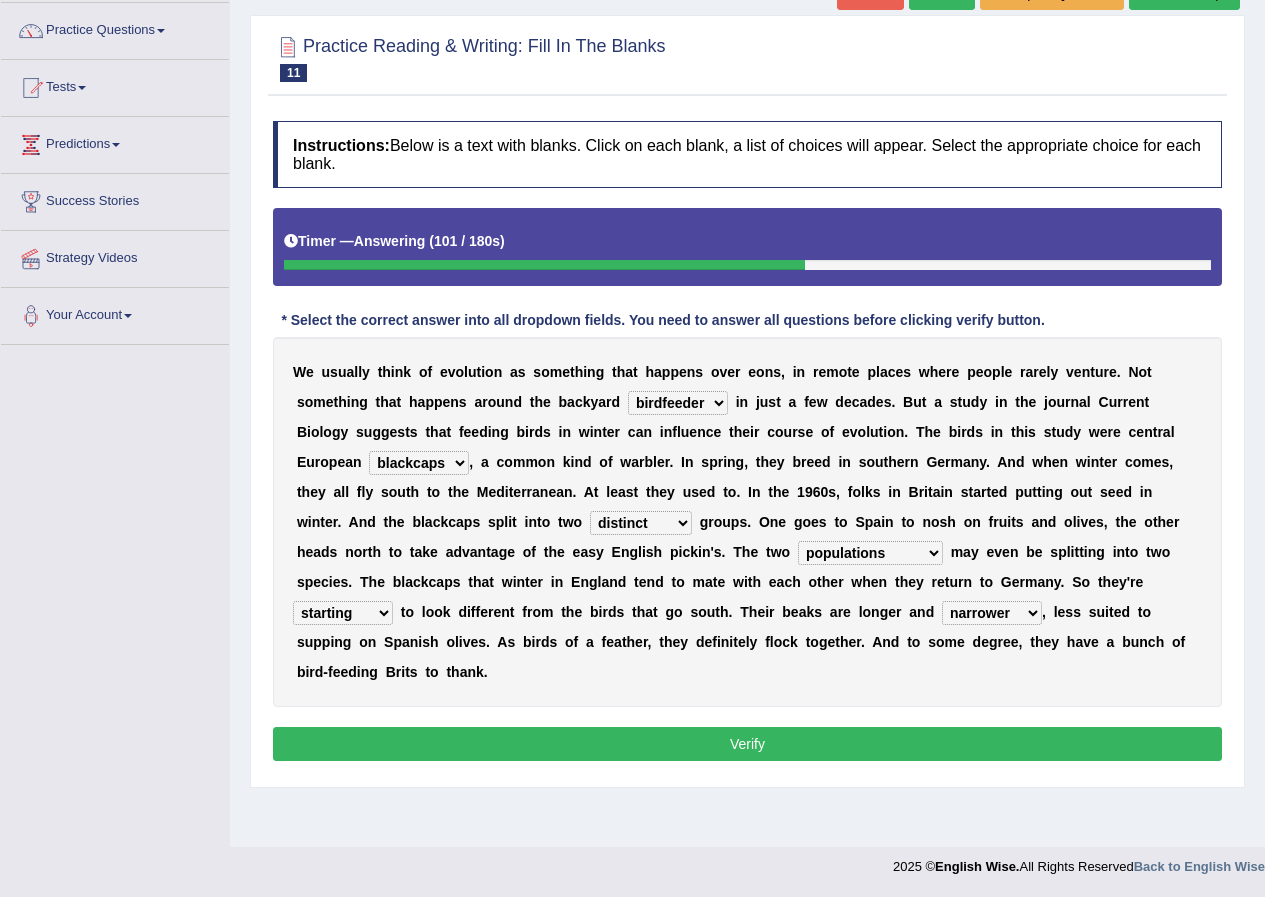 click on "W e    u s u a l l y    t h i n k    o f    e v o l u t i o n    a s    s o m e t h i n g    t h a t    h a p p e n s    o v e r    e o n s ,    i n    r e m o t e    p l a c e s    w h e r e    p e o p l e    r a r e l y    v e n t u r e .    N o t    s o m e t h i n g    t h a t    h a p p e n s    a r o u n d    t h e    b a c k y a r d    beaver believer birdfeeder phonier    i n    j u s t    a    f e w    d e c a d e s .    B u t    a    s t u d y    i n    t h e    j o u r n a l    C u r r e n t    B i o l o g y    s u g g e s t s    t h a t    f e e d i n g    b i r d s    i n    w i n t e r    c a n    i n f l u e n c e    t h e i r    c o u r s e    o f    e v o l u t i o n .    T h e    b i r d s    i n    t h i s    s t u d y    w e r e    c e n t r a l    E u r o p e a n    blackcaps pox flaps chats ,    a    c o m m o n    k i n d    o f    w a r b l e r .    I n    s p r i n g ,    t h e y    b r e e d    i n    s o u t h e r" at bounding box center (747, 522) 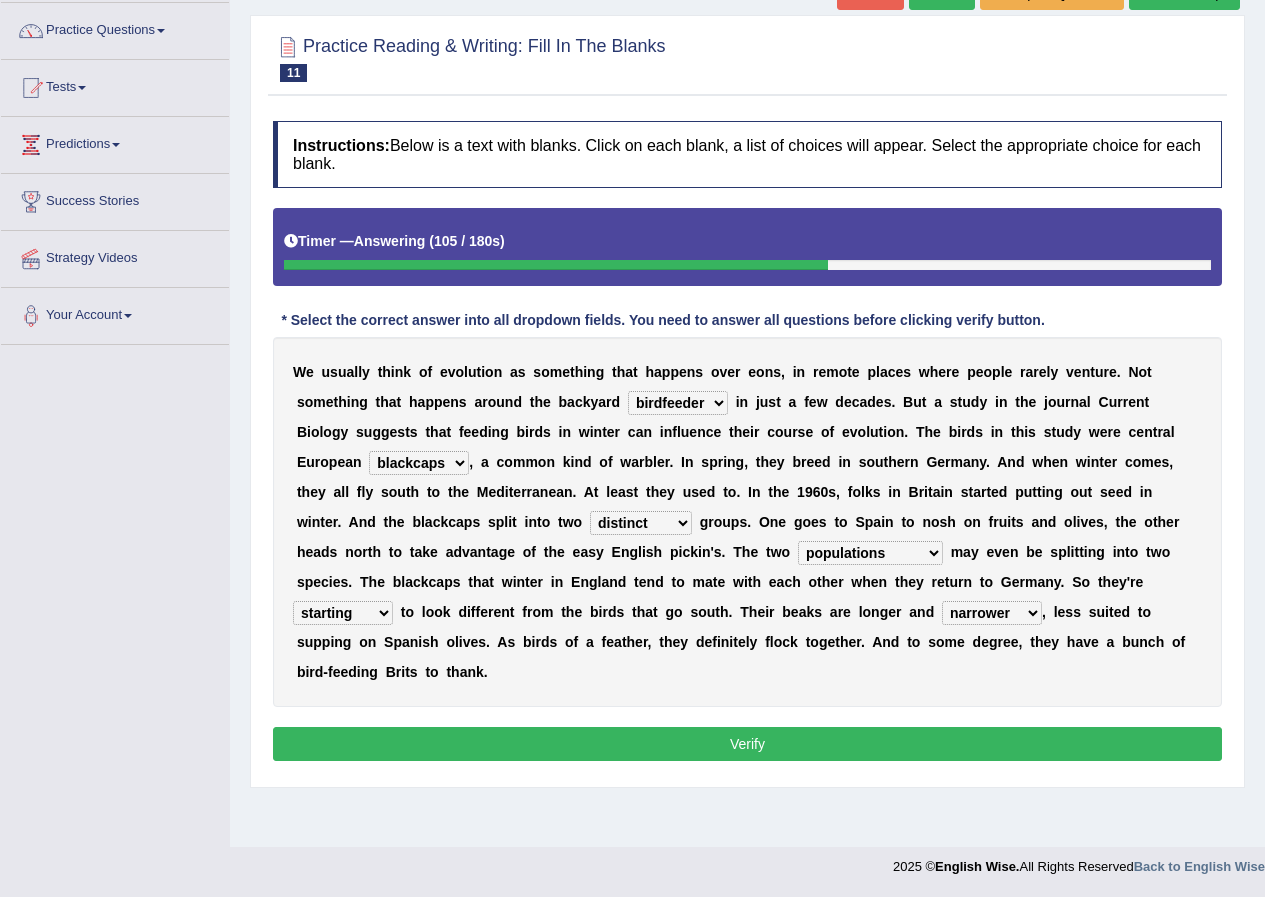 click on "freshwater spillover scheduler narrower" at bounding box center [992, 613] 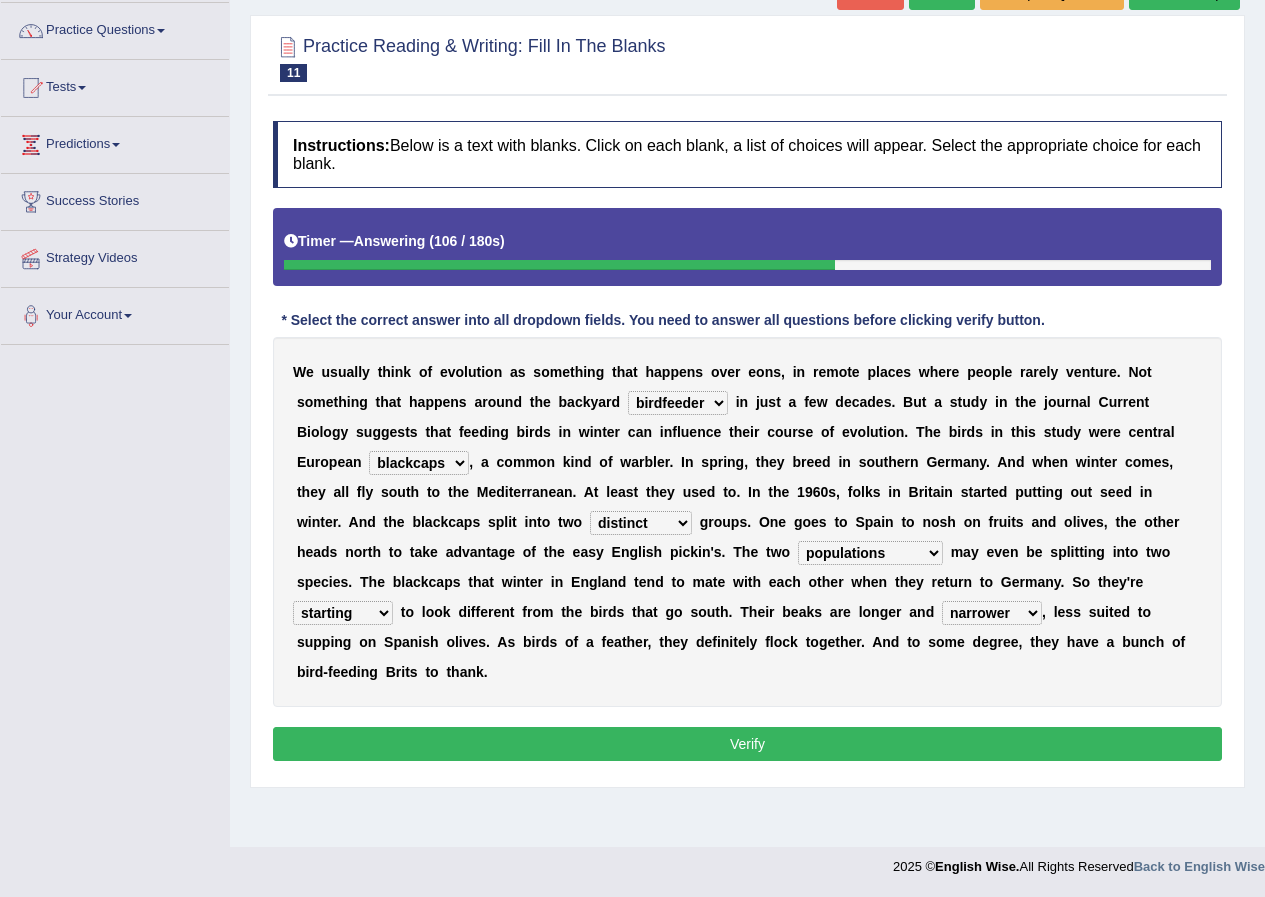 click on "freshwater spillover scheduler narrower" at bounding box center [992, 613] 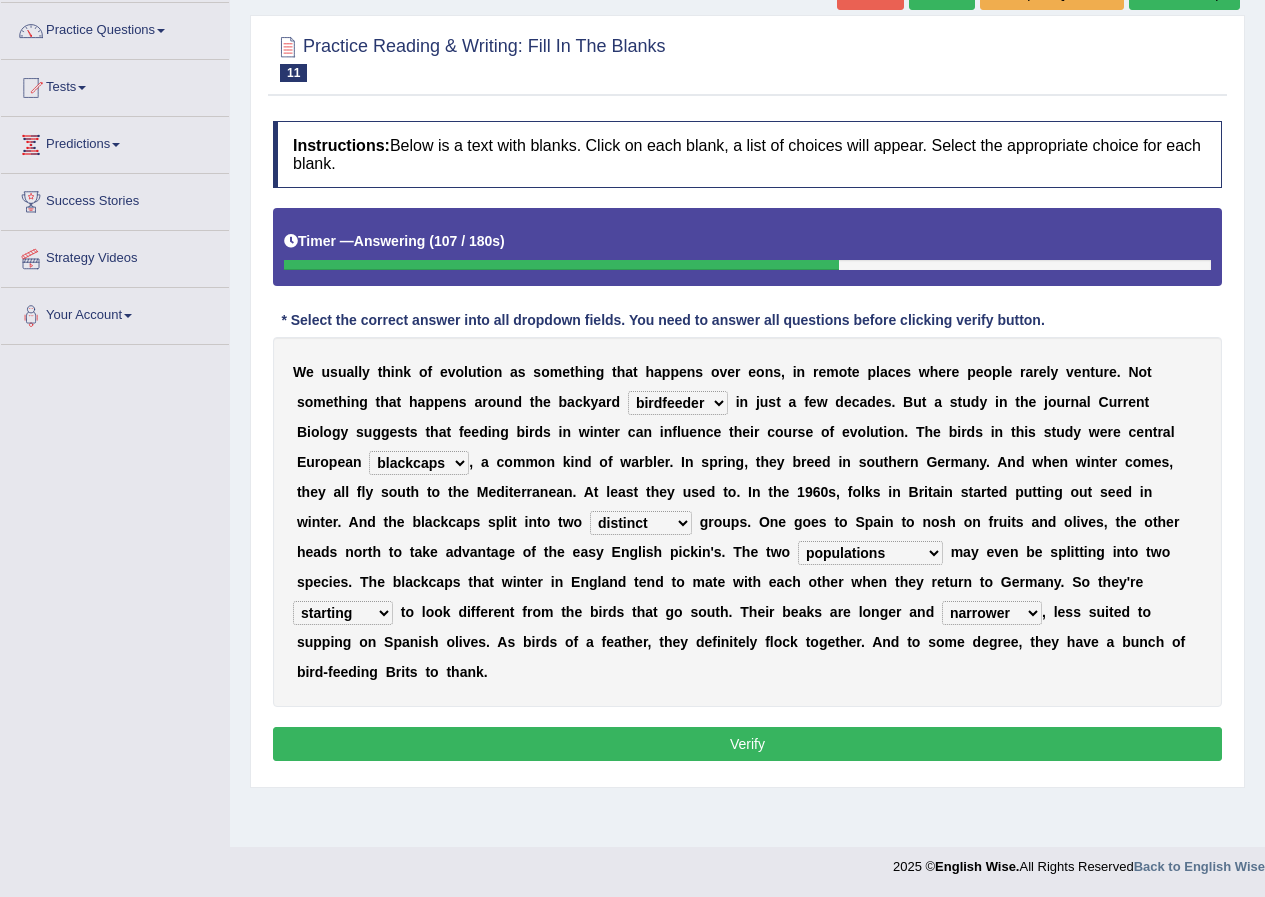 click on "Verify" at bounding box center [747, 744] 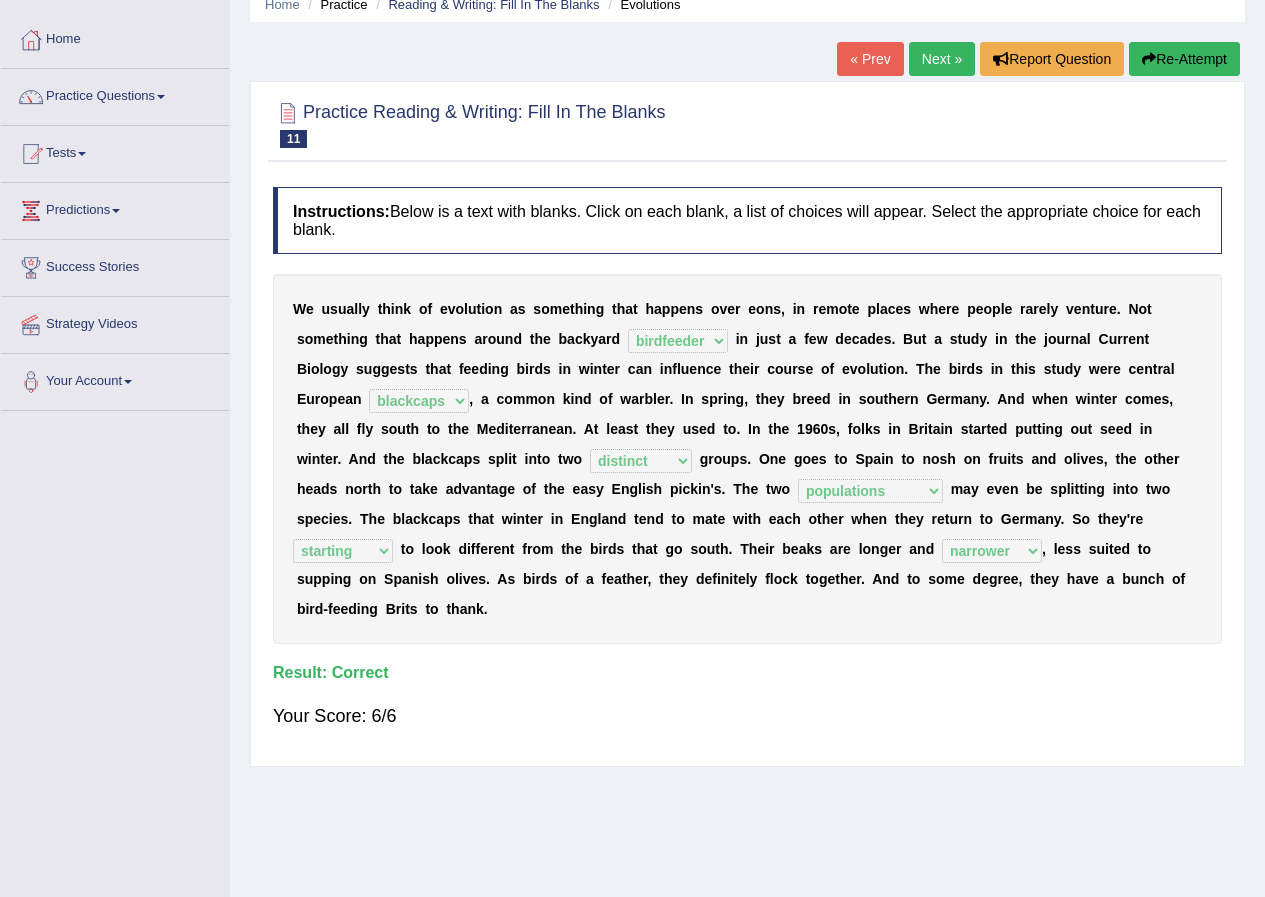scroll, scrollTop: 0, scrollLeft: 0, axis: both 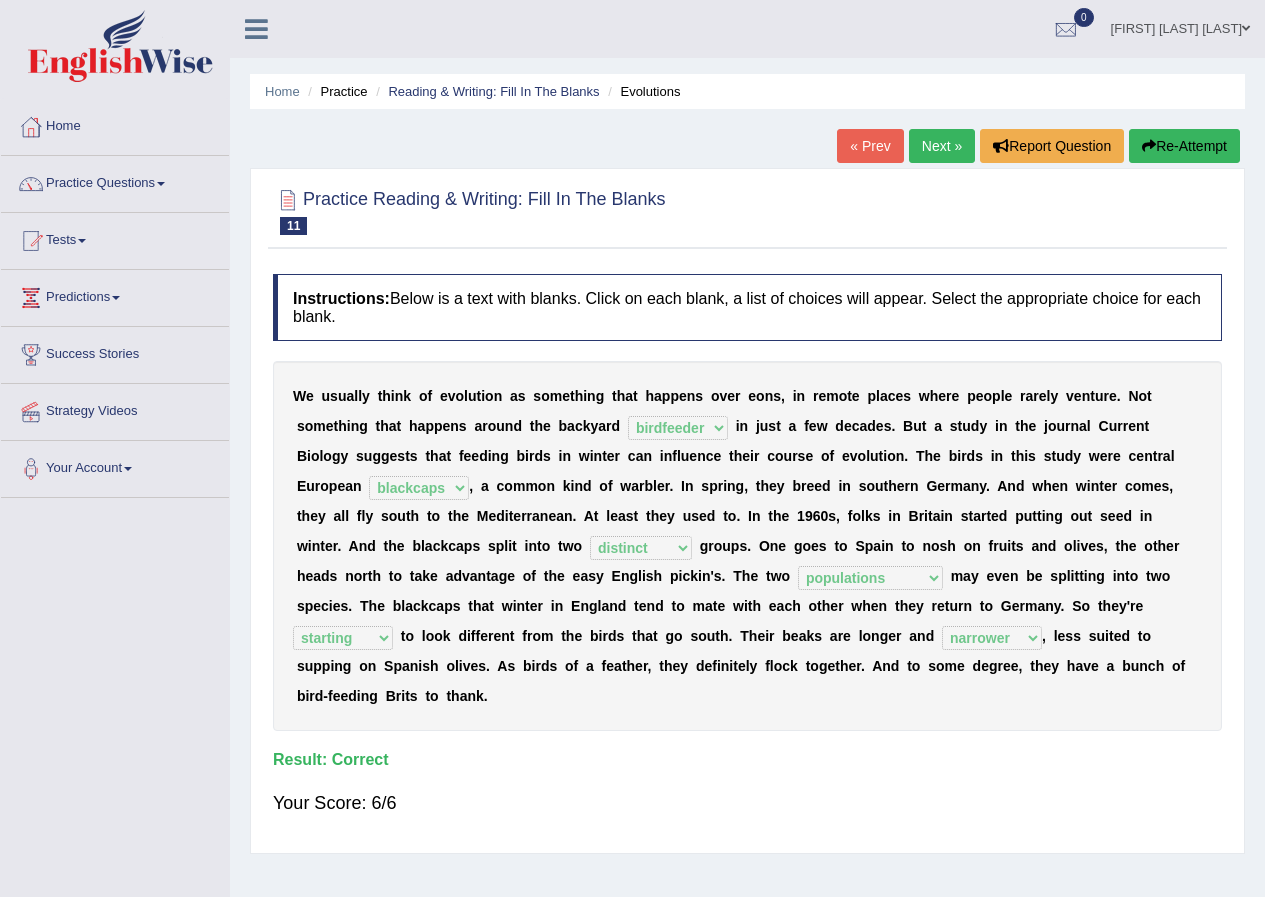 click on "Next »" at bounding box center [942, 146] 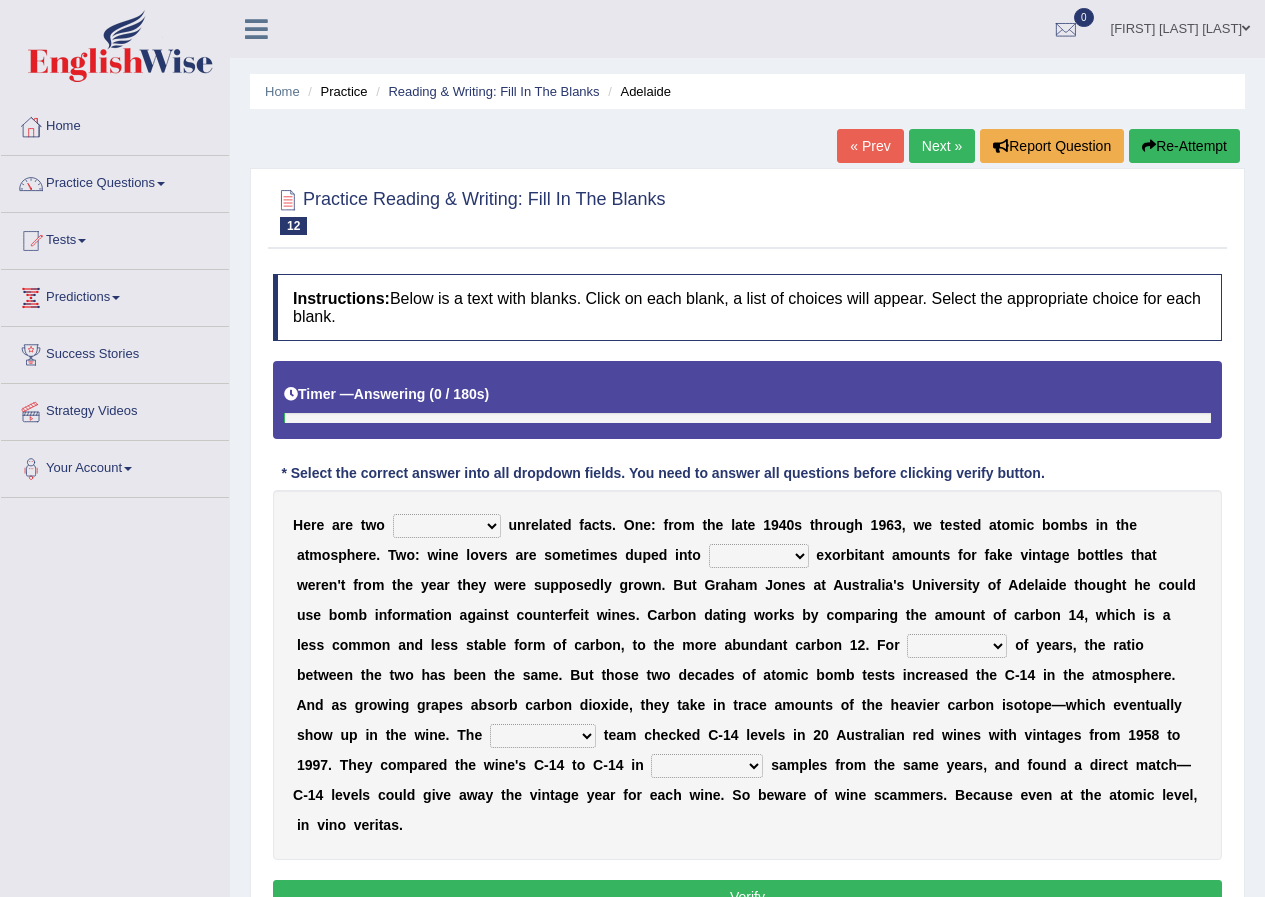 scroll, scrollTop: 0, scrollLeft: 0, axis: both 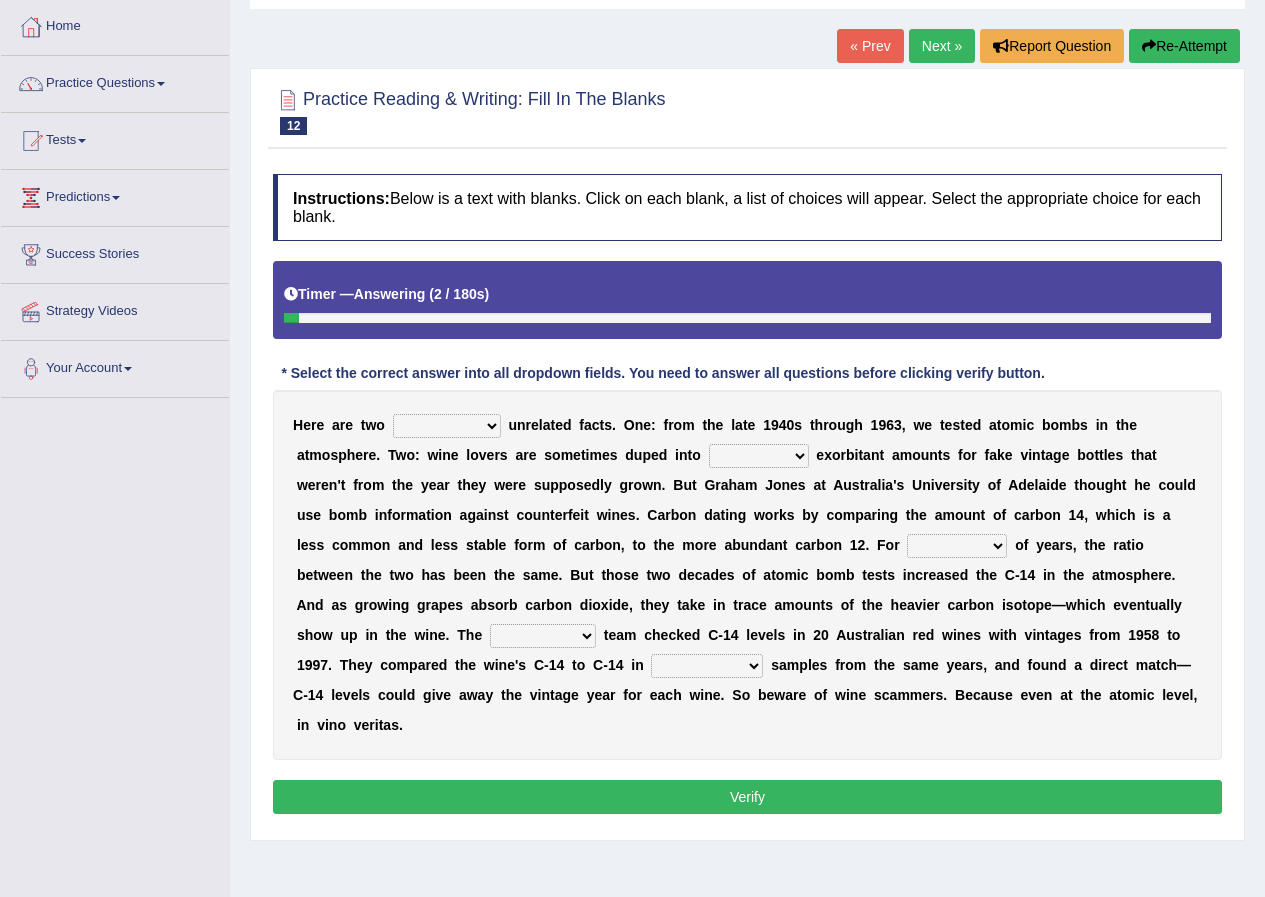 click on "seemingly feelingly endearingly entreatingly" at bounding box center (447, 426) 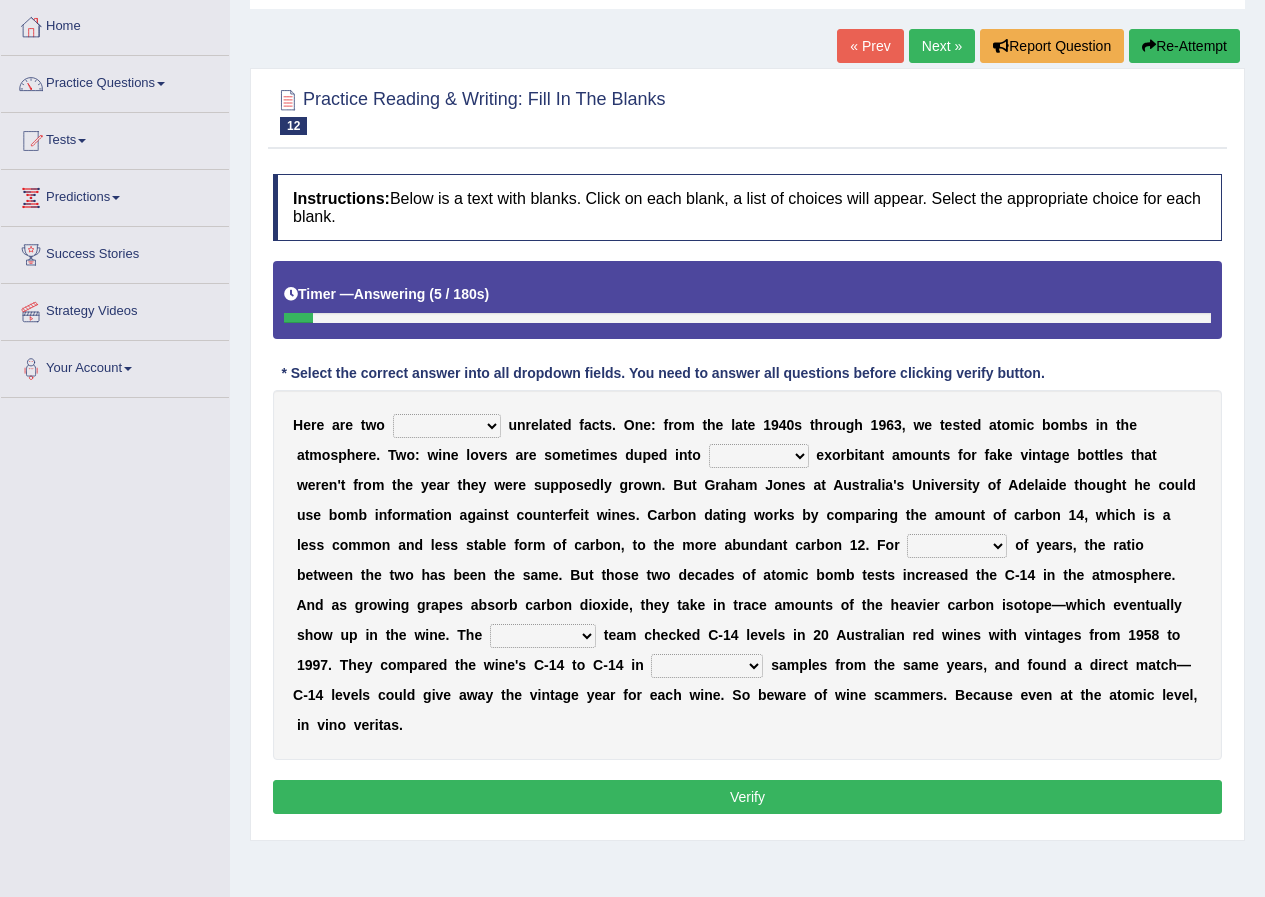 select on "seemingly" 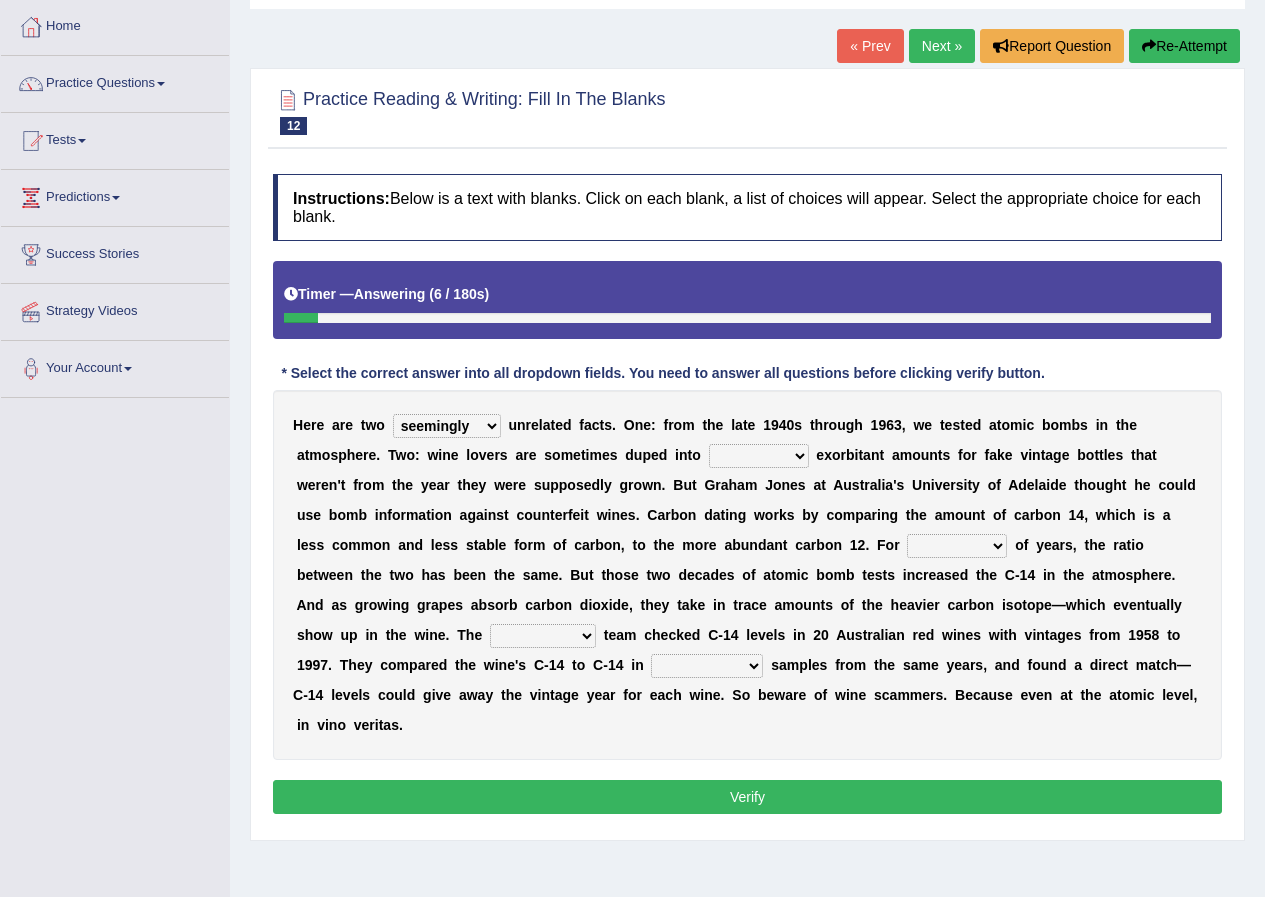 click on "seemingly feelingly endearingly entreatingly" at bounding box center [447, 426] 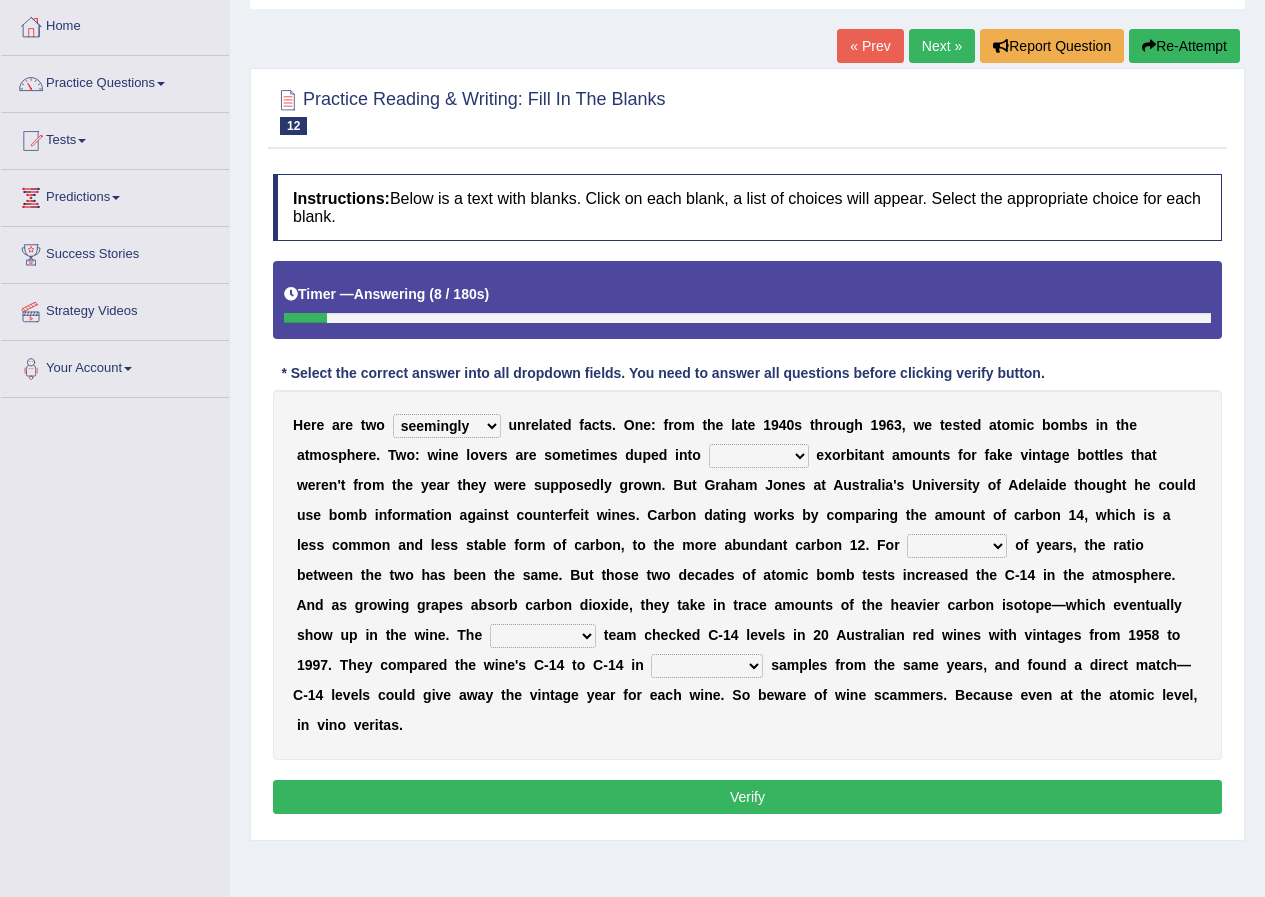click on "seemingly feelingly endearingly entreatingly" at bounding box center (447, 426) 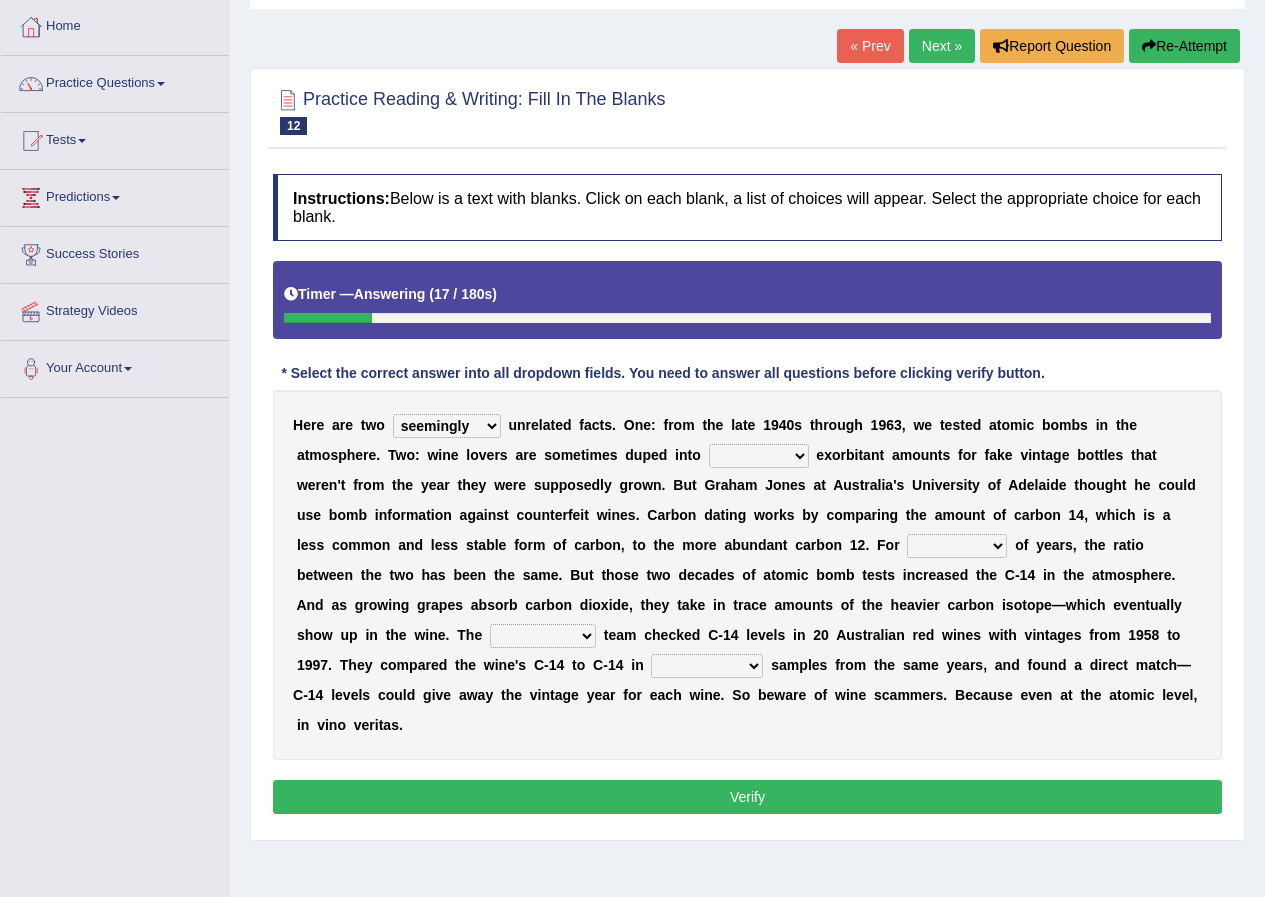 click on "dipping trekking spending swinging" at bounding box center (759, 456) 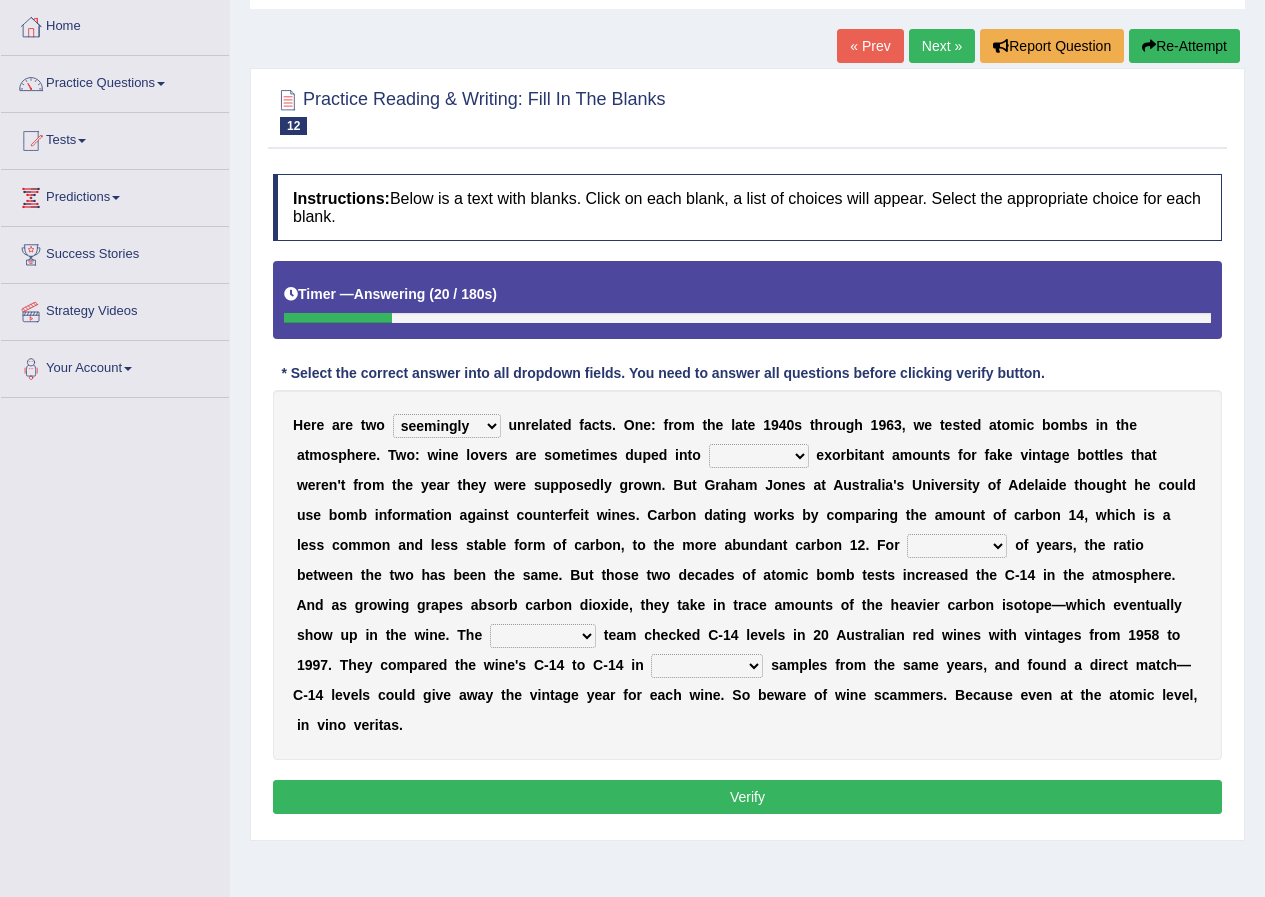 select on "spending" 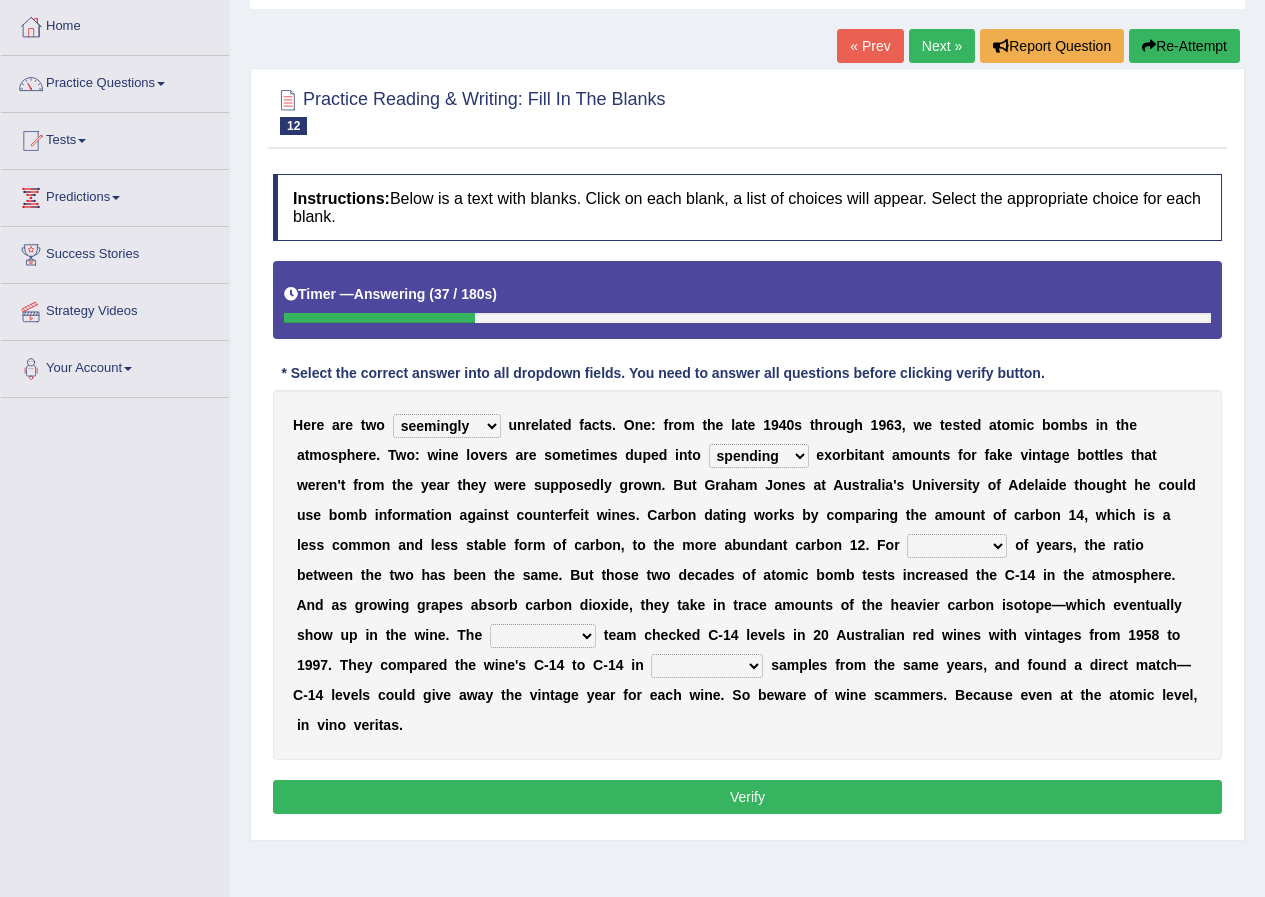 click on "couples much thousands numerous" at bounding box center [957, 546] 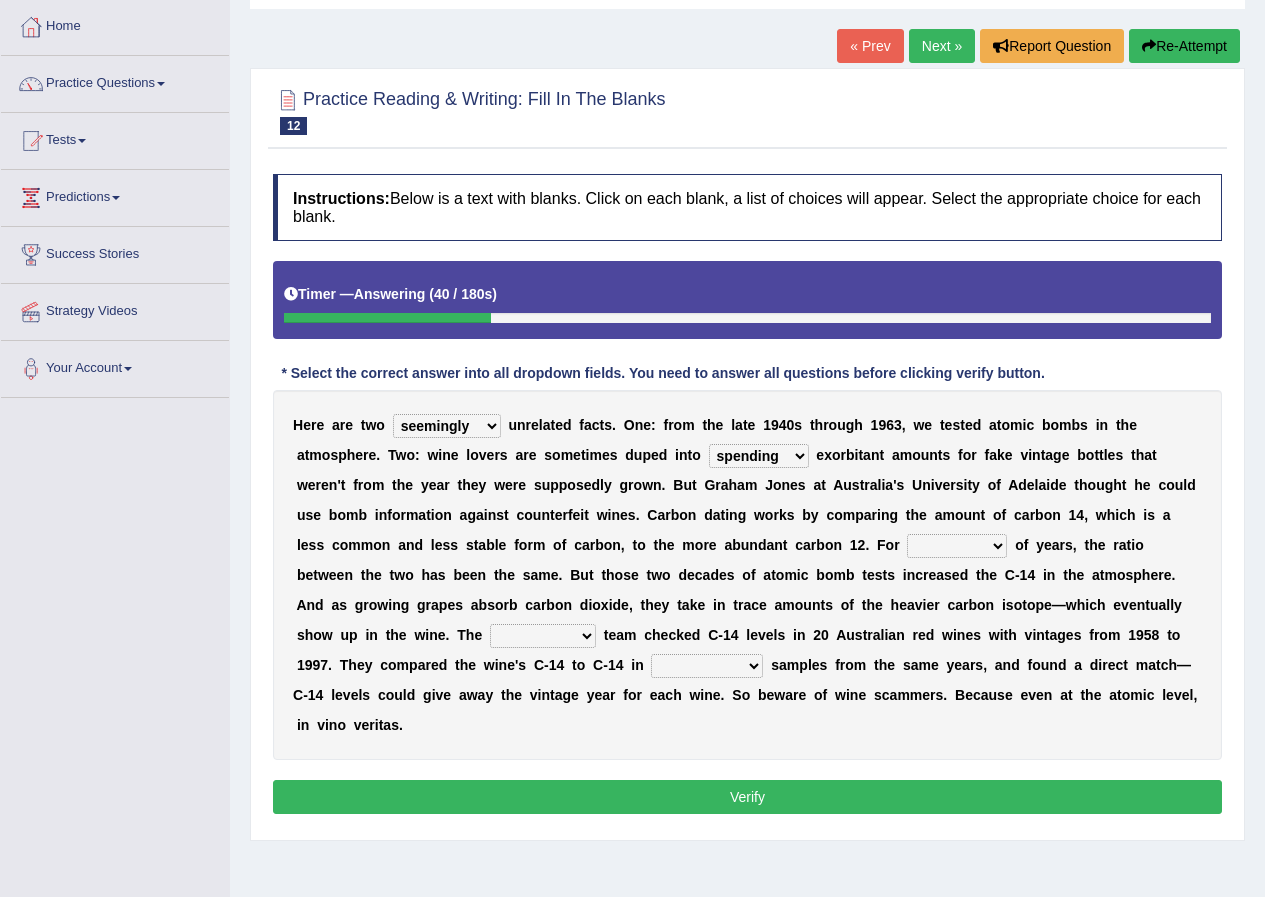 select on "numerous" 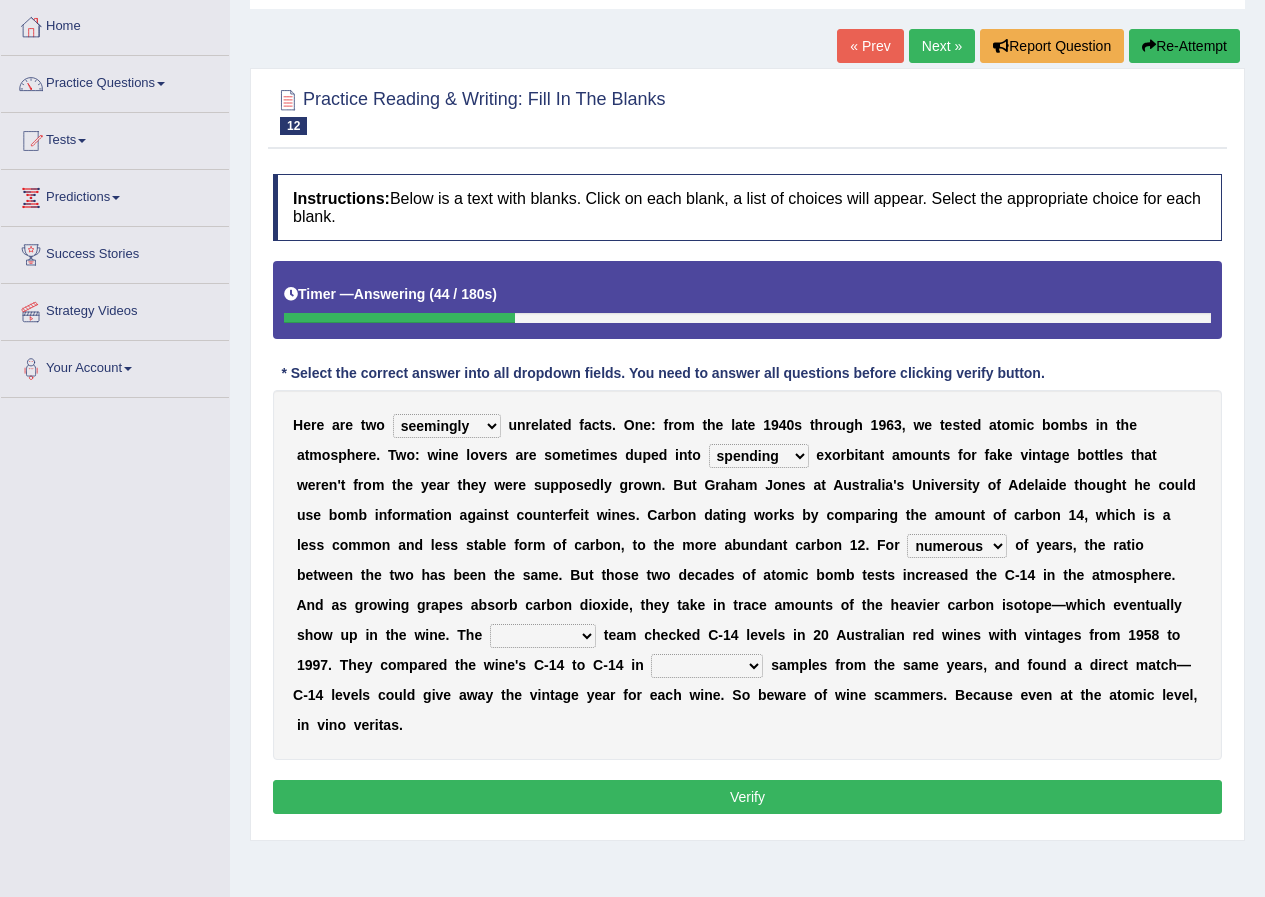 click on "couples much thousands numerous" at bounding box center [957, 546] 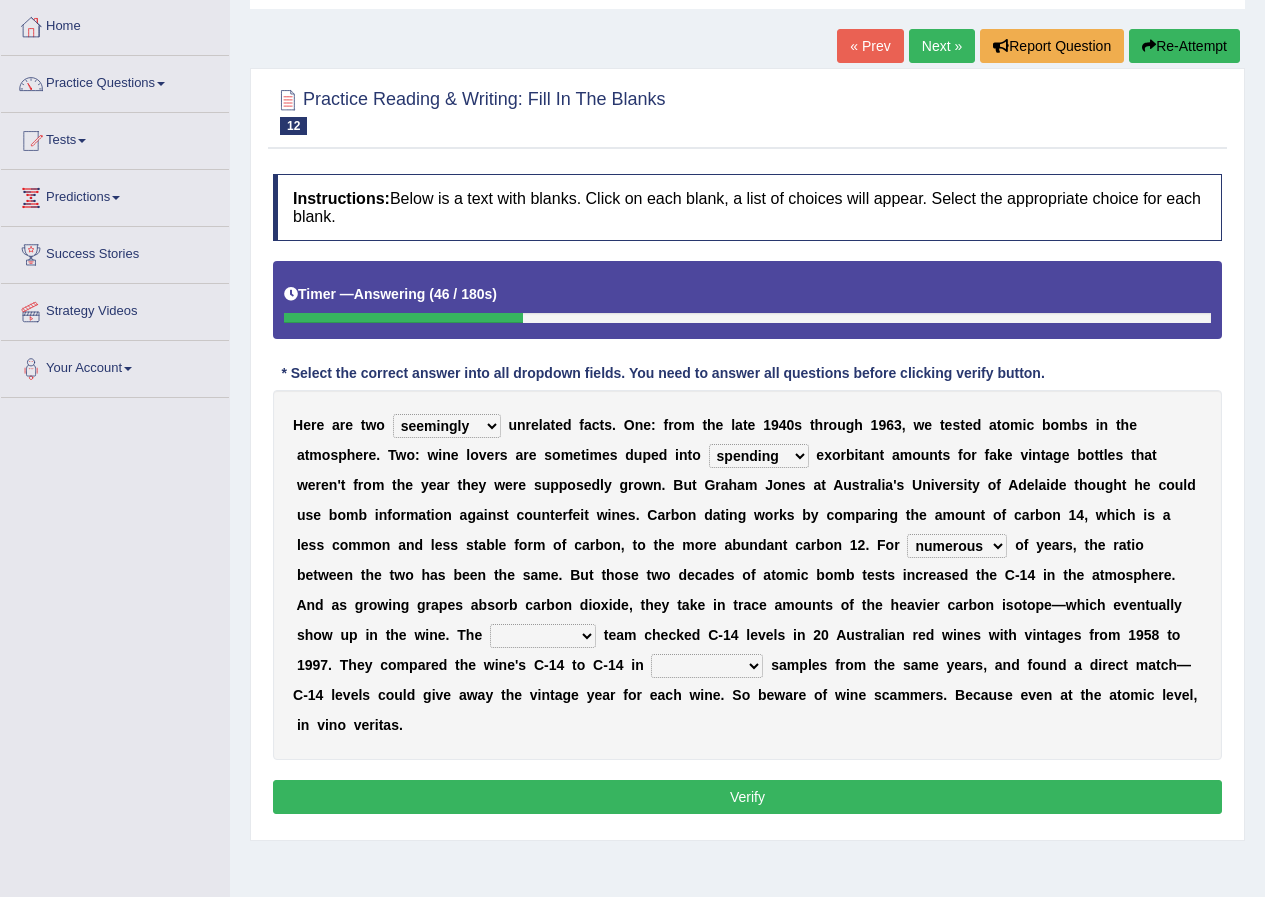 click on "couples much thousands numerous" at bounding box center (957, 546) 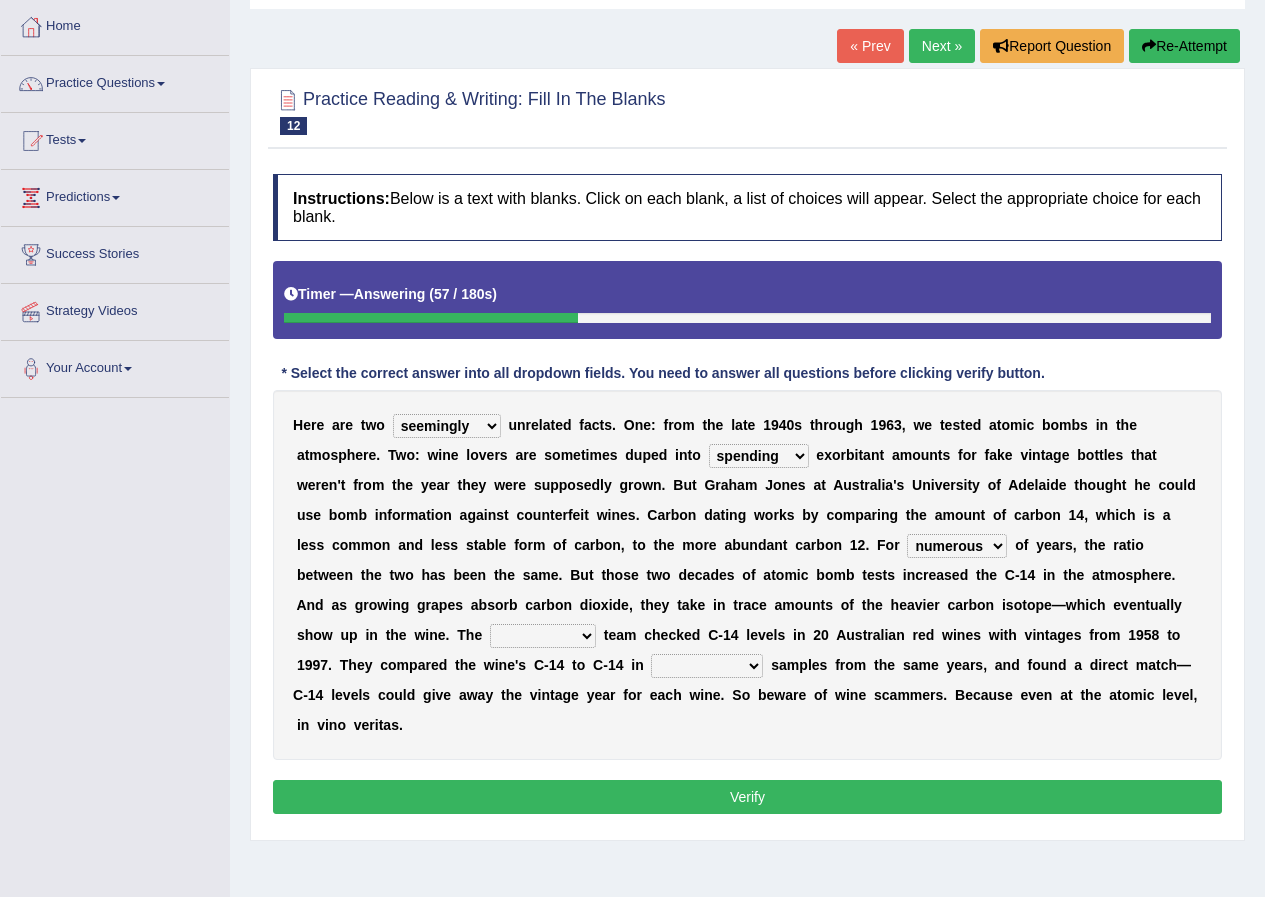 click on "research individual preparation strange" at bounding box center (543, 636) 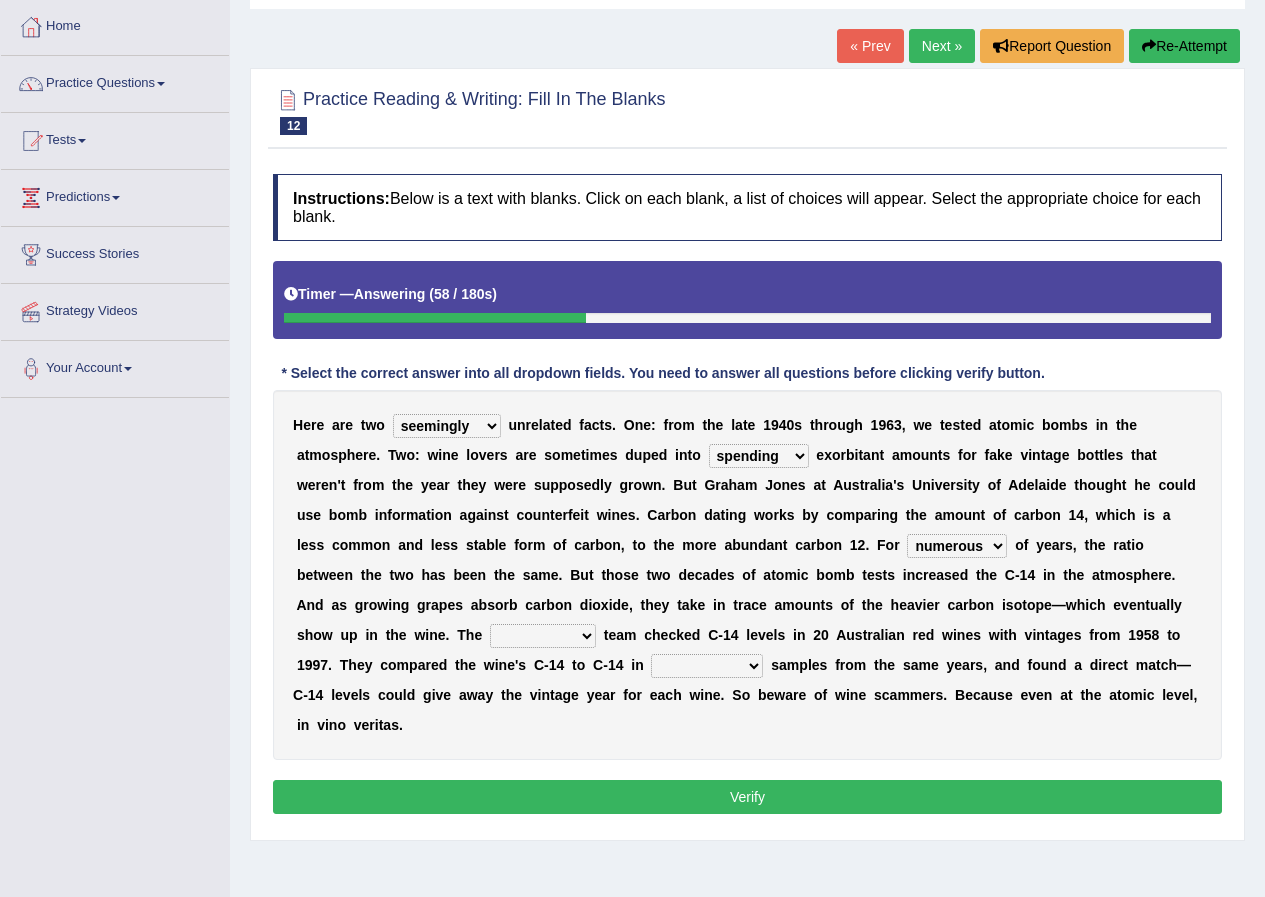 select on "research" 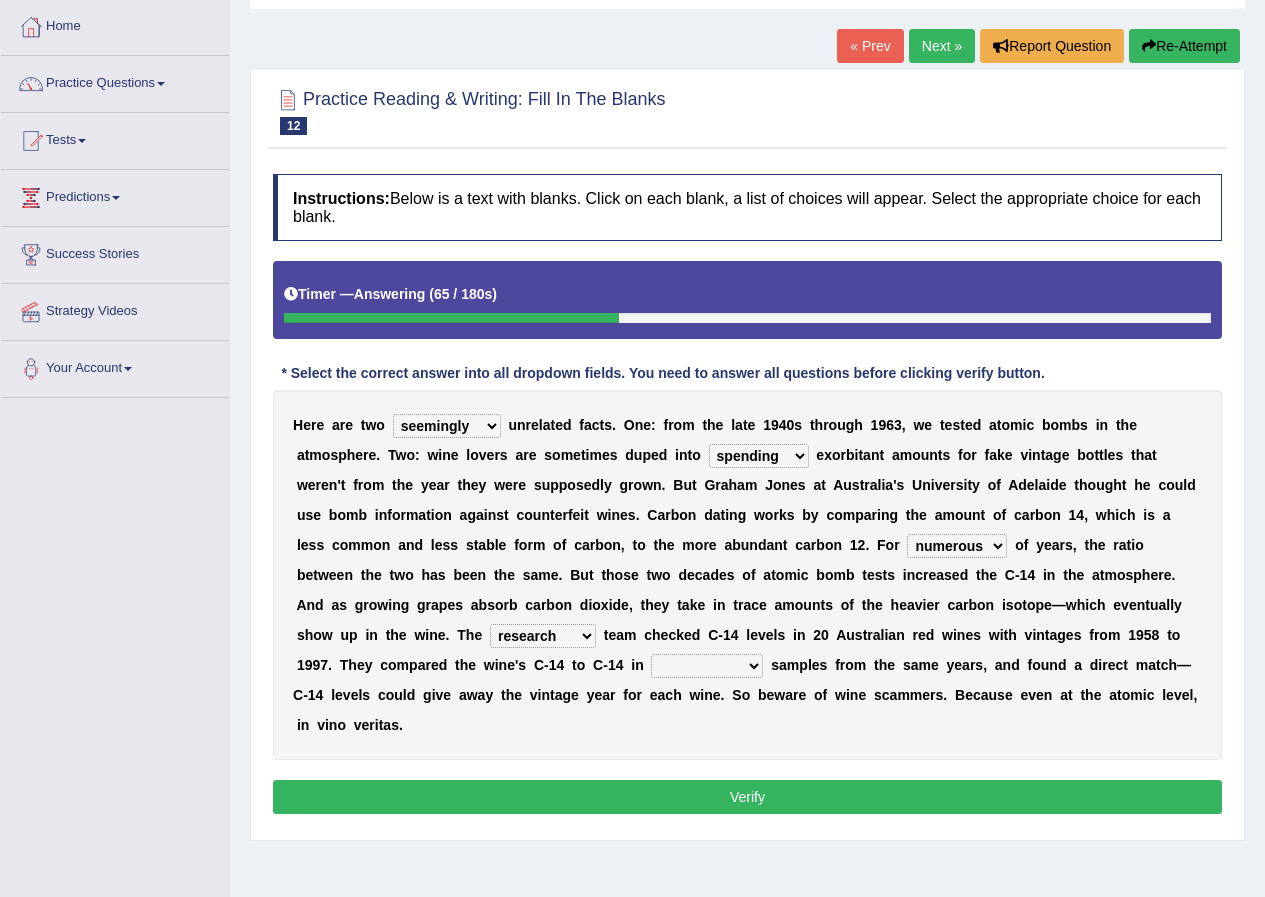 click on "physical atmospheric fluid solid" at bounding box center [707, 666] 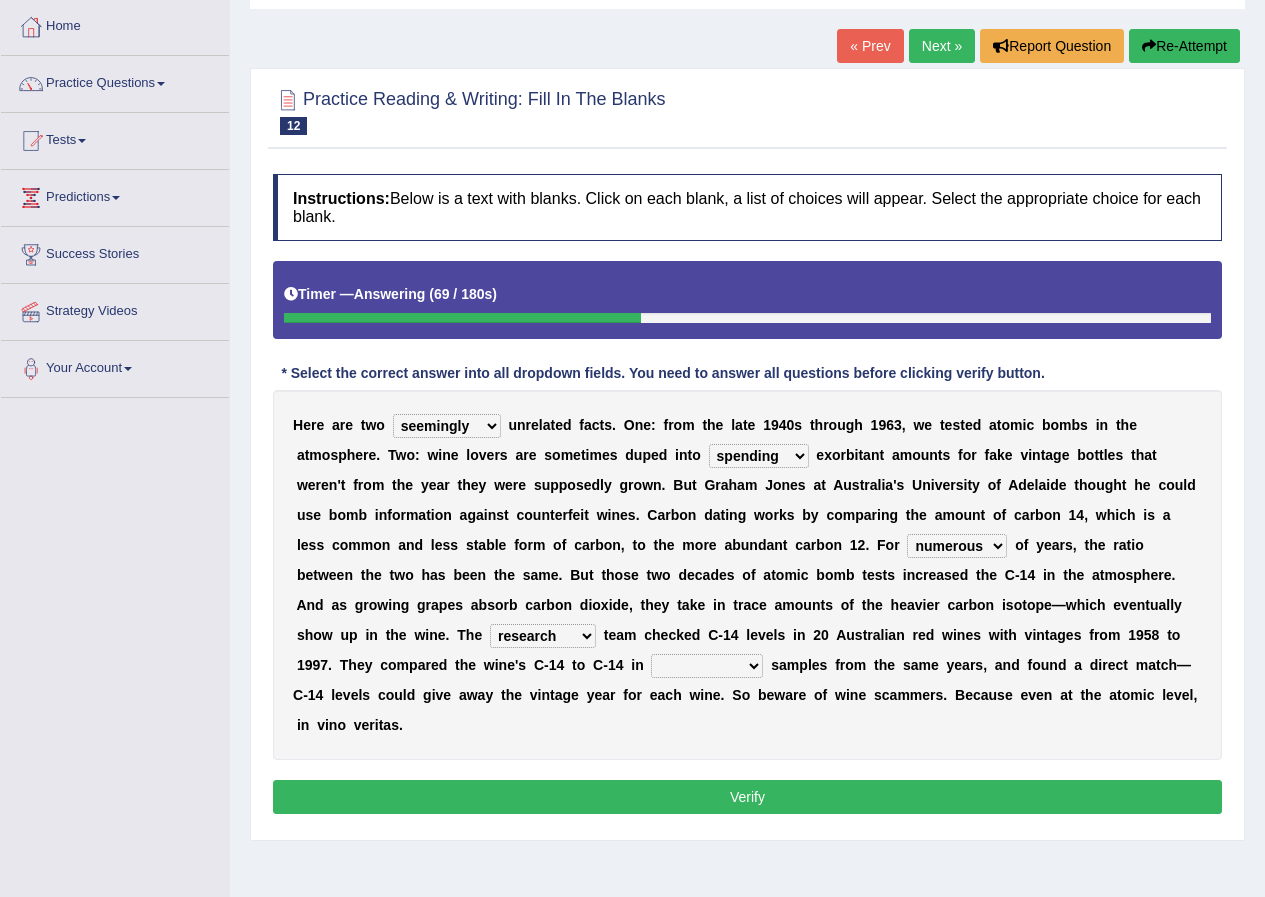 click on "physical atmospheric fluid solid" at bounding box center [707, 666] 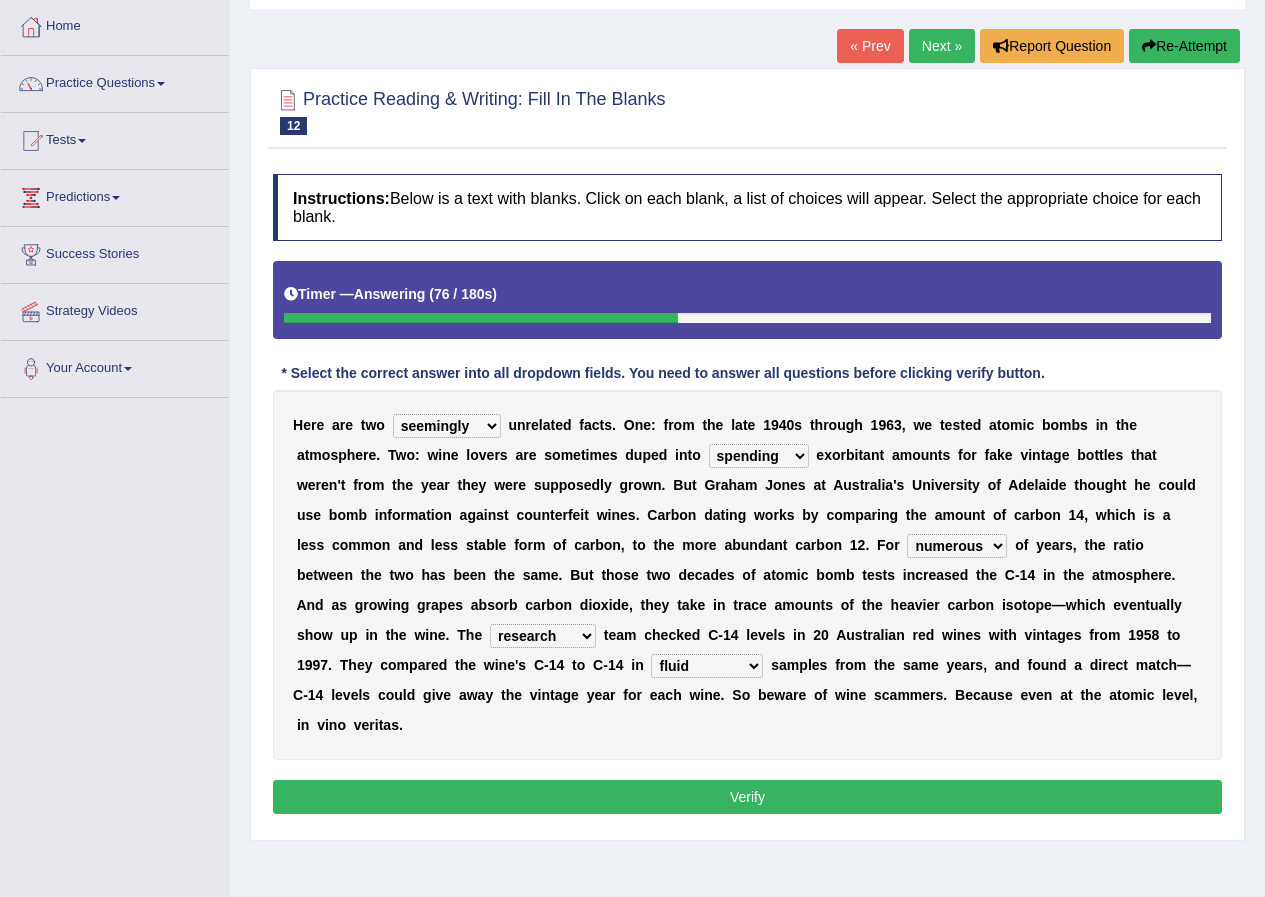 click on "physical atmospheric fluid solid" at bounding box center [707, 666] 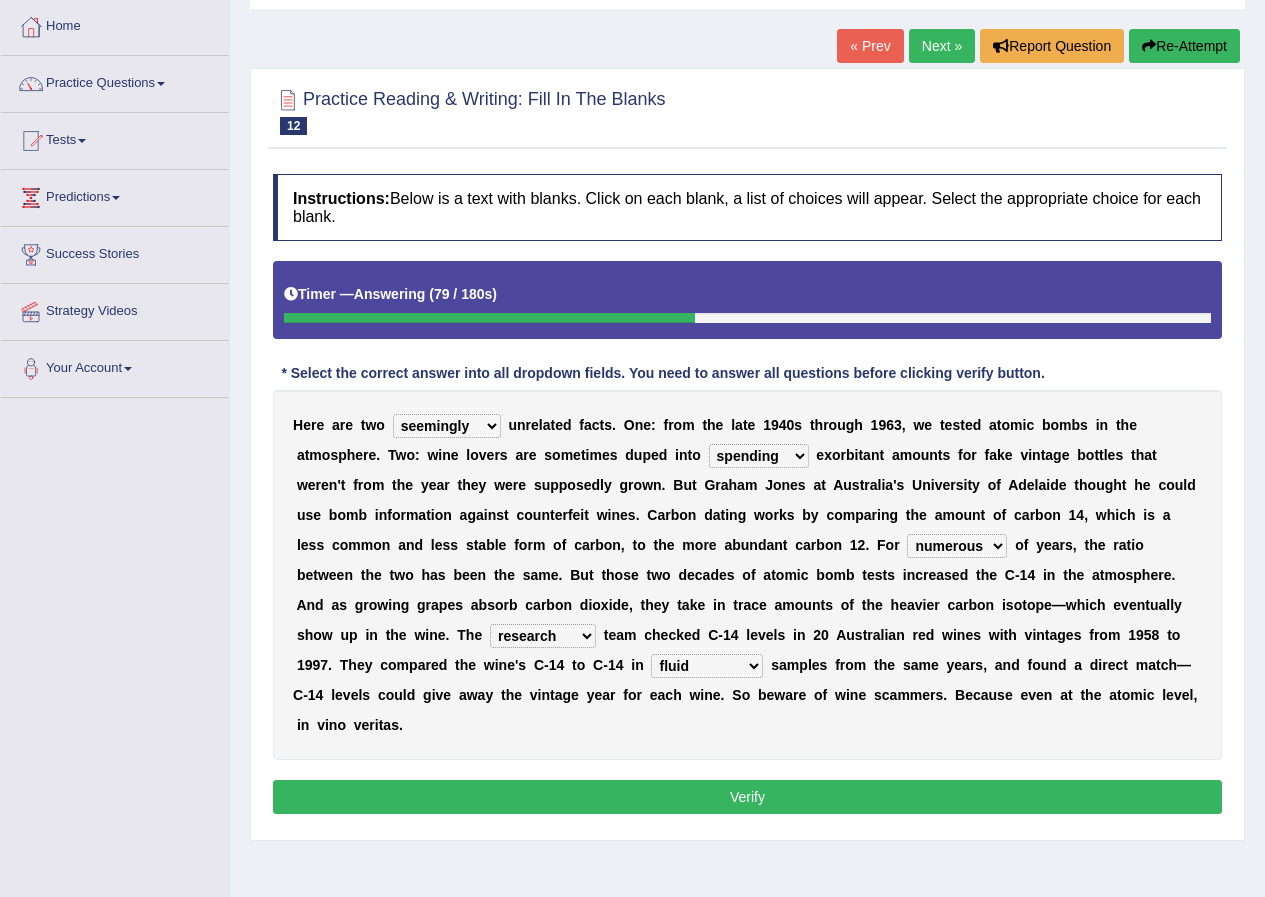 click on "physical atmospheric fluid solid" at bounding box center (707, 666) 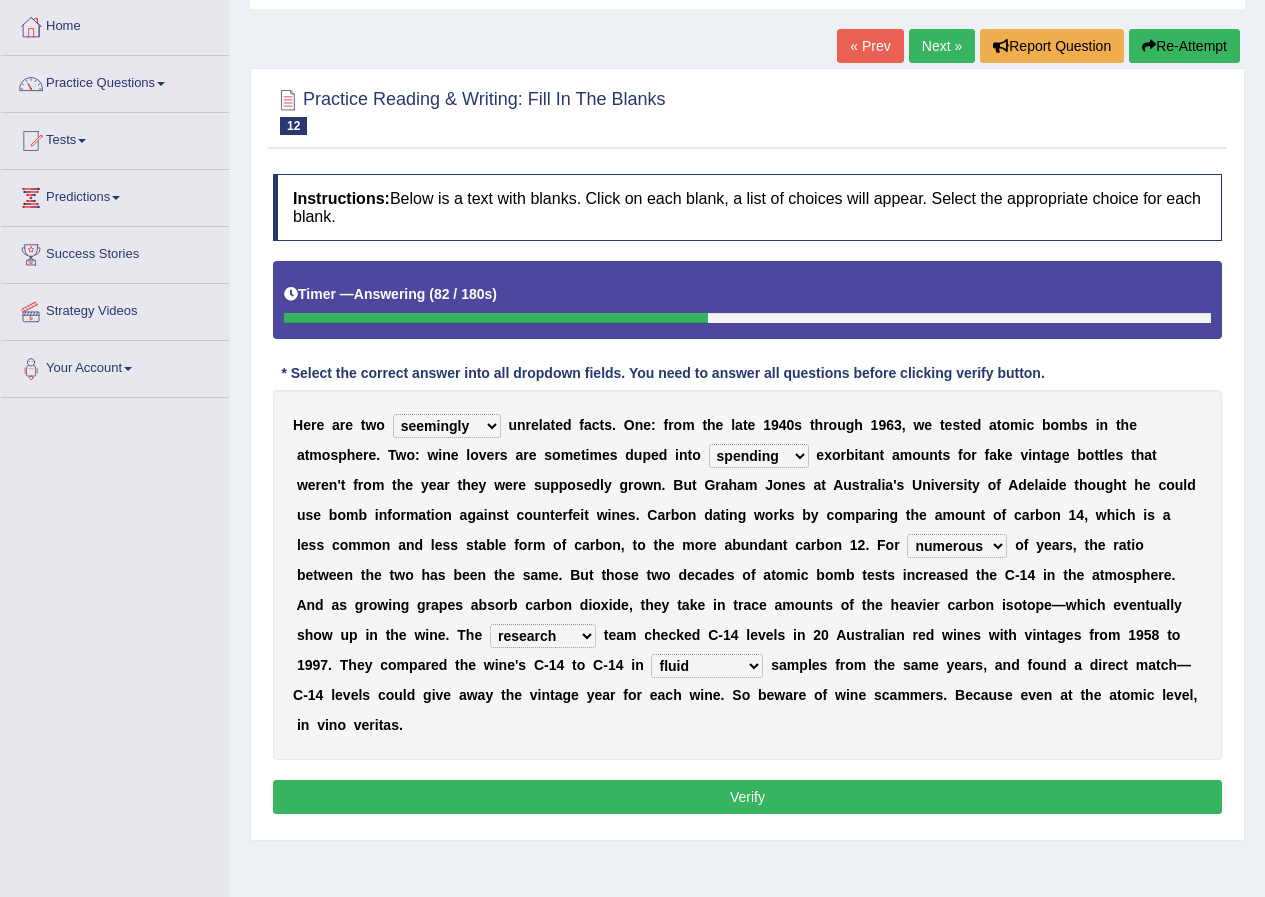 click on "physical atmospheric fluid solid" at bounding box center [707, 666] 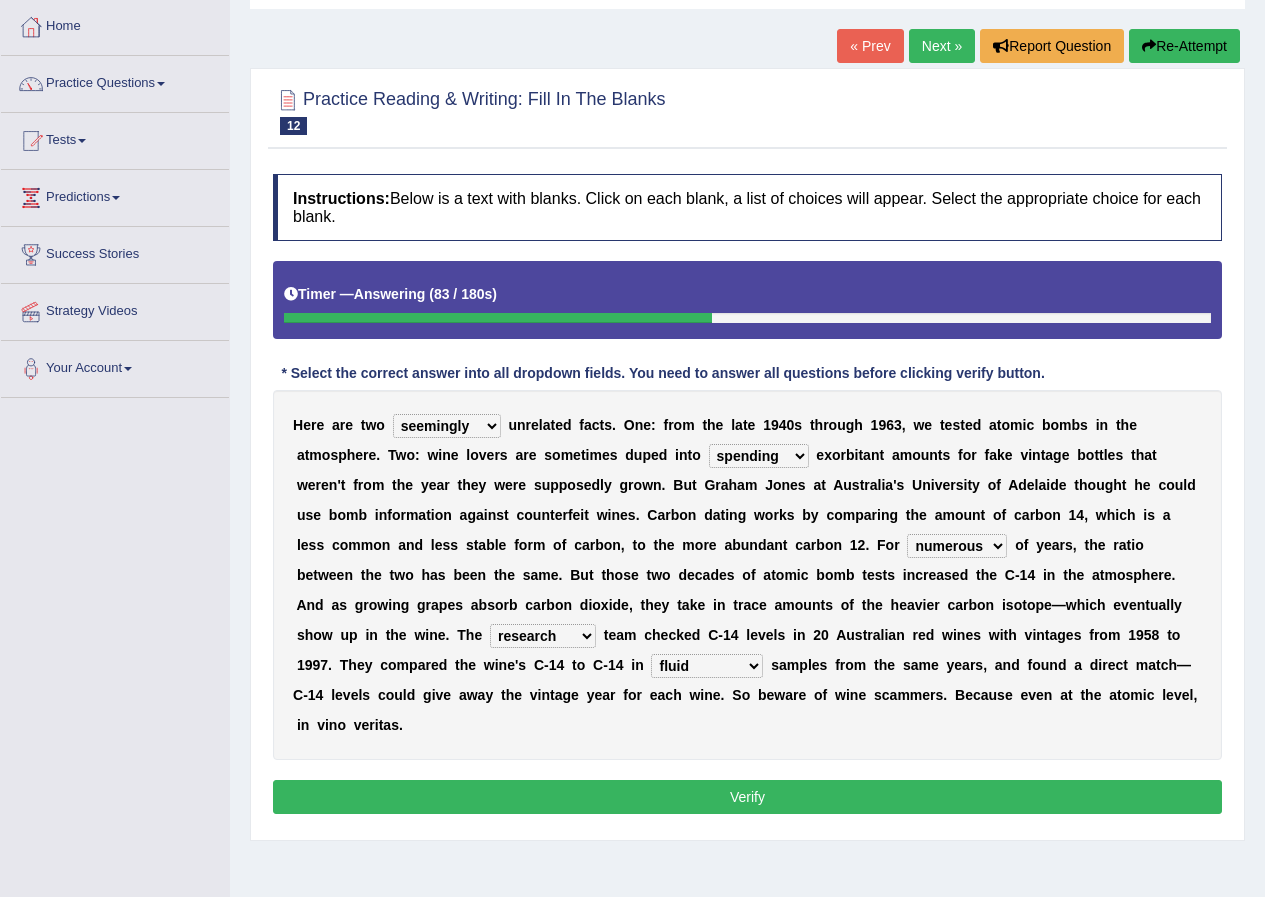 select on "atmospheric" 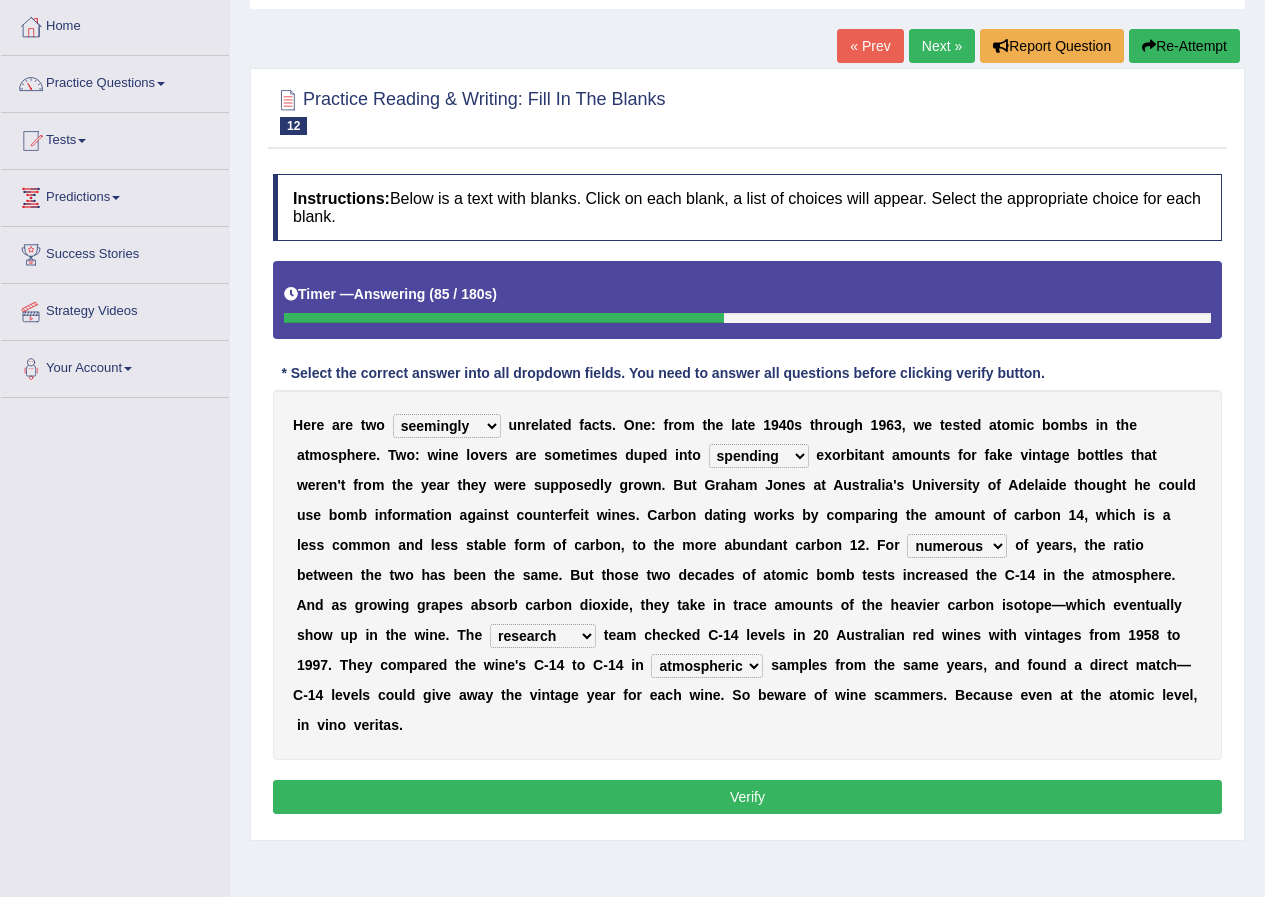 click on "physical atmospheric fluid solid" at bounding box center [707, 666] 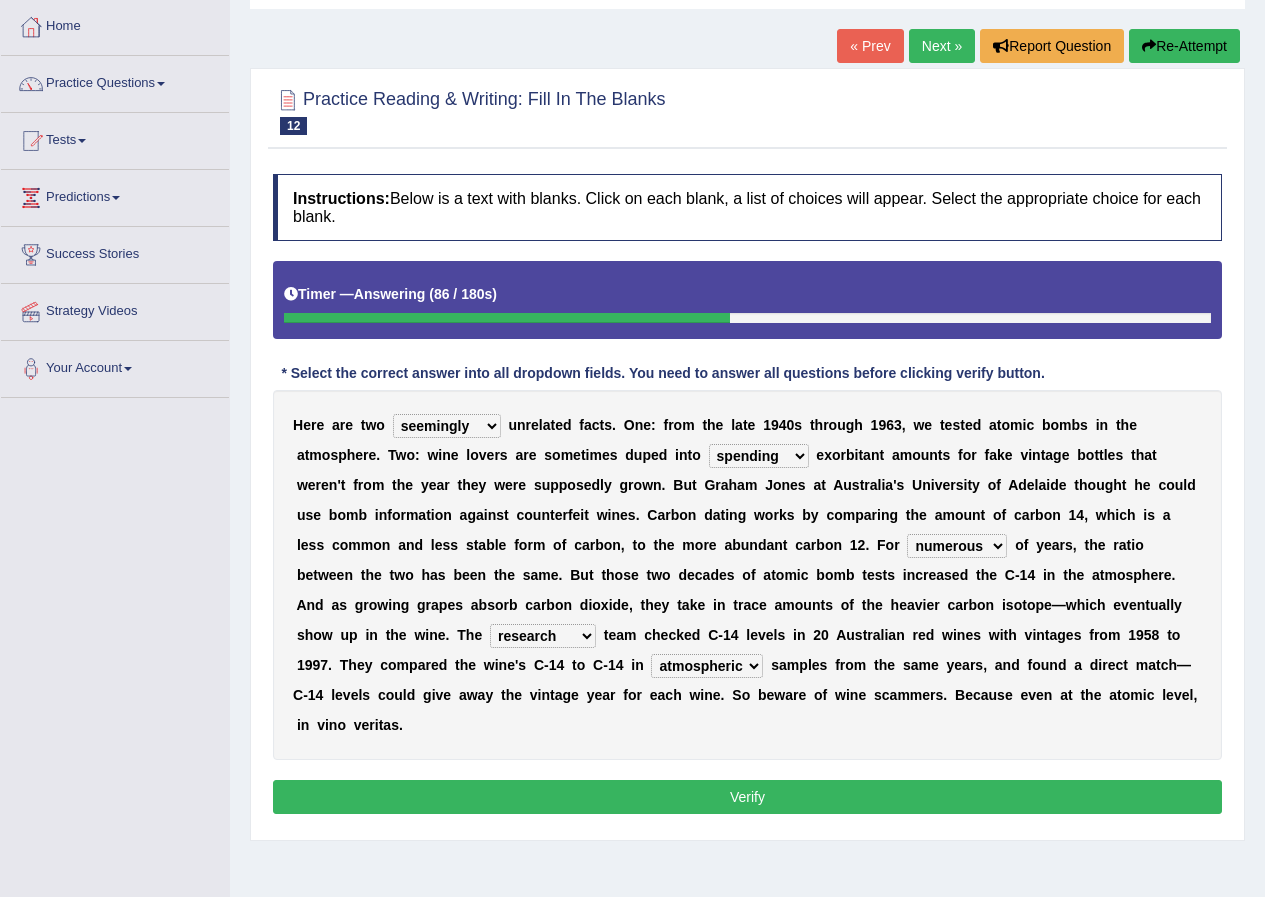 click on "physical atmospheric fluid solid" at bounding box center [707, 666] 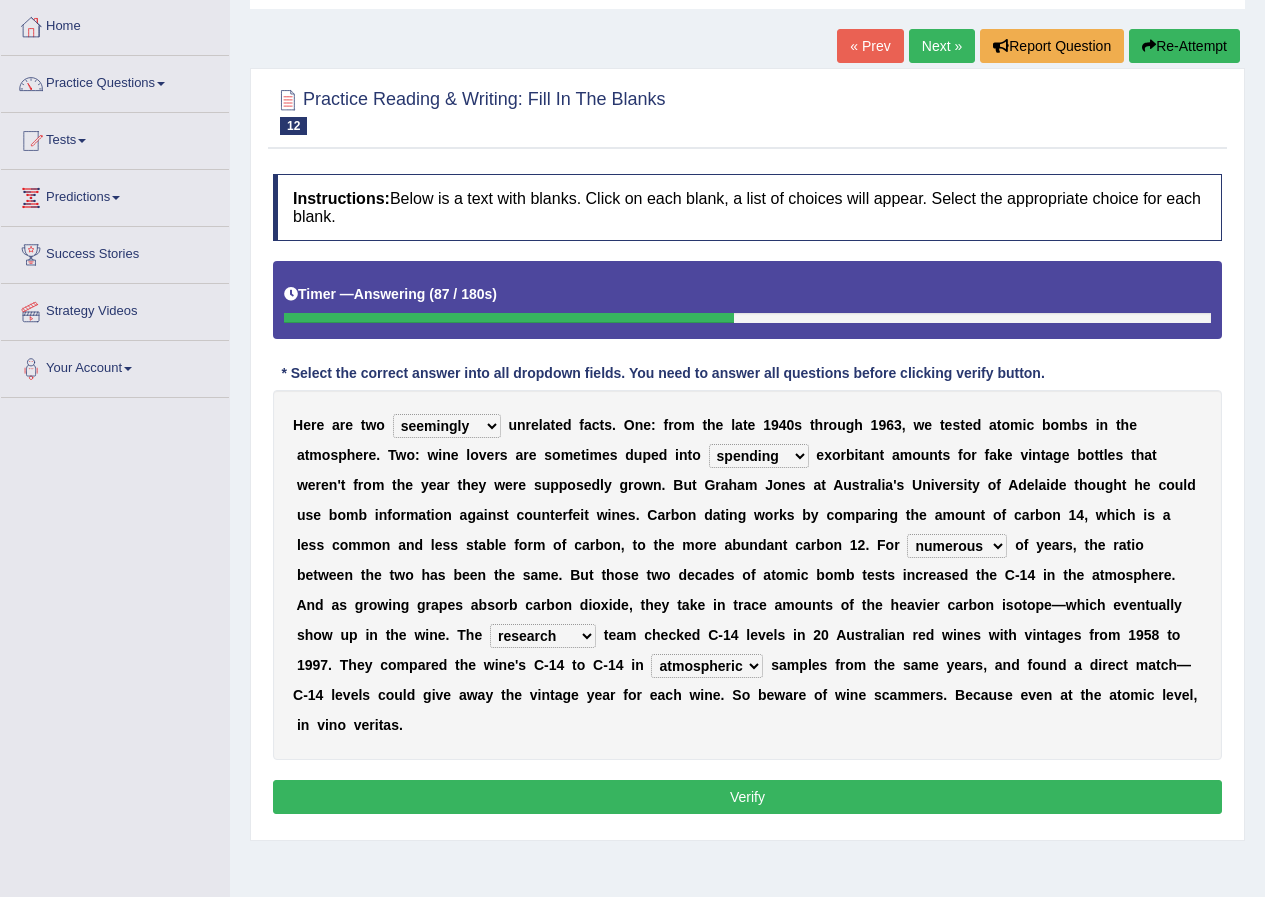 scroll, scrollTop: 153, scrollLeft: 0, axis: vertical 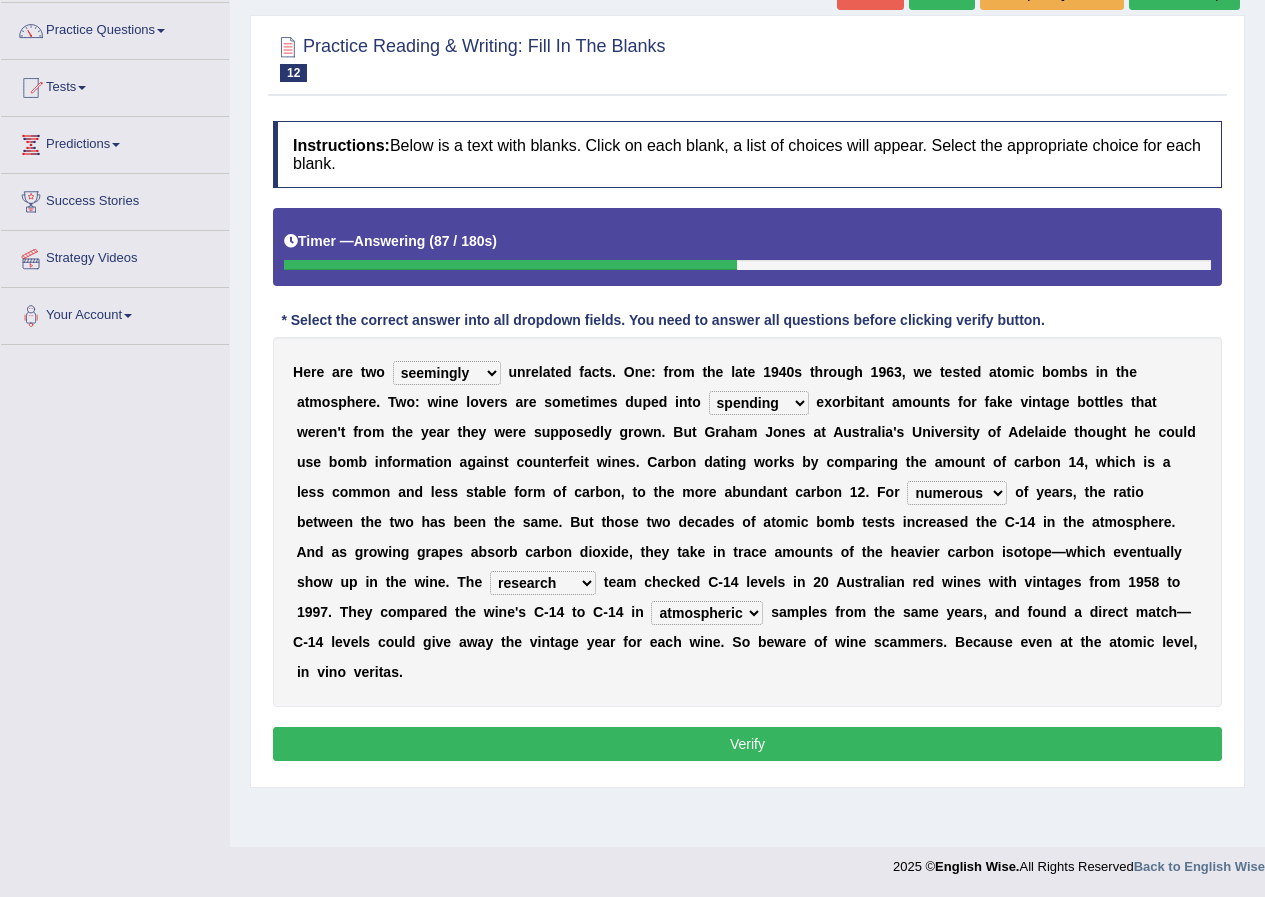 click on "Verify" at bounding box center [747, 744] 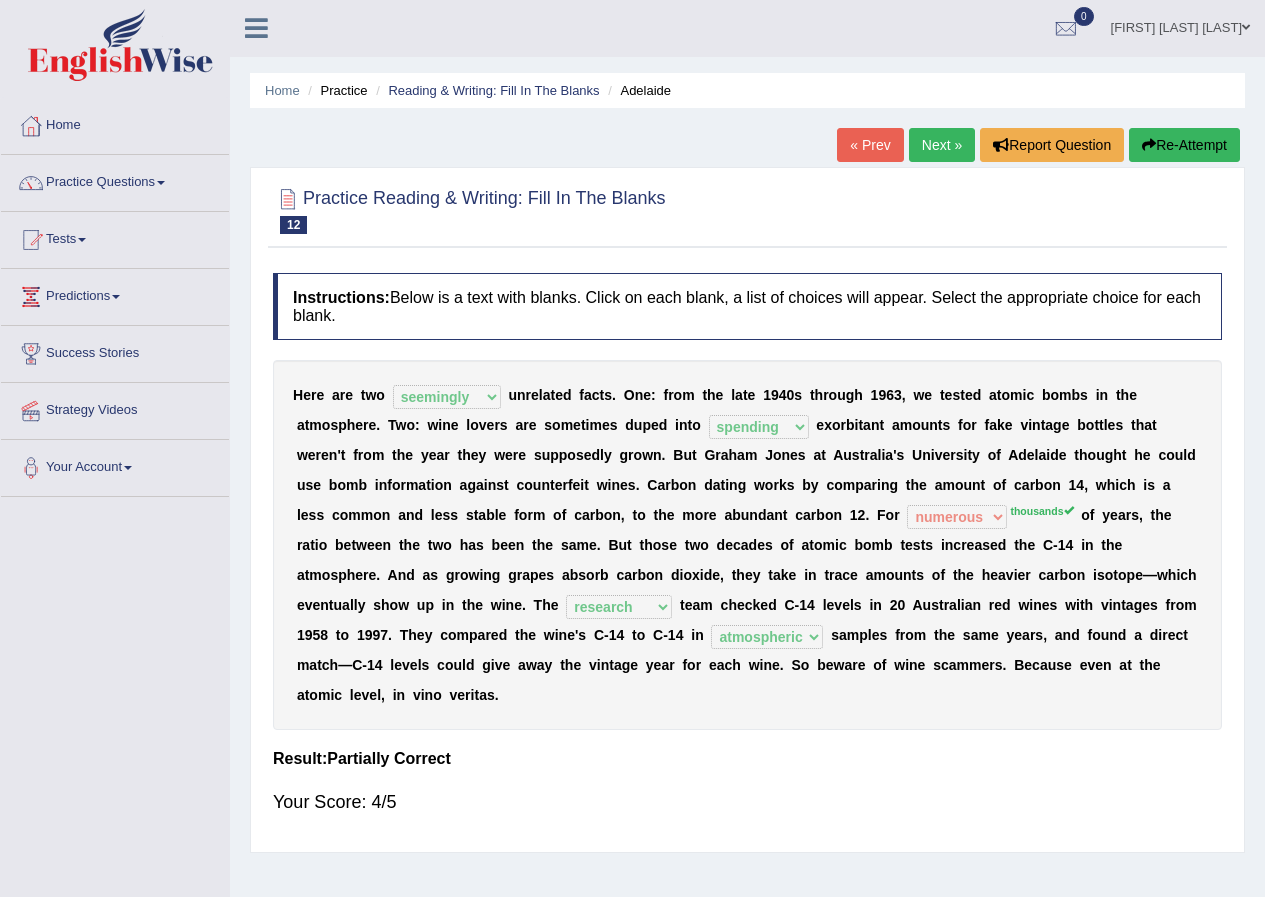 scroll, scrollTop: 0, scrollLeft: 0, axis: both 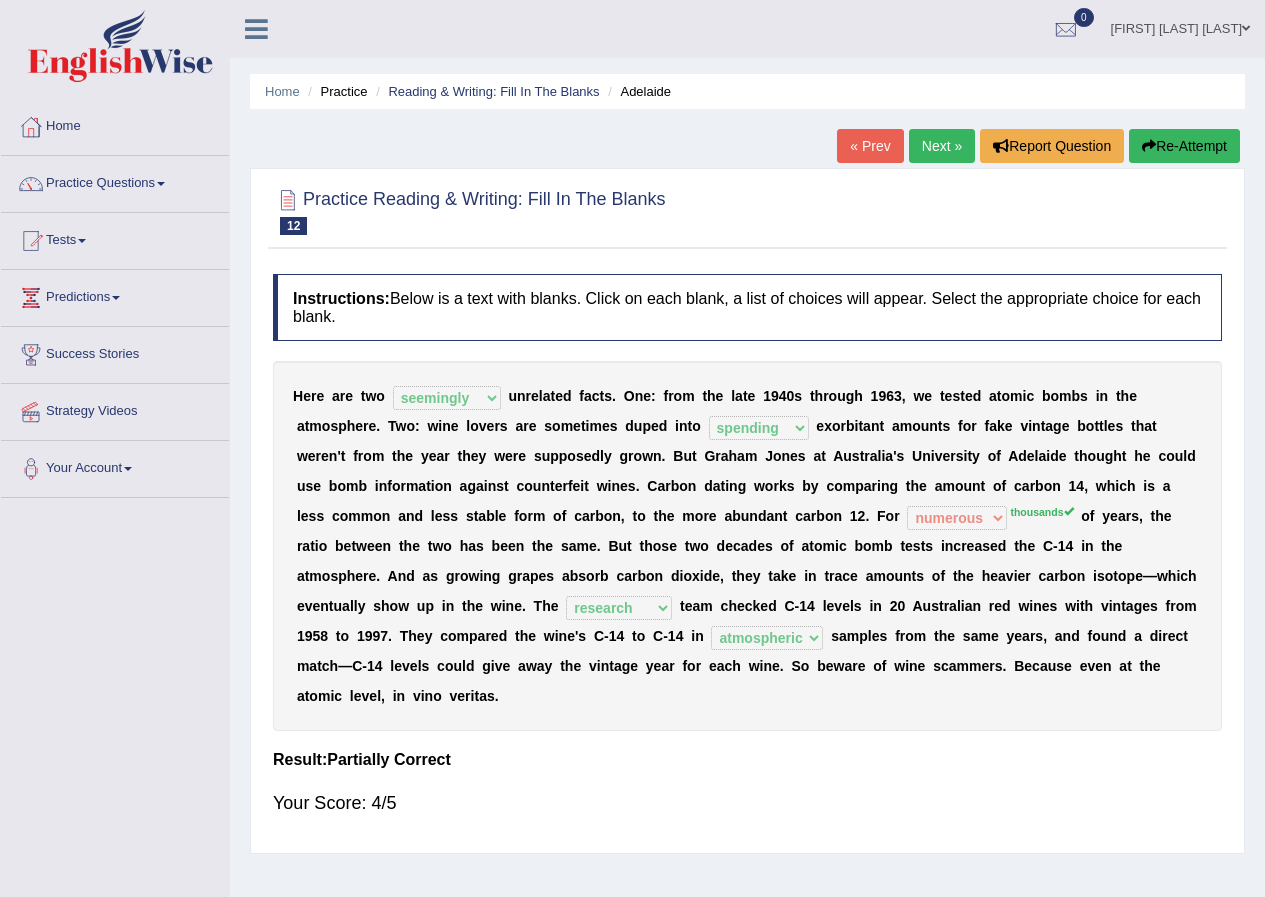 click on "Next »" at bounding box center [942, 146] 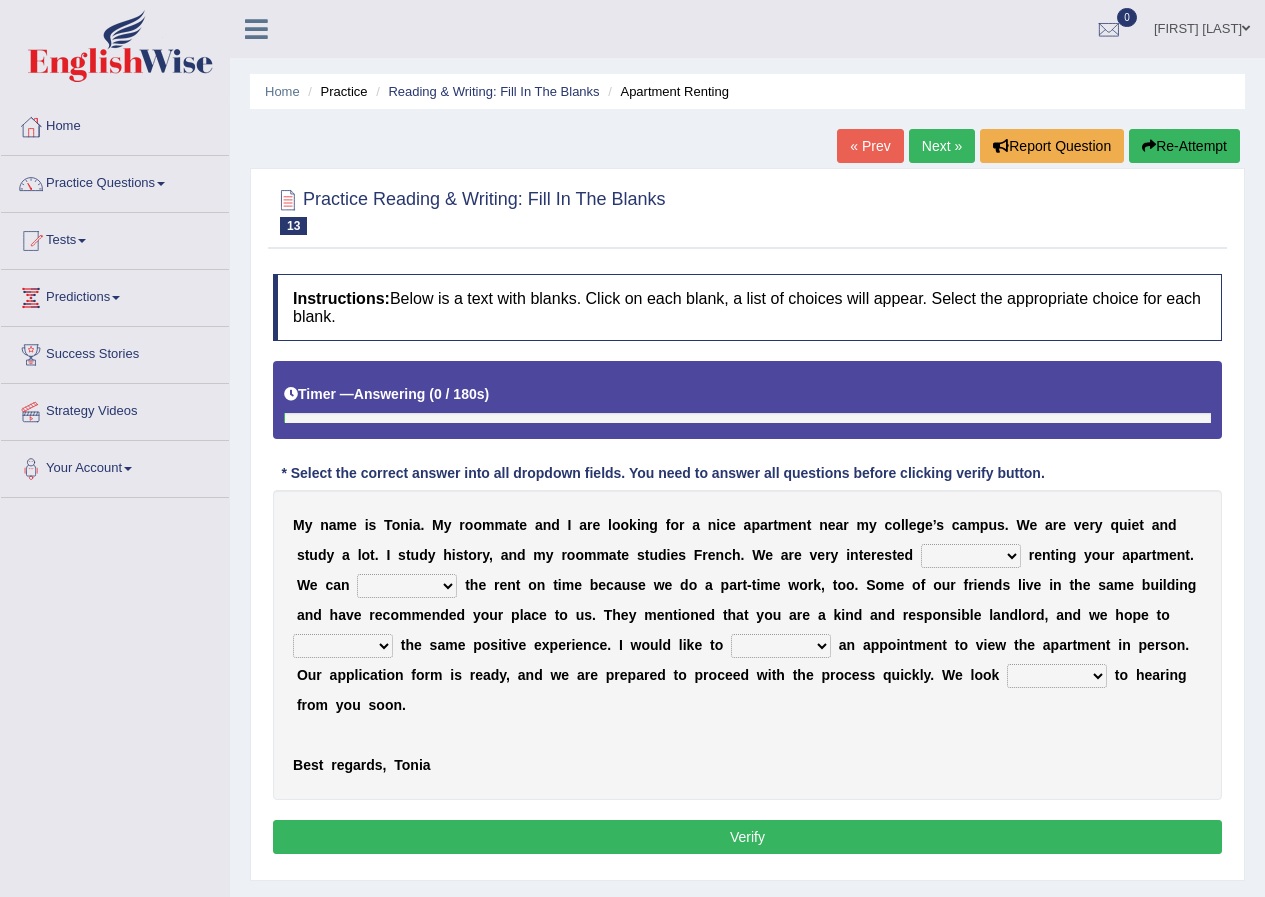 scroll, scrollTop: 0, scrollLeft: 0, axis: both 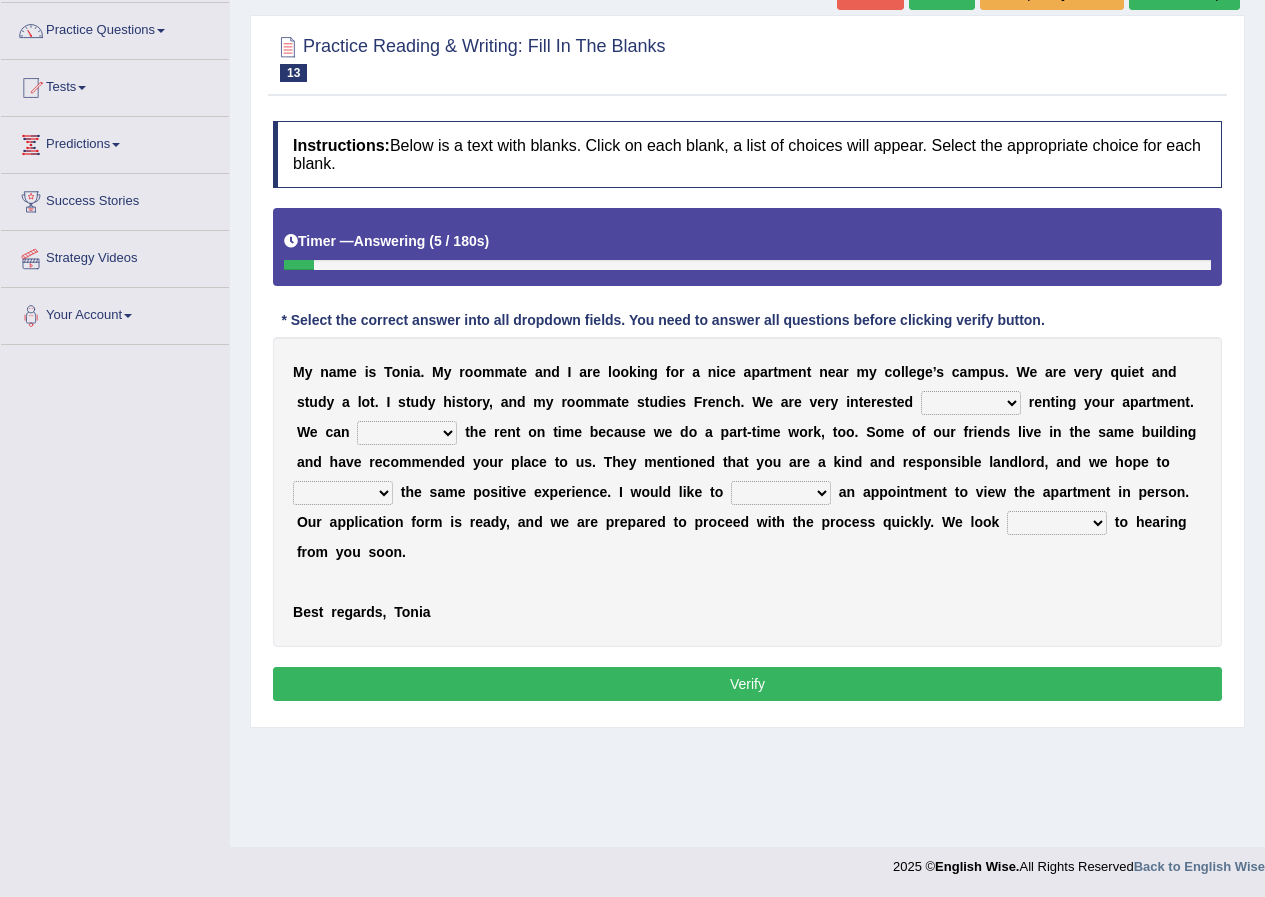 click on "for about at in" at bounding box center [971, 403] 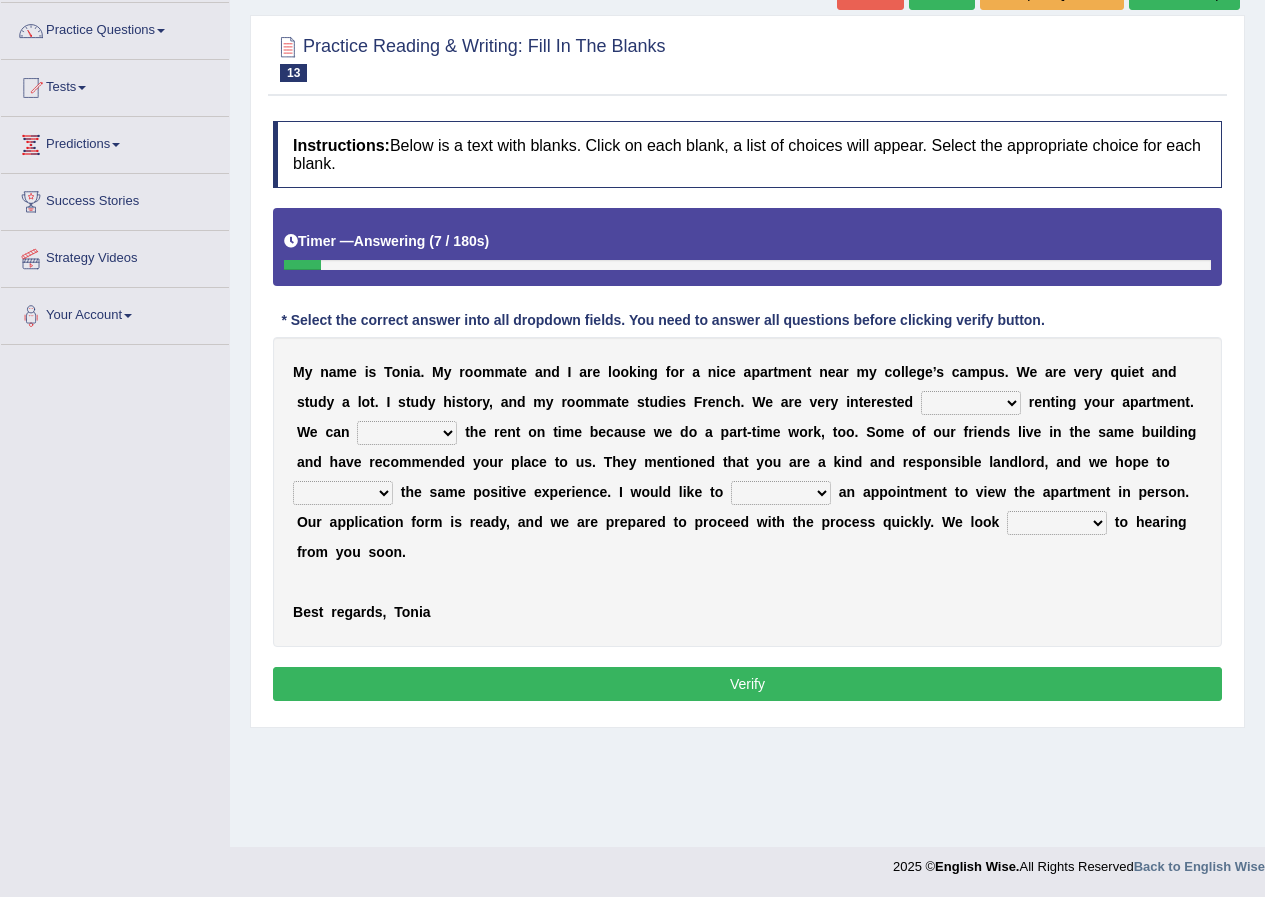 select on "in" 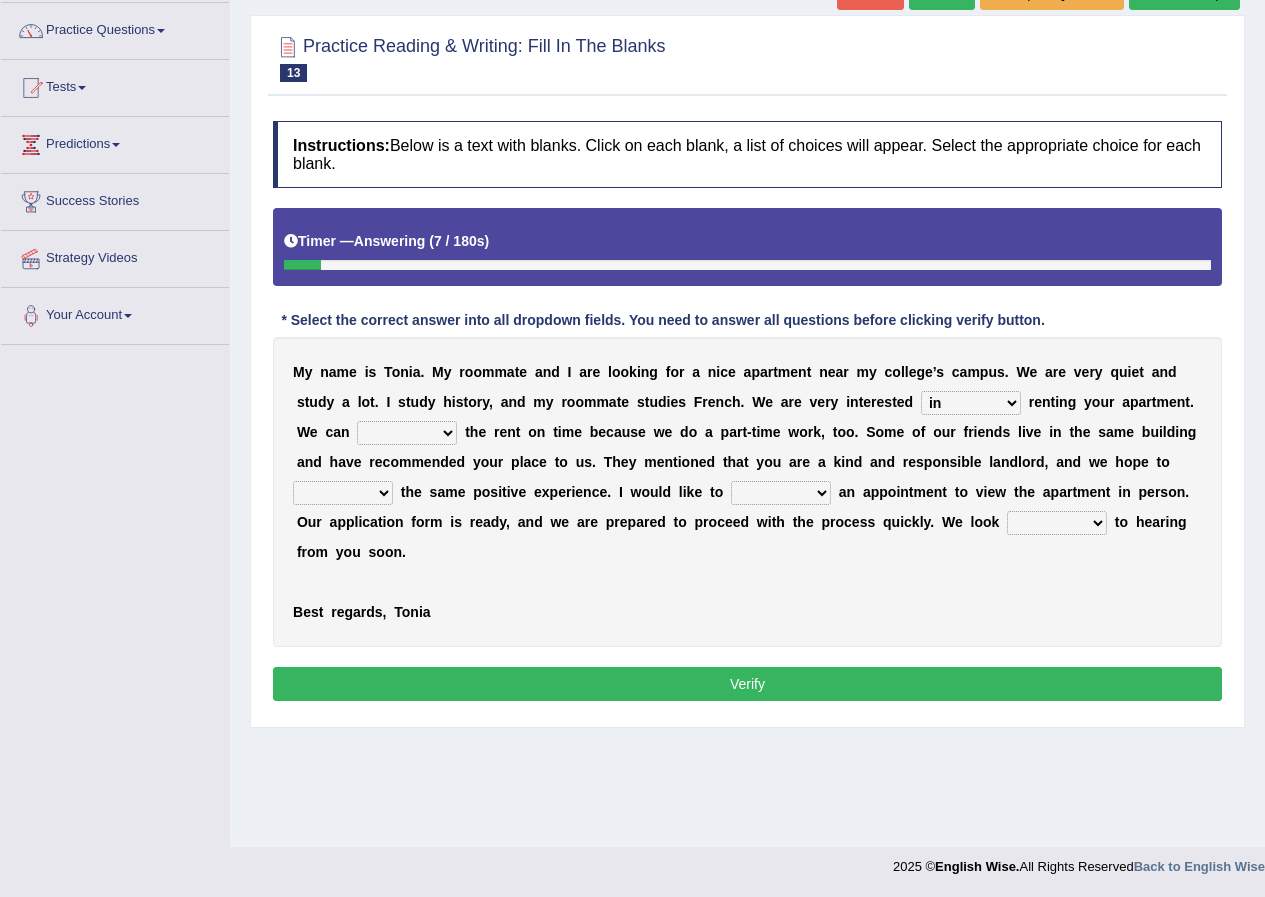 click on "for about at in" at bounding box center [971, 403] 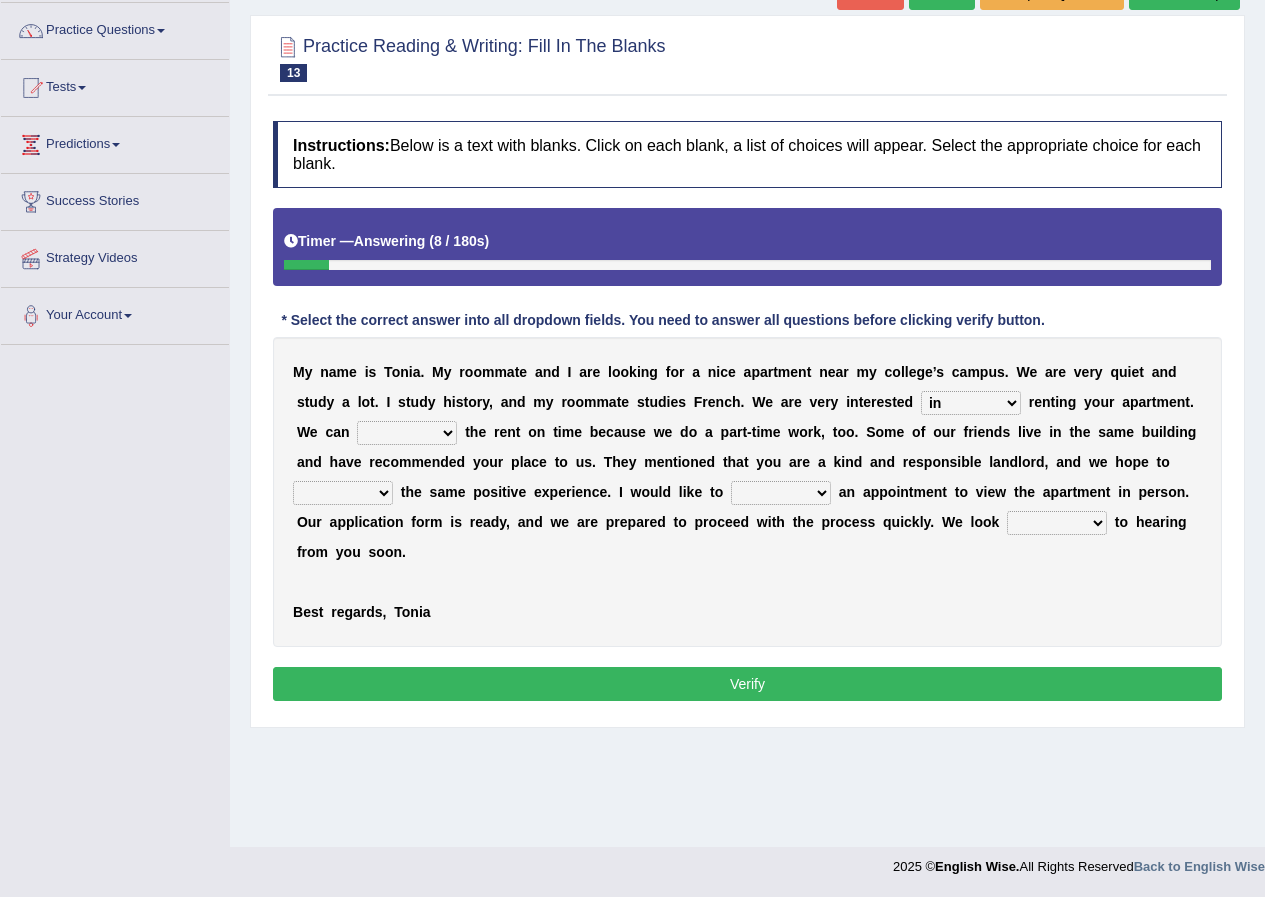 click on "afford get pay bring" at bounding box center (407, 433) 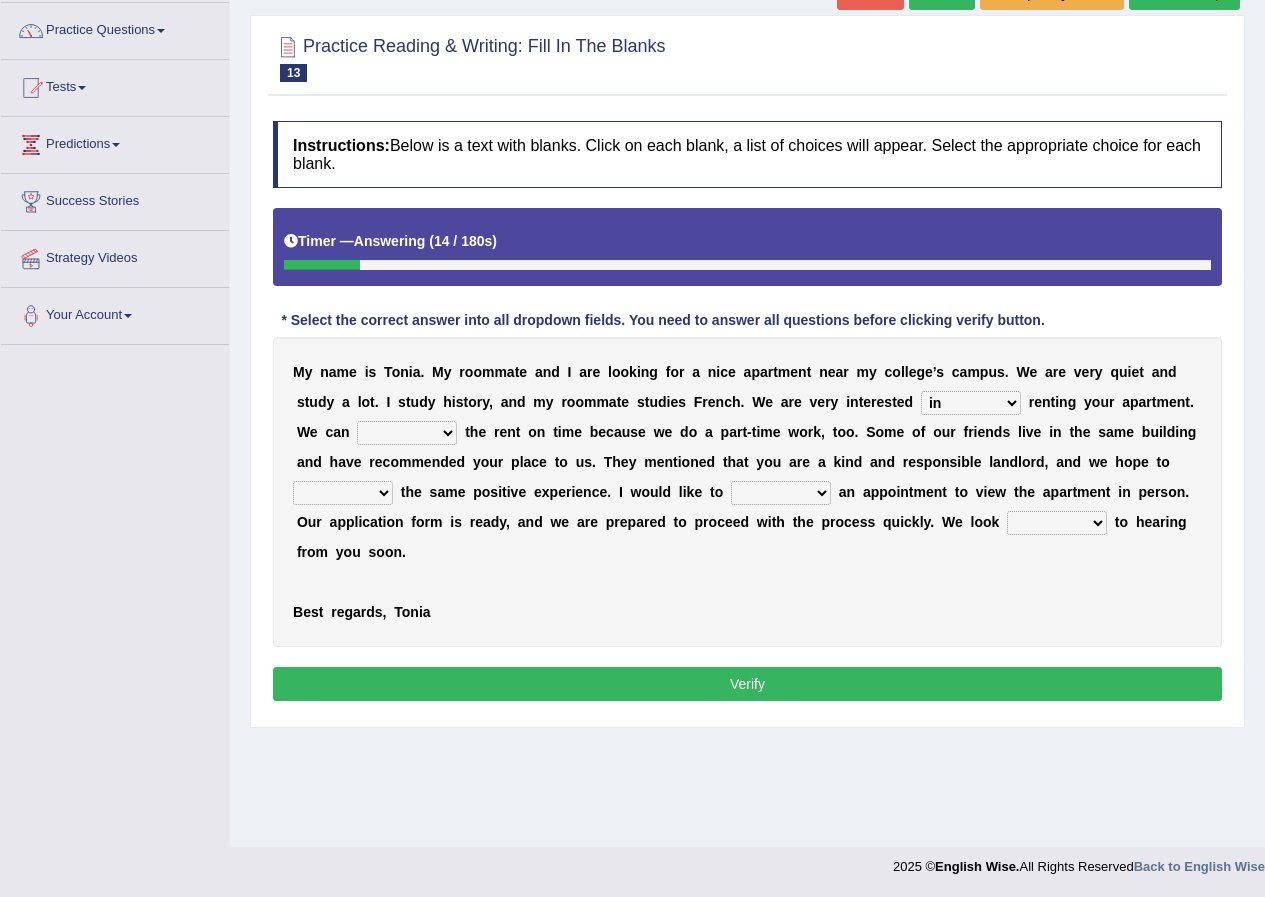 select on "pay" 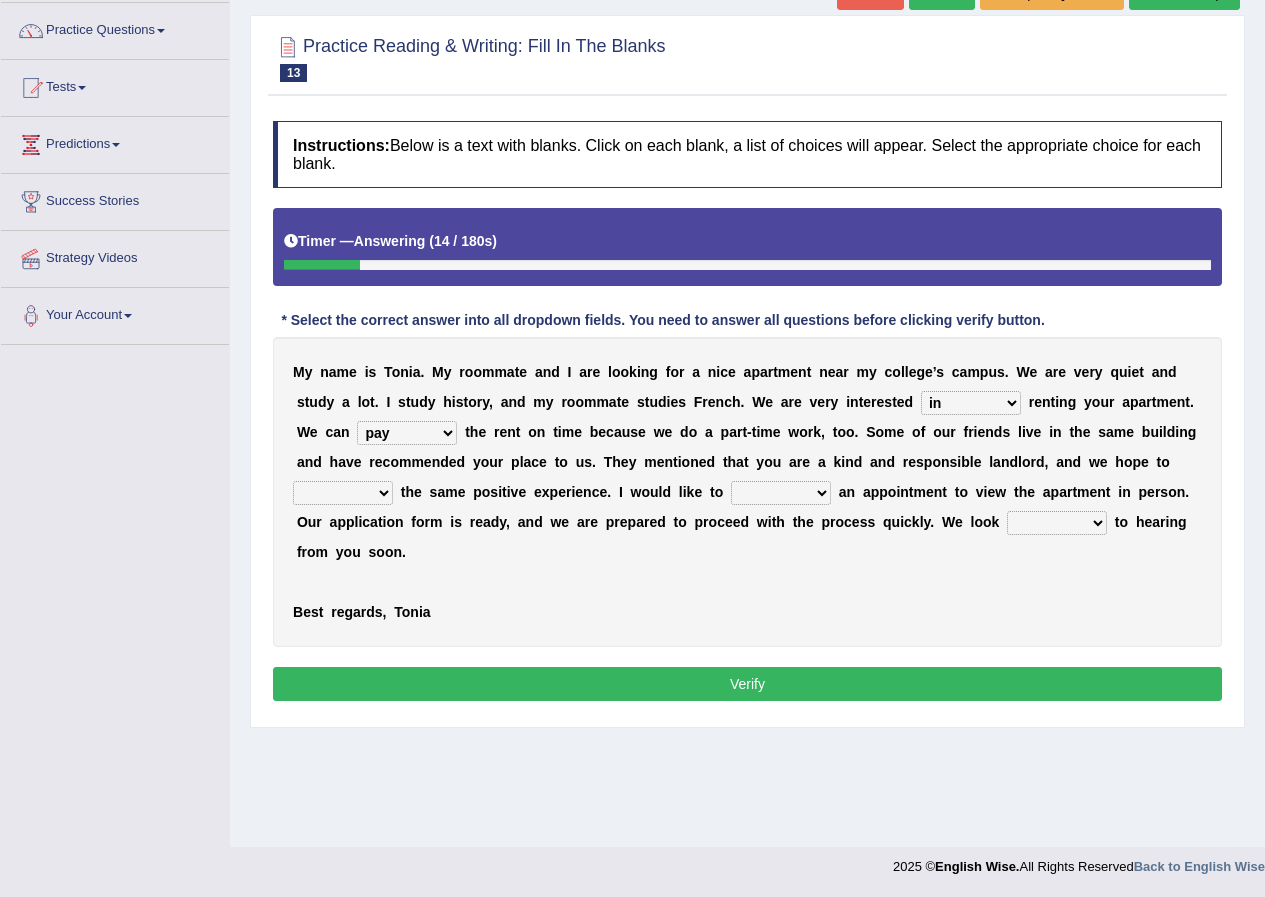 click on "afford get pay bring" at bounding box center [407, 433] 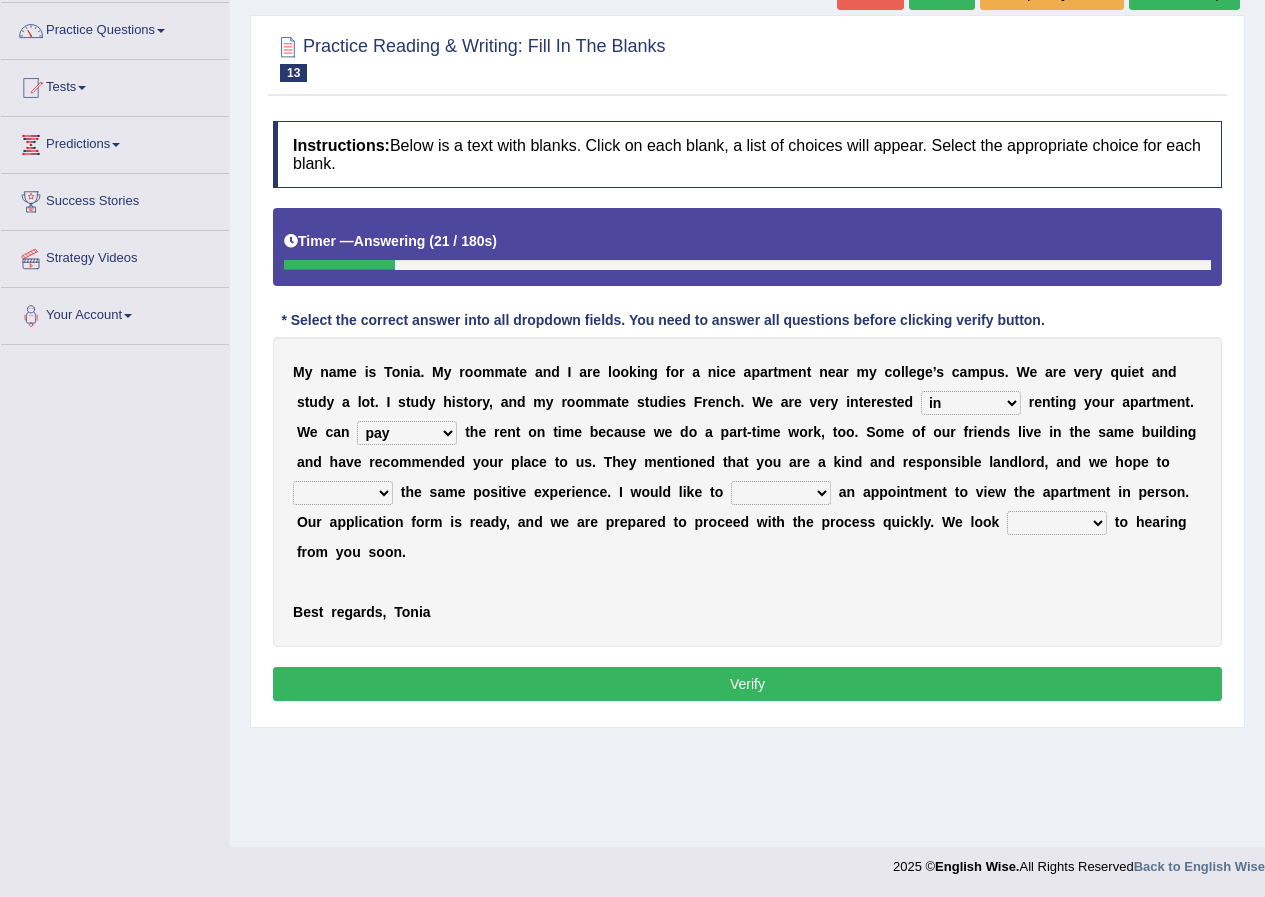 click on "form meet have decide" at bounding box center [343, 493] 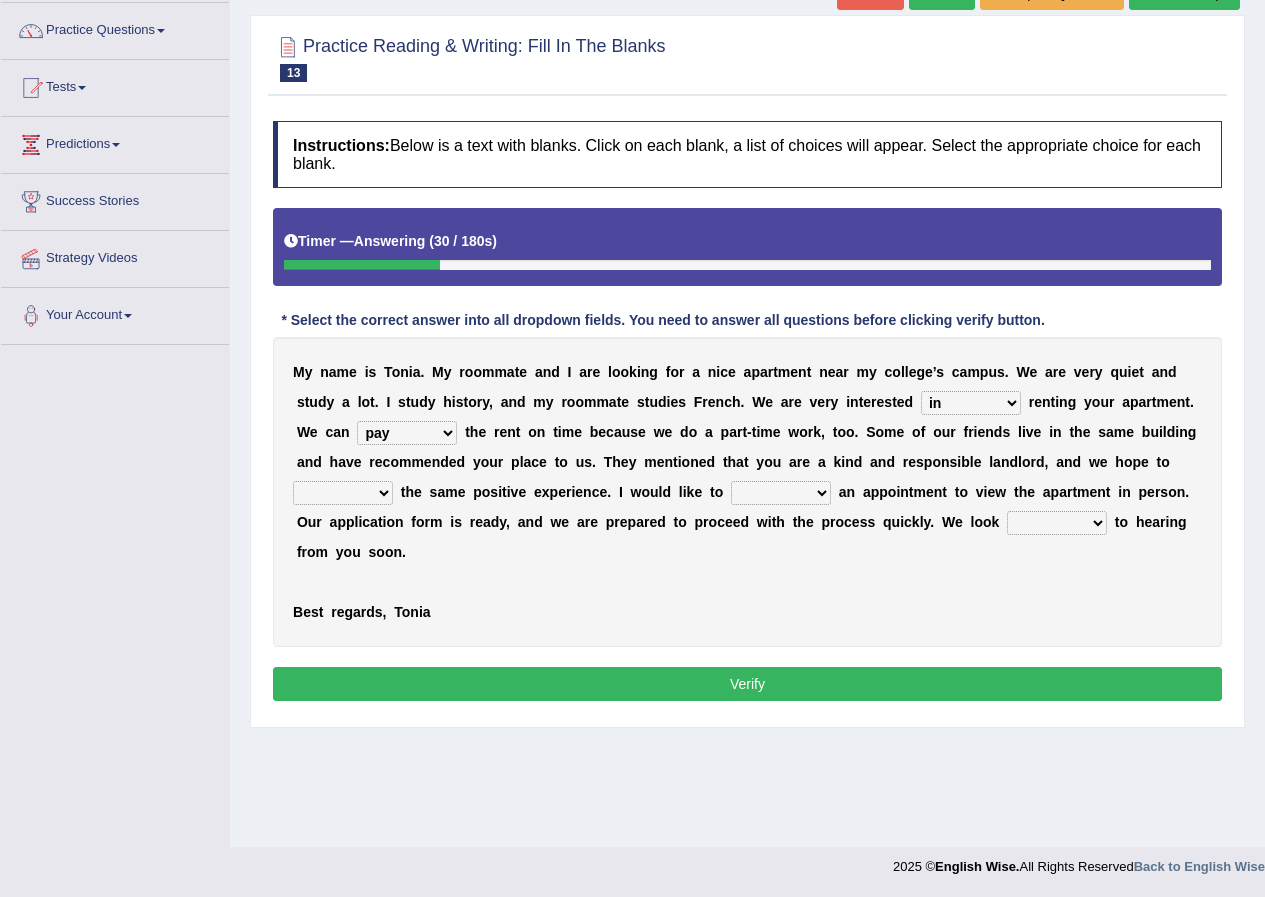 select on "meet" 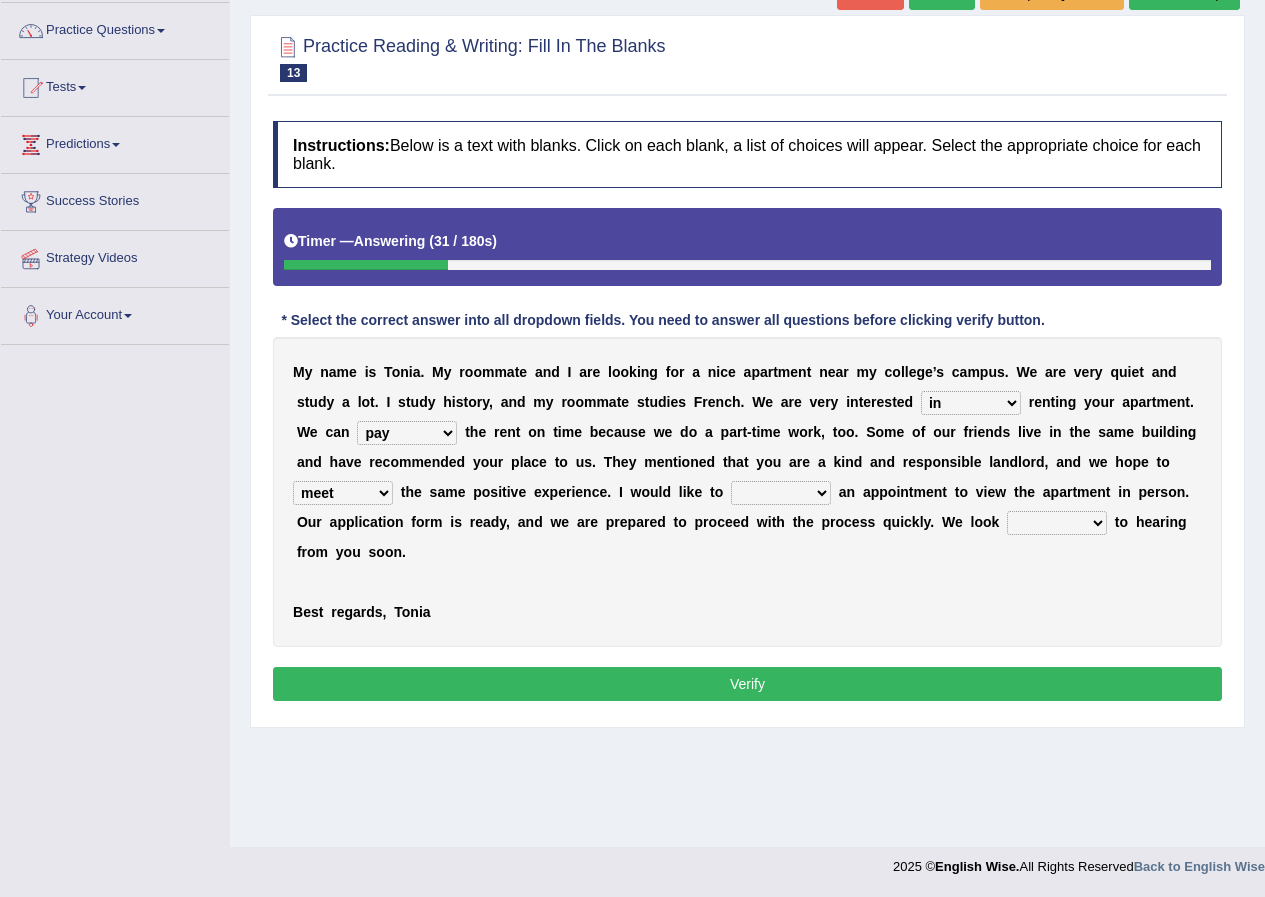 click on "own recall revise make" at bounding box center (781, 493) 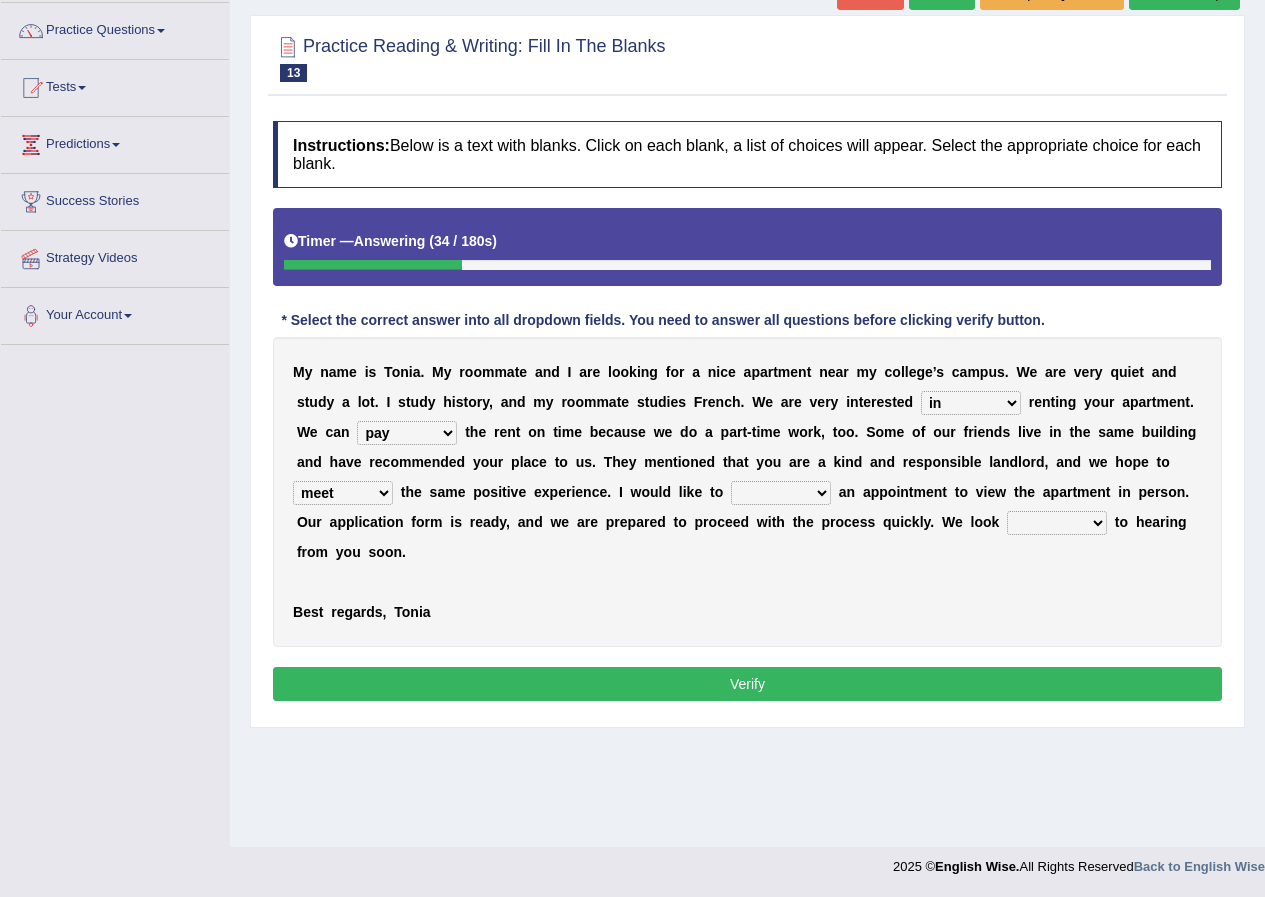 select on "make" 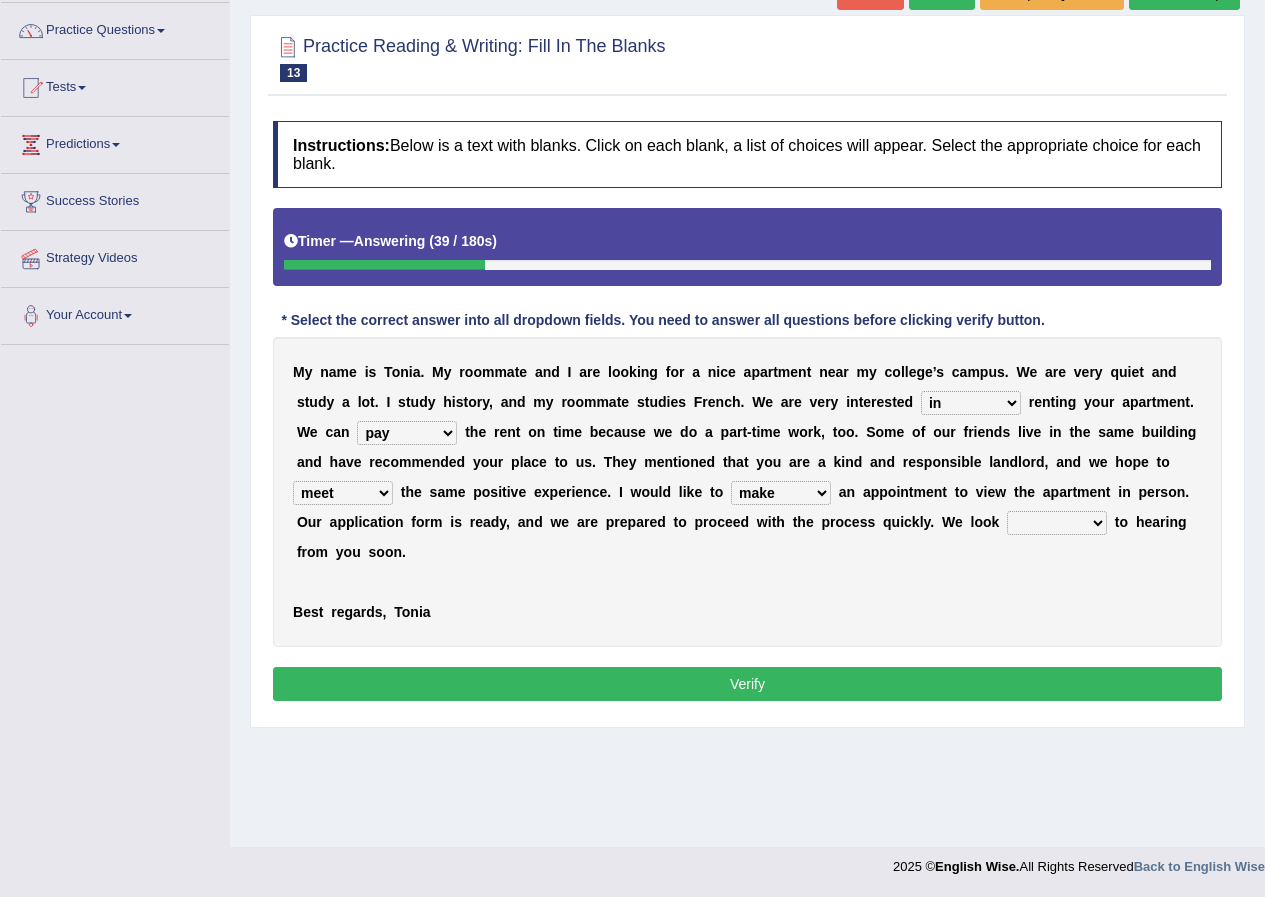 click on "around out in forward" at bounding box center (1057, 523) 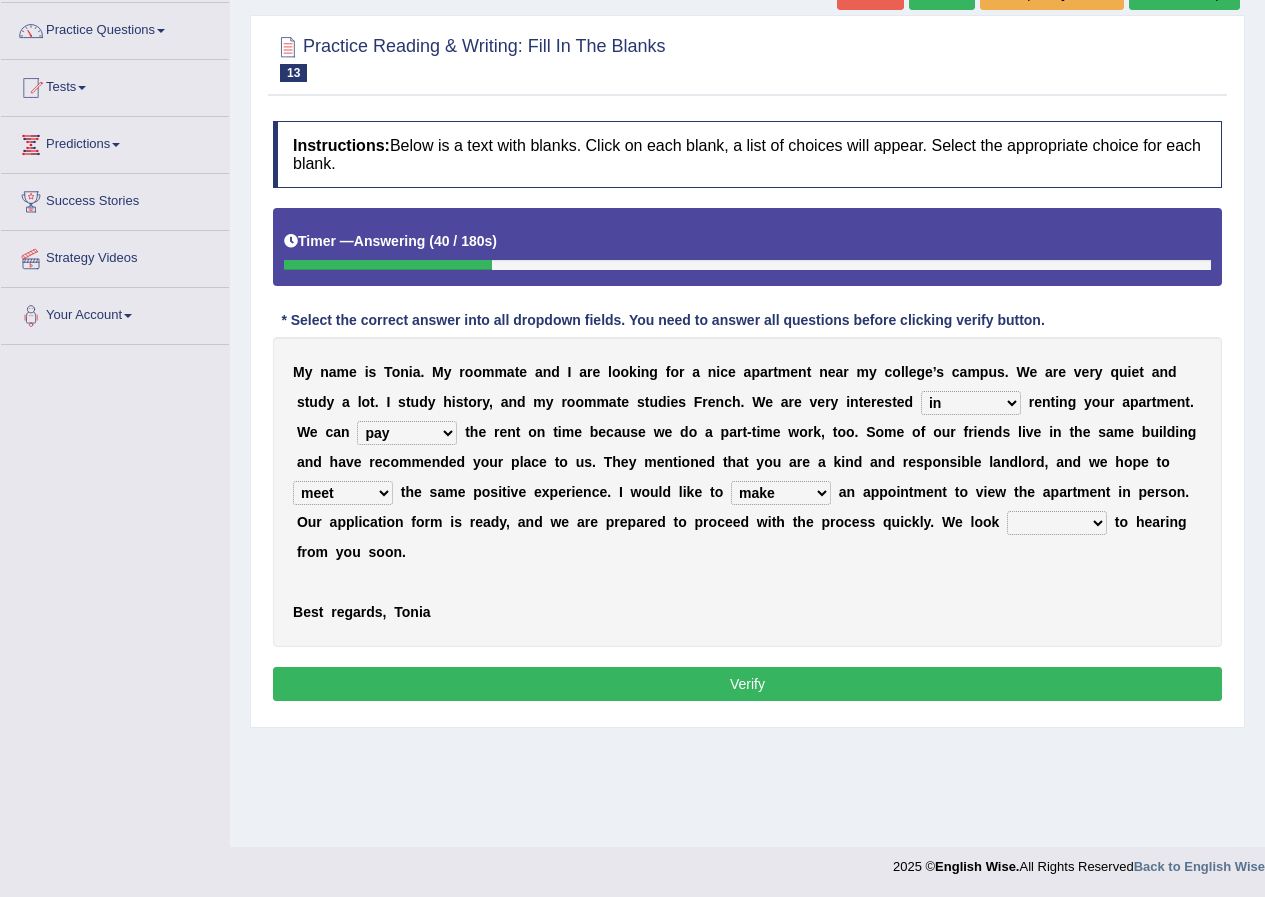select on "forward" 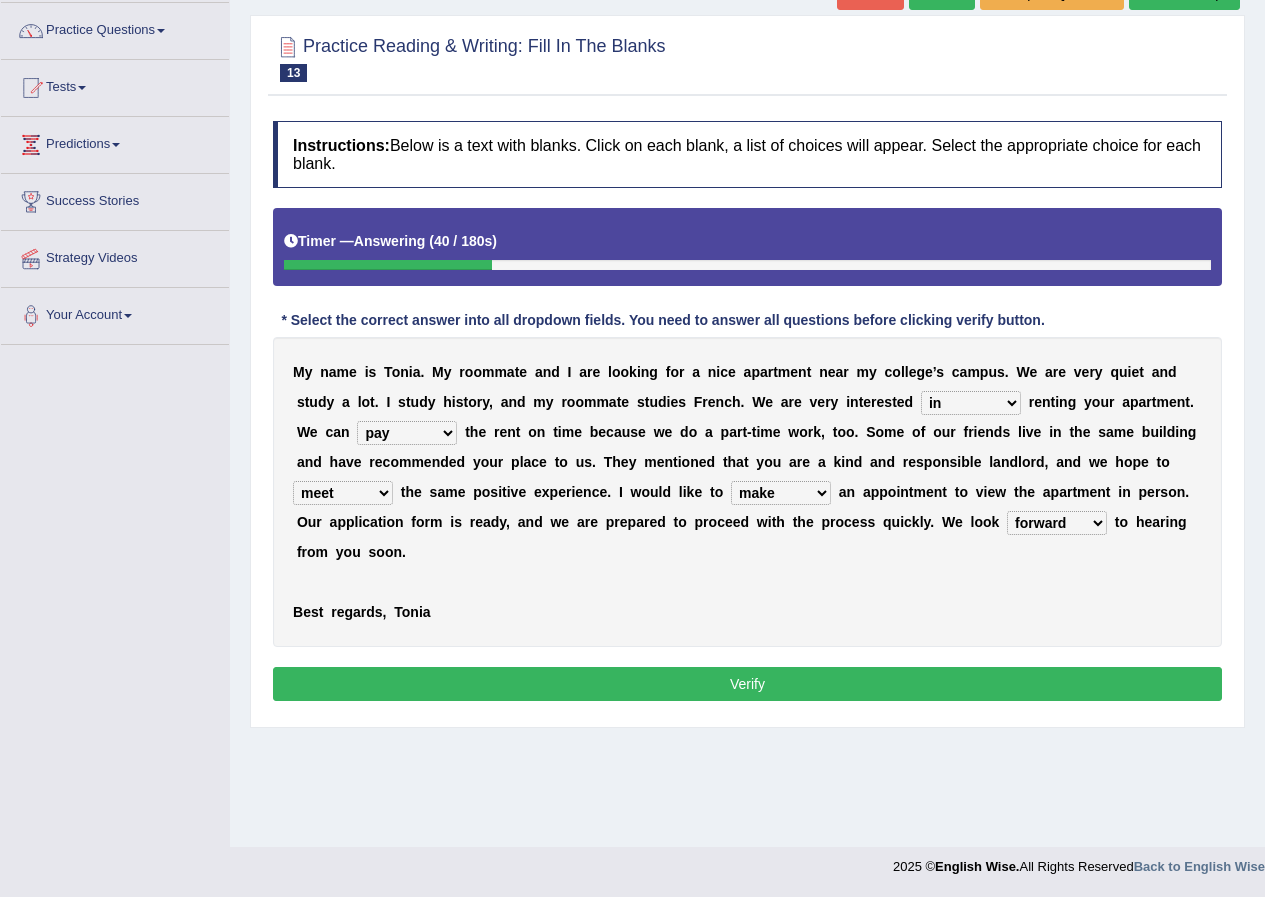 click on "around out in forward" at bounding box center (1057, 523) 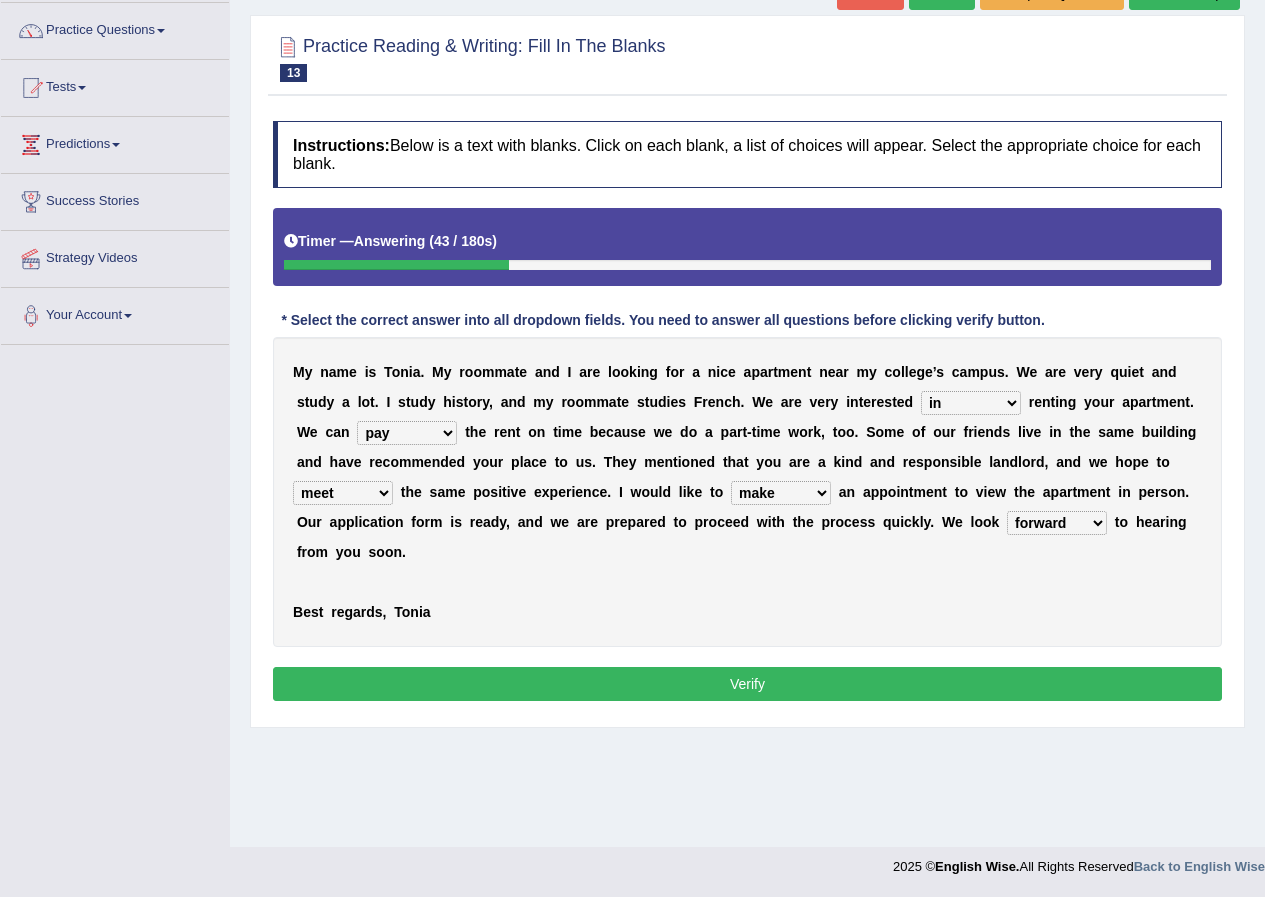 click on "form meet have decide" at bounding box center [343, 493] 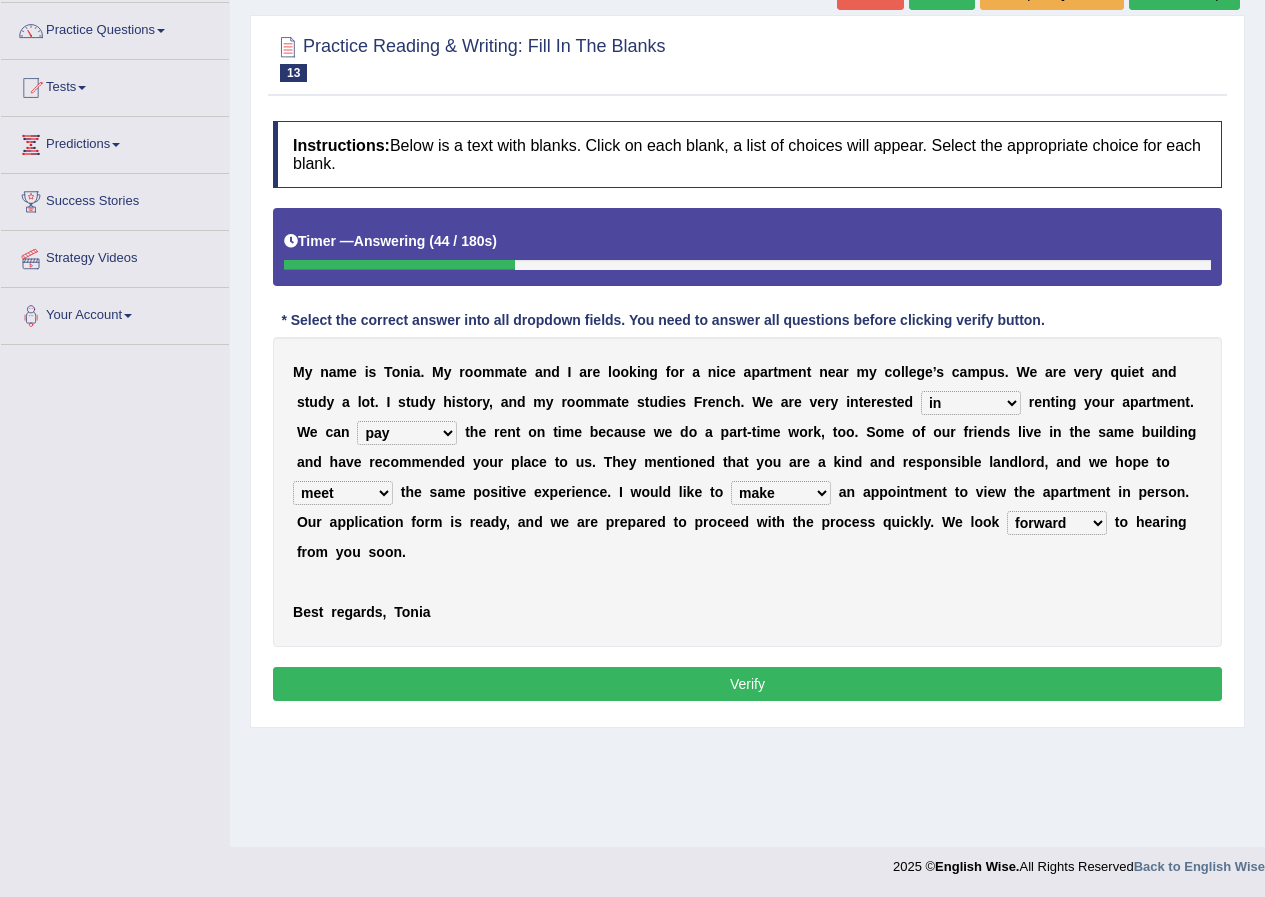 select on "have" 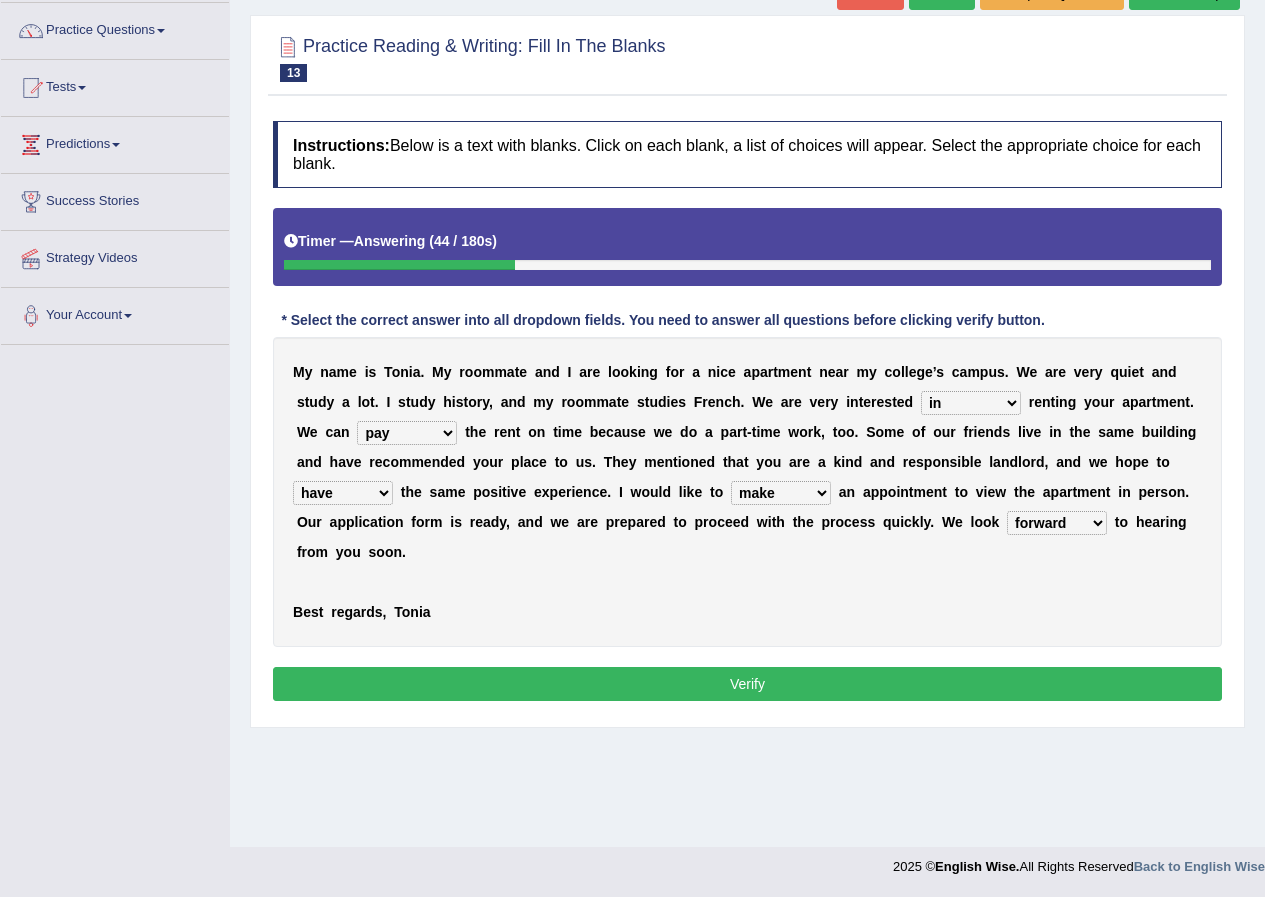 click on "form meet have decide" at bounding box center (343, 493) 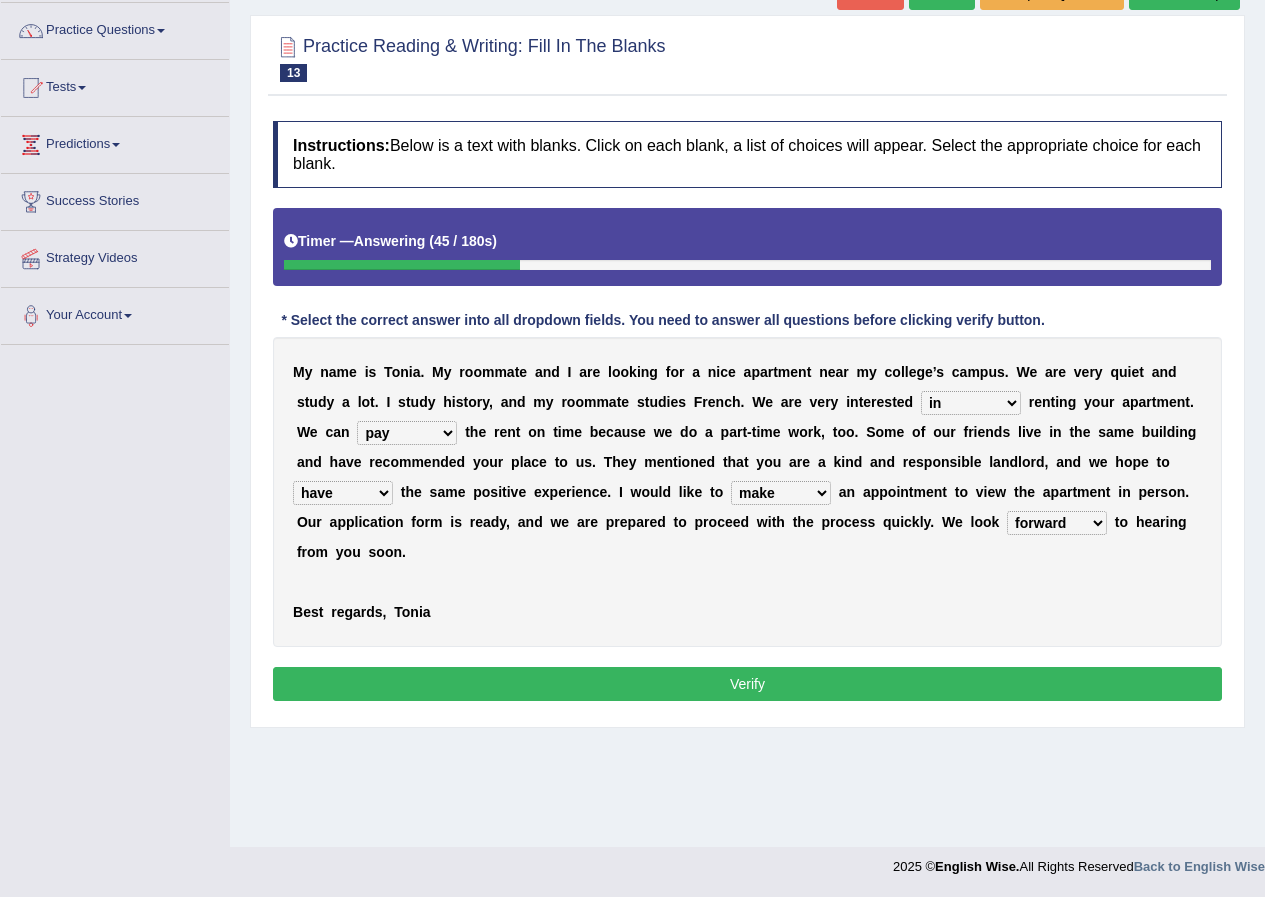 click on "Verify" at bounding box center (747, 684) 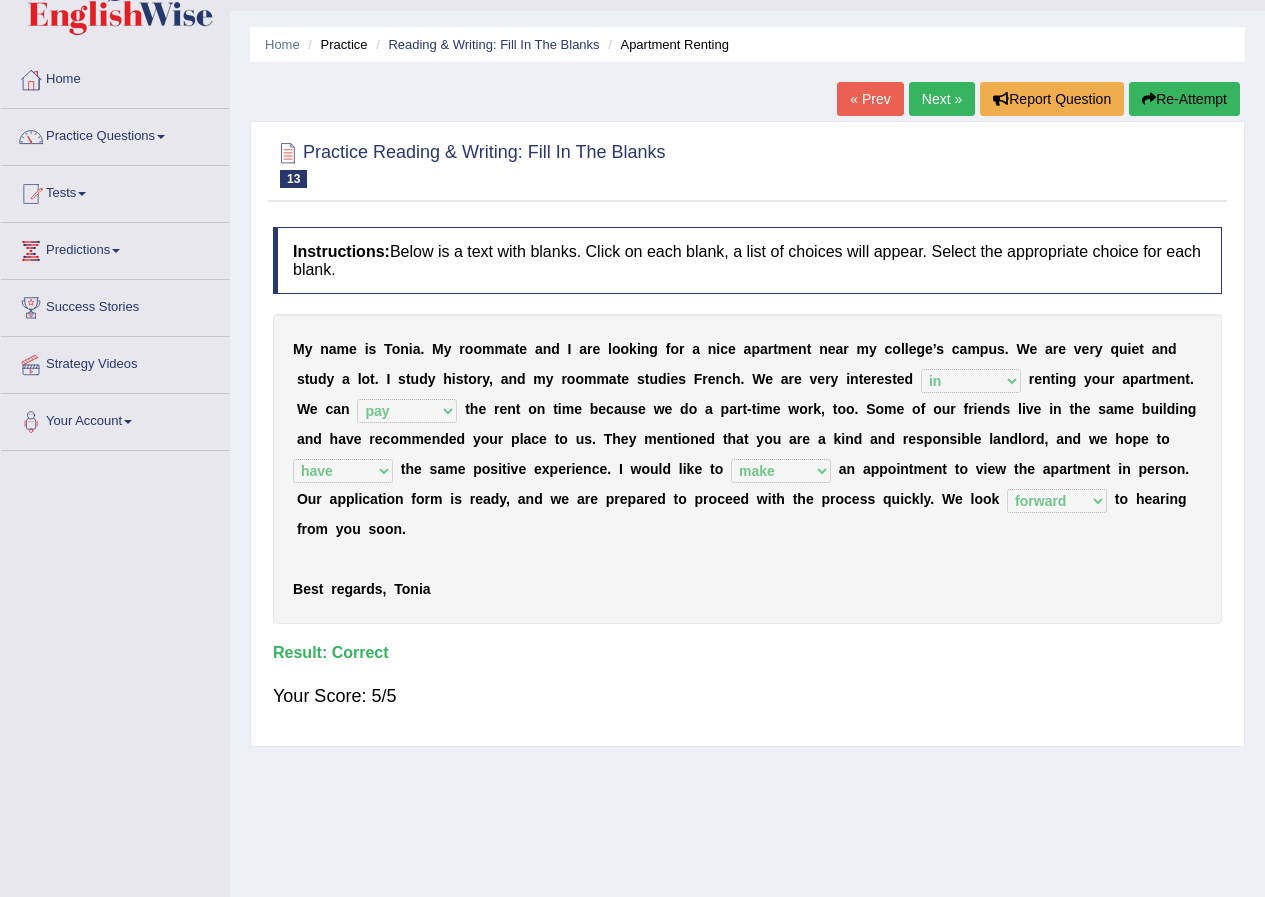 scroll, scrollTop: 0, scrollLeft: 0, axis: both 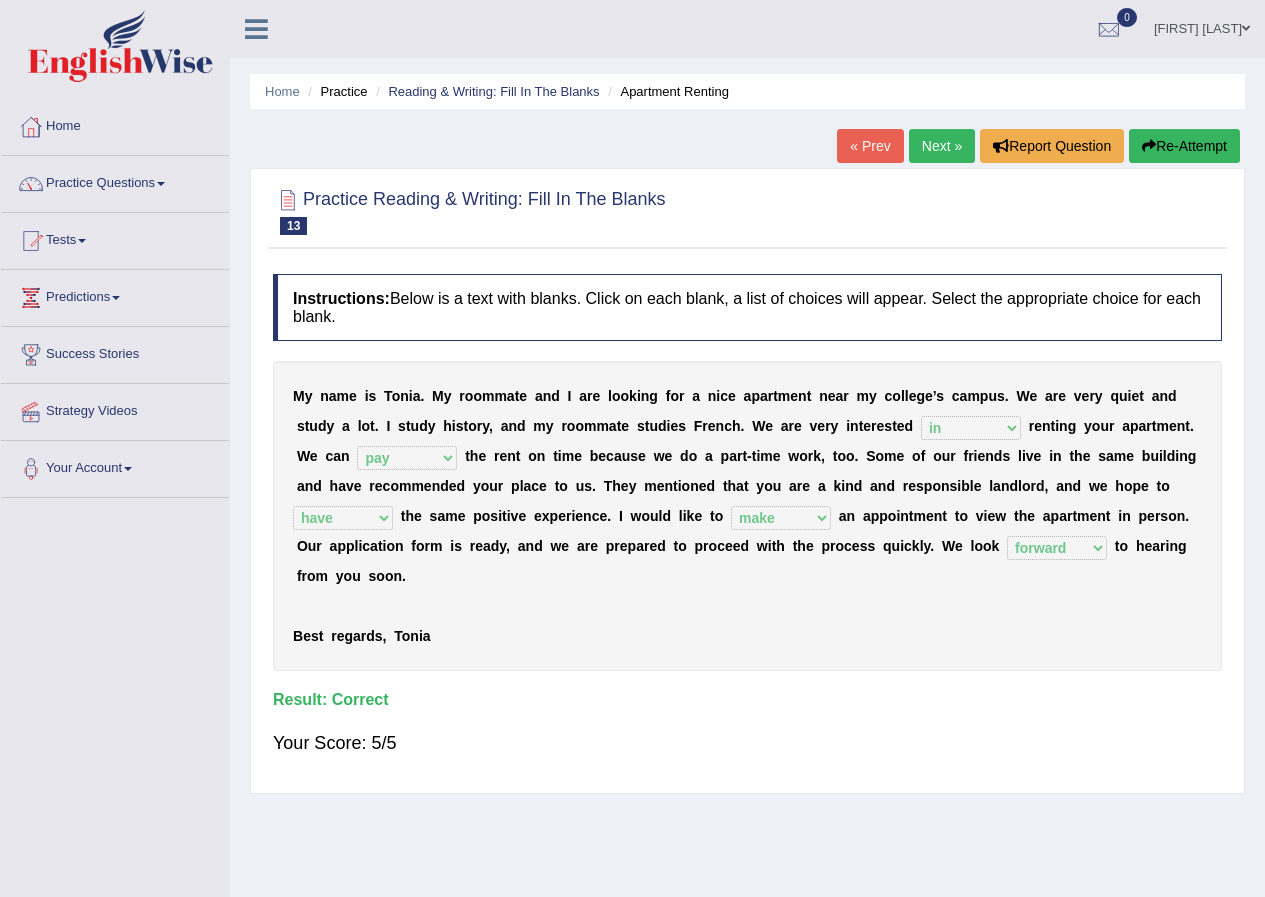 click on "Next »" at bounding box center (942, 146) 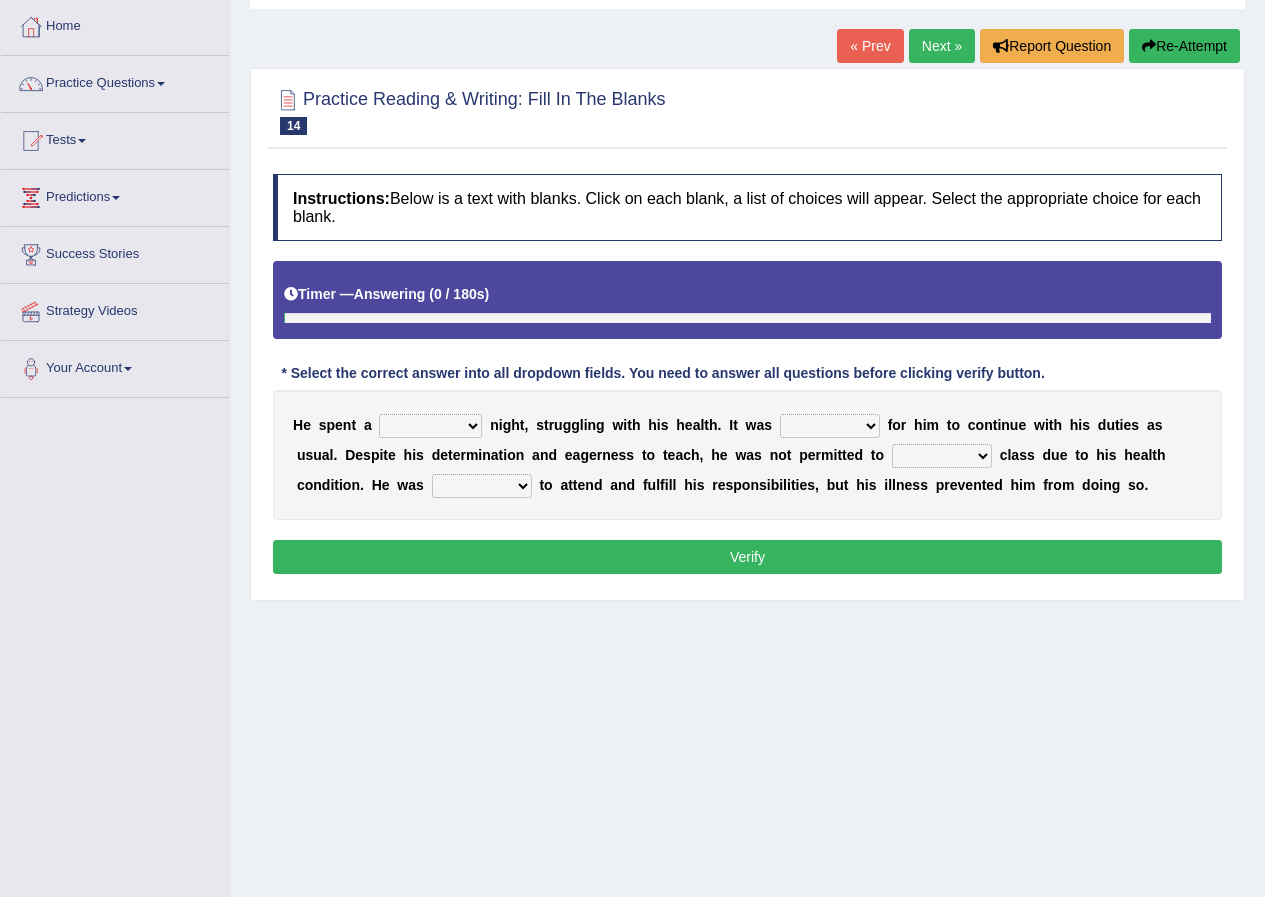 scroll, scrollTop: 100, scrollLeft: 0, axis: vertical 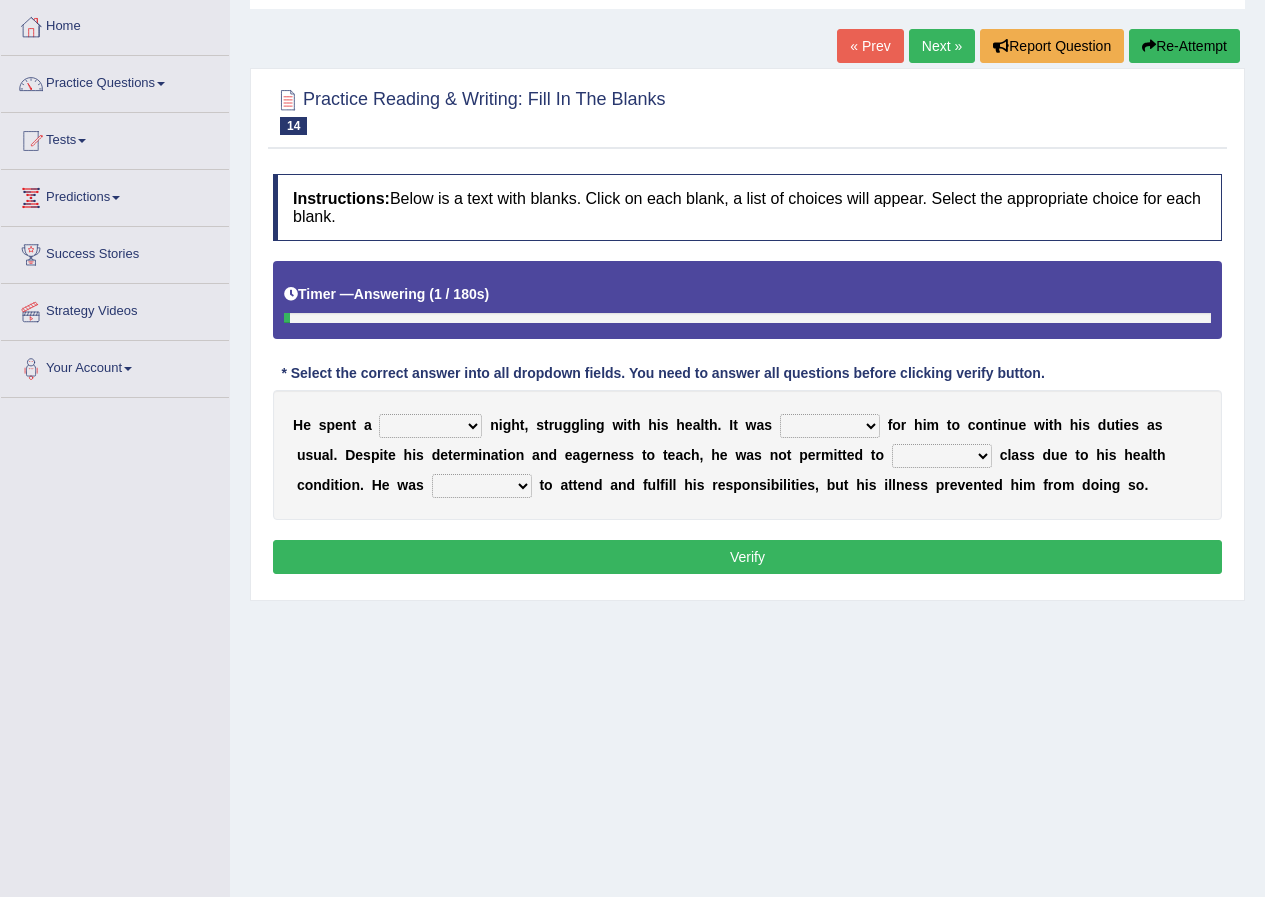 click on "cheerful restful meaningful painful" at bounding box center (430, 426) 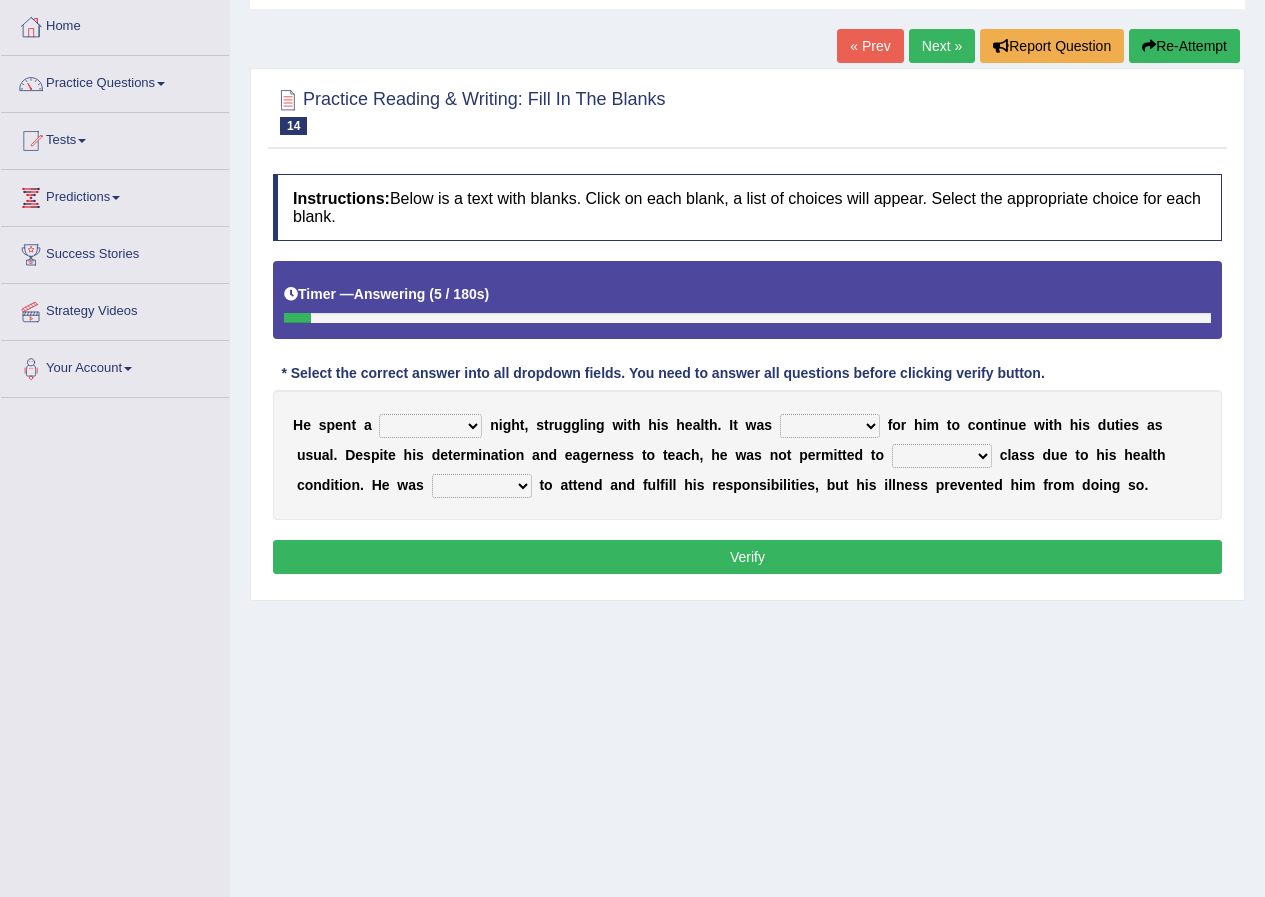 select on "painful" 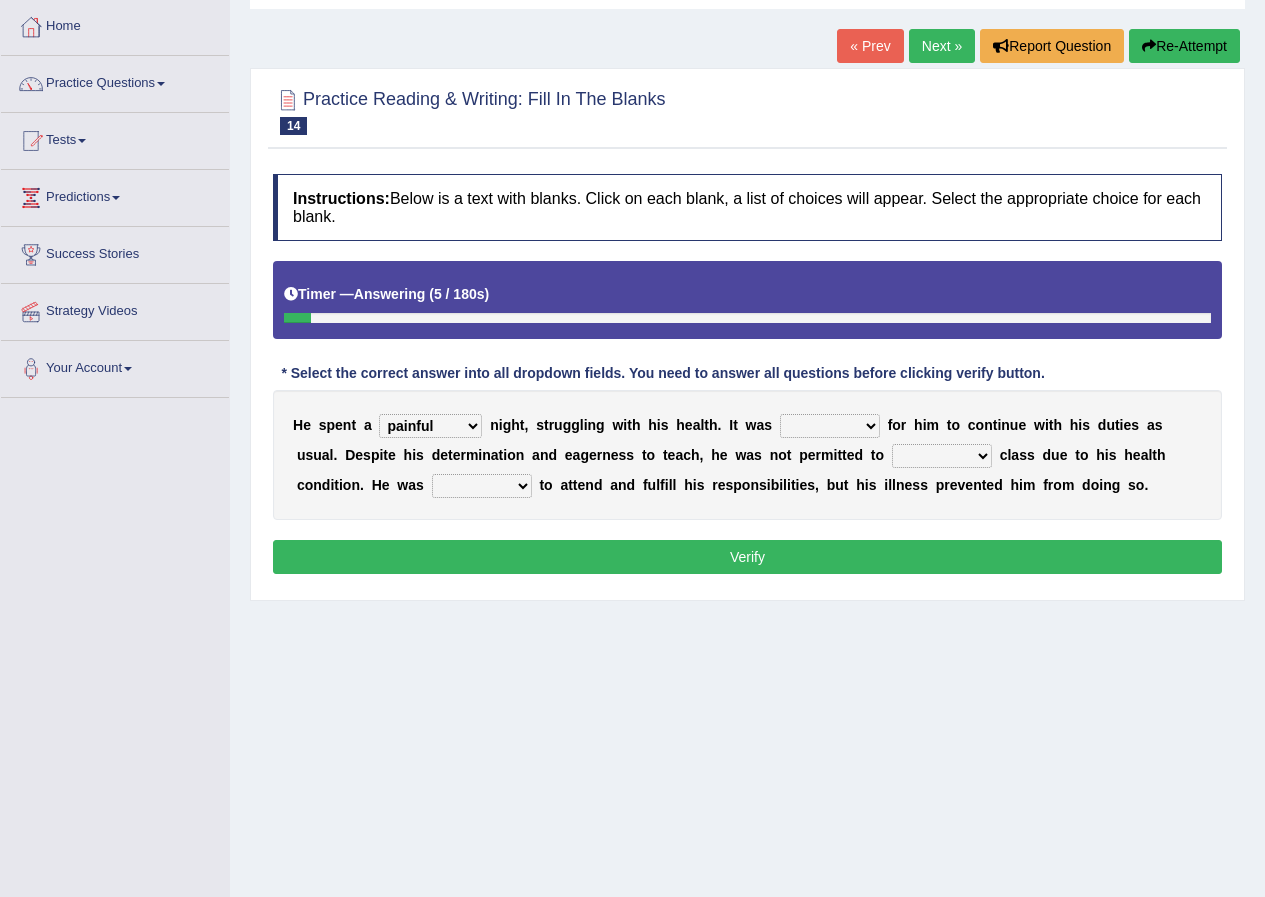 click on "cheerful restful meaningful painful" at bounding box center (430, 426) 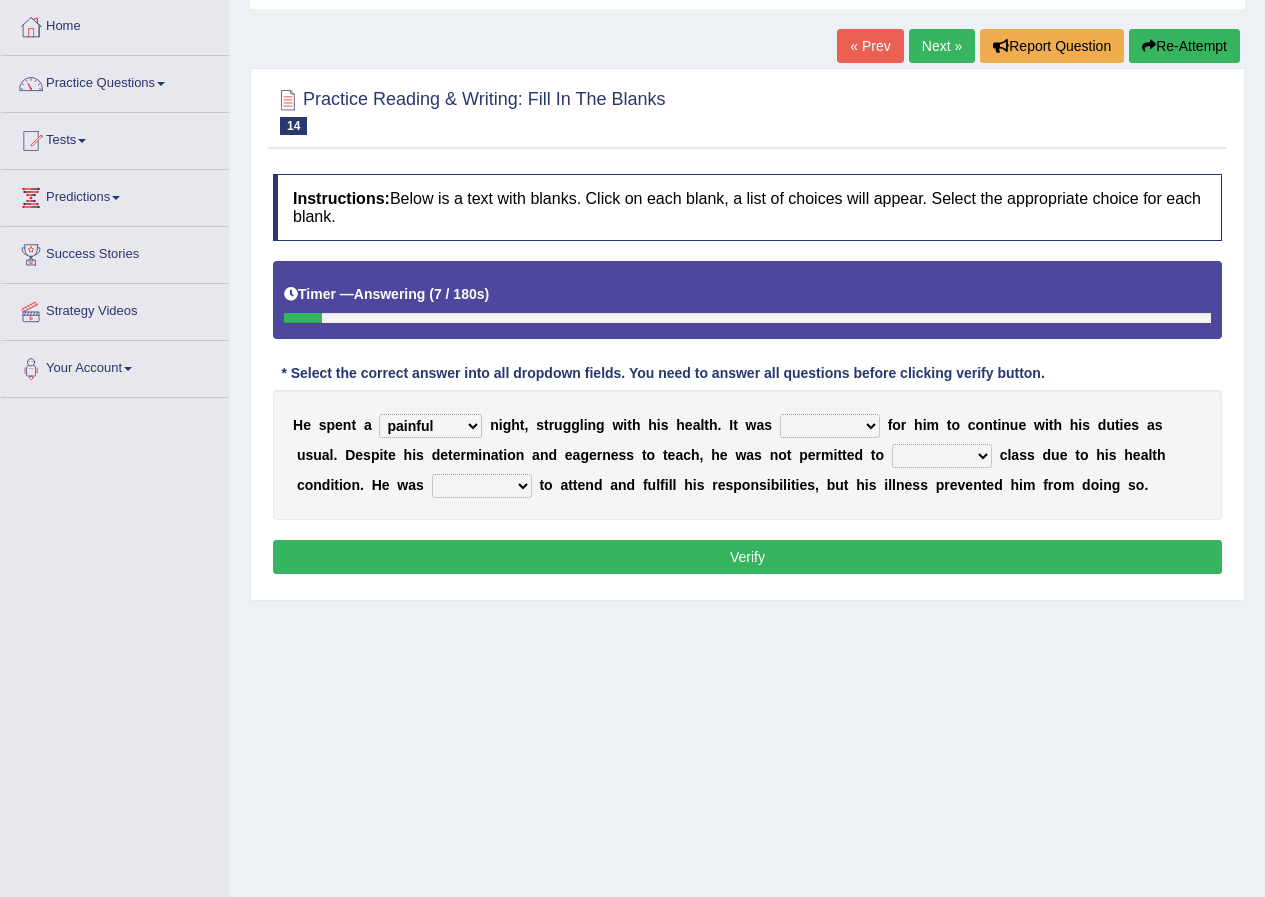click on "enjoyable simple difficult natural" at bounding box center [830, 426] 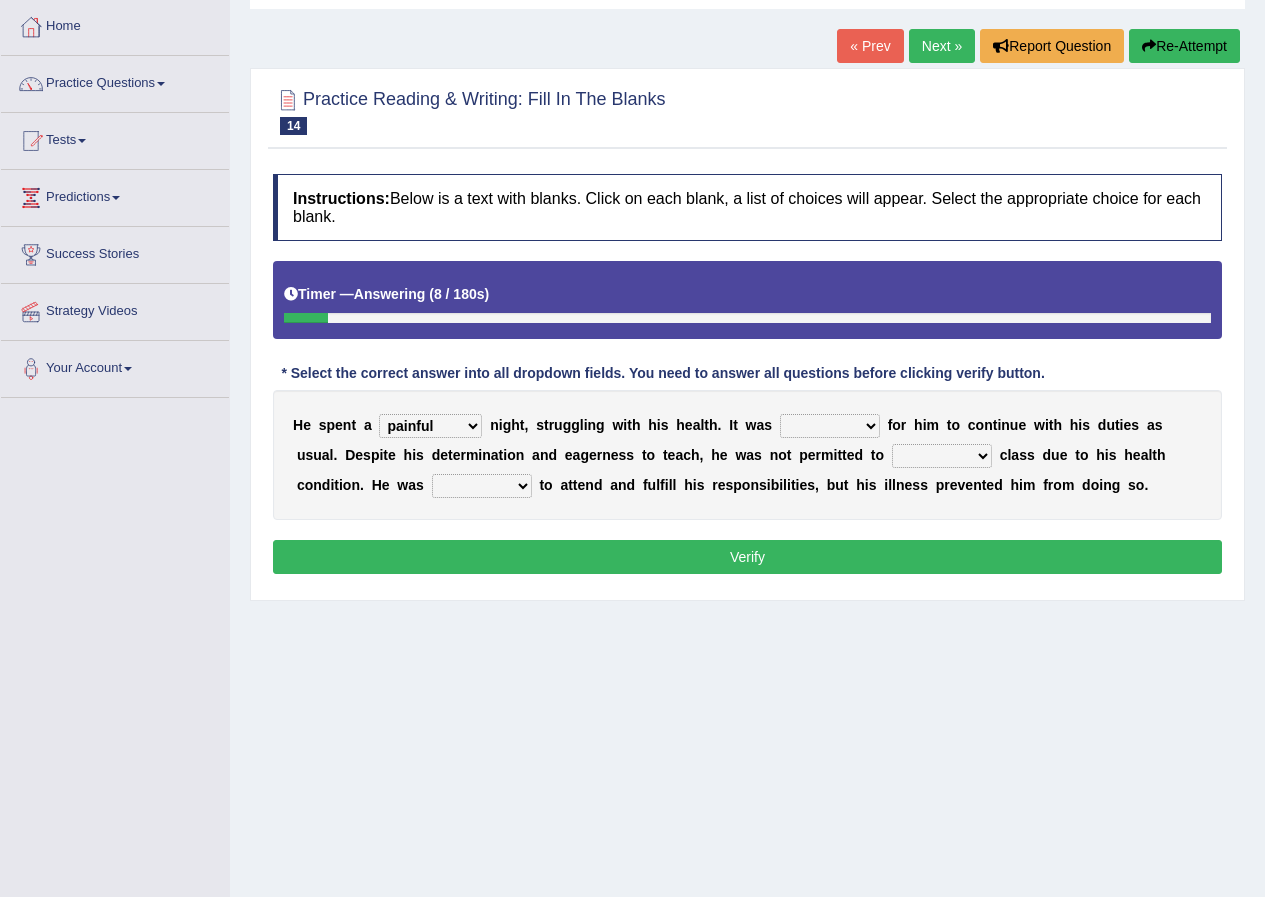 select on "difficult" 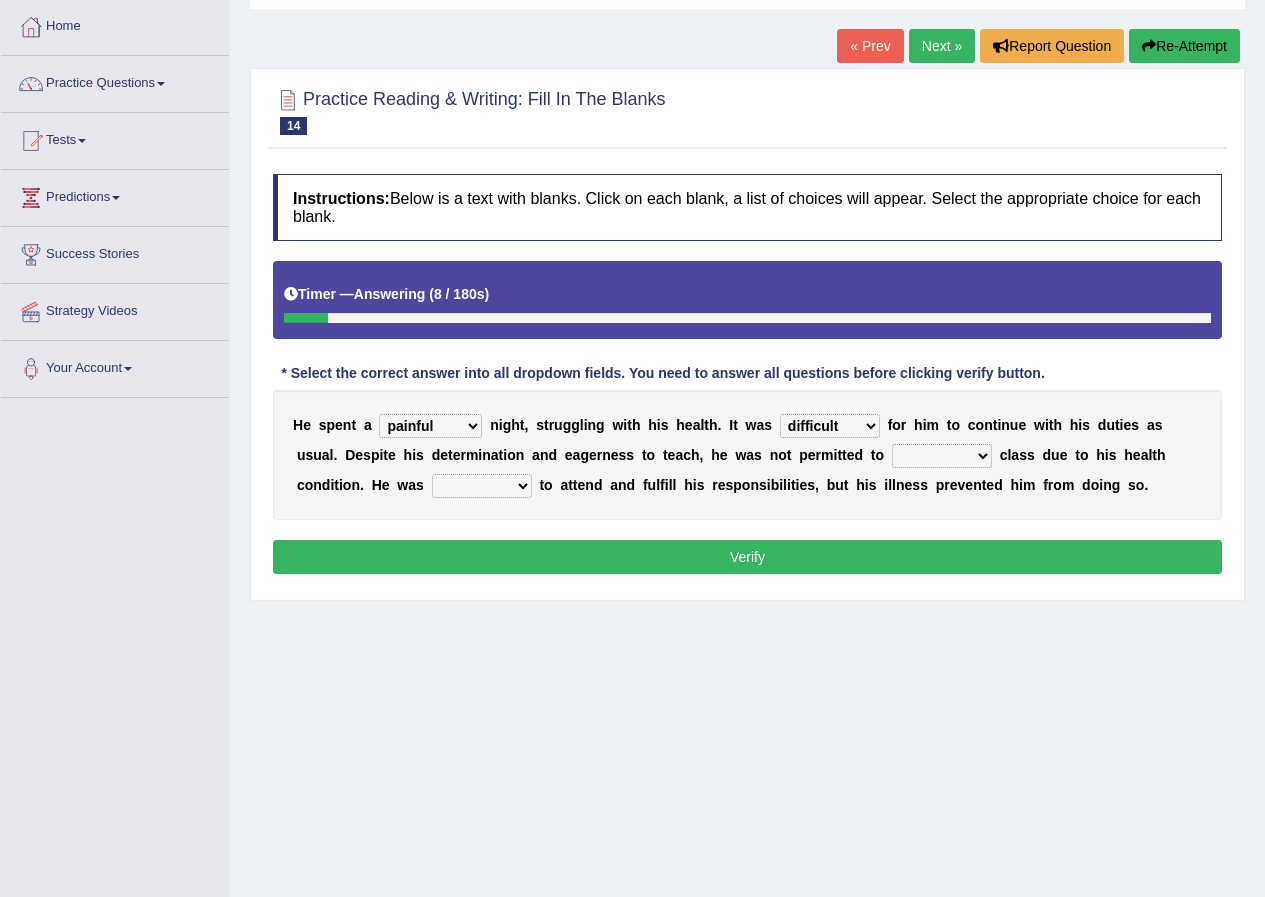 click on "enjoyable simple difficult natural" at bounding box center [830, 426] 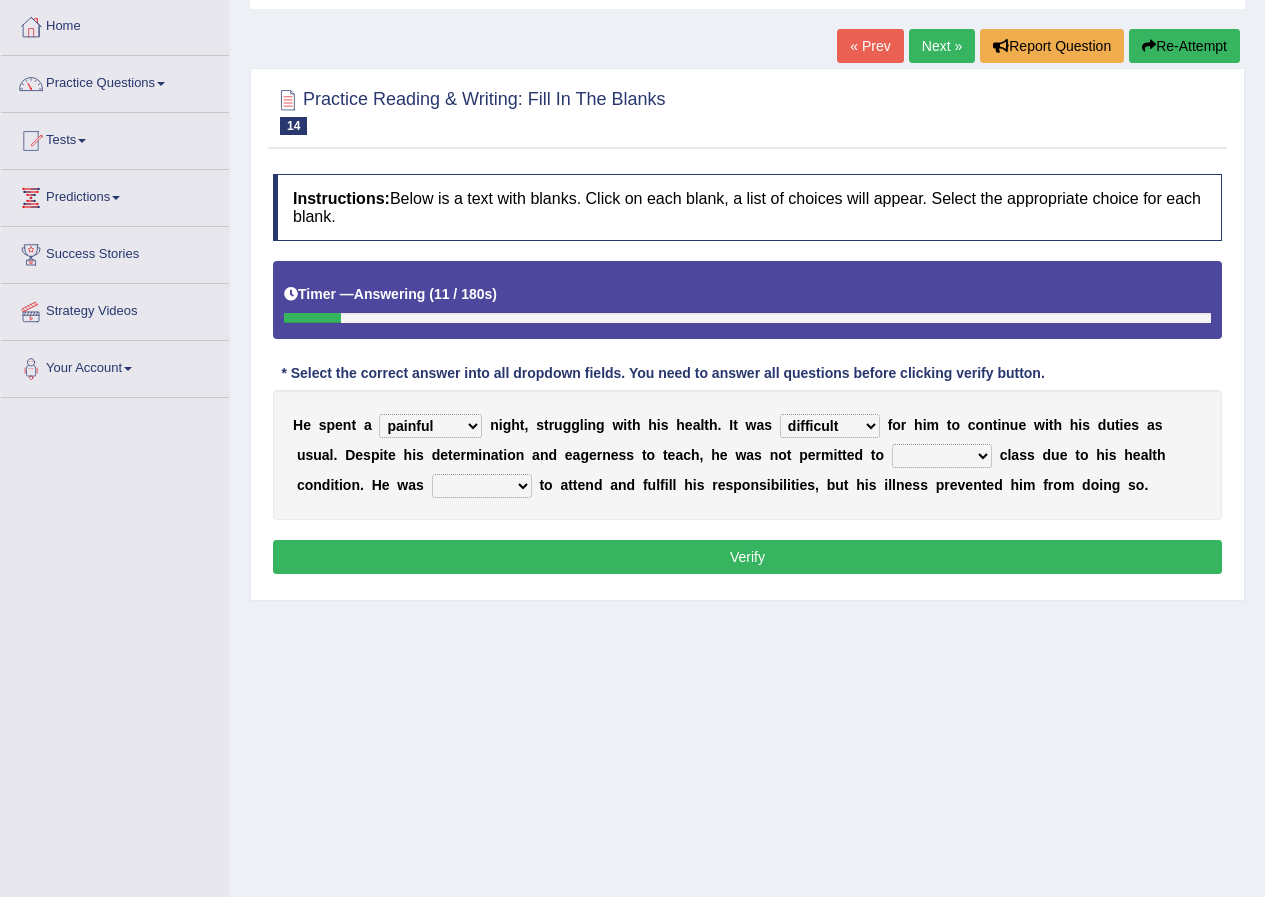 click on "teach leave cancel attend" at bounding box center (942, 456) 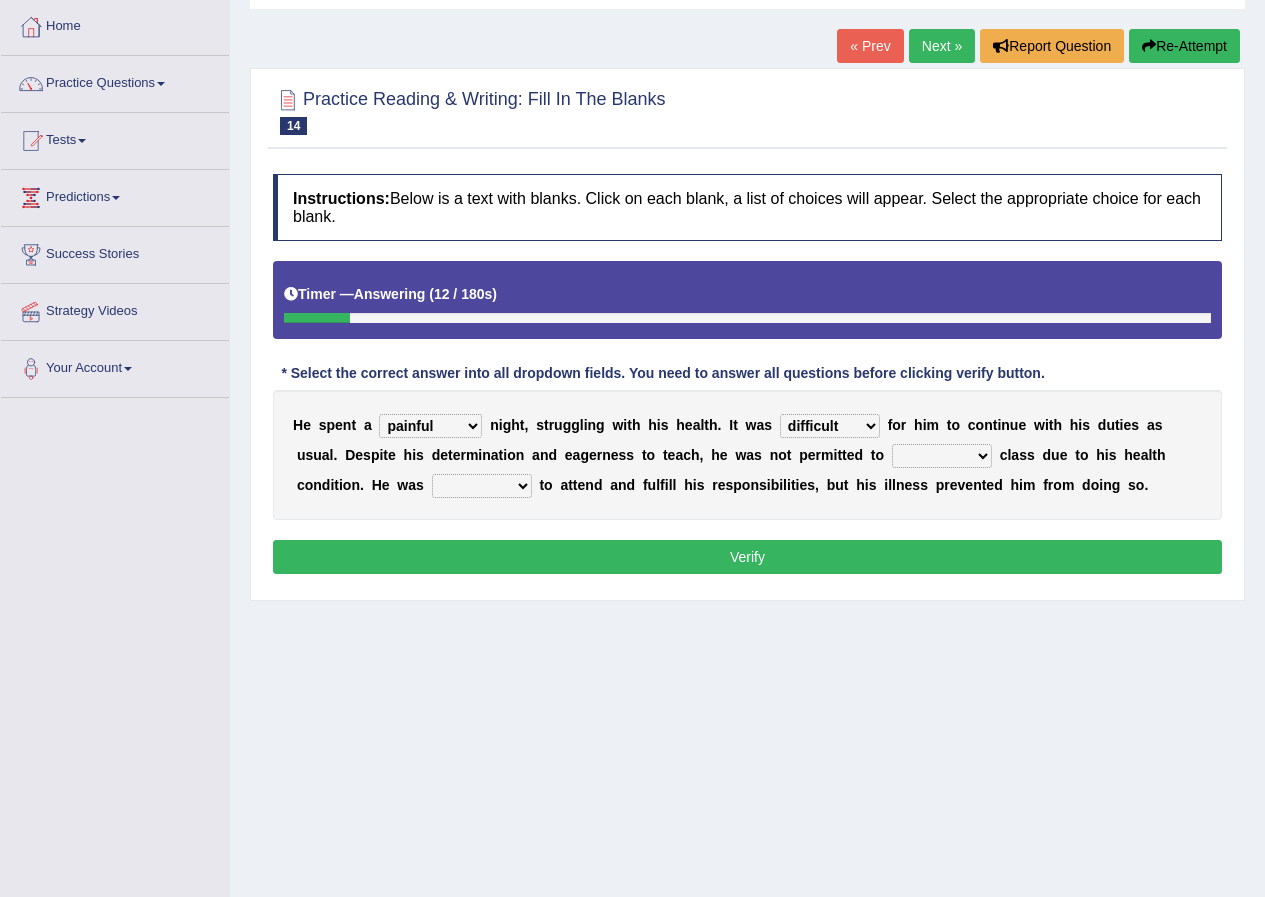 select on "leave" 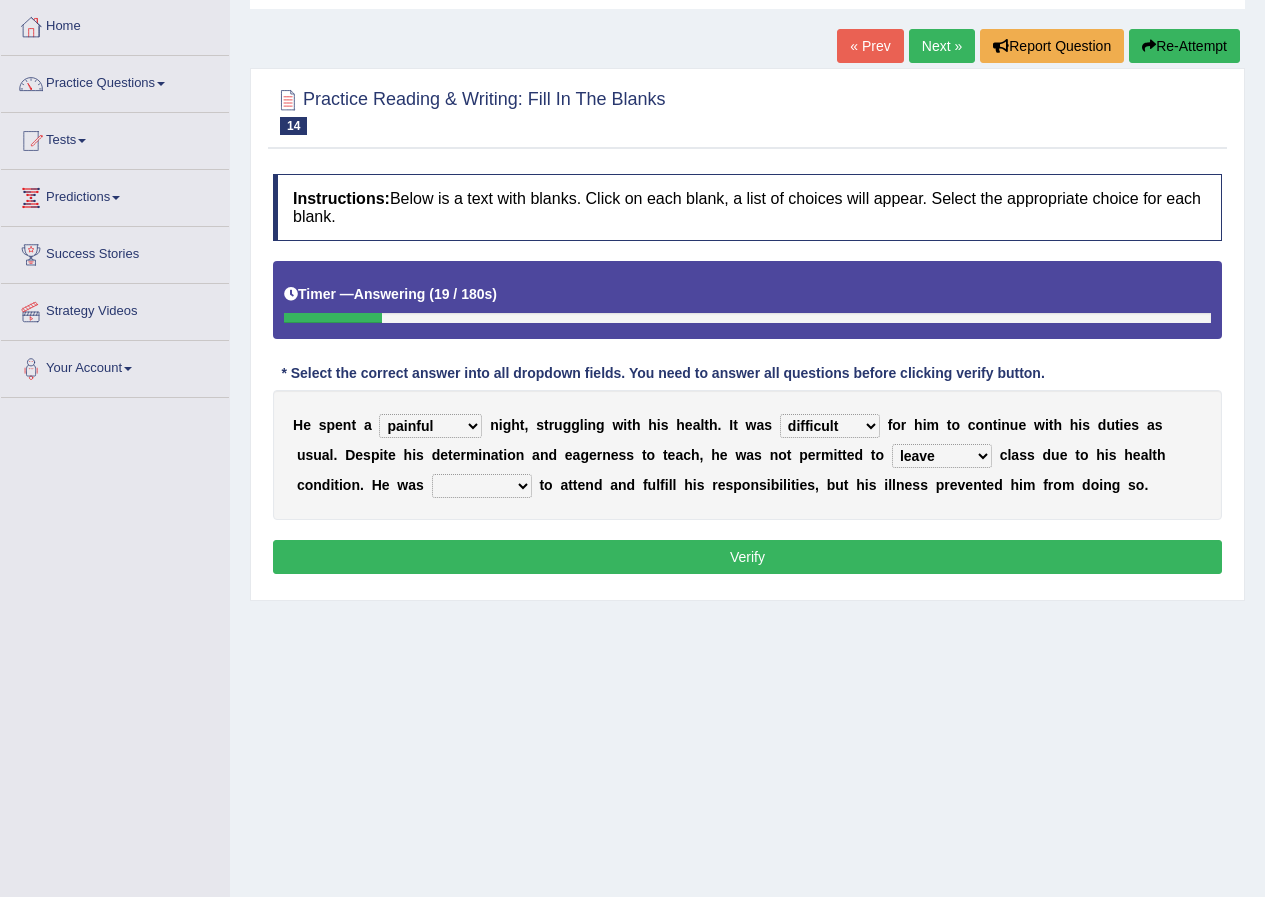 click on "anxious forced lazy happy" at bounding box center (482, 486) 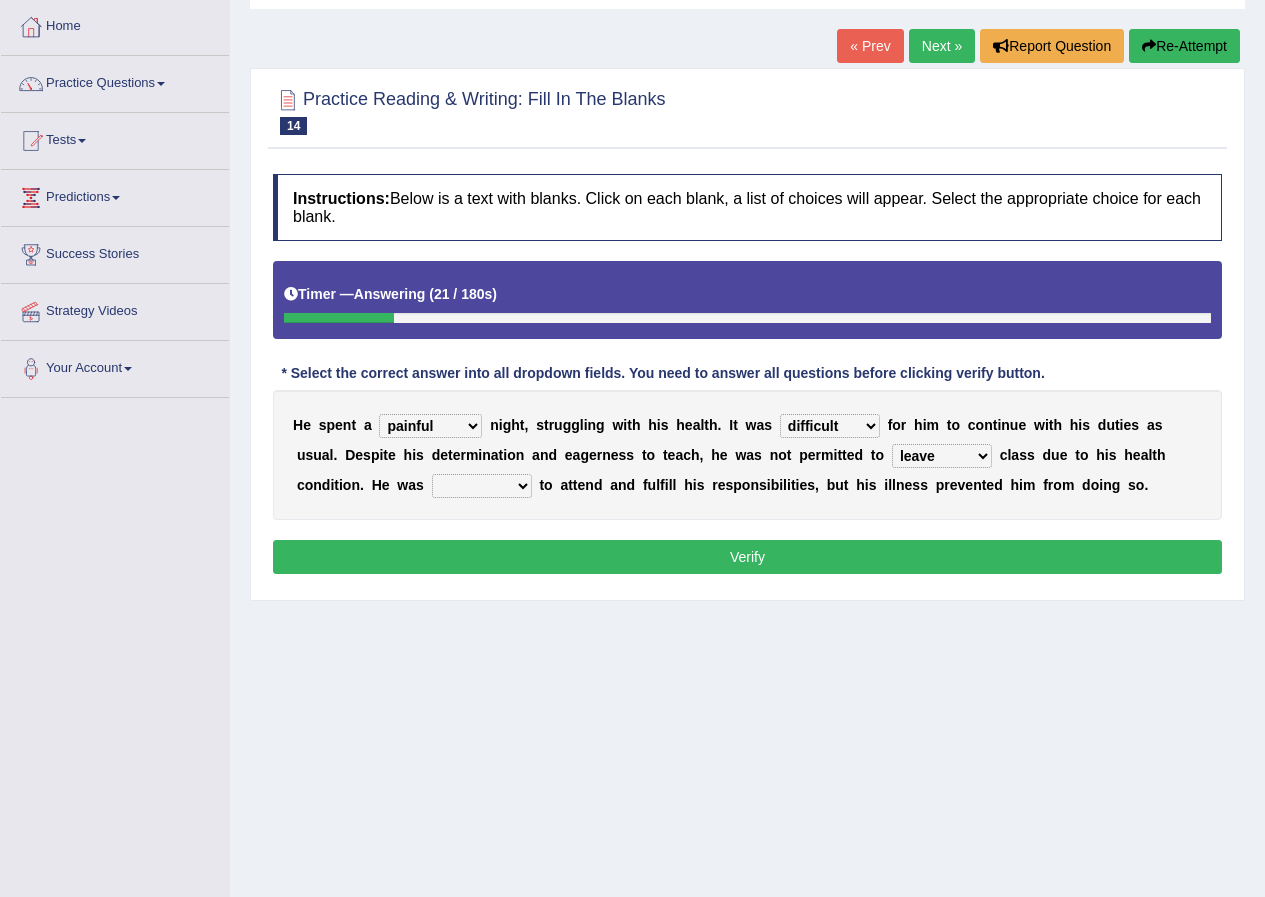 select on "forced" 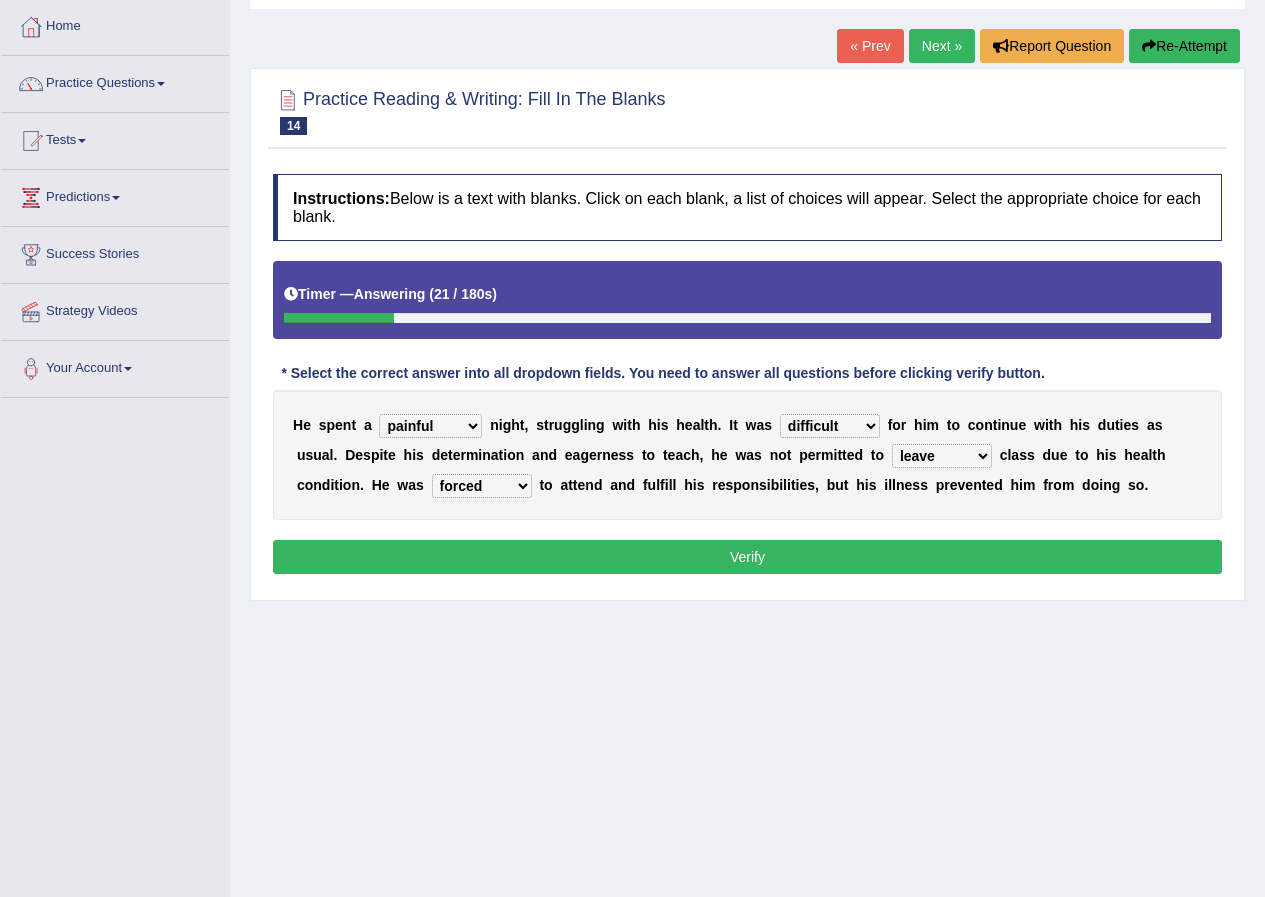 click on "anxious forced lazy happy" at bounding box center [482, 486] 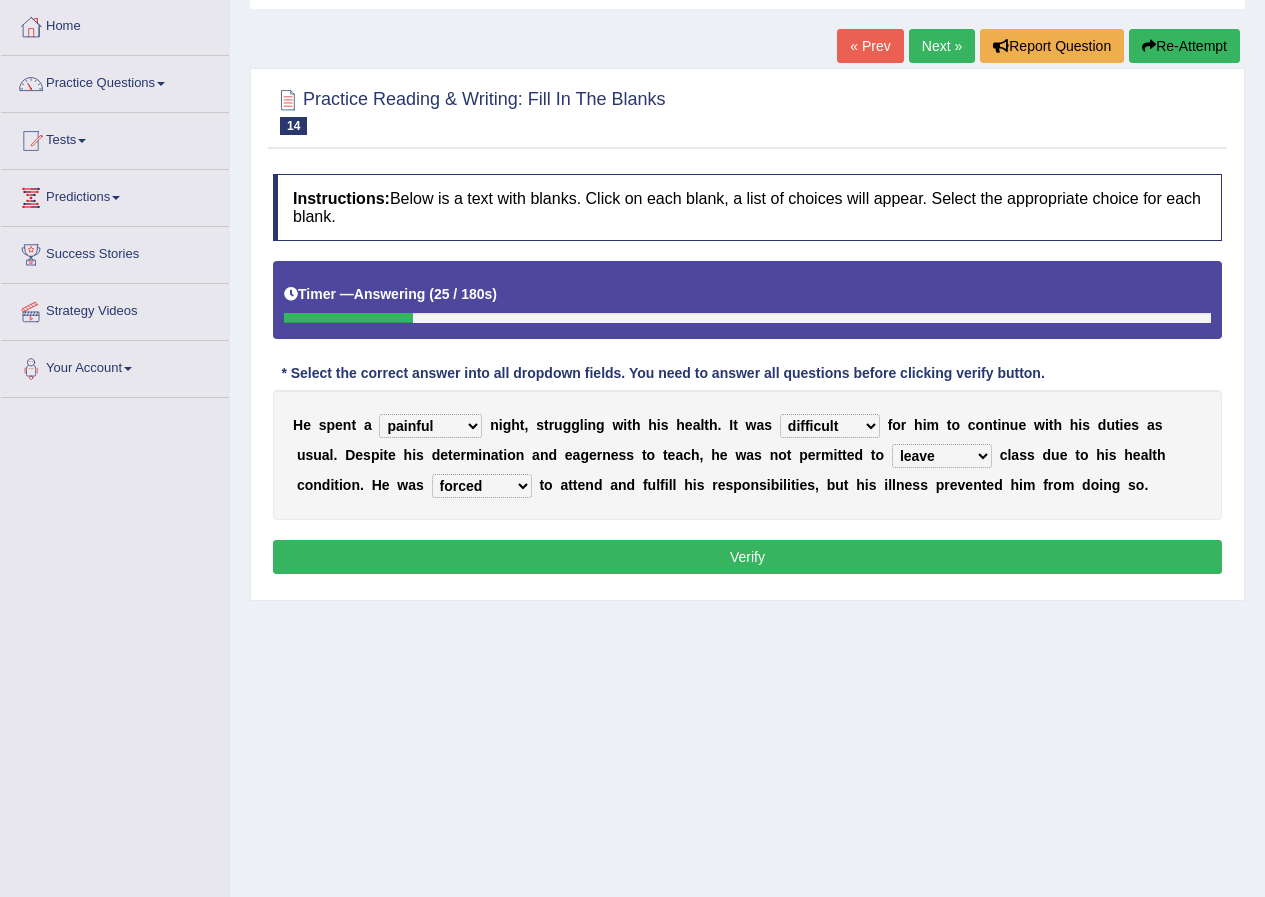 click on "teach leave cancel attend" at bounding box center (942, 456) 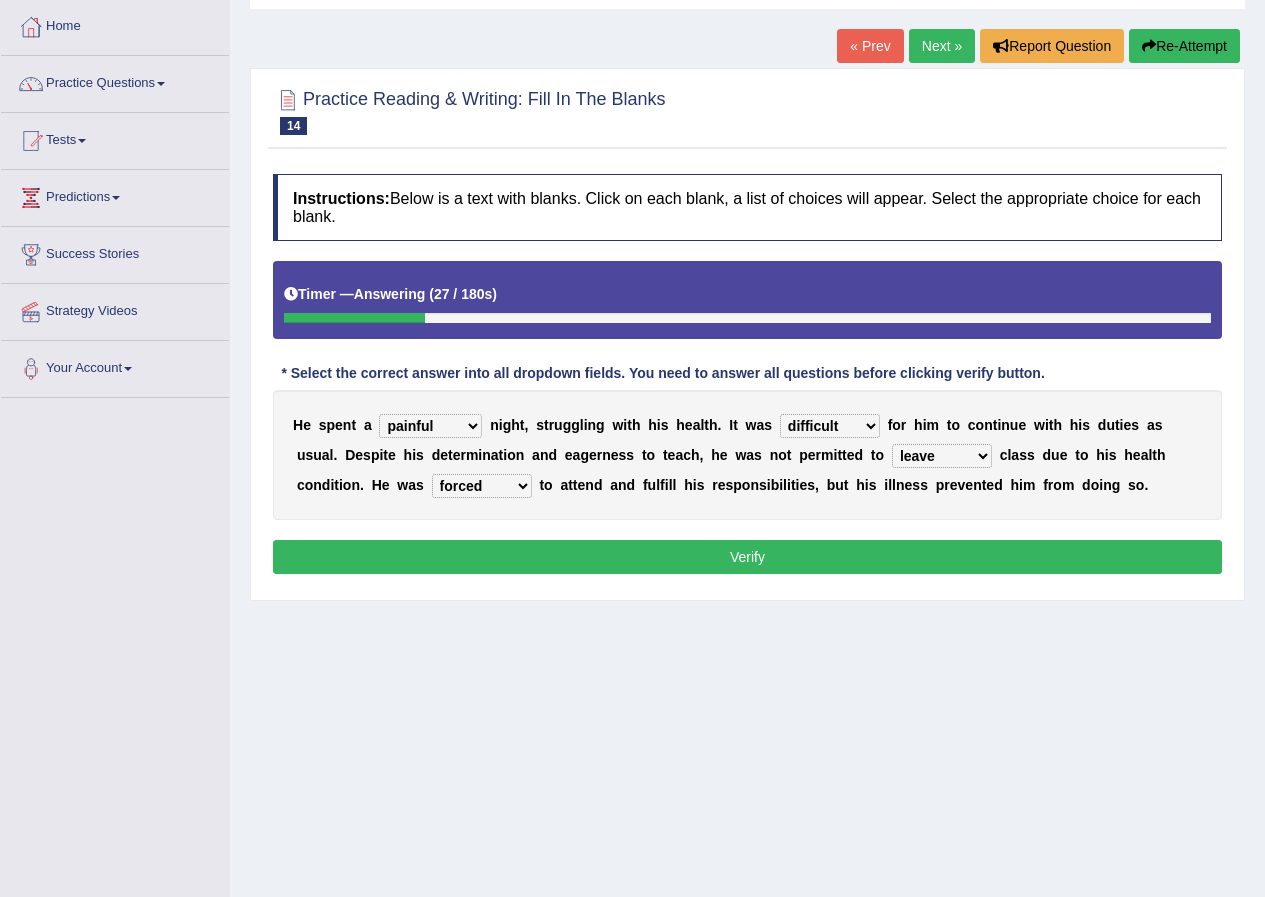 click on "teach leave cancel attend" at bounding box center [942, 456] 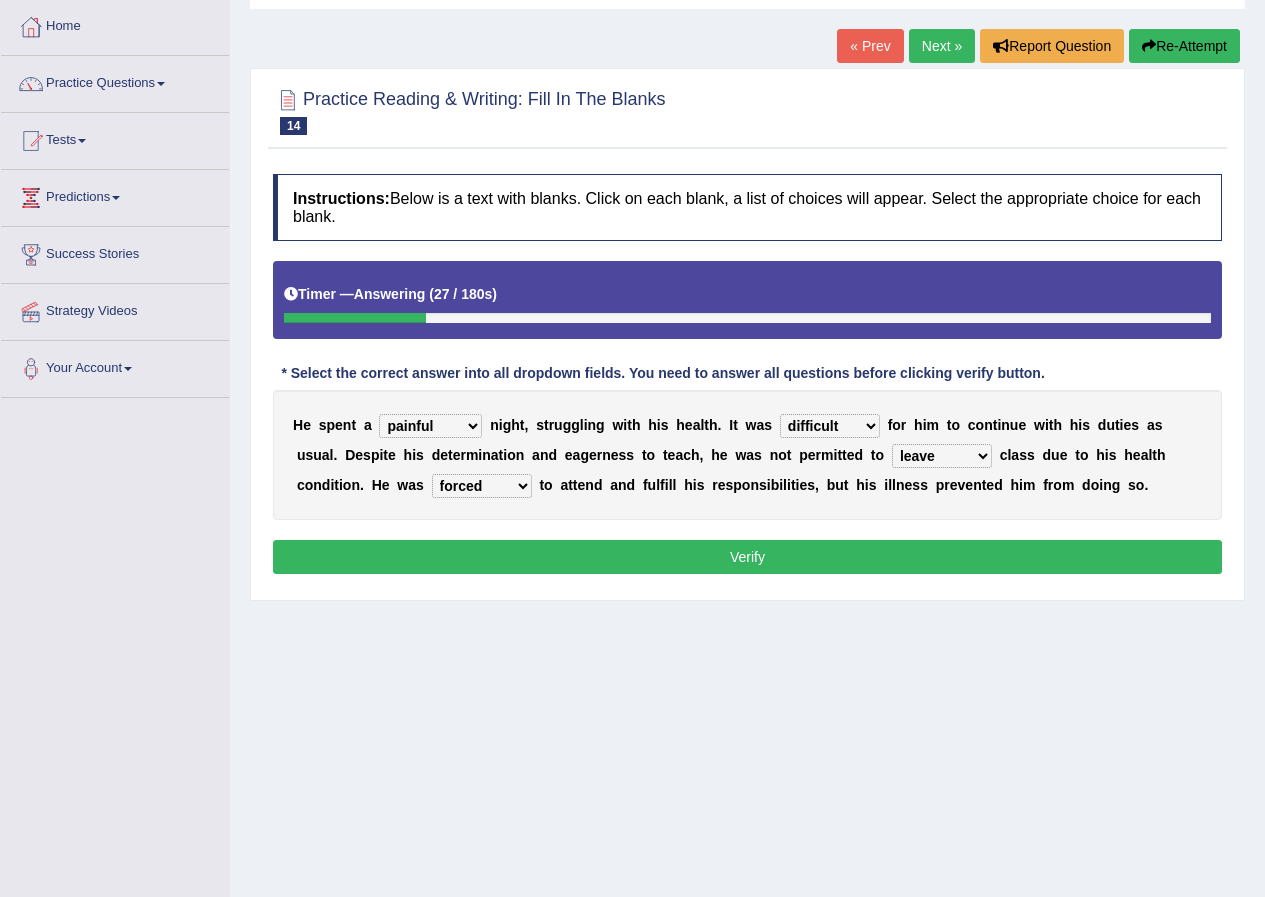 click on "teach leave cancel attend" at bounding box center [942, 456] 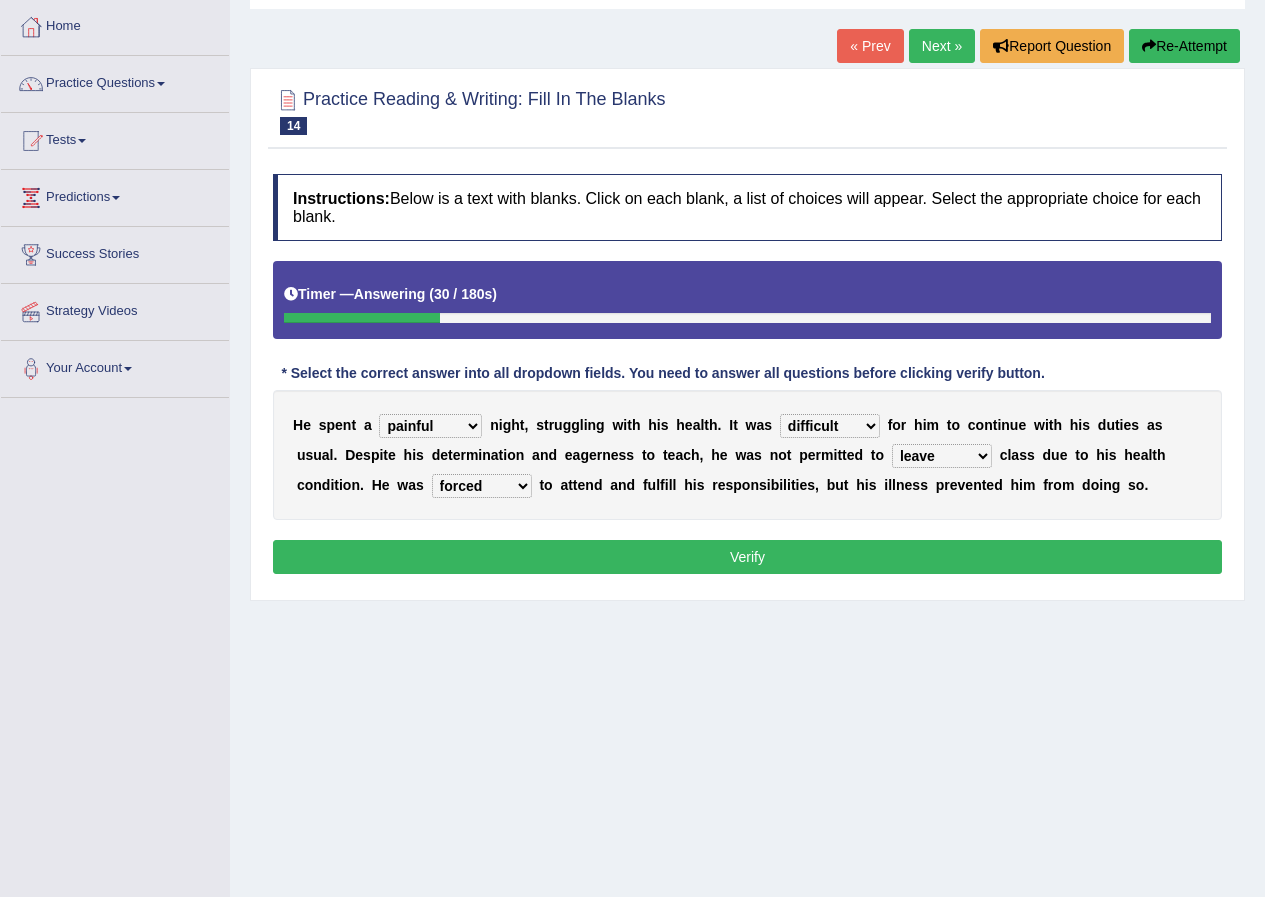 click on "teach leave cancel attend" at bounding box center (942, 456) 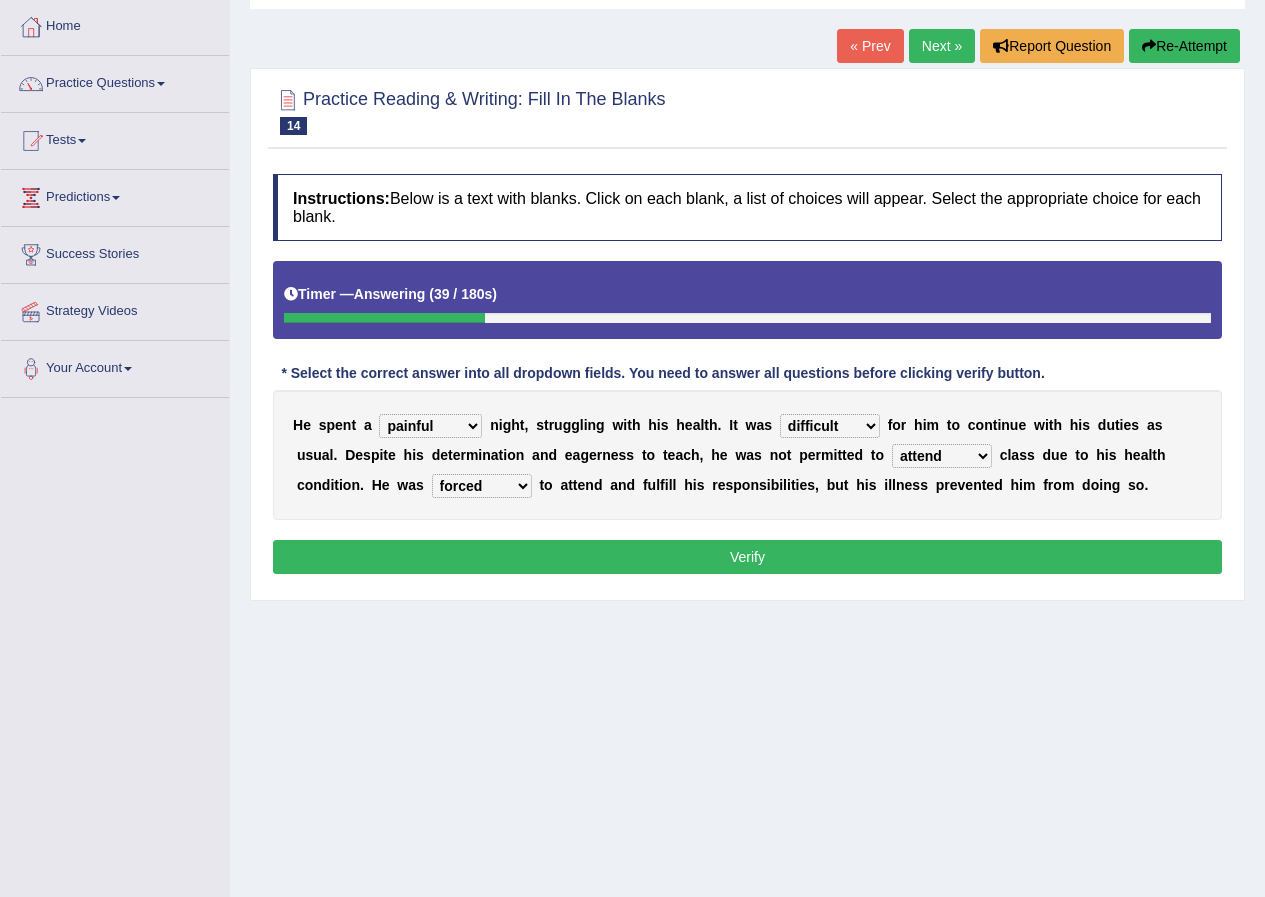 click on "teach leave cancel attend" at bounding box center (942, 456) 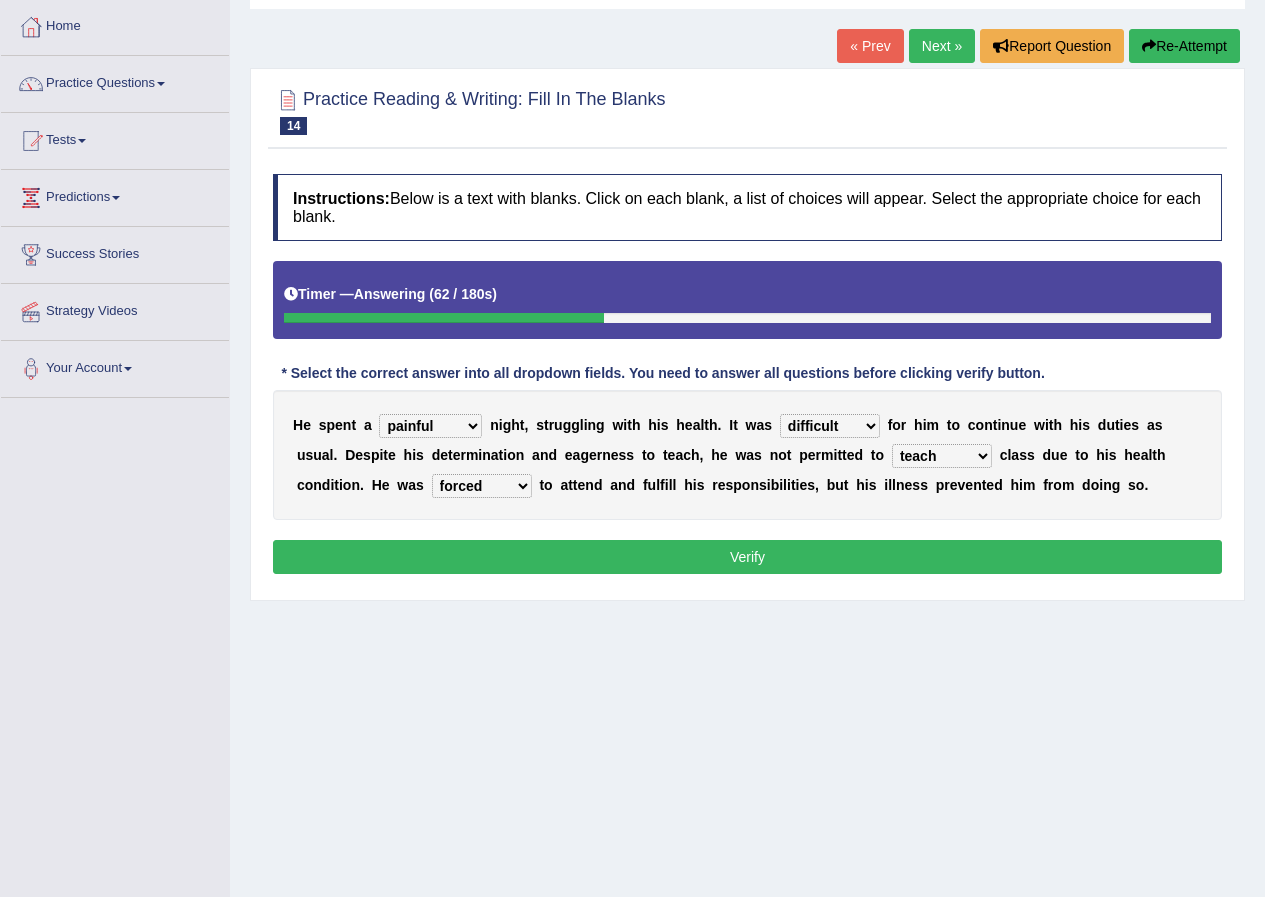 click on "teach leave cancel attend" at bounding box center (942, 456) 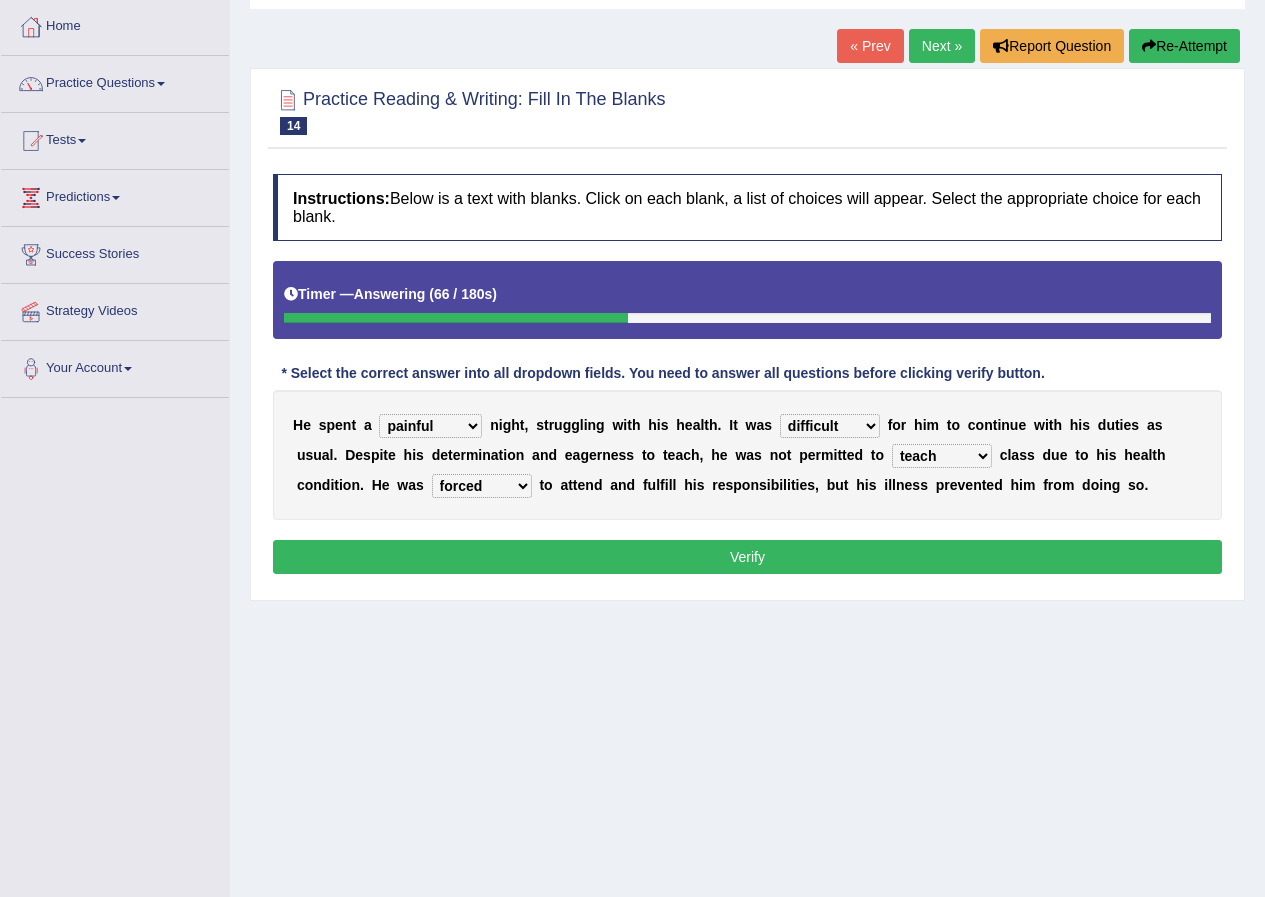 click on "anxious forced lazy happy" at bounding box center [482, 486] 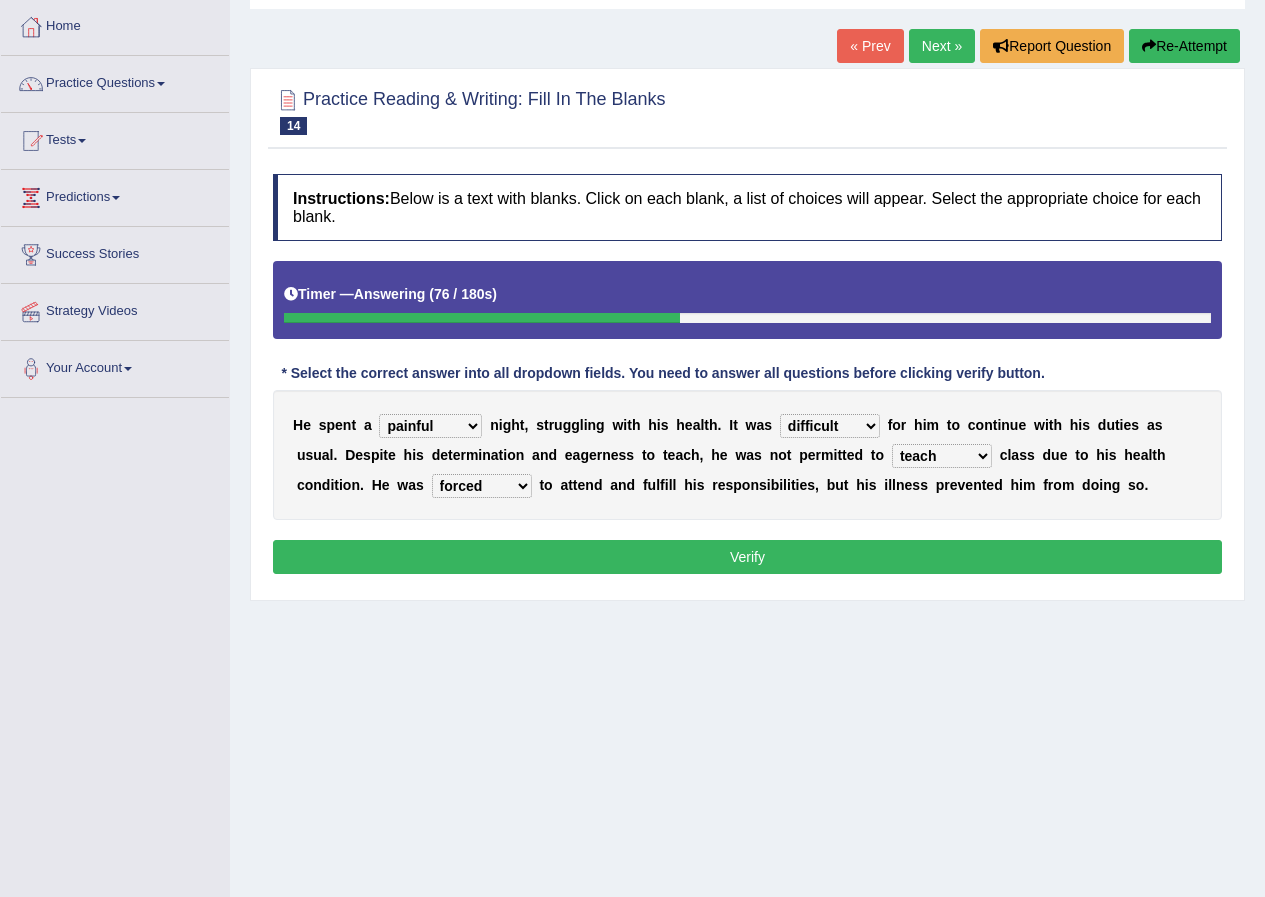 click on "anxious forced lazy happy" at bounding box center [482, 486] 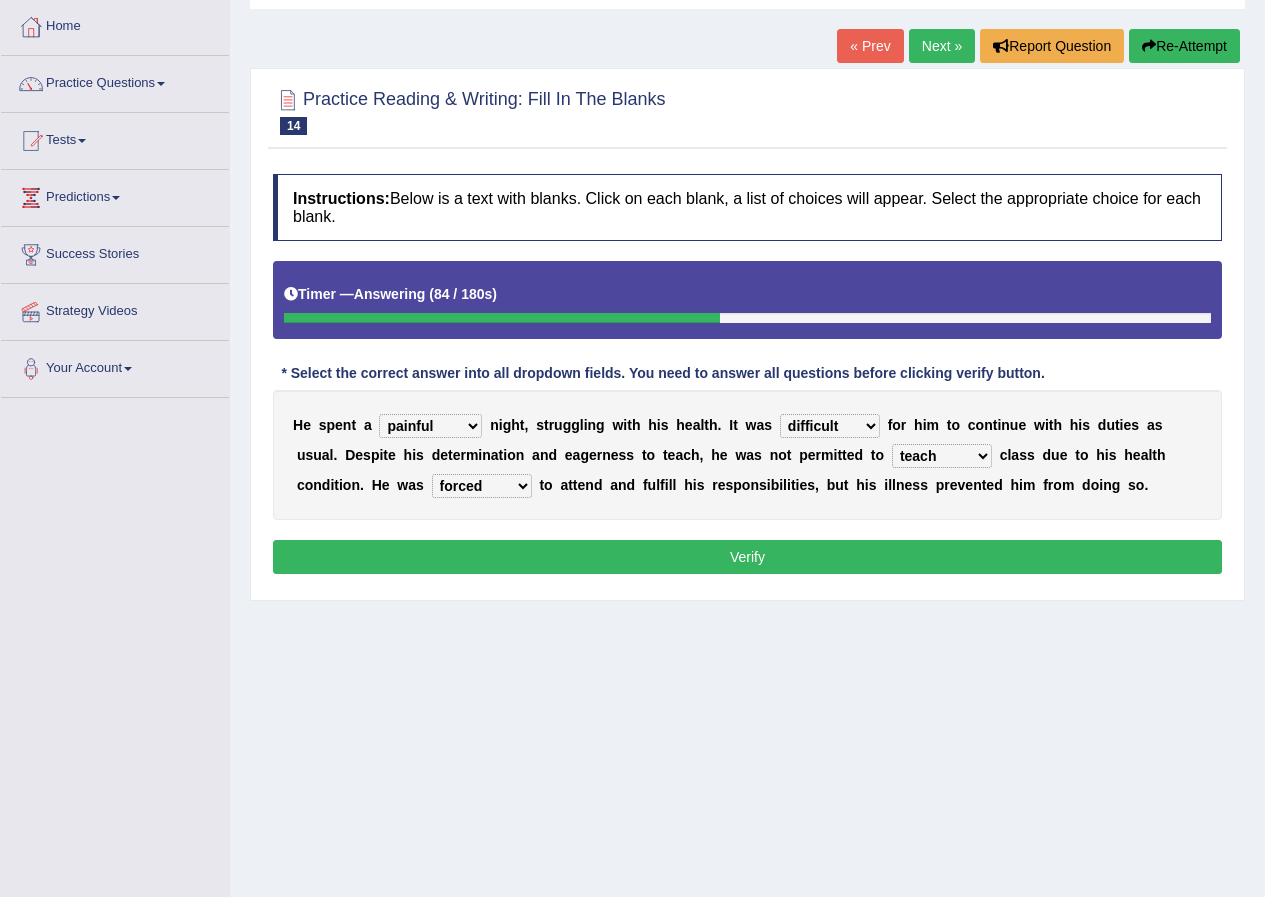 click on "teach leave cancel attend" at bounding box center [942, 456] 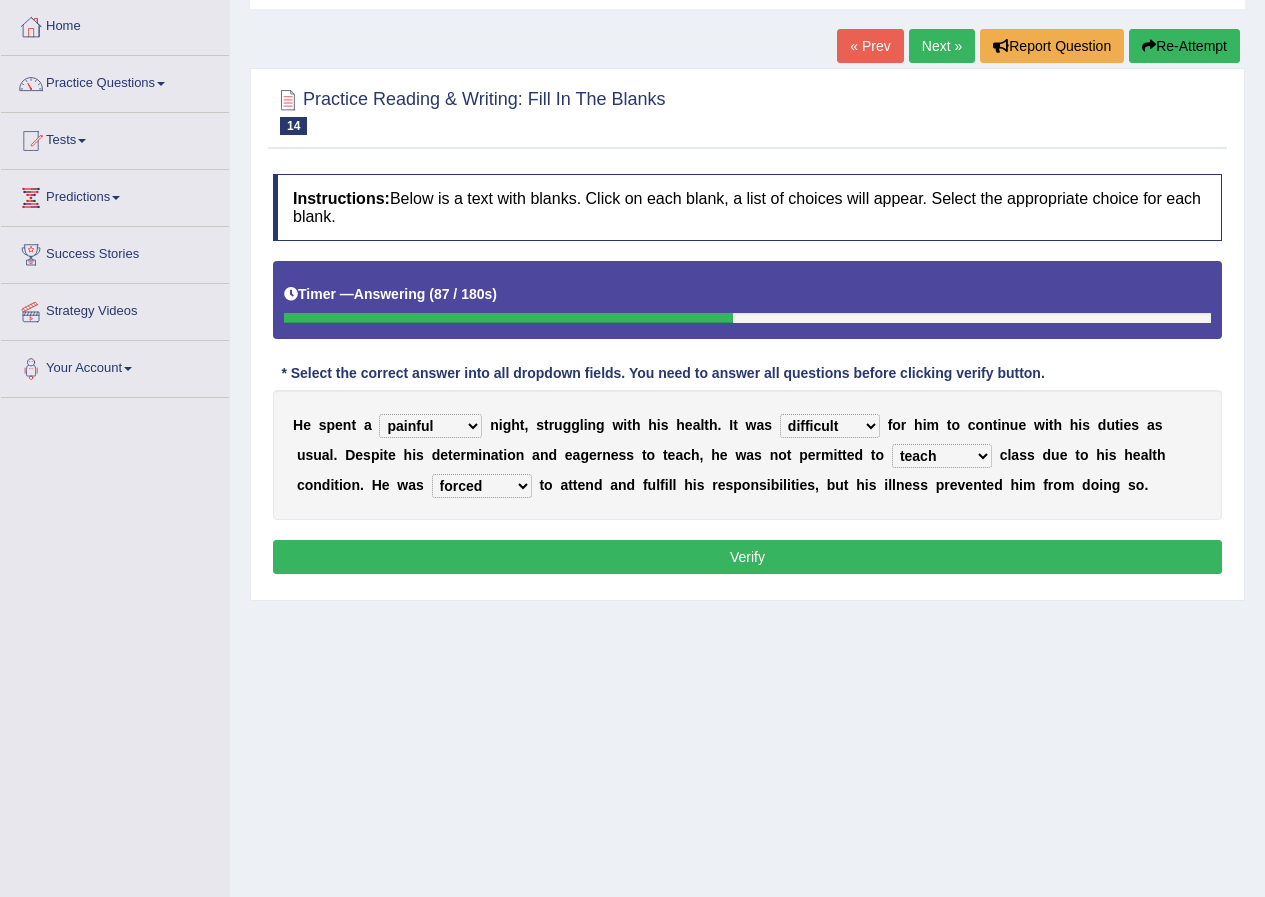 select on "leave" 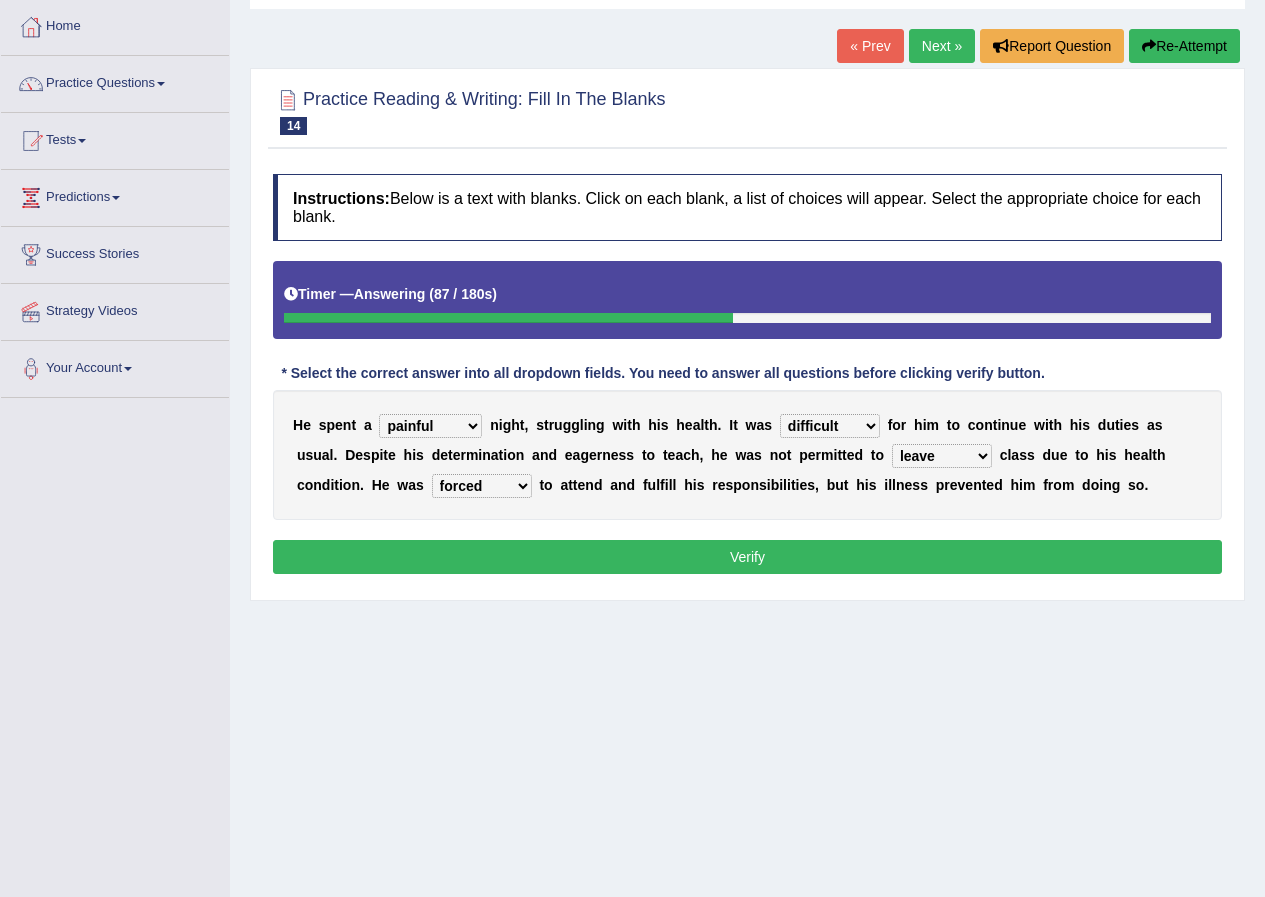 click on "teach leave cancel attend" at bounding box center (942, 456) 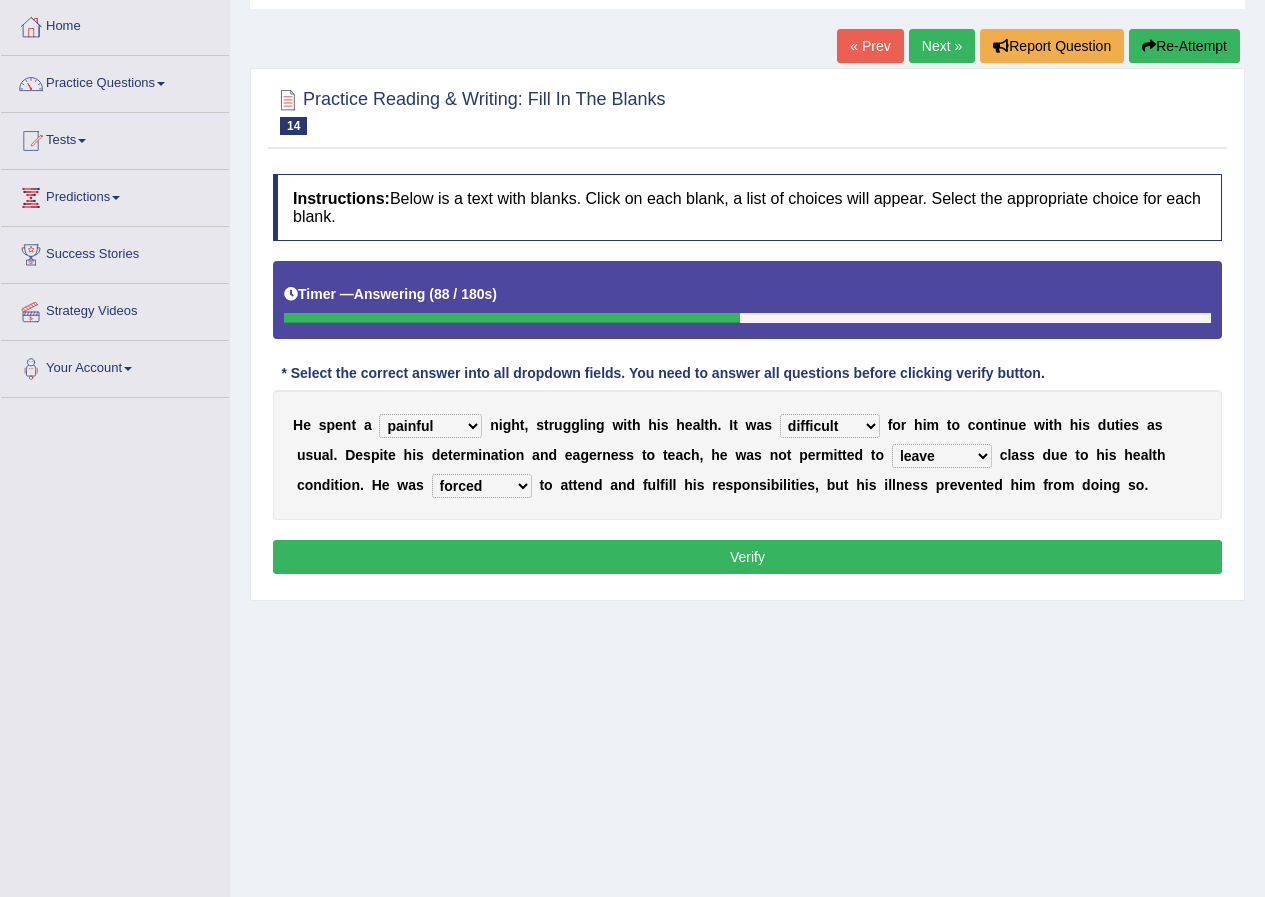 click on "teach leave cancel attend" at bounding box center [942, 456] 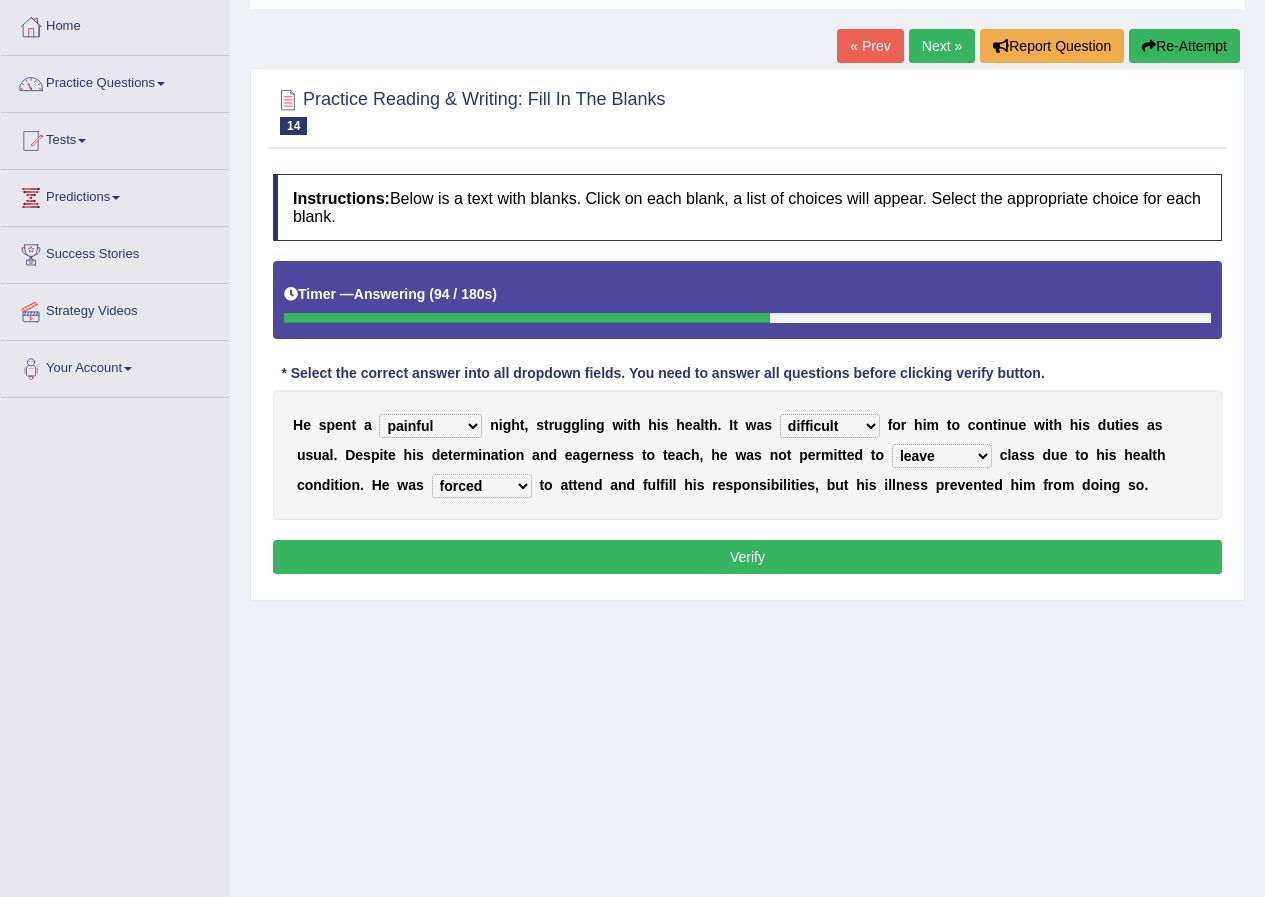 click on "Instructions:  Below is a text with blanks. Click on each blank, a list of choices will appear. Select the appropriate choice for each blank.
Timer —  Answering   ( 94 / 180s ) Skip * Select the correct answer into all dropdown fields. You need to answer all questions before clicking verify button. H e    s p e n t    a    cheerful restful meaningful painful    n i g h t ,    s t r u g g l i n g    w i t h    h i s    h e a l t h .    I t    w a s    enjoyable simple difficult natural    f o r    h i m    t o    c o n t i n u e    w i t h    h i s    d u t i e s    a s    u s u a l .    D e s p i t e    h i s    d e t e r m i n a t i o n    a n d    e a g e r n e s s    t o    t e a c h ,    h e    w a s    n o t    p e r m i t t e d    t o    teach leave cancel attend    c l a s s    d u e    t o    h i s    h e a l t h    c o n d i t i o n .    H e    w a s    anxious forced lazy happy    t o    a t t e n d    a n d    f u l f i l l    h i s r" at bounding box center (747, 377) 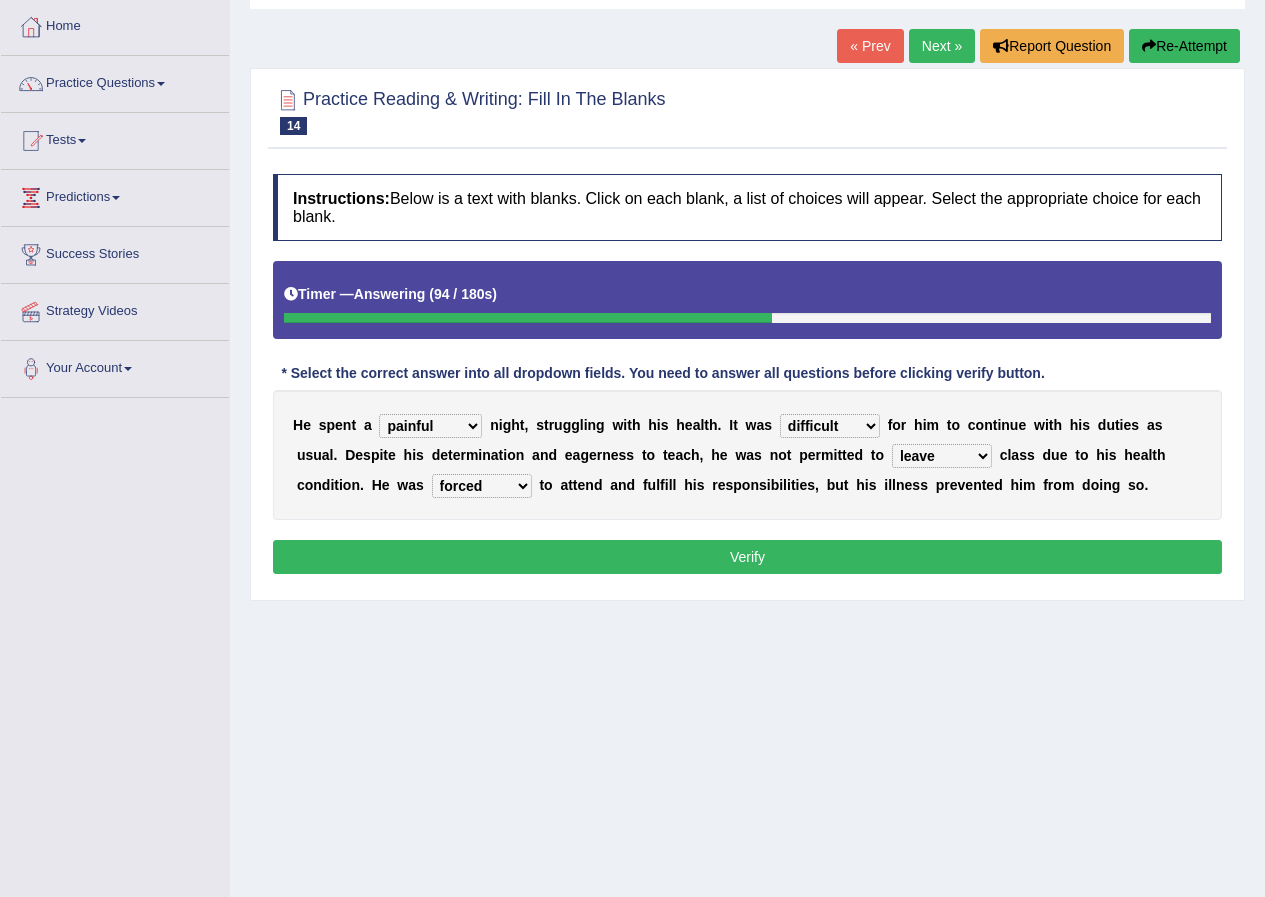 click on "Verify" at bounding box center (747, 557) 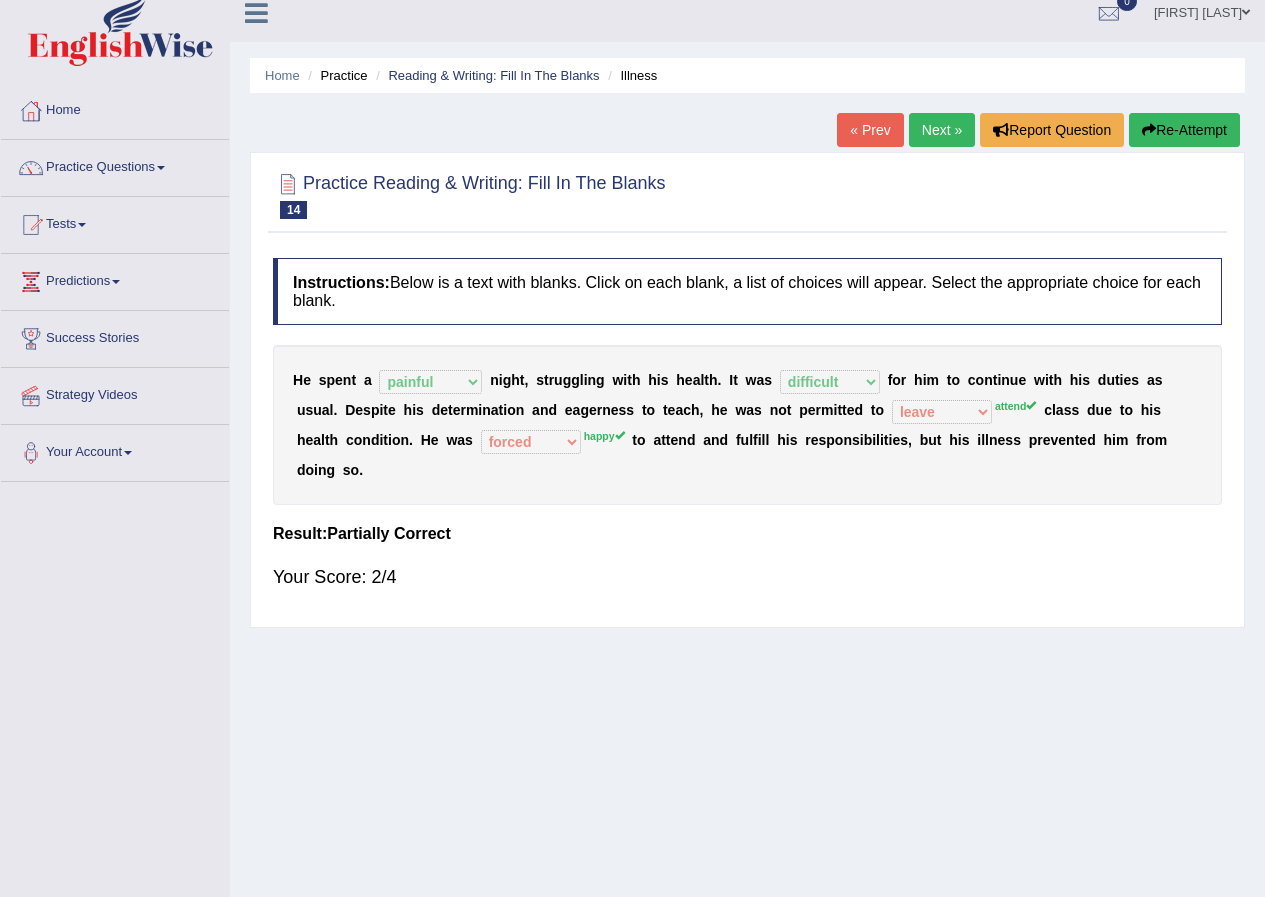 scroll, scrollTop: 0, scrollLeft: 0, axis: both 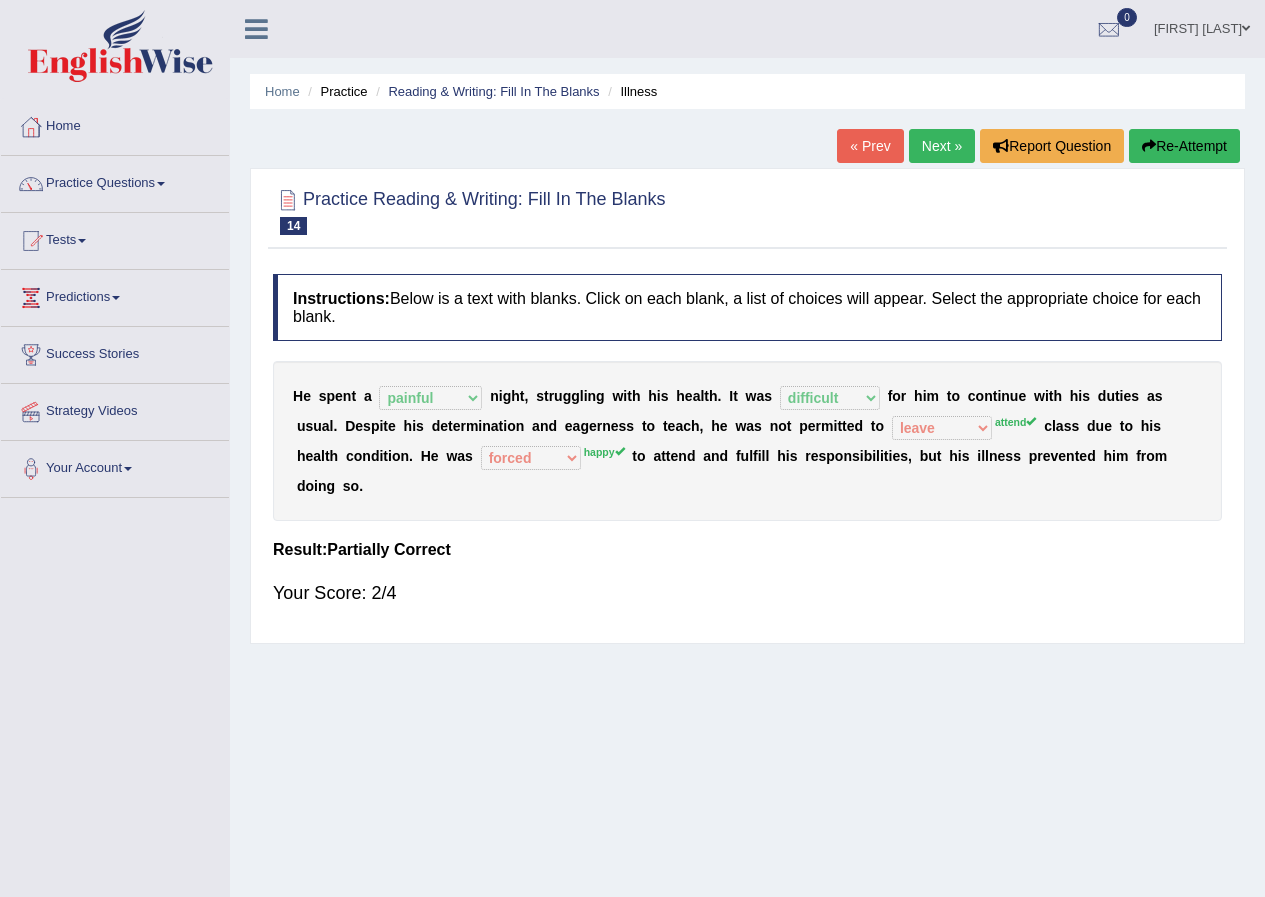 click on "Re-Attempt" at bounding box center (1184, 146) 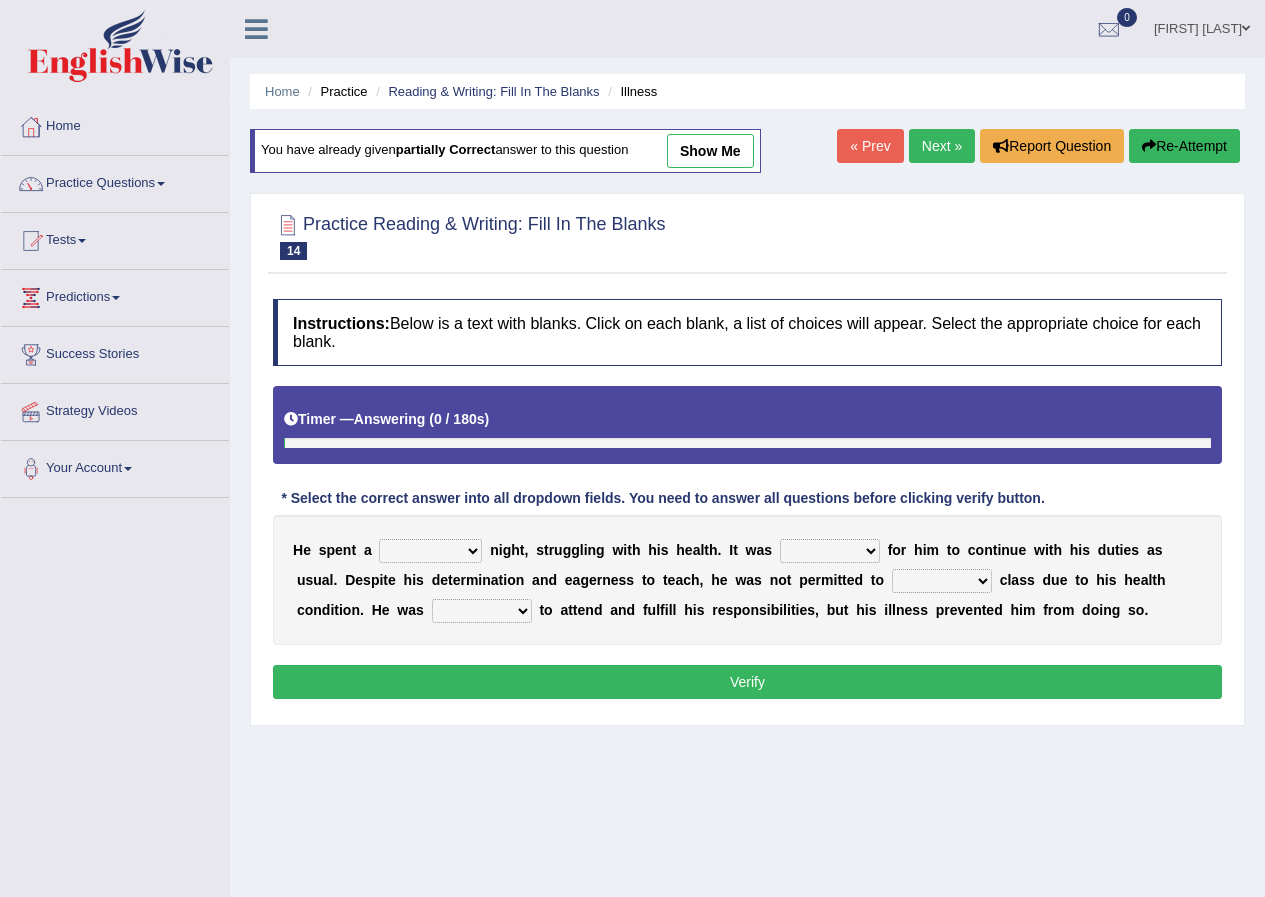scroll, scrollTop: 0, scrollLeft: 0, axis: both 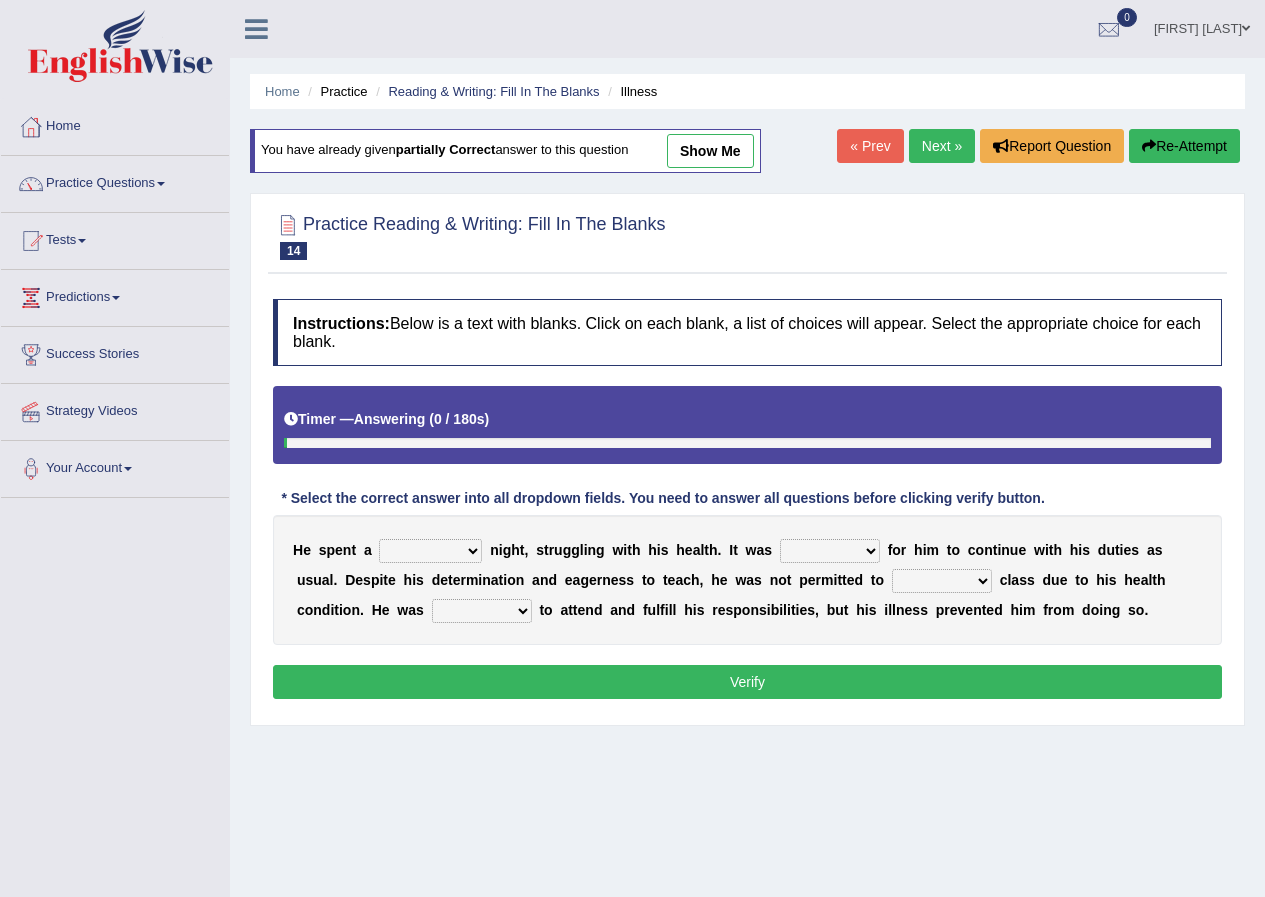 click on "H e    s p e n t    a    cheerful restful meaningful painful    n i g h t ,    s t r u g g l i n g    w i t h    h i s    h e a l t h .    I t    w a s    enjoyable simple difficult natural    f o r    h i m    t o    c o n t i n u e    w i t h    h i s    d u t i e s    a s    u s u a l .    D e s p i t e    h i s    d e t e r m i n a t i o n    a n d    e a g e r n e s s    t o    t e a c h ,    h e    w a s    n o t    p e r m i t t e d    t o    teach leave cancel attend    c l a s s    d u e    t o    h i s    h e a l t h    c o n d i t i o n .    H e    w a s    anxious forced lazy happy    t o    a t t e n d    a n d    f u l f i l l    h i s    r e s p o n s i b i l i t i e s ,    b u t    h i s    i l l n e s s    p r e v e n t e d    h i m    f r o m    d o i n g    s o ." at bounding box center [747, 580] 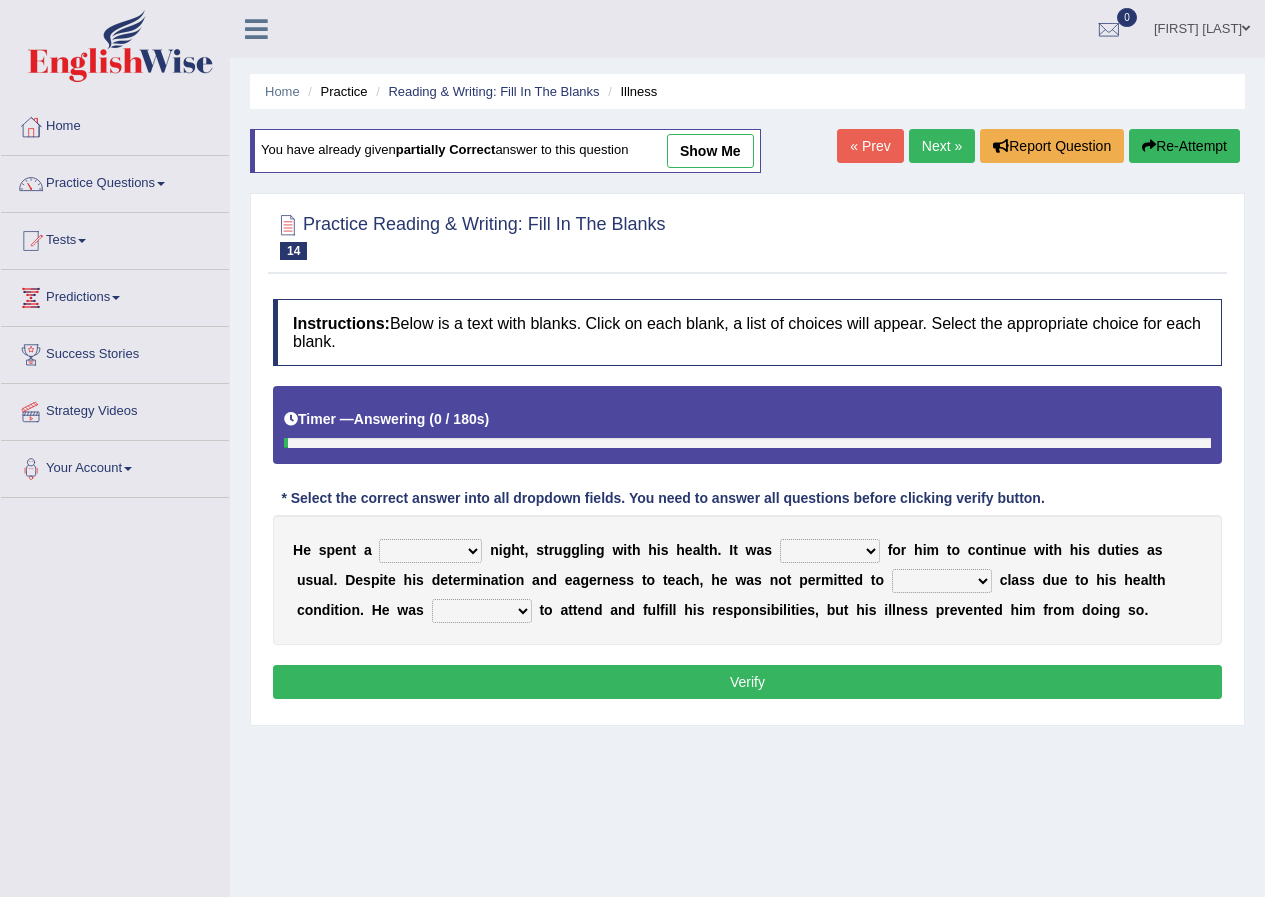 click on "cheerful restful meaningful painful" at bounding box center [430, 551] 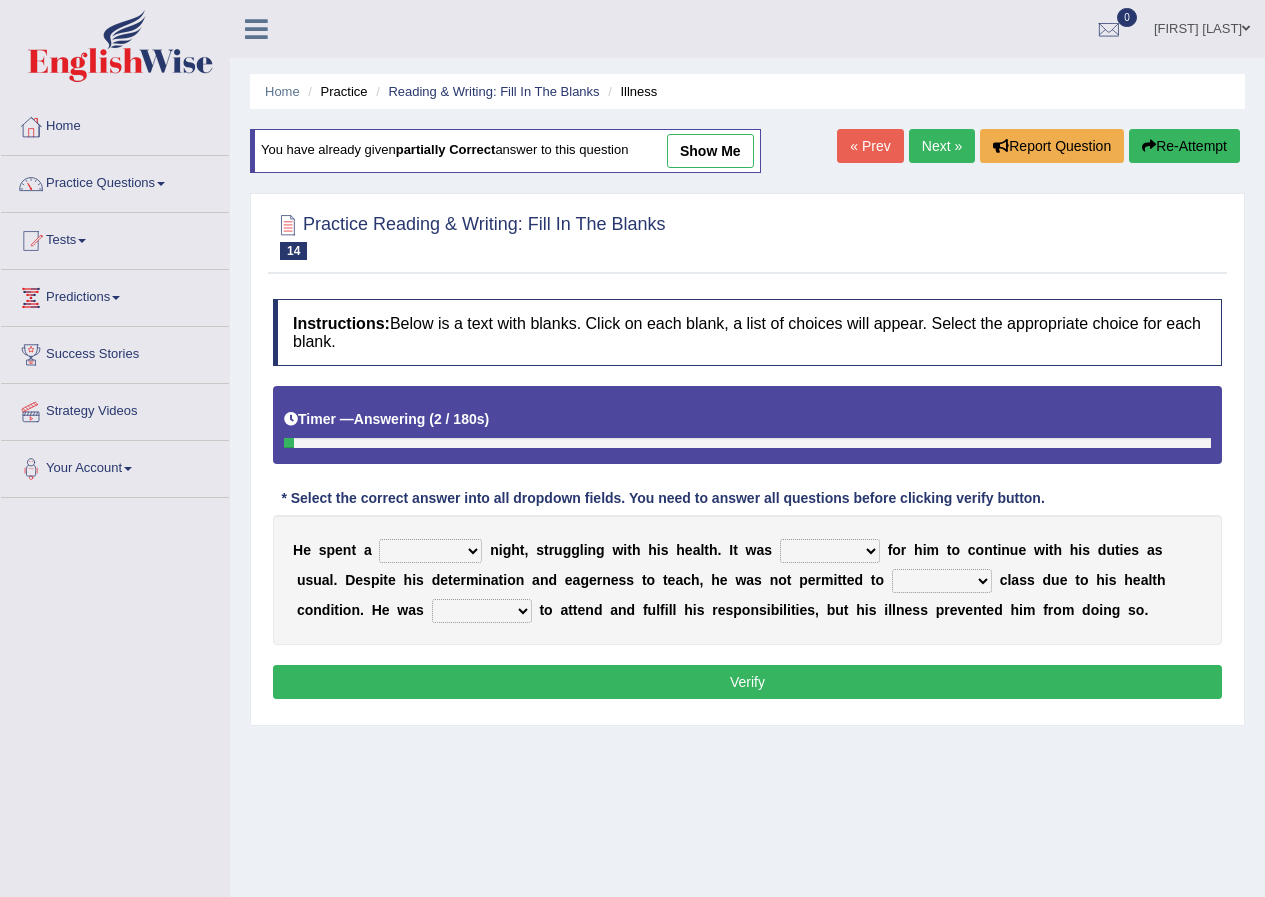 select on "painful" 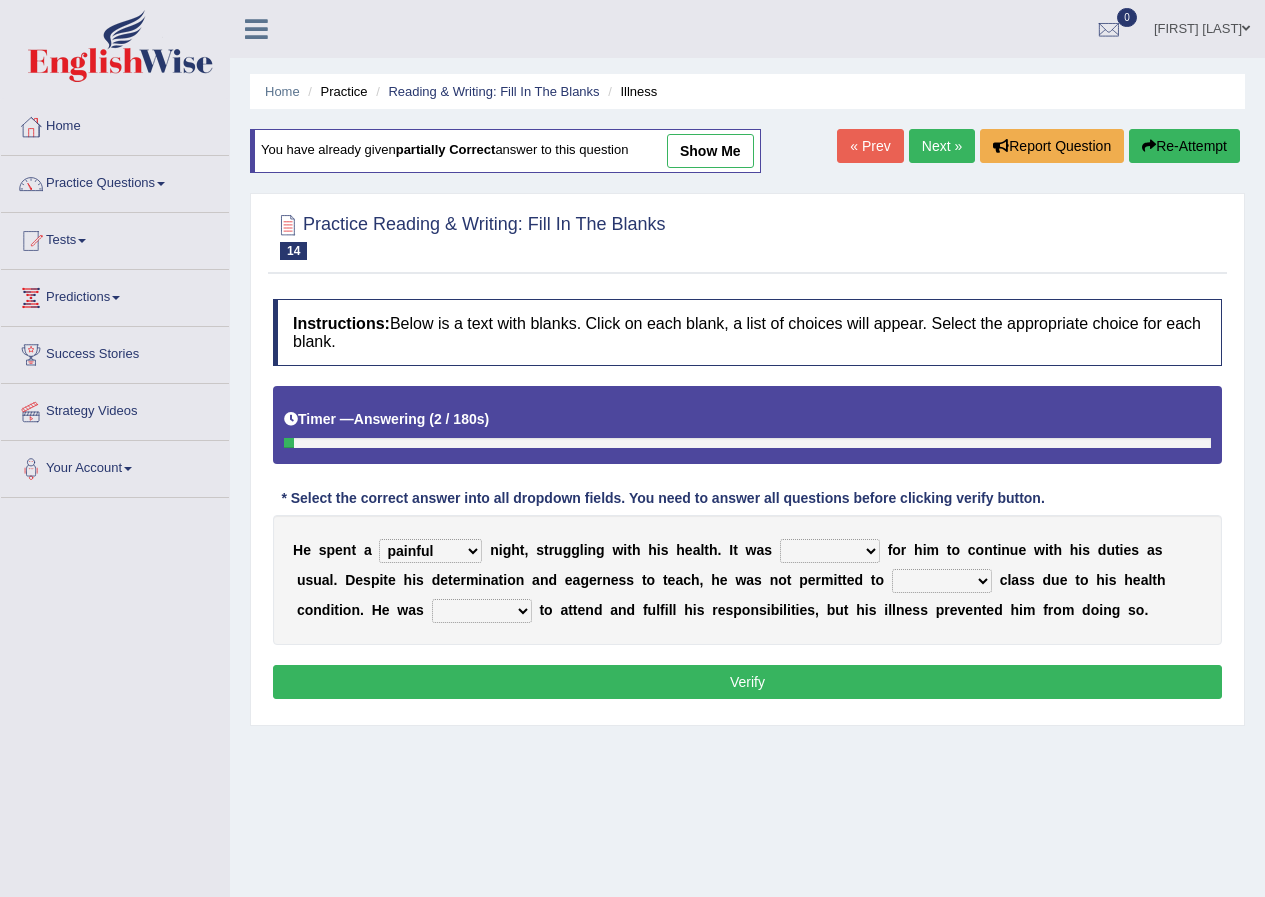 click on "cheerful restful meaningful painful" at bounding box center (430, 551) 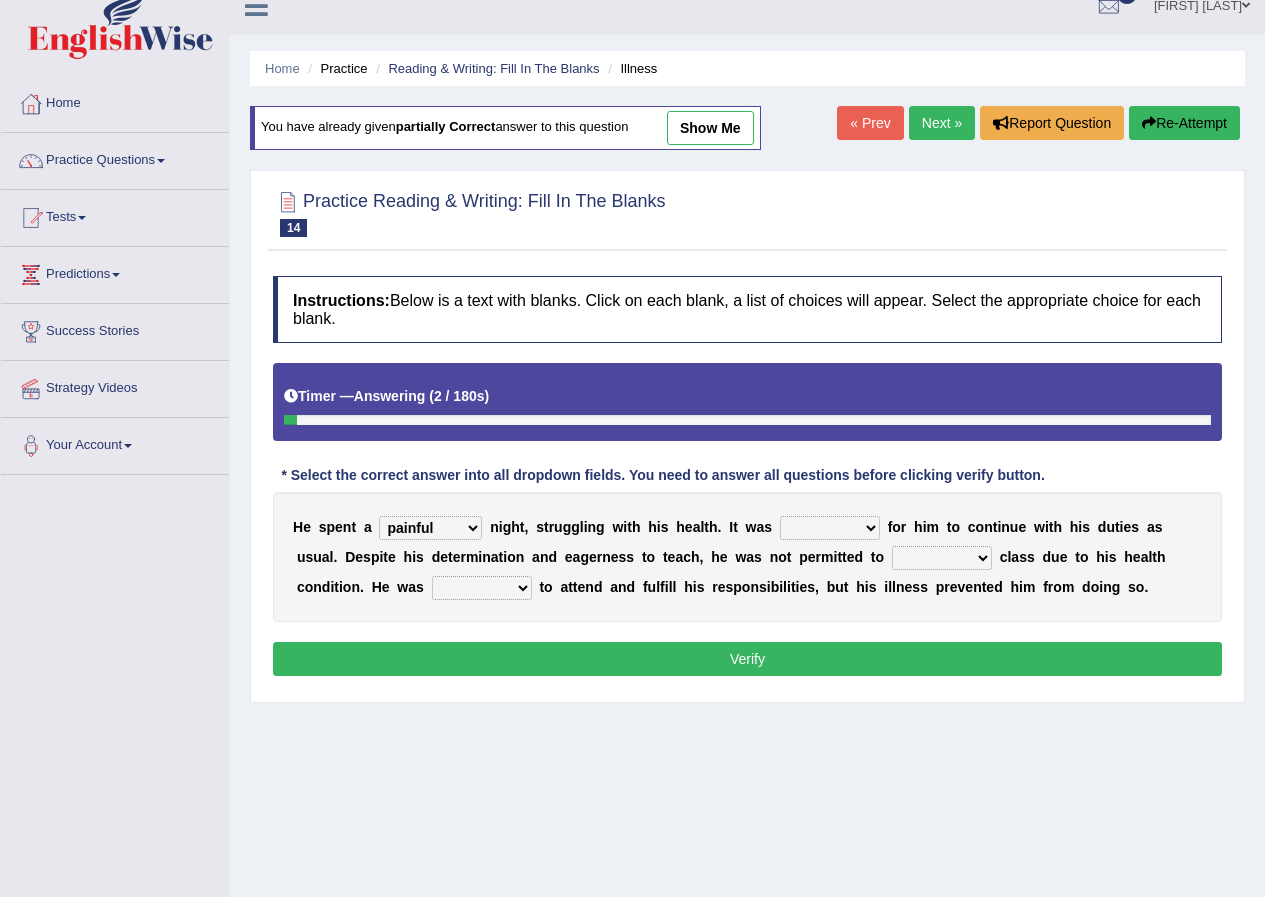 scroll, scrollTop: 100, scrollLeft: 0, axis: vertical 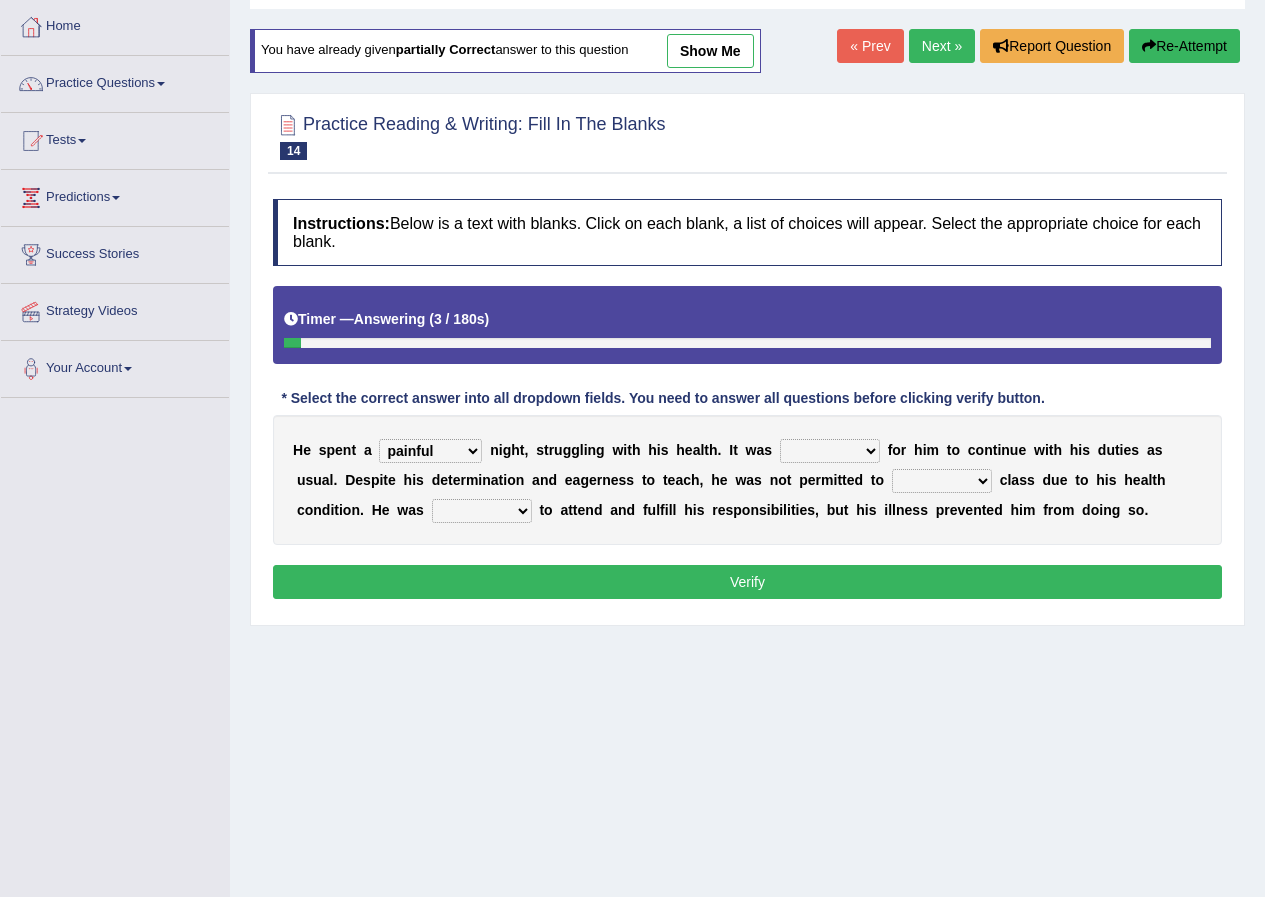 click on "enjoyable simple difficult natural" at bounding box center [830, 451] 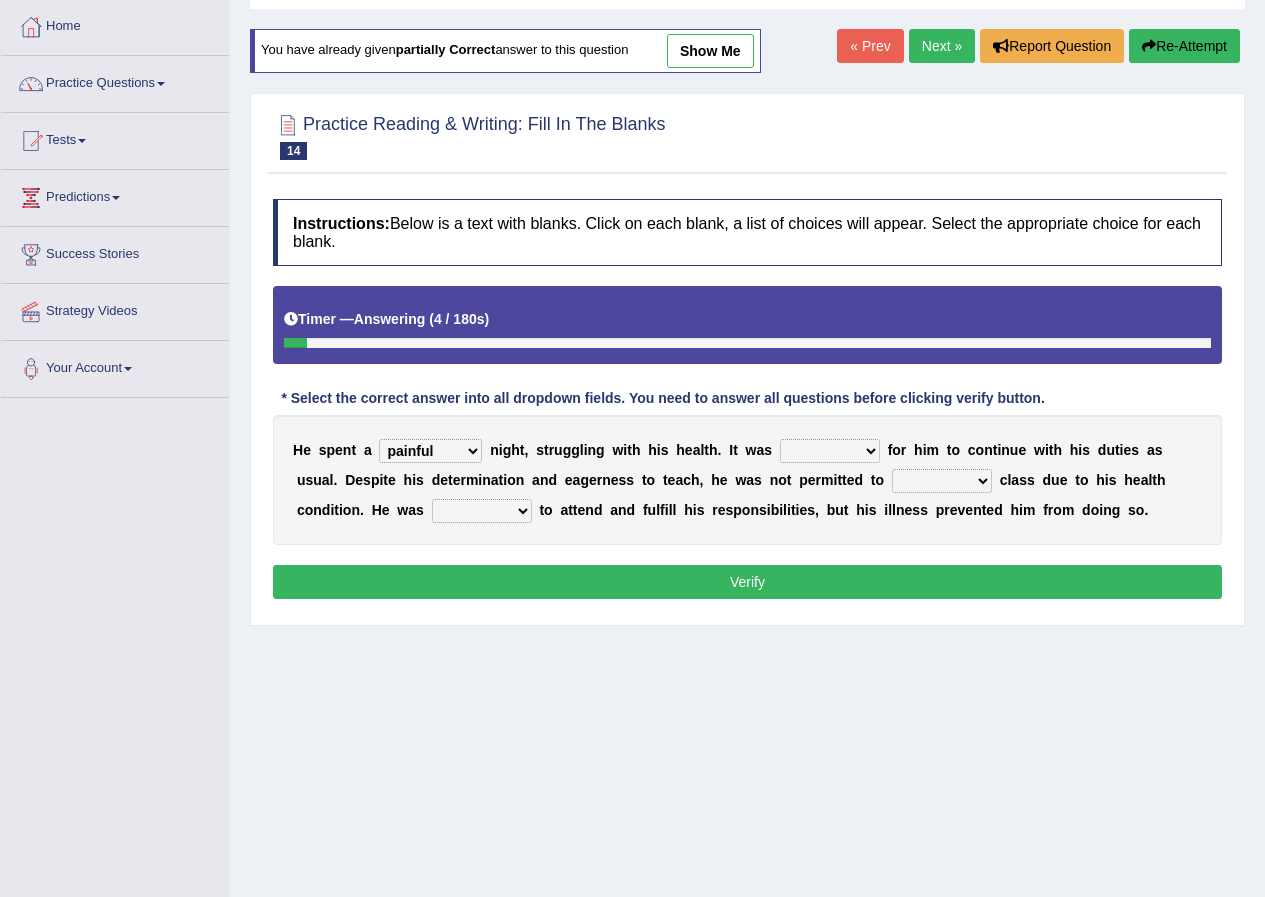 select on "difficult" 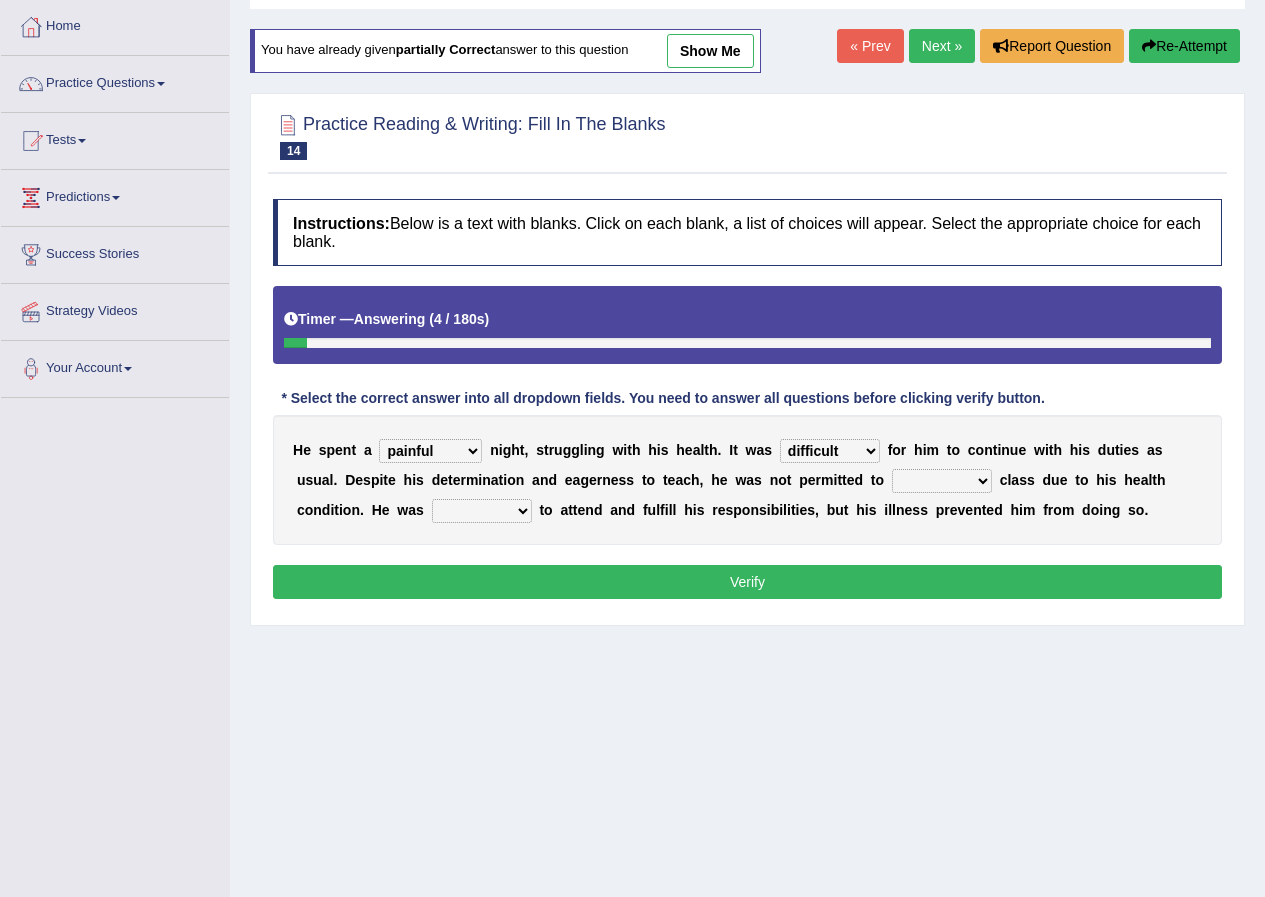 click on "enjoyable simple difficult natural" at bounding box center [830, 451] 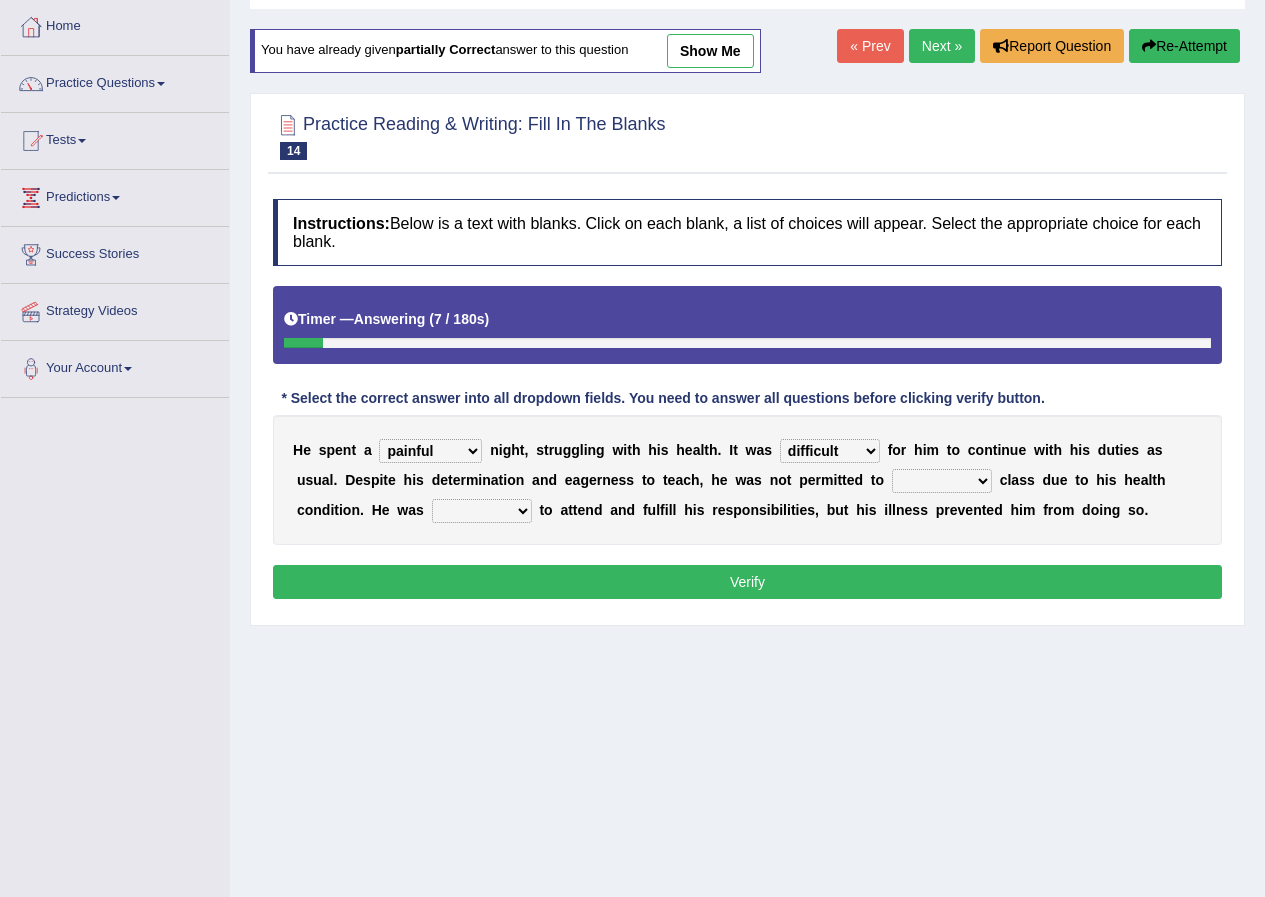 click on "teach leave cancel attend" at bounding box center (942, 481) 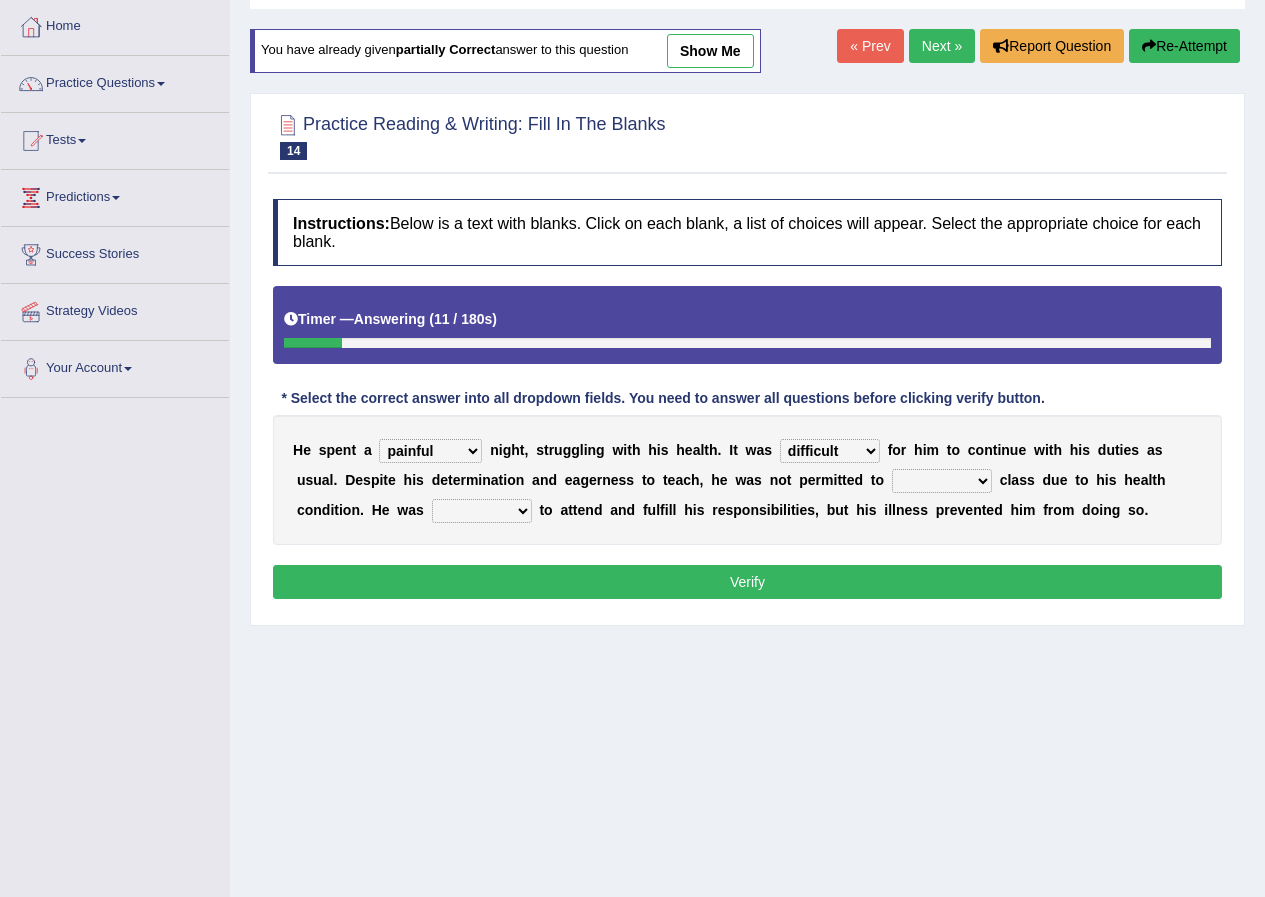 select on "teach" 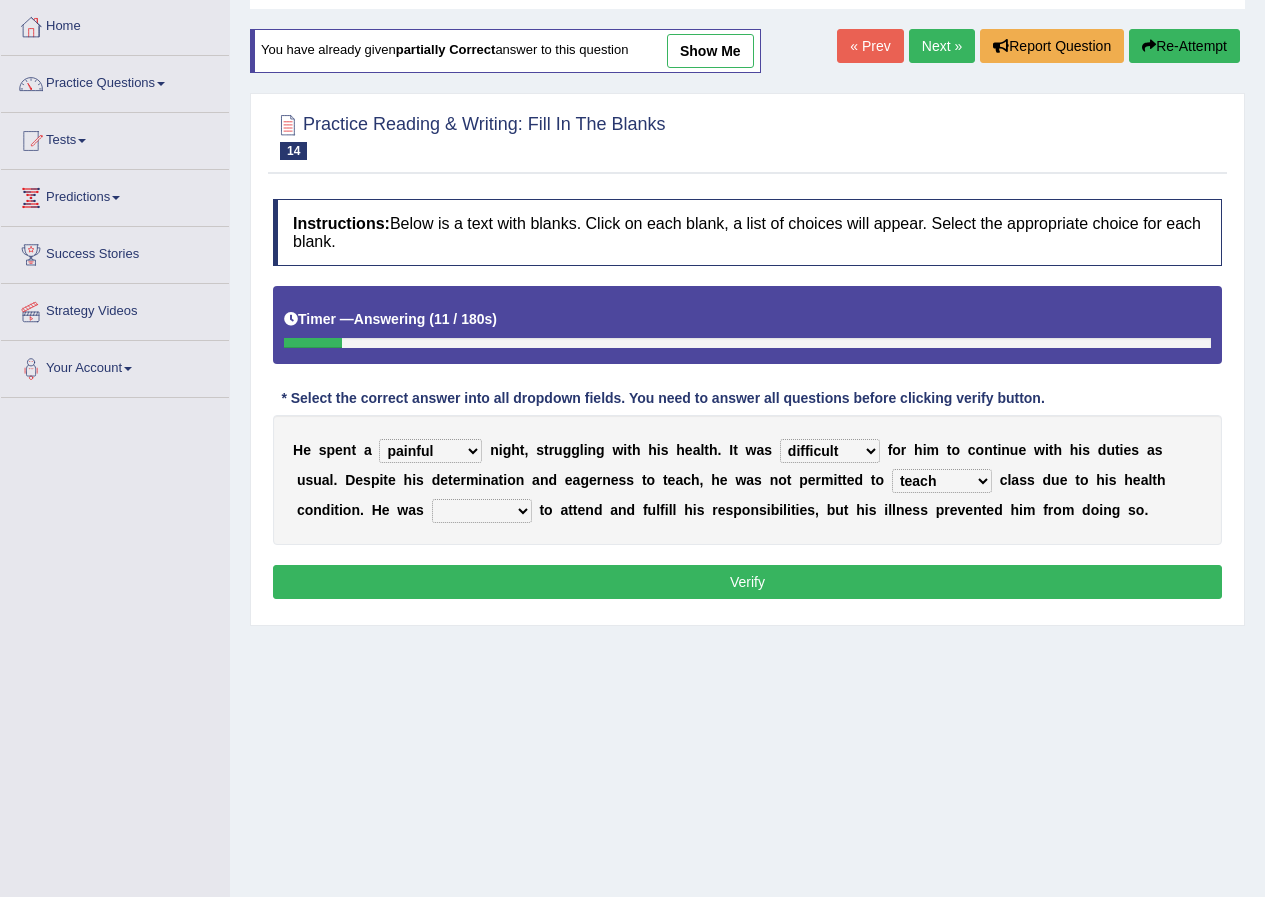 click on "teach leave cancel attend" at bounding box center [942, 481] 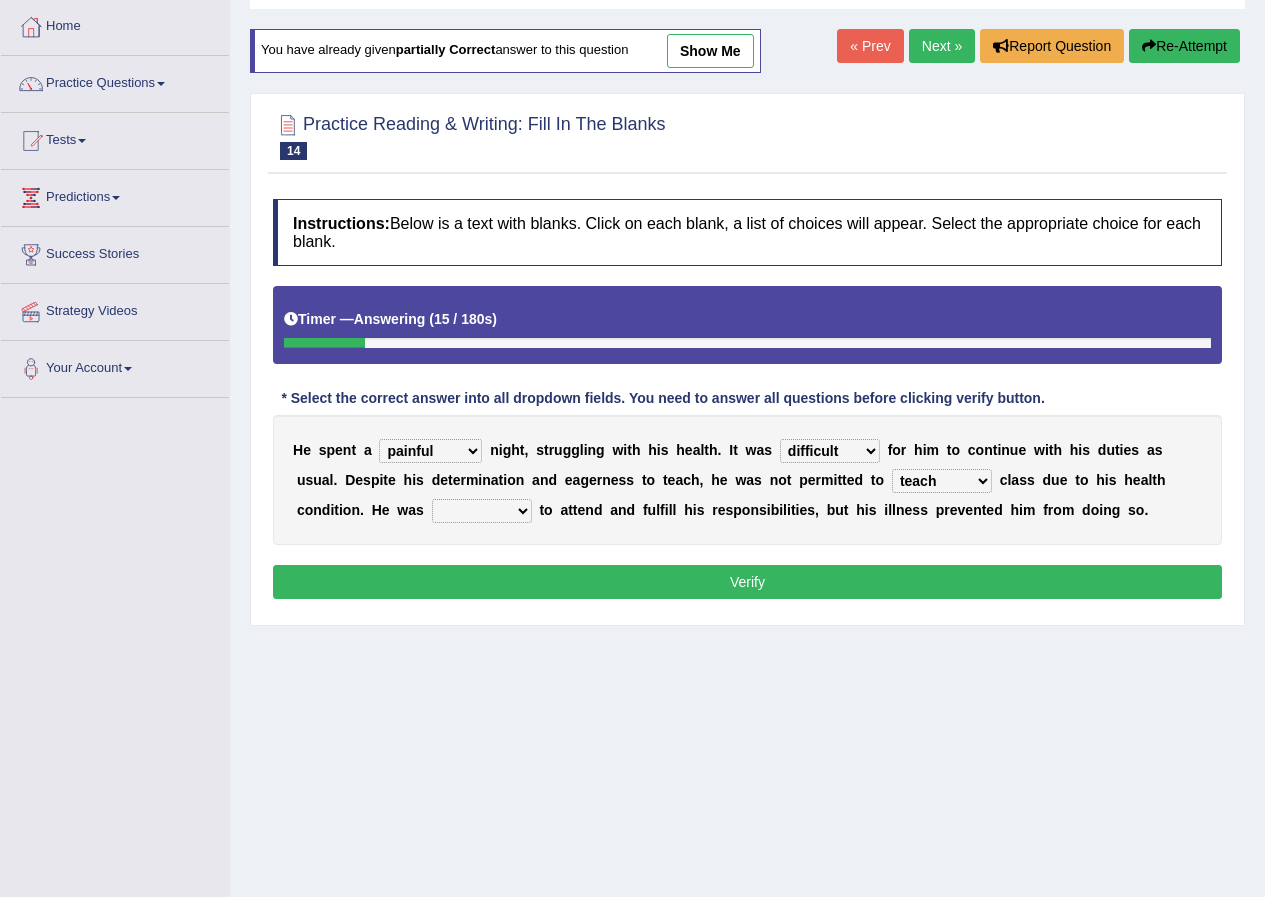 click on "H e    s p e n t    a    cheerful restful meaningful painful    n i g h t ,    s t r u g g l i n g    w i t h    h i s    h e a l t h .    I t    w a s    enjoyable simple difficult natural    f o r    h i m    t o    c o n t i n u e    w i t h    h i s    d u t i e s    a s    u s u a l .    D e s p i t e    h i s    d e t e r m i n a t i o n    a n d    e a g e r n e s s    t o    t e a c h ,    h e    w a s    n o t    p e r m i t t e d    t o    teach leave cancel attend    c l a s s    d u e    t o    h i s    h e a l t h    c o n d i t i o n .    H e    w a s    anxious forced lazy happy    t o    a t t e n d    a n d    f u l f i l l    h i s    r e s p o n s i b i l i t i e s ,    b u t    h i s    i l l n e s s    p r e v e n t e d    h i m    f r o m    d o i n g    s o ." at bounding box center (747, 480) 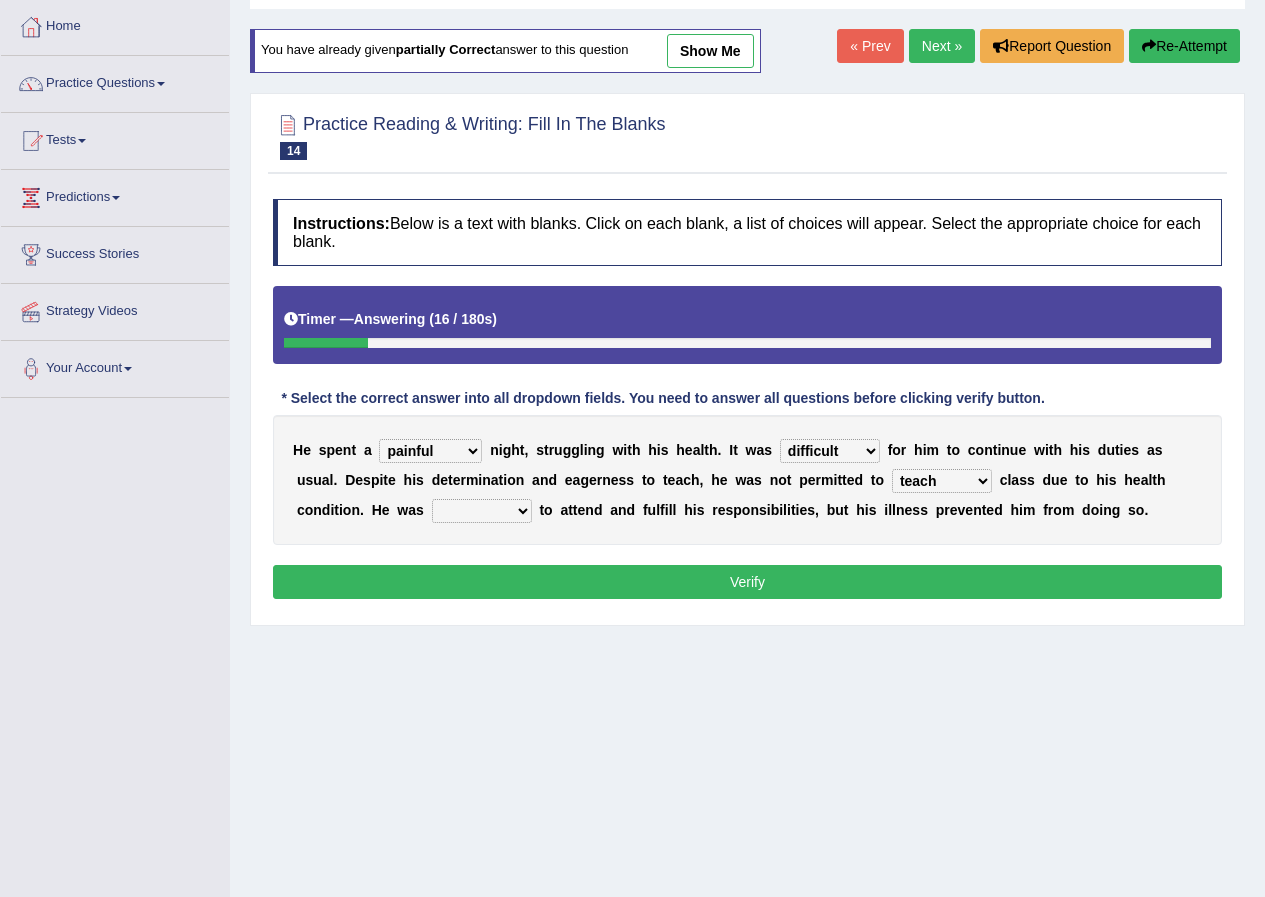 click on "anxious forced lazy happy" at bounding box center (482, 511) 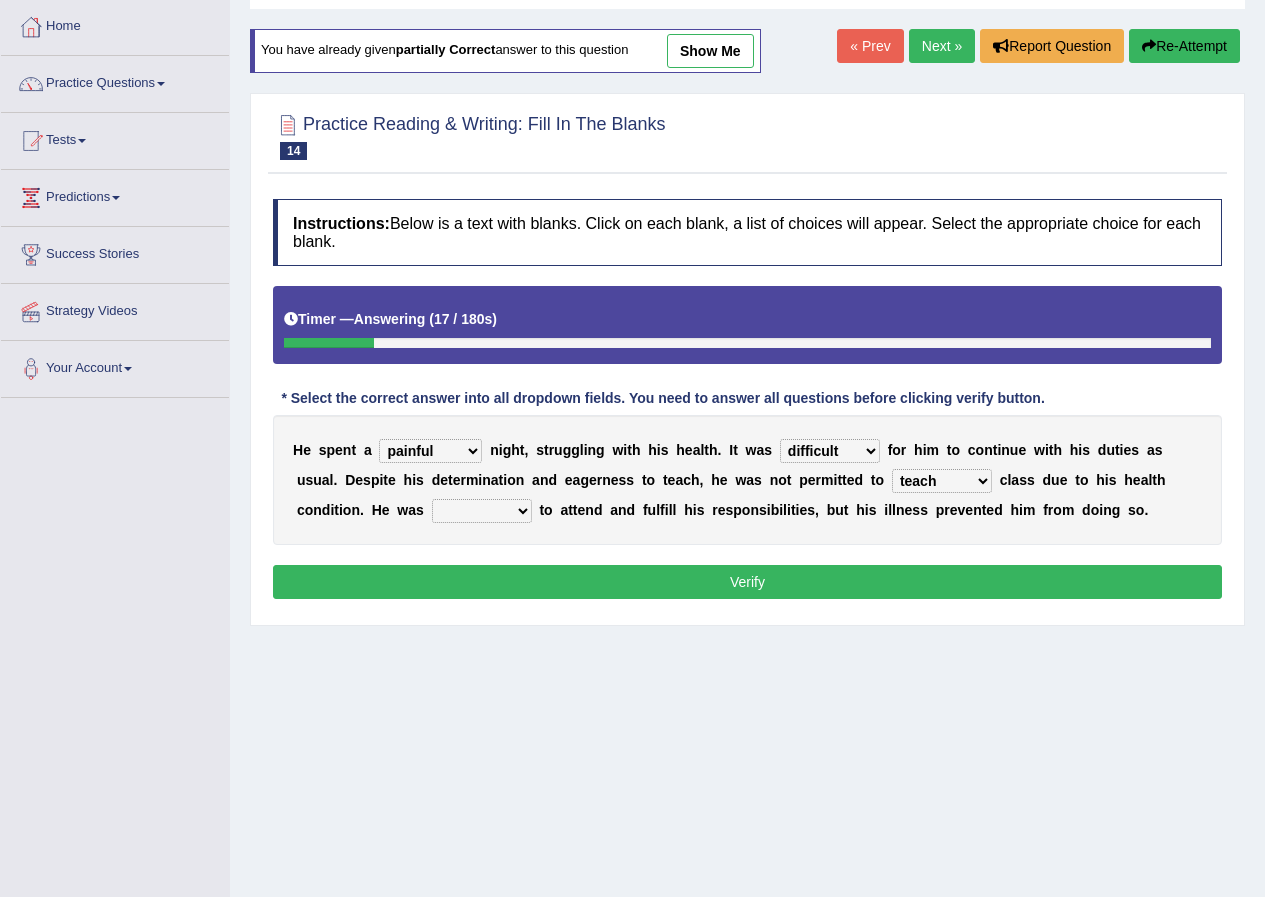select on "happy" 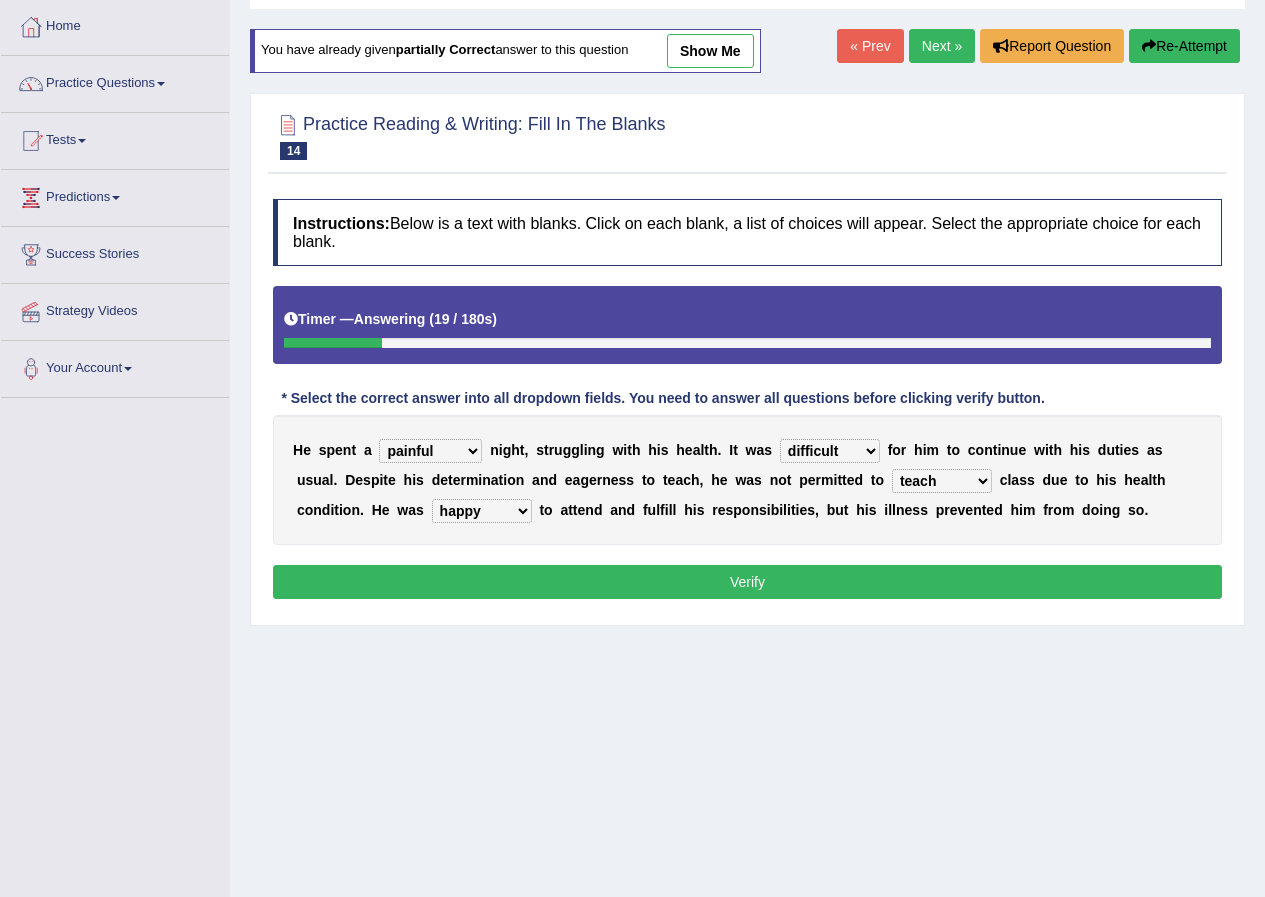 click on "Verify" at bounding box center [747, 582] 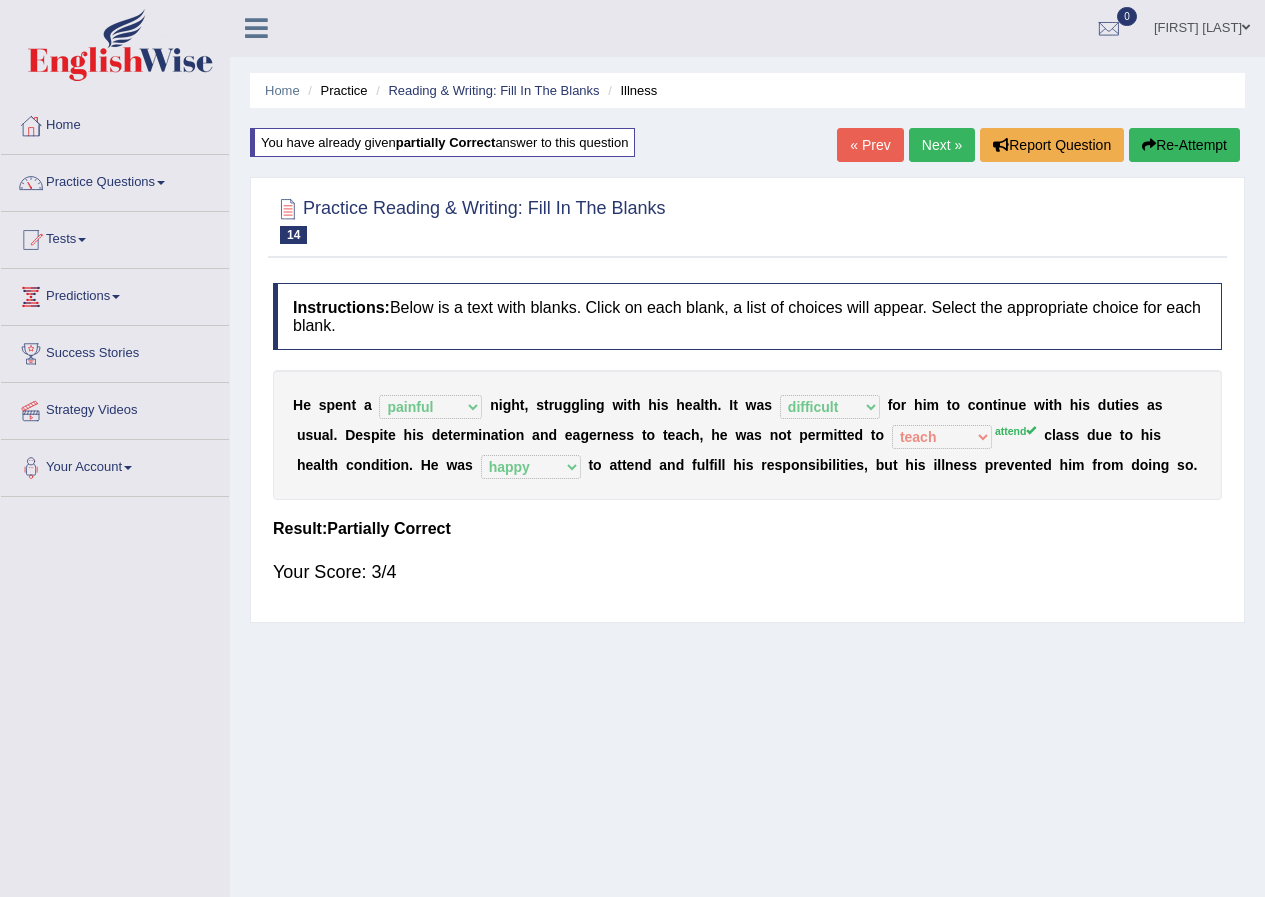 scroll, scrollTop: 0, scrollLeft: 0, axis: both 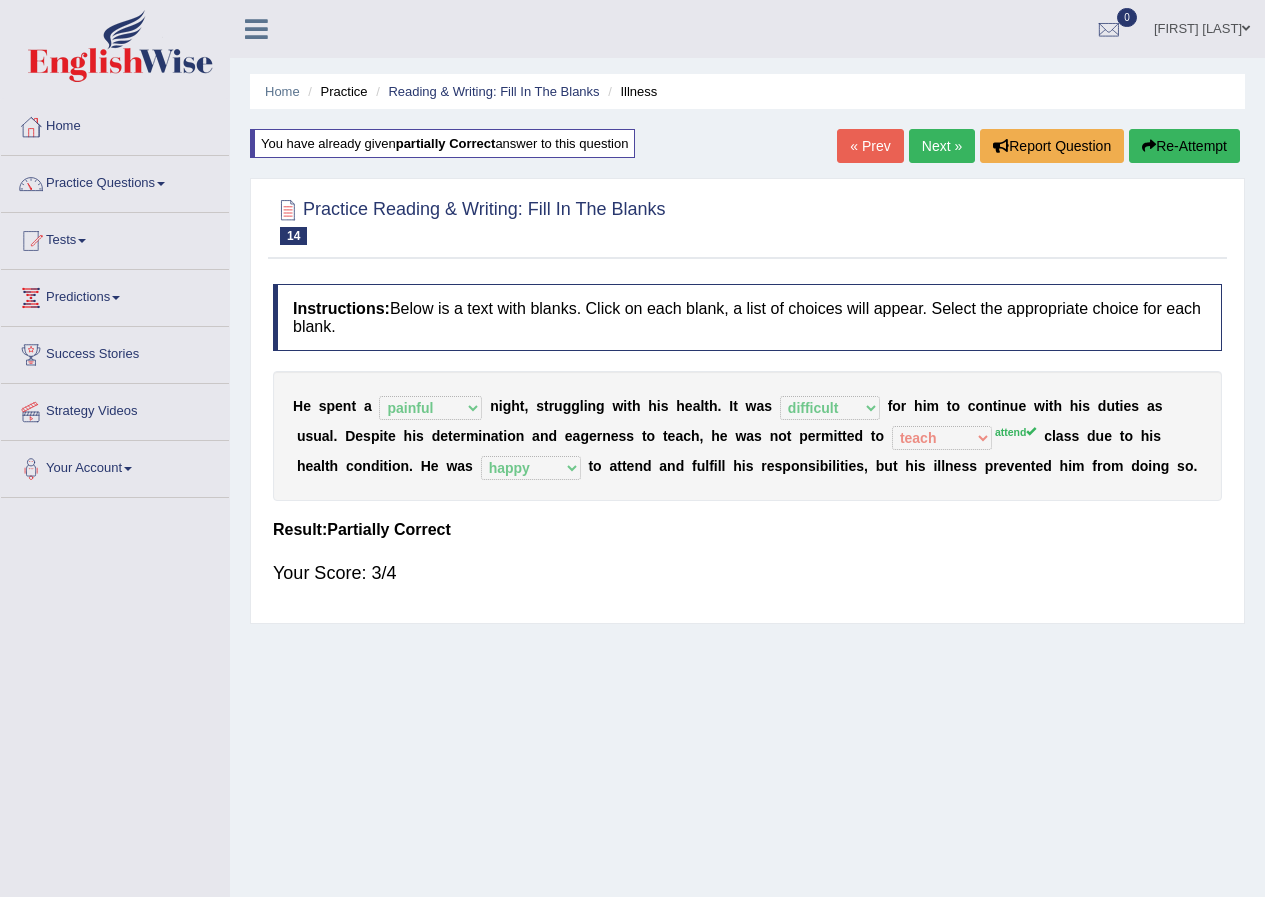 click on "Next »" at bounding box center (942, 146) 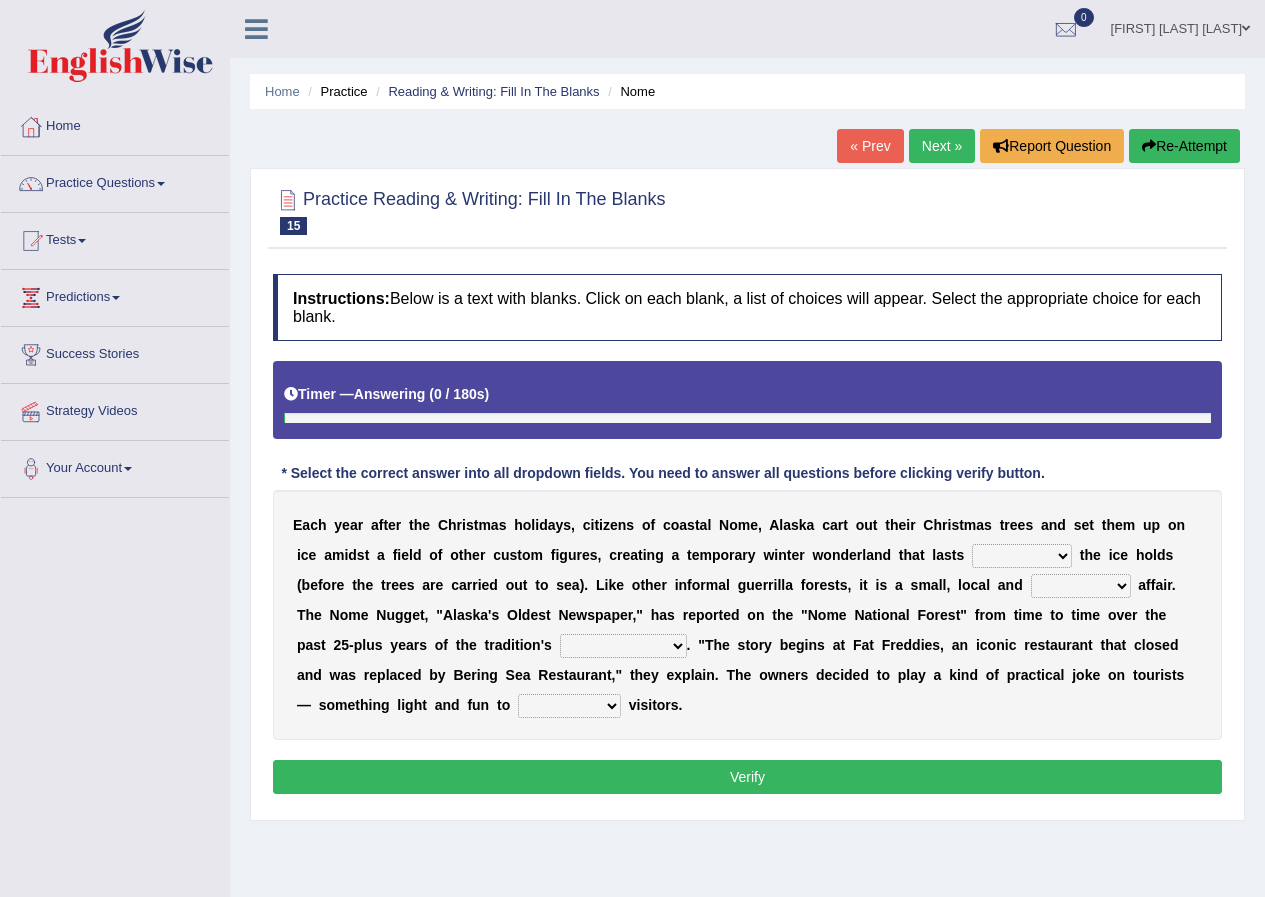 scroll, scrollTop: 0, scrollLeft: 0, axis: both 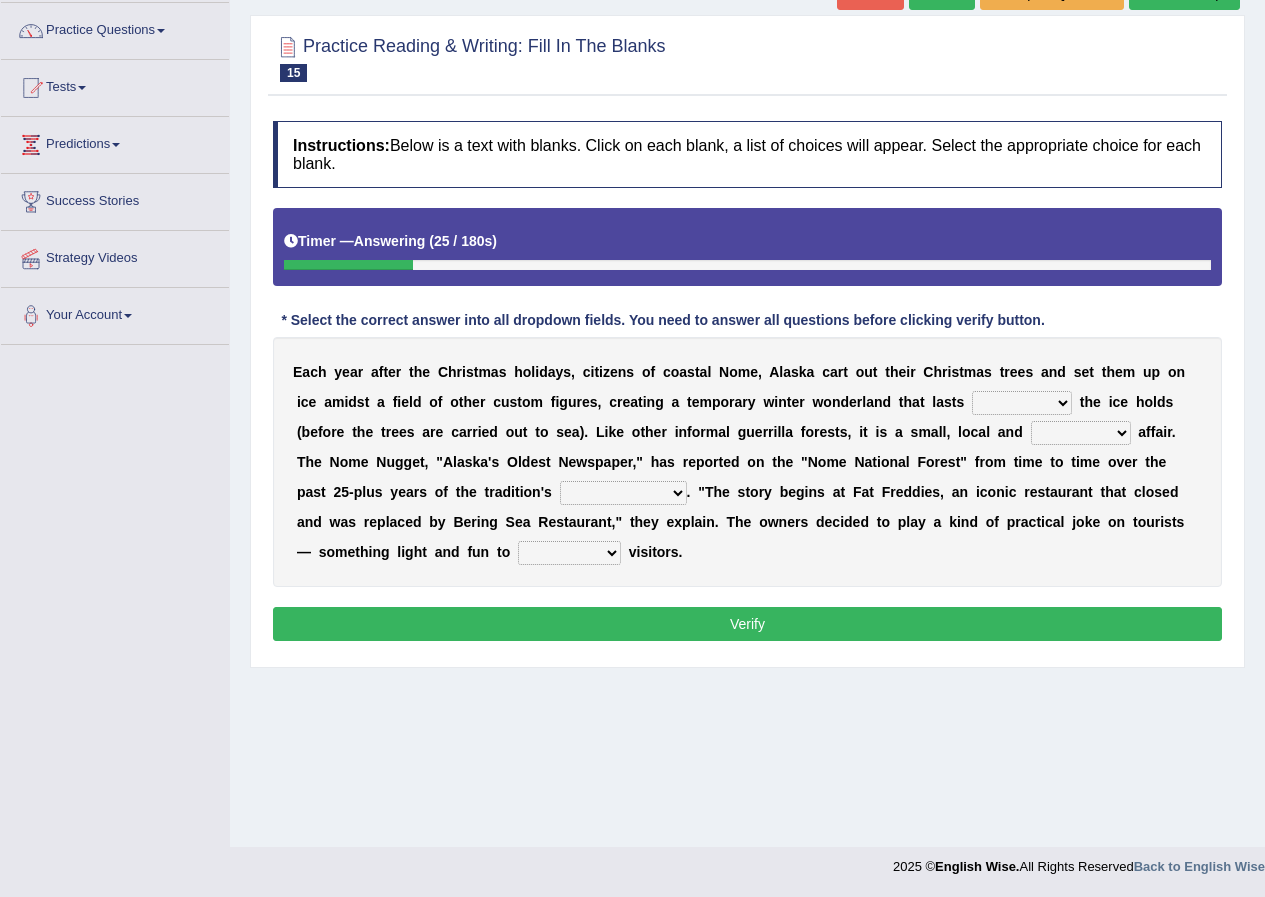 click on "as long as before after although" at bounding box center (1022, 403) 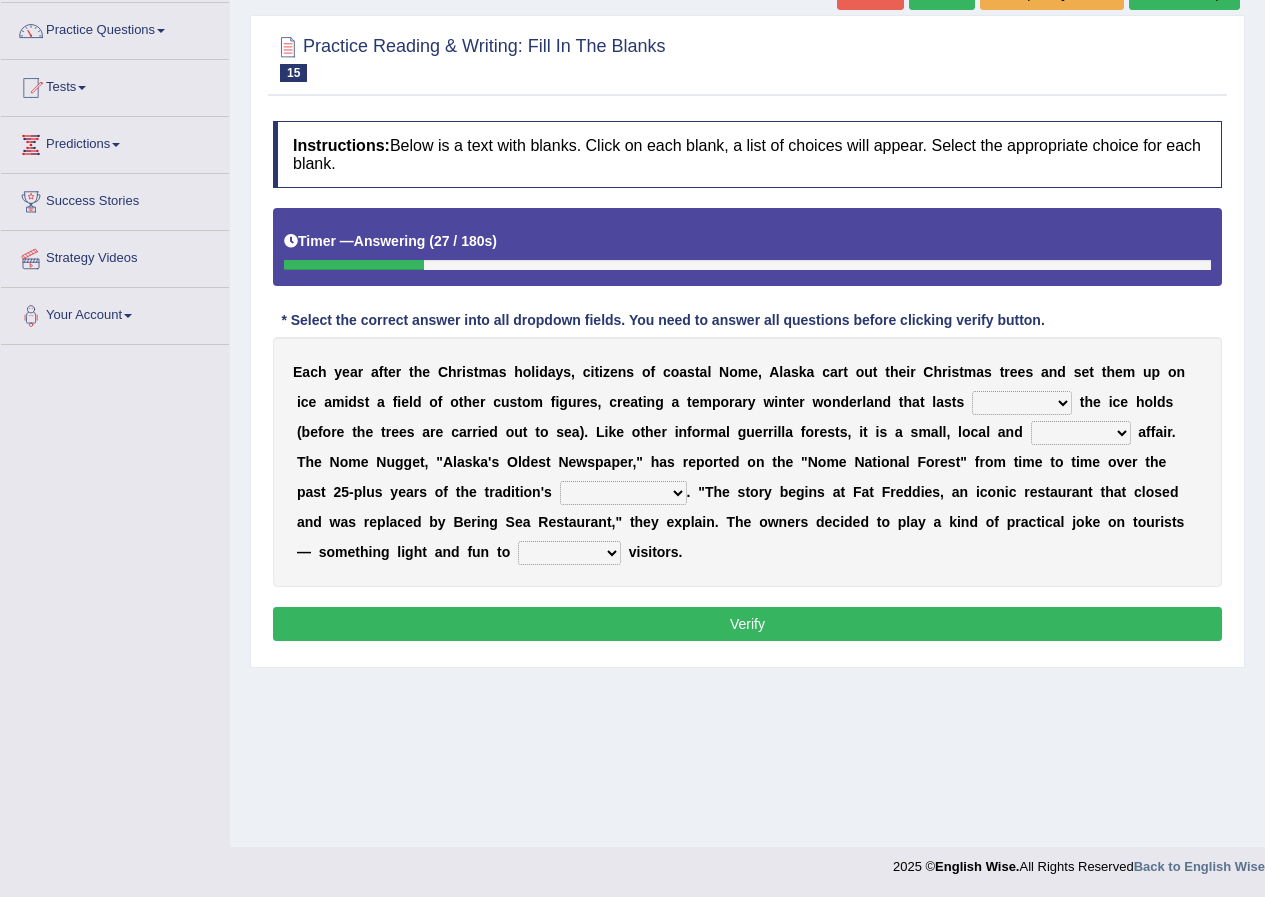 select on "as long as" 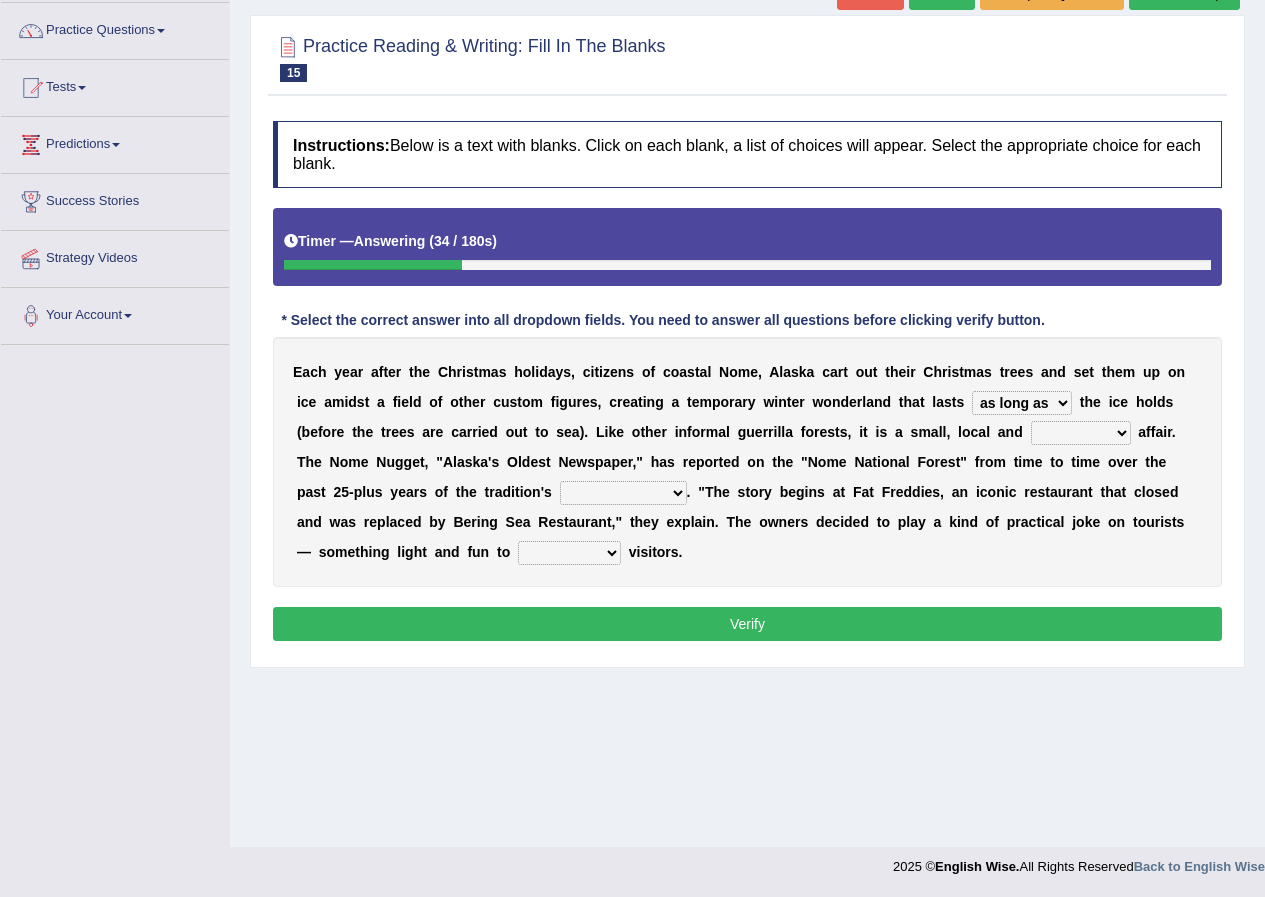 click on "nasty fuzzy cozy greasy" at bounding box center (1081, 433) 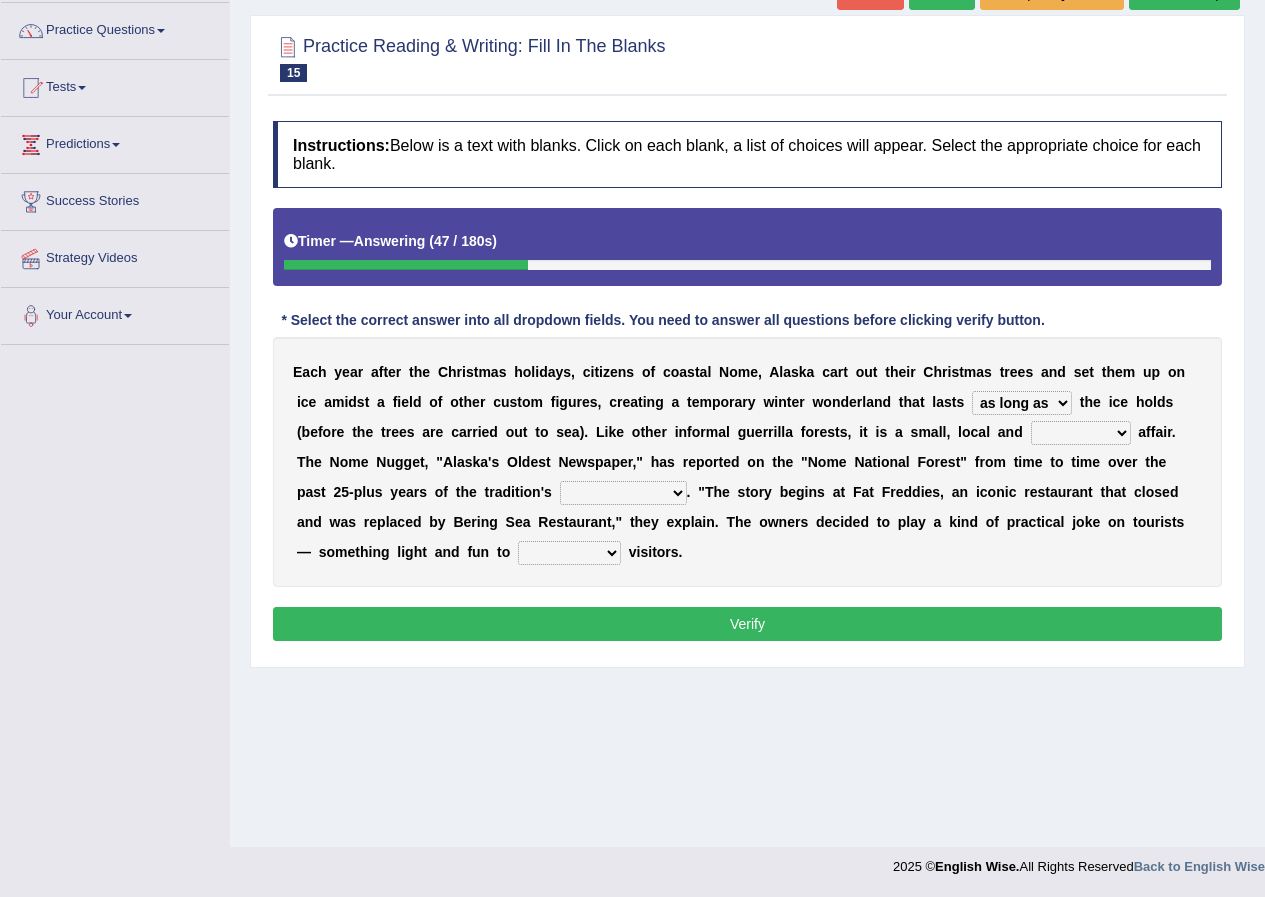 select on "nasty" 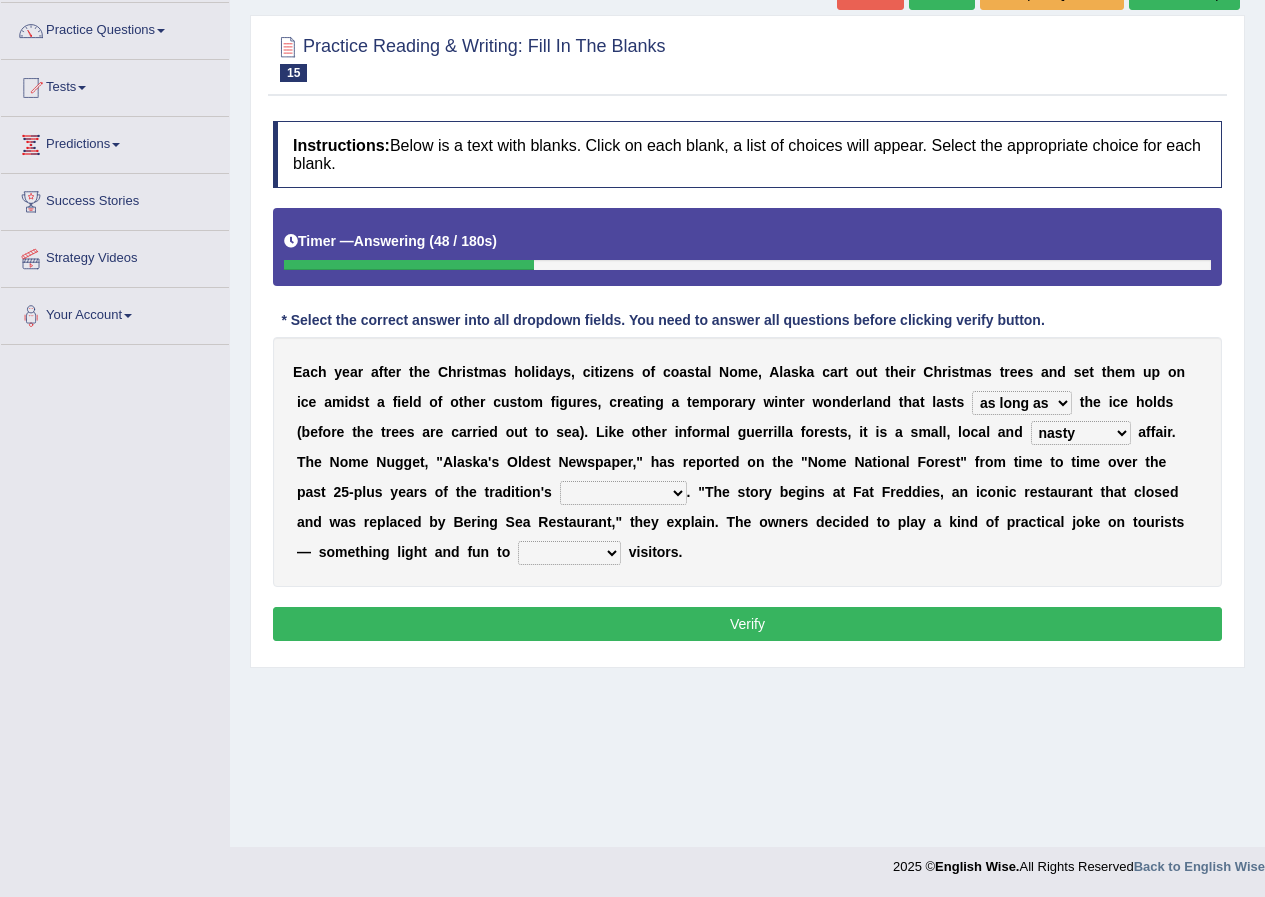 click on "nasty fuzzy cozy greasy" at bounding box center [1081, 433] 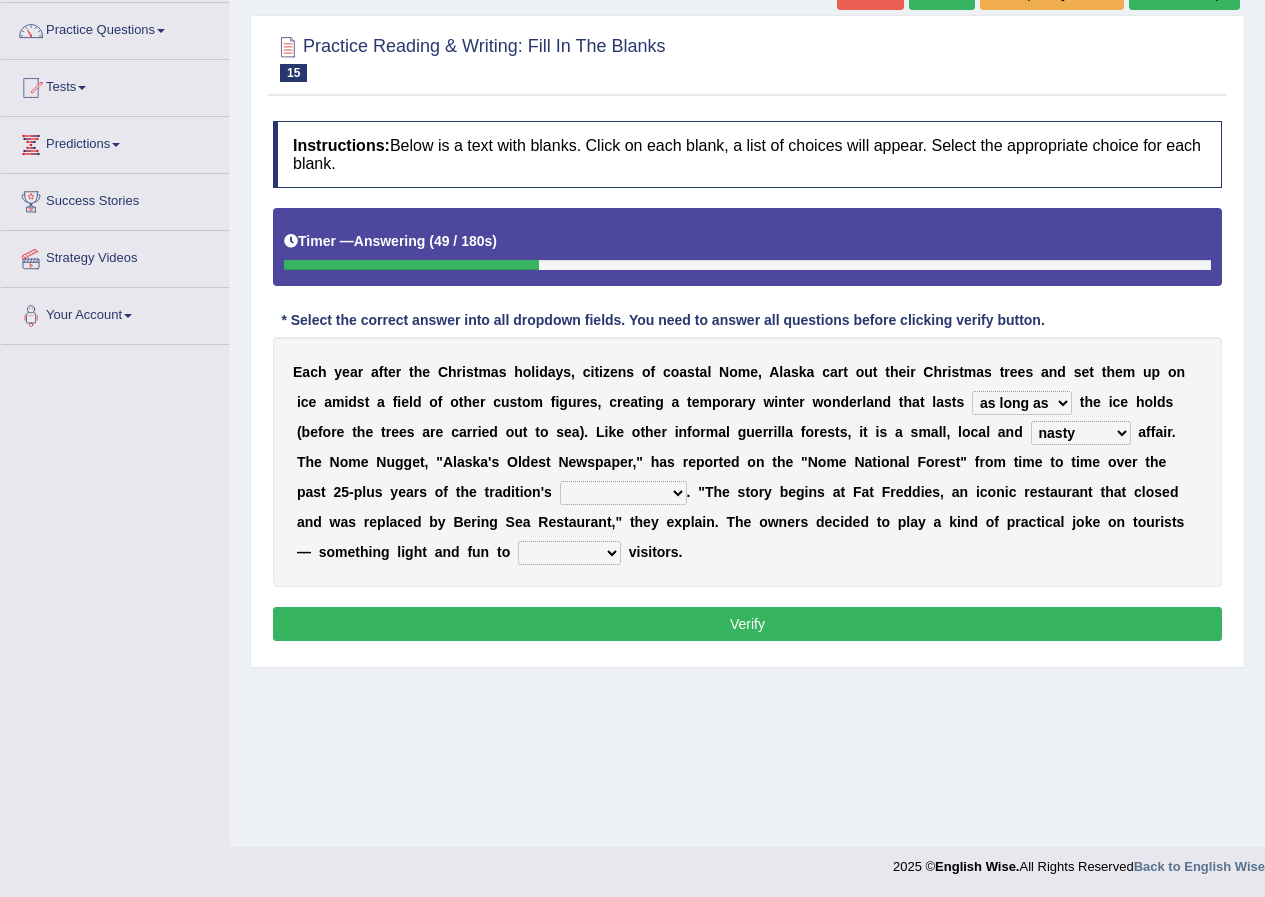 click on "nasty fuzzy cozy greasy" at bounding box center [1081, 433] 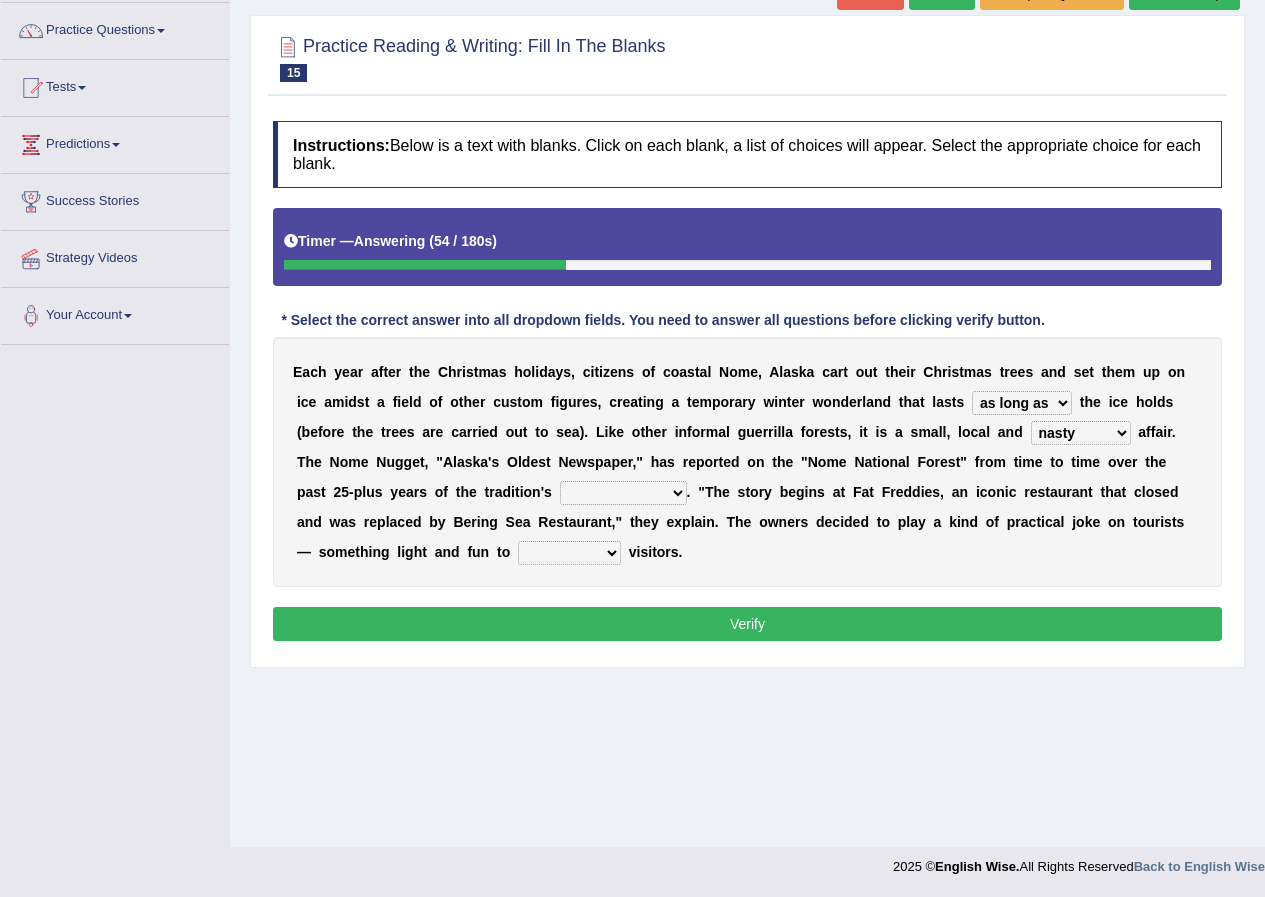 click on "life existence disappearance emotions" at bounding box center (623, 493) 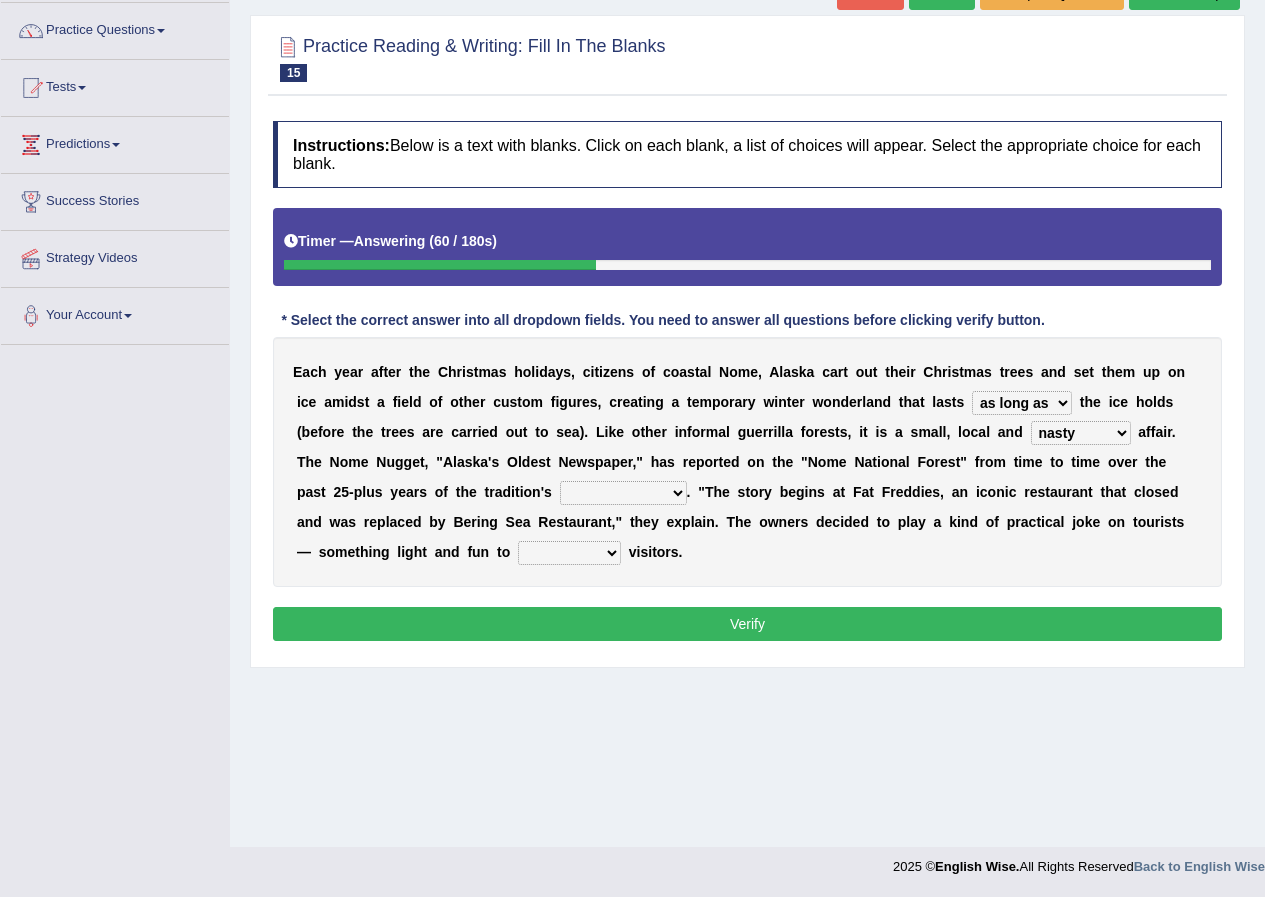 select on "life" 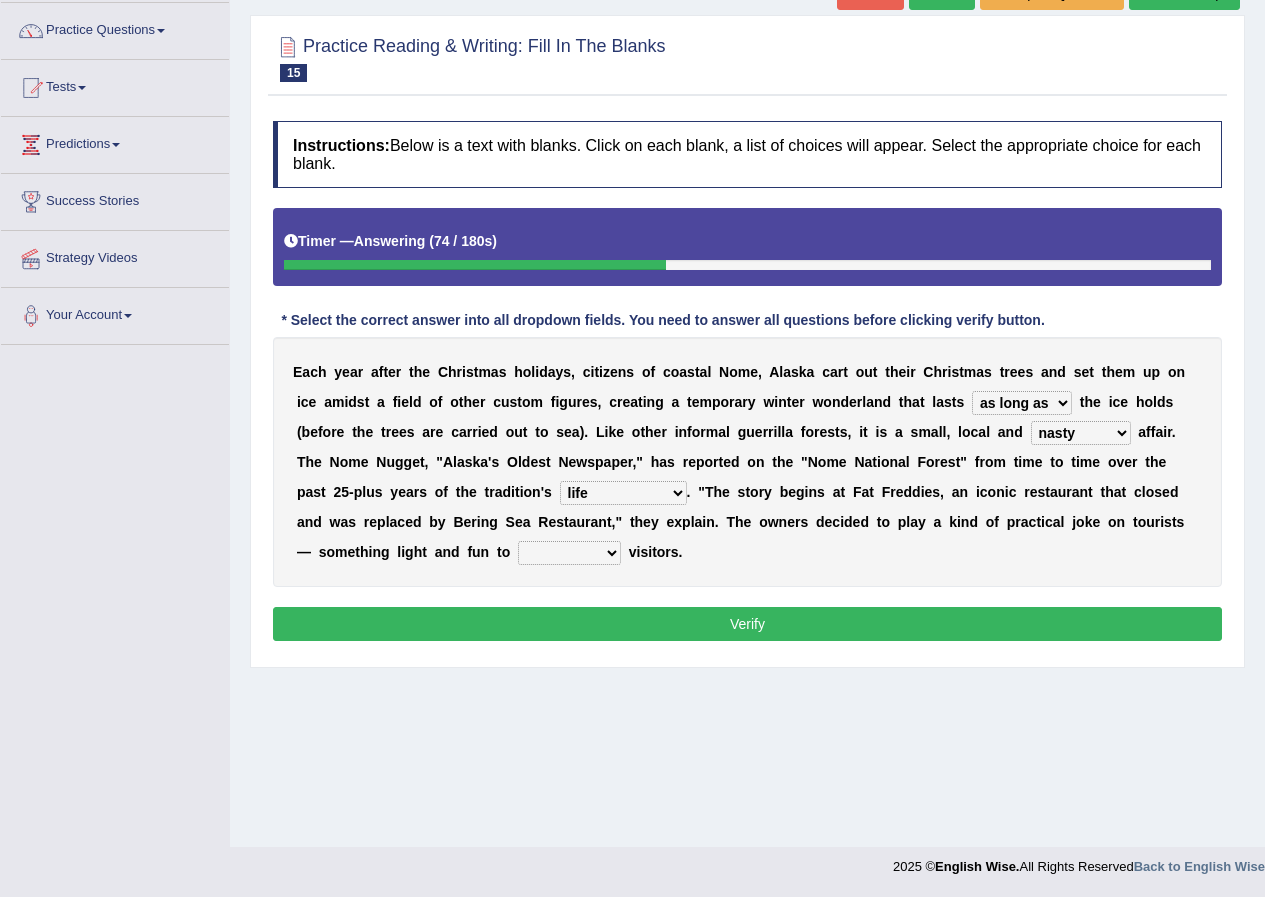 click on "nasty fuzzy cozy greasy" at bounding box center [1081, 433] 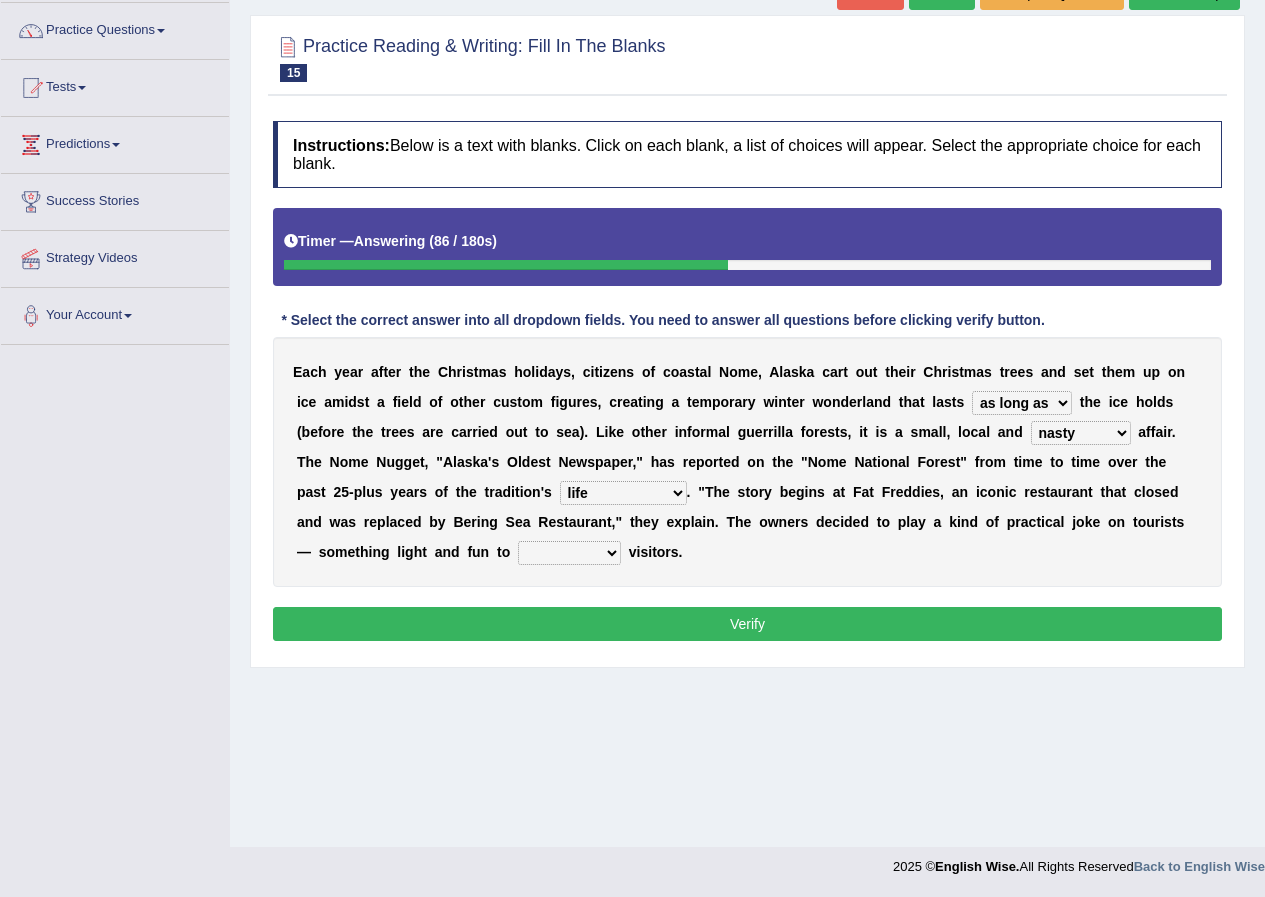 select on "fuzzy" 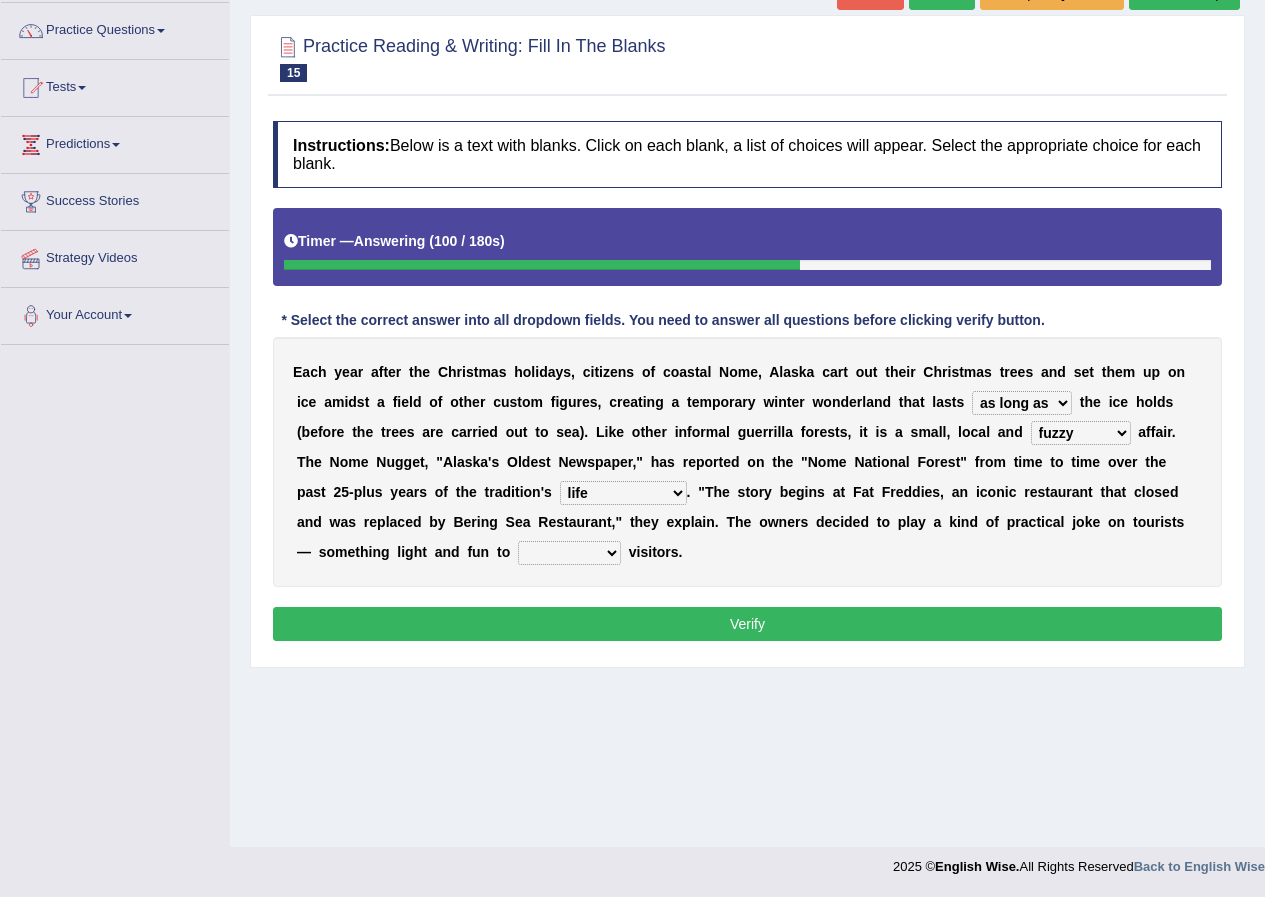 click on "life existence disappearance emotions" at bounding box center [623, 493] 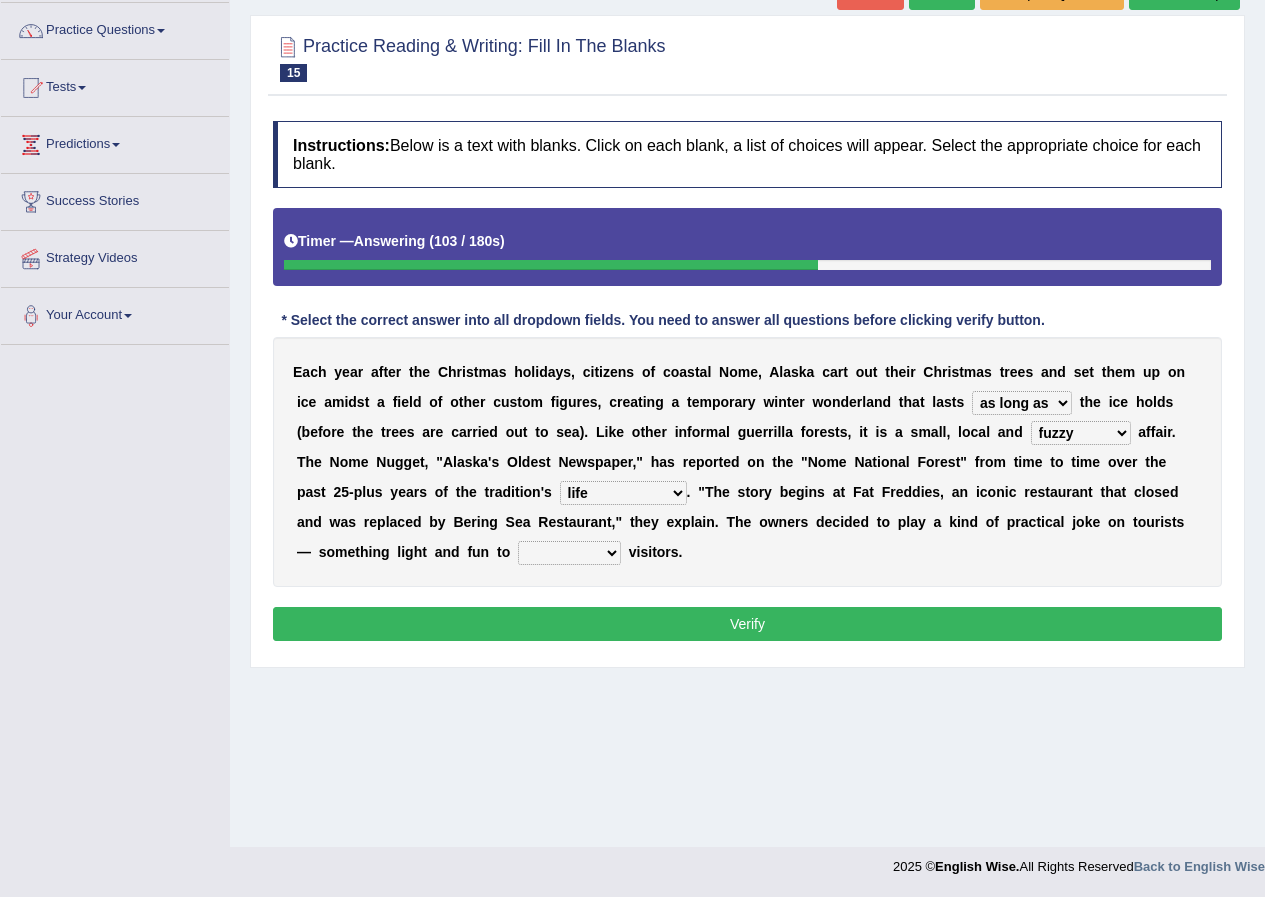 select on "existence" 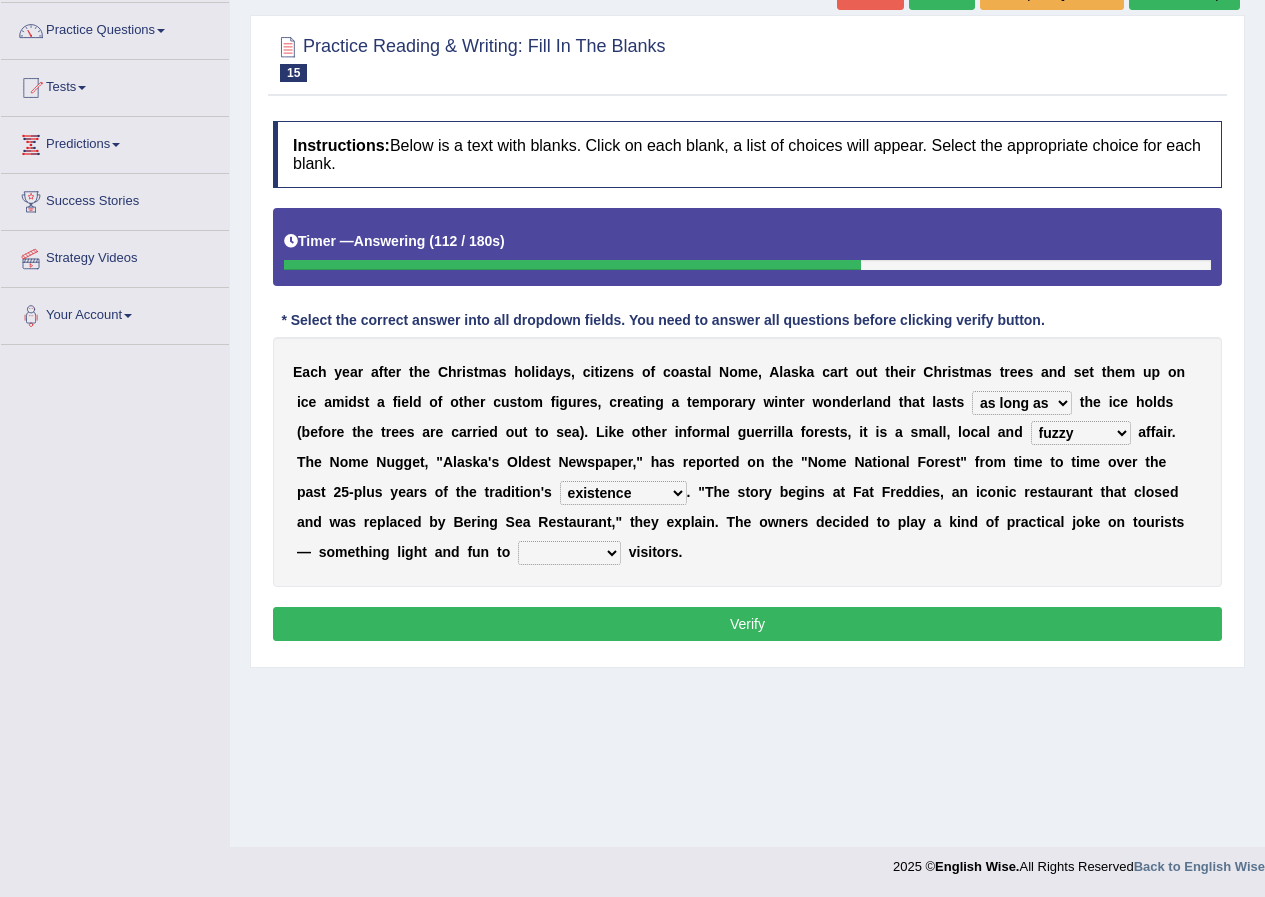 click on "purchase confound distinguish repel" at bounding box center (569, 553) 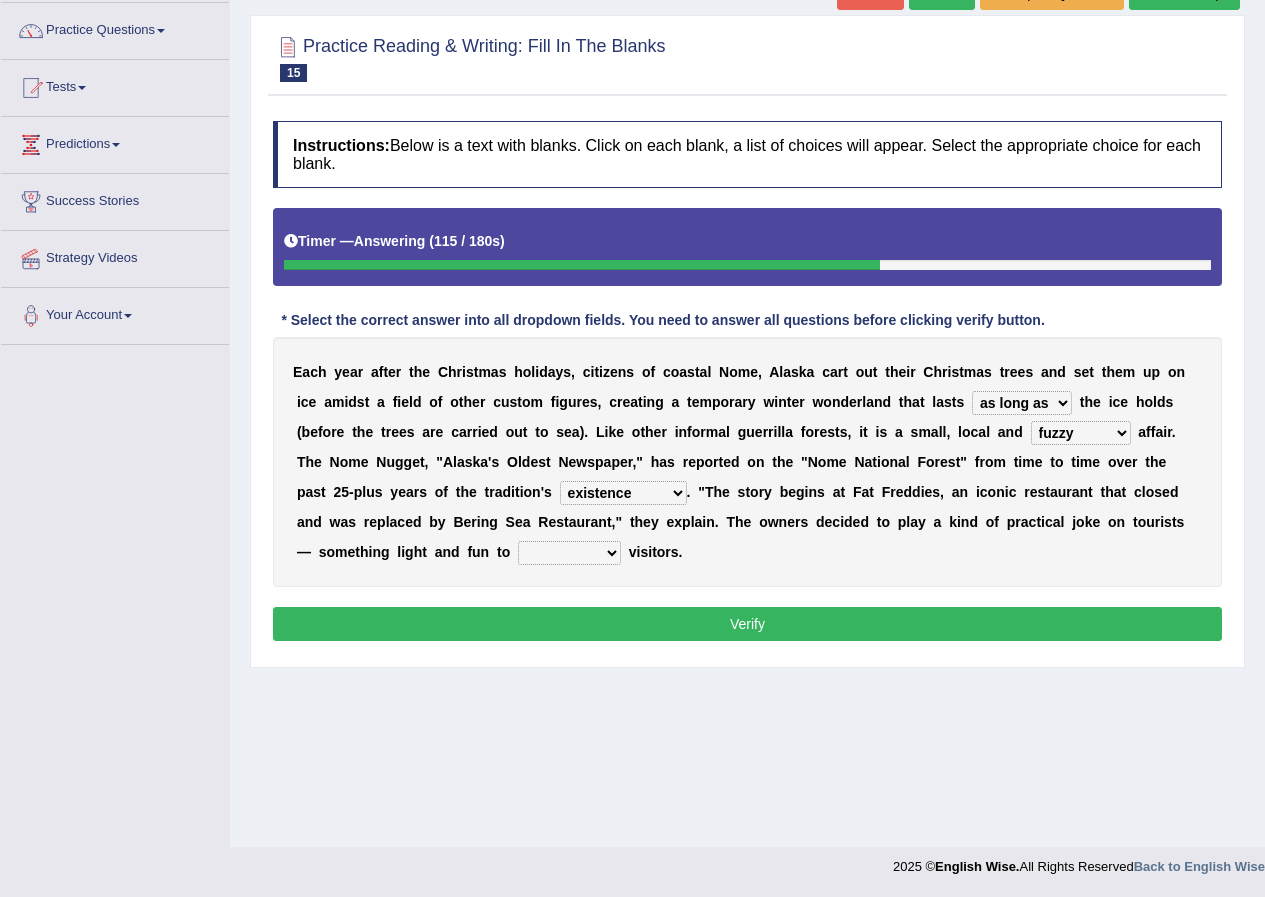select on "confound" 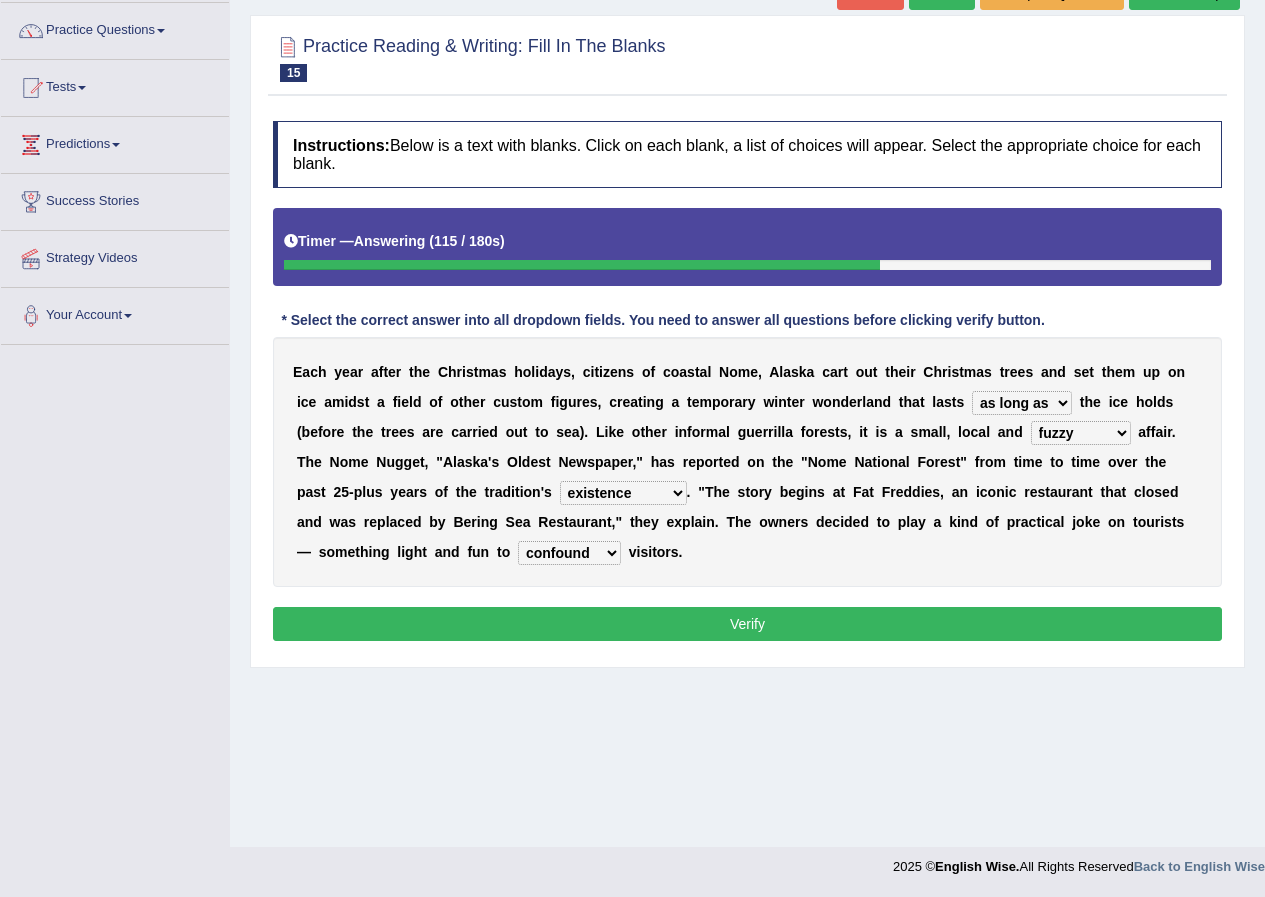 click on "purchase confound distinguish repel" at bounding box center (569, 553) 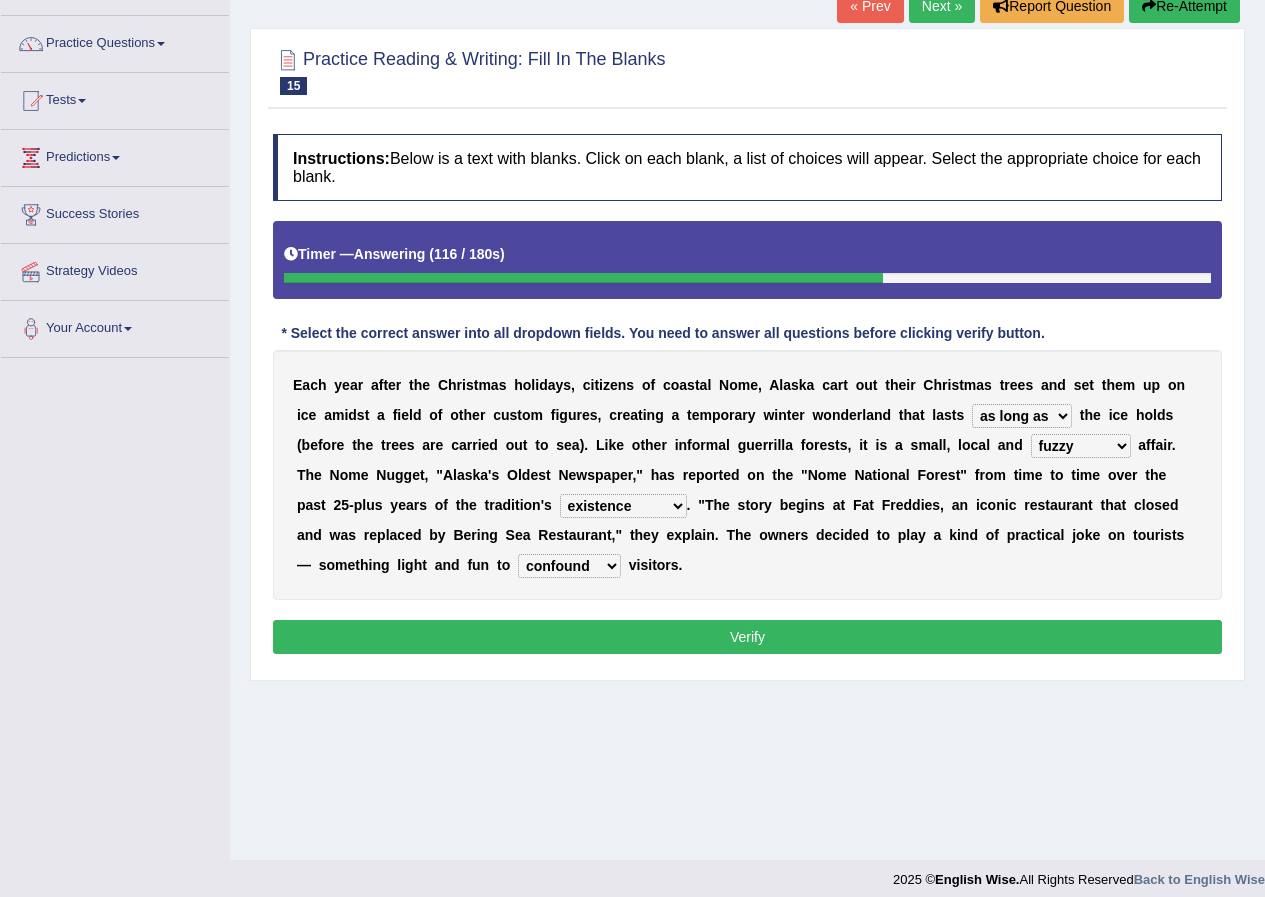scroll, scrollTop: 53, scrollLeft: 0, axis: vertical 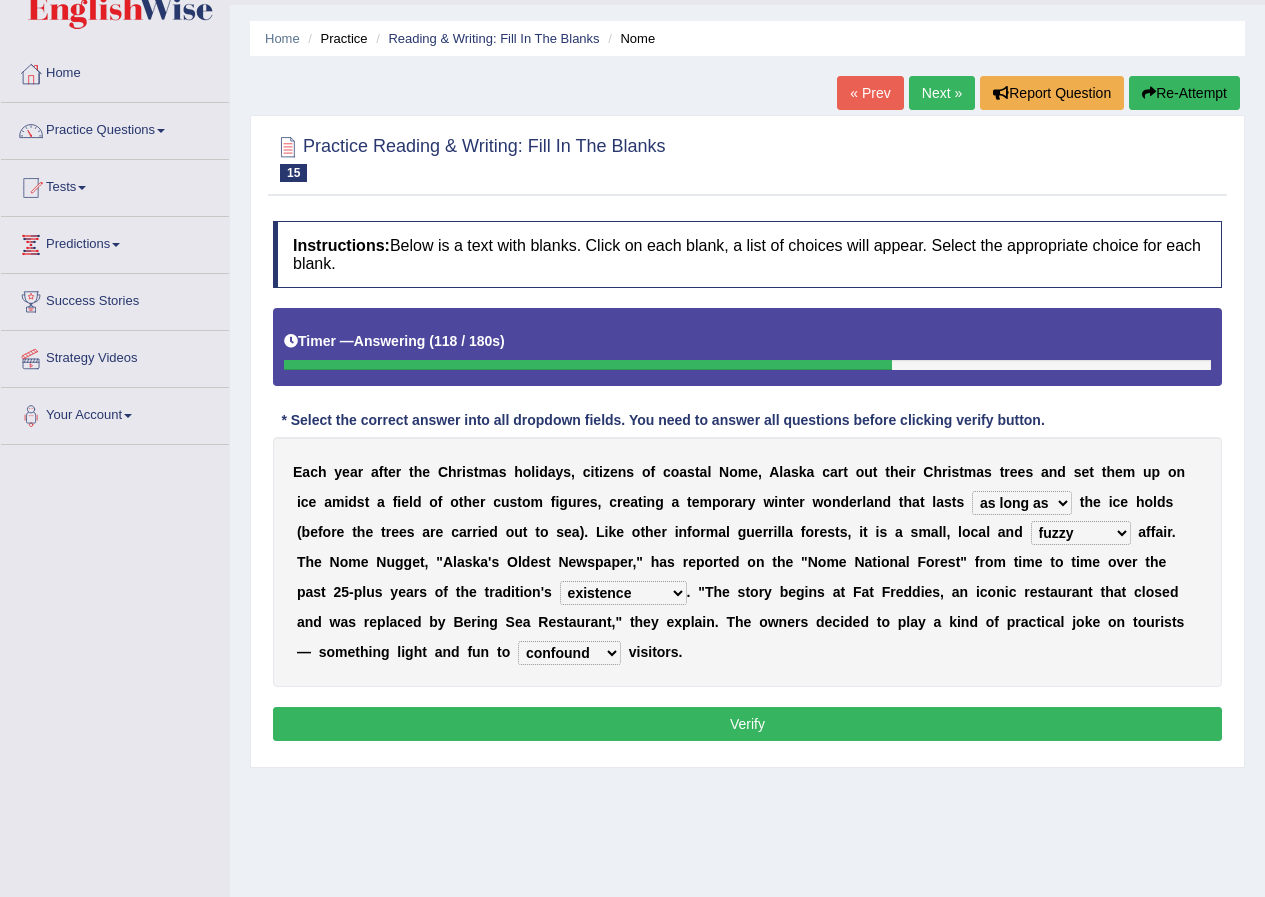 click on "Verify" at bounding box center (747, 724) 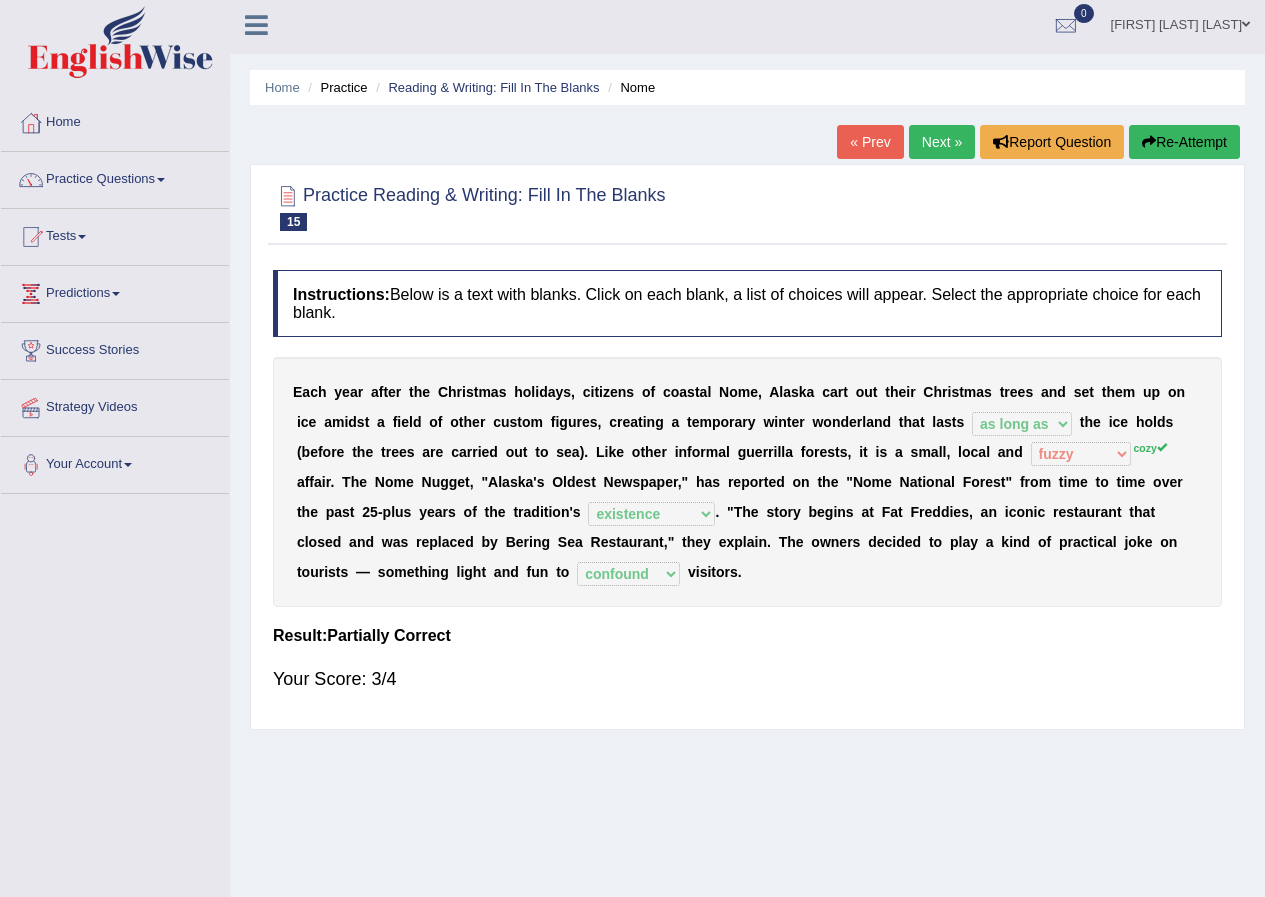 scroll, scrollTop: 0, scrollLeft: 0, axis: both 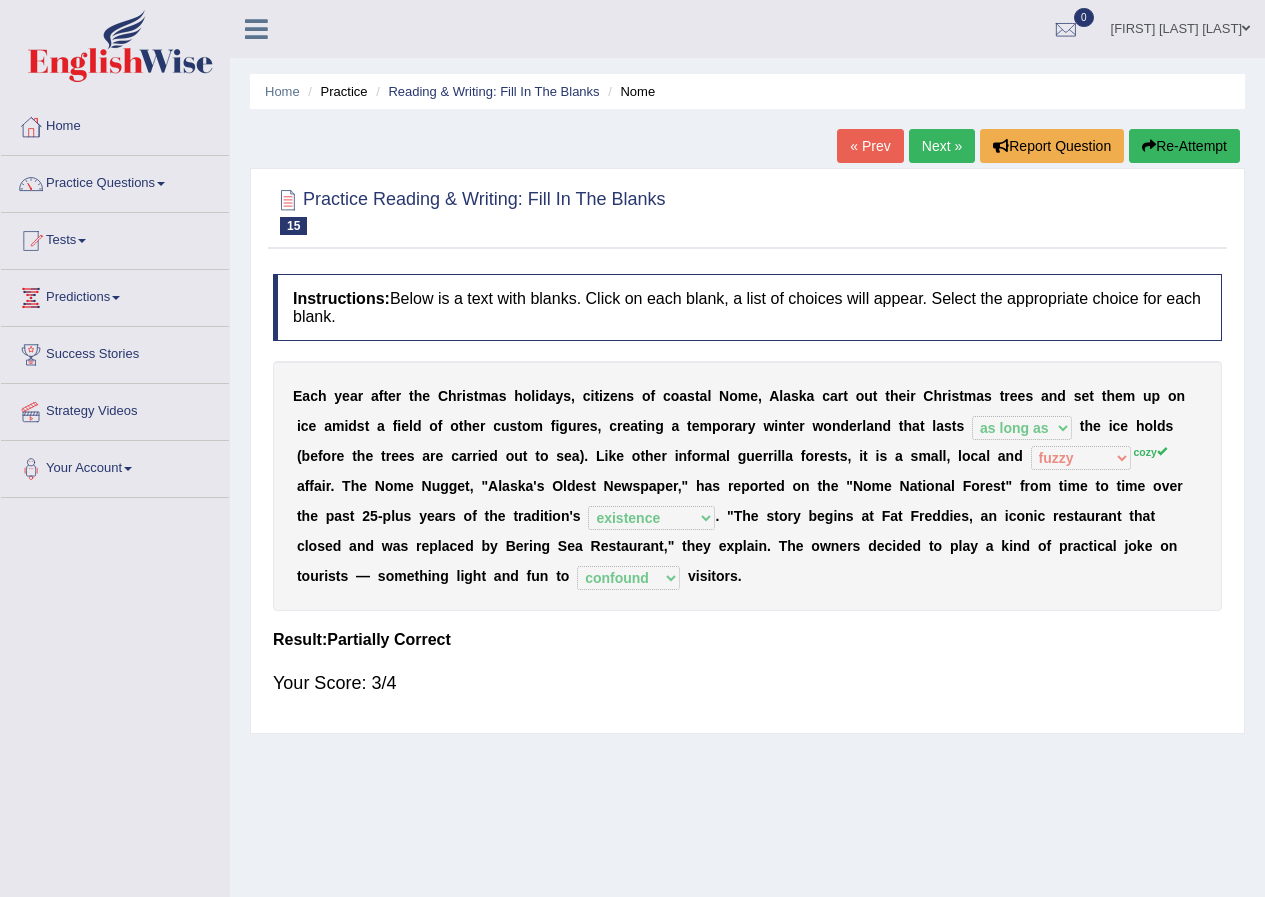 click on "Next »" at bounding box center (942, 146) 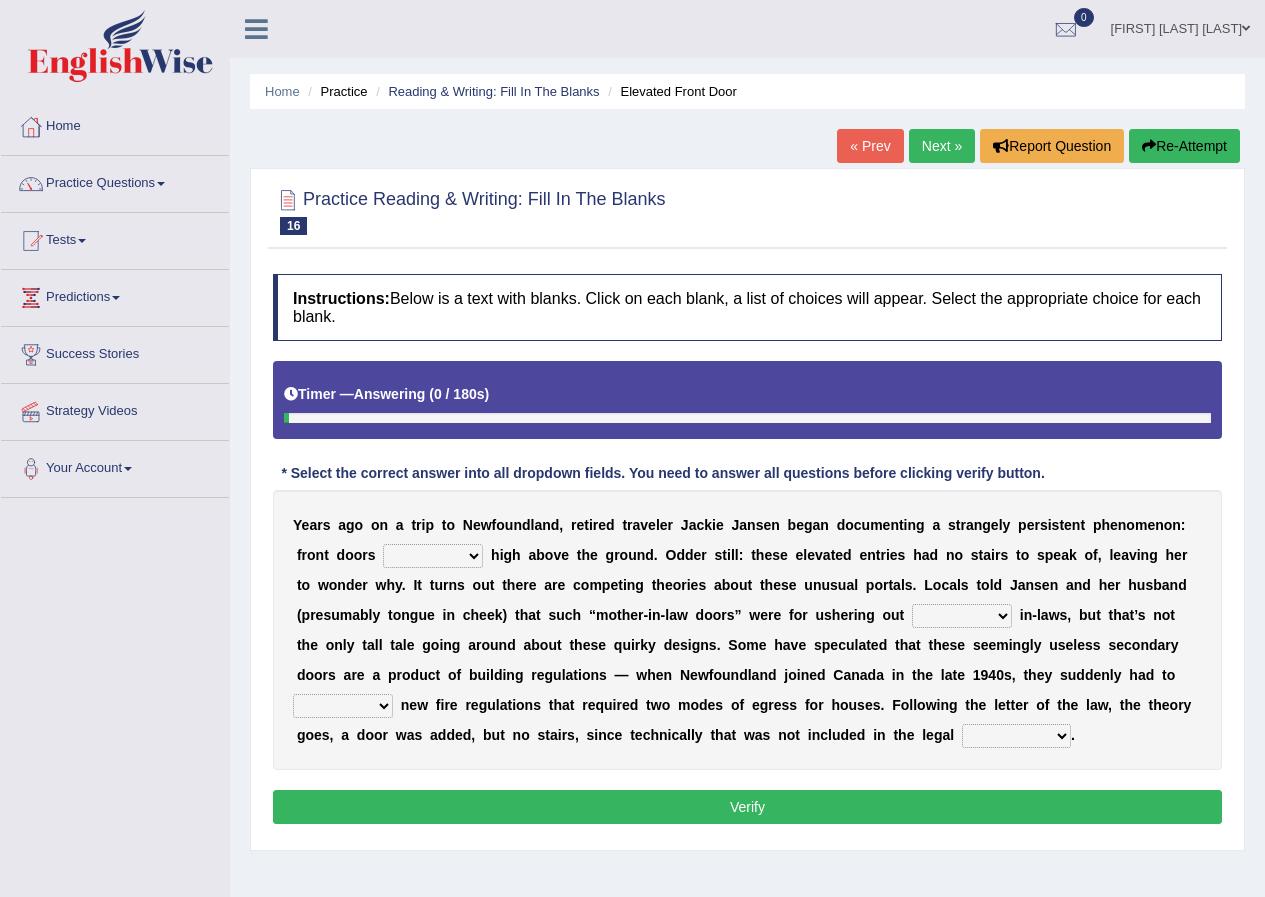 scroll, scrollTop: 100, scrollLeft: 0, axis: vertical 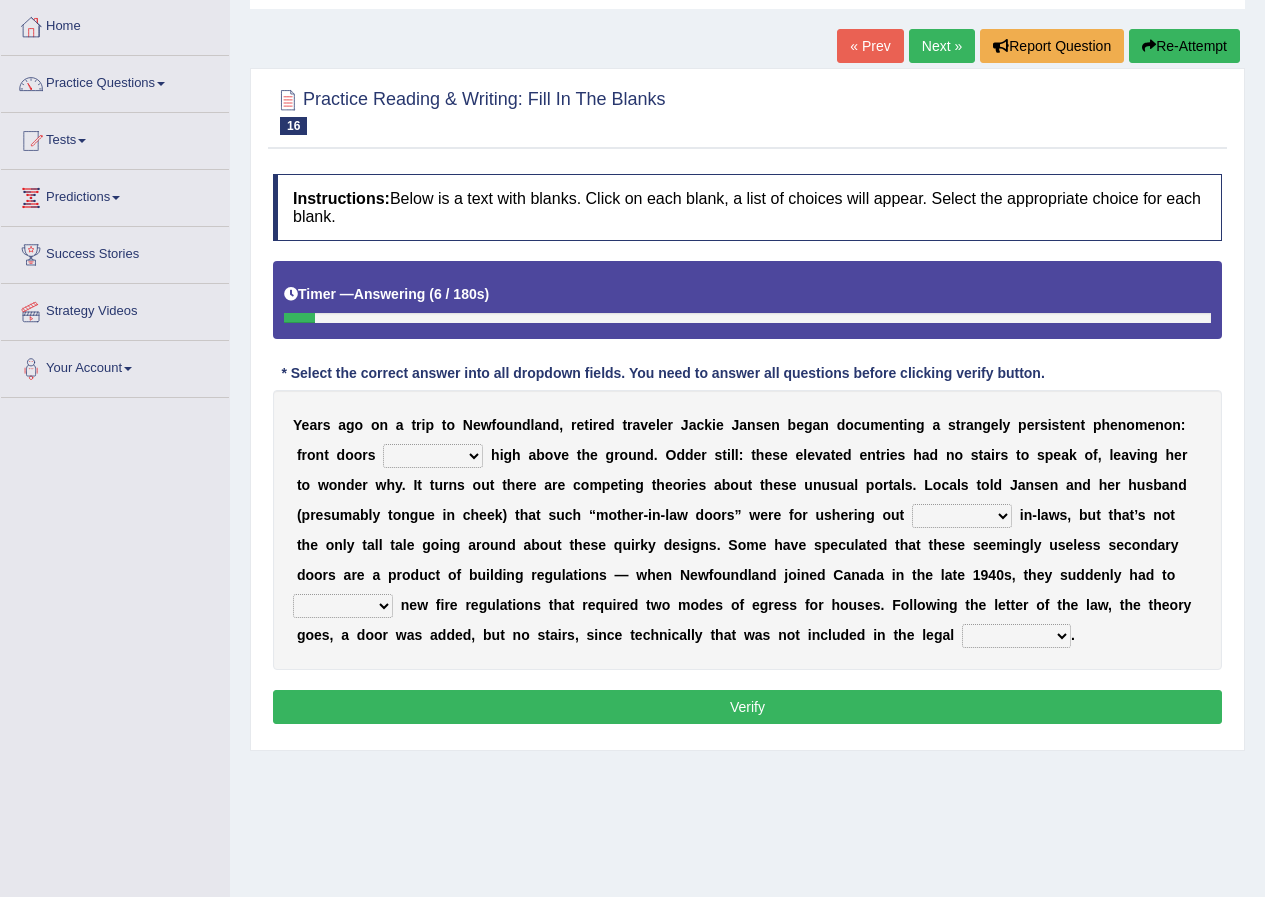 click on "raised visited painted lowered" at bounding box center [433, 456] 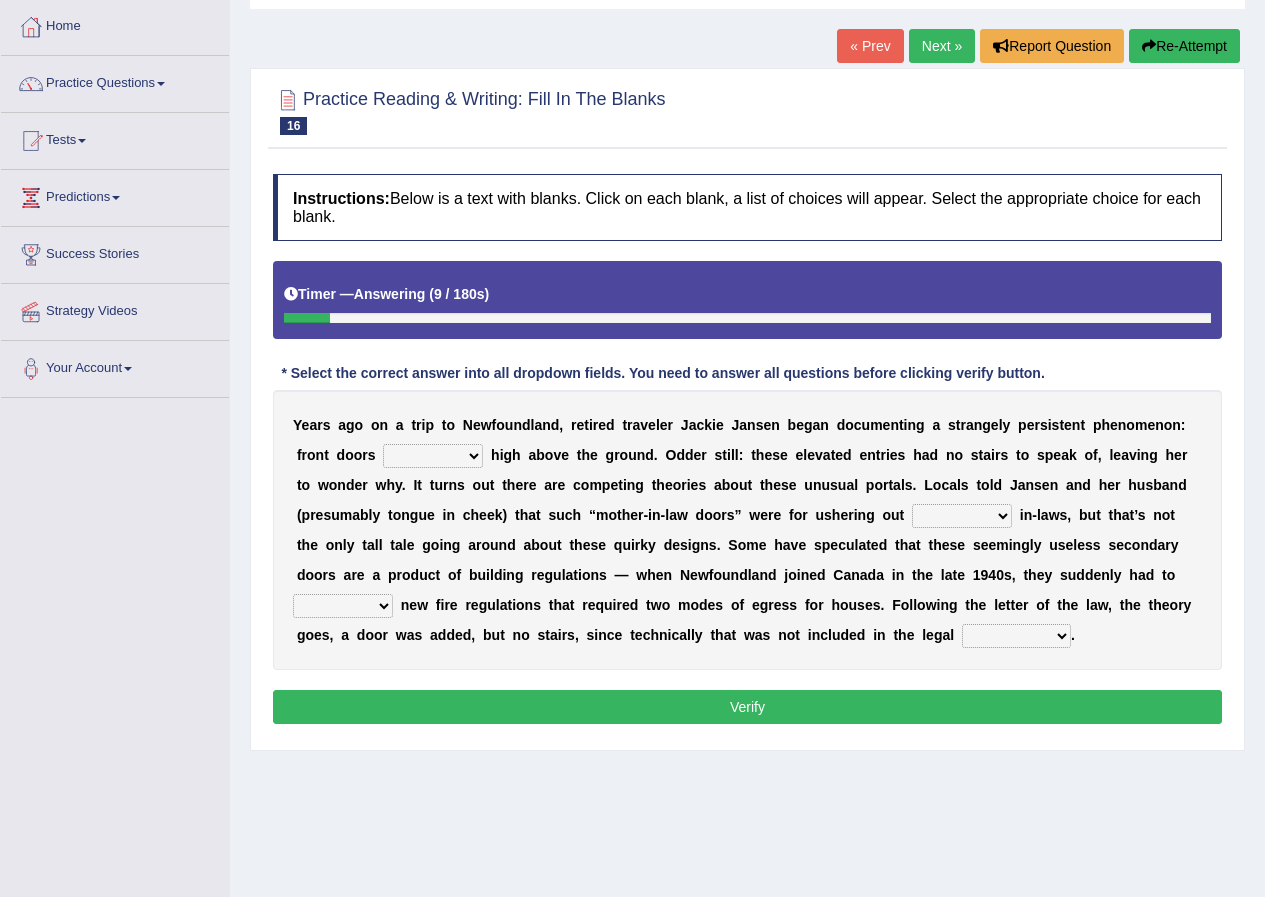 click on "raised visited painted lowered" at bounding box center (433, 456) 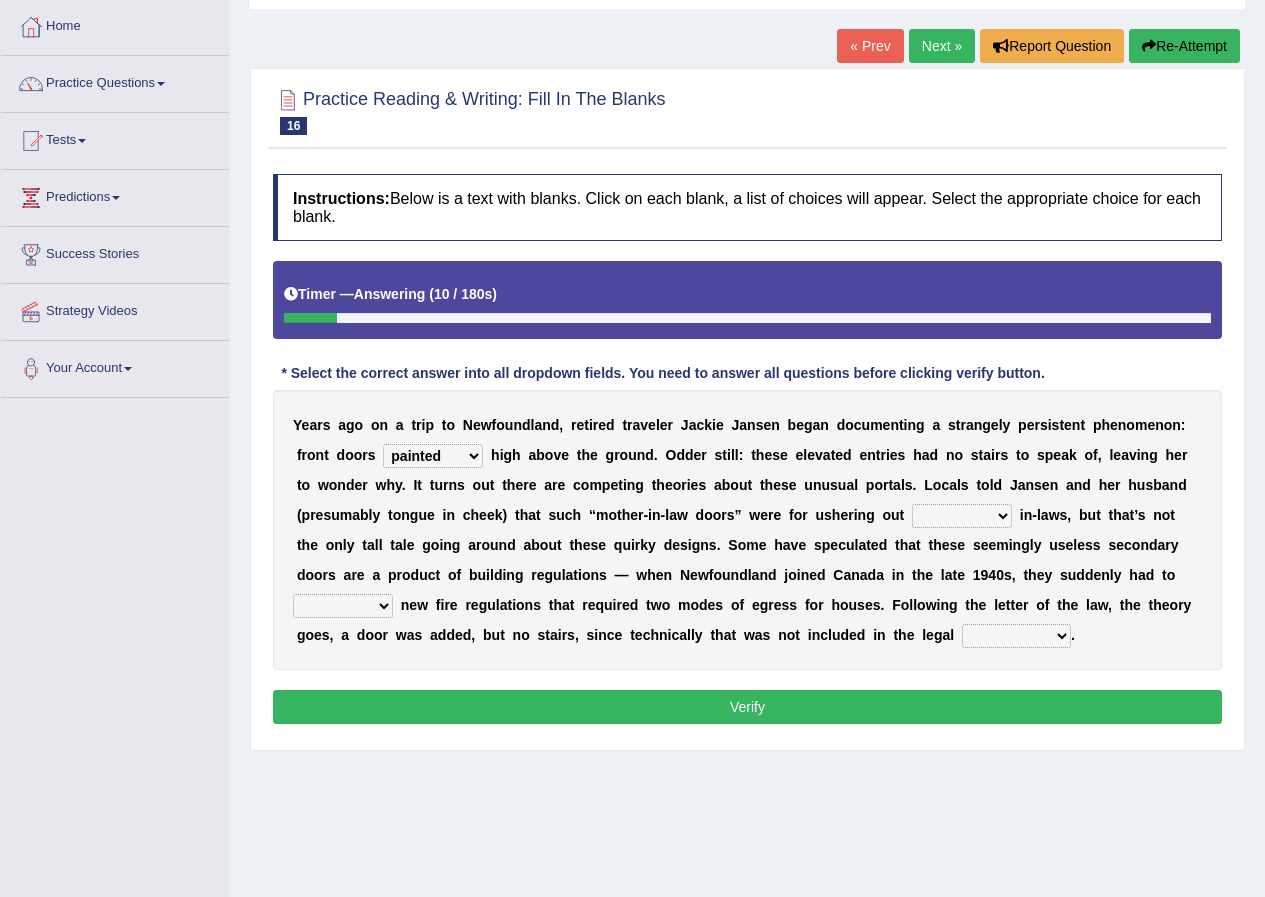 click on "raised visited painted lowered" at bounding box center [433, 456] 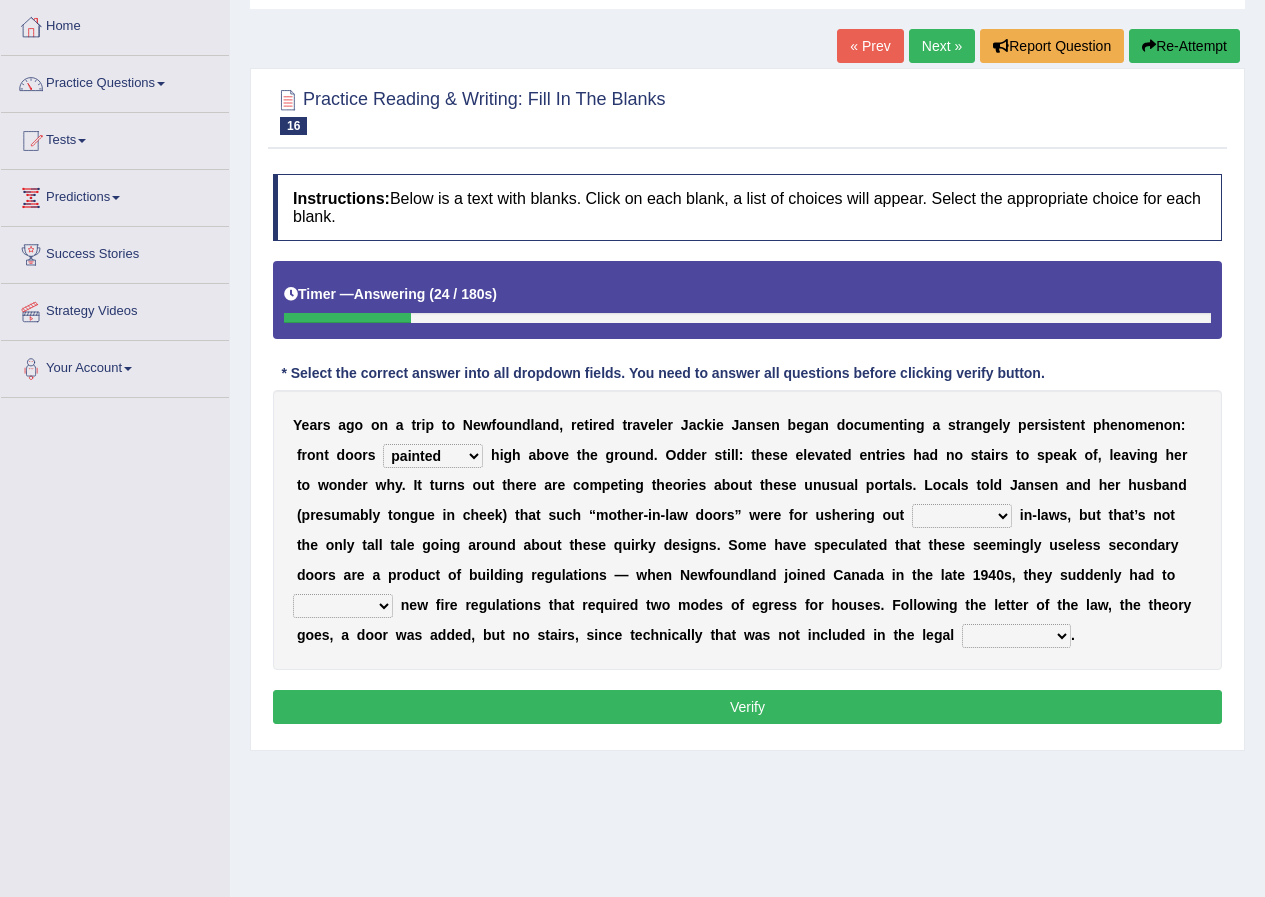 select on "raised" 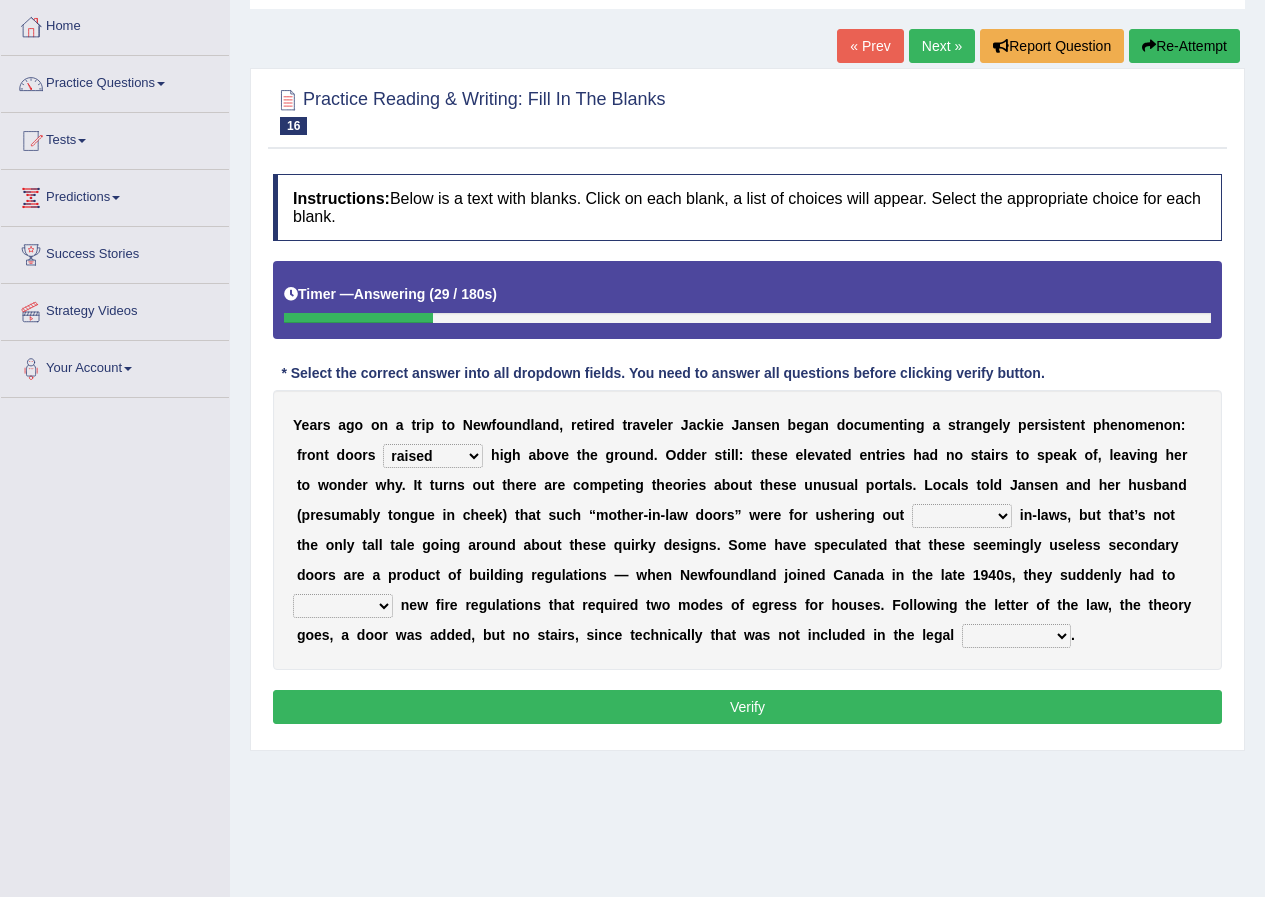click on "raised visited painted lowered" at bounding box center [433, 456] 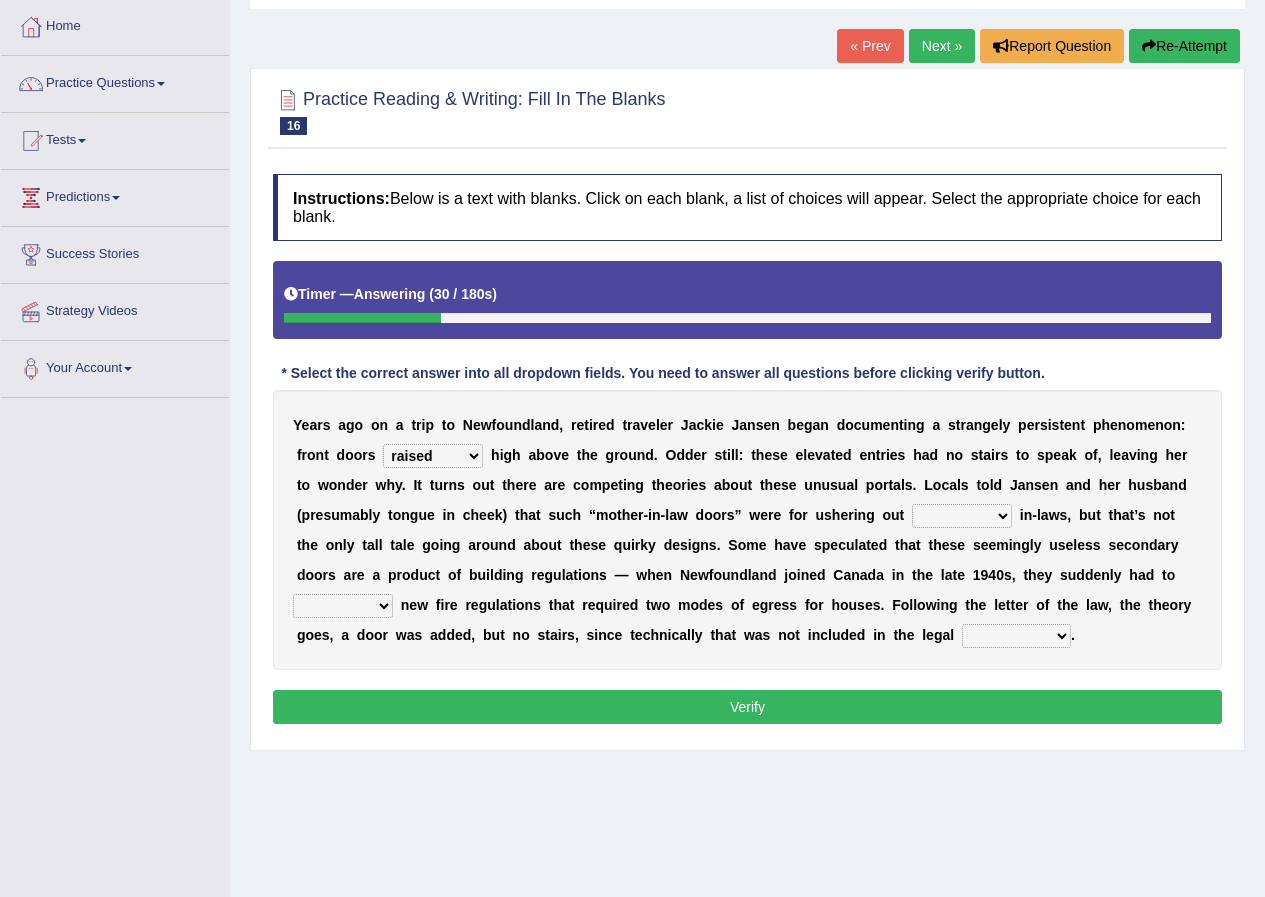 click on "raised visited painted lowered" at bounding box center (433, 456) 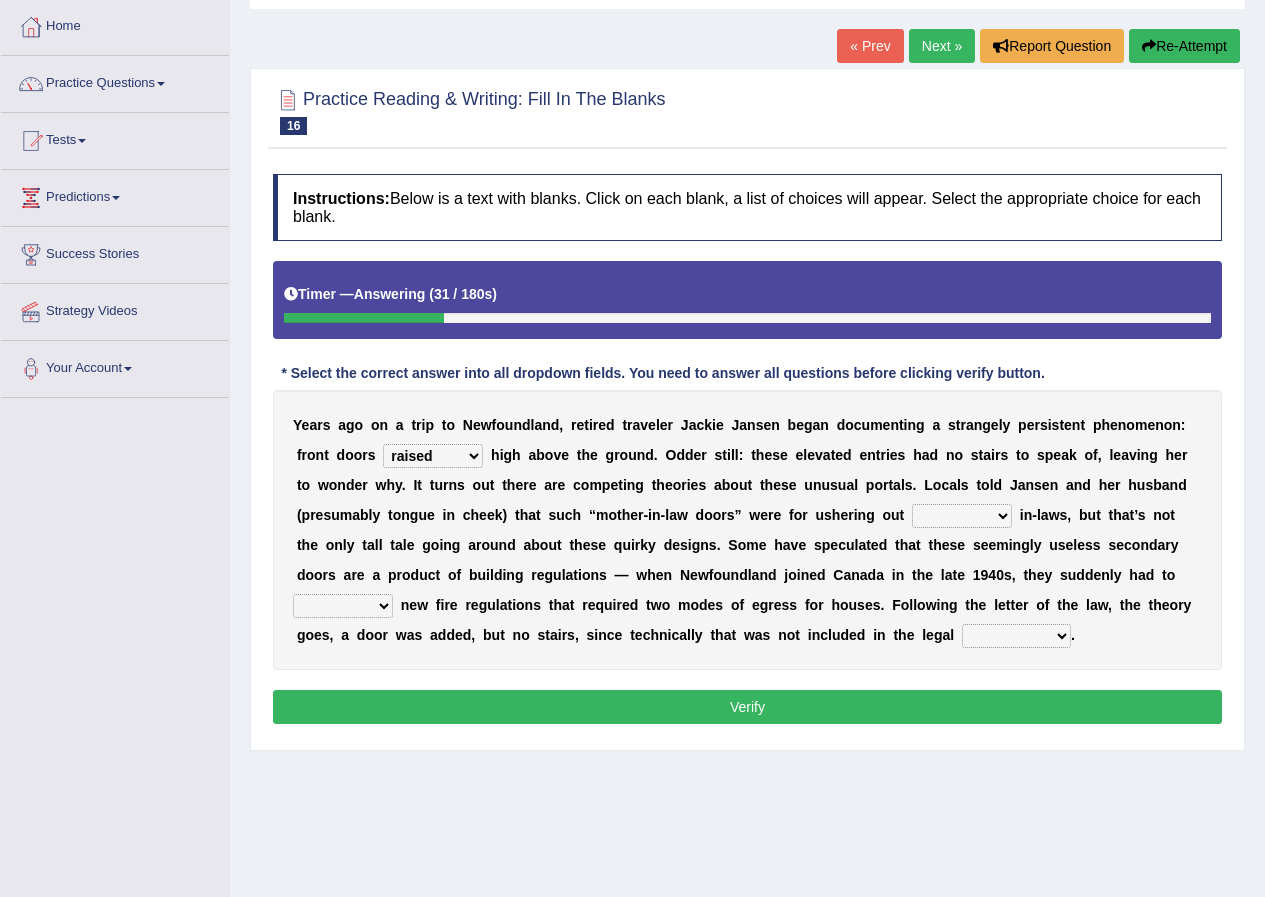 click on "raised visited painted lowered" at bounding box center [433, 456] 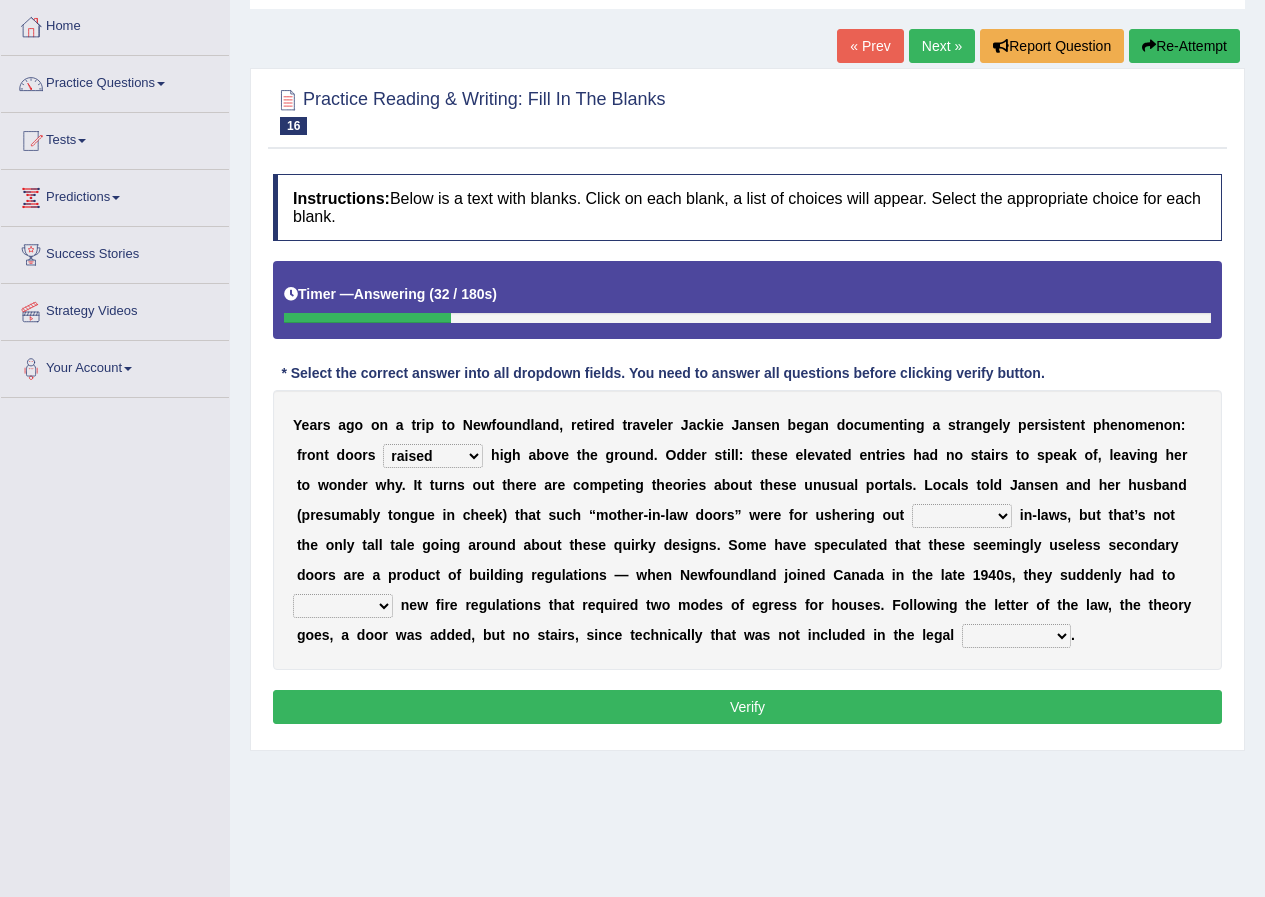 click on "raised visited painted lowered" at bounding box center (433, 456) 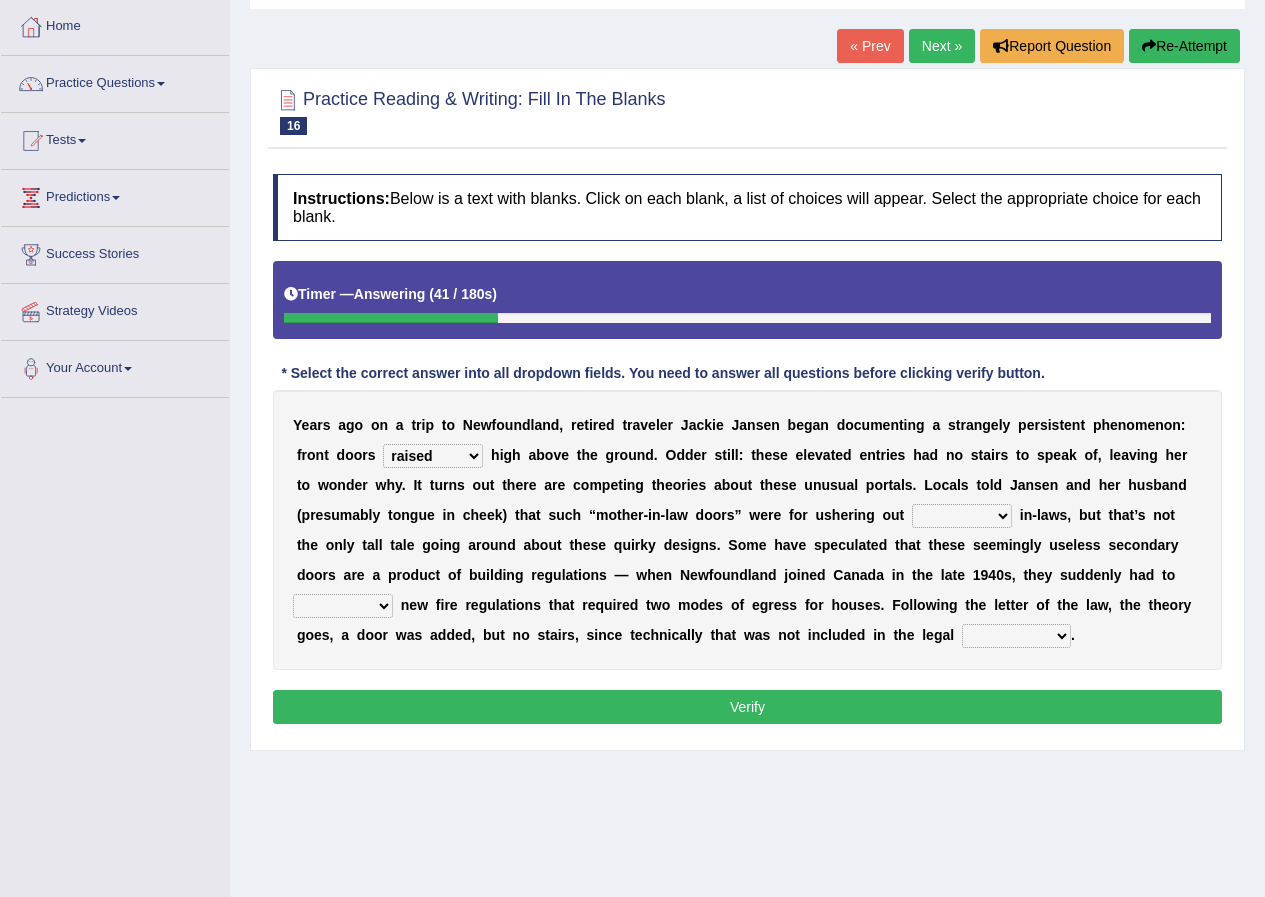 click on "unbiased underlined unwanted united" at bounding box center (962, 516) 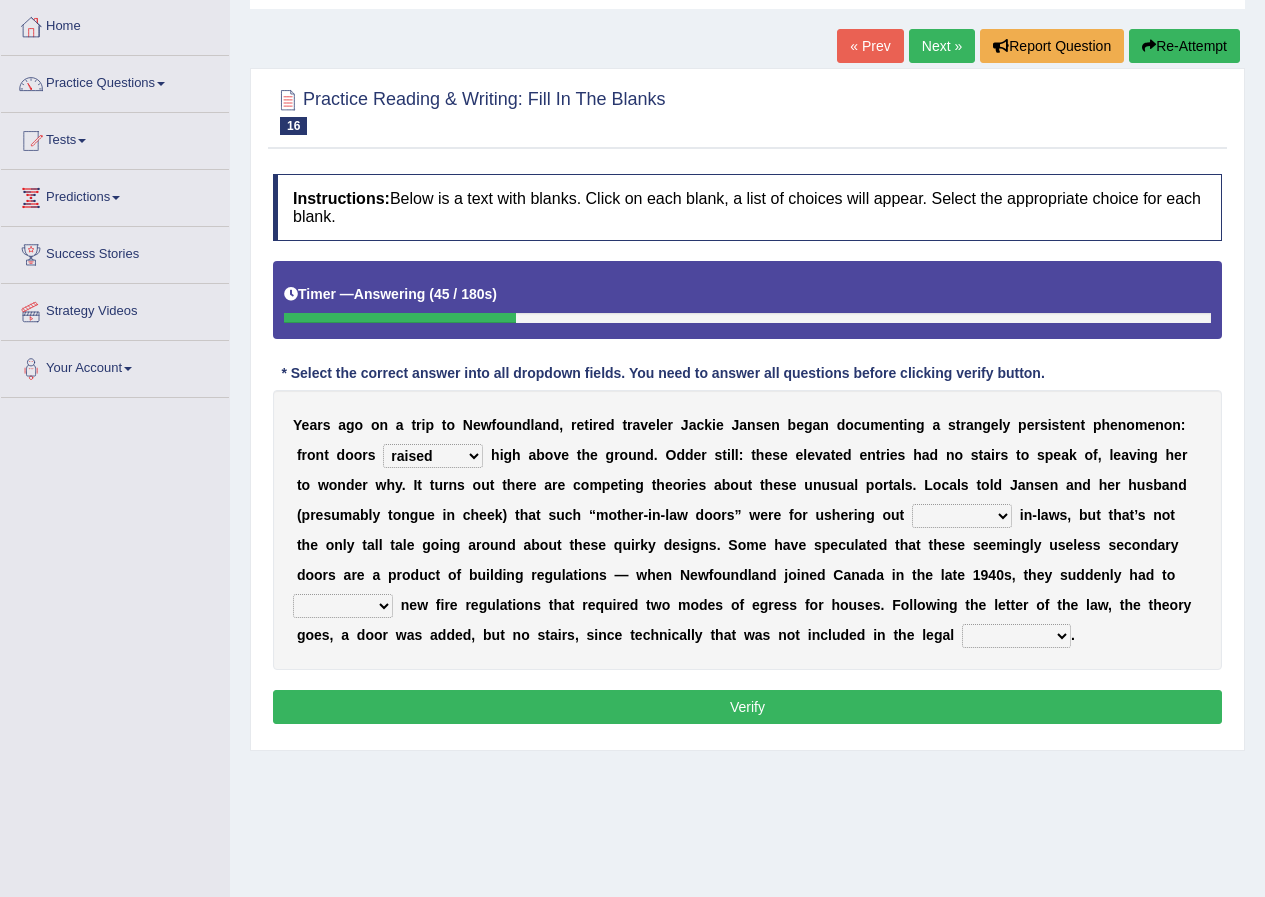 select on "unwanted" 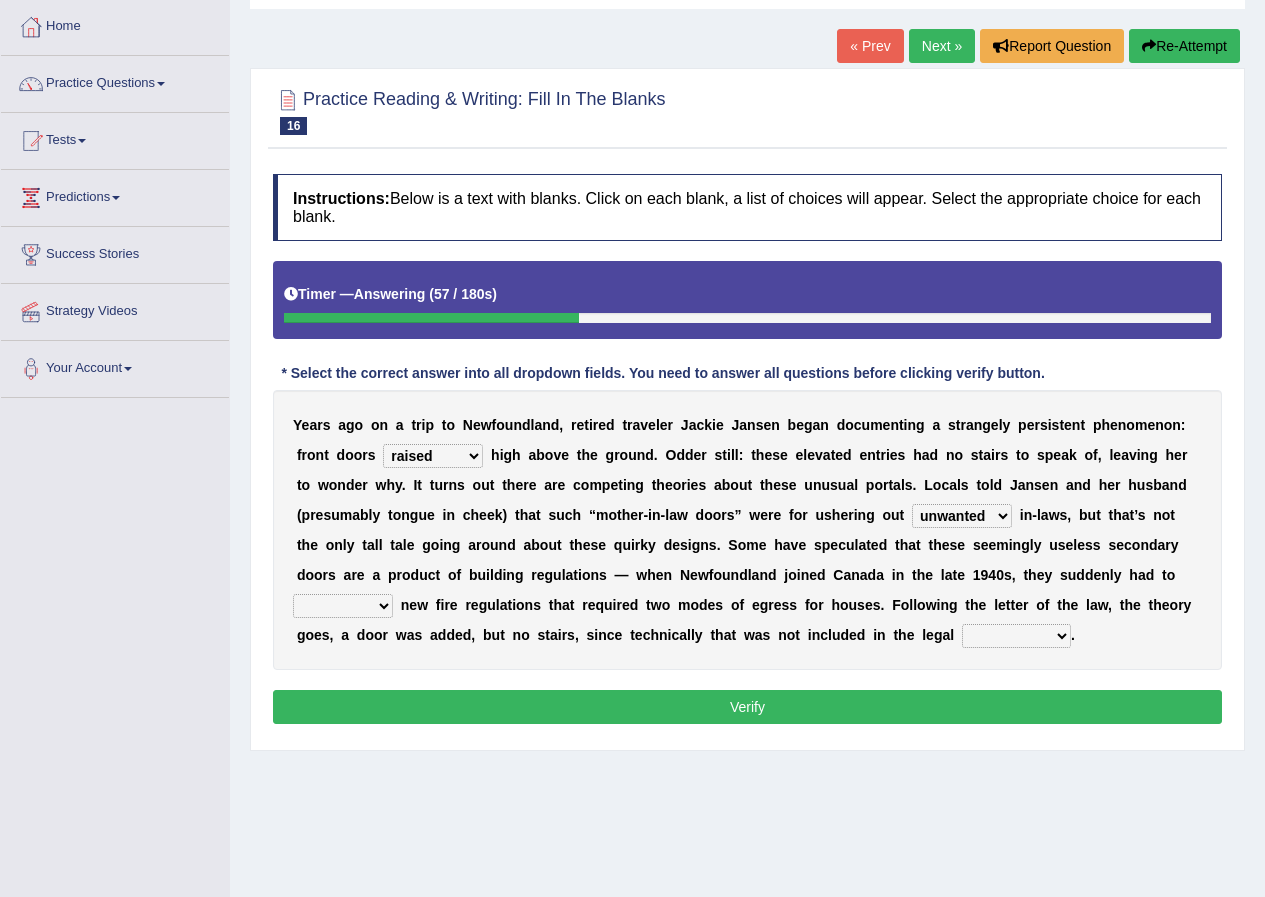 click on "illuminate appreciate match disobey" at bounding box center [343, 606] 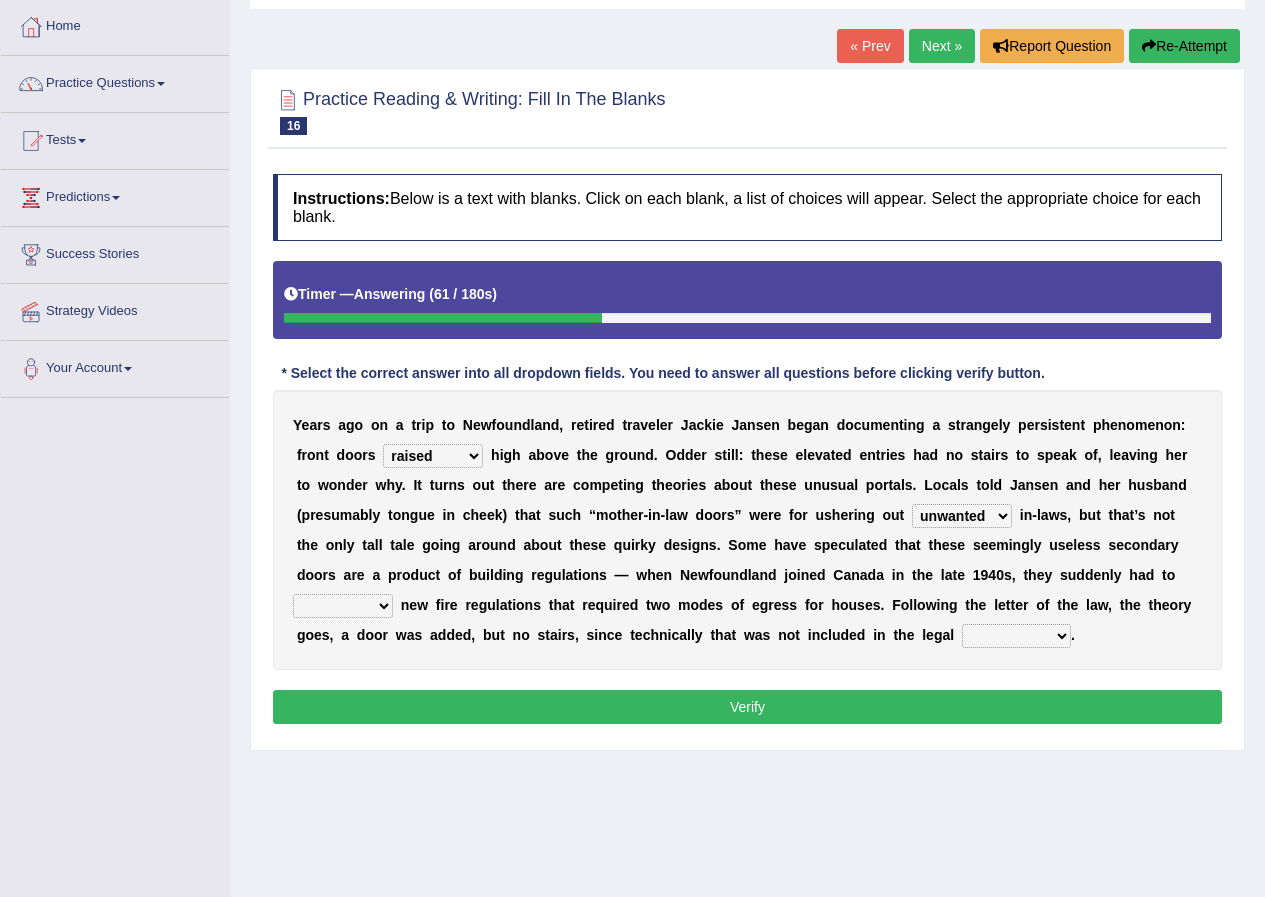 select on "match" 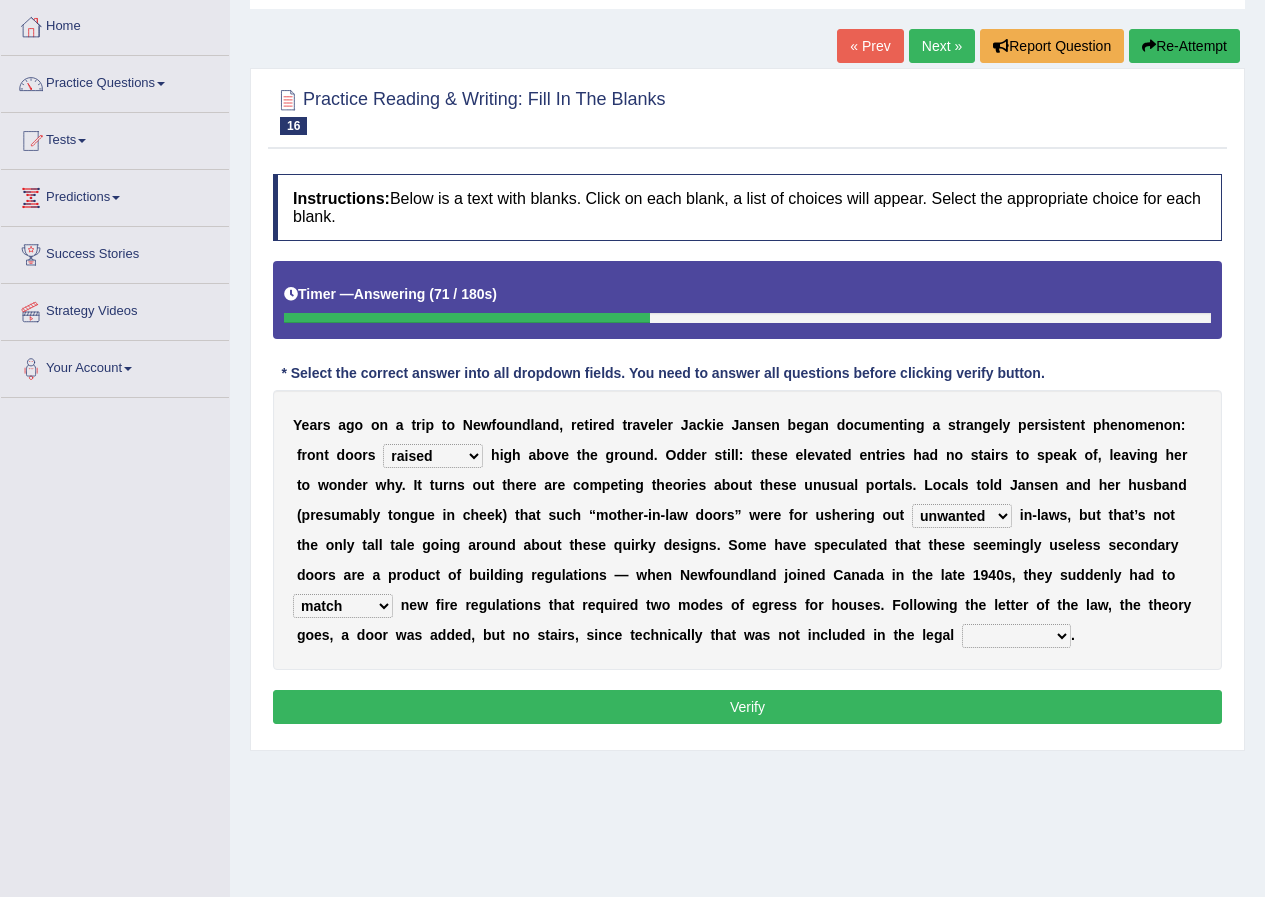 click on "religion paces manager requirement" at bounding box center (1016, 636) 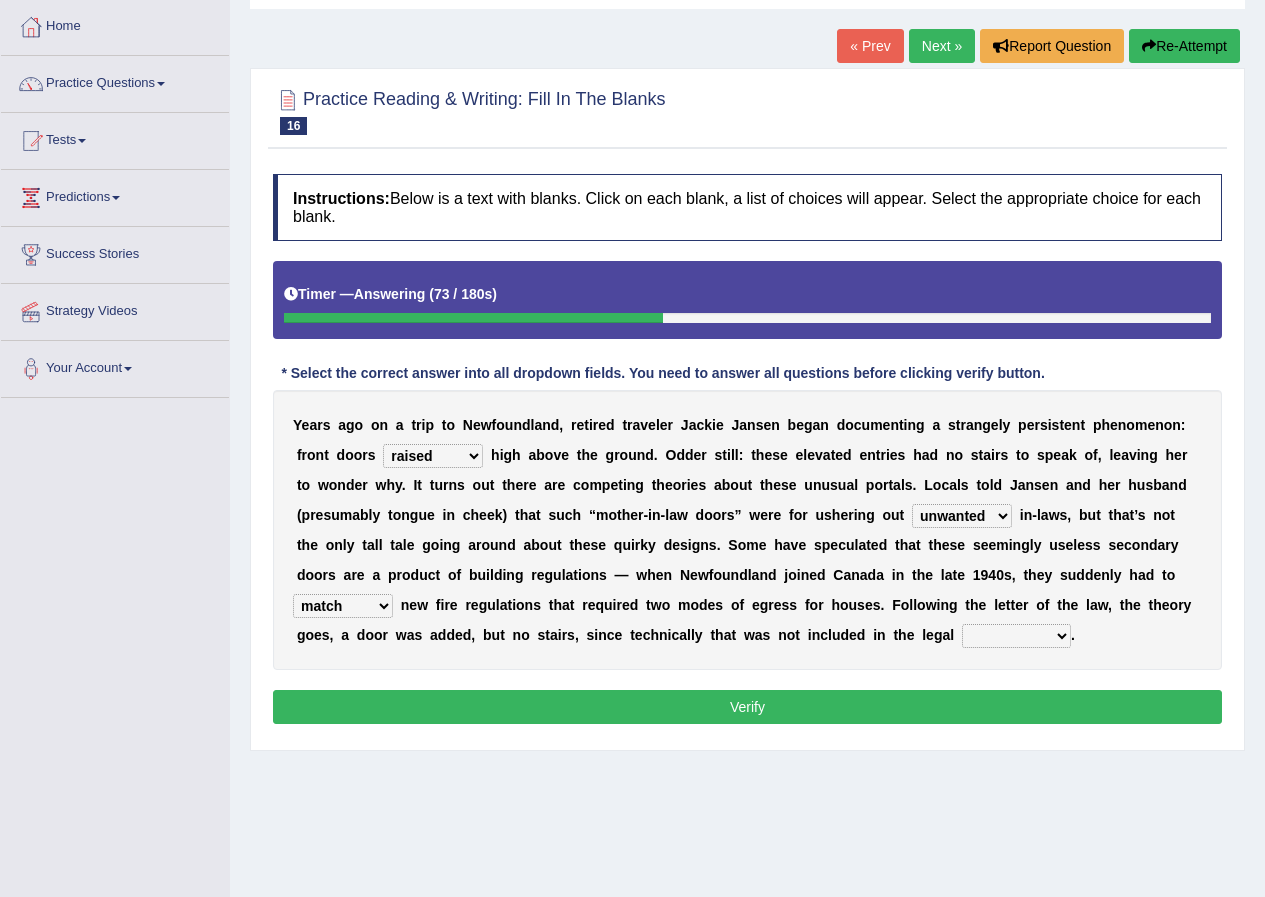 select on "requirement" 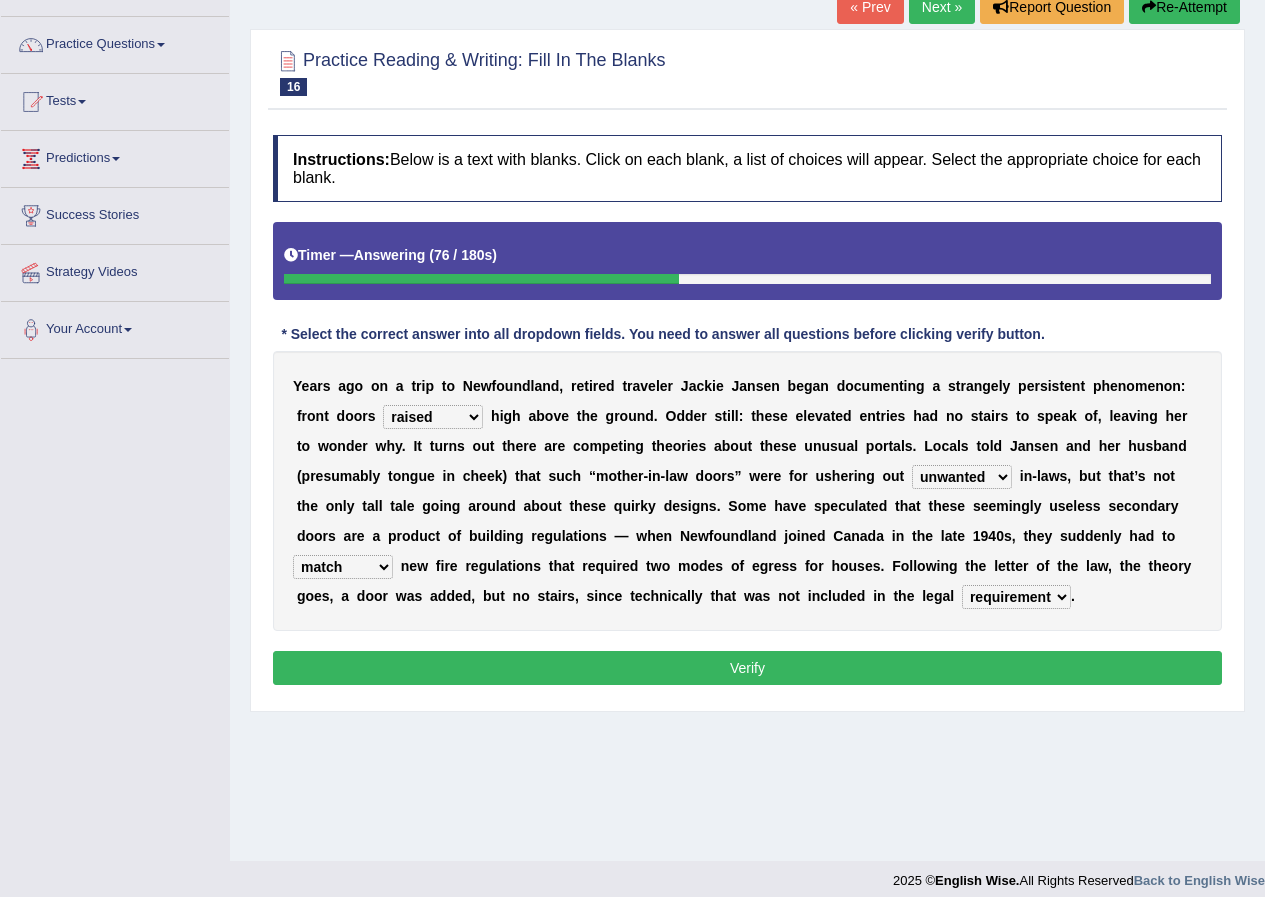 scroll, scrollTop: 153, scrollLeft: 0, axis: vertical 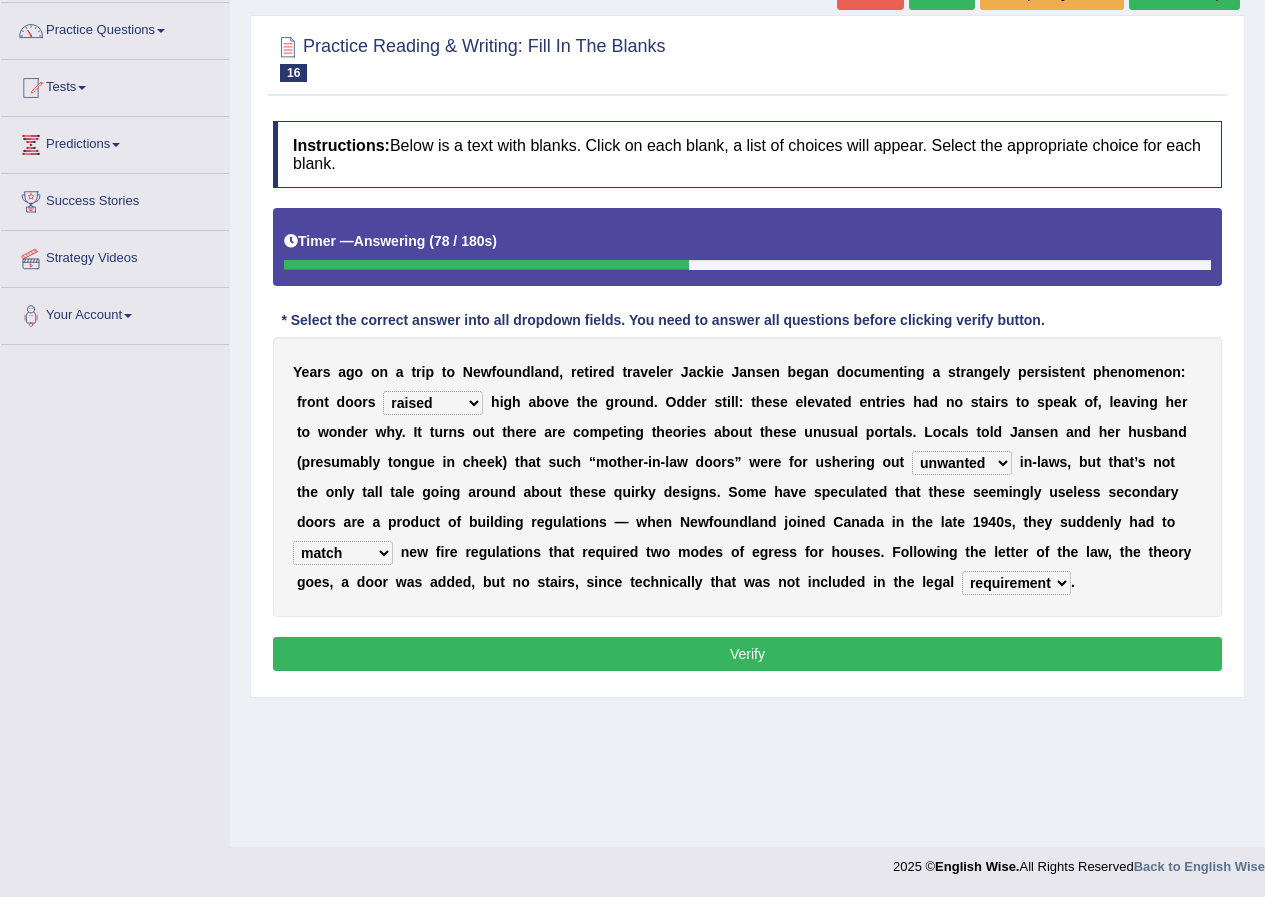 click on "illuminate appreciate match disobey" at bounding box center (343, 553) 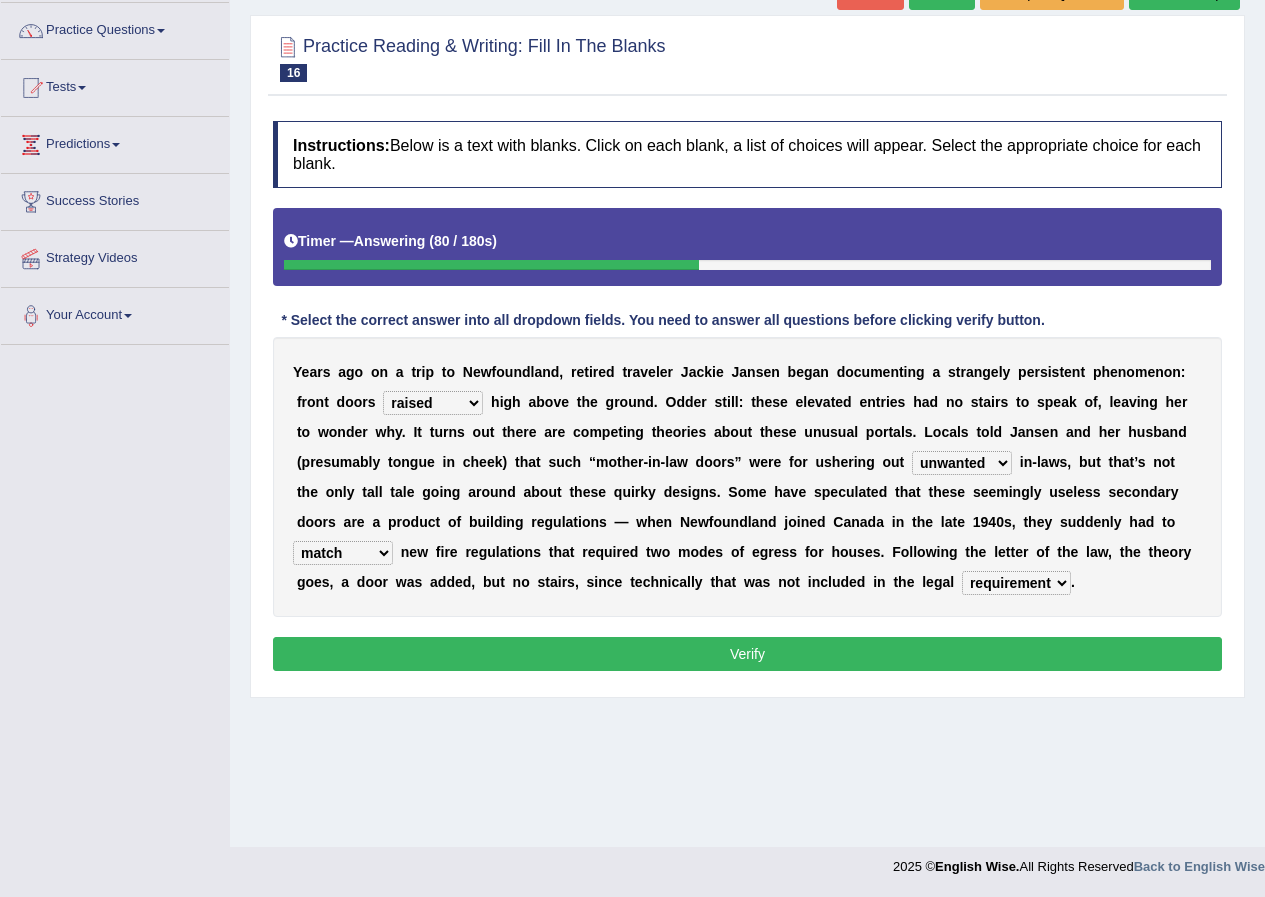 click on "illuminate appreciate match disobey" at bounding box center [343, 553] 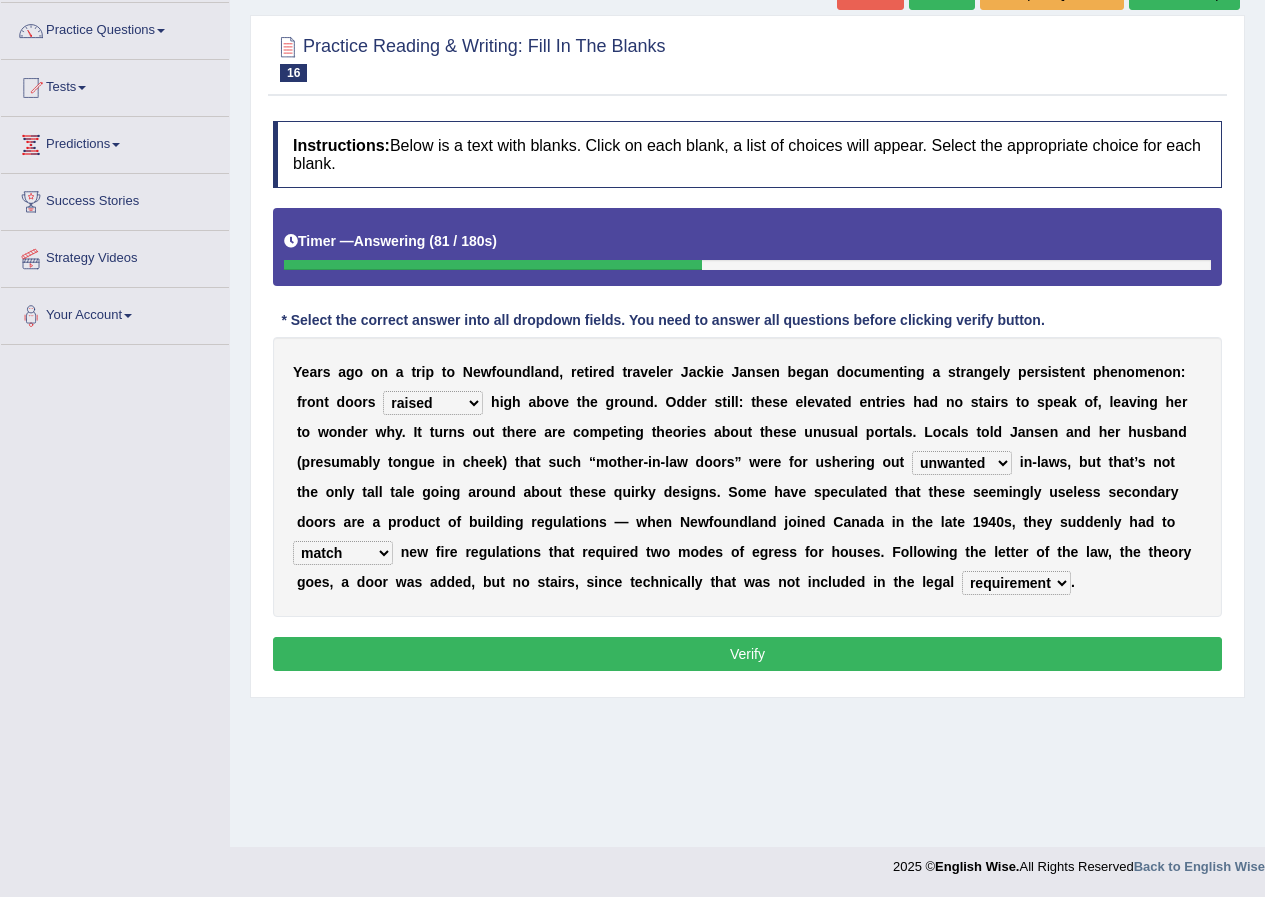 click on "Verify" at bounding box center (747, 654) 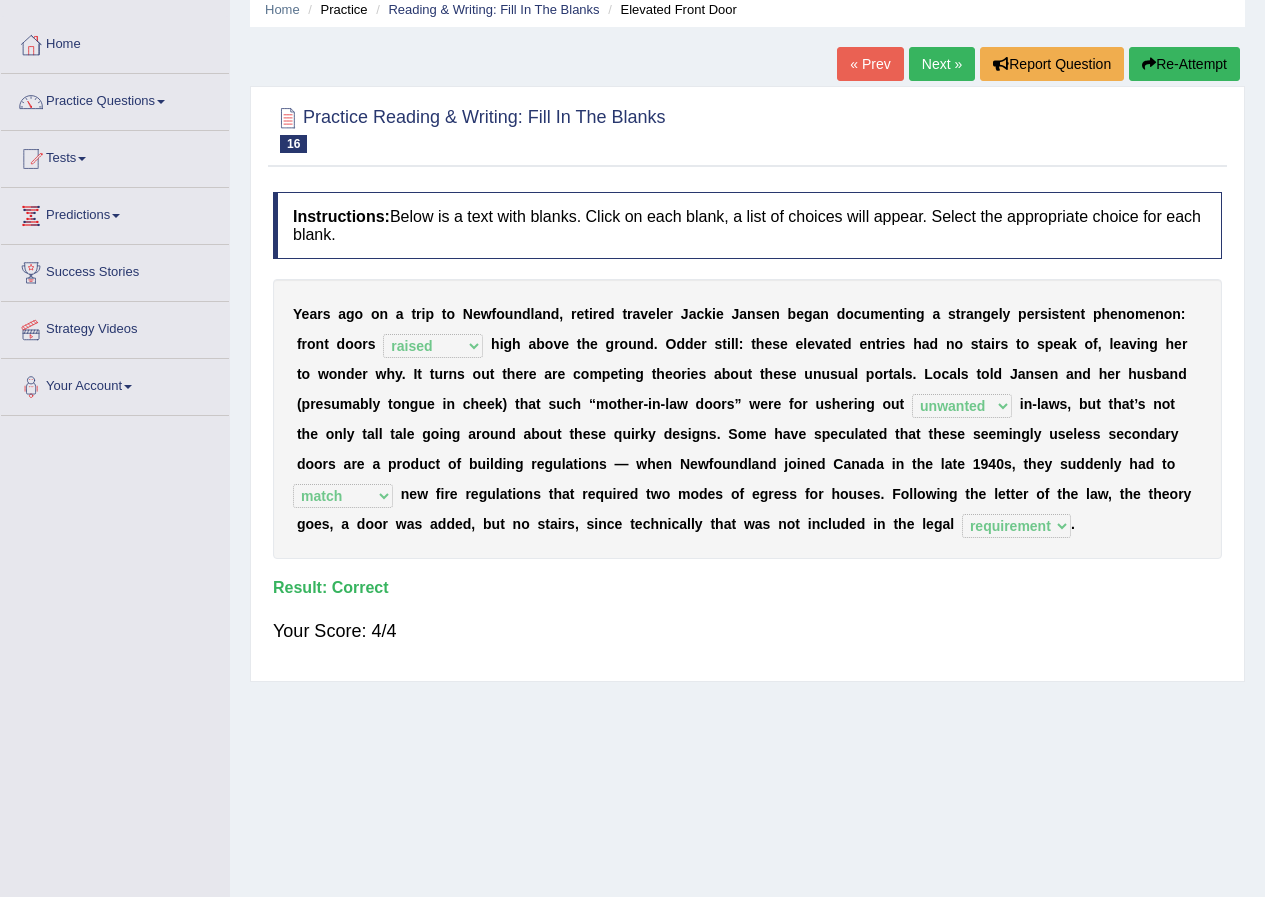 scroll, scrollTop: 0, scrollLeft: 0, axis: both 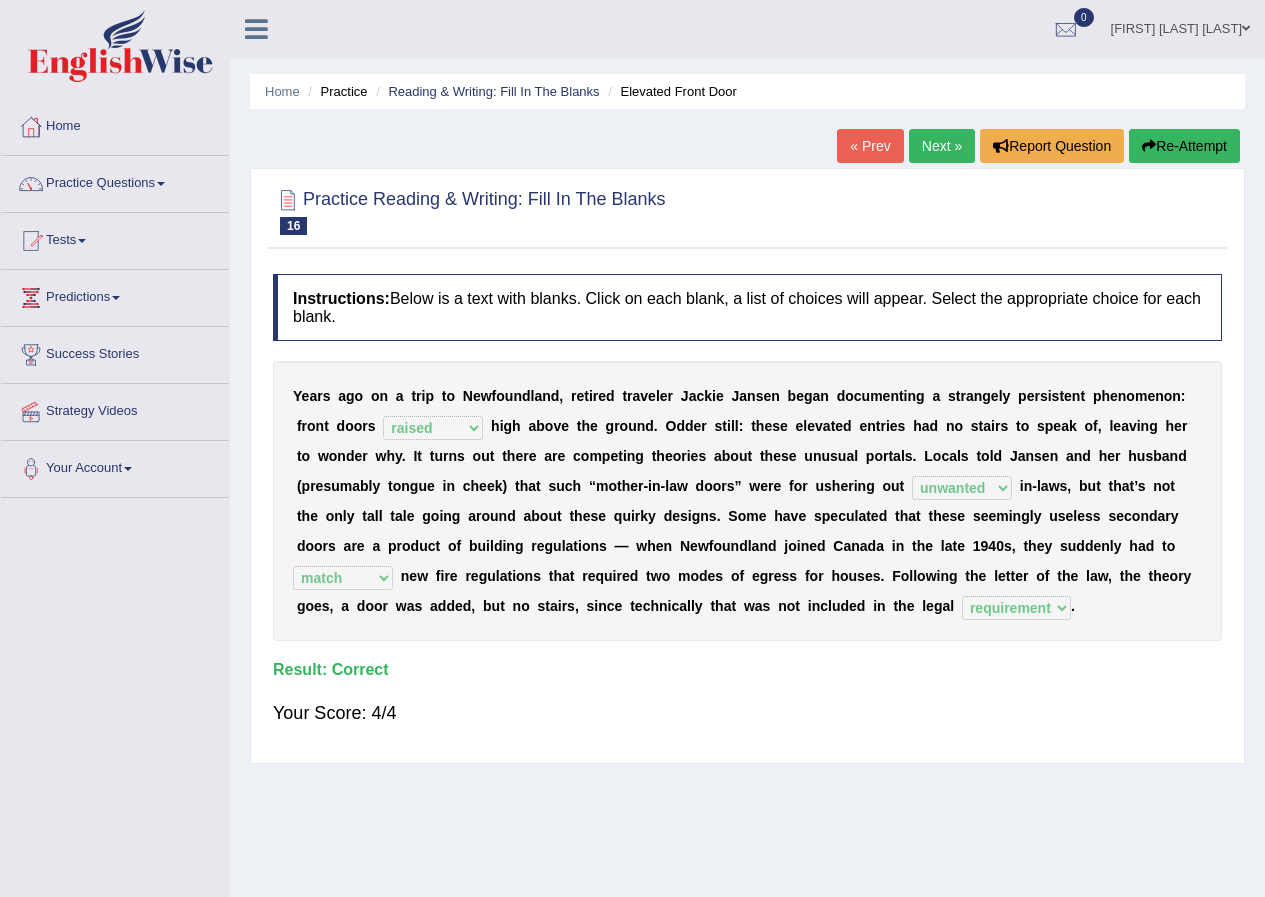 click on "Next »" at bounding box center (942, 146) 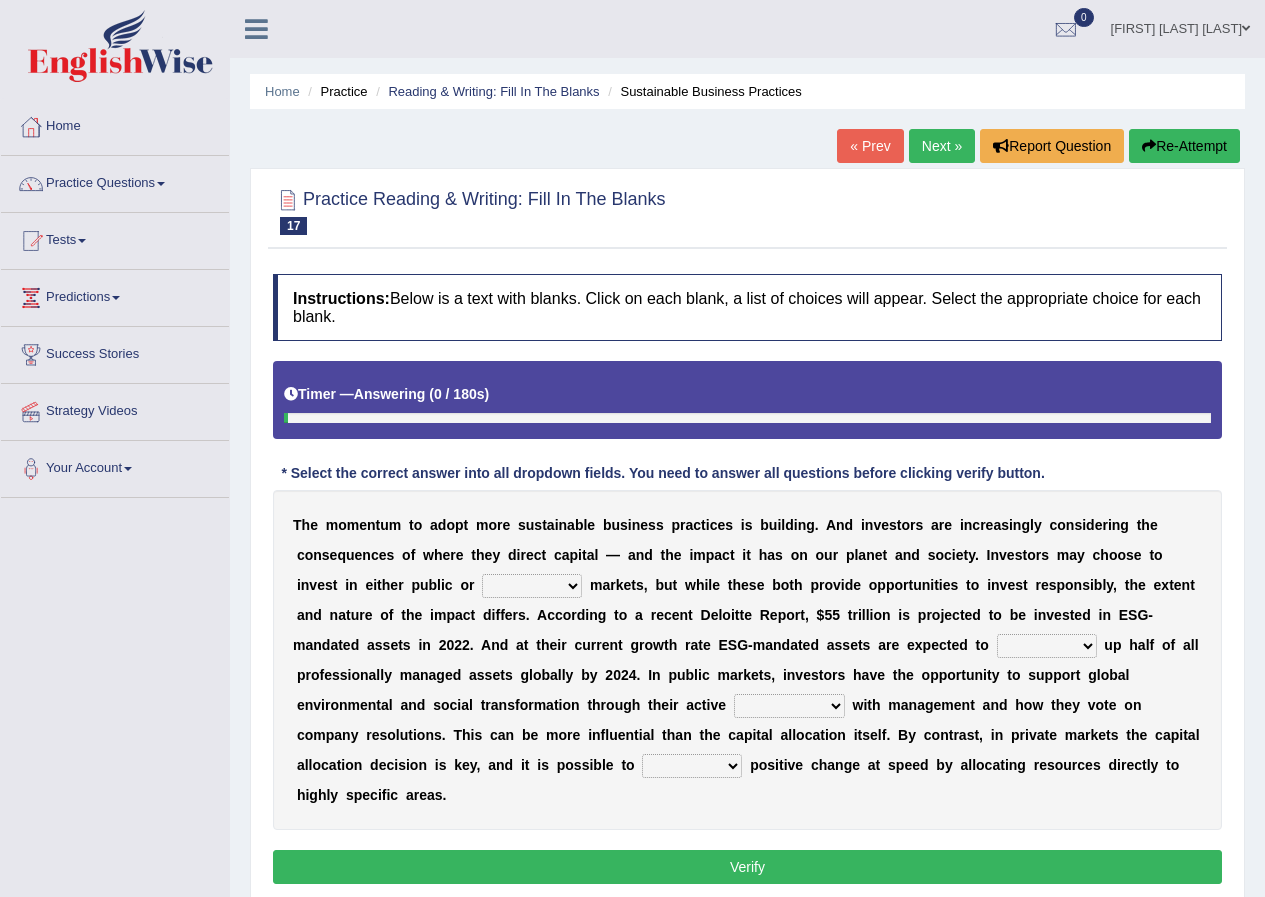 scroll, scrollTop: 119, scrollLeft: 0, axis: vertical 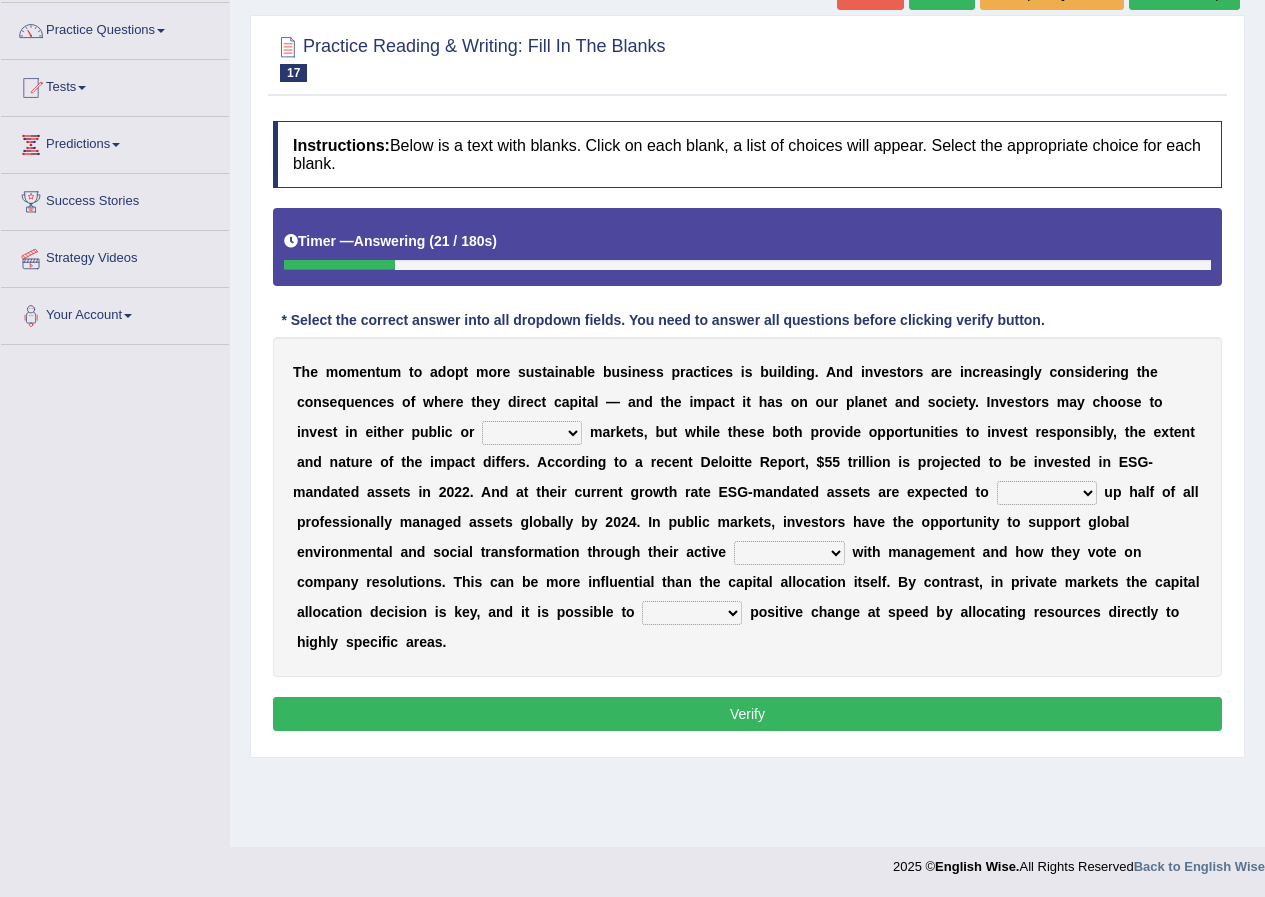 click on "financial material written private" at bounding box center (532, 433) 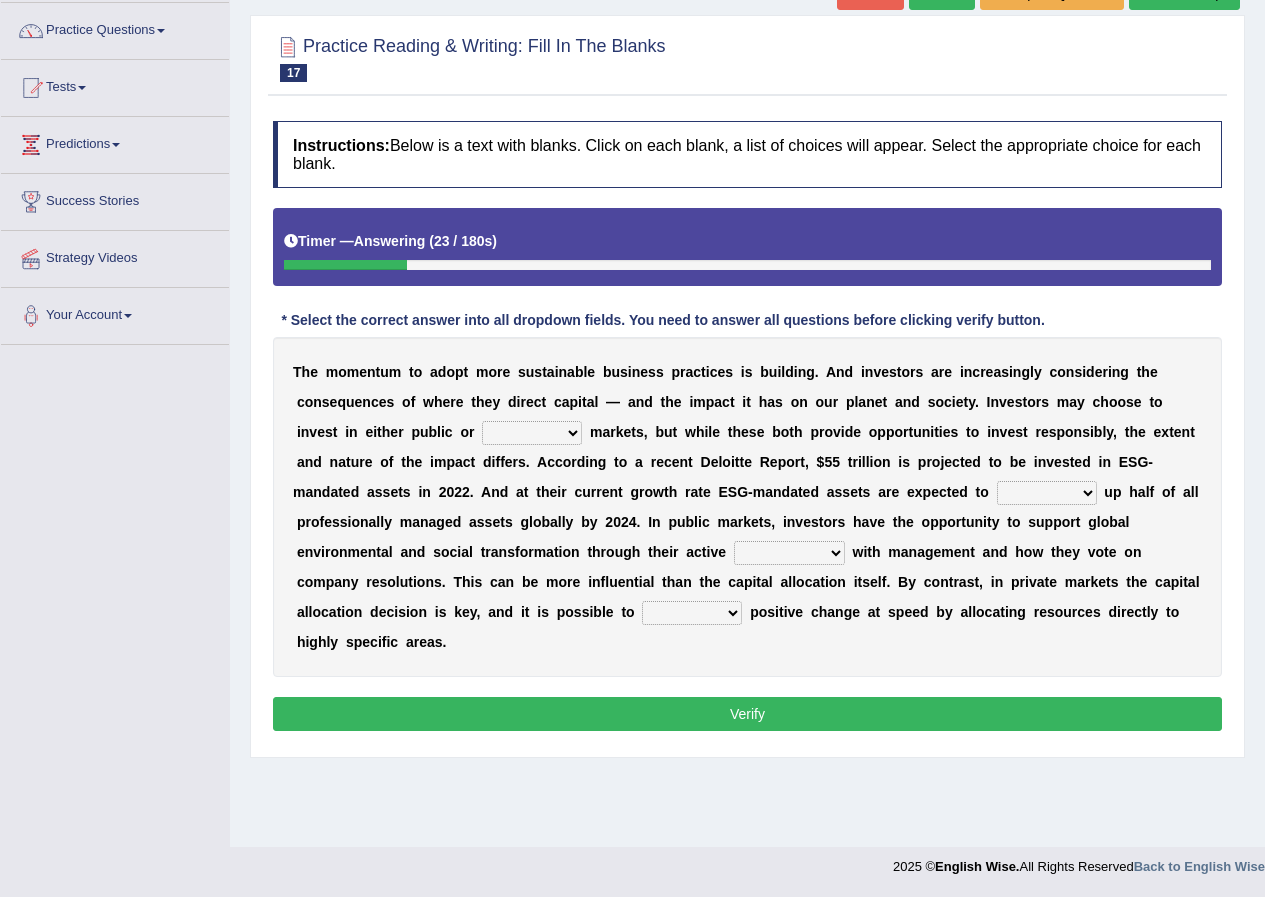 select on "private" 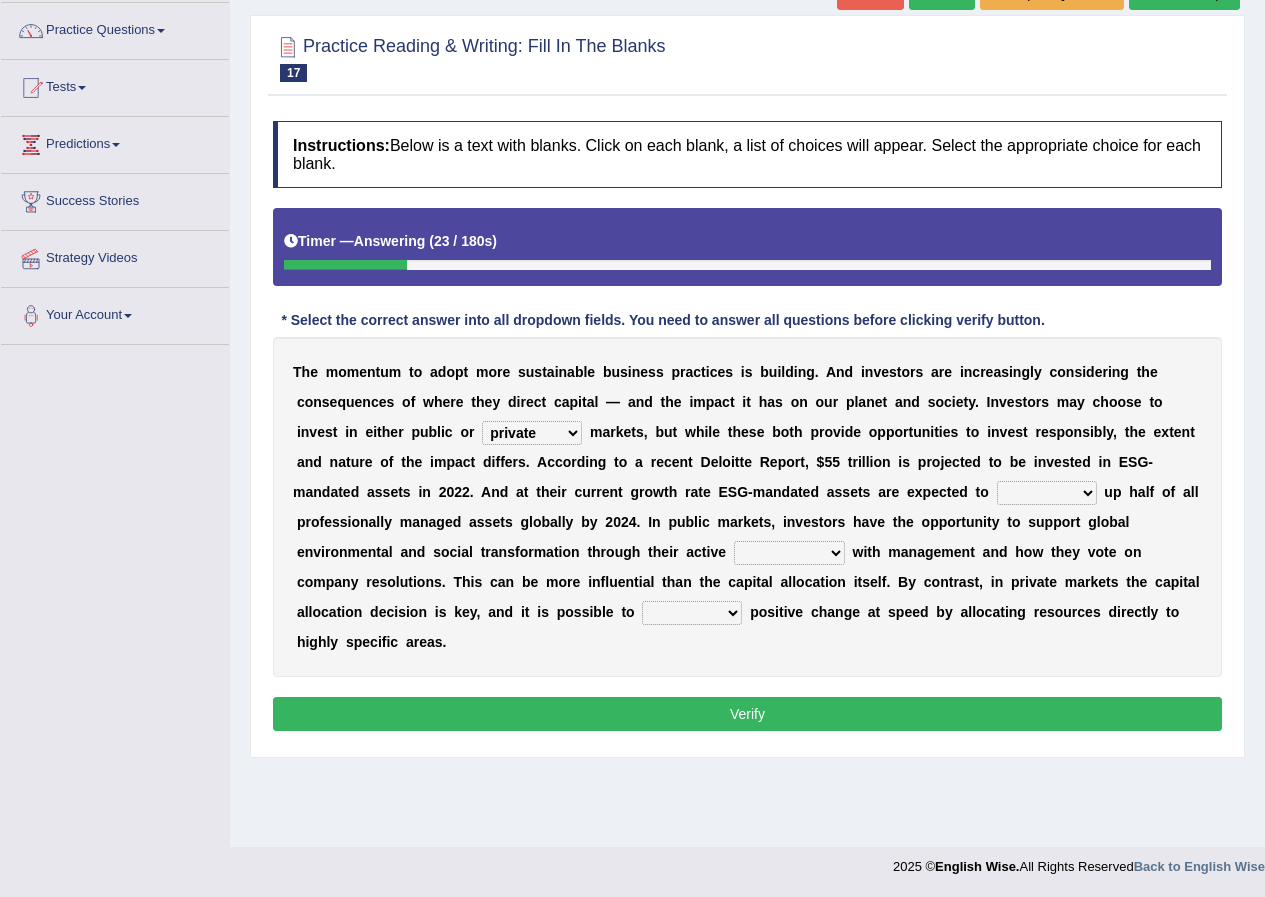 click on "financial material written private" at bounding box center [532, 433] 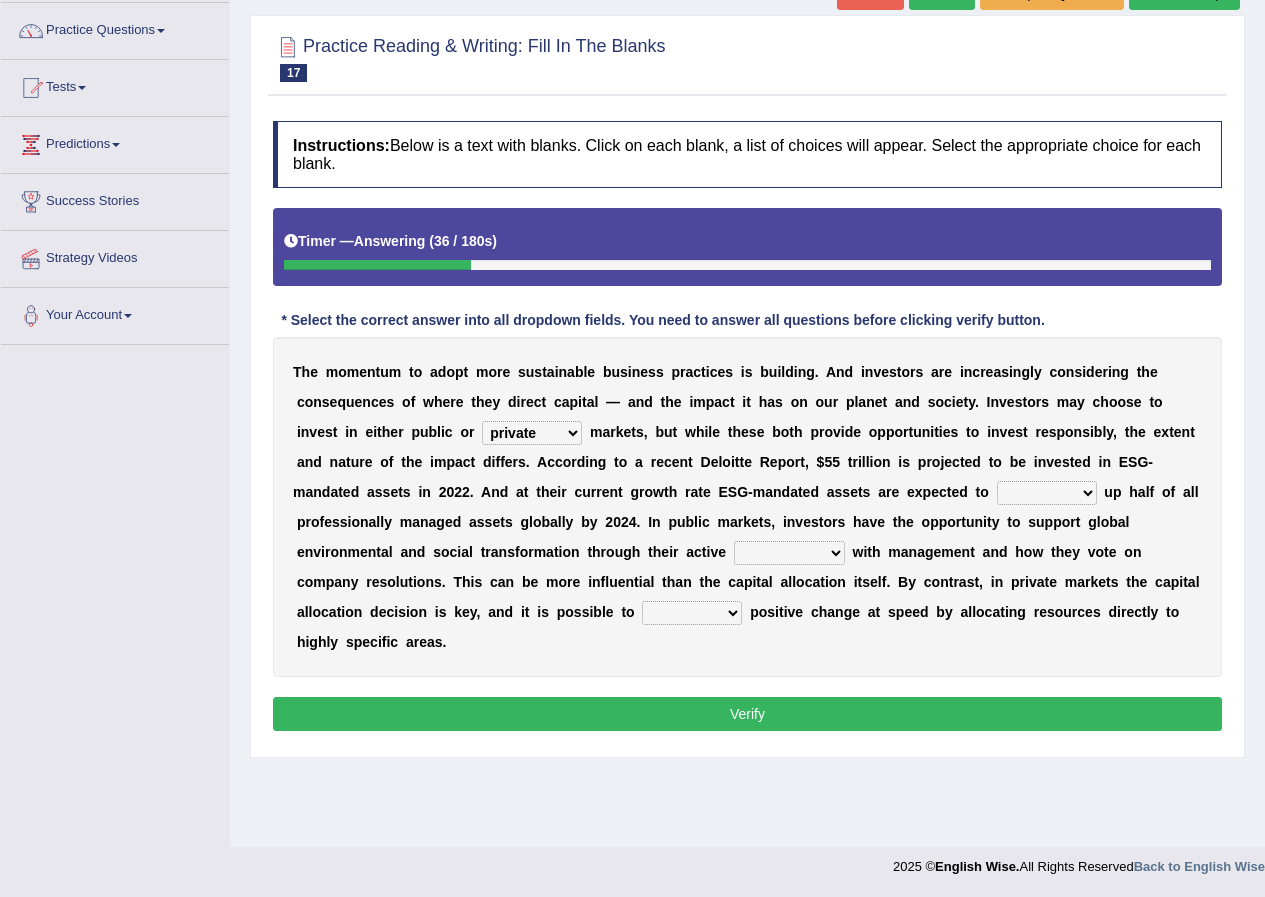 click on "build use make add" at bounding box center [1047, 493] 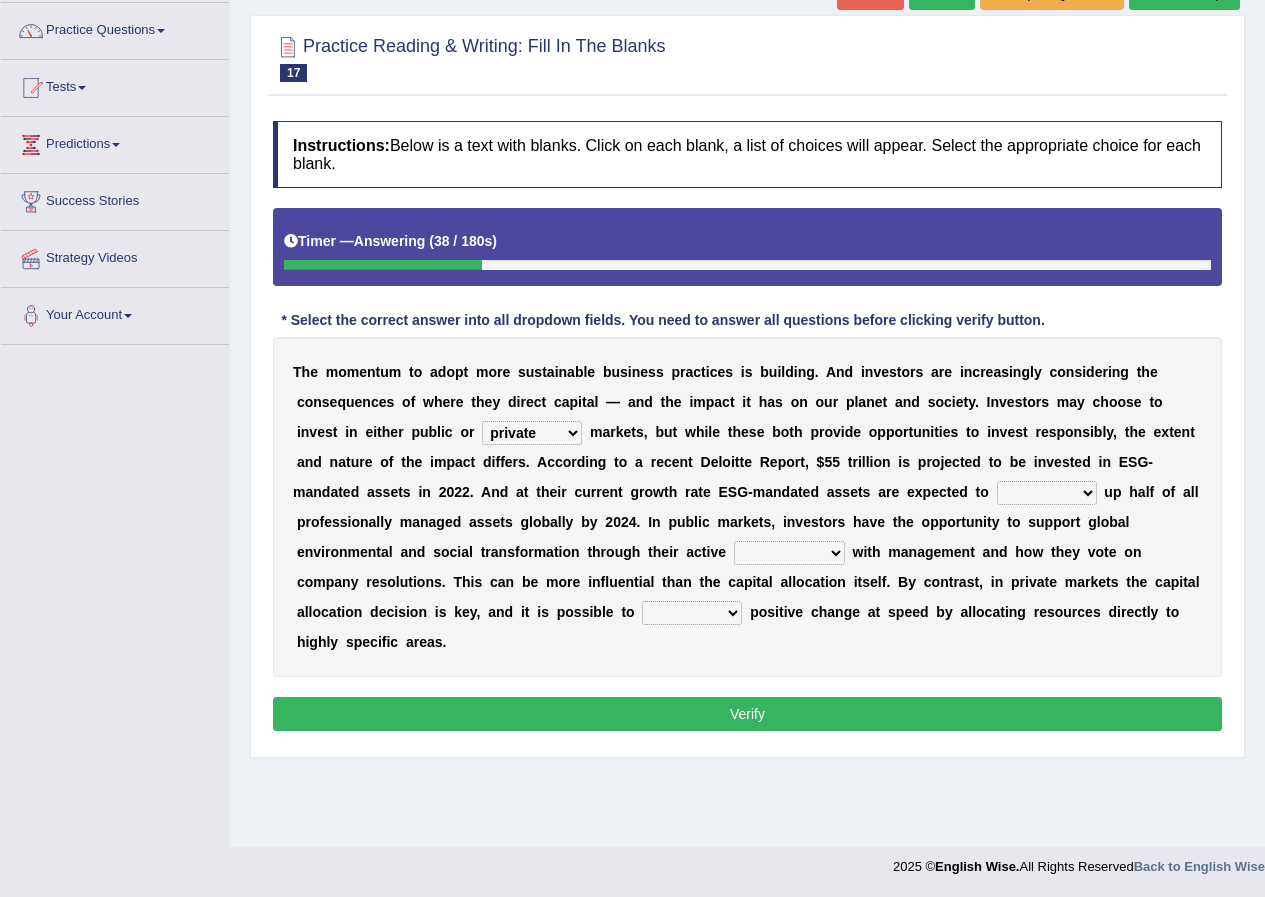 select on "build" 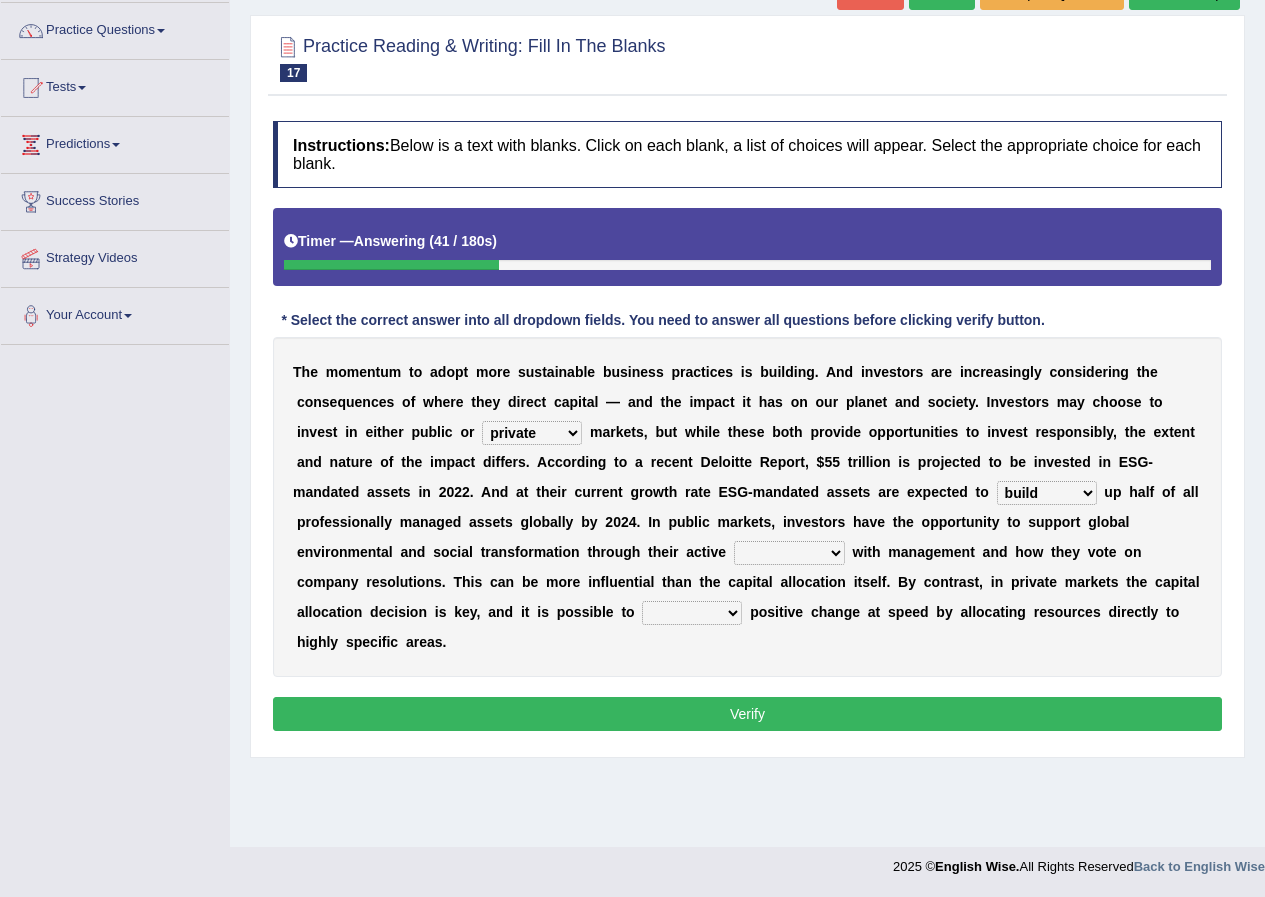 click on "build use make add" at bounding box center [1047, 493] 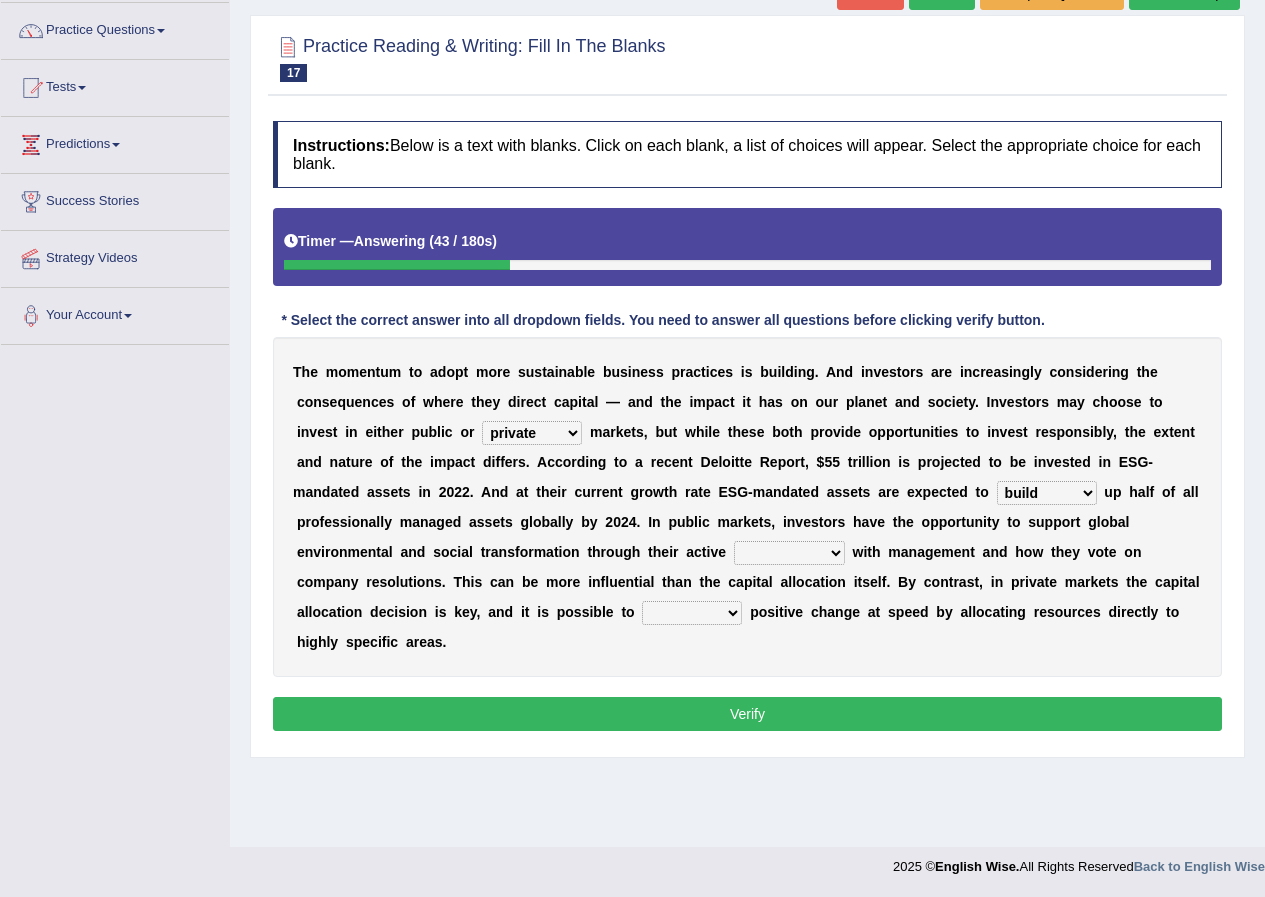 click on "build use make add" at bounding box center (1047, 493) 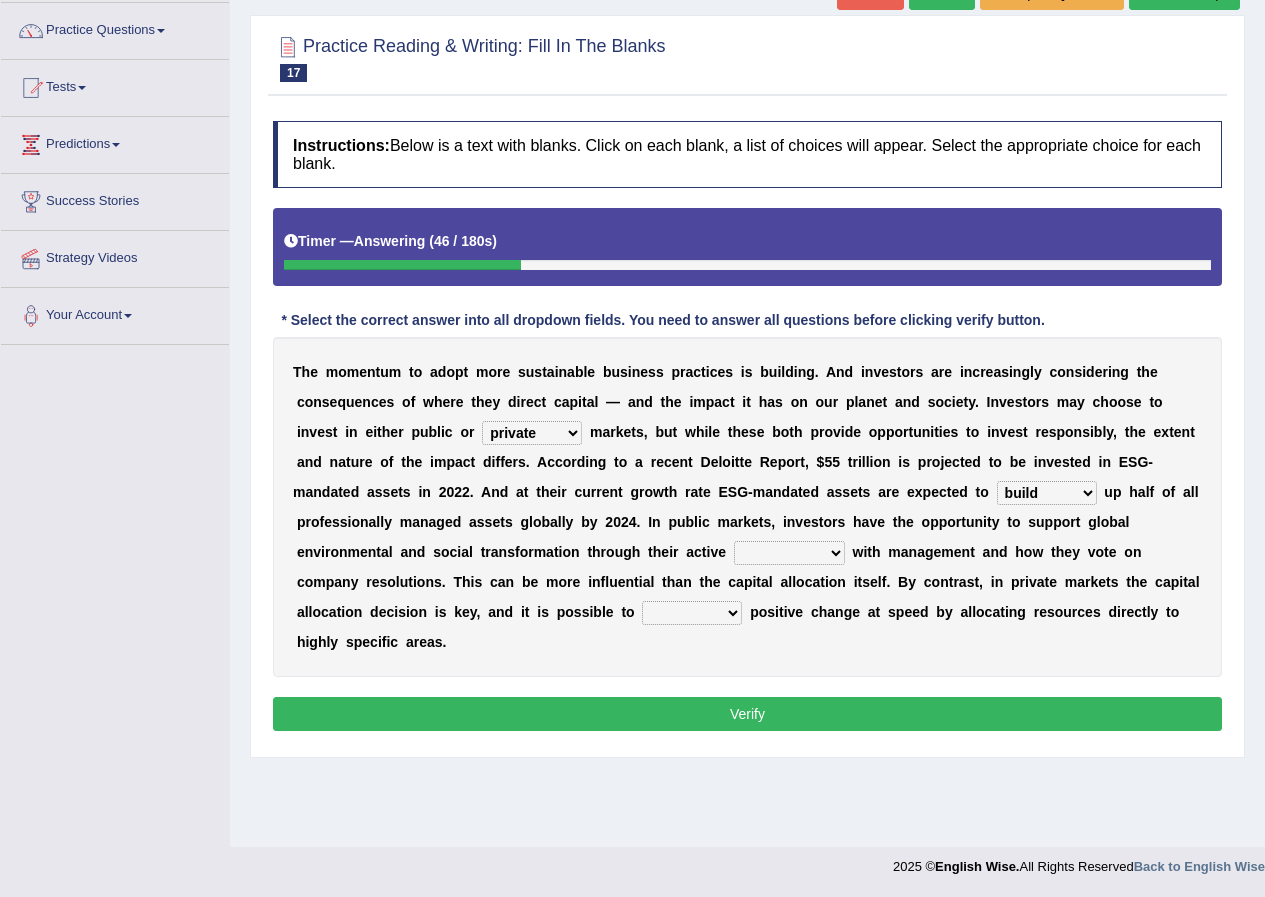 click on "build use make add" at bounding box center (1047, 493) 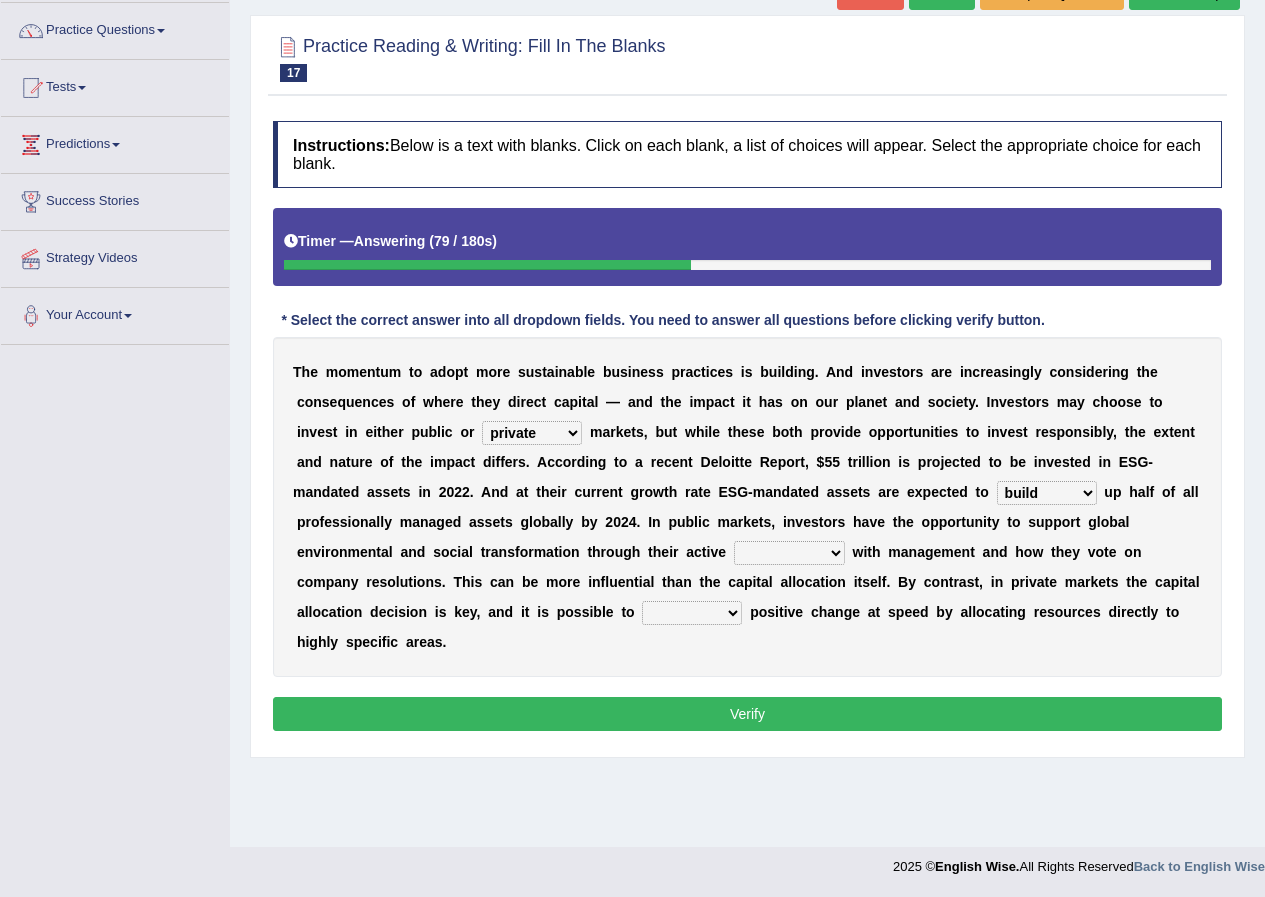 click on "T h e    m o m e n t u m    t o    a d o p t    m o r e    s u s t a i n a b l e    b u s i n e s s    p r a c t i c e s    i s    b u i l d i n g .    A n d    i n v e s t o r s    a r e    i n c r e a s i n g l y    c o n s i d e r i n g    t h e    c o n s e q u e n c e s    o f    w h e r e    t h e y    d i r e c t    c a p i t a l    —    a n d    t h e    i m p a c t    i t    h a s    o n    o u r    p l a n e t    a n d    s o c i e t y .    I n v e s t o r s    m a y    c h o o s e    t o    i n v e s t    i n    e i t h e r    p u b l i c    o r    financial material written private    m a r k e t s ,    b u t    w h i l e    t h e s e    b o t h    p r o v i d e    o p p o r t u n i t i e s    t o    i n v e s t    r e s p o n s i b l y ,    t h e    e x t e n t    a n d    n a t u r e    o f    t h e    i m p a c t    d i f f e r s .    A c c o r d i n g    t o    a    r e c e n t    D e l o i t t e    R e p o r t ,    $ 5 5" at bounding box center (747, 507) 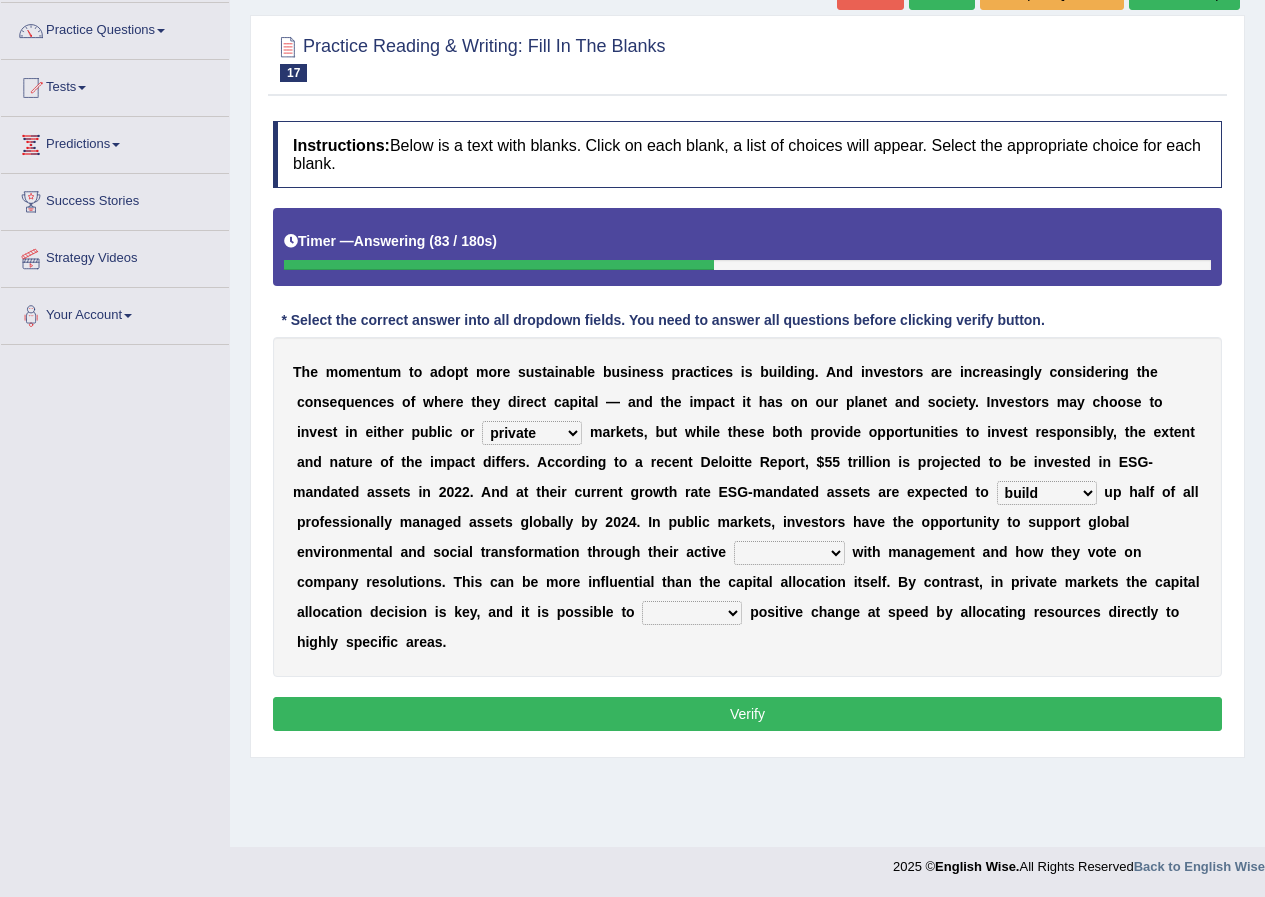 click on "engagement service squabble investment" at bounding box center [789, 553] 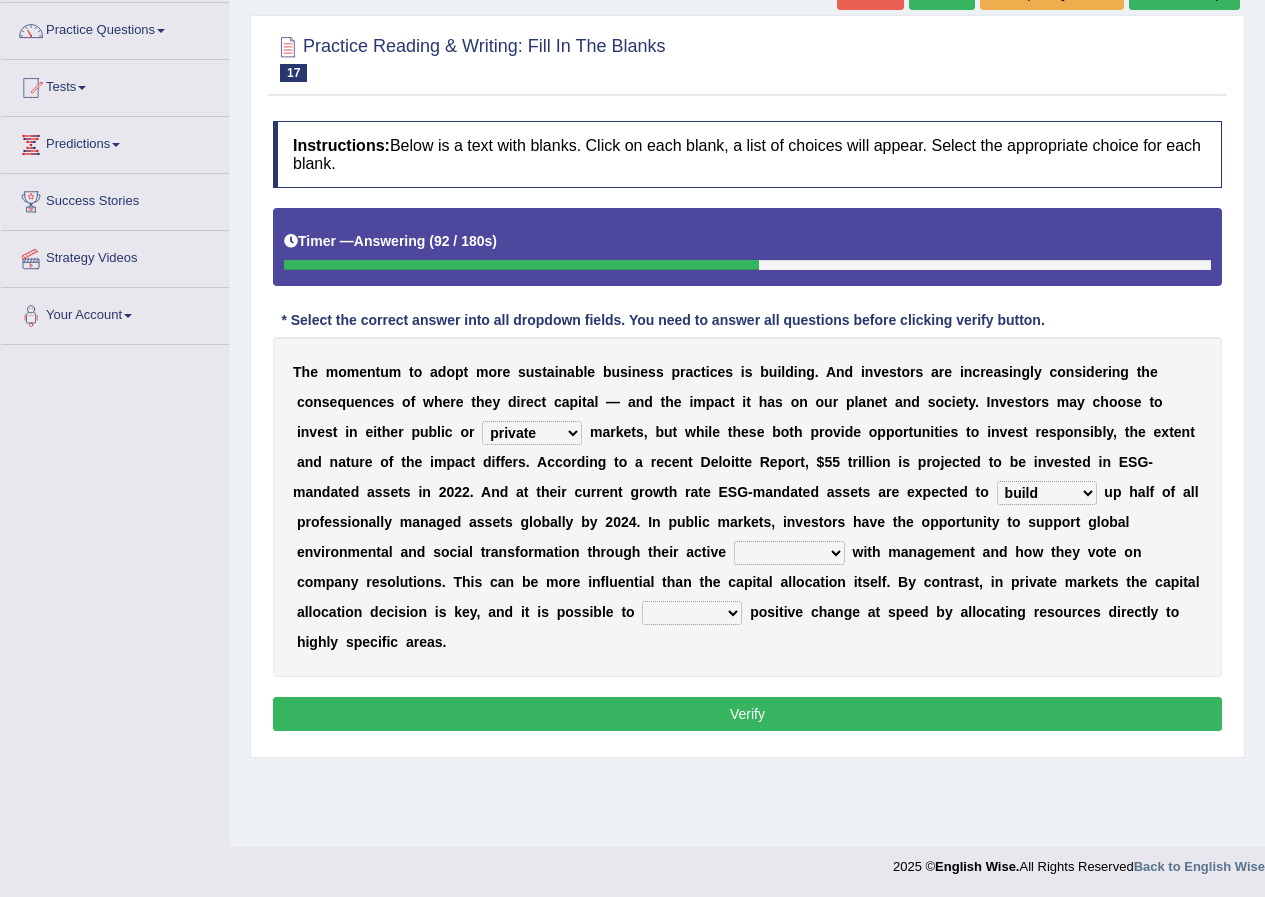 select on "engagement" 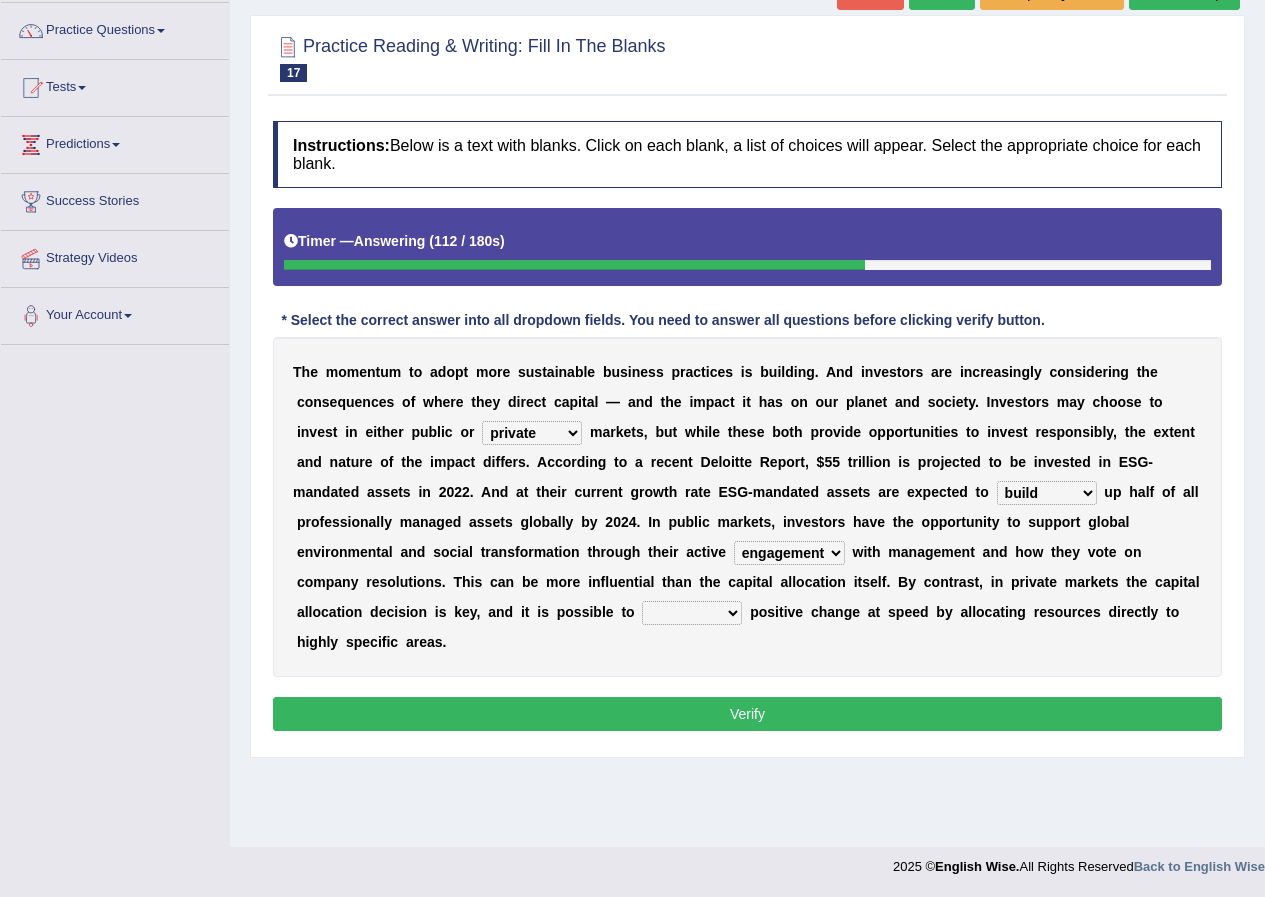 click on "prove collapse drive restore" at bounding box center [692, 613] 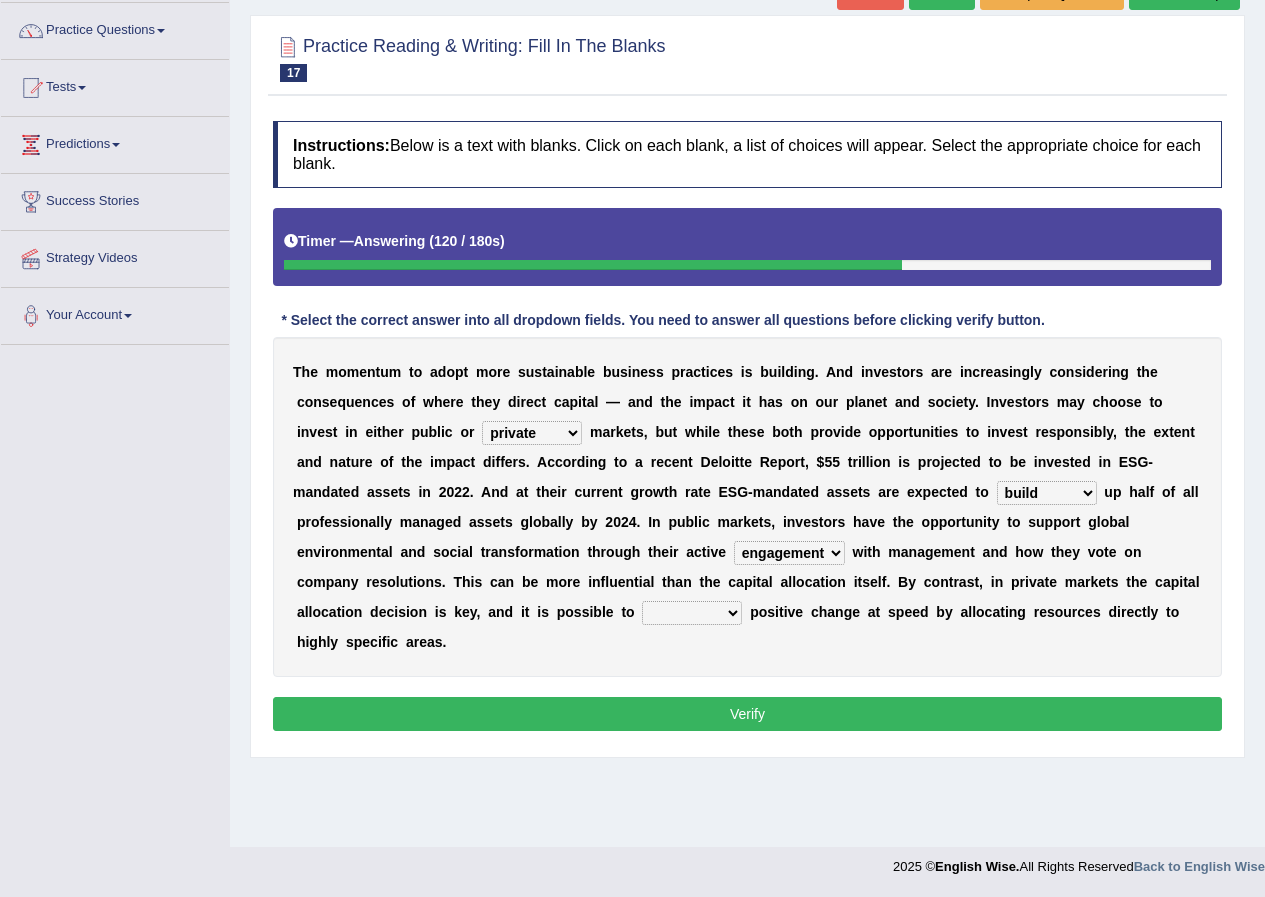 select on "drive" 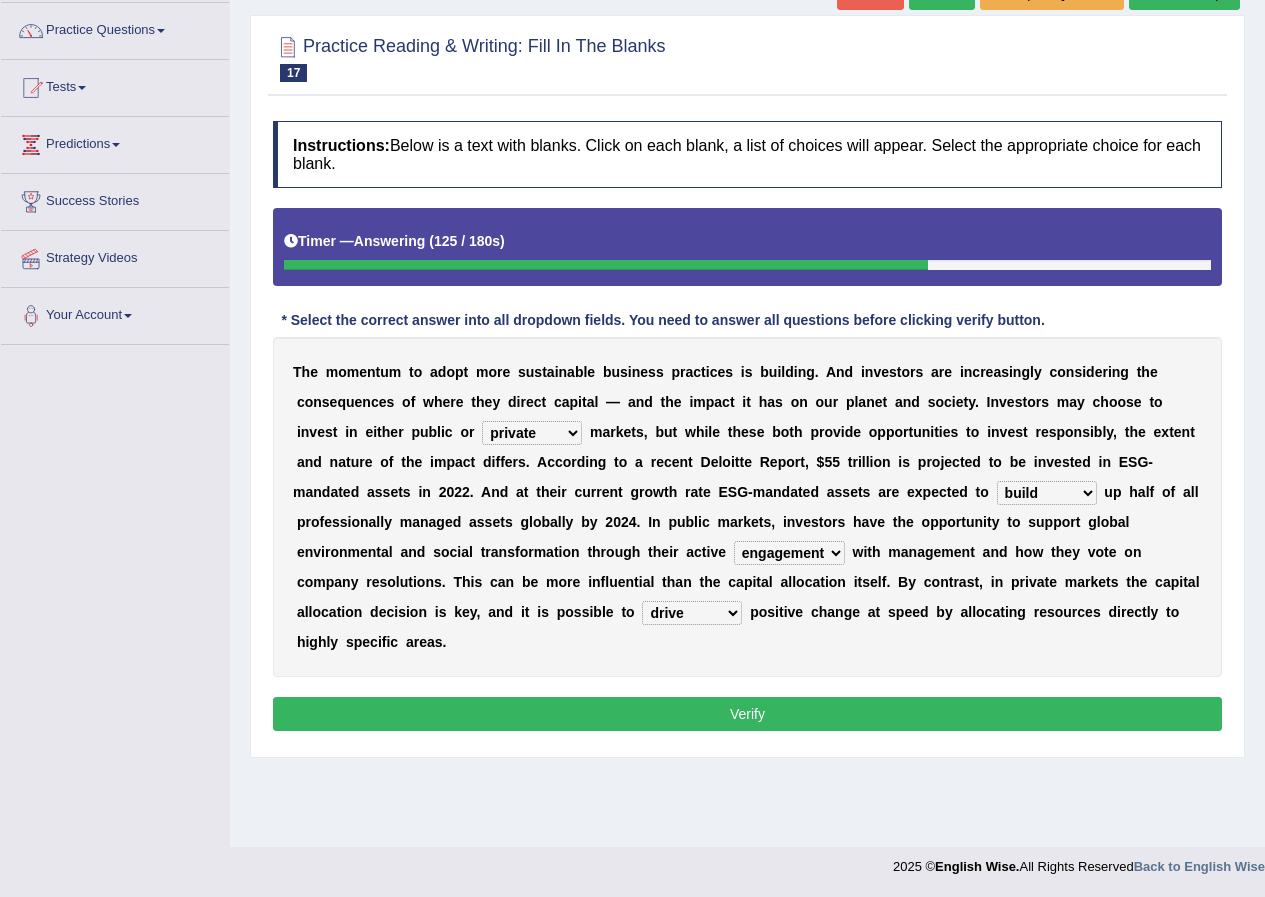 click on "Verify" at bounding box center [747, 714] 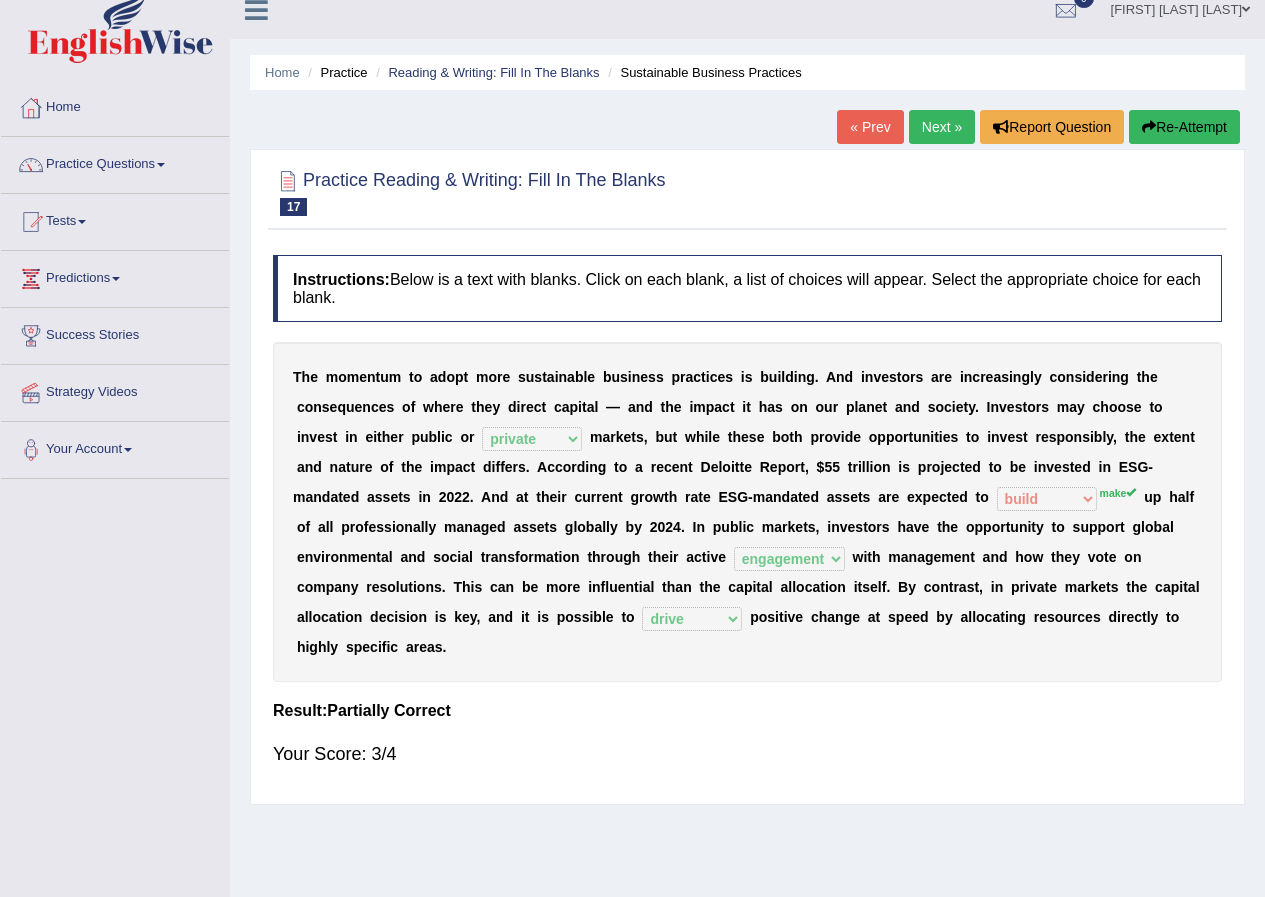 scroll, scrollTop: 0, scrollLeft: 0, axis: both 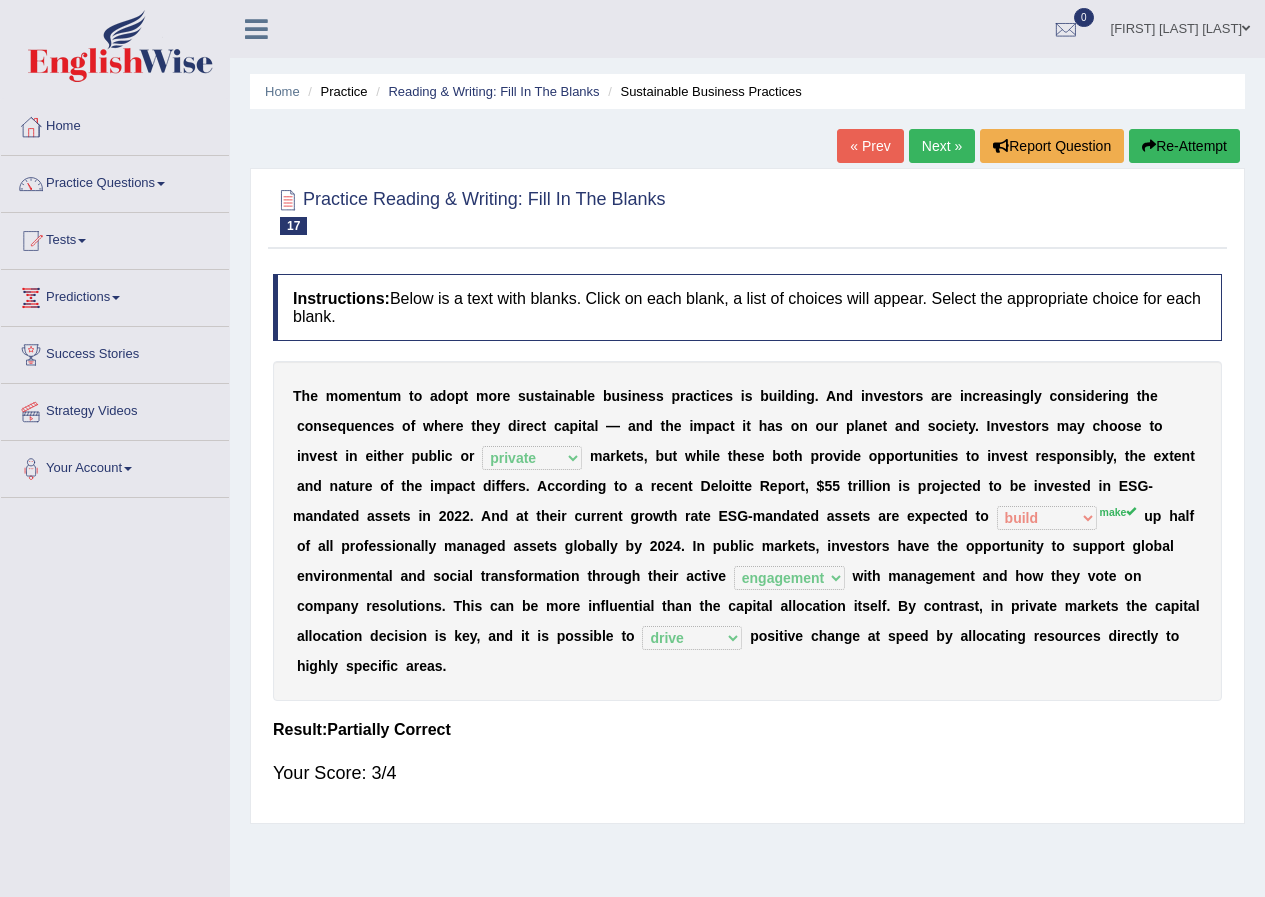 click on "Next »" at bounding box center (942, 146) 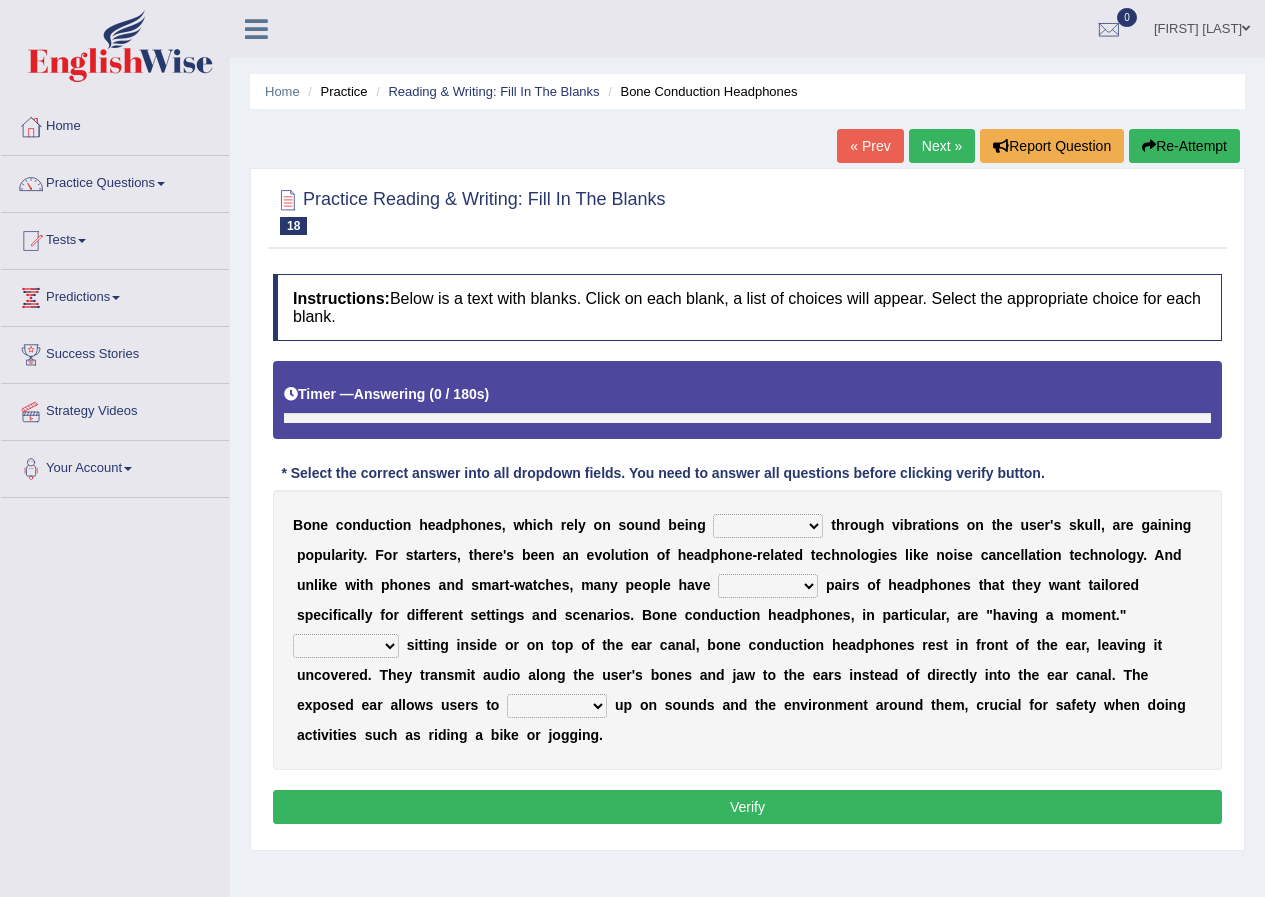 scroll, scrollTop: 0, scrollLeft: 0, axis: both 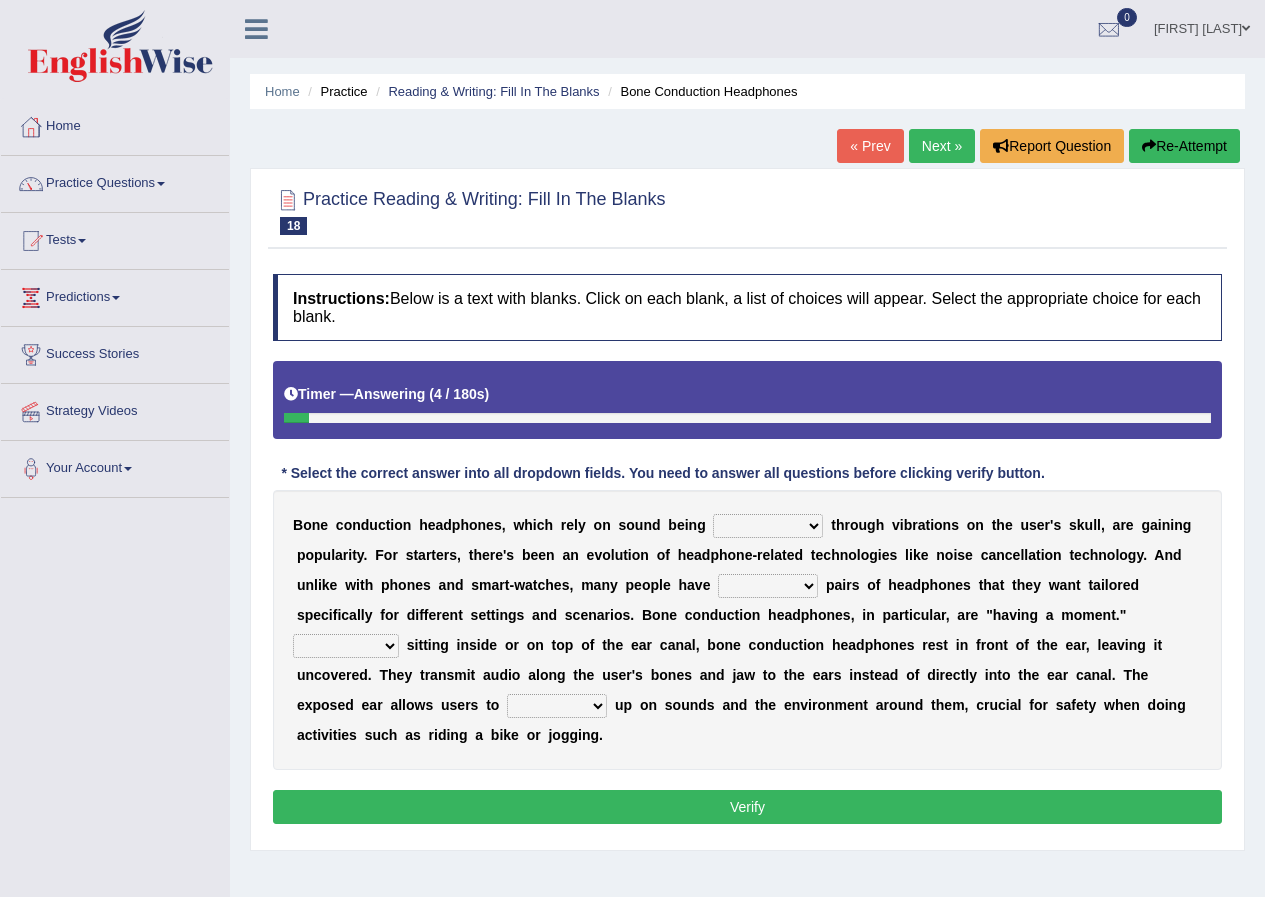 click on "formed counted transformed transmitted" at bounding box center [768, 526] 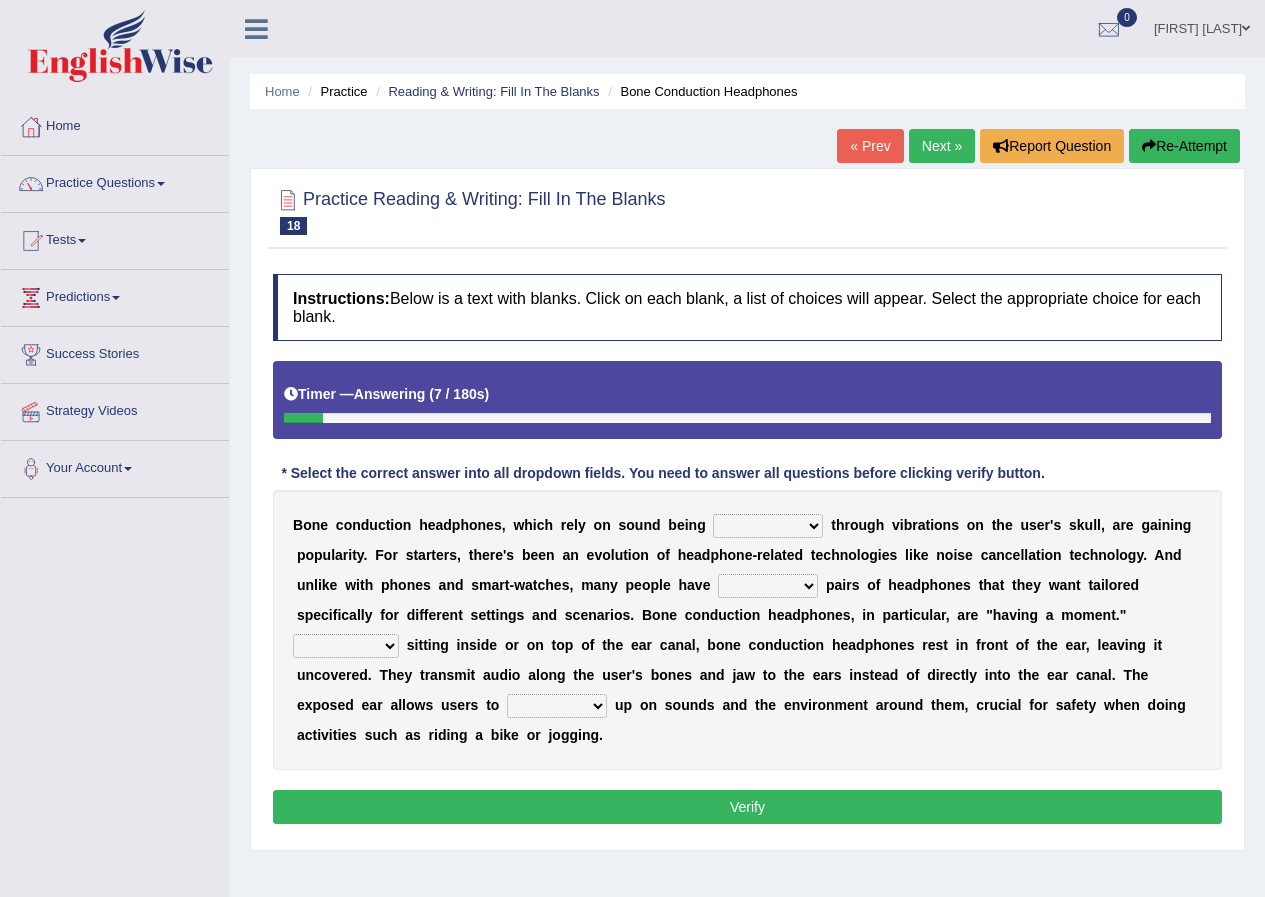 select on "transmitted" 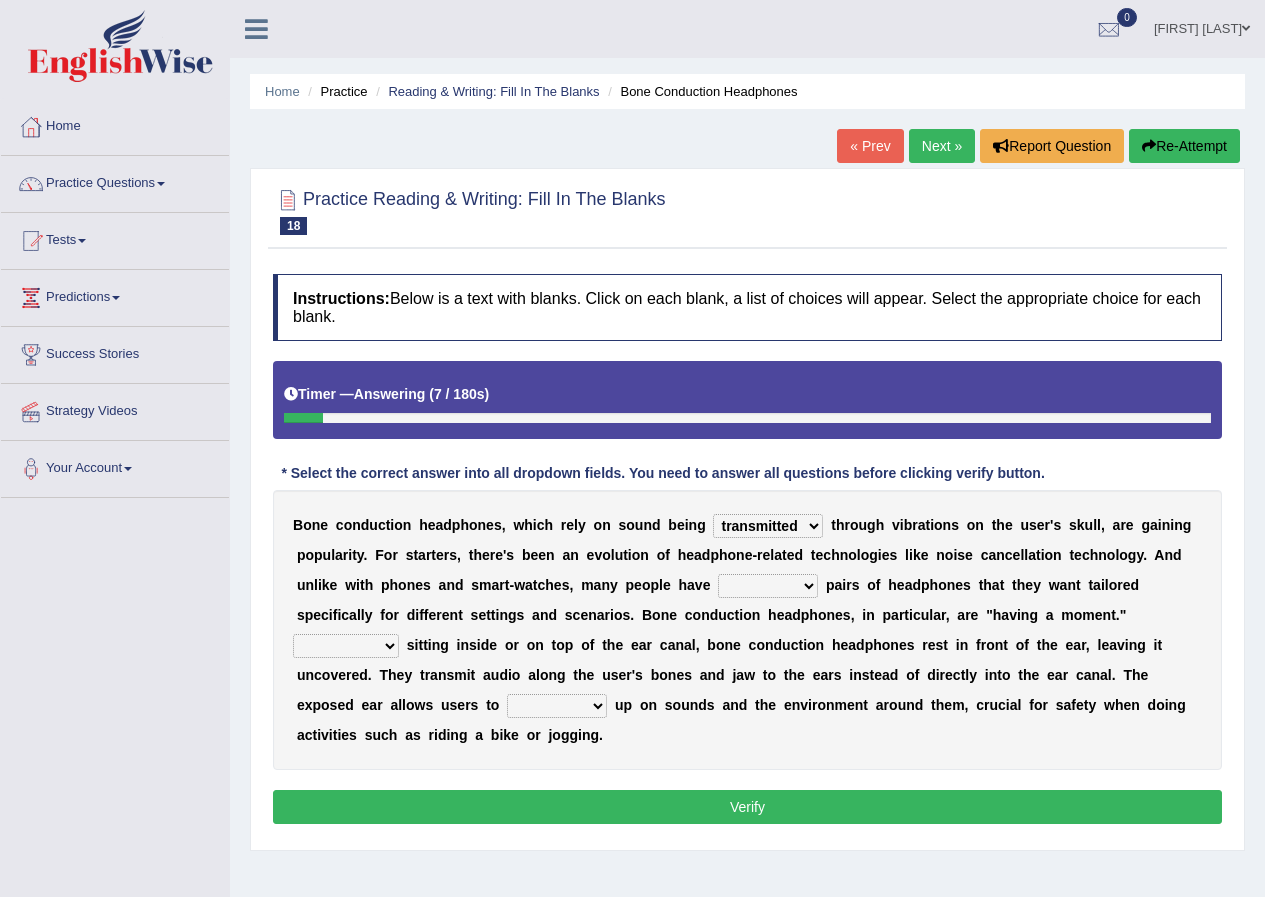 click on "formed counted transformed transmitted" at bounding box center [768, 526] 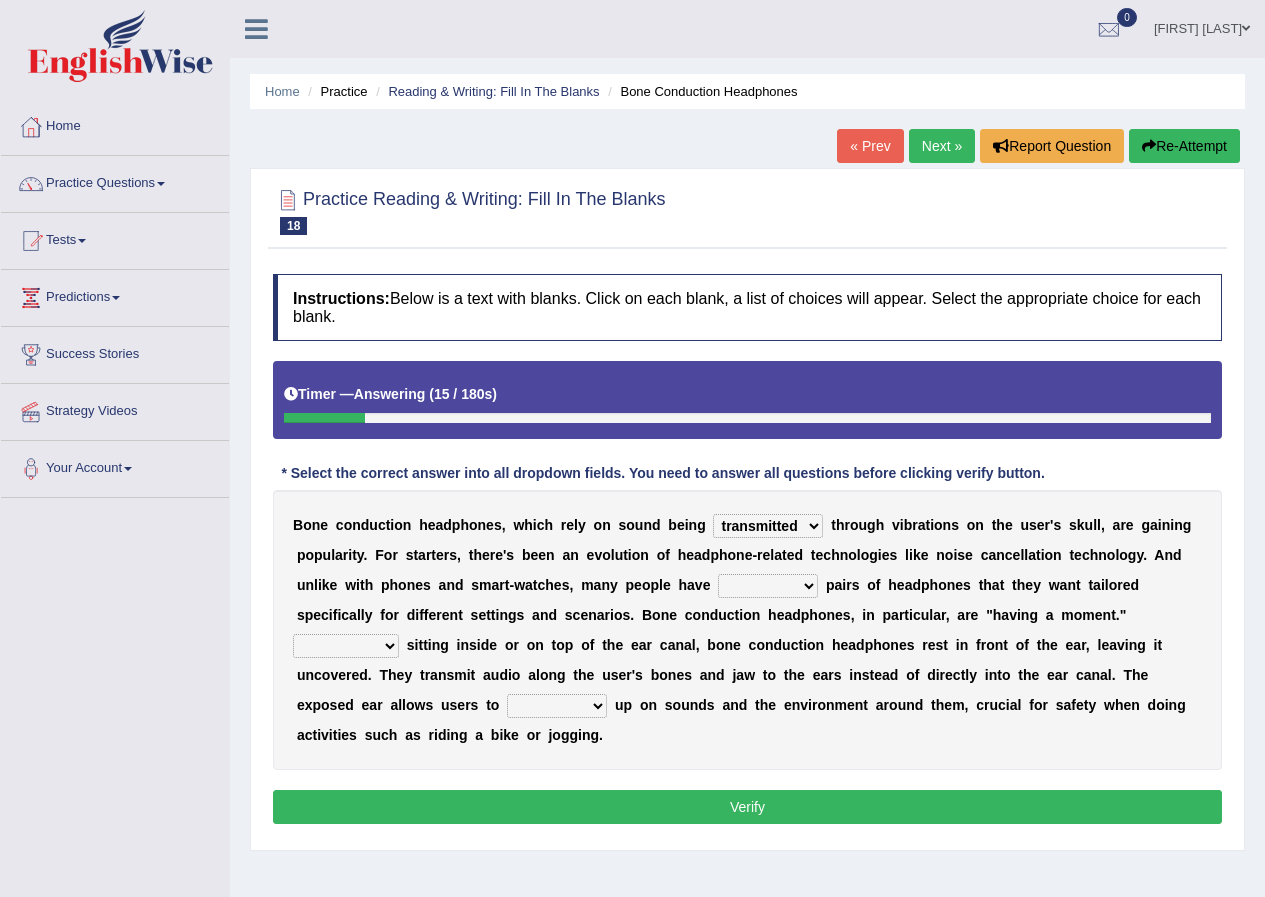 click on "composite multiple imperfect integral" at bounding box center [768, 586] 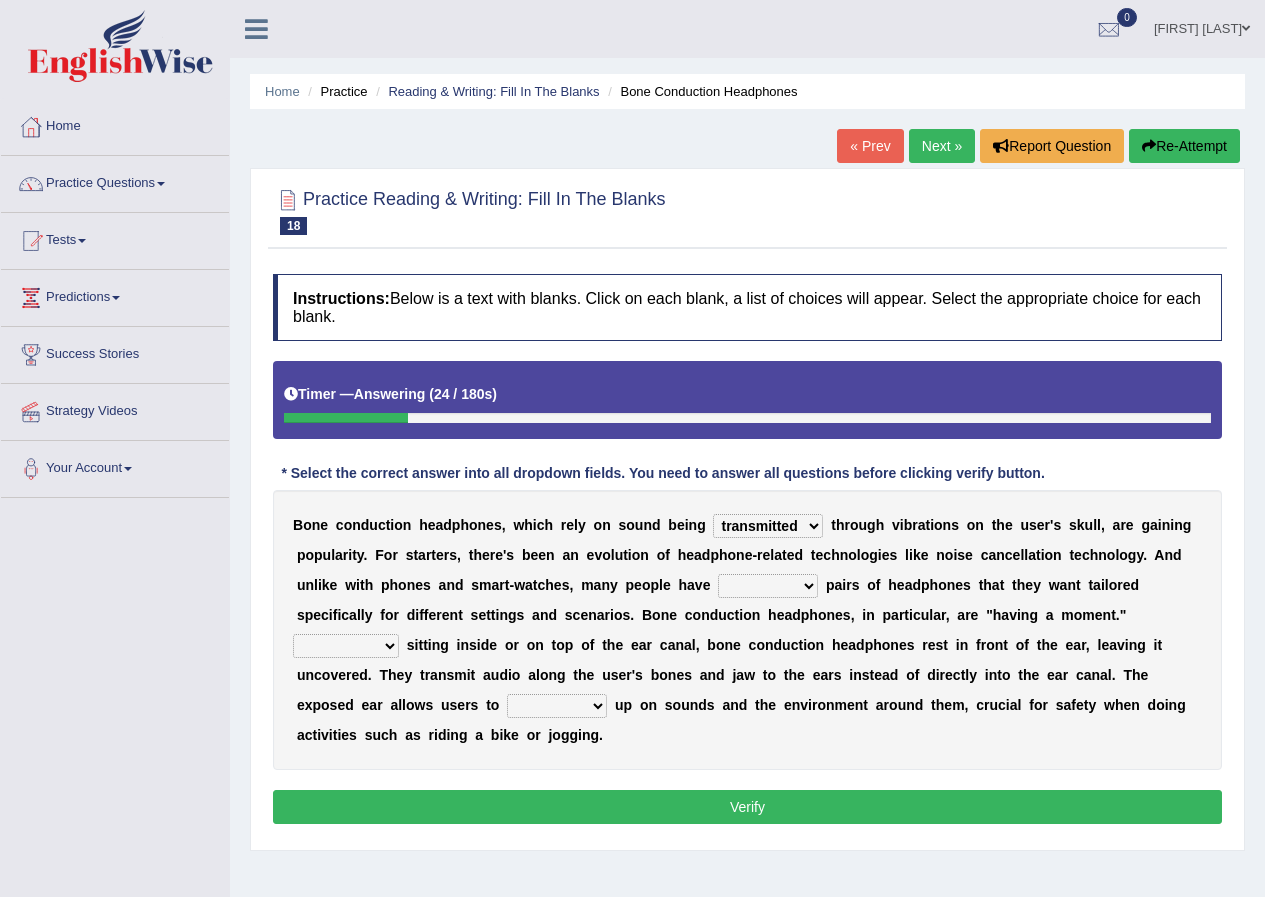 click on "composite multiple imperfect integral" at bounding box center (768, 586) 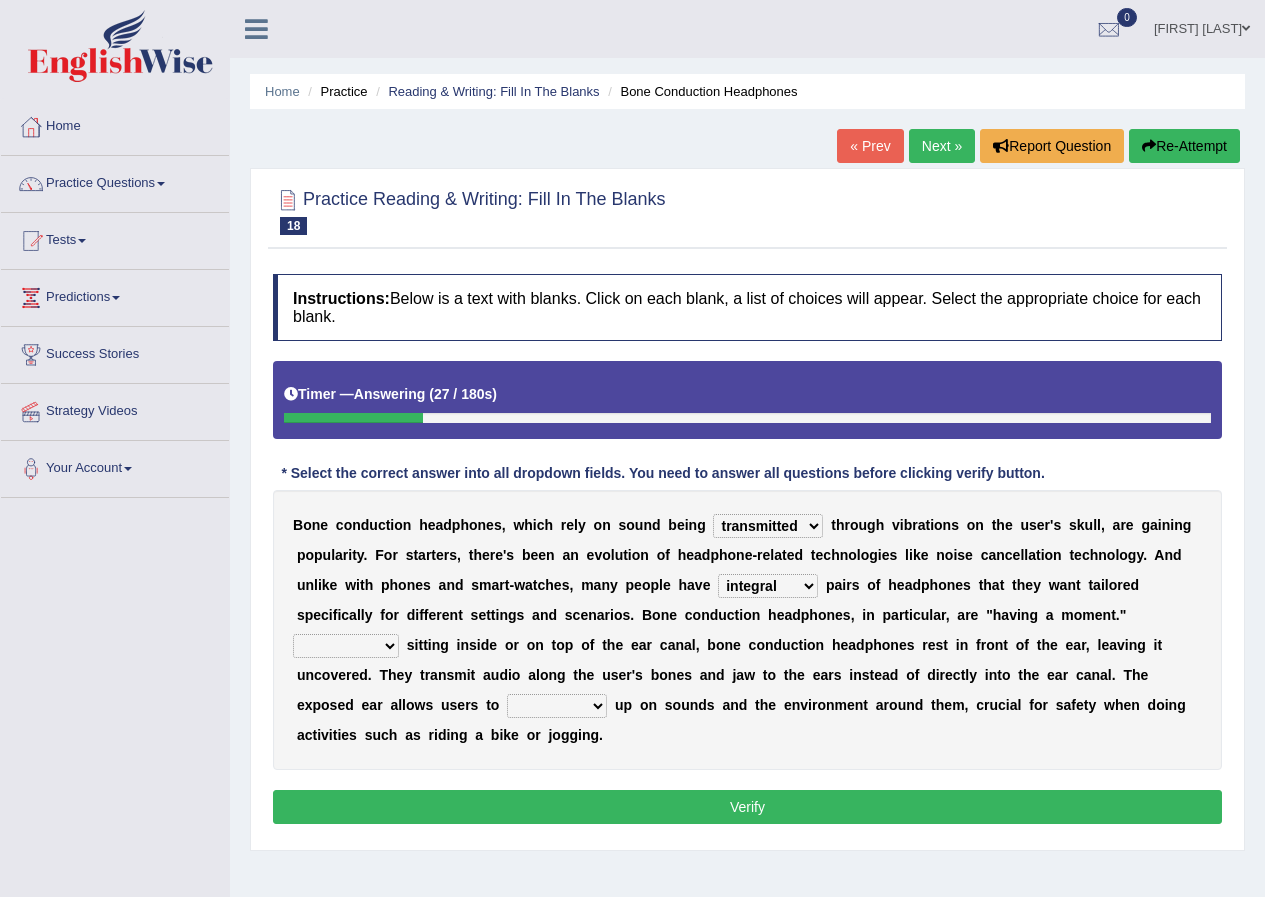 click on "composite multiple imperfect integral" at bounding box center (768, 586) 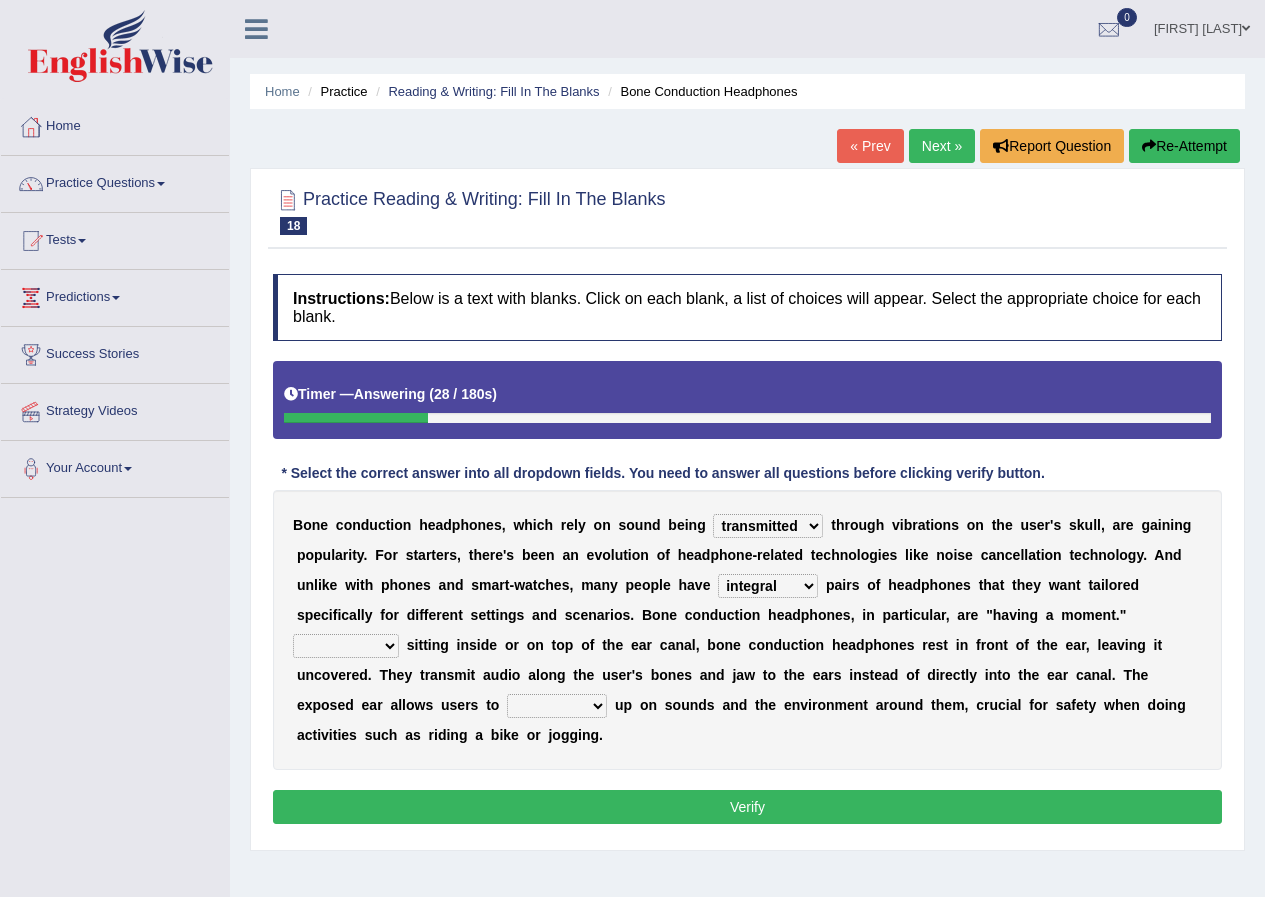 click on "composite multiple imperfect integral" at bounding box center (768, 586) 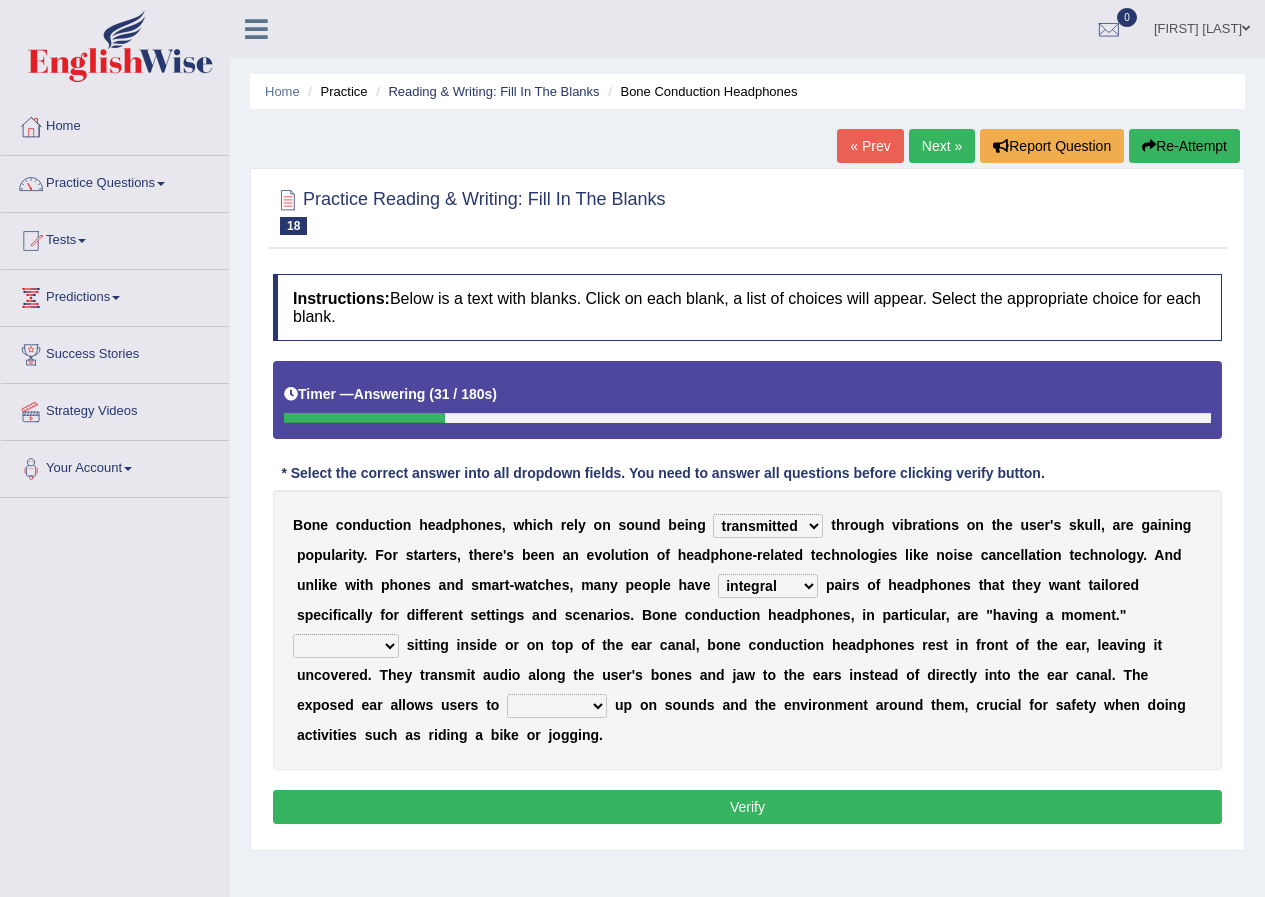 click on "composite multiple imperfect integral" at bounding box center [768, 586] 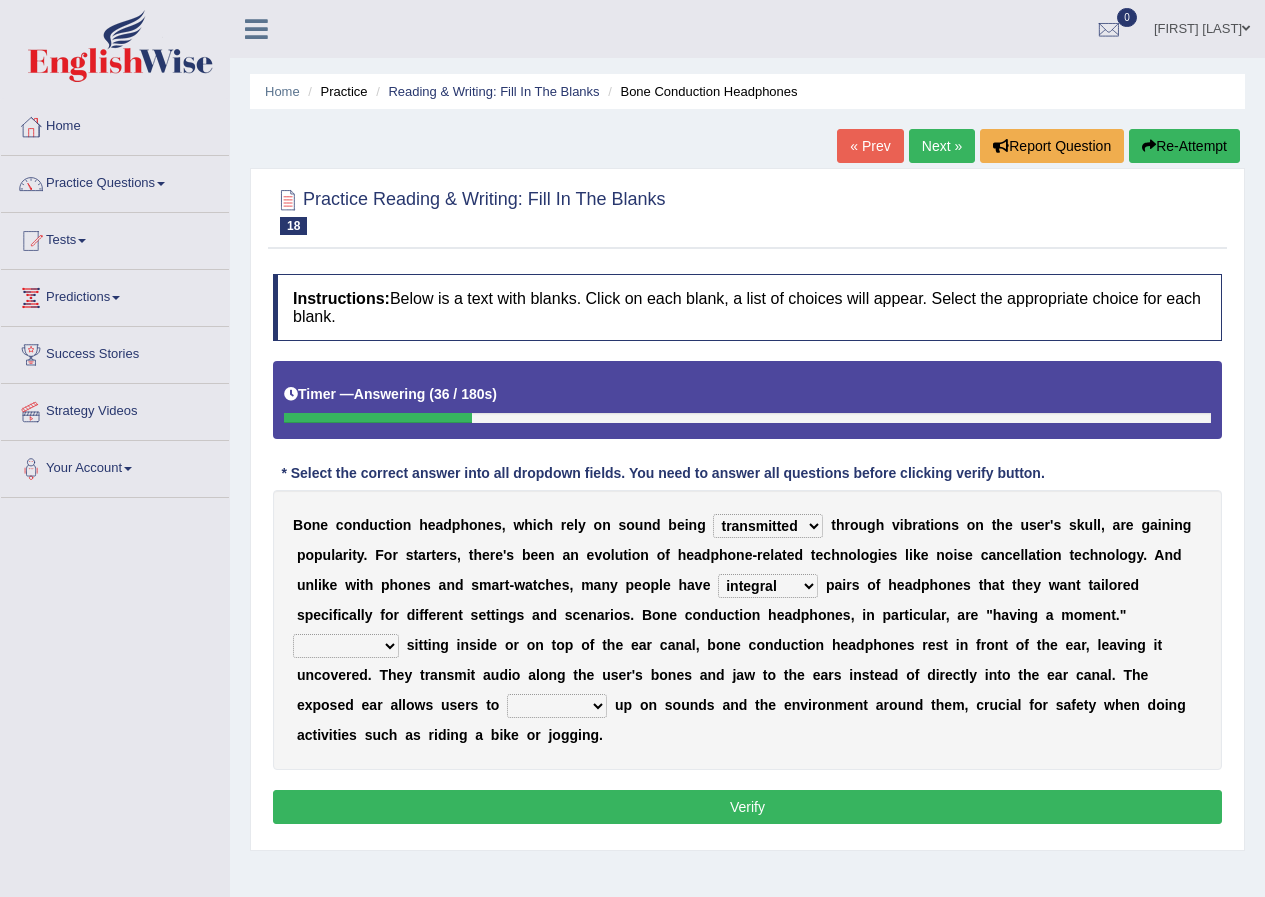 select on "multiple" 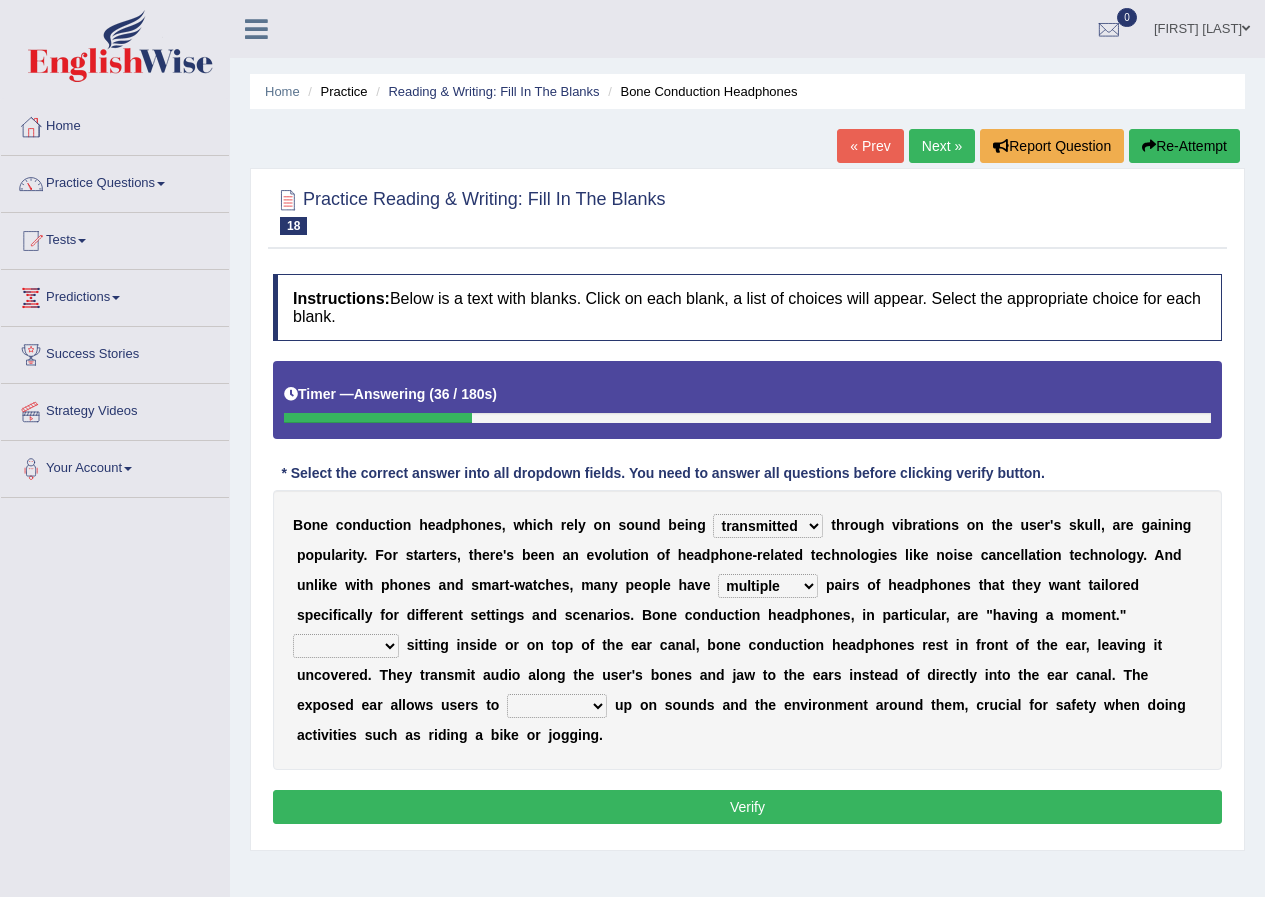 click on "composite multiple imperfect integral" at bounding box center [768, 586] 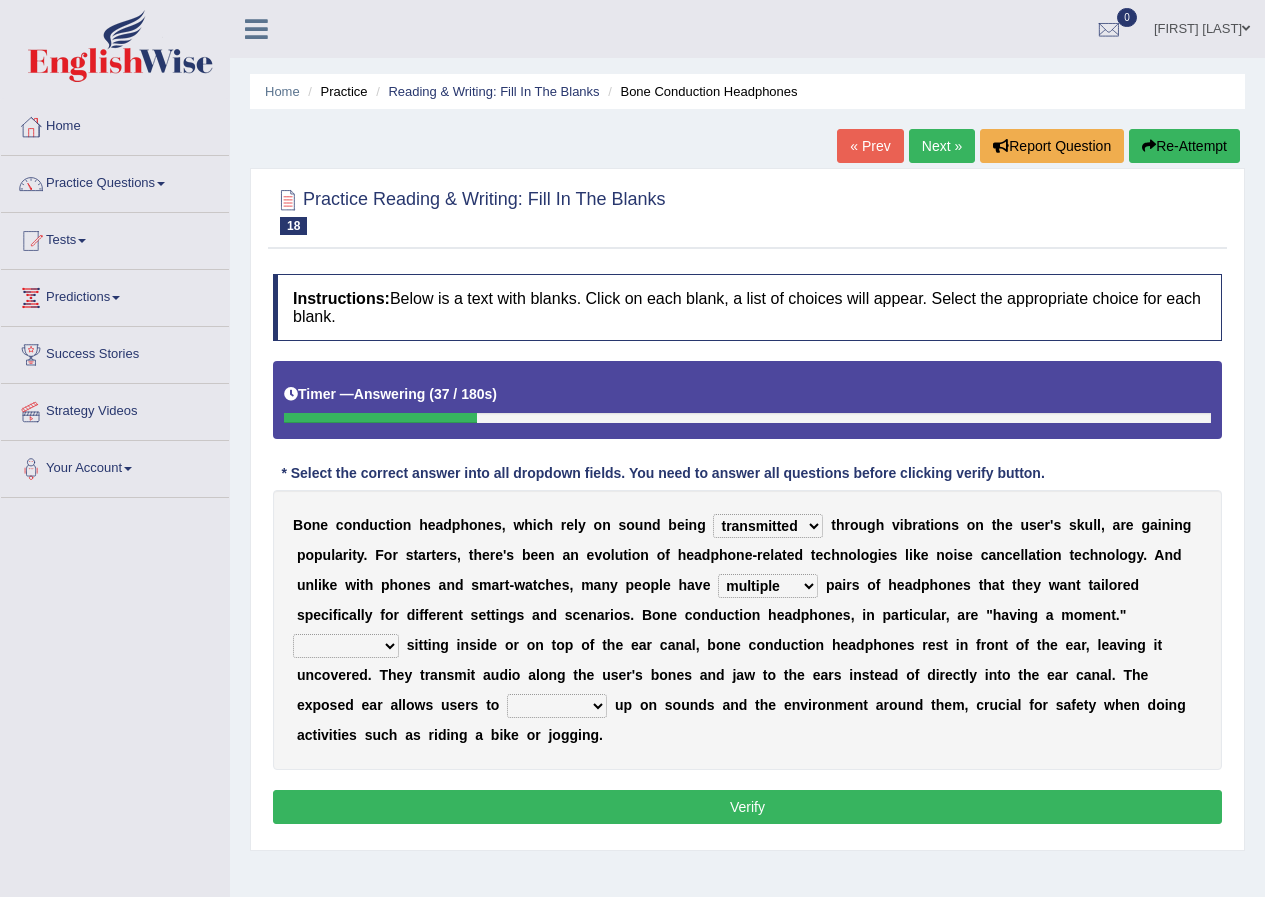 click on "composite multiple imperfect integral" at bounding box center [768, 586] 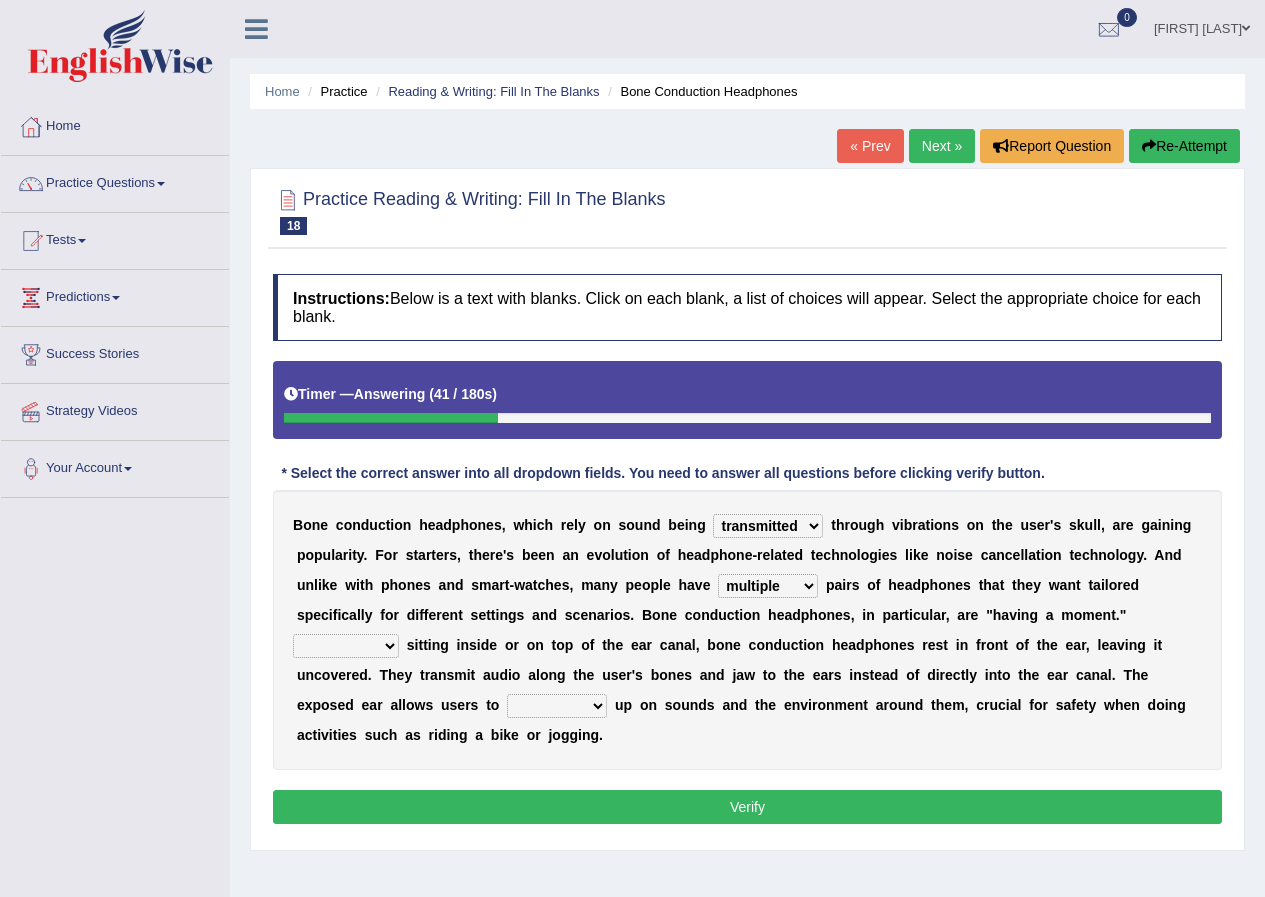 click on "c" at bounding box center [689, 615] 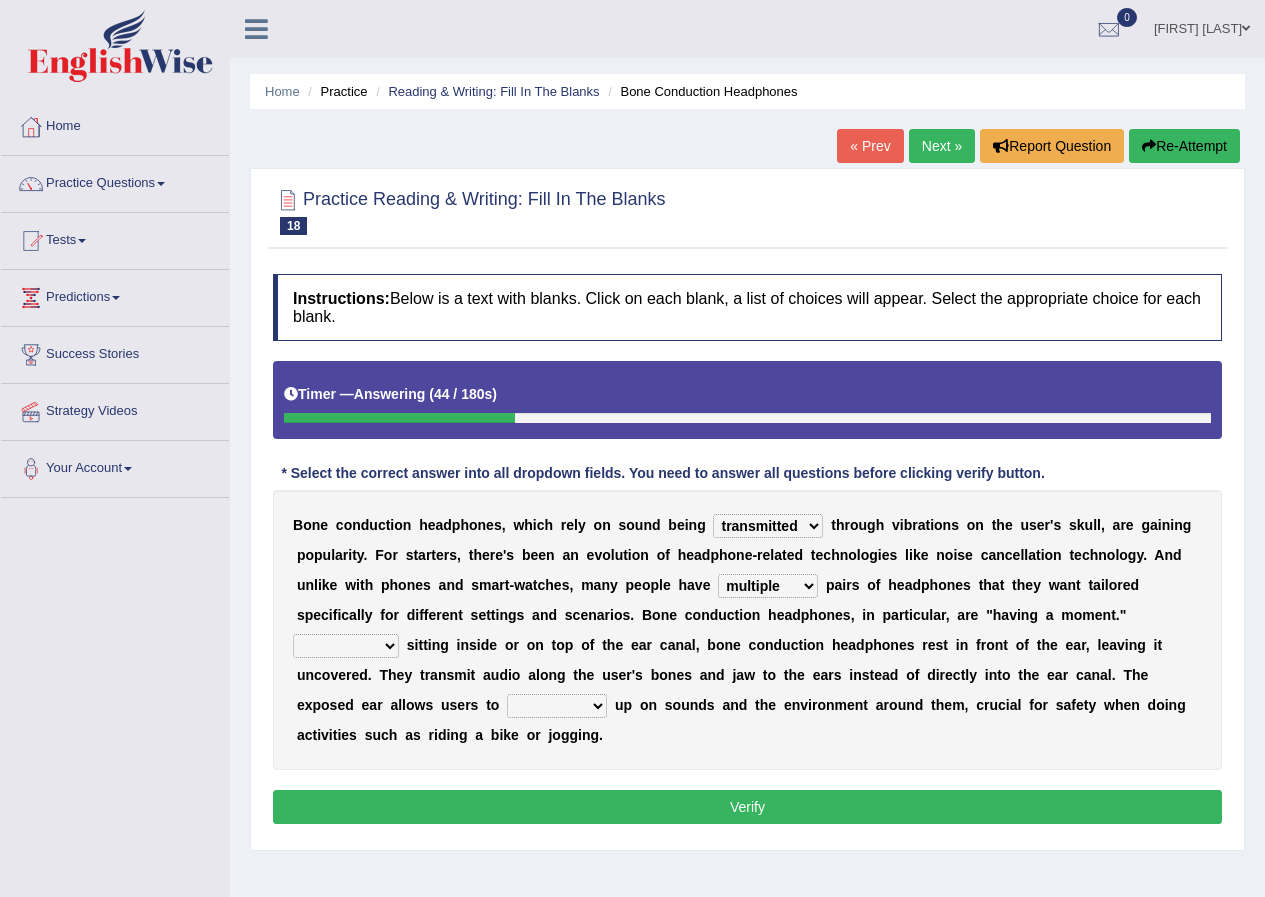 click on "More than Despite of Less than Rather than" at bounding box center [346, 646] 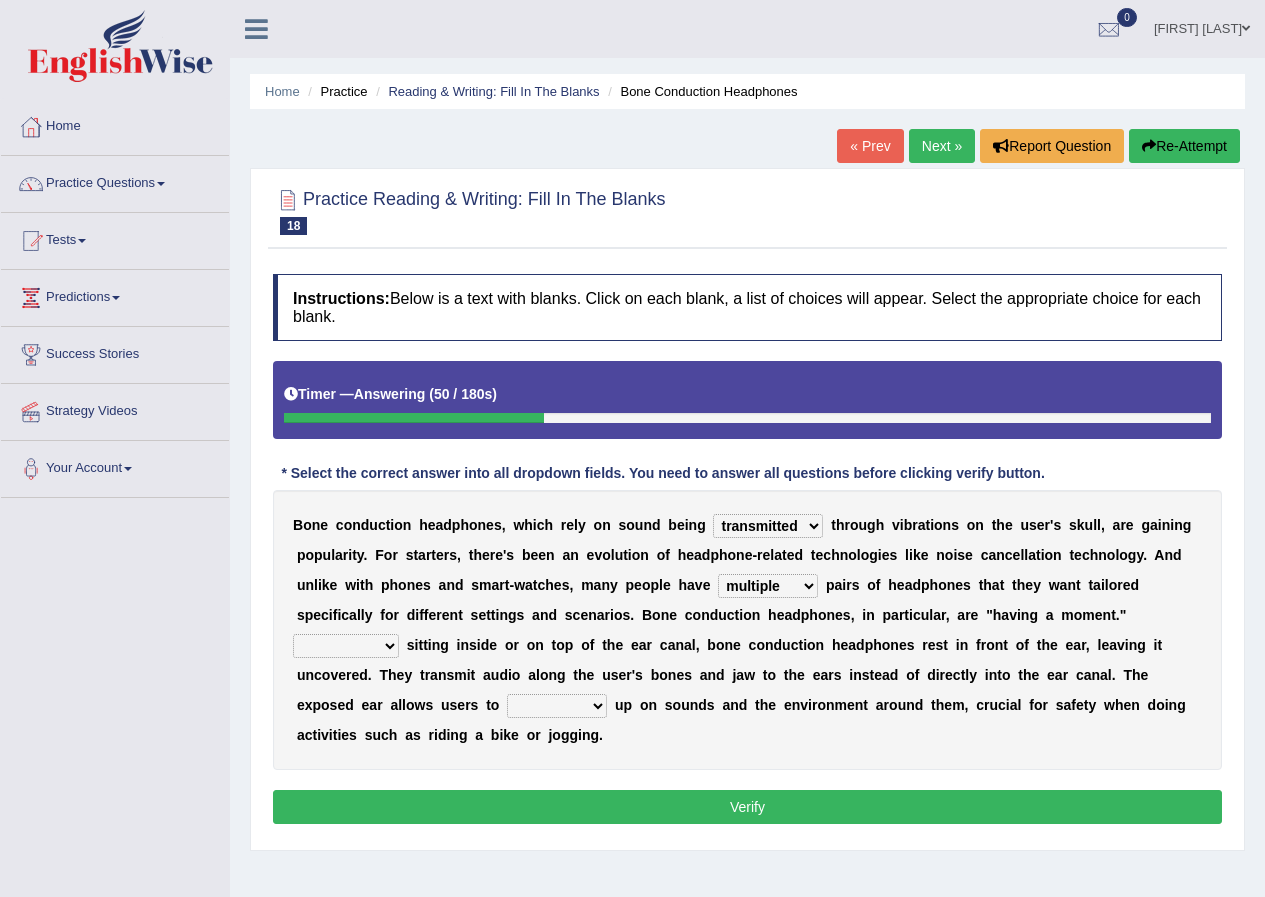 click on "B o n e    c o n d u c t i o n    h e a d p h o n e s ,    w h i c h    r e l y    o n    s o u n d    b e i n g    formed counted transformed transmitted    t h r o u g h    v i b r a t i o n s    o n    t h e    u s e r ' s    s k u l l ,    a r e    g a i n i n g    p o p u l a r i t y .    F o r    s t a r t e r s ,    t h e r e ' s    b e e n    a n    e v o l u t i o n    o f    h e a d p h o n e - r e l a t e d    t e c h n o l o g i e s    l i k e    n o i s e    c a n c e l l a t i o n    t e c h n o l o g y .    A n d    u n l i k e    w i t h    p h o n e s    a n d    s m a r t - w a t c h e s ,    m a n y    p e o p l e    h a v e    composite multiple imperfect integral    p a i r s    o f    h e a d p h o n e s    t h a t    t h e y    w a n t    t a i l o r e d    s p e c i f i c a l l y    f o r    d i f f e r e n t    s e t t i n g s    a n d    s c e n a r i o s .    B o n e    c o n d u c t i o n    h e a d p h o n e s ,    i n    p" at bounding box center (747, 630) 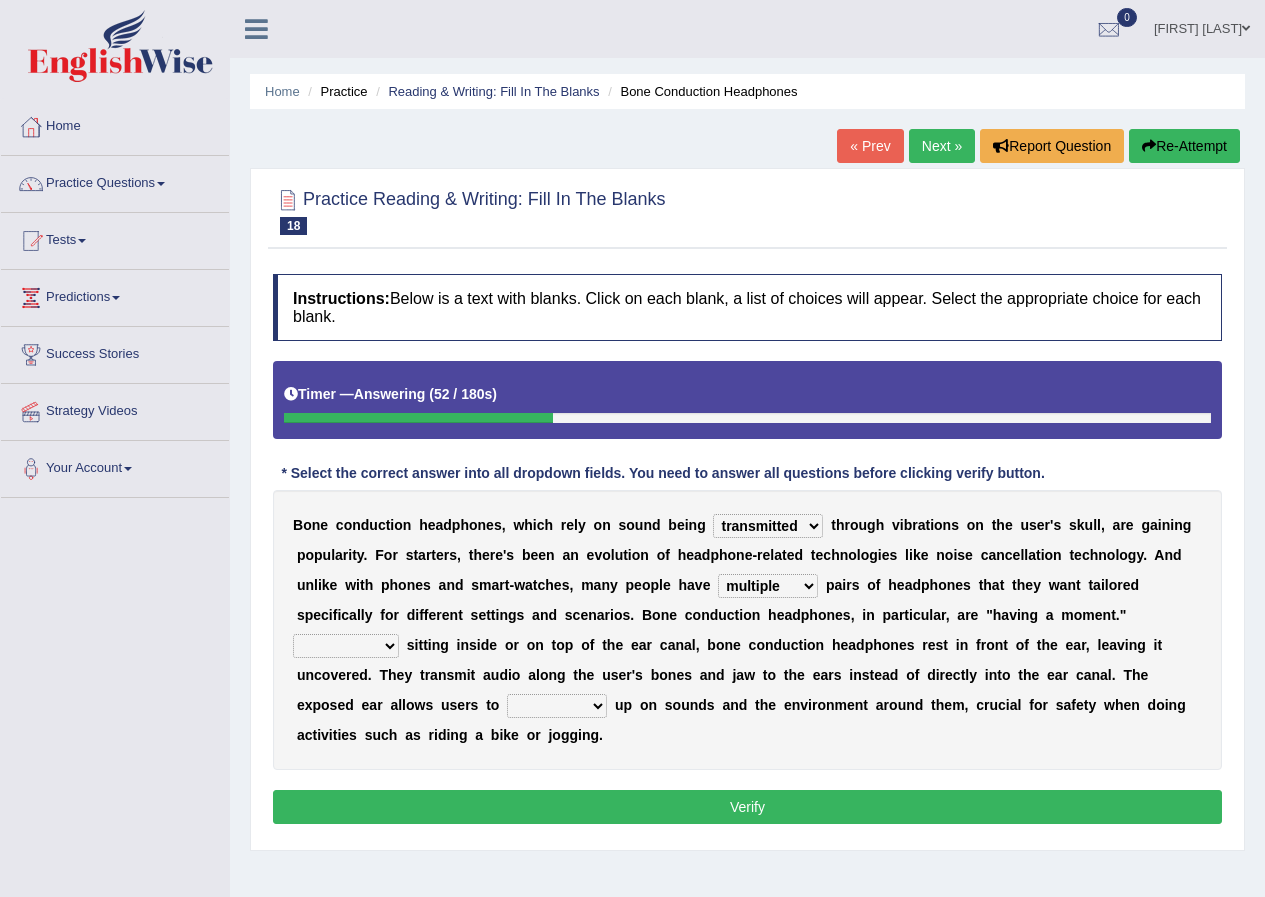 click on "More than Despite of Less than Rather than" at bounding box center [346, 646] 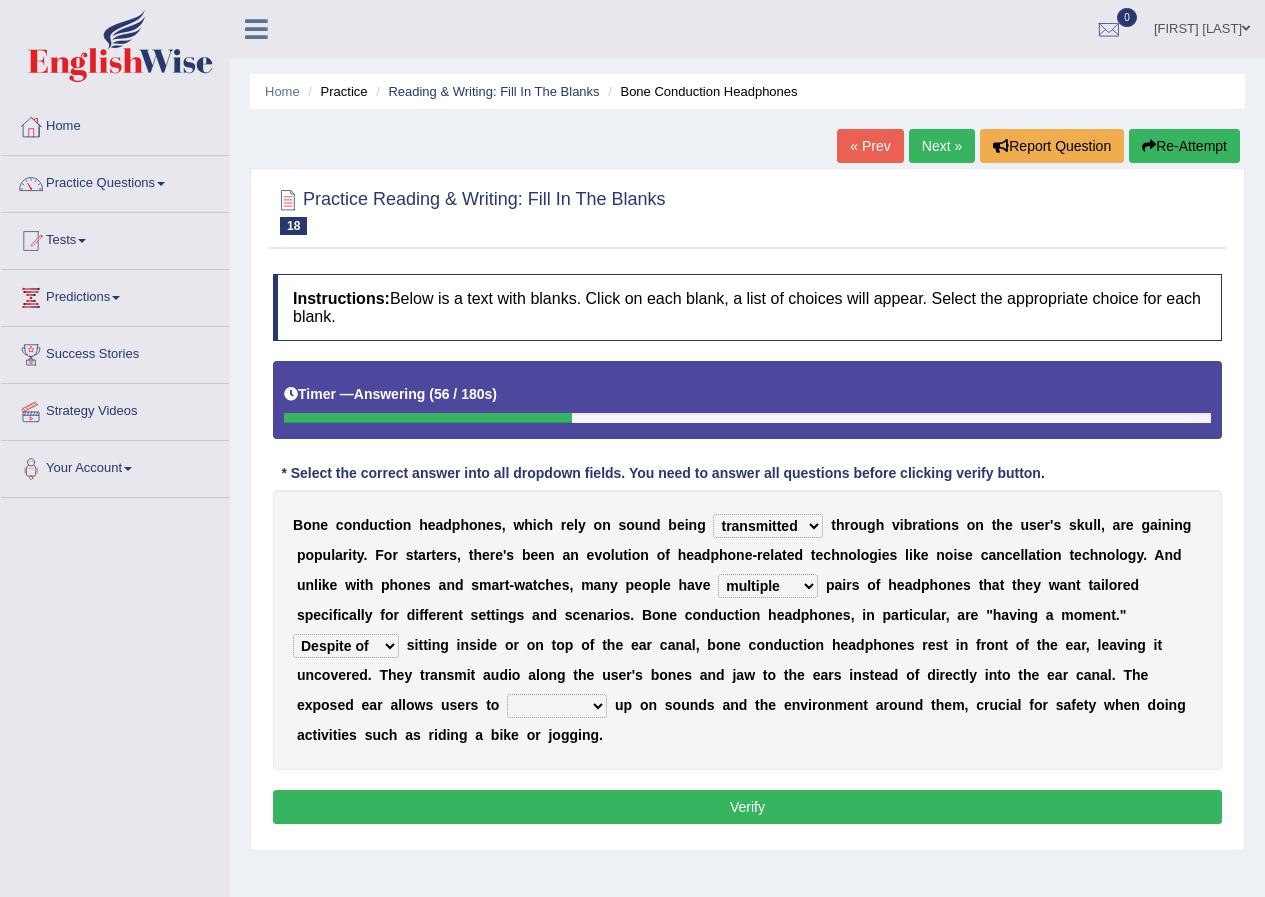click on "More than Despite of Less than Rather than" at bounding box center [346, 646] 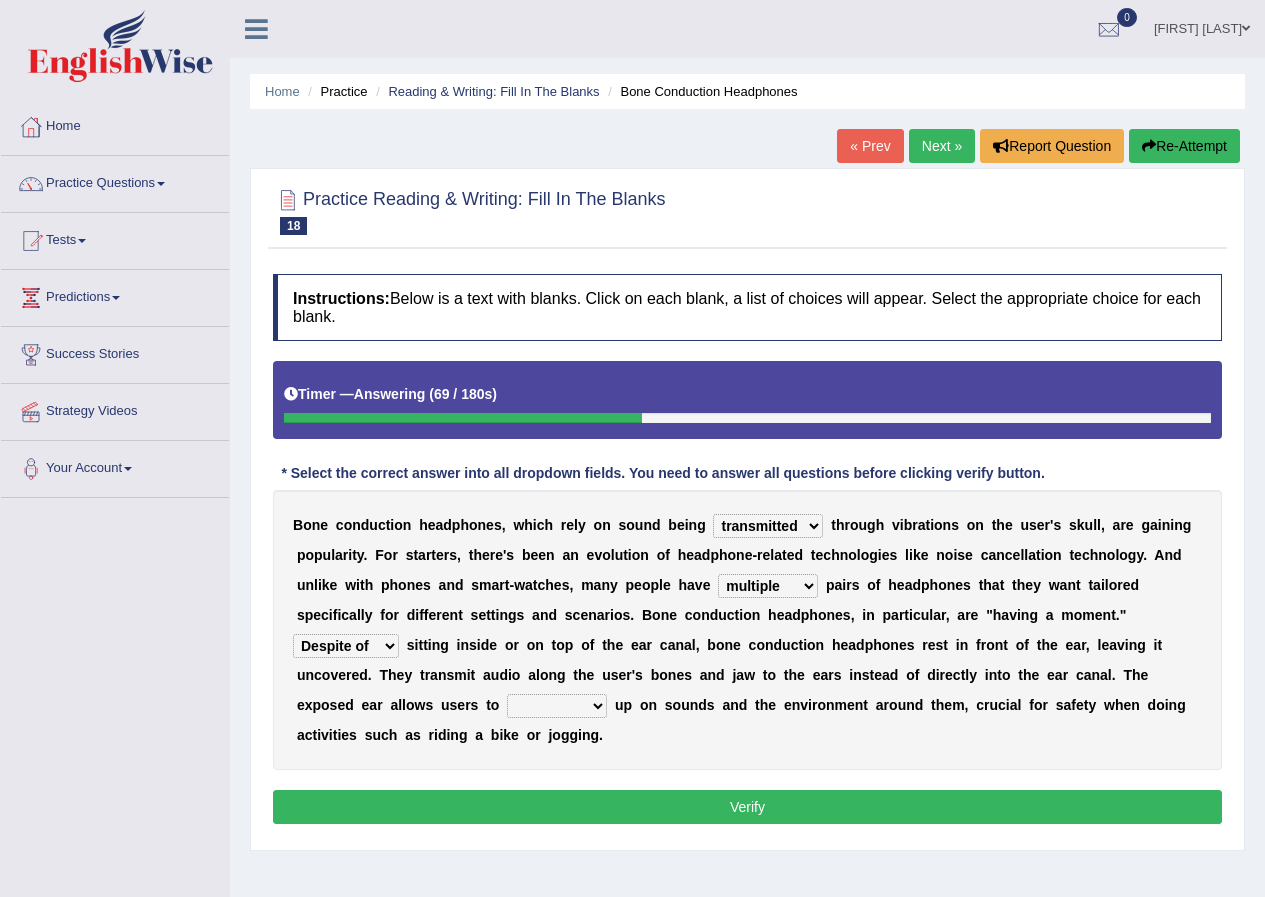 click on "More than Despite of Less than Rather than" at bounding box center [346, 646] 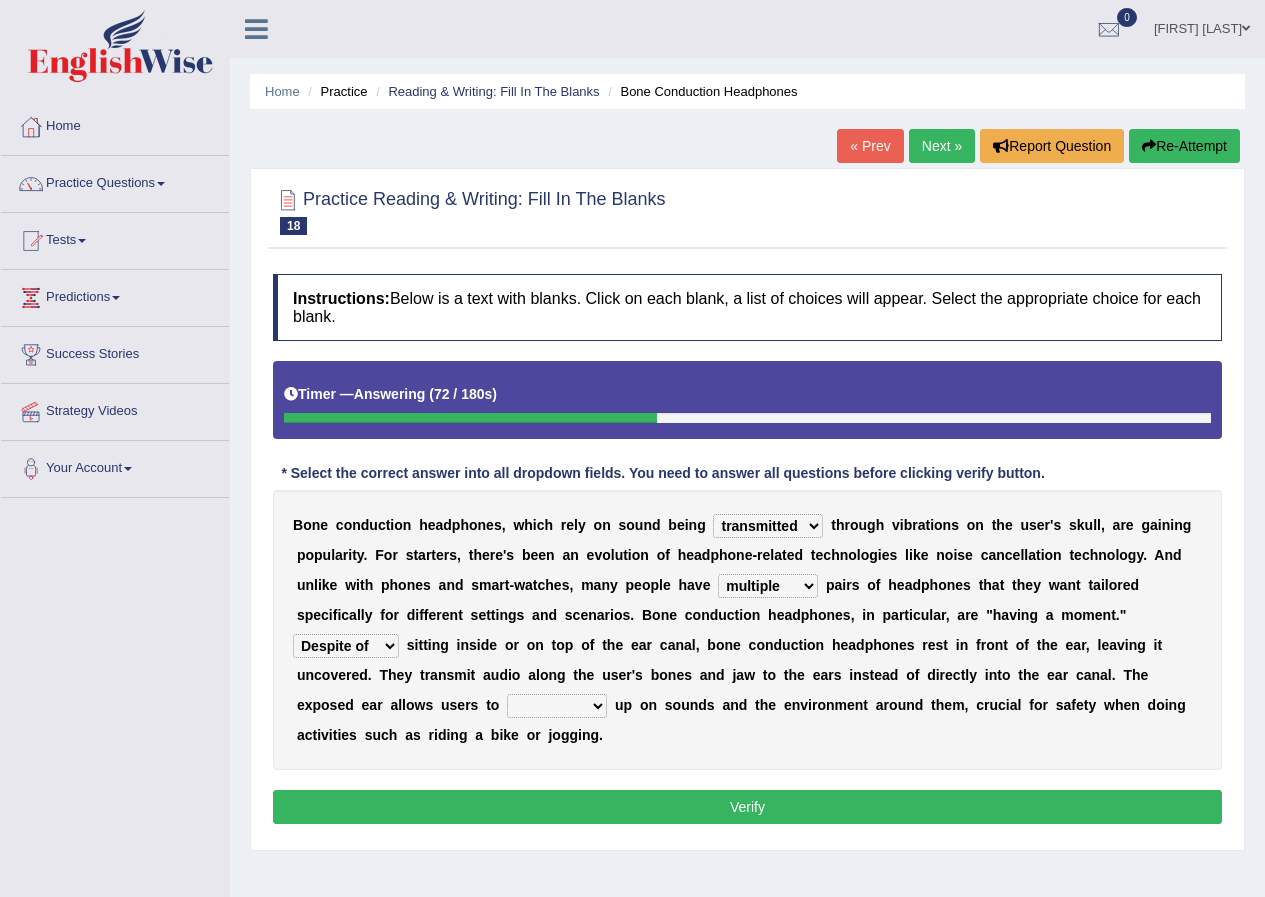 select on "Rather than" 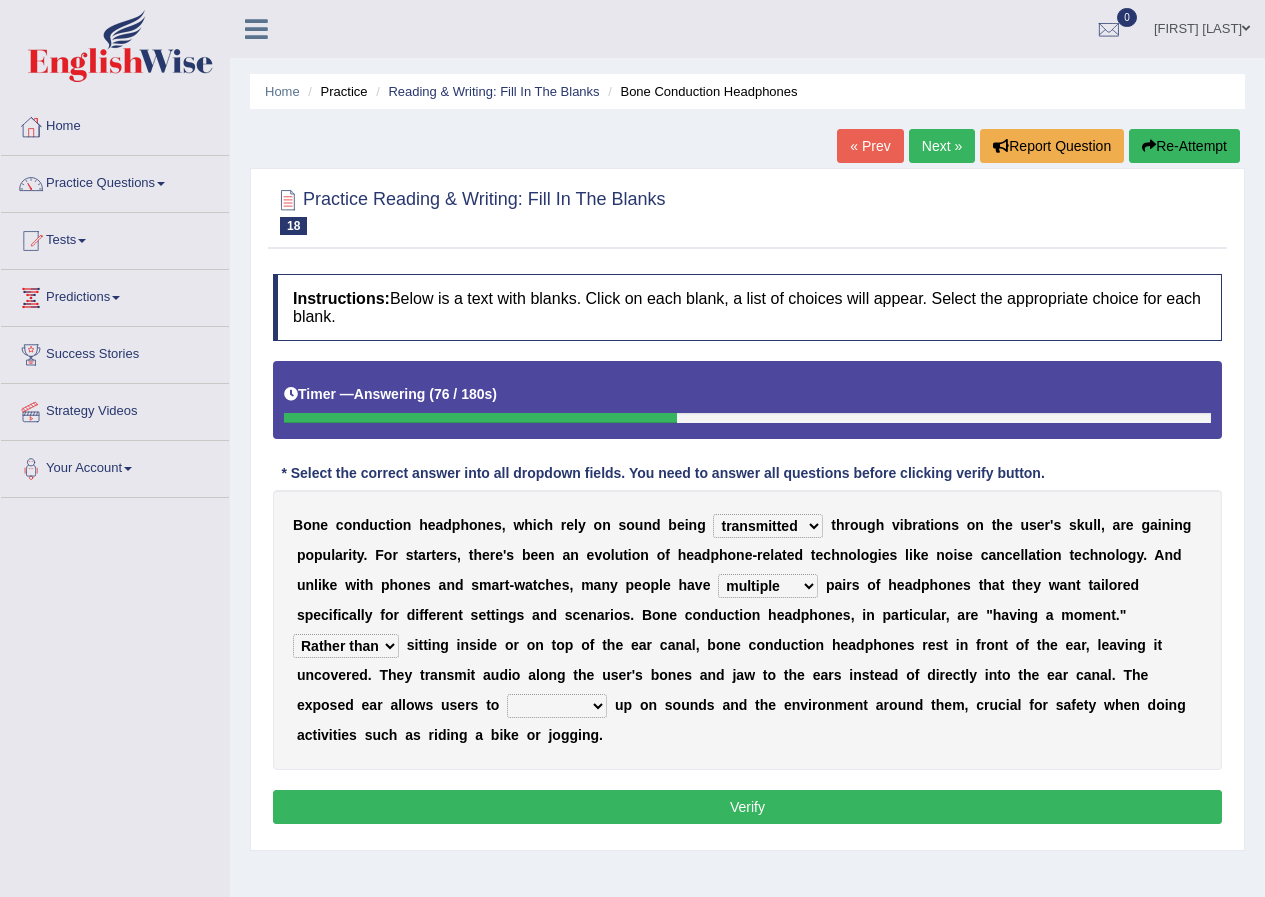 click on "level take make pick" at bounding box center [557, 706] 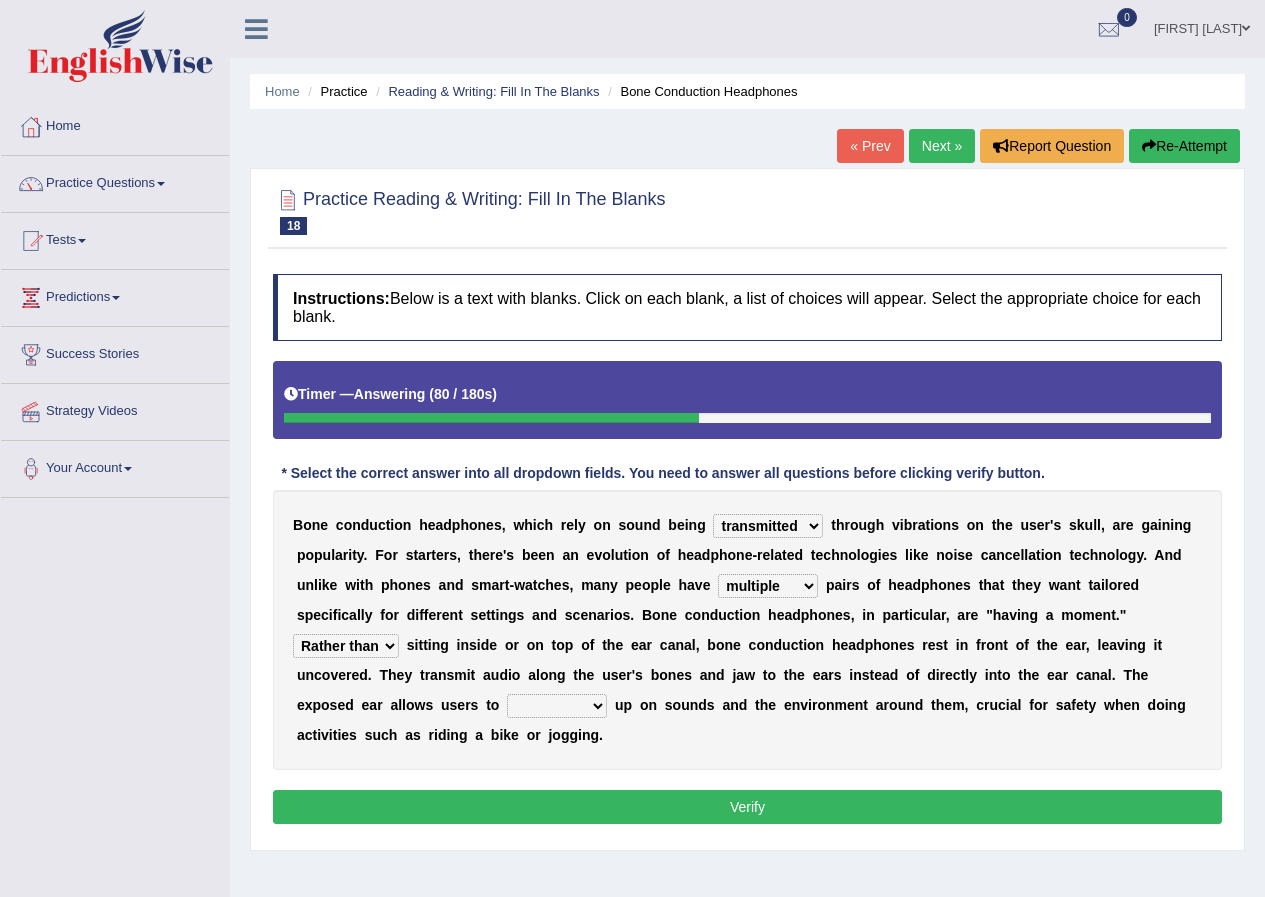 select on "pick" 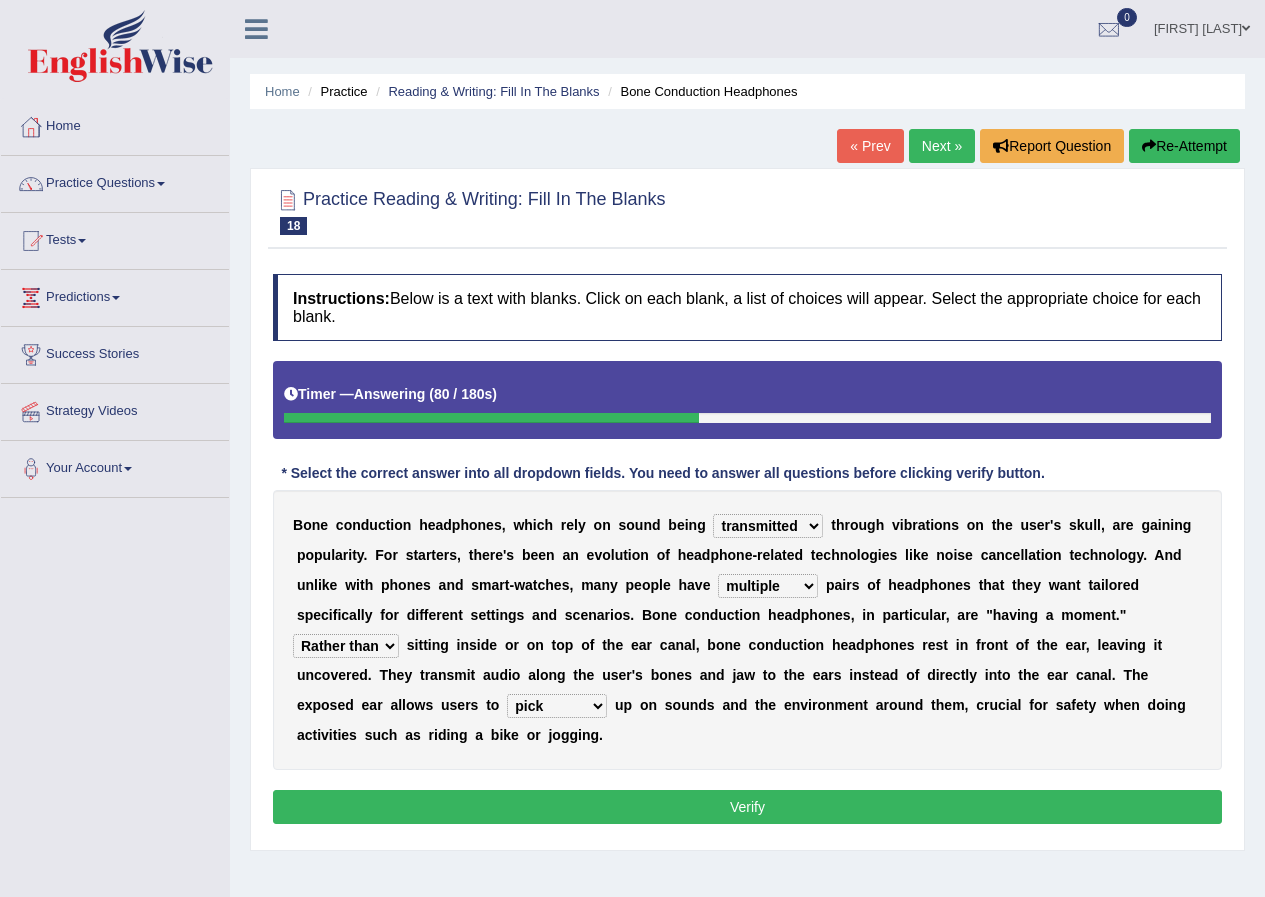 click on "level take make pick" at bounding box center (557, 706) 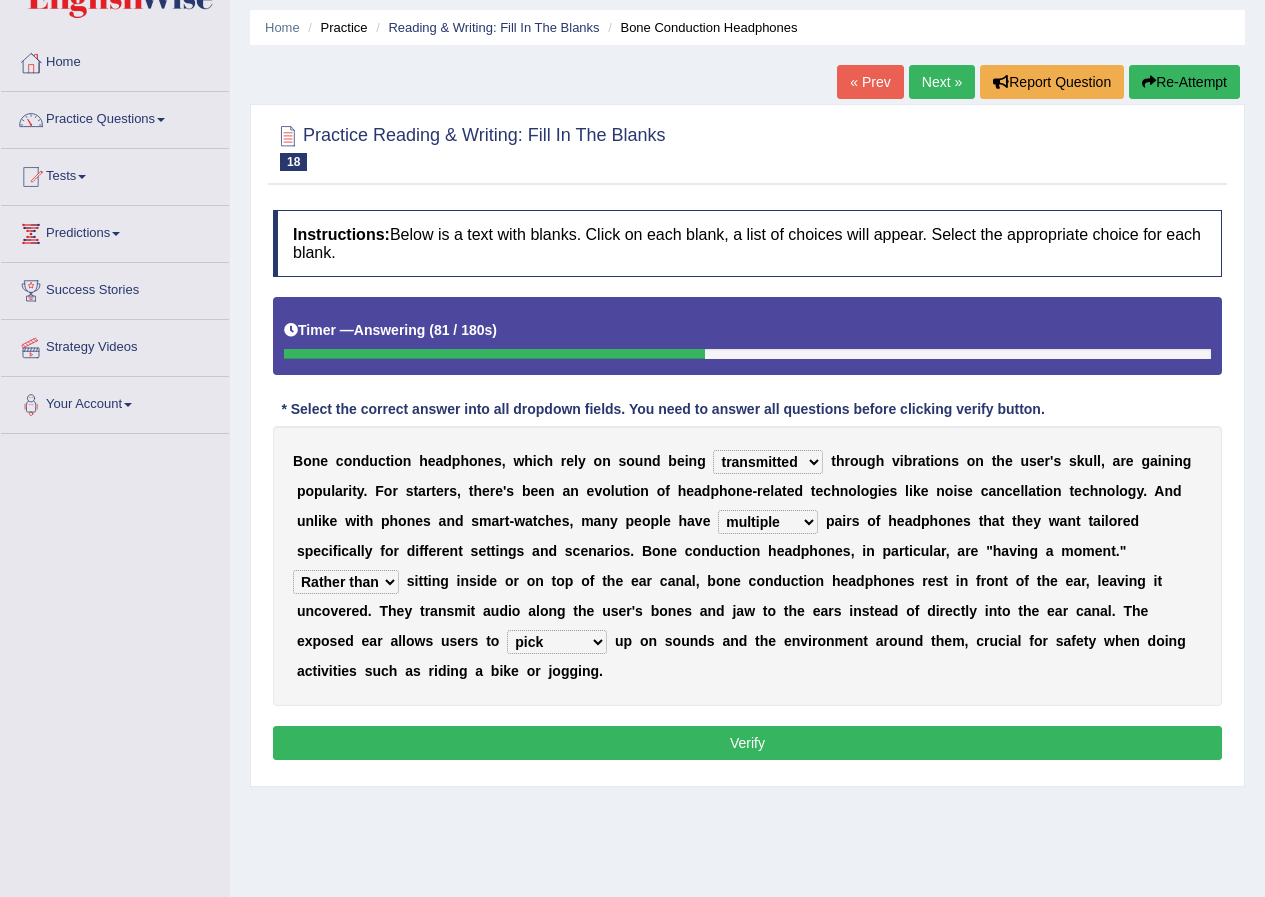 scroll, scrollTop: 100, scrollLeft: 0, axis: vertical 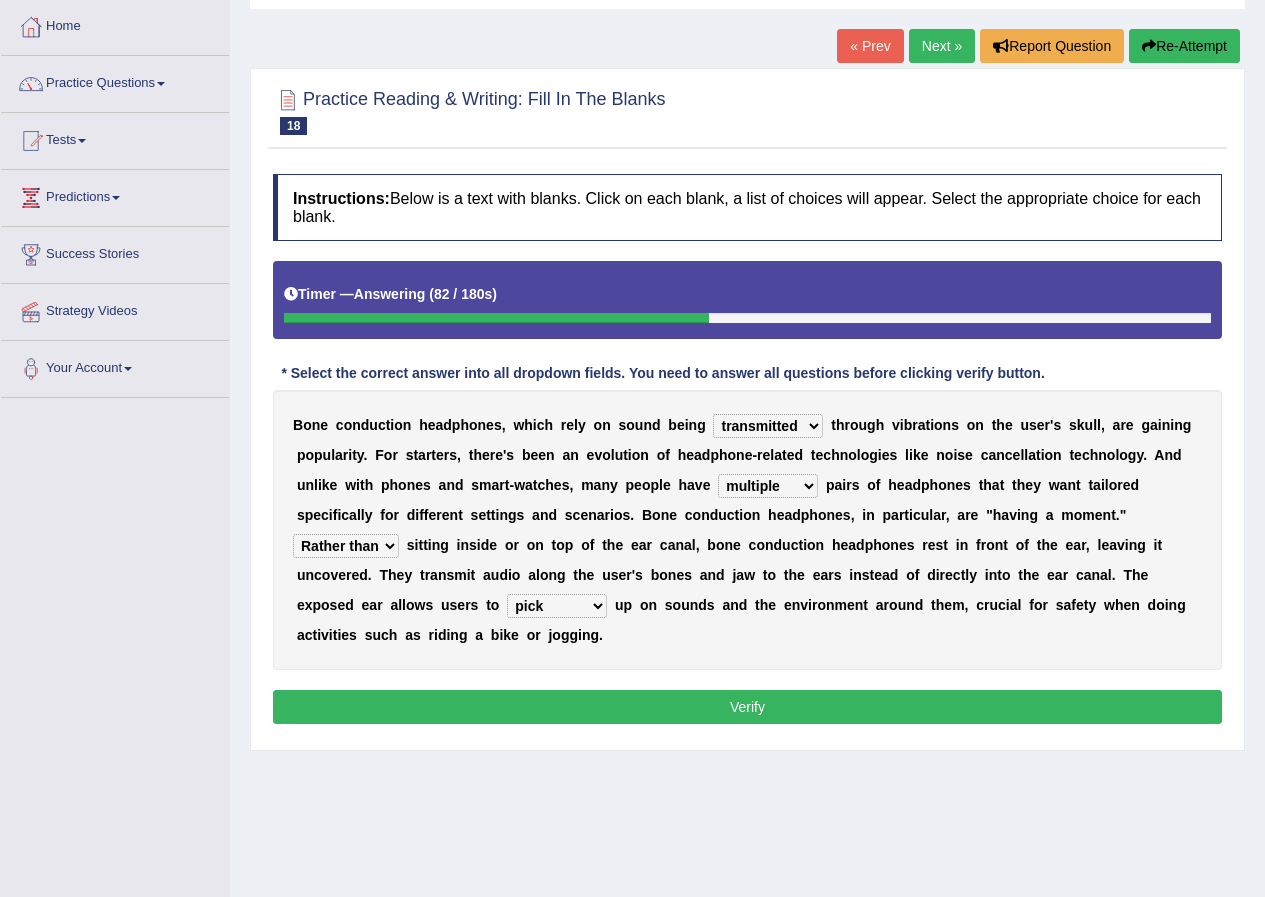 click on "Verify" at bounding box center [747, 707] 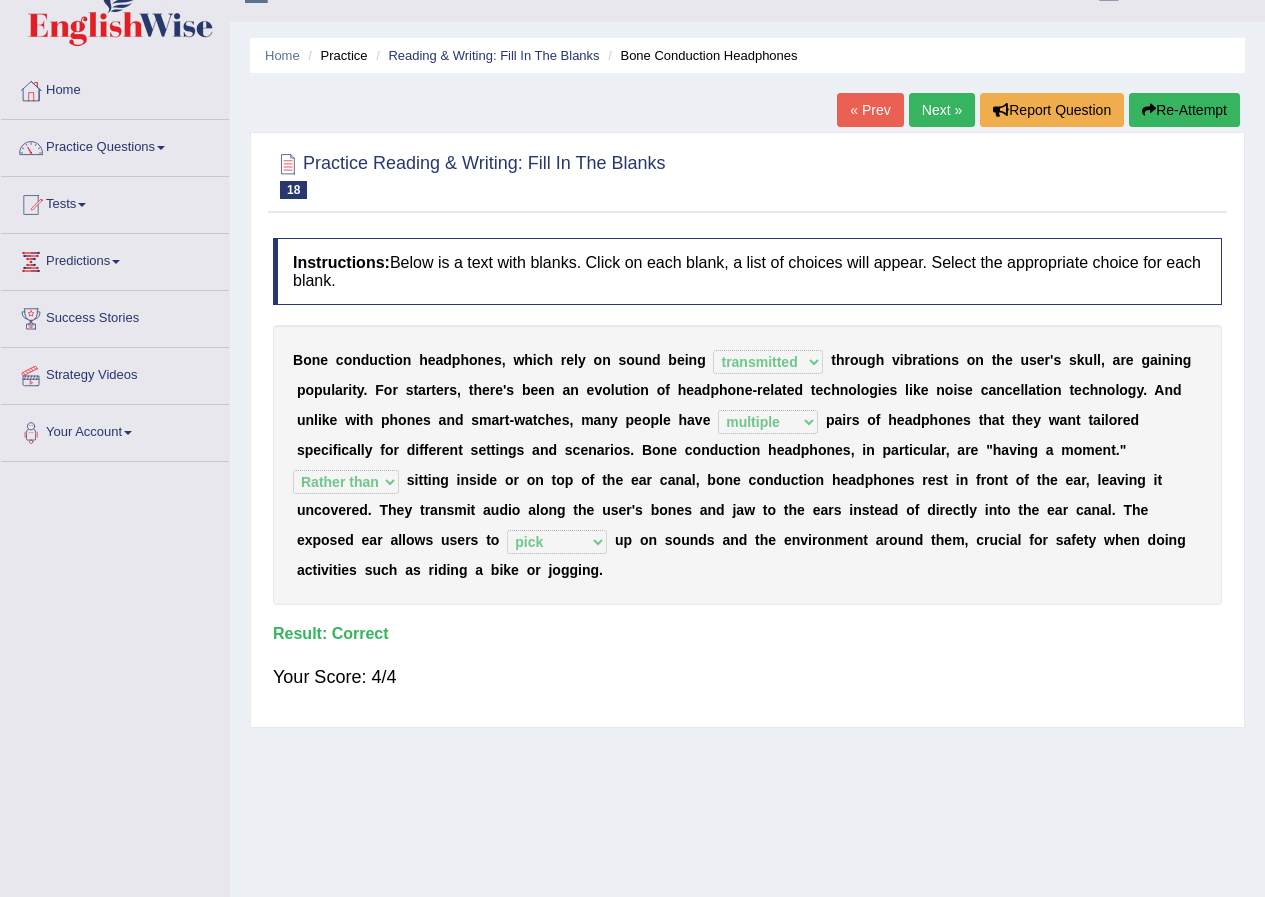 scroll, scrollTop: 0, scrollLeft: 0, axis: both 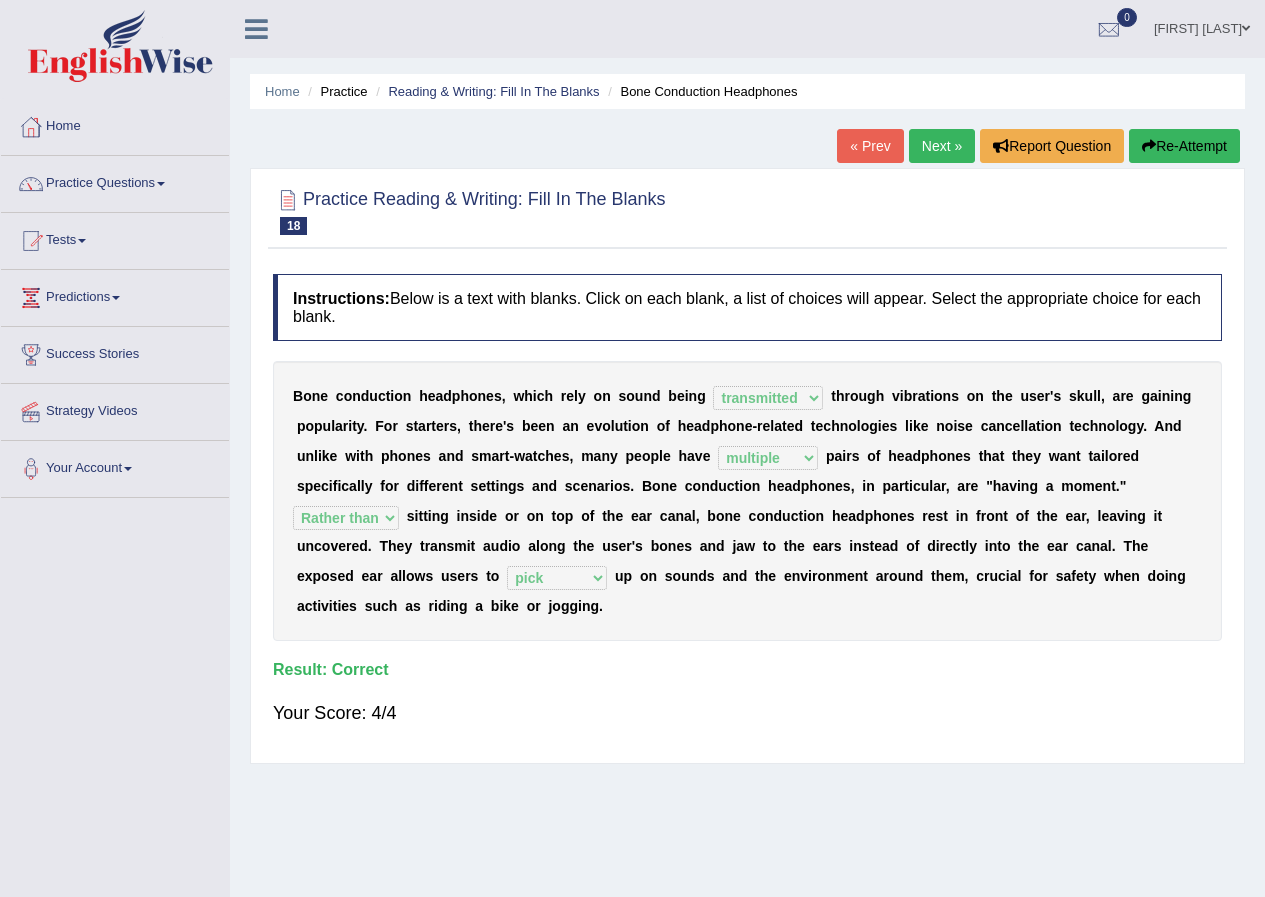 click on "Next »" at bounding box center (942, 146) 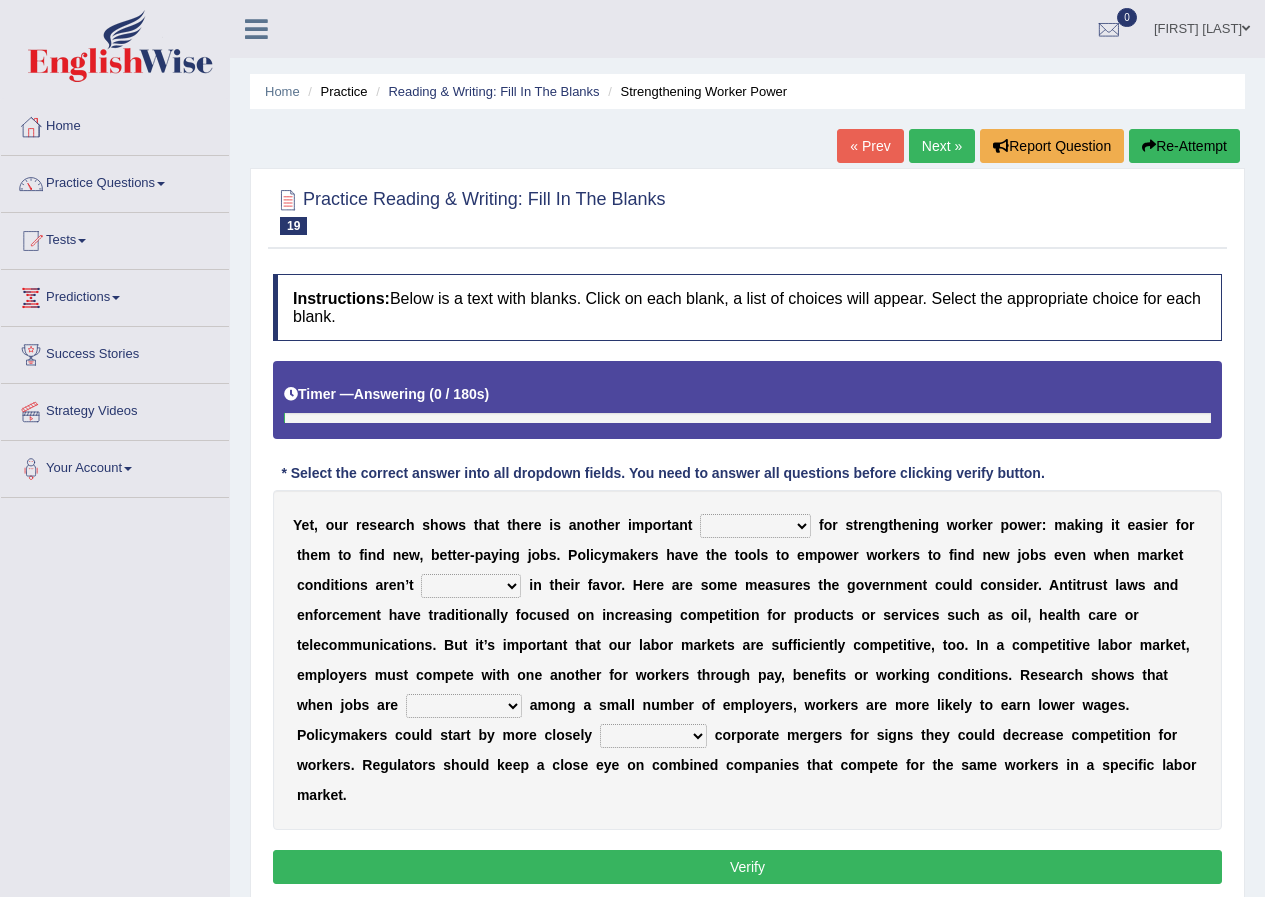 scroll, scrollTop: 0, scrollLeft: 0, axis: both 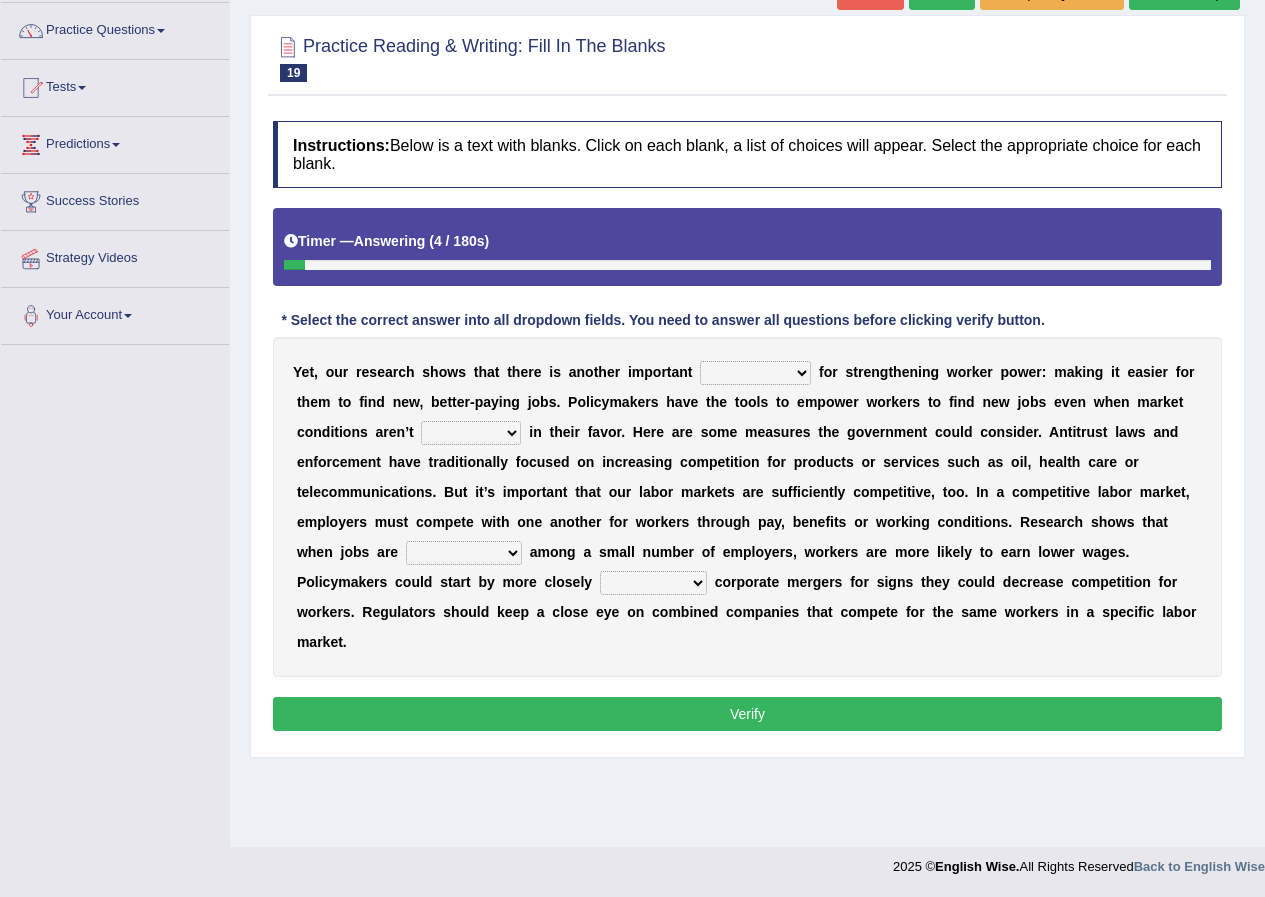 click on "avail engagement avenue annual" at bounding box center (755, 373) 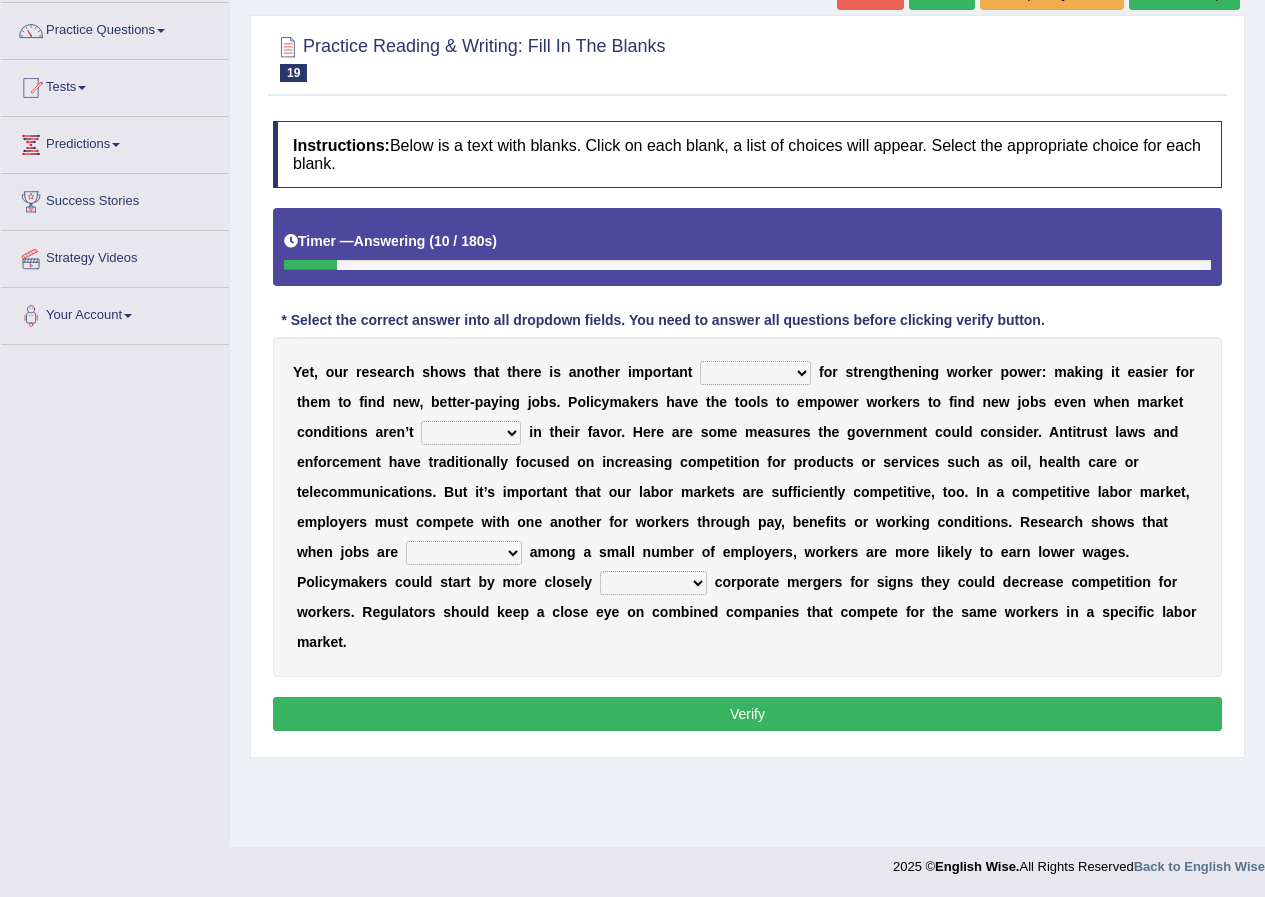 select on "avenue" 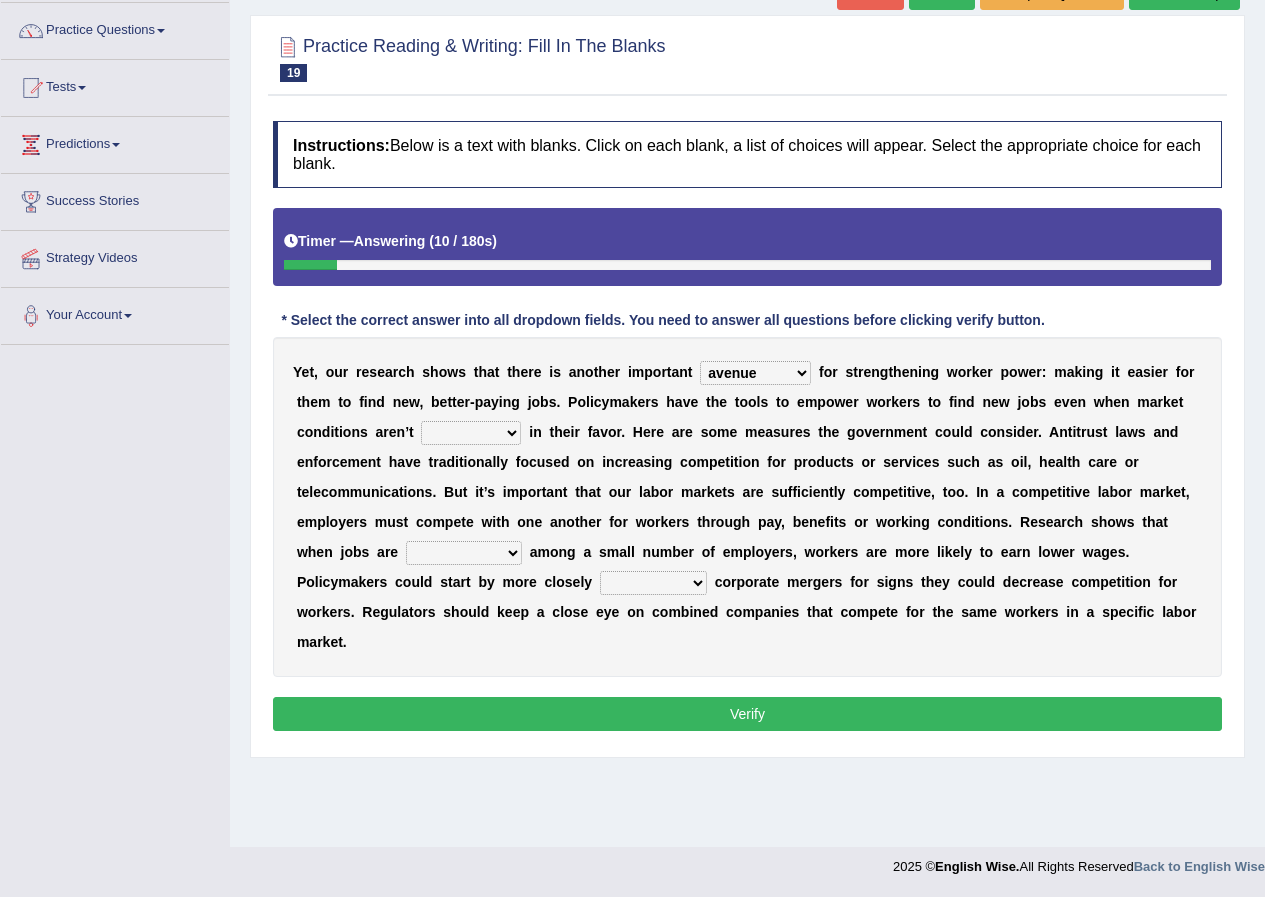 click on "avail engagement avenue annual" at bounding box center (755, 373) 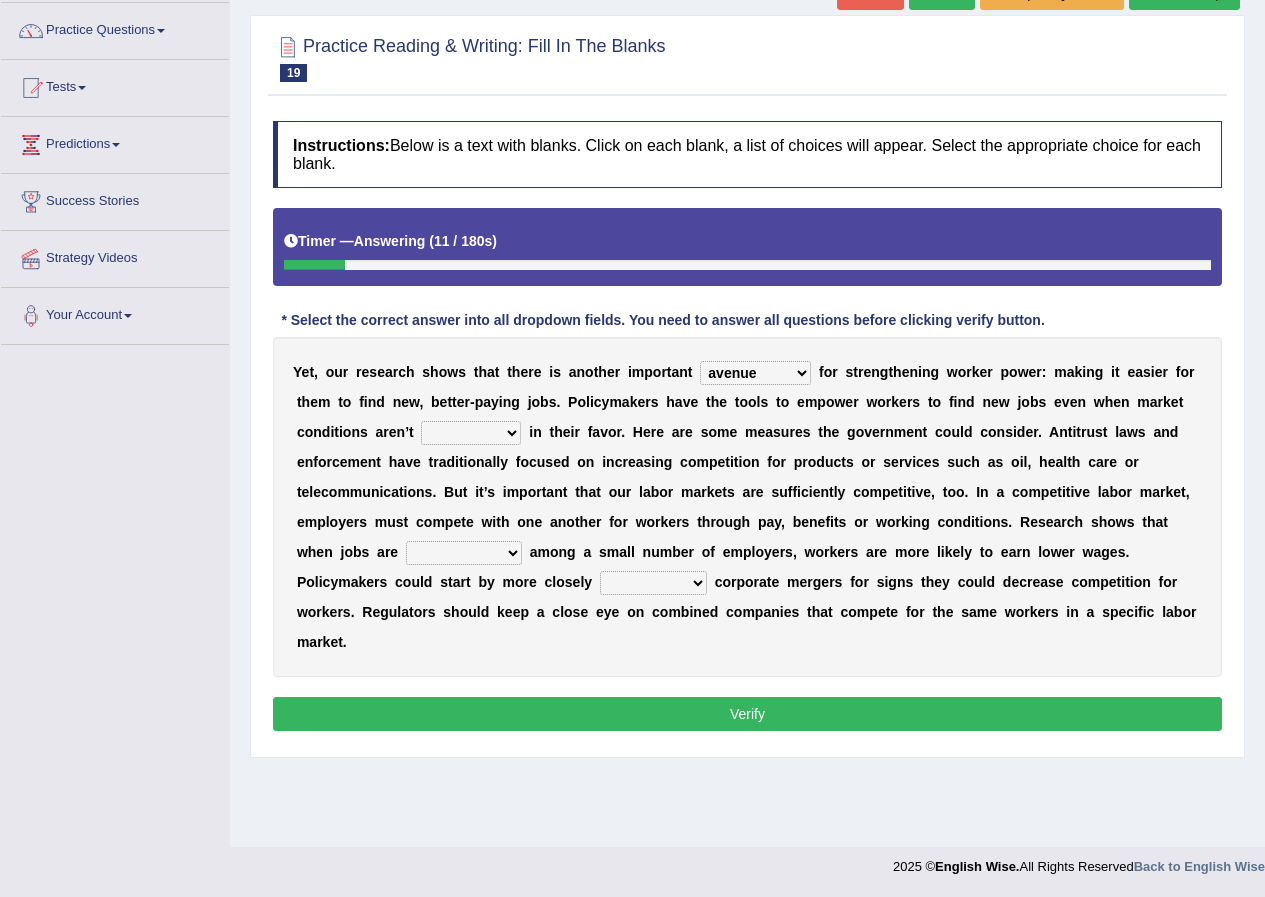 click on "avail engagement avenue annual" at bounding box center [755, 373] 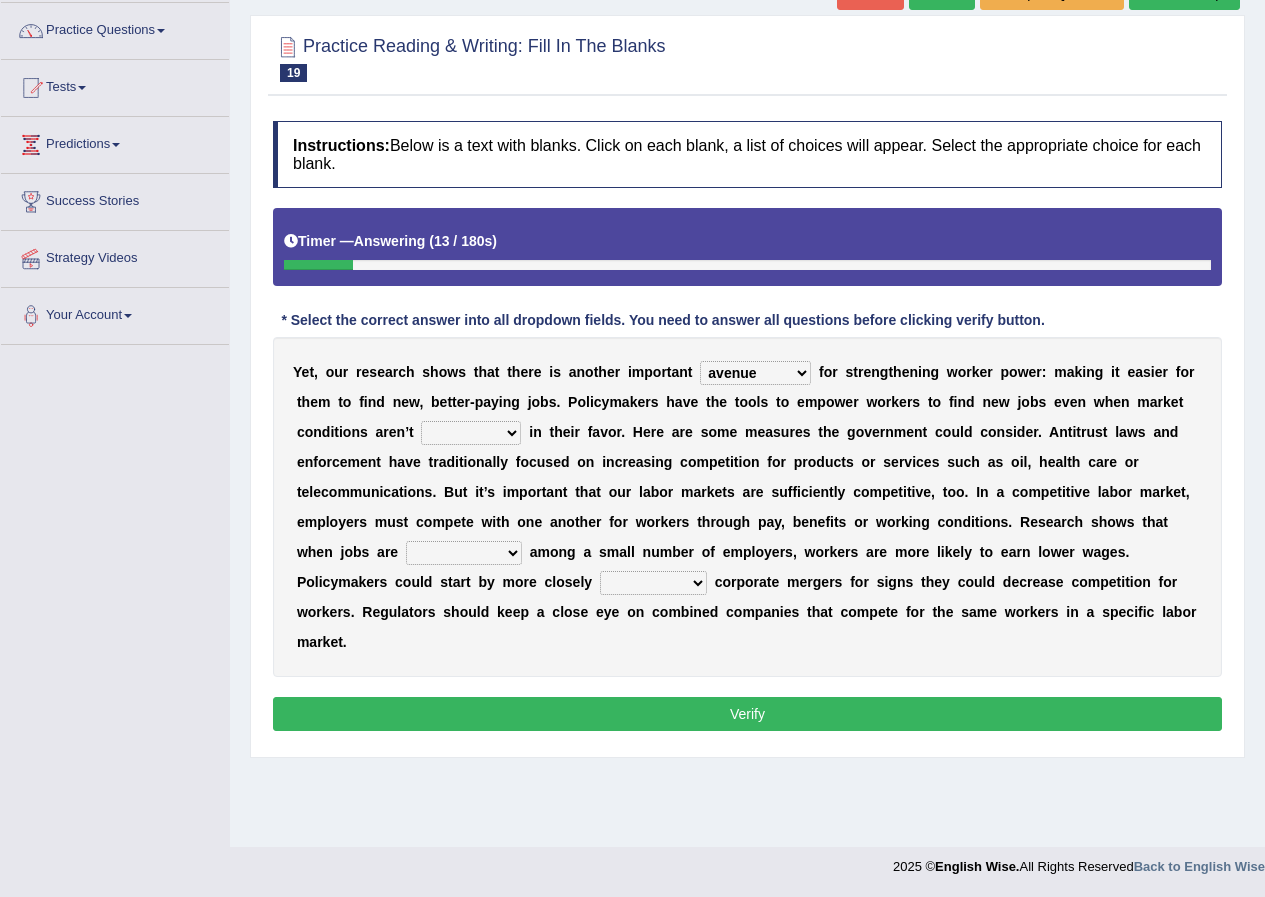 click on "avail engagement avenue annual" at bounding box center (755, 373) 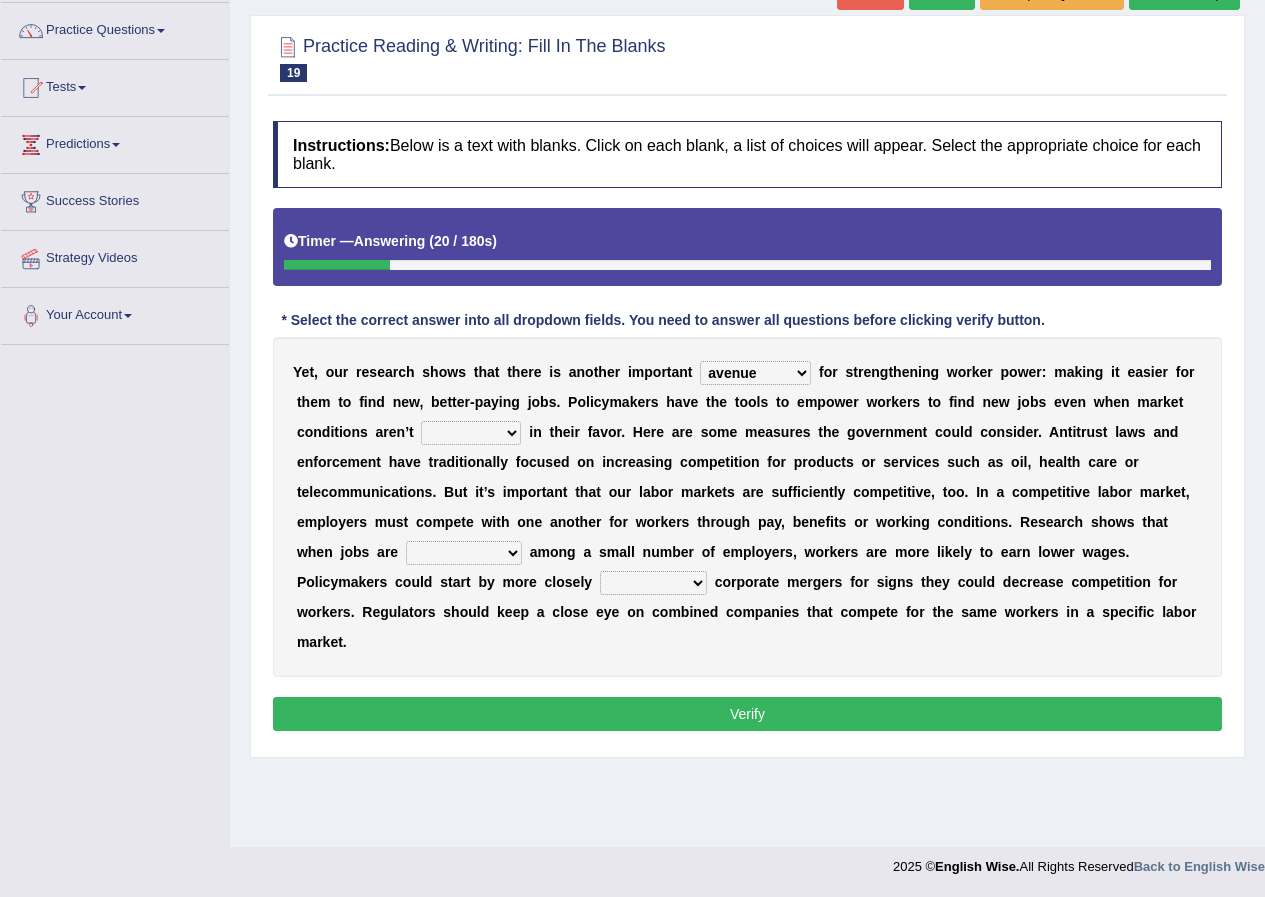 click on "profitable titchy temperate tilted" at bounding box center (471, 433) 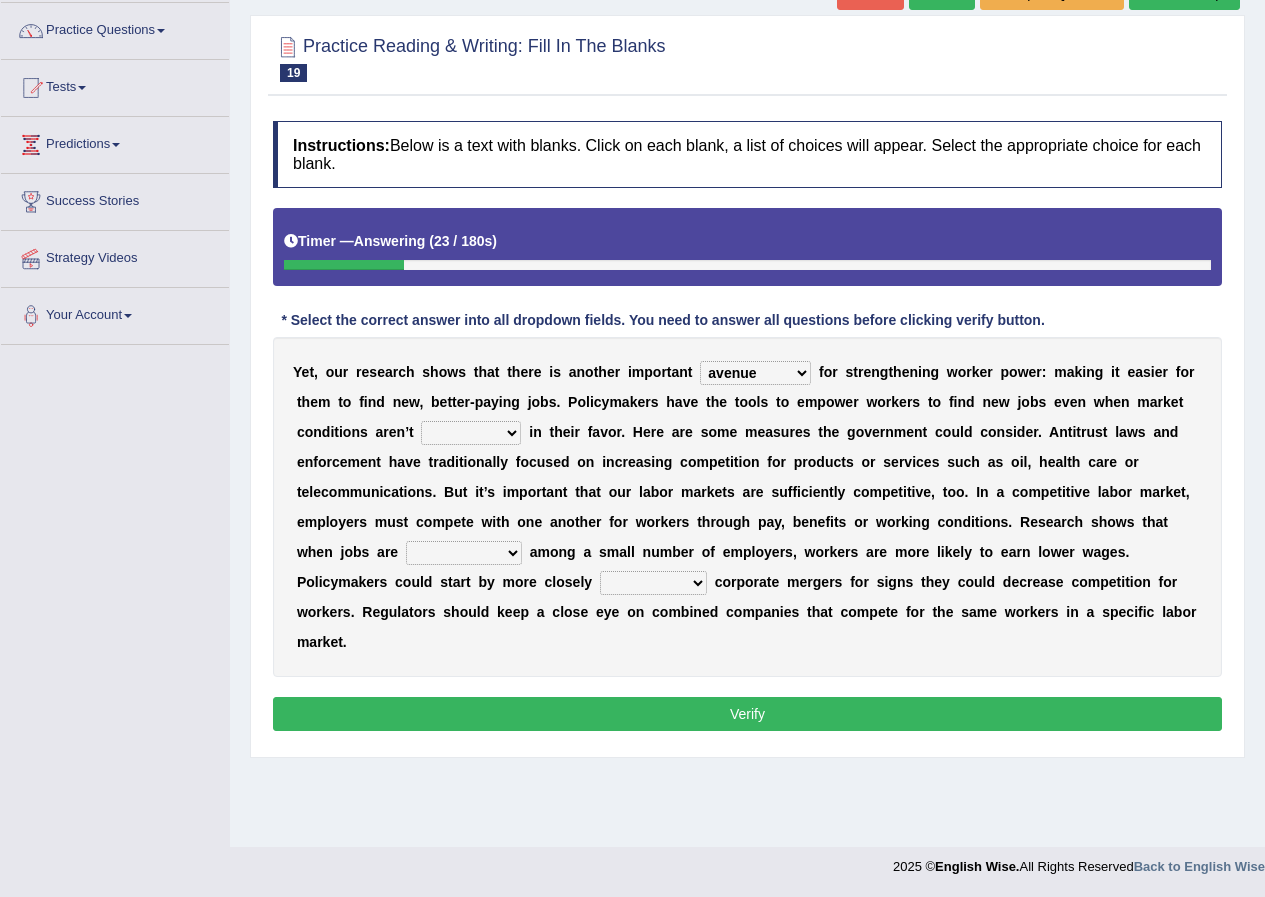 select on "profitable" 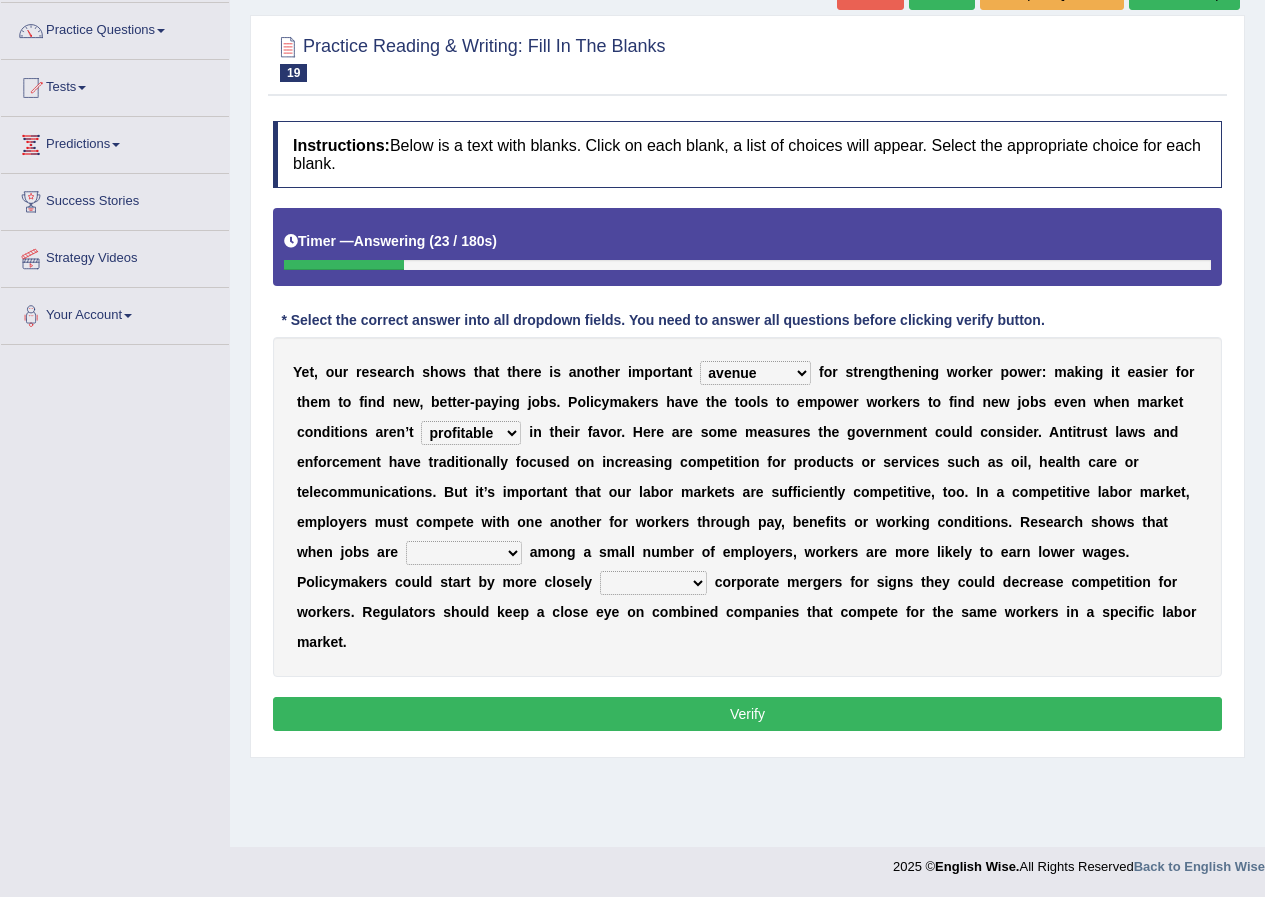 click on "profitable titchy temperate tilted" at bounding box center (471, 433) 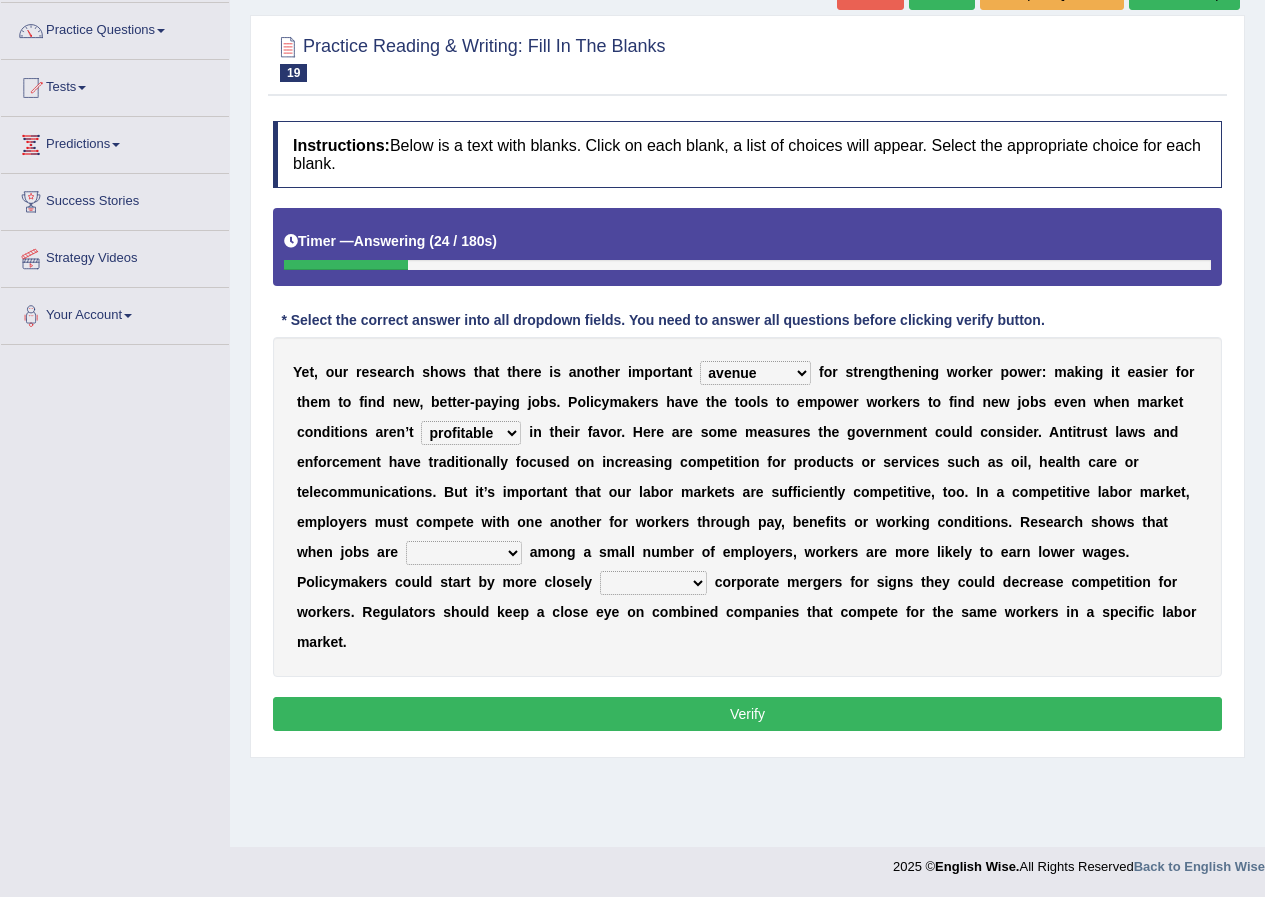 click on "profitable titchy temperate tilted" at bounding box center [471, 433] 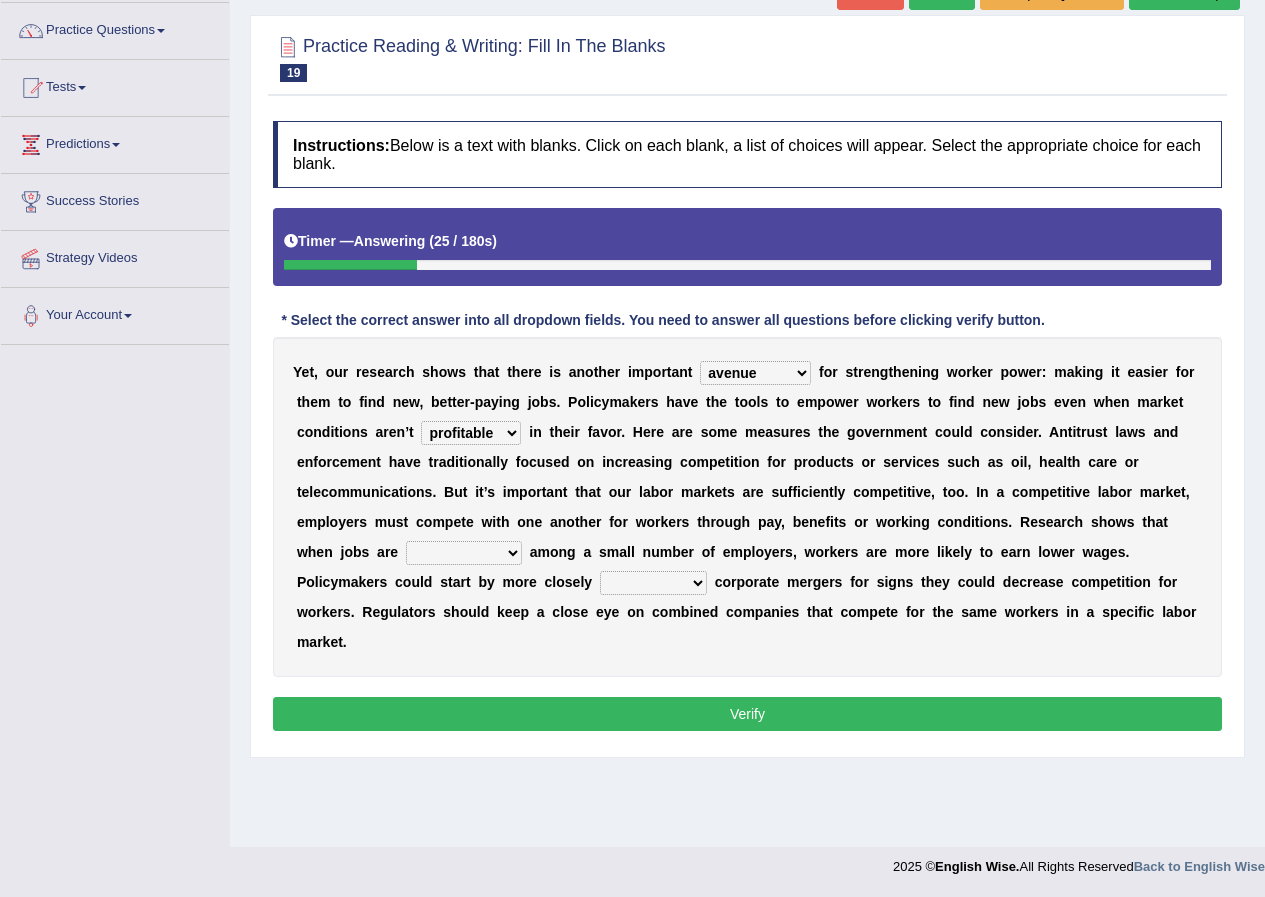 click on "profitable titchy temperate tilted" at bounding box center [471, 433] 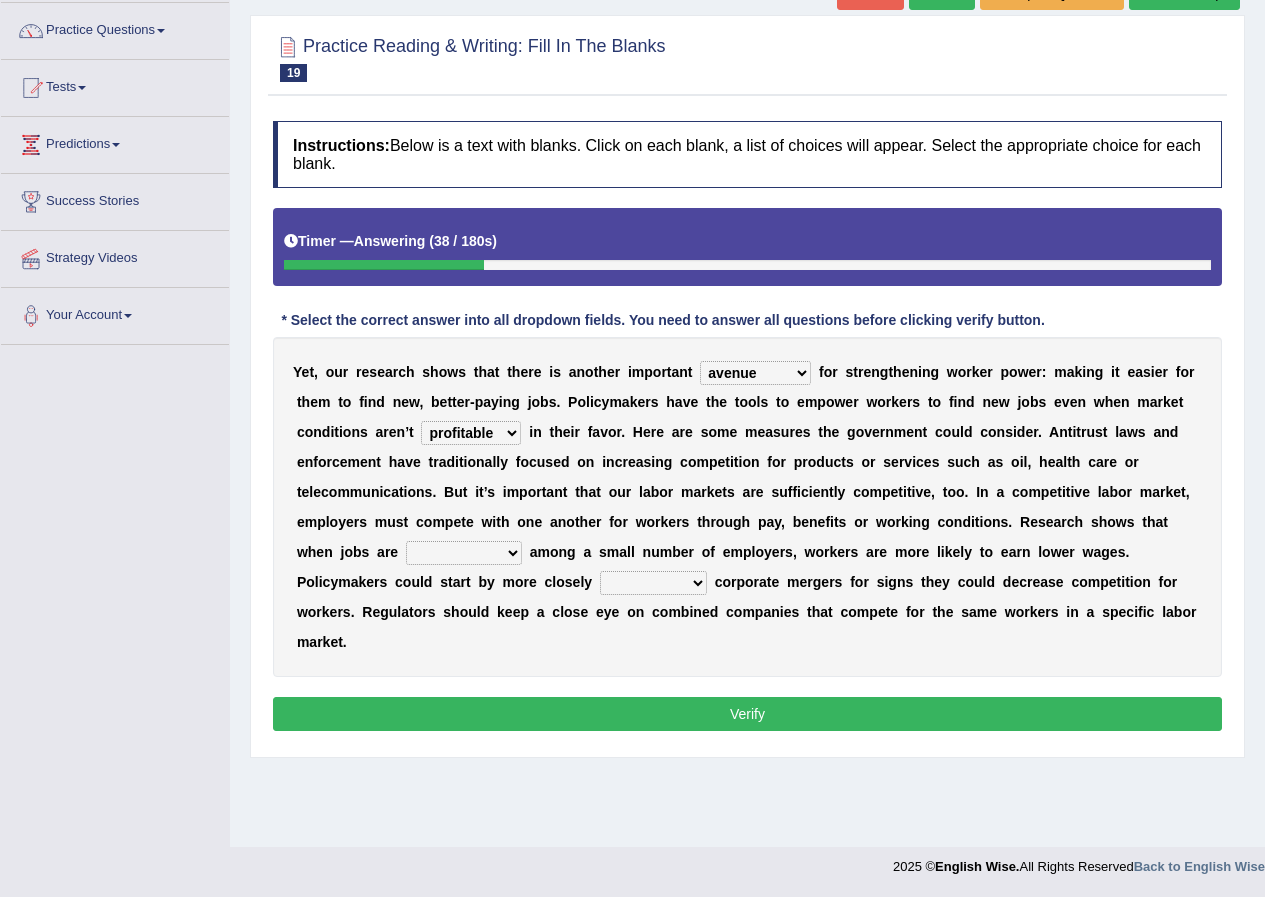 click on "constrained tremendous concentric concentrated" at bounding box center (464, 553) 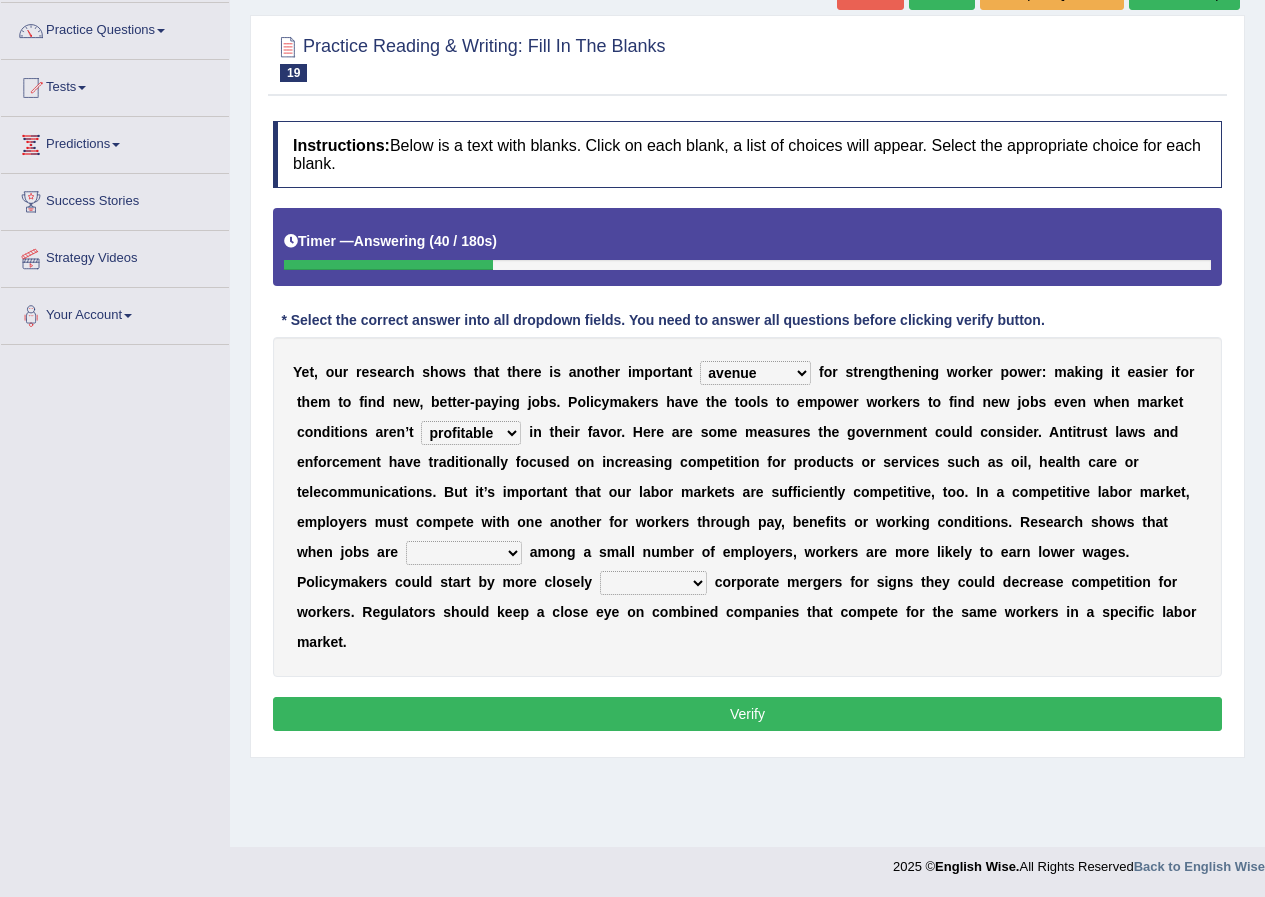 select on "concentrated" 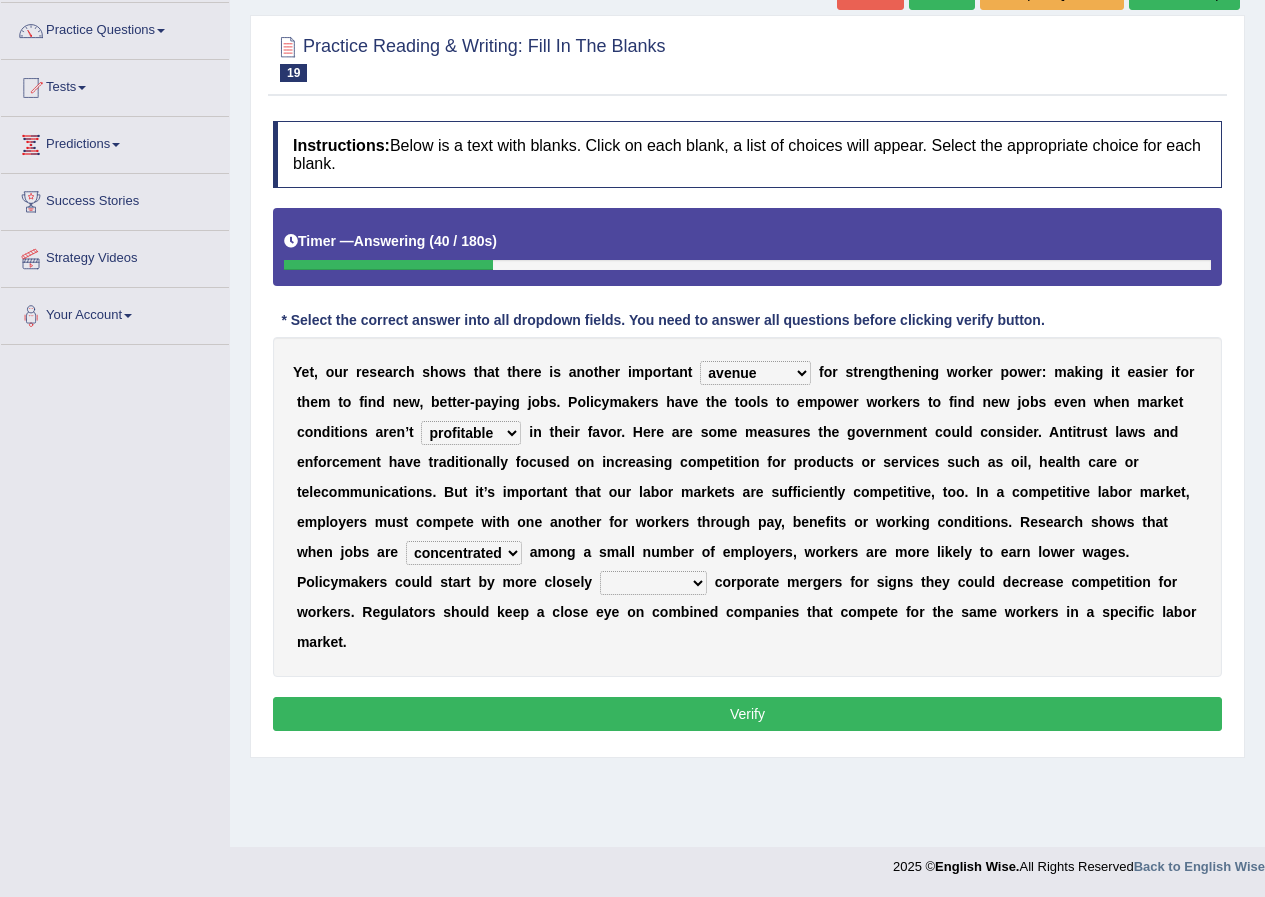 click on "constrained tremendous concentric concentrated" at bounding box center (464, 553) 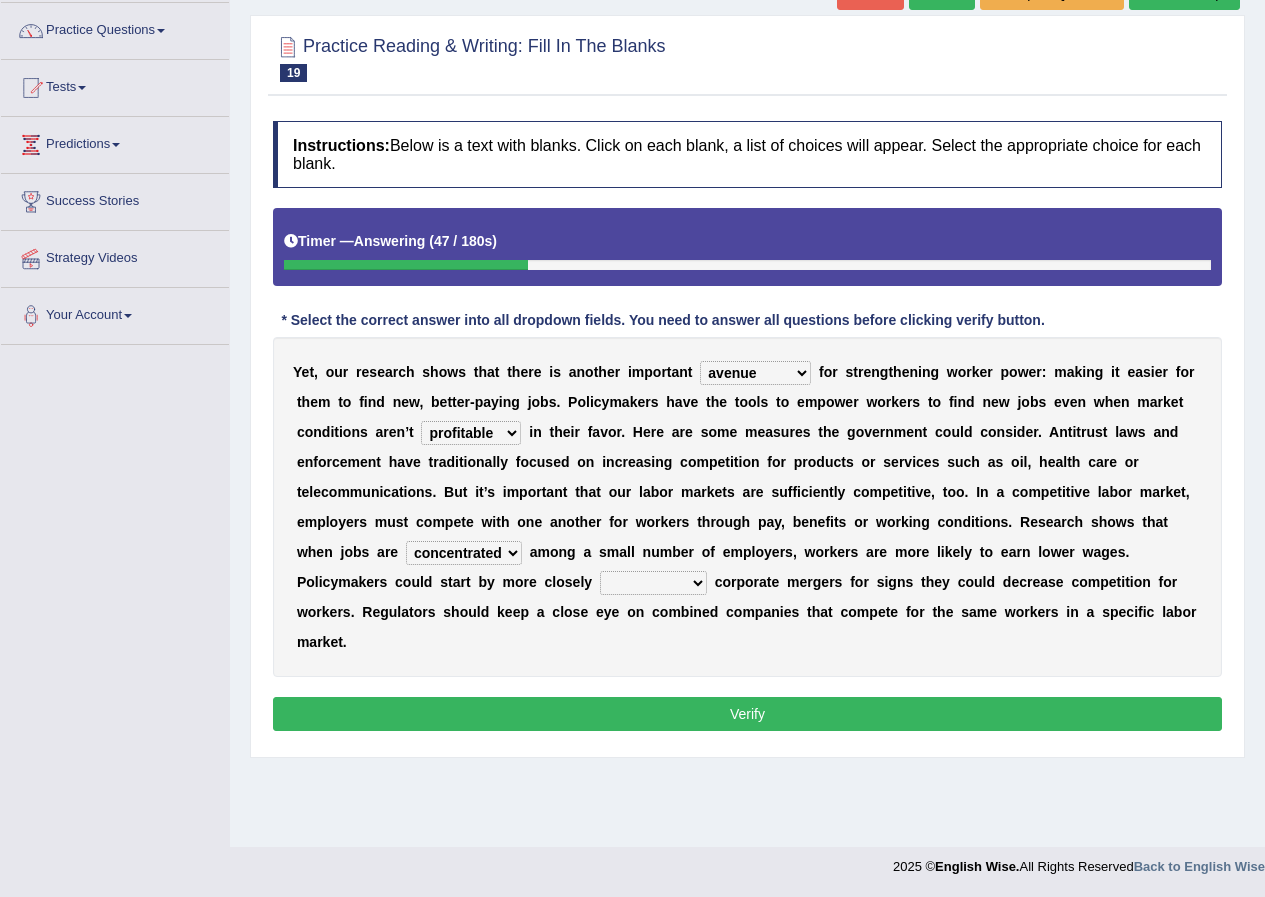 click on "scrutinizing originating scripting emulating" at bounding box center [653, 583] 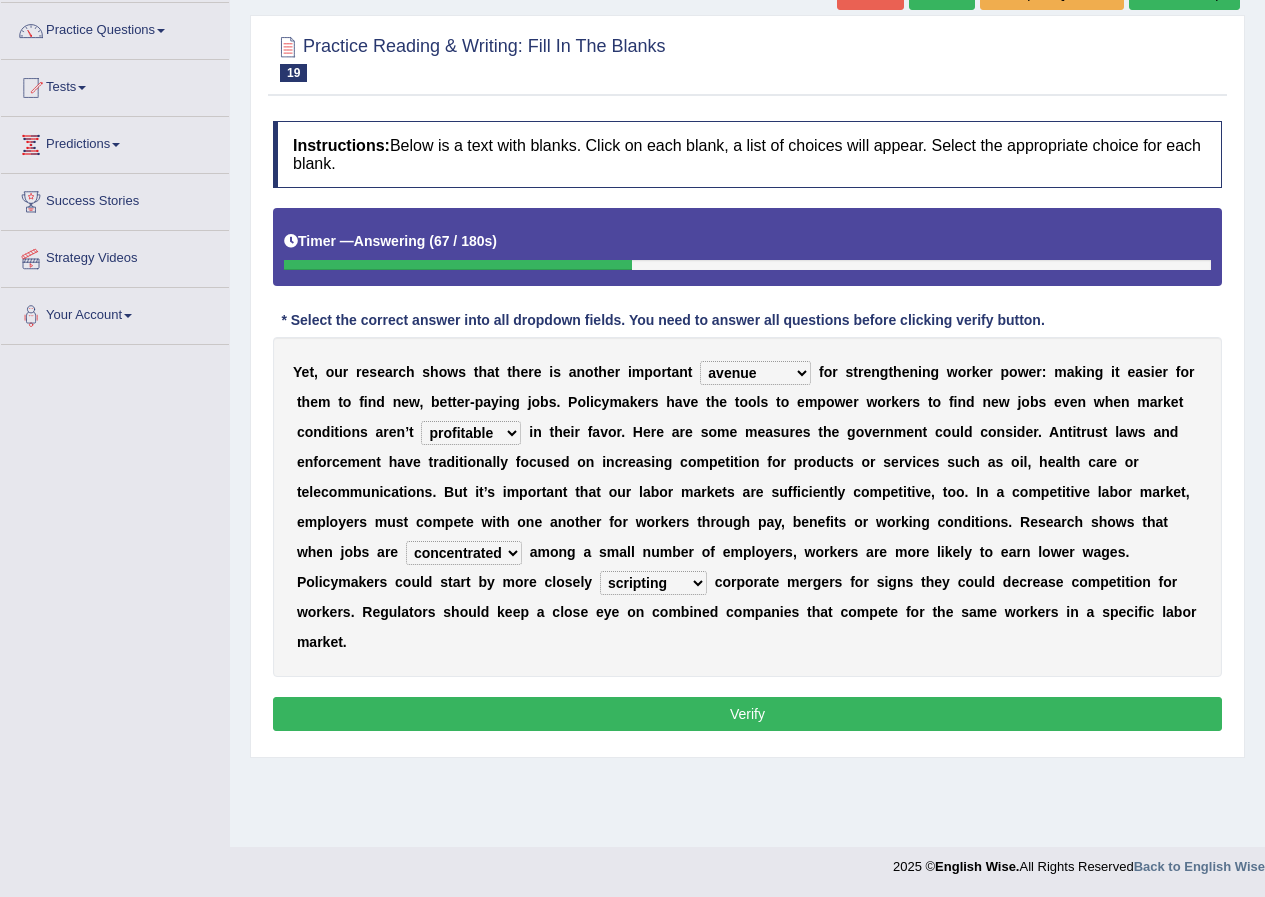 click on "scrutinizing originating scripting emulating" at bounding box center (653, 583) 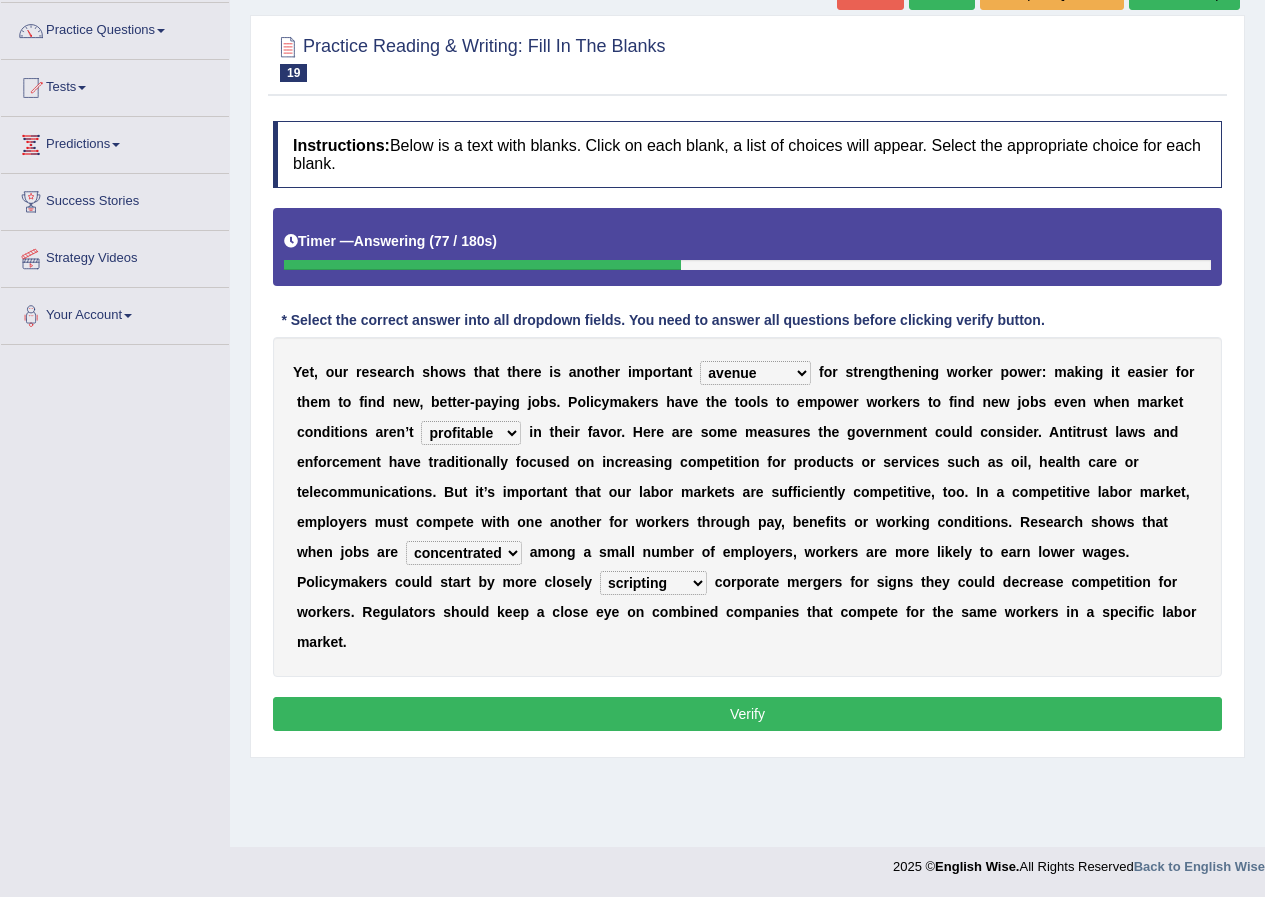 click on "scrutinizing originating scripting emulating" at bounding box center [653, 583] 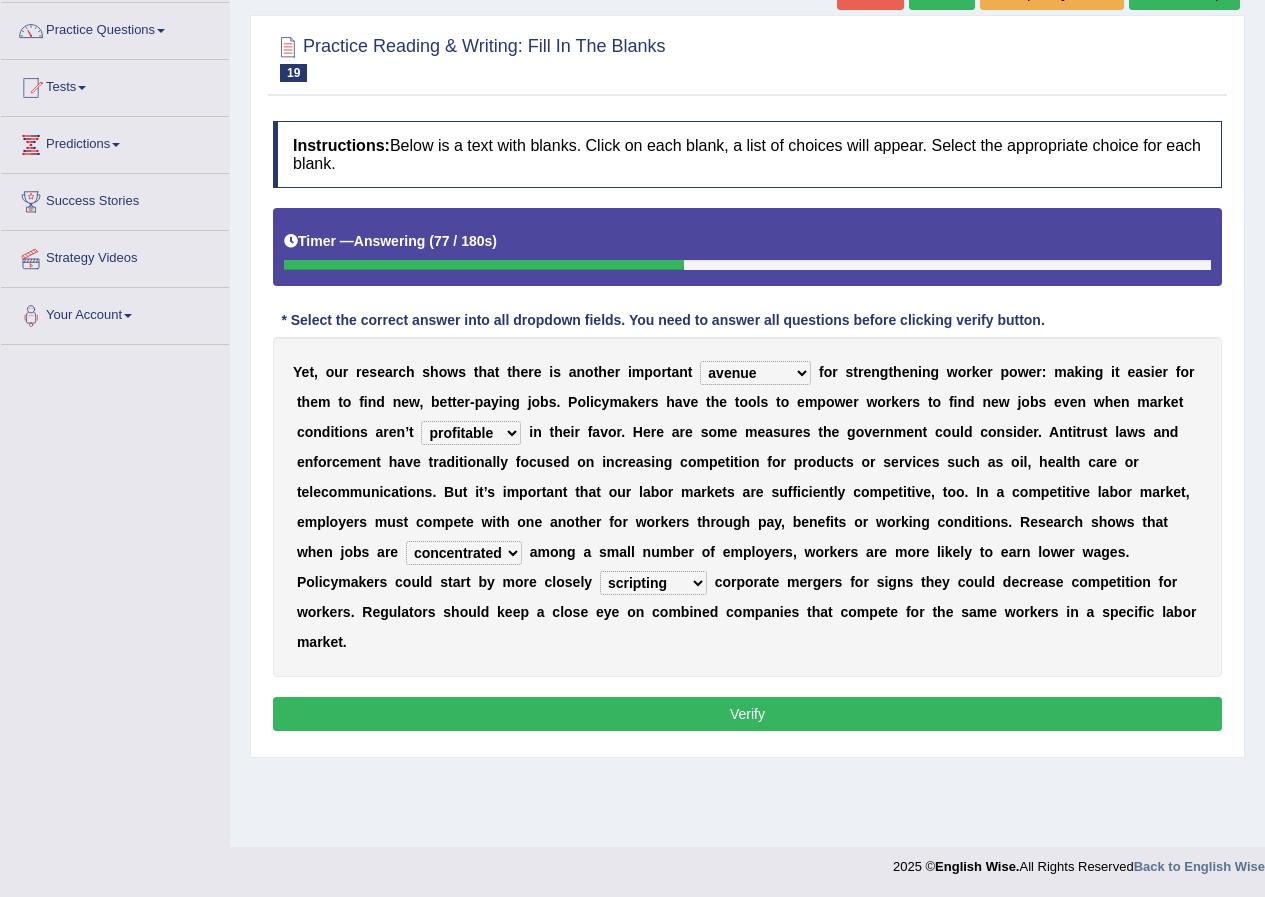 select on "scrutinizing" 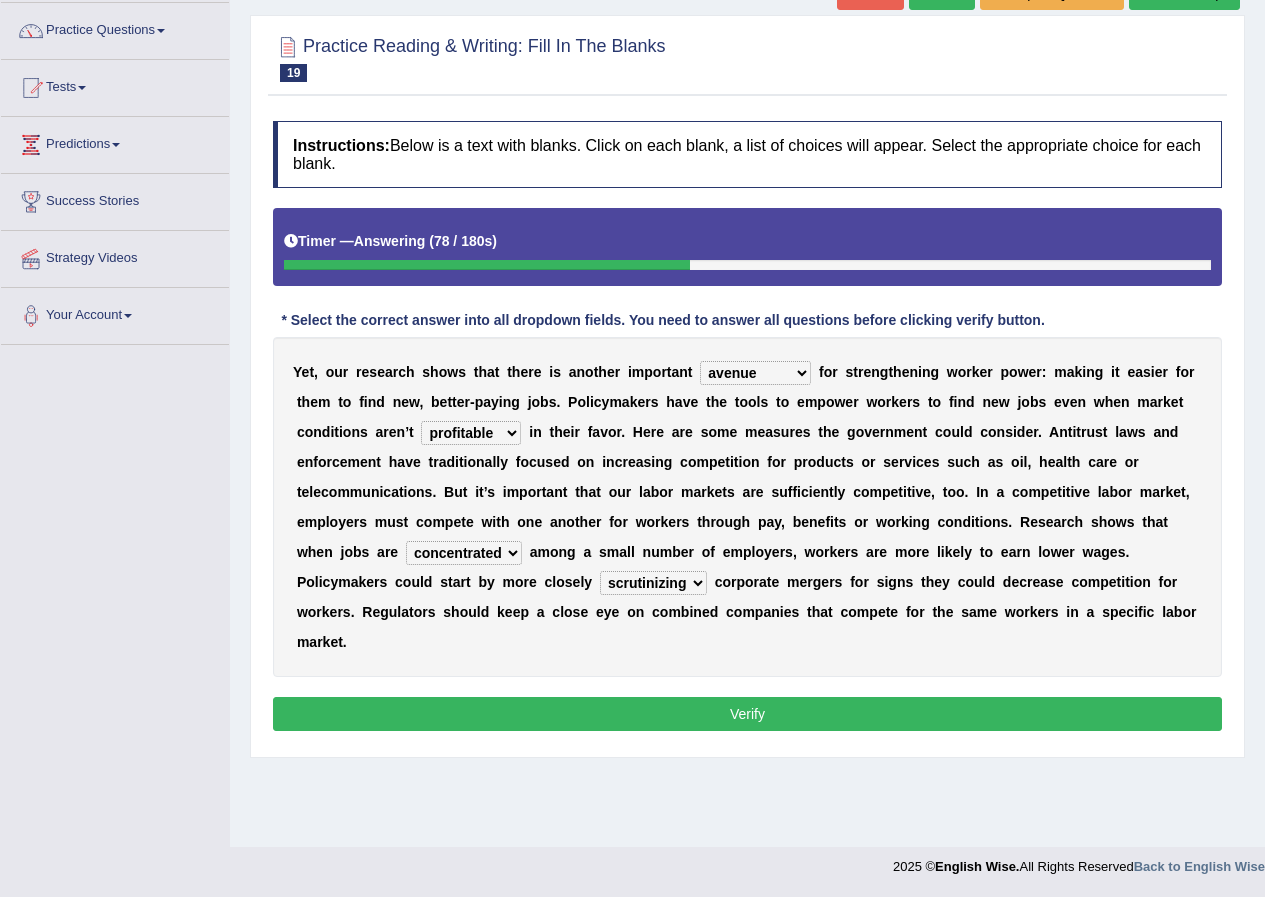 click on "Verify" at bounding box center (747, 714) 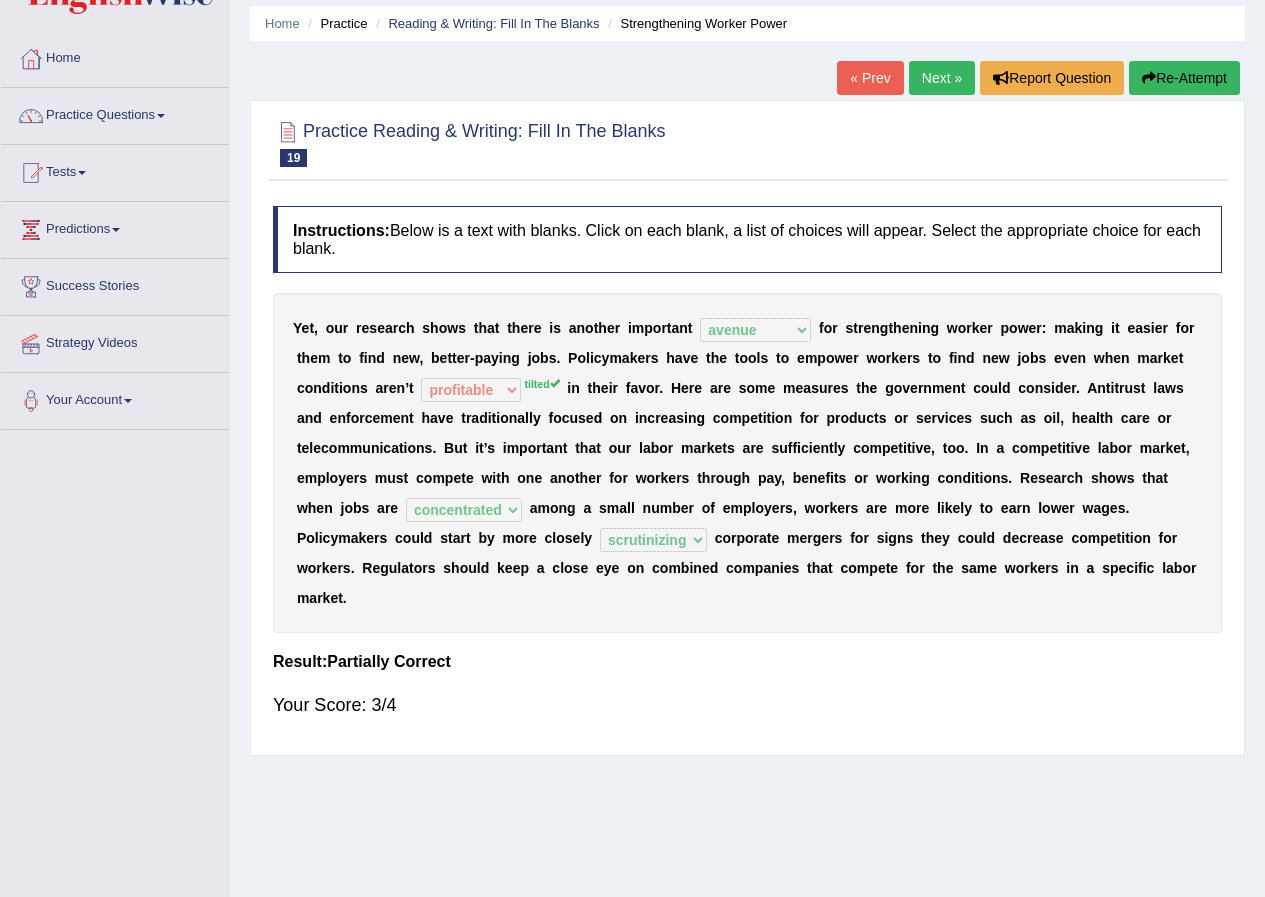 scroll, scrollTop: 0, scrollLeft: 0, axis: both 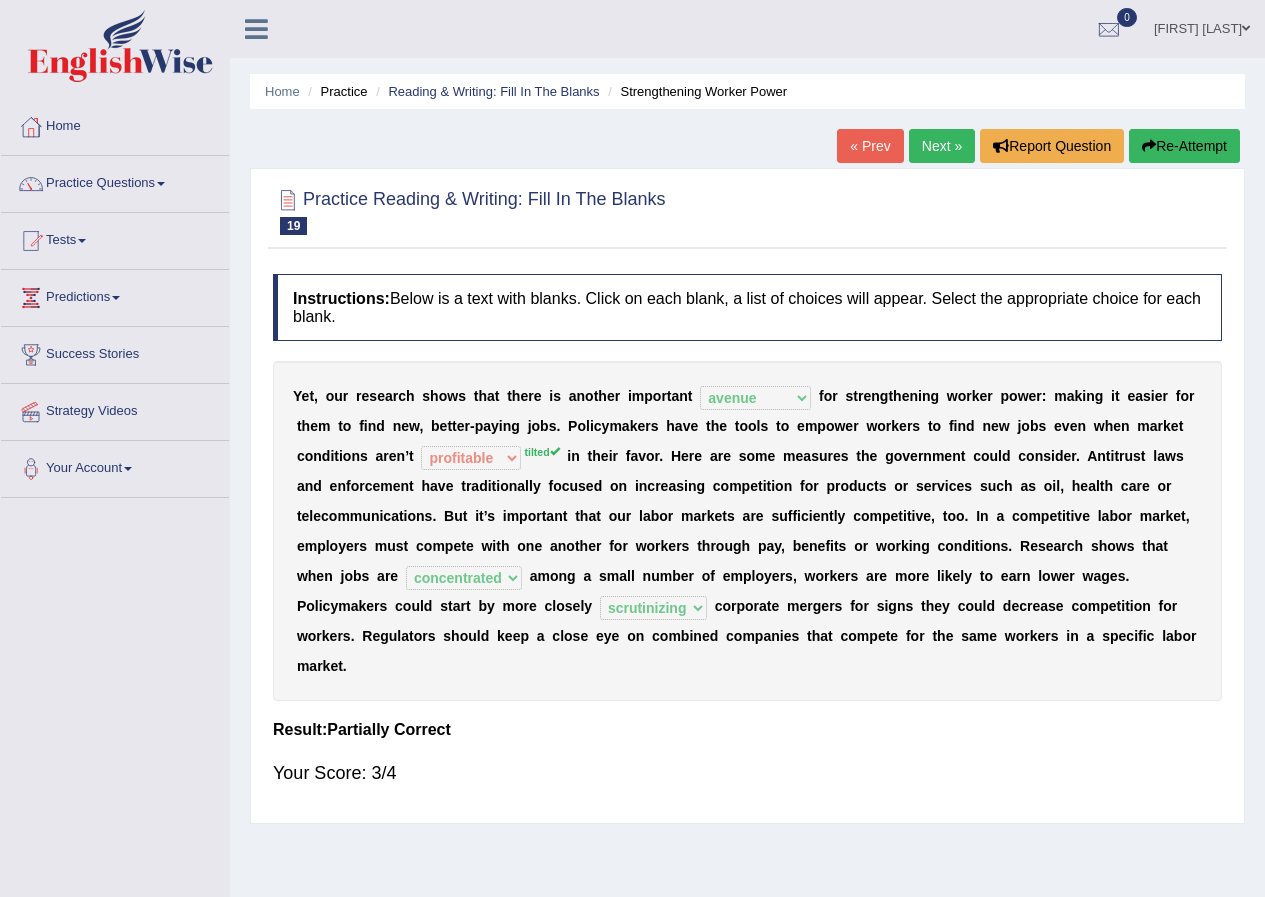 click on "Next »" at bounding box center [942, 146] 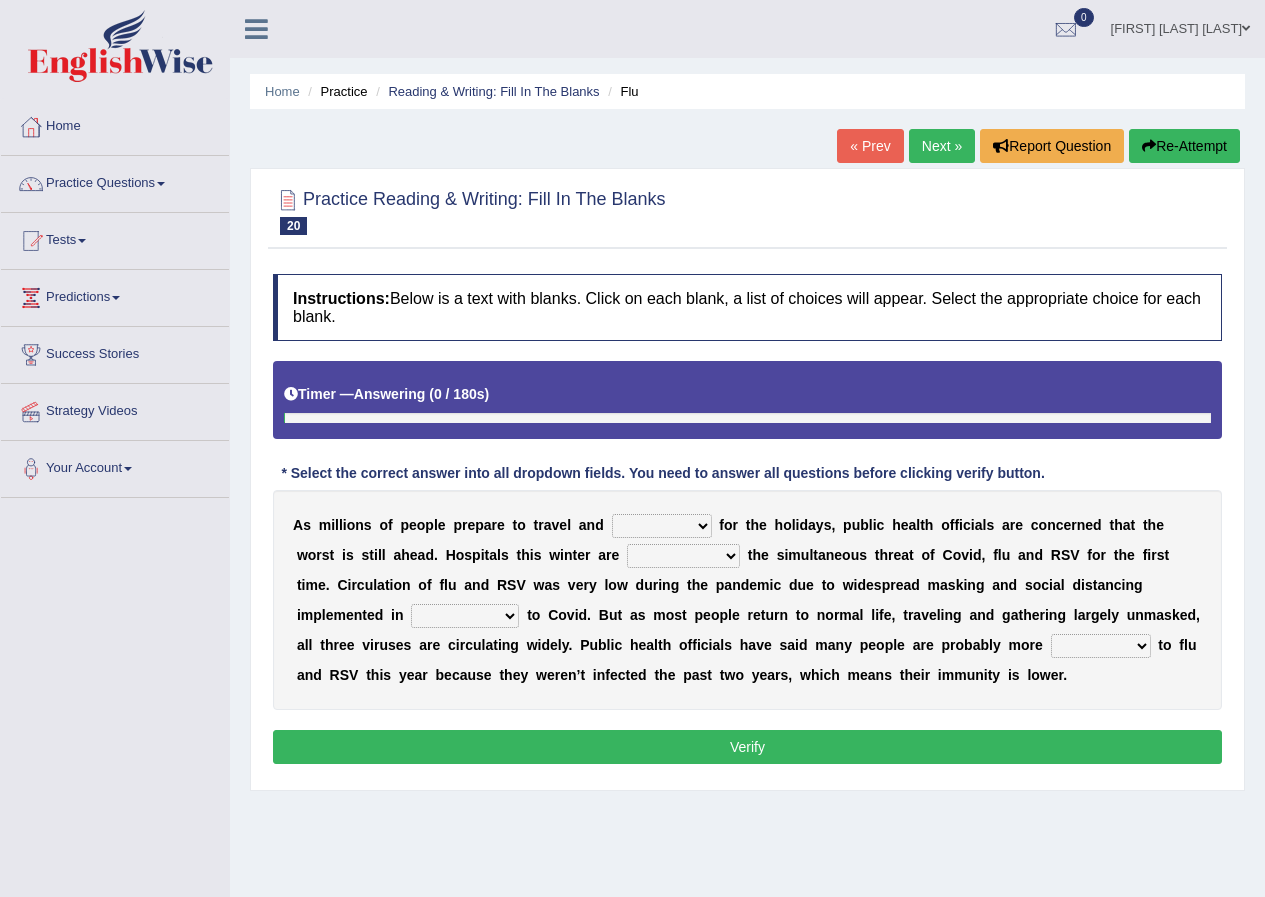 scroll, scrollTop: 0, scrollLeft: 0, axis: both 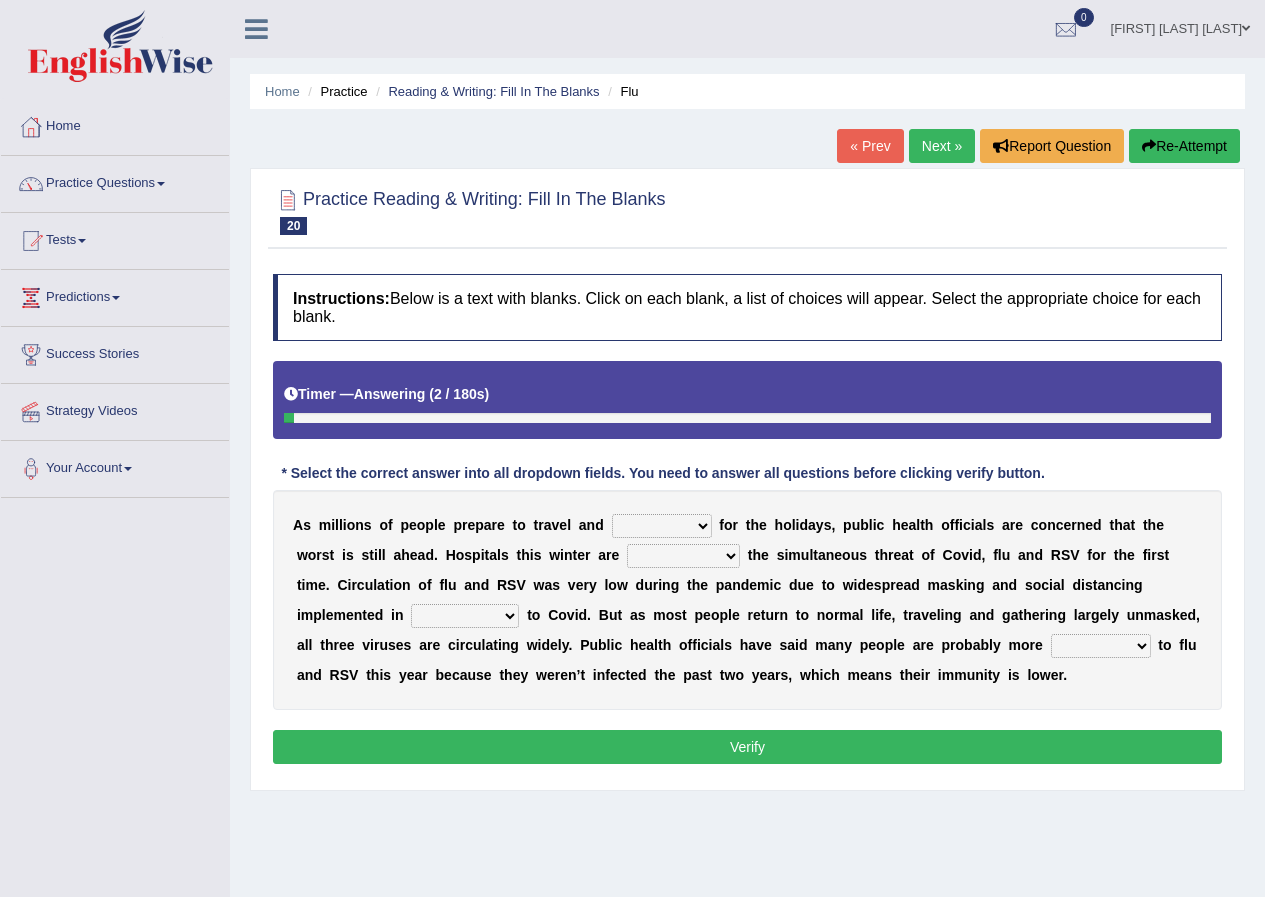 click on "gather hide slumber migrate" at bounding box center (662, 526) 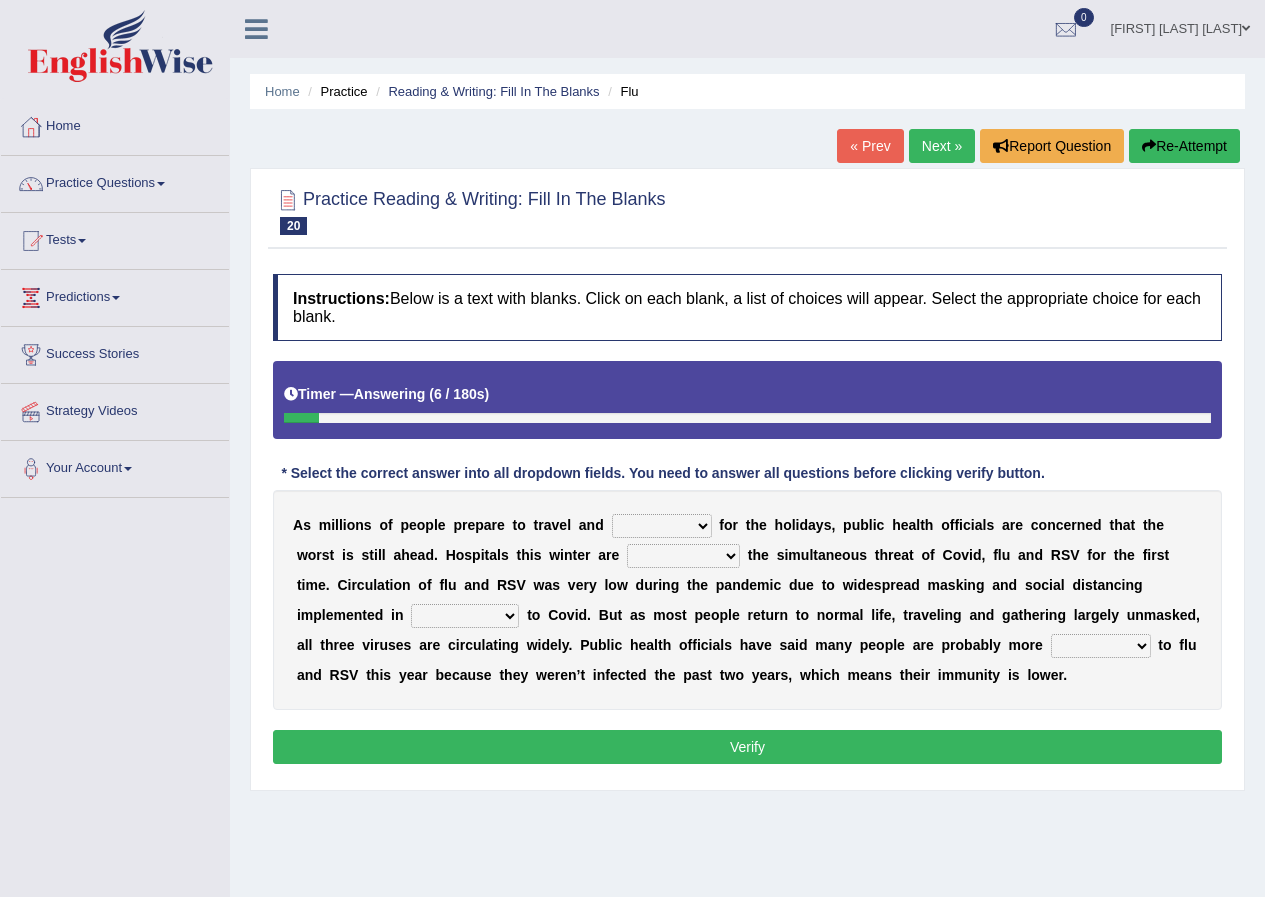 select on "migrate" 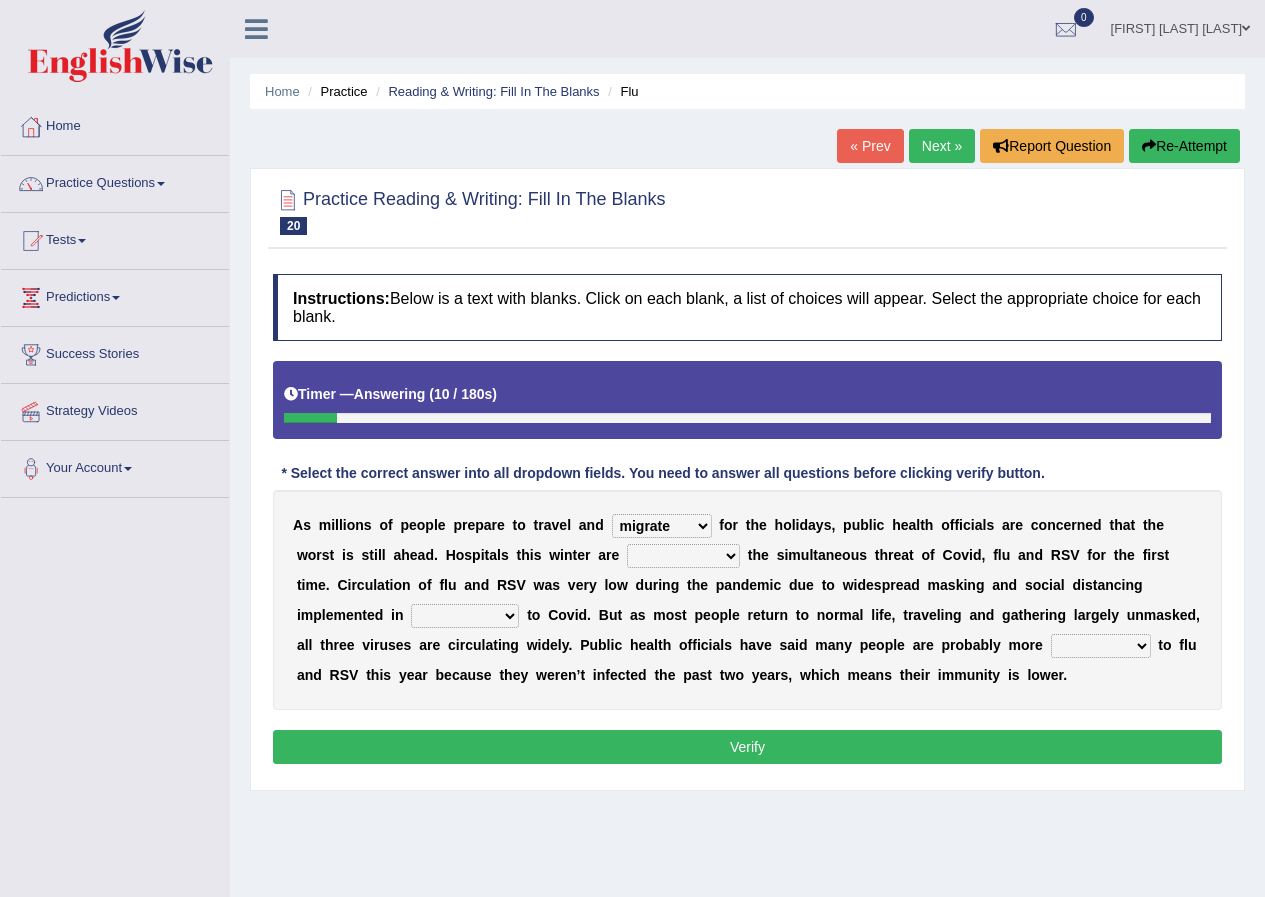click on "facing accounting challenging constructing" at bounding box center (683, 556) 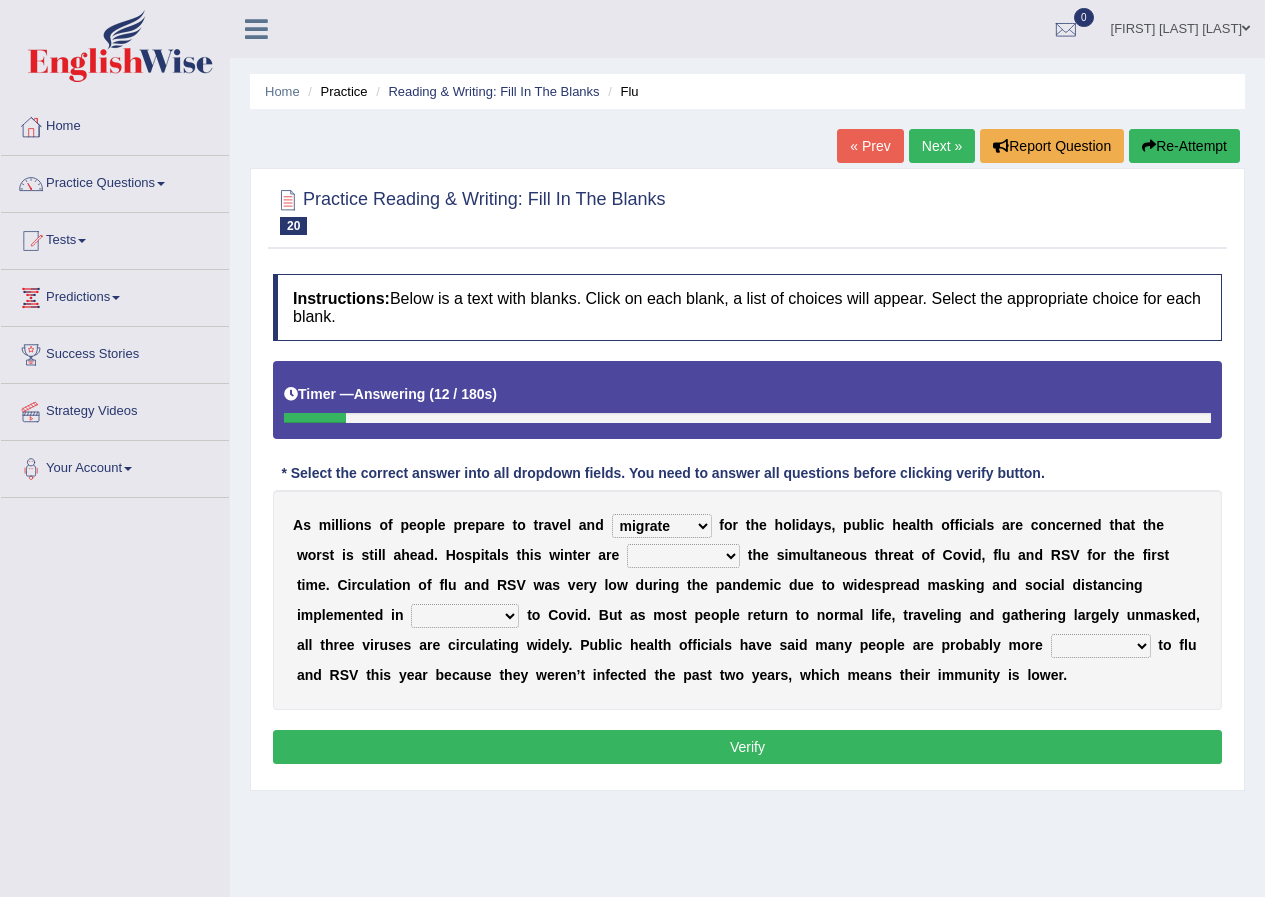 select on "facing" 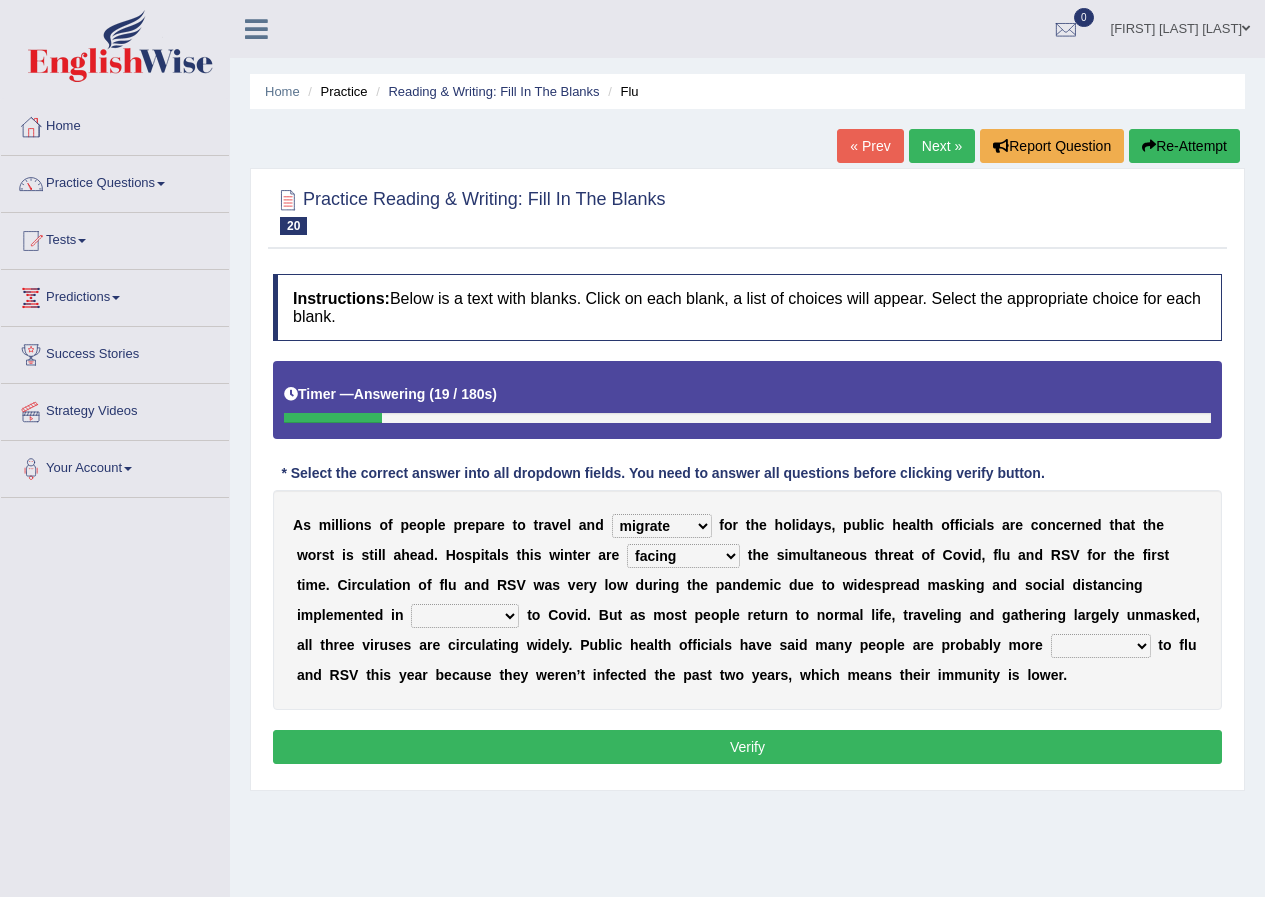 click on "comparison response place order" at bounding box center [465, 616] 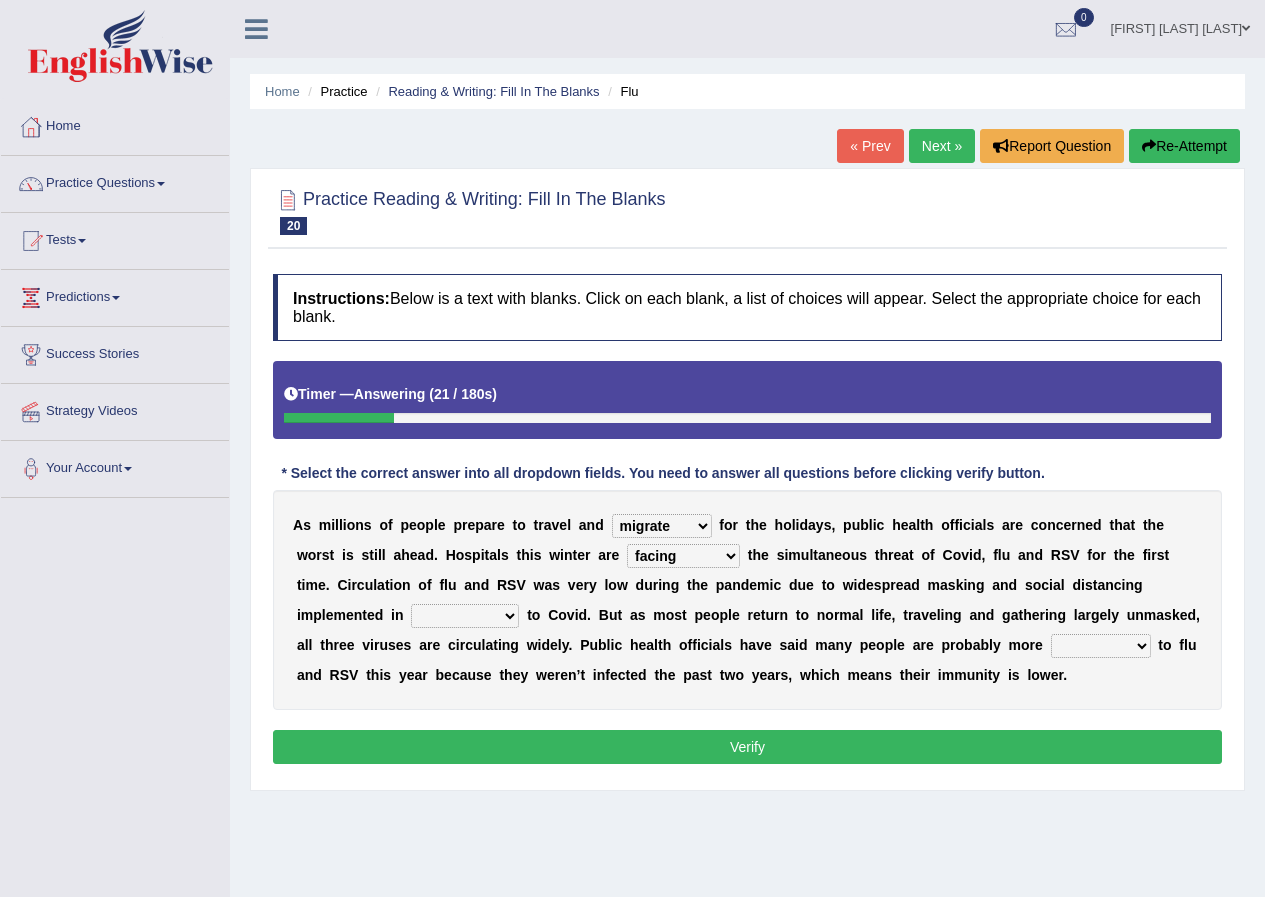 select on "response" 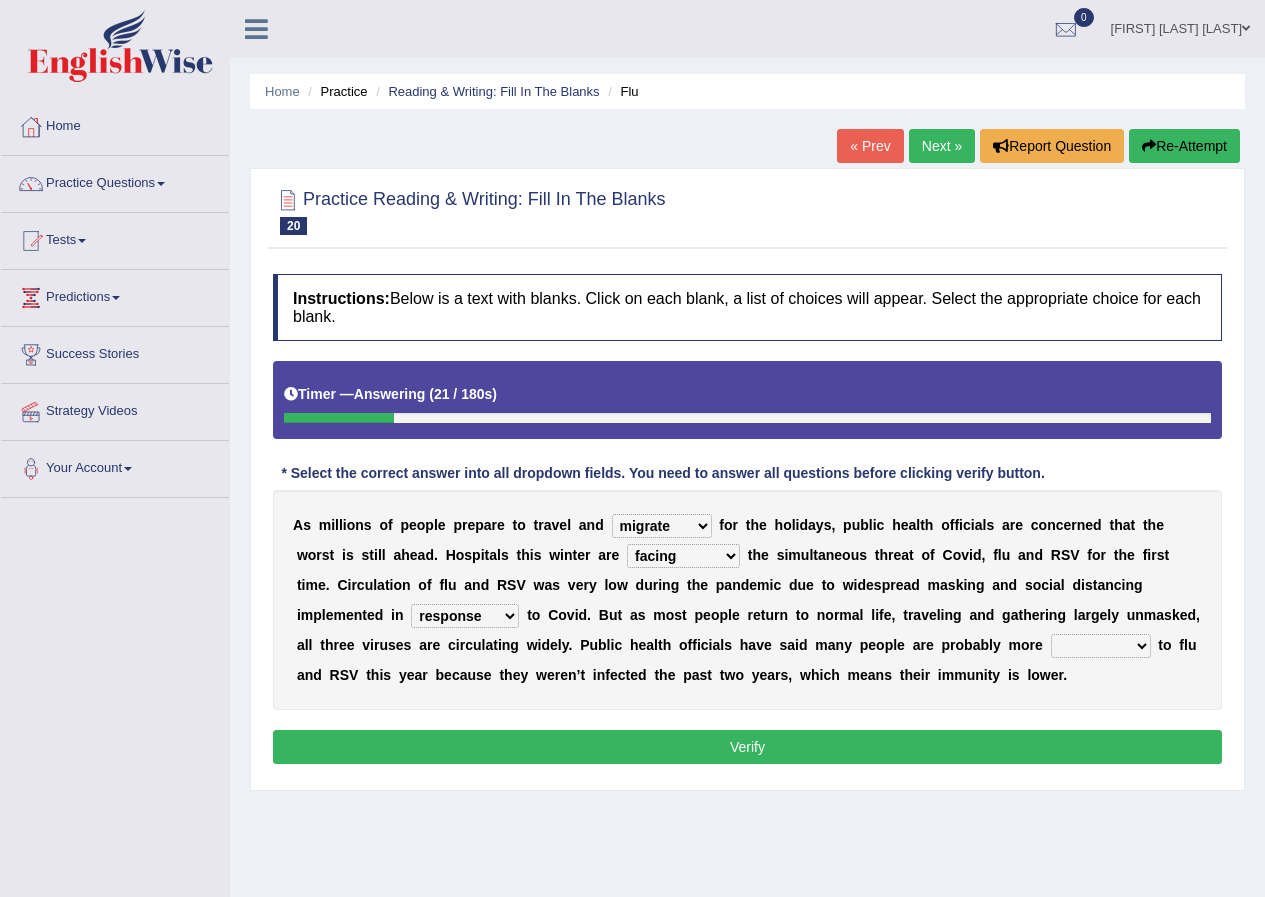 click on "comparison response place order" at bounding box center (465, 616) 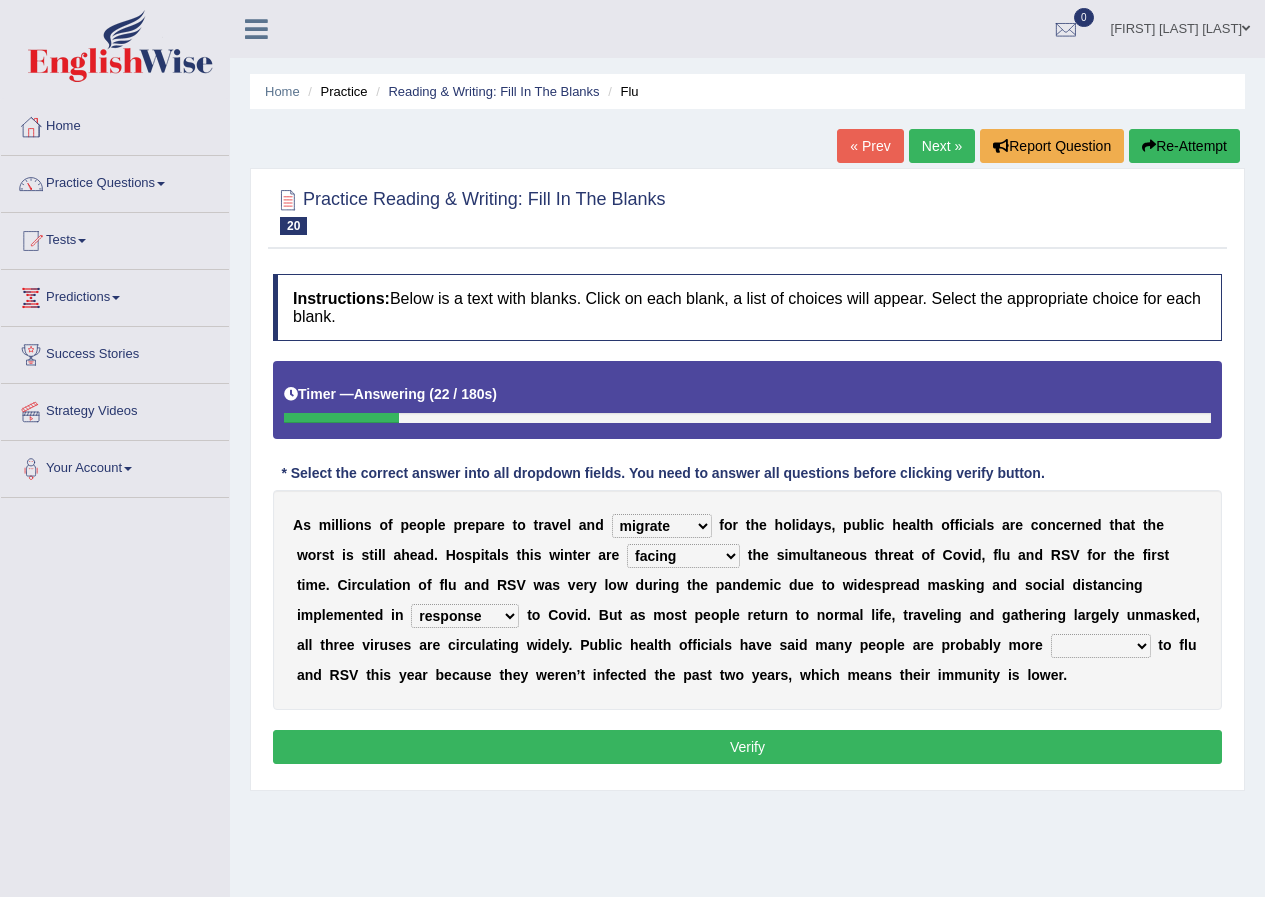 click on "comparison response place order" at bounding box center (465, 616) 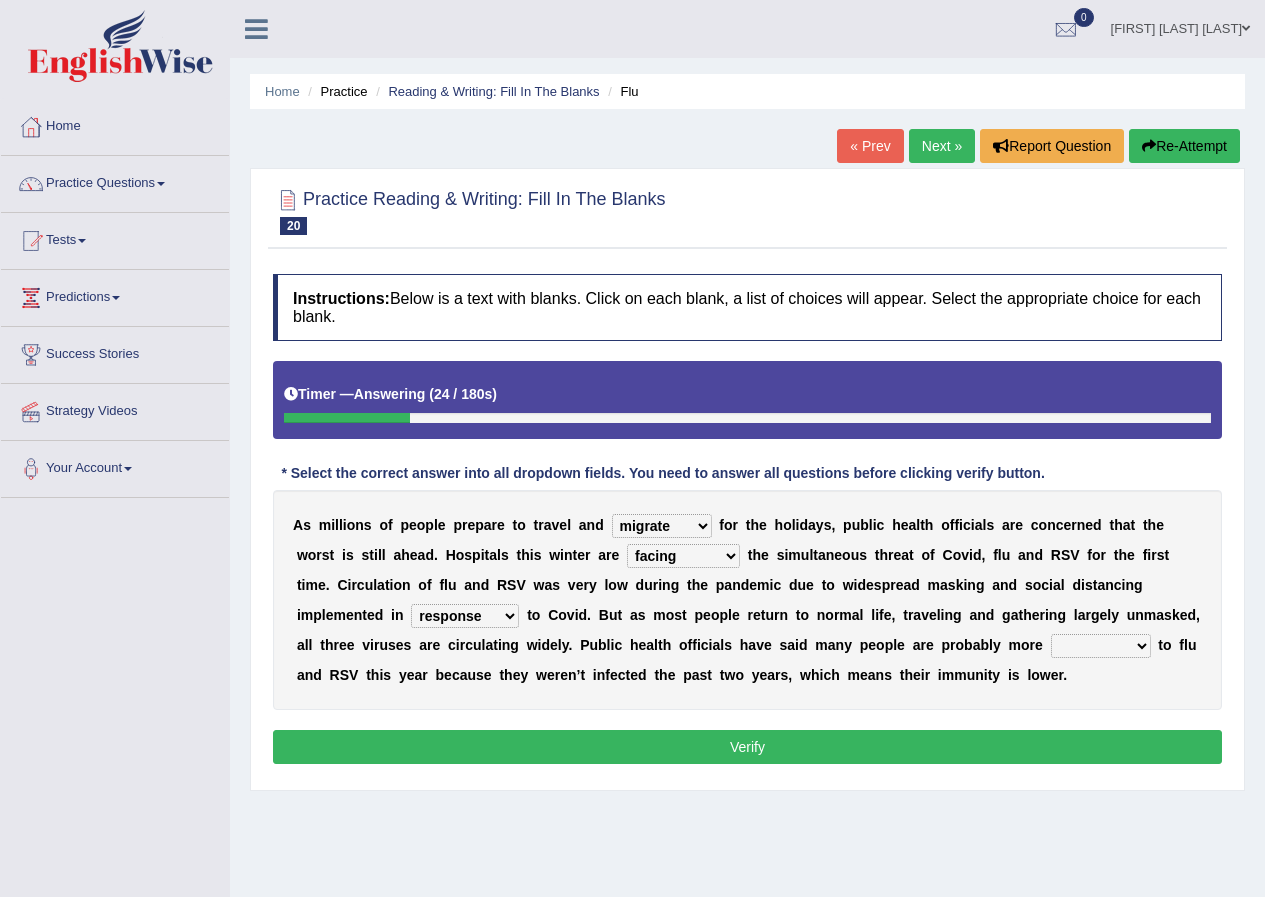 click on "comparison response place order" at bounding box center [465, 616] 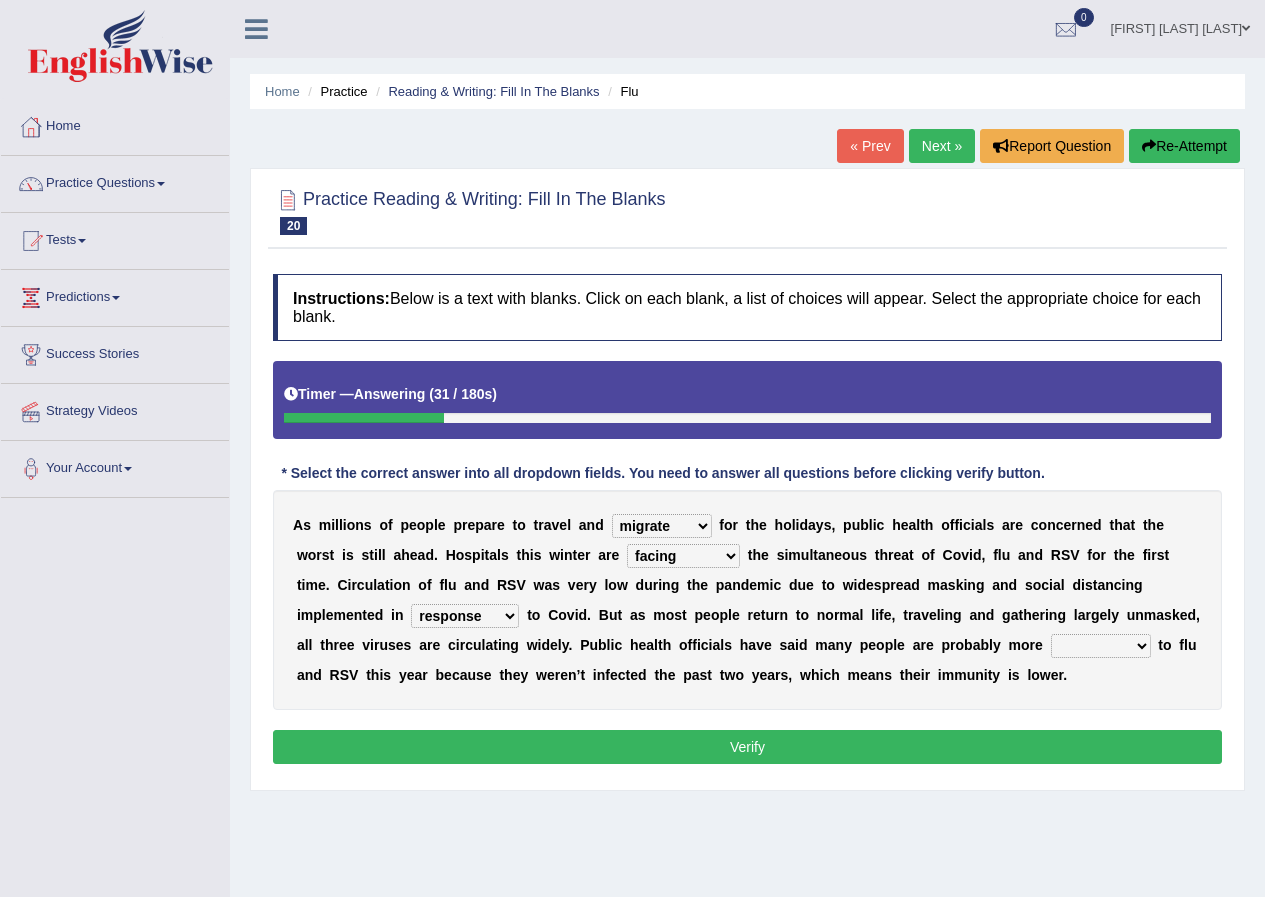 click on "attainable sensible vulnerable accessible" at bounding box center (1101, 646) 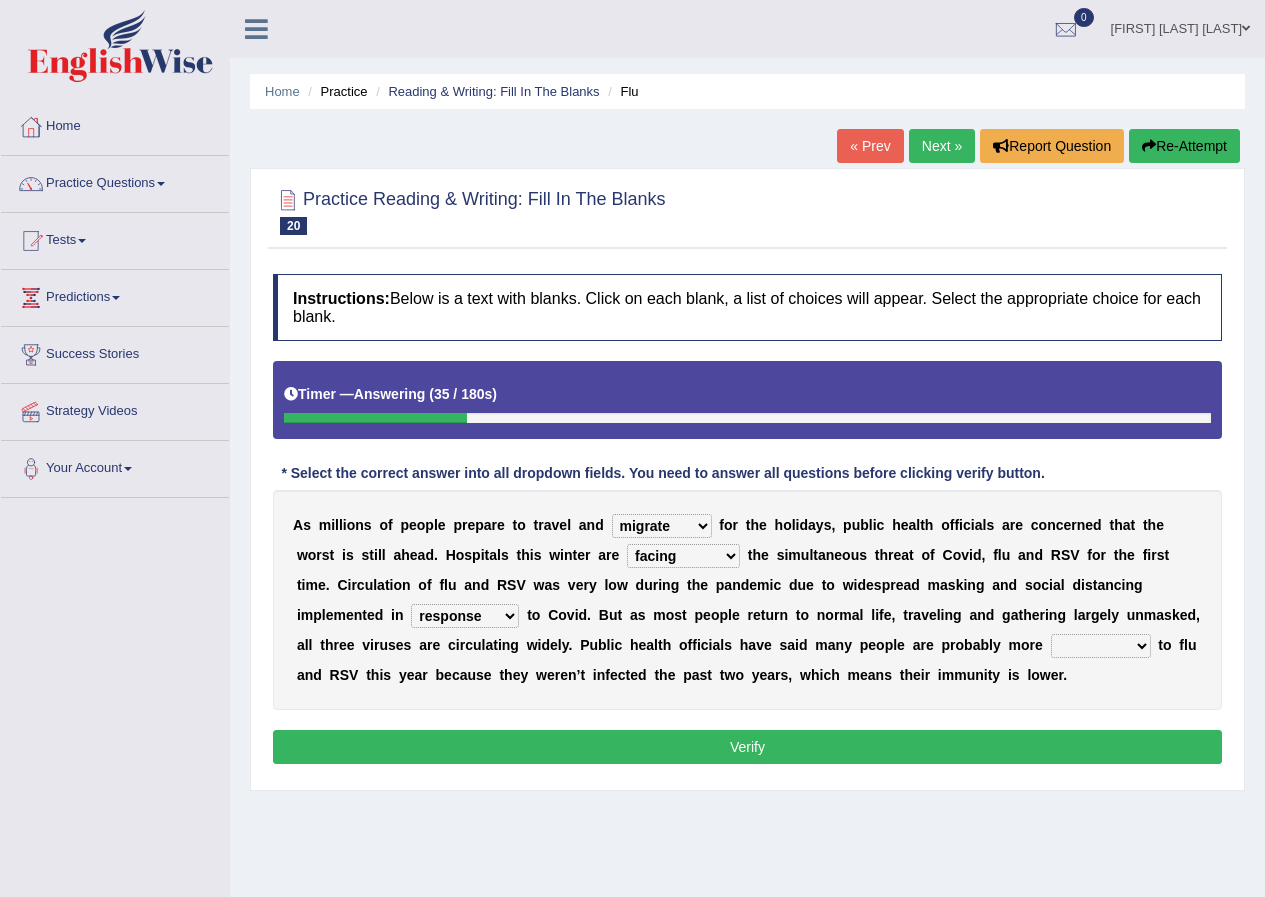 select on "vulnerable" 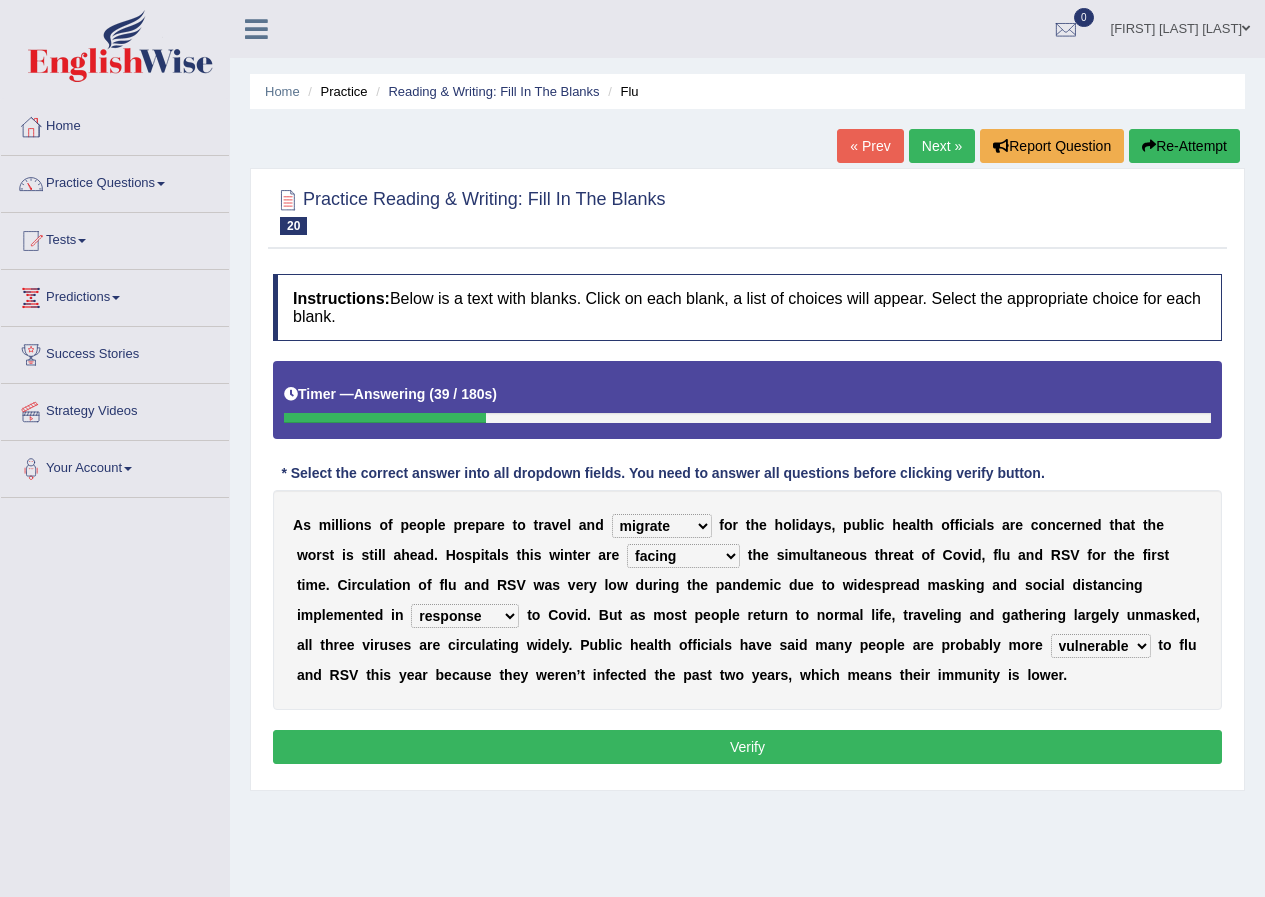 click on "Verify" at bounding box center [747, 747] 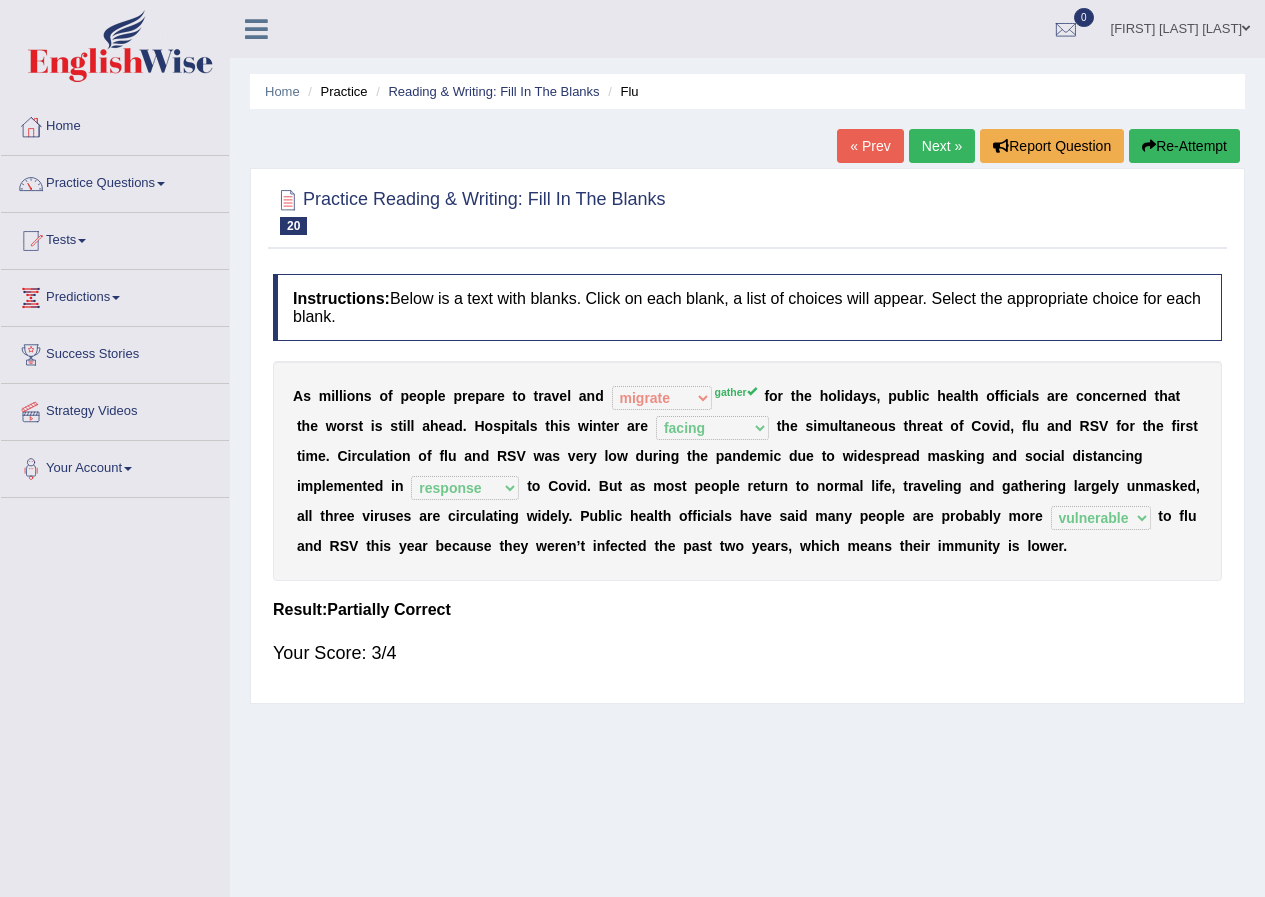 click on "Next »" at bounding box center [942, 146] 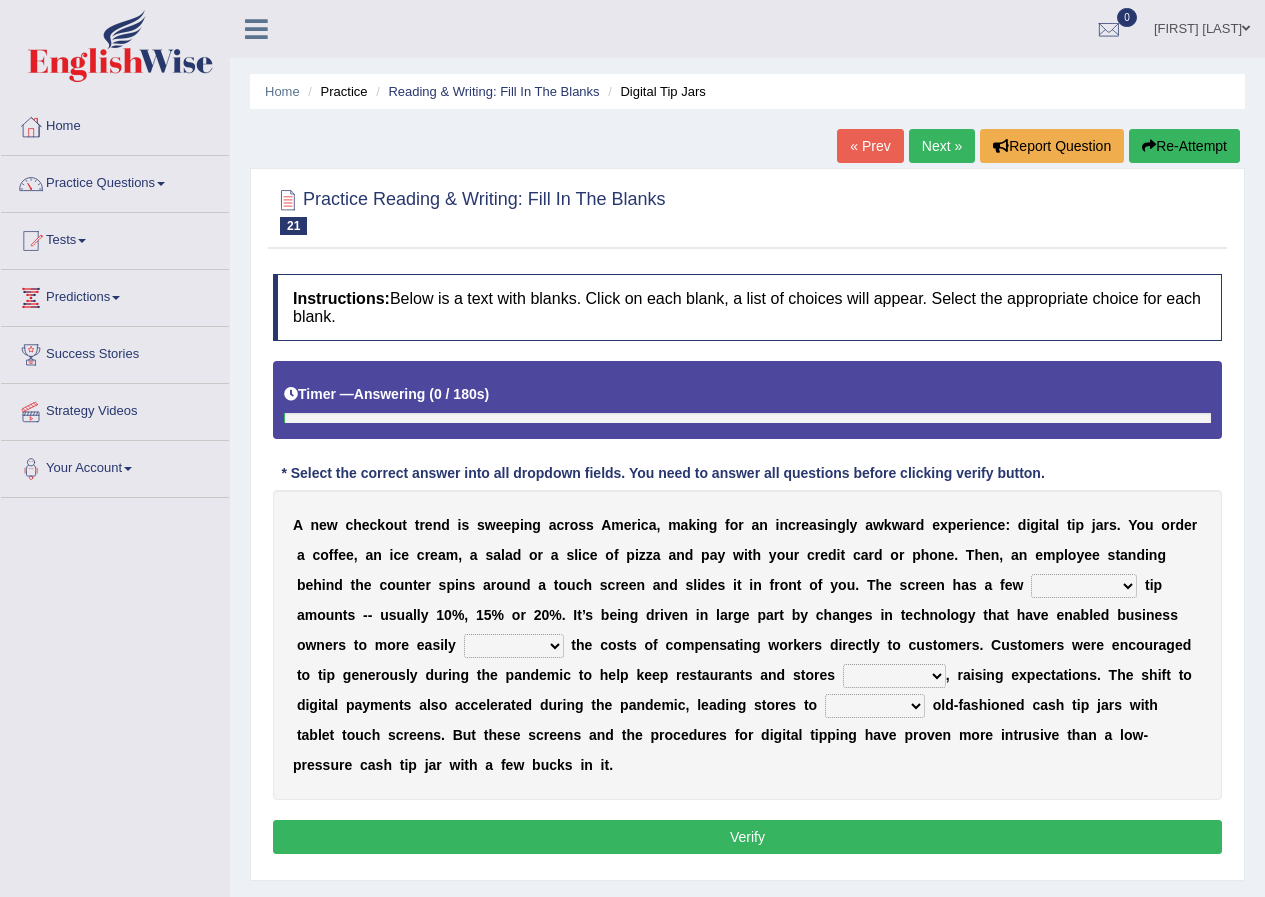 scroll, scrollTop: 0, scrollLeft: 0, axis: both 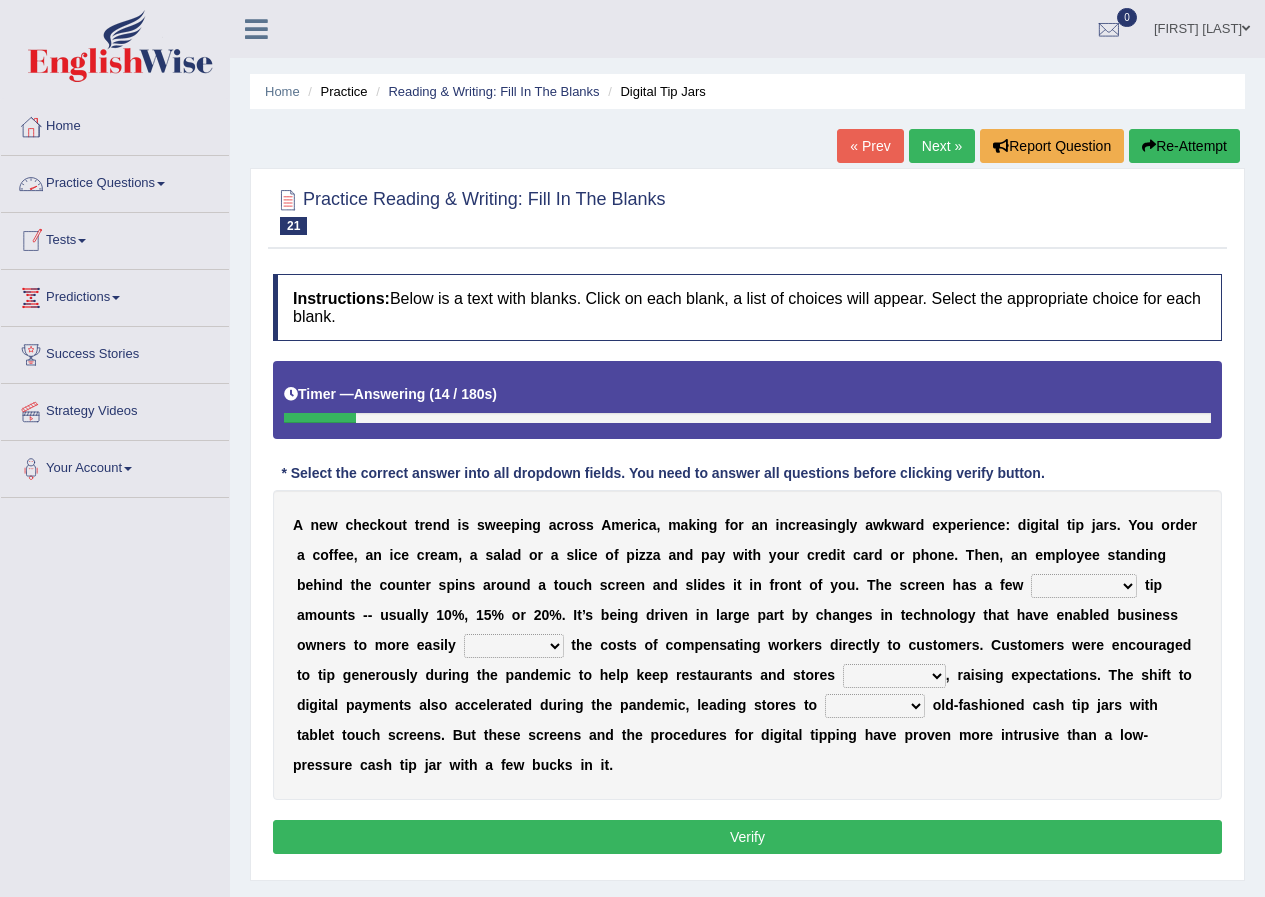 click on "Practice Questions" at bounding box center (115, 181) 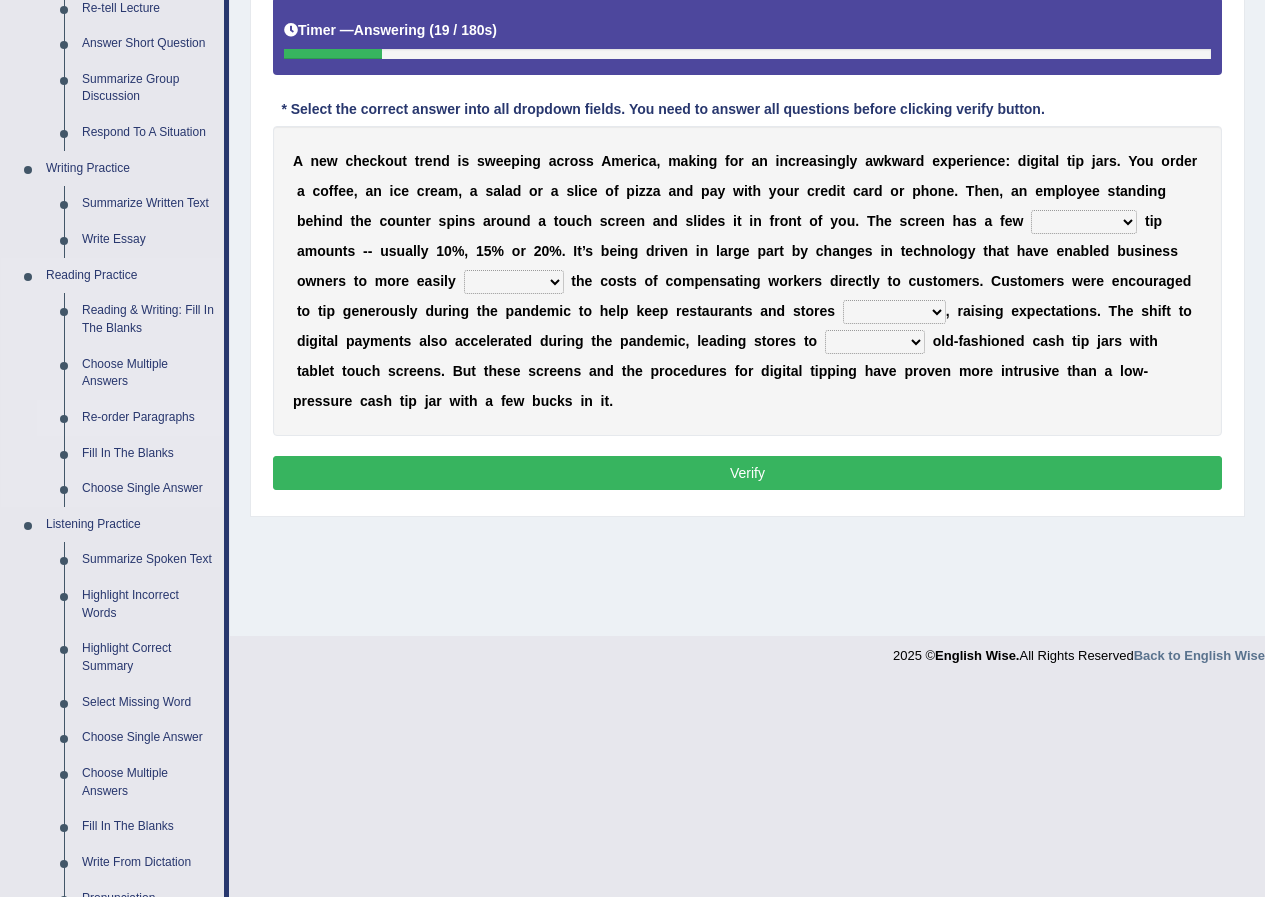 scroll, scrollTop: 400, scrollLeft: 0, axis: vertical 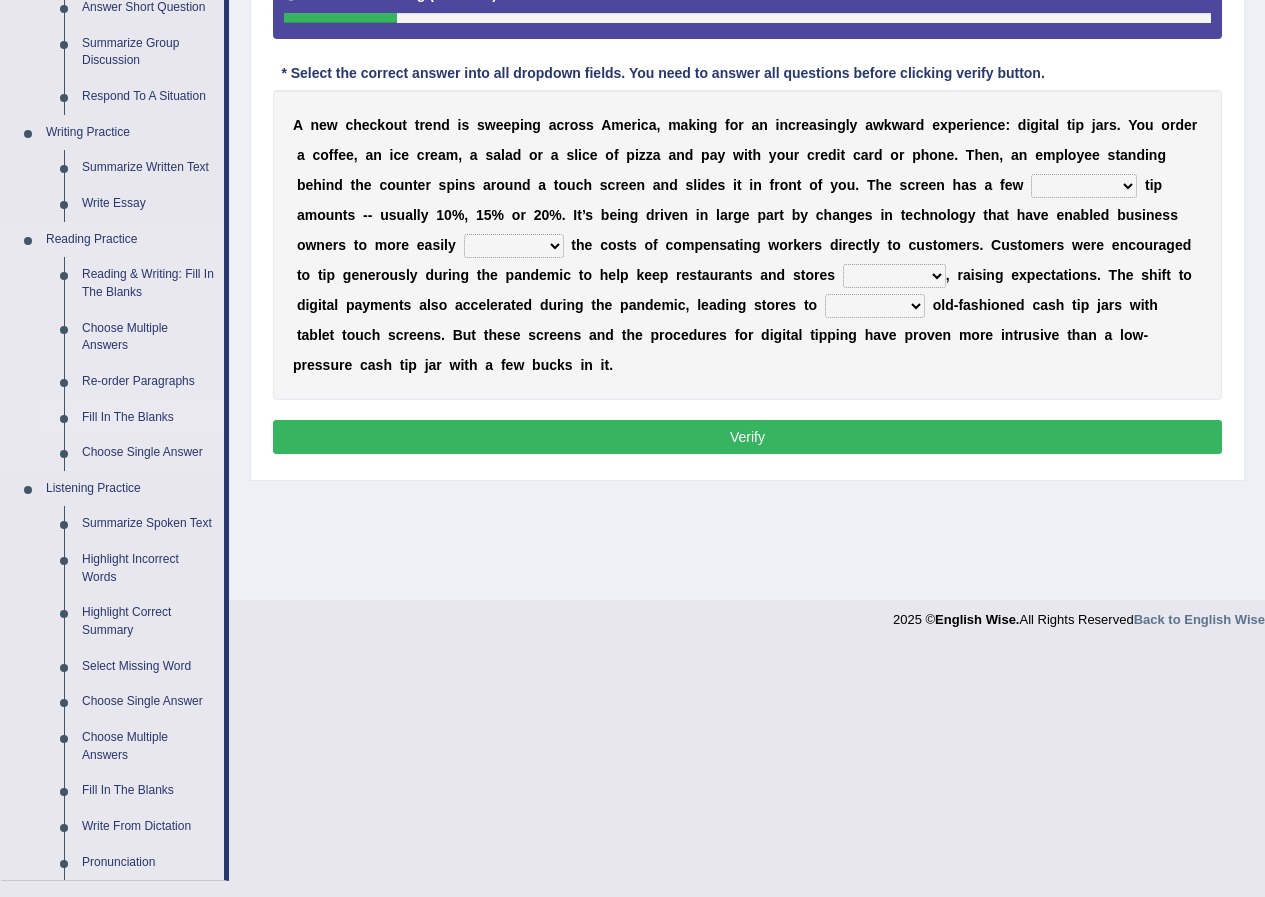 click on "Fill In The Blanks" at bounding box center (148, 418) 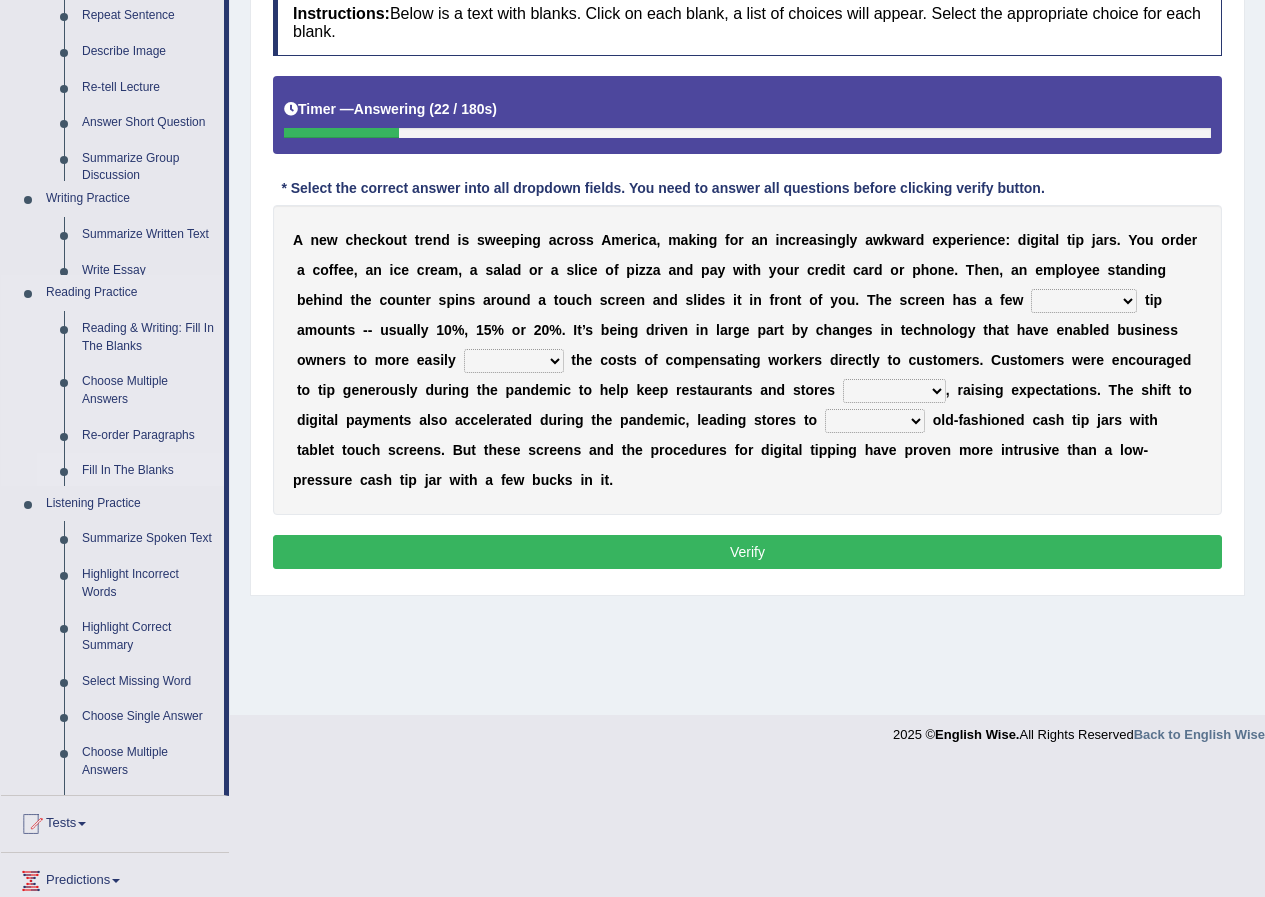 scroll, scrollTop: 153, scrollLeft: 0, axis: vertical 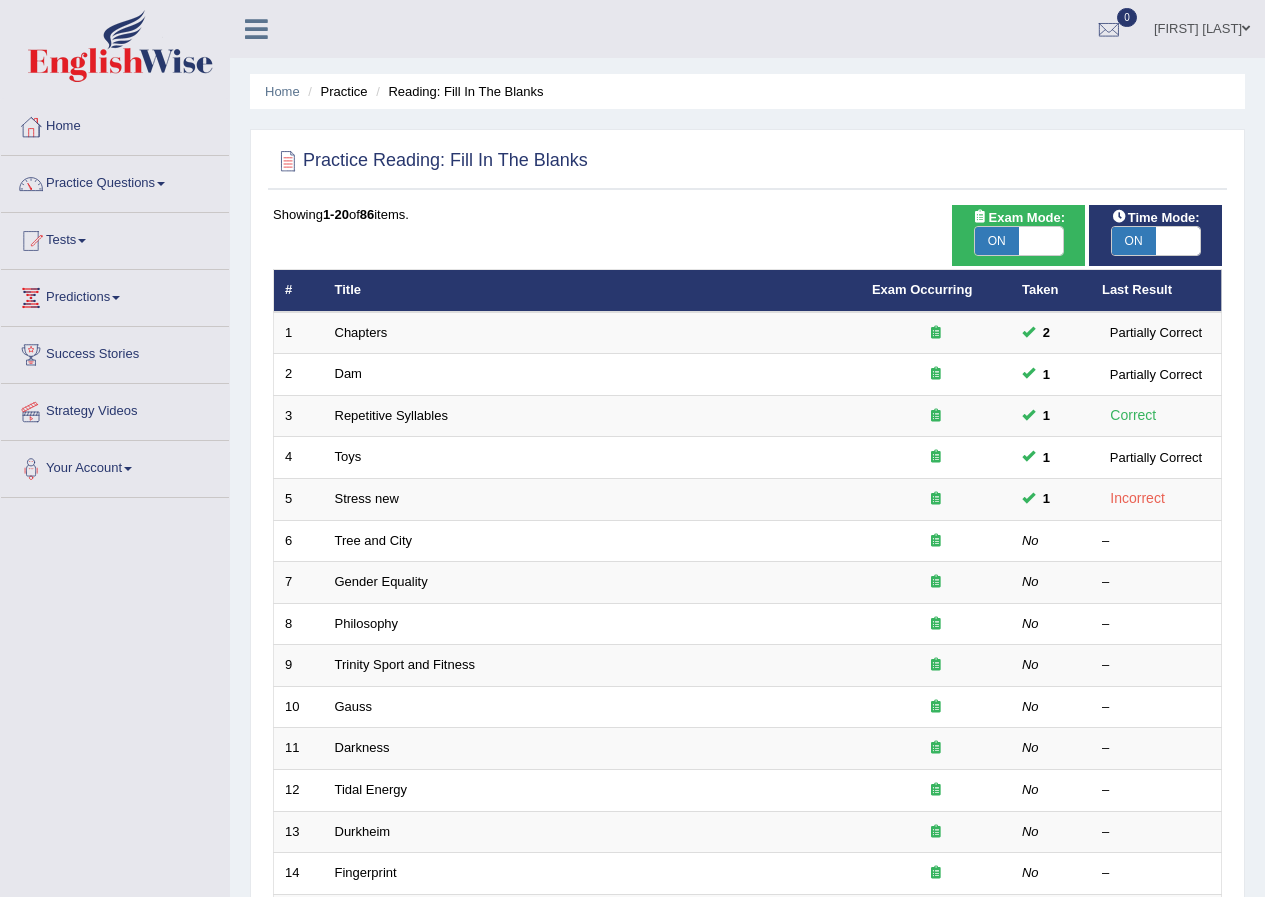 click at bounding box center [1041, 241] 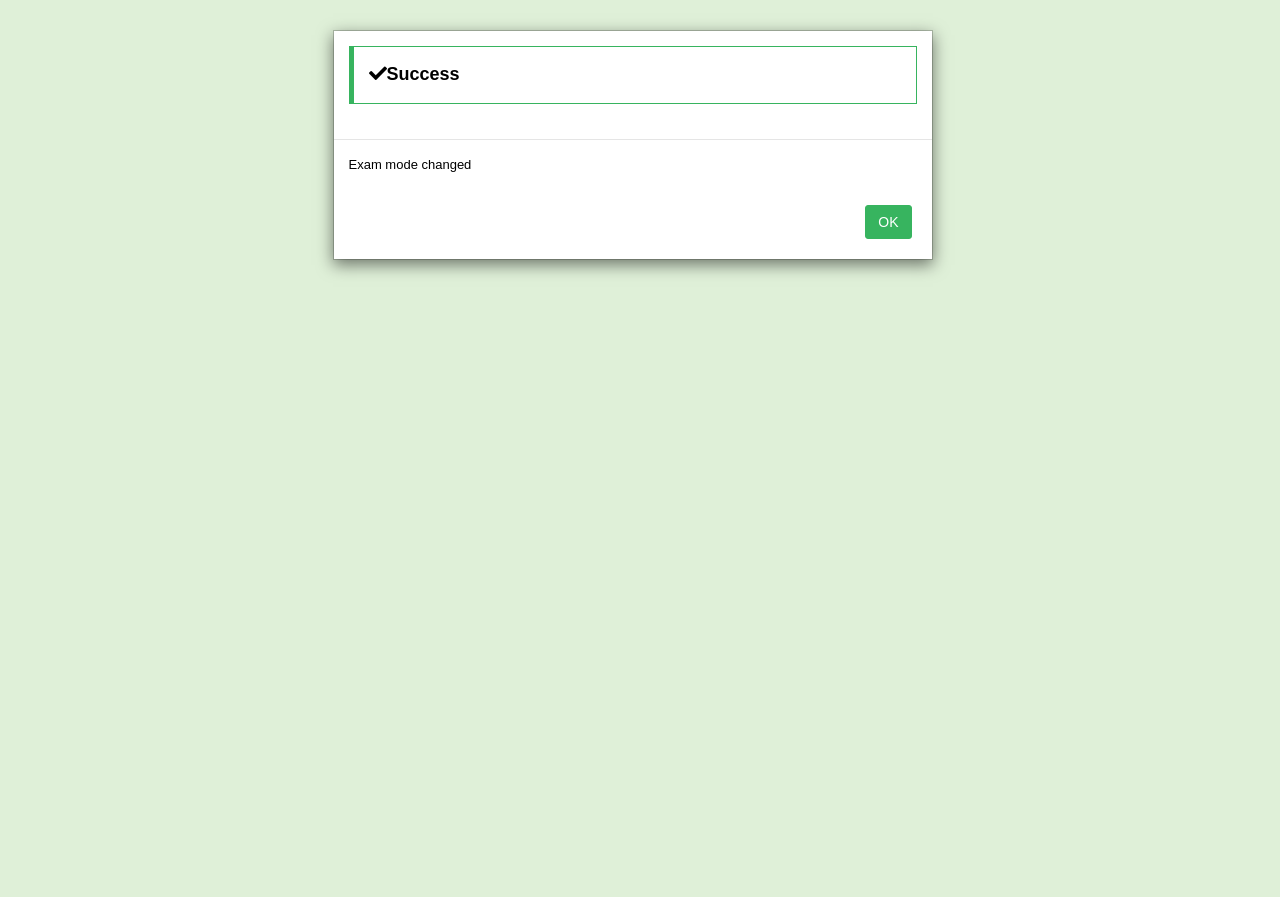 click on "OK" at bounding box center [888, 222] 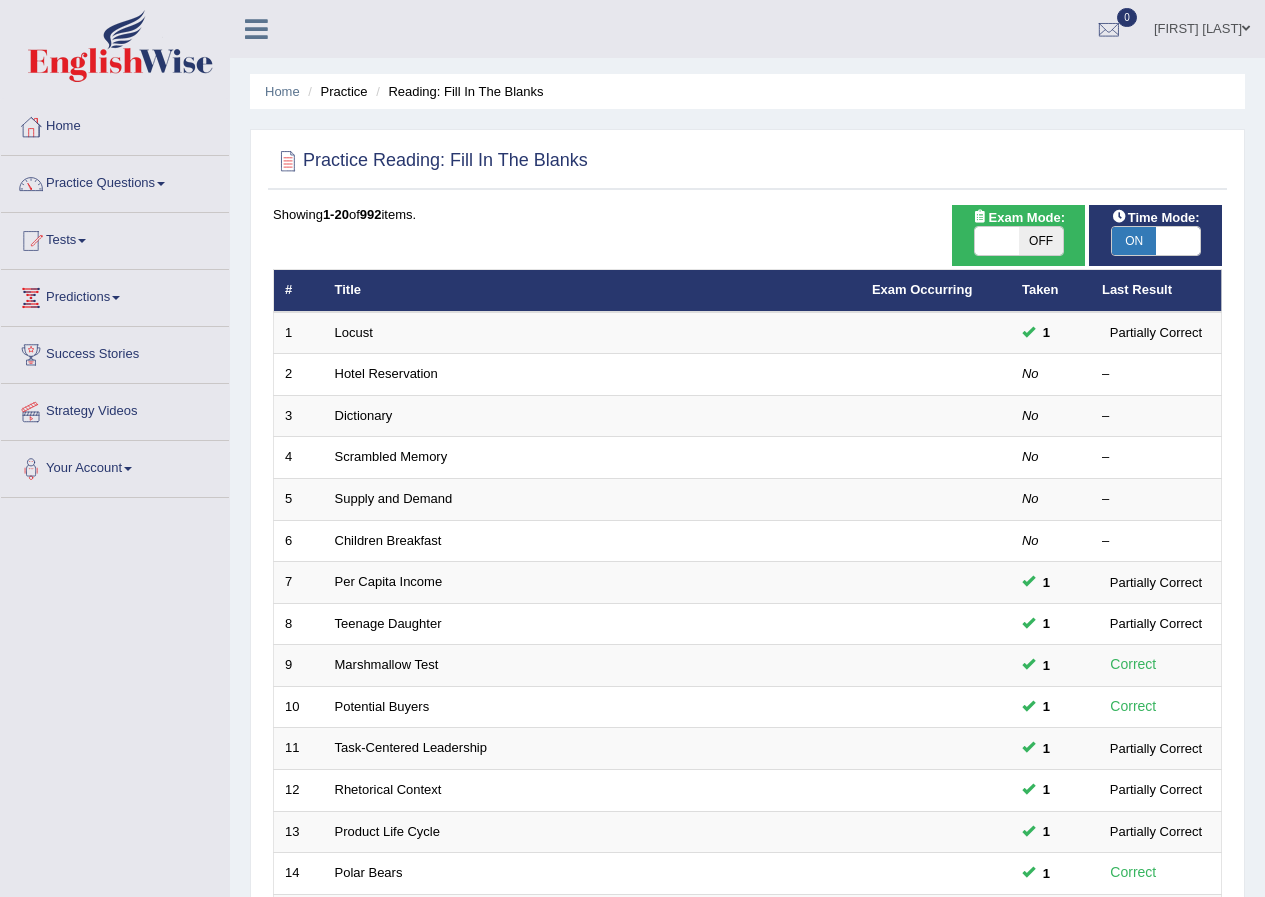 scroll, scrollTop: 0, scrollLeft: 0, axis: both 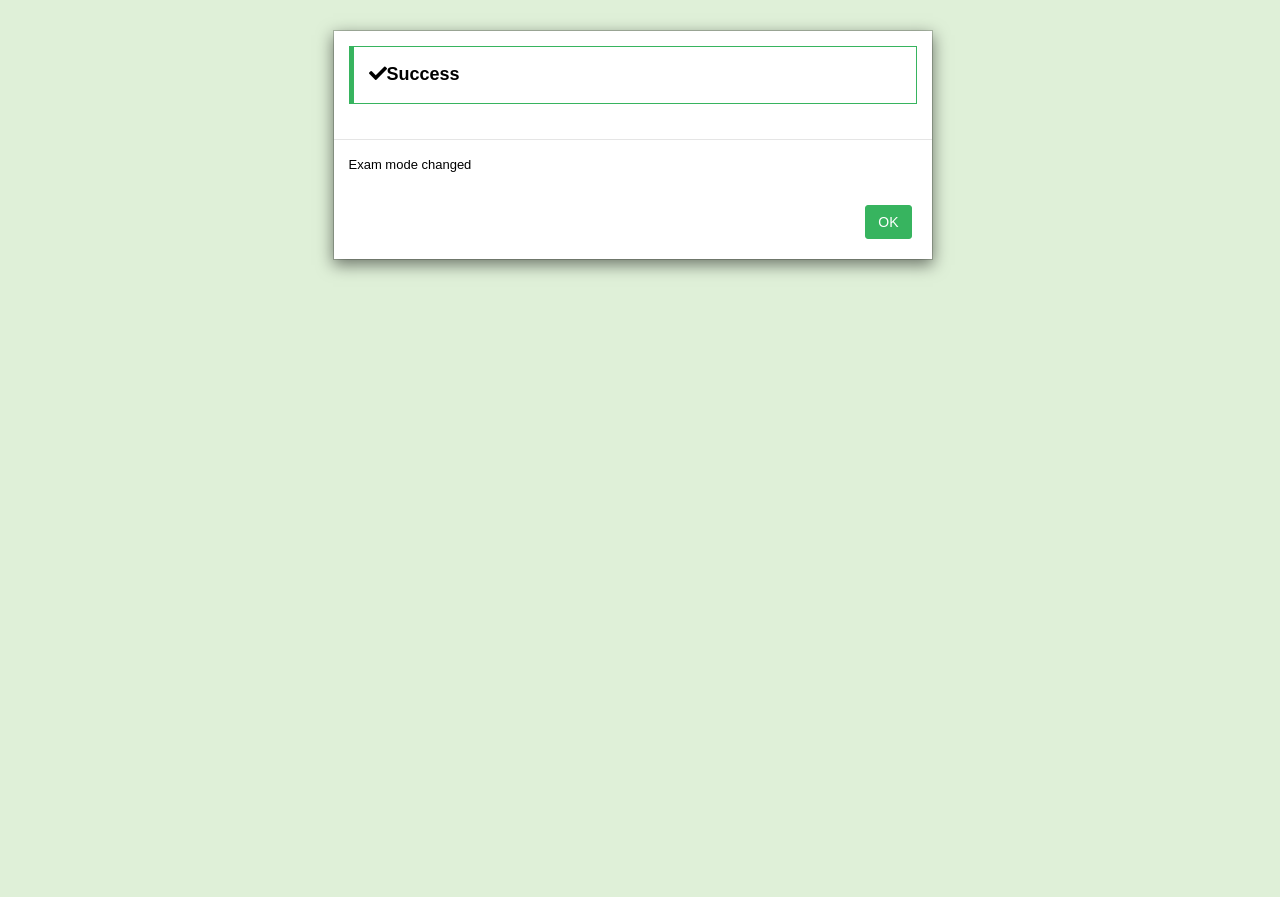 click on "OK" at bounding box center [888, 222] 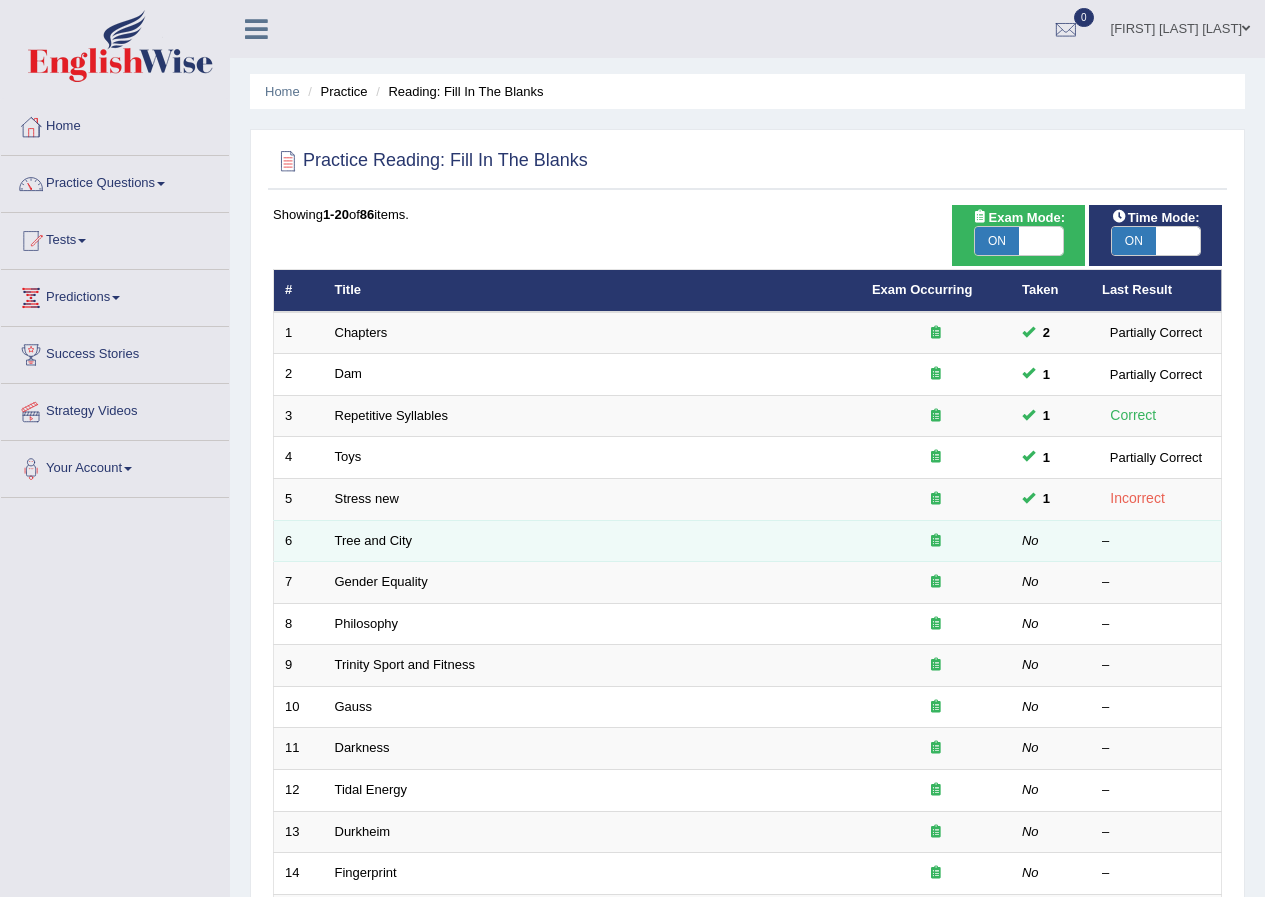 scroll, scrollTop: 409, scrollLeft: 0, axis: vertical 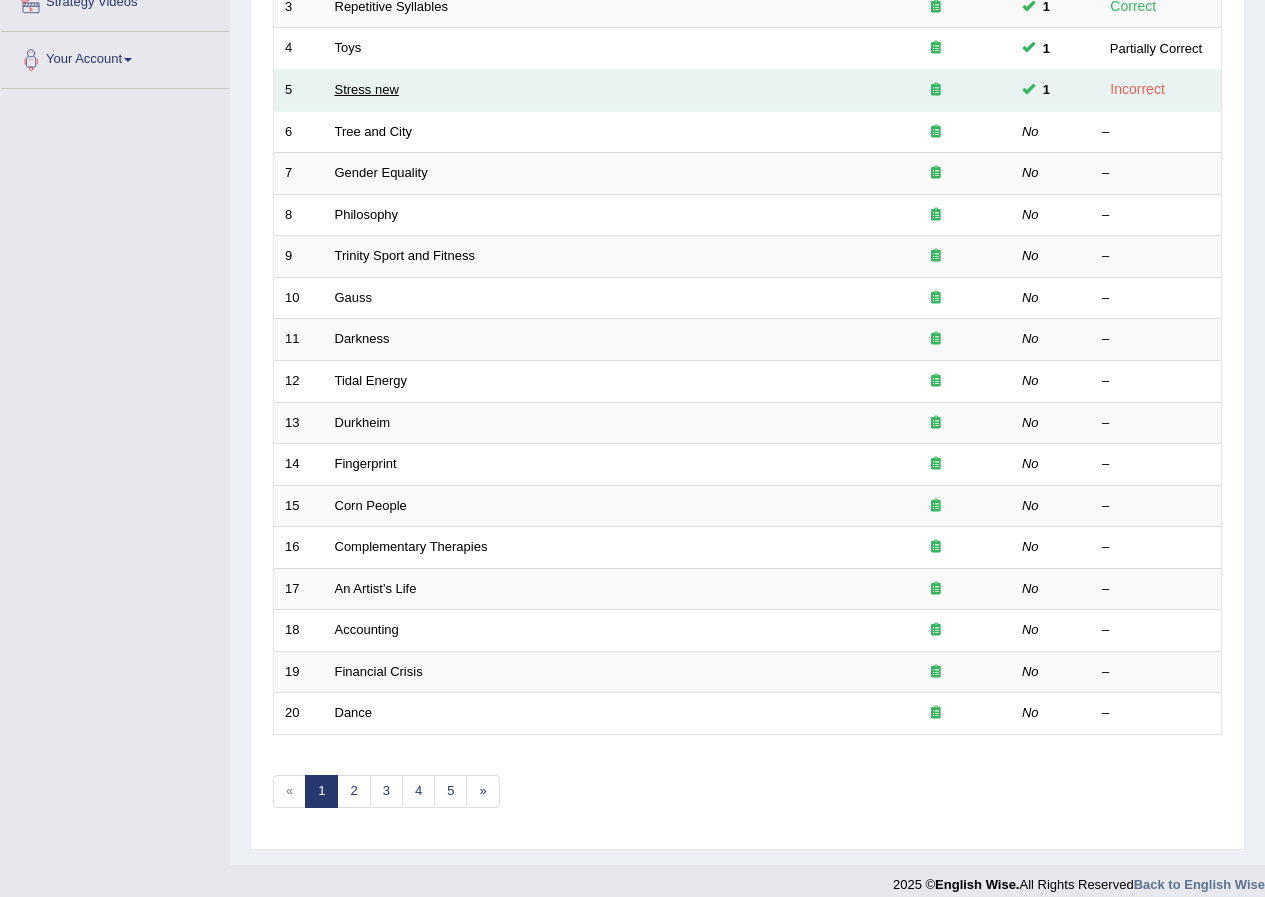 click on "Stress new" at bounding box center (367, 89) 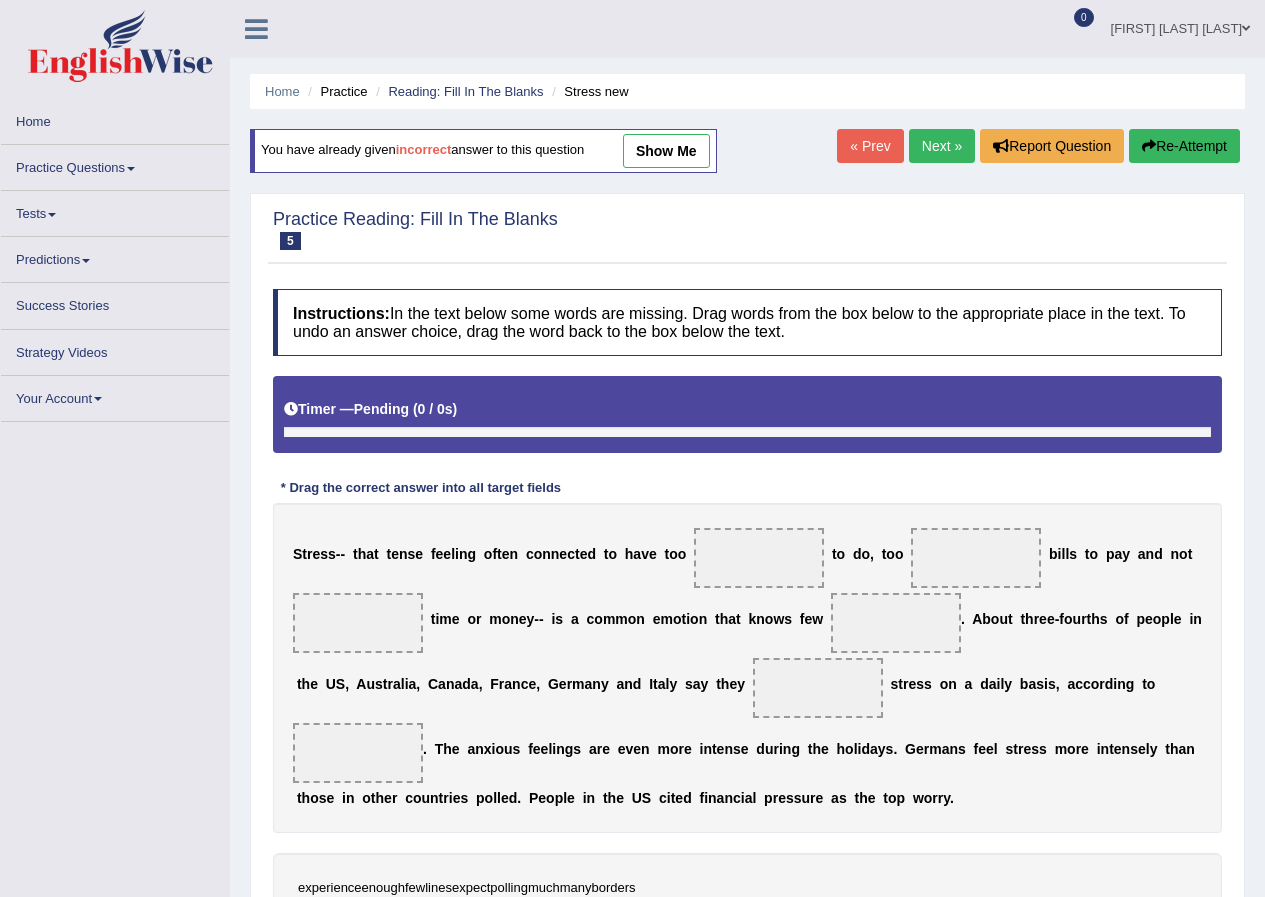 scroll, scrollTop: 0, scrollLeft: 0, axis: both 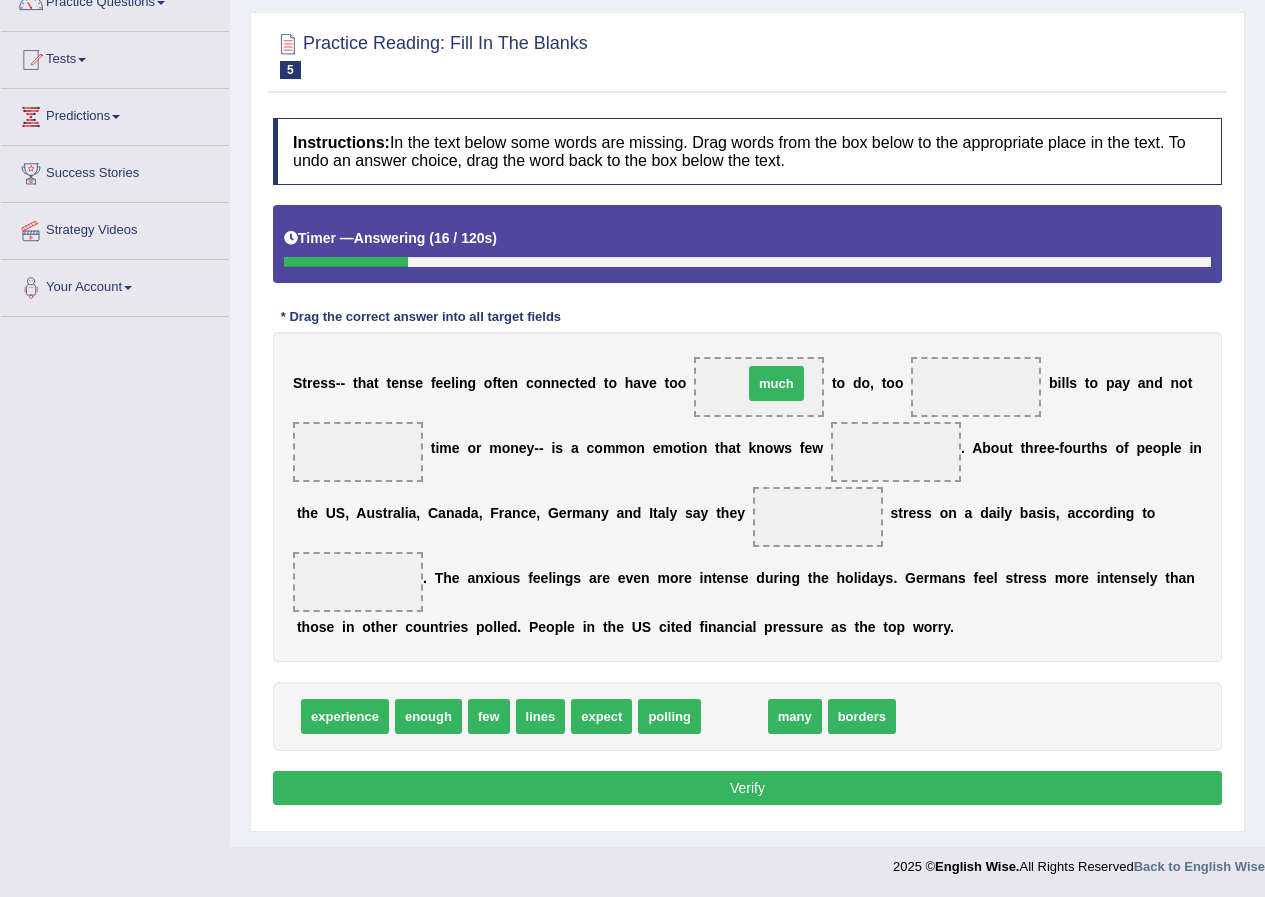drag, startPoint x: 751, startPoint y: 717, endPoint x: 782, endPoint y: 384, distance: 334.43982 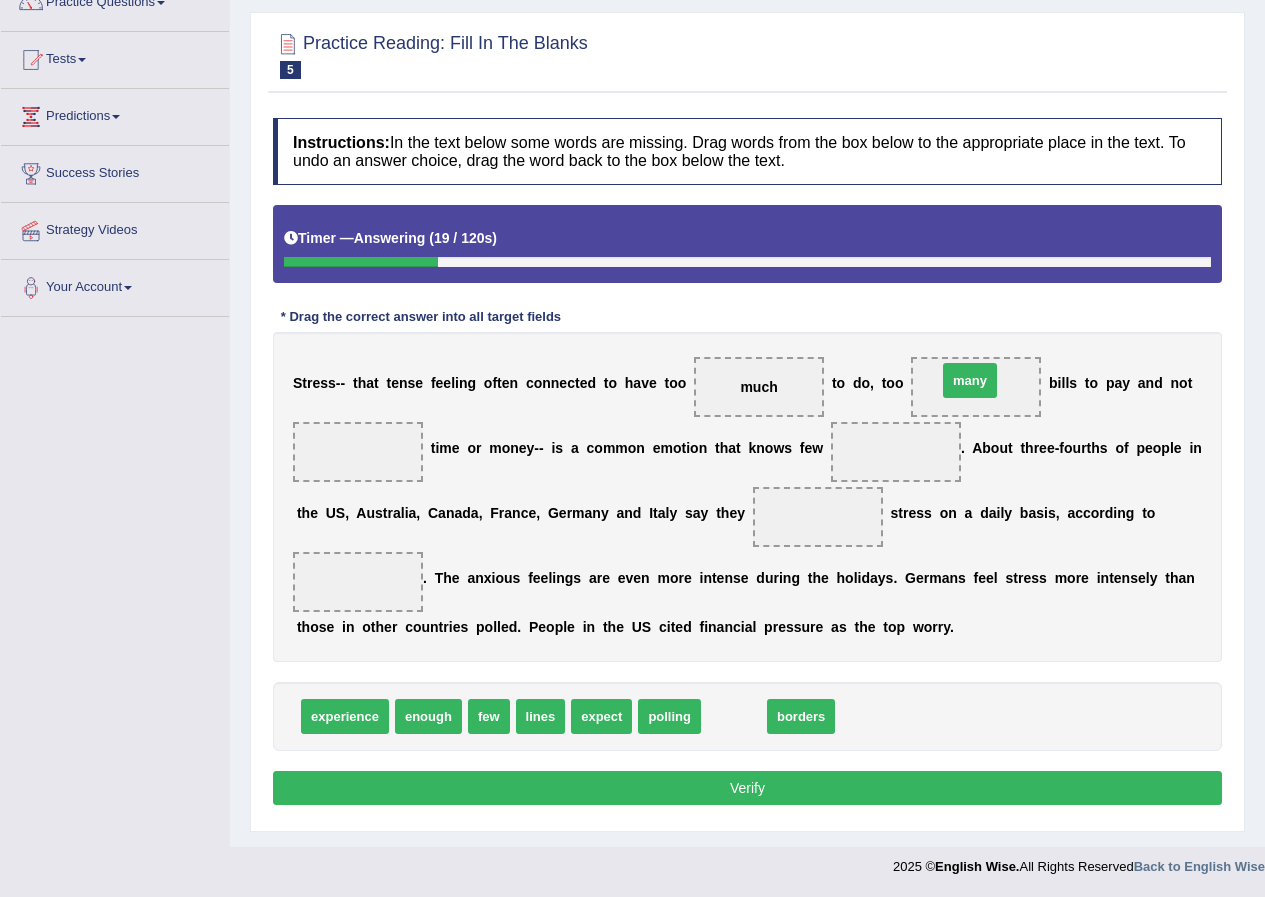 drag, startPoint x: 726, startPoint y: 726, endPoint x: 962, endPoint y: 388, distance: 412.2378 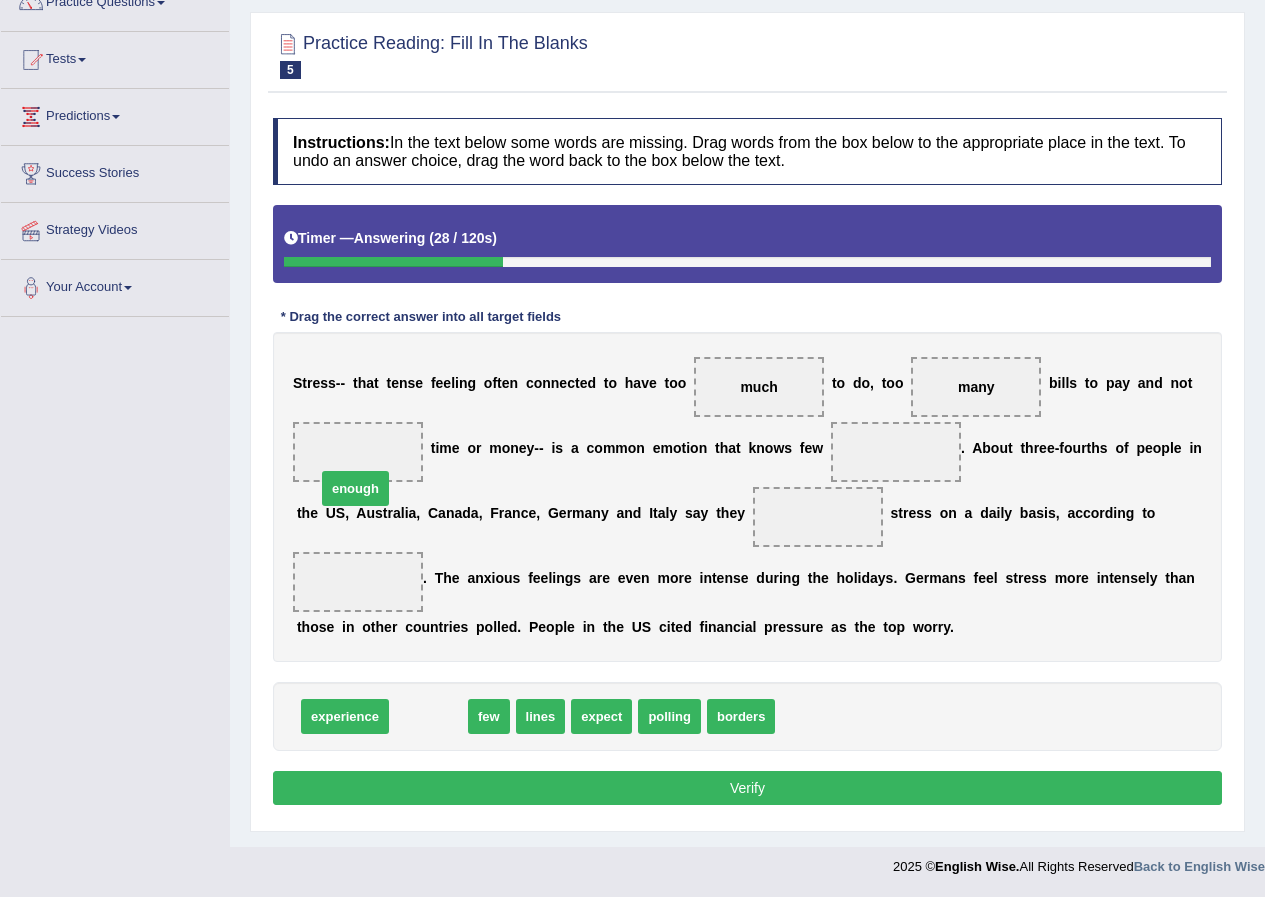 drag, startPoint x: 420, startPoint y: 727, endPoint x: 347, endPoint y: 499, distance: 239.40134 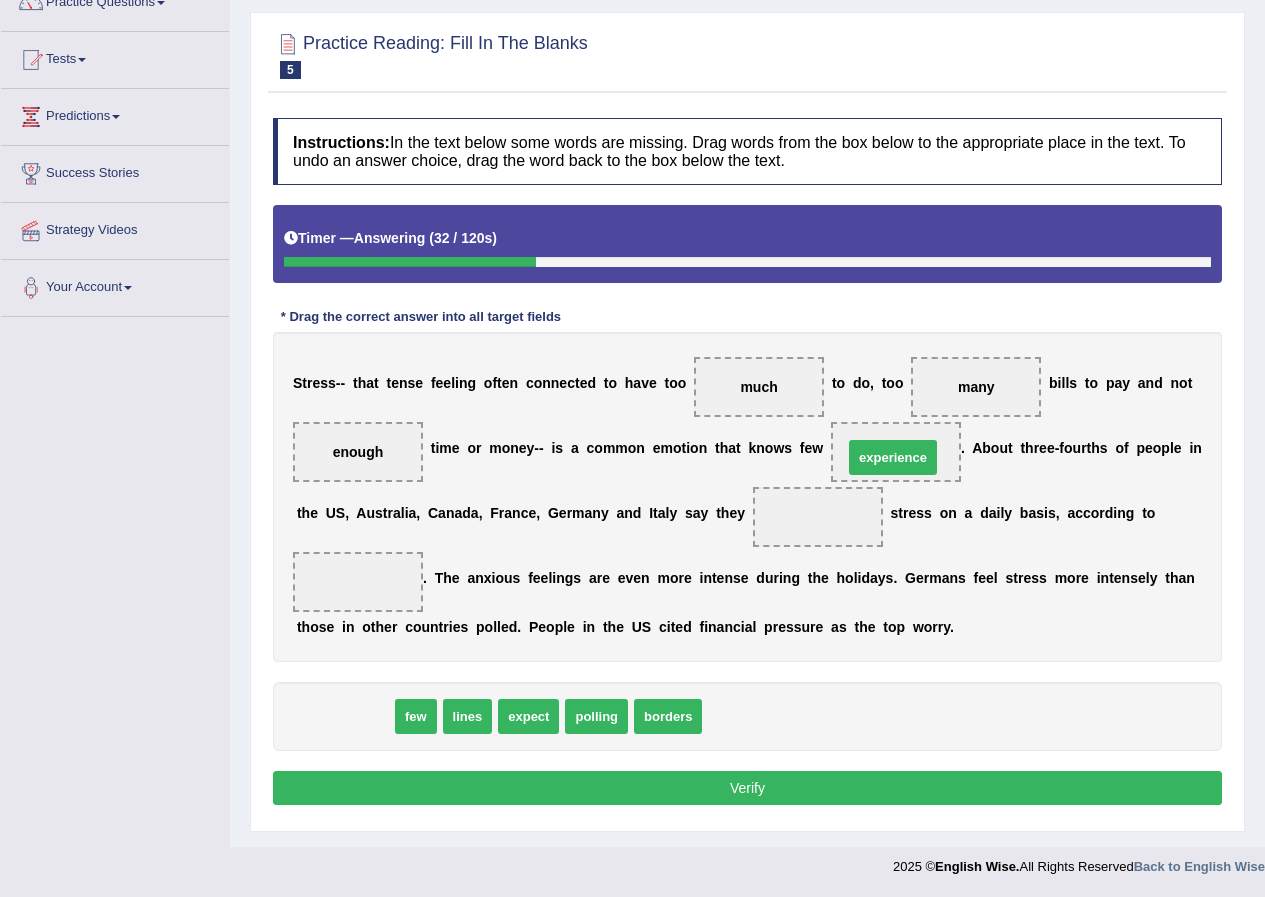 drag, startPoint x: 357, startPoint y: 722, endPoint x: 905, endPoint y: 463, distance: 606.1229 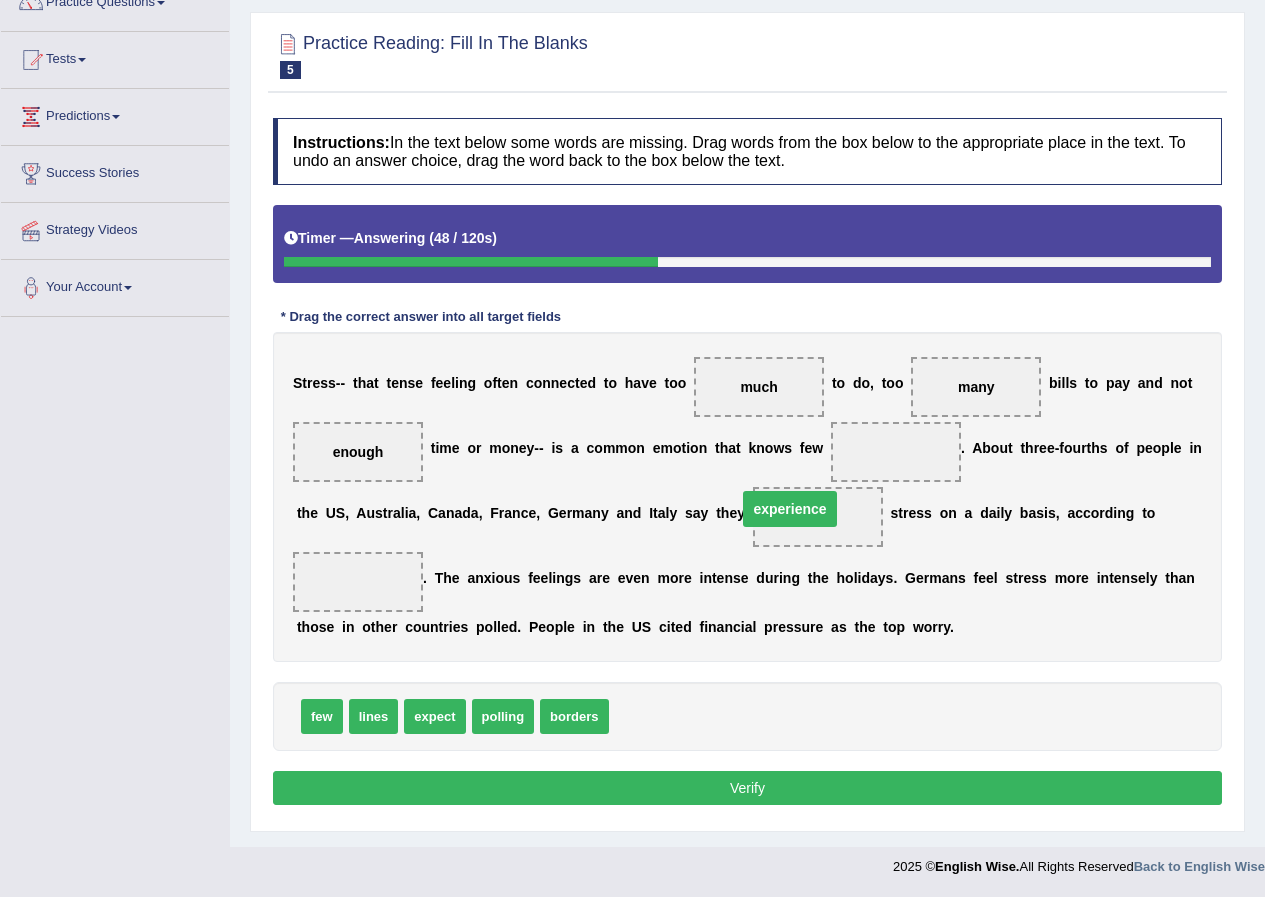 drag, startPoint x: 923, startPoint y: 454, endPoint x: 817, endPoint y: 511, distance: 120.353645 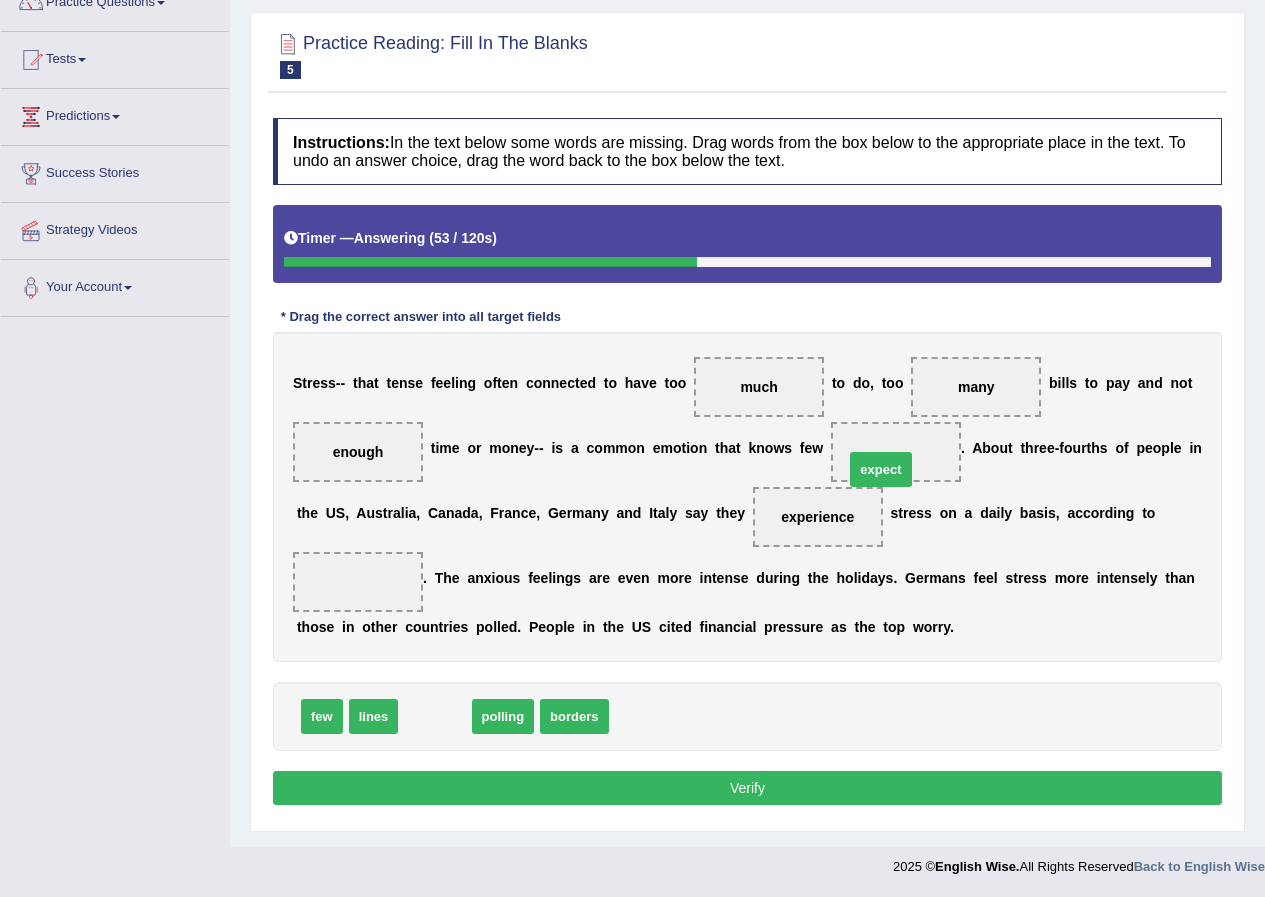 drag, startPoint x: 421, startPoint y: 727, endPoint x: 868, endPoint y: 462, distance: 519.64795 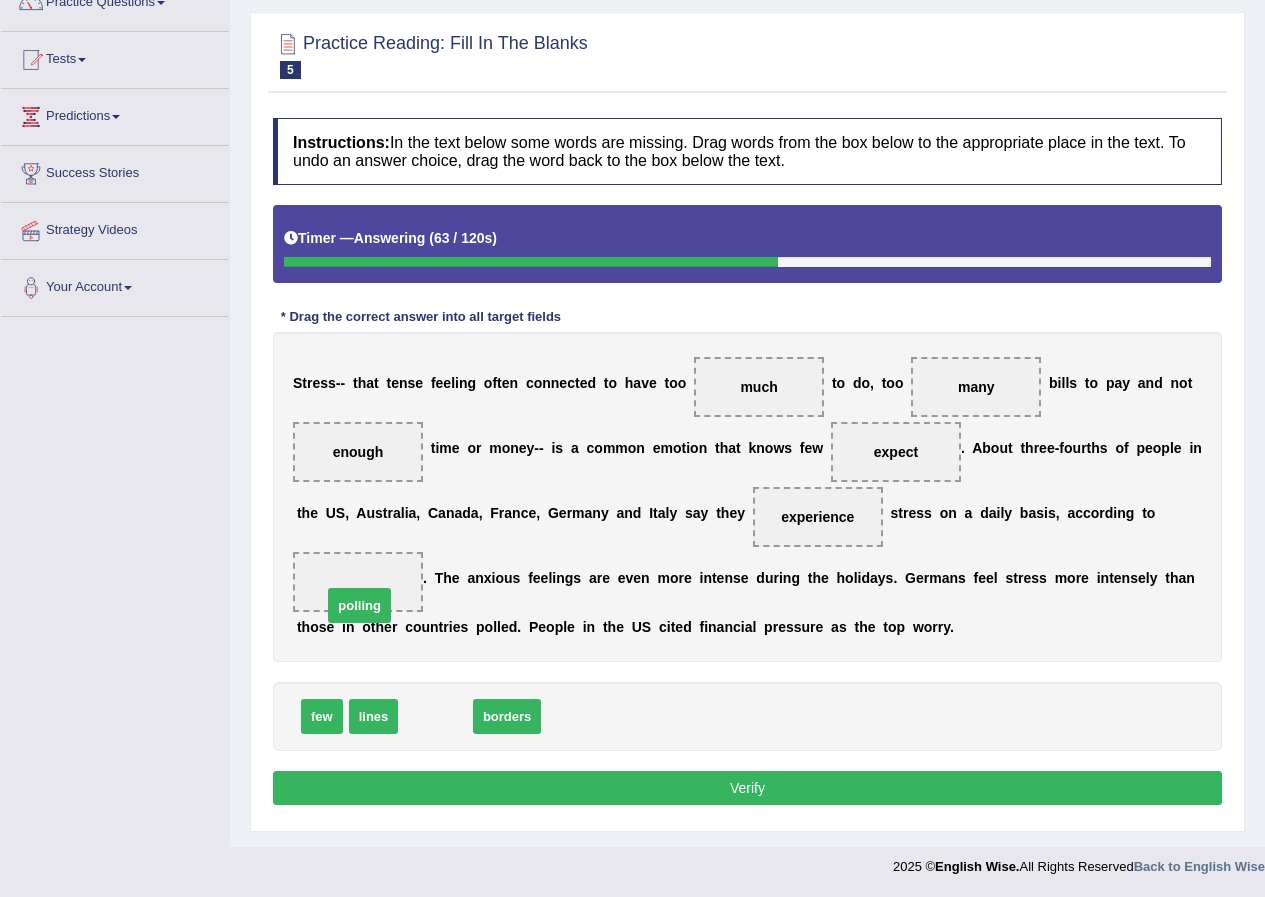 drag, startPoint x: 453, startPoint y: 717, endPoint x: 377, endPoint y: 606, distance: 134.52509 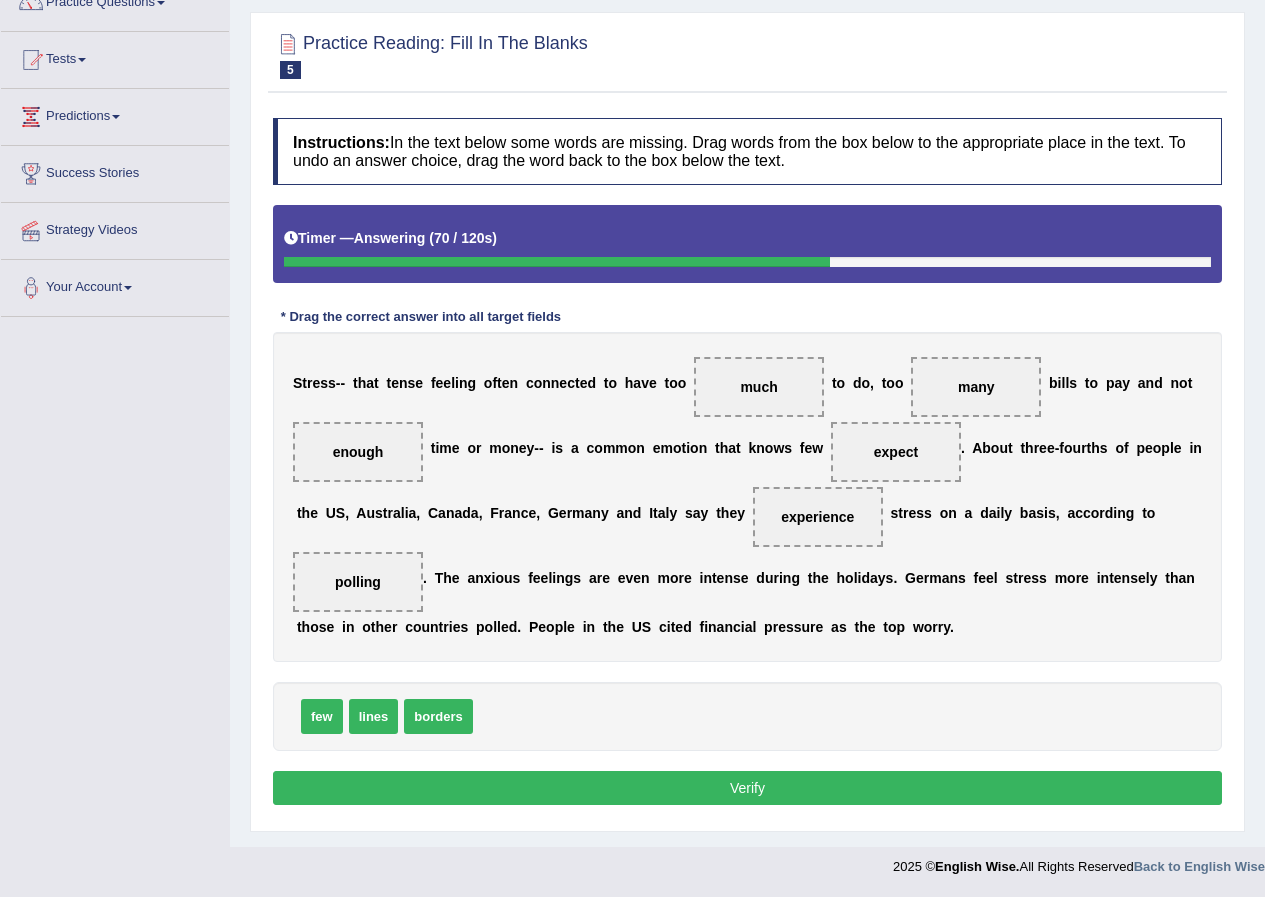 drag, startPoint x: 864, startPoint y: 777, endPoint x: 860, endPoint y: 716, distance: 61.13101 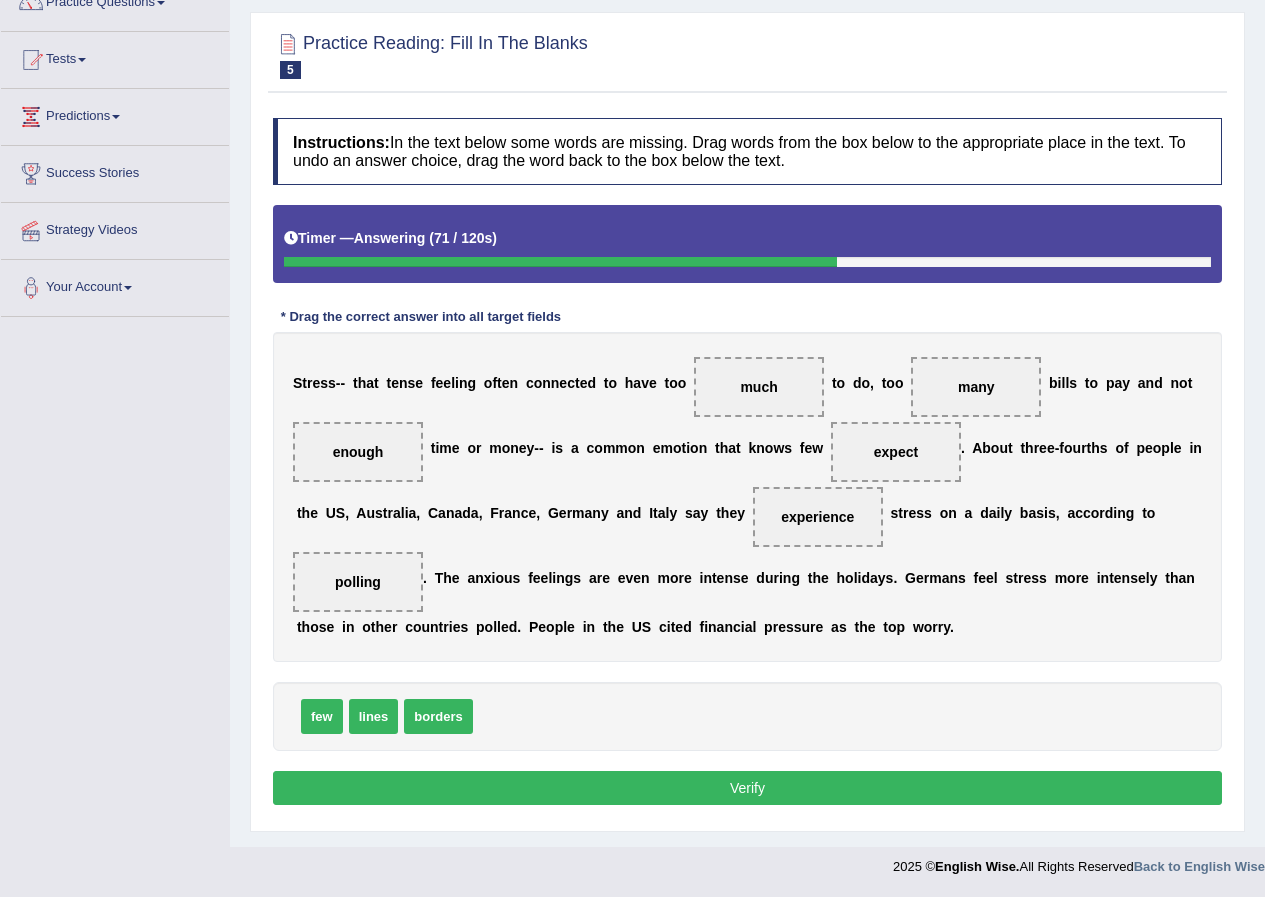 click on "Verify" at bounding box center [747, 788] 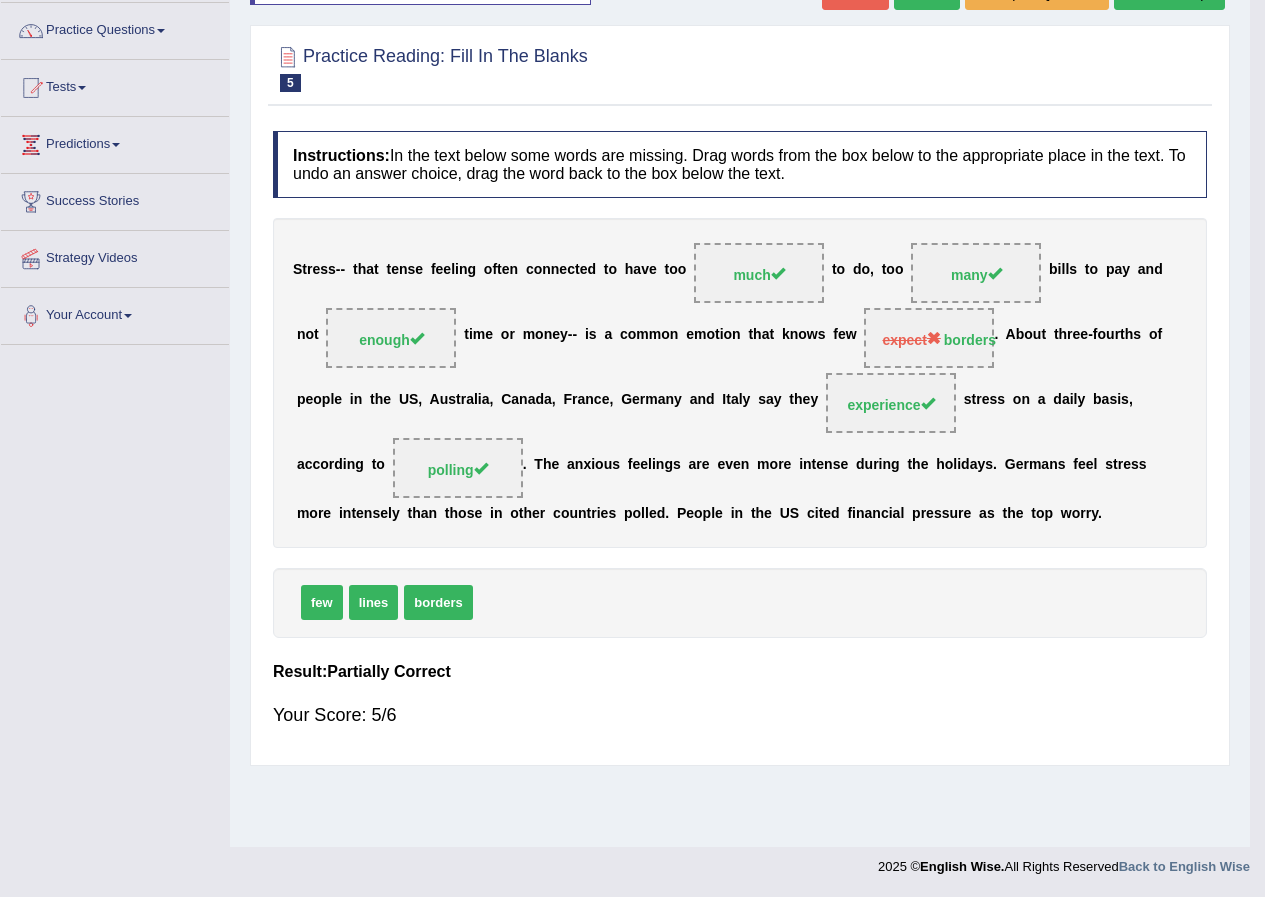 scroll, scrollTop: 153, scrollLeft: 0, axis: vertical 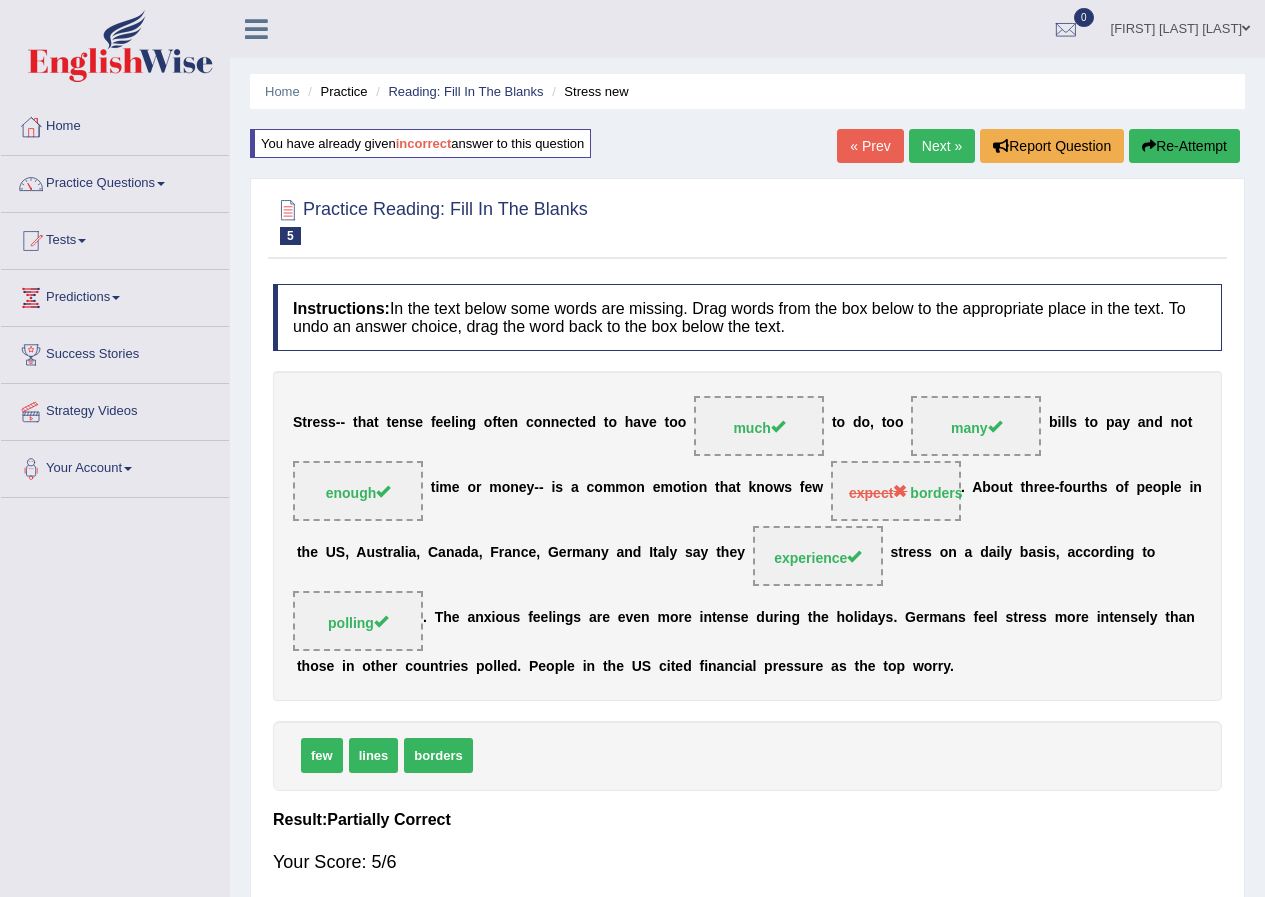 click on "Next »" at bounding box center (942, 146) 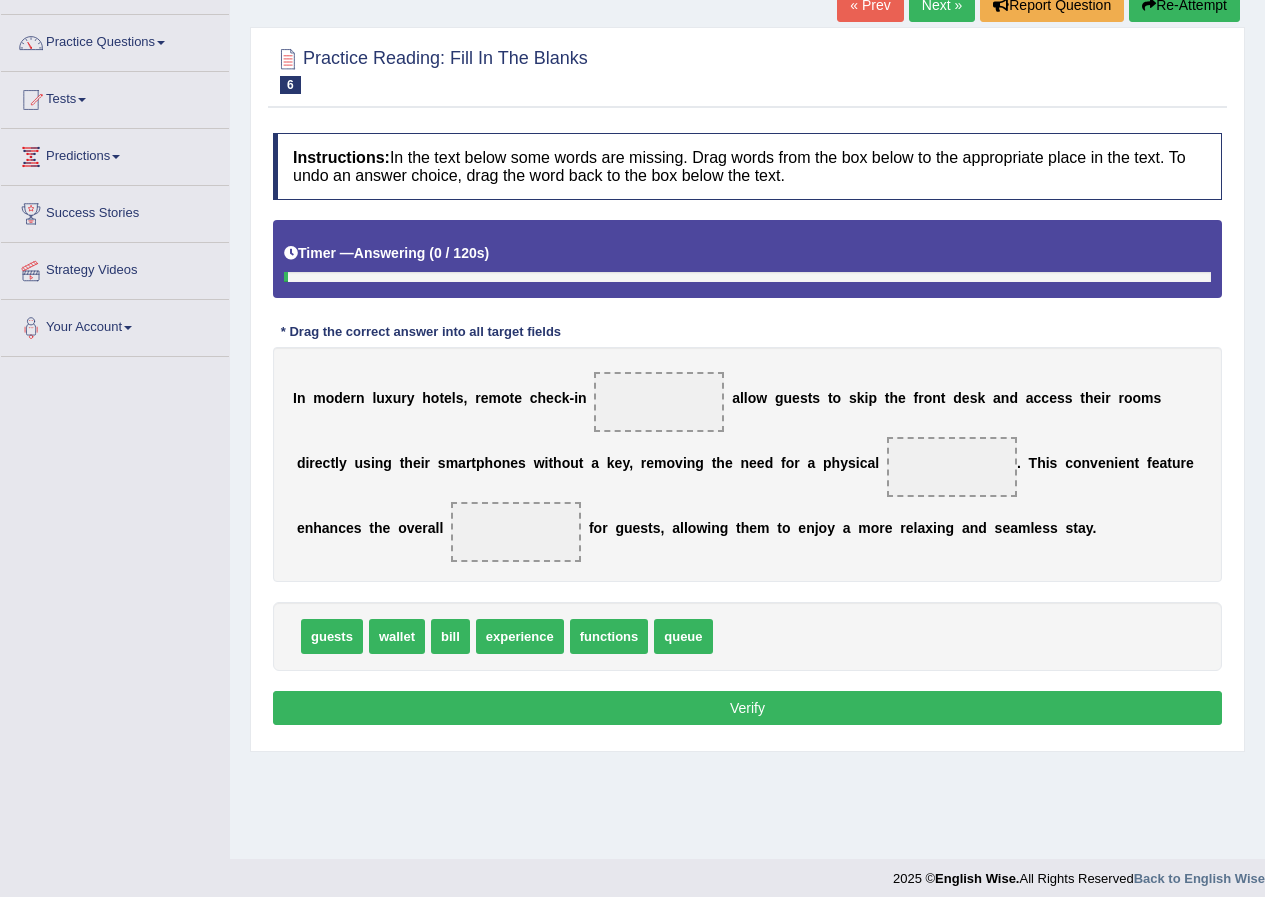 scroll, scrollTop: 153, scrollLeft: 0, axis: vertical 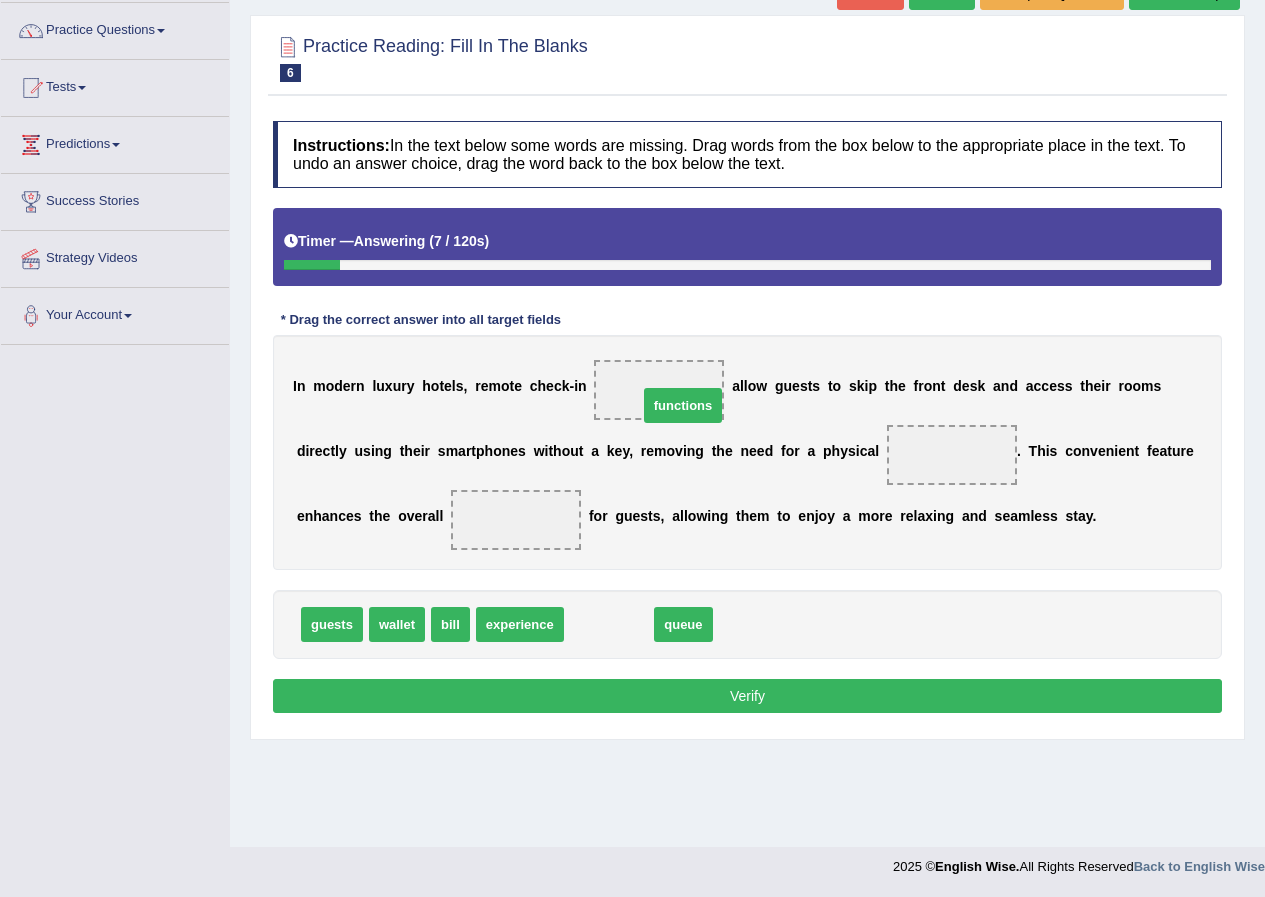 drag, startPoint x: 581, startPoint y: 631, endPoint x: 655, endPoint y: 412, distance: 231.16444 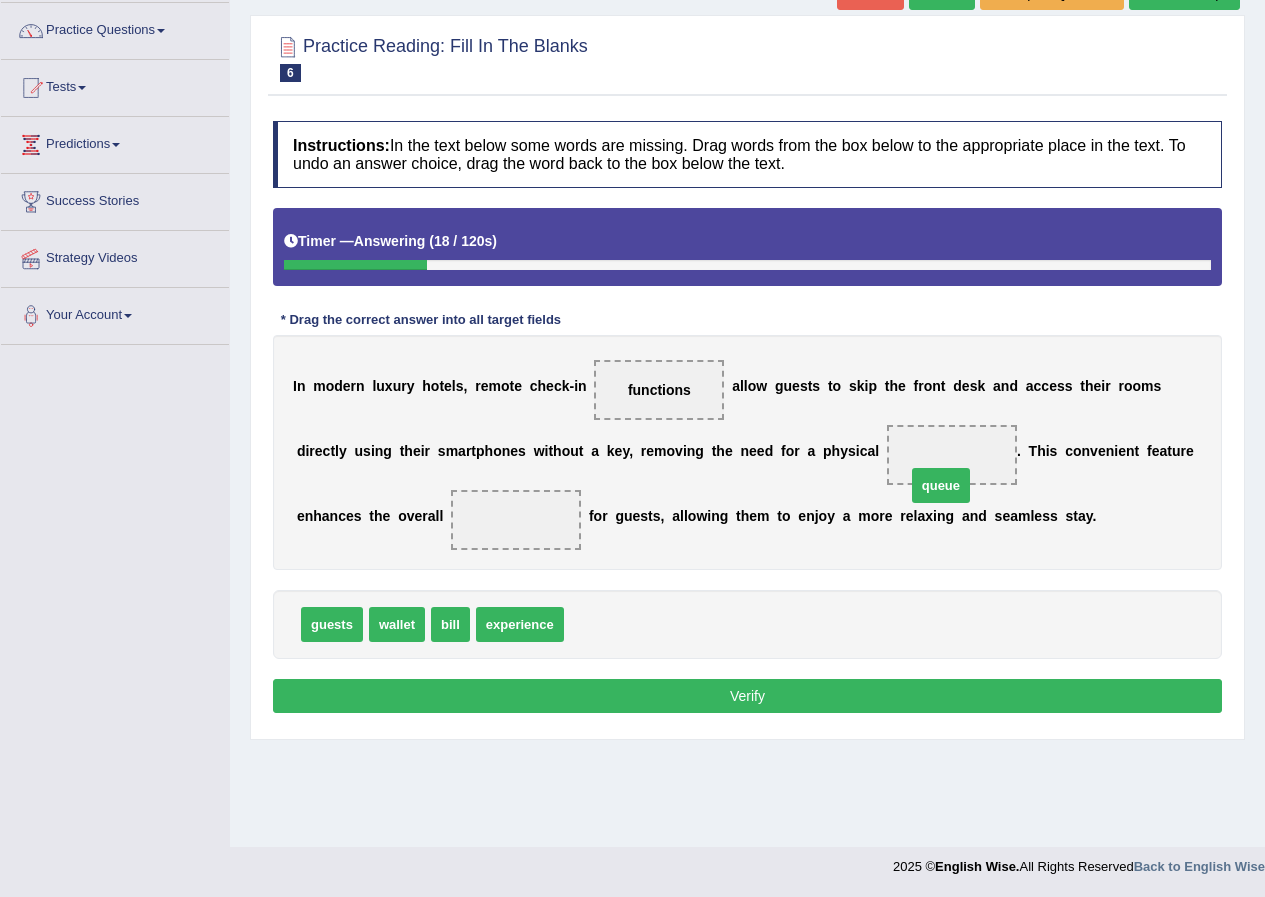 drag, startPoint x: 601, startPoint y: 627, endPoint x: 943, endPoint y: 488, distance: 369.16797 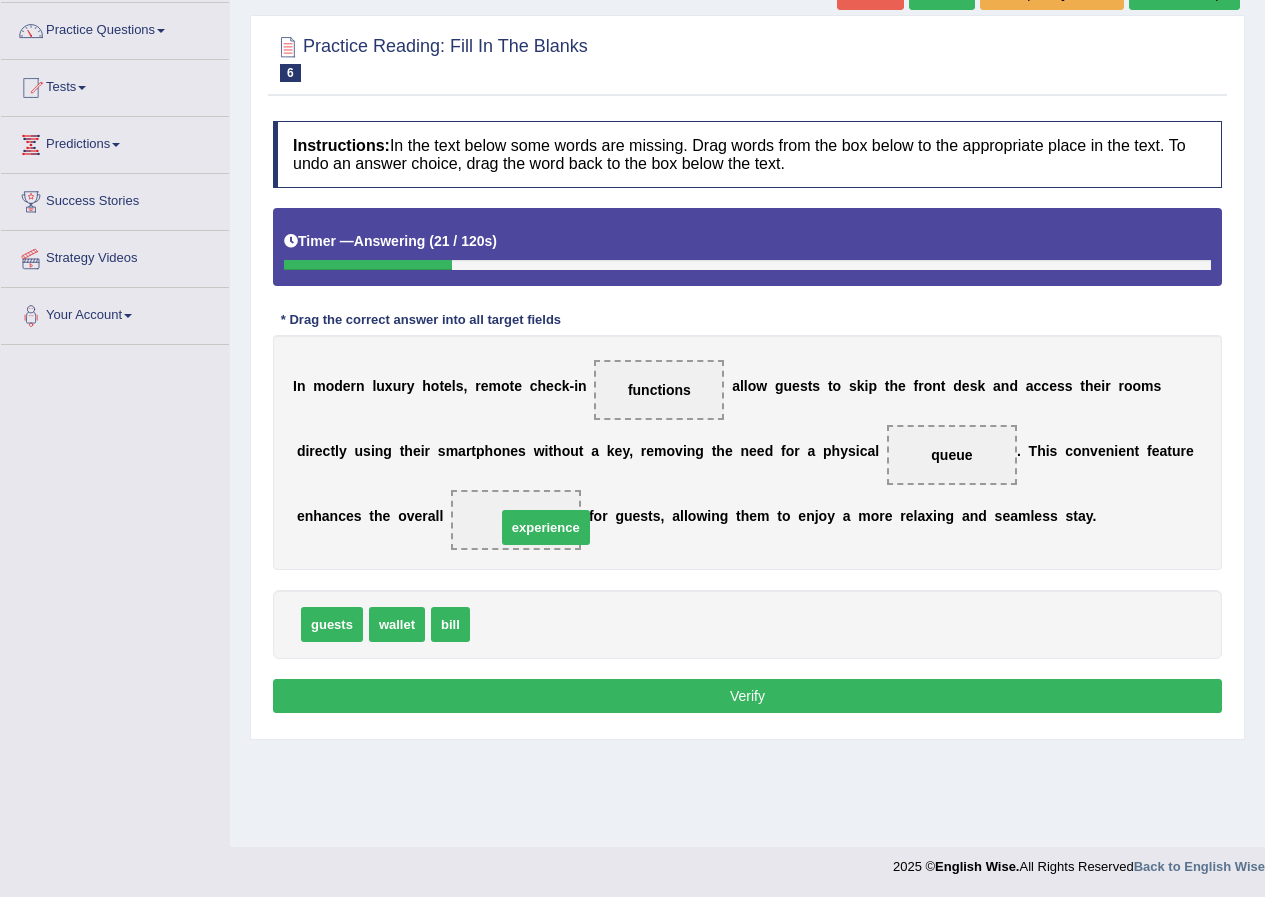 drag, startPoint x: 494, startPoint y: 624, endPoint x: 520, endPoint y: 527, distance: 100.4241 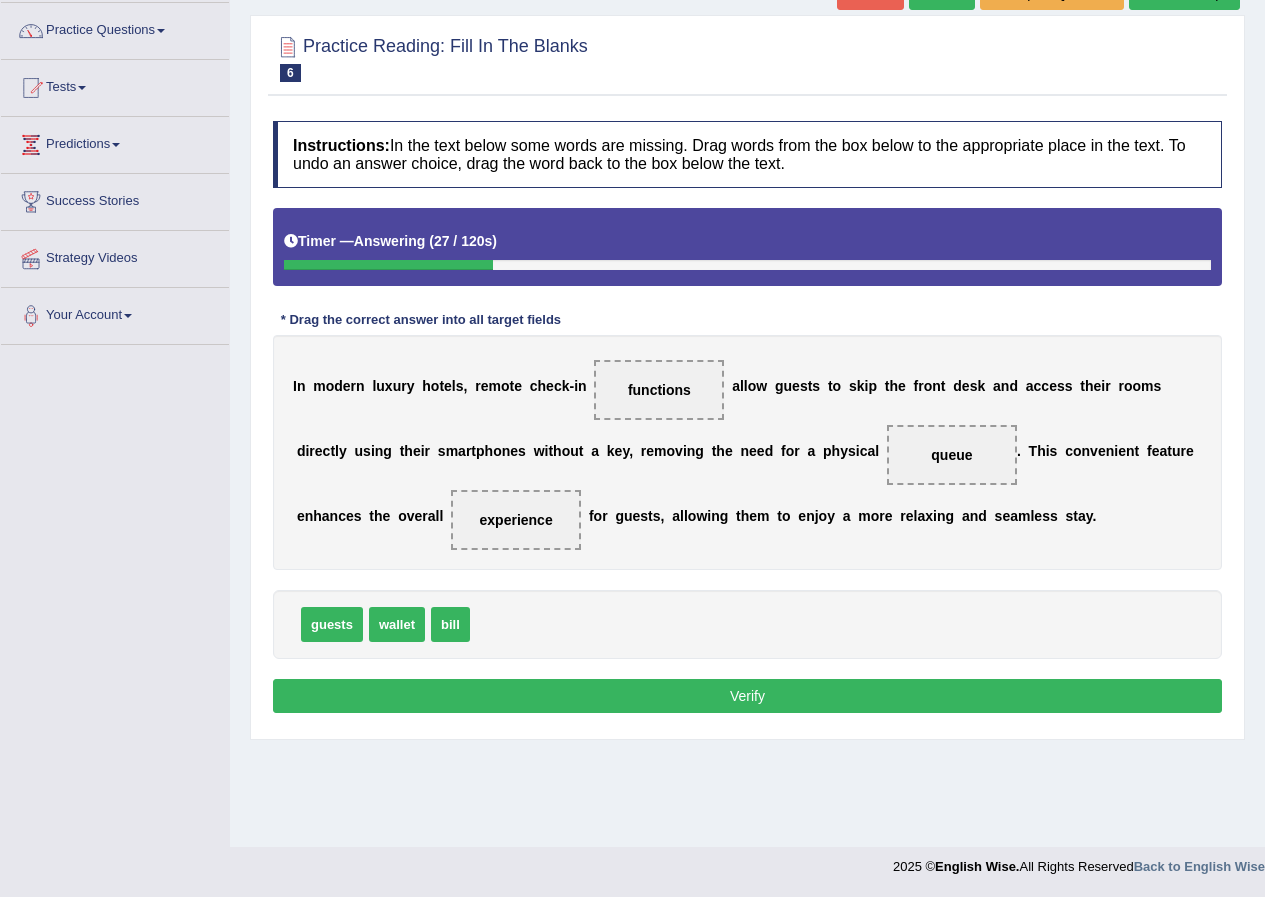 click on "Verify" at bounding box center (747, 696) 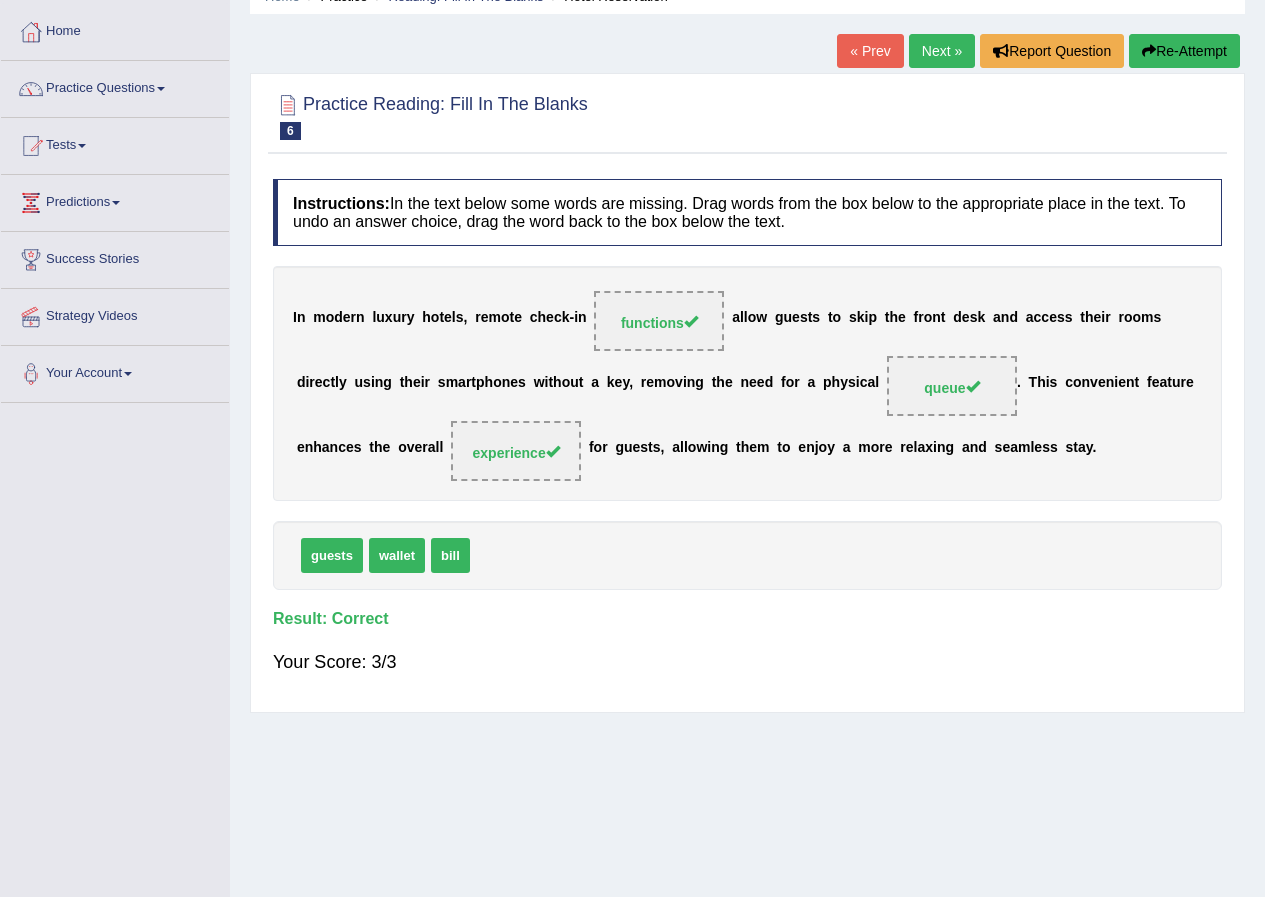scroll, scrollTop: 0, scrollLeft: 0, axis: both 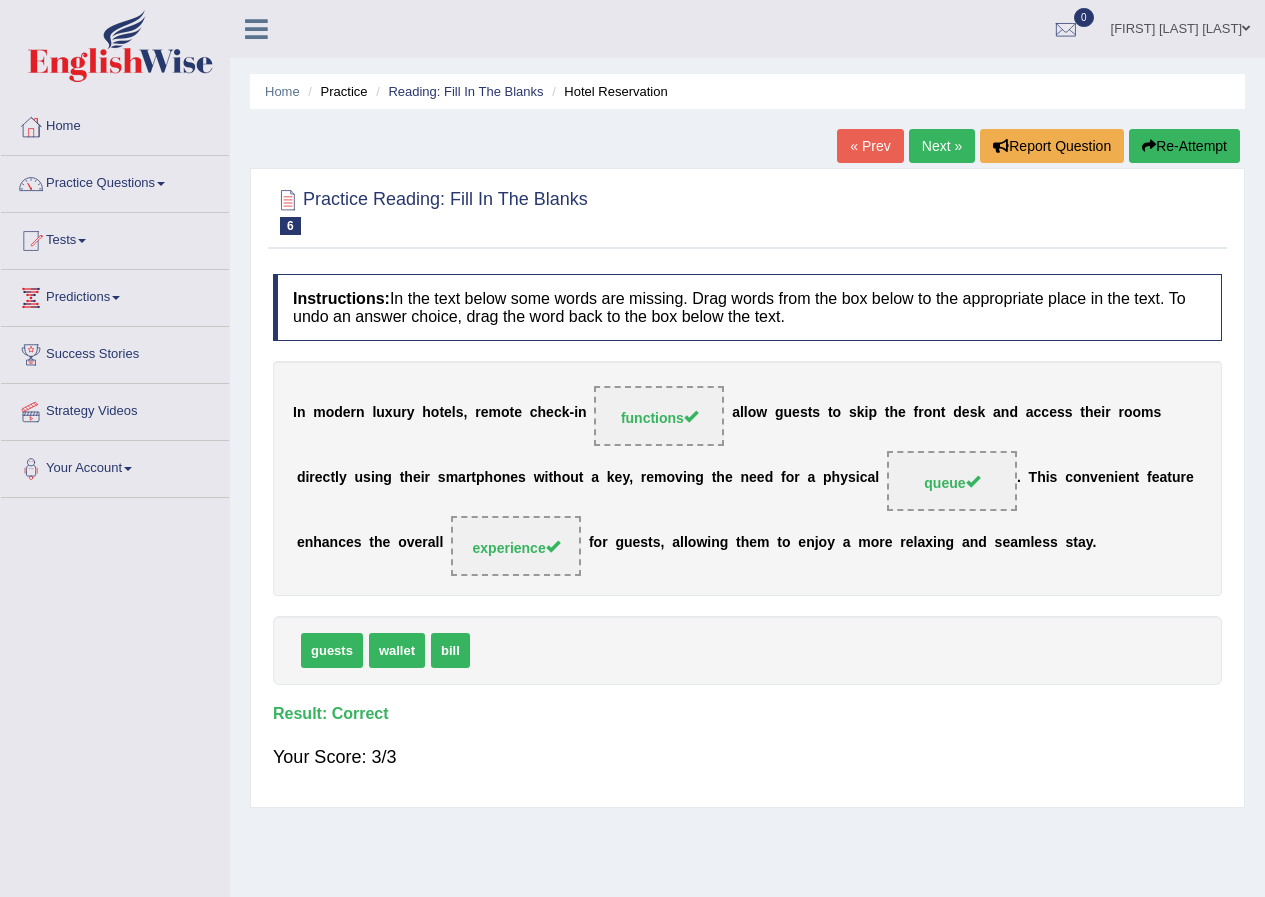 click on "Next »" at bounding box center [942, 146] 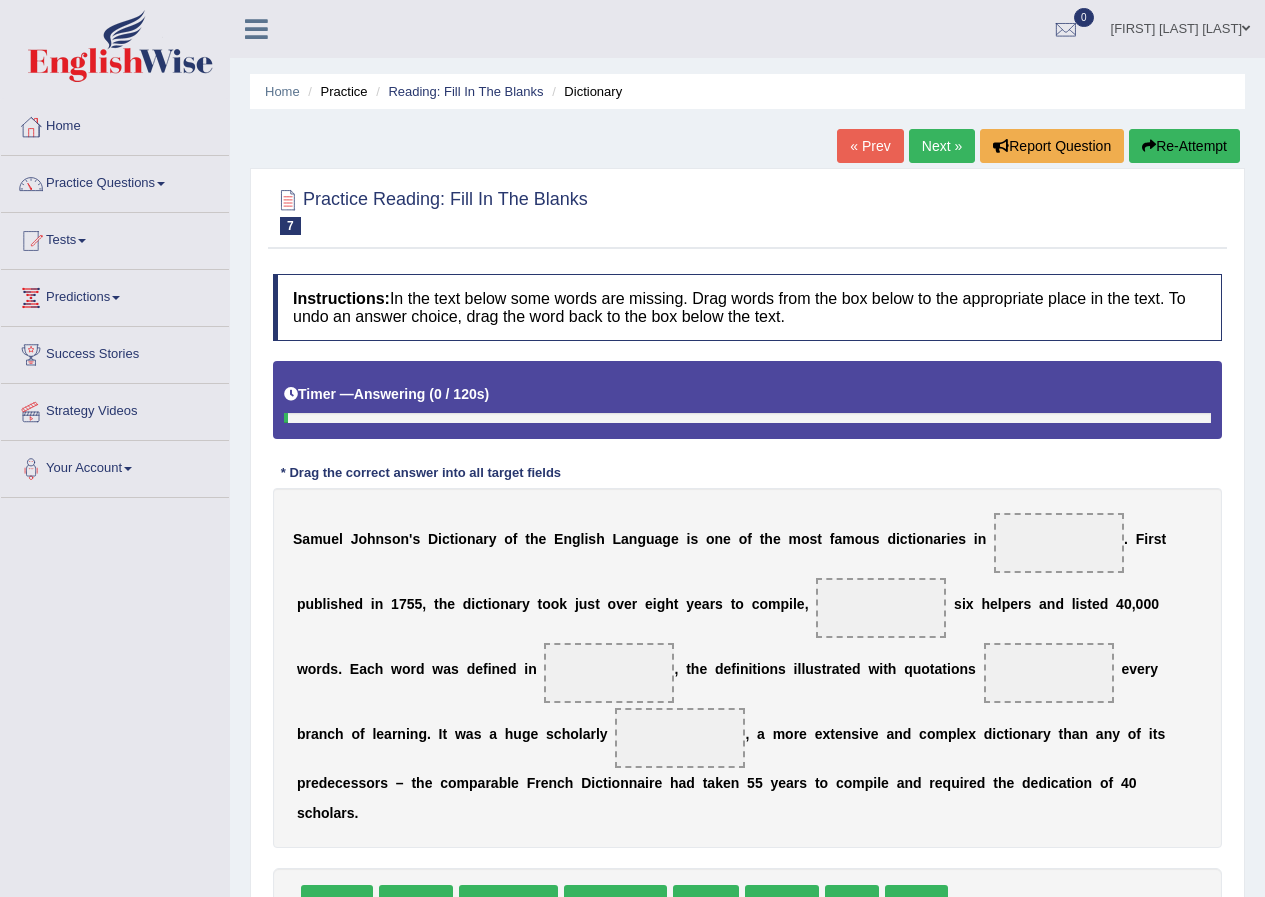 scroll, scrollTop: 100, scrollLeft: 0, axis: vertical 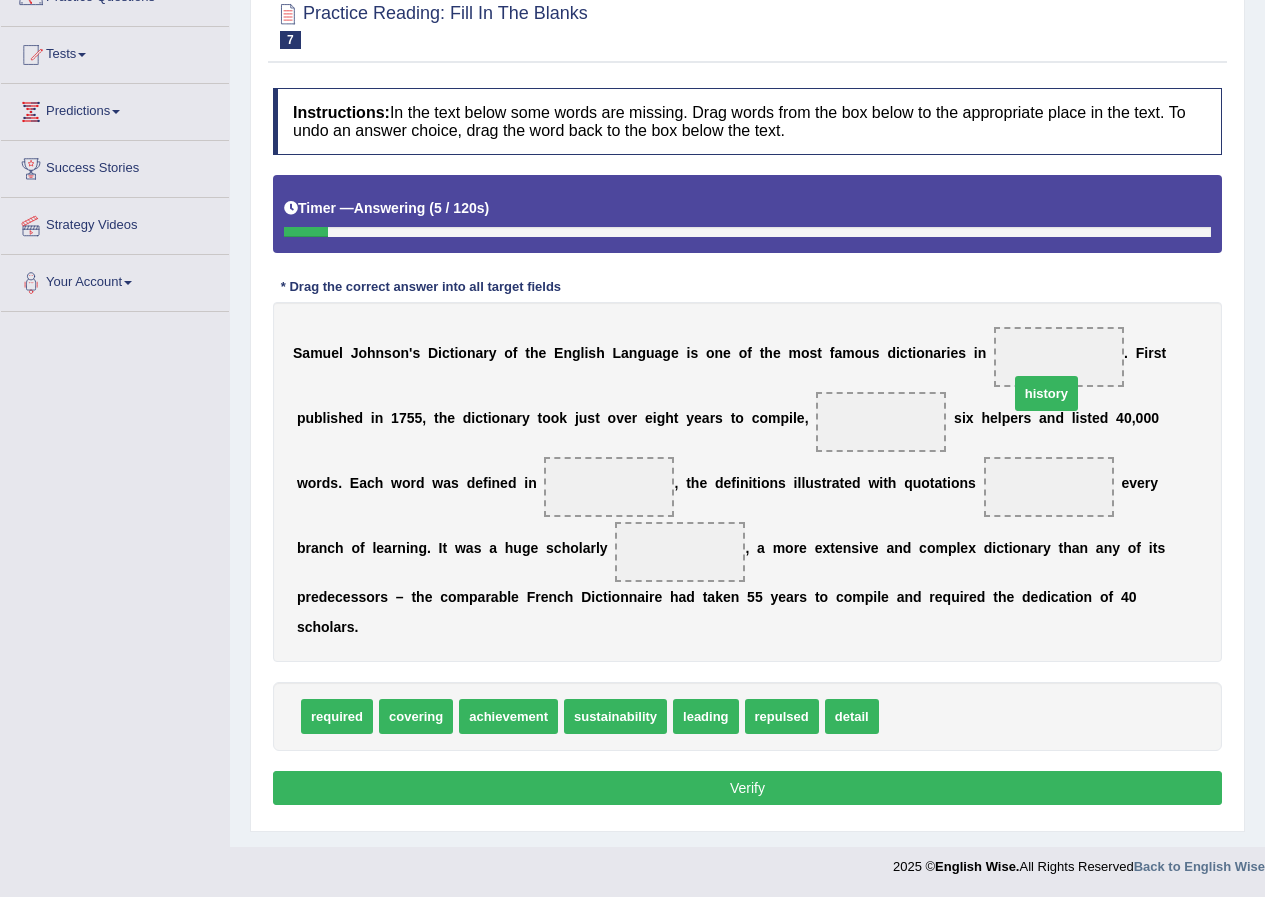 drag, startPoint x: 933, startPoint y: 717, endPoint x: 1063, endPoint y: 394, distance: 348.17957 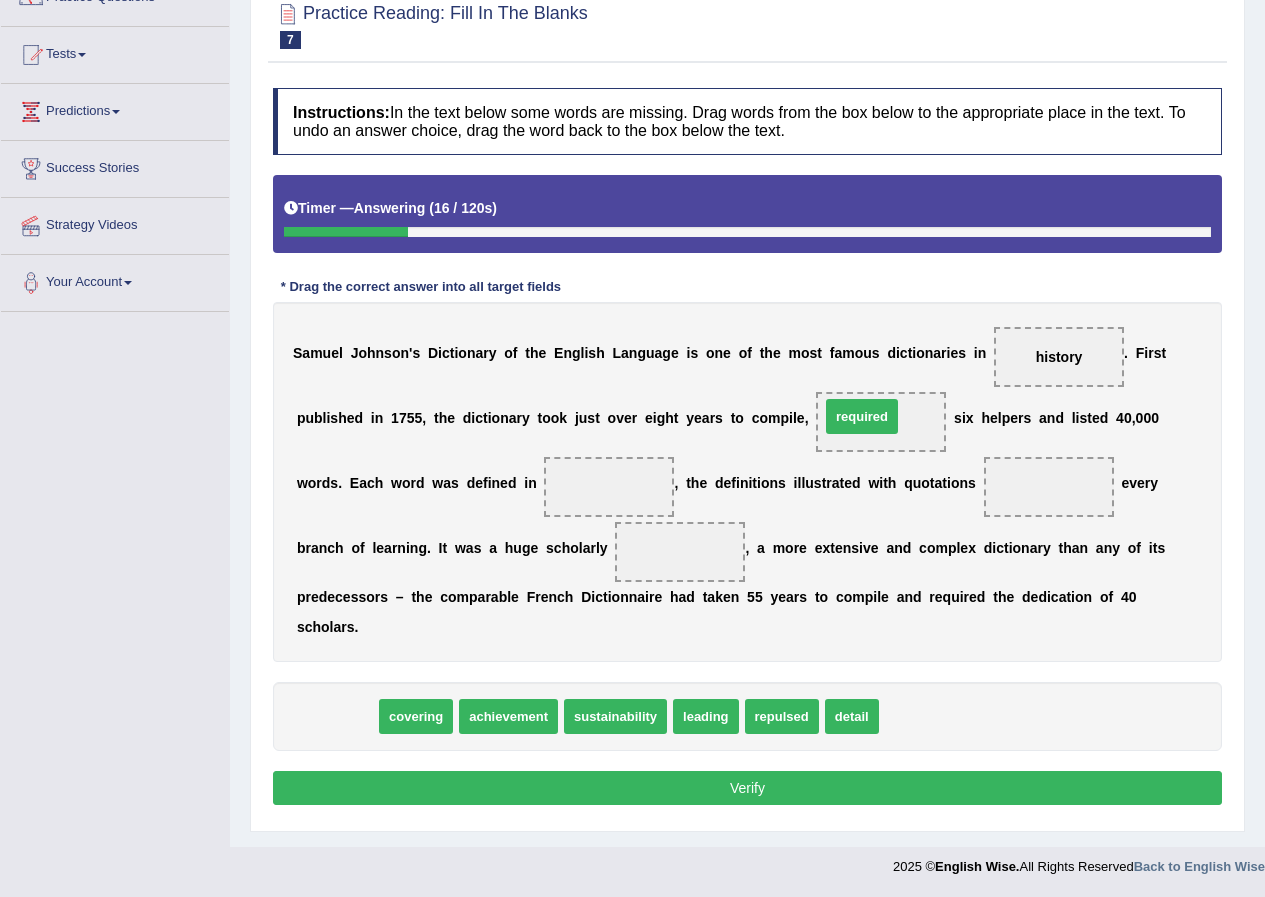 drag, startPoint x: 333, startPoint y: 721, endPoint x: 853, endPoint y: 421, distance: 600.33325 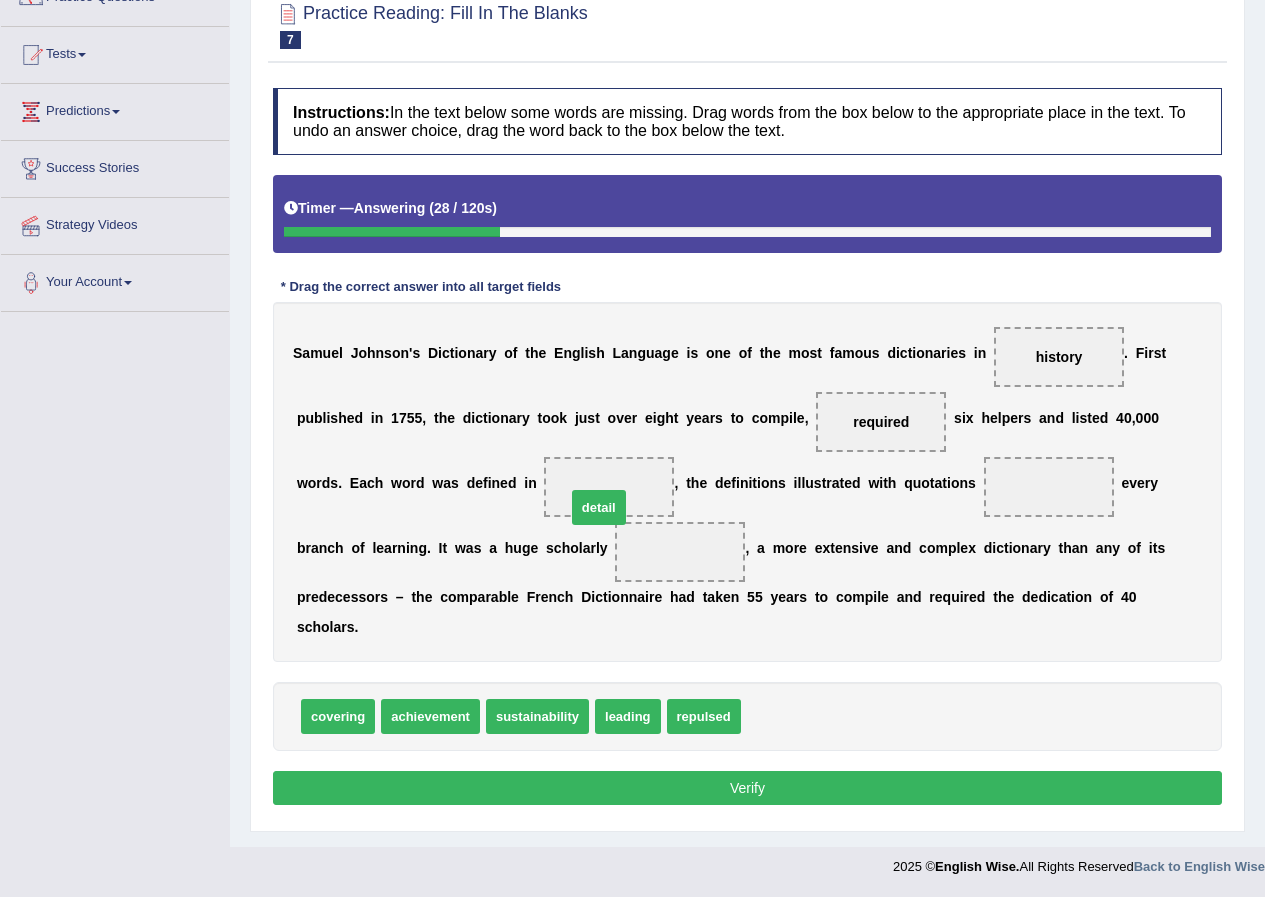 drag, startPoint x: 788, startPoint y: 724, endPoint x: 613, endPoint y: 515, distance: 272.59128 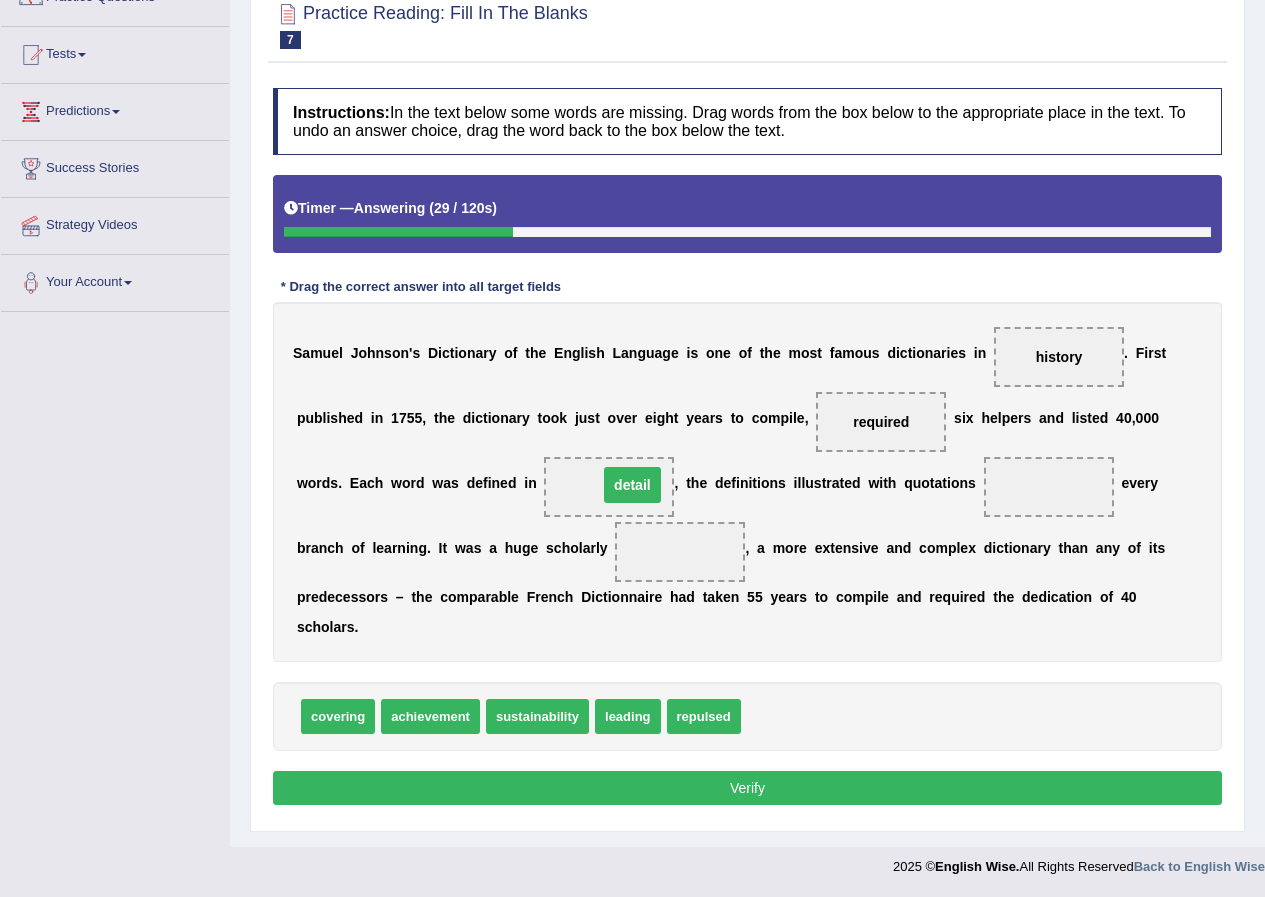 drag, startPoint x: 674, startPoint y: 553, endPoint x: 626, endPoint y: 486, distance: 82.419655 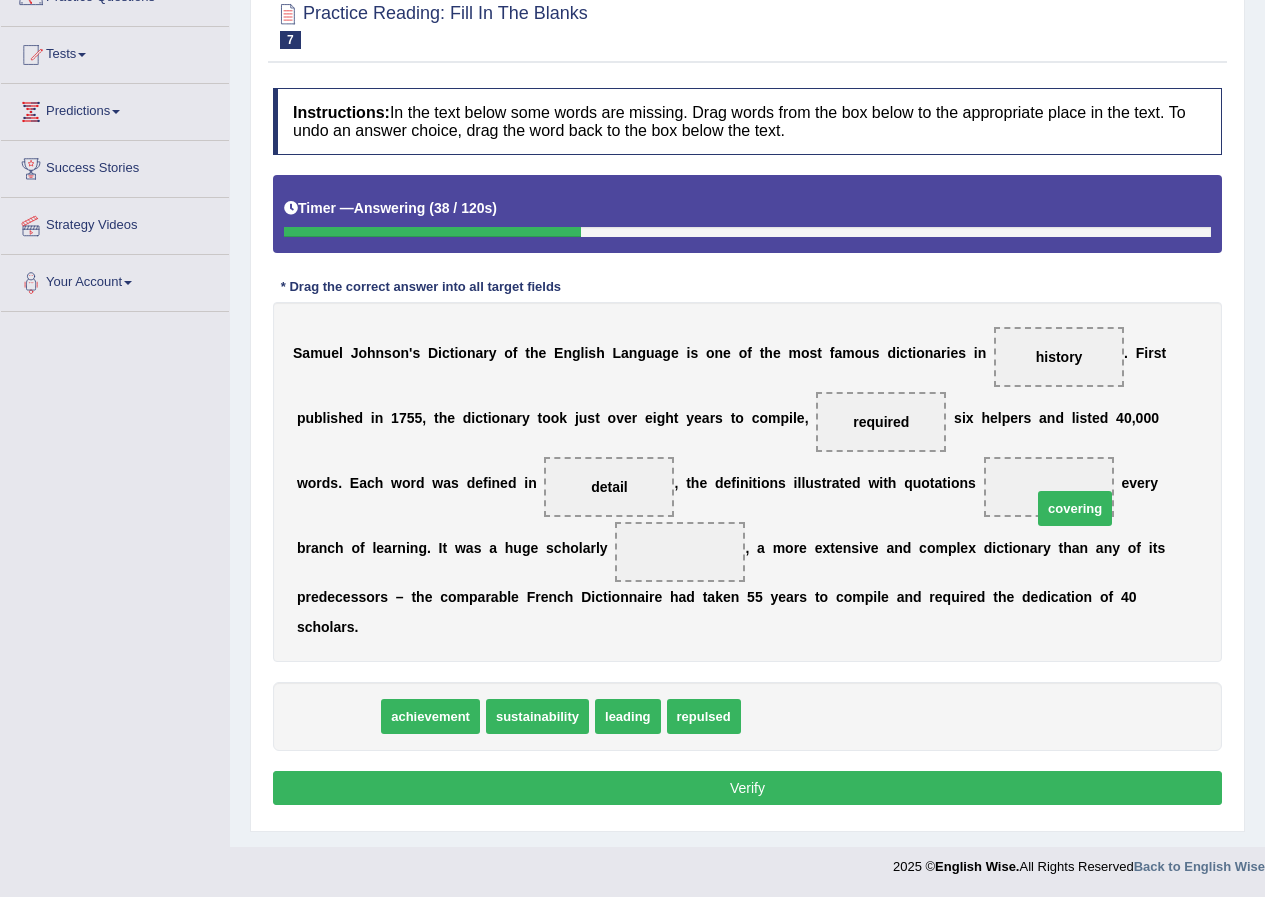 drag, startPoint x: 315, startPoint y: 721, endPoint x: 1052, endPoint y: 513, distance: 765.7891 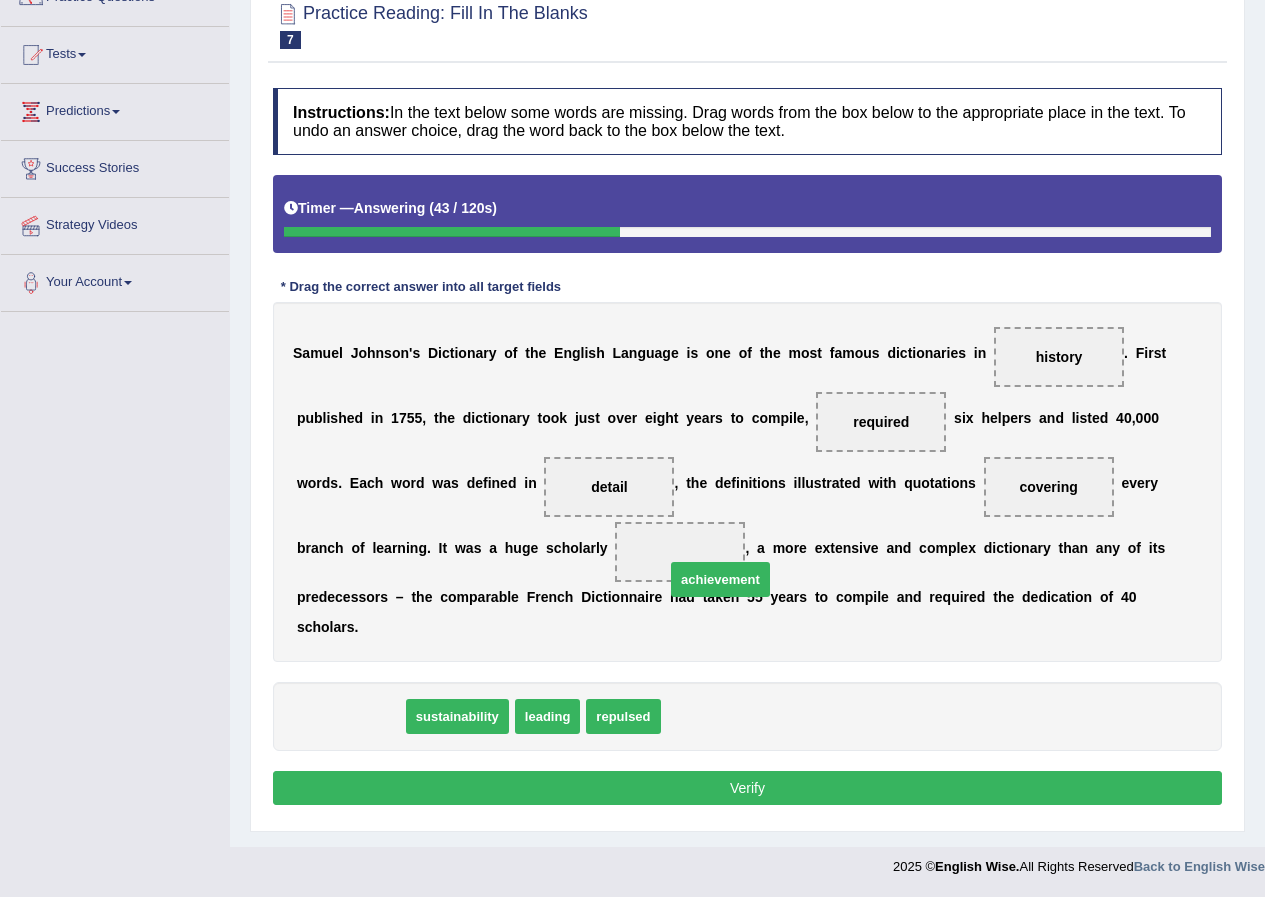 drag, startPoint x: 355, startPoint y: 721, endPoint x: 724, endPoint y: 584, distance: 393.61148 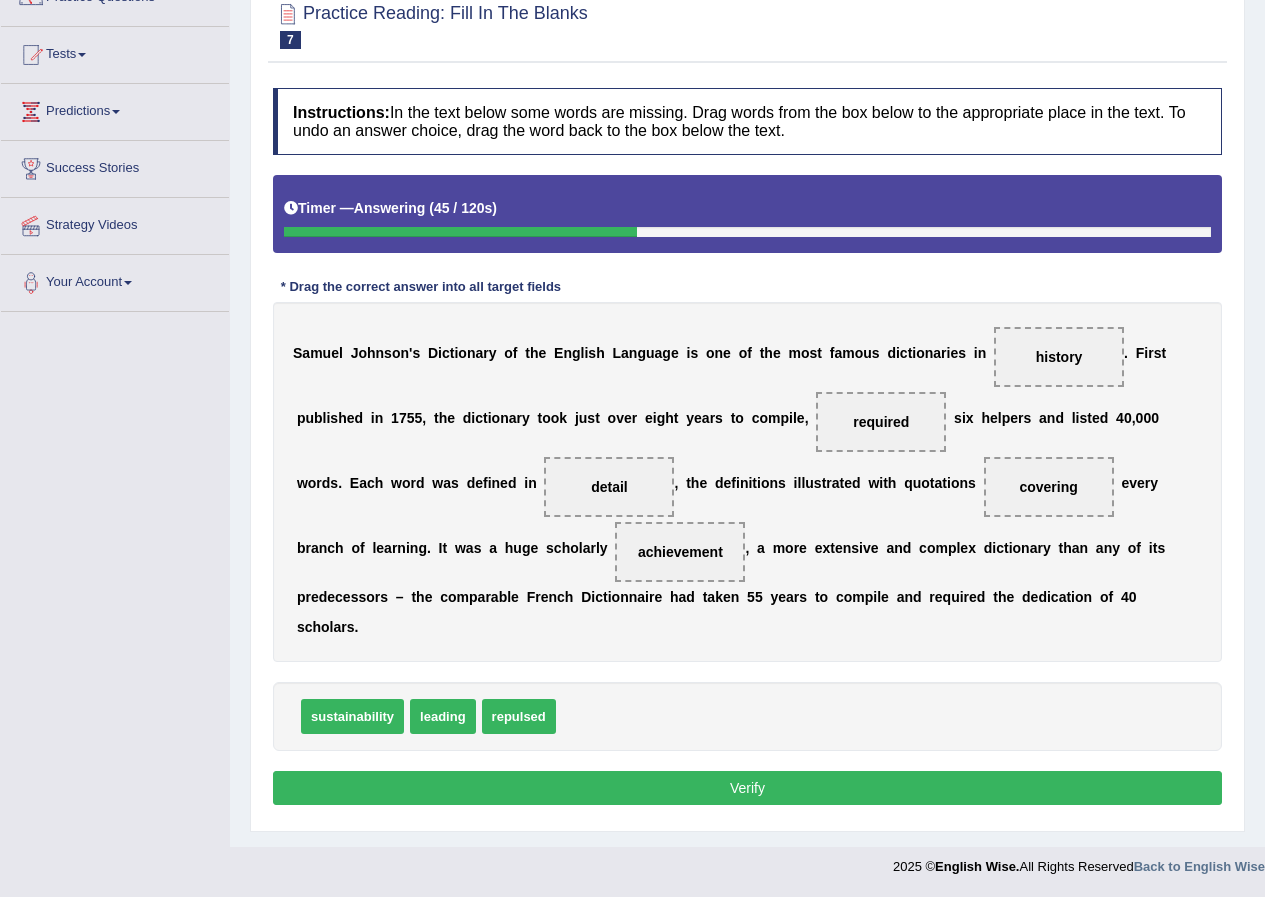 click on "Verify" at bounding box center (747, 788) 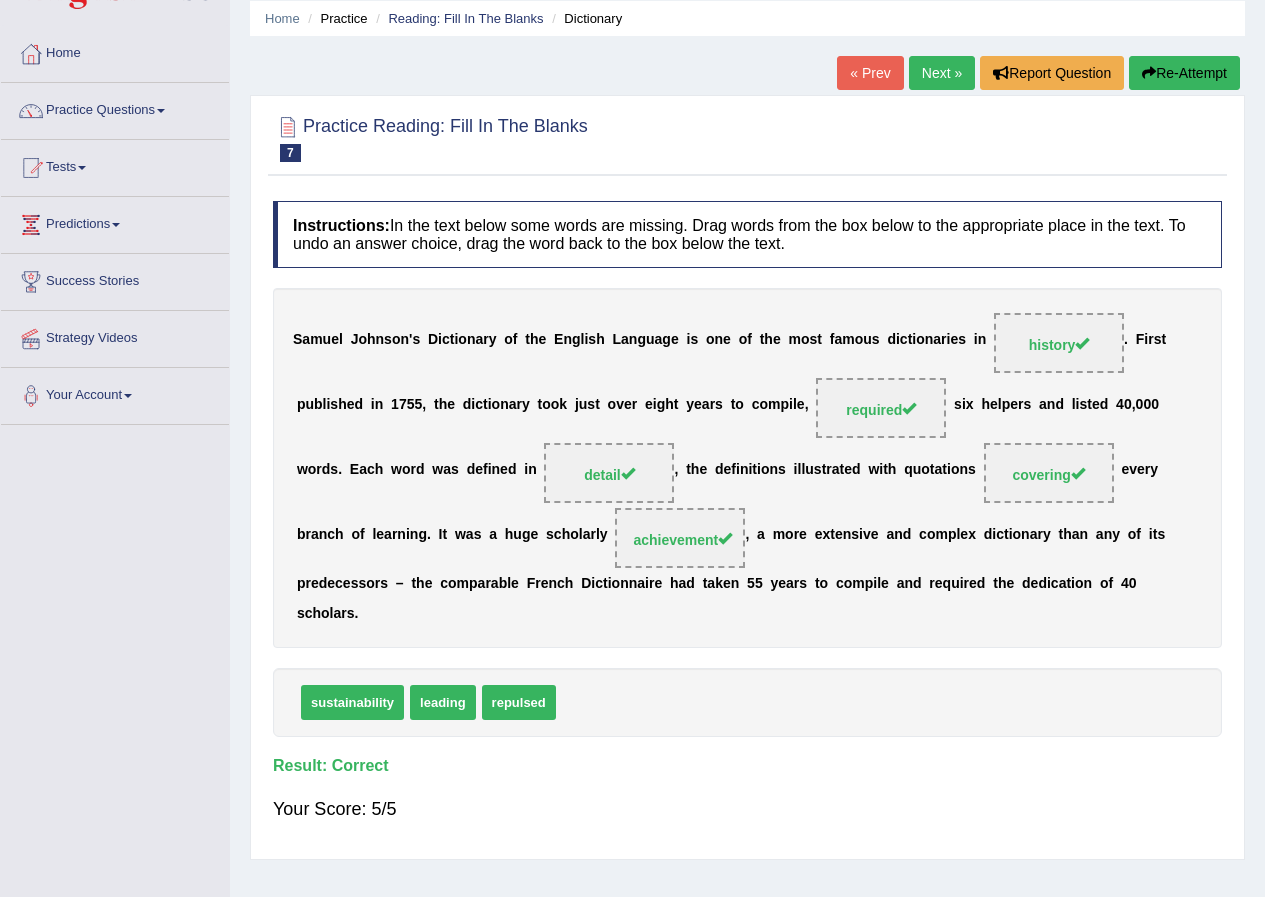 scroll, scrollTop: 0, scrollLeft: 0, axis: both 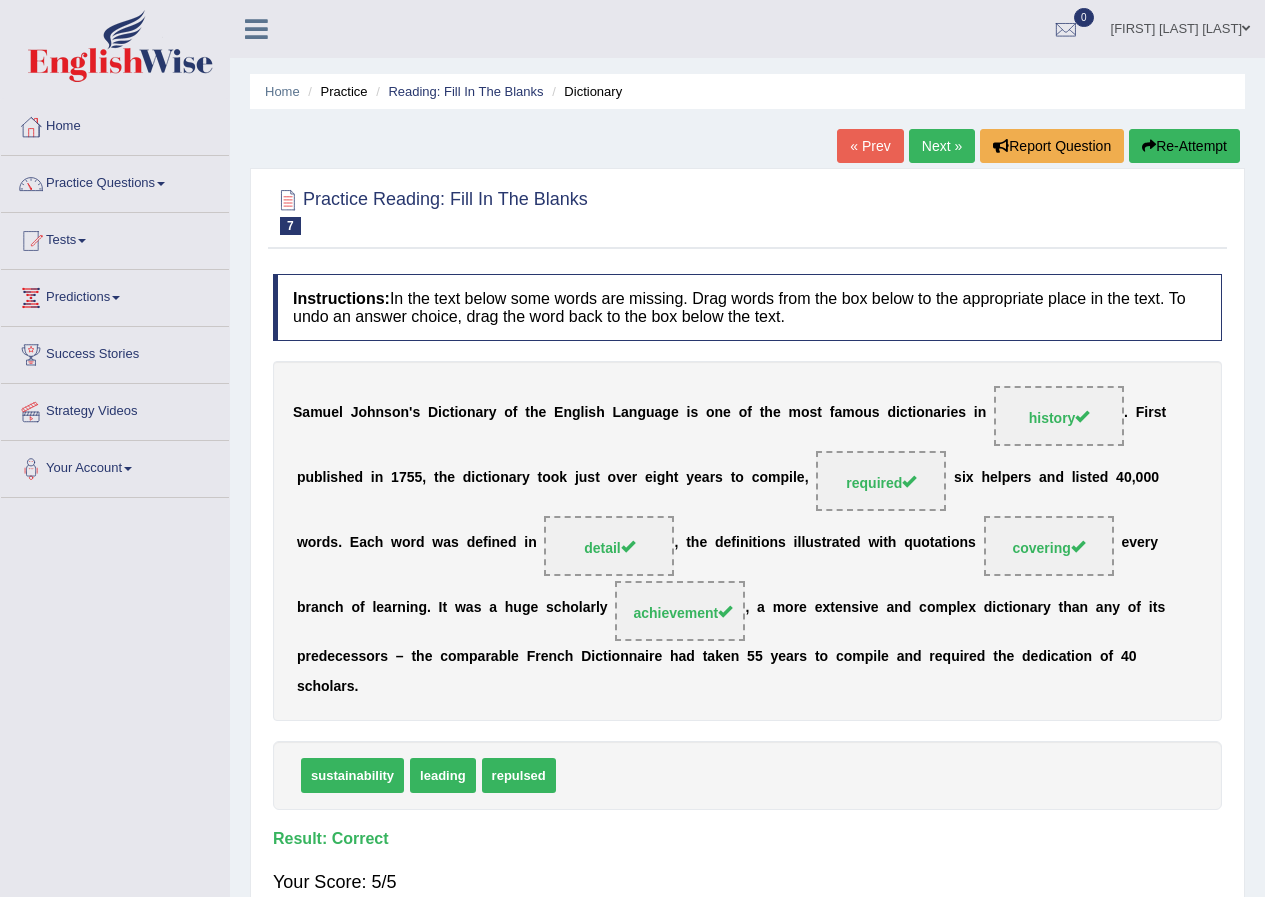 click on "Next »" at bounding box center [942, 146] 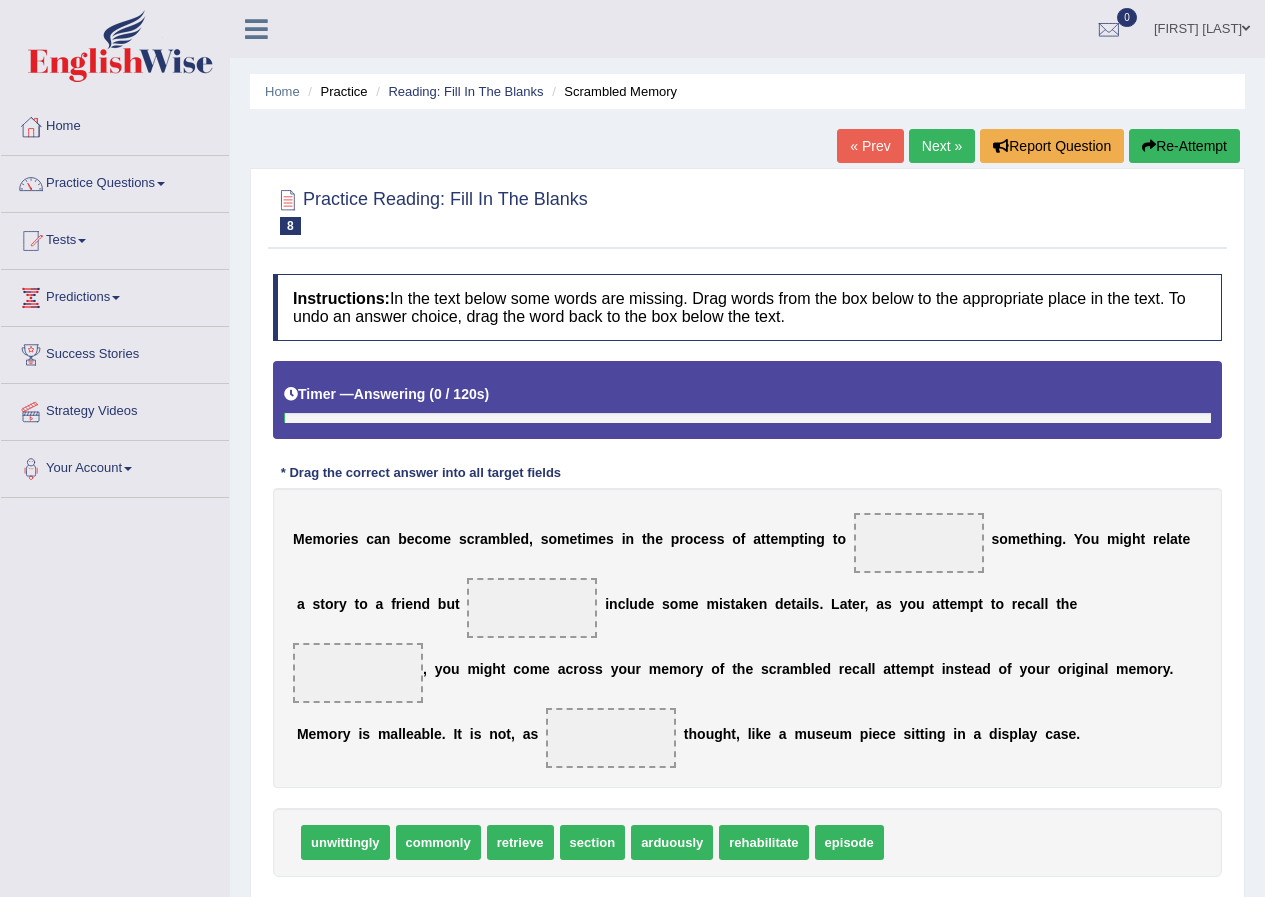 scroll, scrollTop: 0, scrollLeft: 0, axis: both 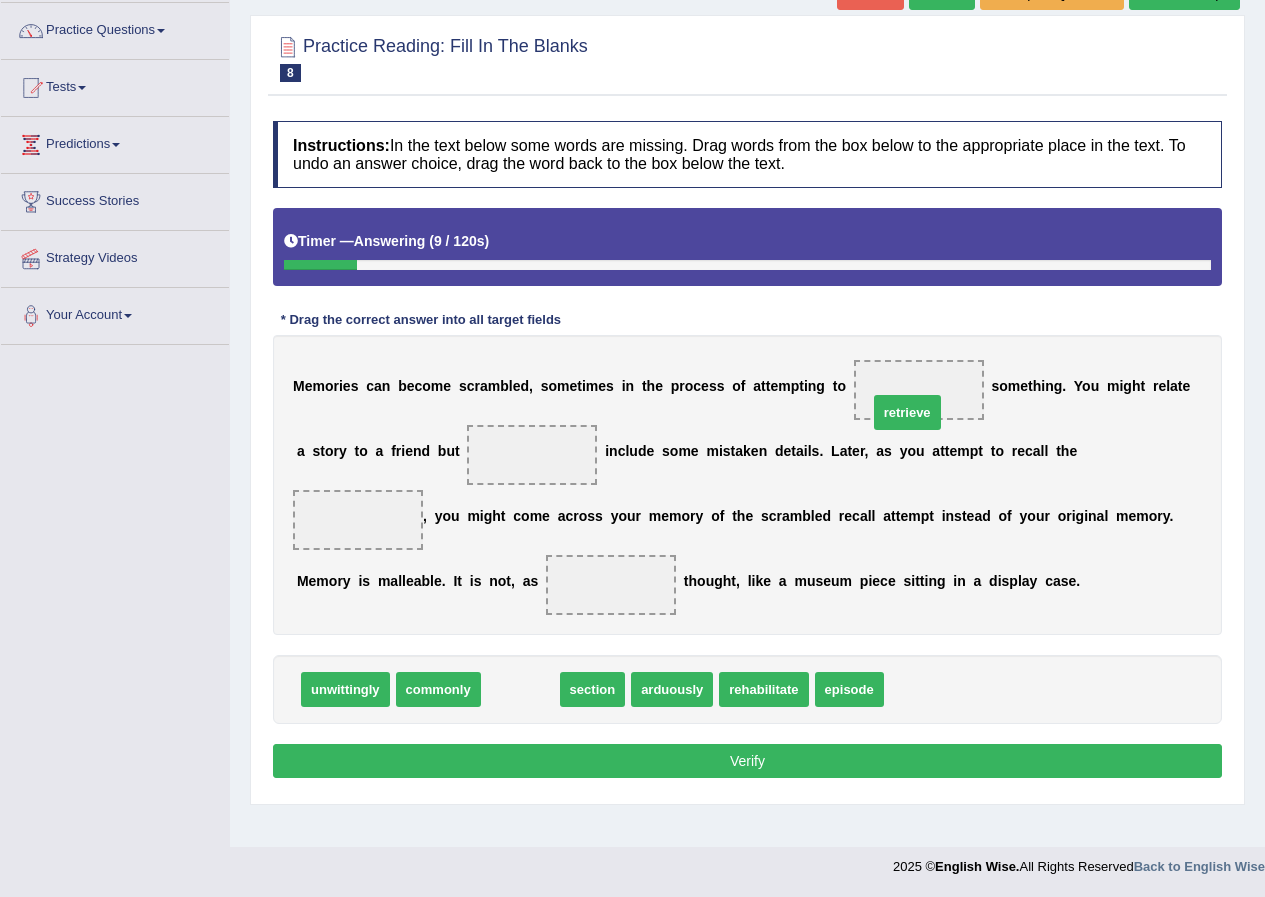drag, startPoint x: 511, startPoint y: 691, endPoint x: 898, endPoint y: 414, distance: 475.91806 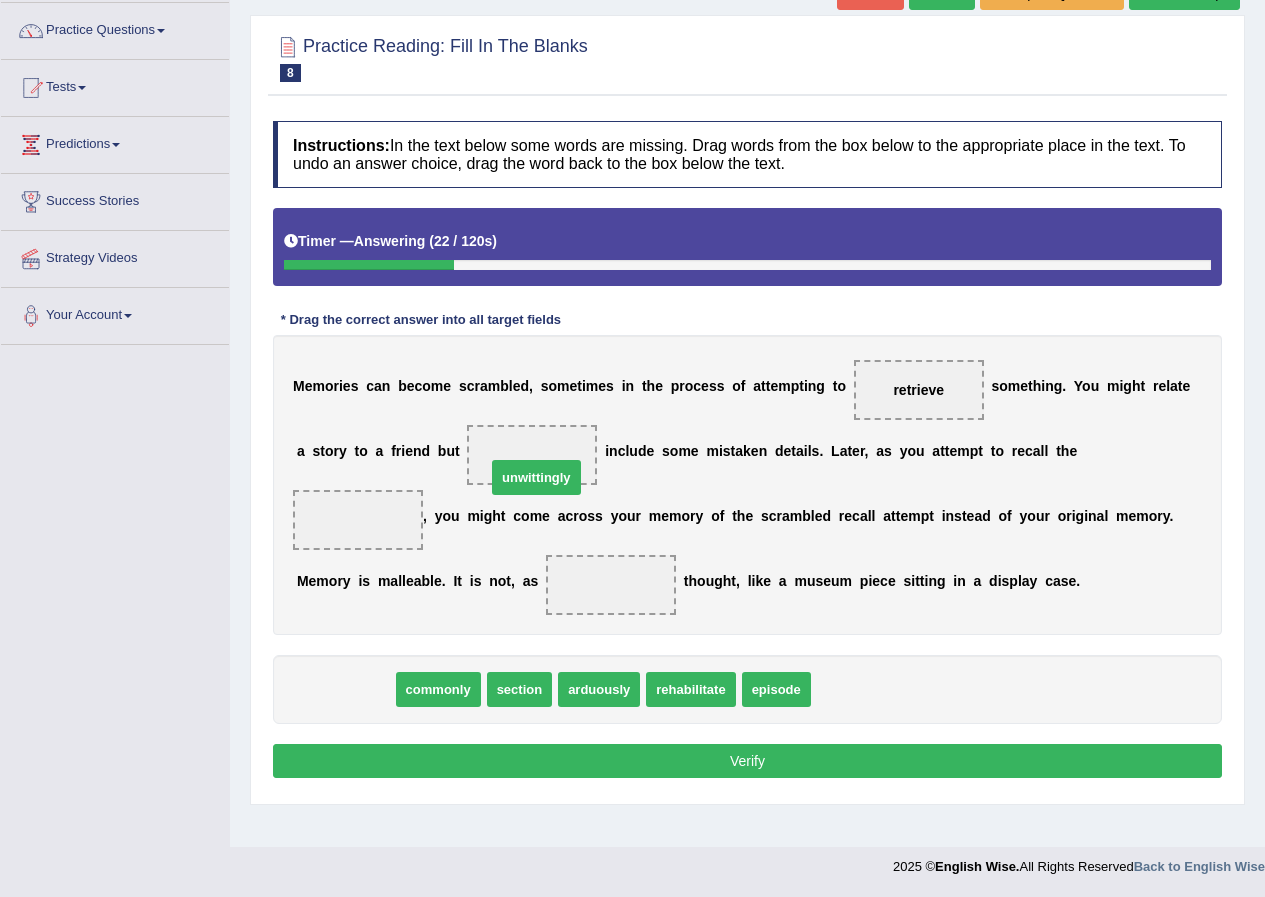 drag, startPoint x: 377, startPoint y: 687, endPoint x: 567, endPoint y: 471, distance: 287.67343 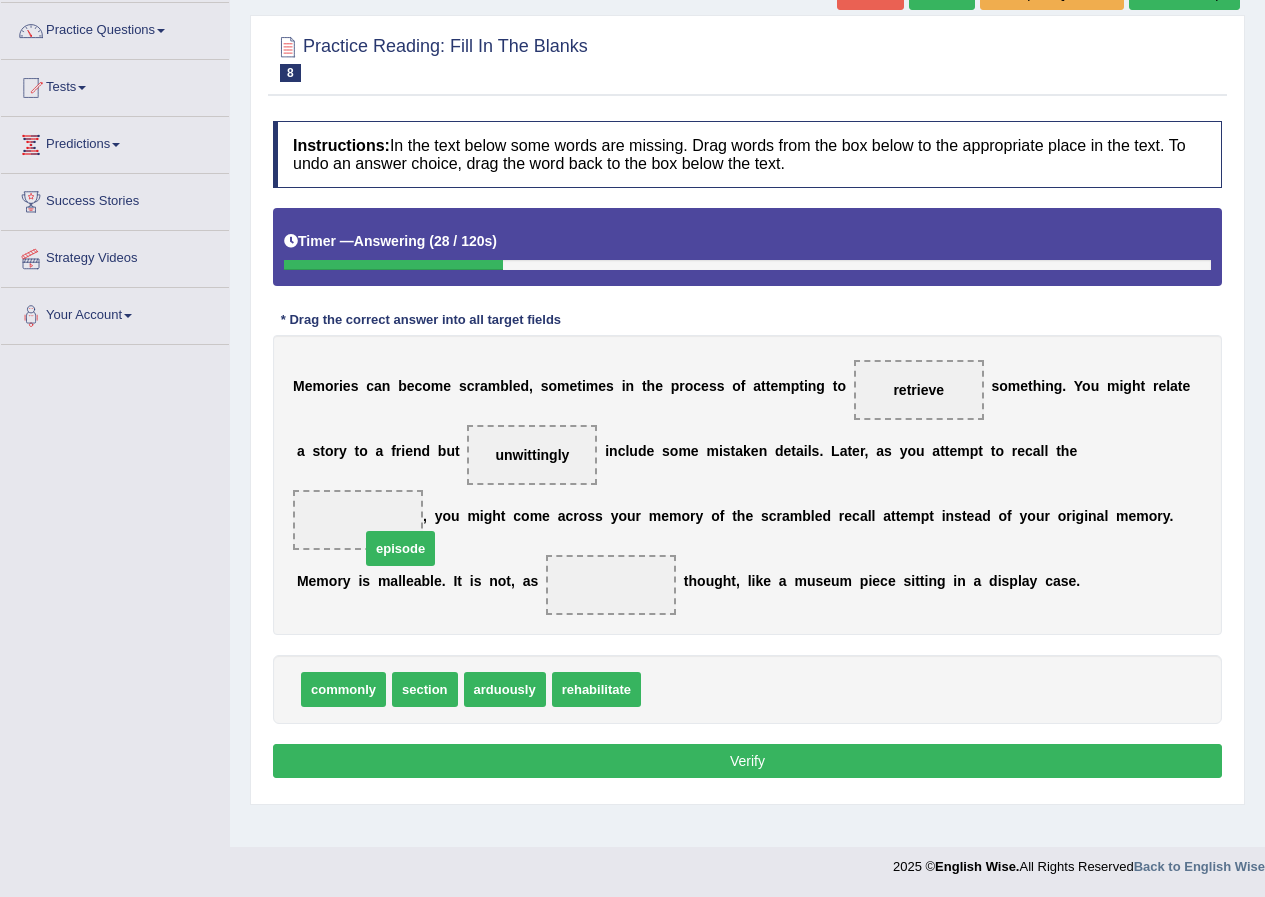 drag, startPoint x: 696, startPoint y: 692, endPoint x: 384, endPoint y: 548, distance: 343.62772 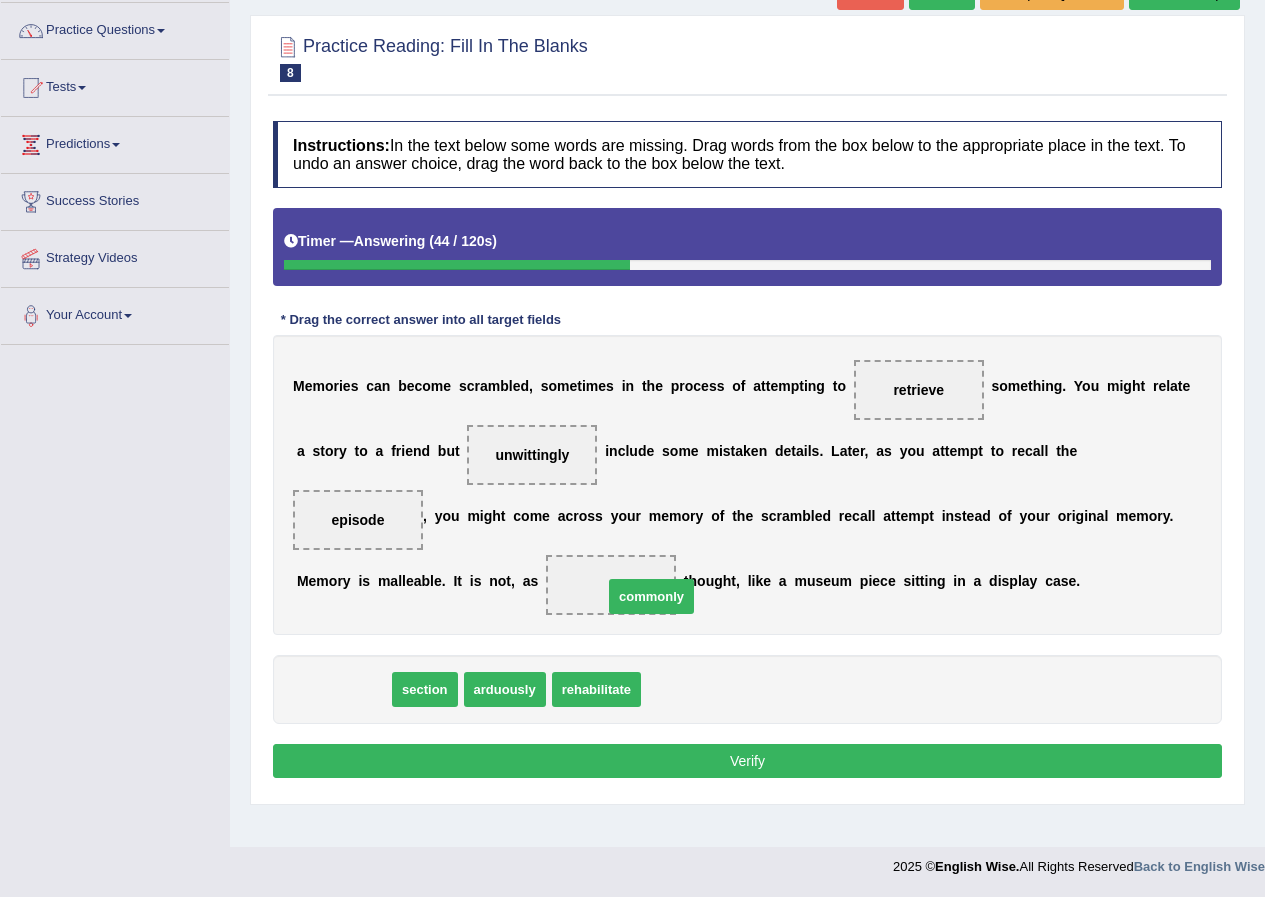 drag, startPoint x: 345, startPoint y: 697, endPoint x: 653, endPoint y: 604, distance: 321.73438 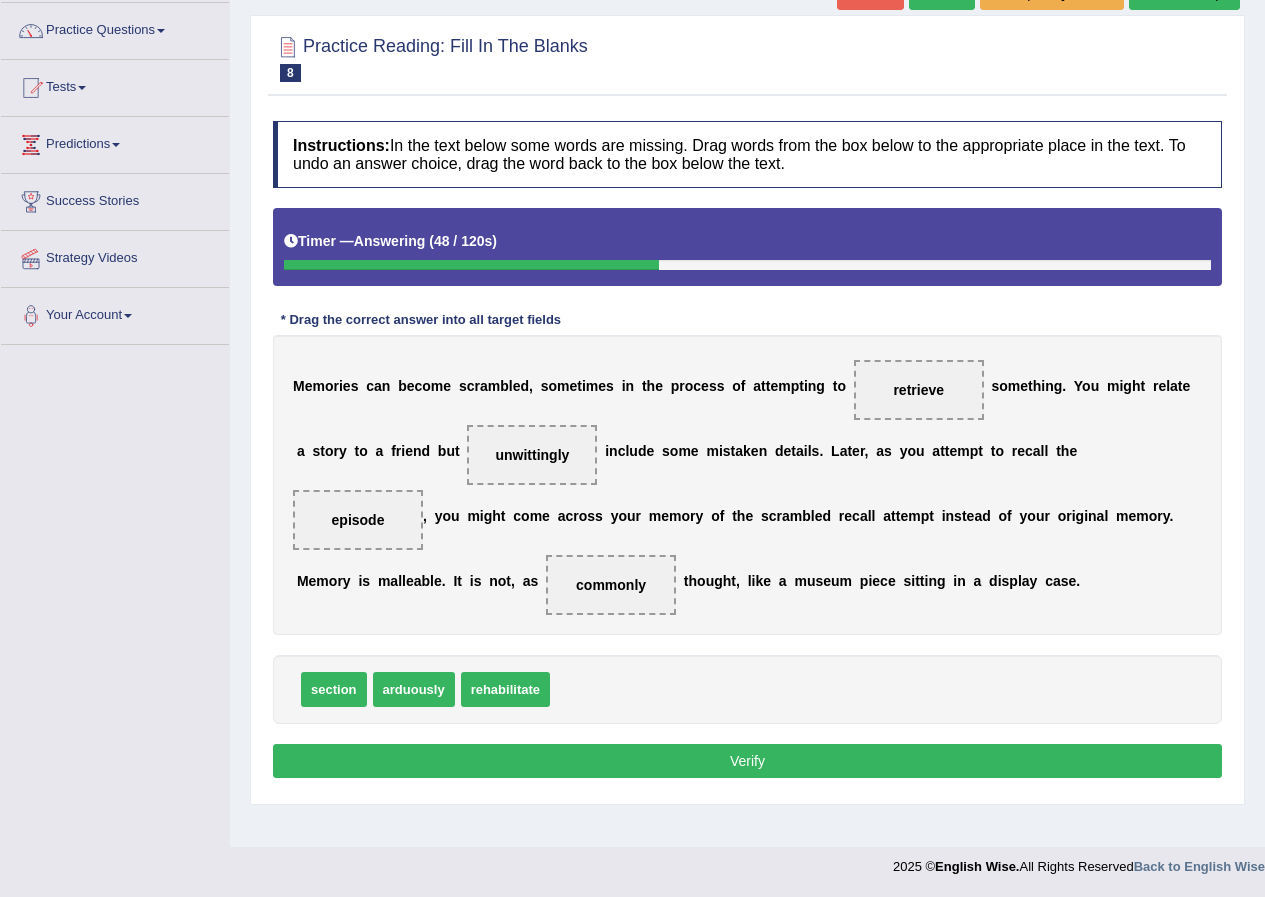 click on "Verify" at bounding box center [747, 761] 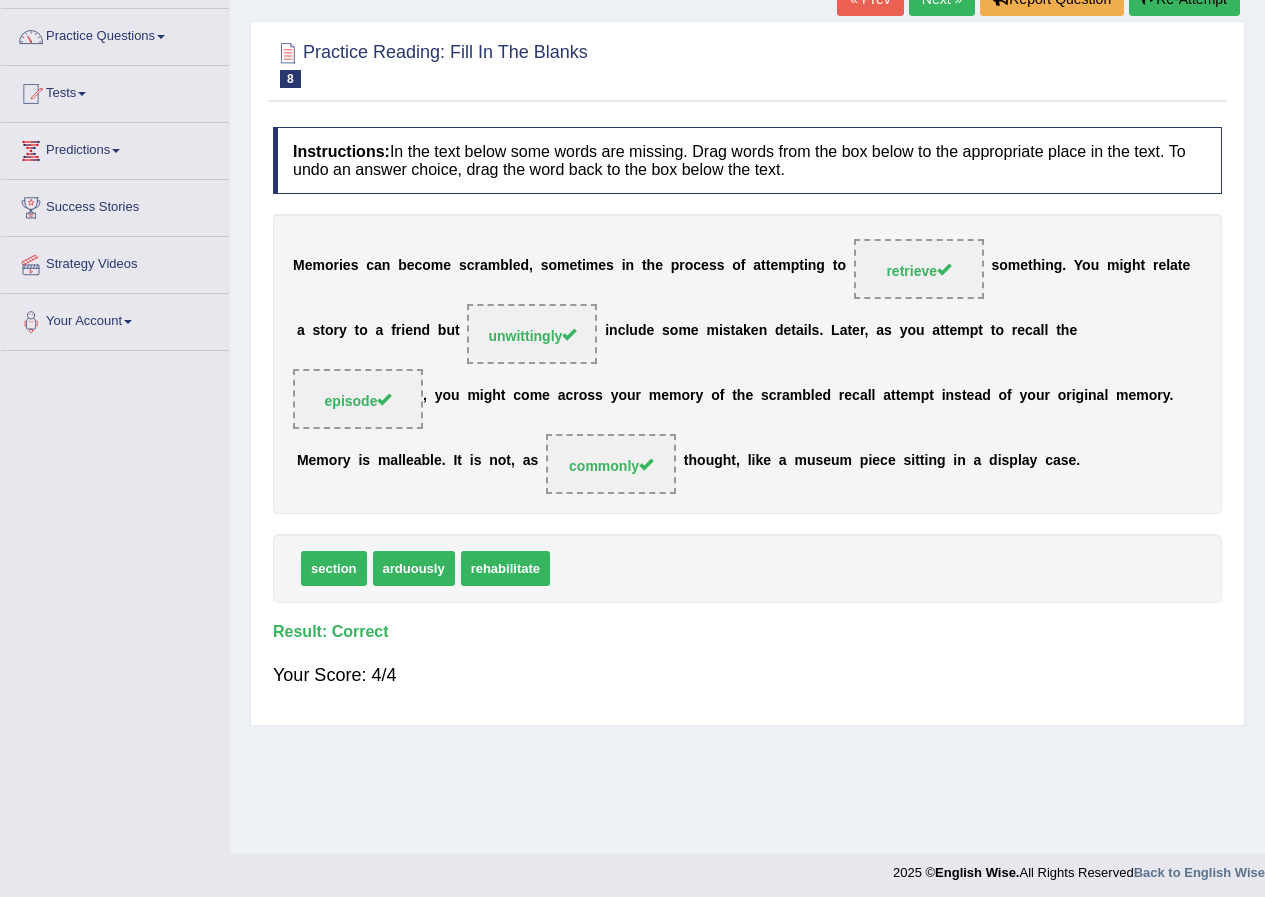 scroll, scrollTop: 0, scrollLeft: 0, axis: both 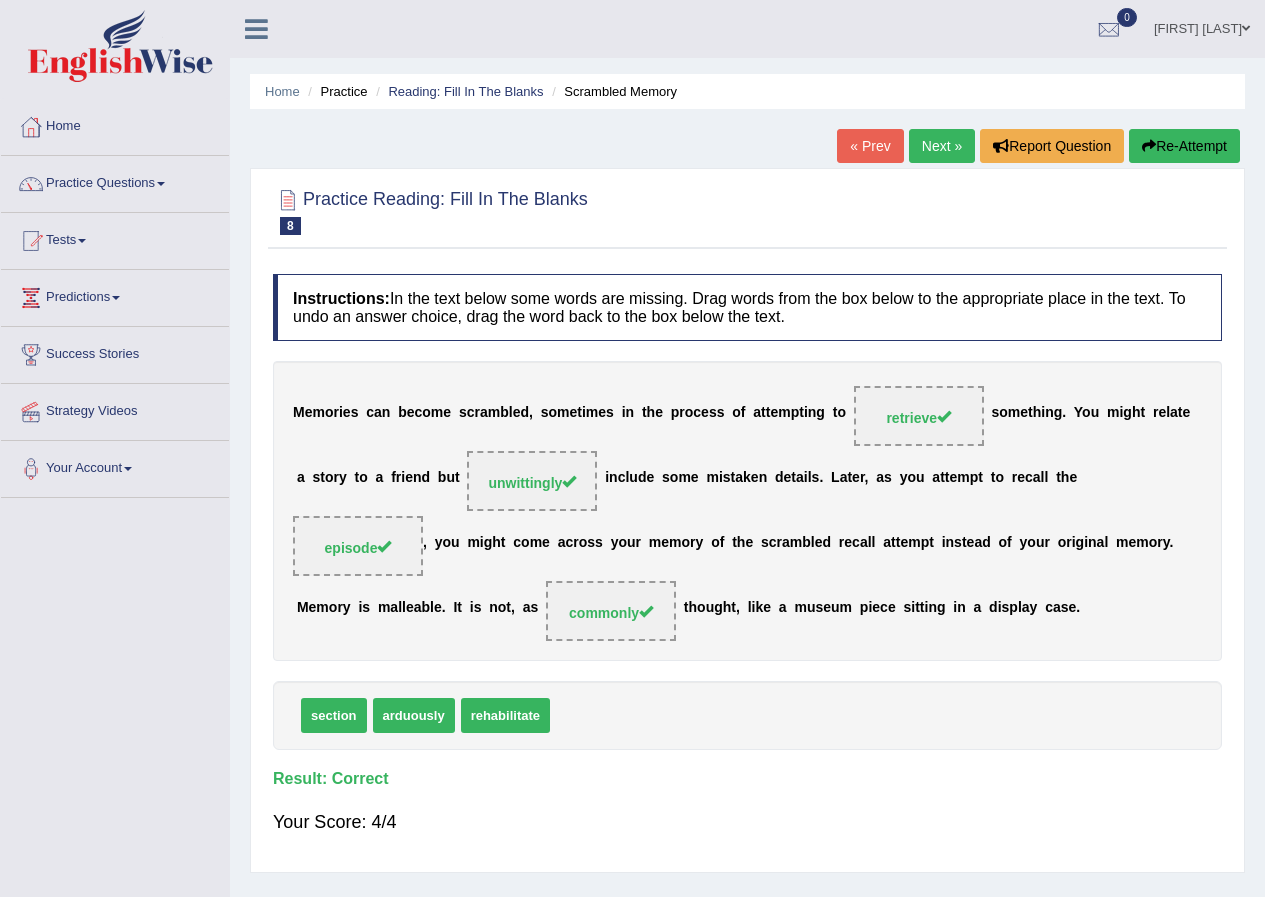 click on "Next »" at bounding box center (942, 146) 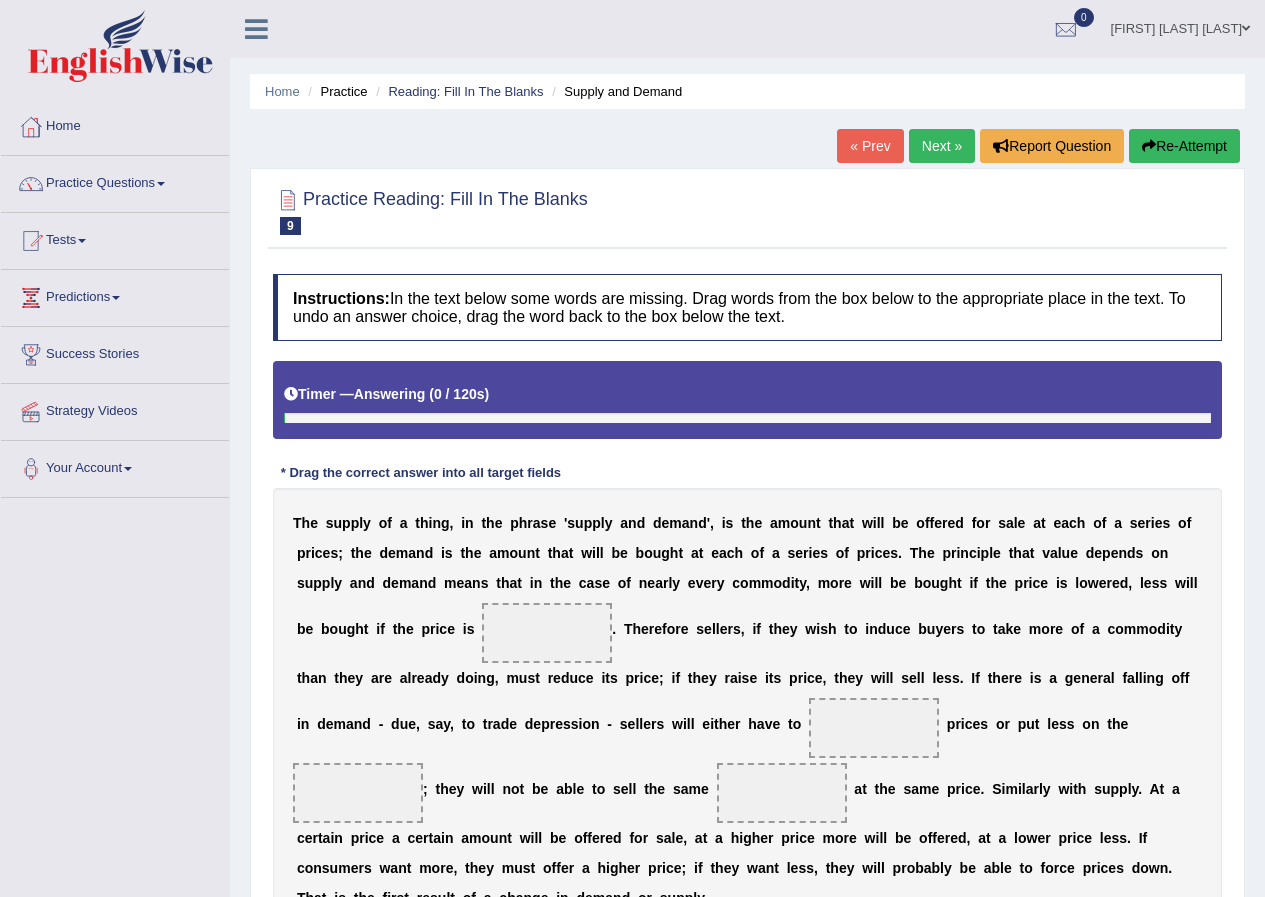 scroll, scrollTop: 0, scrollLeft: 0, axis: both 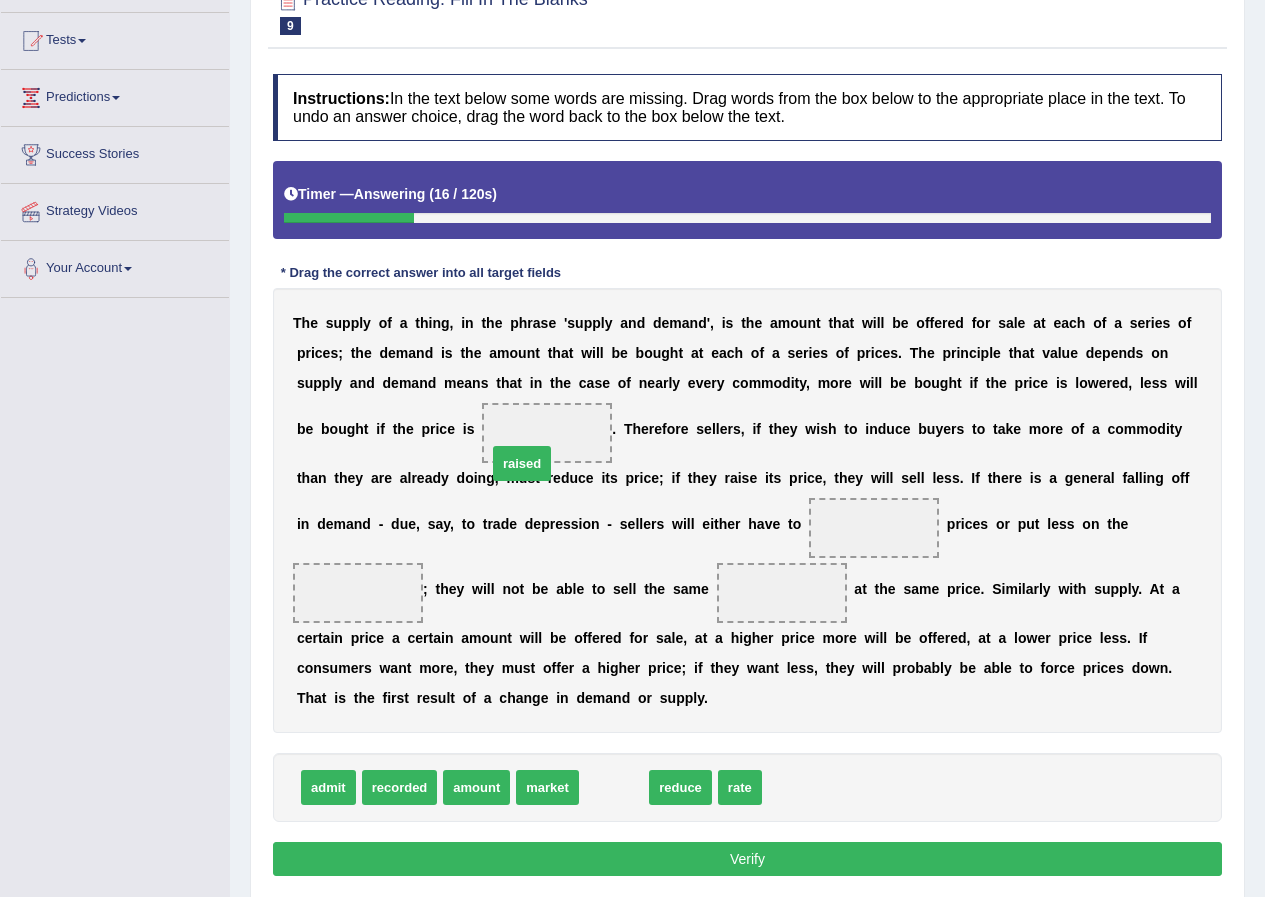 drag, startPoint x: 605, startPoint y: 786, endPoint x: 515, endPoint y: 459, distance: 339.15924 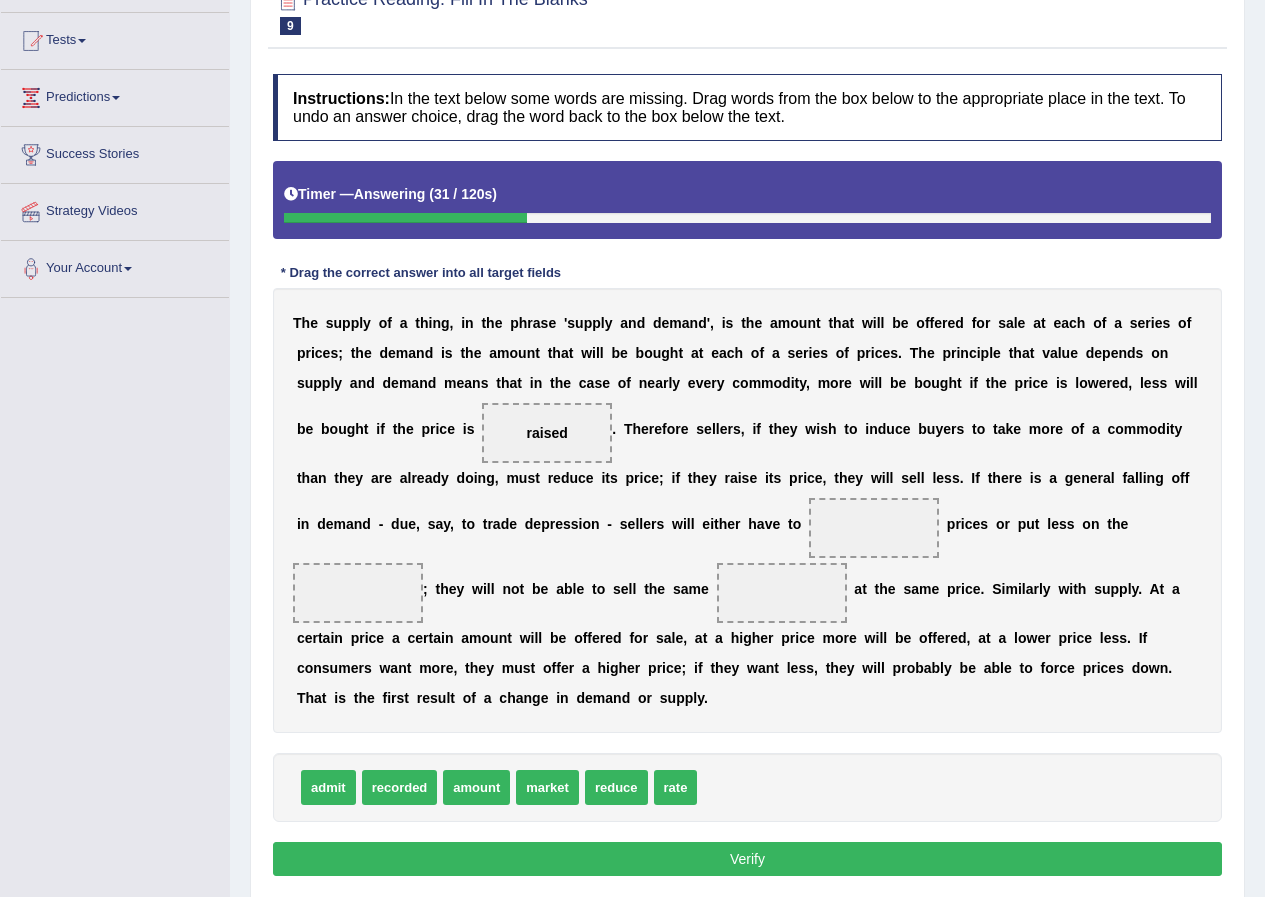 drag, startPoint x: 780, startPoint y: 674, endPoint x: 807, endPoint y: 645, distance: 39.623226 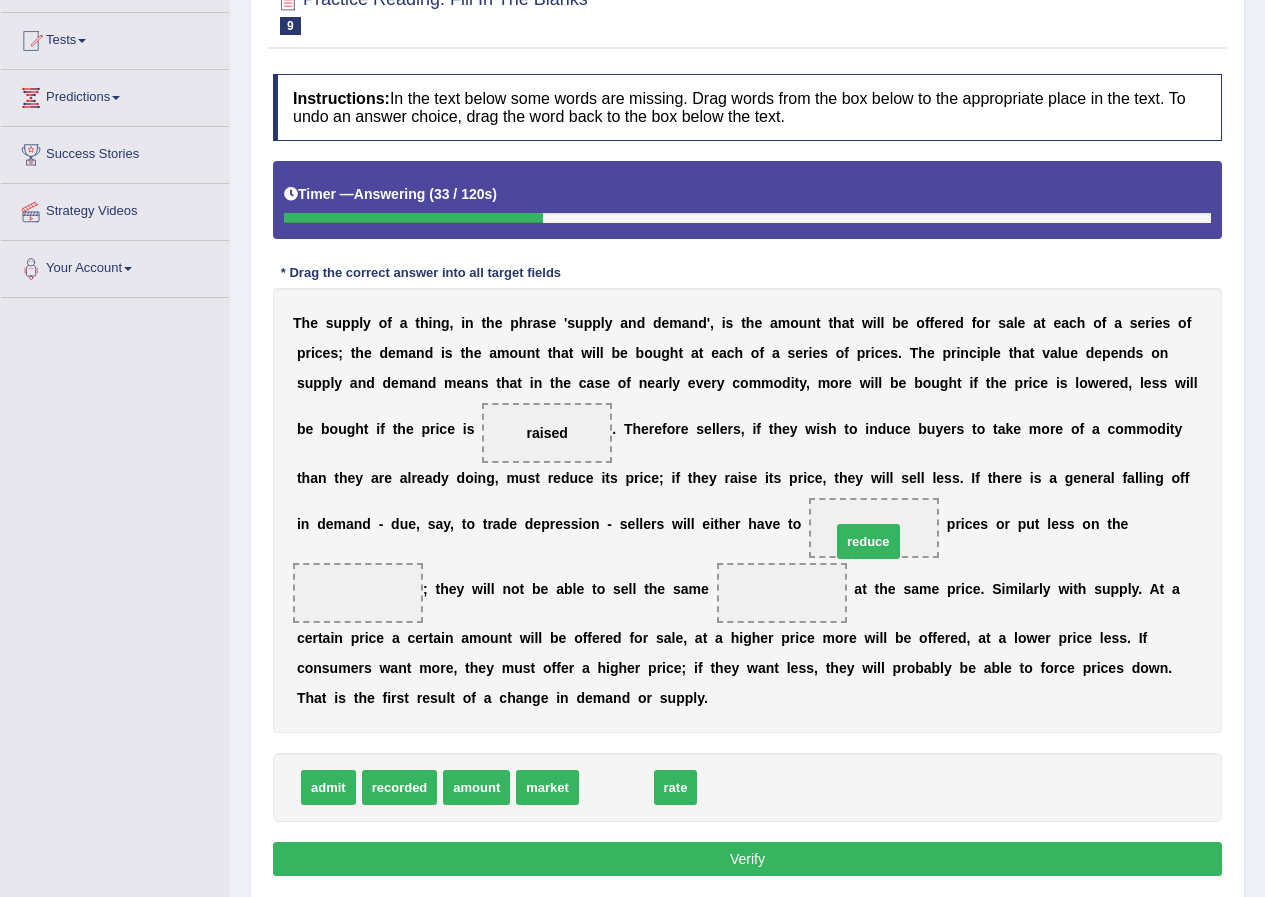 drag, startPoint x: 615, startPoint y: 793, endPoint x: 867, endPoint y: 547, distance: 352.16473 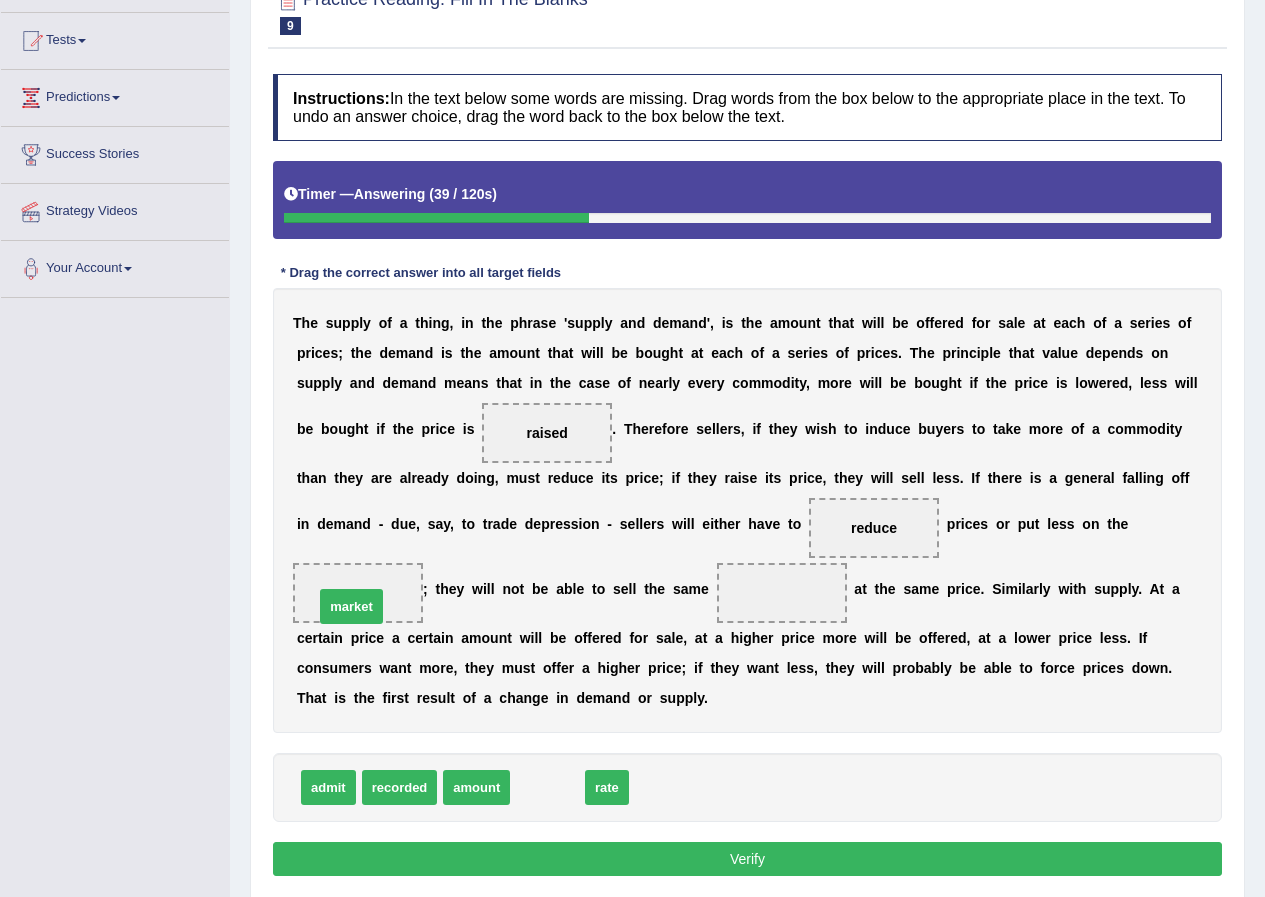 drag, startPoint x: 545, startPoint y: 795, endPoint x: 349, endPoint y: 614, distance: 266.7902 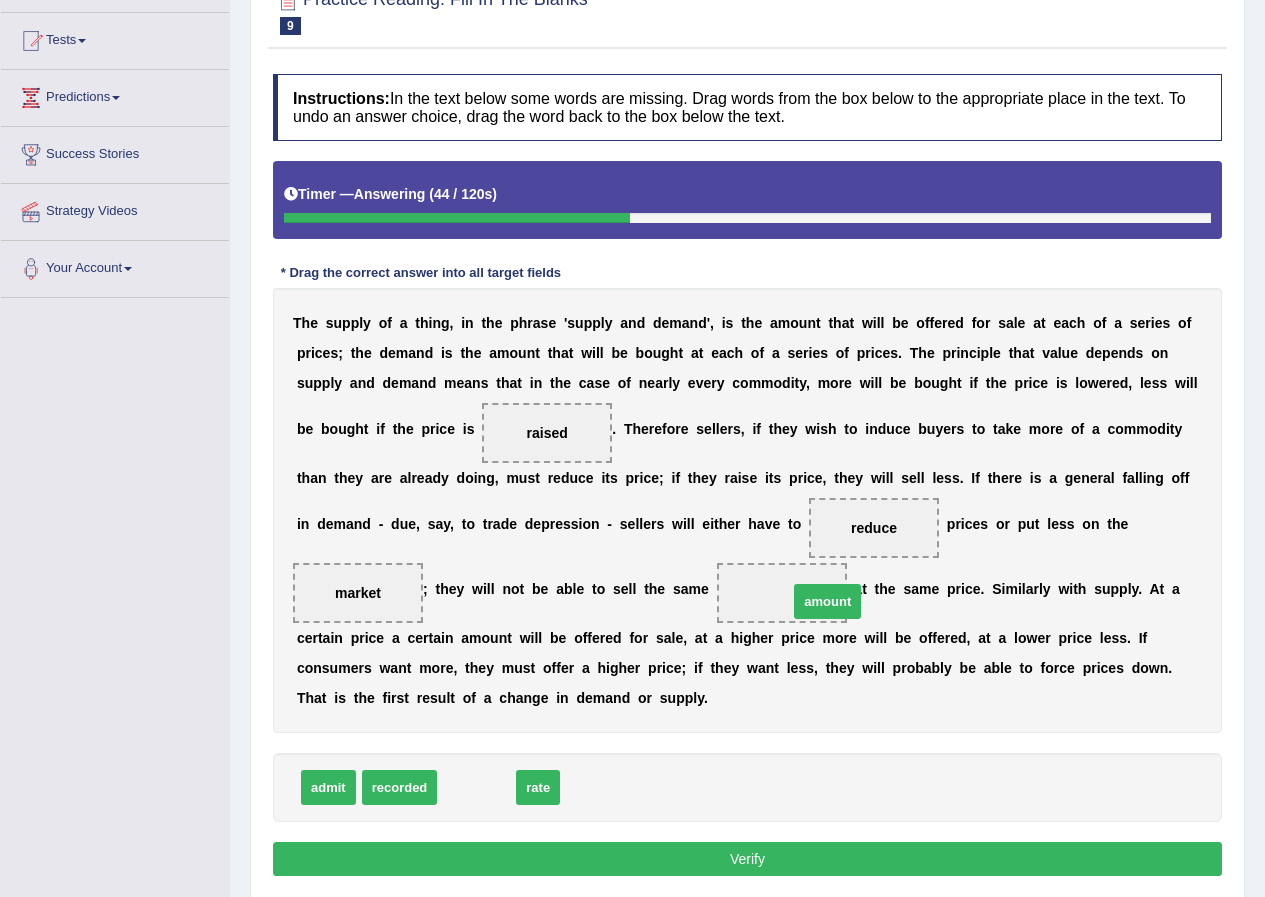 drag, startPoint x: 469, startPoint y: 788, endPoint x: 820, endPoint y: 602, distance: 397.2367 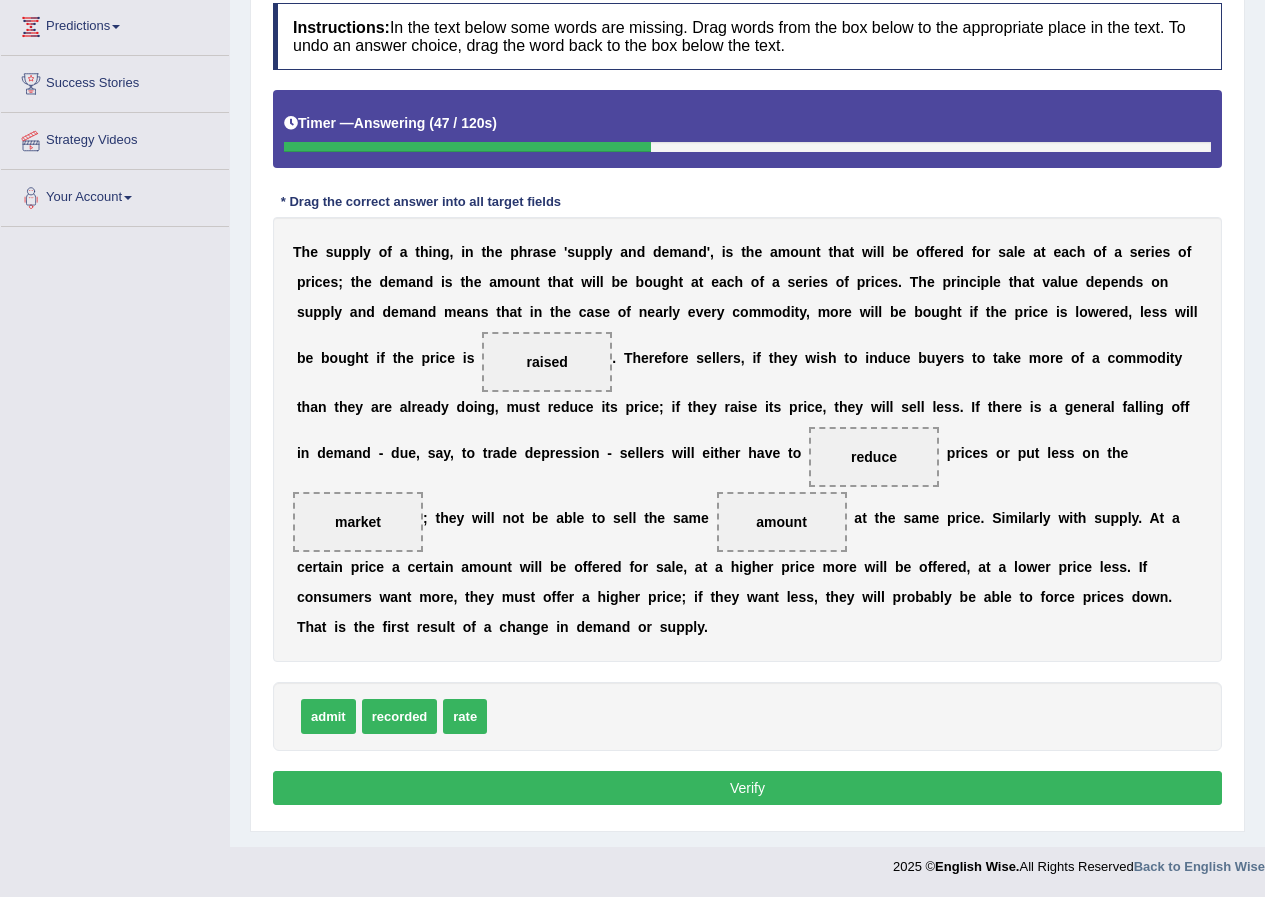 click on "Verify" at bounding box center (747, 788) 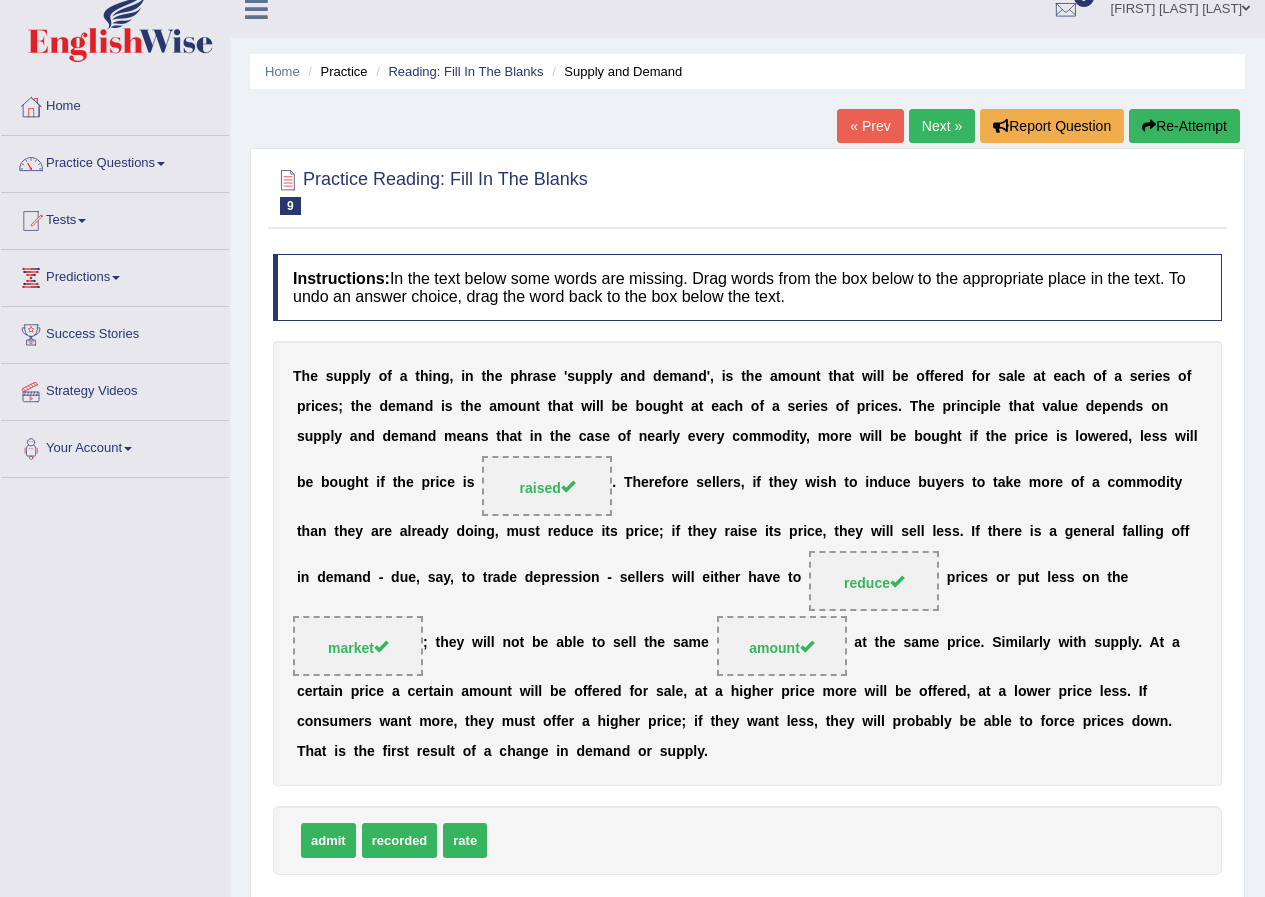 scroll, scrollTop: 0, scrollLeft: 0, axis: both 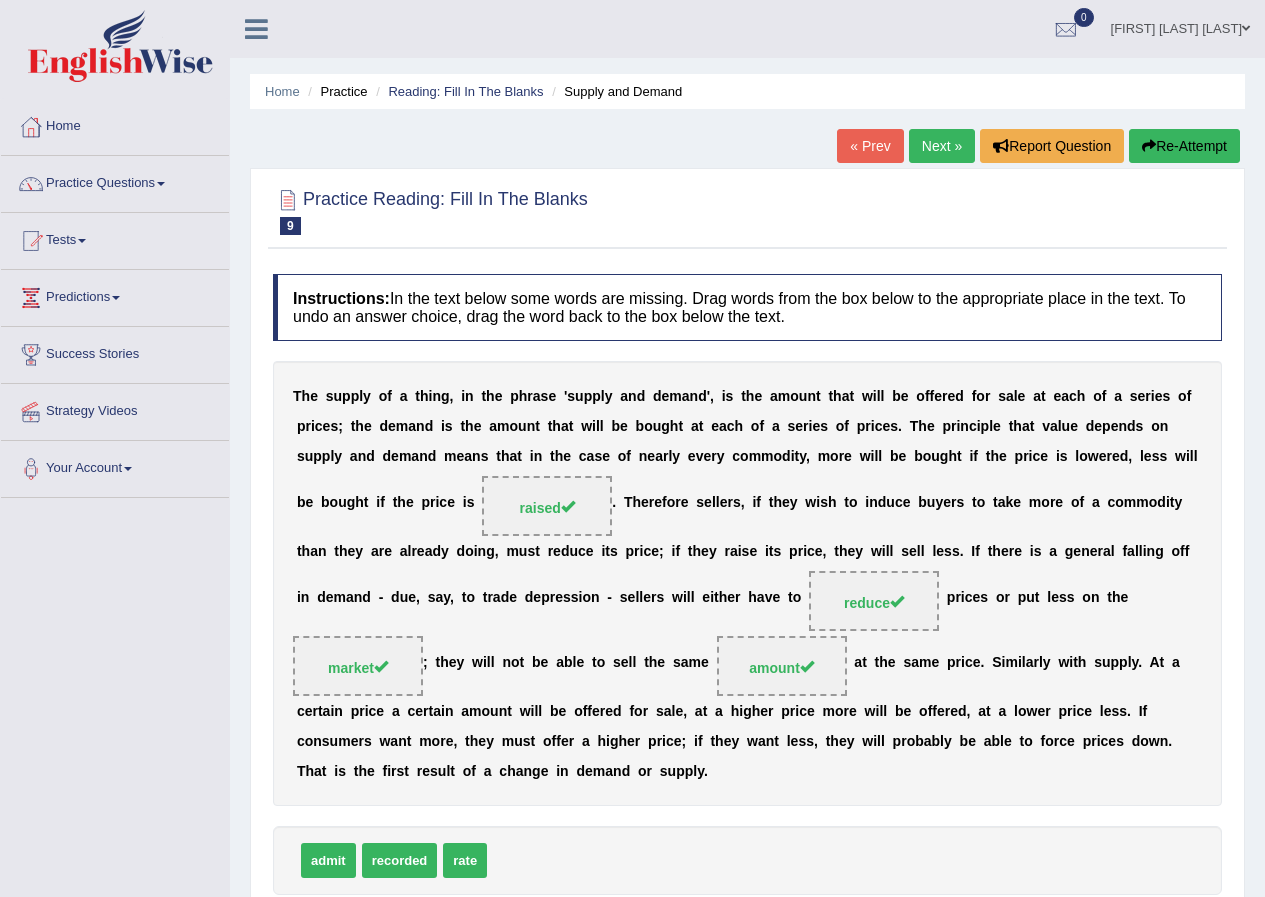 click on "Next »" at bounding box center (942, 146) 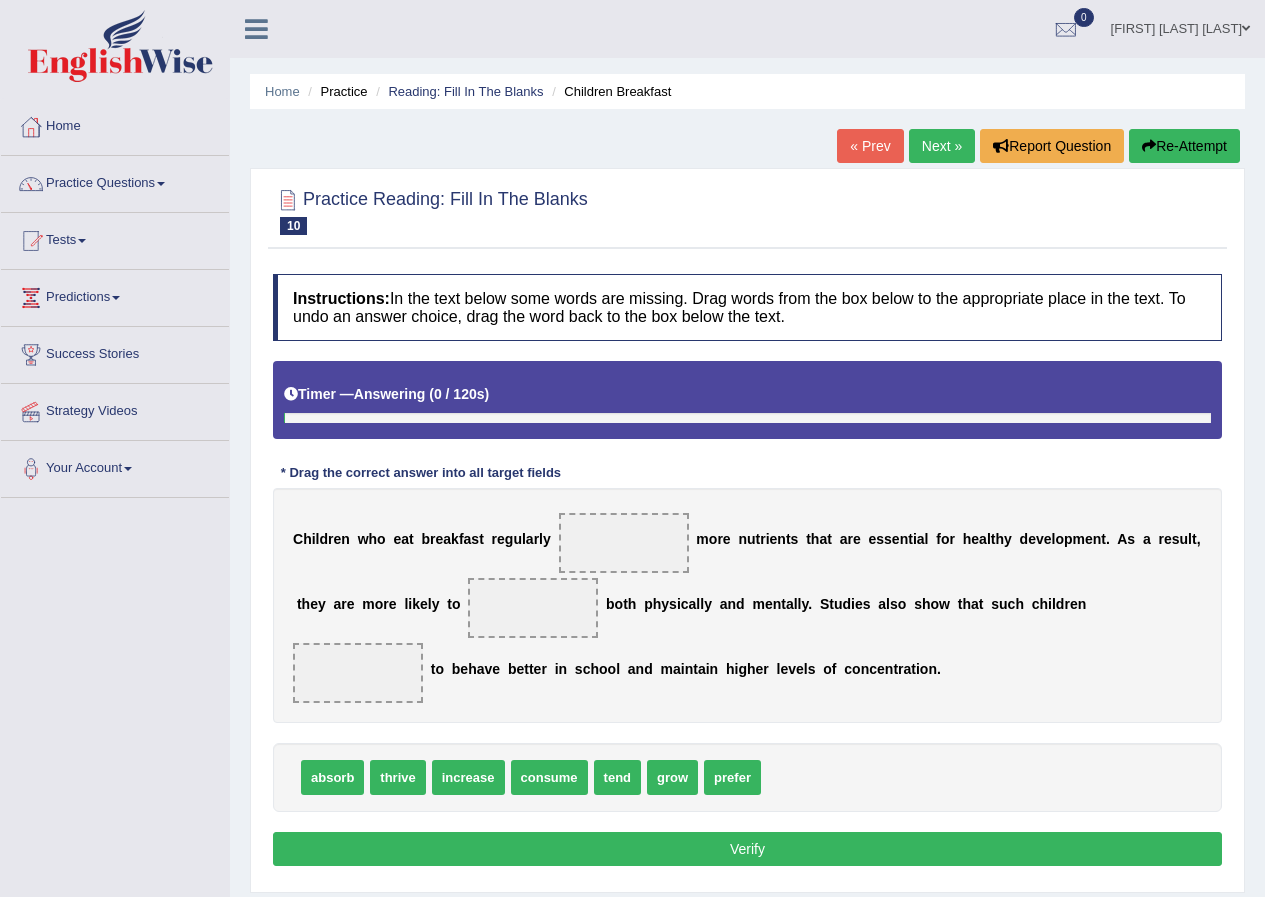 scroll, scrollTop: 0, scrollLeft: 0, axis: both 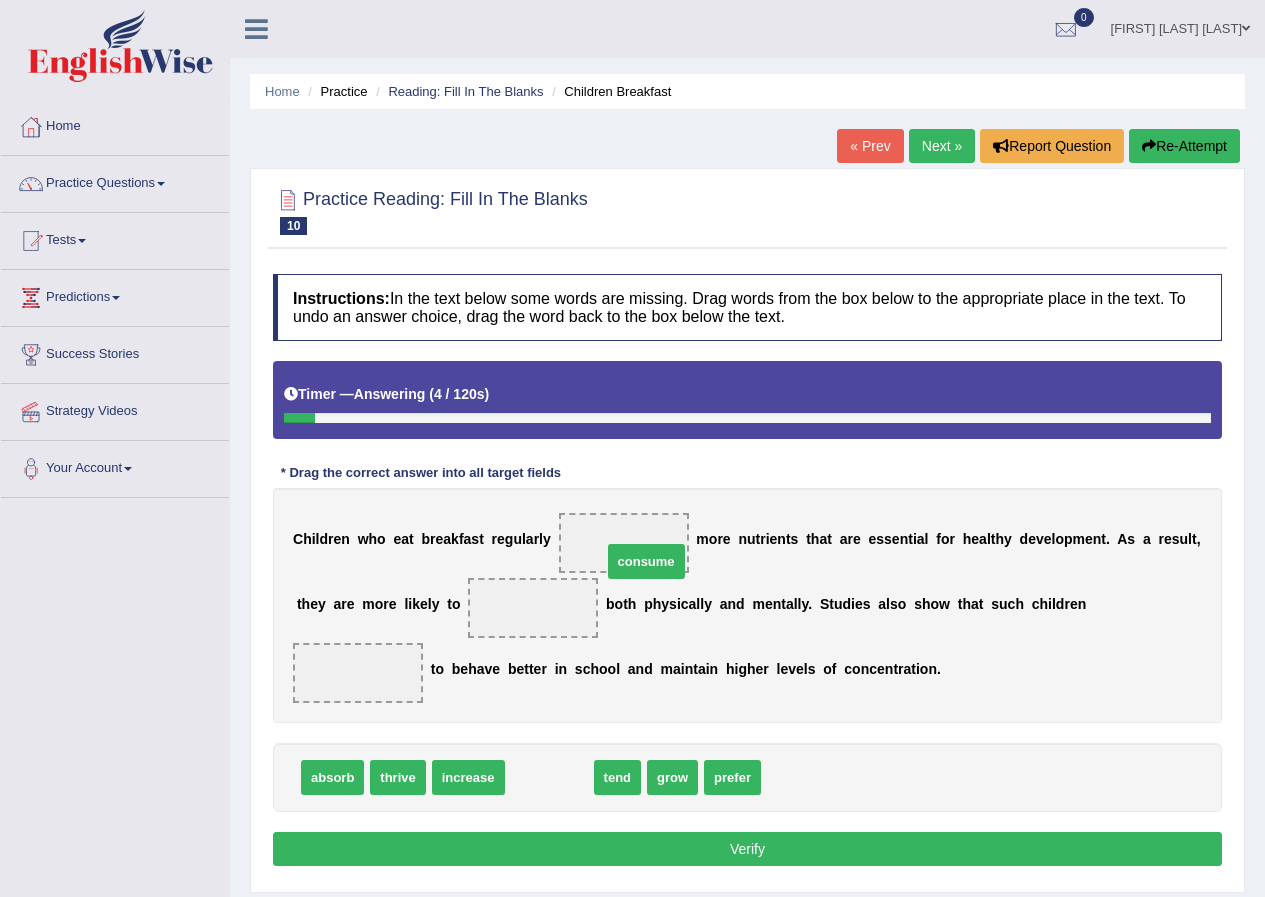 drag, startPoint x: 545, startPoint y: 781, endPoint x: 635, endPoint y: 561, distance: 237.69728 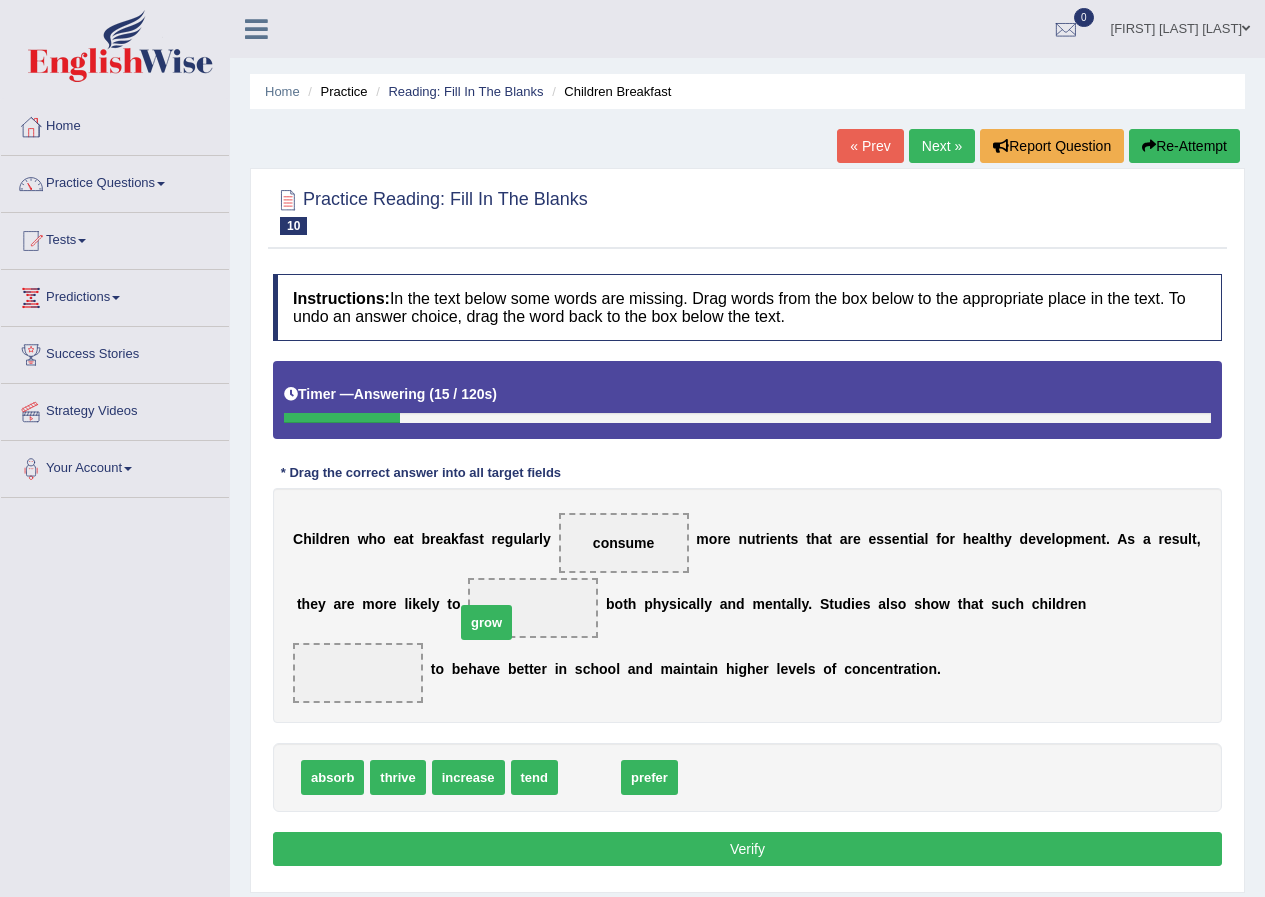 drag, startPoint x: 597, startPoint y: 784, endPoint x: 494, endPoint y: 626, distance: 188.60806 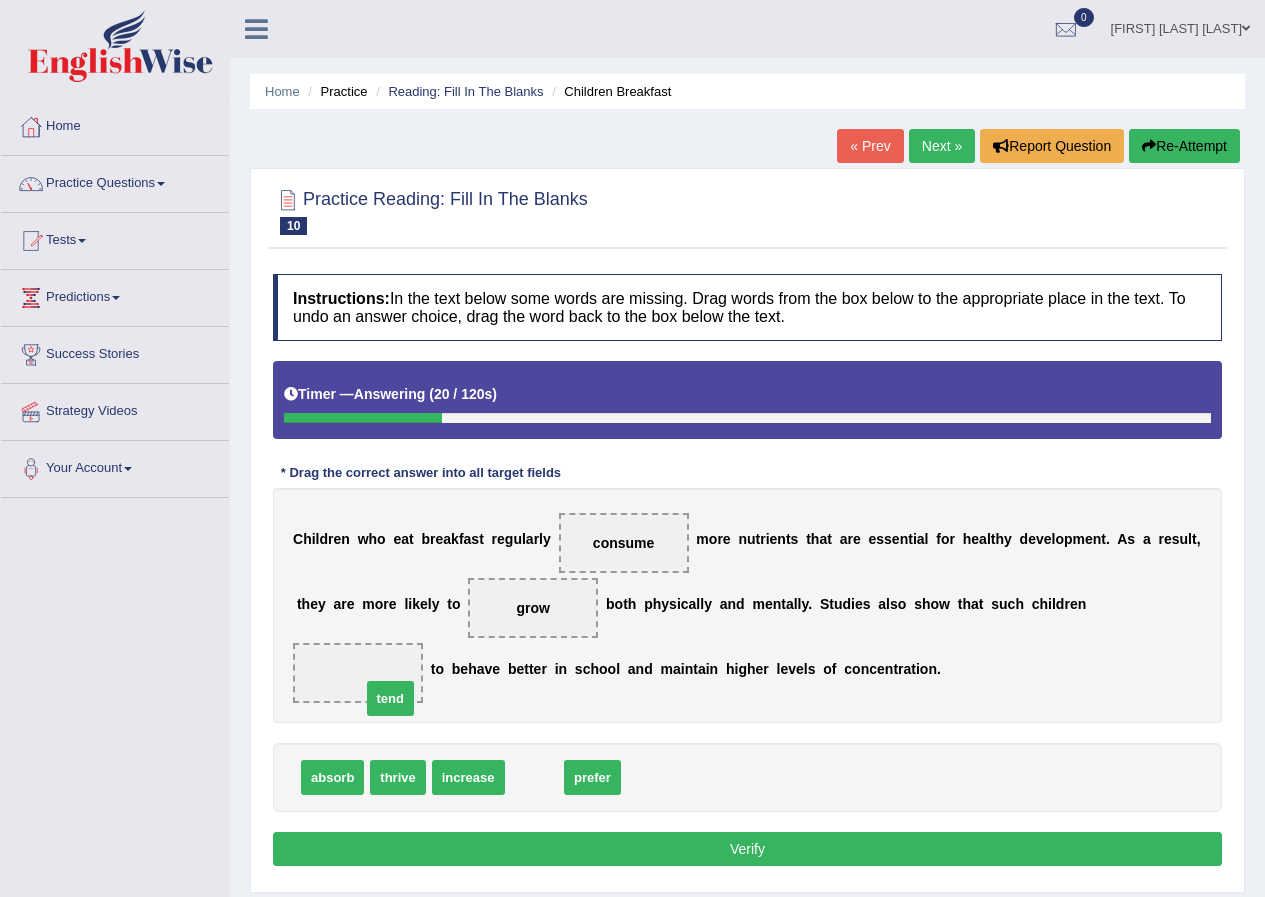 drag, startPoint x: 542, startPoint y: 789, endPoint x: 385, endPoint y: 709, distance: 176.20726 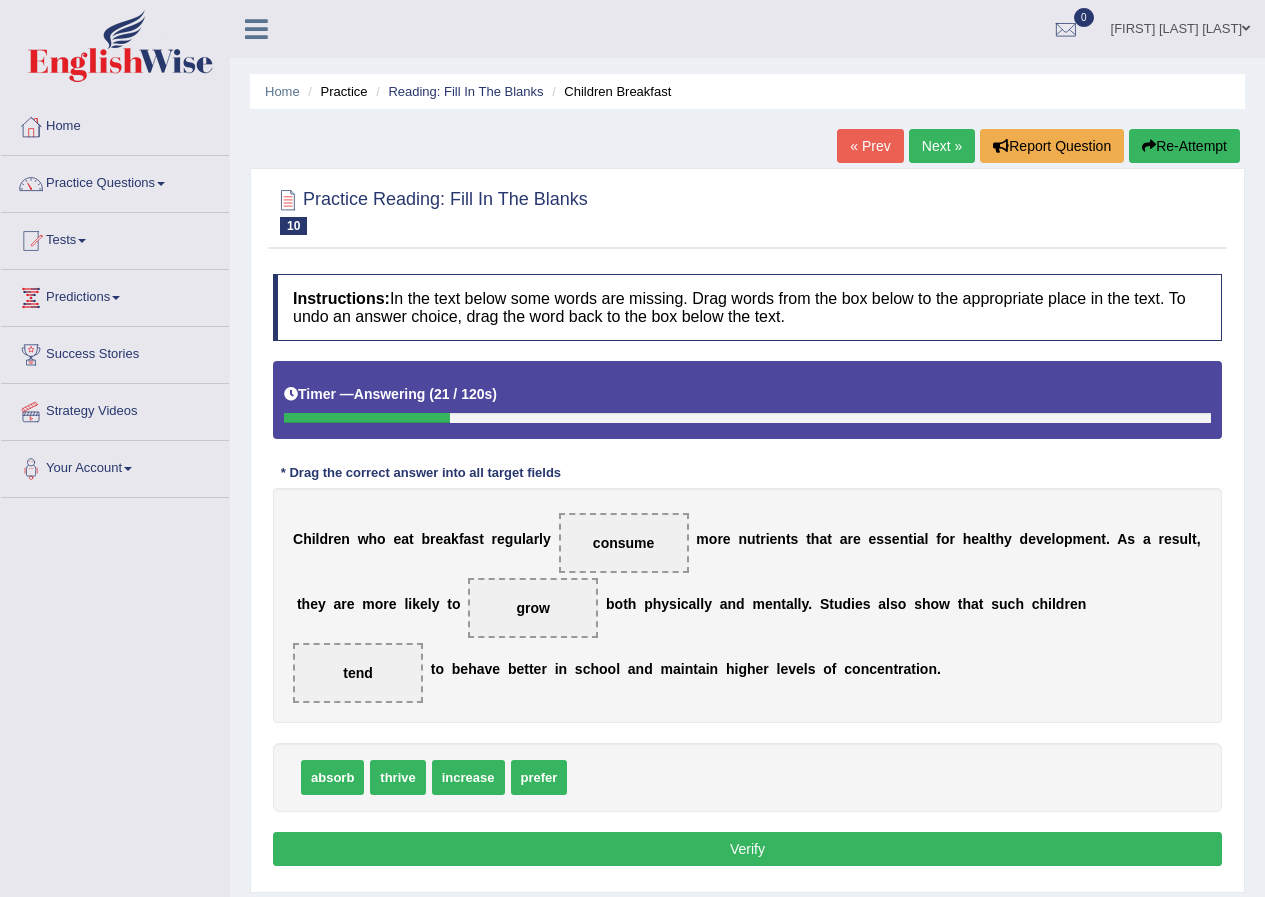 scroll, scrollTop: 153, scrollLeft: 0, axis: vertical 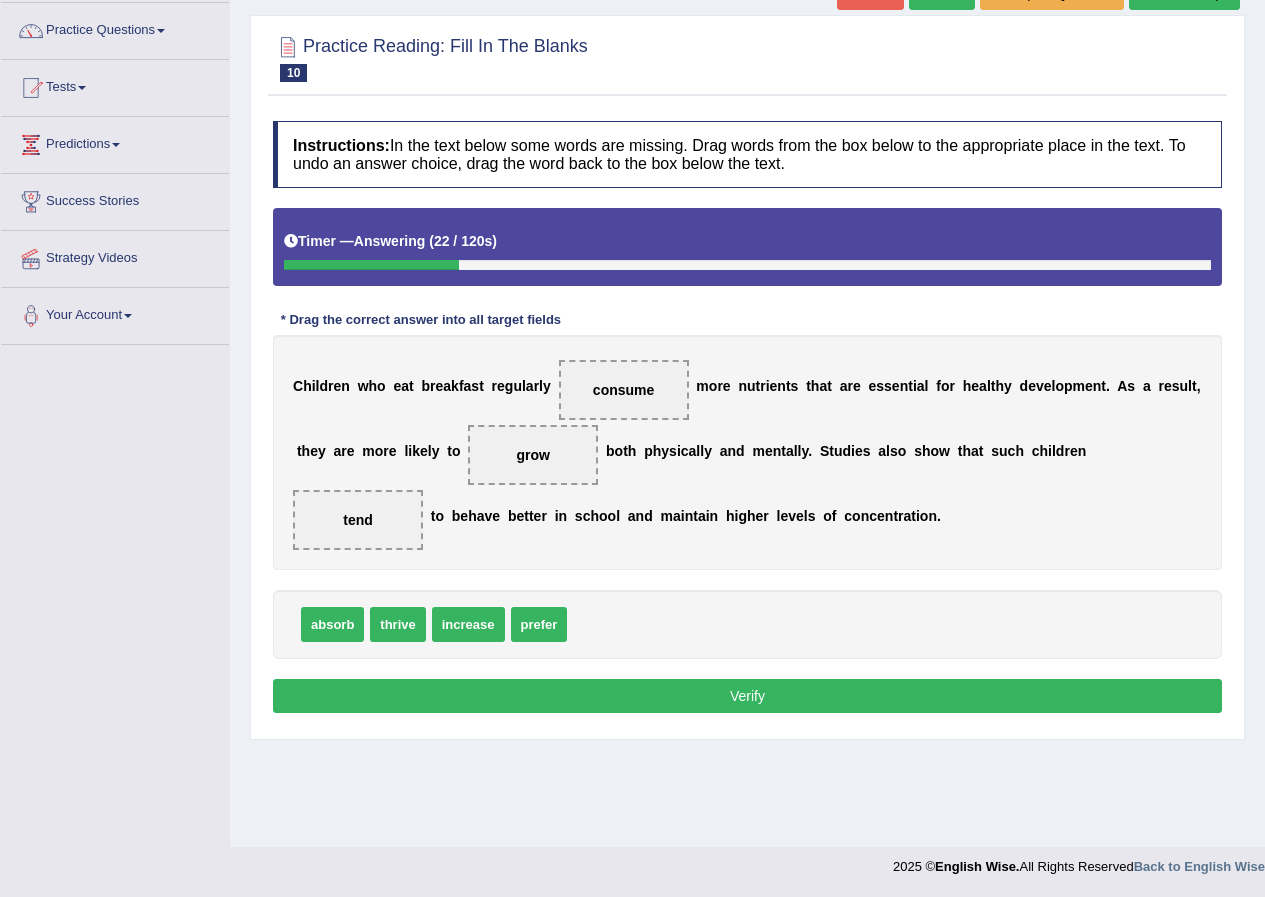 click on "Verify" at bounding box center [747, 696] 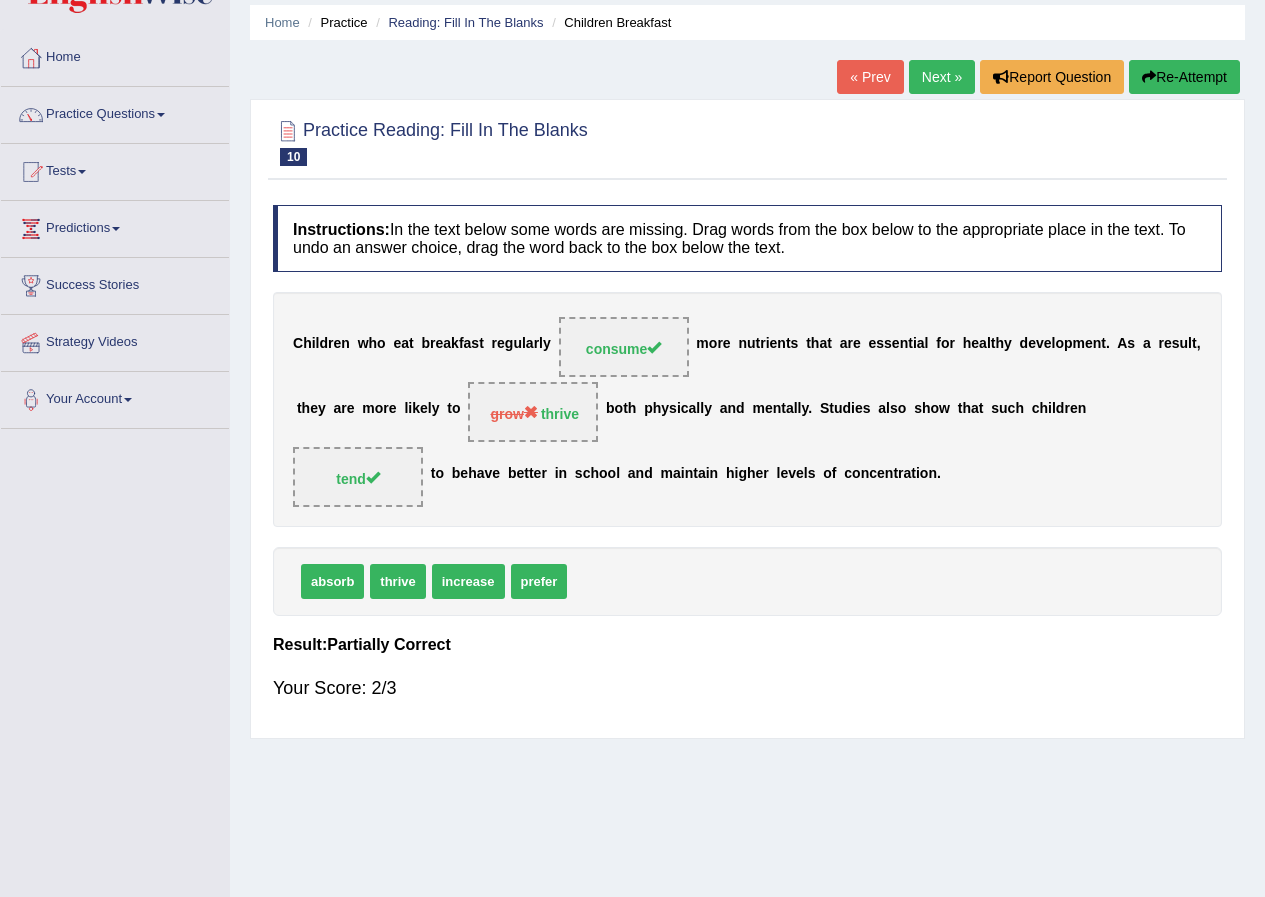 scroll, scrollTop: 0, scrollLeft: 0, axis: both 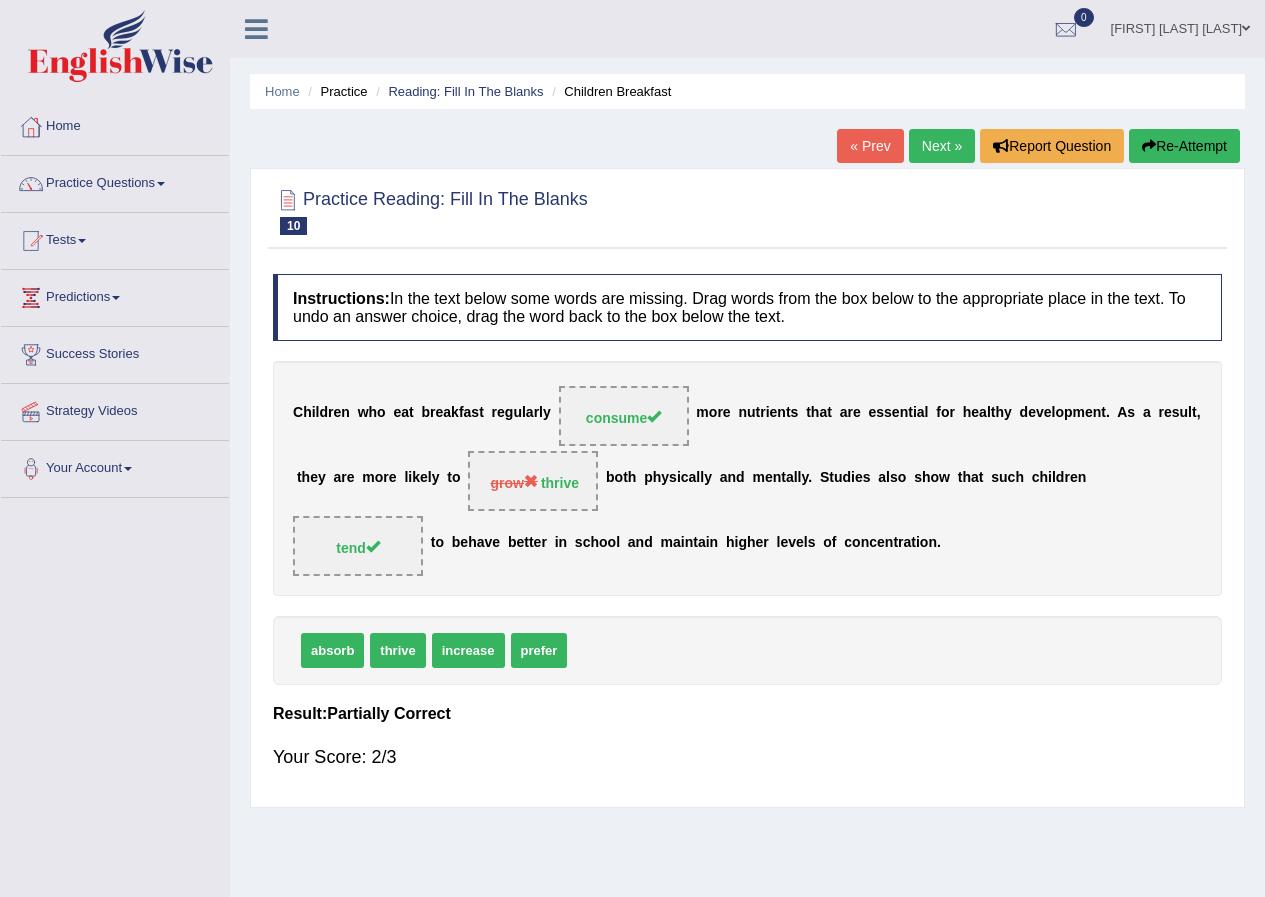 click on "Next »" at bounding box center (942, 146) 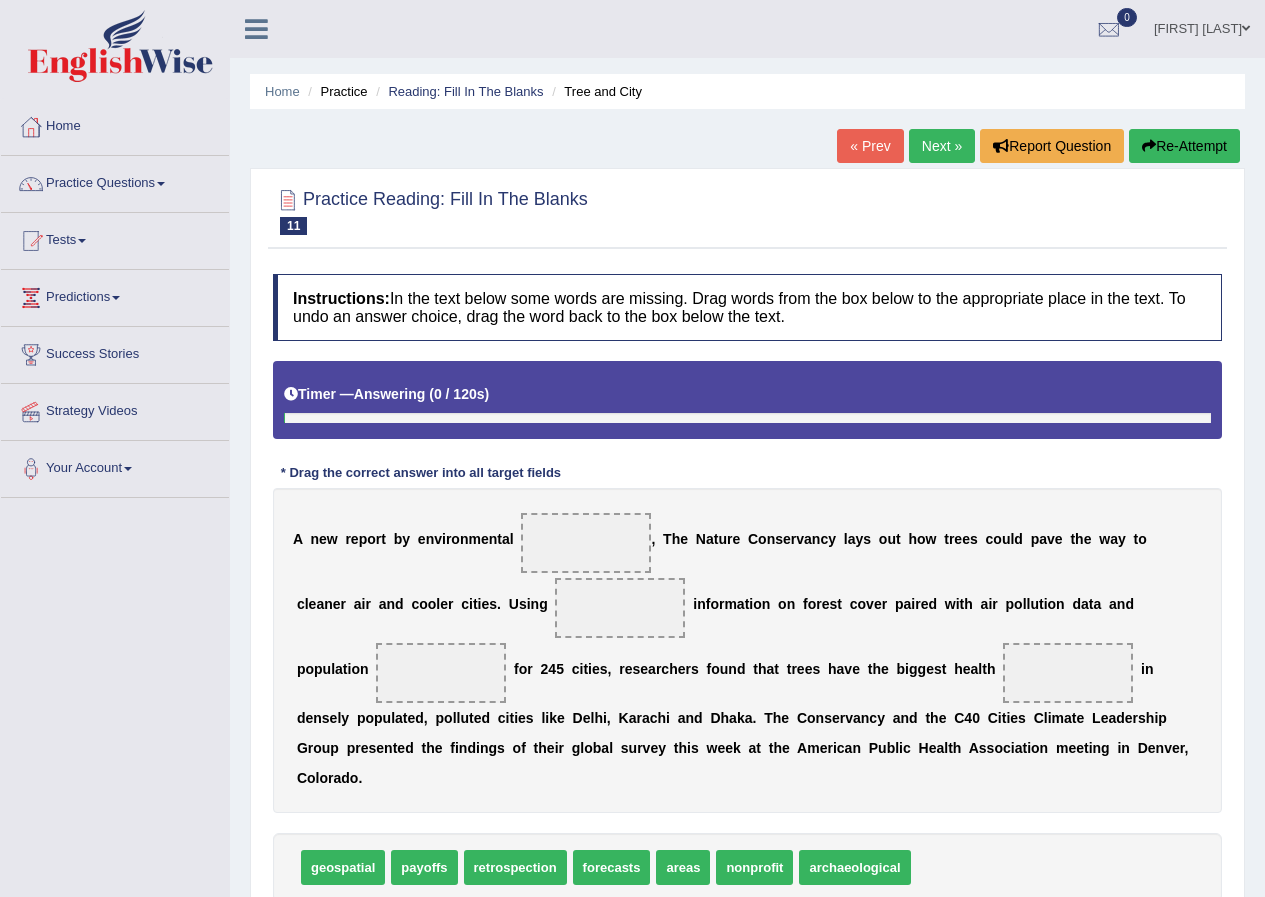 scroll, scrollTop: 0, scrollLeft: 0, axis: both 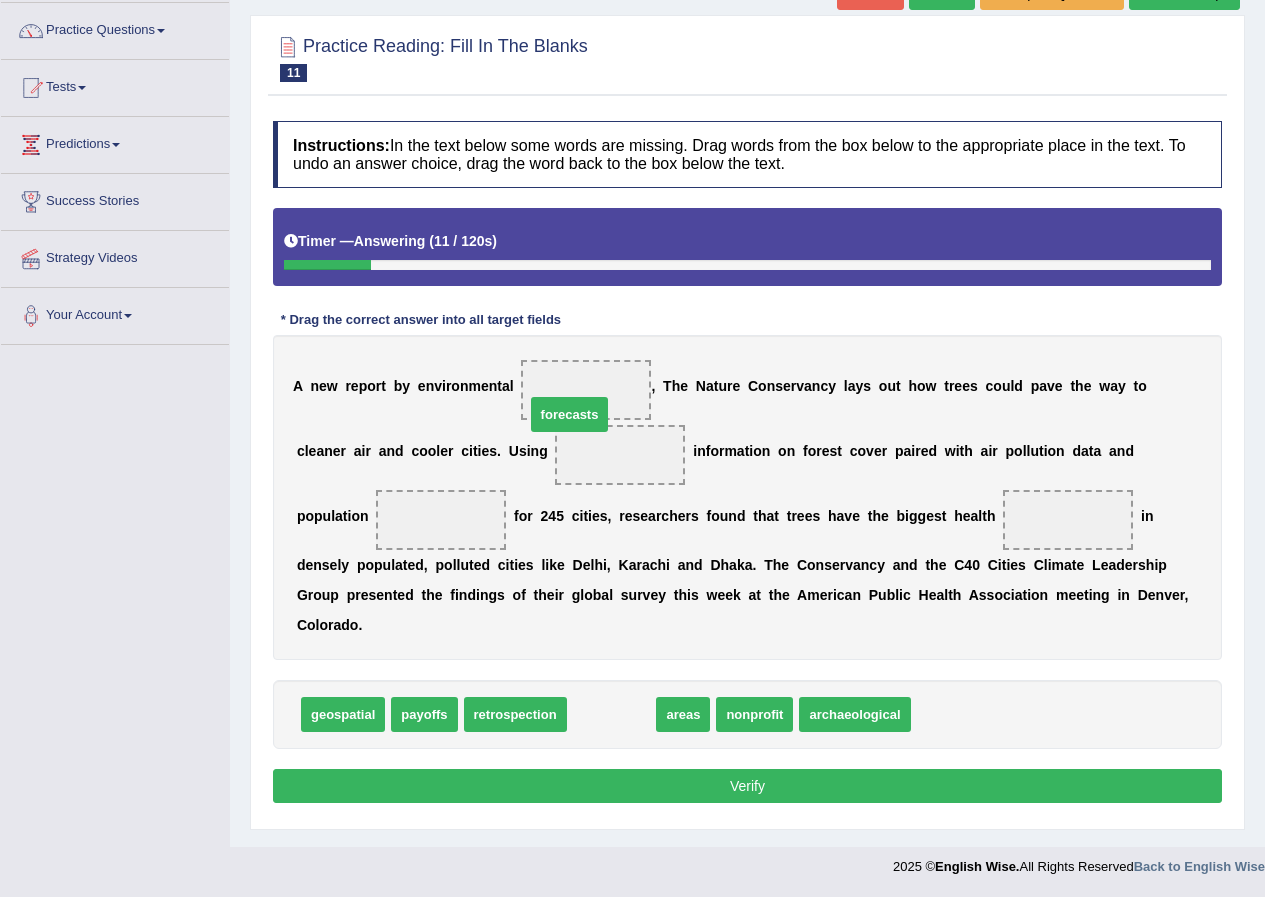 drag, startPoint x: 621, startPoint y: 709, endPoint x: 579, endPoint y: 396, distance: 315.80533 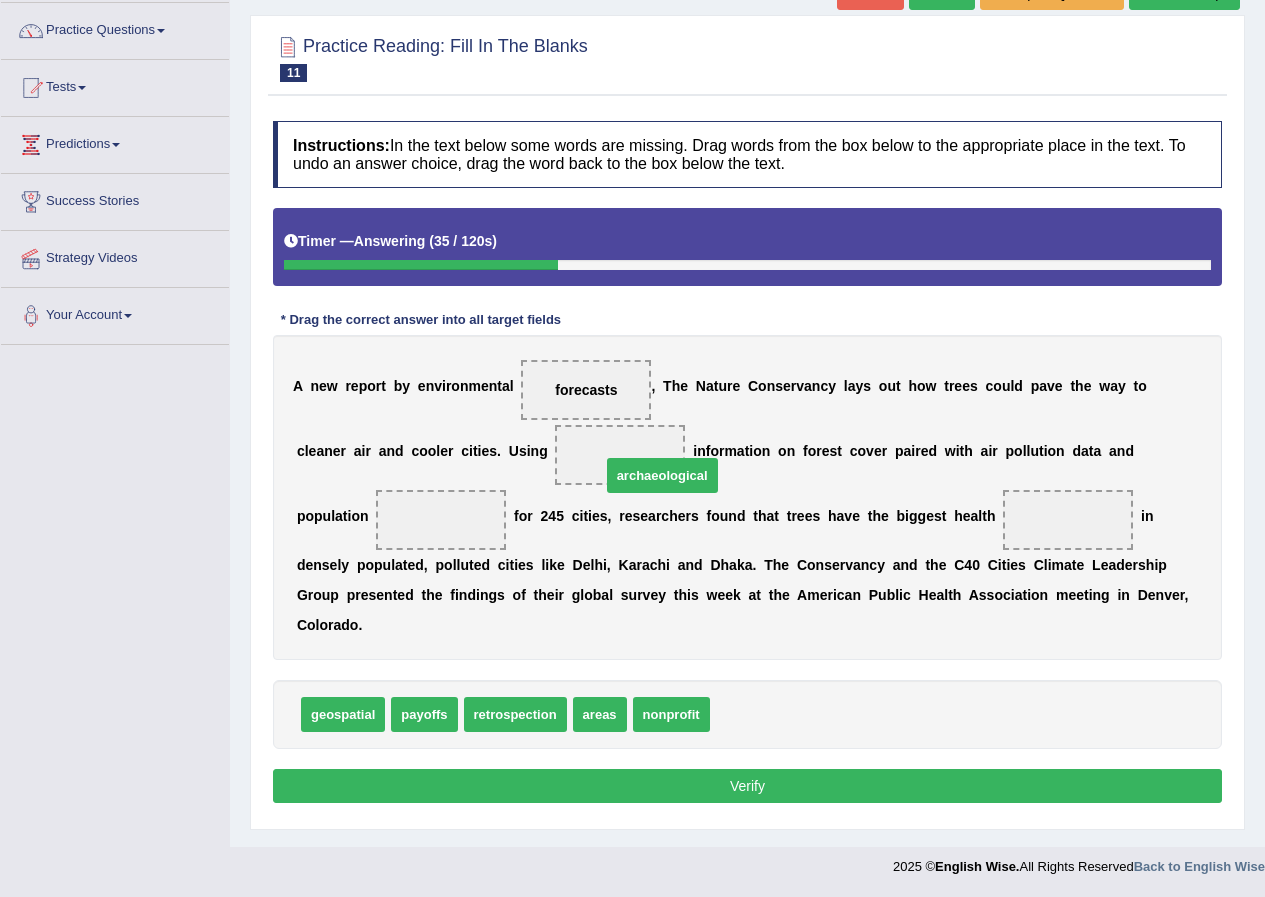 drag, startPoint x: 725, startPoint y: 717, endPoint x: 616, endPoint y: 478, distance: 262.6823 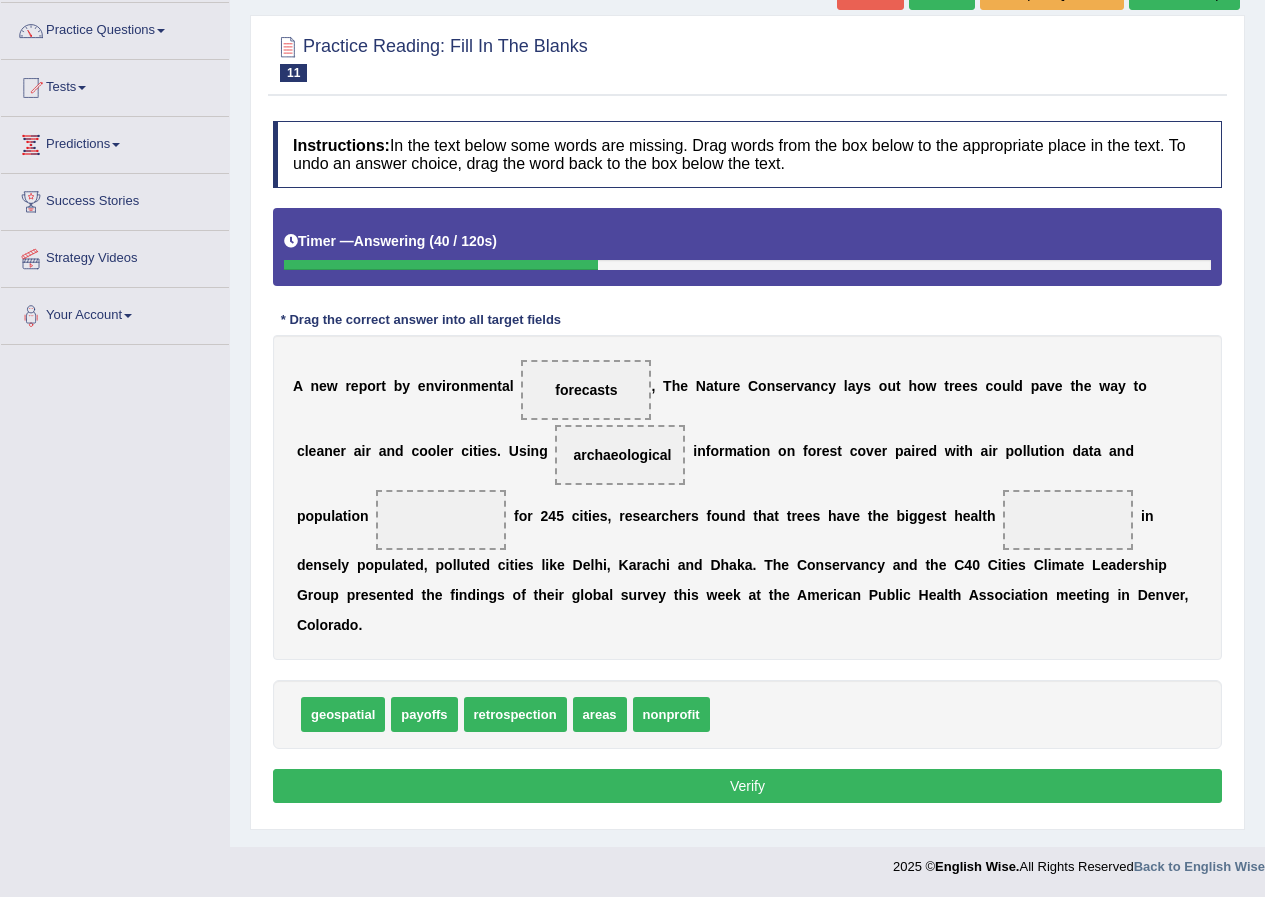 click on "archaeological" at bounding box center (620, 455) 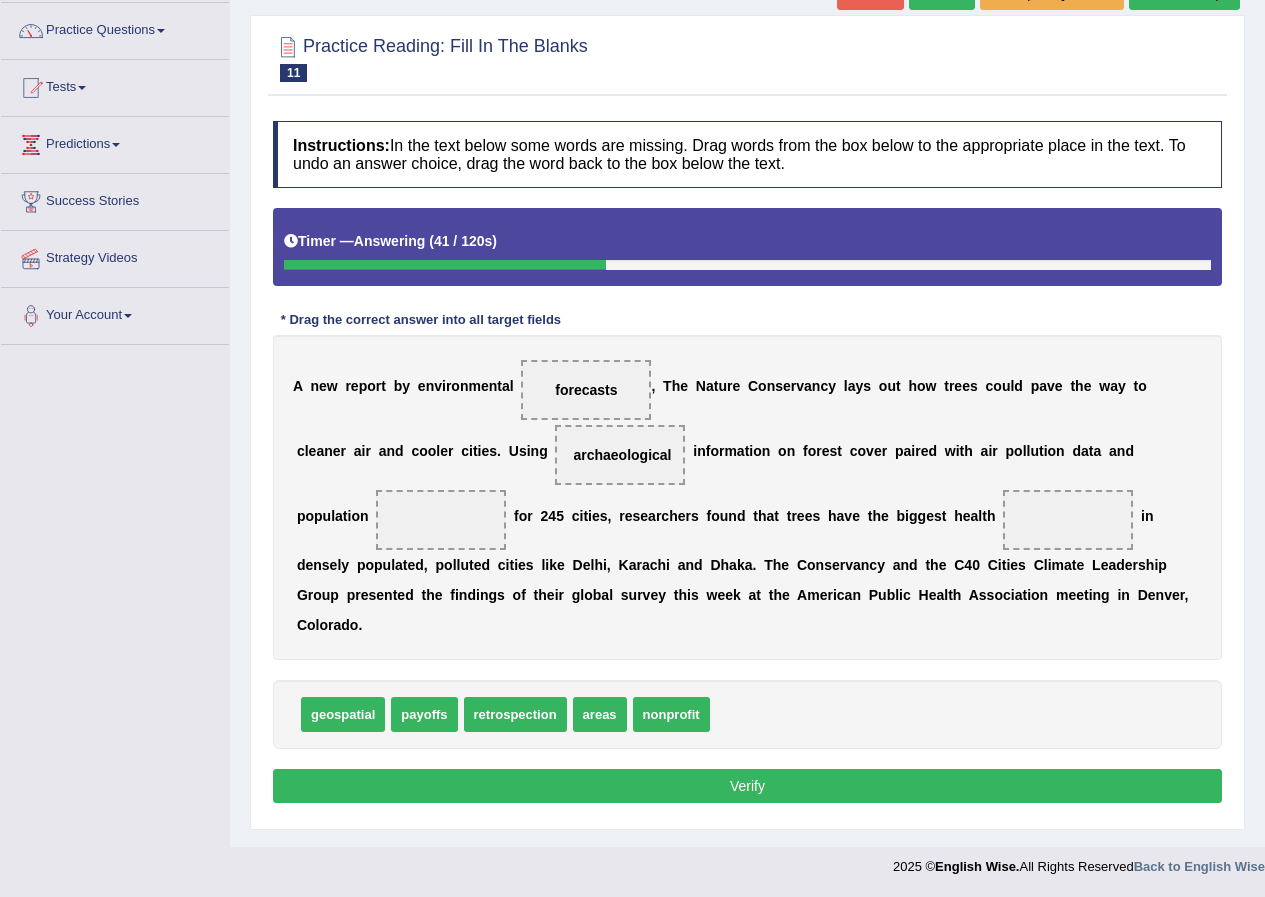 drag, startPoint x: 606, startPoint y: 464, endPoint x: 779, endPoint y: 665, distance: 265.19803 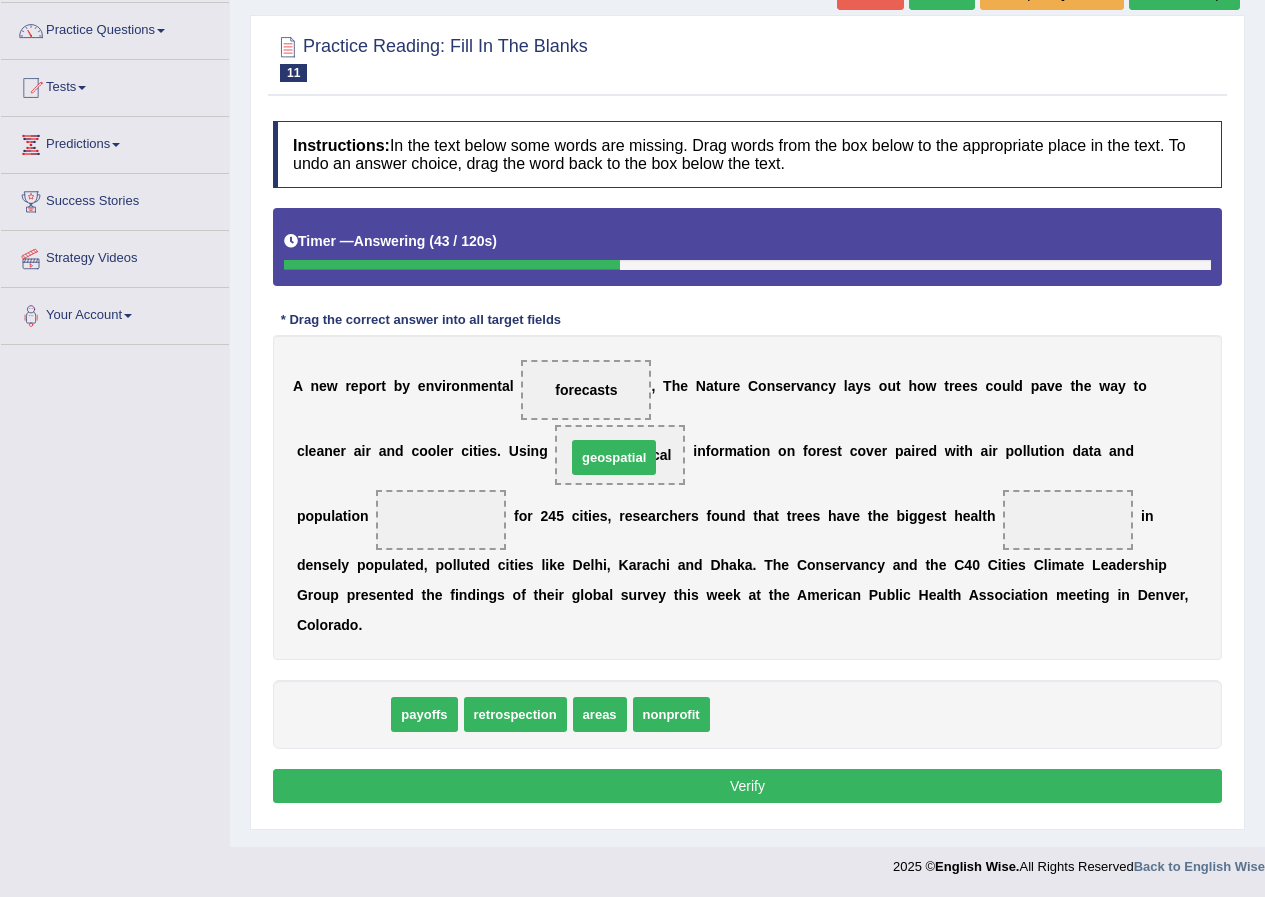 drag, startPoint x: 360, startPoint y: 719, endPoint x: 631, endPoint y: 462, distance: 373.4836 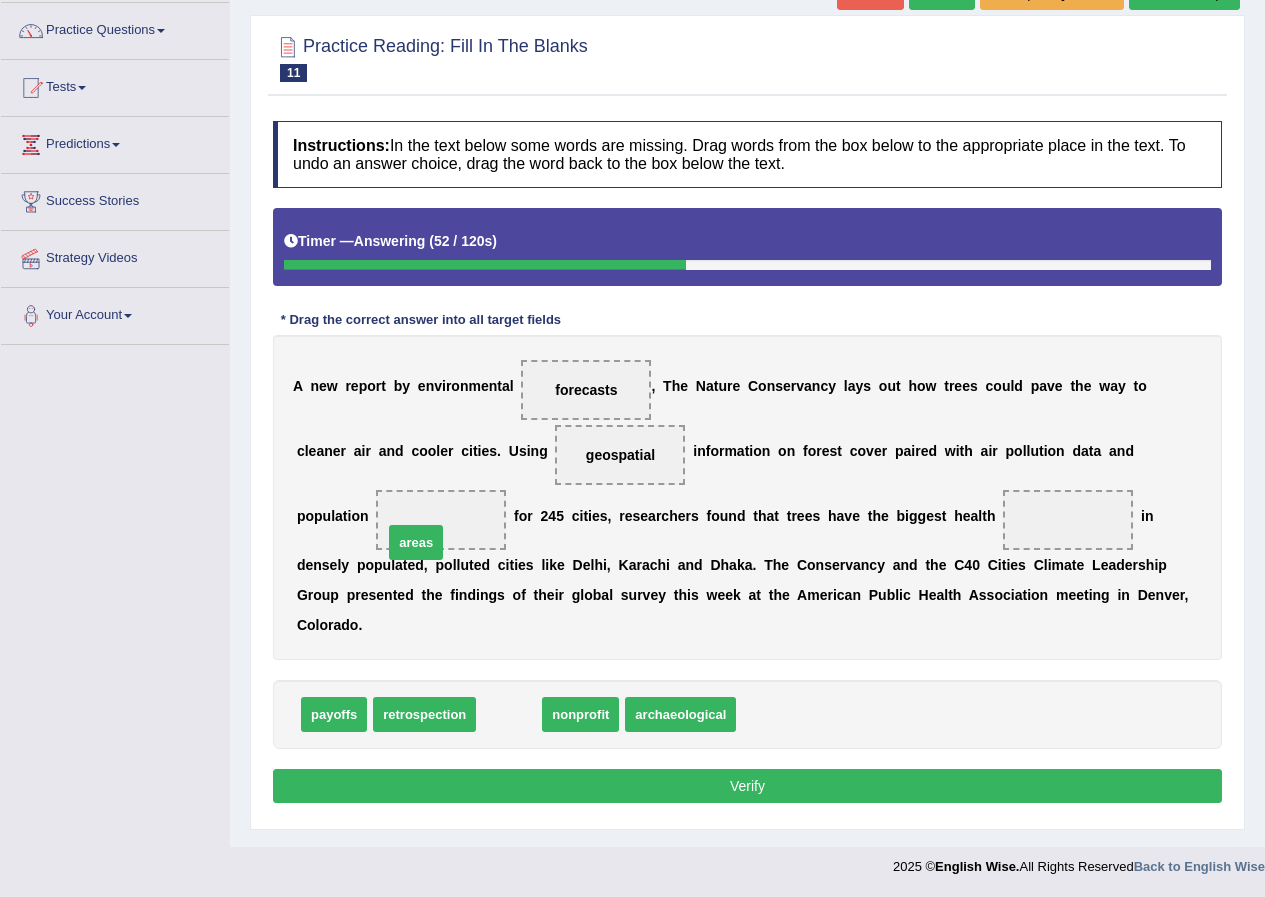 drag, startPoint x: 516, startPoint y: 717, endPoint x: 417, endPoint y: 540, distance: 202.80533 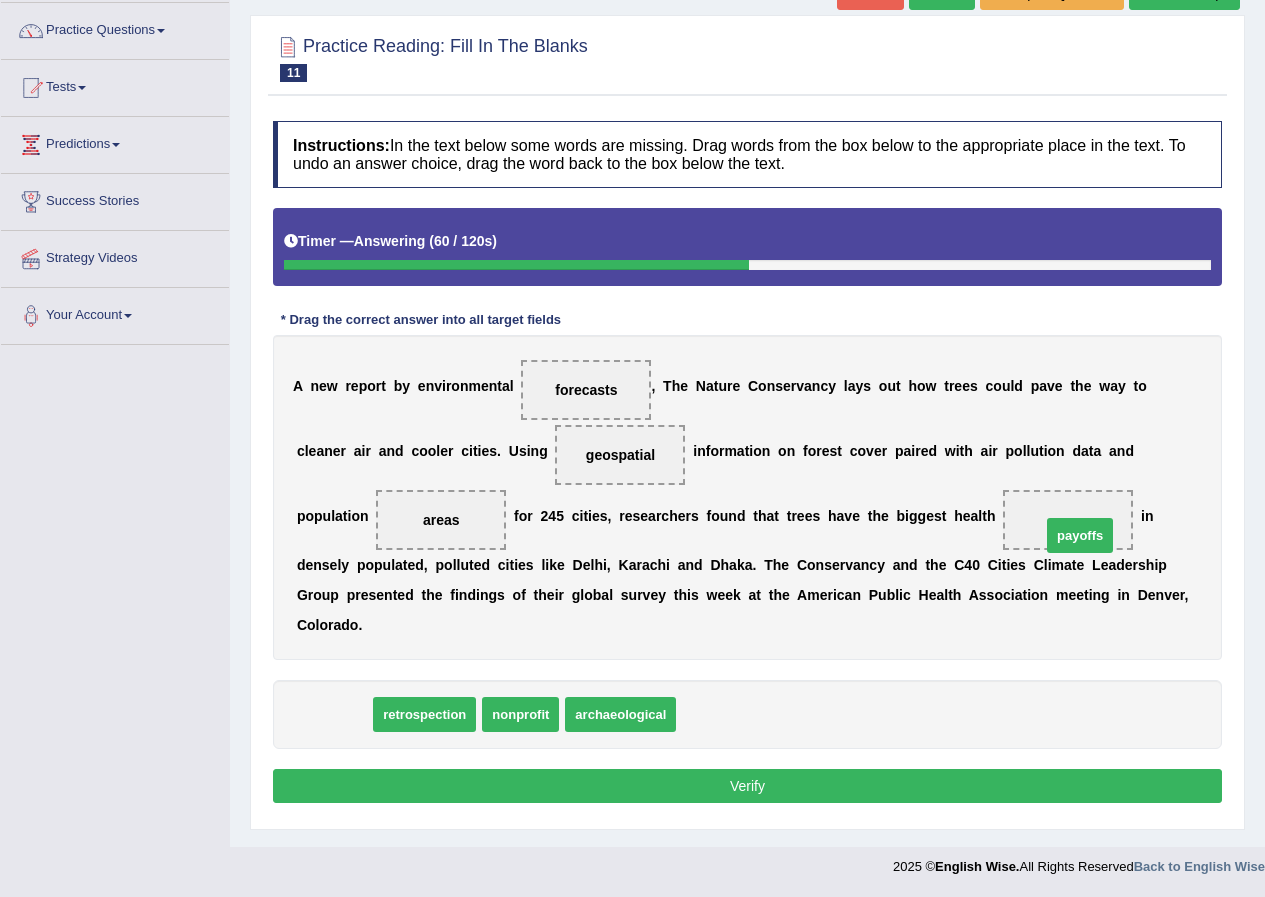 drag, startPoint x: 322, startPoint y: 717, endPoint x: 1068, endPoint y: 538, distance: 767.1747 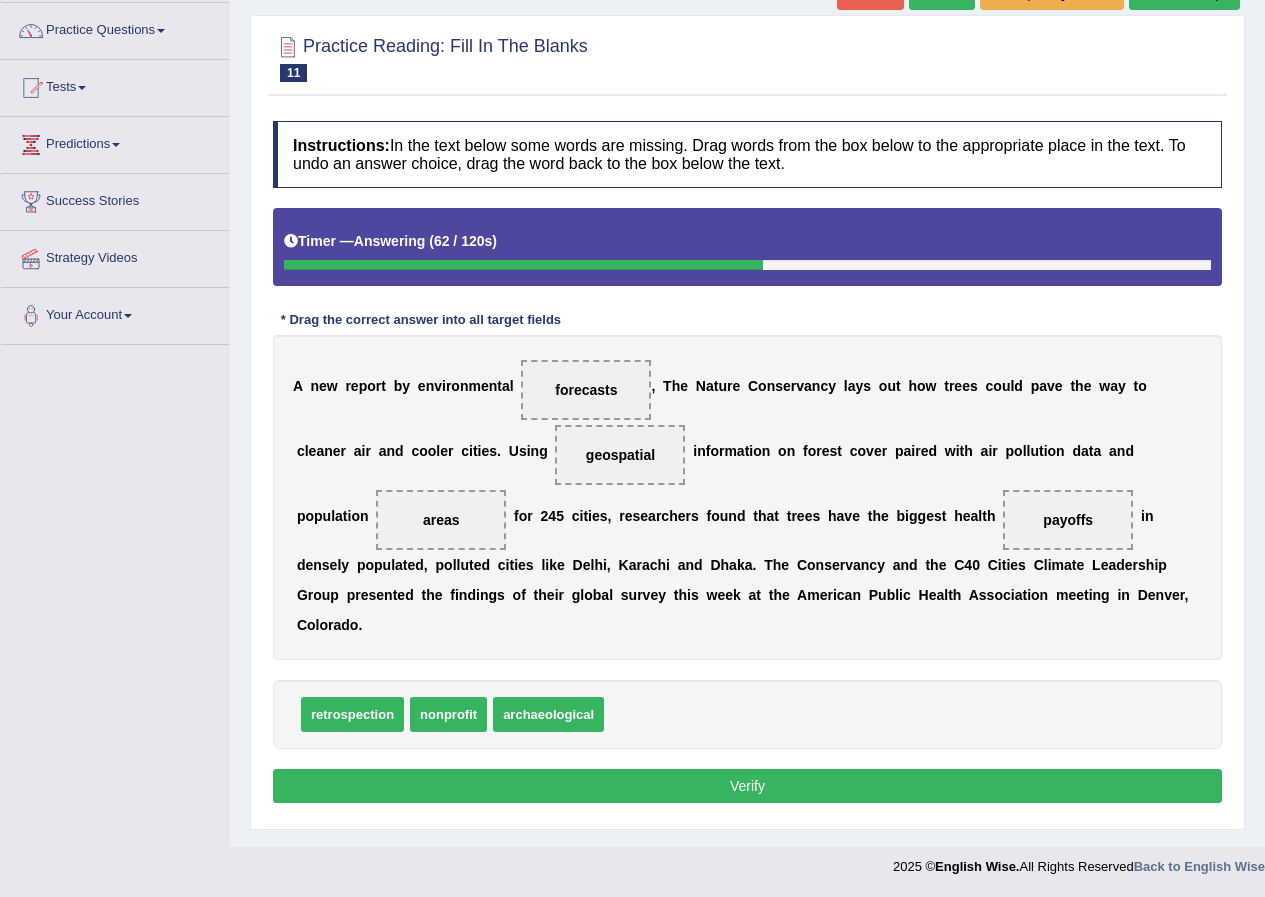 click on "Verify" at bounding box center (747, 786) 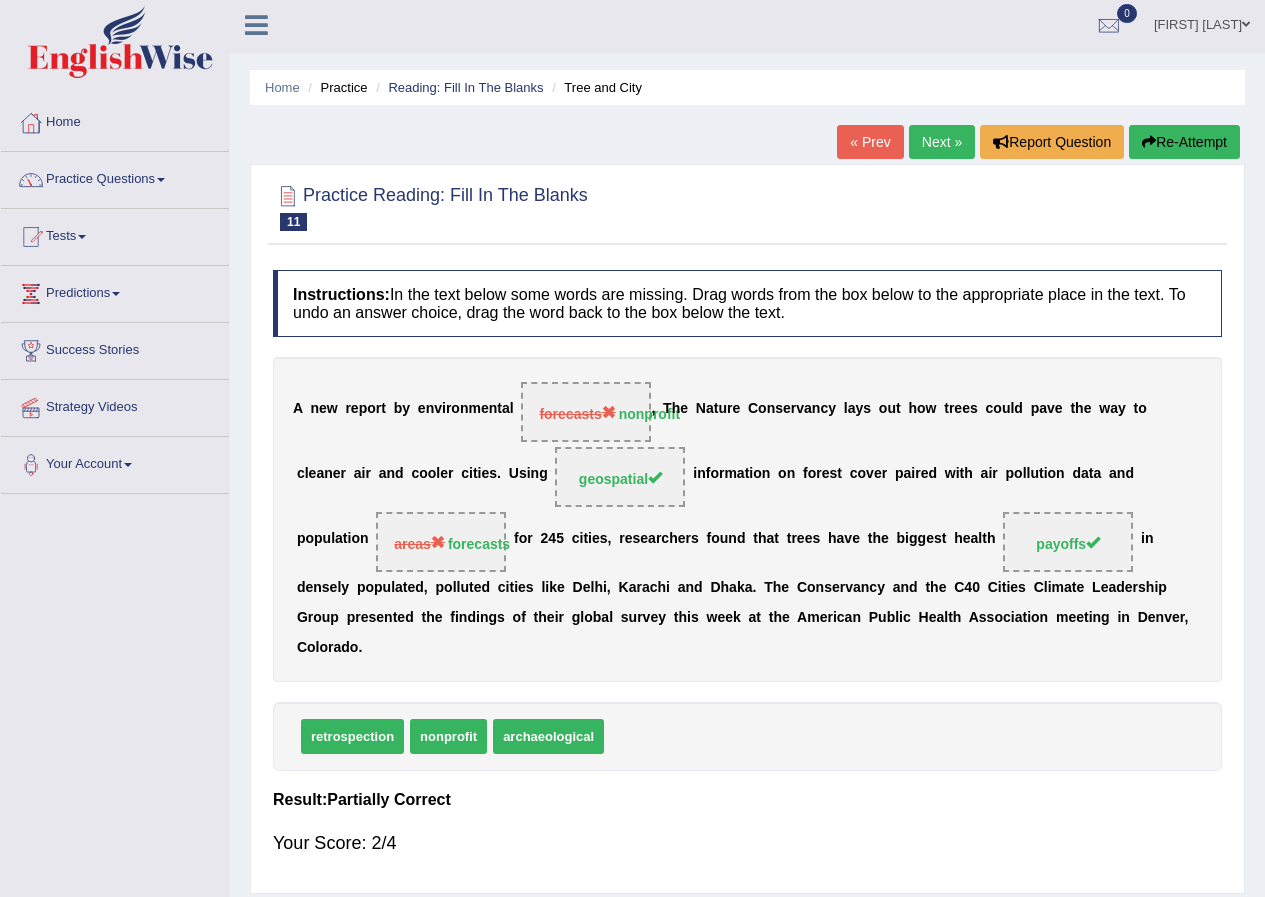 scroll, scrollTop: 0, scrollLeft: 0, axis: both 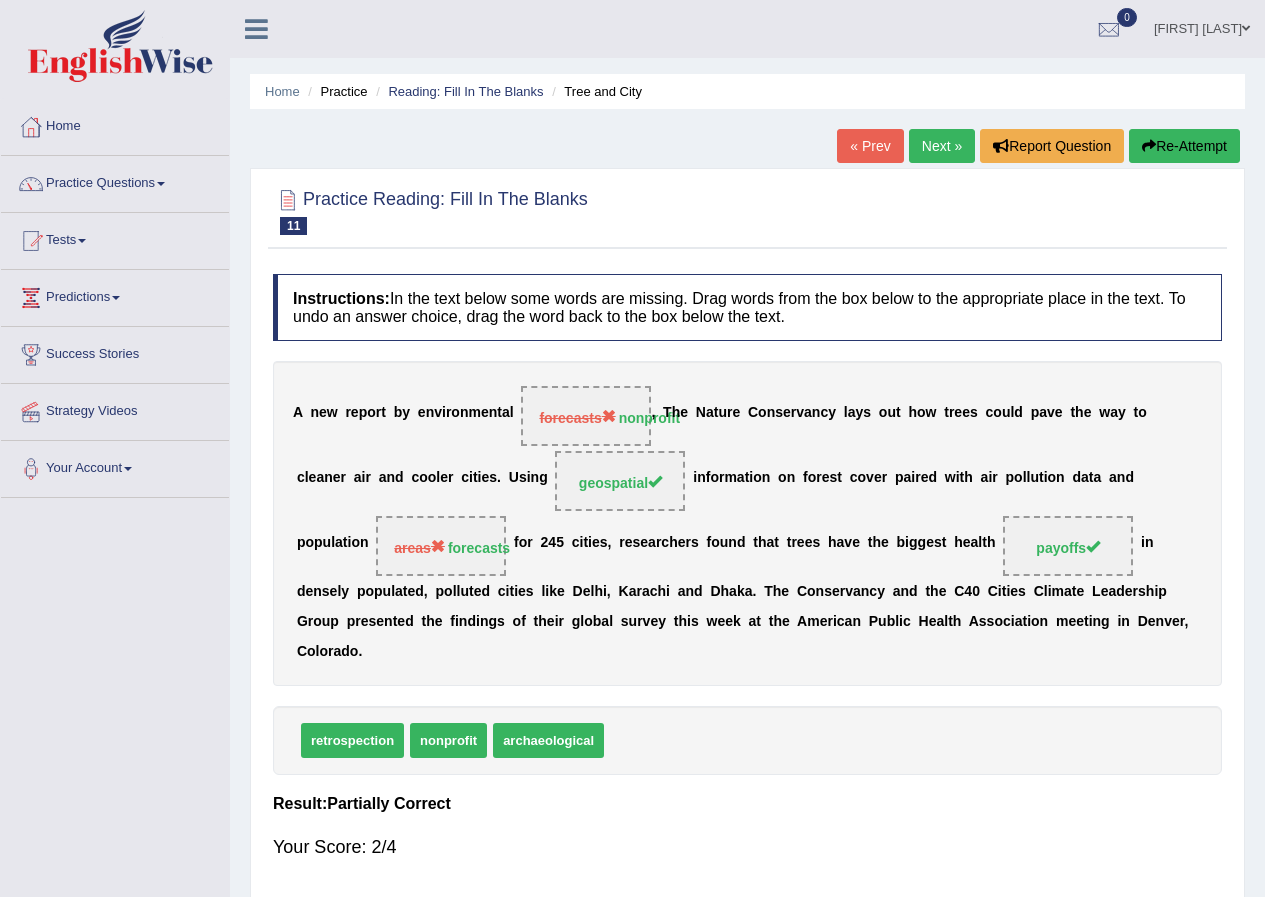 click on "Next »" at bounding box center (942, 146) 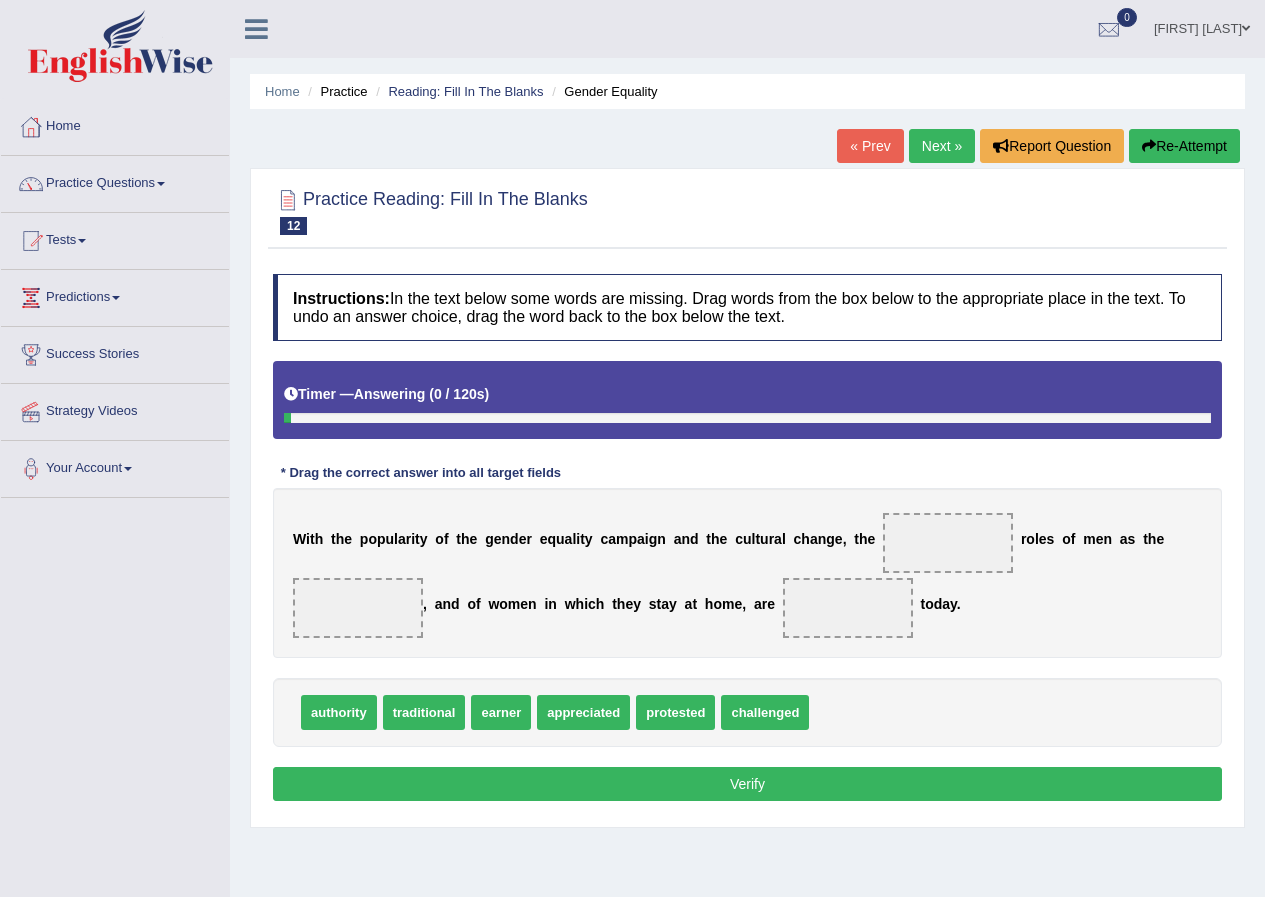 scroll, scrollTop: 0, scrollLeft: 0, axis: both 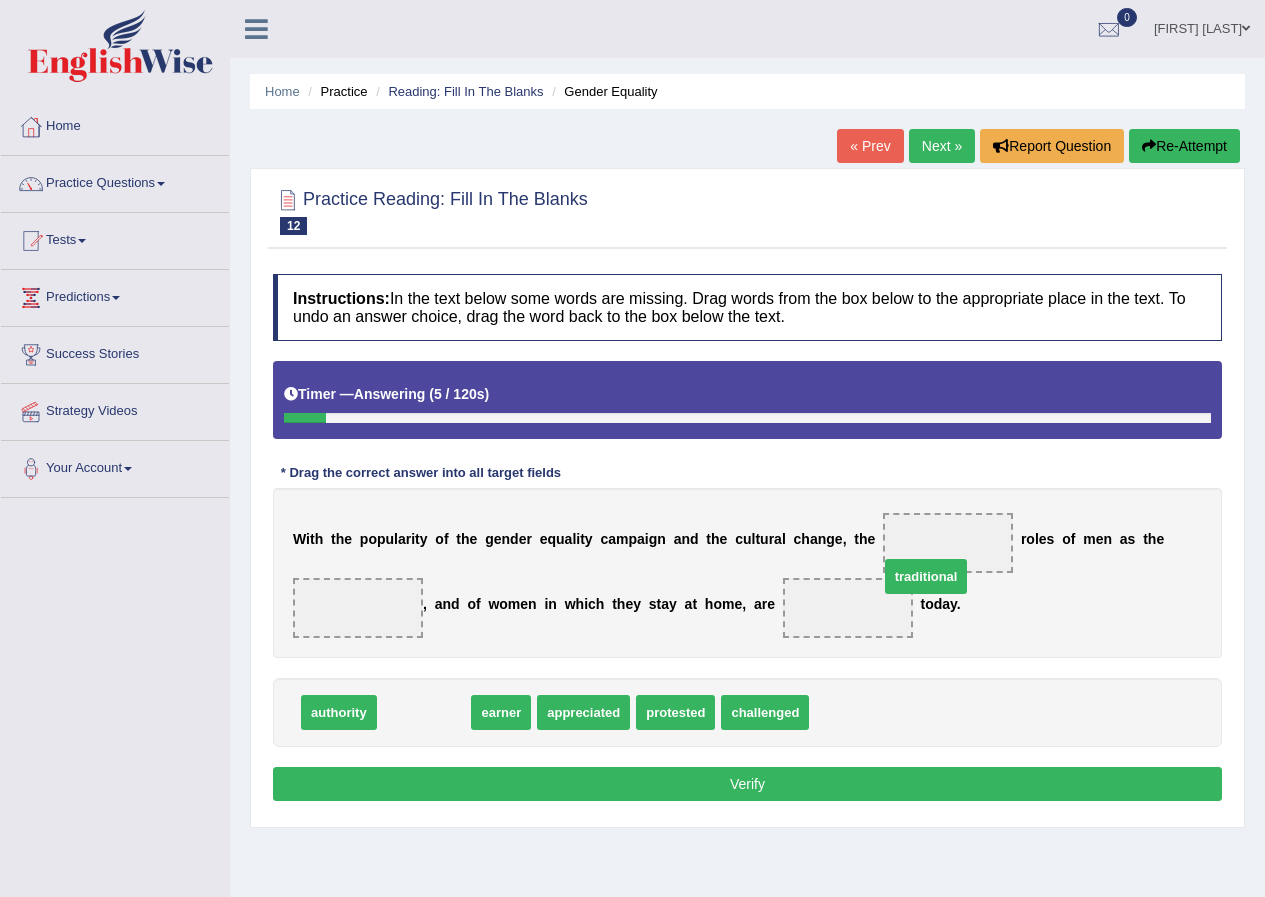 drag, startPoint x: 403, startPoint y: 715, endPoint x: 911, endPoint y: 576, distance: 526.6735 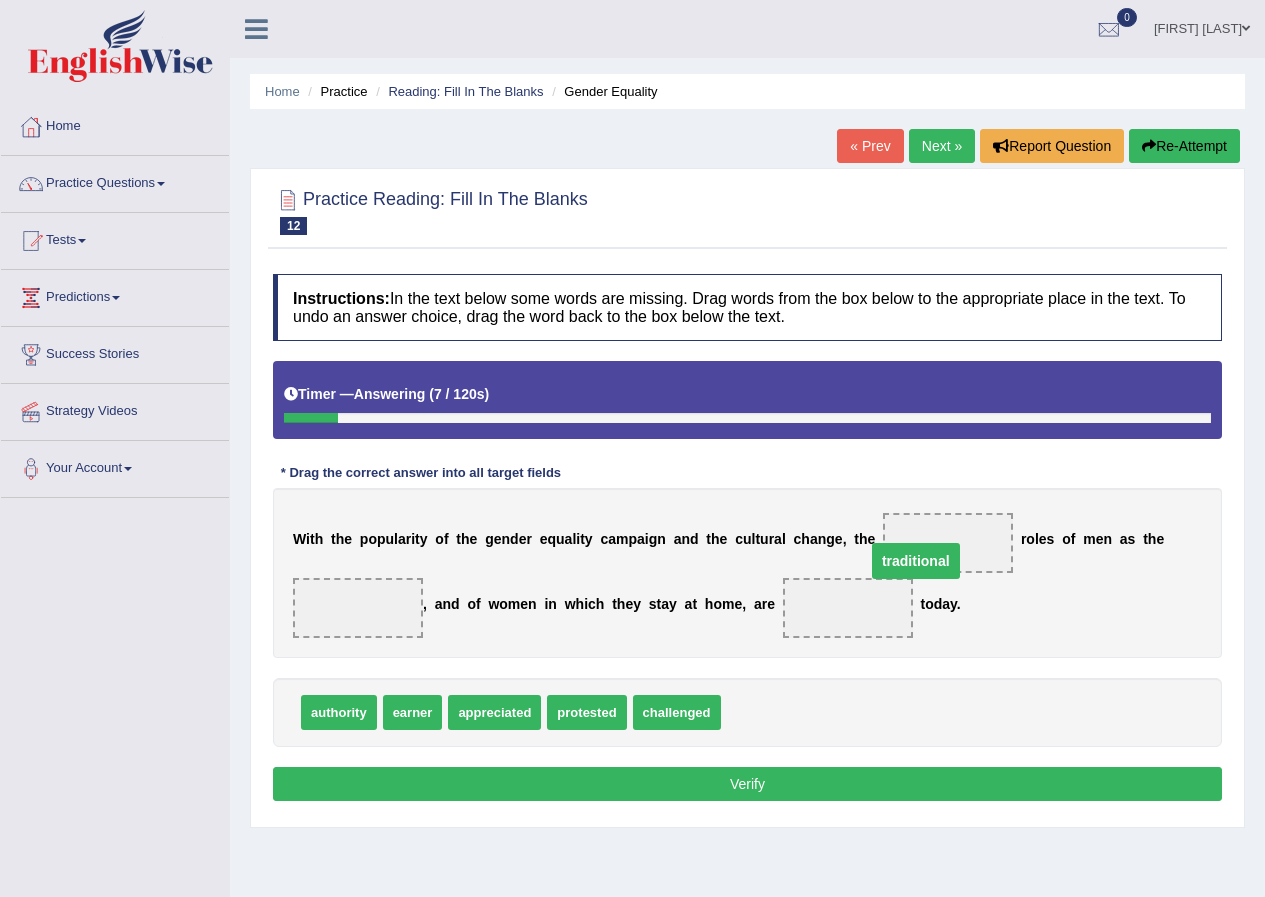 drag, startPoint x: 865, startPoint y: 606, endPoint x: 933, endPoint y: 559, distance: 82.661964 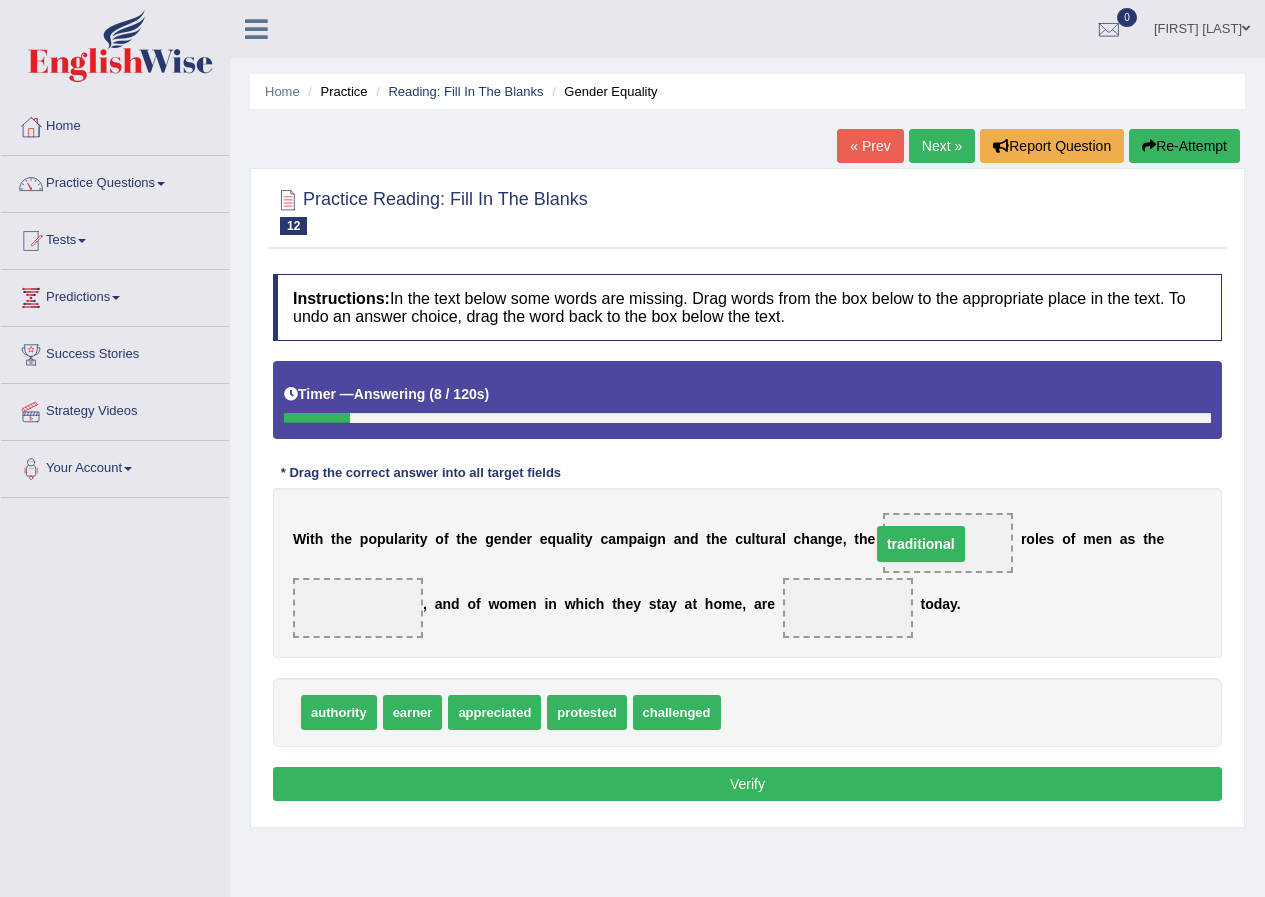drag, startPoint x: 870, startPoint y: 601, endPoint x: 943, endPoint y: 537, distance: 97.082436 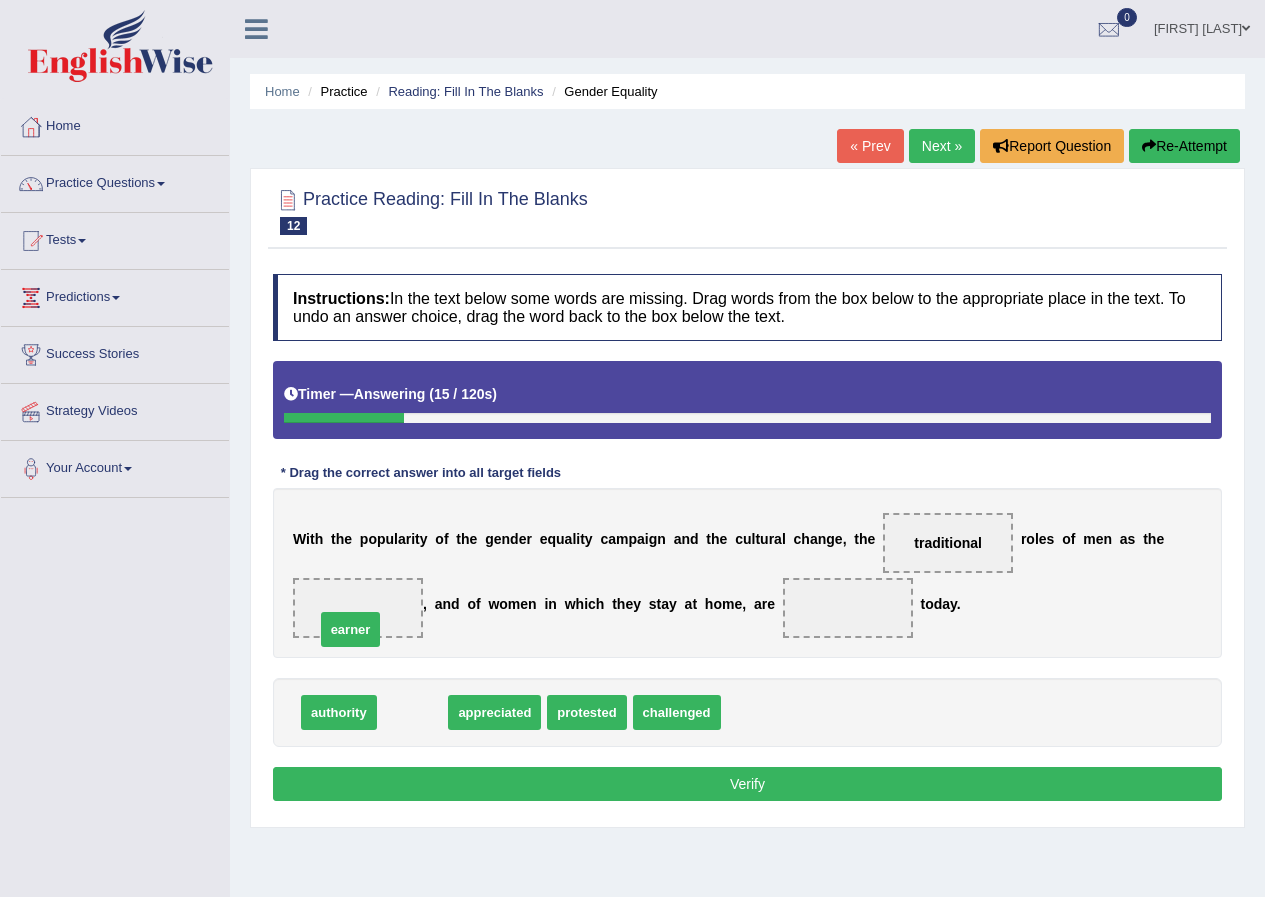 drag, startPoint x: 417, startPoint y: 717, endPoint x: 351, endPoint y: 618, distance: 118.98319 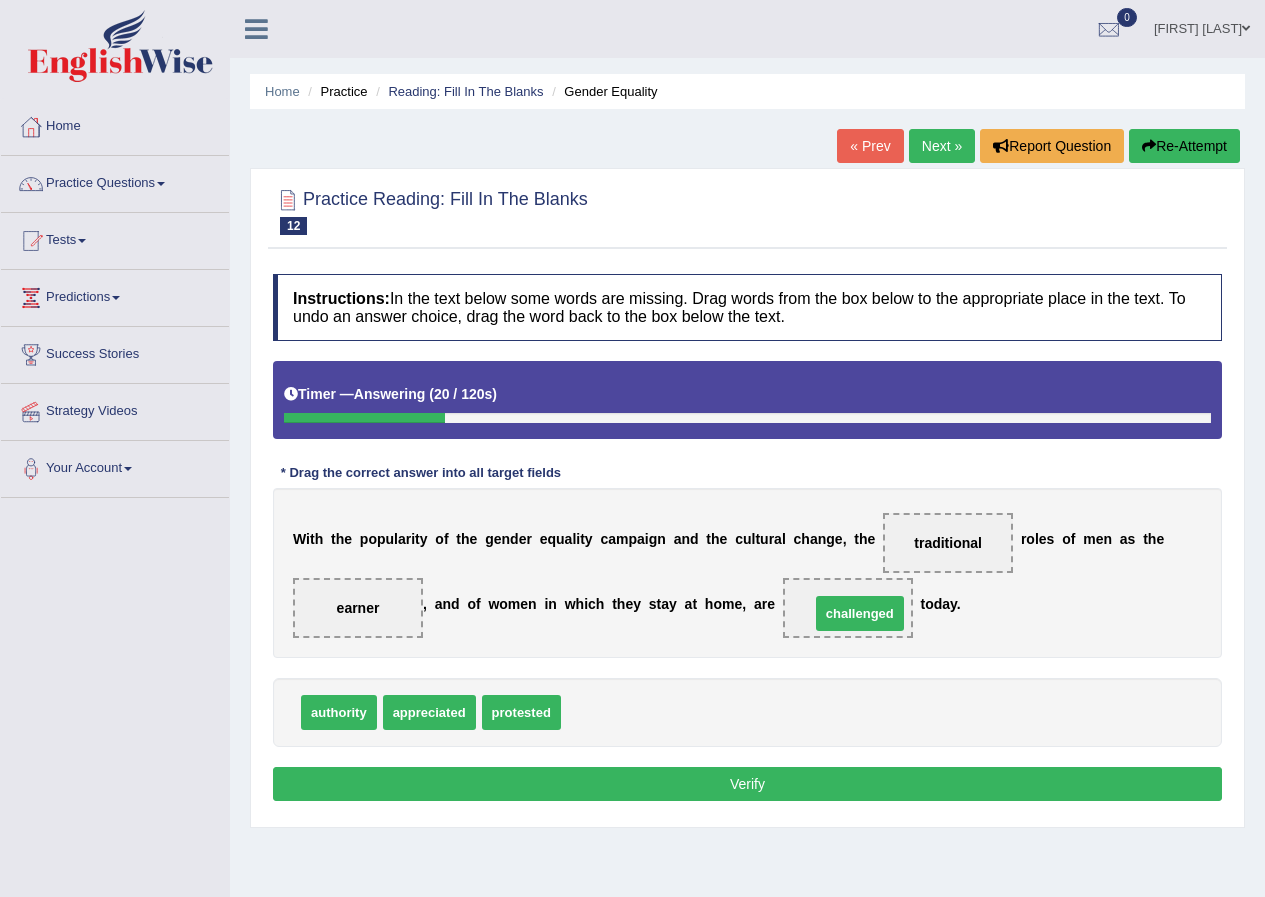 drag, startPoint x: 608, startPoint y: 711, endPoint x: 857, endPoint y: 612, distance: 267.95895 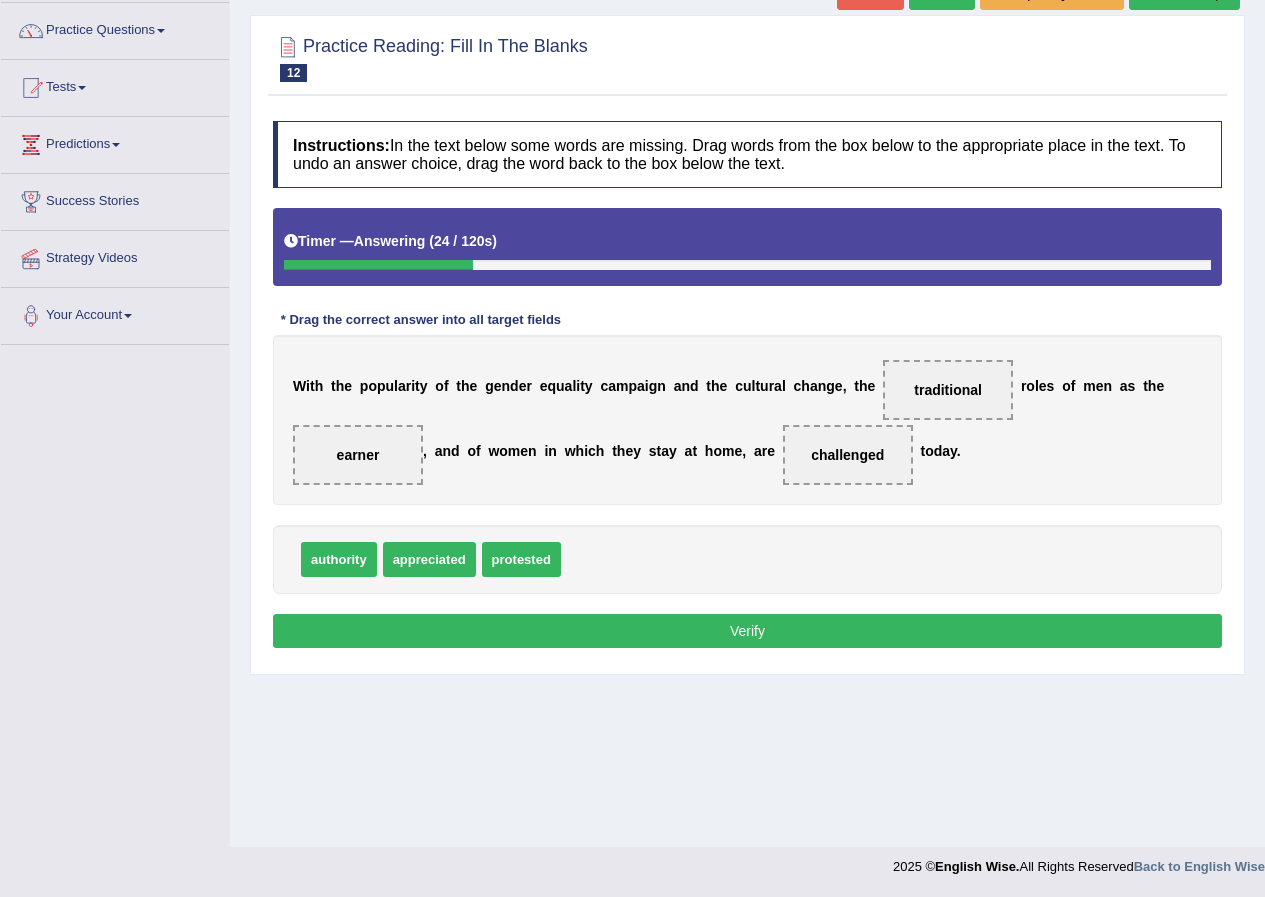 scroll, scrollTop: 53, scrollLeft: 0, axis: vertical 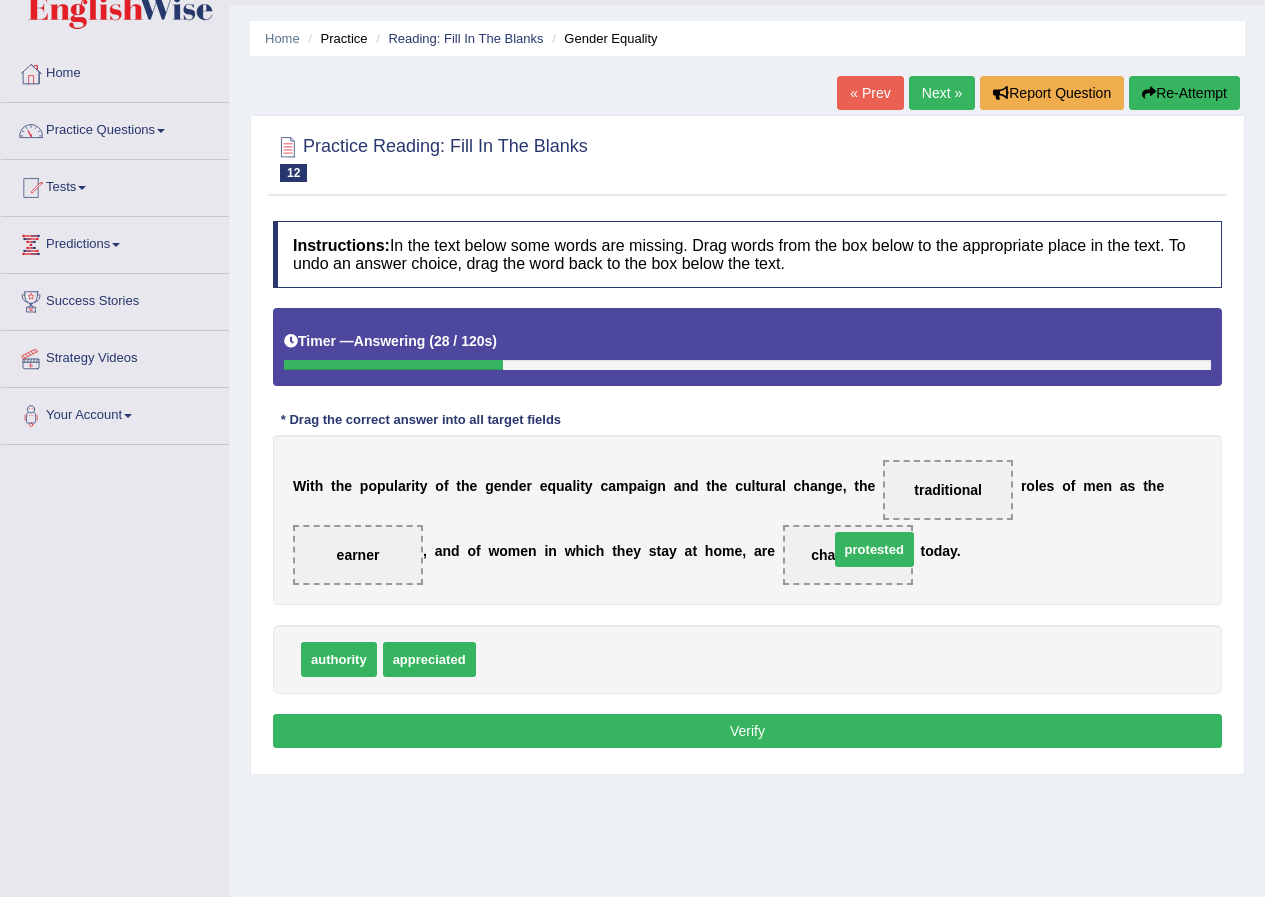 drag, startPoint x: 516, startPoint y: 662, endPoint x: 869, endPoint y: 552, distance: 369.7418 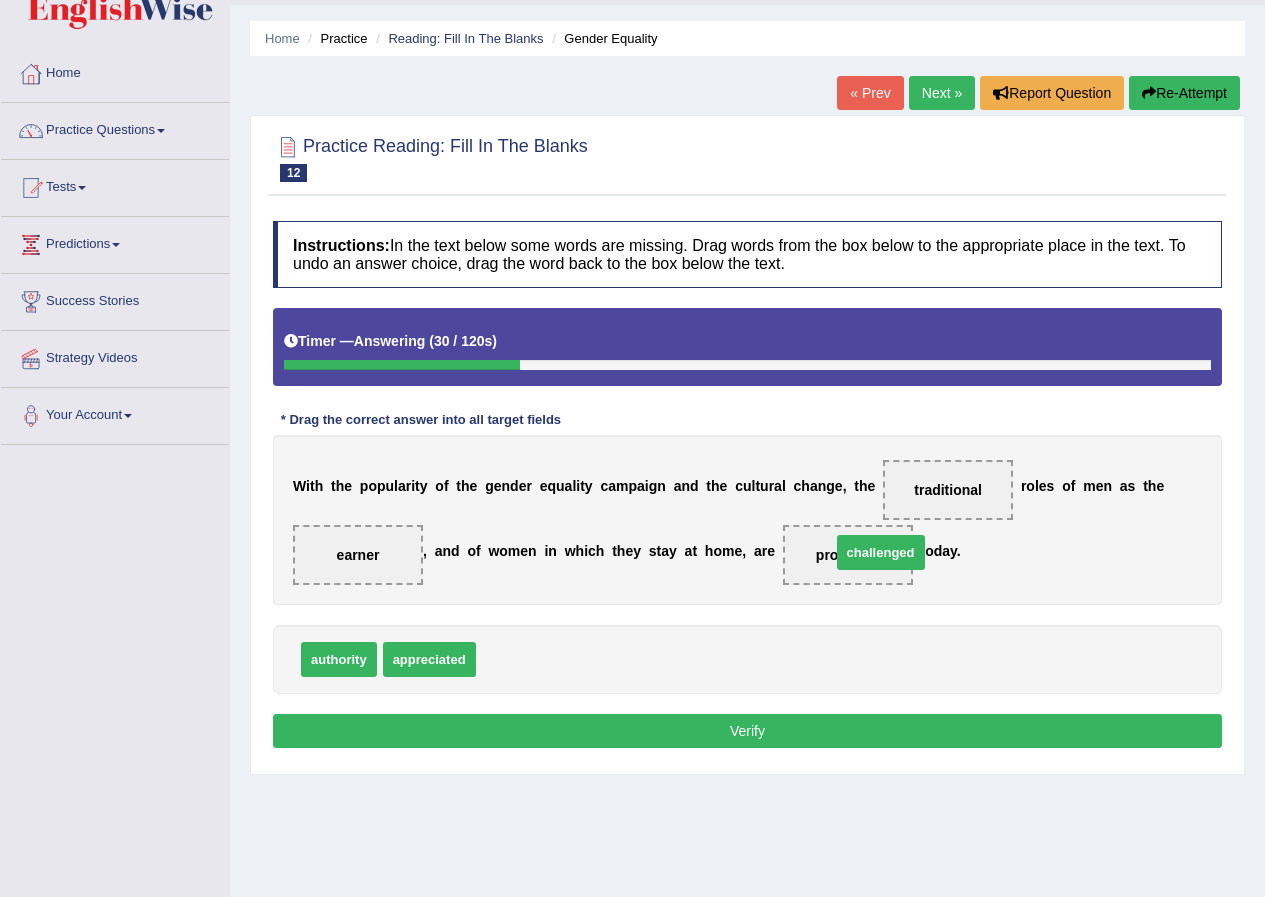 drag, startPoint x: 518, startPoint y: 664, endPoint x: 873, endPoint y: 557, distance: 370.77487 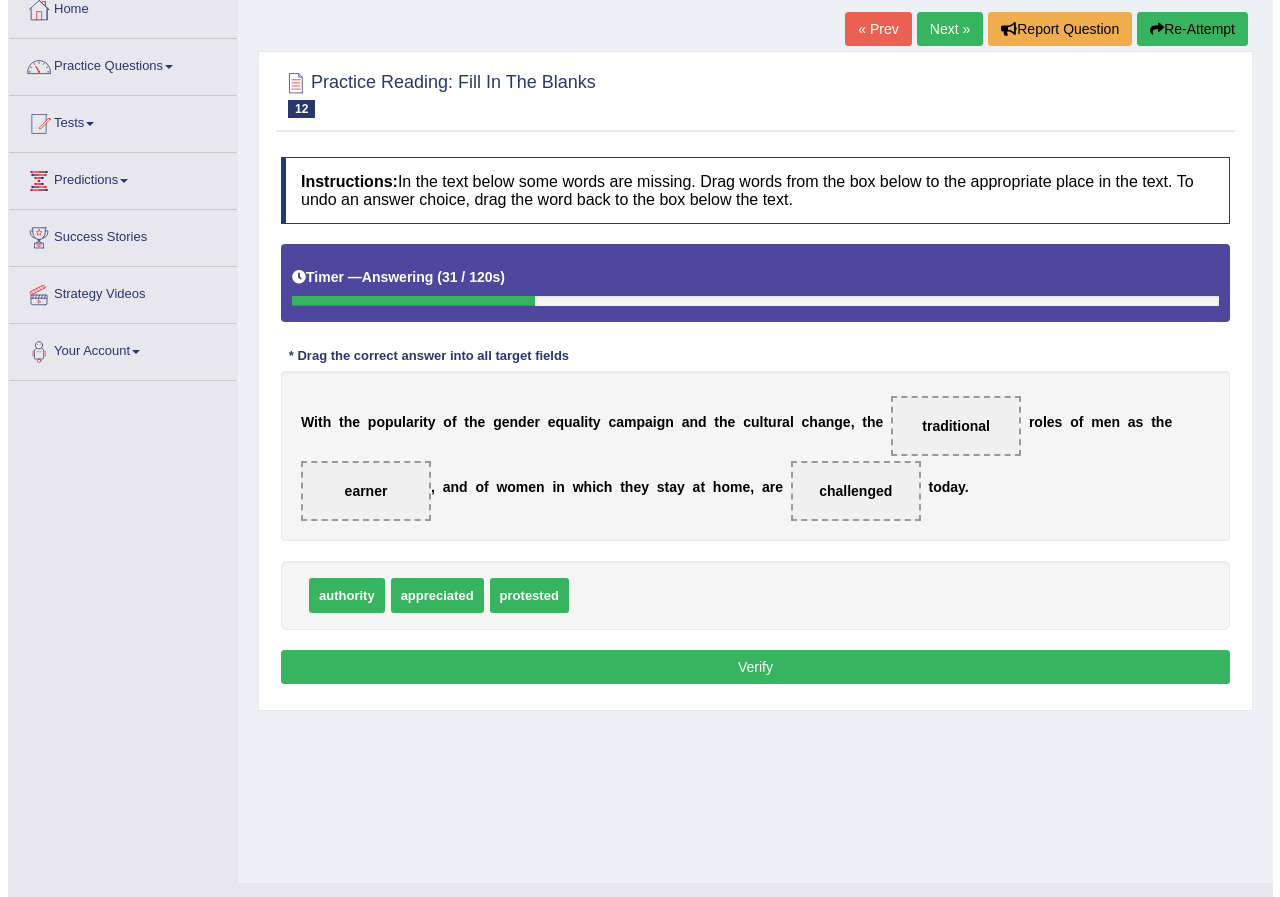 scroll, scrollTop: 153, scrollLeft: 0, axis: vertical 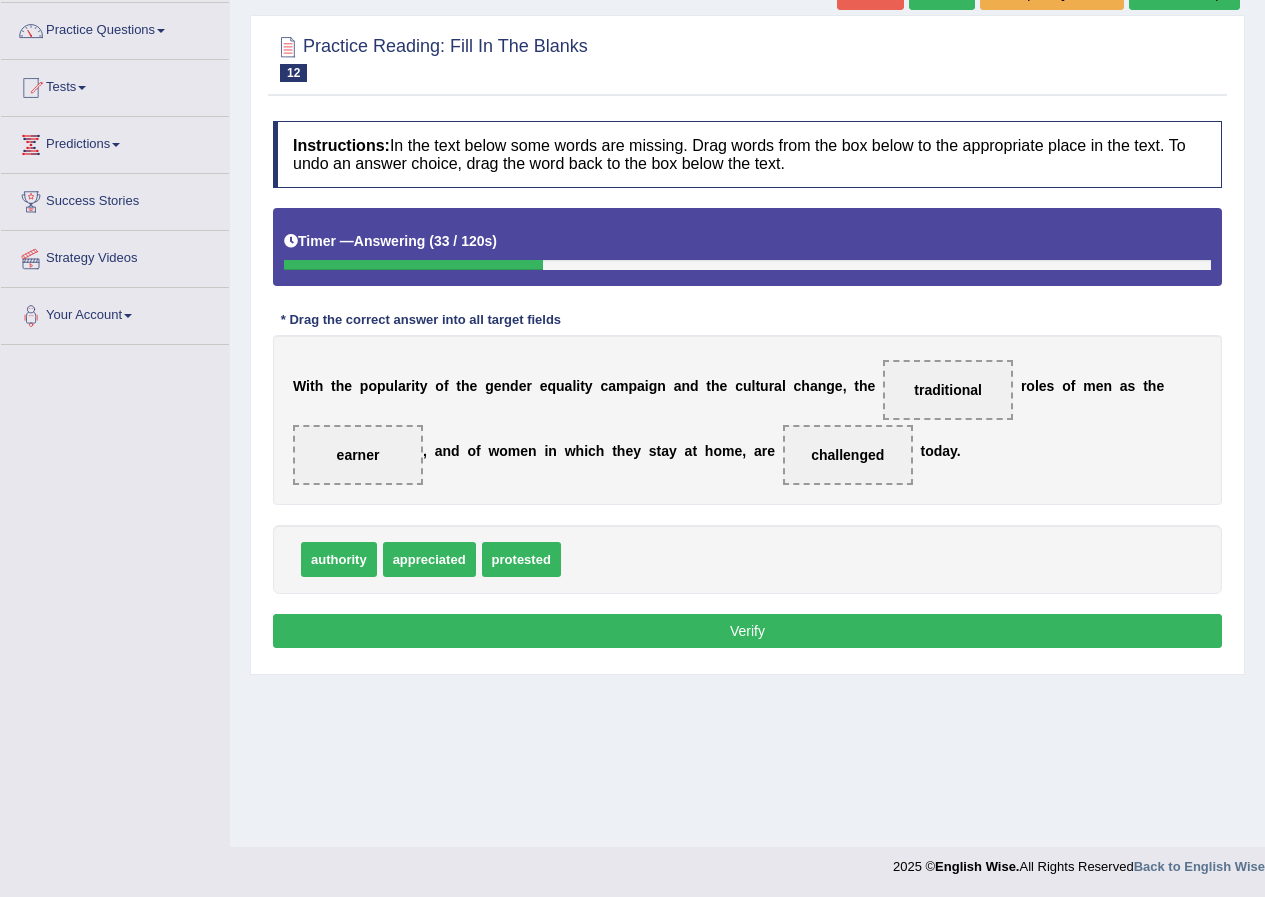 click on "Verify" at bounding box center (747, 631) 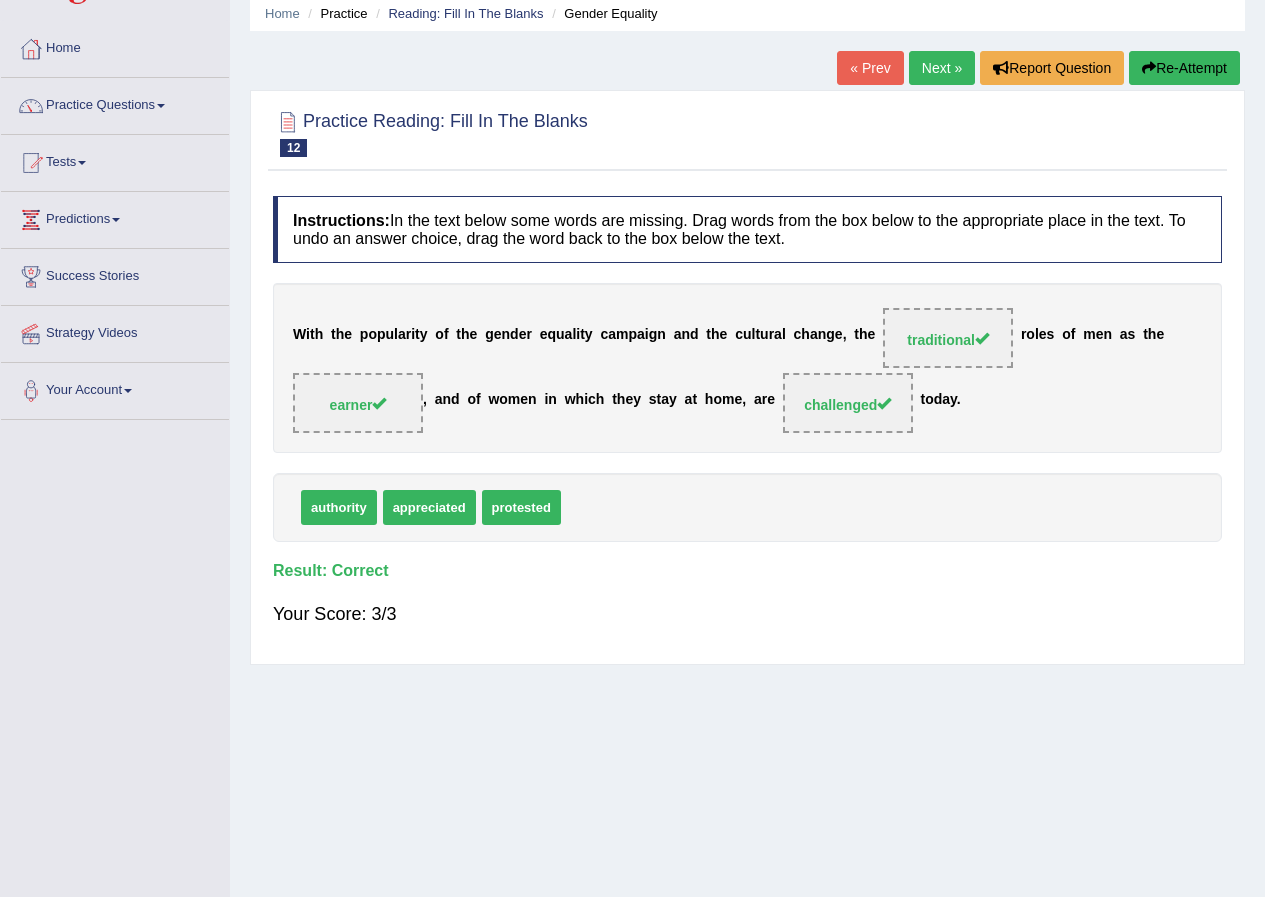 scroll, scrollTop: 0, scrollLeft: 0, axis: both 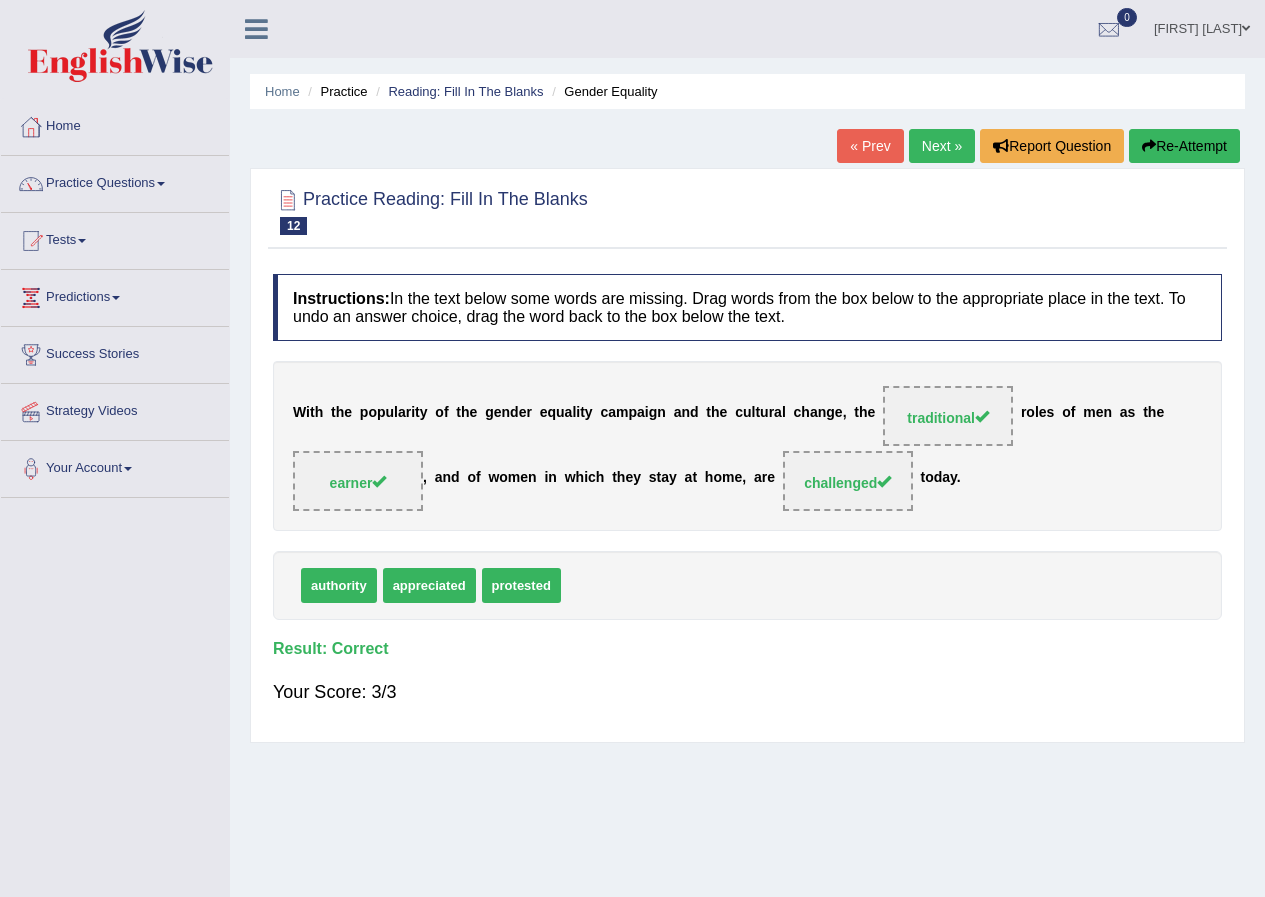 click on "Next »" at bounding box center (942, 146) 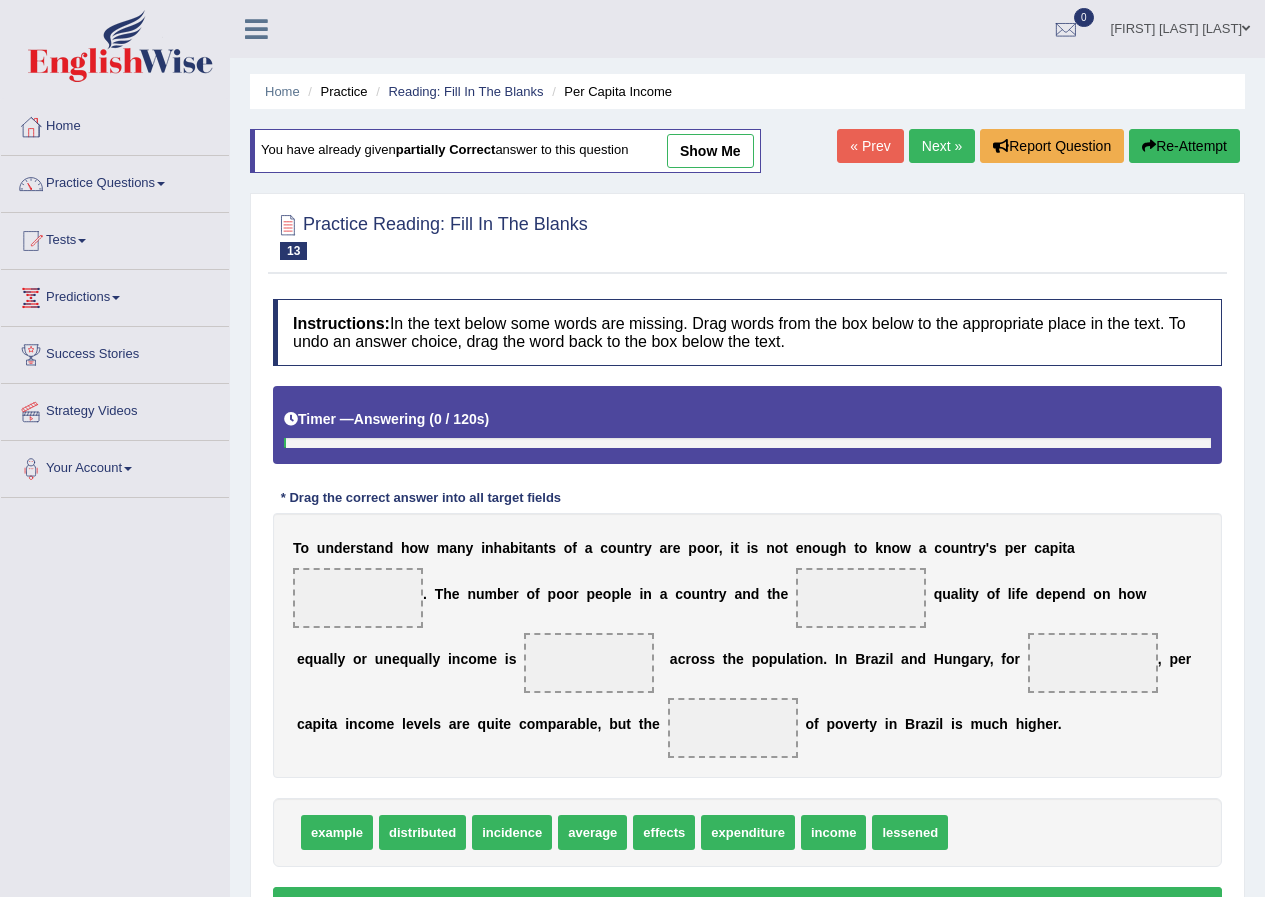 scroll, scrollTop: 0, scrollLeft: 0, axis: both 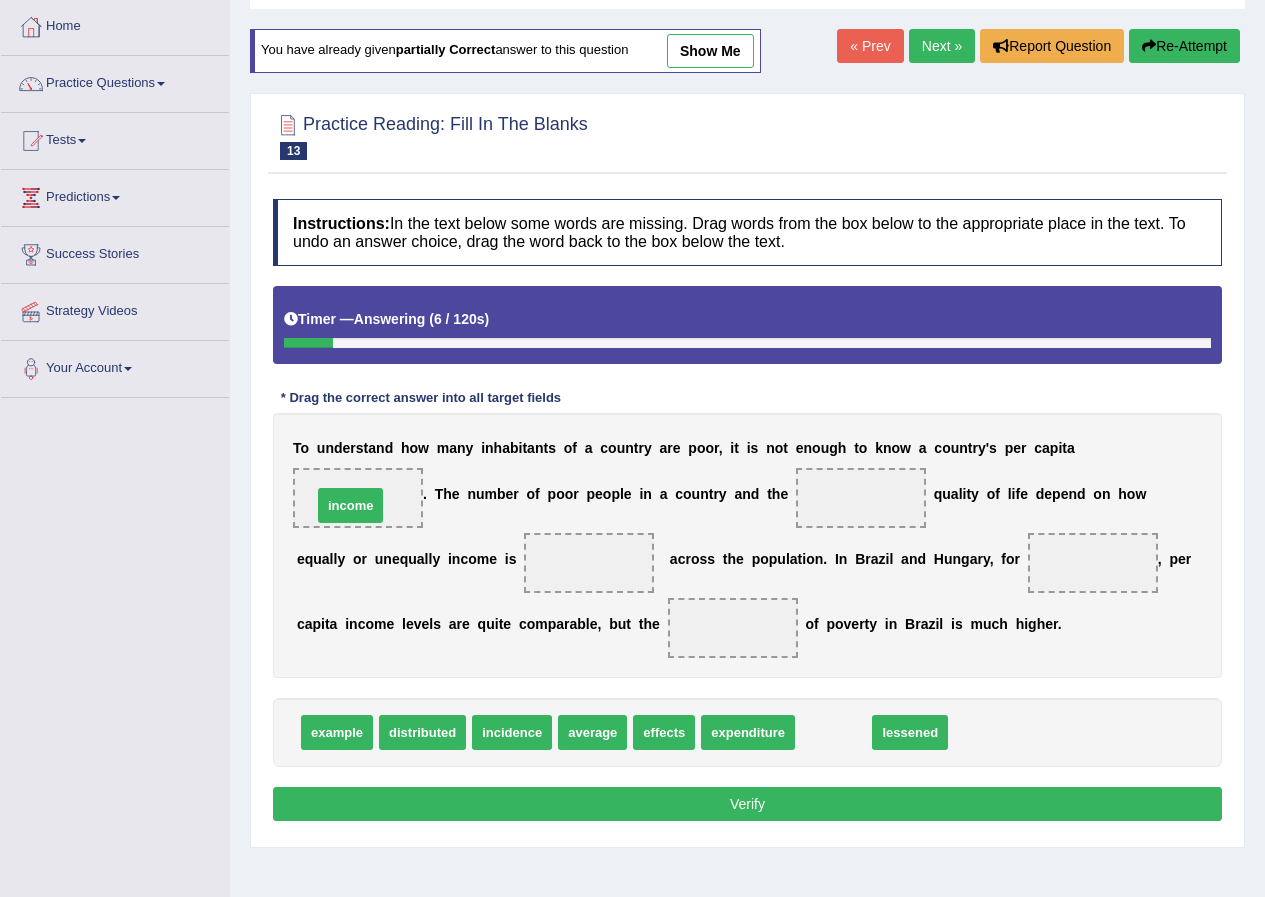 drag, startPoint x: 826, startPoint y: 733, endPoint x: 342, endPoint y: 503, distance: 535.8694 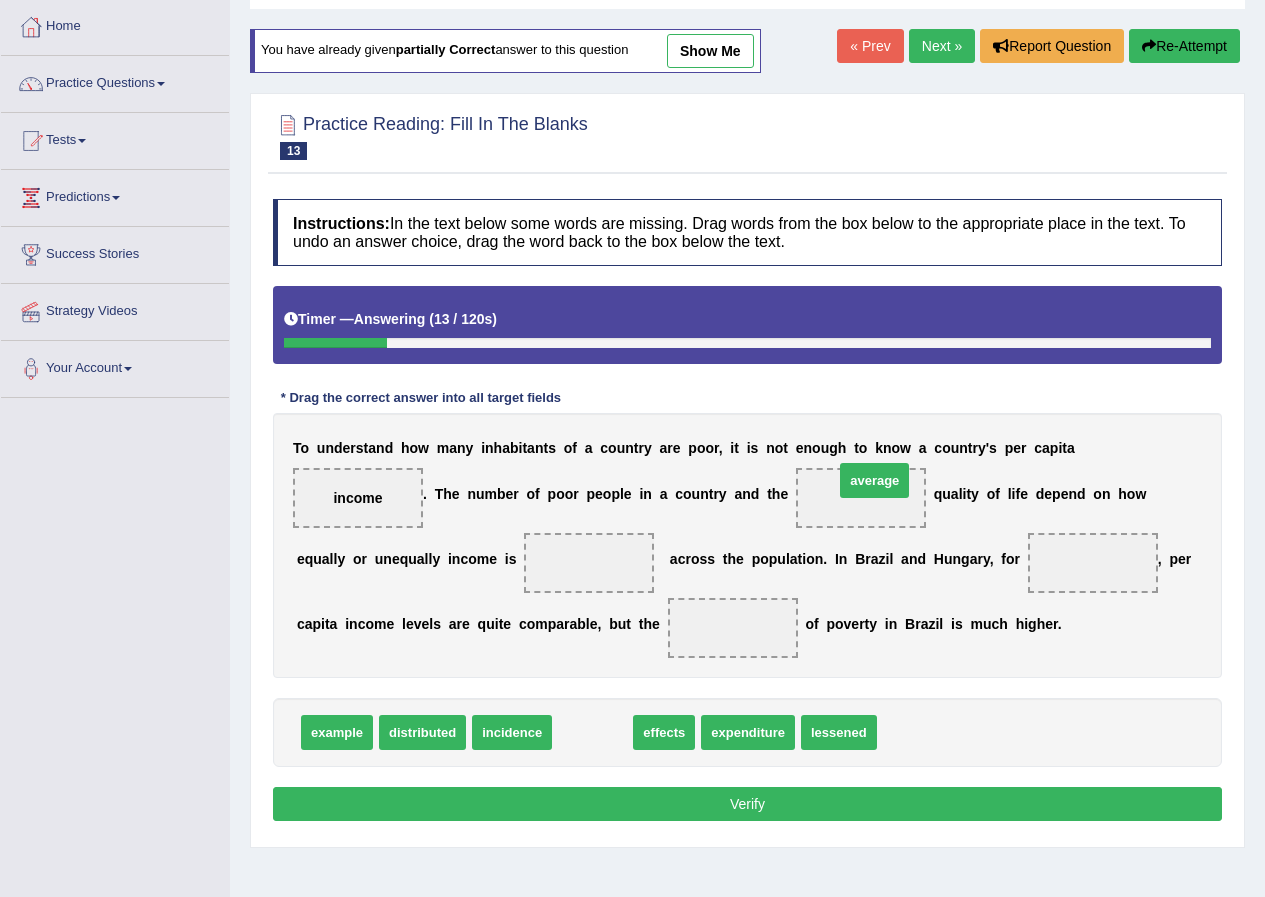 drag, startPoint x: 602, startPoint y: 745, endPoint x: 884, endPoint y: 493, distance: 378.19043 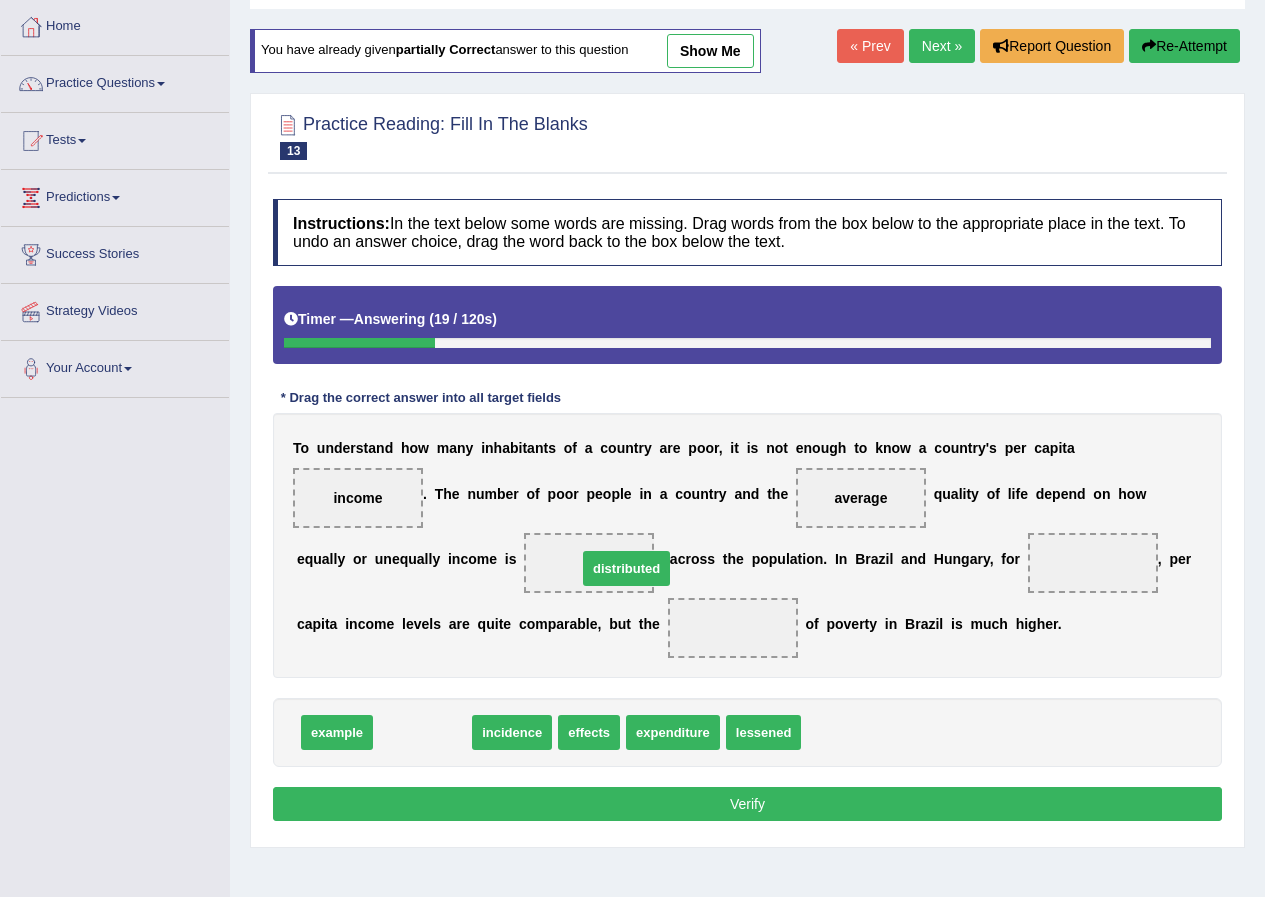 drag, startPoint x: 435, startPoint y: 732, endPoint x: 639, endPoint y: 568, distance: 261.74796 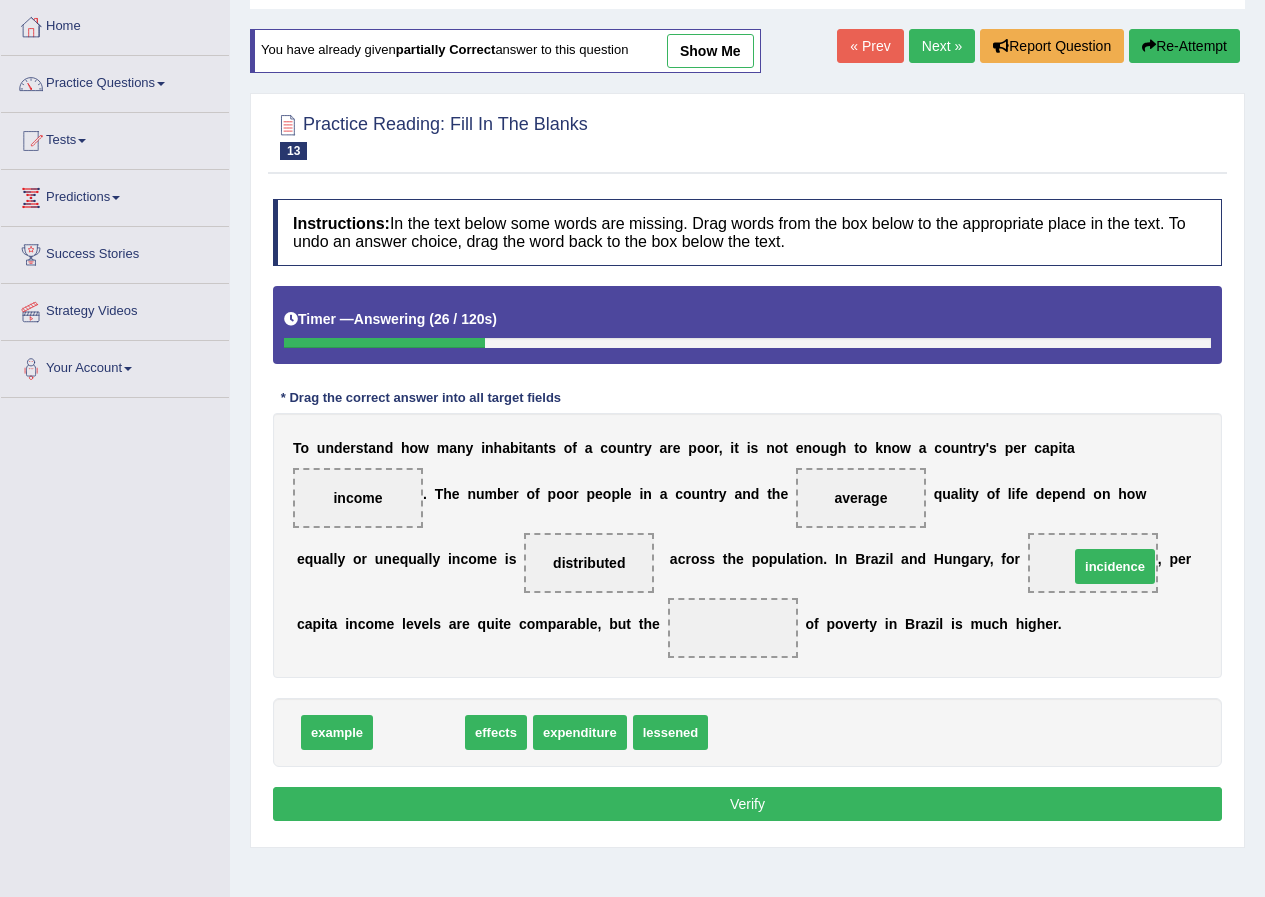 drag, startPoint x: 394, startPoint y: 726, endPoint x: 1090, endPoint y: 560, distance: 715.5222 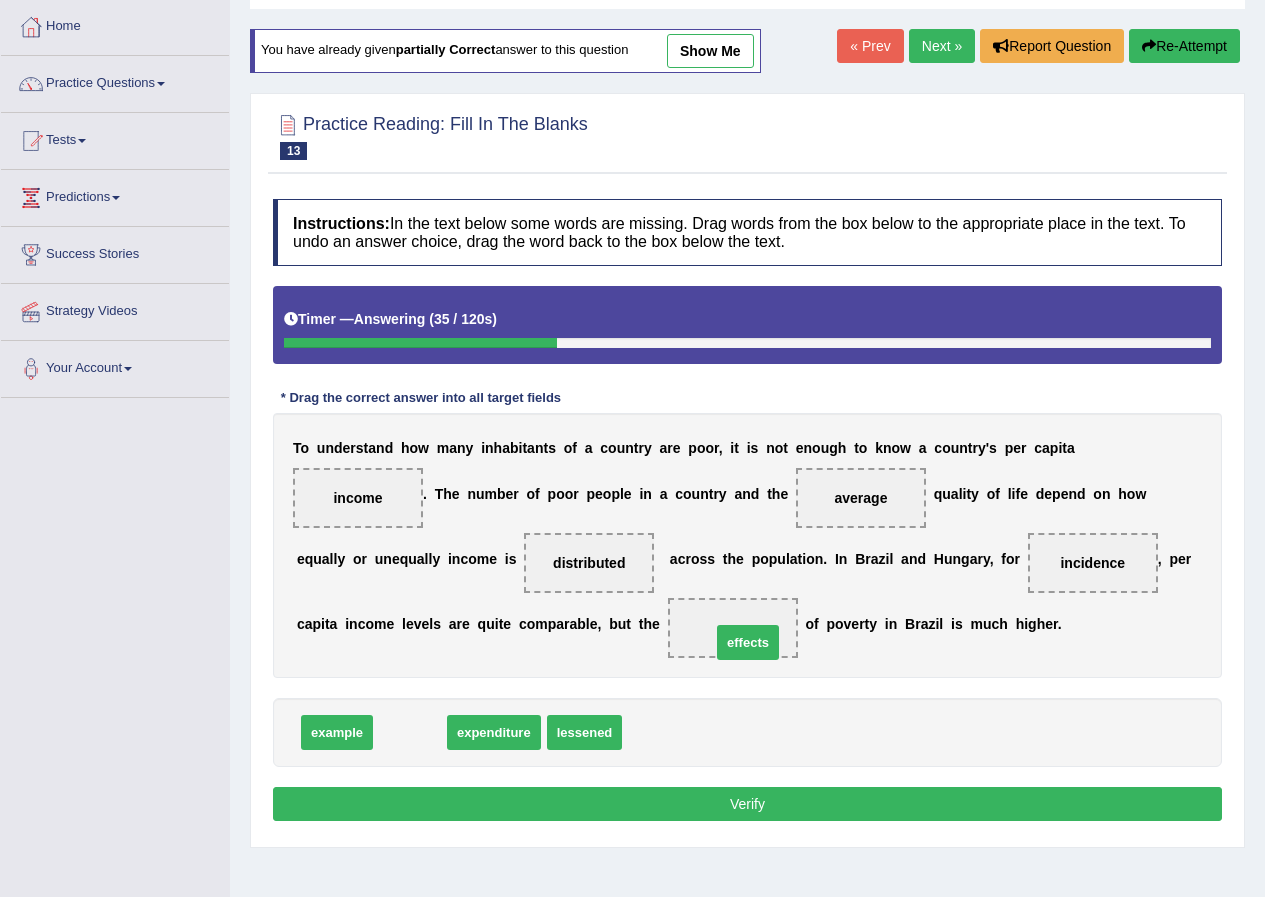 drag, startPoint x: 416, startPoint y: 731, endPoint x: 753, endPoint y: 641, distance: 348.81085 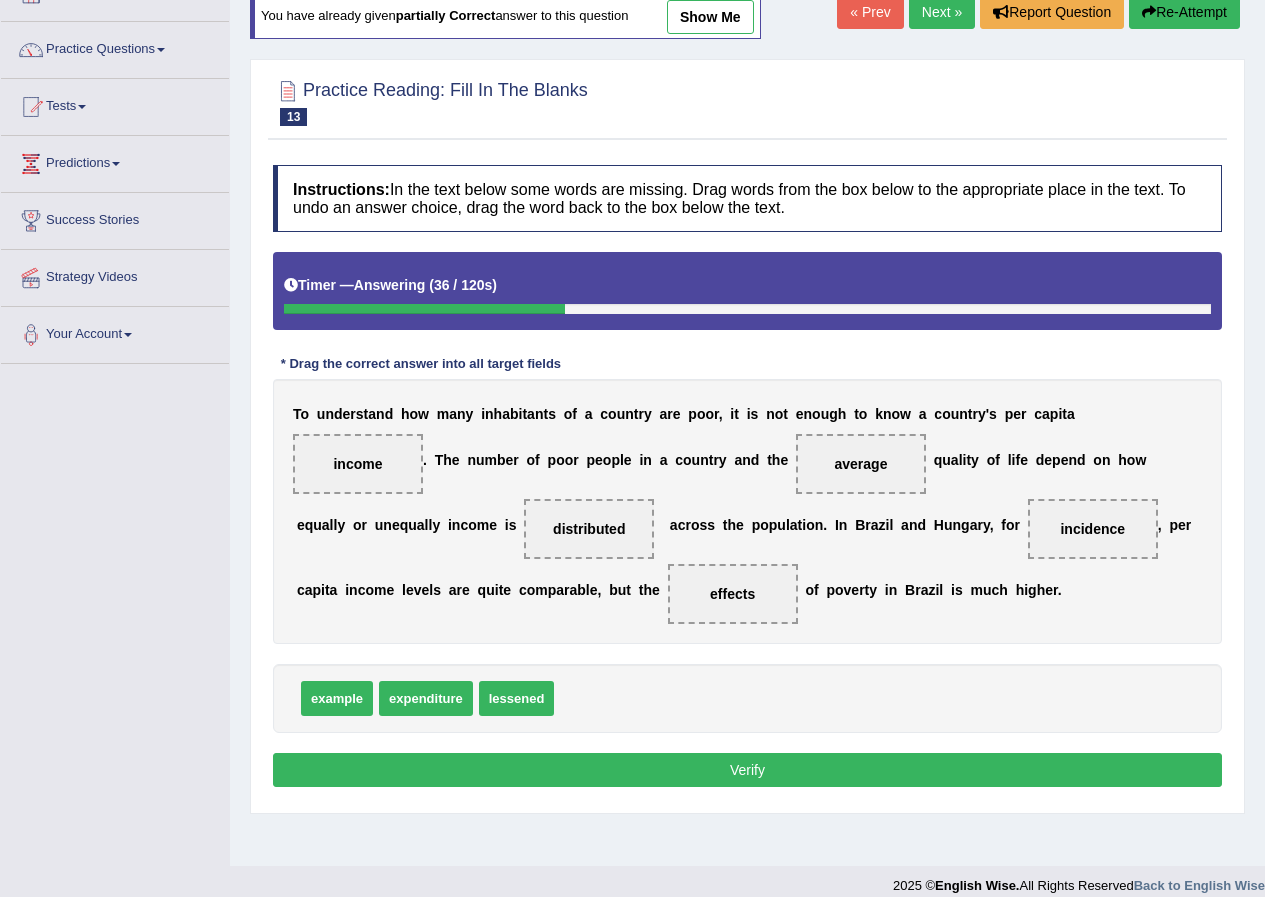 scroll, scrollTop: 153, scrollLeft: 0, axis: vertical 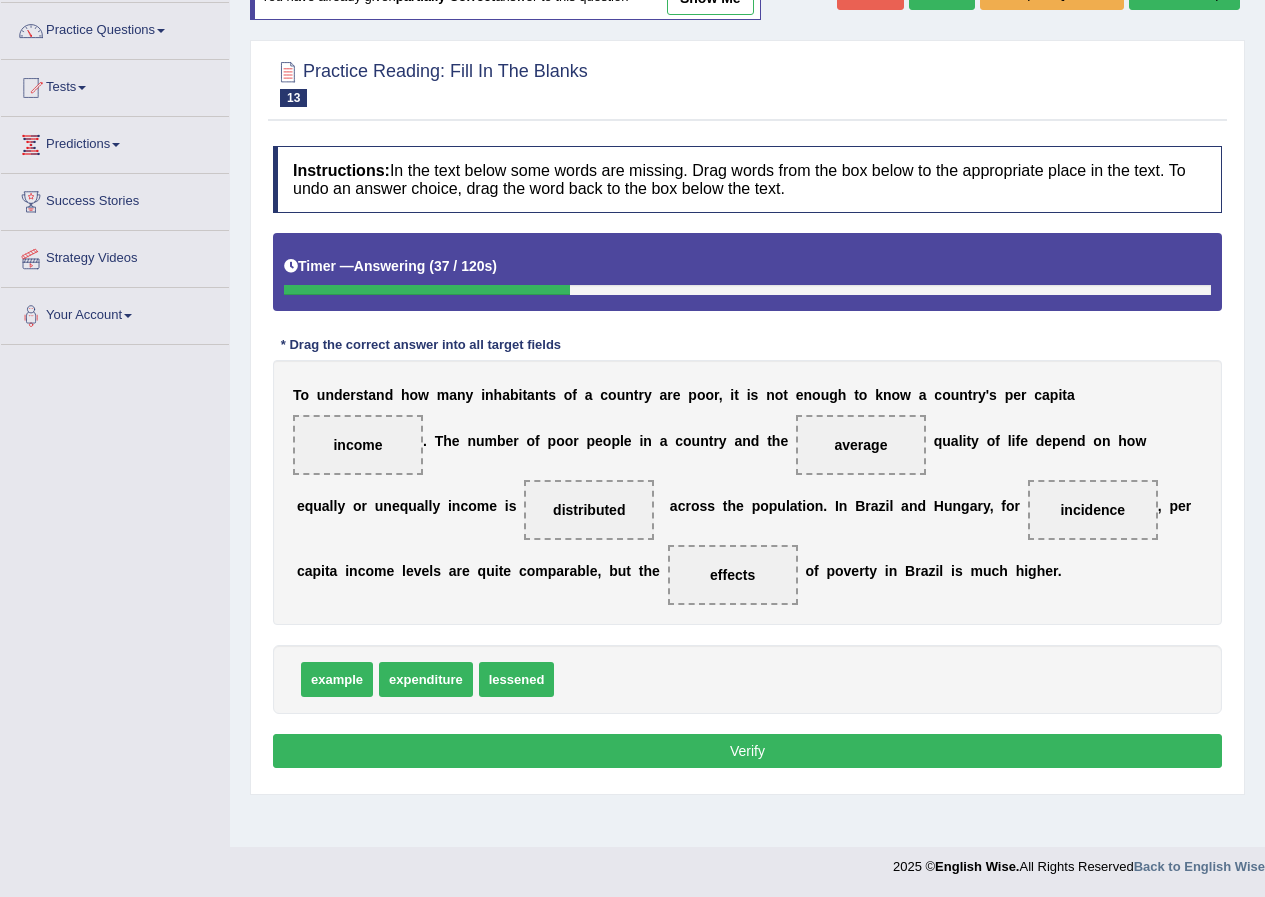 click on "Verify" at bounding box center (747, 751) 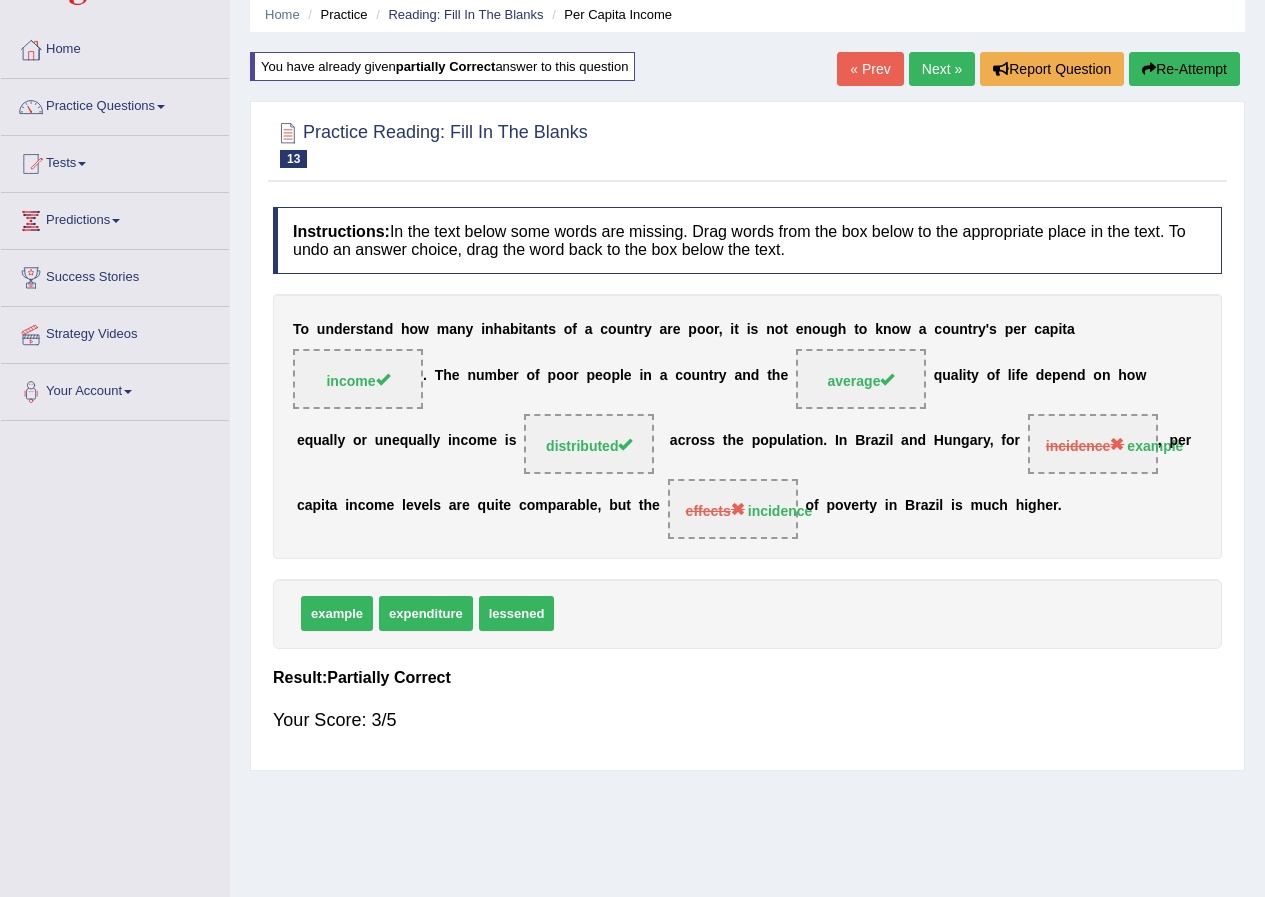 scroll, scrollTop: 0, scrollLeft: 0, axis: both 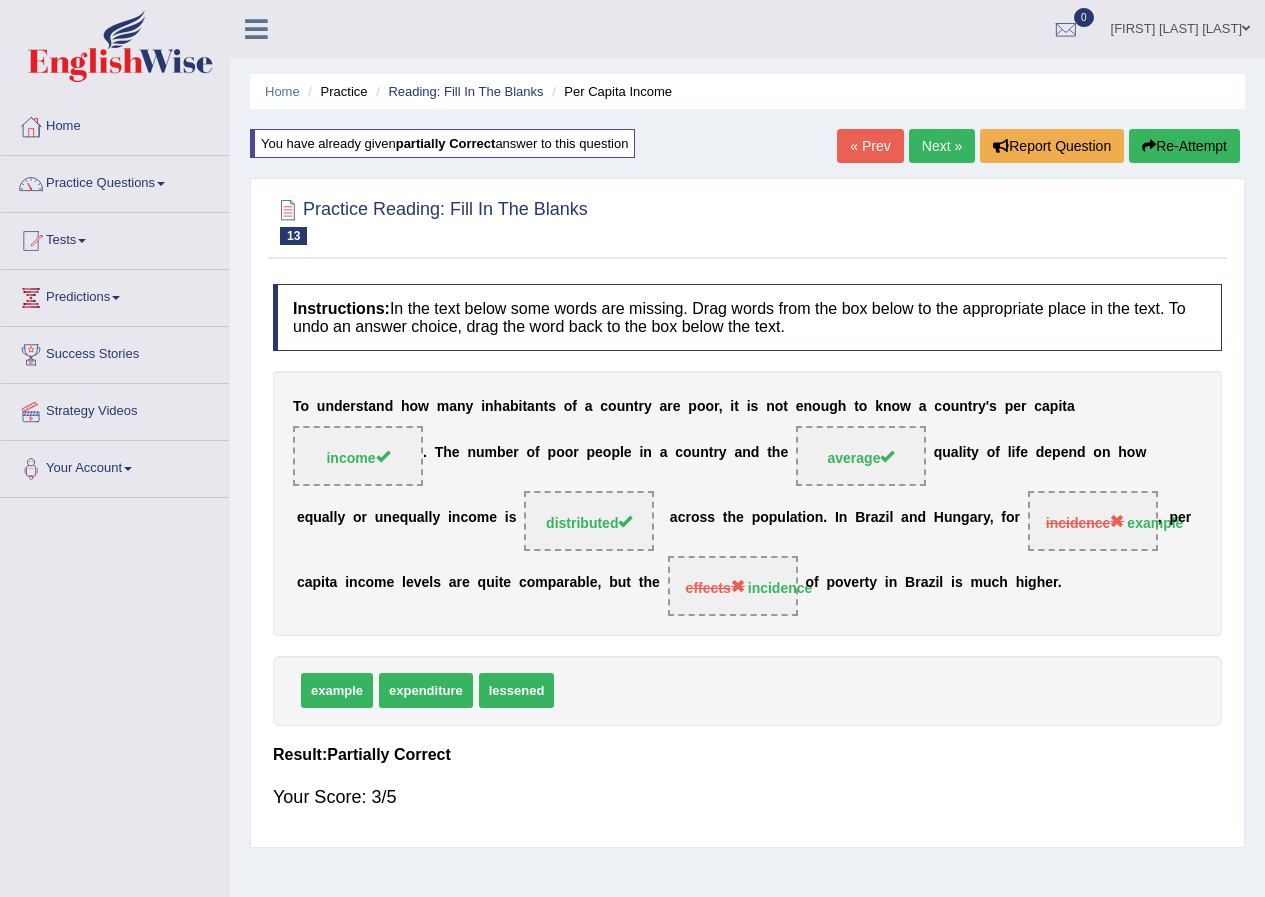 click on "Next »" at bounding box center (942, 146) 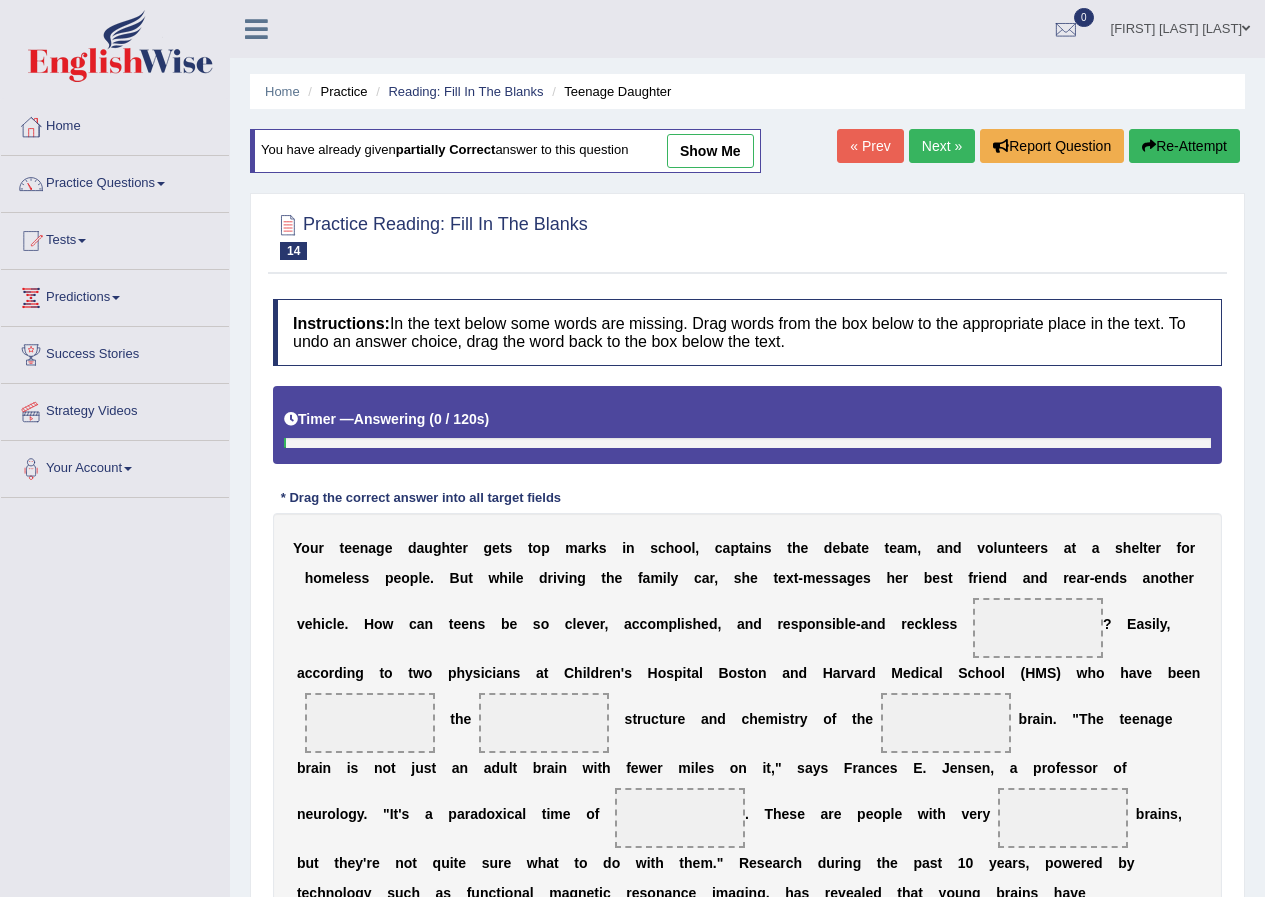 scroll, scrollTop: 0, scrollLeft: 0, axis: both 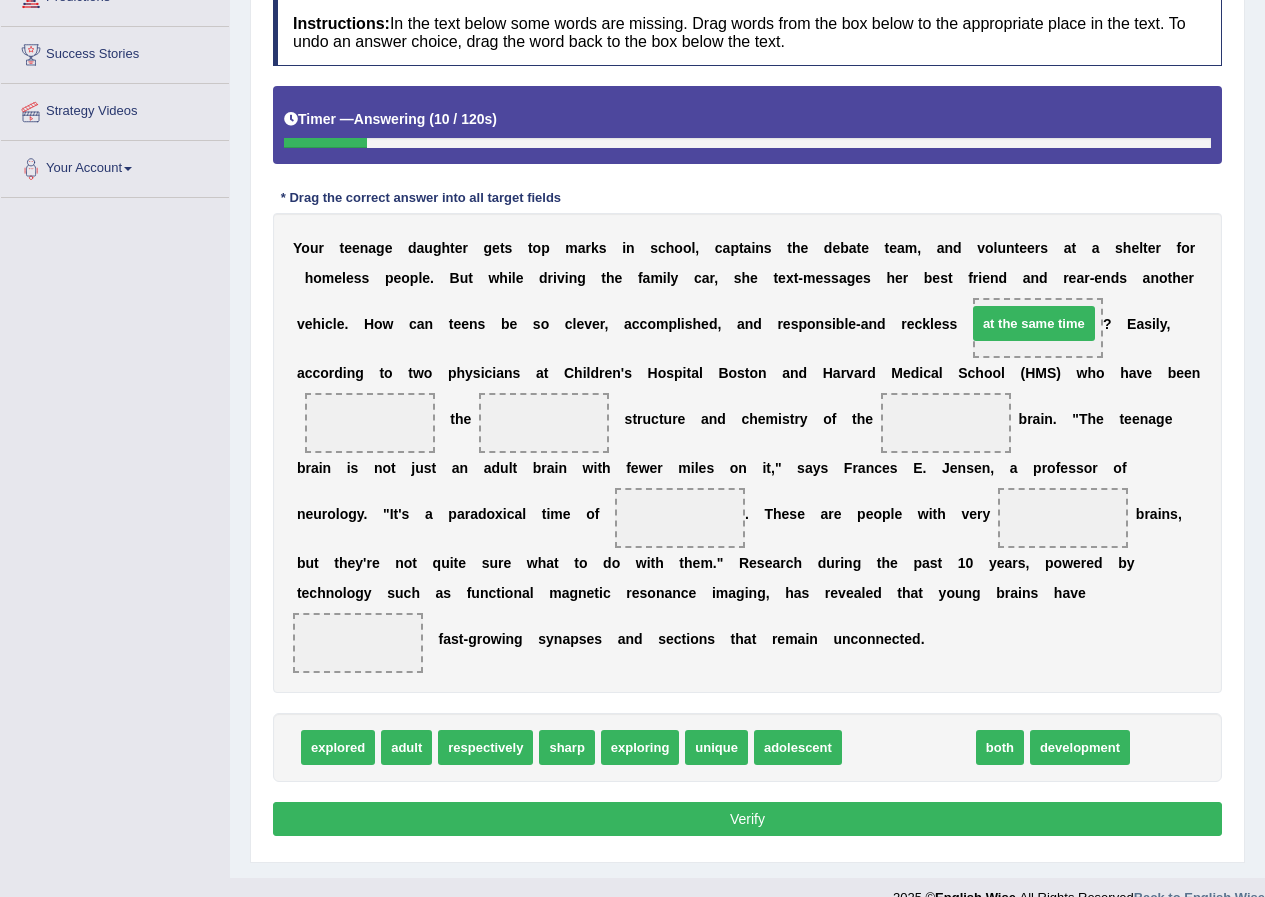 drag, startPoint x: 893, startPoint y: 751, endPoint x: 1018, endPoint y: 327, distance: 442.04184 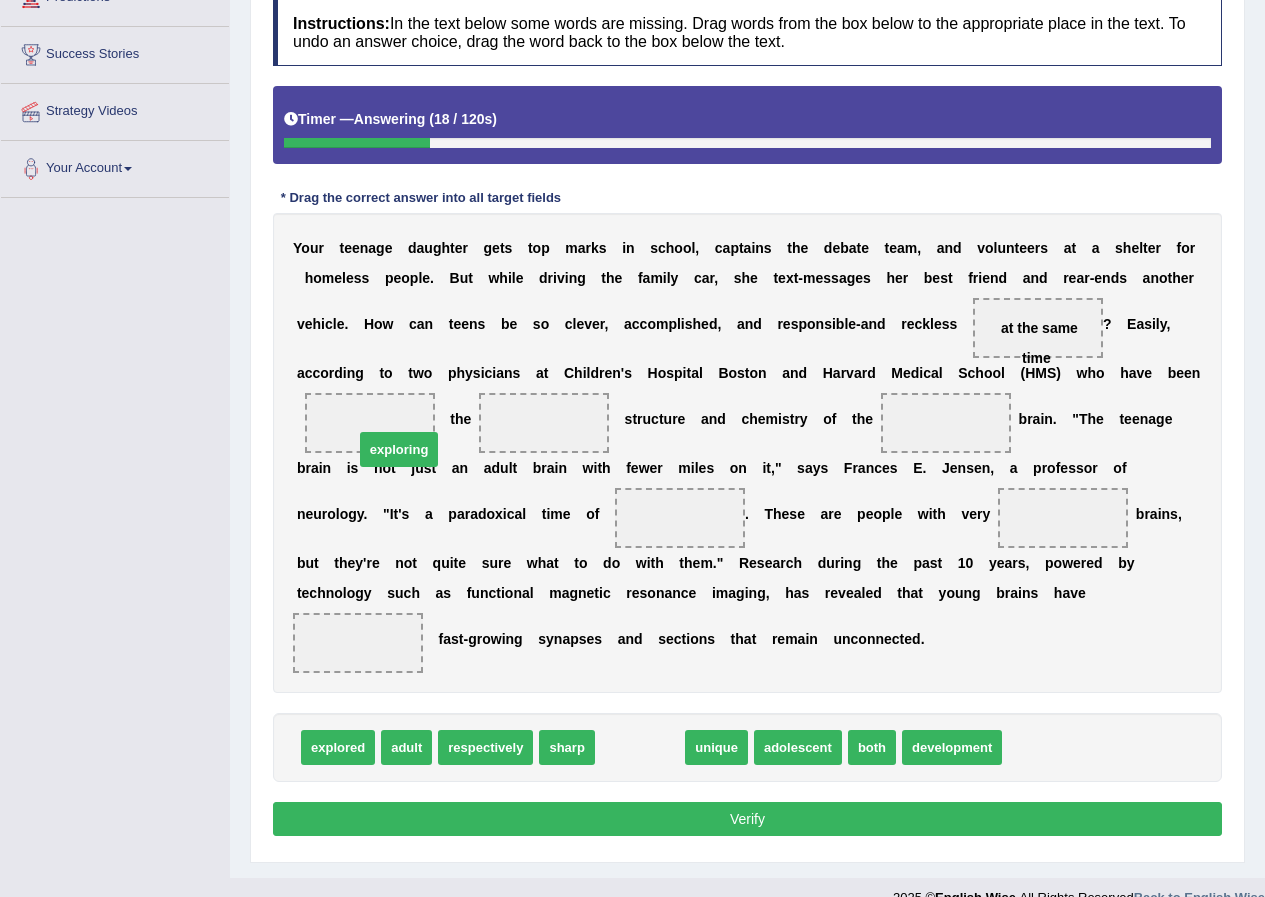 drag, startPoint x: 623, startPoint y: 751, endPoint x: 375, endPoint y: 453, distance: 387.69577 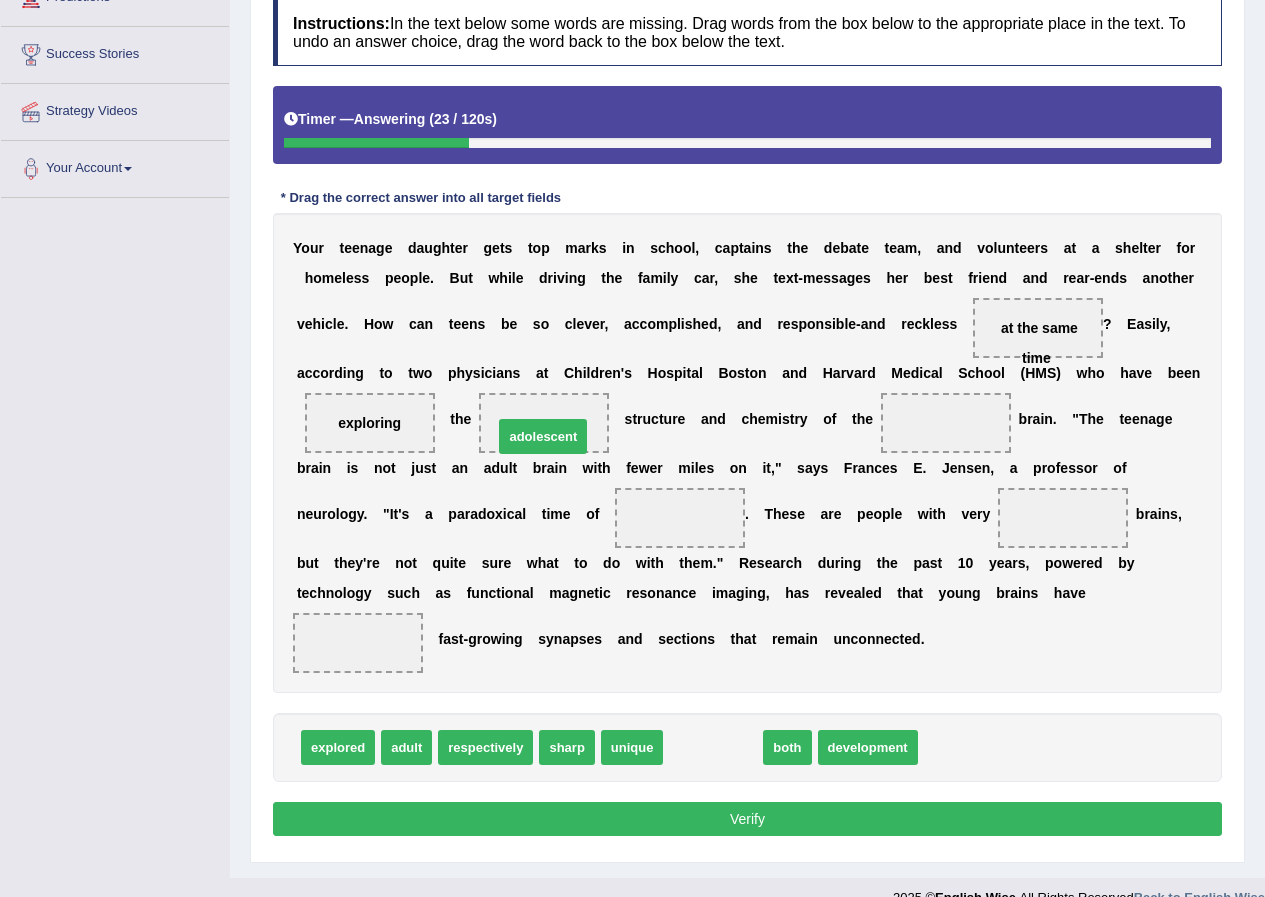 drag, startPoint x: 715, startPoint y: 754, endPoint x: 545, endPoint y: 443, distance: 354.43054 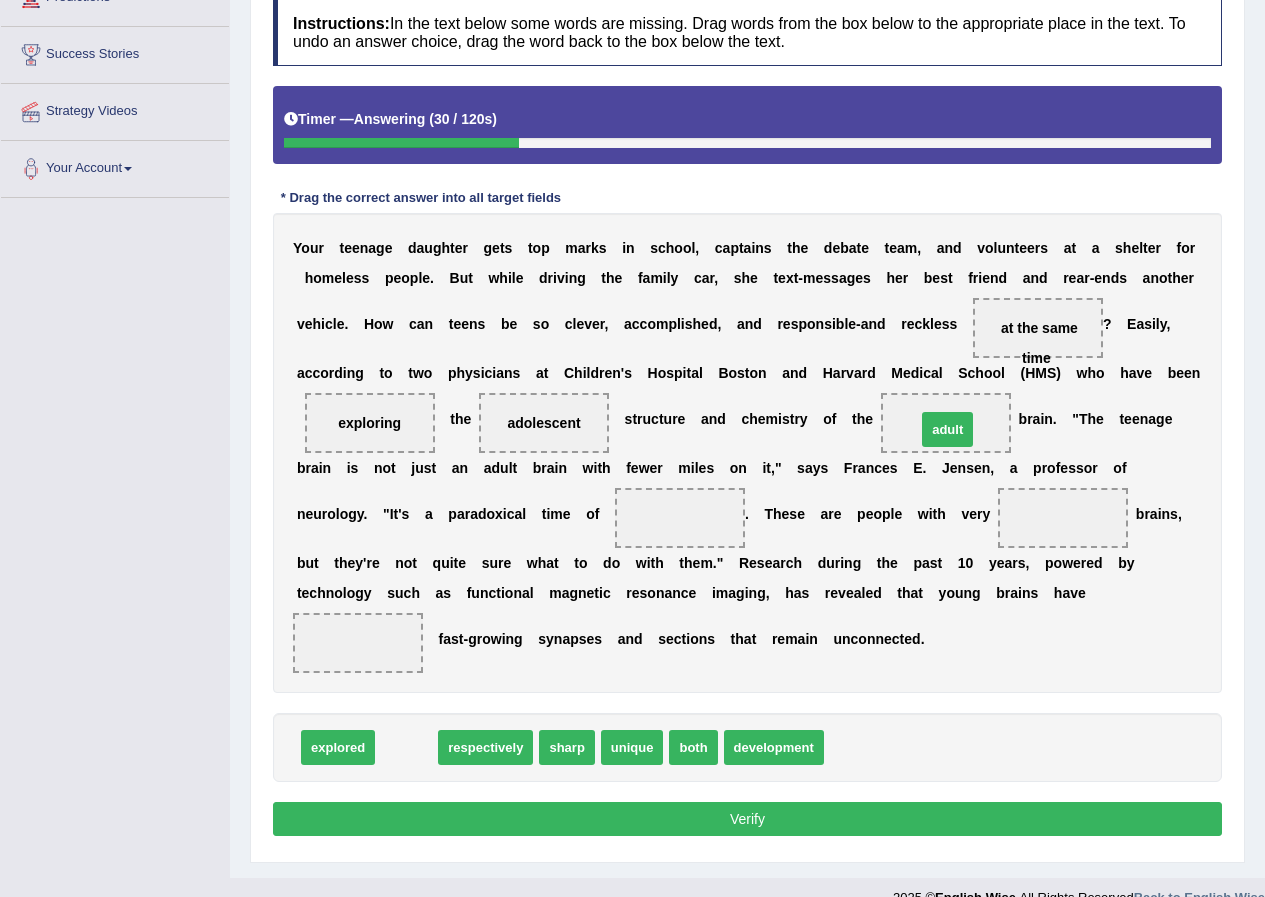 drag, startPoint x: 398, startPoint y: 751, endPoint x: 939, endPoint y: 433, distance: 627.5388 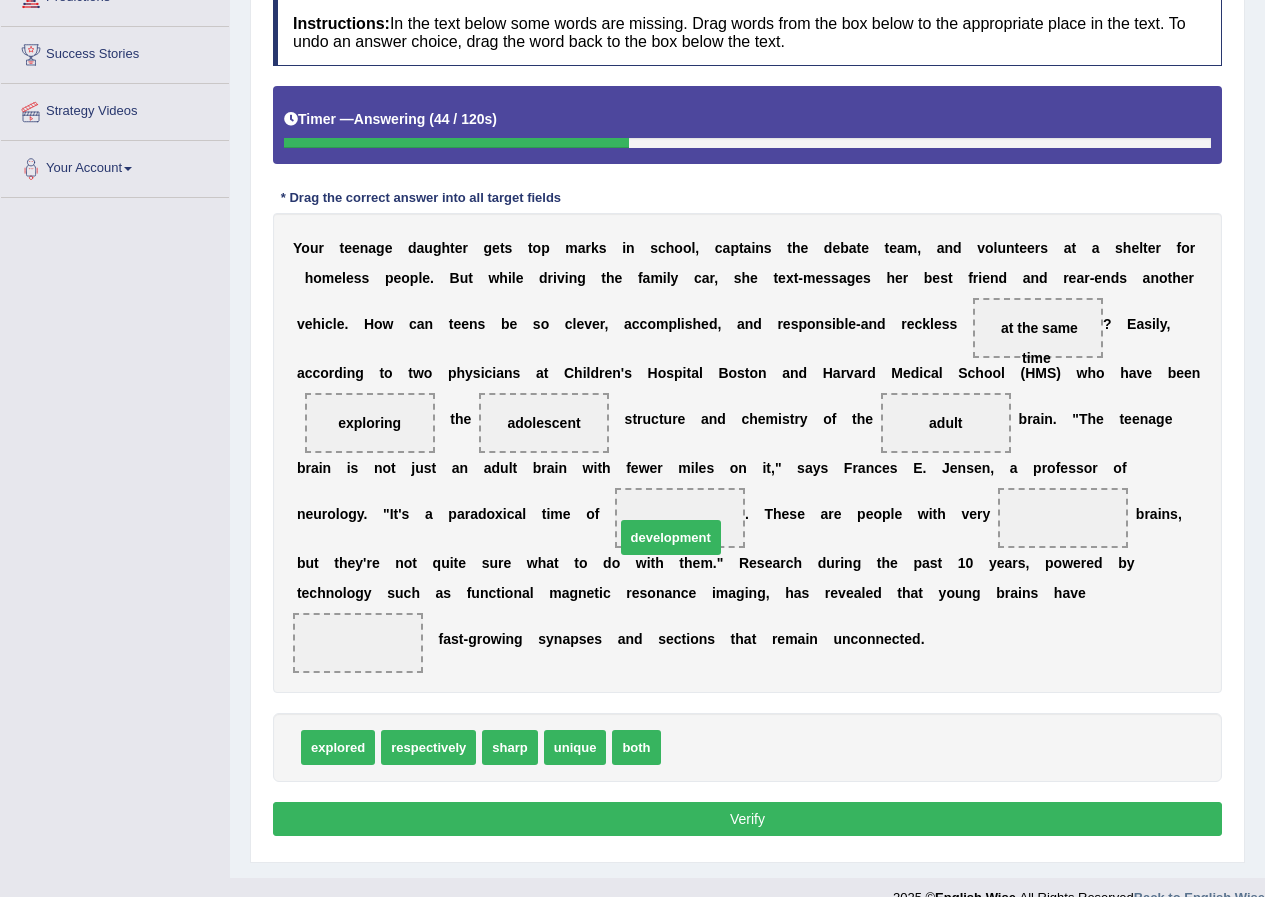 drag, startPoint x: 699, startPoint y: 750, endPoint x: 653, endPoint y: 540, distance: 214.97906 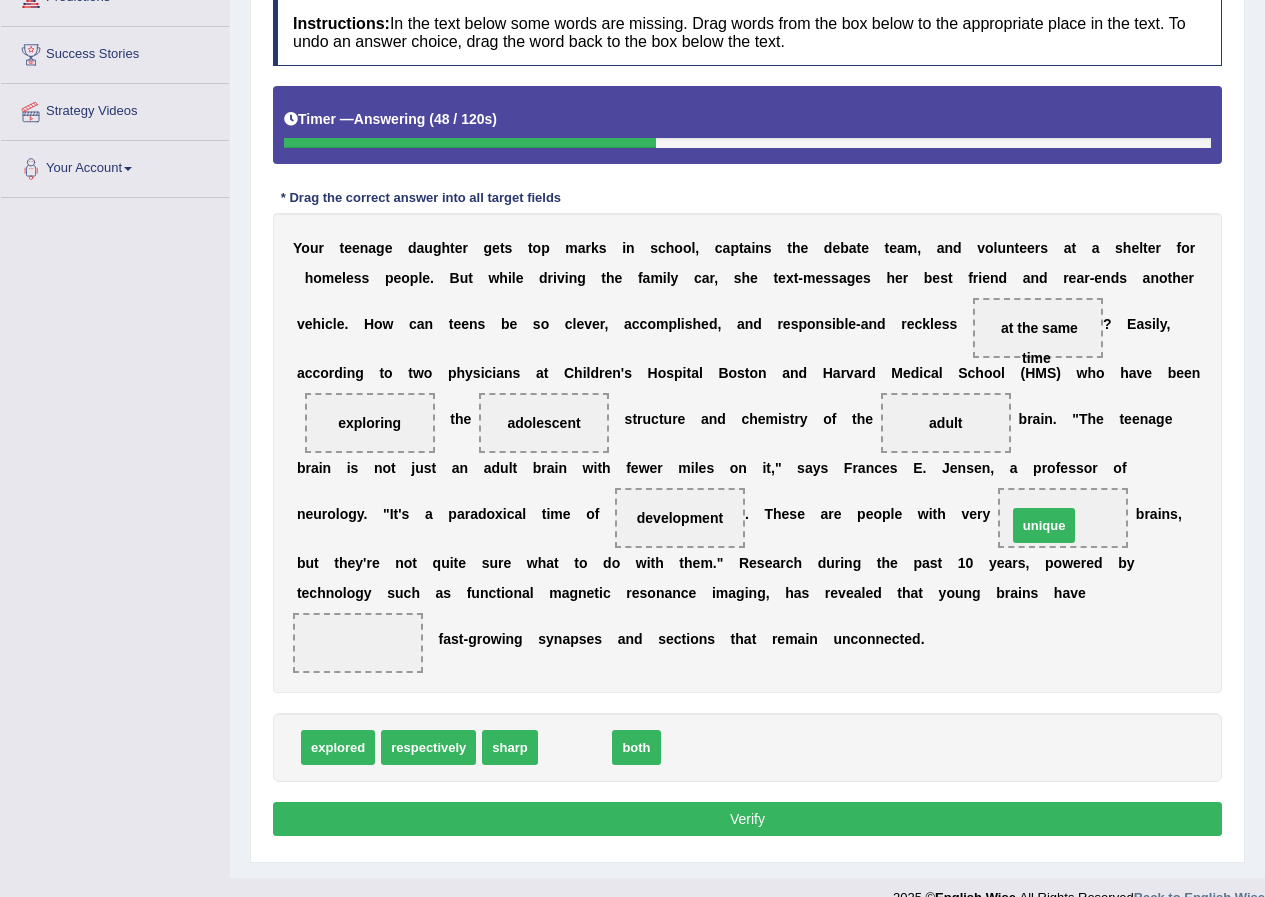 drag, startPoint x: 582, startPoint y: 759, endPoint x: 1051, endPoint y: 537, distance: 518.88824 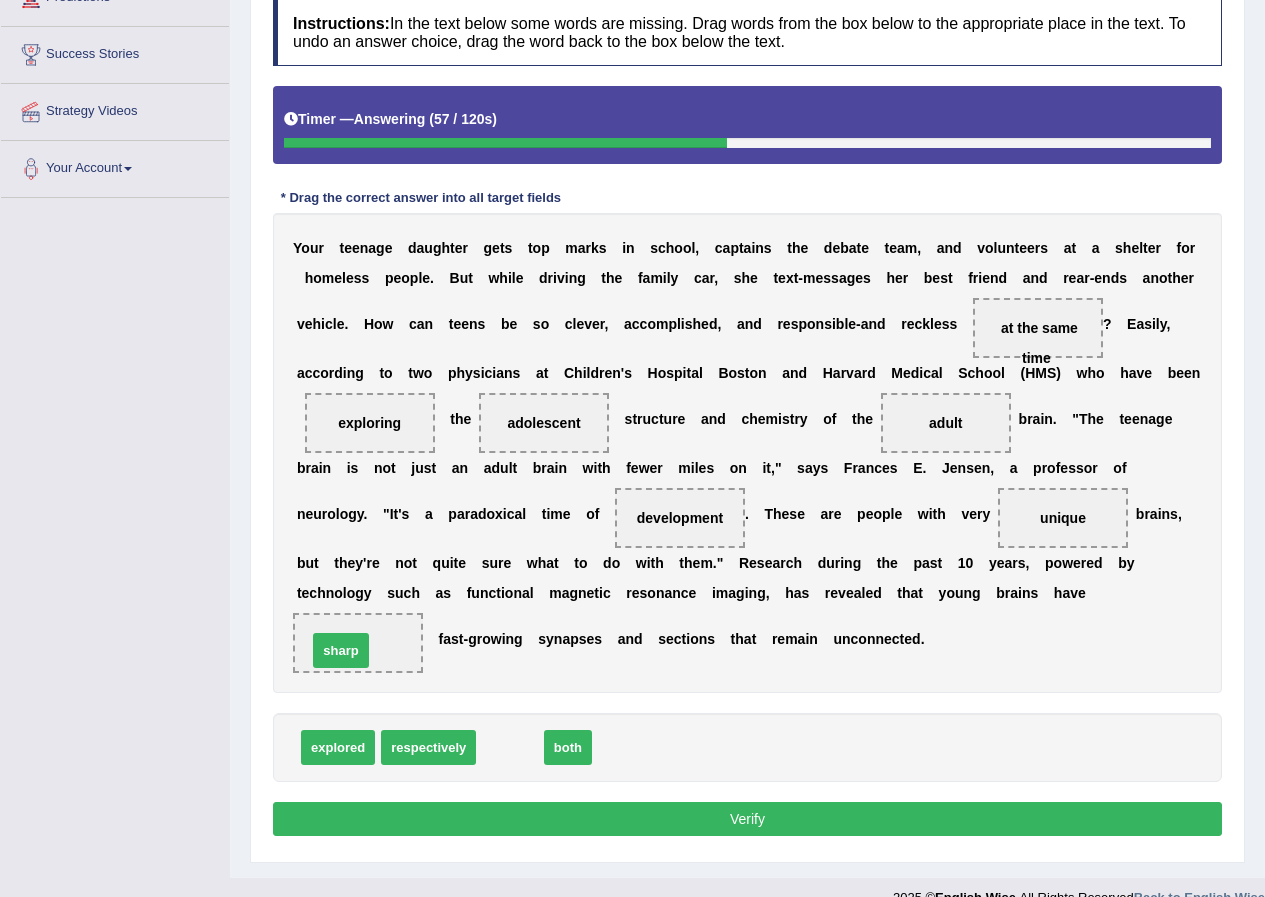 drag, startPoint x: 513, startPoint y: 751, endPoint x: 344, endPoint y: 654, distance: 194.85892 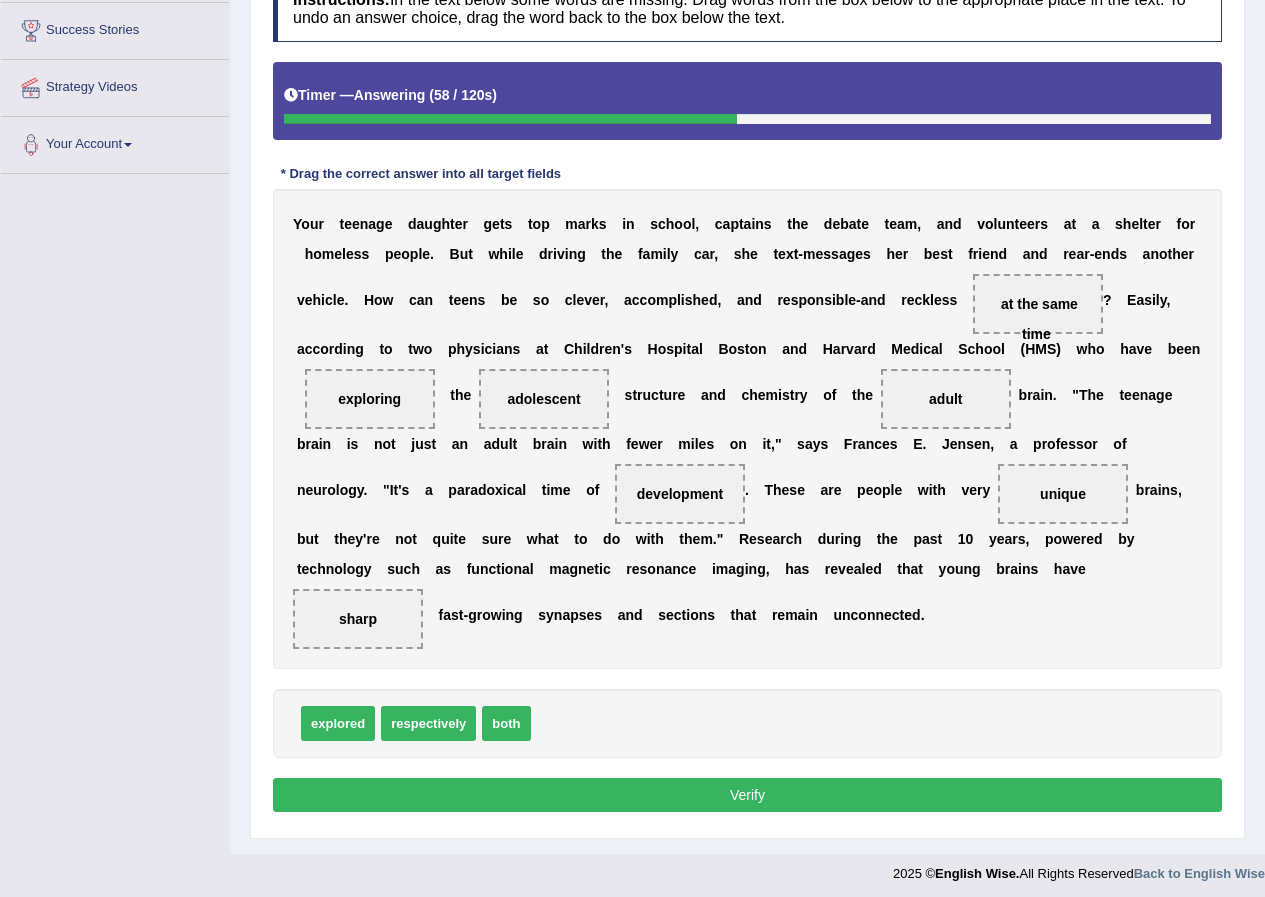 scroll, scrollTop: 331, scrollLeft: 0, axis: vertical 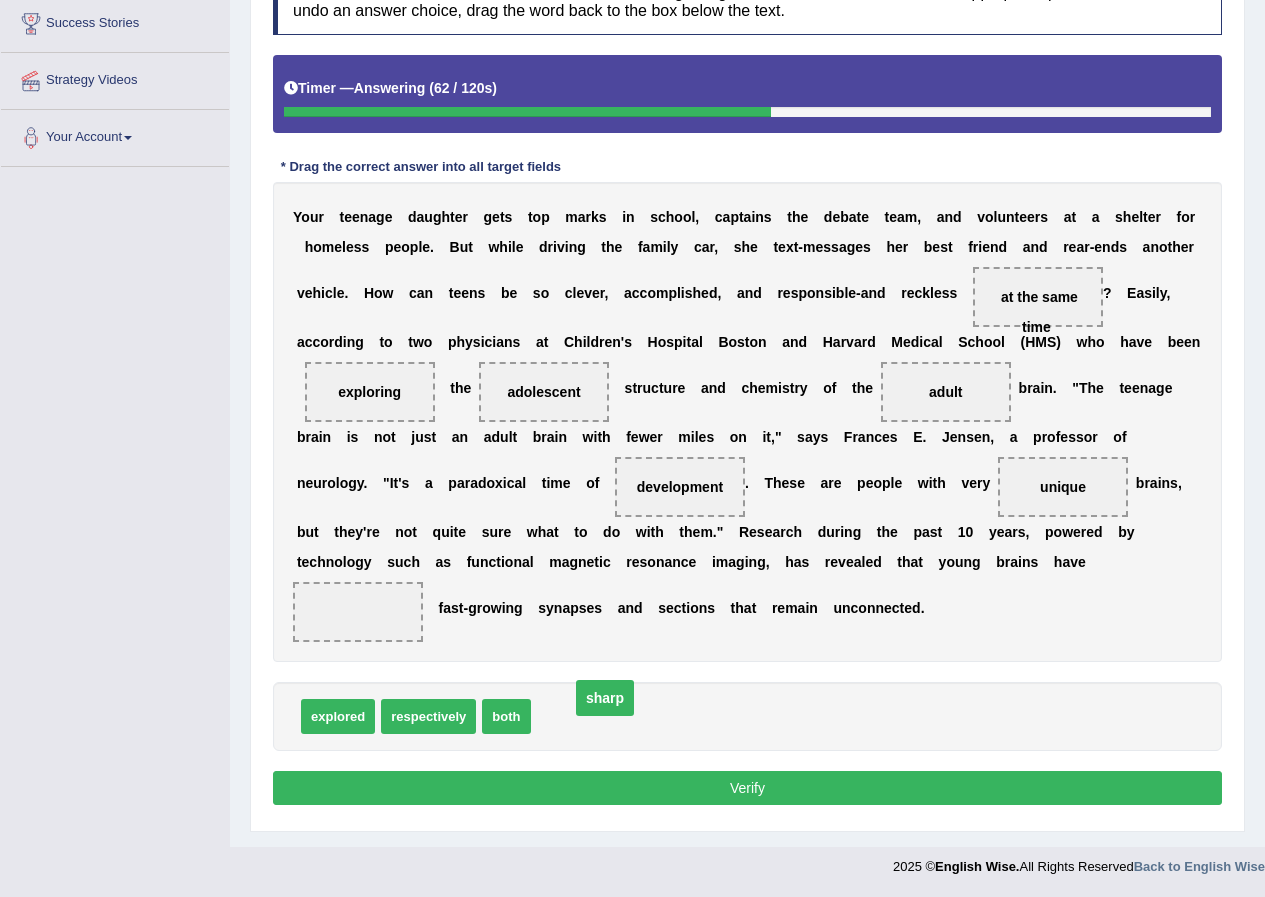 drag, startPoint x: 363, startPoint y: 618, endPoint x: 614, endPoint y: 707, distance: 266.31186 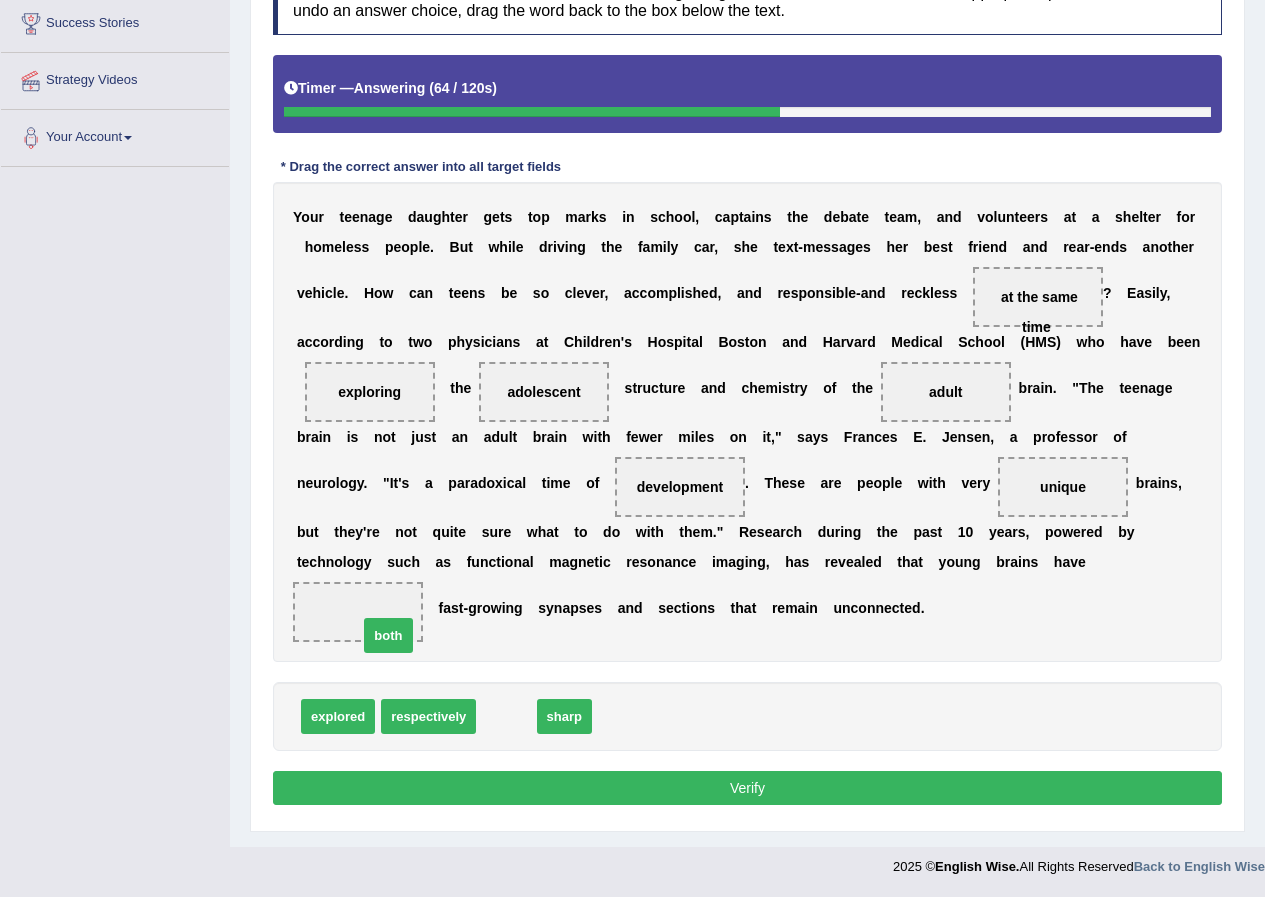 drag, startPoint x: 495, startPoint y: 713, endPoint x: 317, endPoint y: 610, distance: 205.65262 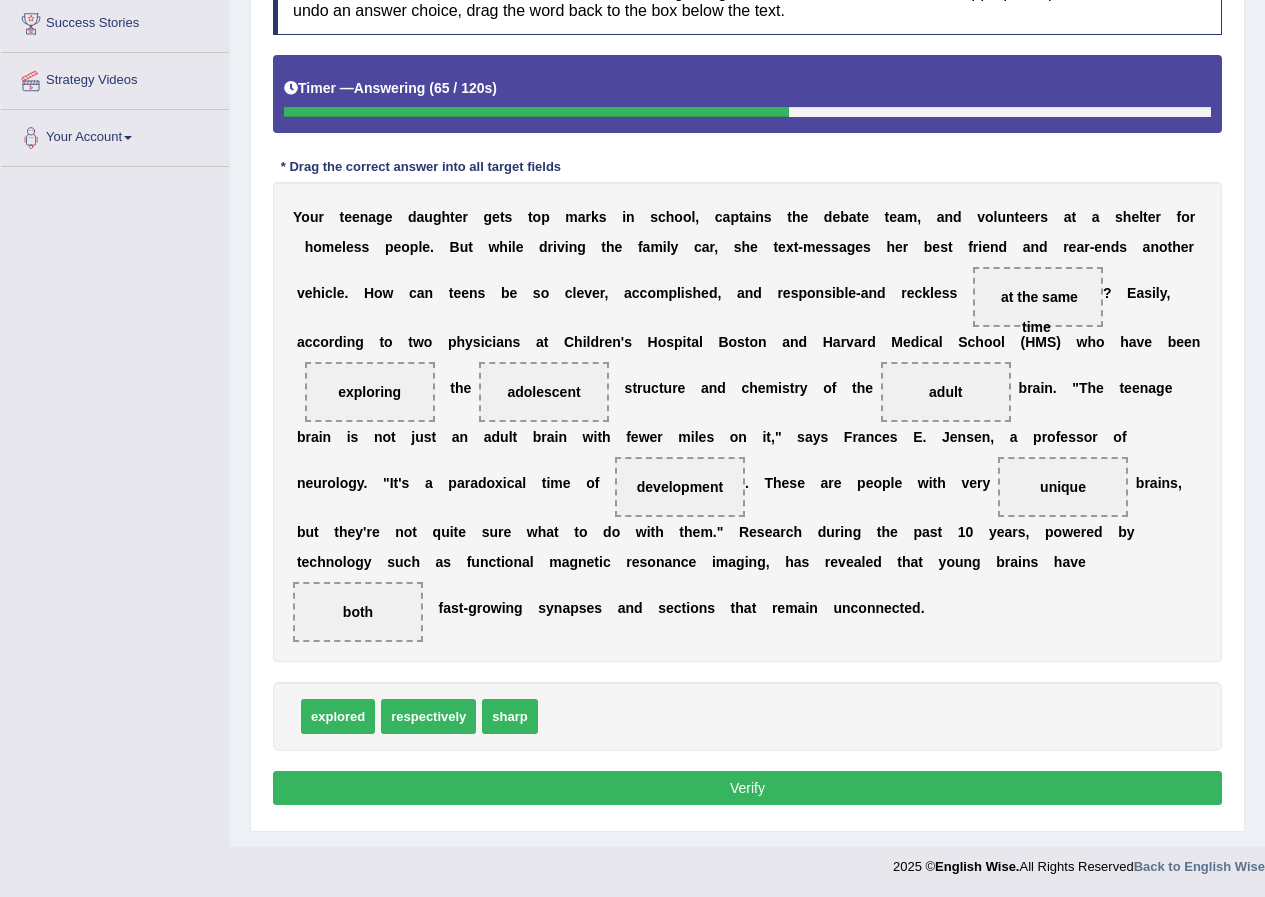 click on "Verify" at bounding box center (747, 788) 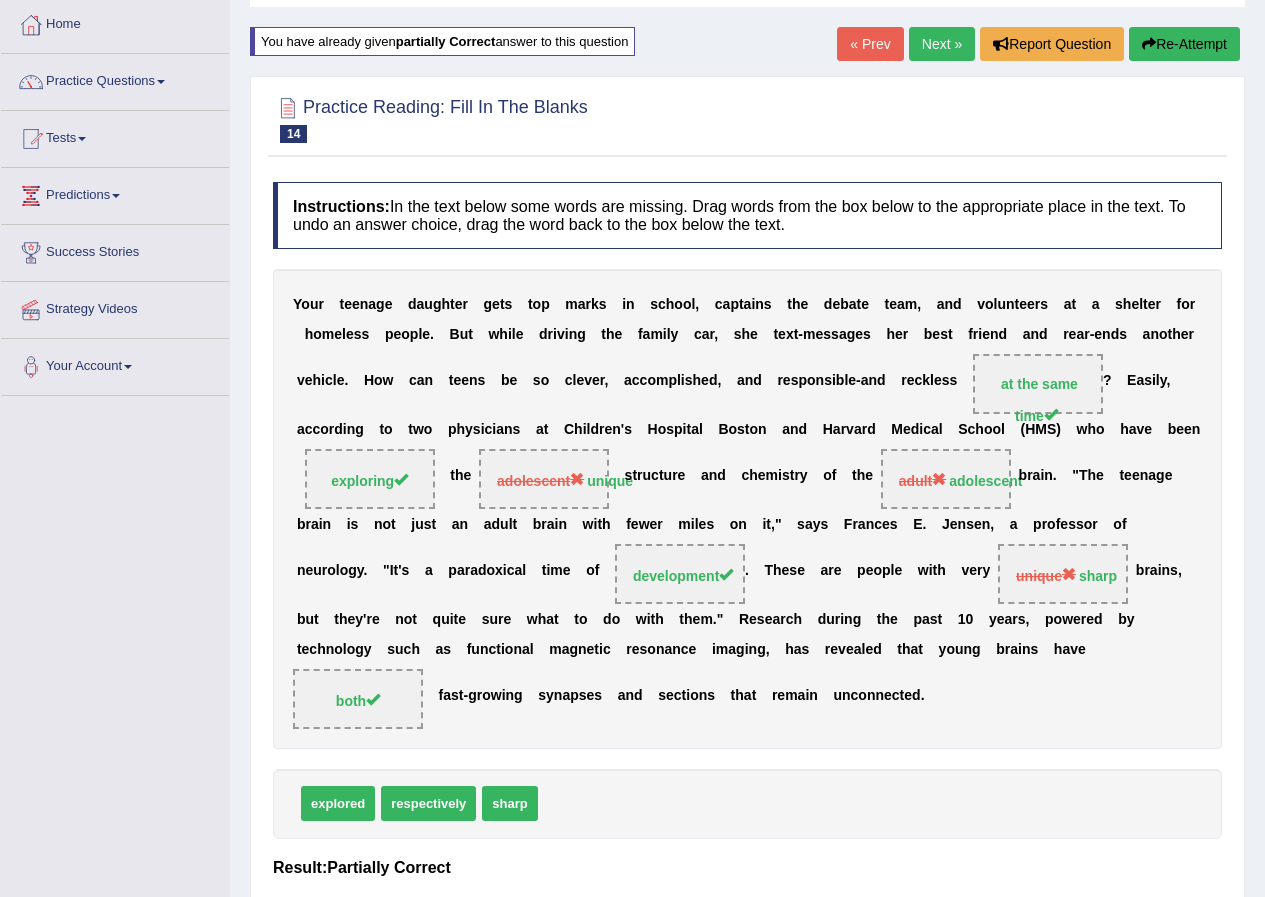 scroll, scrollTop: 0, scrollLeft: 0, axis: both 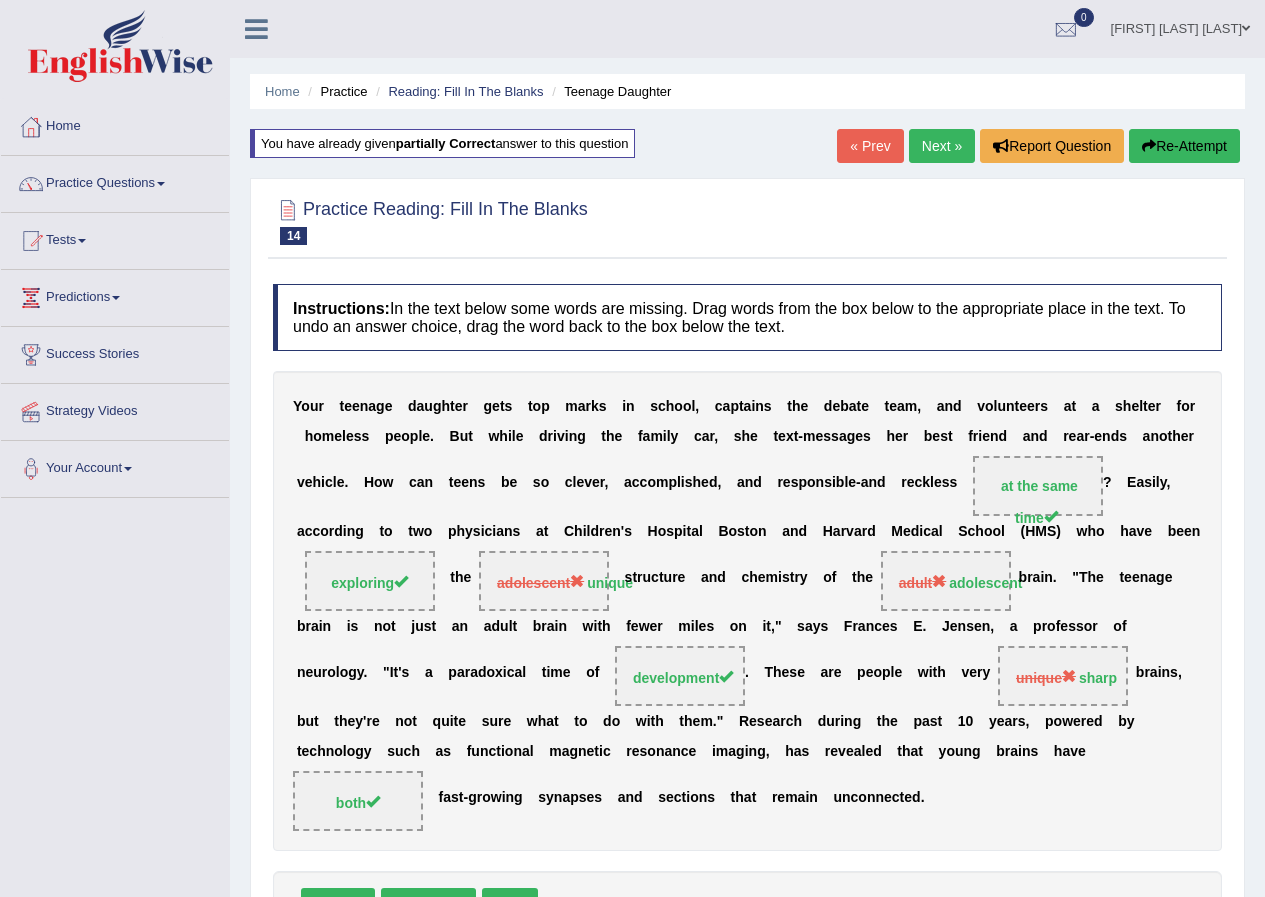 click on "Re-Attempt" at bounding box center [1184, 146] 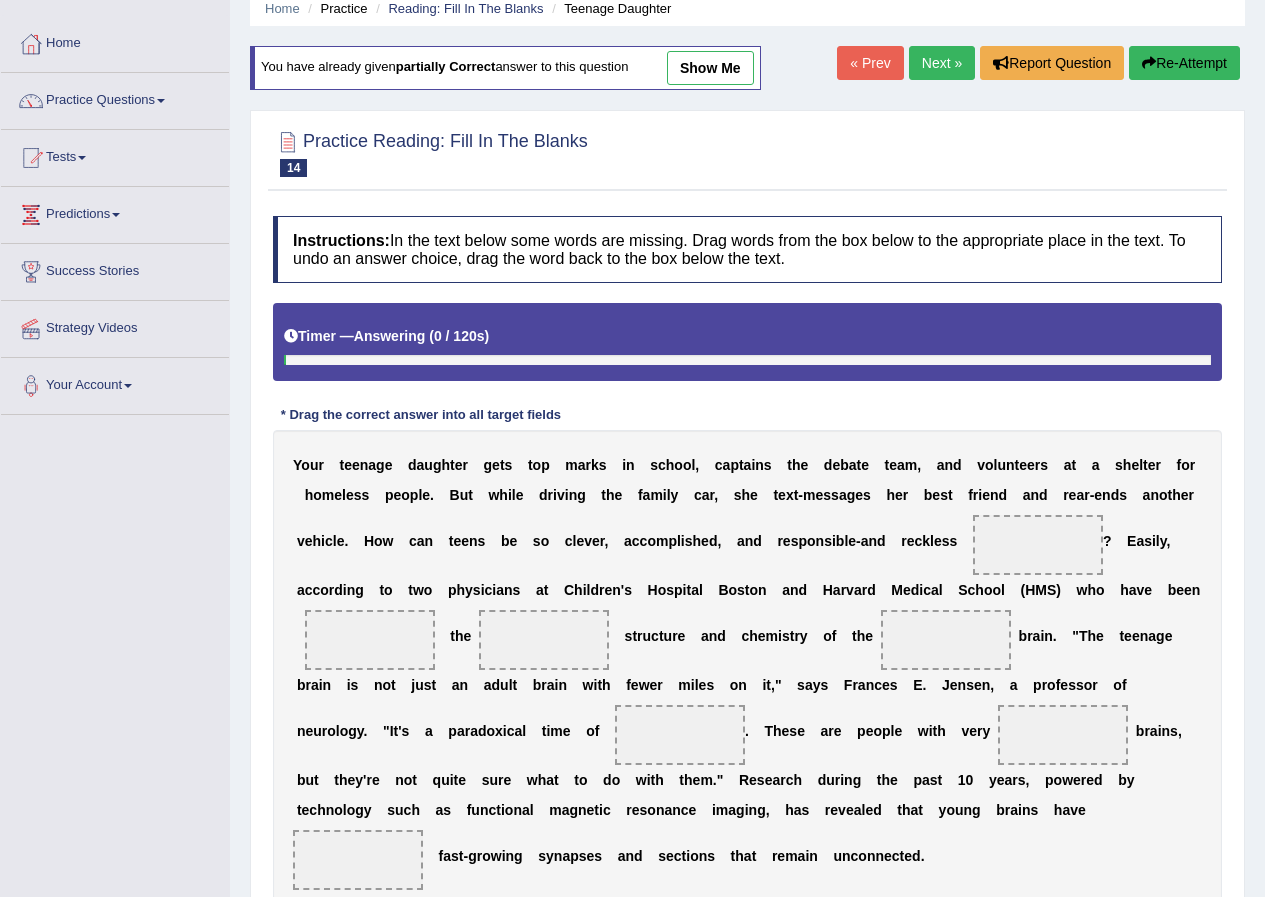 scroll, scrollTop: 200, scrollLeft: 0, axis: vertical 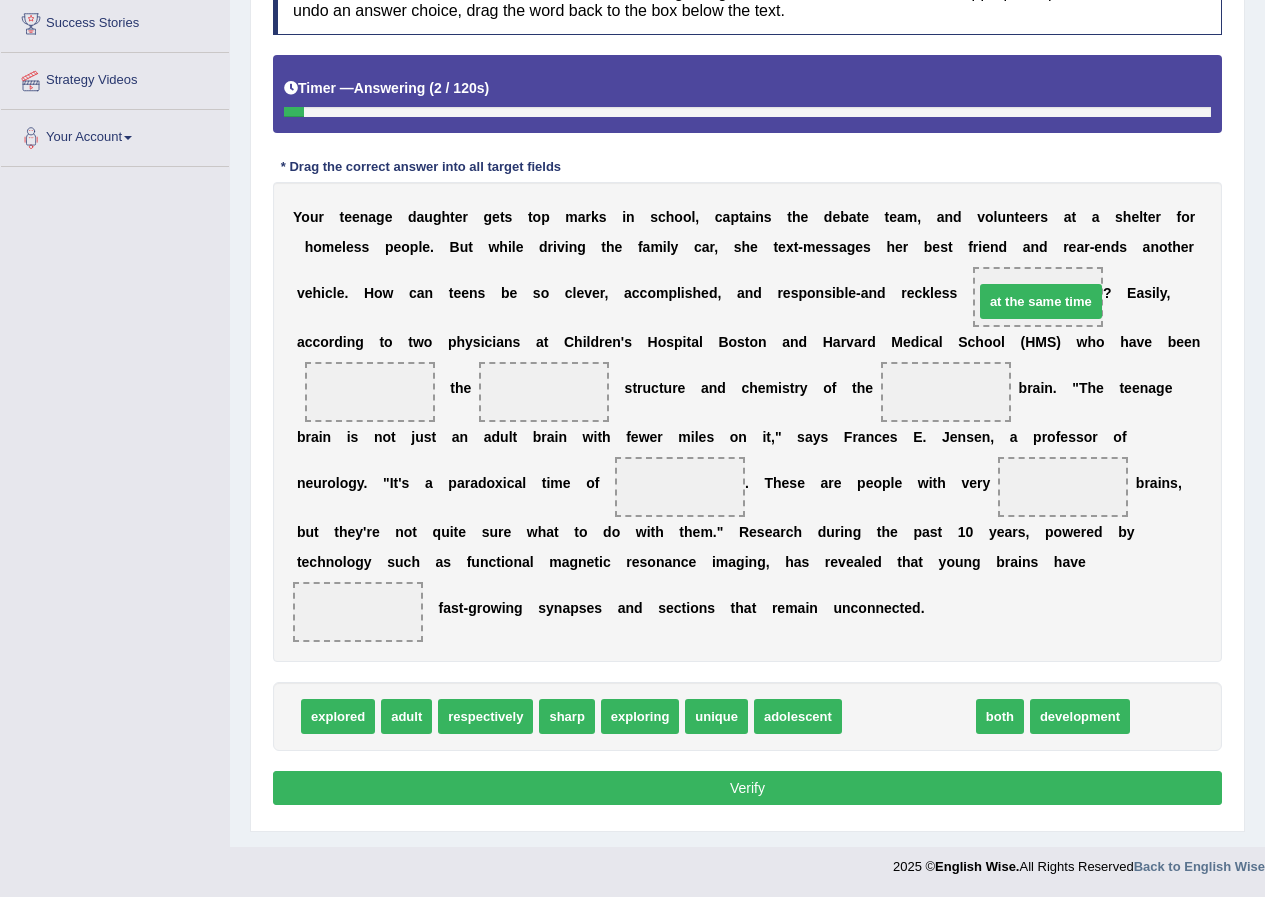 drag, startPoint x: 894, startPoint y: 719, endPoint x: 1012, endPoint y: 281, distance: 453.61658 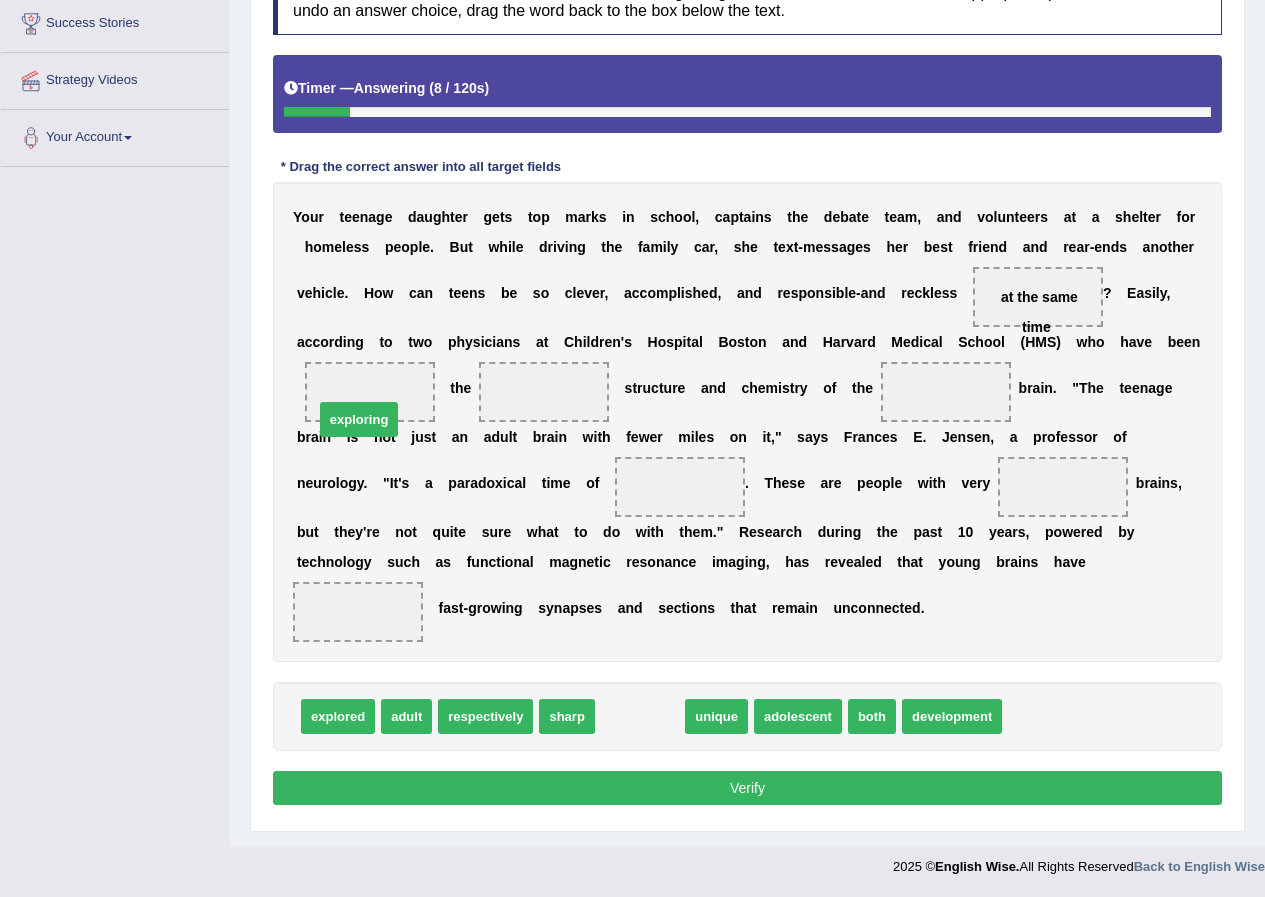 drag, startPoint x: 652, startPoint y: 722, endPoint x: 372, endPoint y: 412, distance: 417.73196 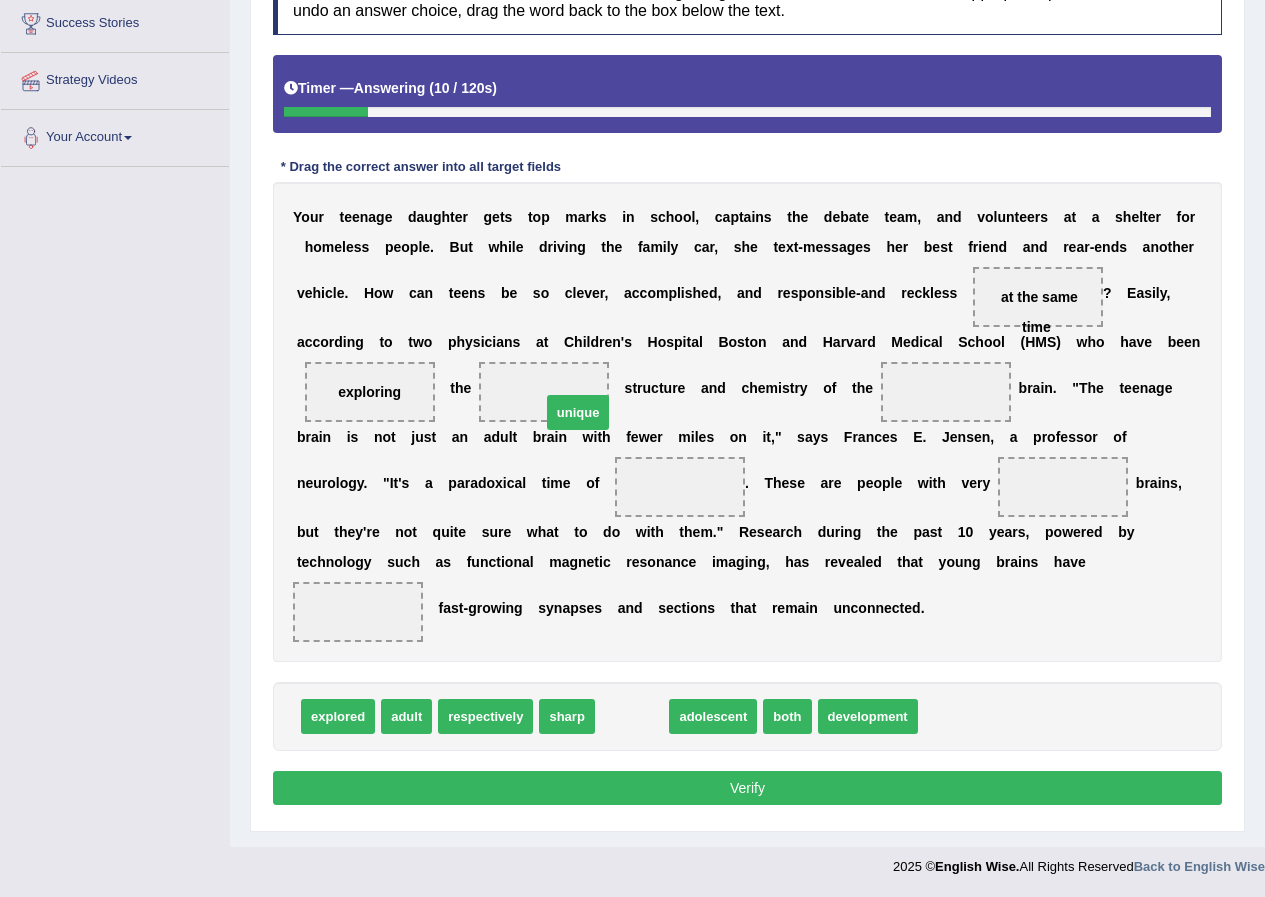 drag, startPoint x: 640, startPoint y: 725, endPoint x: 586, endPoint y: 421, distance: 308.75882 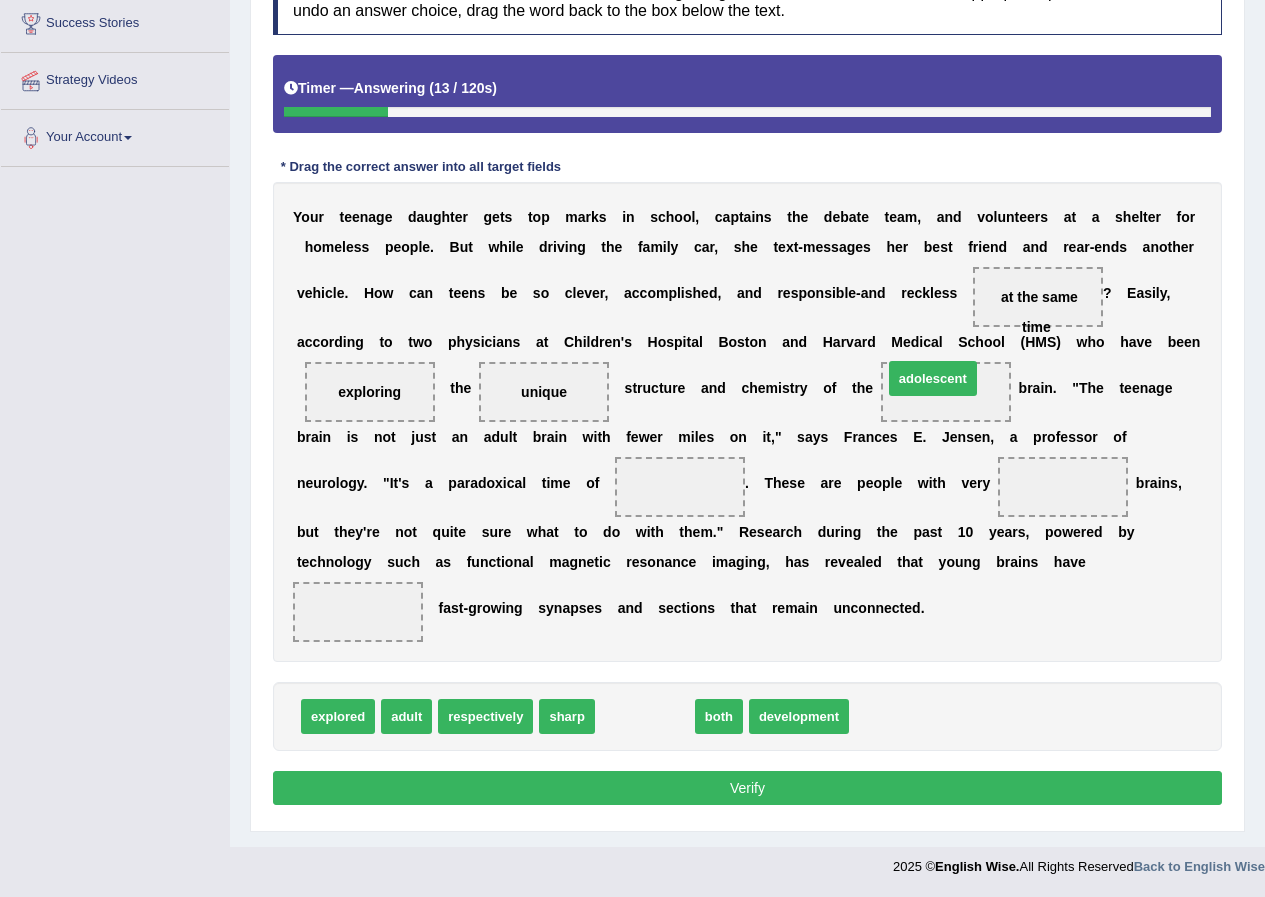 drag, startPoint x: 665, startPoint y: 723, endPoint x: 953, endPoint y: 385, distance: 444.05856 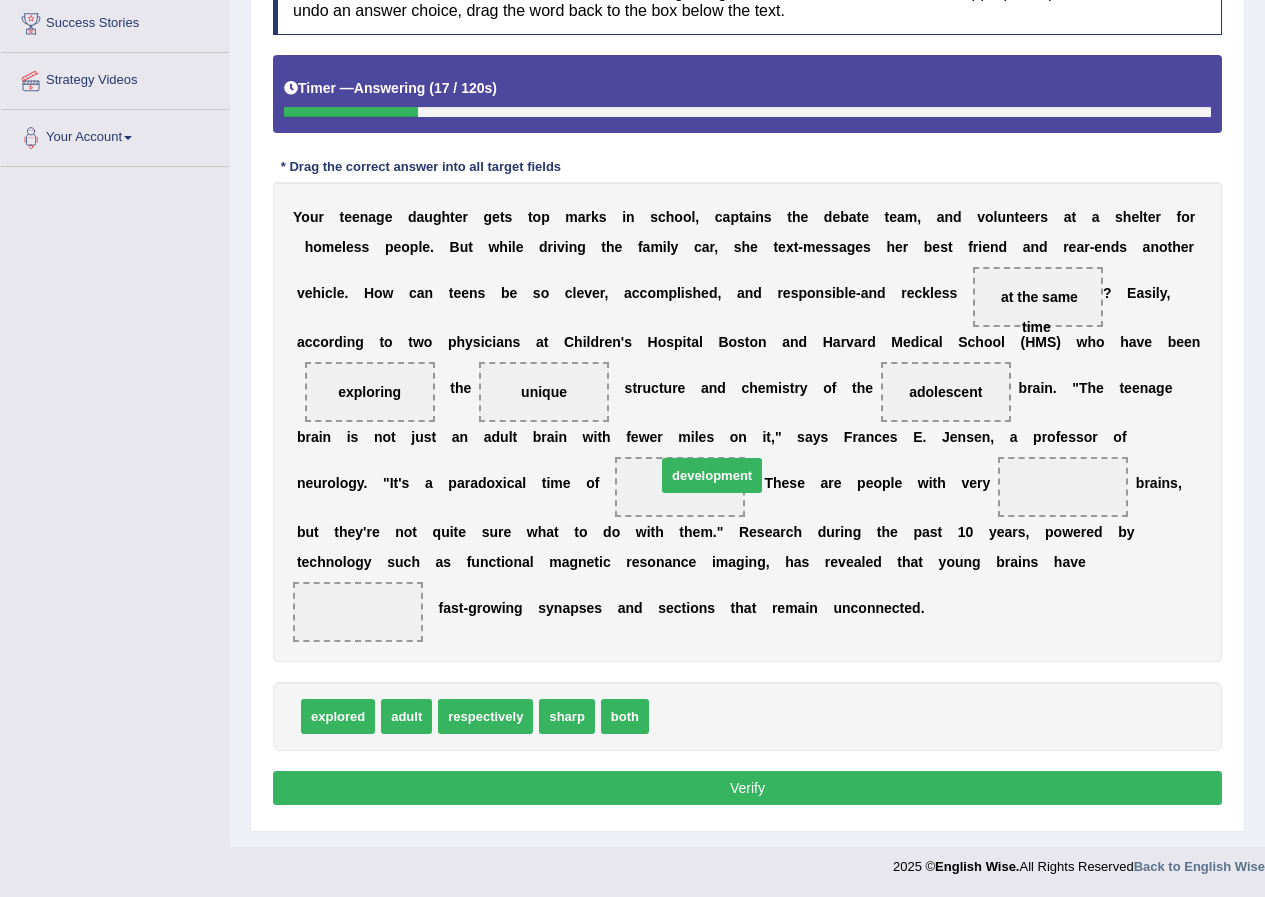 drag, startPoint x: 681, startPoint y: 709, endPoint x: 684, endPoint y: 475, distance: 234.01923 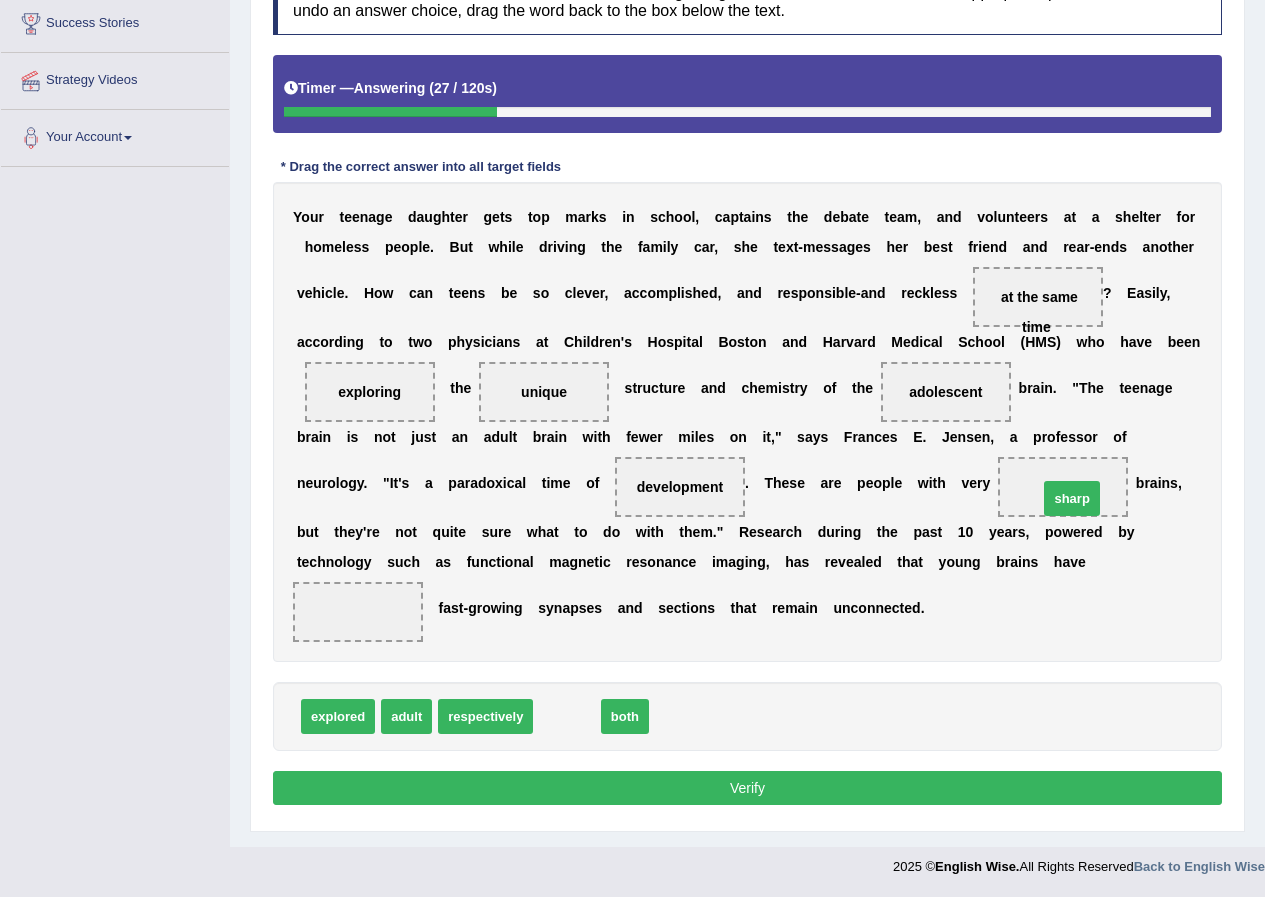 drag, startPoint x: 569, startPoint y: 721, endPoint x: 1075, endPoint y: 503, distance: 550.96277 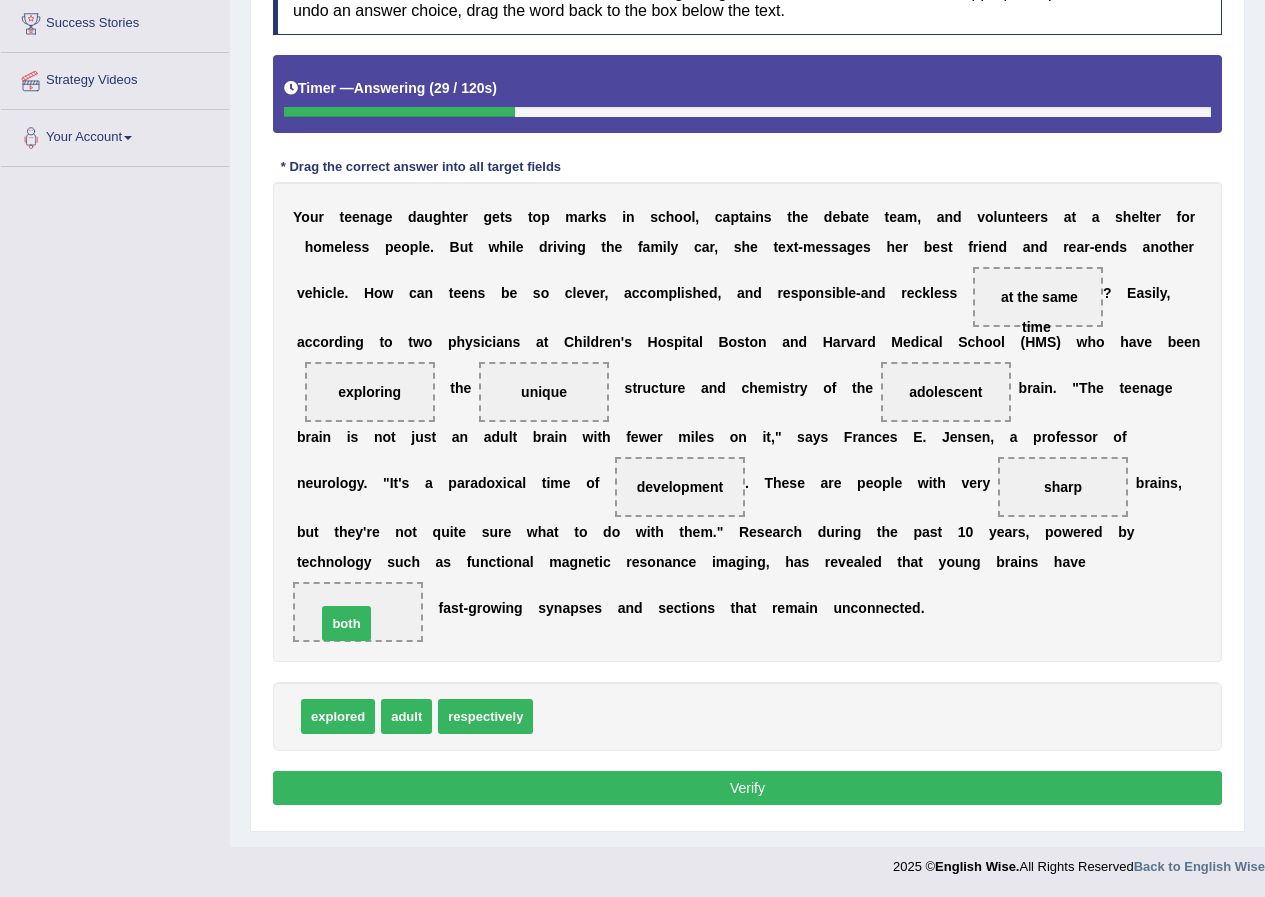 drag, startPoint x: 565, startPoint y: 717, endPoint x: 344, endPoint y: 624, distance: 239.77072 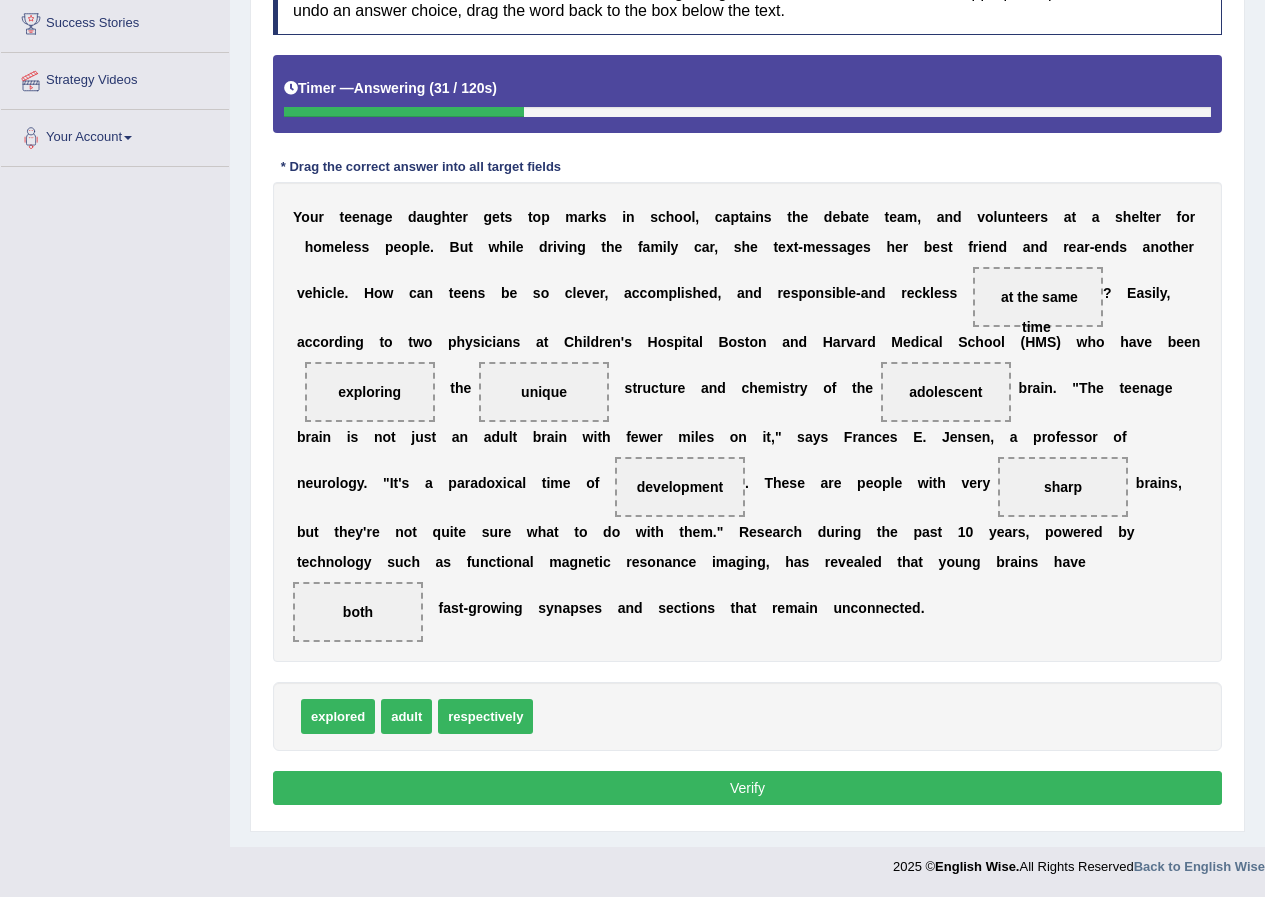 click on "Verify" at bounding box center [747, 788] 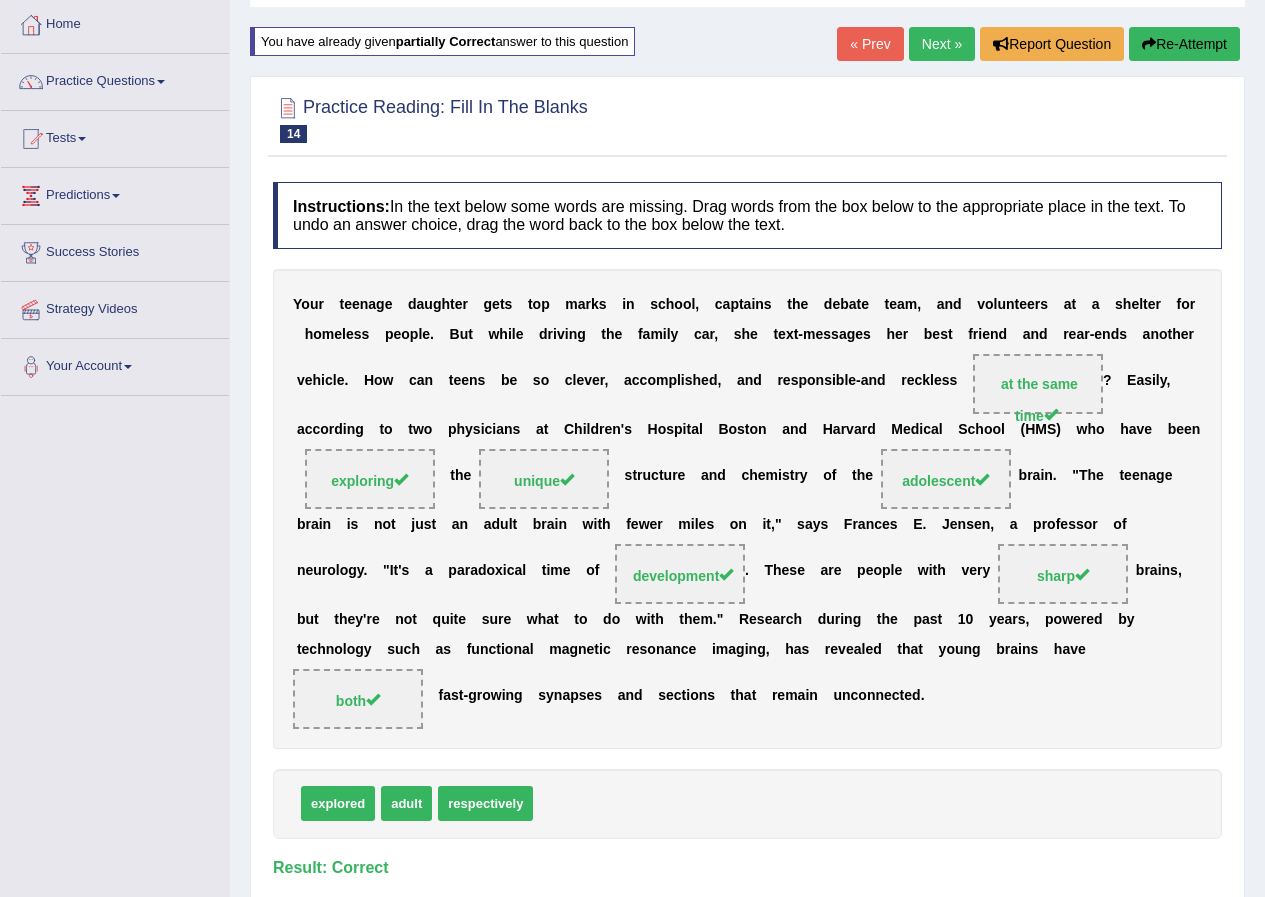 scroll, scrollTop: 0, scrollLeft: 0, axis: both 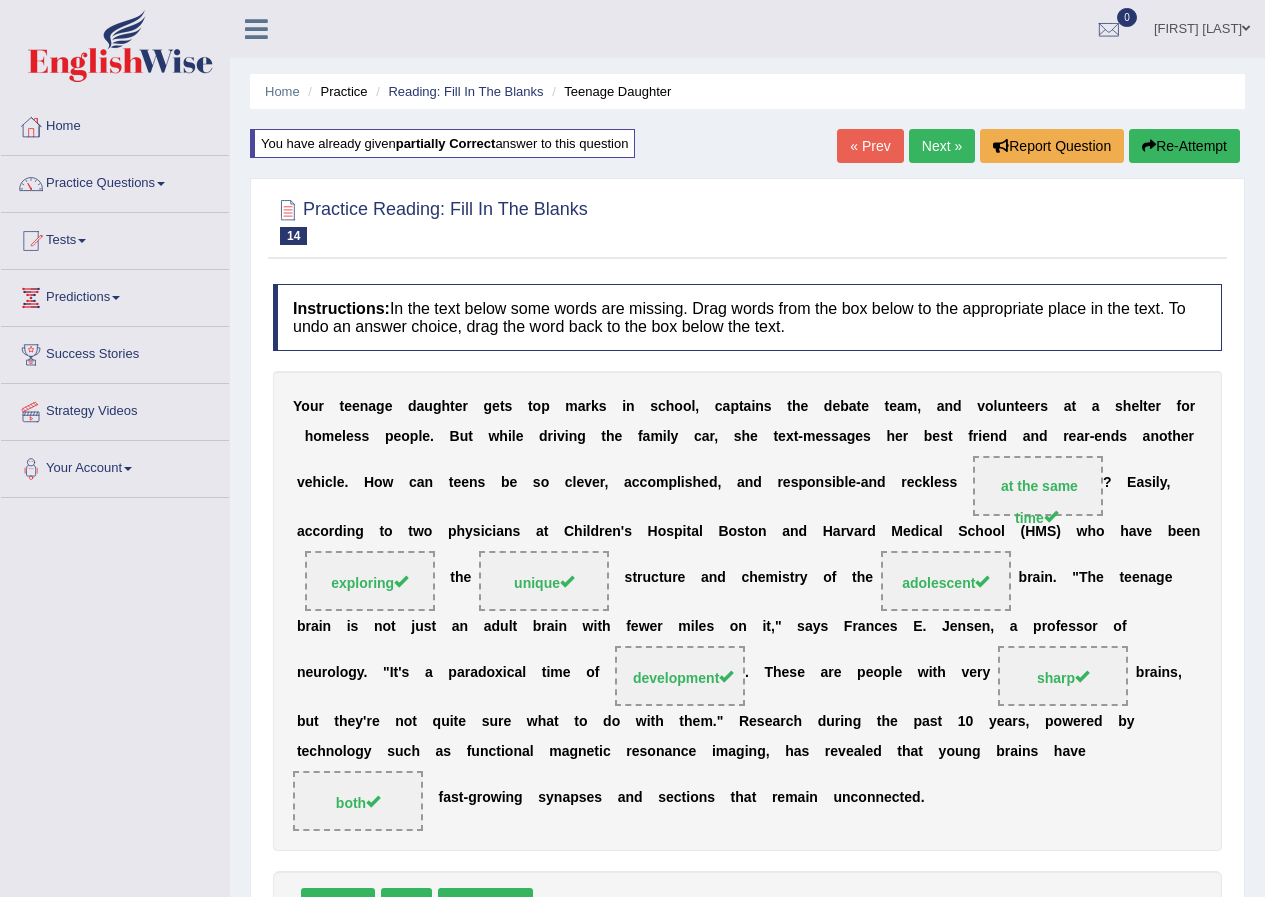 click on "Next »" at bounding box center [942, 146] 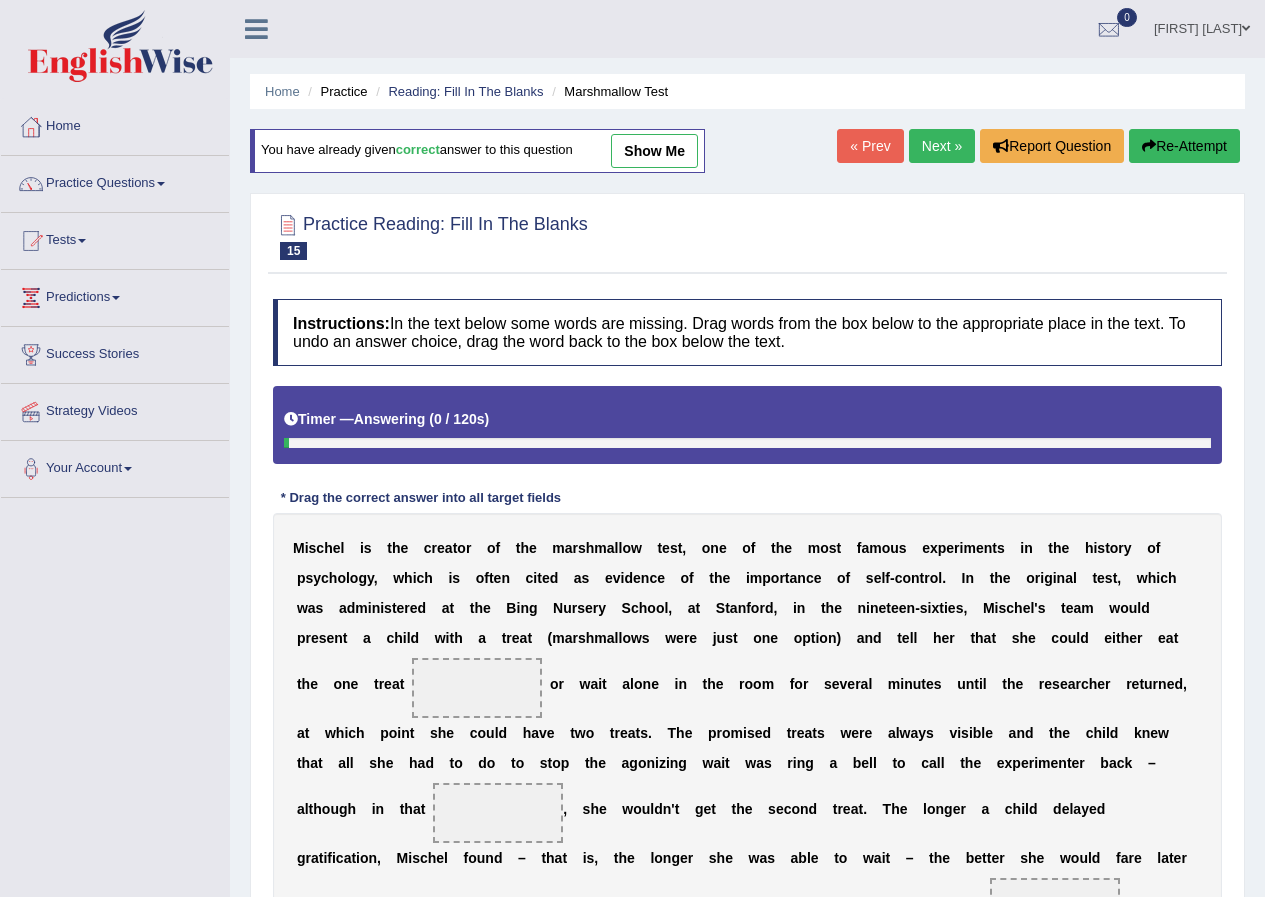 scroll, scrollTop: 1, scrollLeft: 0, axis: vertical 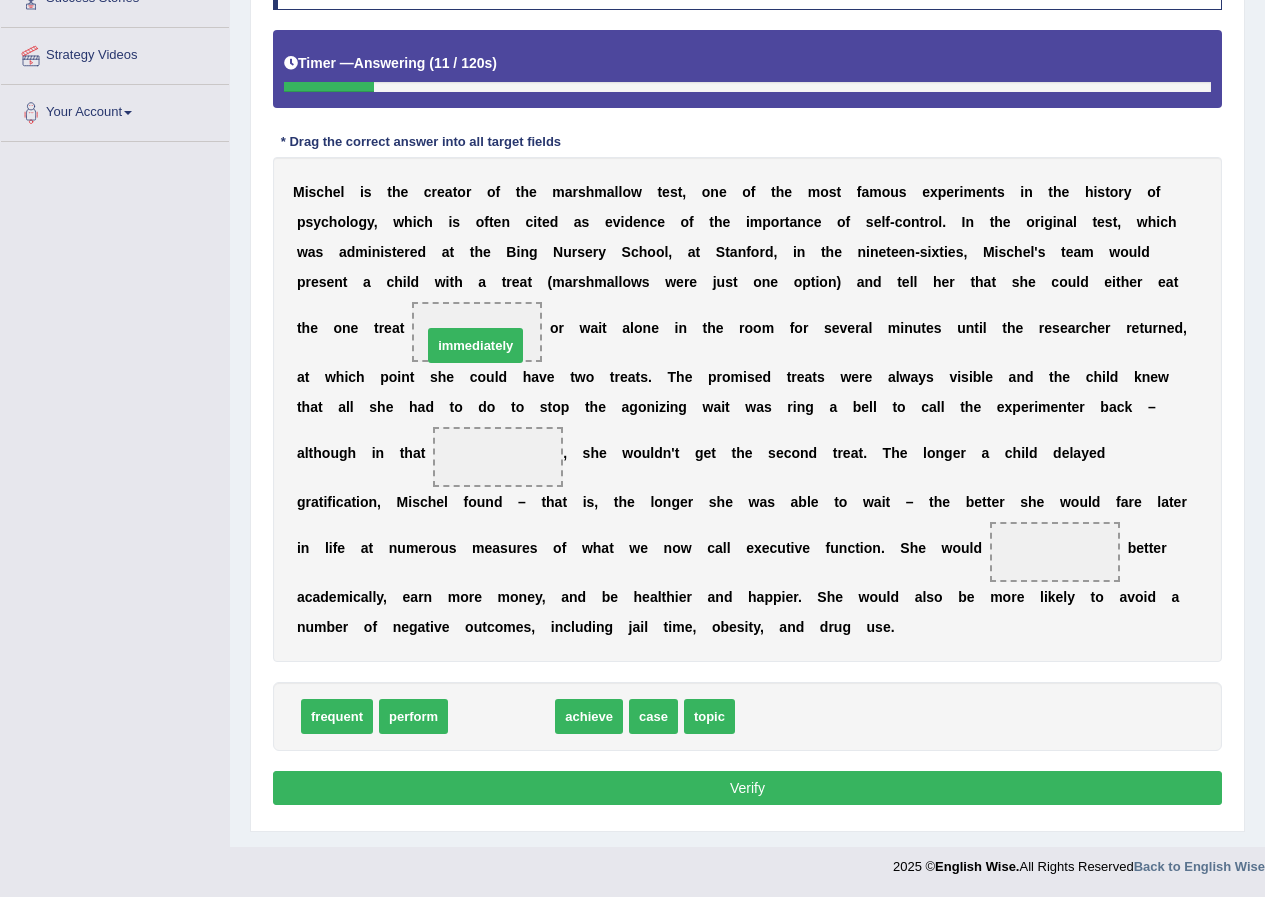 drag, startPoint x: 499, startPoint y: 673, endPoint x: 477, endPoint y: 341, distance: 332.72812 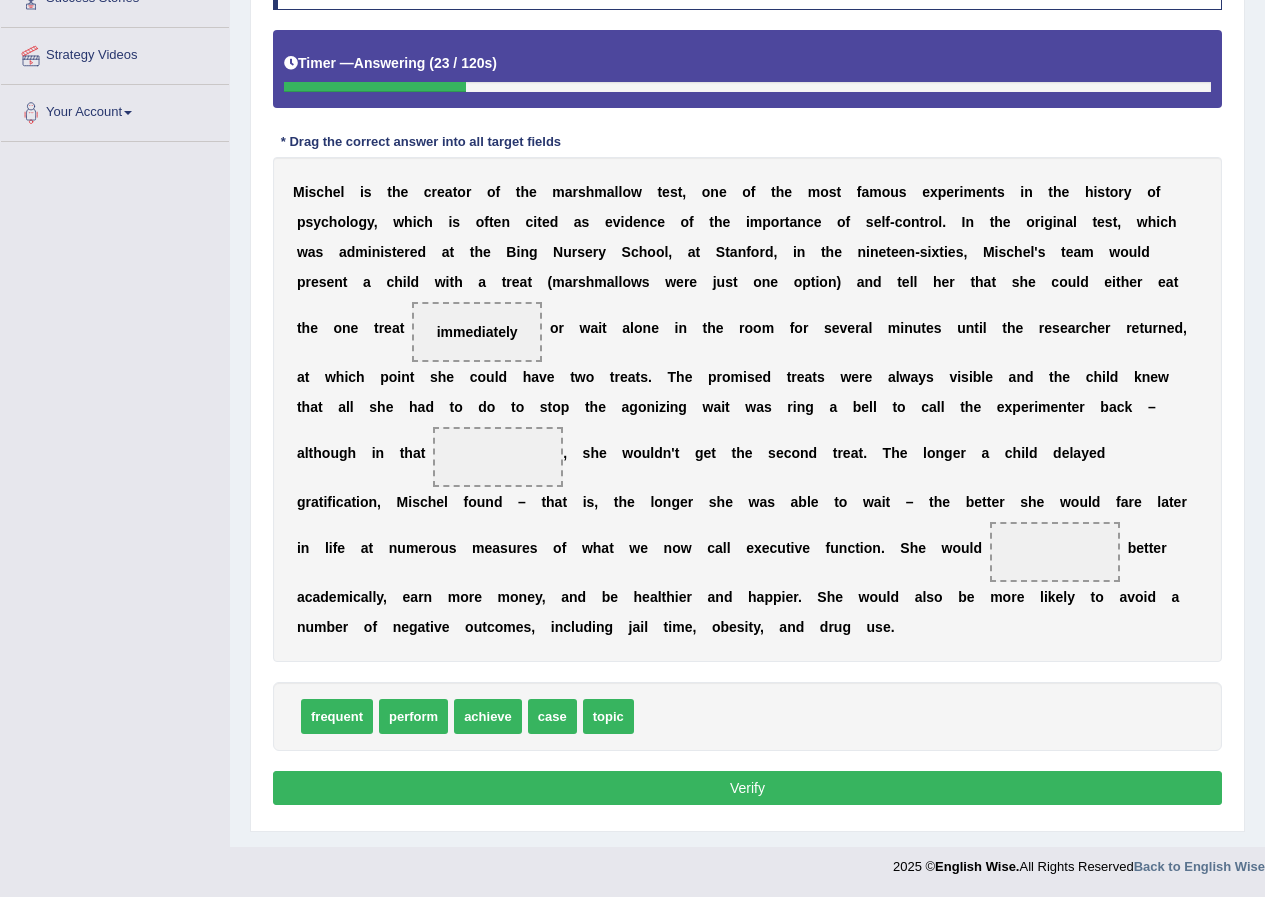 click on "case" at bounding box center [552, 716] 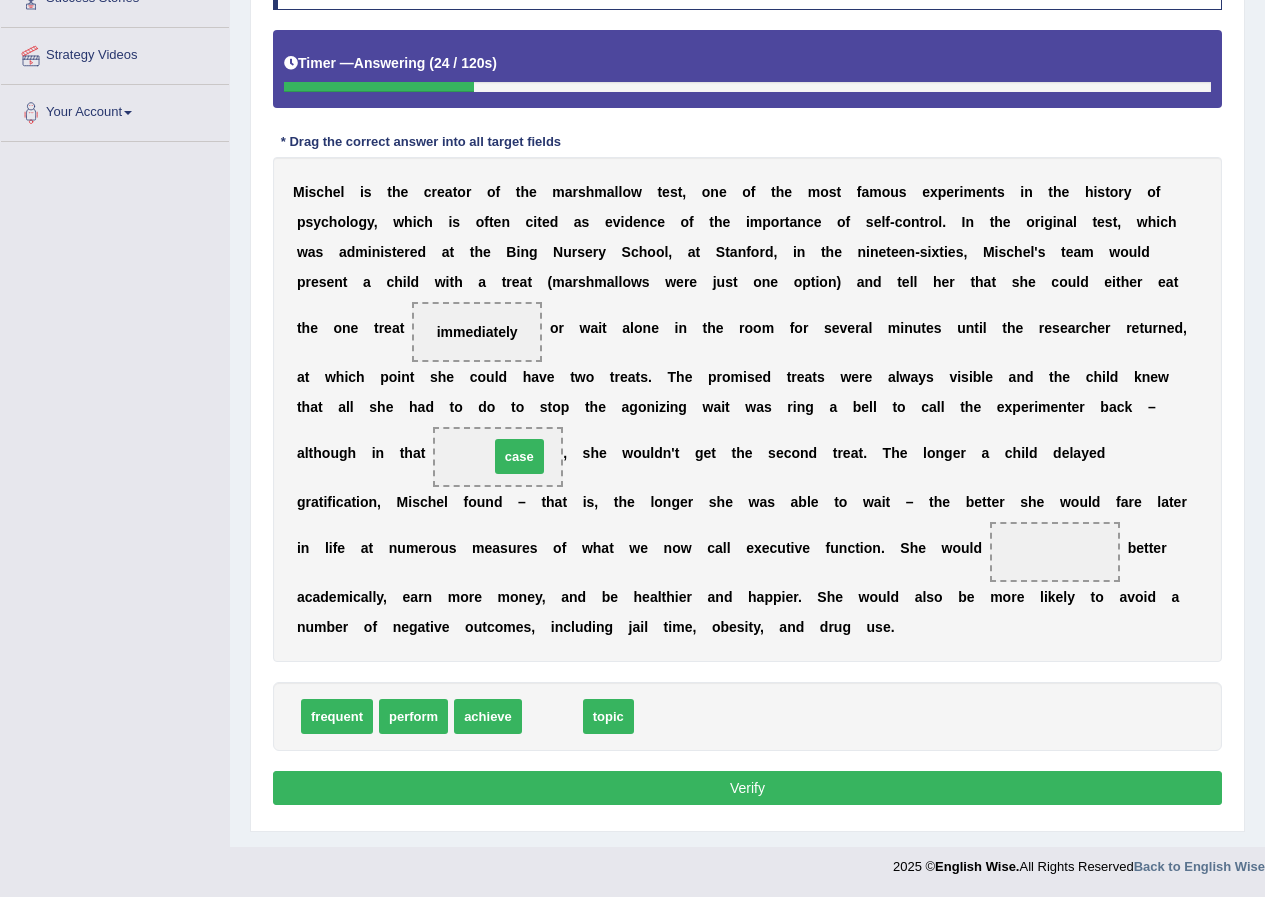 drag, startPoint x: 554, startPoint y: 712, endPoint x: 521, endPoint y: 452, distance: 262.08588 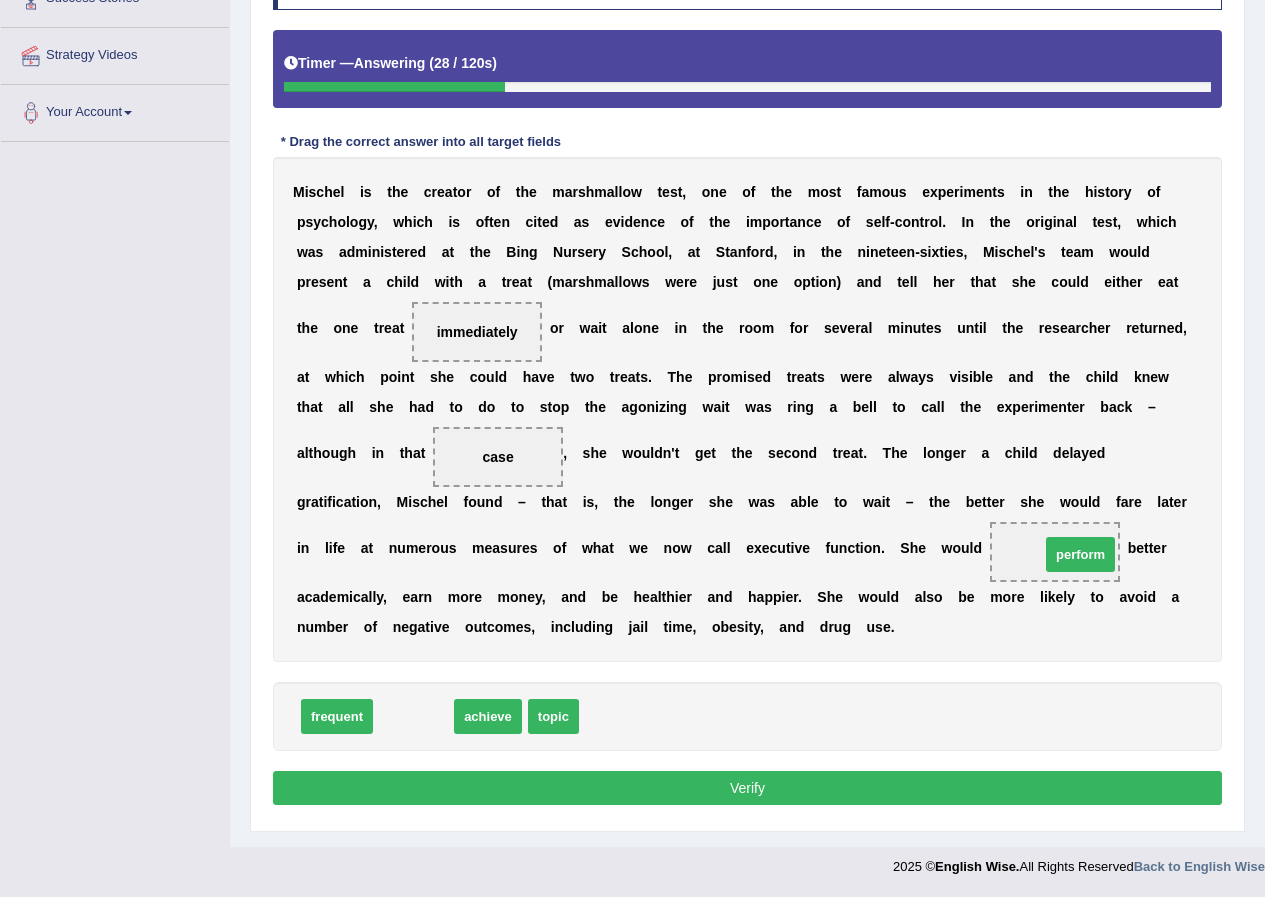 drag, startPoint x: 418, startPoint y: 718, endPoint x: 1085, endPoint y: 556, distance: 686.3913 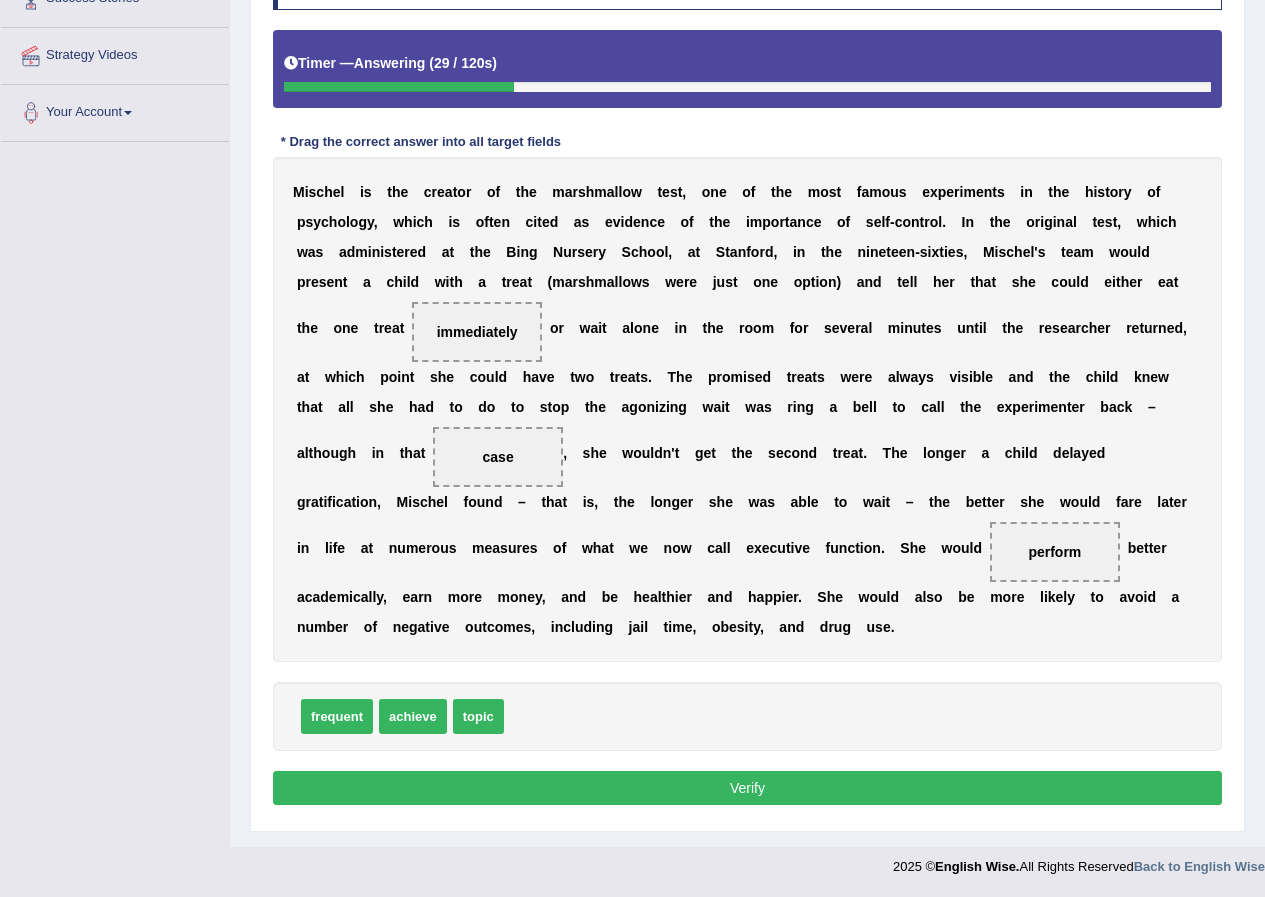click on "Verify" at bounding box center (747, 788) 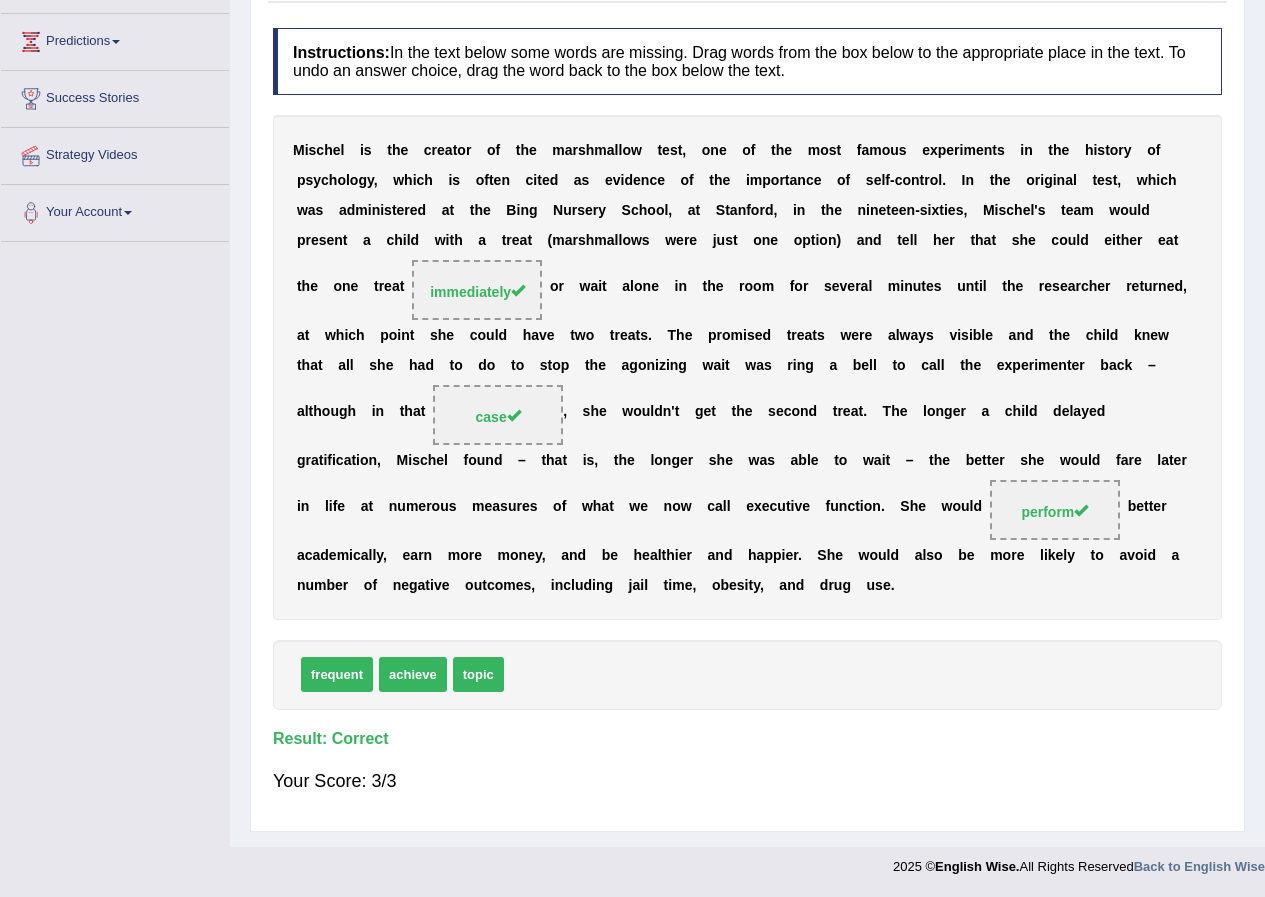 scroll, scrollTop: 0, scrollLeft: 0, axis: both 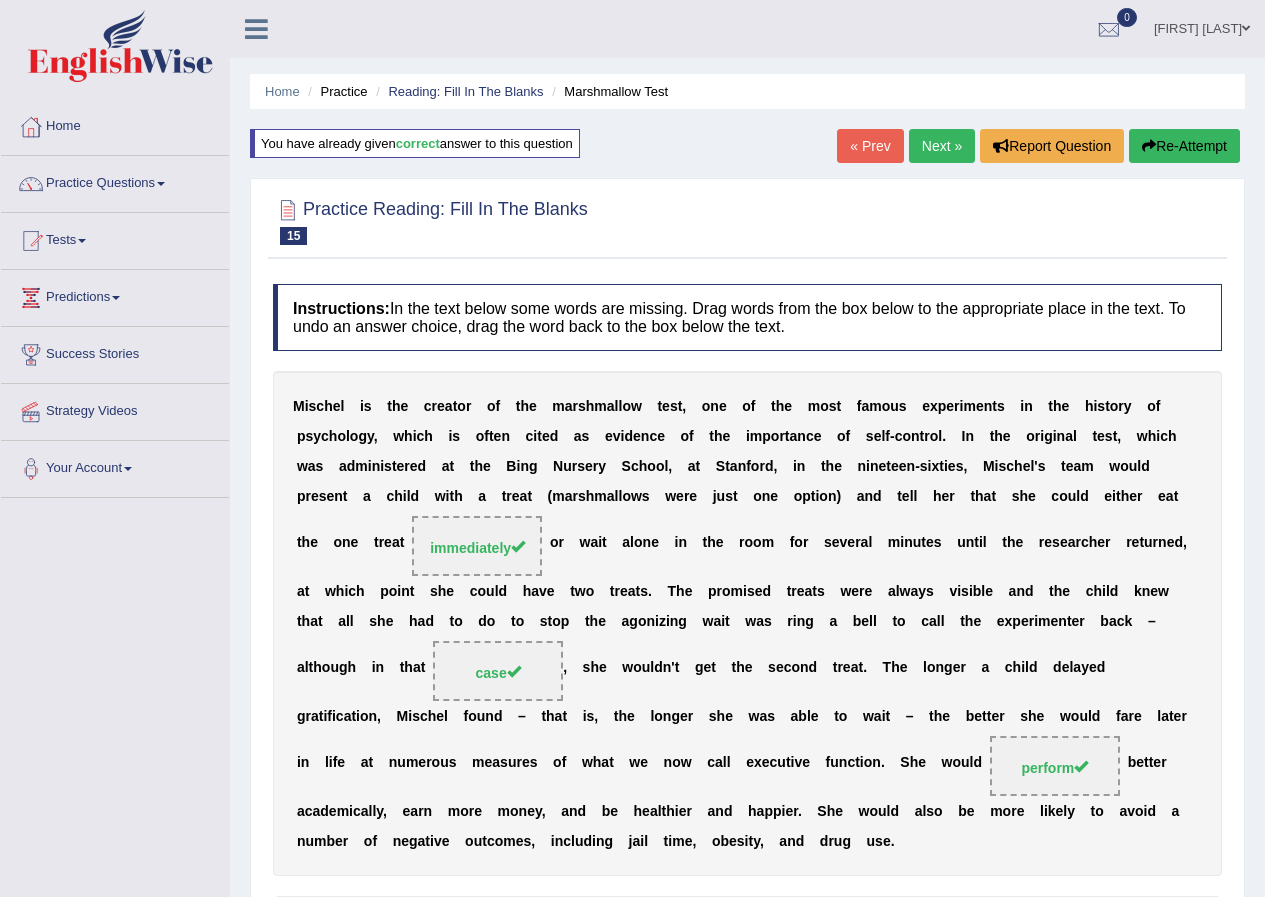 click on "Next »" at bounding box center [942, 146] 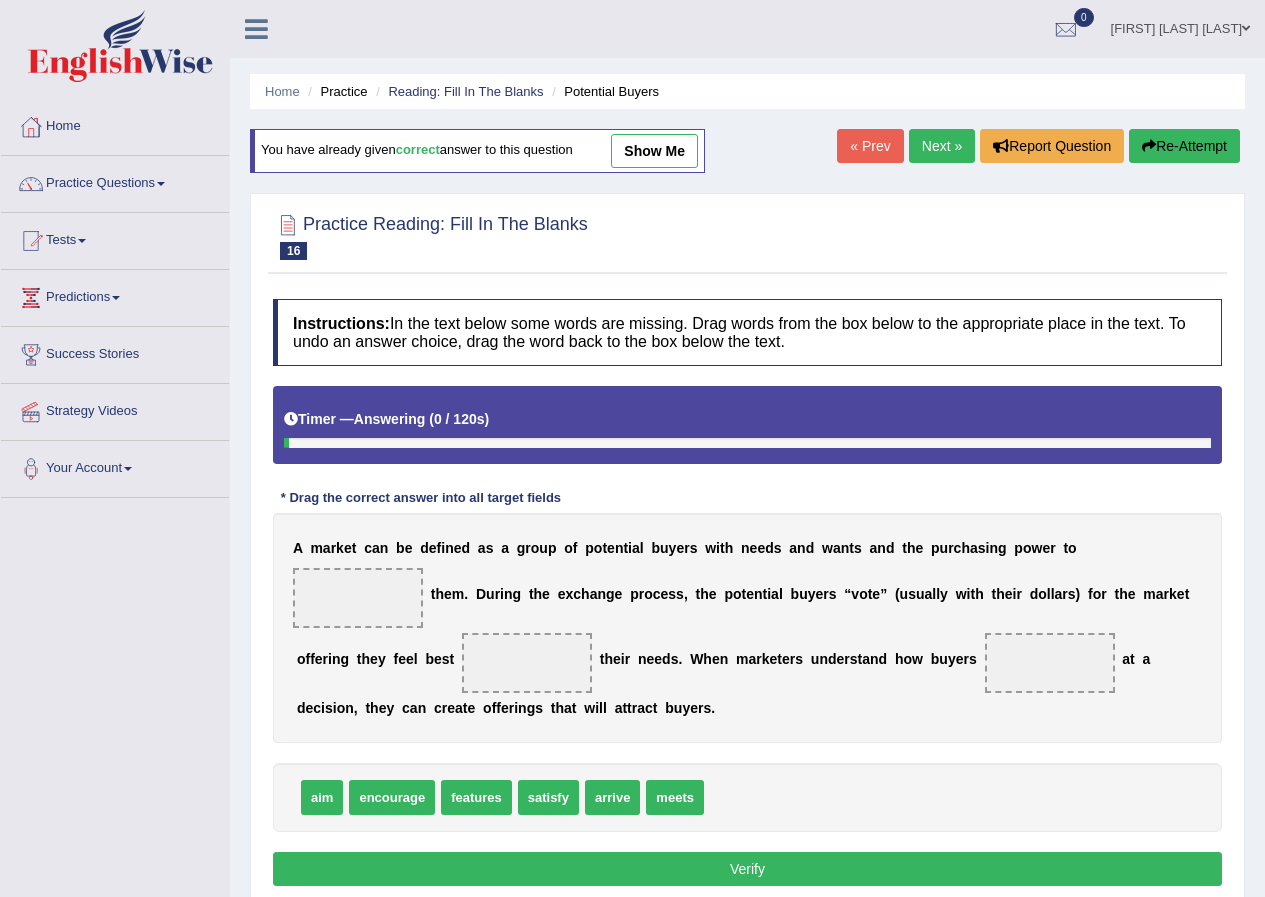 scroll, scrollTop: 153, scrollLeft: 0, axis: vertical 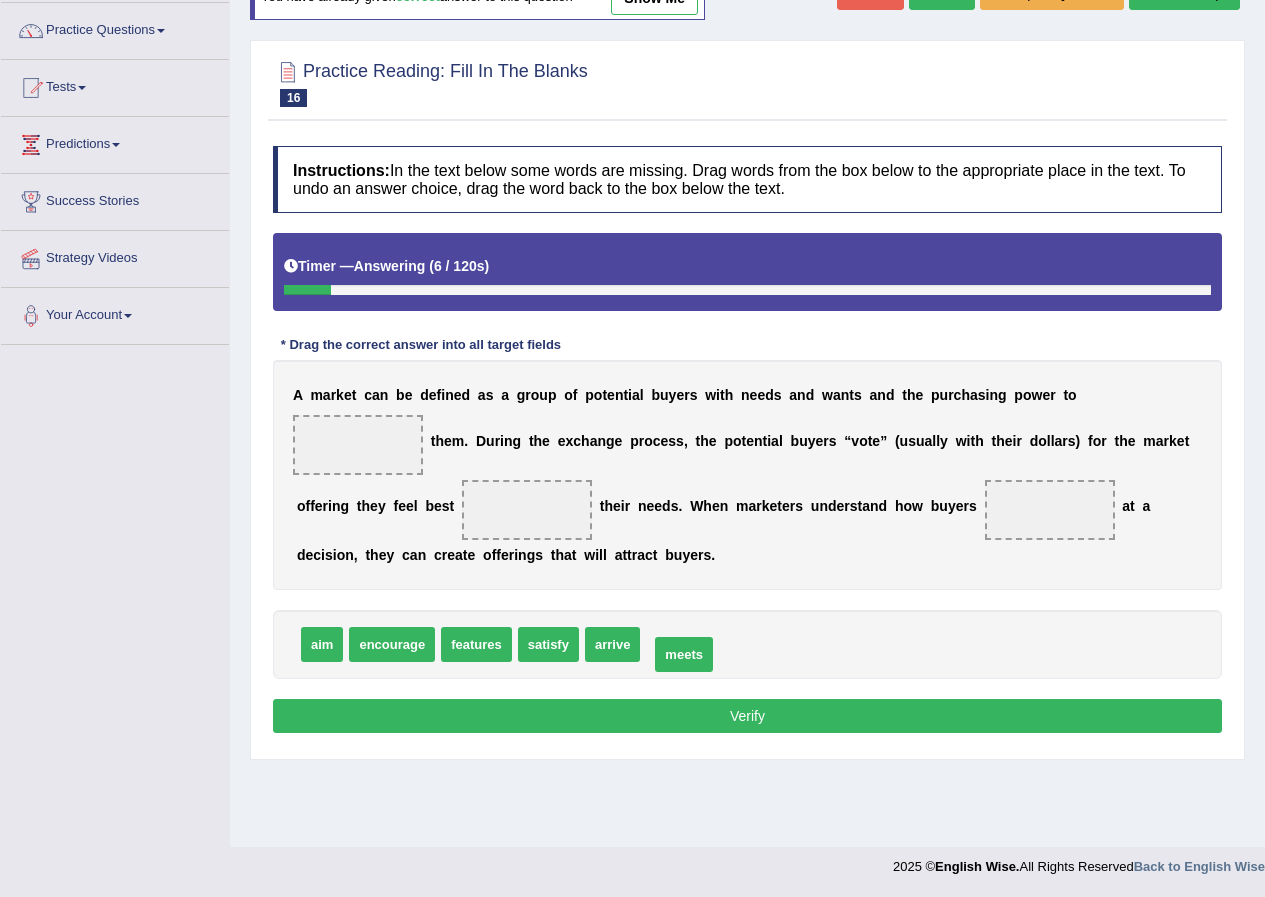 drag, startPoint x: 667, startPoint y: 651, endPoint x: 676, endPoint y: 661, distance: 13.453624 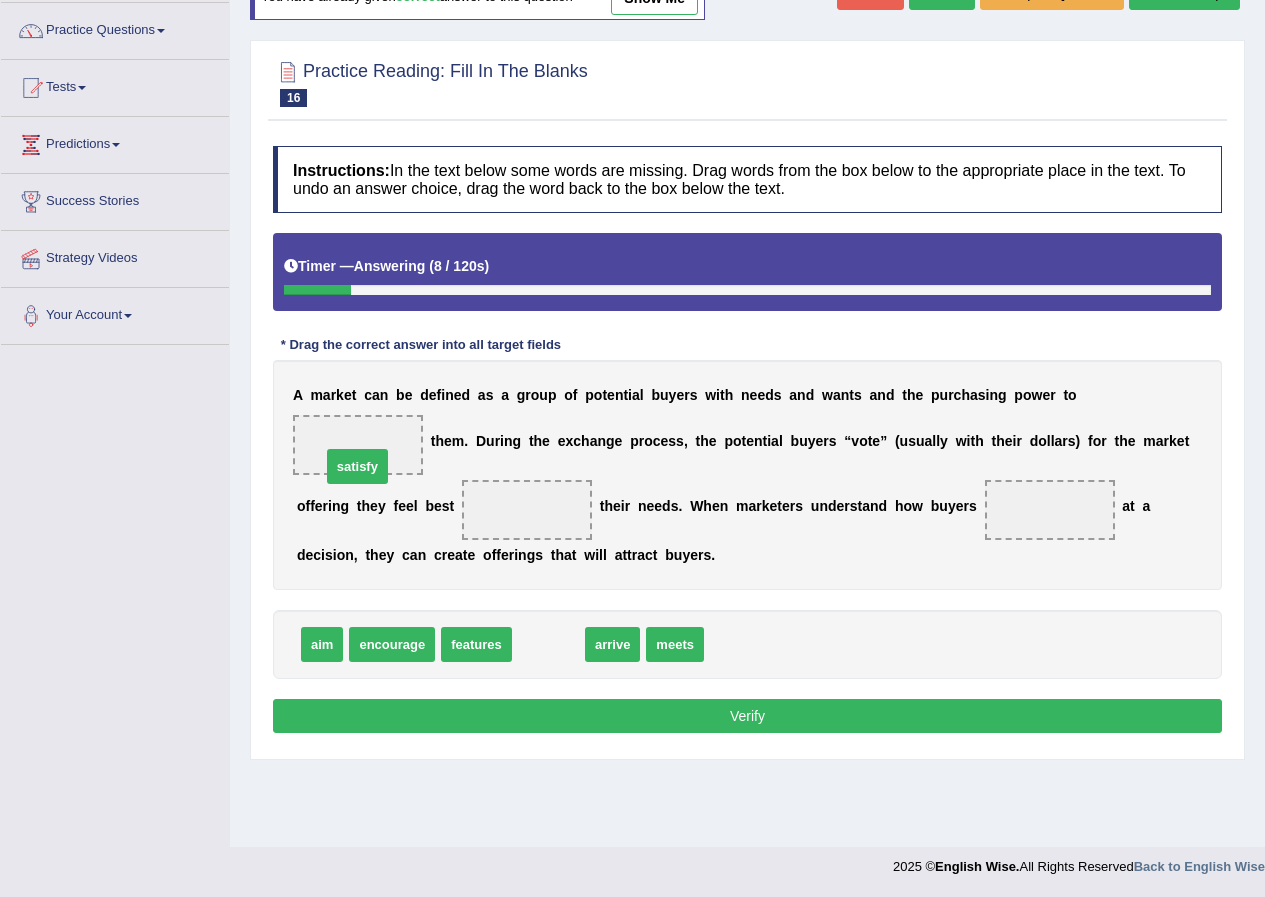 drag, startPoint x: 534, startPoint y: 644, endPoint x: 343, endPoint y: 466, distance: 261.0843 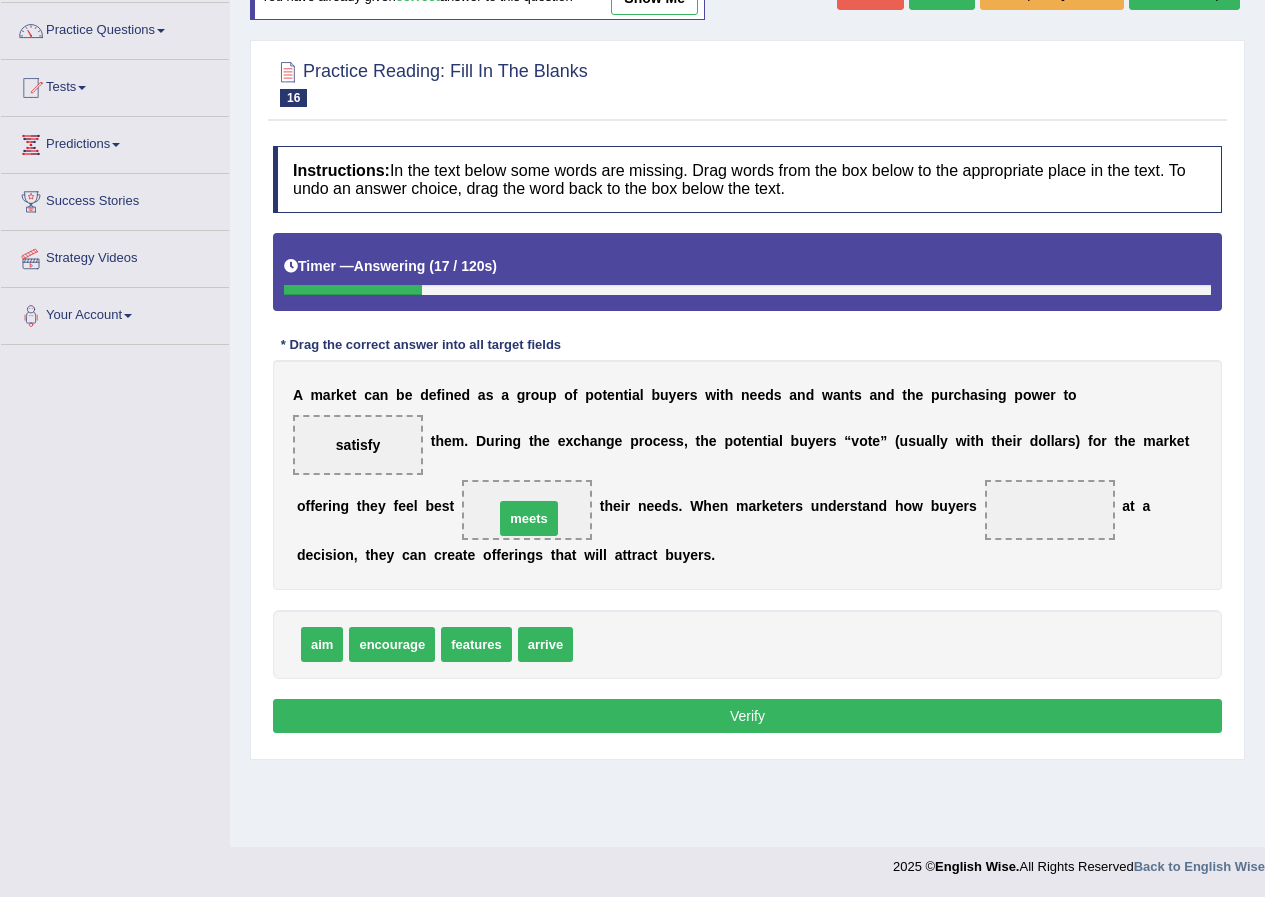 drag, startPoint x: 618, startPoint y: 645, endPoint x: 539, endPoint y: 519, distance: 148.71785 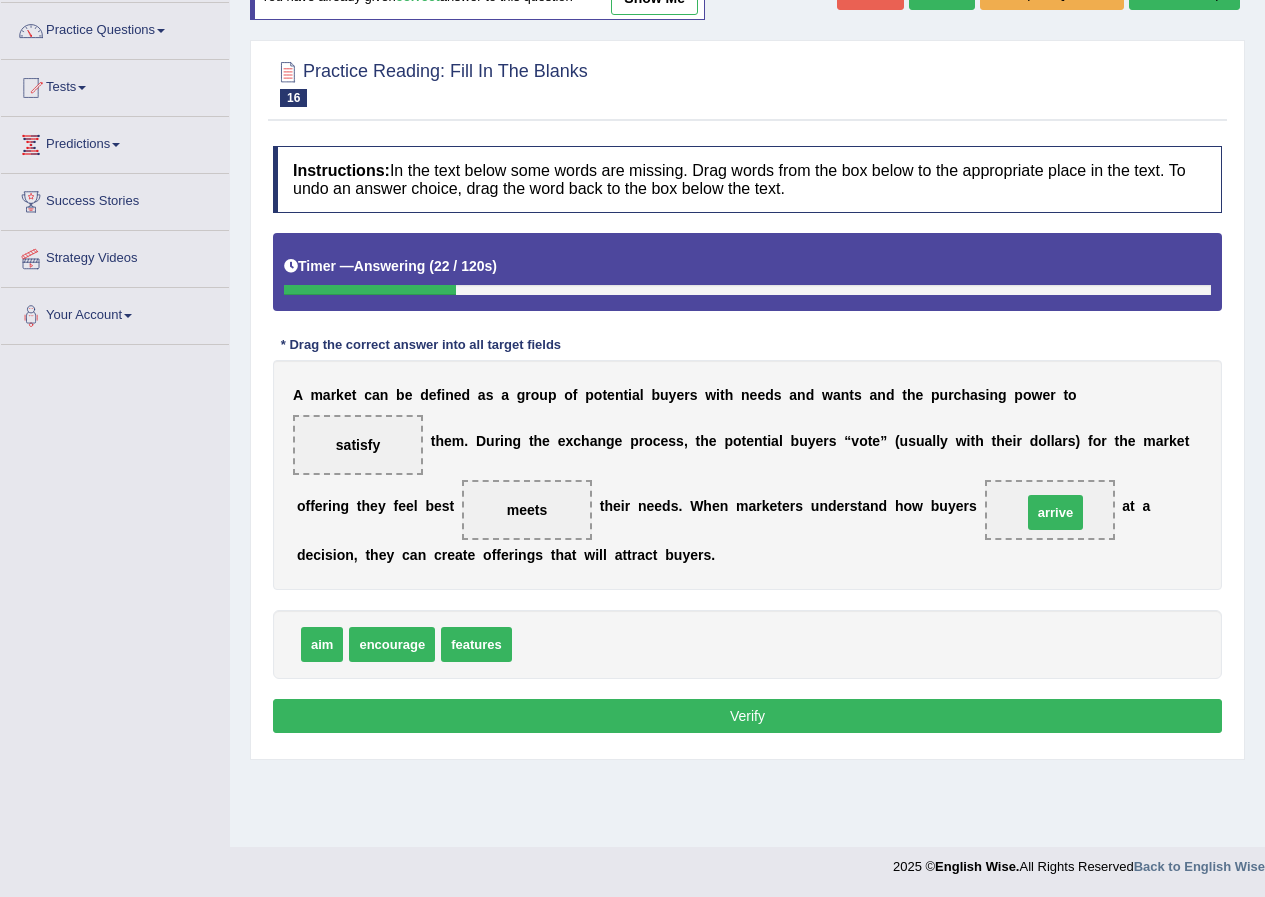 drag, startPoint x: 559, startPoint y: 645, endPoint x: 1069, endPoint y: 513, distance: 526.8055 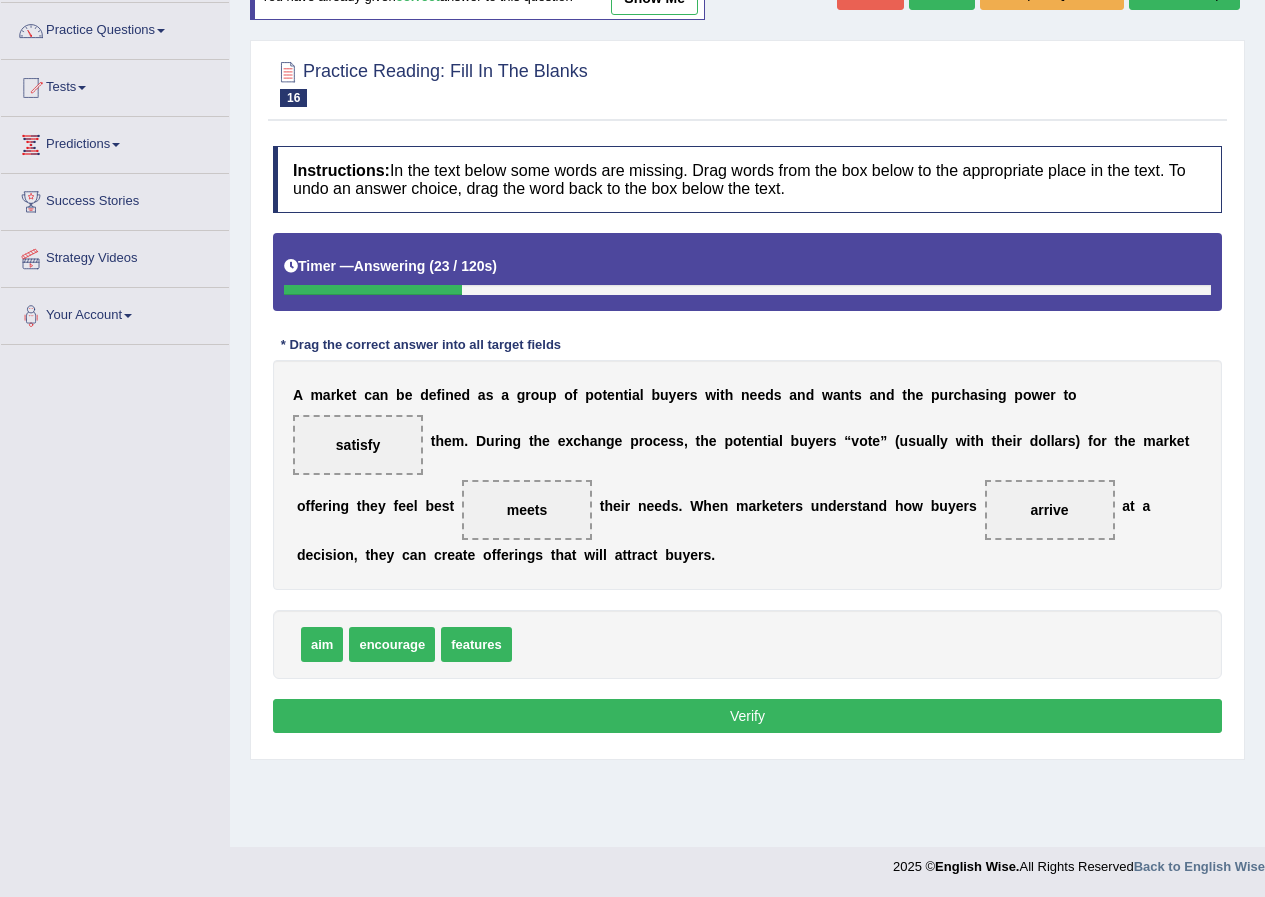 click on "Verify" at bounding box center (747, 716) 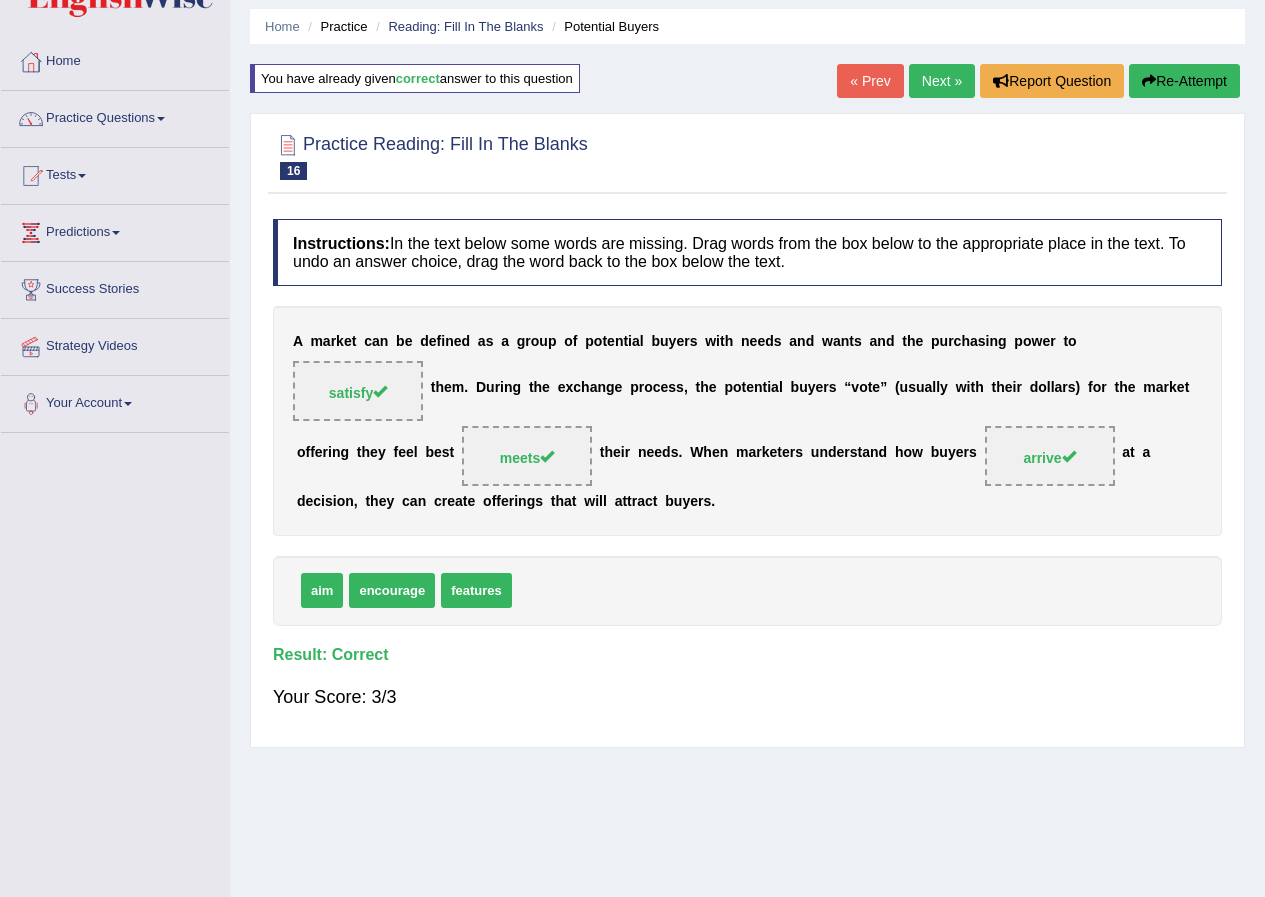 scroll, scrollTop: 0, scrollLeft: 0, axis: both 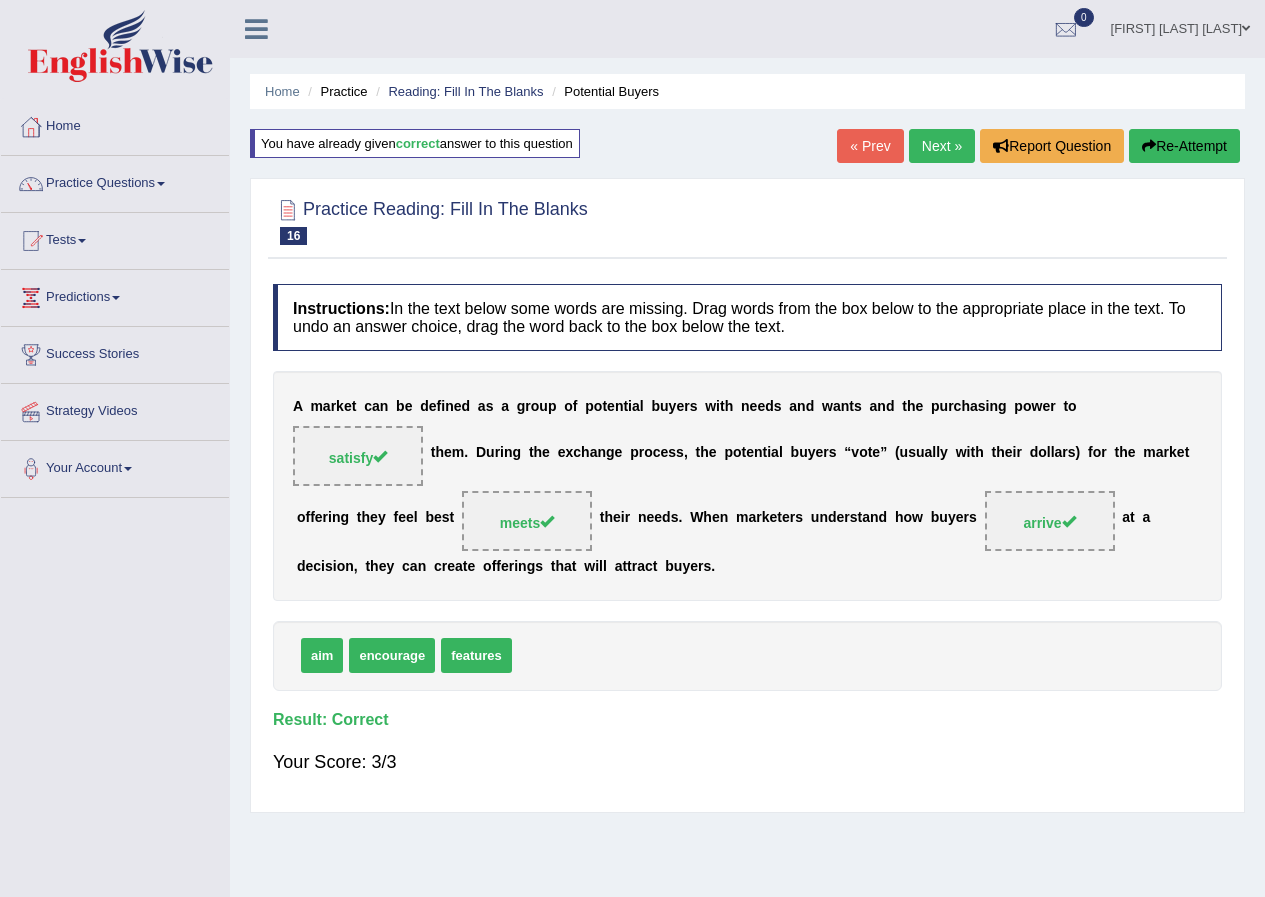 click on "Next »" at bounding box center [942, 146] 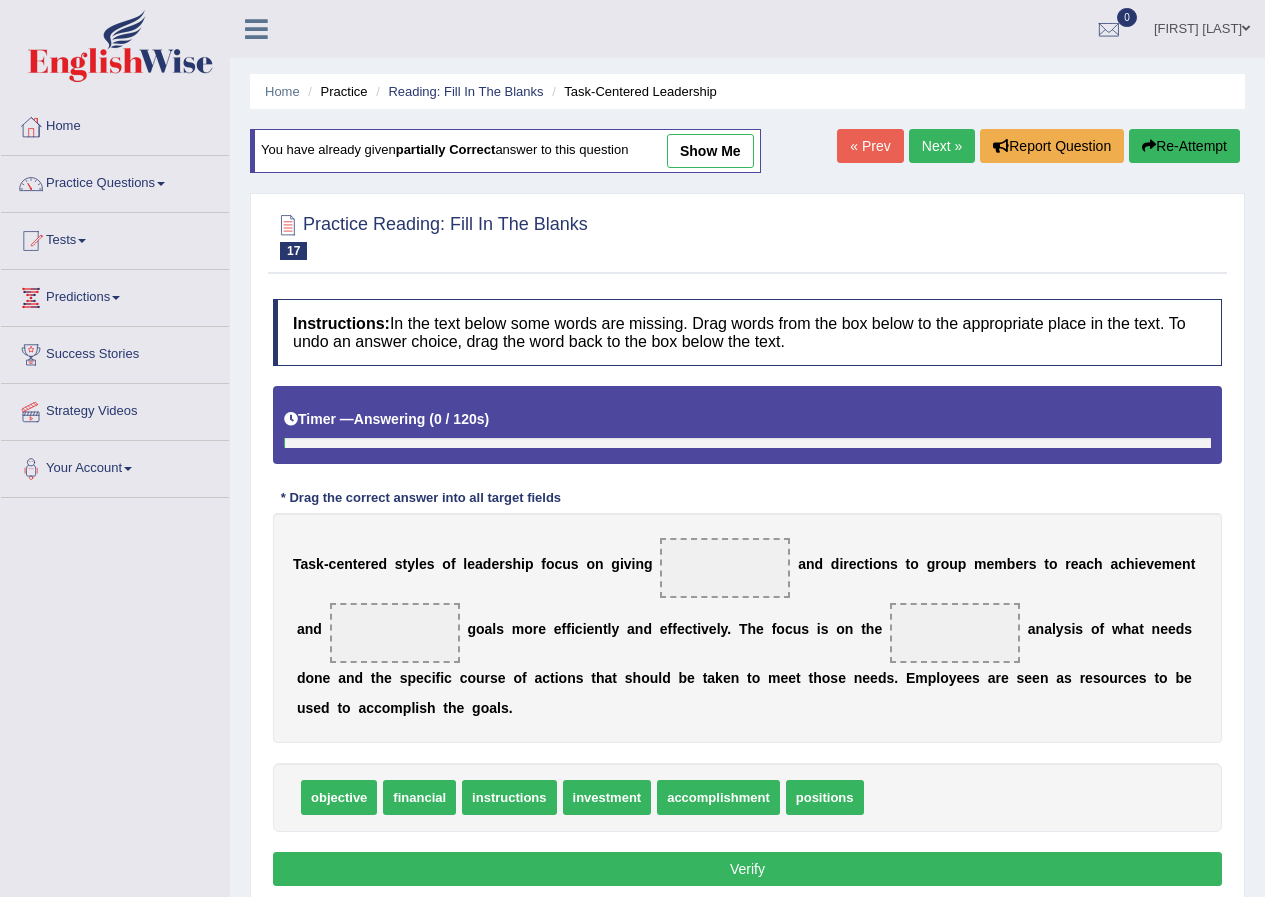 scroll, scrollTop: 0, scrollLeft: 0, axis: both 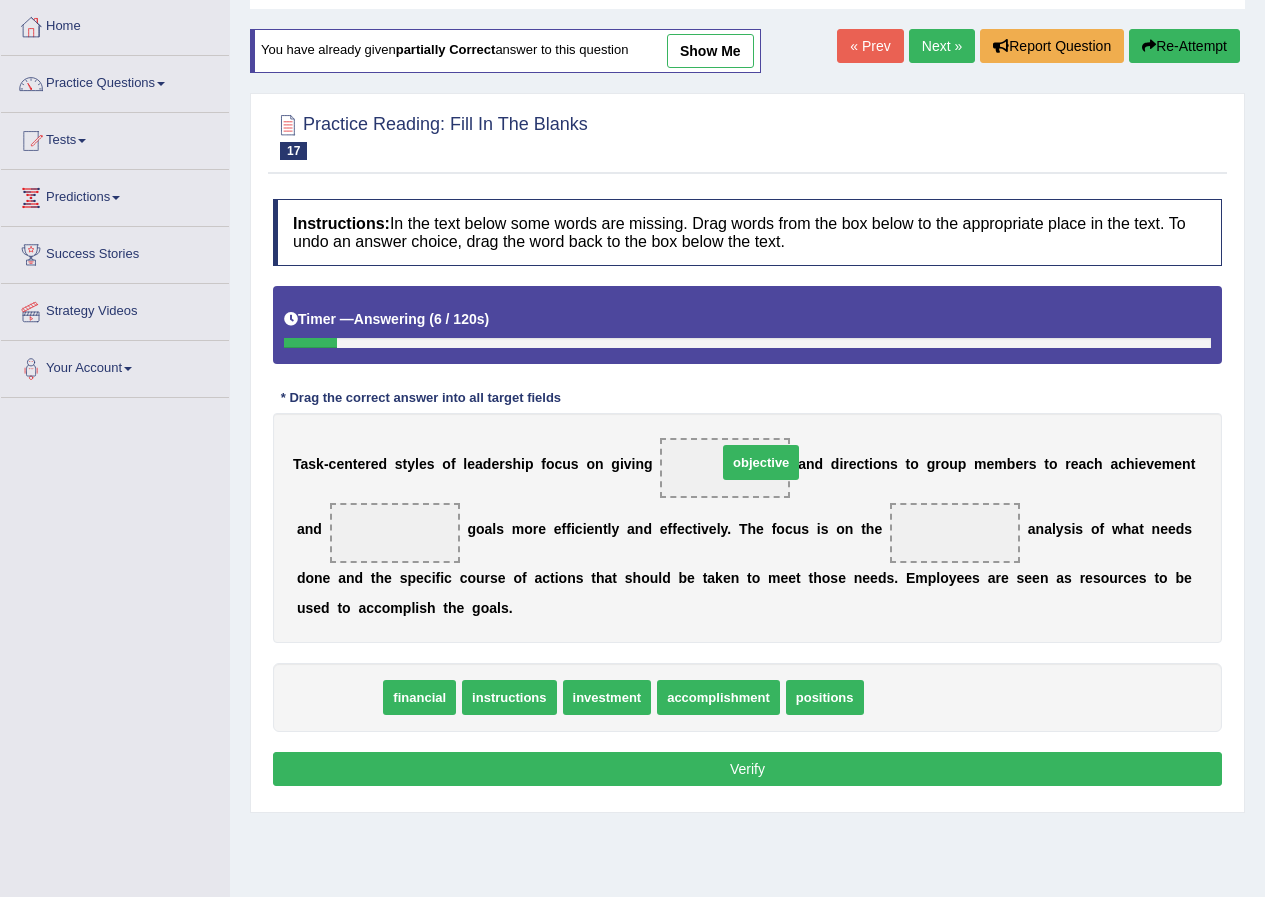drag, startPoint x: 331, startPoint y: 702, endPoint x: 753, endPoint y: 467, distance: 483.0207 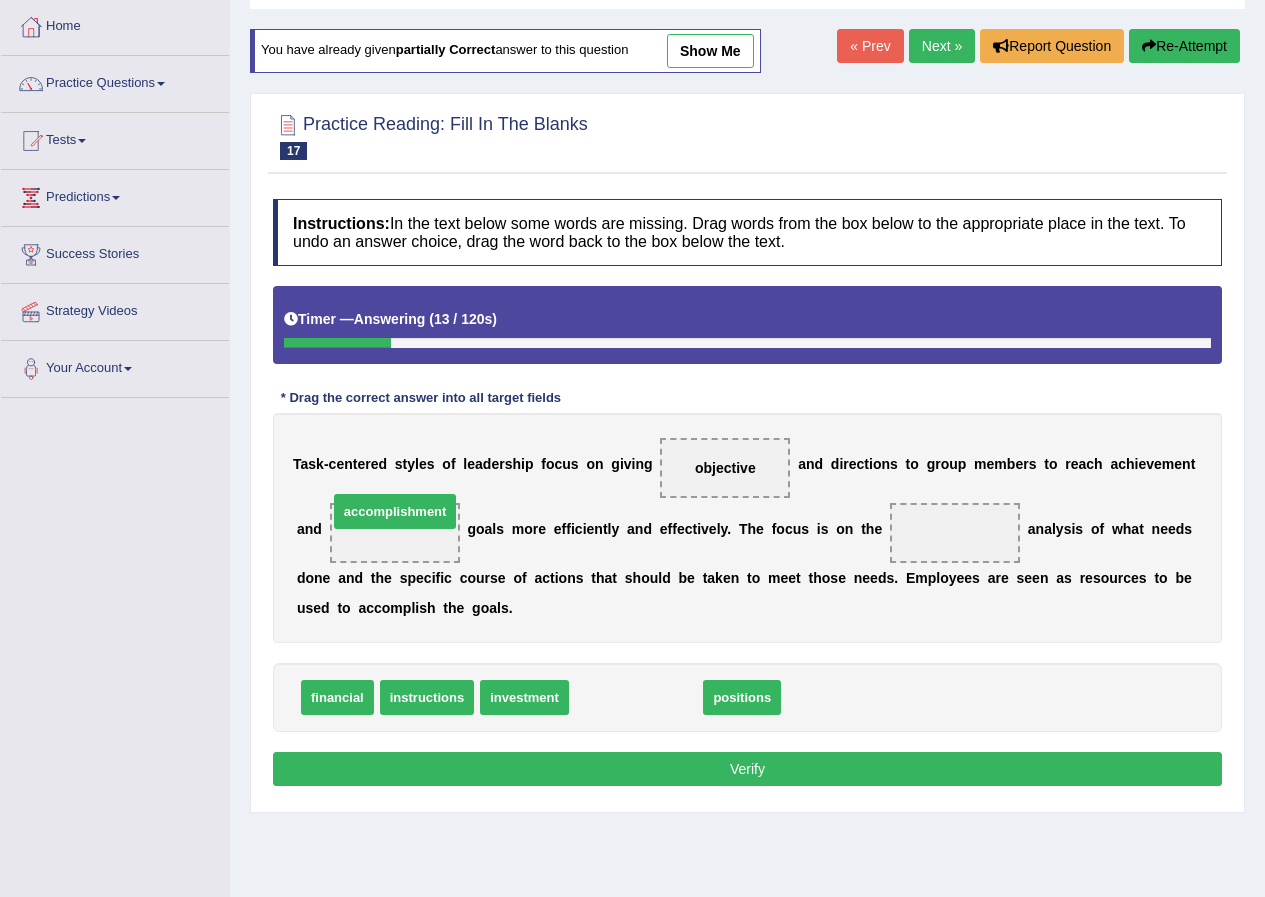 drag, startPoint x: 613, startPoint y: 701, endPoint x: 372, endPoint y: 515, distance: 304.429 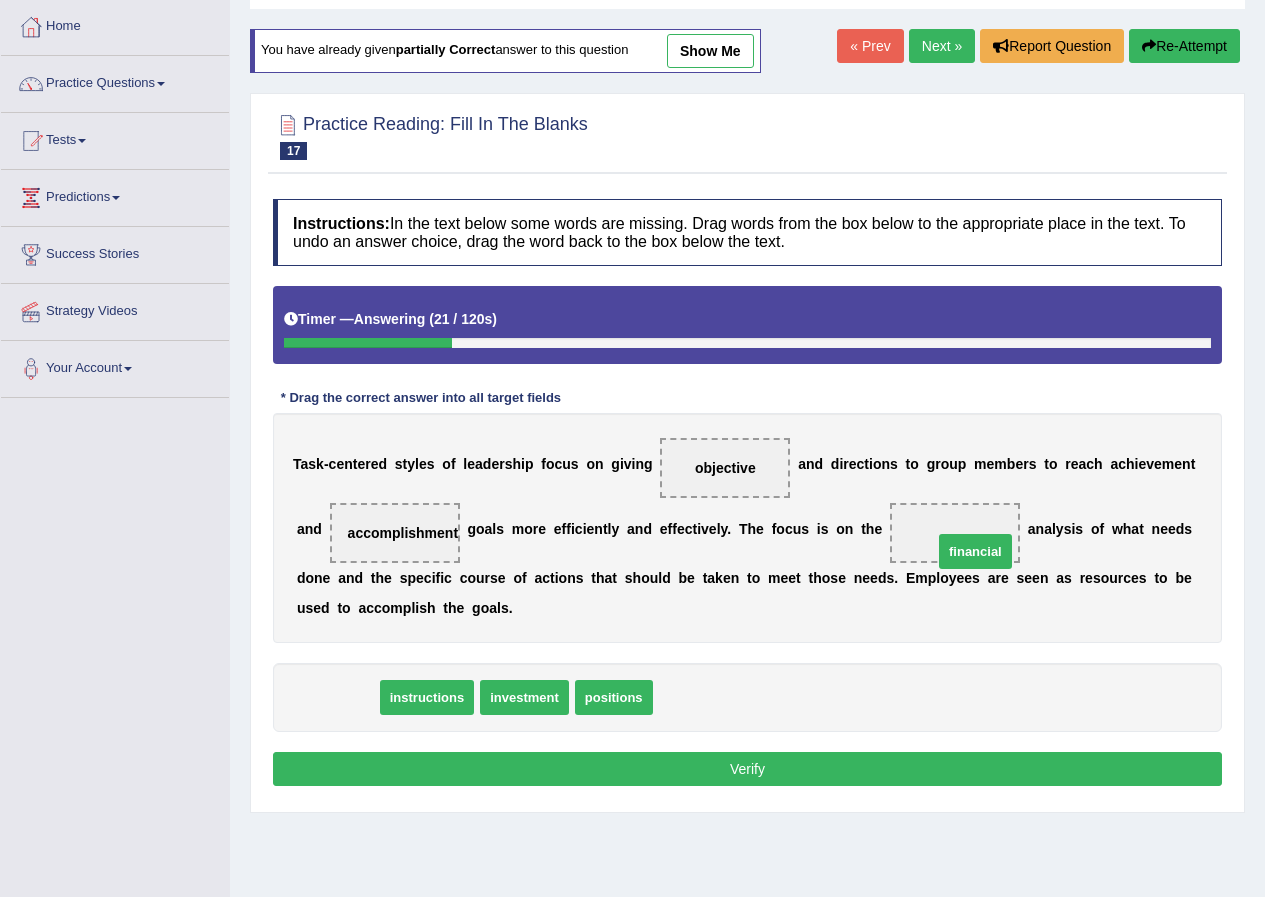 drag, startPoint x: 350, startPoint y: 699, endPoint x: 988, endPoint y: 553, distance: 654.4922 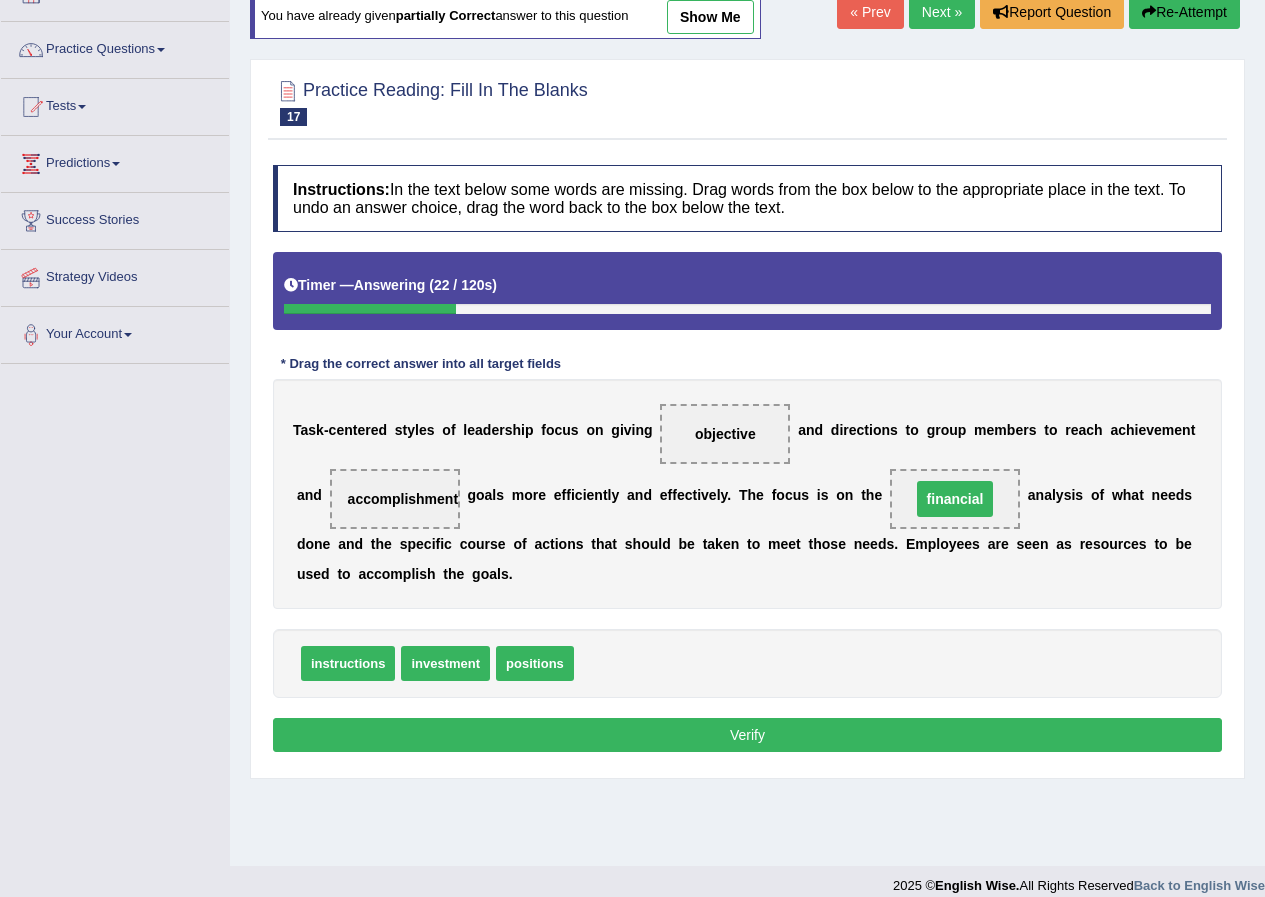 scroll, scrollTop: 153, scrollLeft: 0, axis: vertical 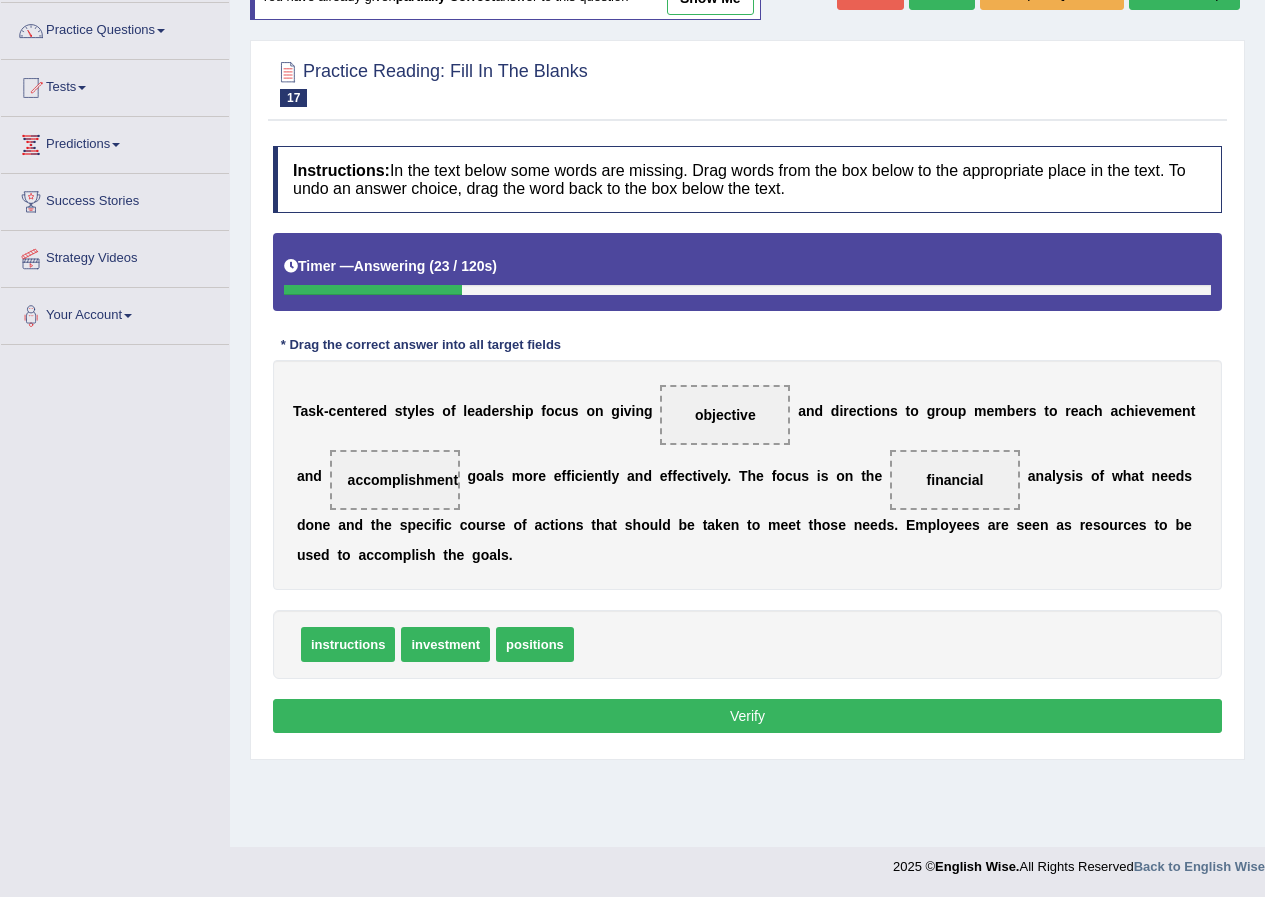 click on "Verify" at bounding box center [747, 716] 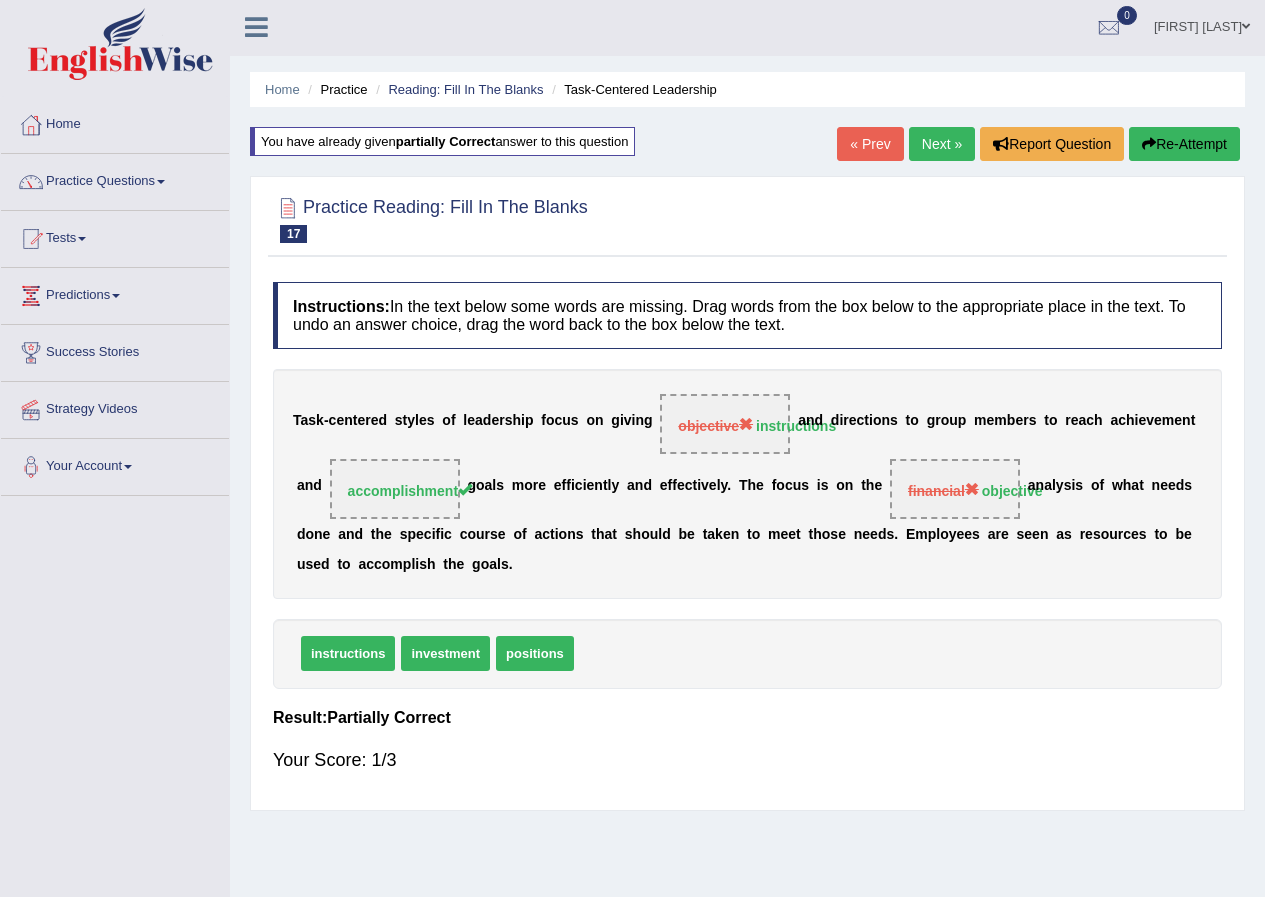scroll, scrollTop: 0, scrollLeft: 0, axis: both 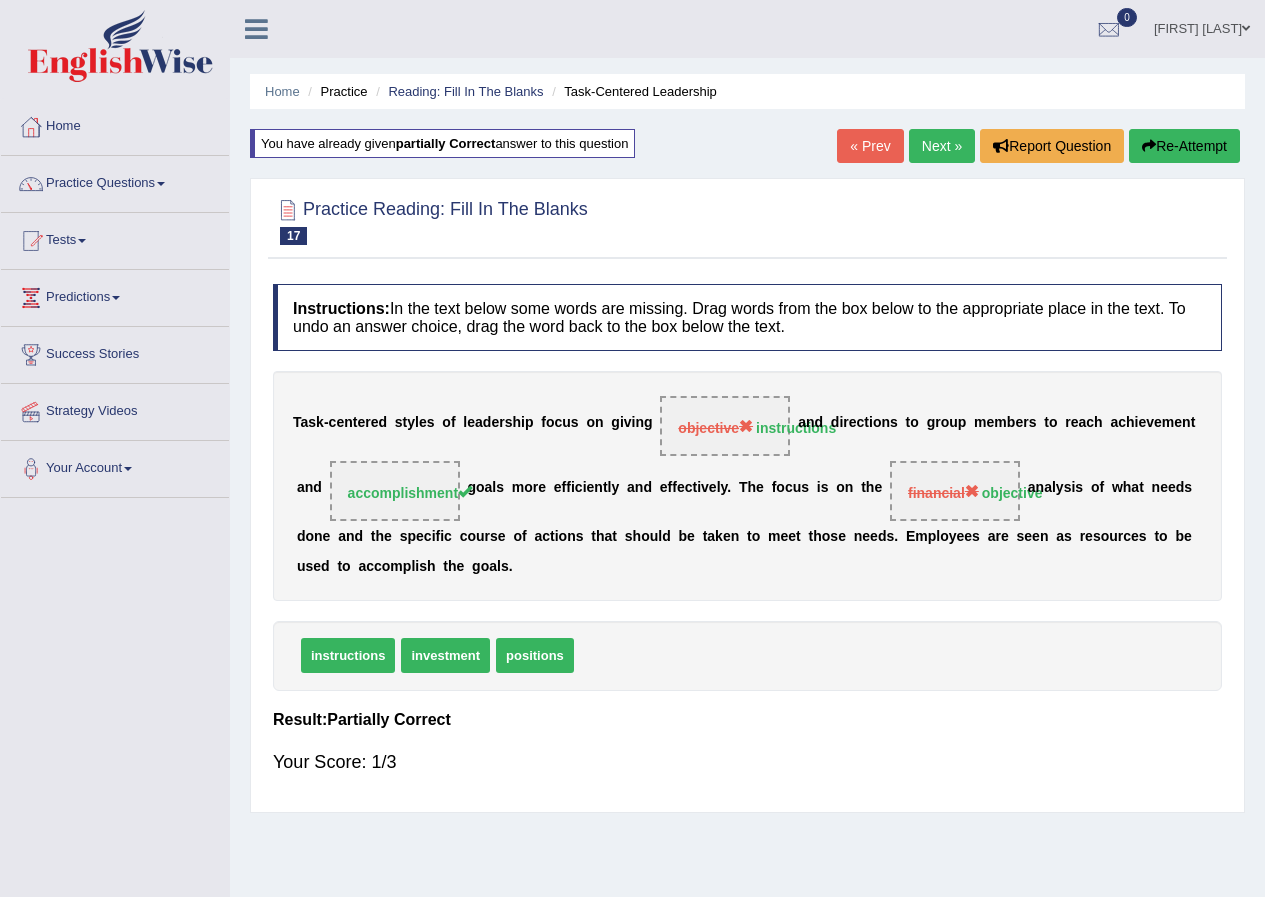 click on "Re-Attempt" at bounding box center [1184, 146] 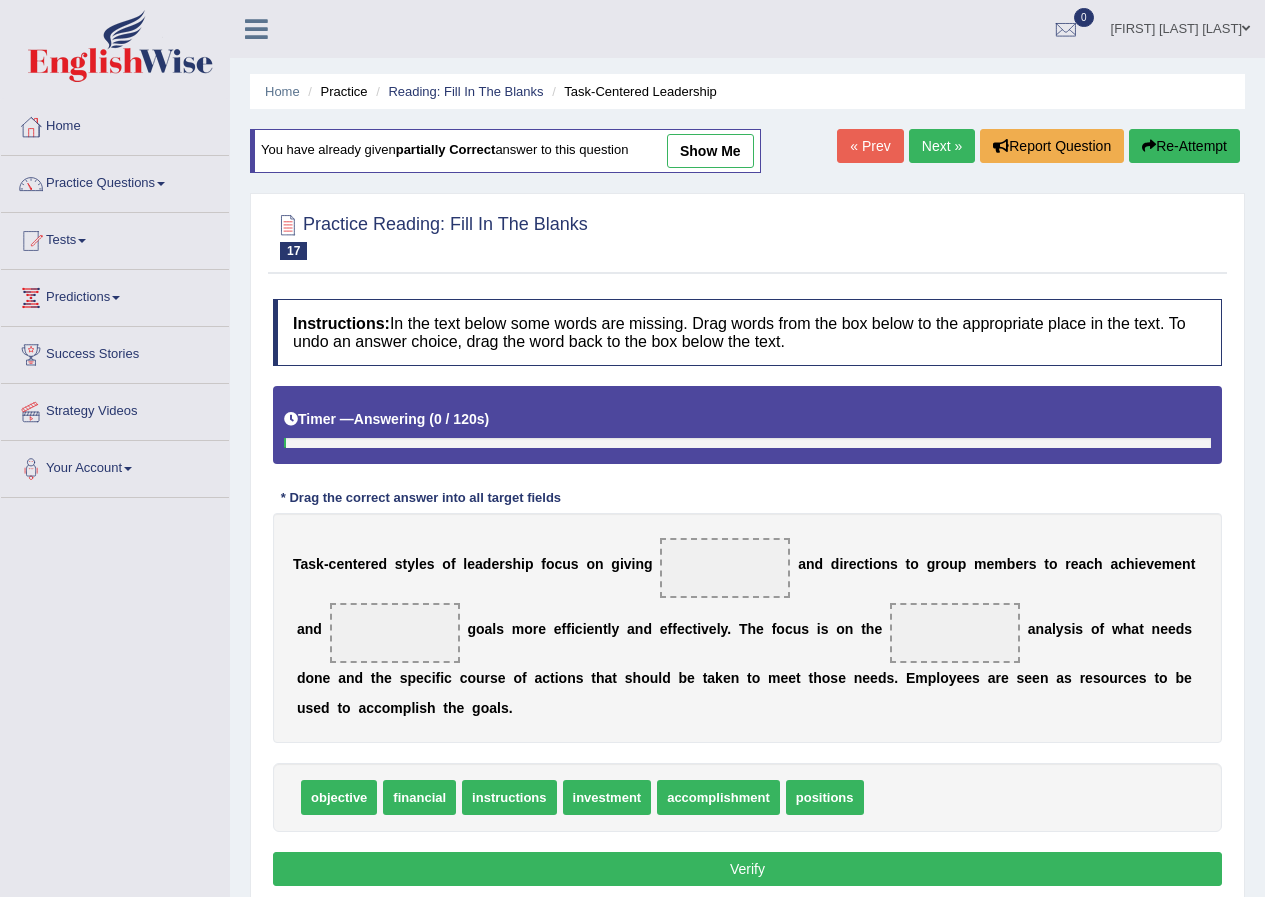scroll, scrollTop: 100, scrollLeft: 0, axis: vertical 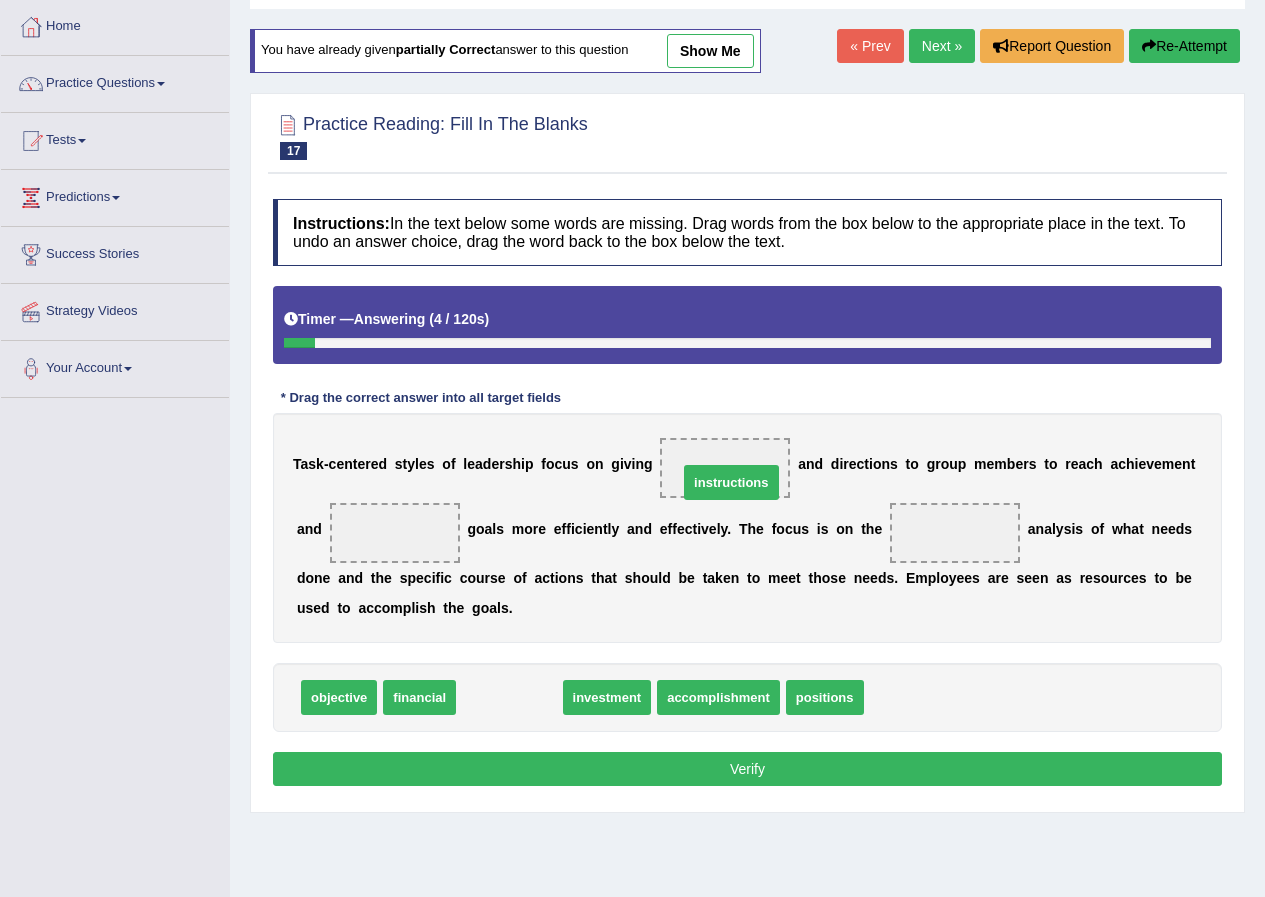 drag, startPoint x: 526, startPoint y: 703, endPoint x: 748, endPoint y: 488, distance: 309.04532 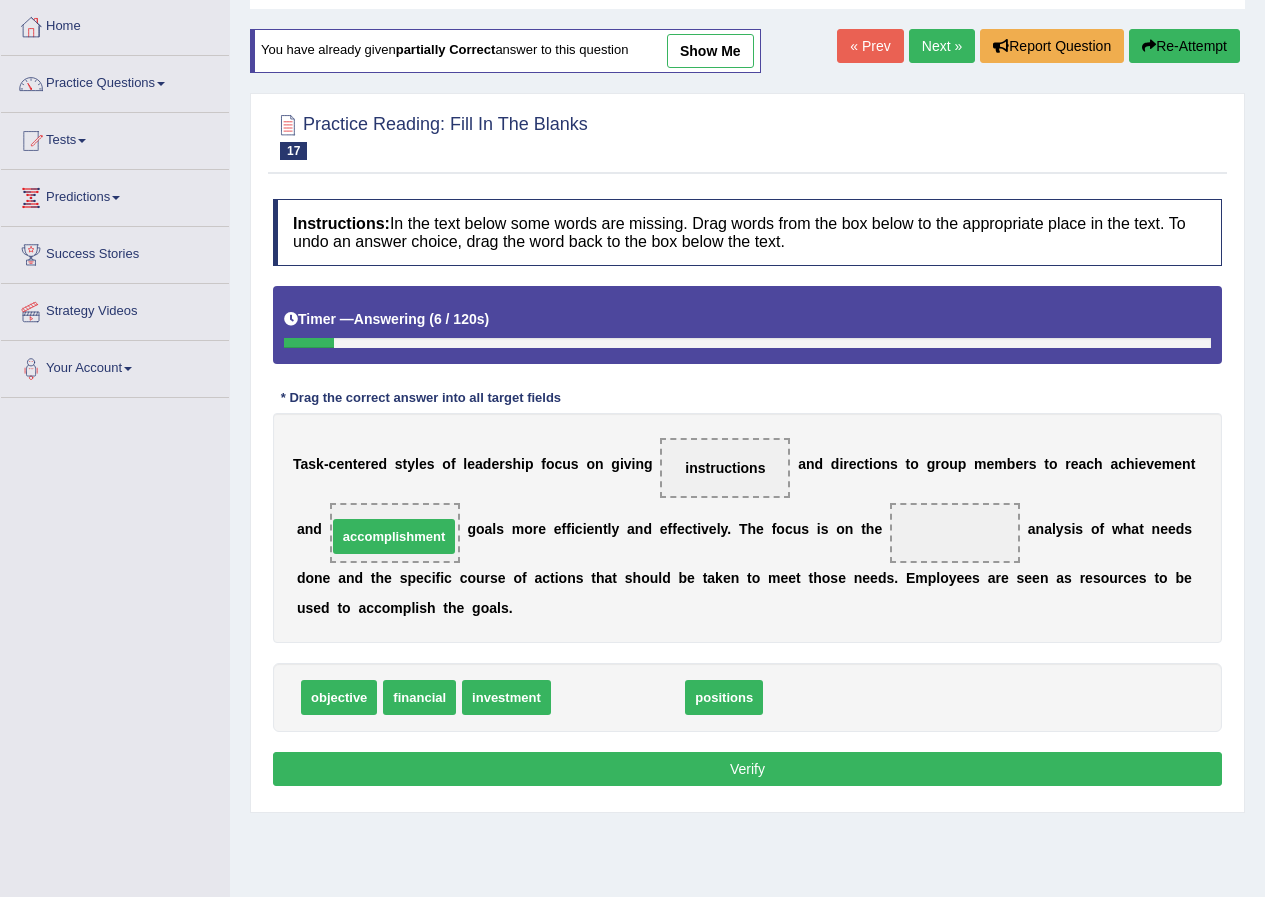 drag, startPoint x: 641, startPoint y: 699, endPoint x: 415, endPoint y: 534, distance: 279.82315 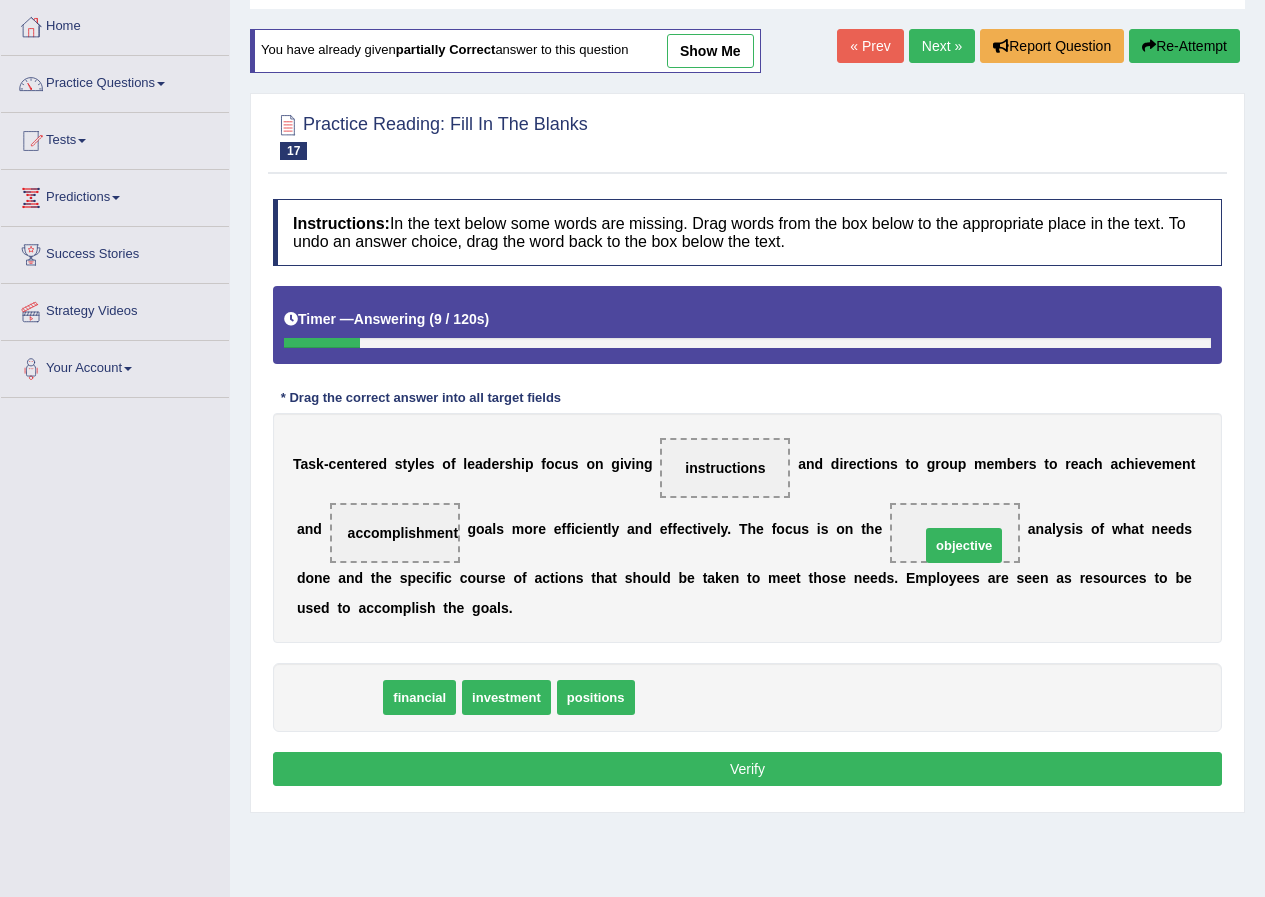 drag, startPoint x: 355, startPoint y: 705, endPoint x: 980, endPoint y: 553, distance: 643.2177 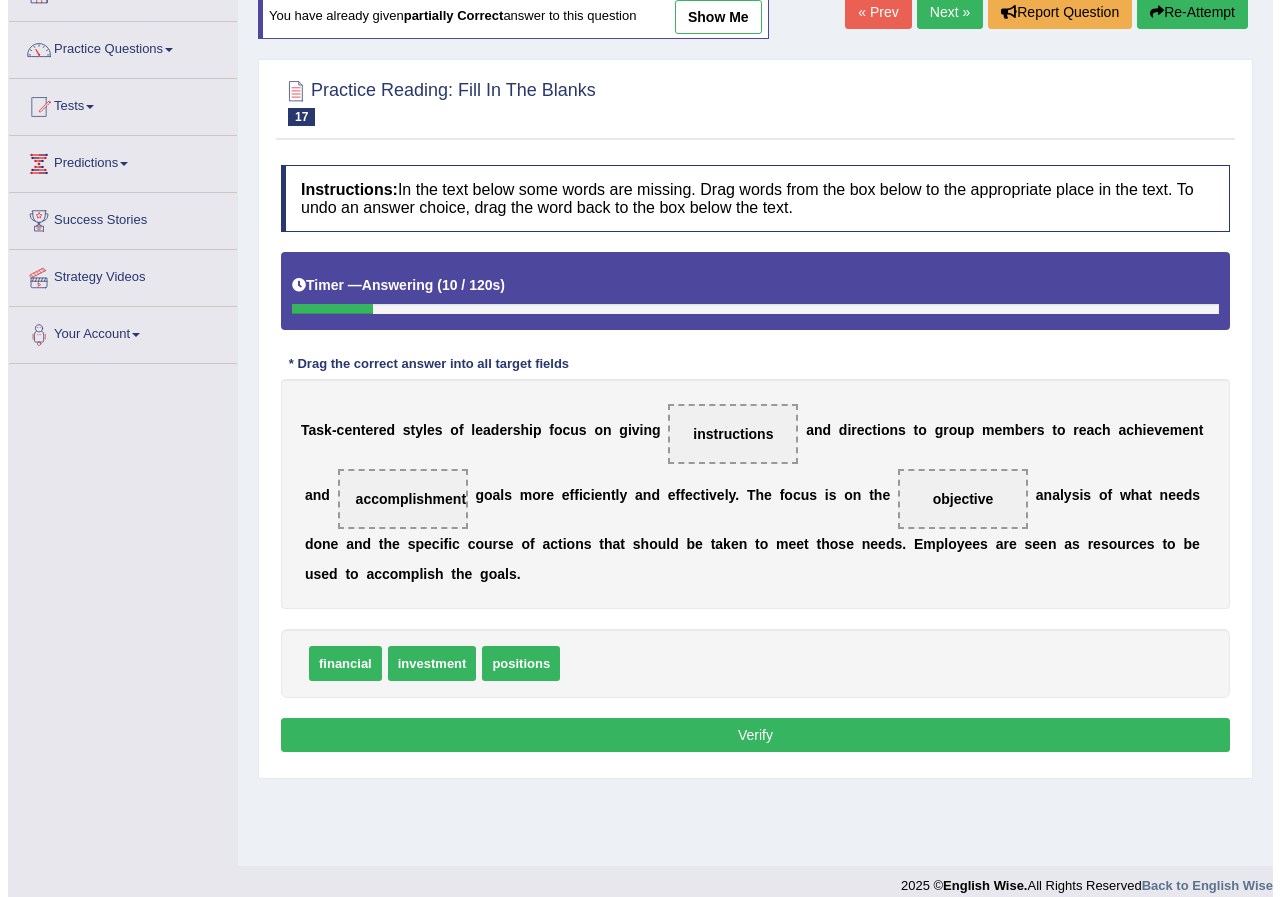 scroll, scrollTop: 153, scrollLeft: 0, axis: vertical 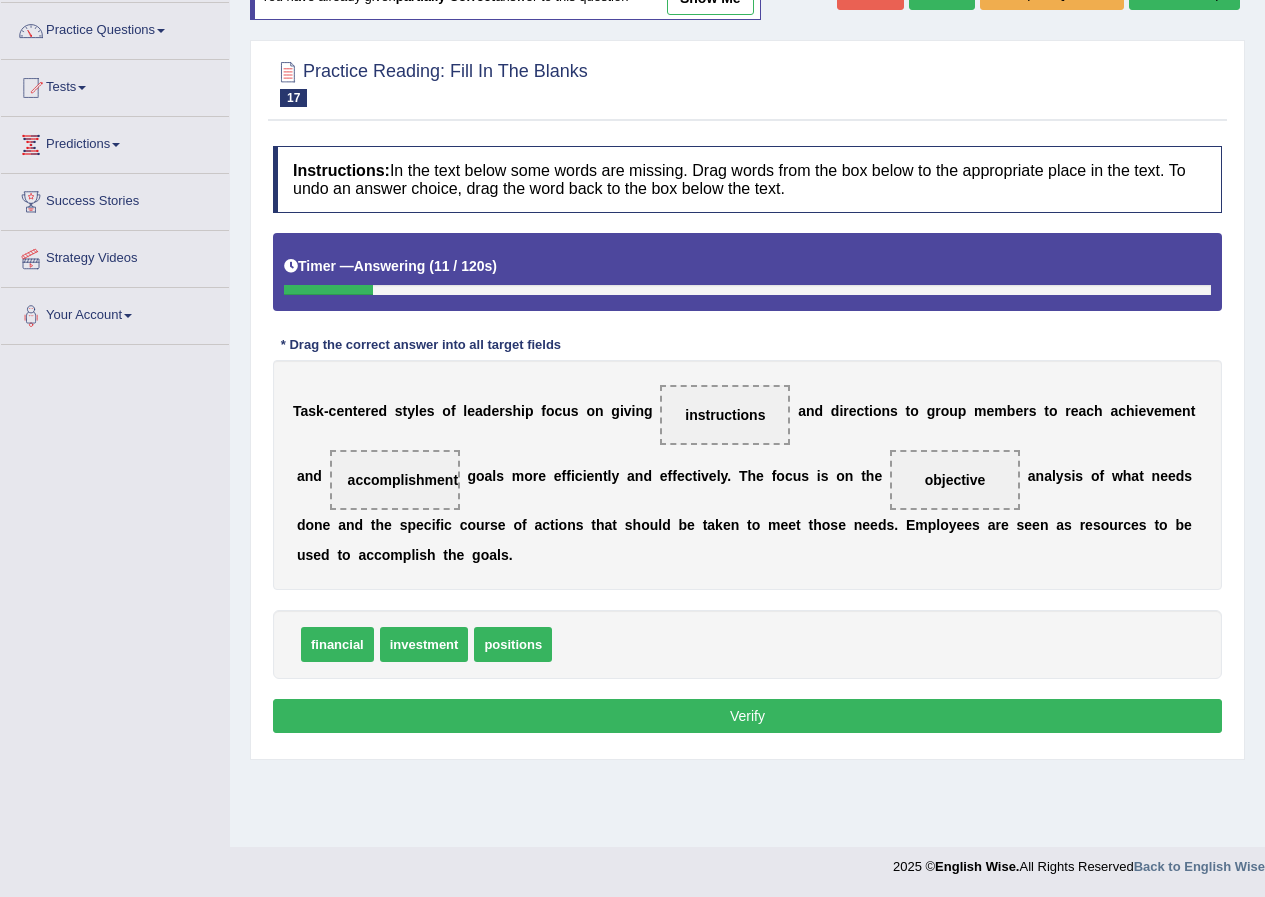 click on "Verify" at bounding box center (747, 716) 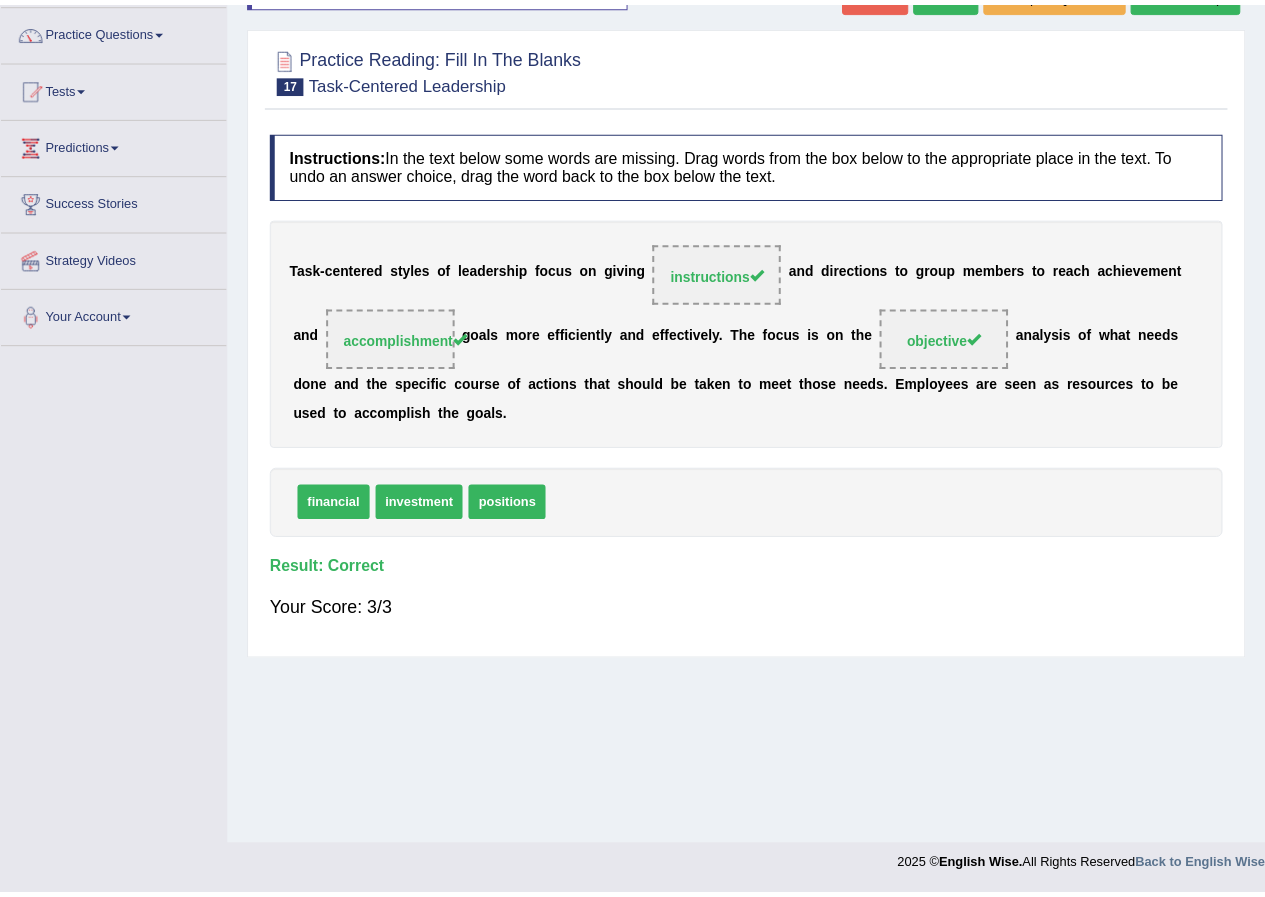 scroll, scrollTop: 53, scrollLeft: 0, axis: vertical 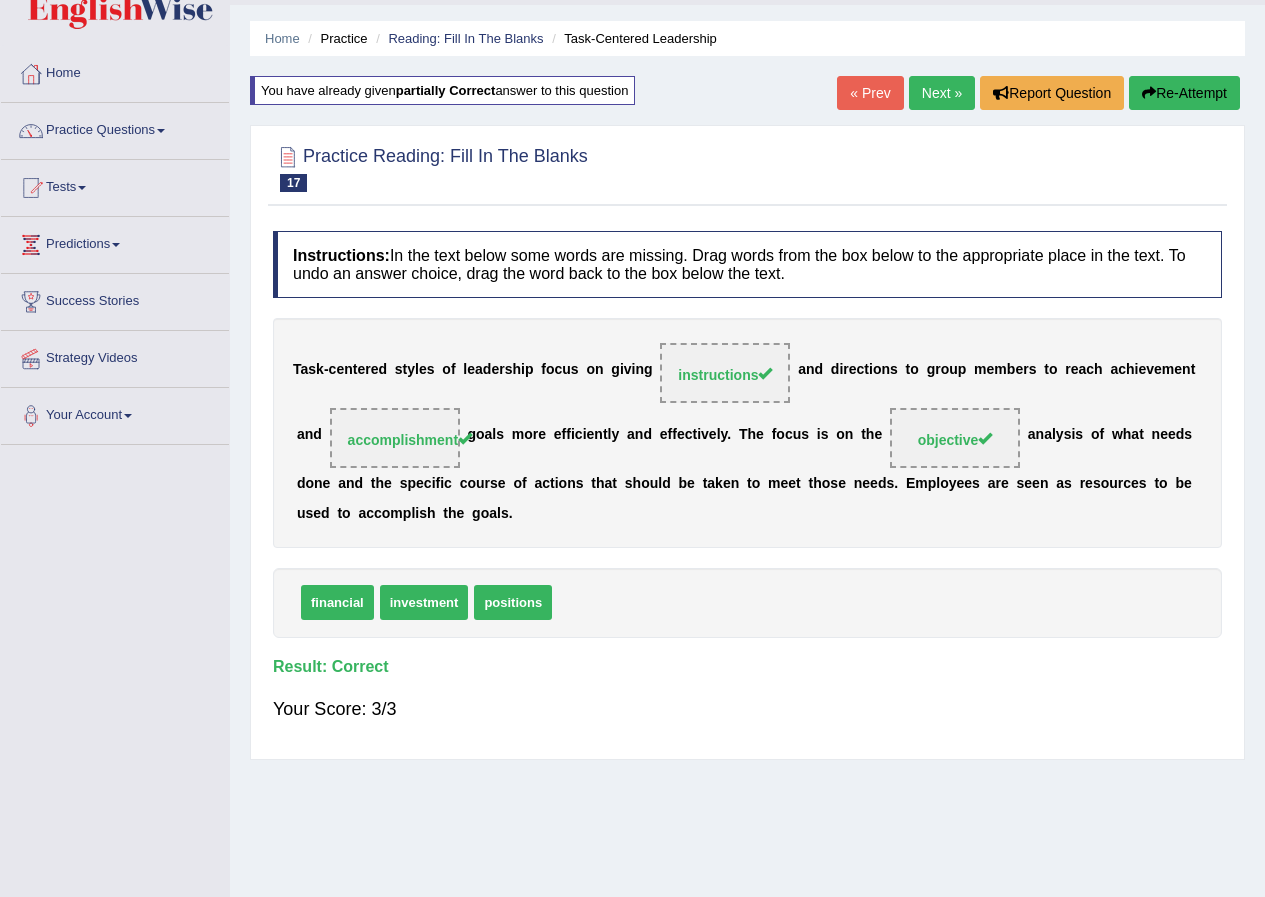 click on "Next »" at bounding box center (942, 93) 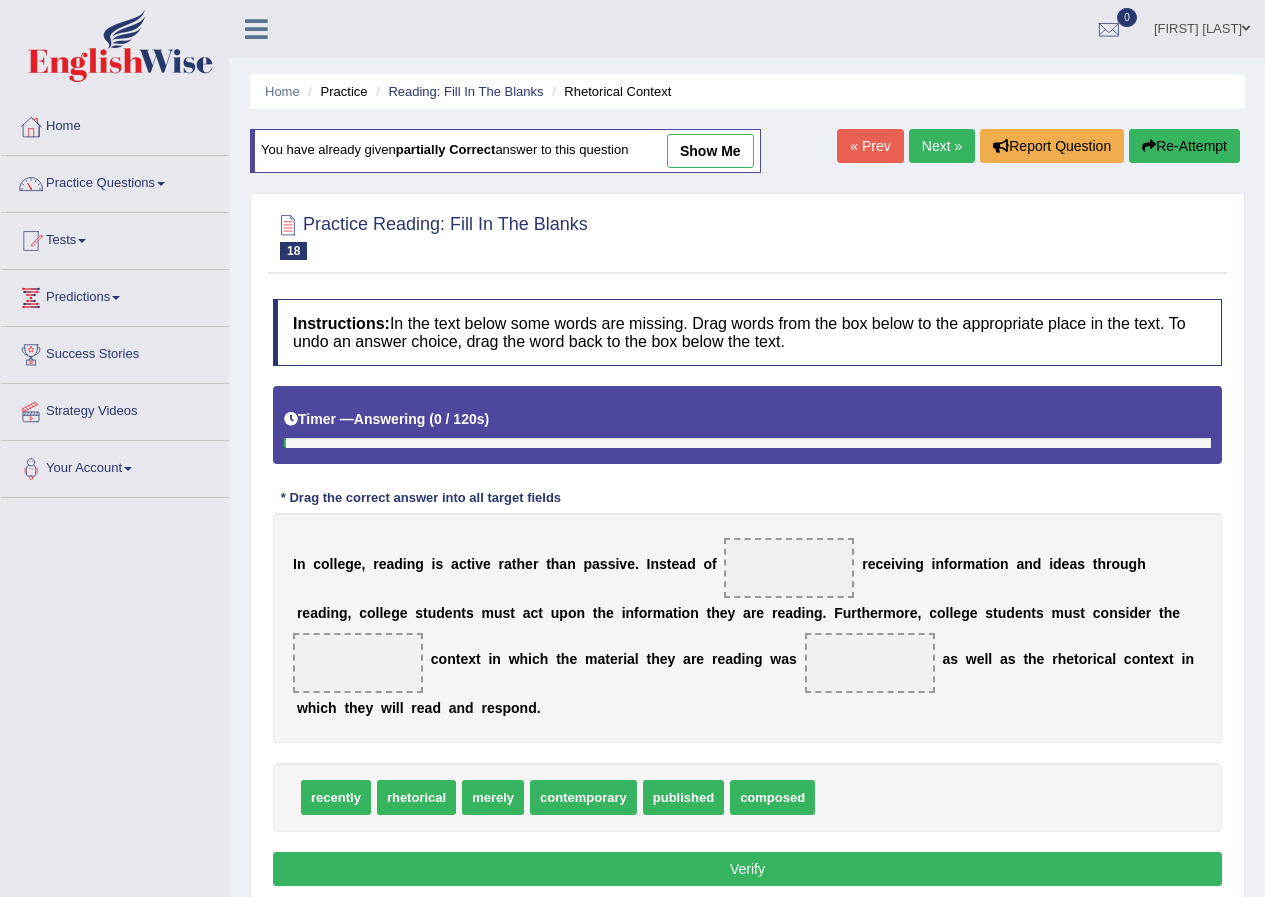 scroll, scrollTop: 0, scrollLeft: 0, axis: both 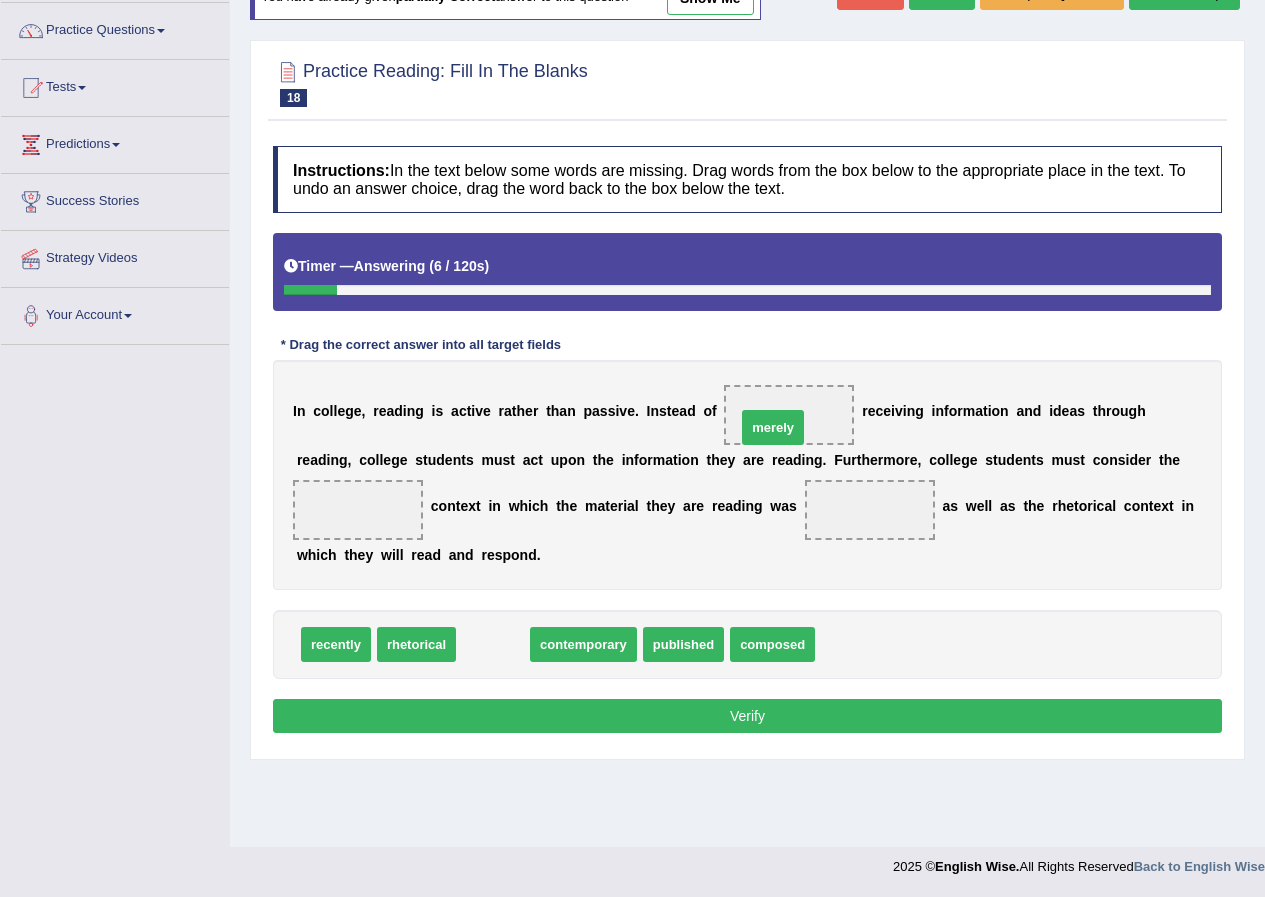 drag, startPoint x: 492, startPoint y: 655, endPoint x: 776, endPoint y: 437, distance: 358.02234 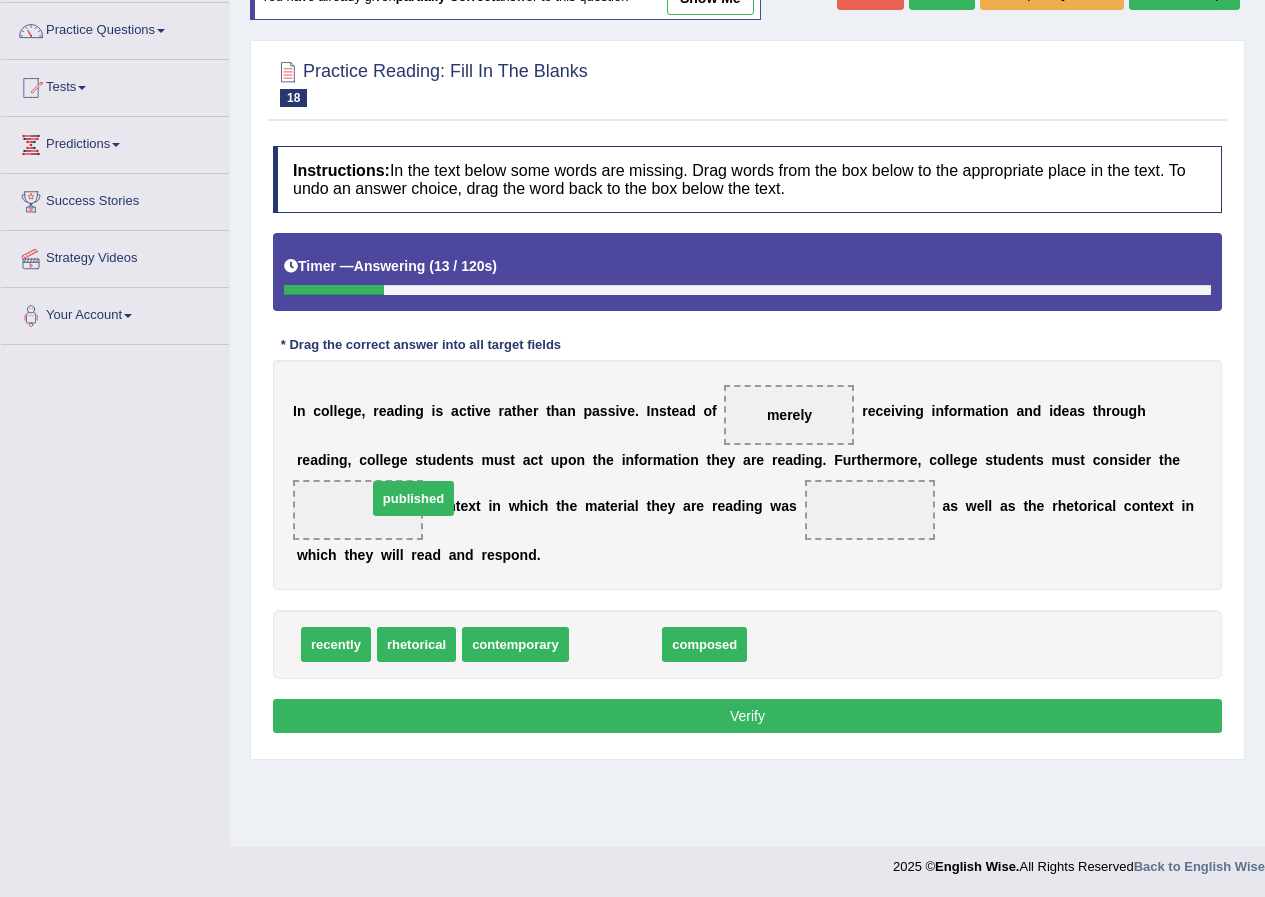 drag, startPoint x: 614, startPoint y: 649, endPoint x: 395, endPoint y: 508, distance: 260.46497 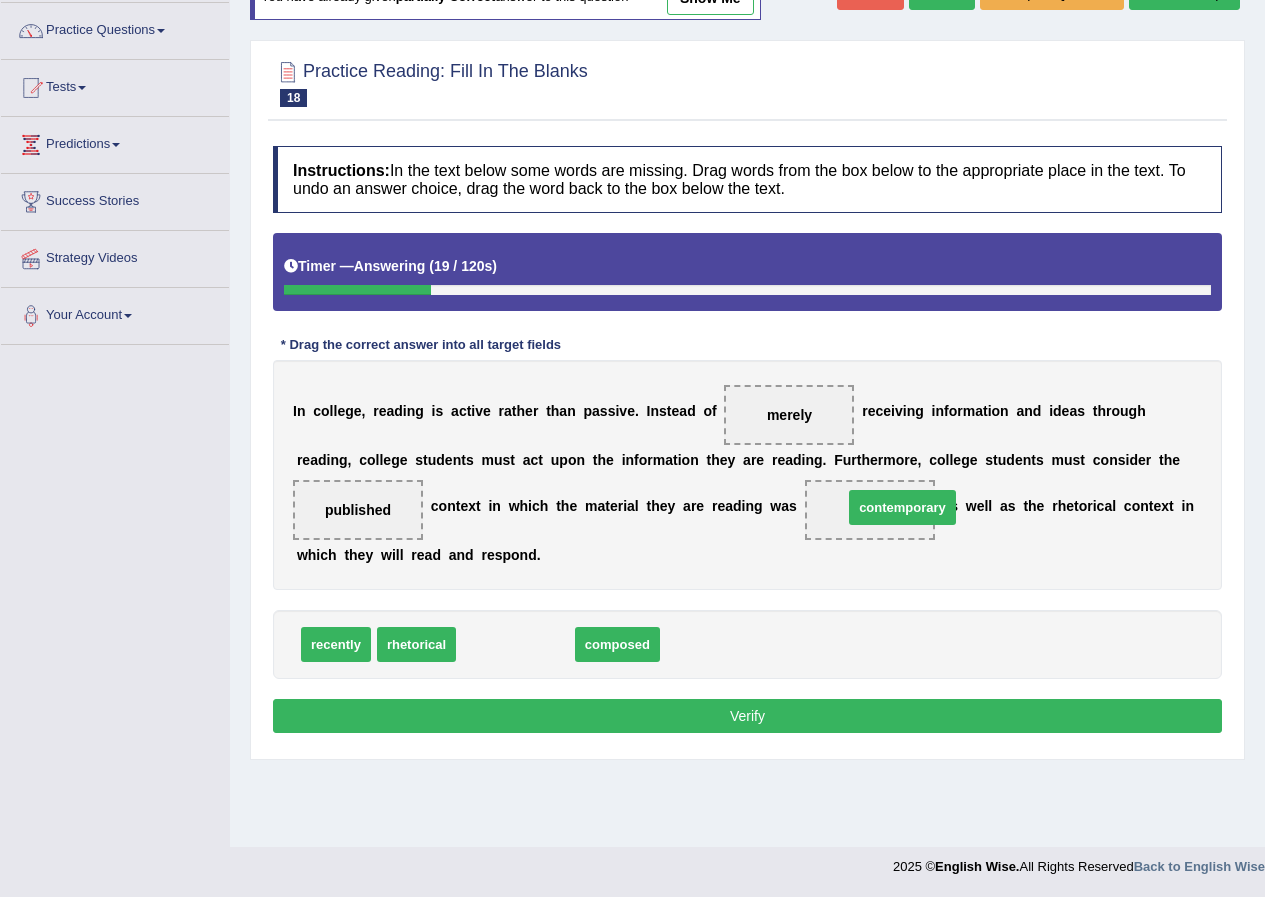 drag, startPoint x: 503, startPoint y: 643, endPoint x: 889, endPoint y: 506, distance: 409.59125 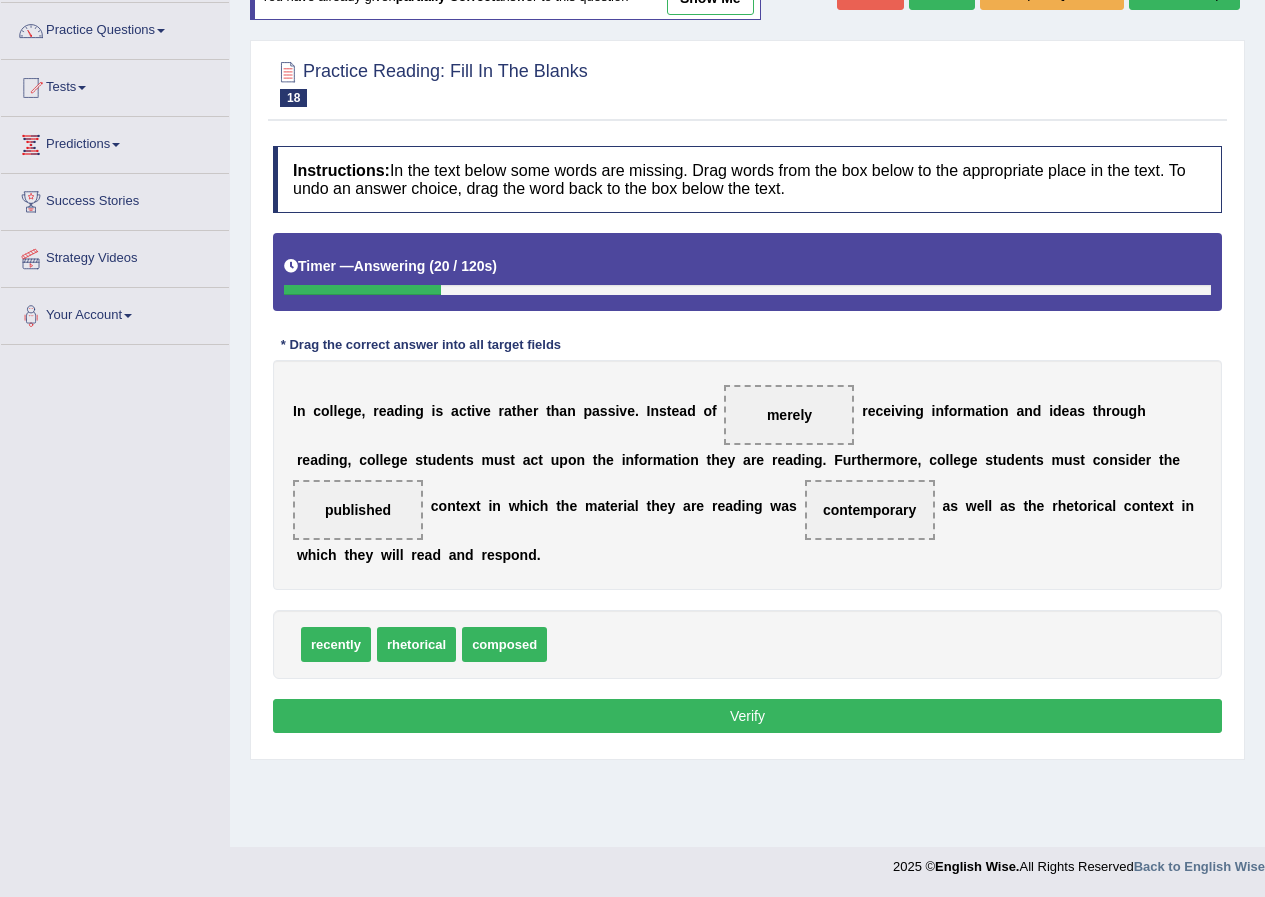 click on "Verify" at bounding box center [747, 716] 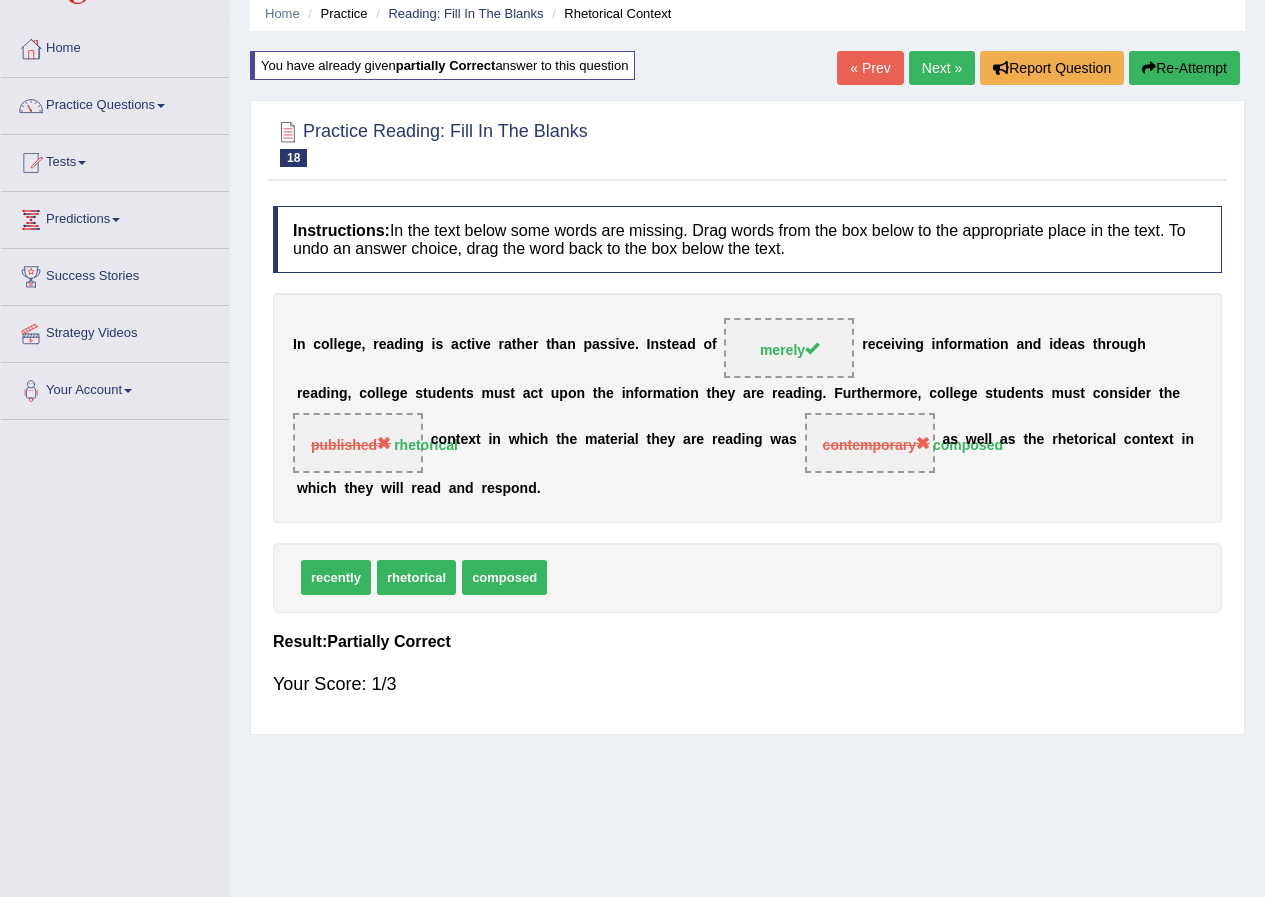 scroll, scrollTop: 0, scrollLeft: 0, axis: both 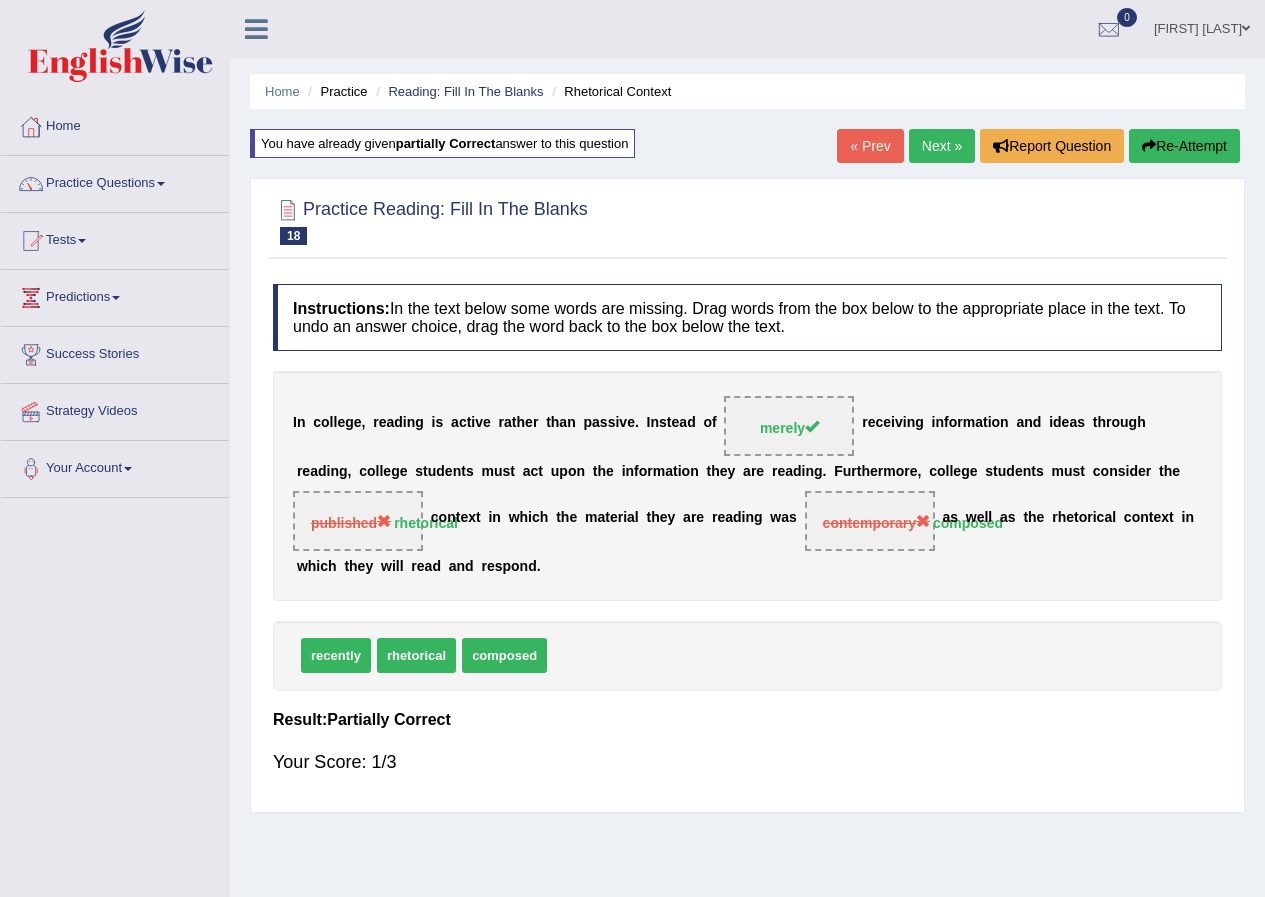 drag, startPoint x: 449, startPoint y: 658, endPoint x: 374, endPoint y: 643, distance: 76.48529 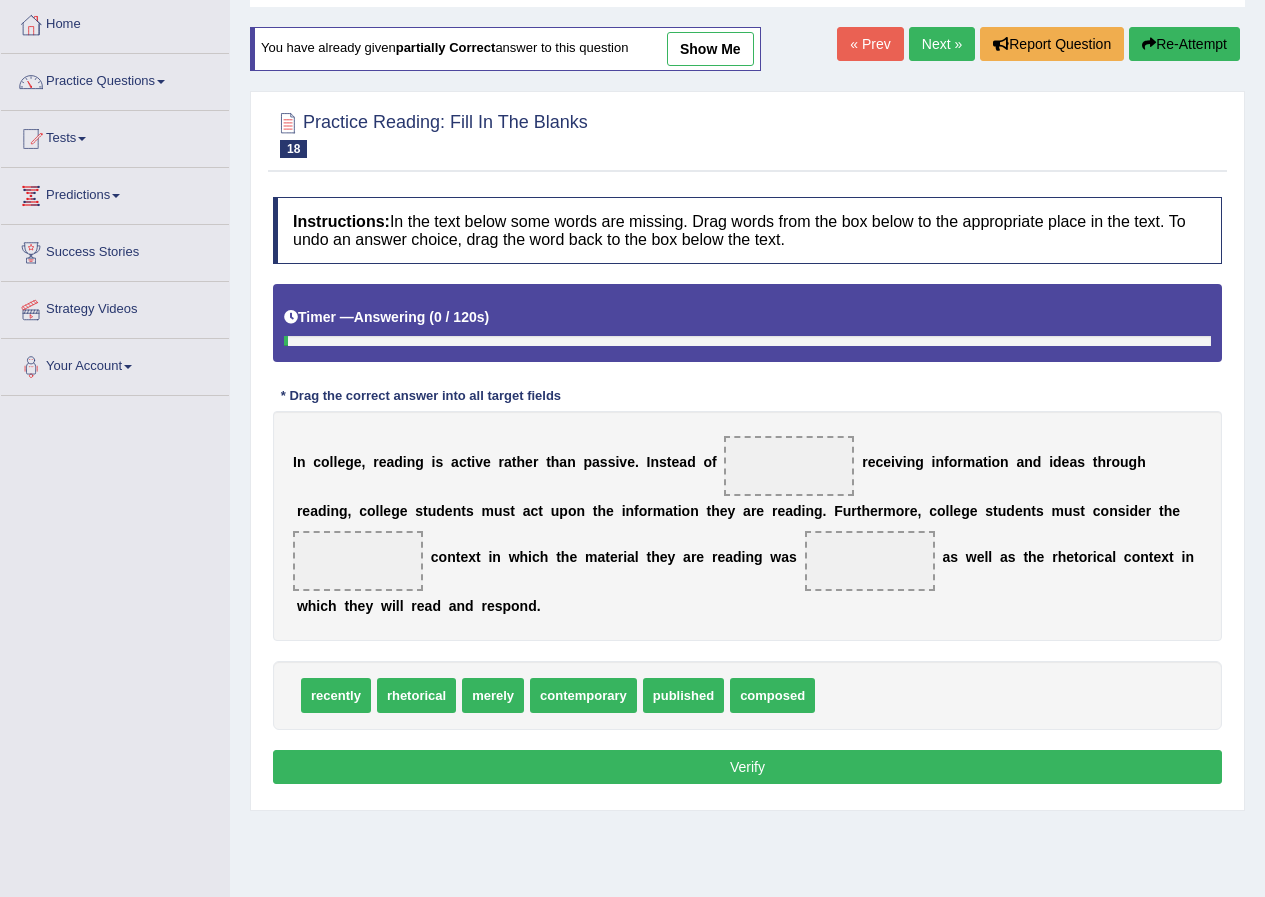 scroll, scrollTop: 153, scrollLeft: 0, axis: vertical 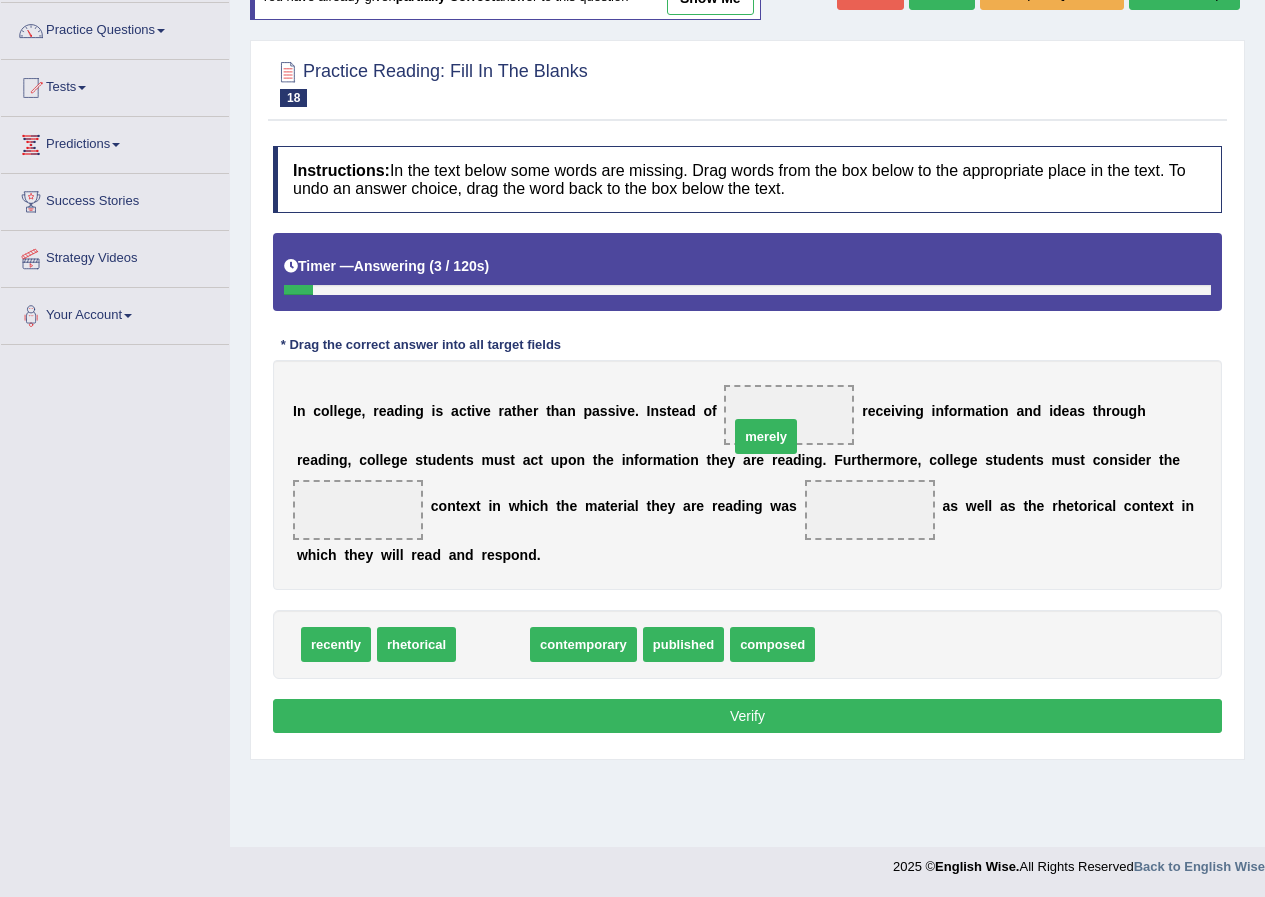 drag, startPoint x: 498, startPoint y: 645, endPoint x: 789, endPoint y: 432, distance: 360.62445 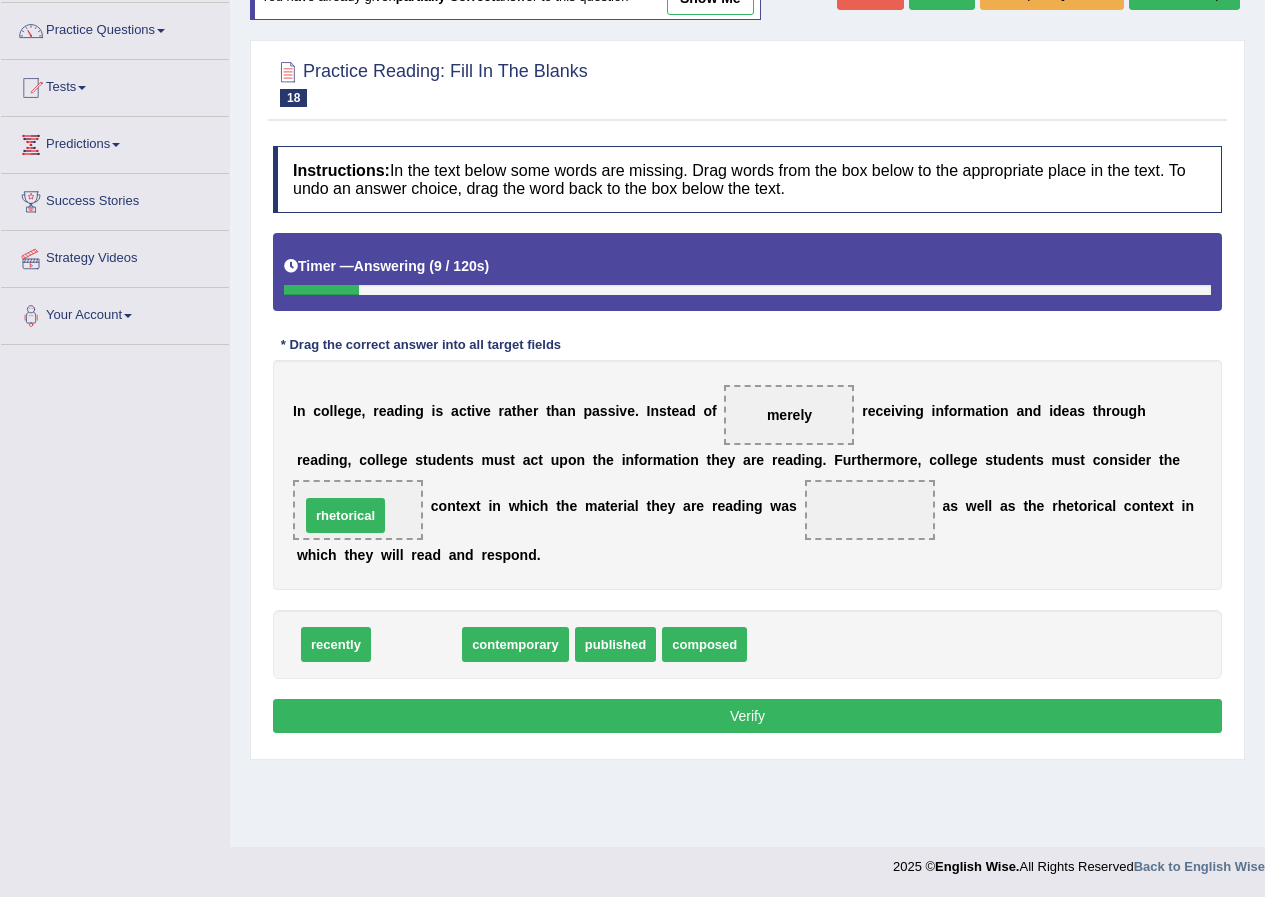 drag, startPoint x: 408, startPoint y: 641, endPoint x: 337, endPoint y: 512, distance: 147.2481 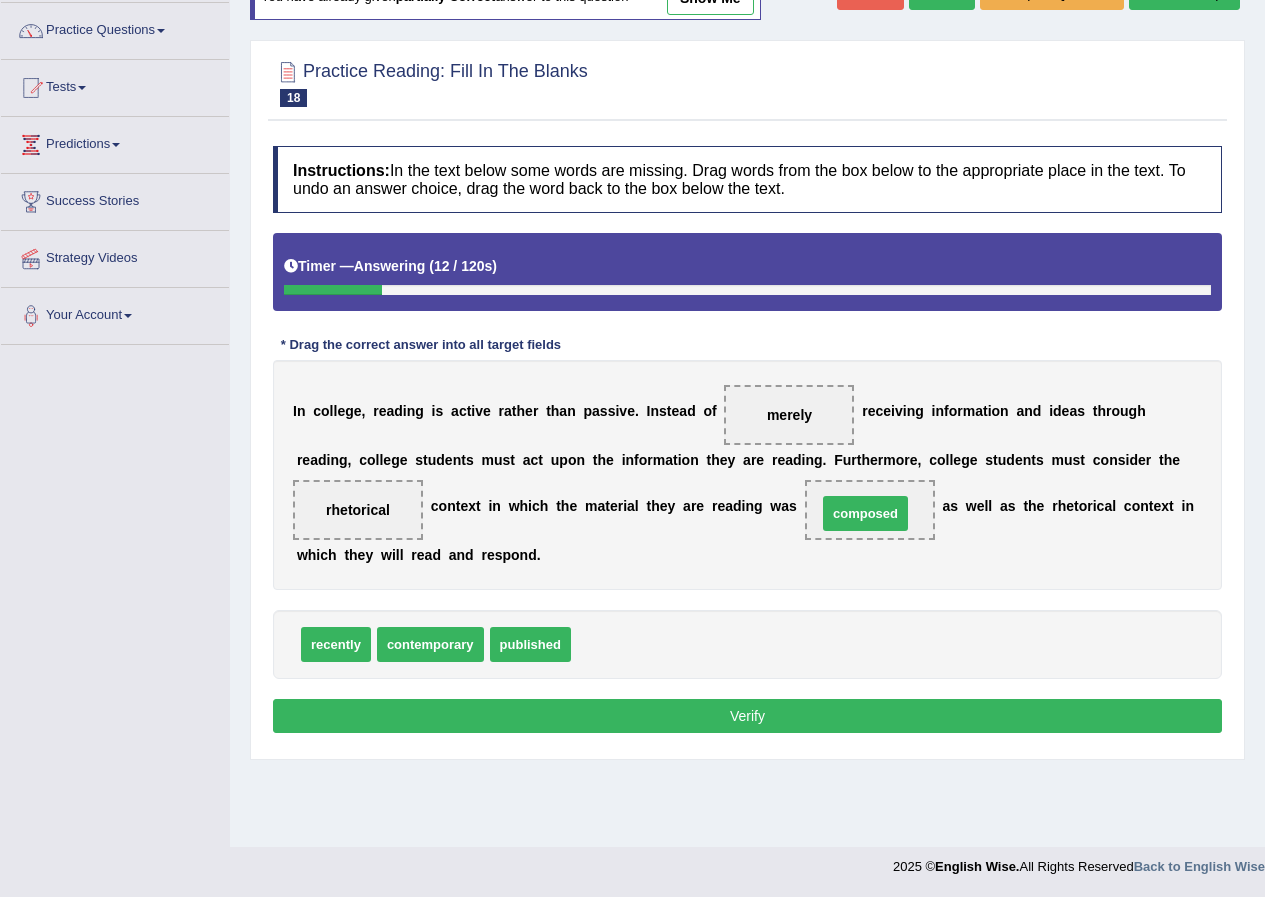 drag, startPoint x: 634, startPoint y: 625, endPoint x: 848, endPoint y: 510, distance: 242.94238 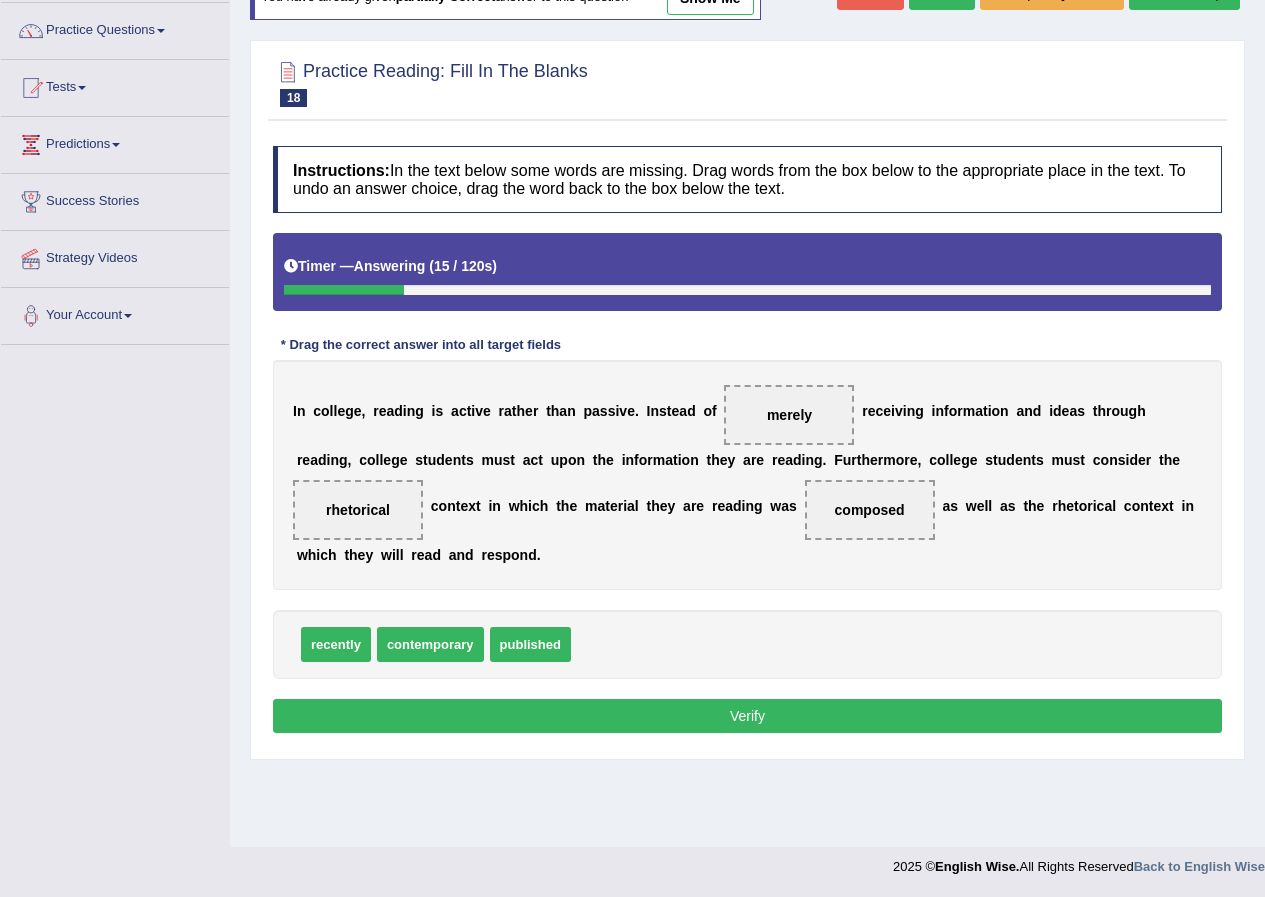 click on "Verify" at bounding box center (747, 716) 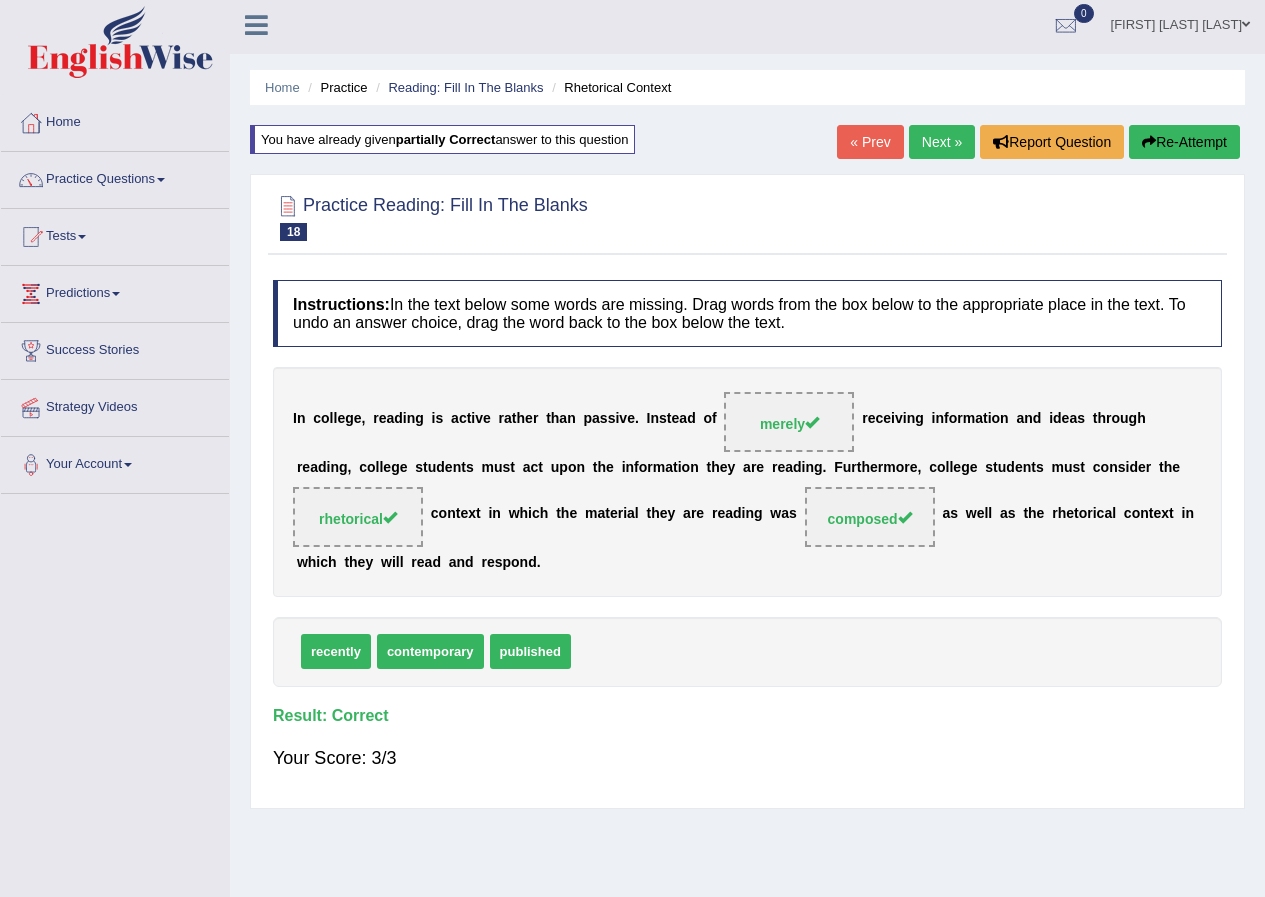 scroll, scrollTop: 0, scrollLeft: 0, axis: both 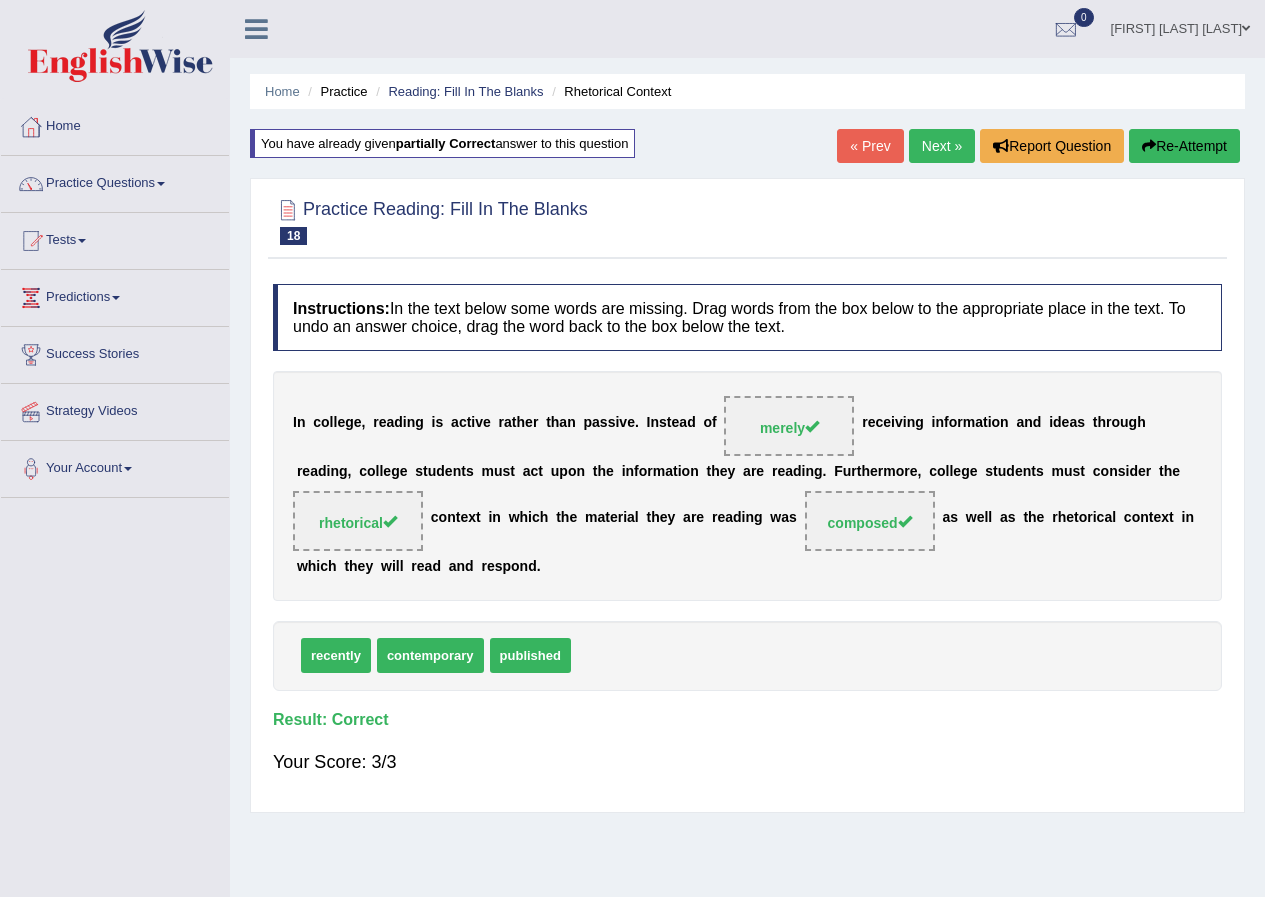 click on "Next »" at bounding box center (942, 146) 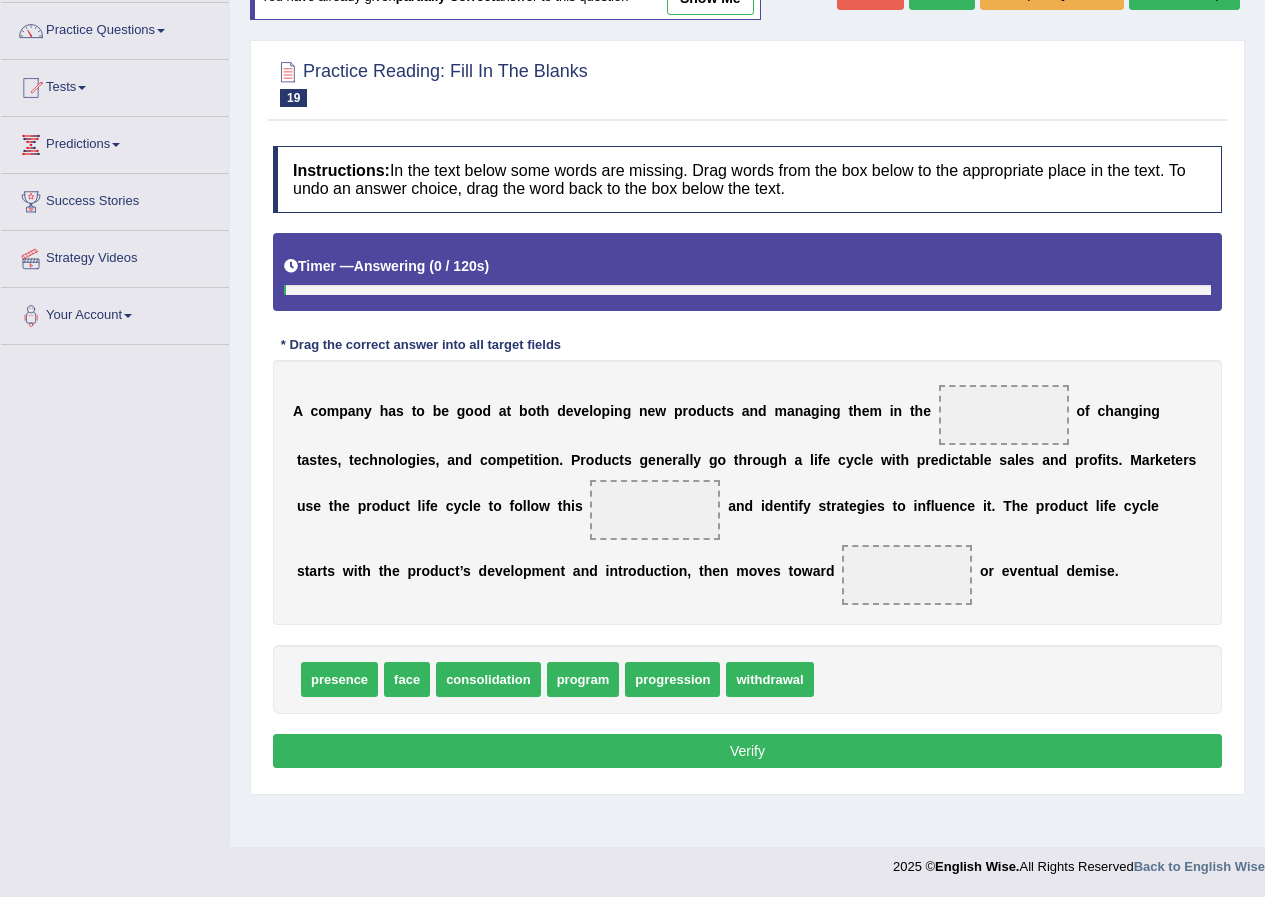 scroll, scrollTop: 153, scrollLeft: 0, axis: vertical 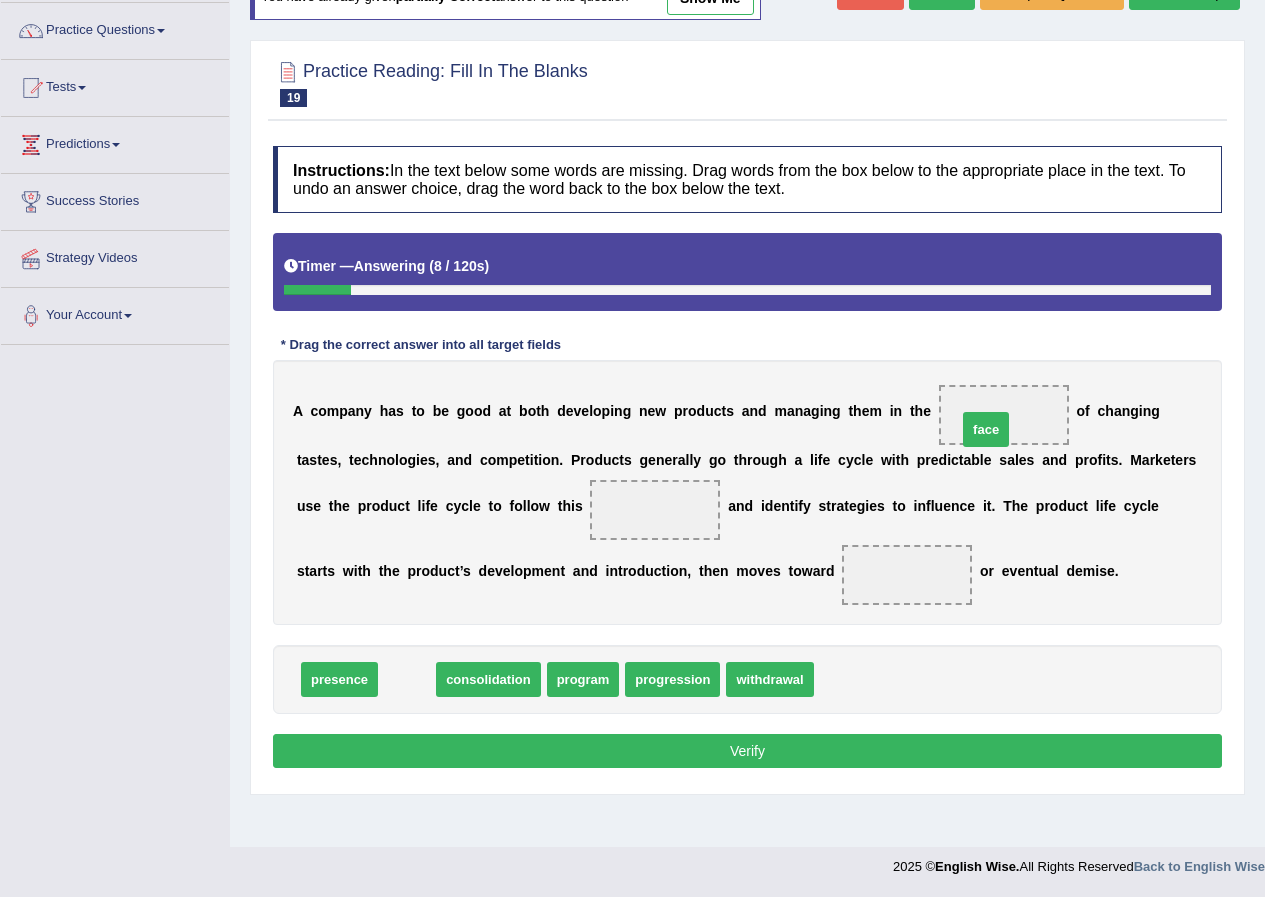 drag, startPoint x: 395, startPoint y: 682, endPoint x: 974, endPoint y: 432, distance: 630.6671 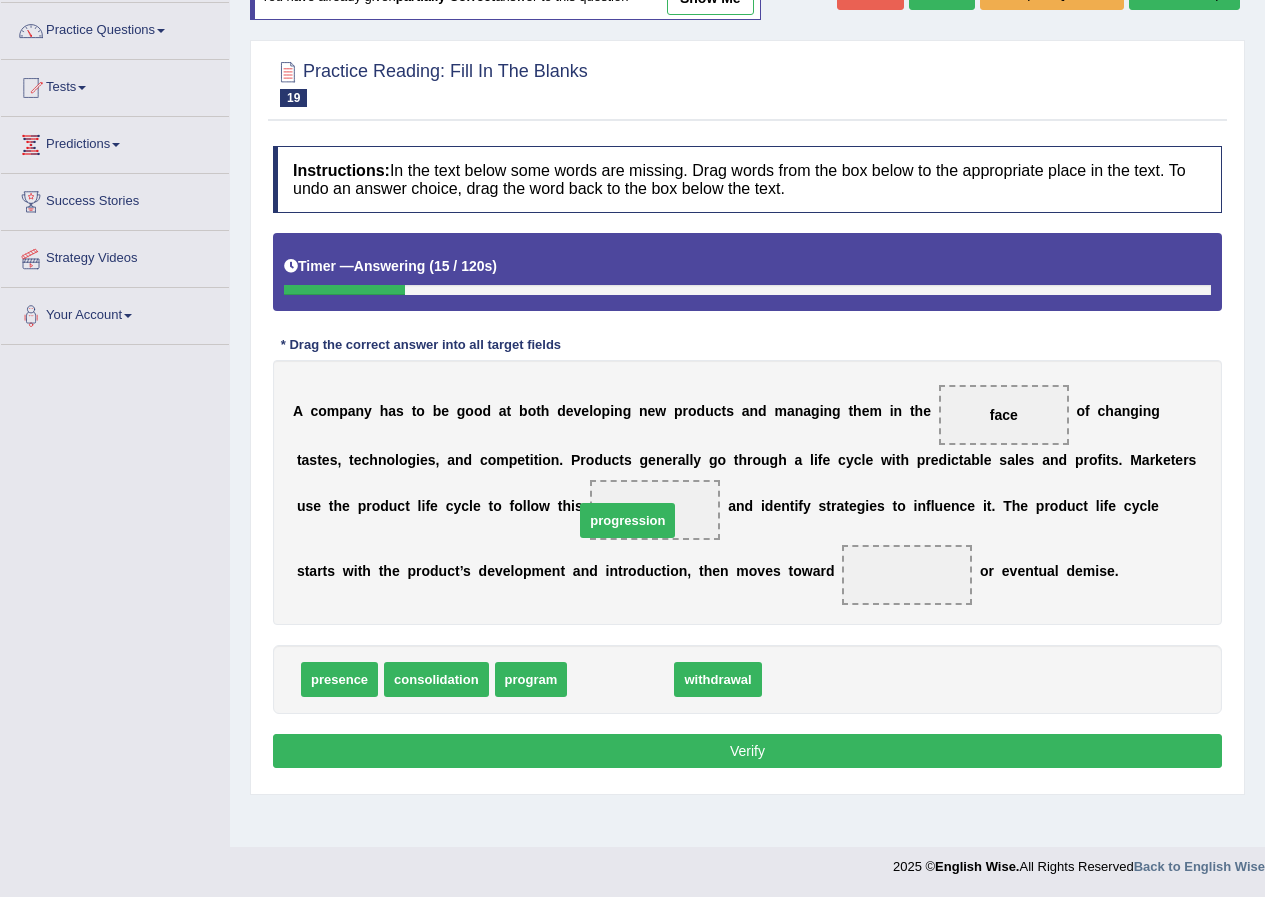 drag, startPoint x: 645, startPoint y: 690, endPoint x: 652, endPoint y: 531, distance: 159.154 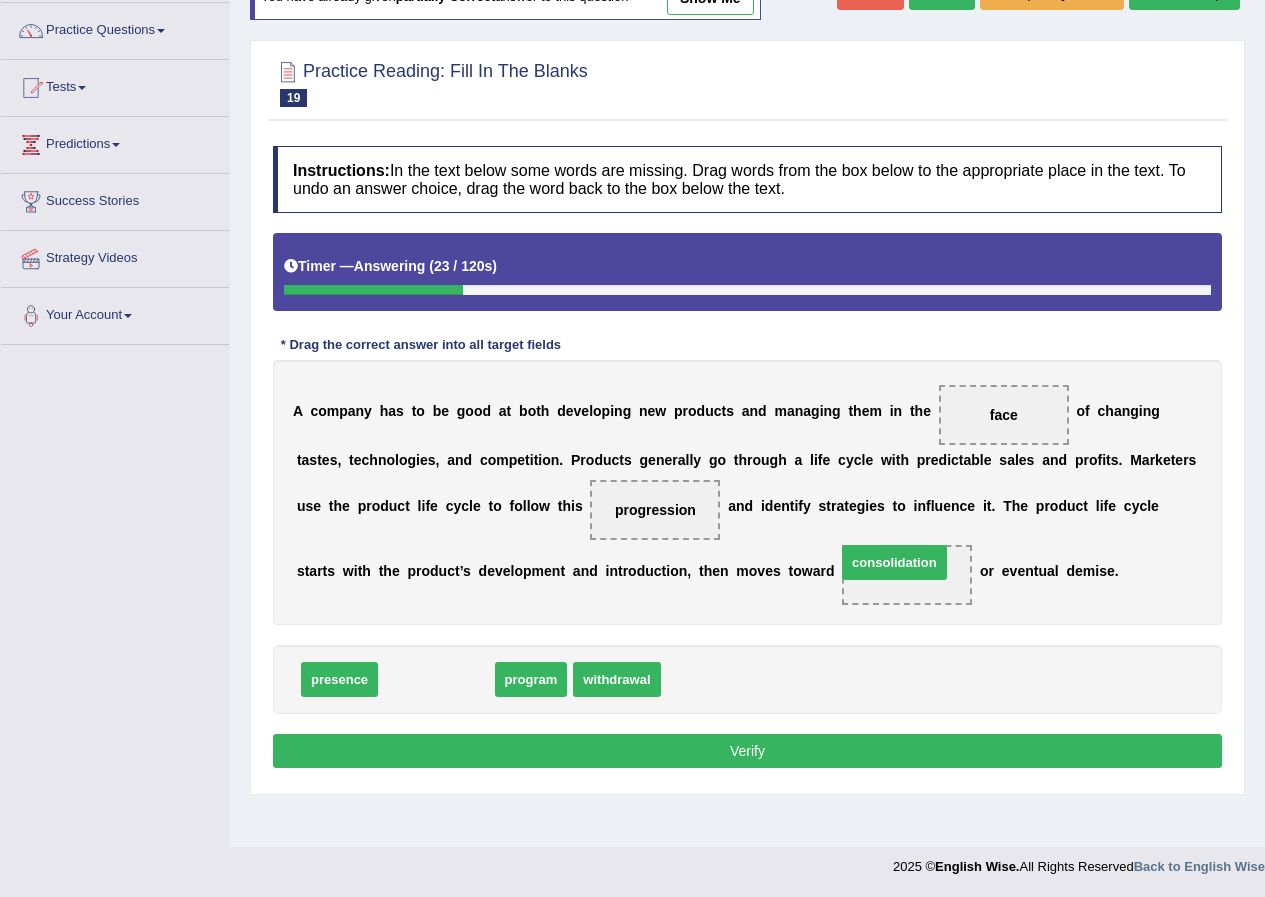 drag, startPoint x: 468, startPoint y: 680, endPoint x: 926, endPoint y: 563, distance: 472.70816 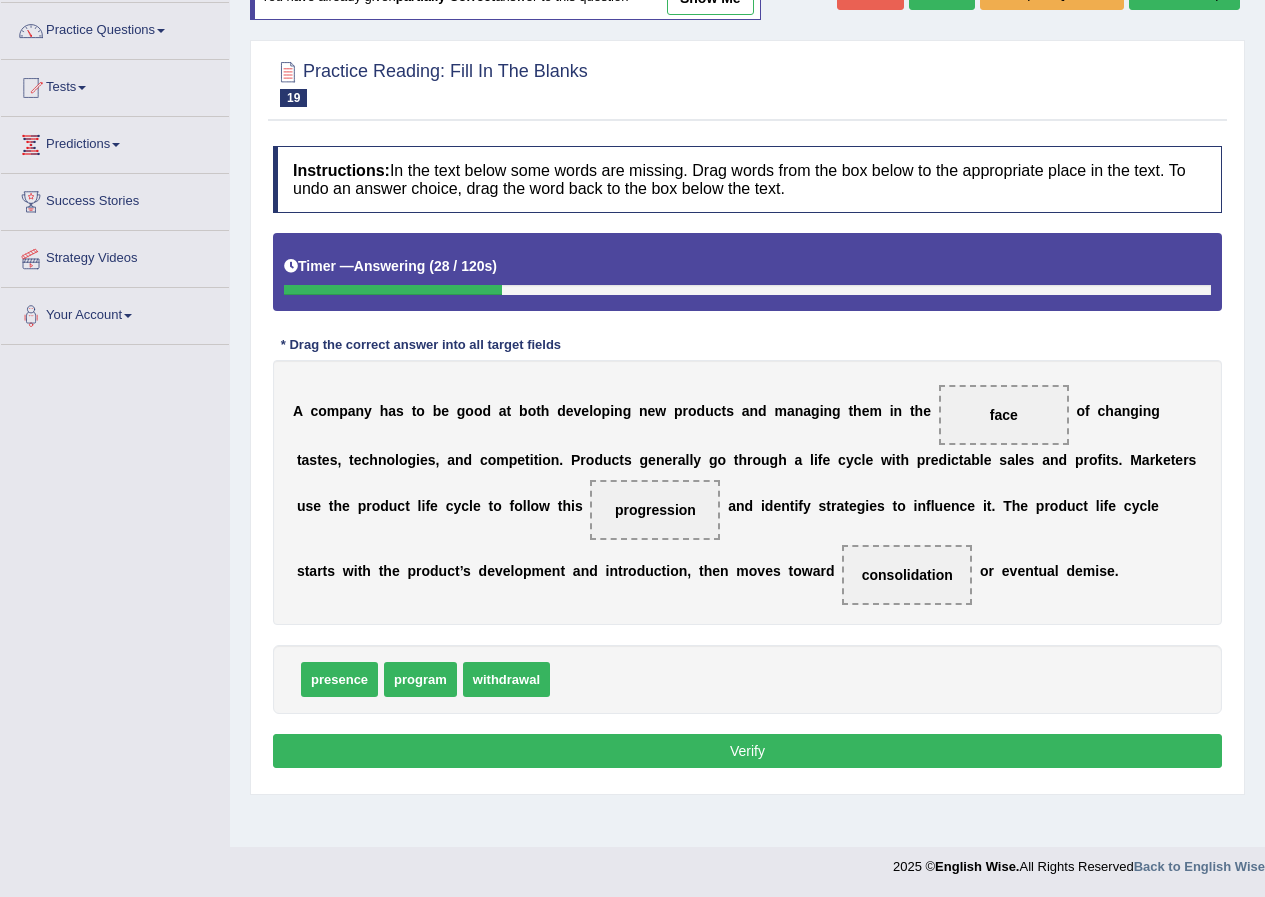 click on "Verify" at bounding box center (747, 751) 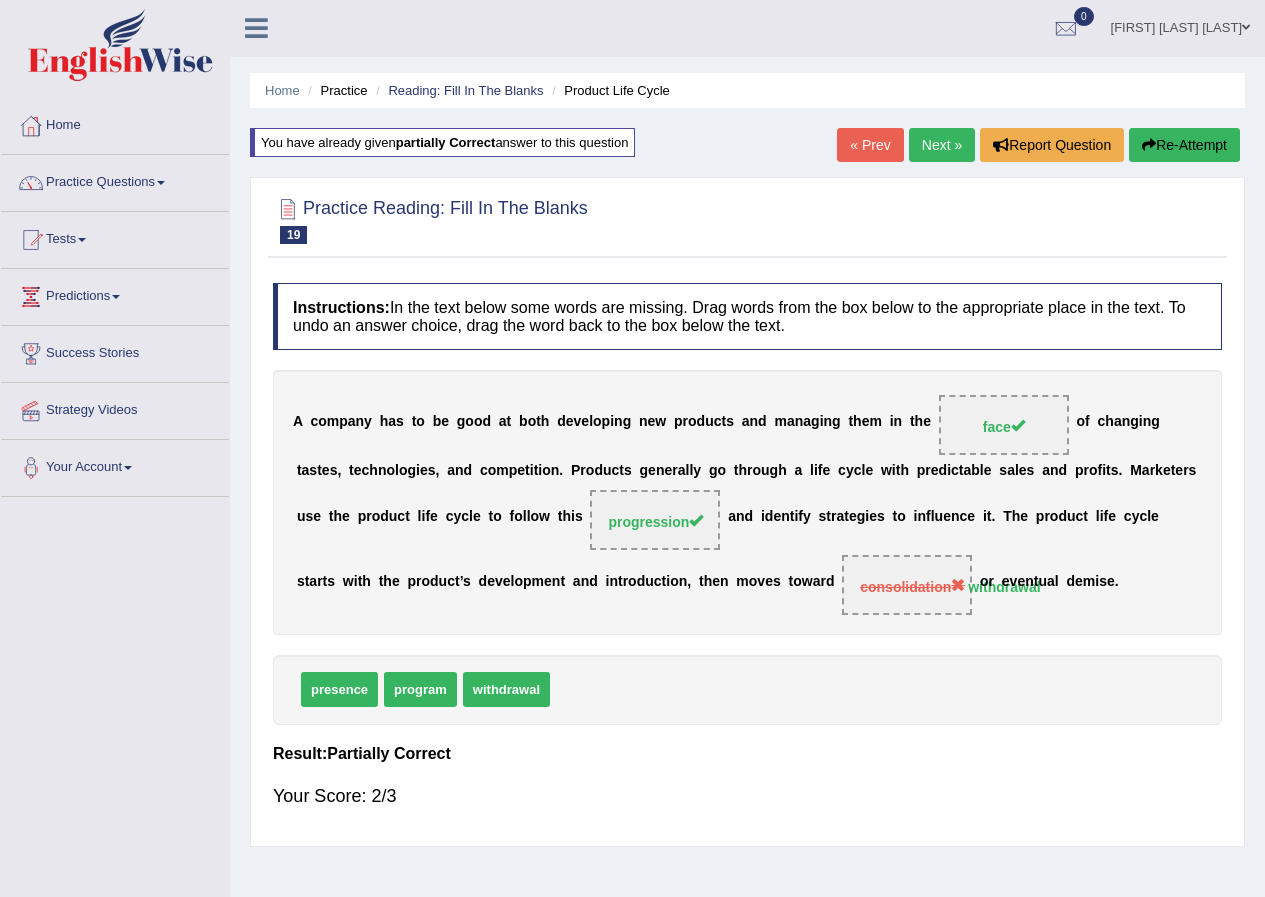 scroll, scrollTop: 0, scrollLeft: 0, axis: both 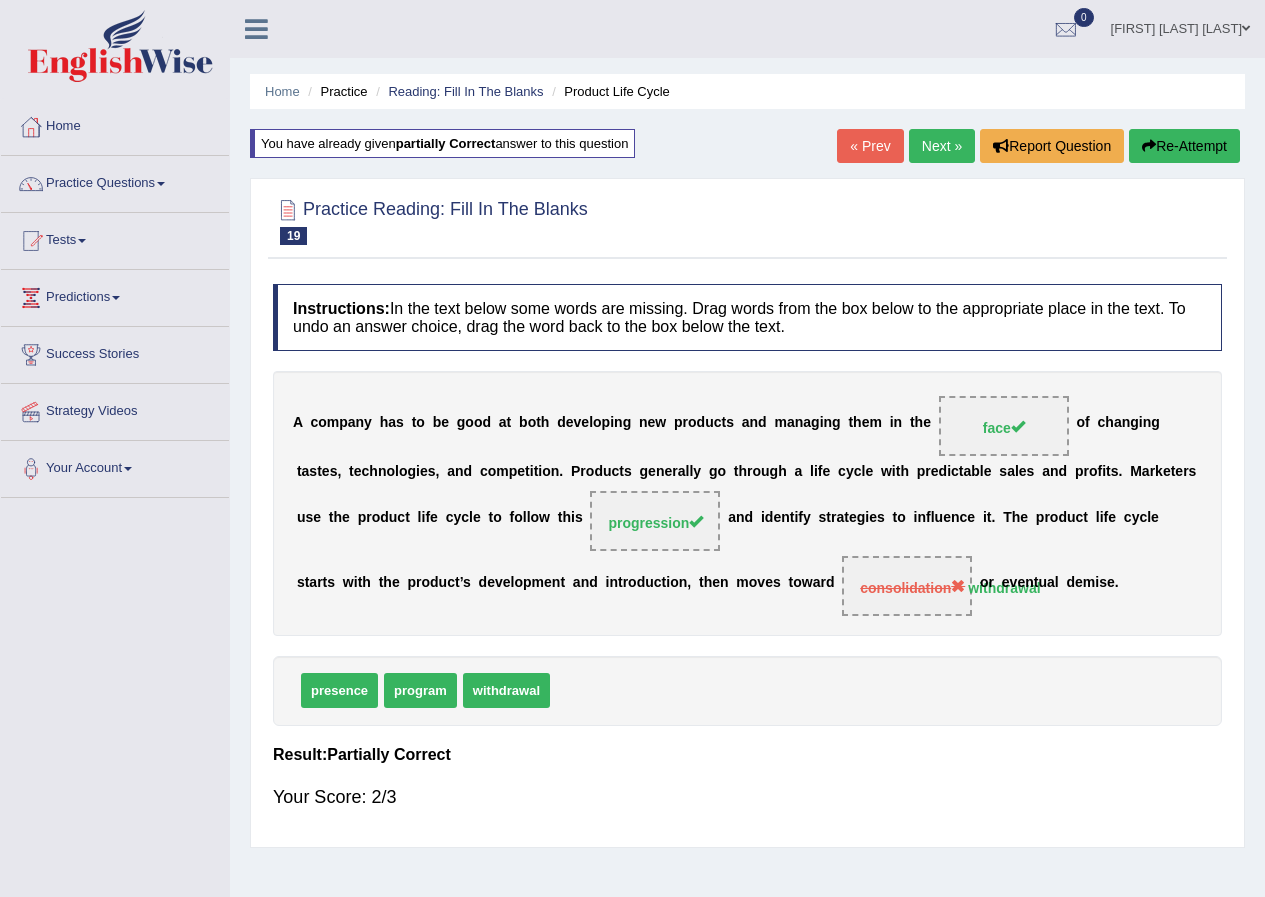 click on "Next »" at bounding box center (942, 146) 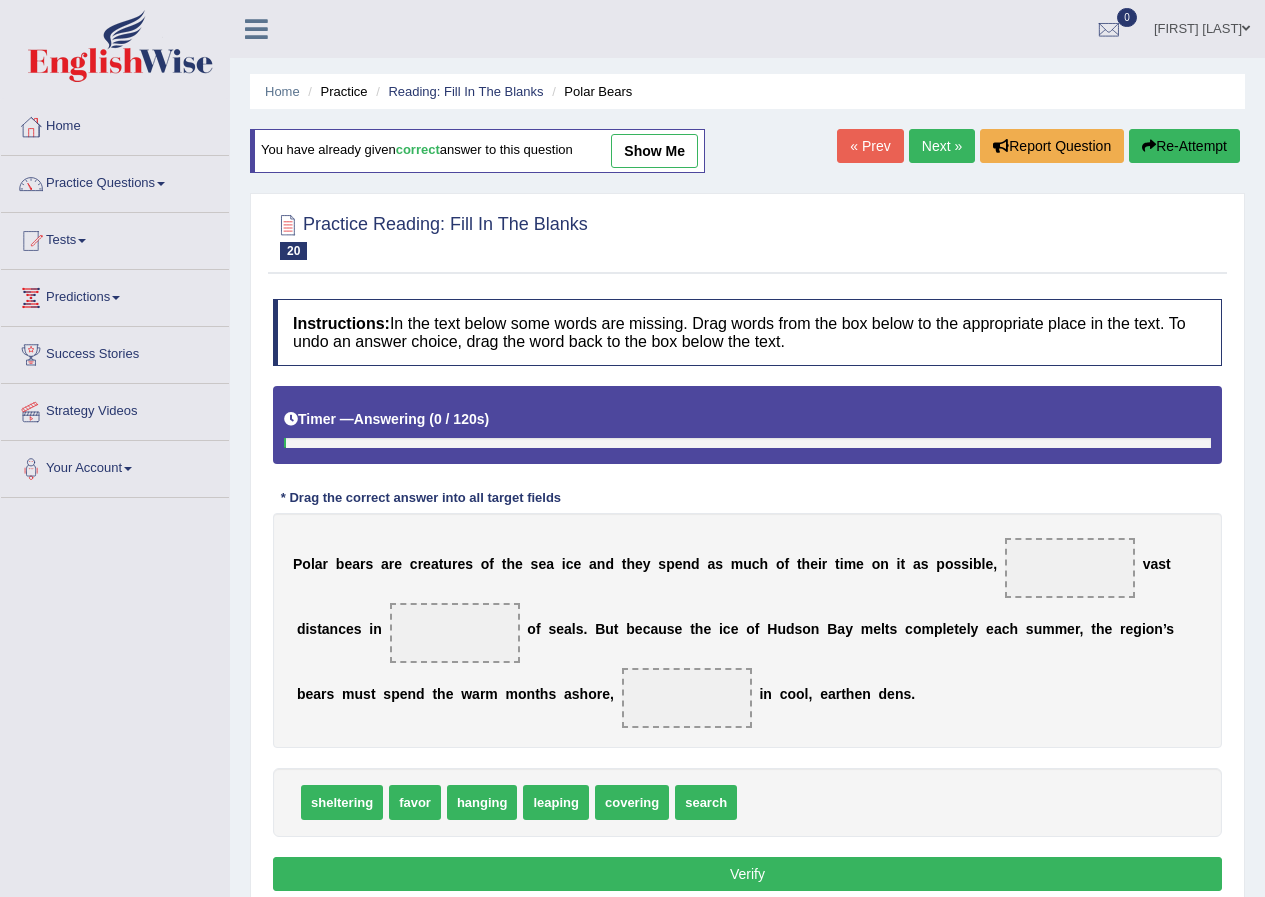 scroll, scrollTop: 0, scrollLeft: 0, axis: both 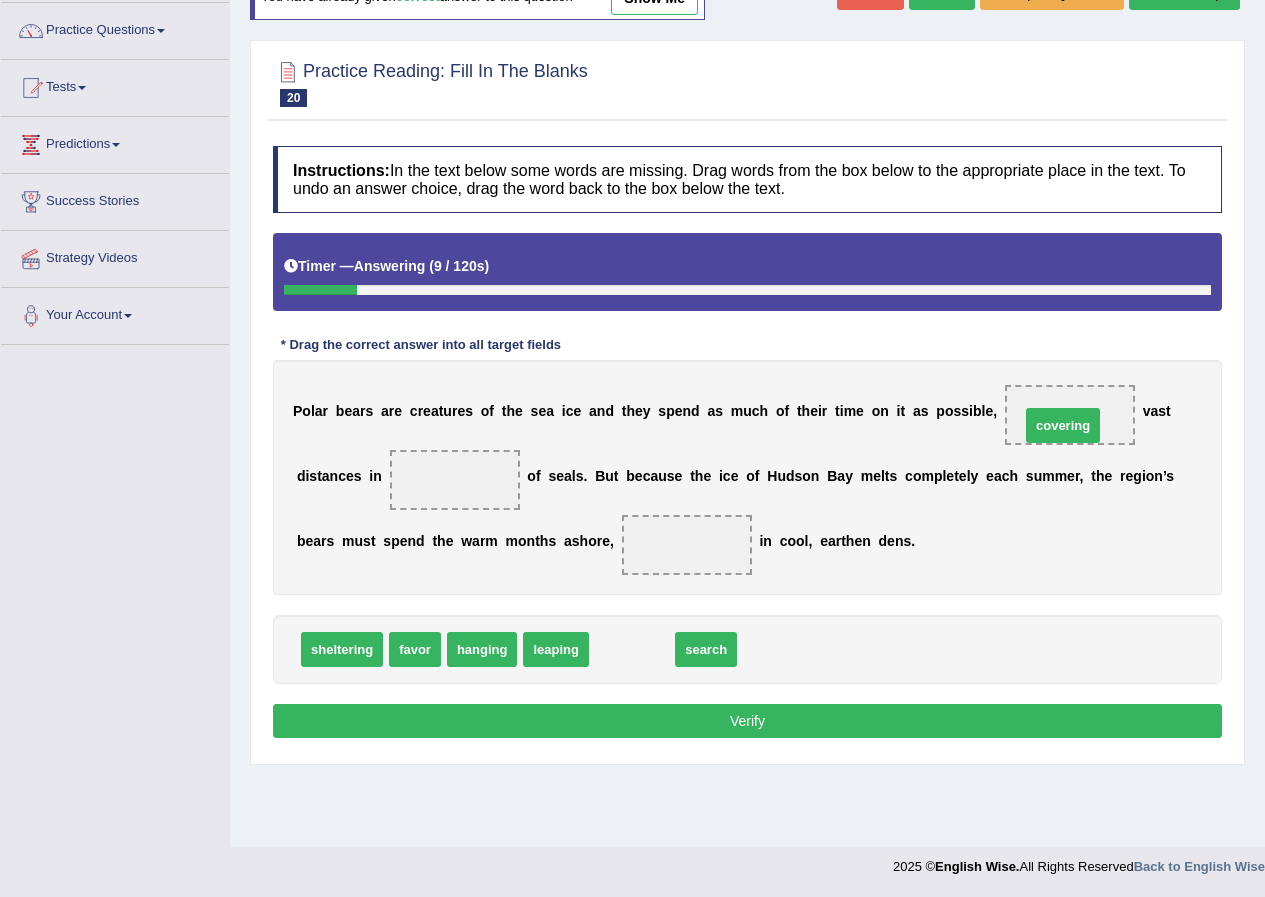 drag, startPoint x: 653, startPoint y: 653, endPoint x: 1084, endPoint y: 429, distance: 485.73346 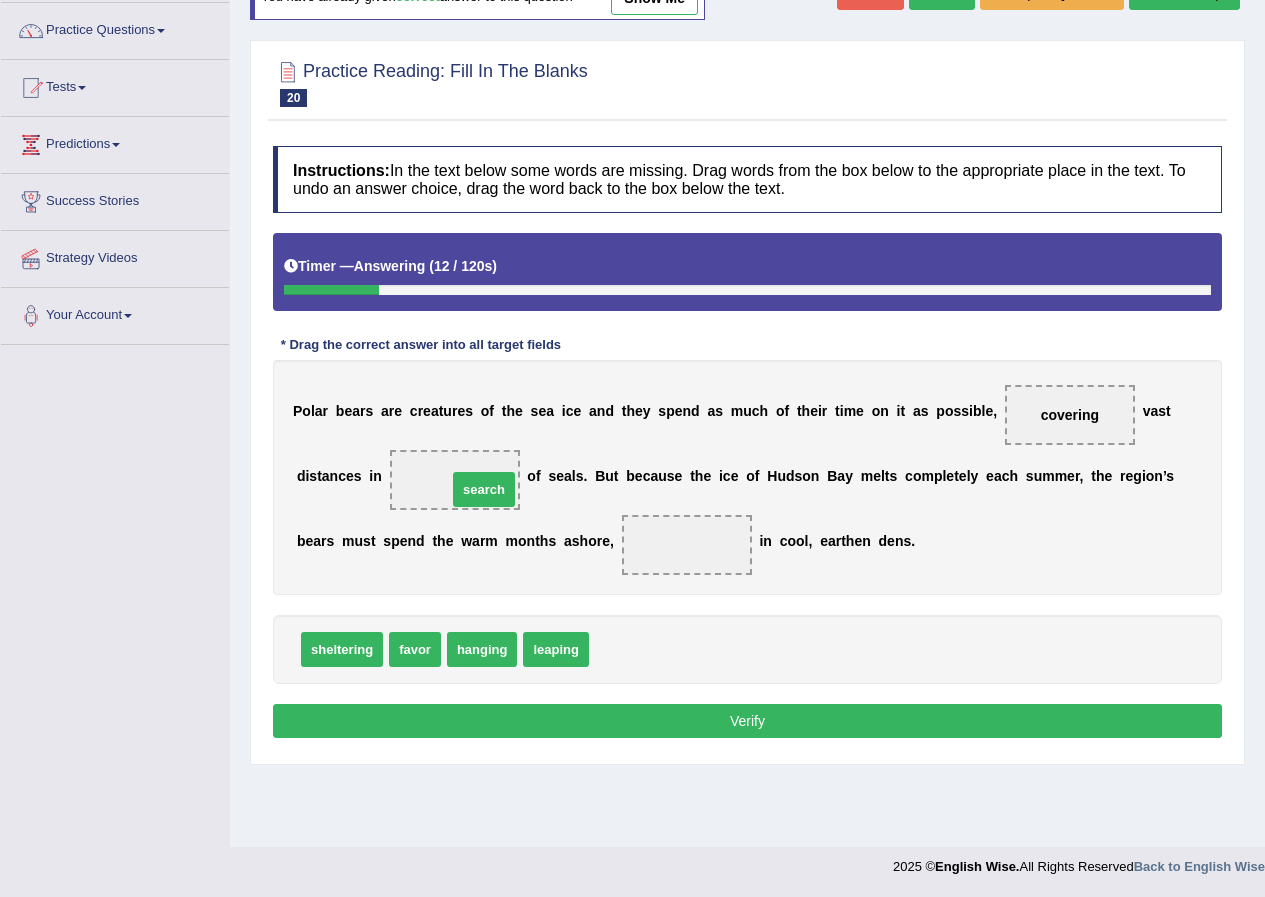 drag, startPoint x: 635, startPoint y: 655, endPoint x: 492, endPoint y: 495, distance: 214.5903 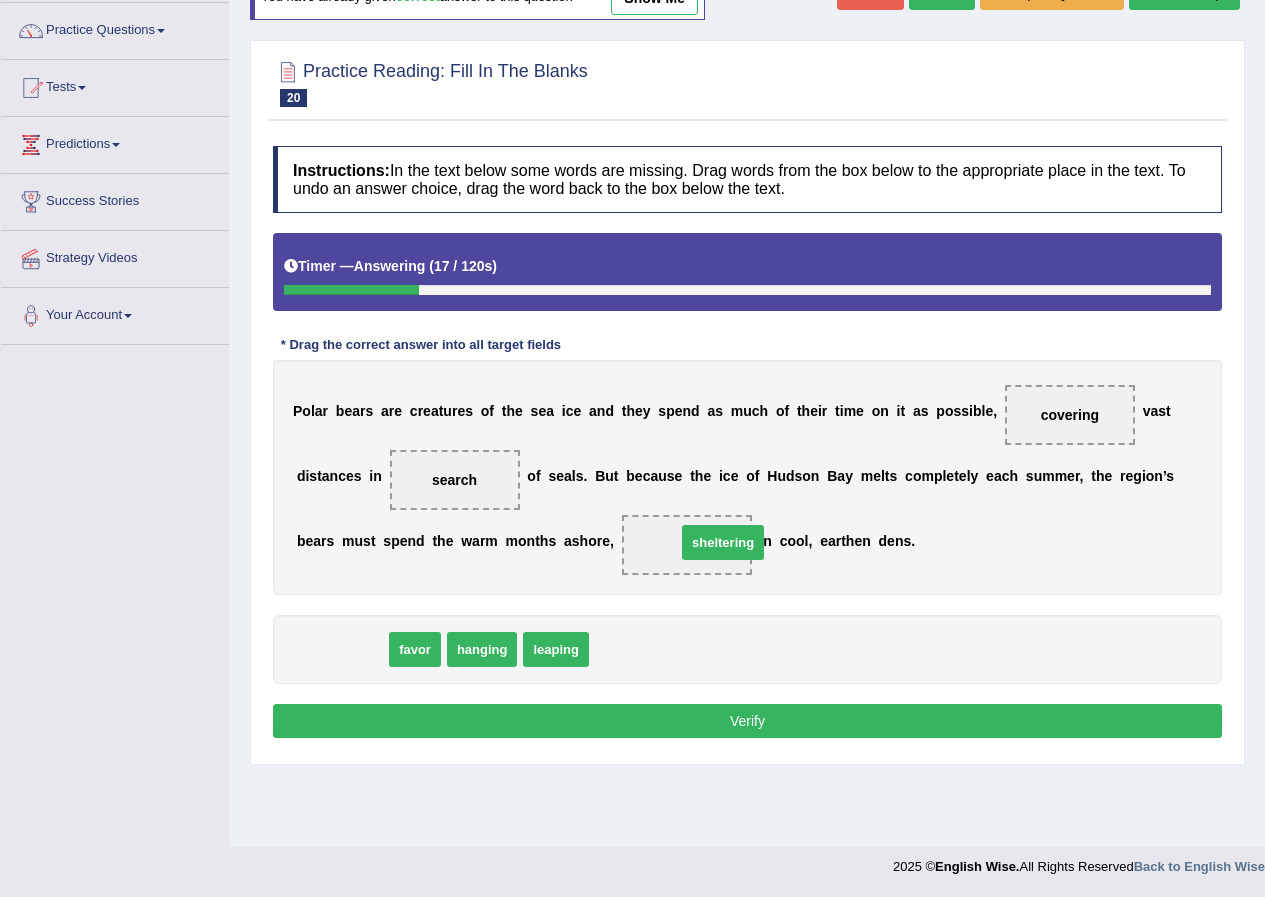 drag, startPoint x: 344, startPoint y: 649, endPoint x: 718, endPoint y: 547, distance: 387.65964 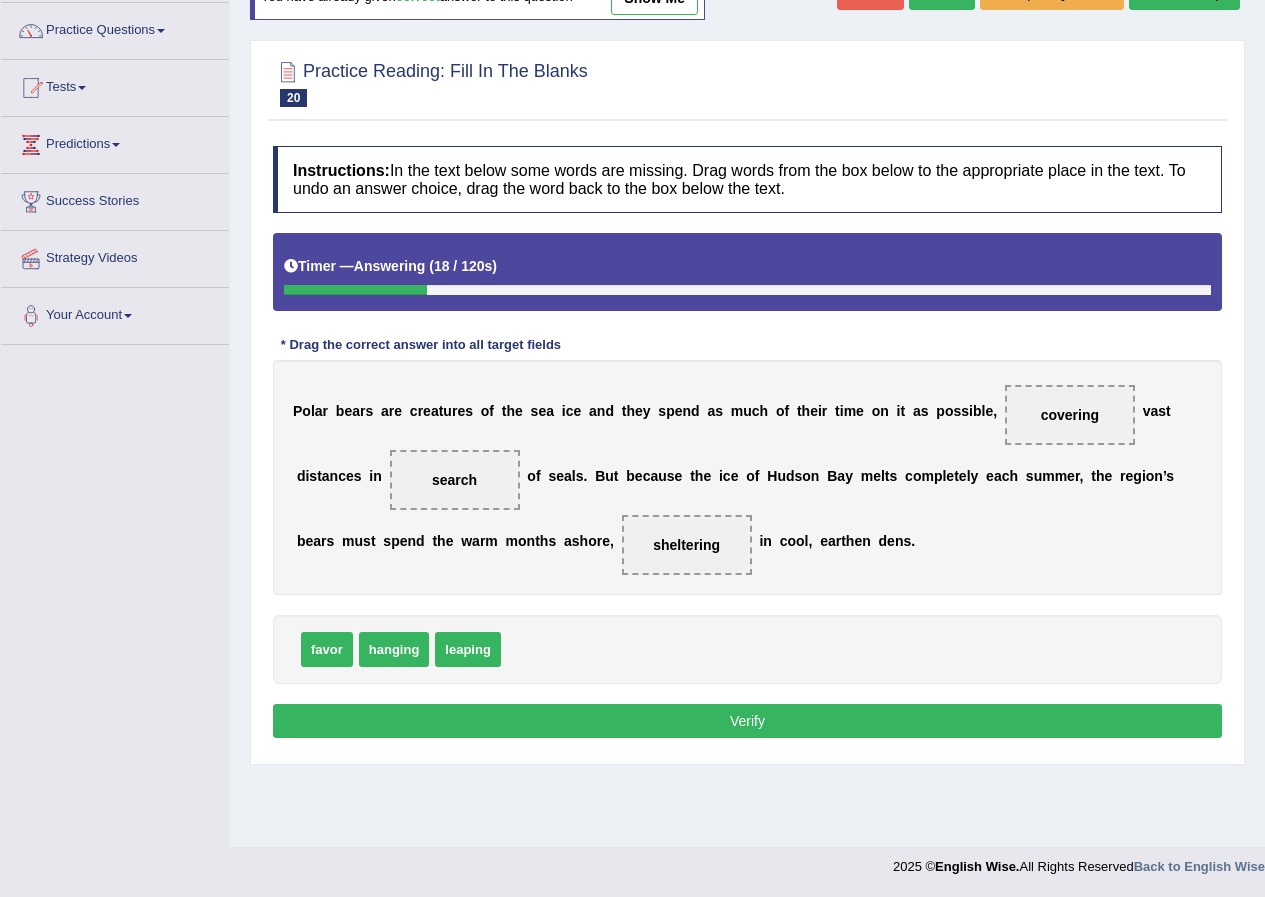 click on "Verify" at bounding box center (747, 721) 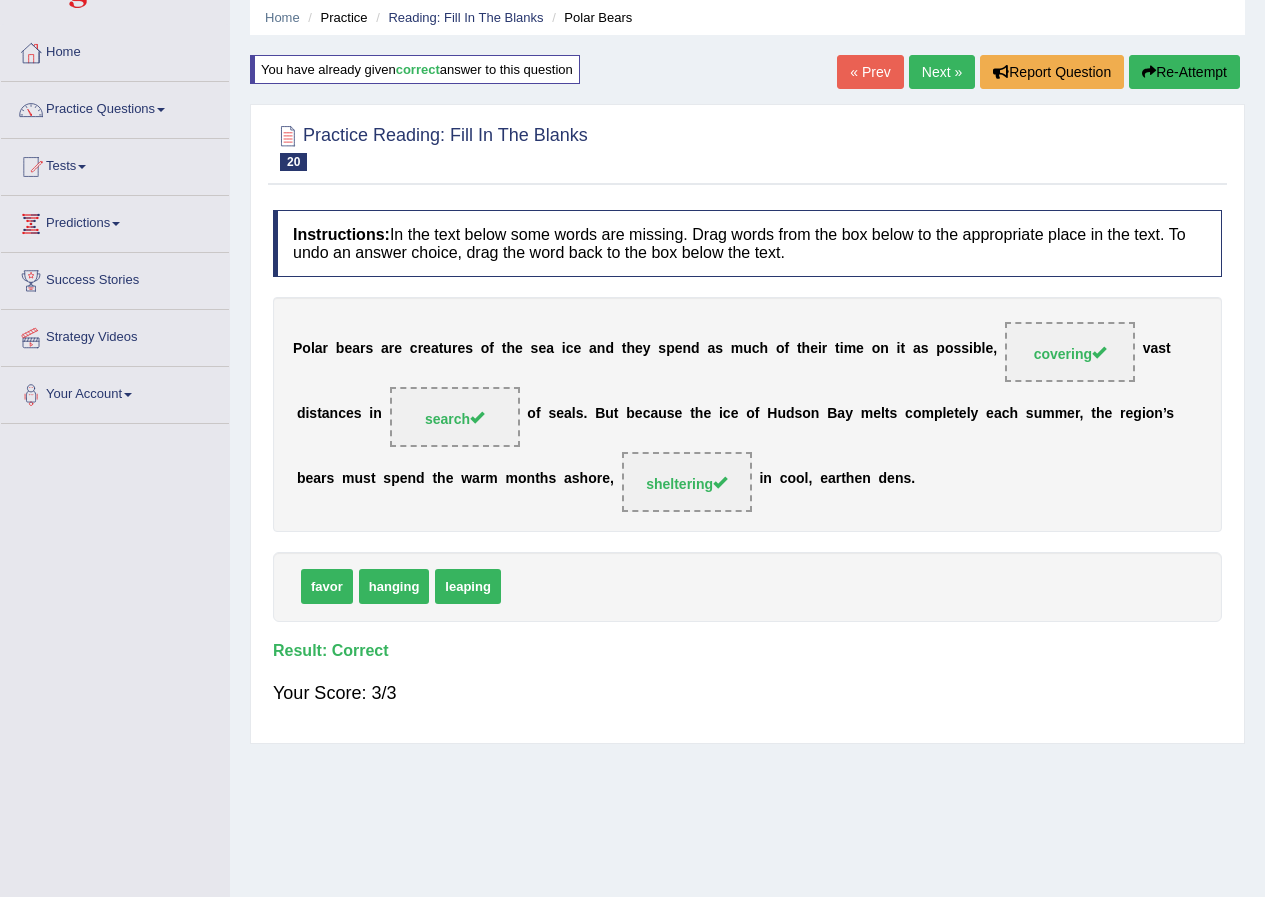 scroll, scrollTop: 0, scrollLeft: 0, axis: both 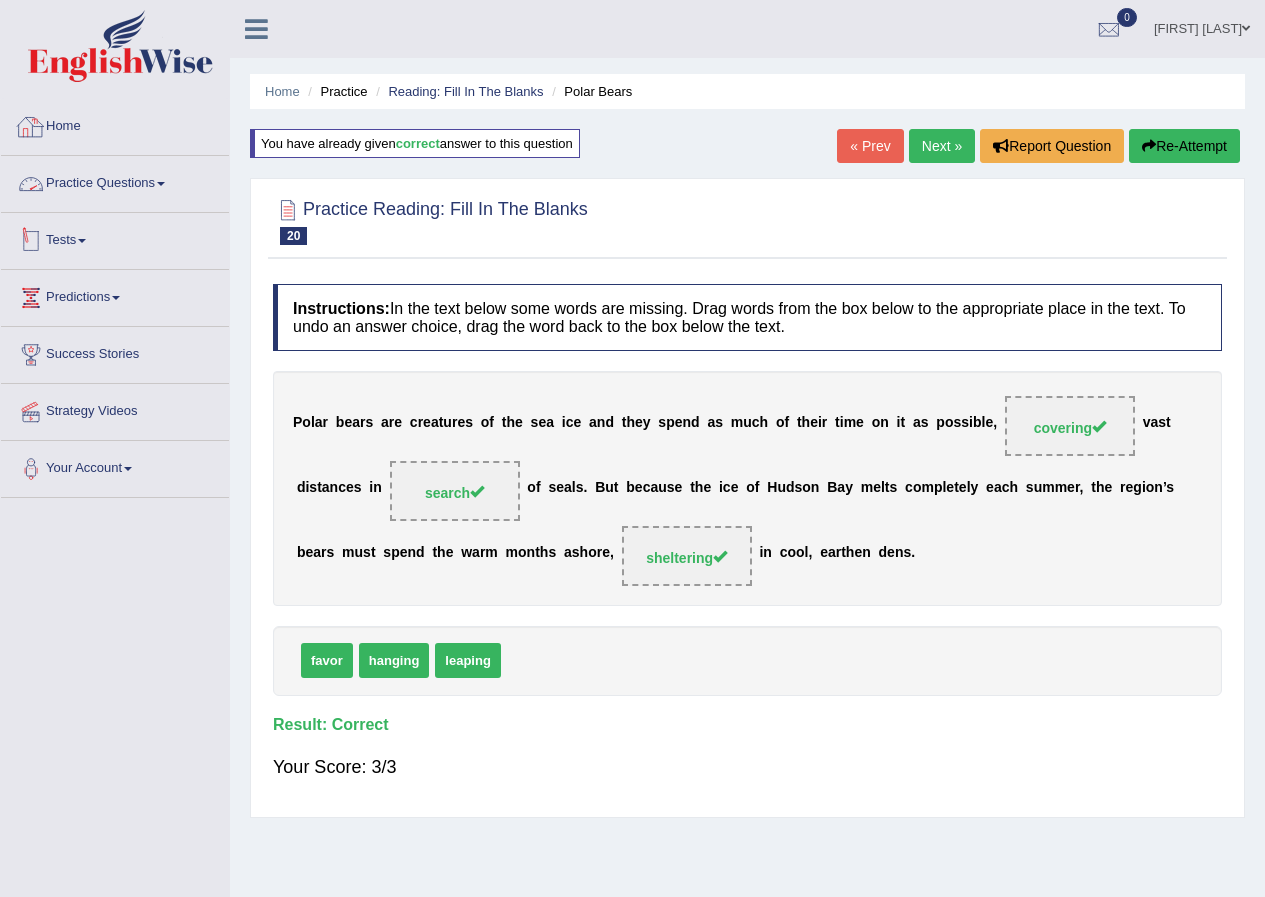 click on "Practice Questions" at bounding box center [115, 181] 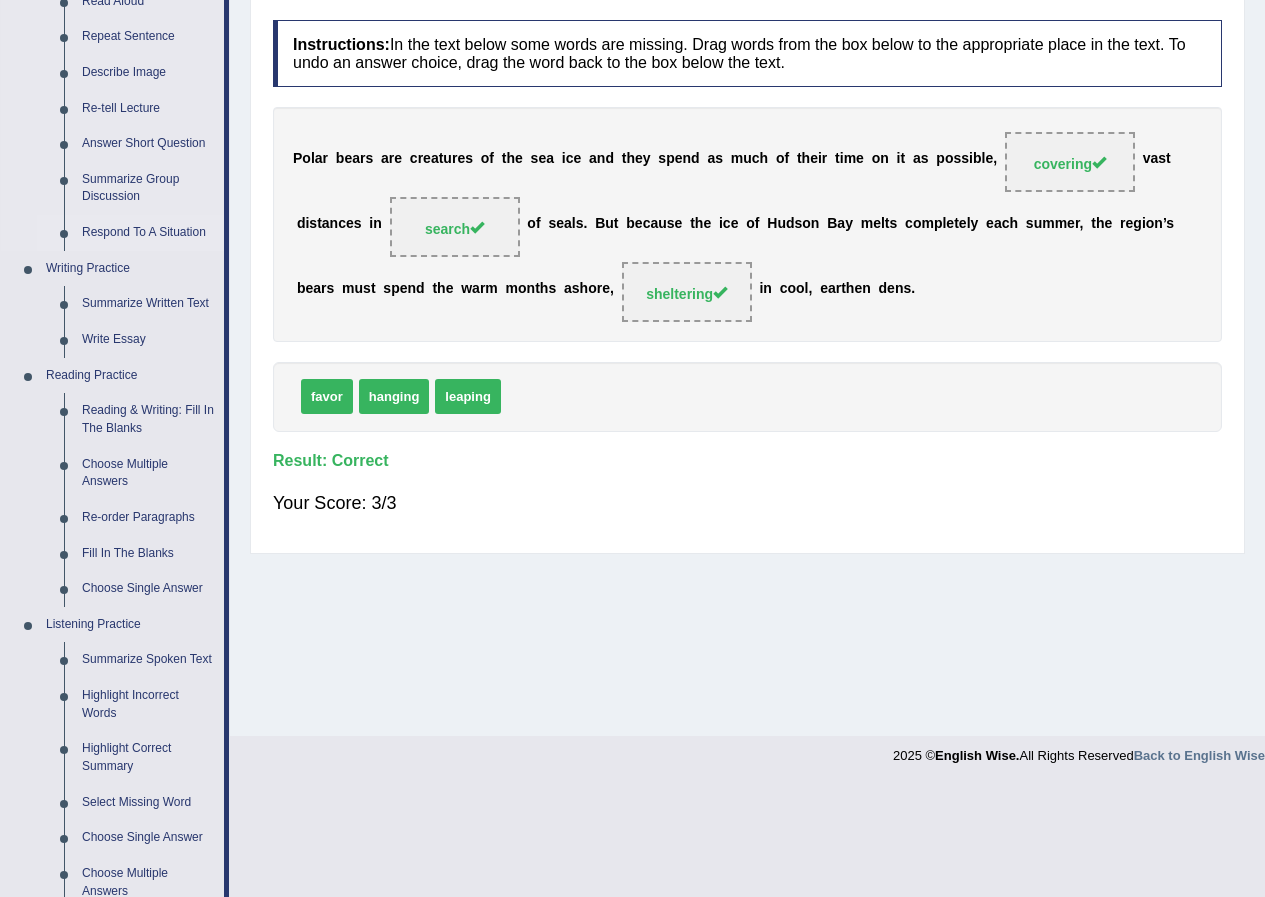 scroll, scrollTop: 300, scrollLeft: 0, axis: vertical 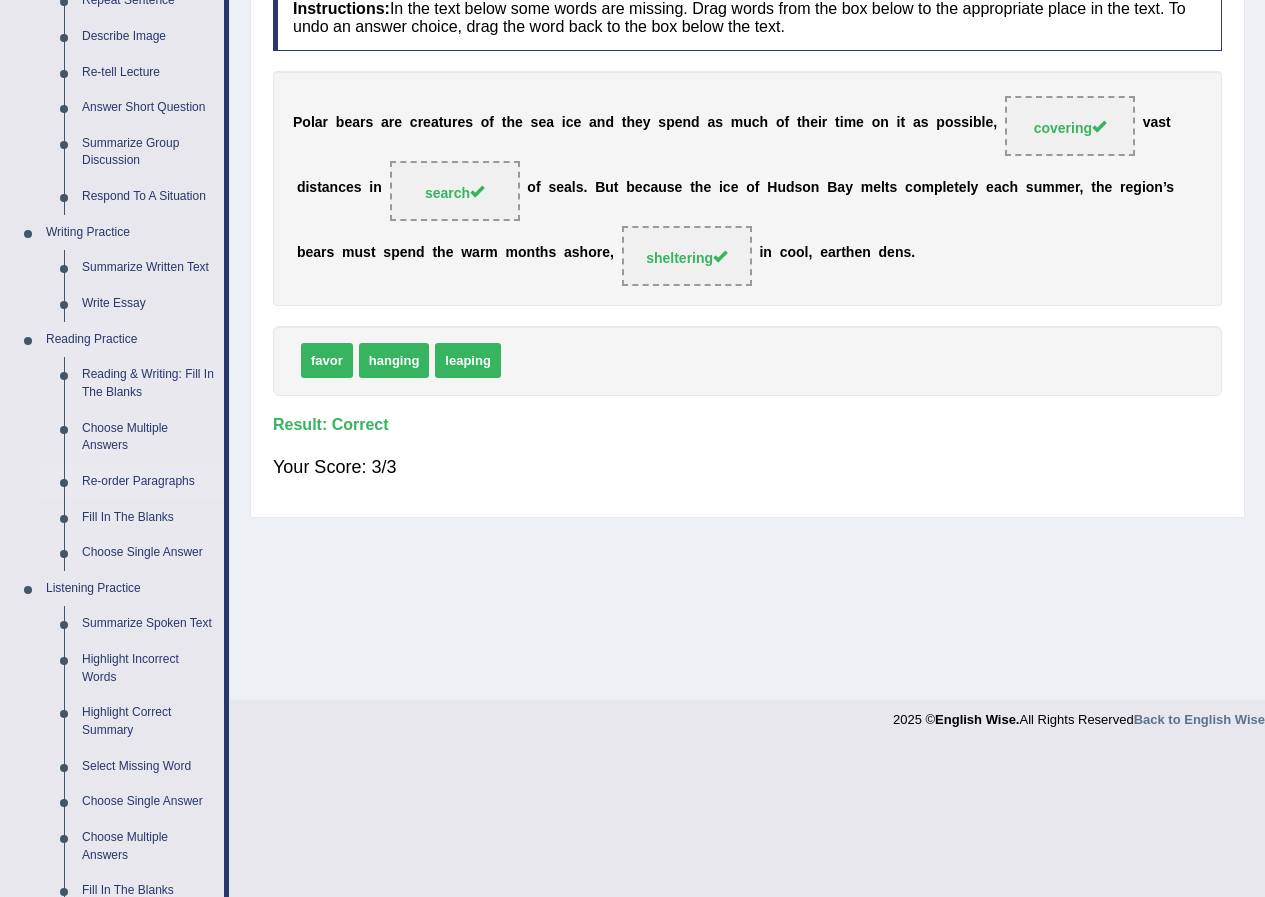 click on "Re-order Paragraphs" at bounding box center (148, 482) 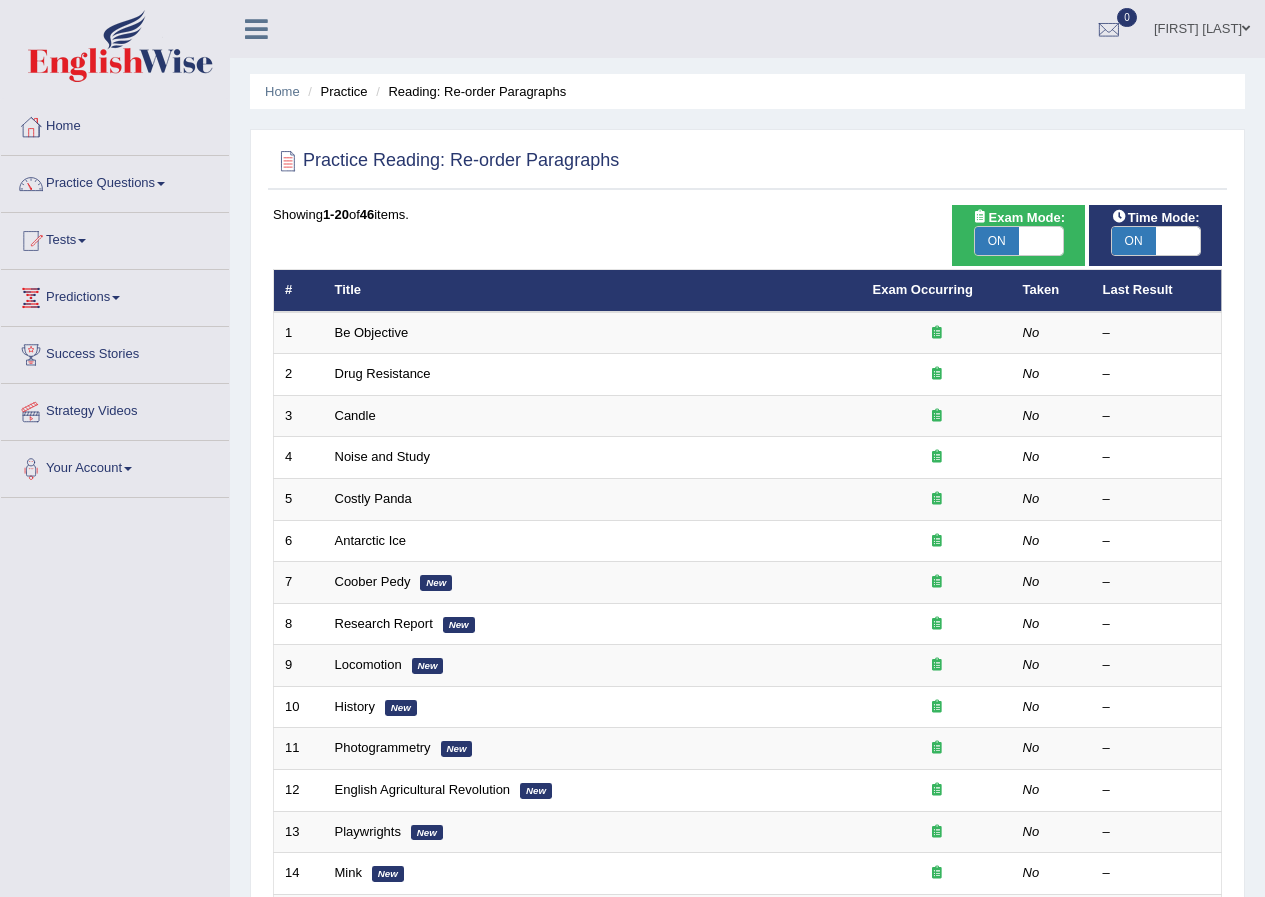 scroll, scrollTop: 0, scrollLeft: 0, axis: both 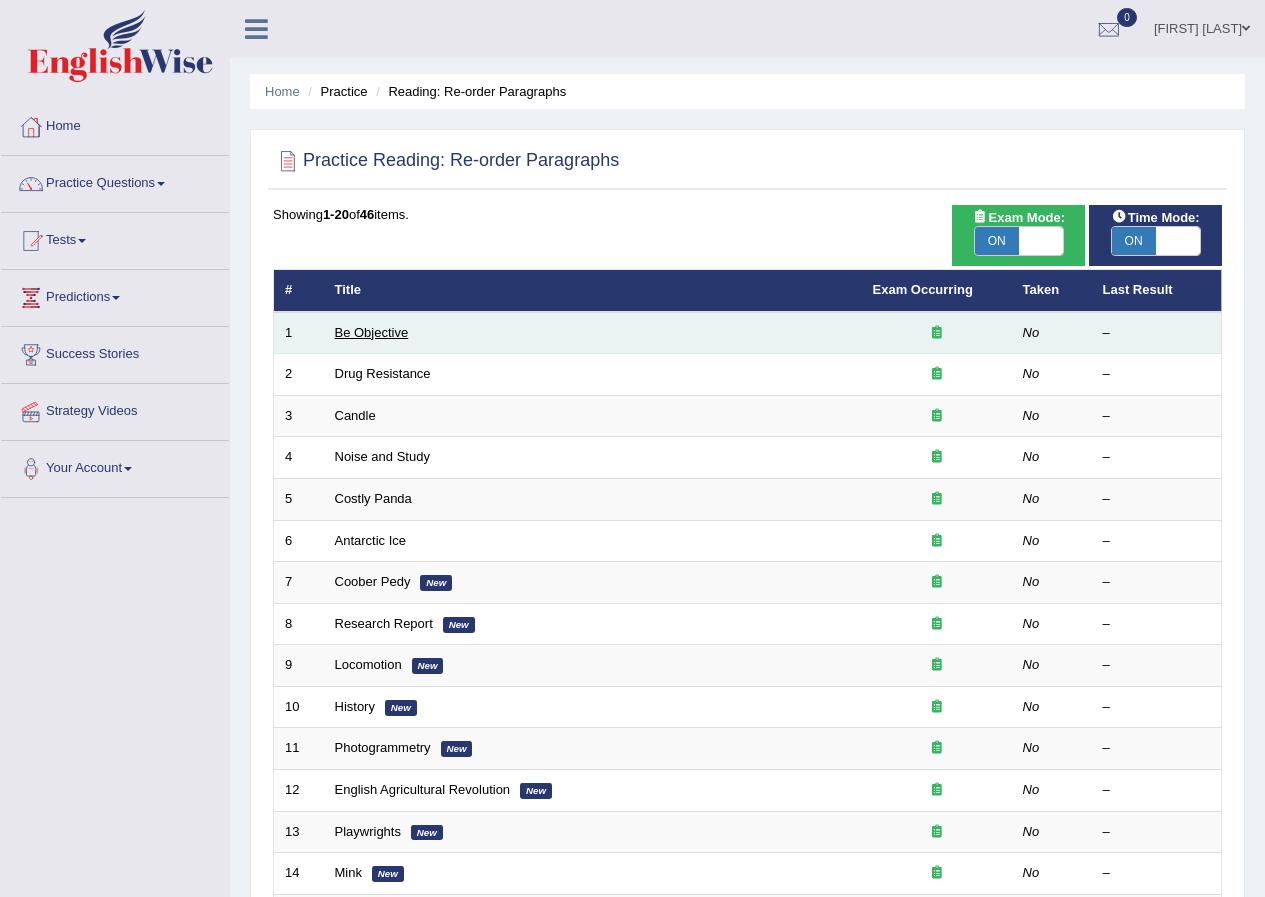 click on "Be Objective" at bounding box center [372, 332] 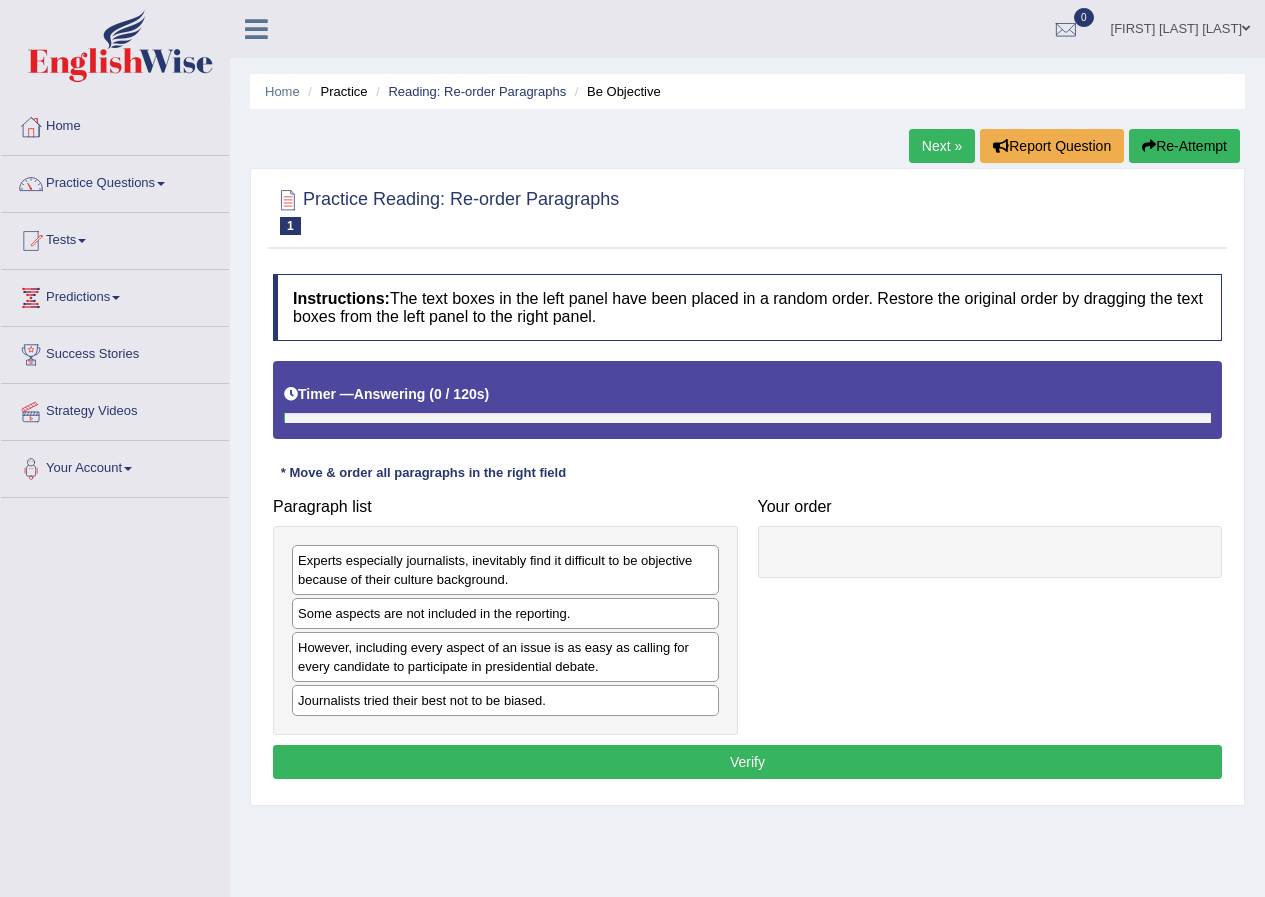 scroll, scrollTop: 0, scrollLeft: 0, axis: both 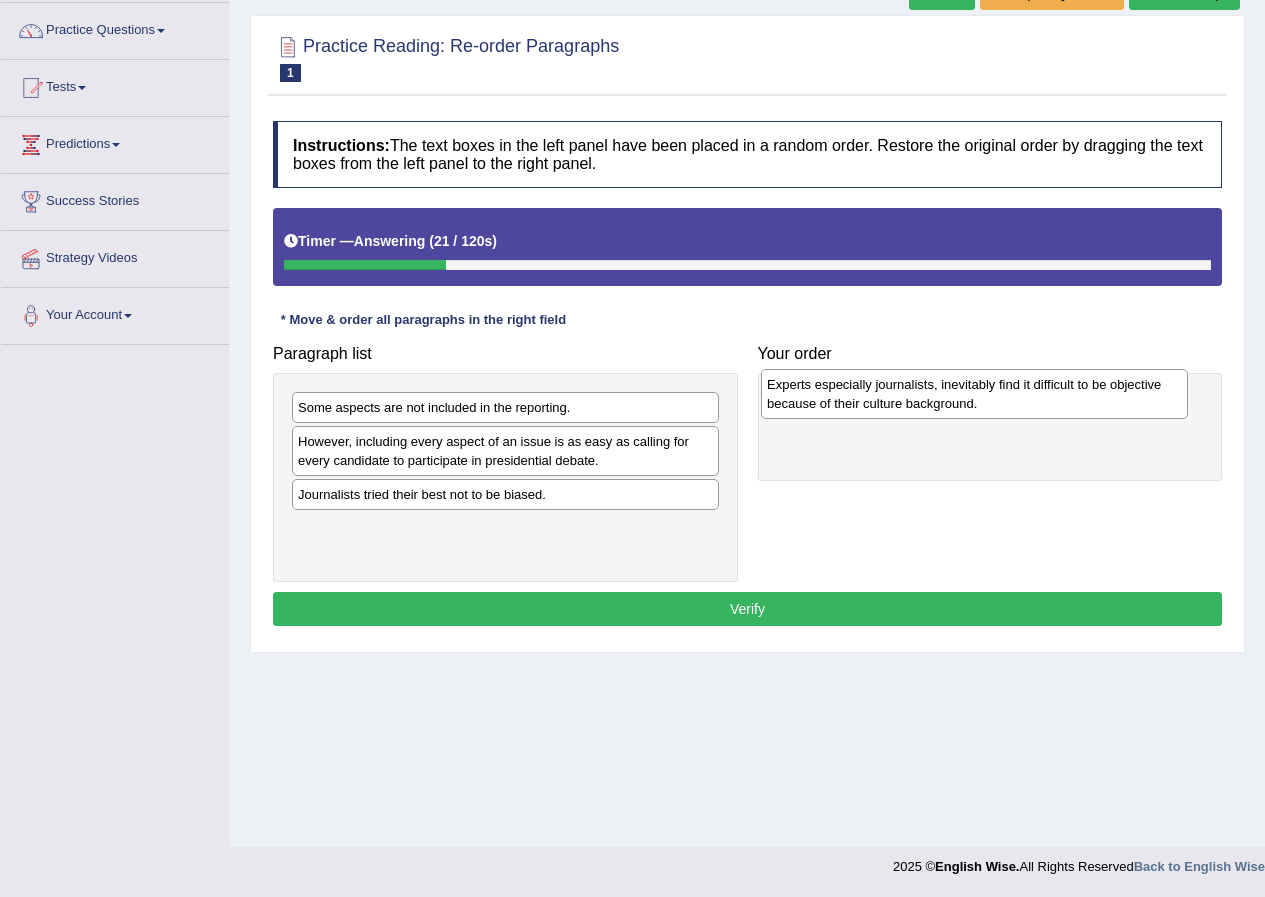 drag, startPoint x: 352, startPoint y: 417, endPoint x: 821, endPoint y: 394, distance: 469.56363 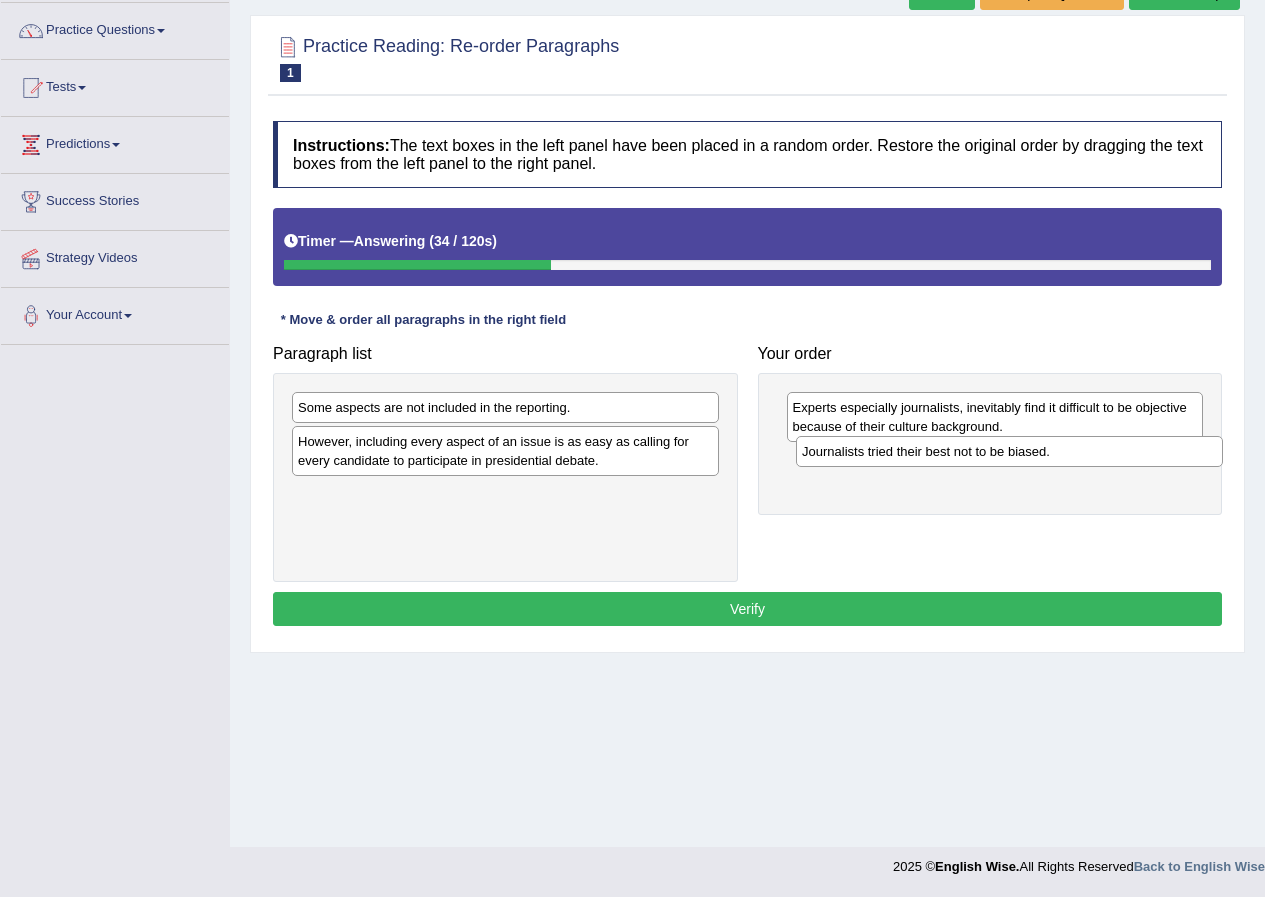 drag, startPoint x: 415, startPoint y: 498, endPoint x: 919, endPoint y: 455, distance: 505.831 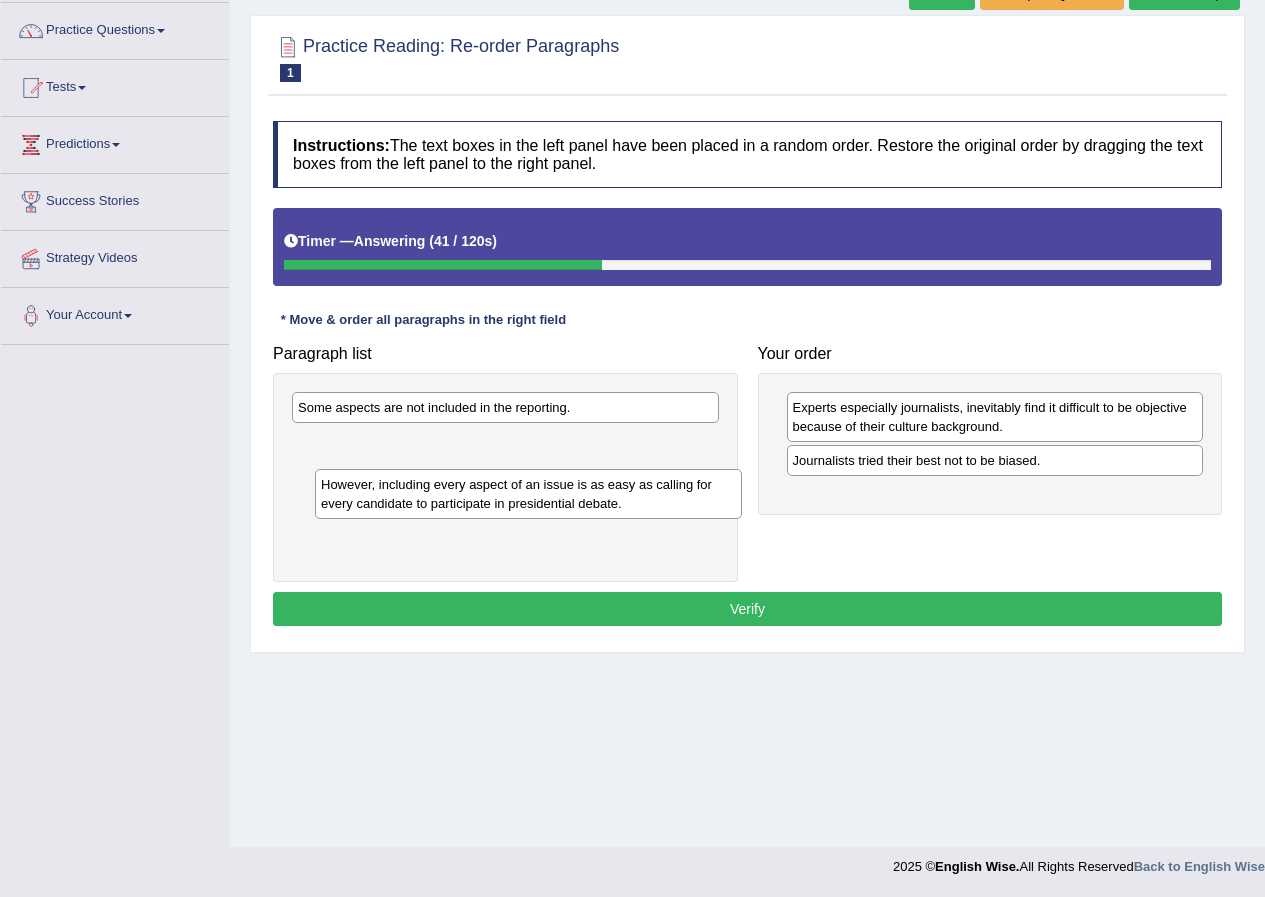 drag, startPoint x: 393, startPoint y: 453, endPoint x: 379, endPoint y: 481, distance: 31.304953 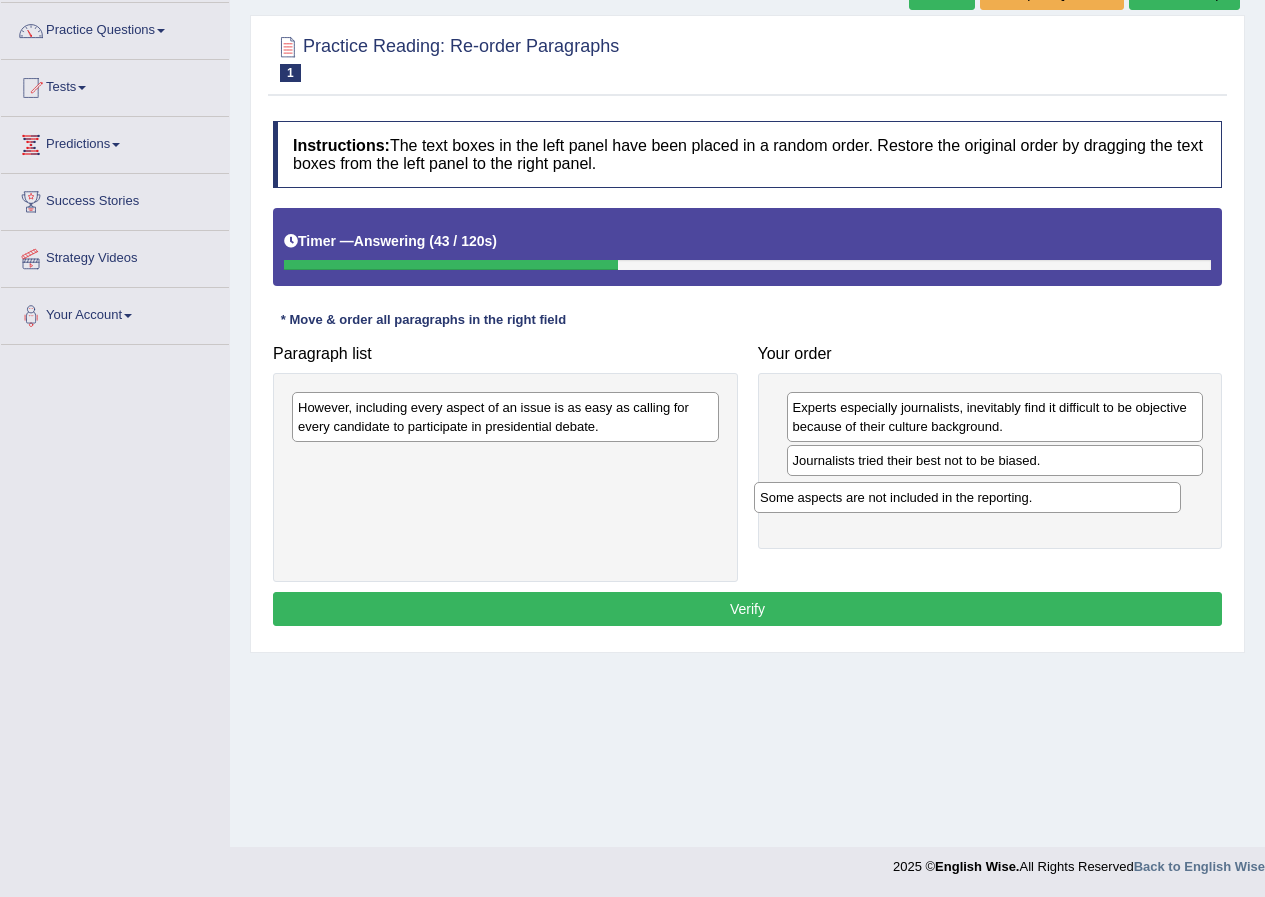 drag, startPoint x: 403, startPoint y: 411, endPoint x: 868, endPoint y: 490, distance: 471.66302 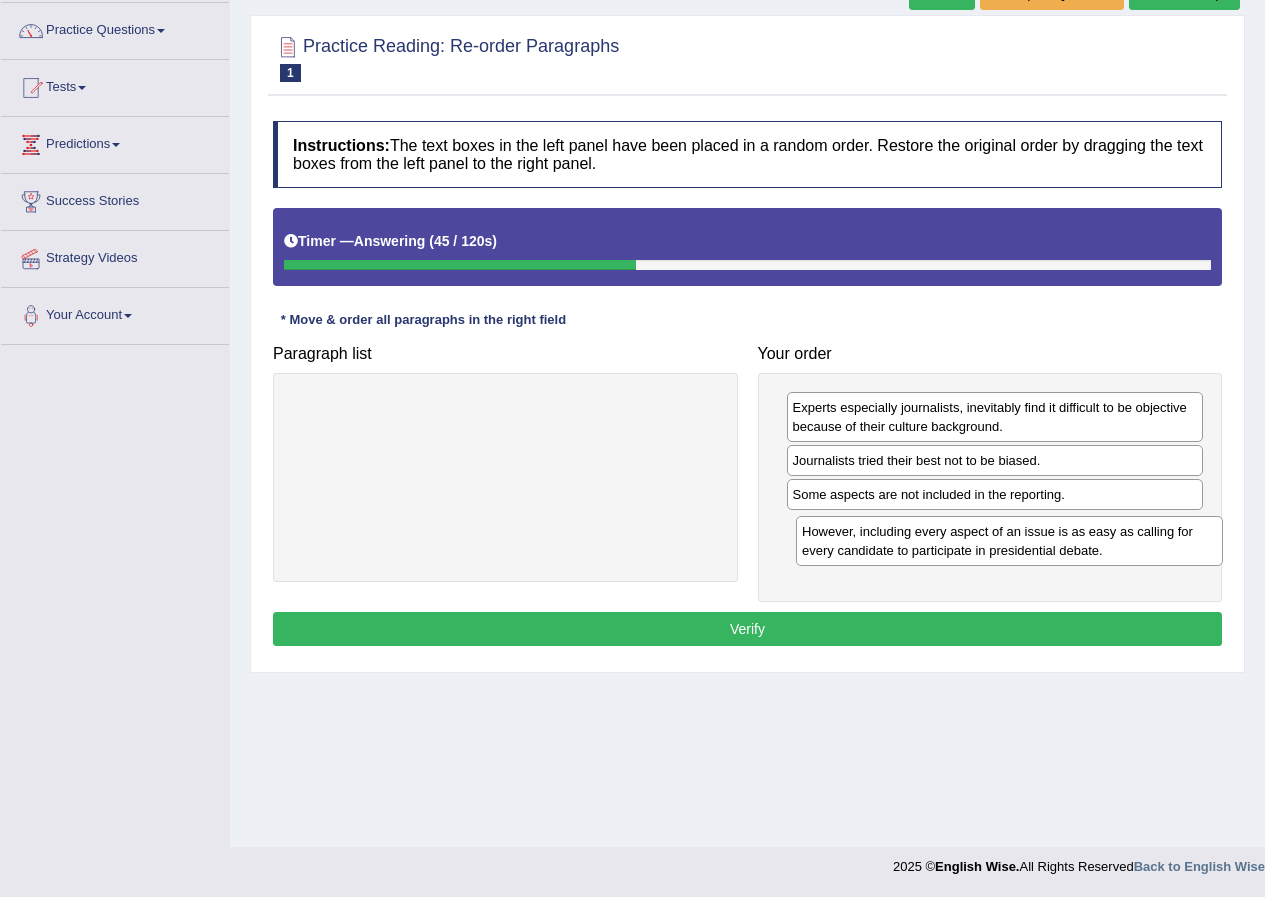 drag, startPoint x: 476, startPoint y: 427, endPoint x: 980, endPoint y: 551, distance: 519.02985 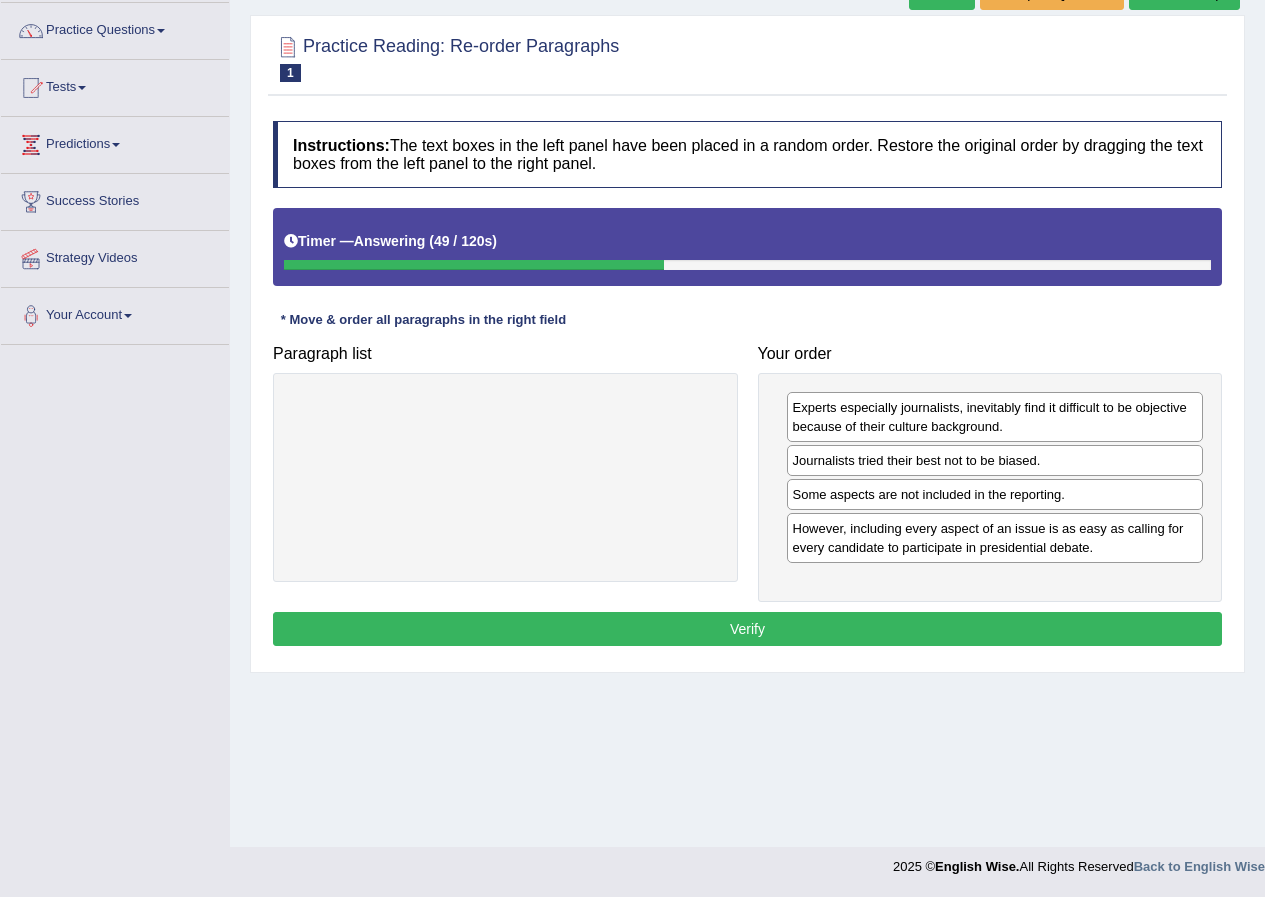 click on "Verify" at bounding box center (747, 629) 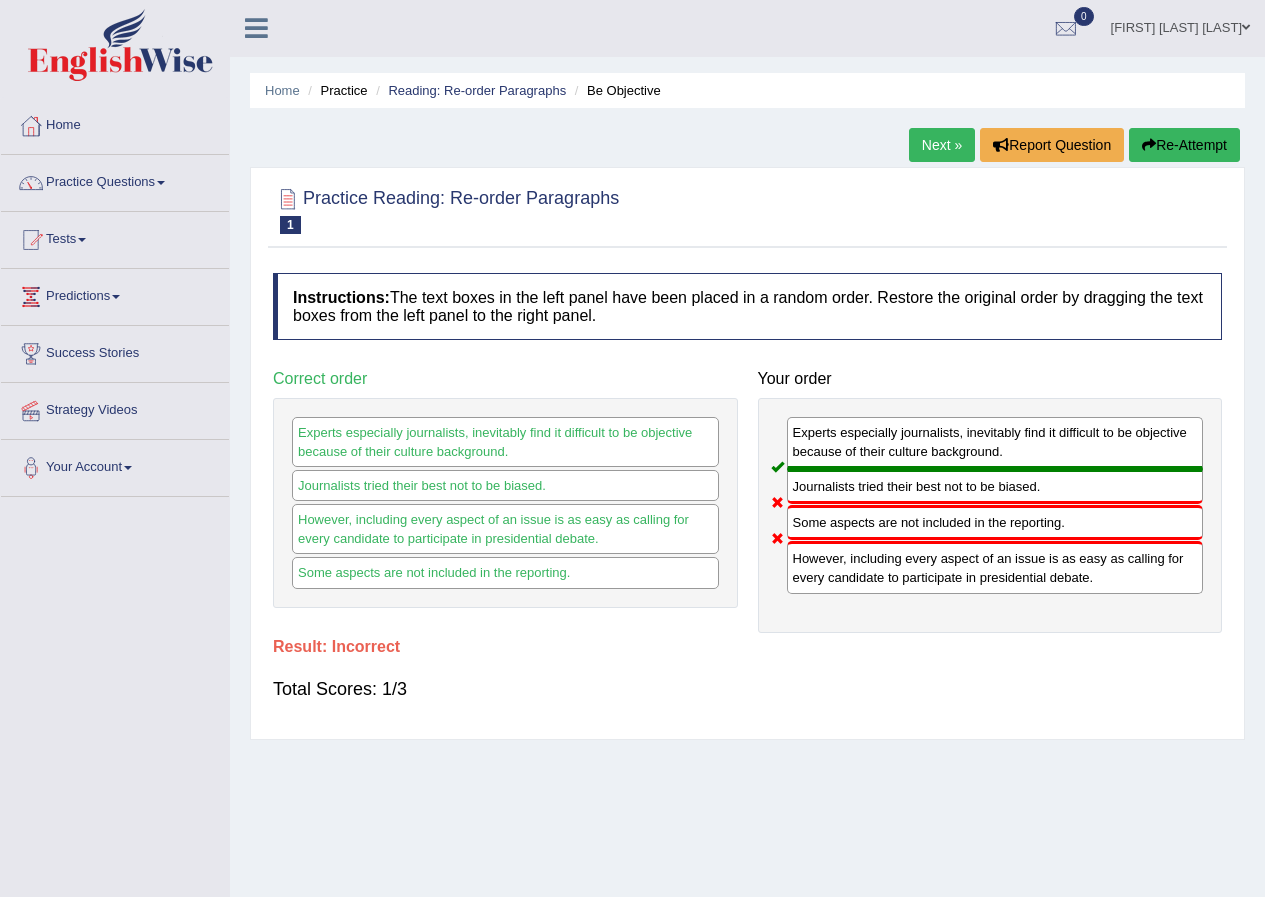 scroll, scrollTop: 0, scrollLeft: 0, axis: both 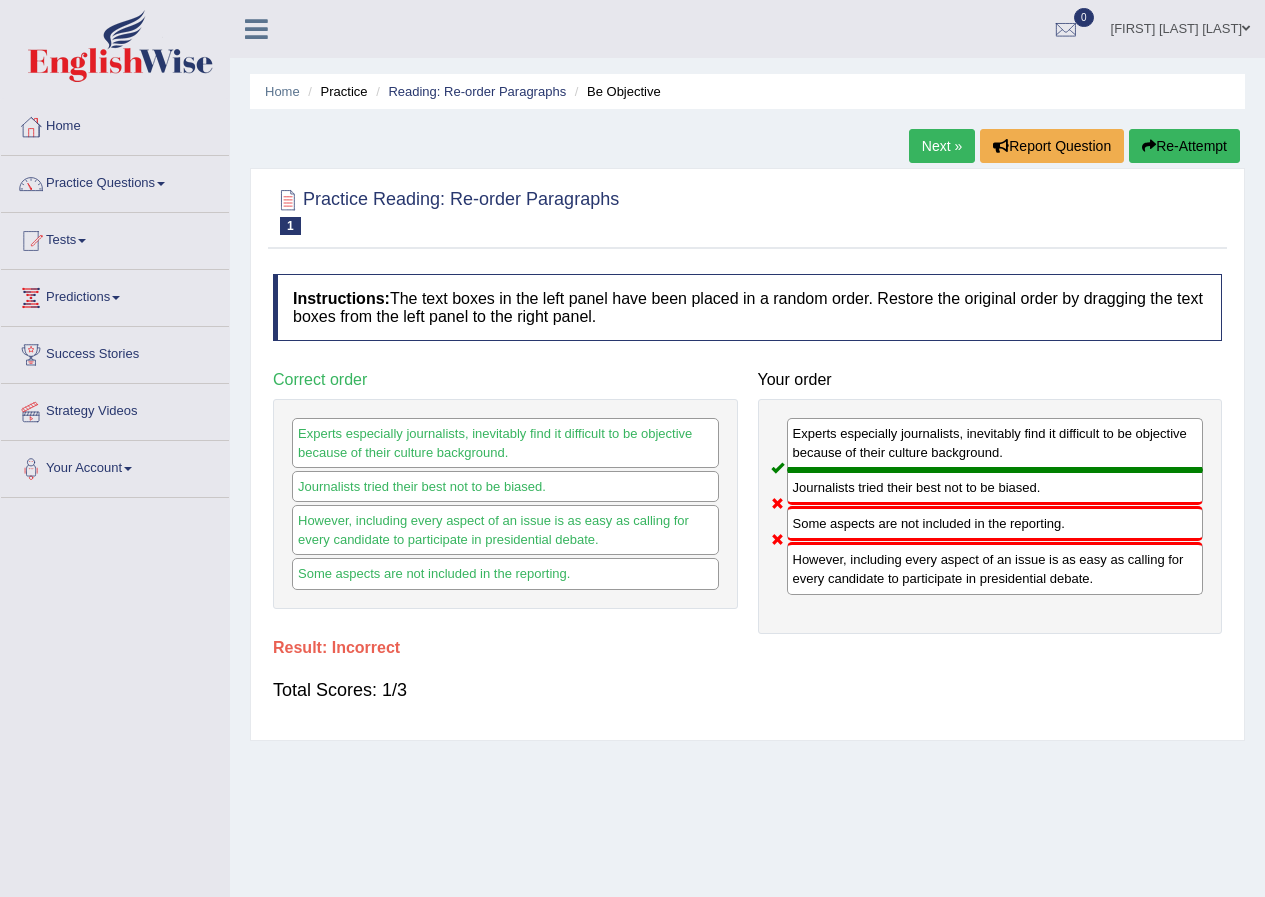 click on "Re-Attempt" at bounding box center (1184, 146) 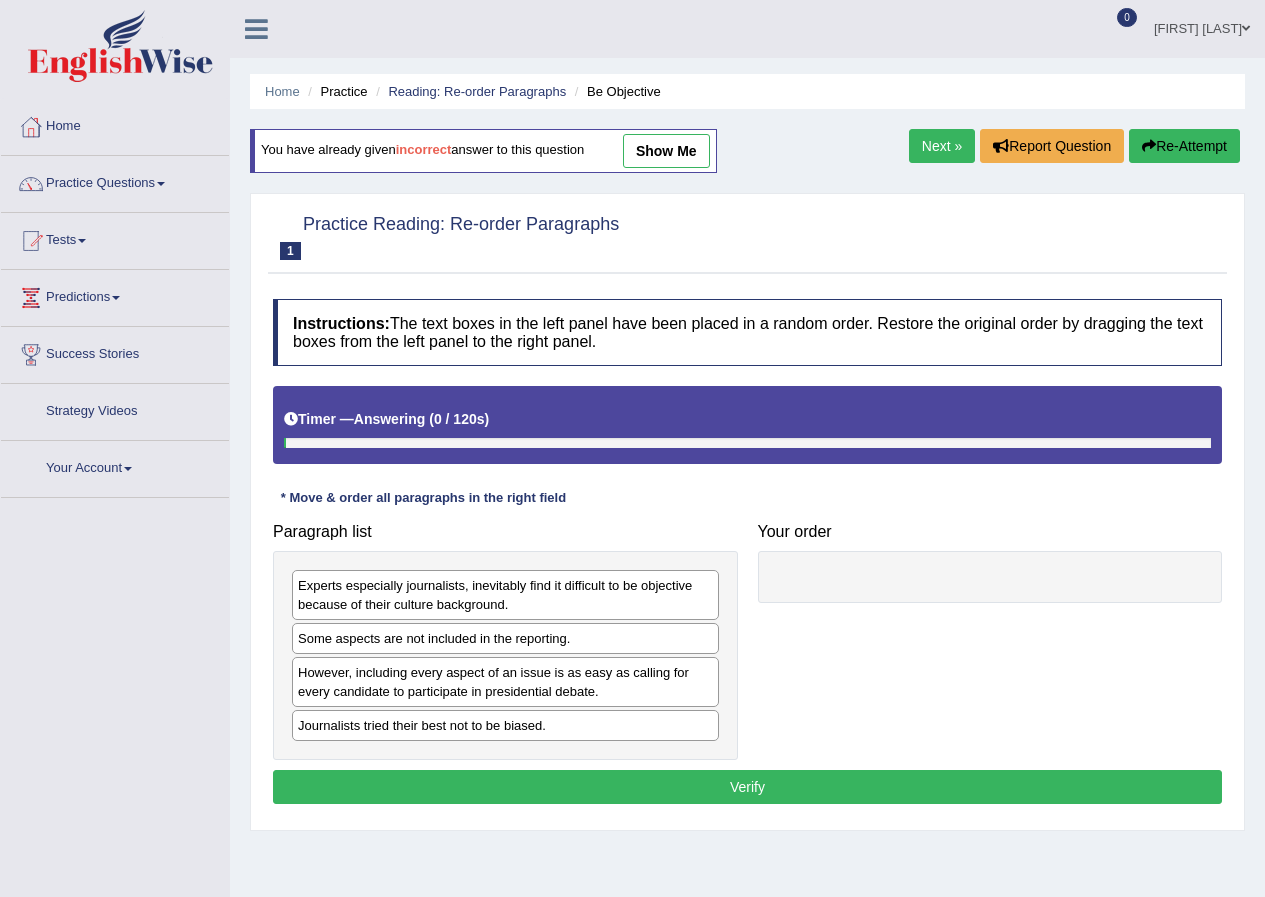 scroll, scrollTop: 0, scrollLeft: 0, axis: both 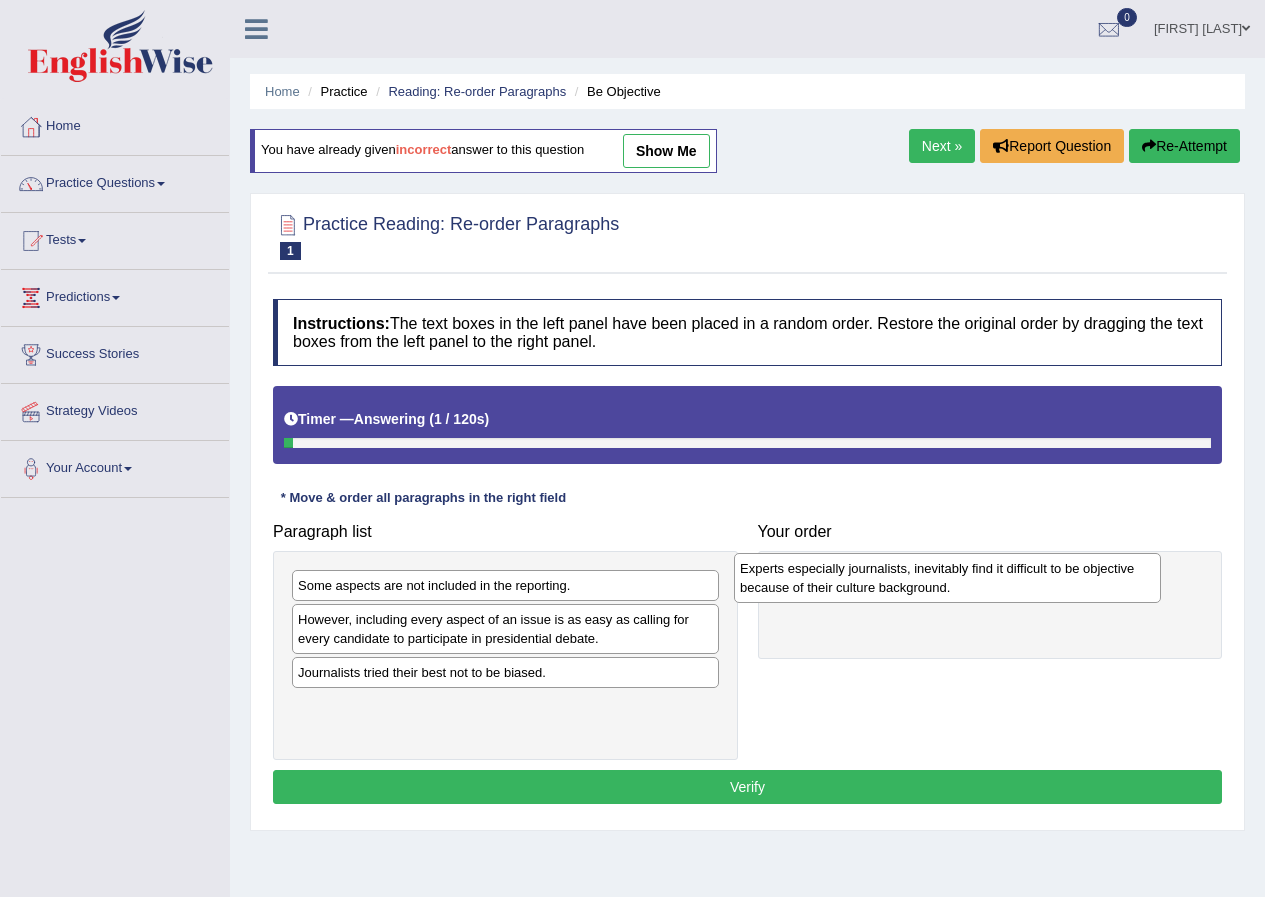 drag, startPoint x: 406, startPoint y: 596, endPoint x: 890, endPoint y: 578, distance: 484.3346 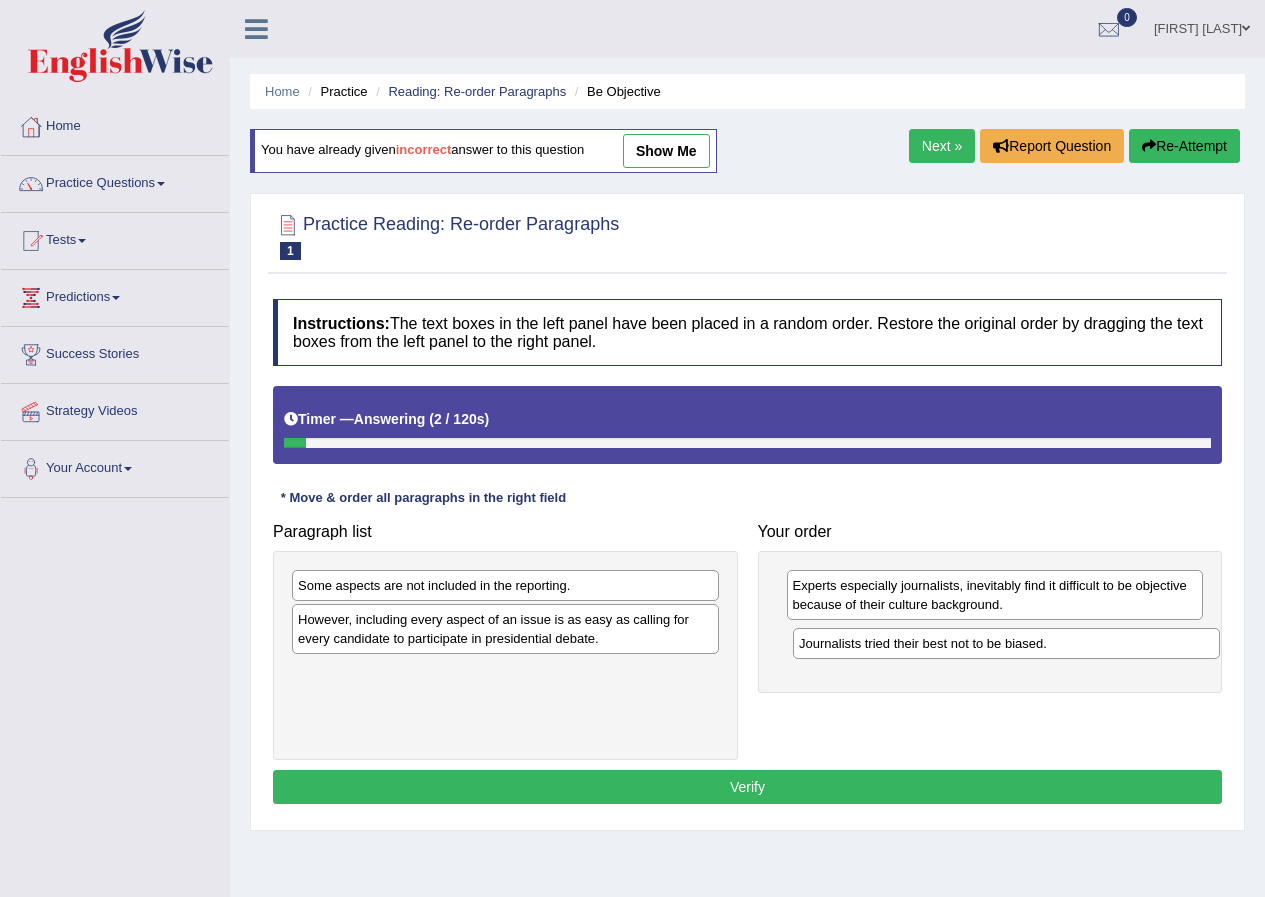 drag, startPoint x: 504, startPoint y: 679, endPoint x: 1005, endPoint y: 650, distance: 501.83862 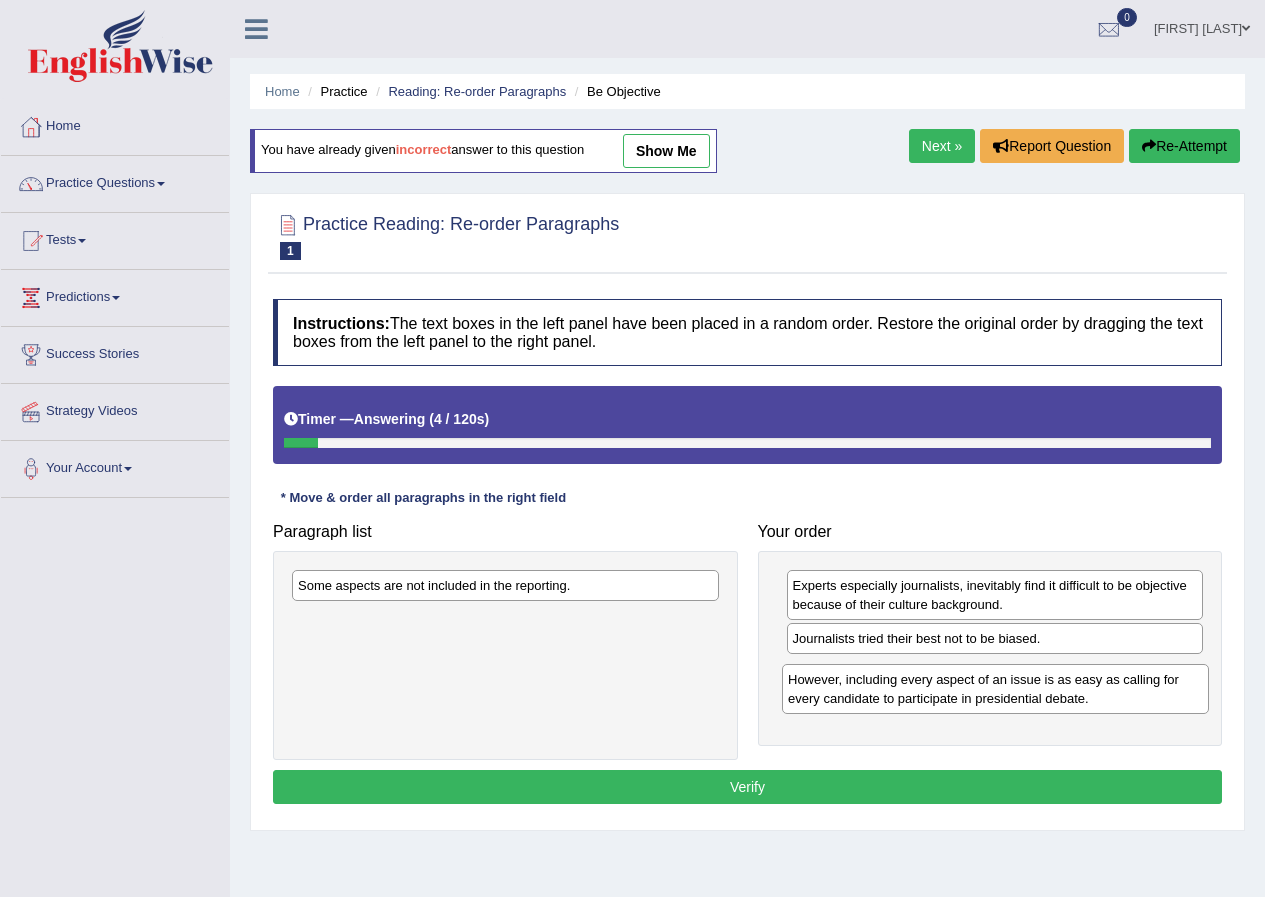 drag, startPoint x: 413, startPoint y: 628, endPoint x: 903, endPoint y: 688, distance: 493.6598 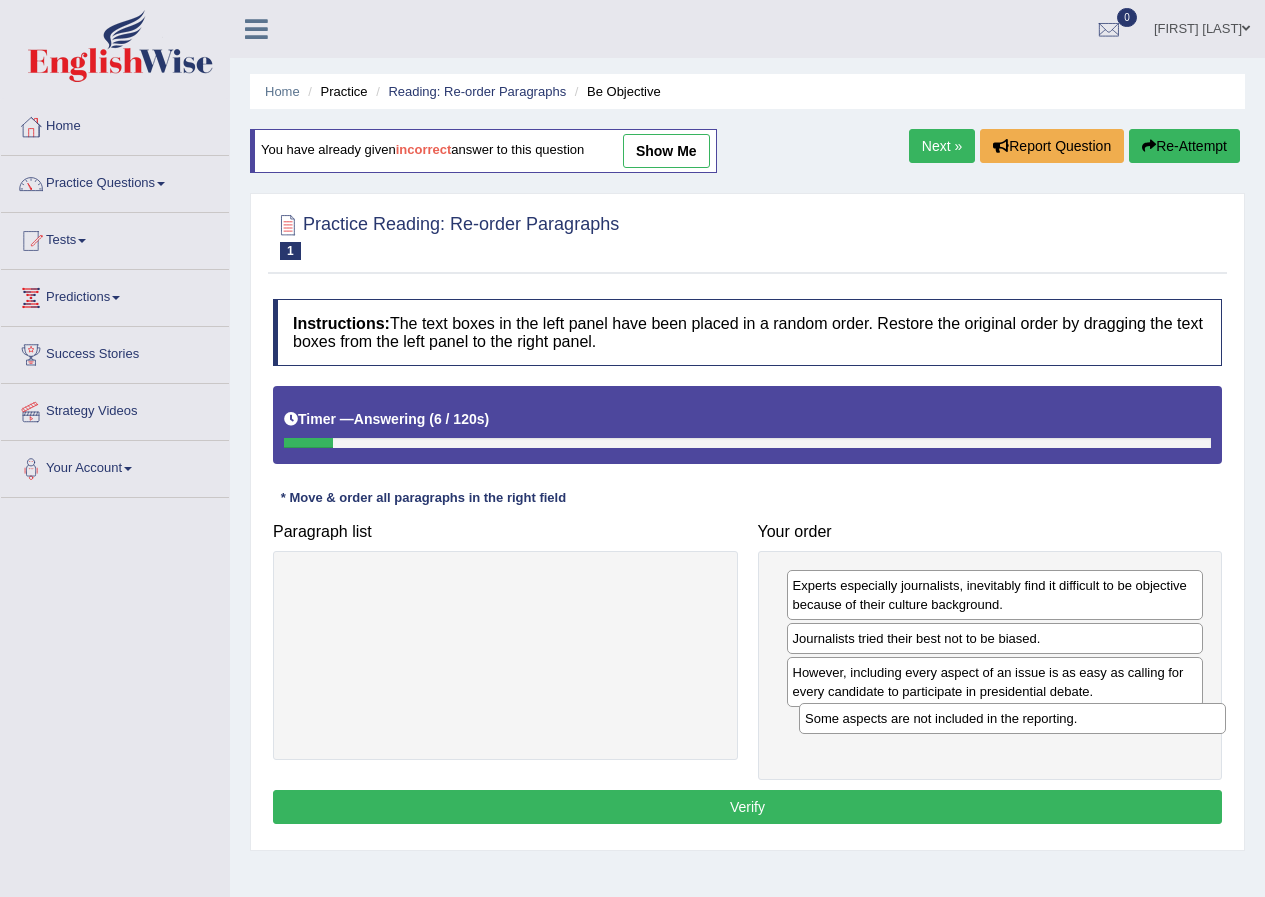 drag, startPoint x: 466, startPoint y: 582, endPoint x: 973, endPoint y: 715, distance: 524.15454 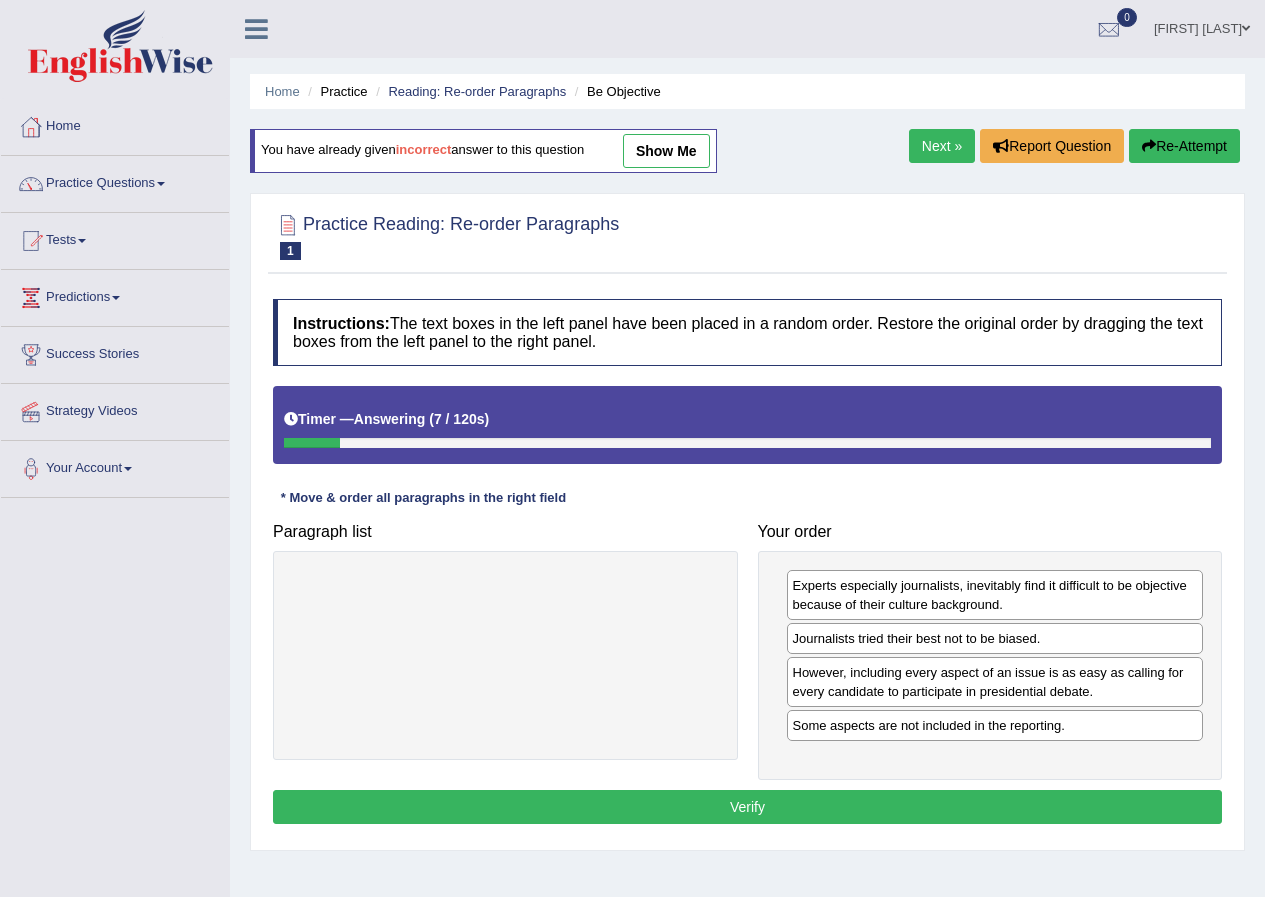 click on "Verify" at bounding box center (747, 807) 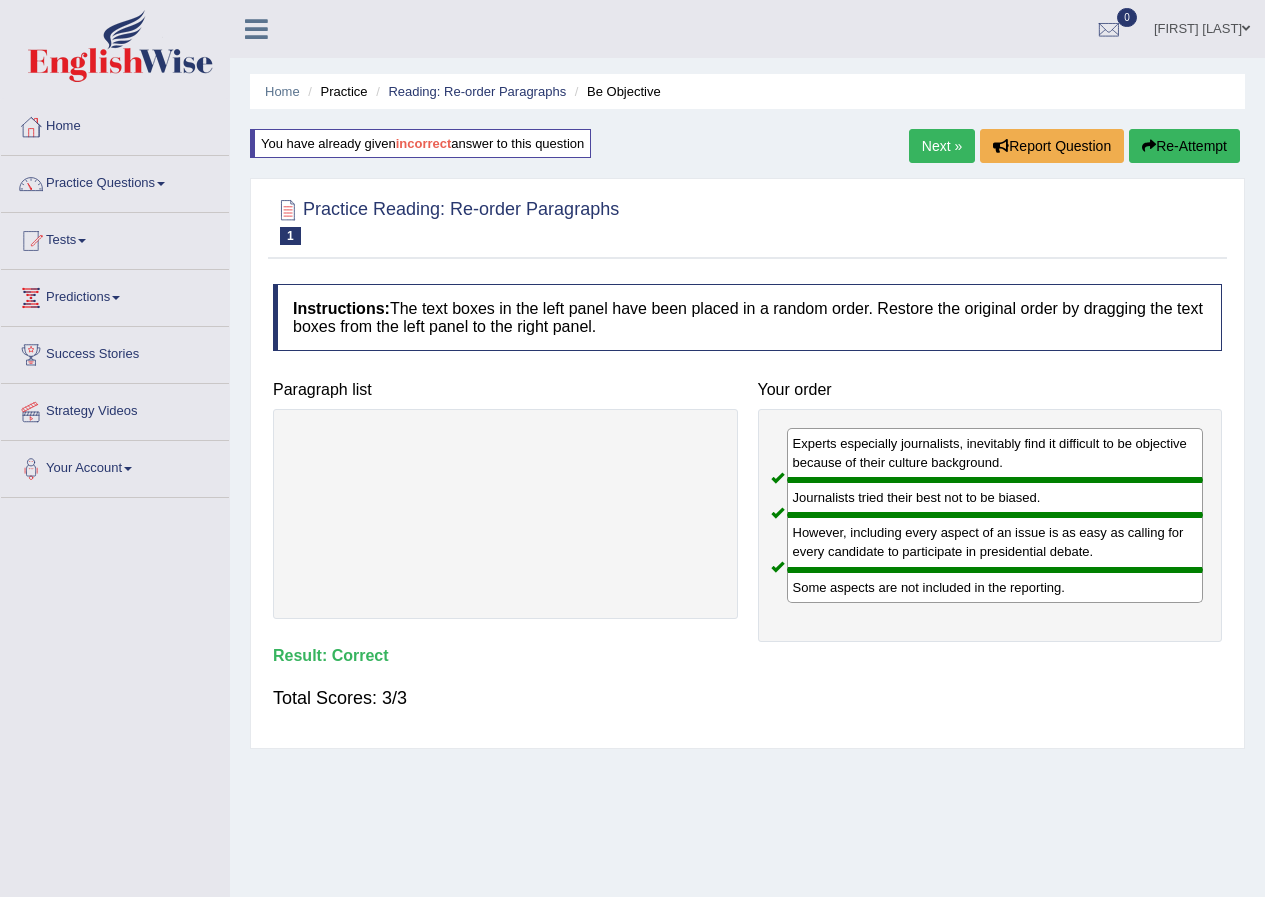 click on "Next »" at bounding box center [942, 146] 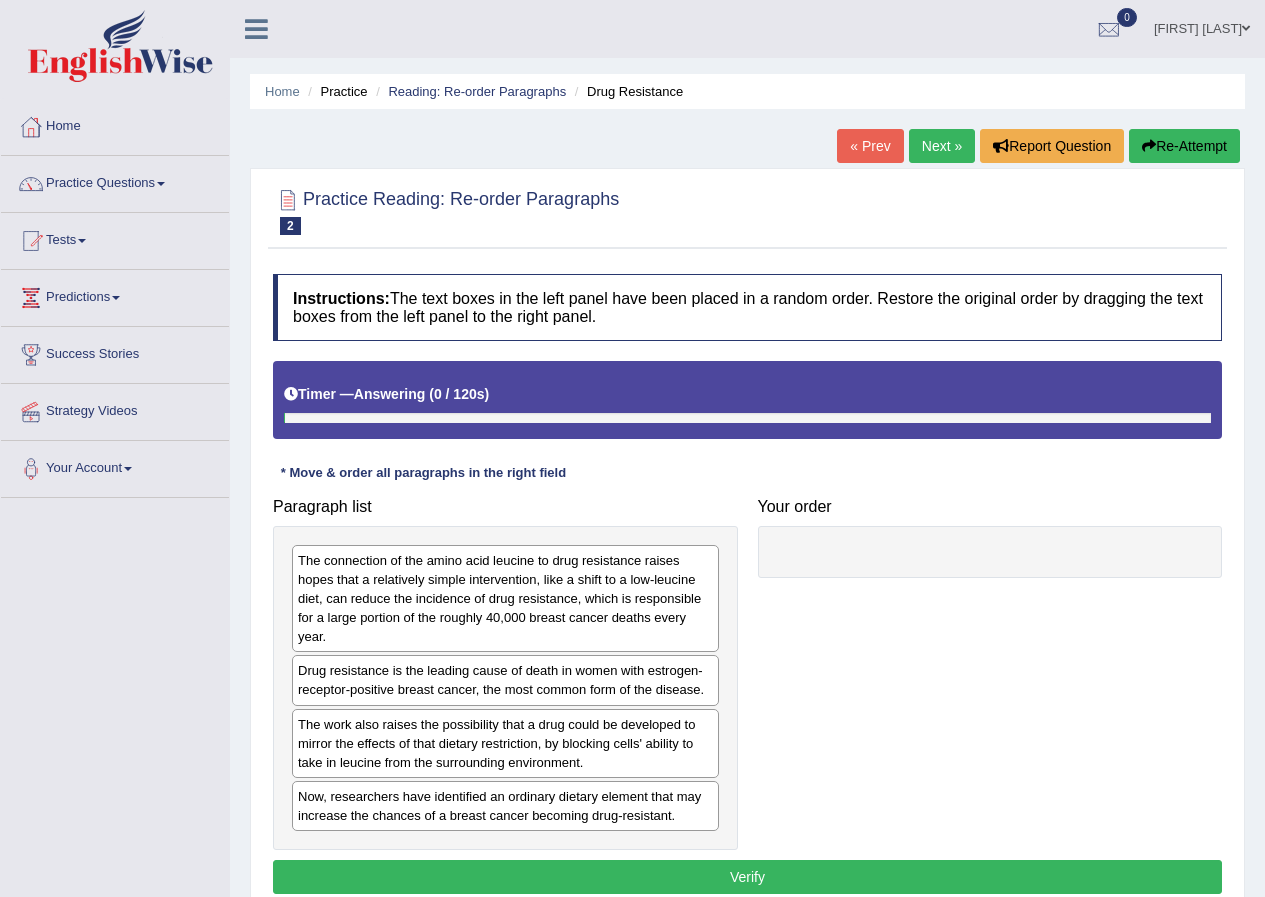 scroll, scrollTop: 0, scrollLeft: 0, axis: both 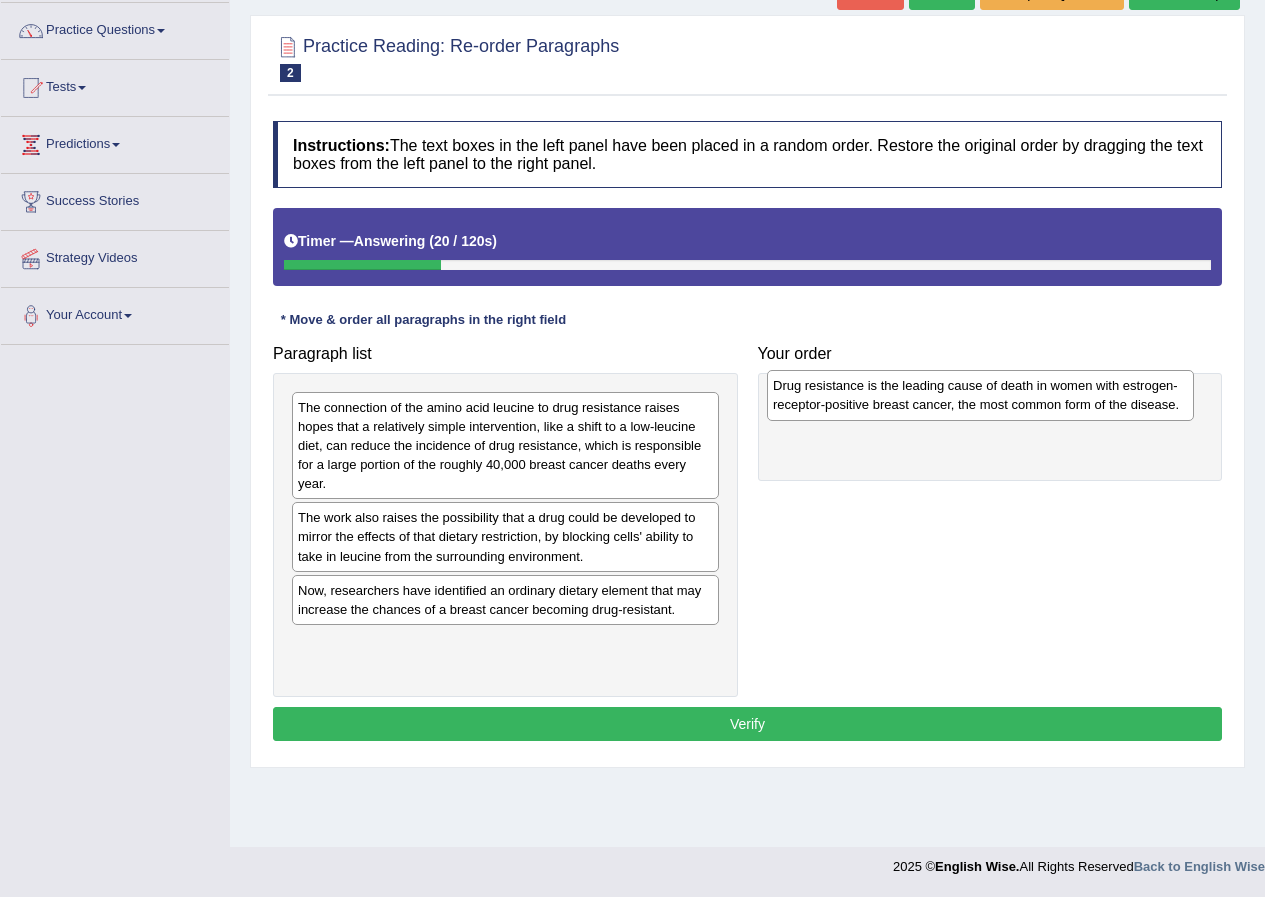 drag, startPoint x: 396, startPoint y: 527, endPoint x: 875, endPoint y: 395, distance: 496.8551 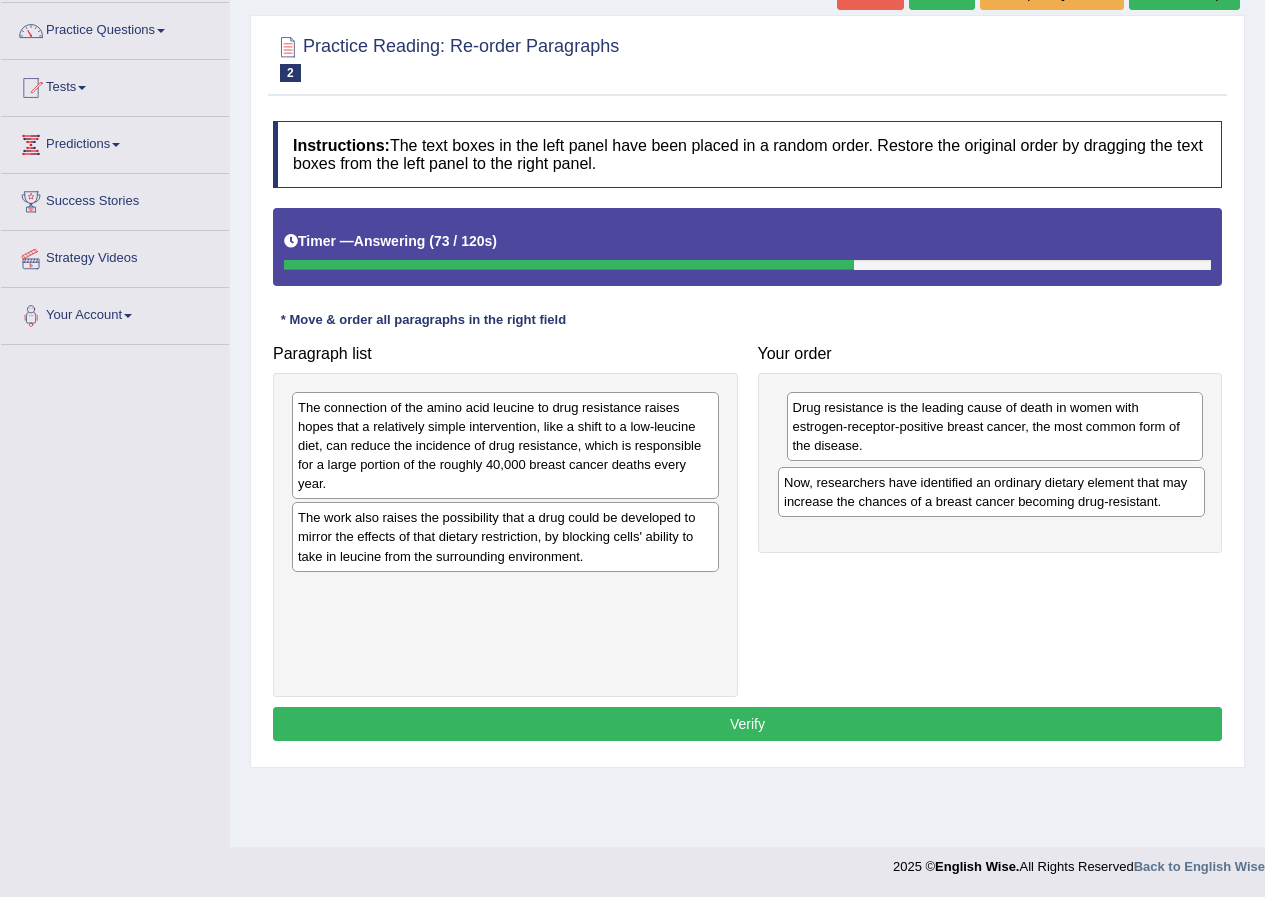 drag, startPoint x: 436, startPoint y: 604, endPoint x: 924, endPoint y: 489, distance: 501.36713 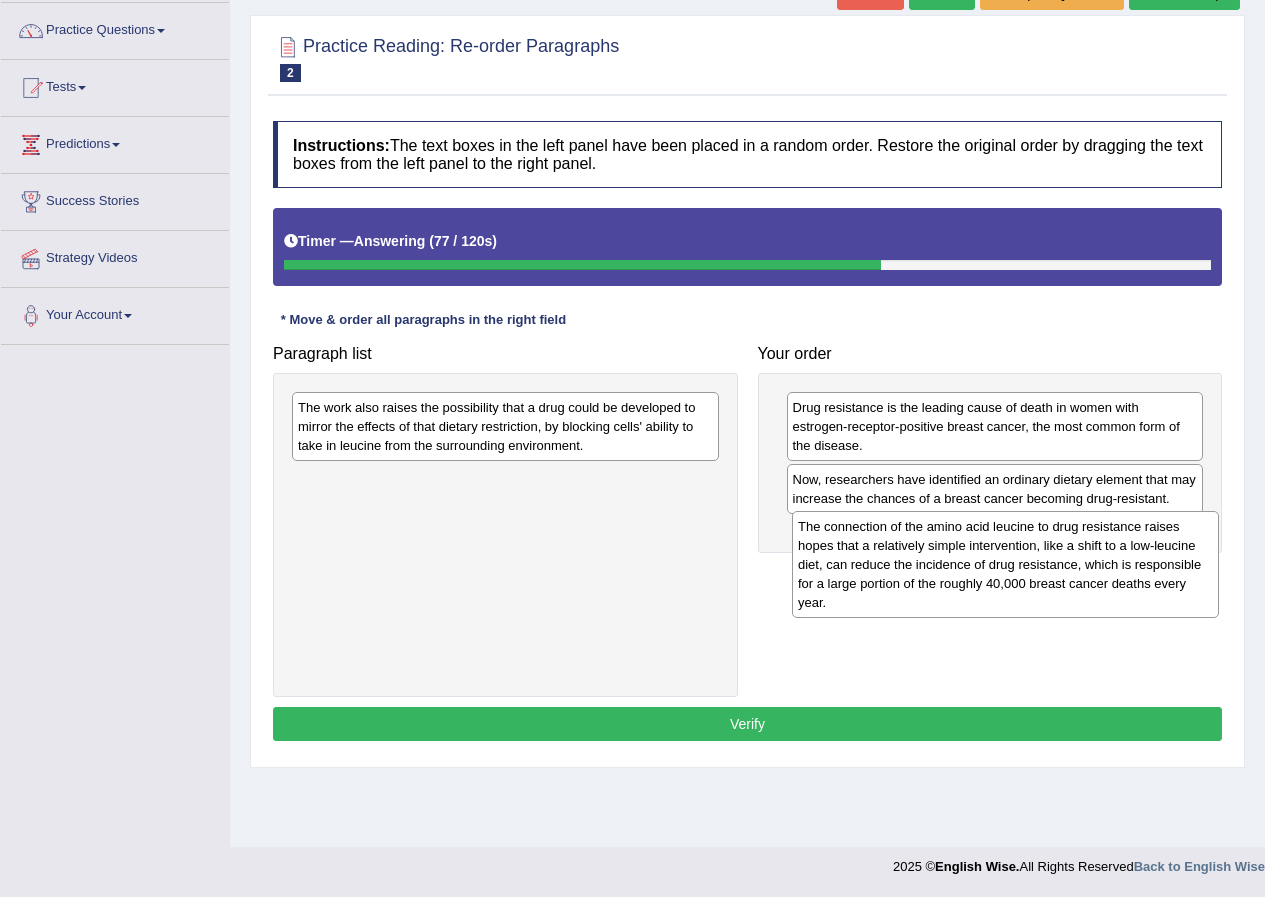 drag, startPoint x: 506, startPoint y: 454, endPoint x: 1006, endPoint y: 573, distance: 513.96594 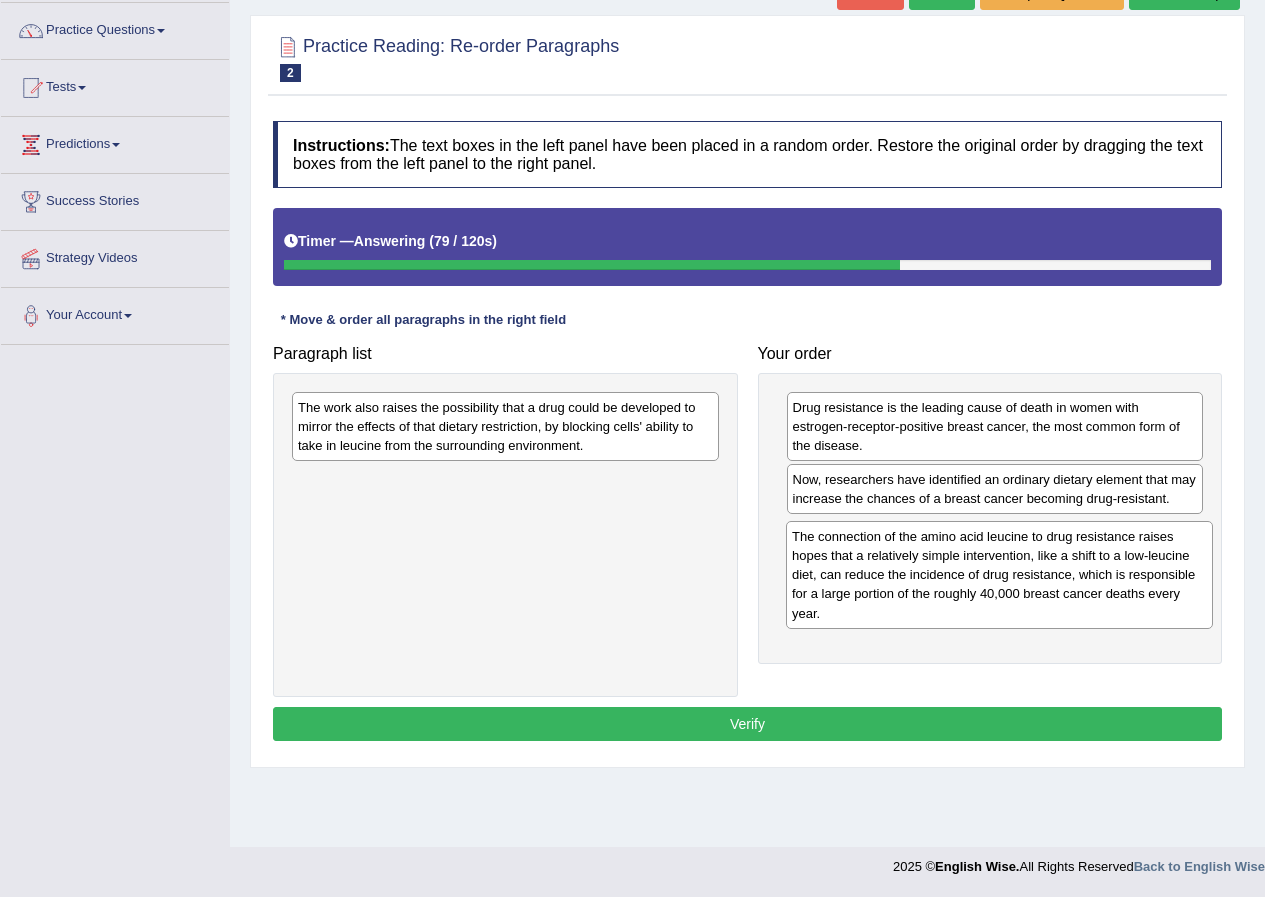 drag, startPoint x: 577, startPoint y: 518, endPoint x: 1071, endPoint y: 575, distance: 497.2776 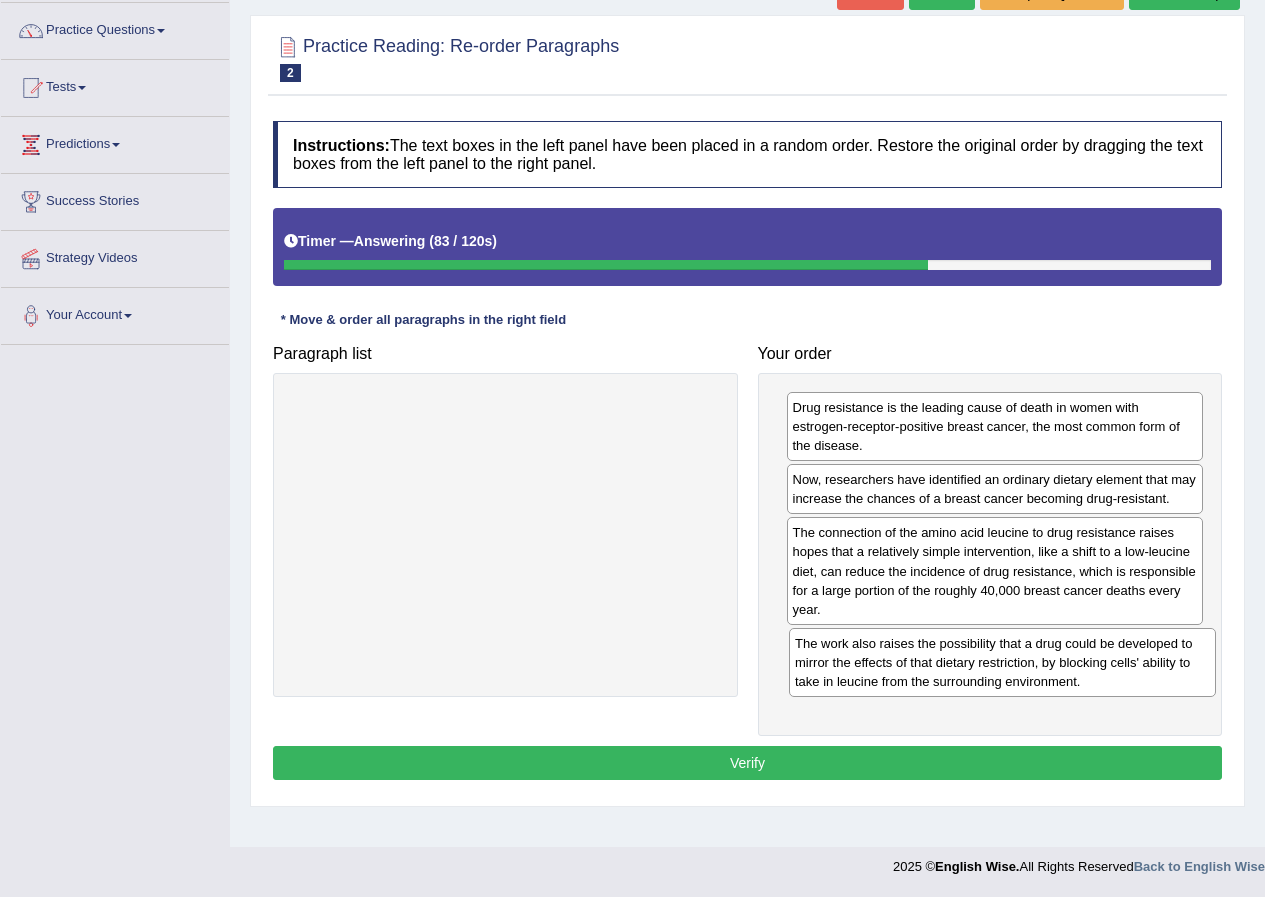 drag, startPoint x: 578, startPoint y: 433, endPoint x: 1076, endPoint y: 666, distance: 549.81177 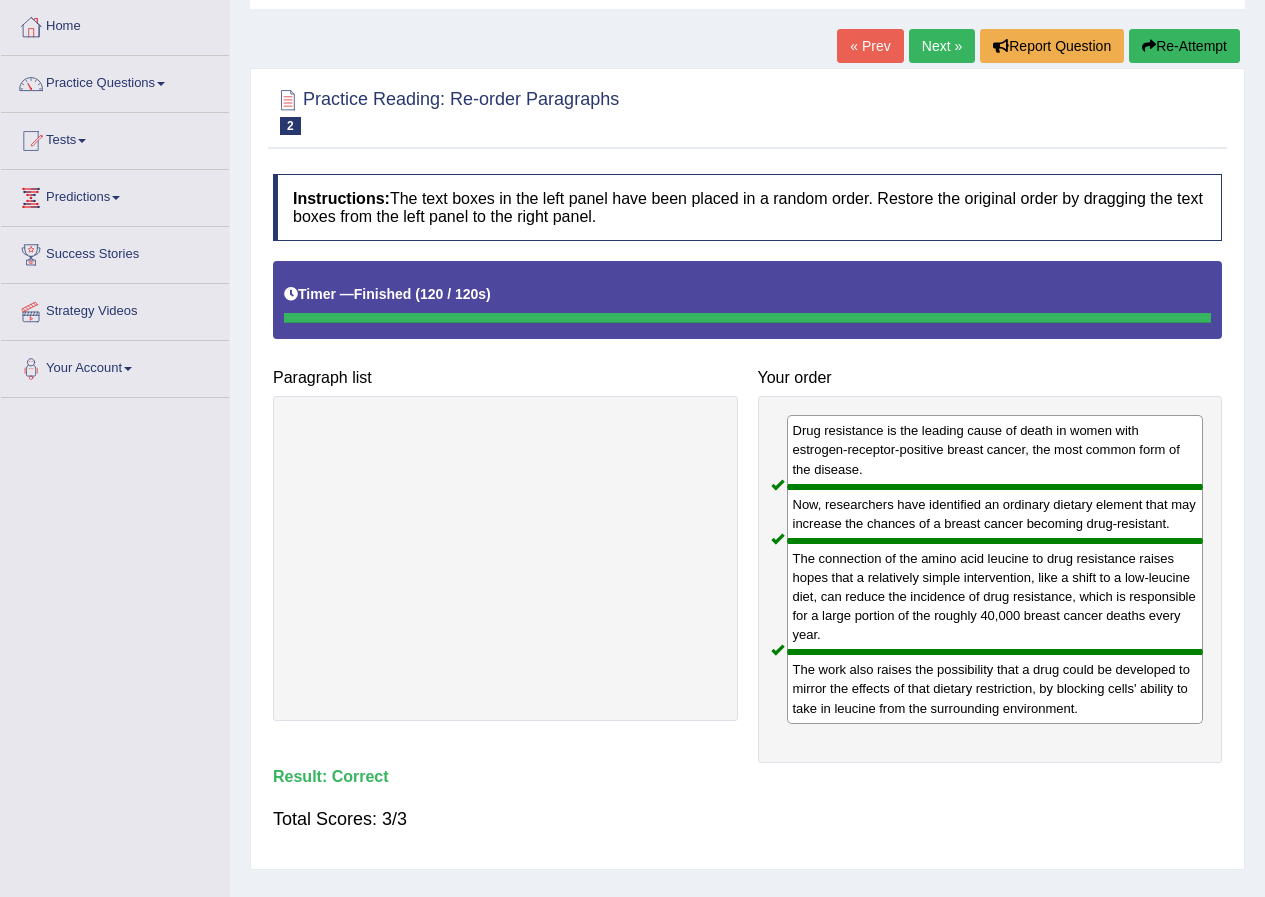 scroll, scrollTop: 53, scrollLeft: 0, axis: vertical 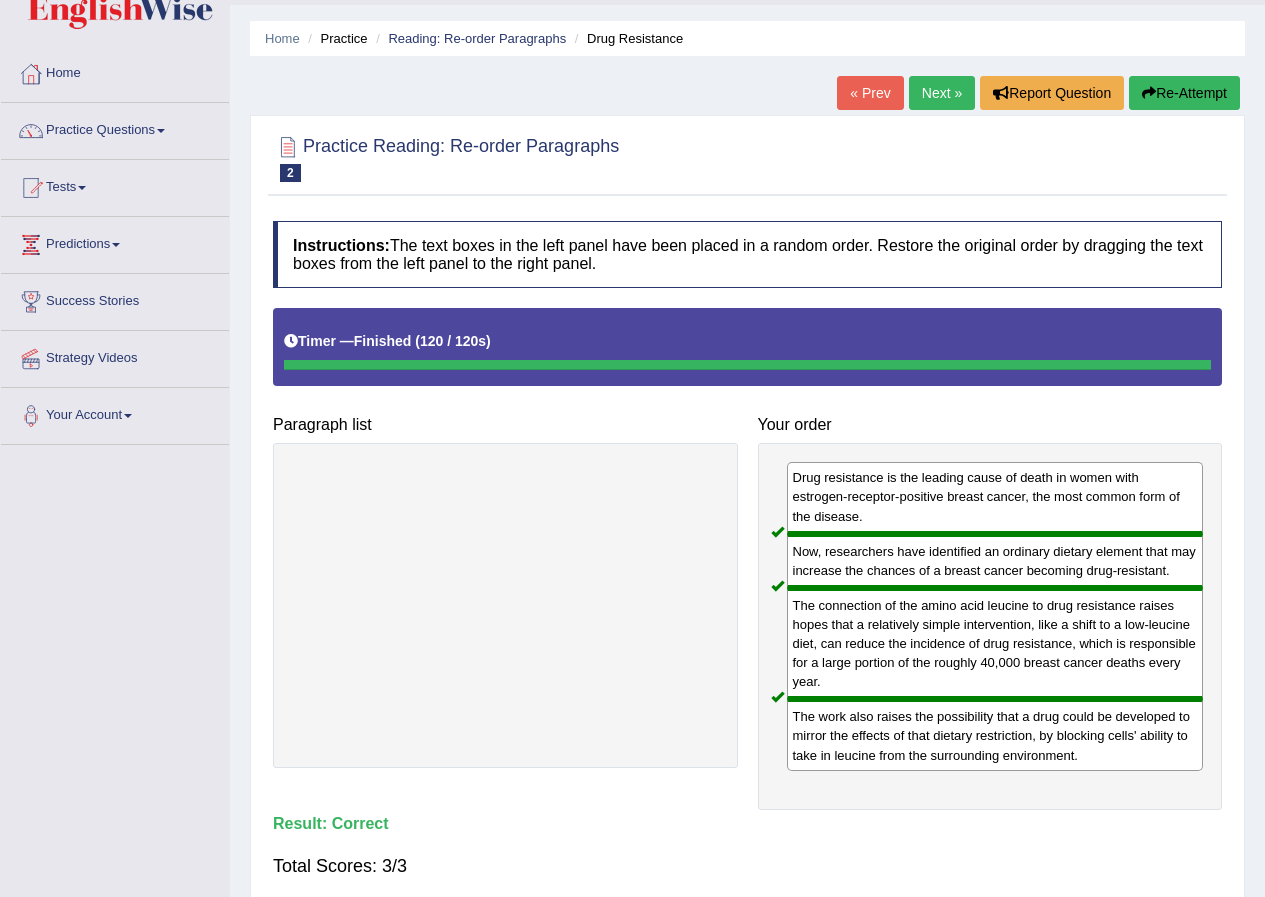 click on "Next »" at bounding box center [942, 93] 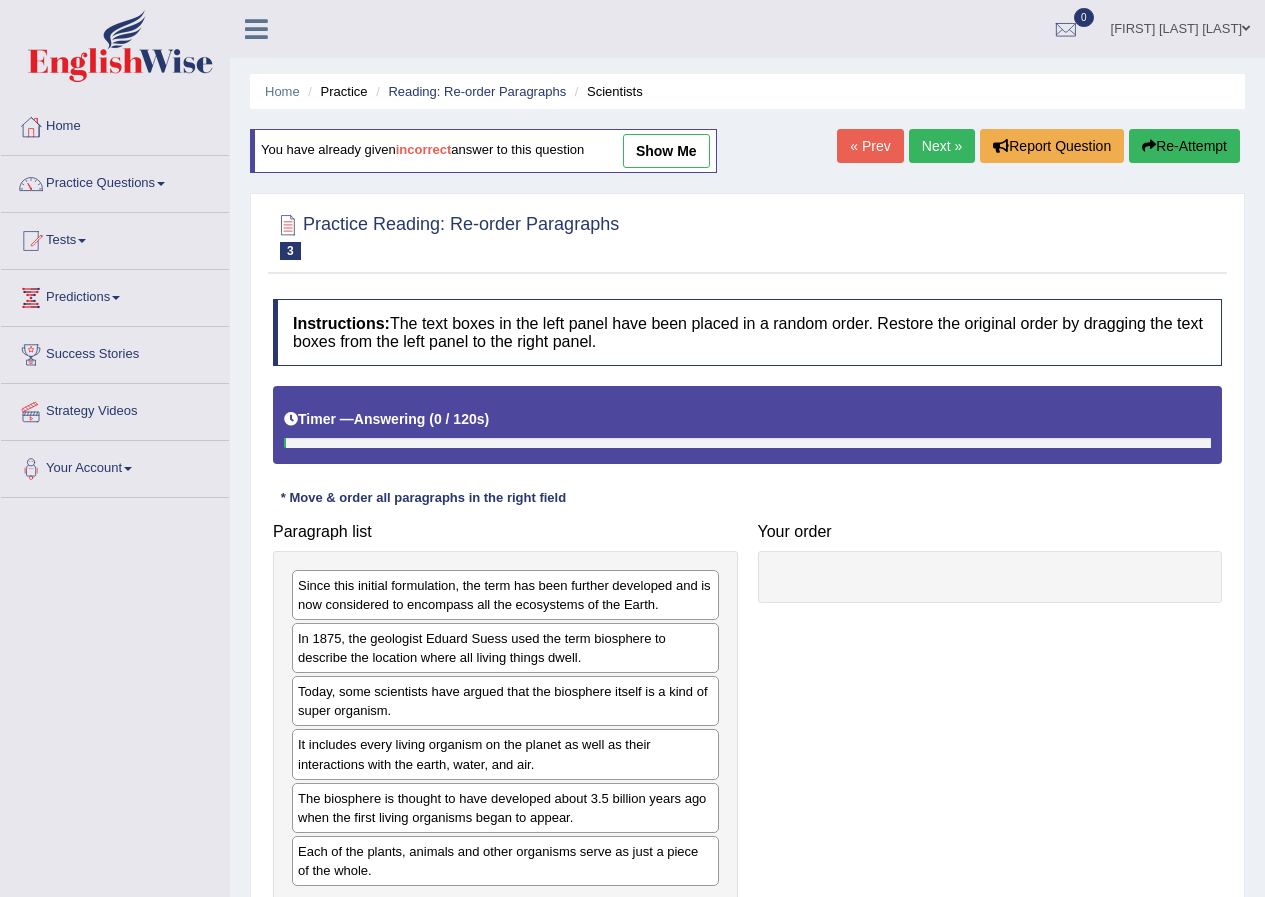 scroll, scrollTop: 0, scrollLeft: 0, axis: both 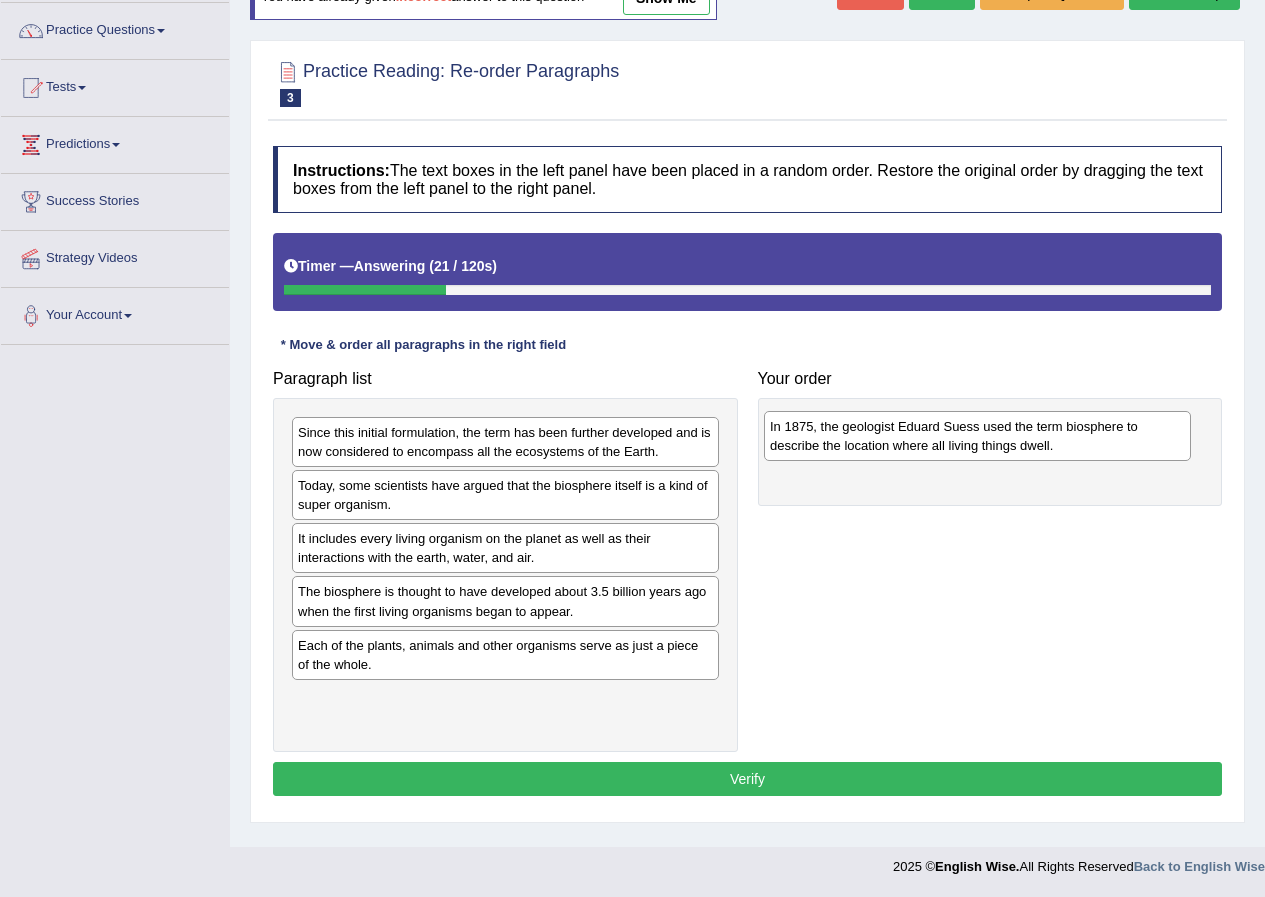 drag, startPoint x: 395, startPoint y: 491, endPoint x: 867, endPoint y: 432, distance: 475.67322 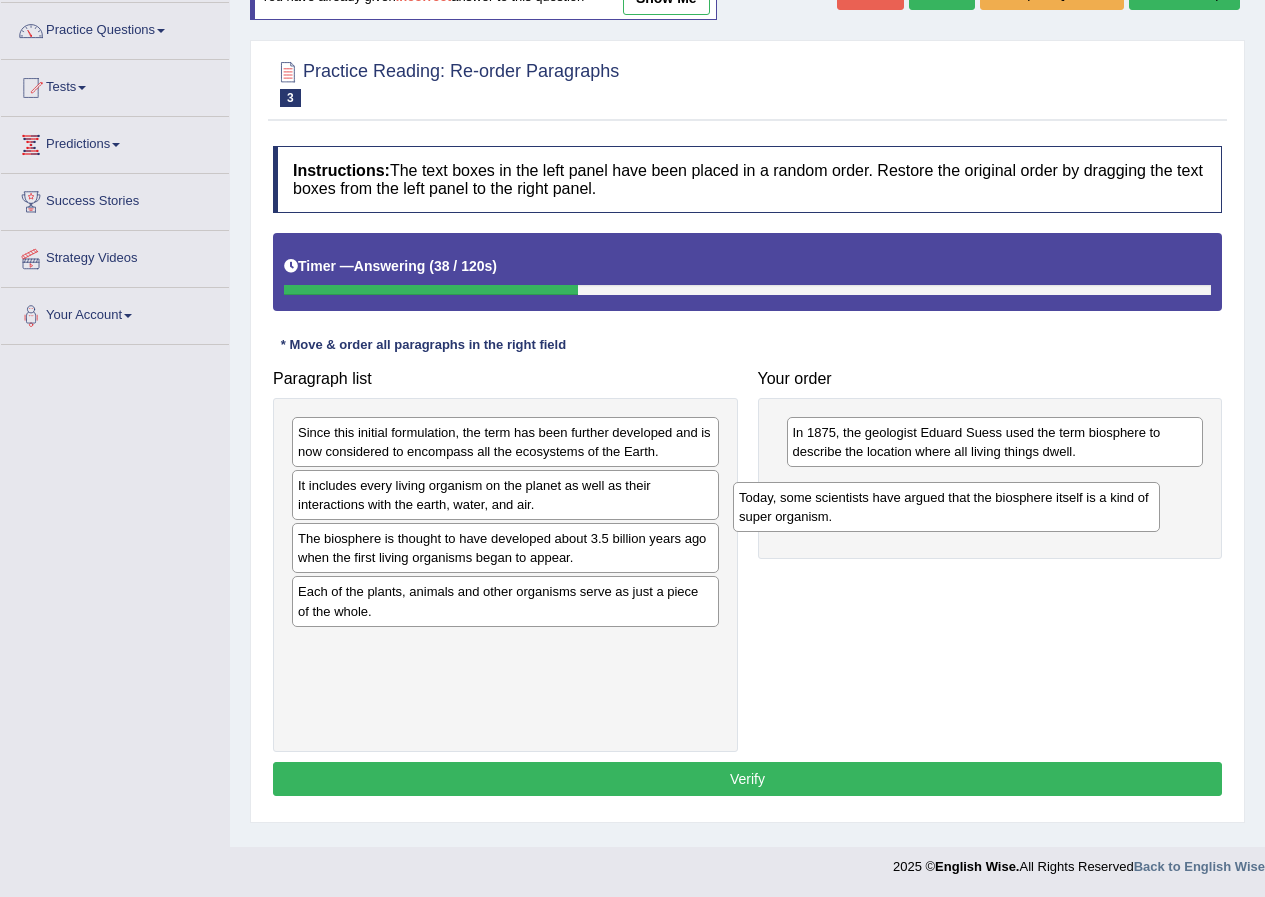 drag, startPoint x: 478, startPoint y: 499, endPoint x: 932, endPoint y: 503, distance: 454.0176 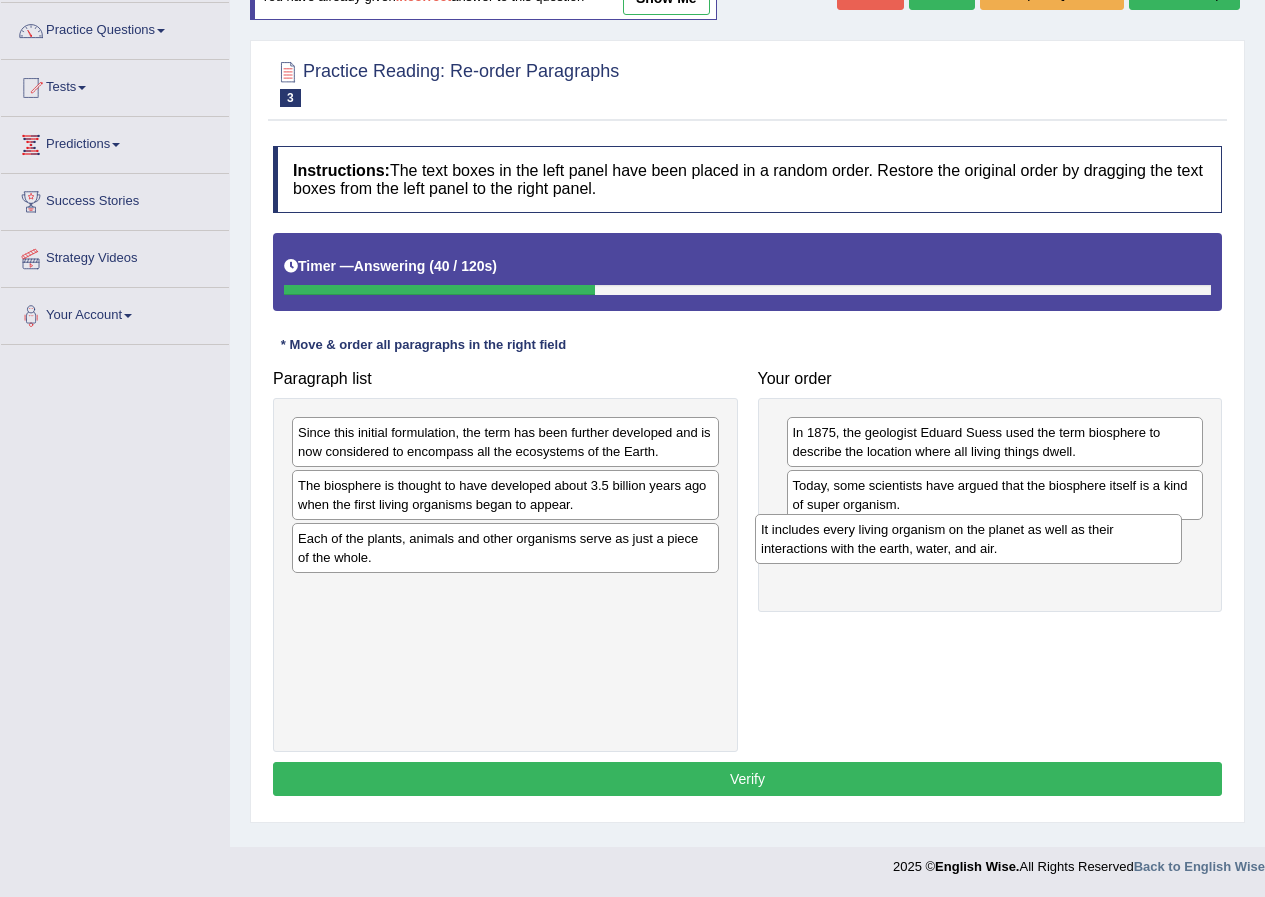 drag, startPoint x: 494, startPoint y: 509, endPoint x: 959, endPoint y: 553, distance: 467.0771 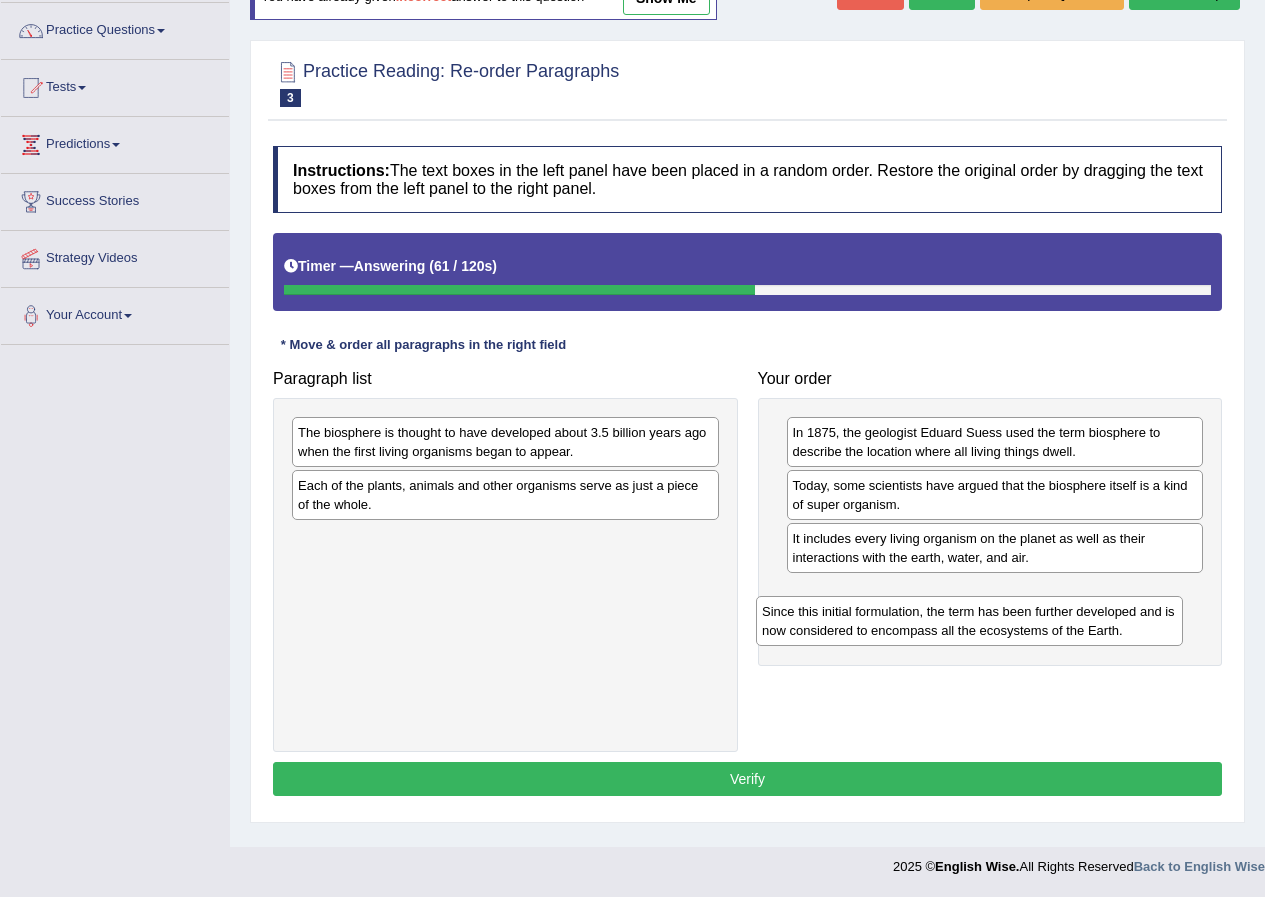 drag, startPoint x: 552, startPoint y: 445, endPoint x: 1065, endPoint y: 602, distance: 536.4867 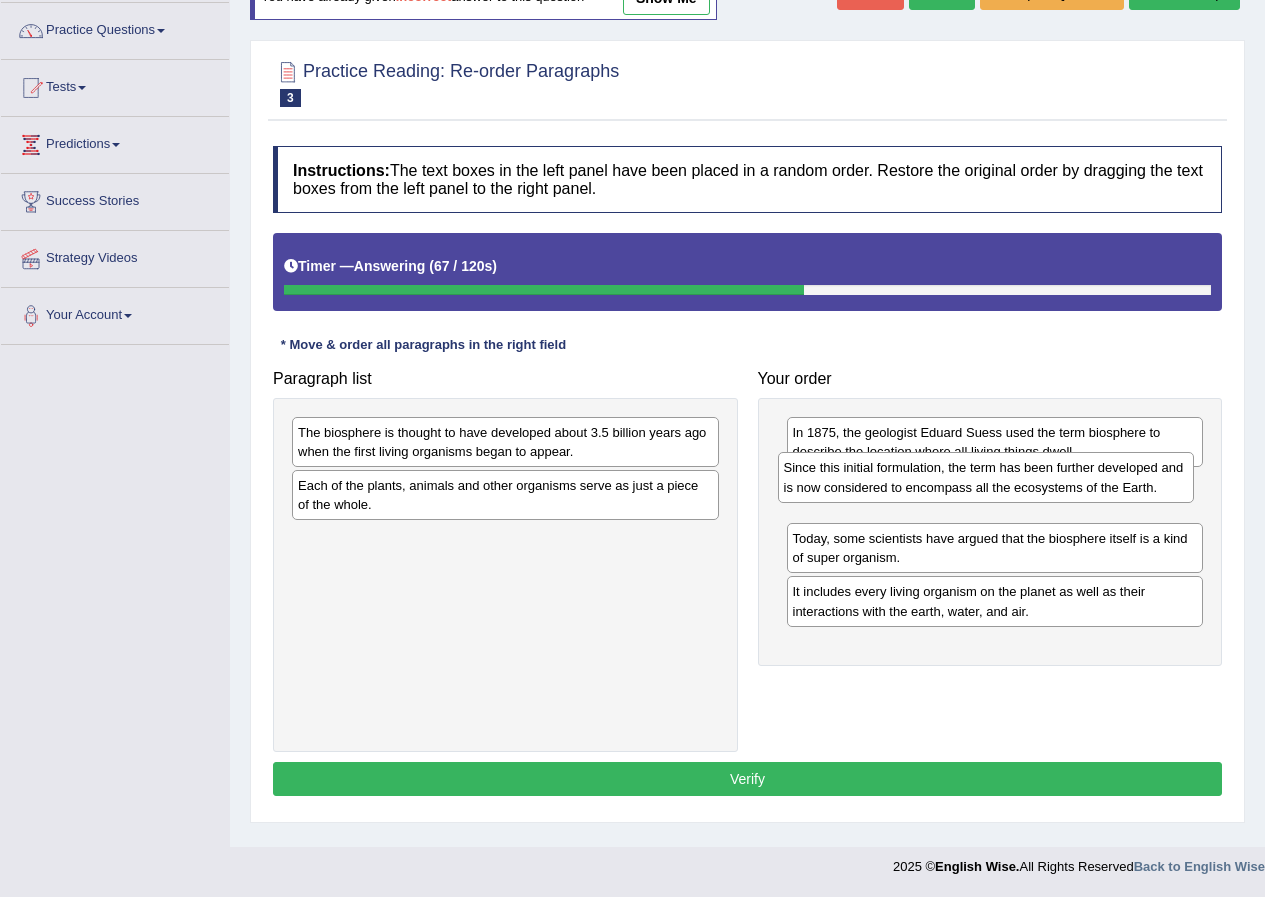 drag, startPoint x: 950, startPoint y: 604, endPoint x: 941, endPoint y: 480, distance: 124.32619 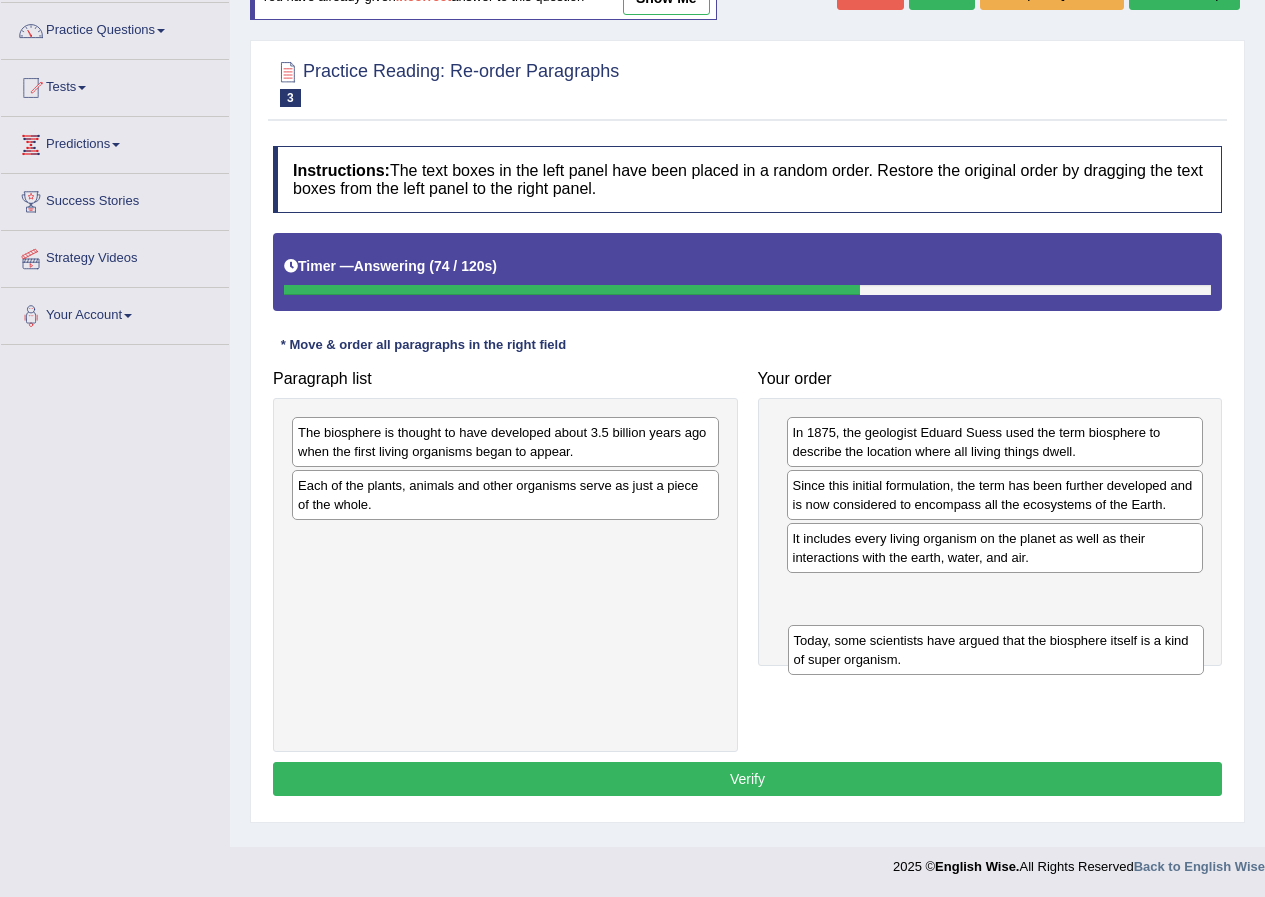 drag, startPoint x: 979, startPoint y: 543, endPoint x: 980, endPoint y: 645, distance: 102.0049 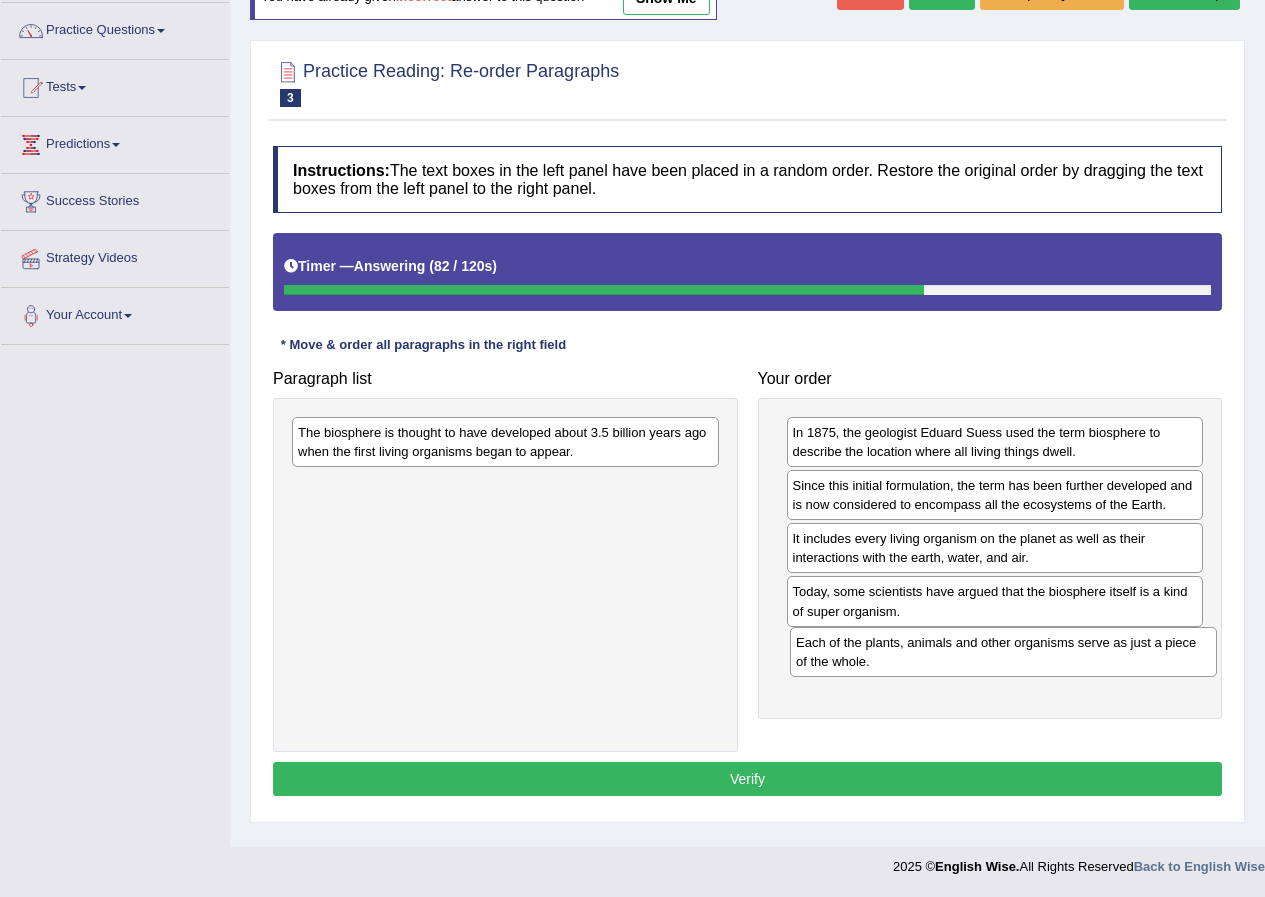 drag, startPoint x: 510, startPoint y: 486, endPoint x: 1008, endPoint y: 642, distance: 521.86206 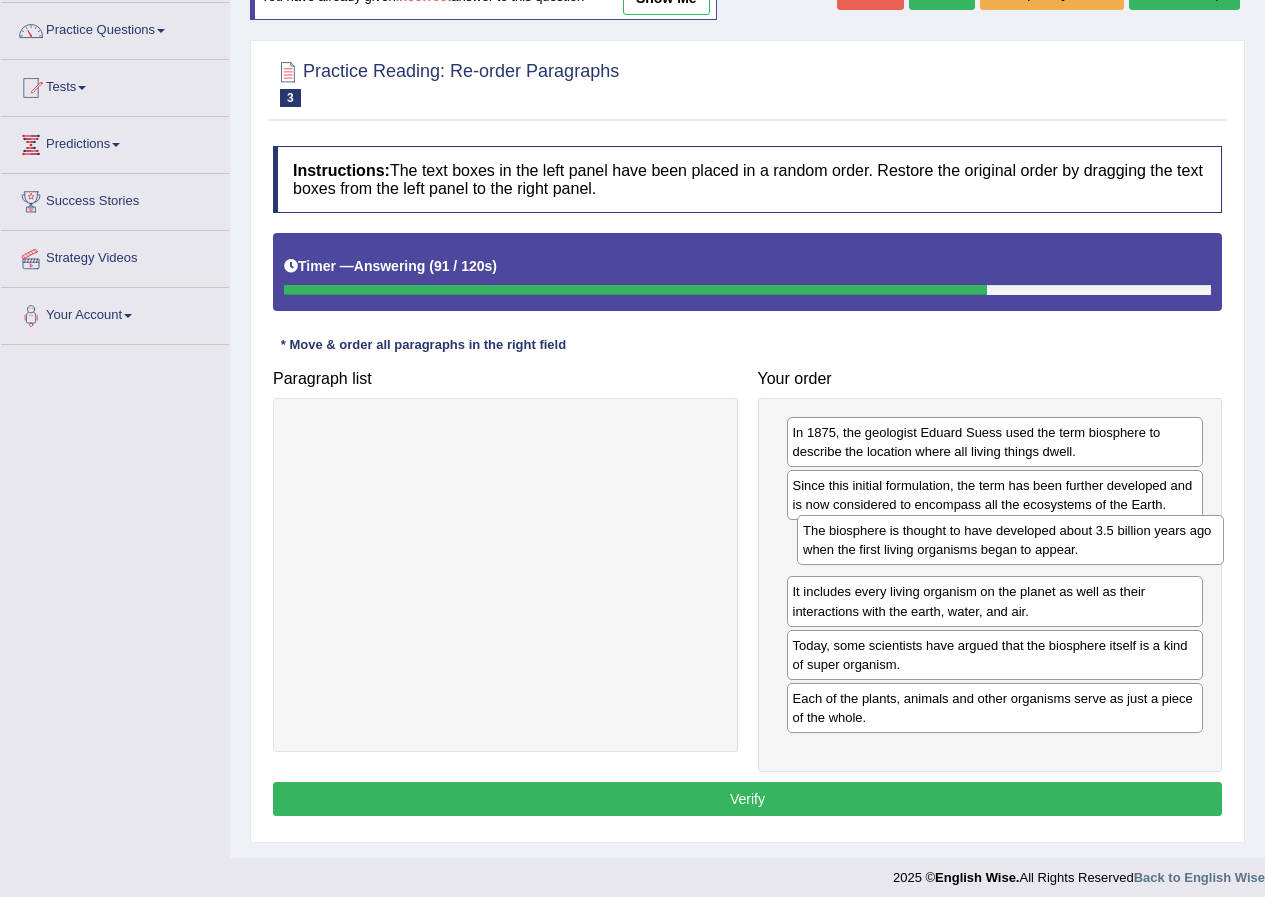 drag, startPoint x: 539, startPoint y: 437, endPoint x: 1044, endPoint y: 535, distance: 514.421 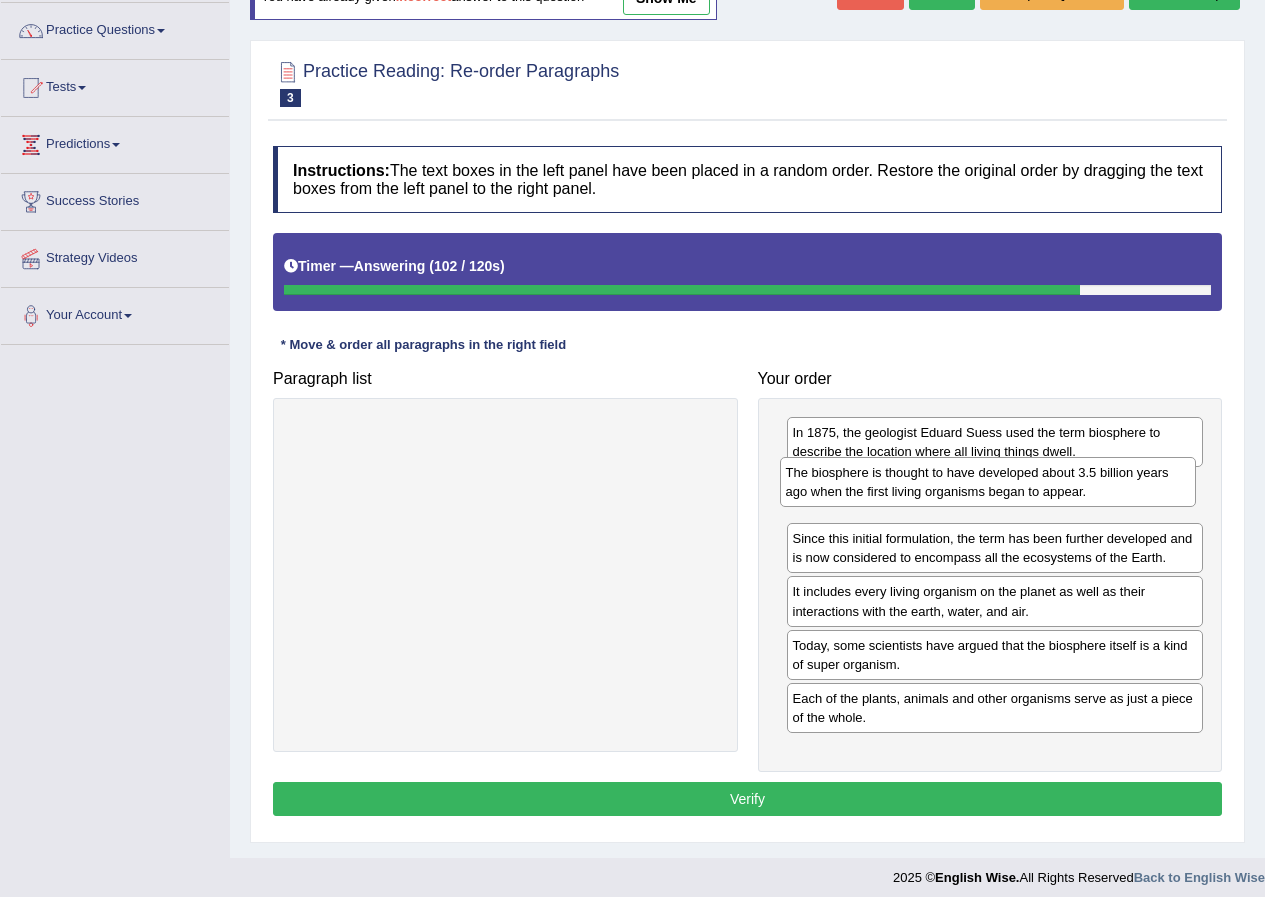 drag, startPoint x: 1102, startPoint y: 548, endPoint x: 1095, endPoint y: 482, distance: 66.37017 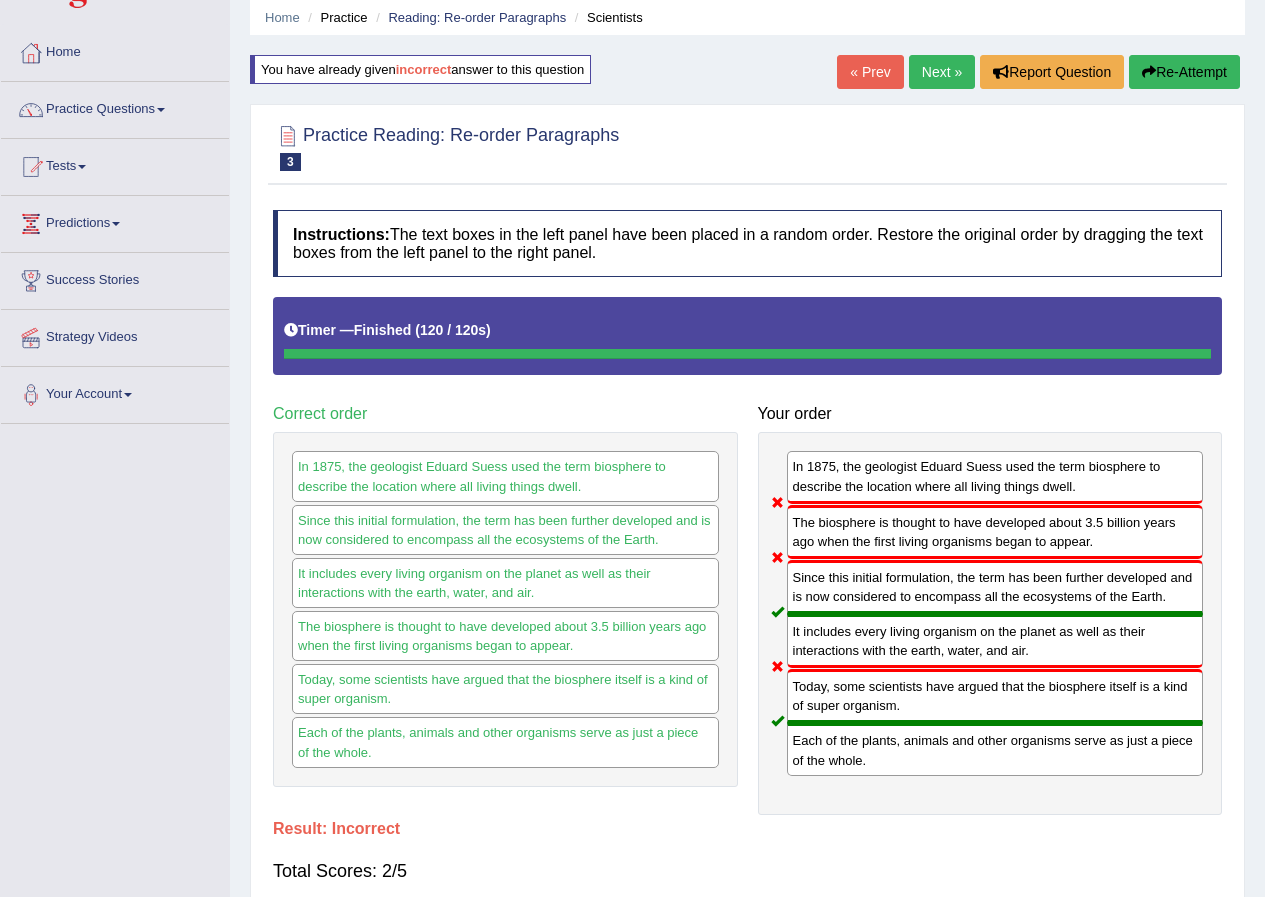 scroll, scrollTop: 0, scrollLeft: 0, axis: both 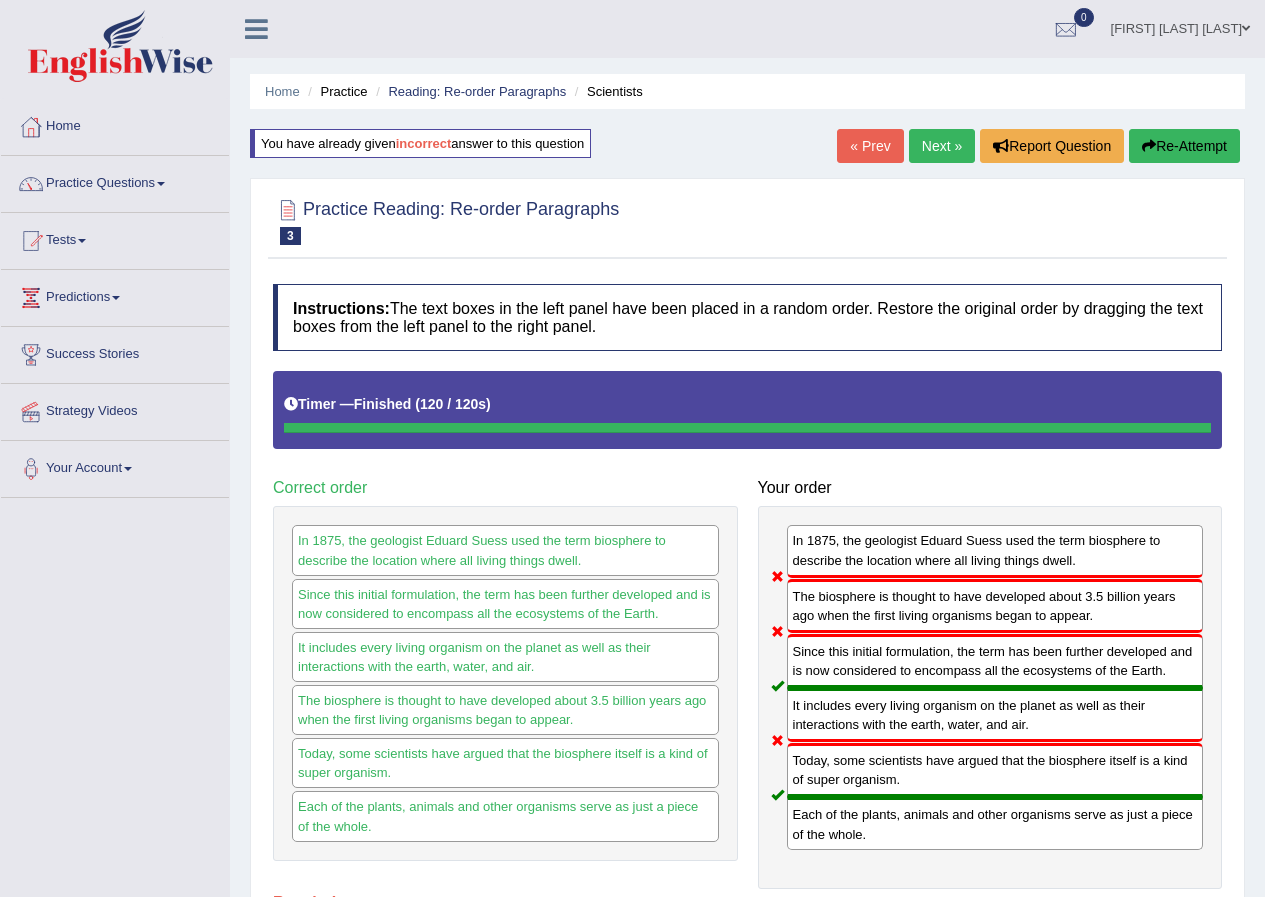 click on "Re-Attempt" at bounding box center [1184, 146] 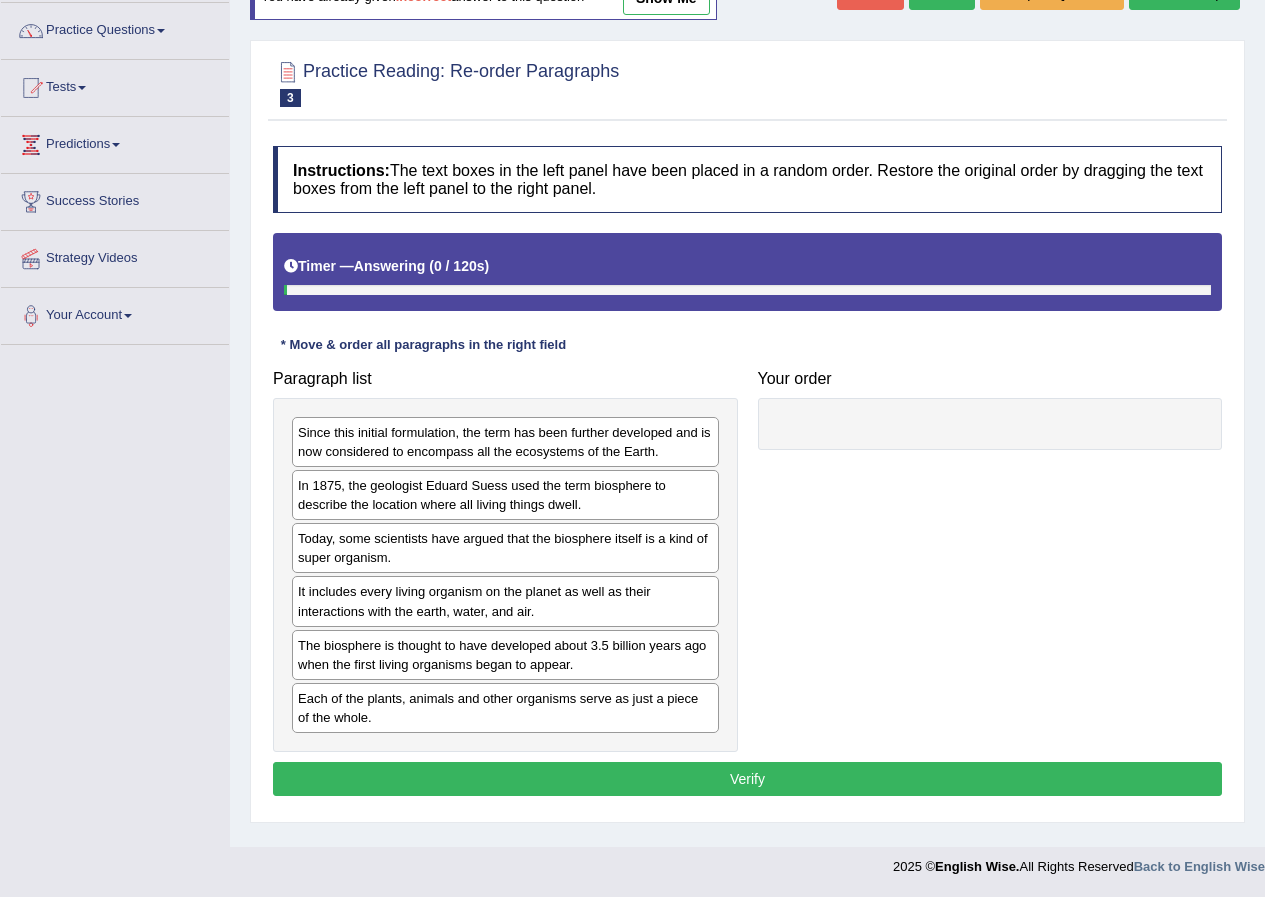 scroll, scrollTop: 153, scrollLeft: 0, axis: vertical 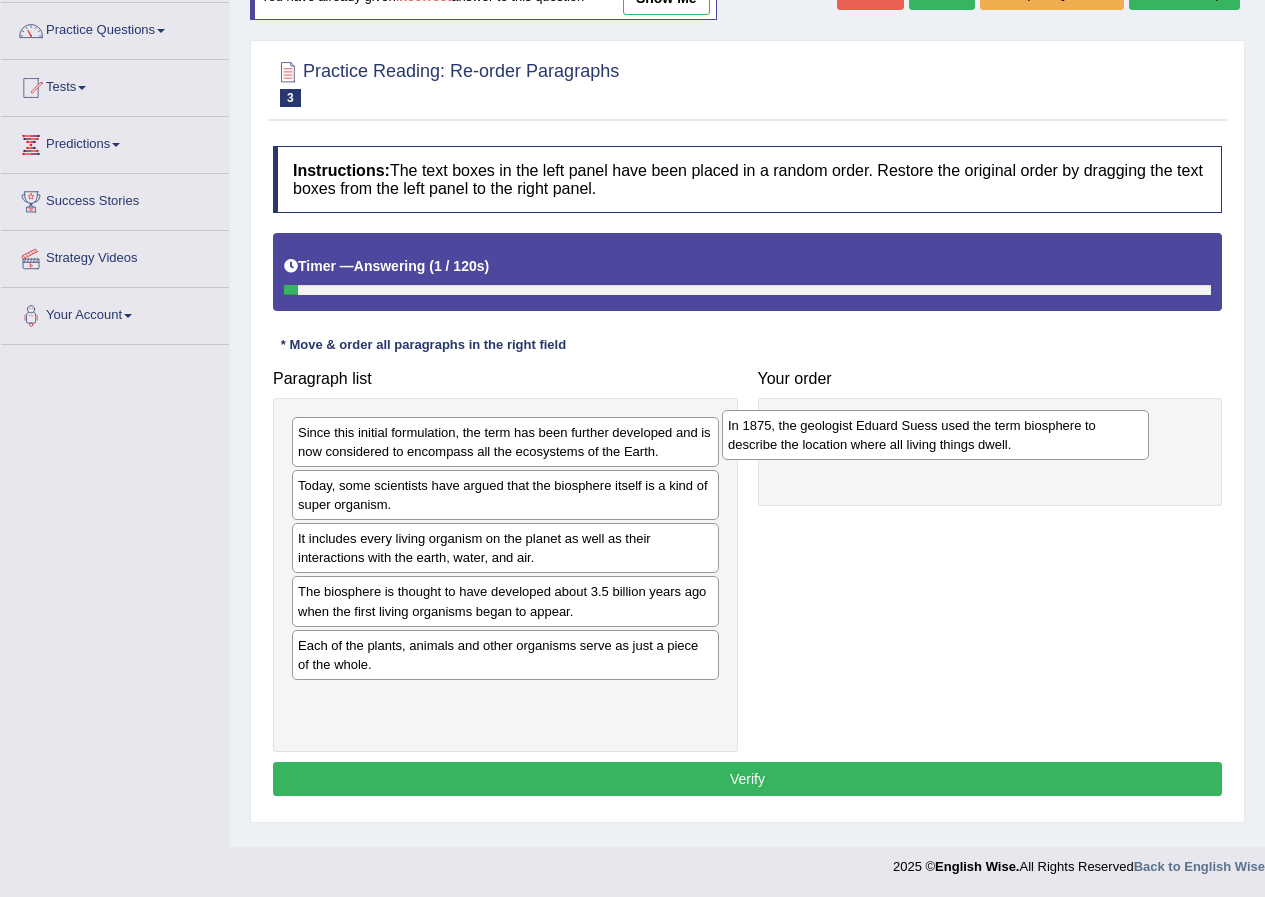 drag, startPoint x: 392, startPoint y: 495, endPoint x: 822, endPoint y: 435, distance: 434.16586 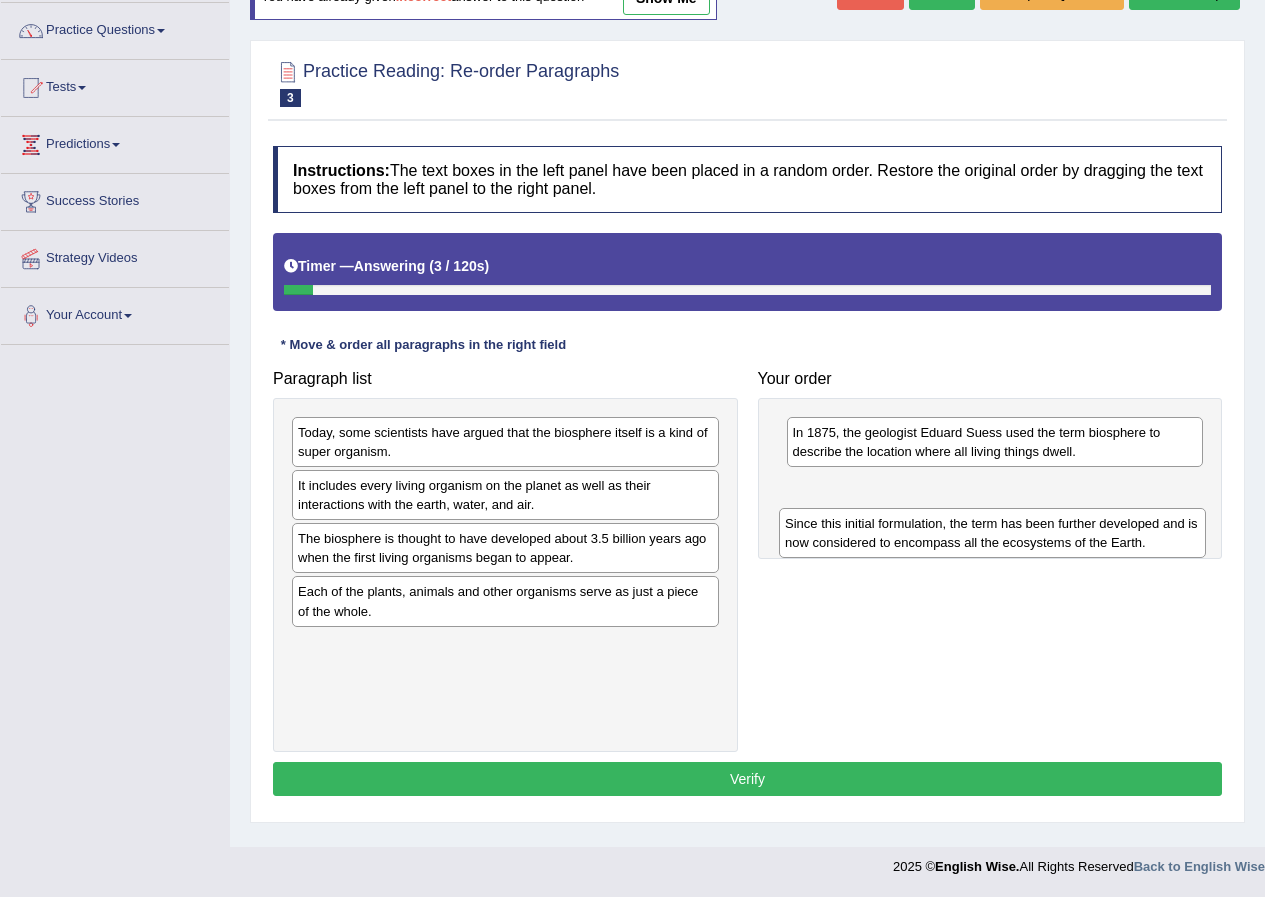 drag, startPoint x: 588, startPoint y: 435, endPoint x: 1075, endPoint y: 526, distance: 495.4291 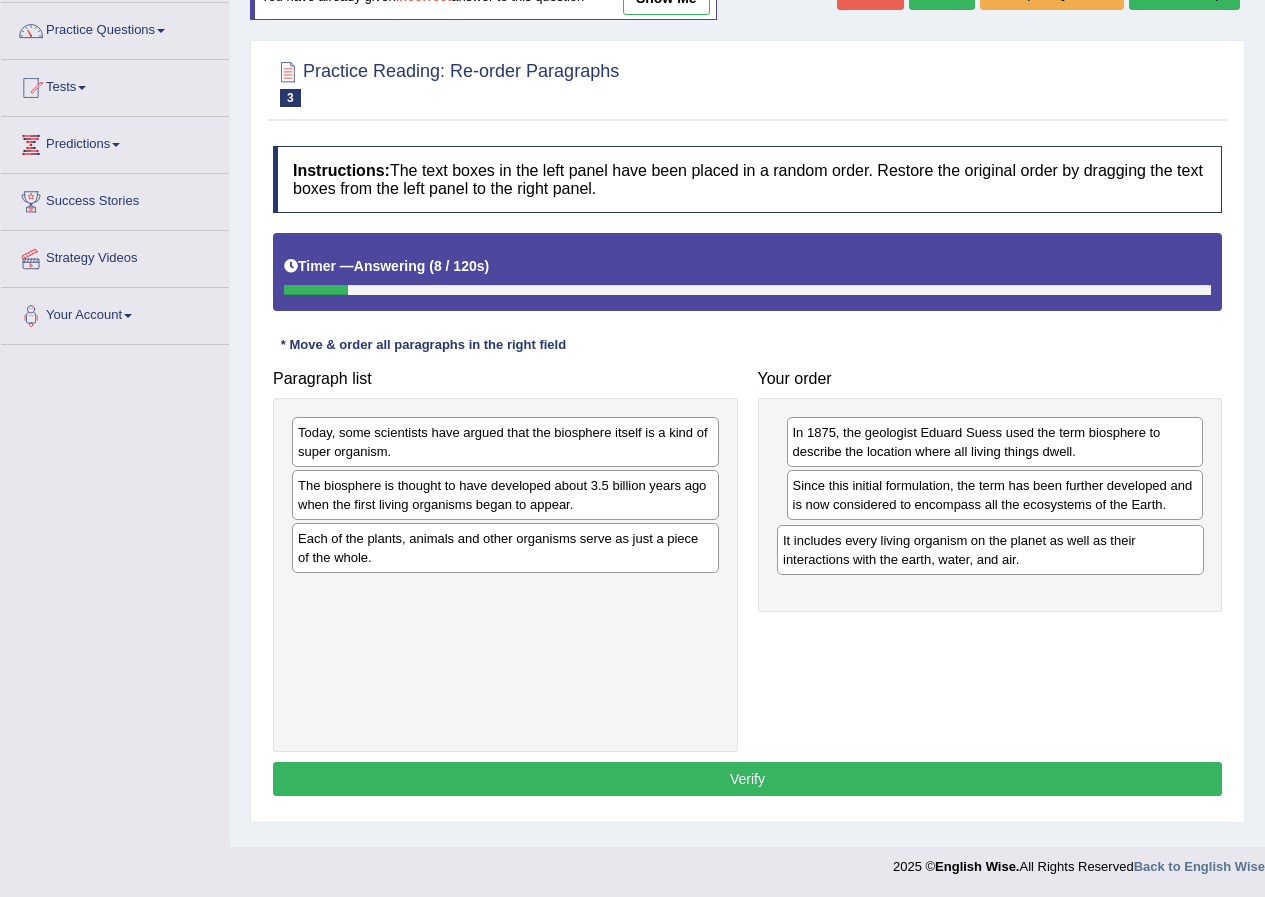 drag, startPoint x: 480, startPoint y: 497, endPoint x: 965, endPoint y: 552, distance: 488.10858 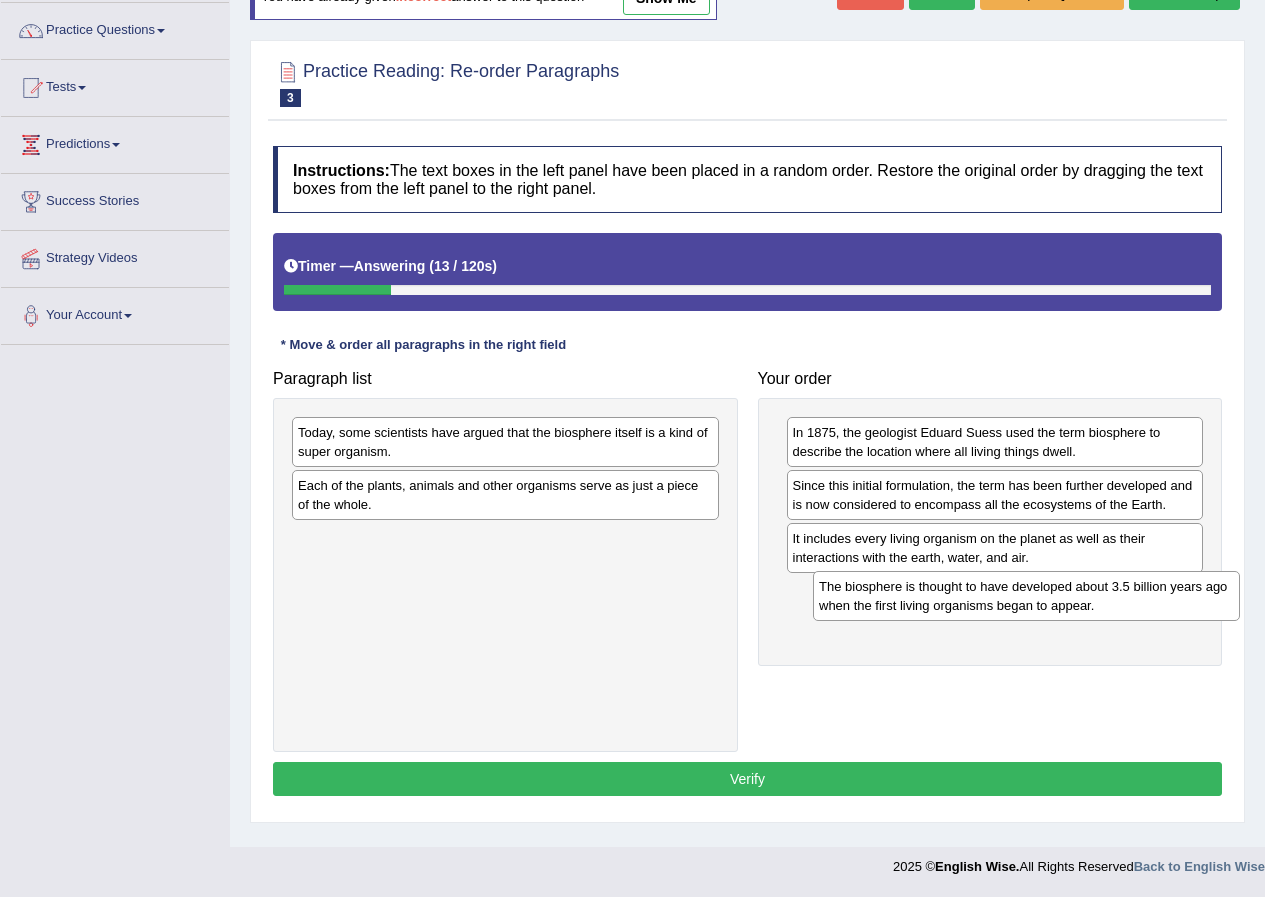 drag, startPoint x: 514, startPoint y: 495, endPoint x: 1035, endPoint y: 596, distance: 530.6995 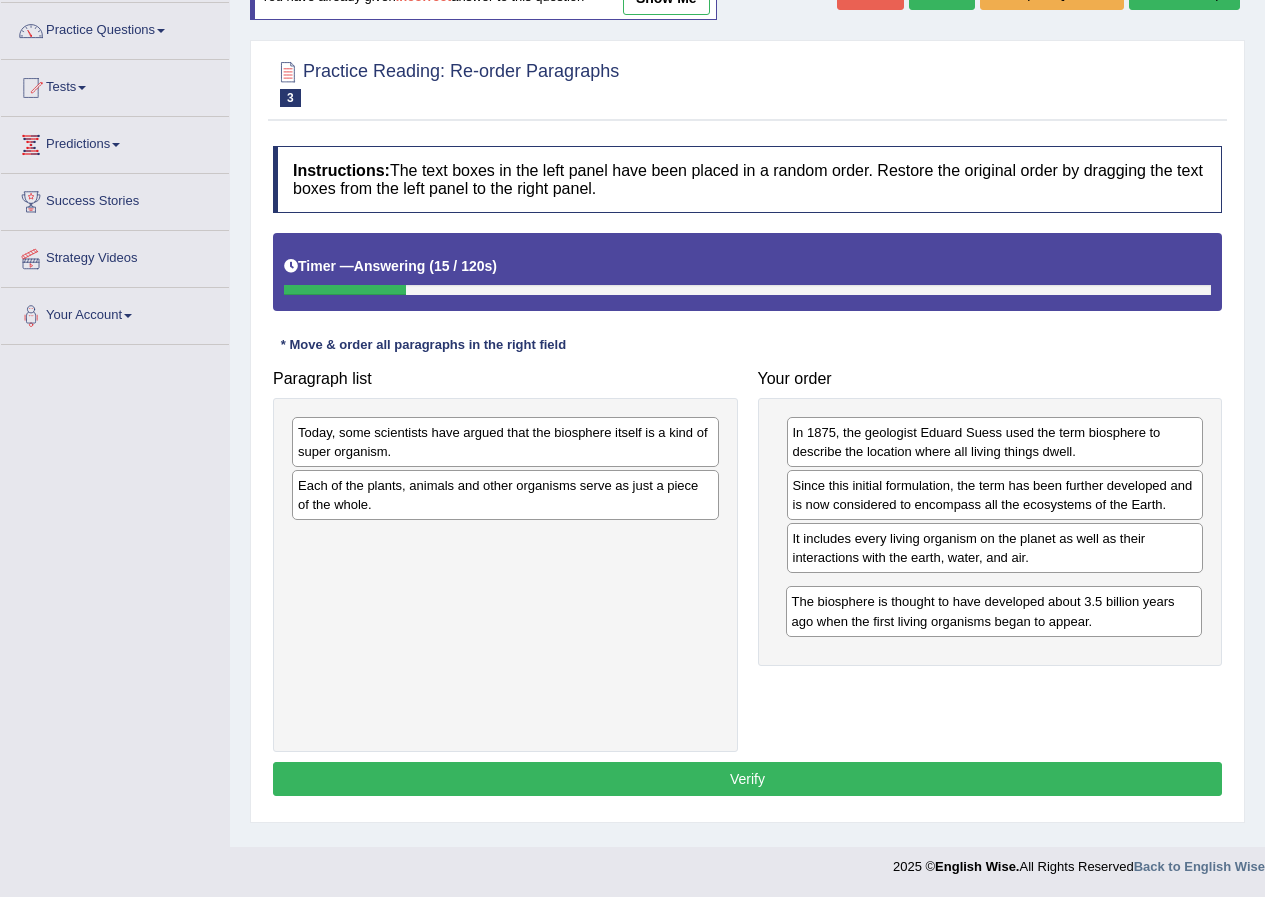 drag, startPoint x: 1148, startPoint y: 616, endPoint x: 1020, endPoint y: 640, distance: 130.23056 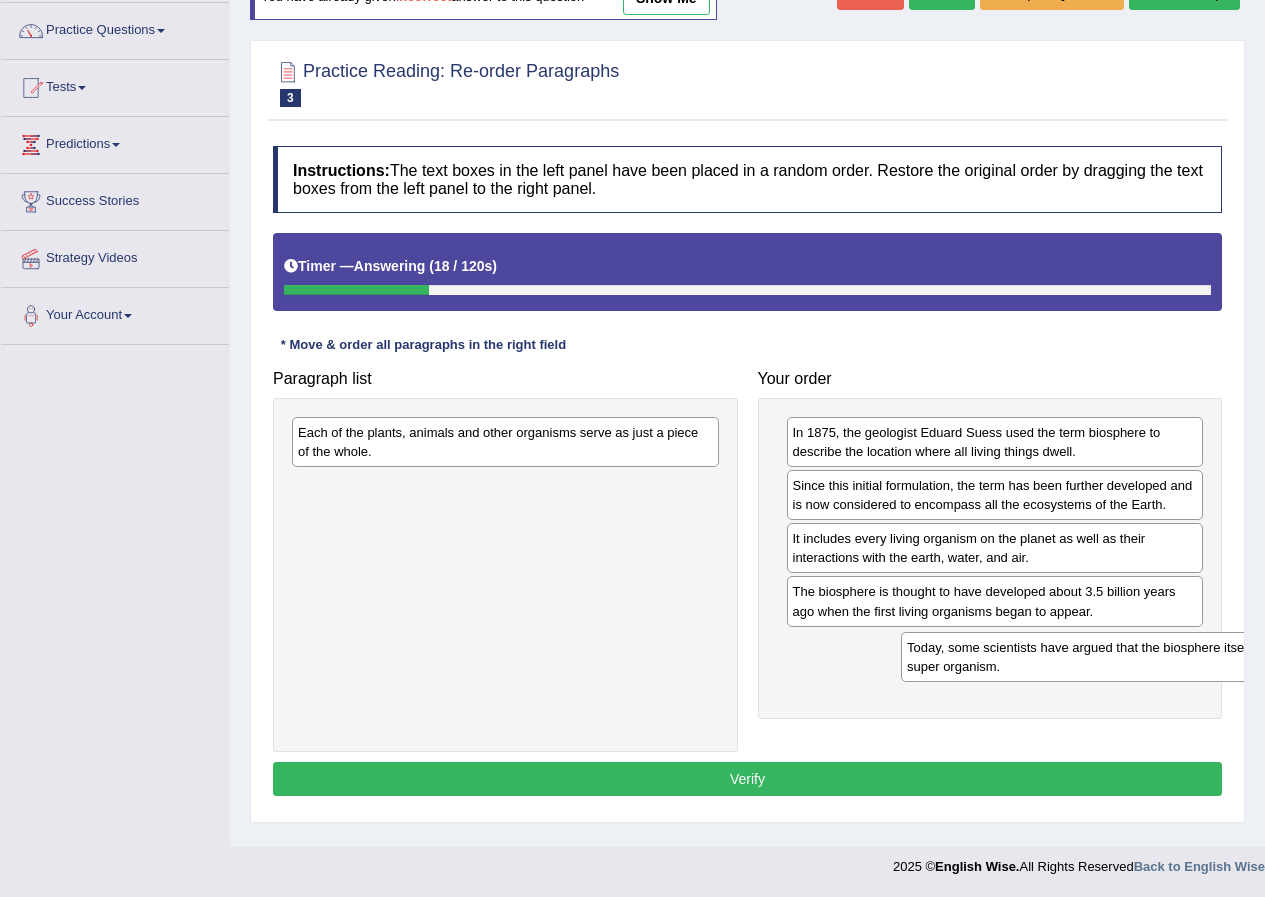 drag, startPoint x: 385, startPoint y: 432, endPoint x: 960, endPoint y: 639, distance: 611.1252 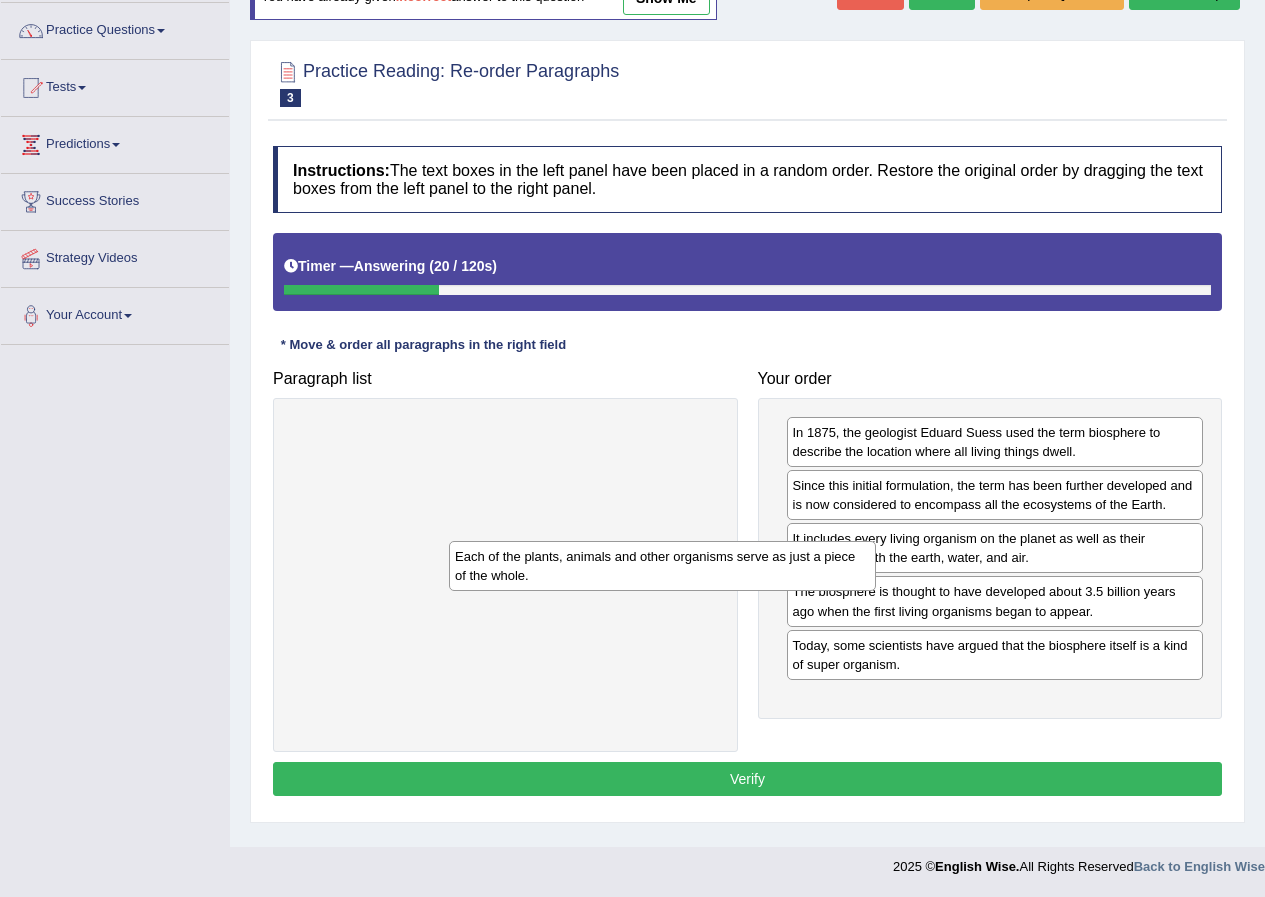 scroll, scrollTop: 164, scrollLeft: 0, axis: vertical 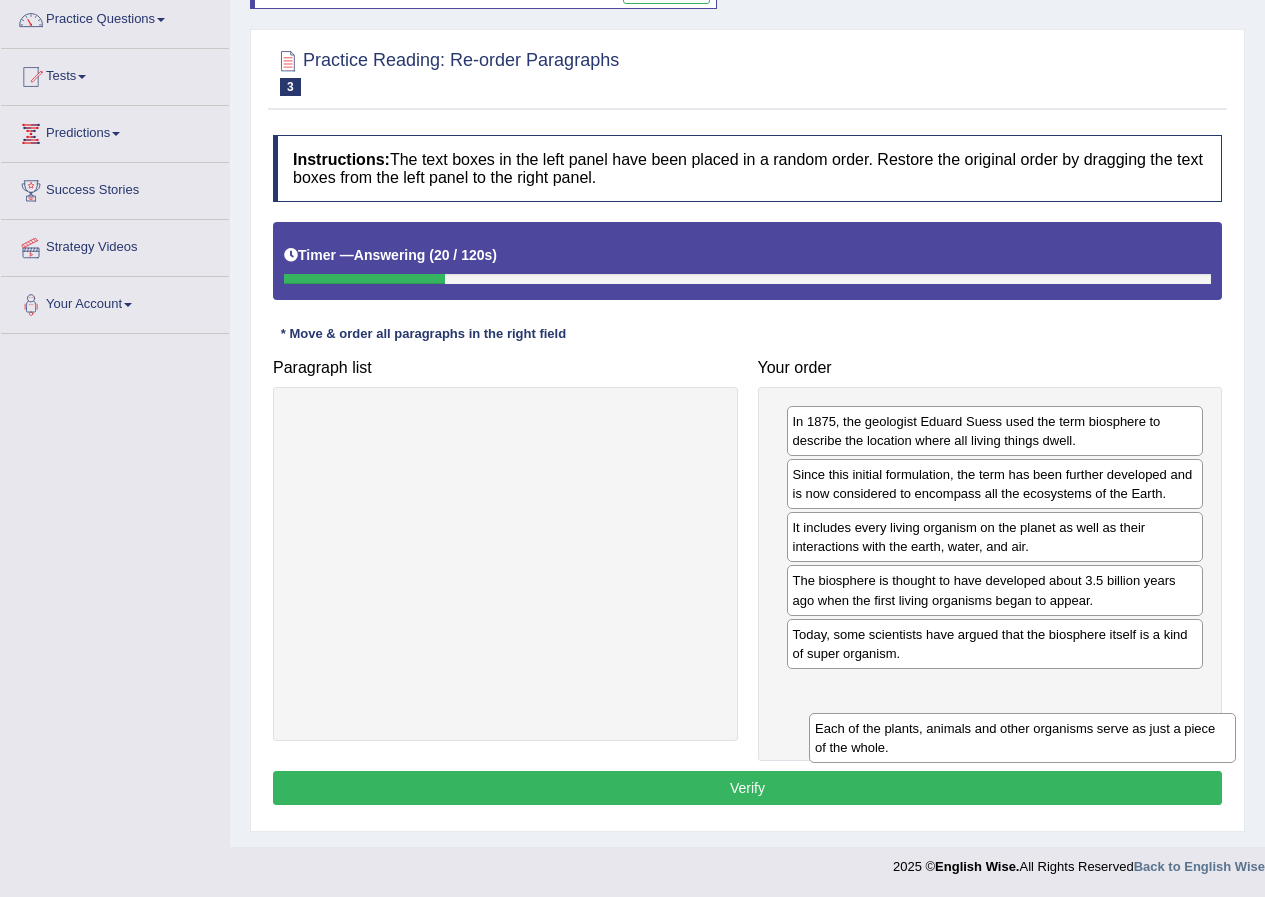 drag, startPoint x: 535, startPoint y: 442, endPoint x: 1054, endPoint y: 719, distance: 588.2941 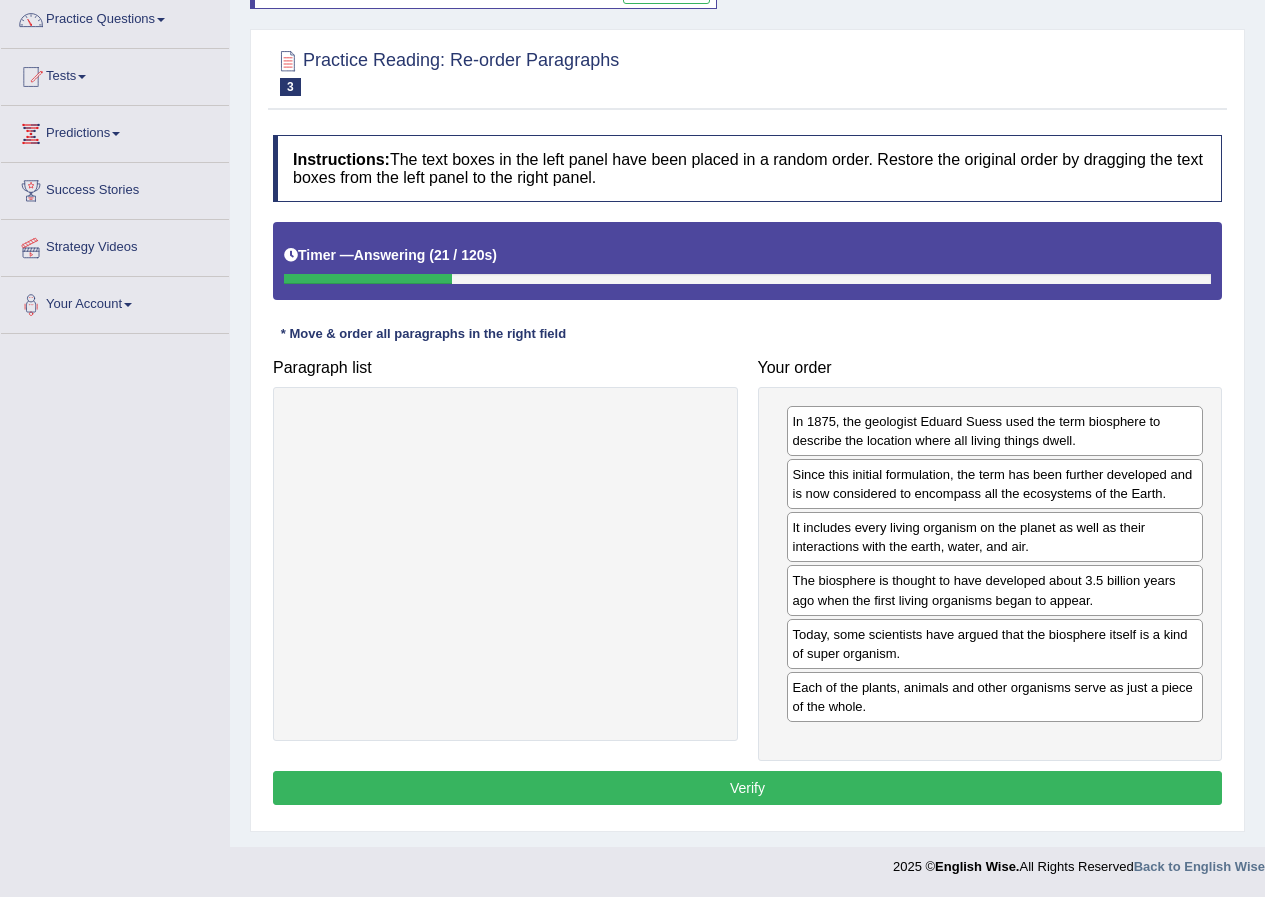 click on "Verify" at bounding box center [747, 788] 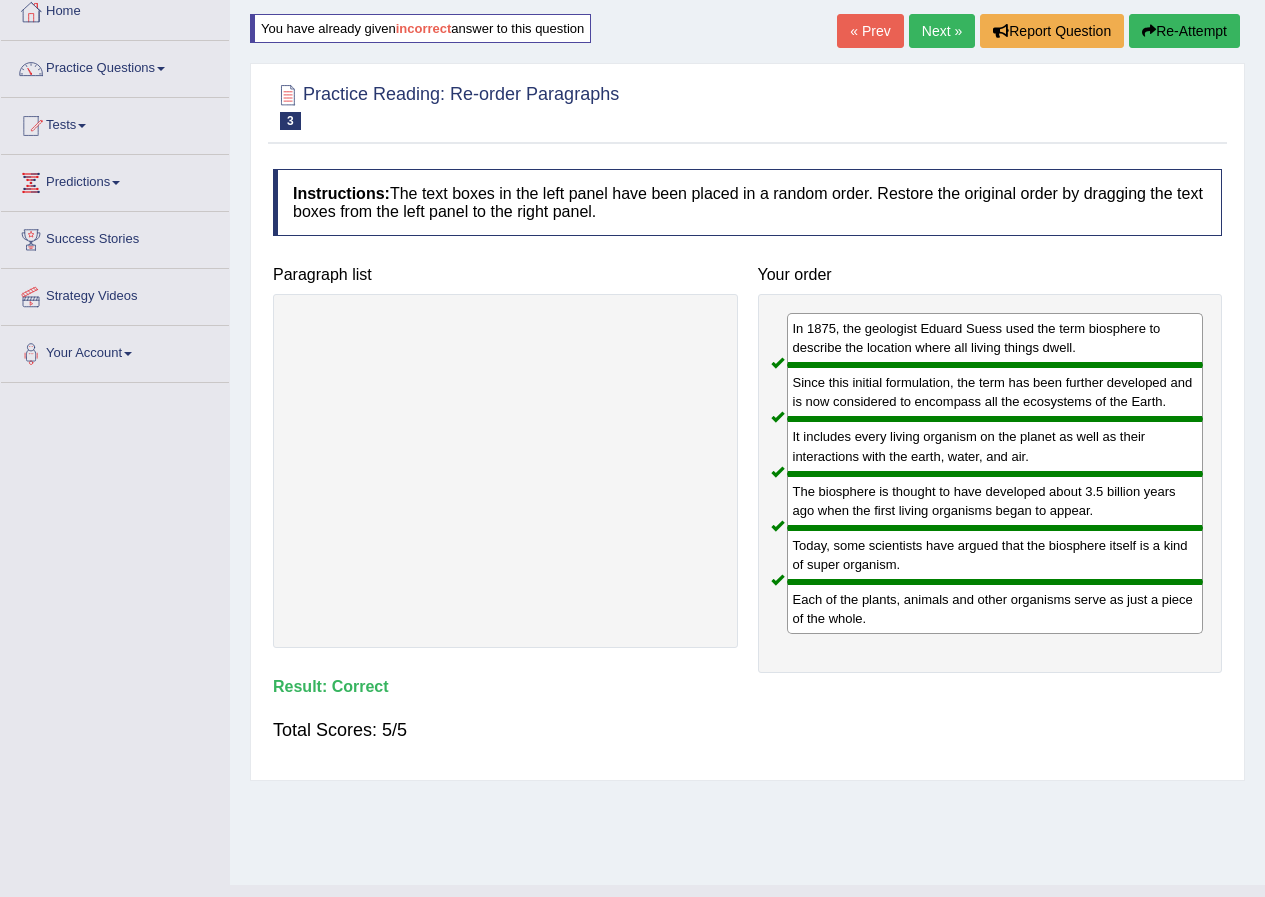 scroll, scrollTop: 53, scrollLeft: 0, axis: vertical 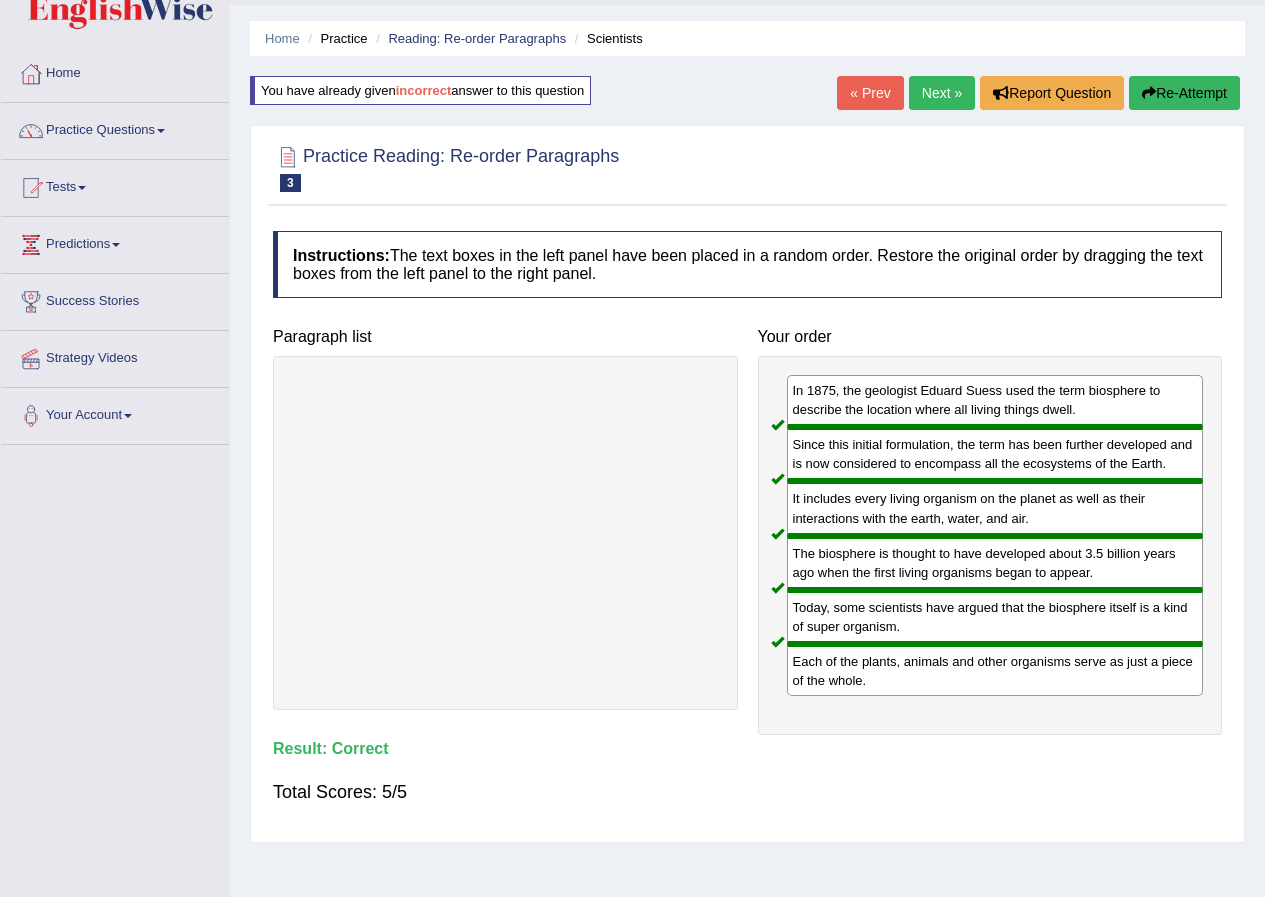 click on "Next »" at bounding box center (942, 93) 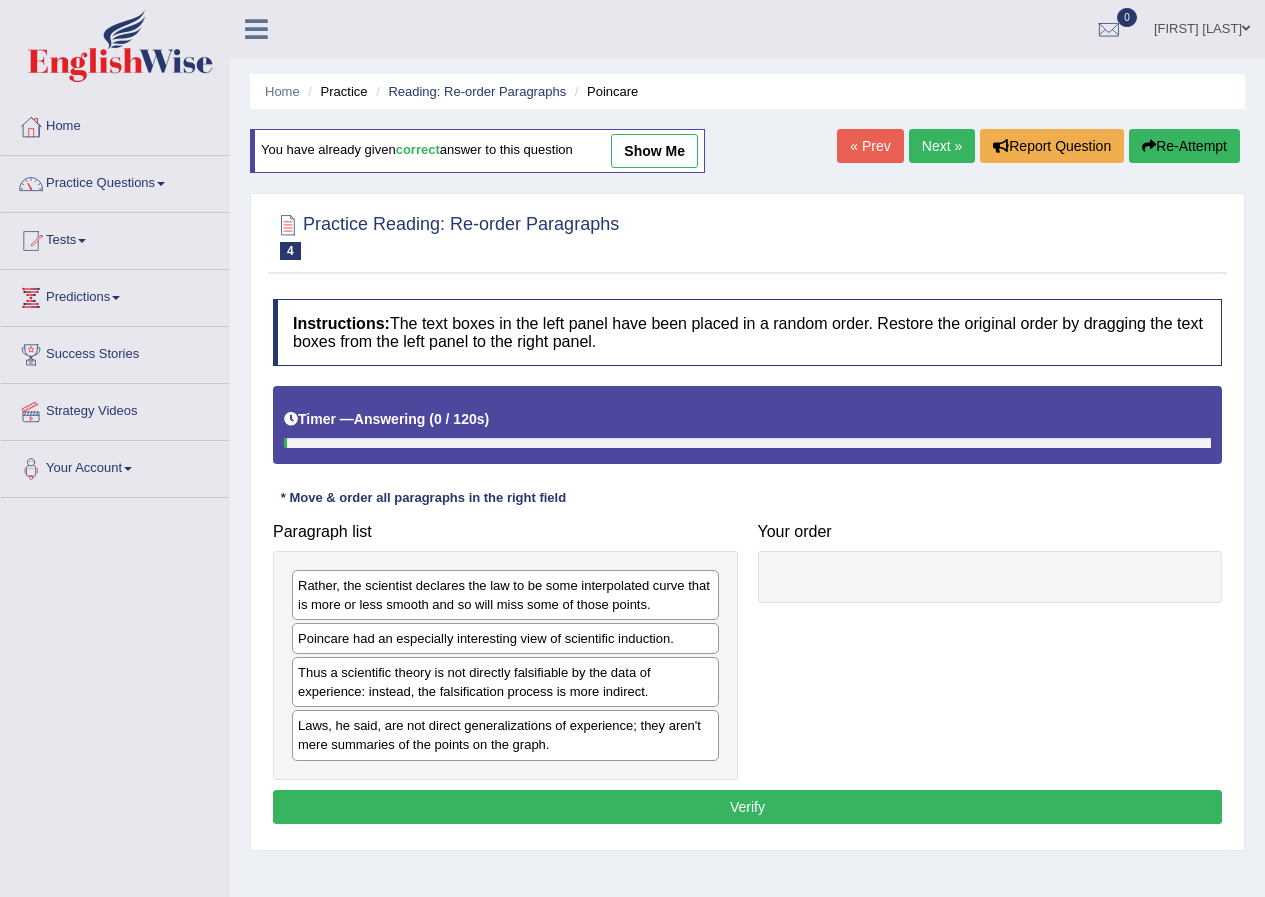scroll, scrollTop: 0, scrollLeft: 0, axis: both 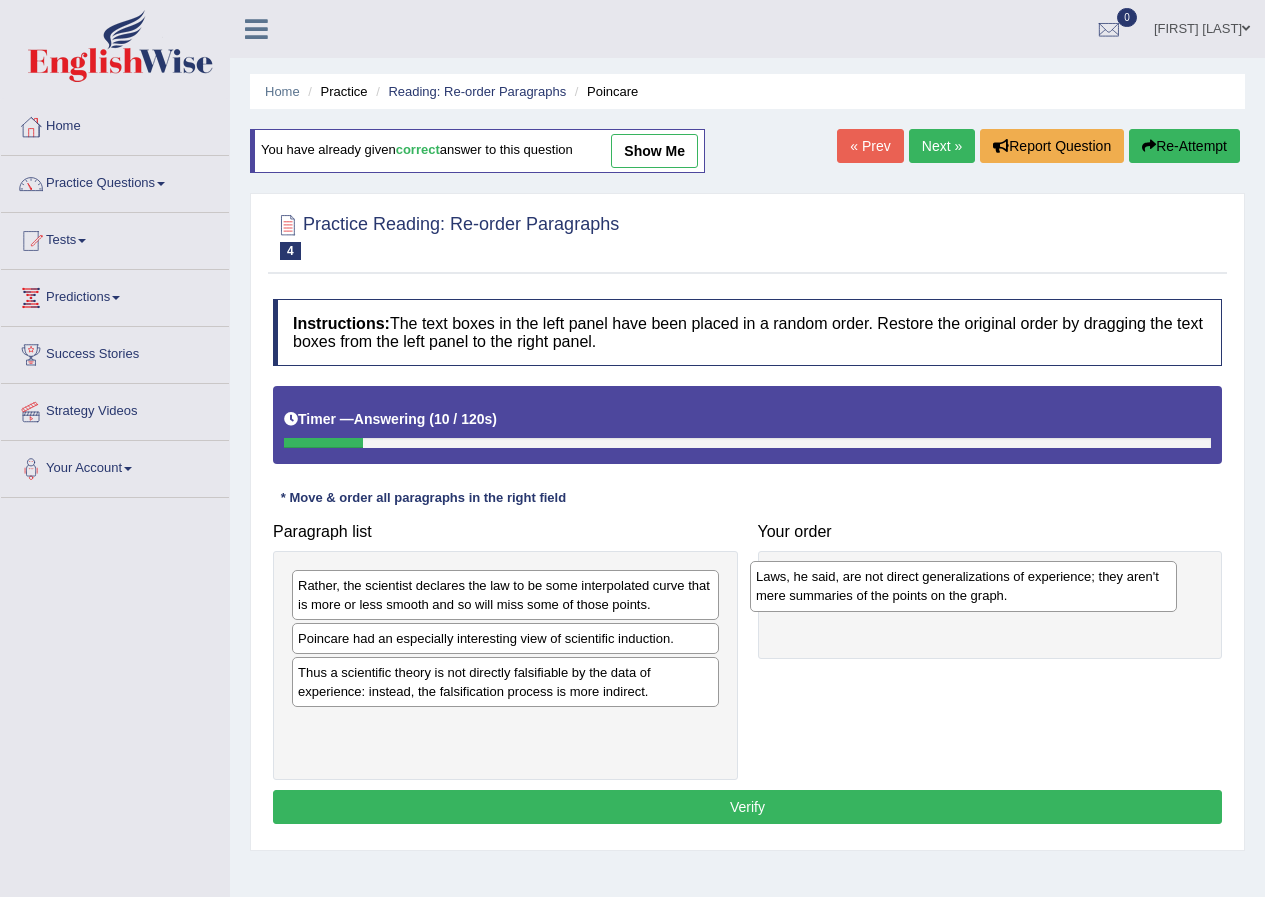 drag, startPoint x: 539, startPoint y: 750, endPoint x: 997, endPoint y: 601, distance: 481.62744 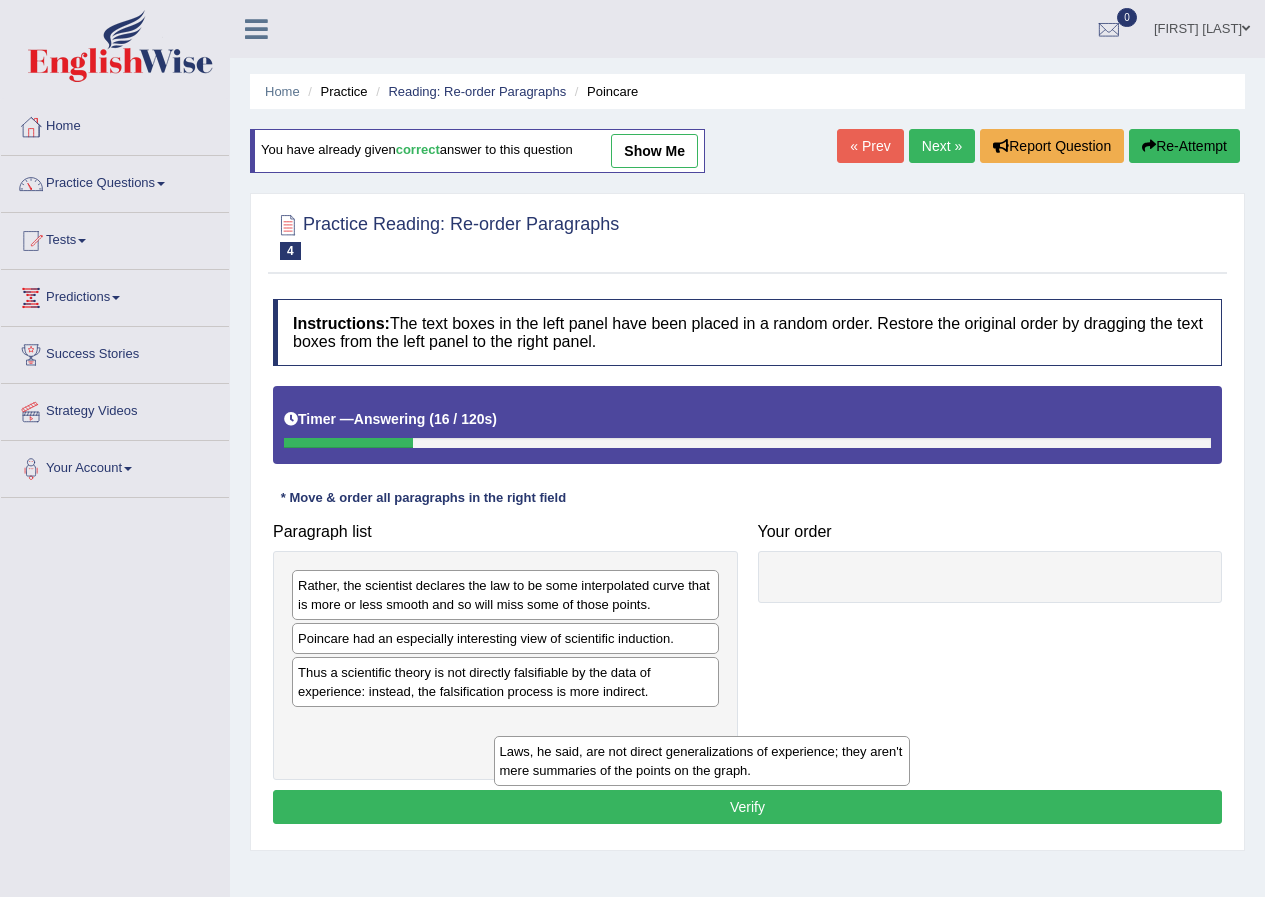 drag, startPoint x: 891, startPoint y: 581, endPoint x: 408, endPoint y: 751, distance: 512.04395 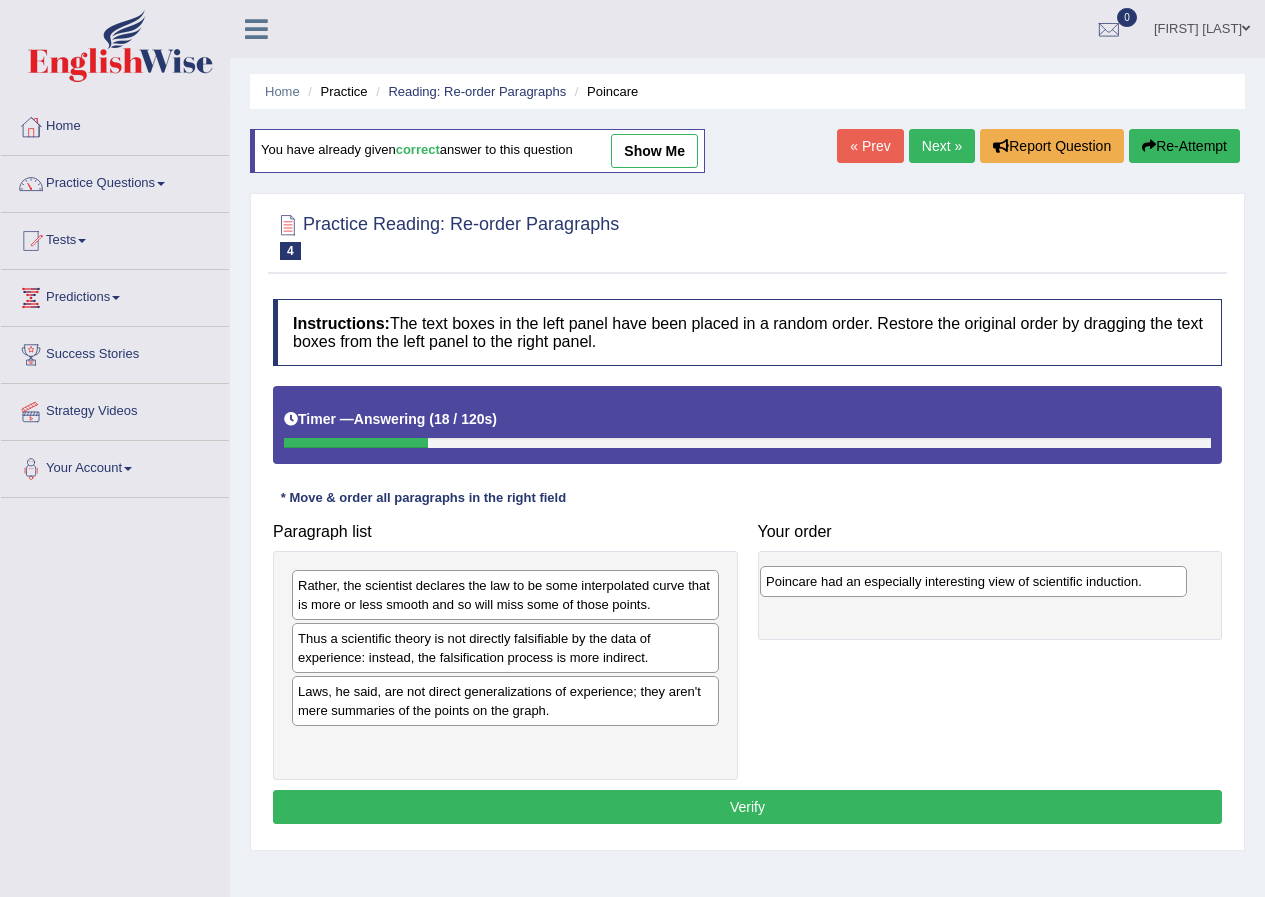 drag, startPoint x: 402, startPoint y: 646, endPoint x: 873, endPoint y: 588, distance: 474.55768 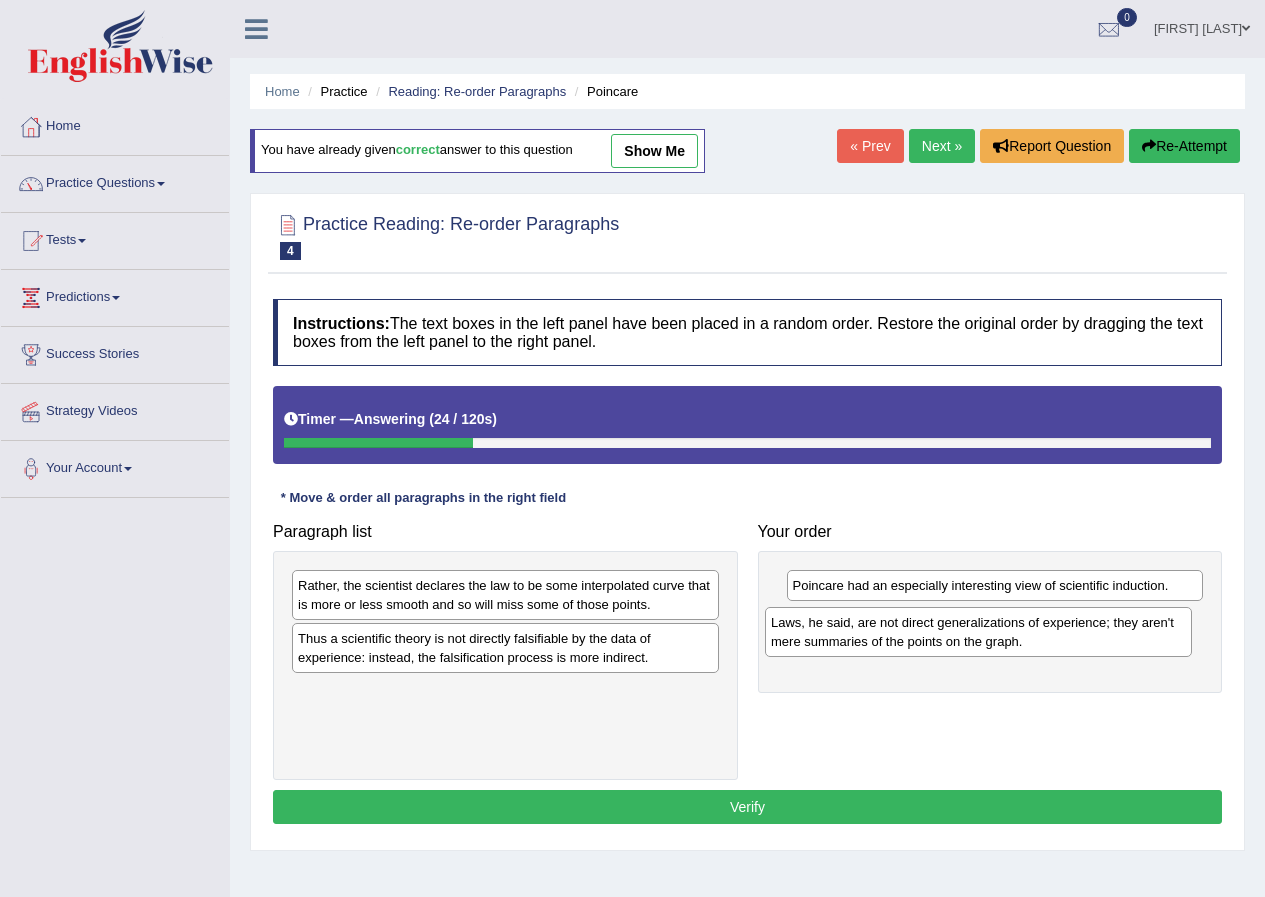 drag, startPoint x: 506, startPoint y: 712, endPoint x: 979, endPoint y: 643, distance: 478.0063 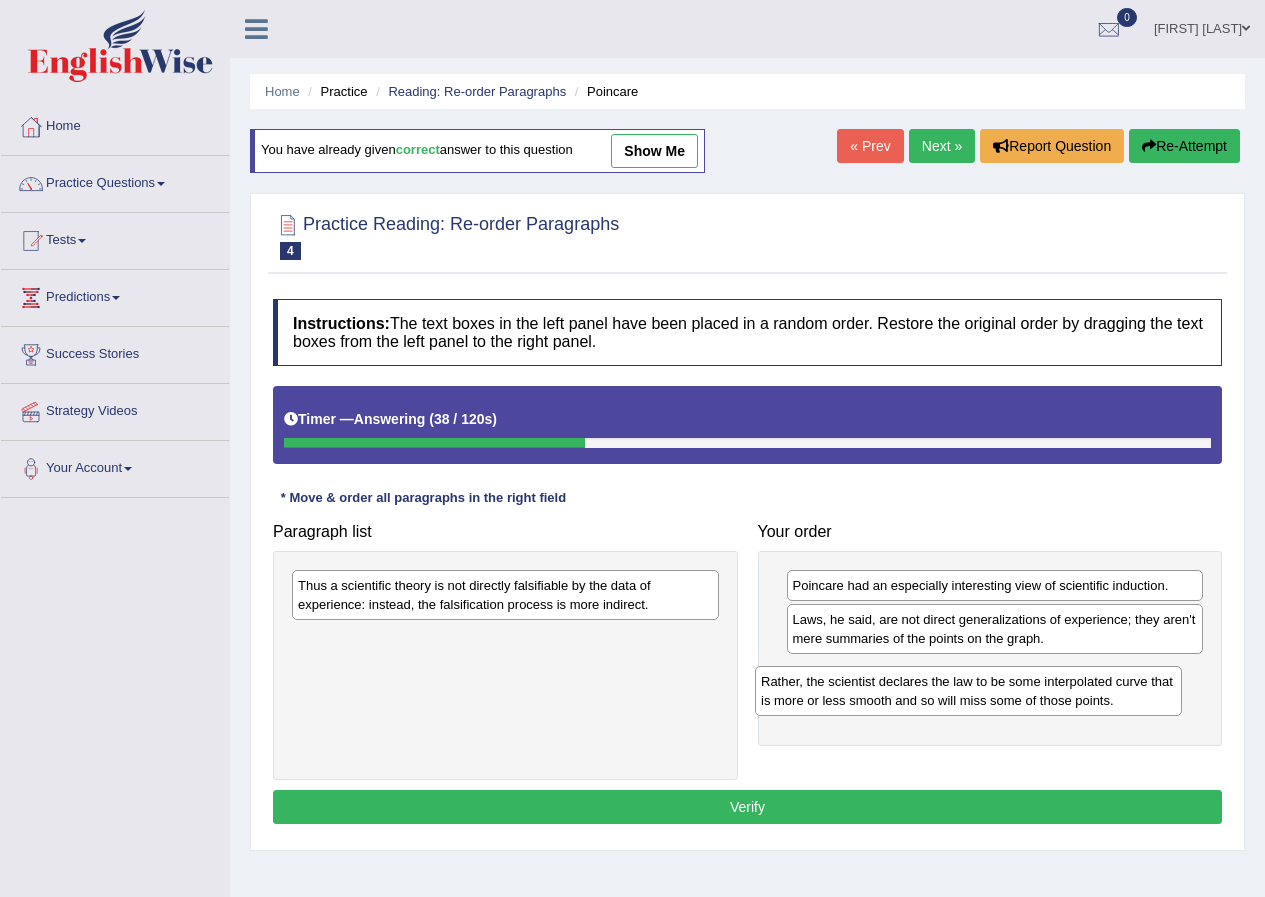drag, startPoint x: 544, startPoint y: 595, endPoint x: 1007, endPoint y: 691, distance: 472.84775 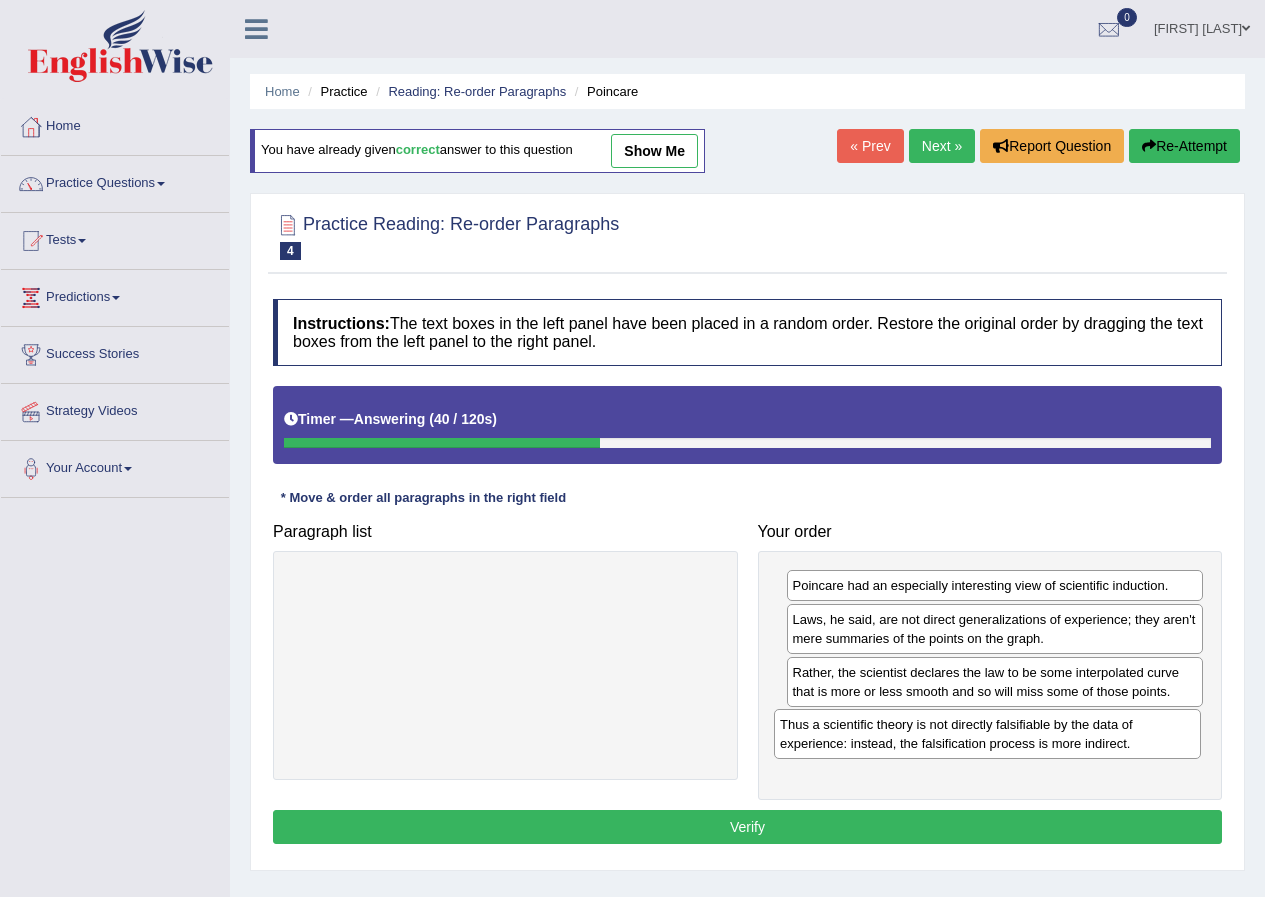 drag, startPoint x: 610, startPoint y: 599, endPoint x: 1094, endPoint y: 733, distance: 502.20712 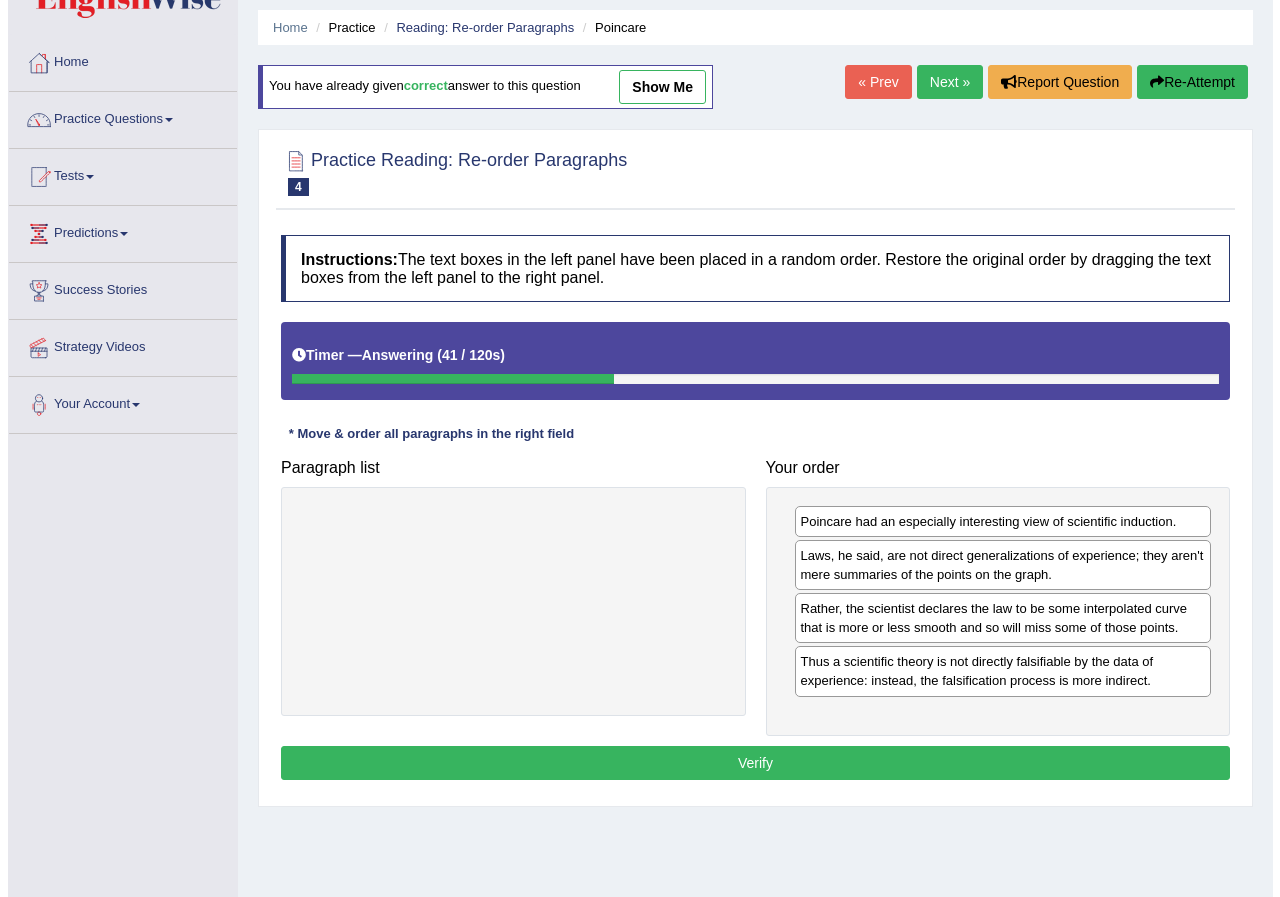 scroll, scrollTop: 100, scrollLeft: 0, axis: vertical 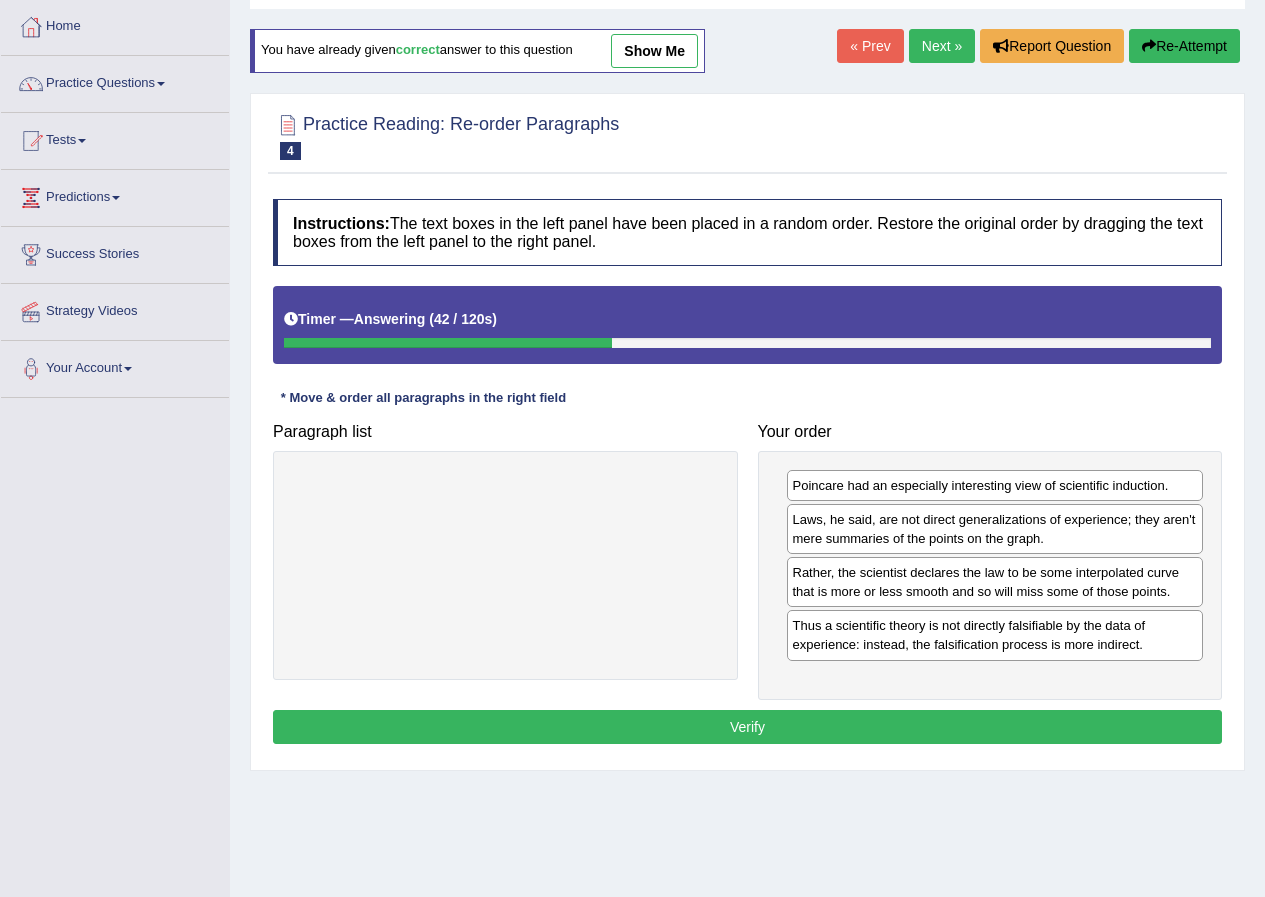 click on "Verify" at bounding box center (747, 727) 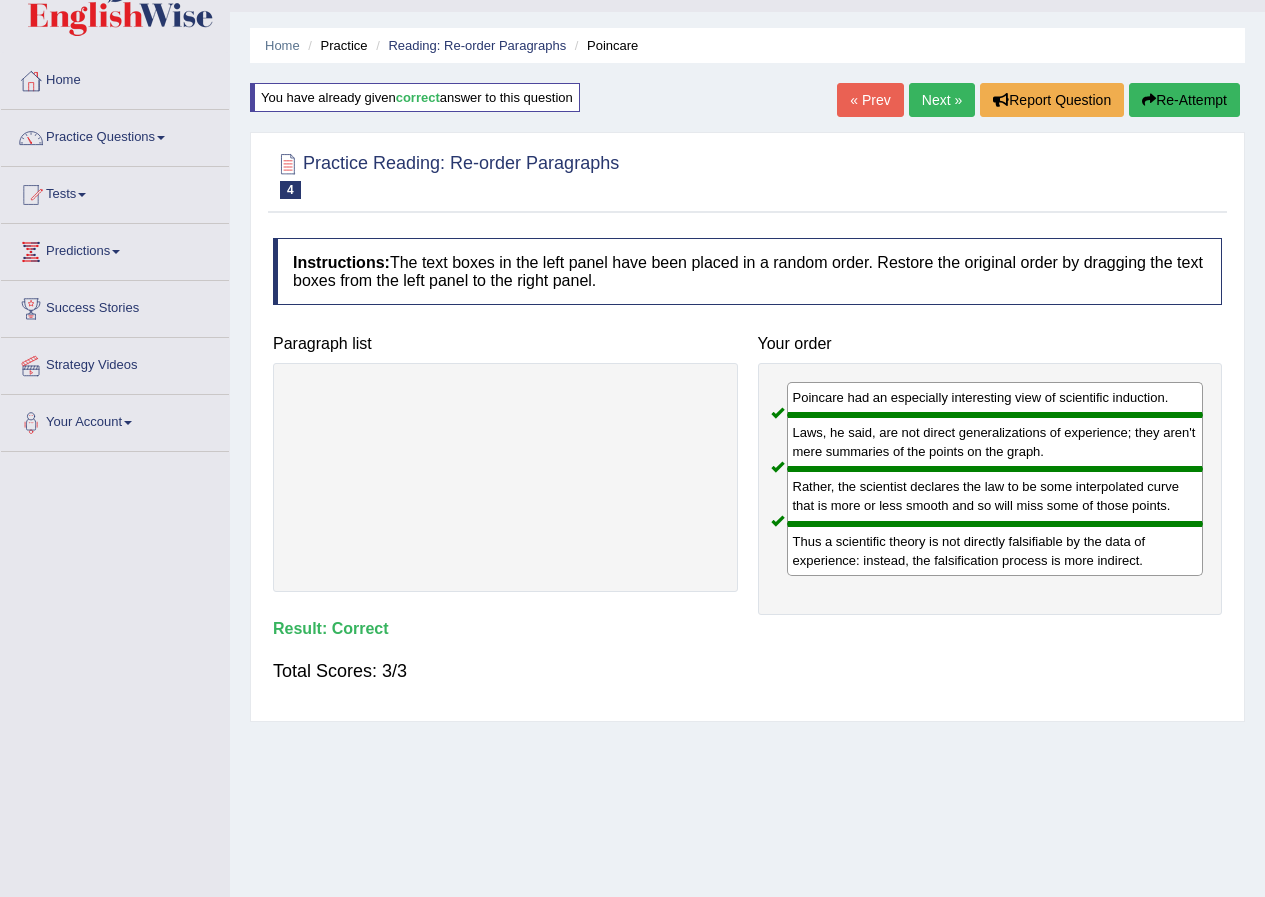 scroll, scrollTop: 0, scrollLeft: 0, axis: both 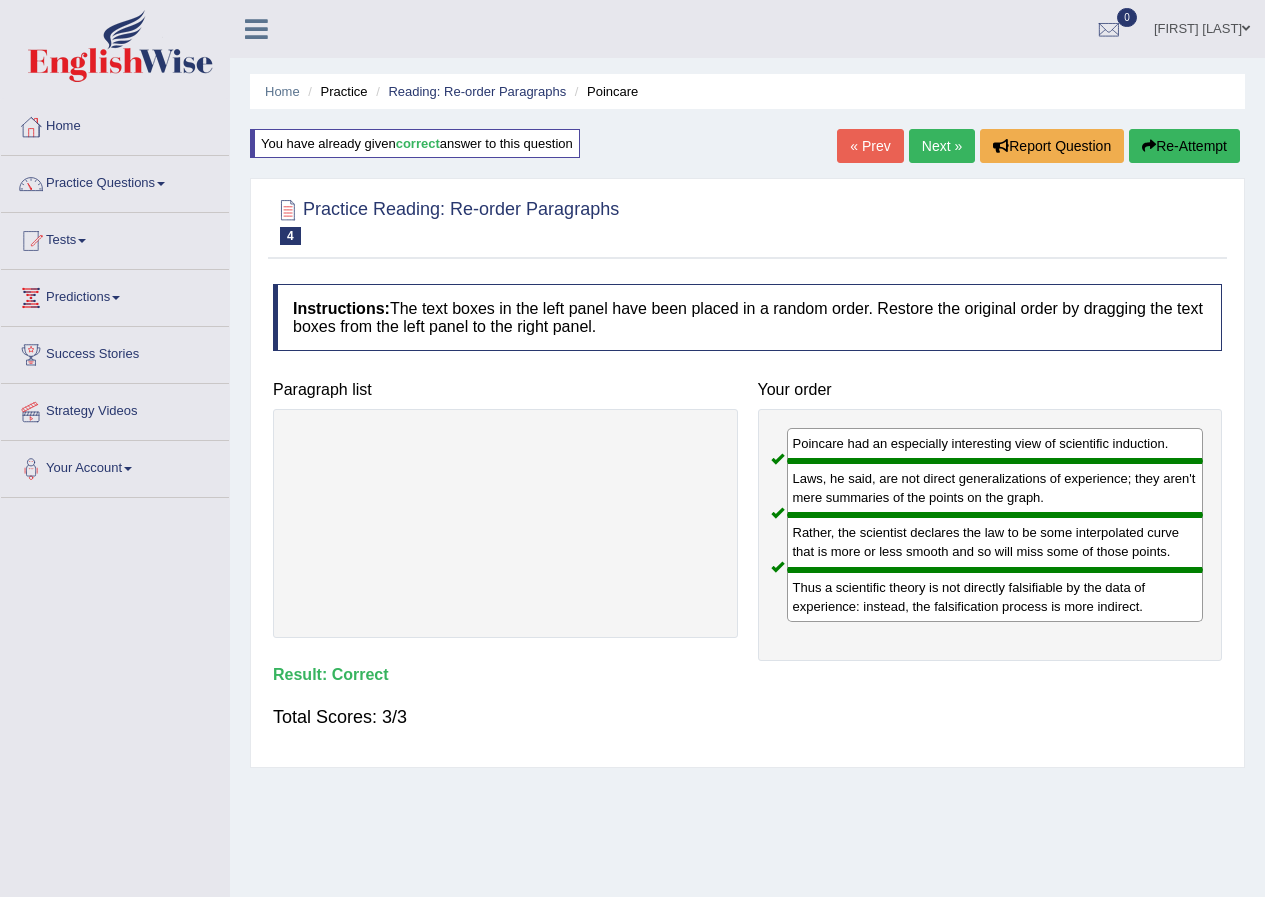 click on "Next »" at bounding box center (942, 146) 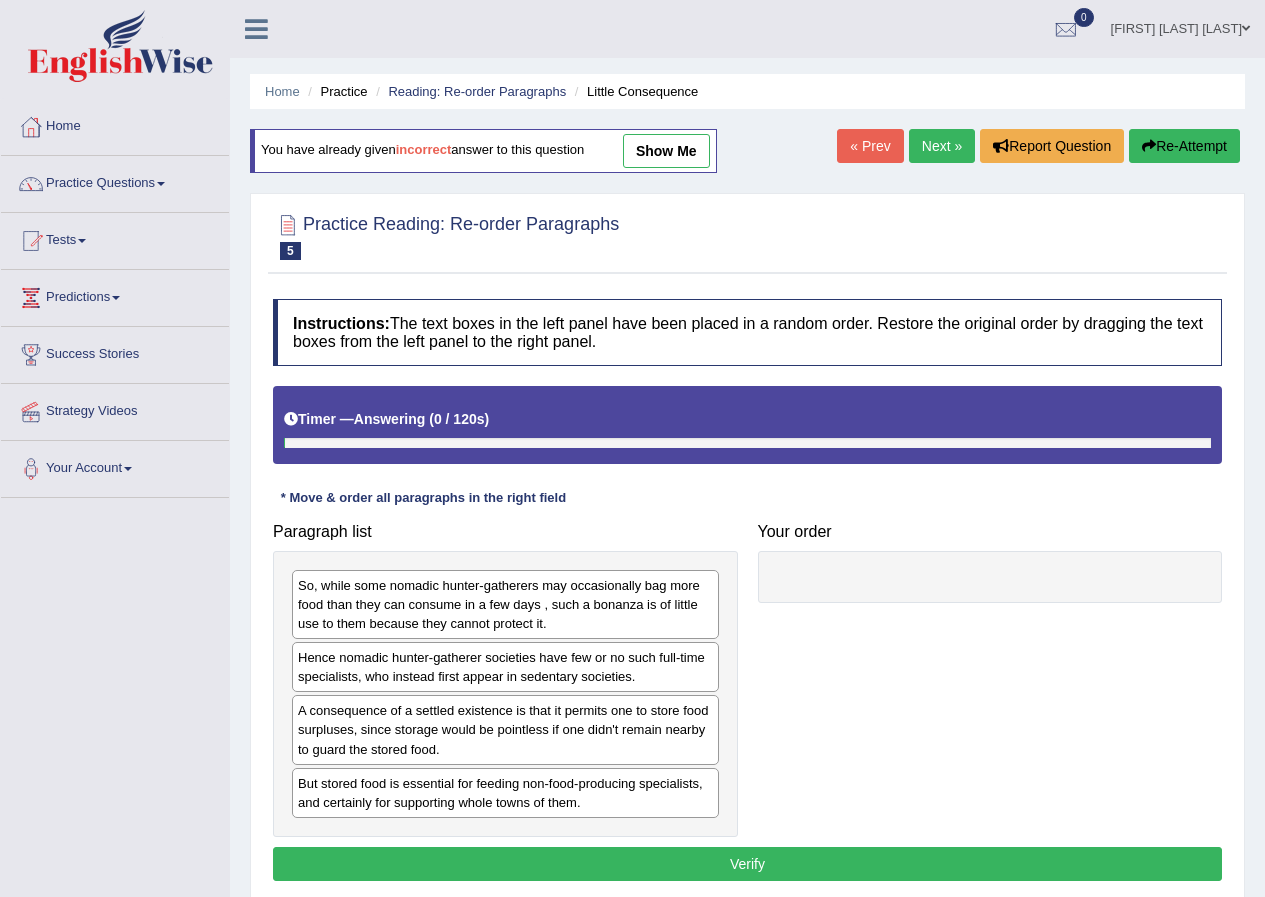 scroll, scrollTop: 0, scrollLeft: 0, axis: both 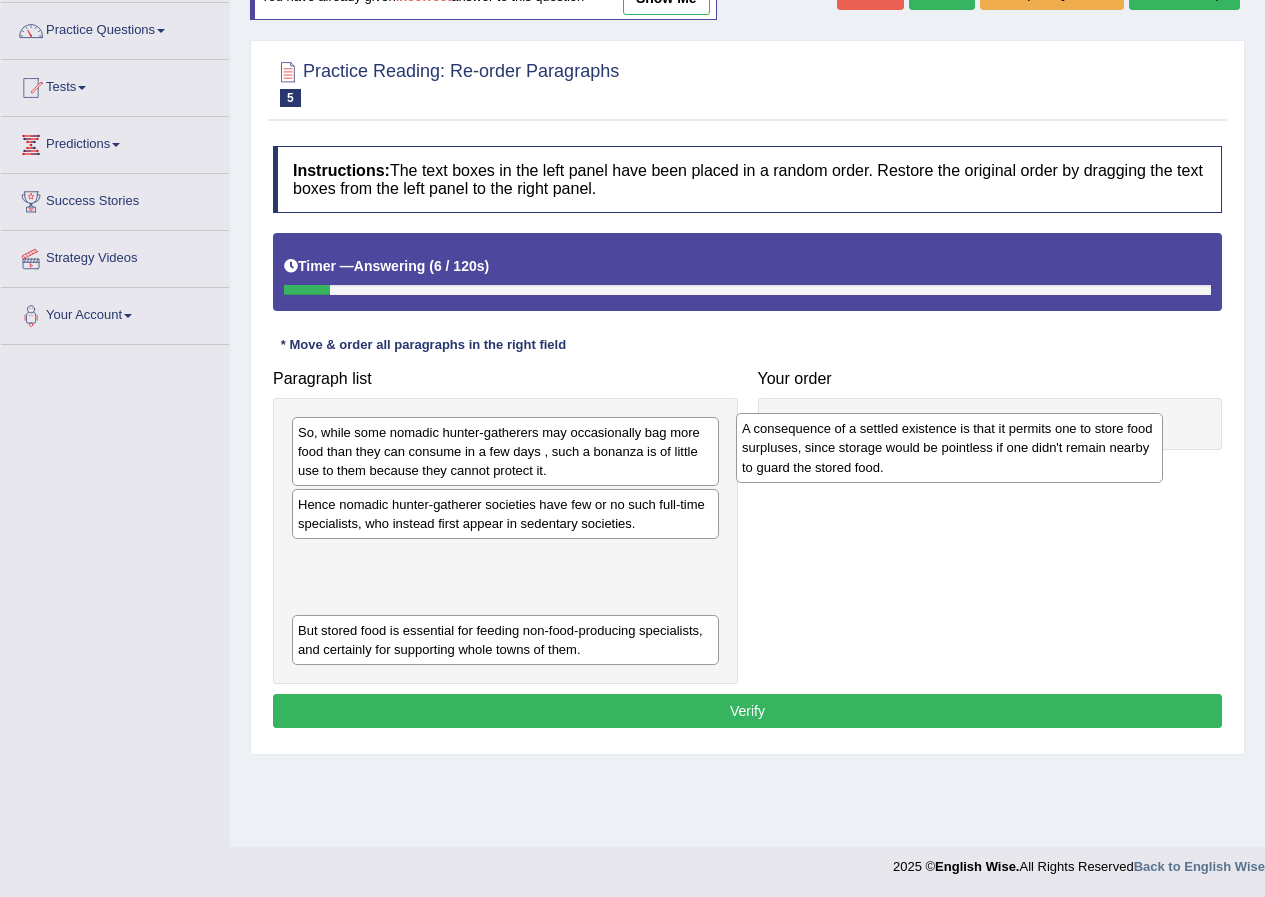 drag, startPoint x: 411, startPoint y: 591, endPoint x: 855, endPoint y: 462, distance: 462.36026 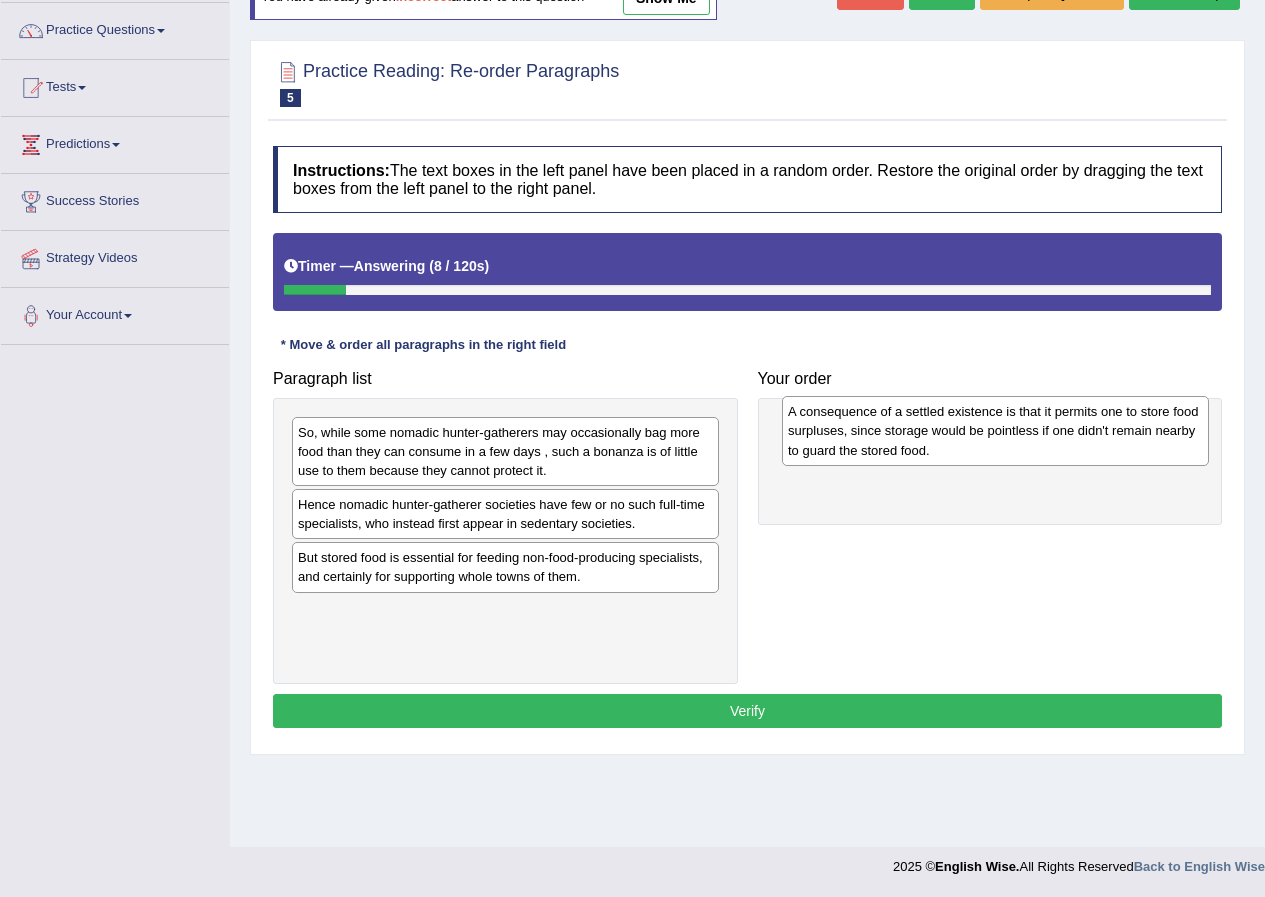 drag, startPoint x: 491, startPoint y: 576, endPoint x: 981, endPoint y: 430, distance: 511.28857 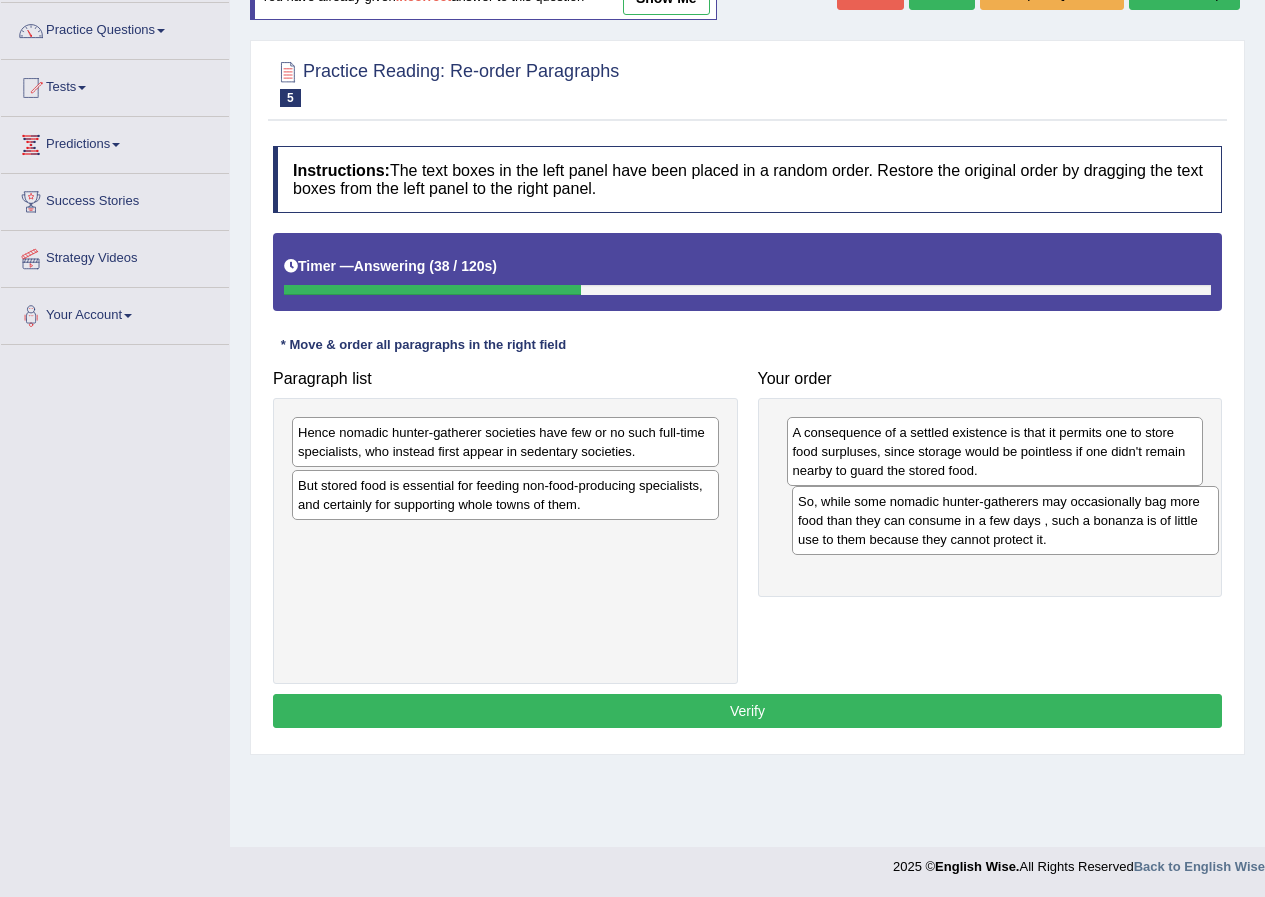 drag, startPoint x: 513, startPoint y: 454, endPoint x: 1013, endPoint y: 523, distance: 504.73856 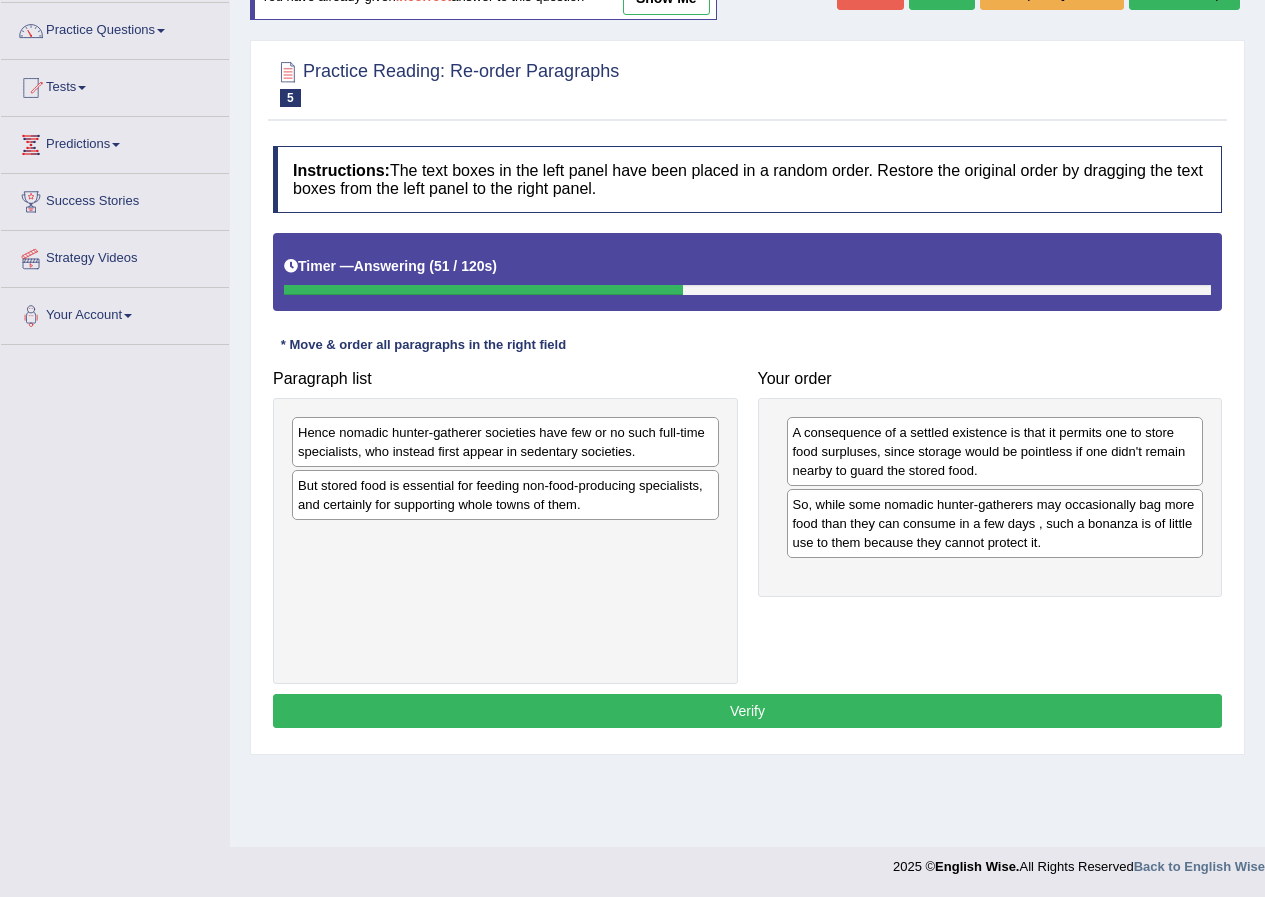 click on "But stored food is essential for feeding non-food-producing specialists, and certainly for supporting whole
towns of them." at bounding box center (505, 495) 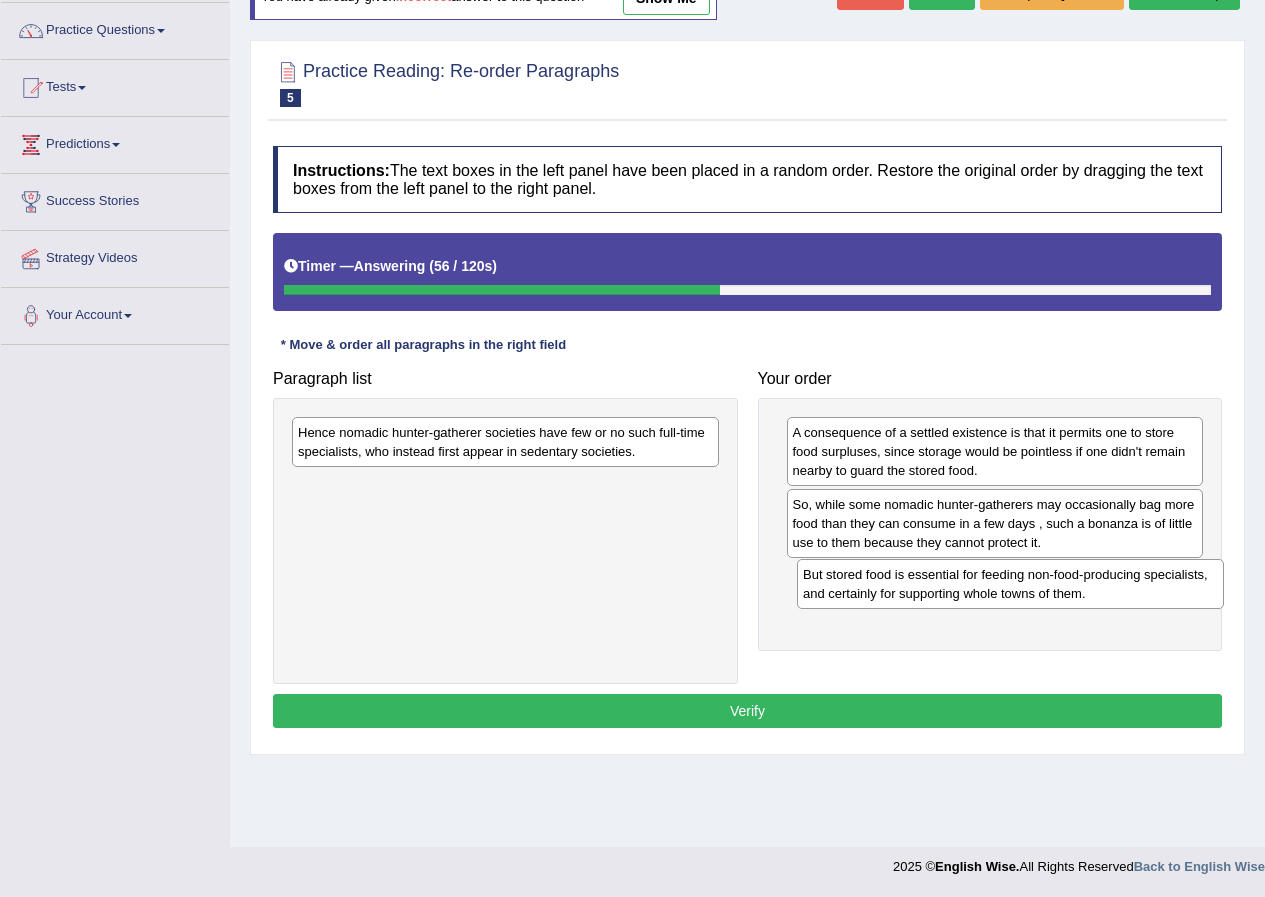 drag, startPoint x: 434, startPoint y: 494, endPoint x: 943, endPoint y: 581, distance: 516.38165 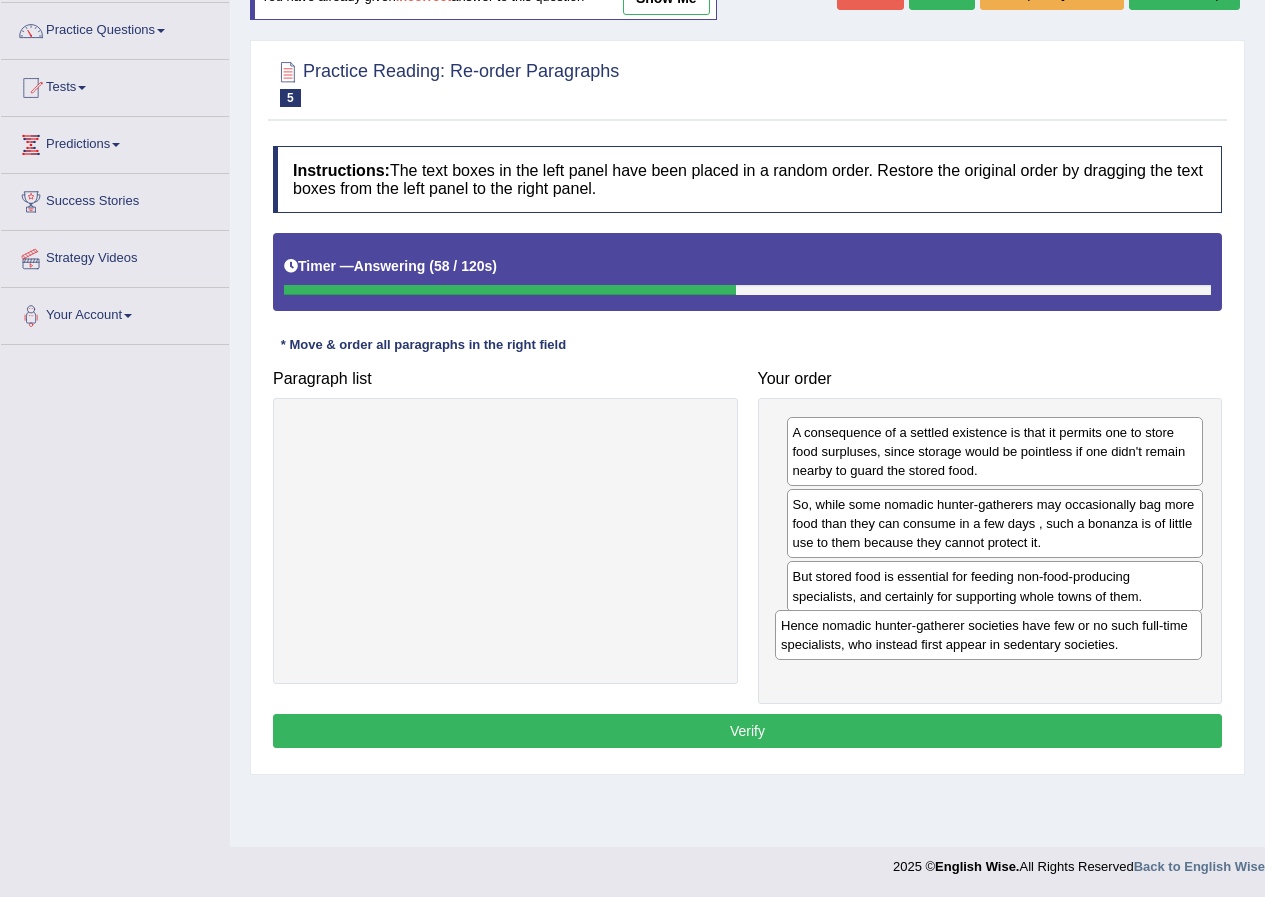 drag, startPoint x: 564, startPoint y: 452, endPoint x: 1043, endPoint y: 636, distance: 513.12476 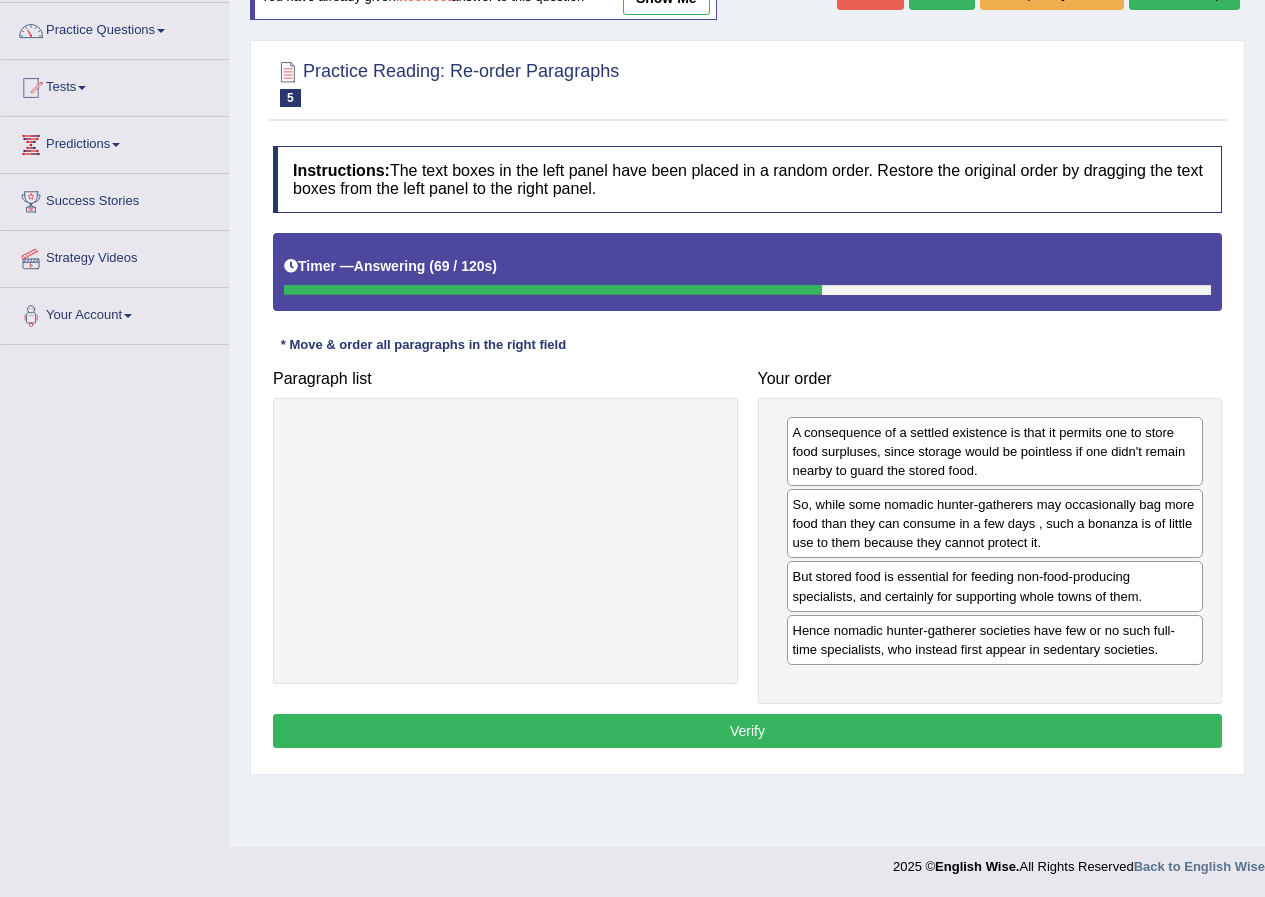 click on "Verify" at bounding box center [747, 731] 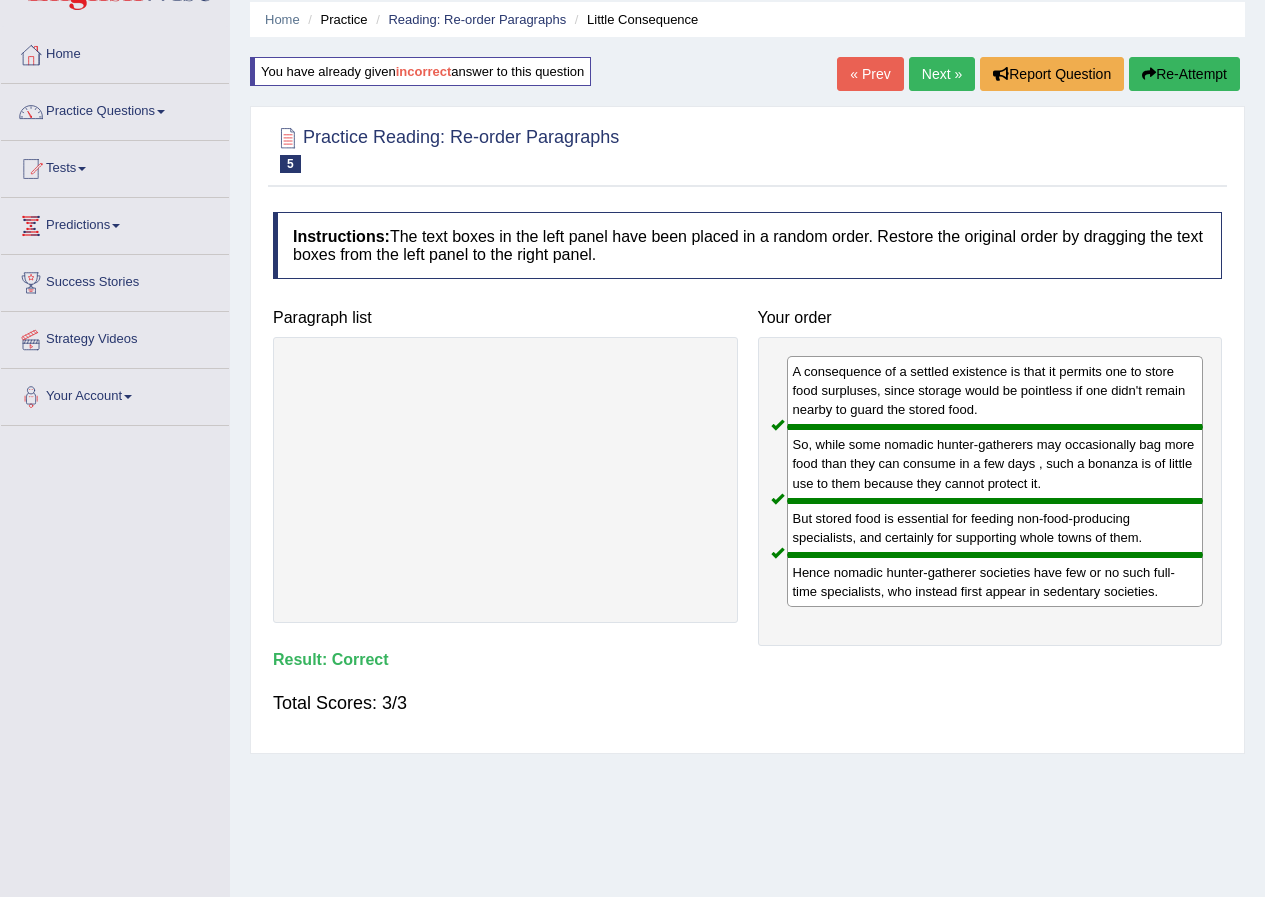 scroll, scrollTop: 0, scrollLeft: 0, axis: both 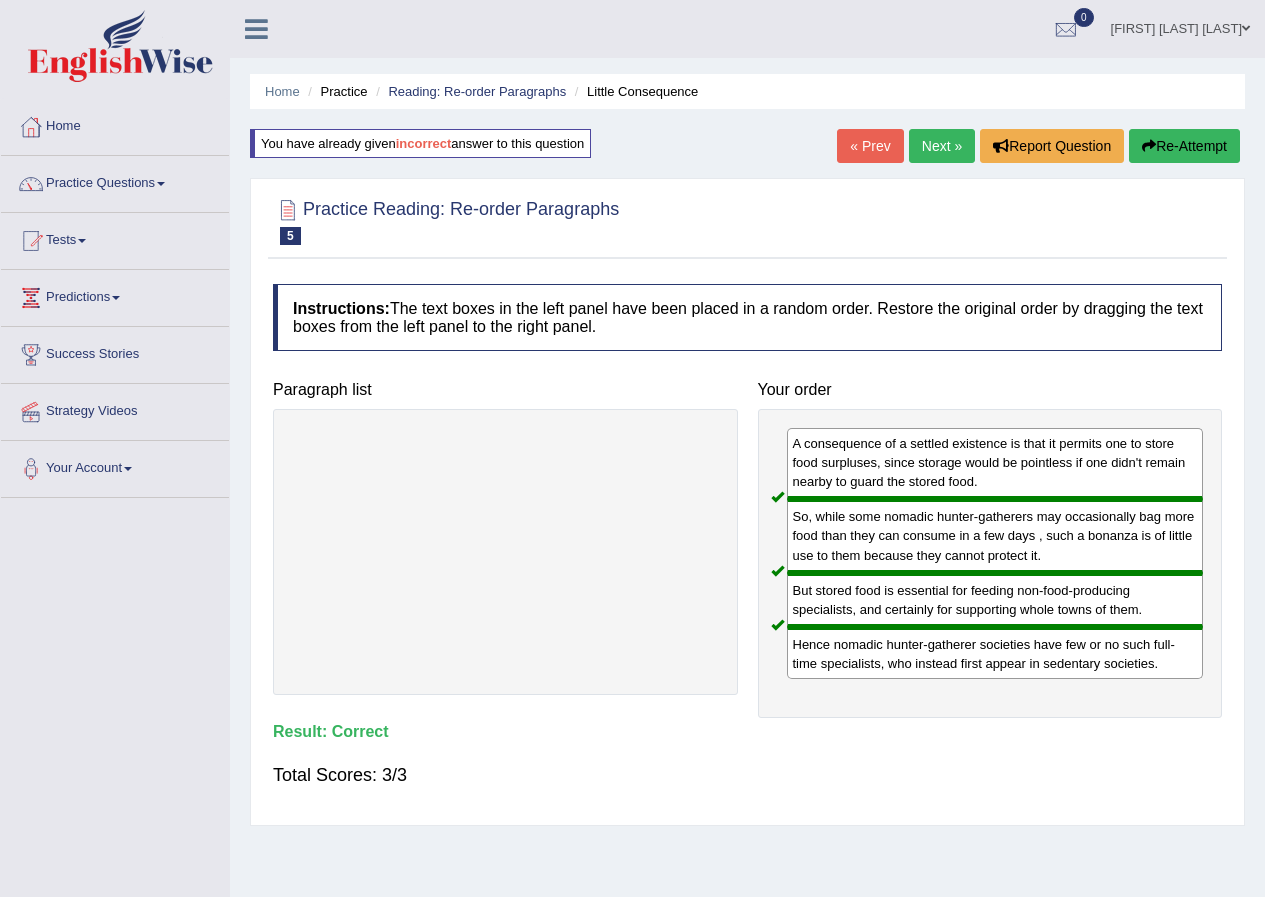click on "Next »" at bounding box center (942, 146) 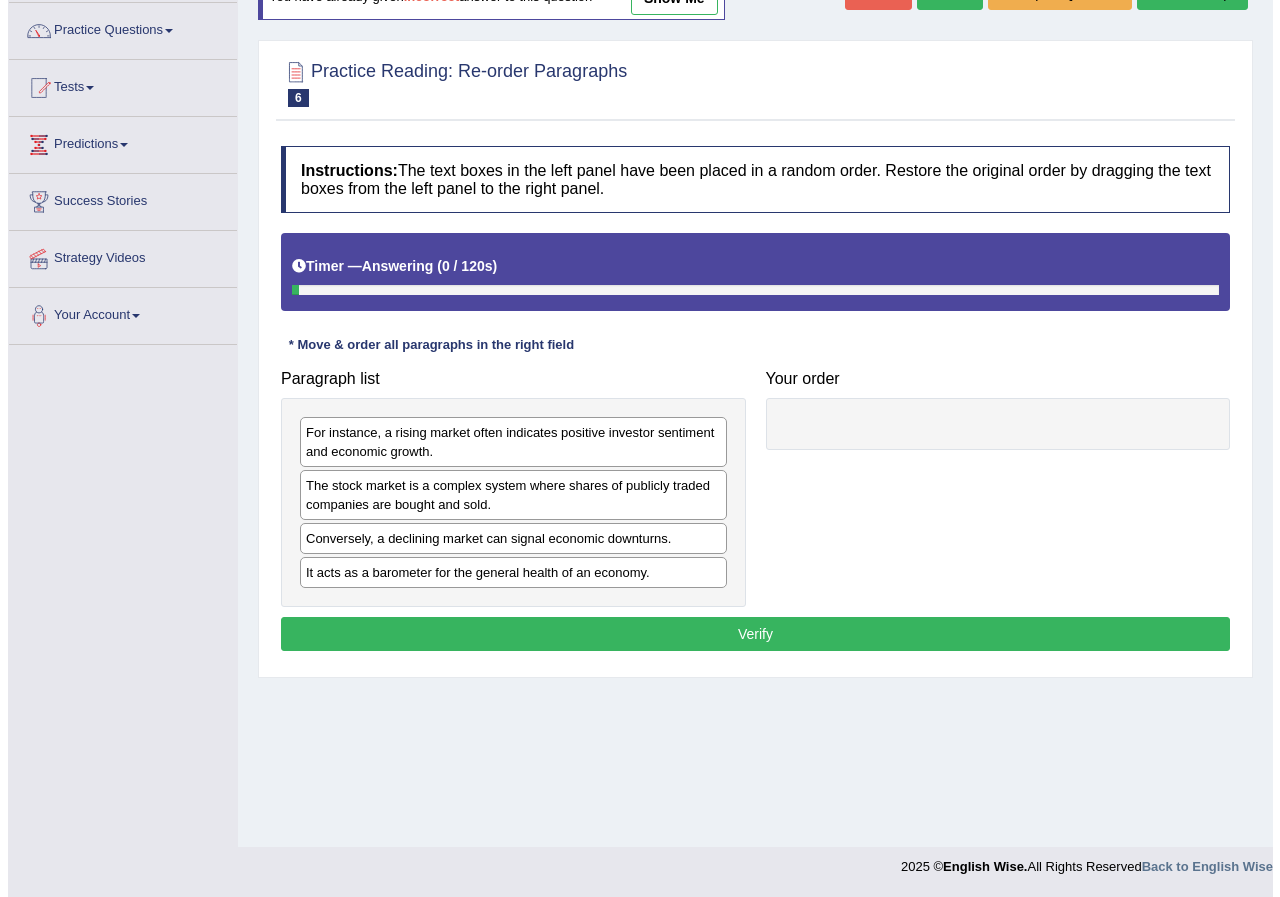 scroll, scrollTop: 0, scrollLeft: 0, axis: both 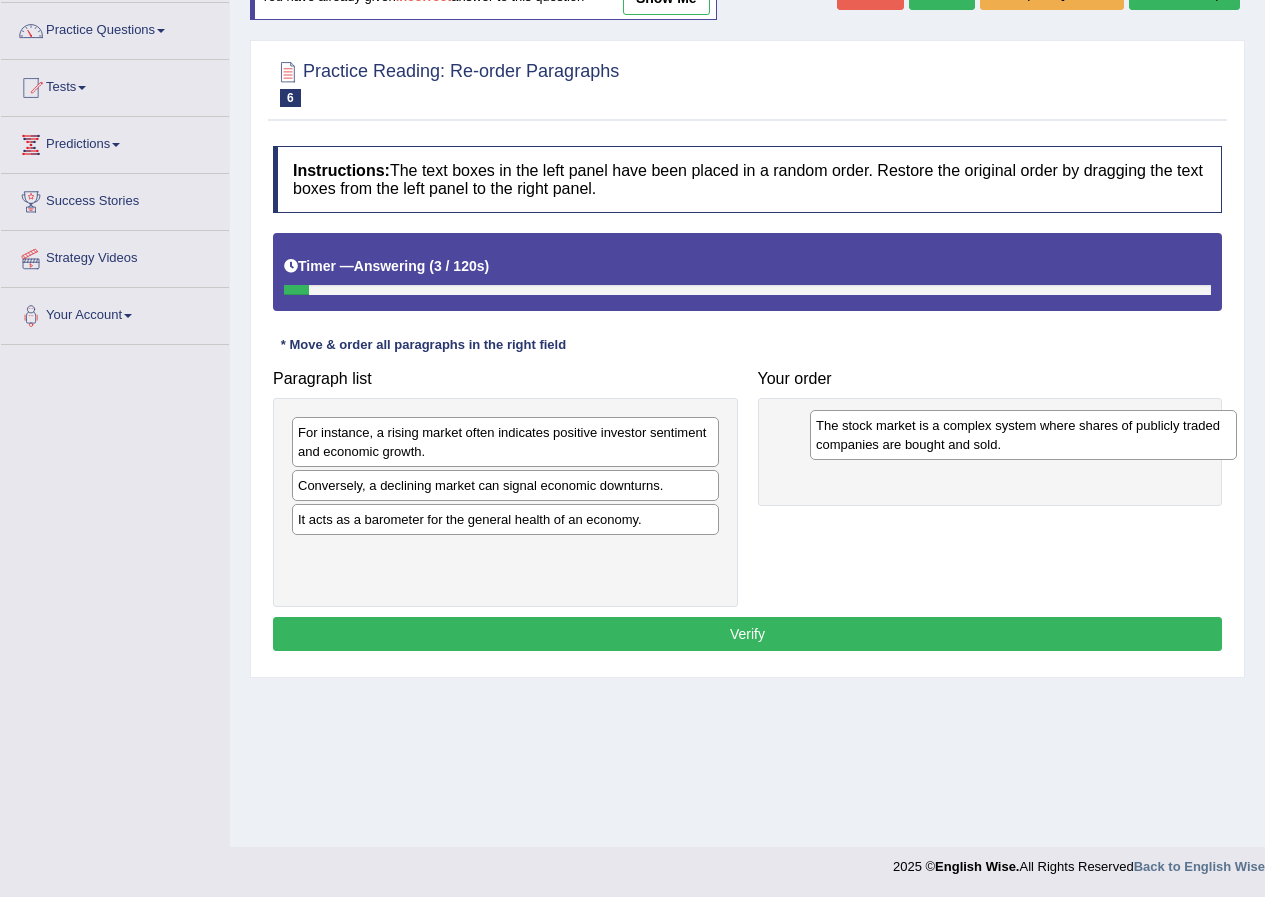 drag, startPoint x: 360, startPoint y: 505, endPoint x: 858, endPoint y: 445, distance: 501.60144 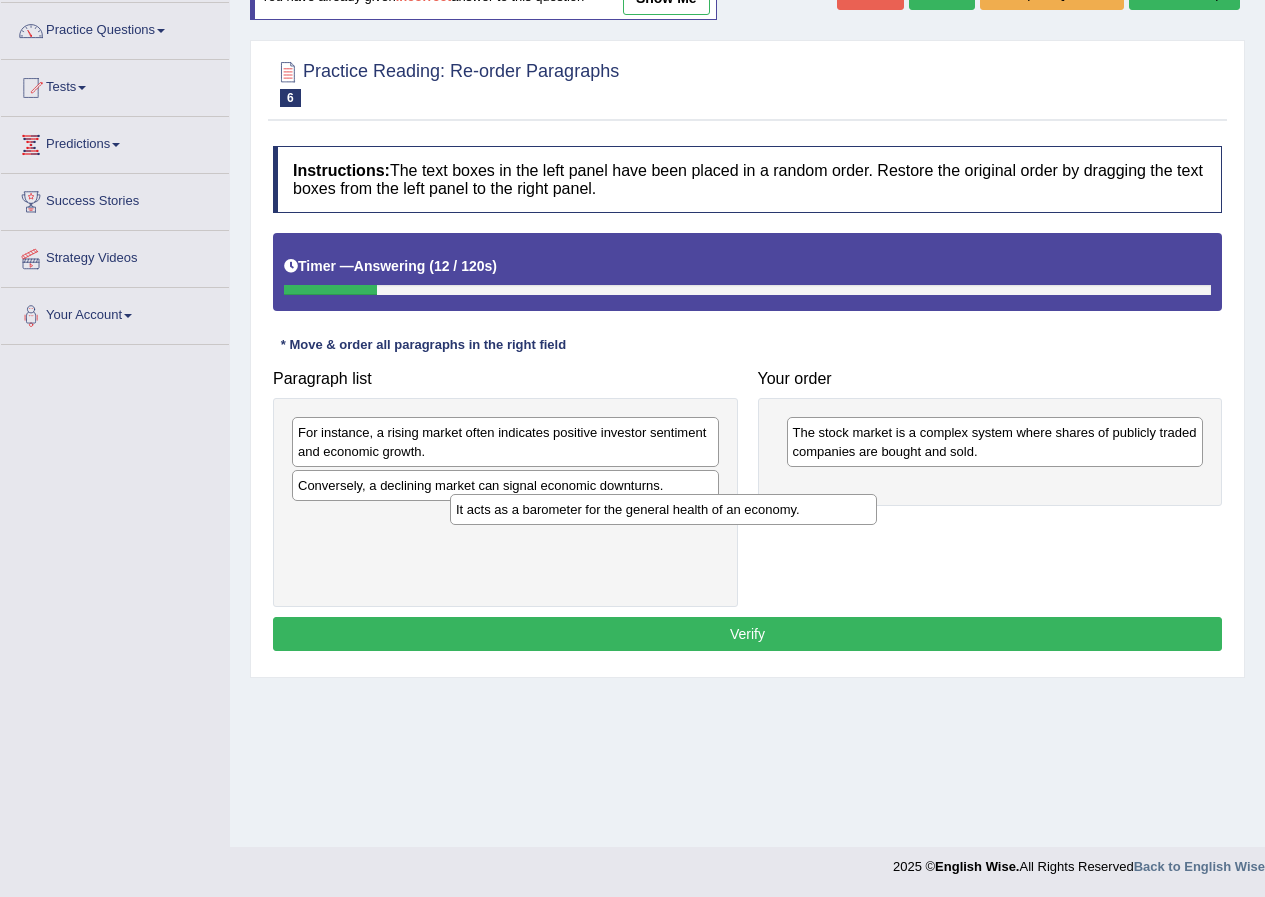 drag, startPoint x: 688, startPoint y: 519, endPoint x: 760, endPoint y: 503, distance: 73.756355 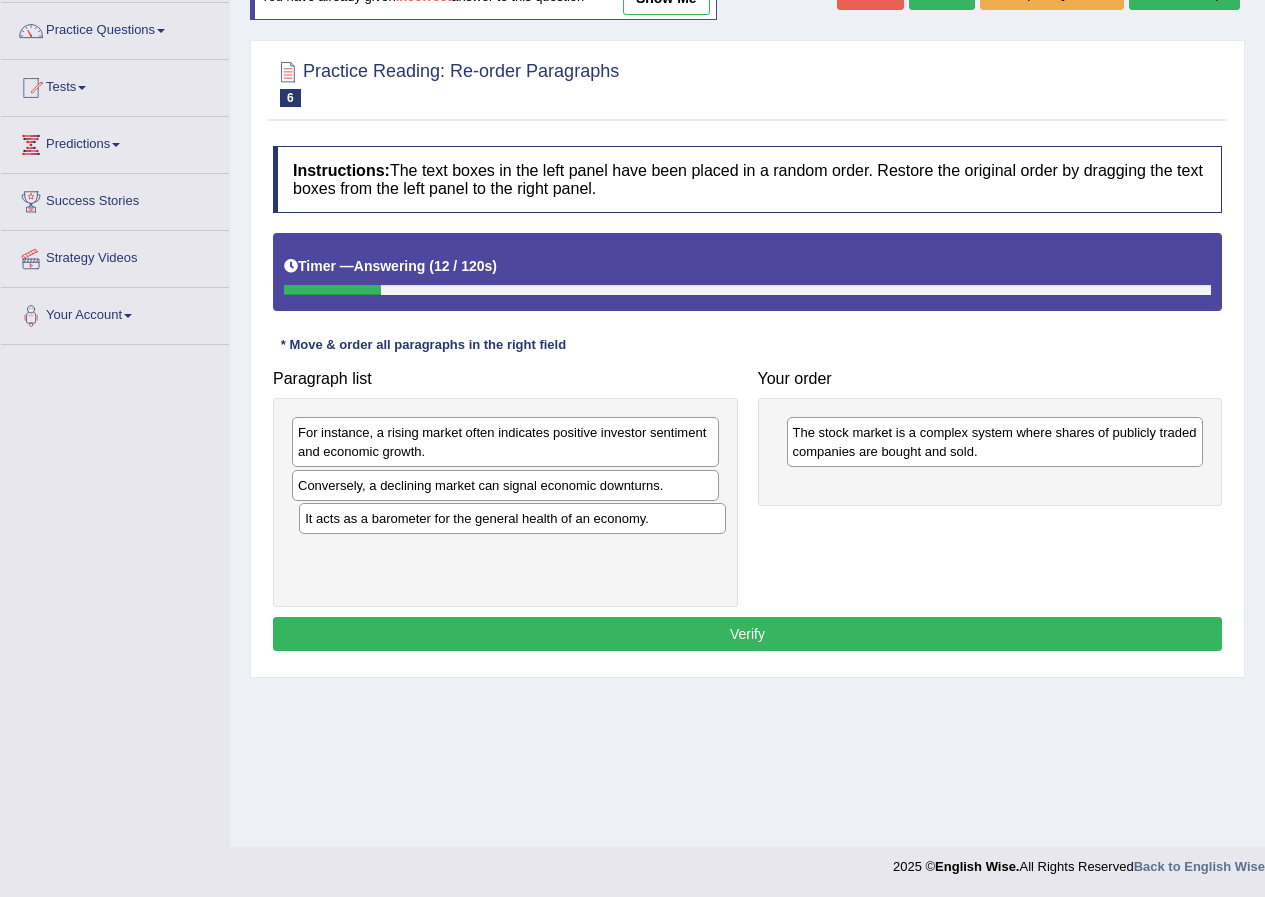 drag, startPoint x: 760, startPoint y: 503, endPoint x: 864, endPoint y: 499, distance: 104.0769 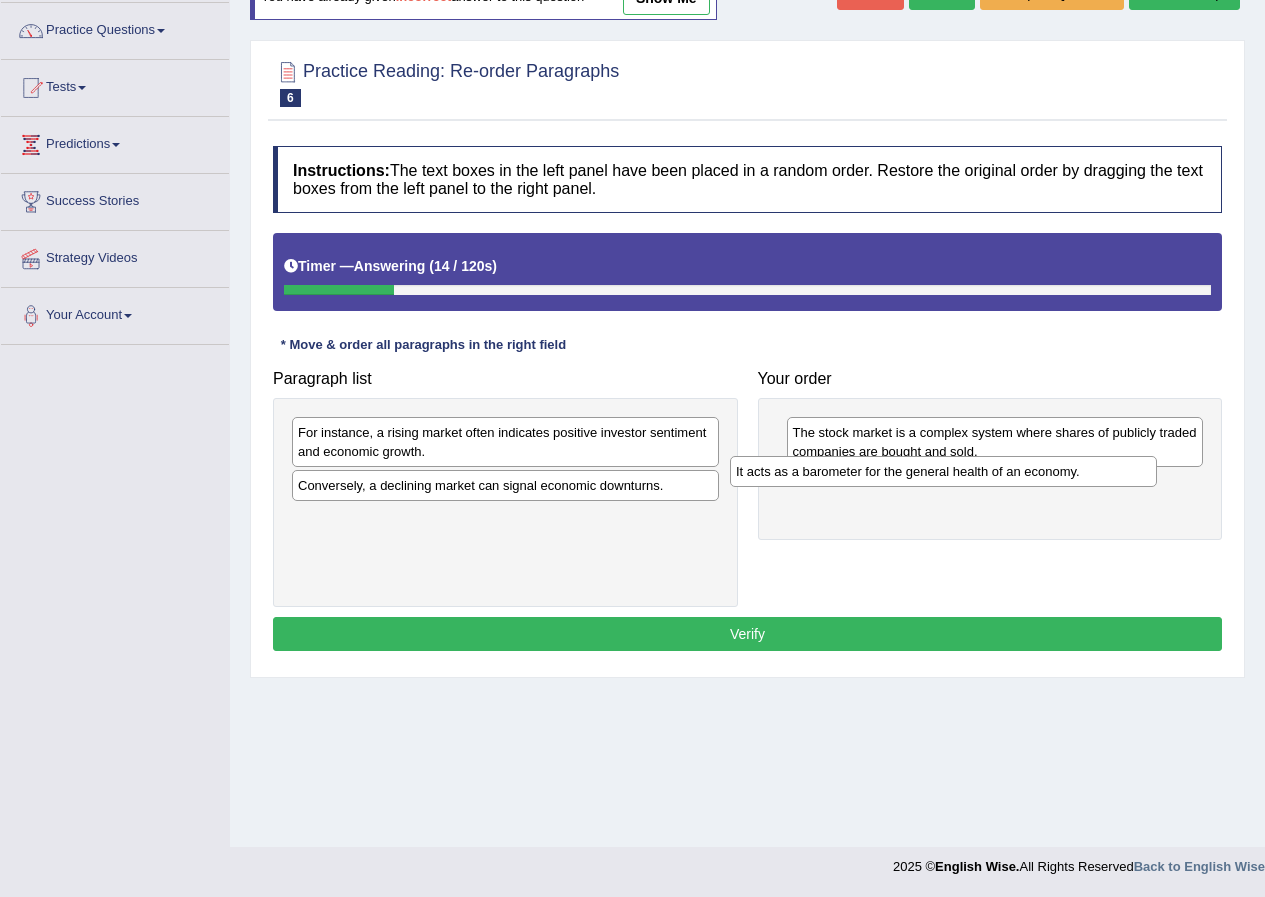 drag, startPoint x: 597, startPoint y: 520, endPoint x: 1052, endPoint y: 472, distance: 457.52487 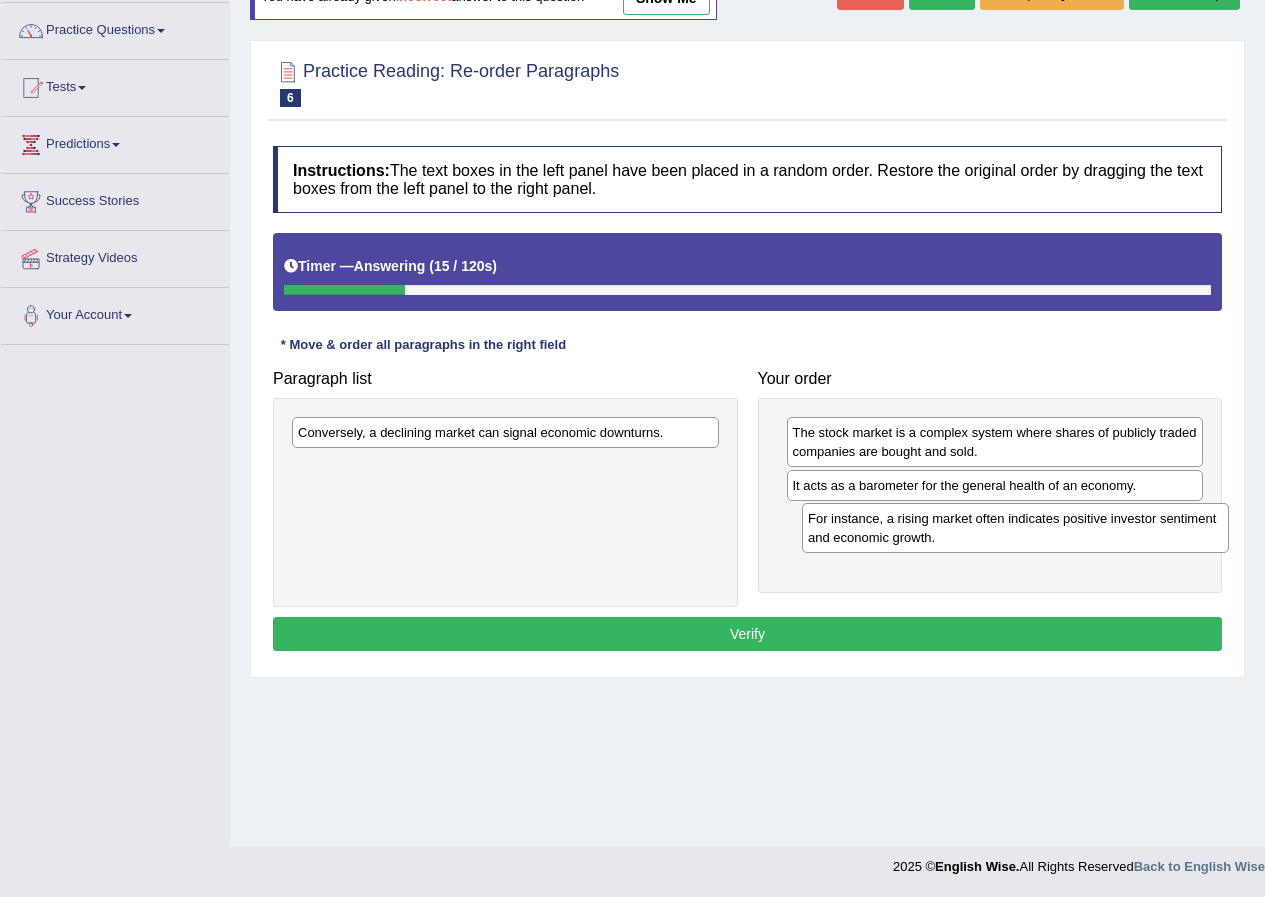 drag, startPoint x: 372, startPoint y: 442, endPoint x: 885, endPoint y: 529, distance: 520.3249 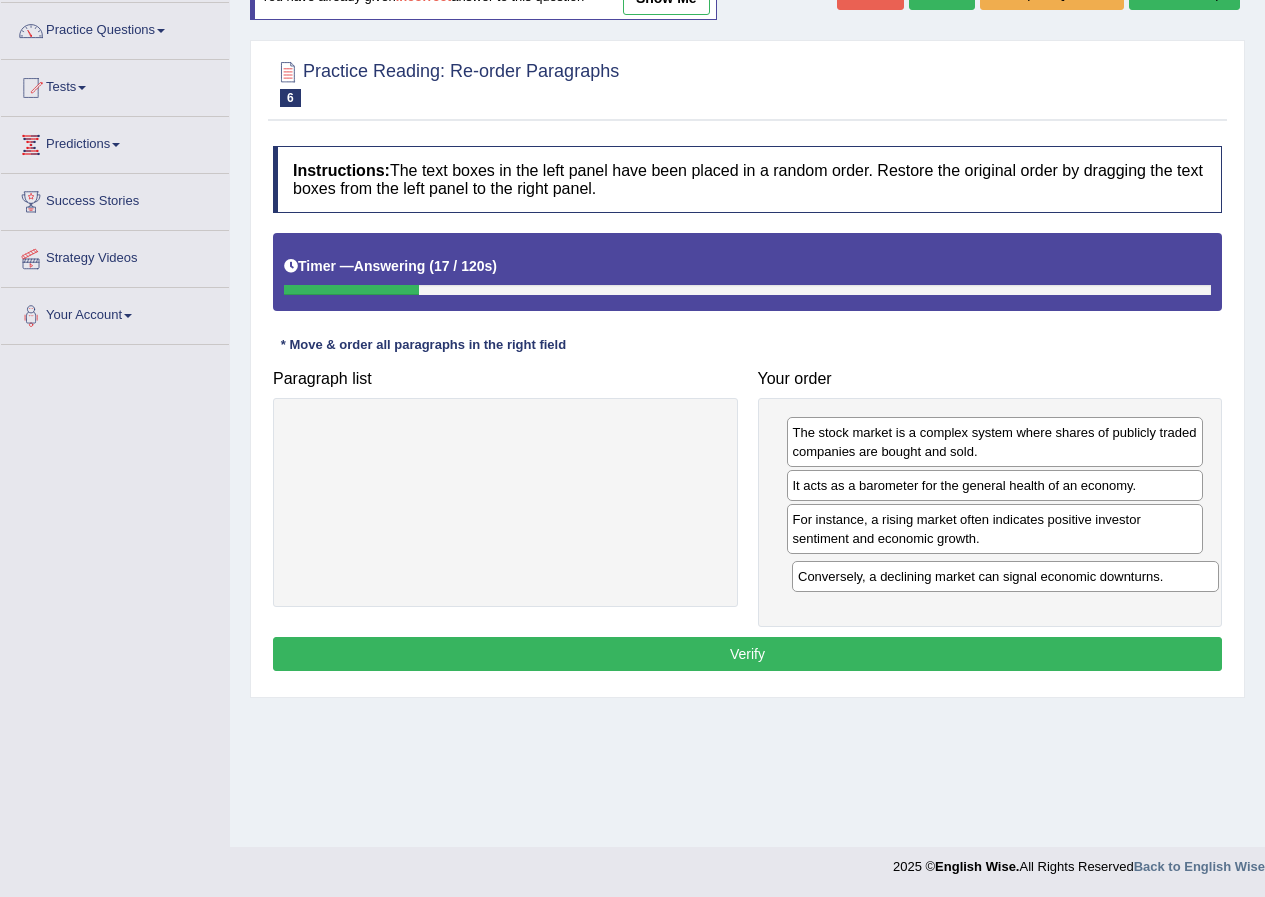 drag, startPoint x: 537, startPoint y: 435, endPoint x: 1037, endPoint y: 579, distance: 520.323 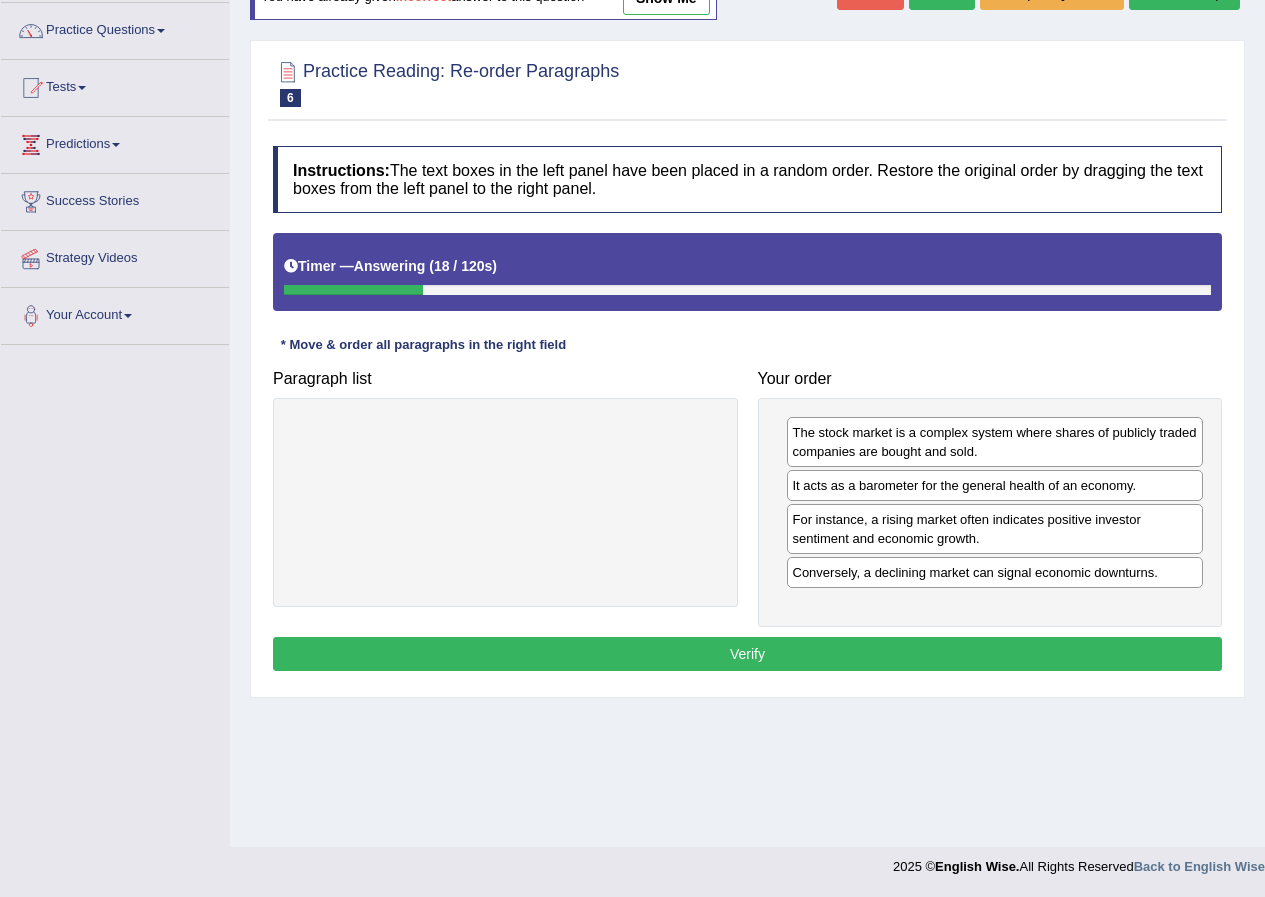 click on "Verify" at bounding box center [747, 654] 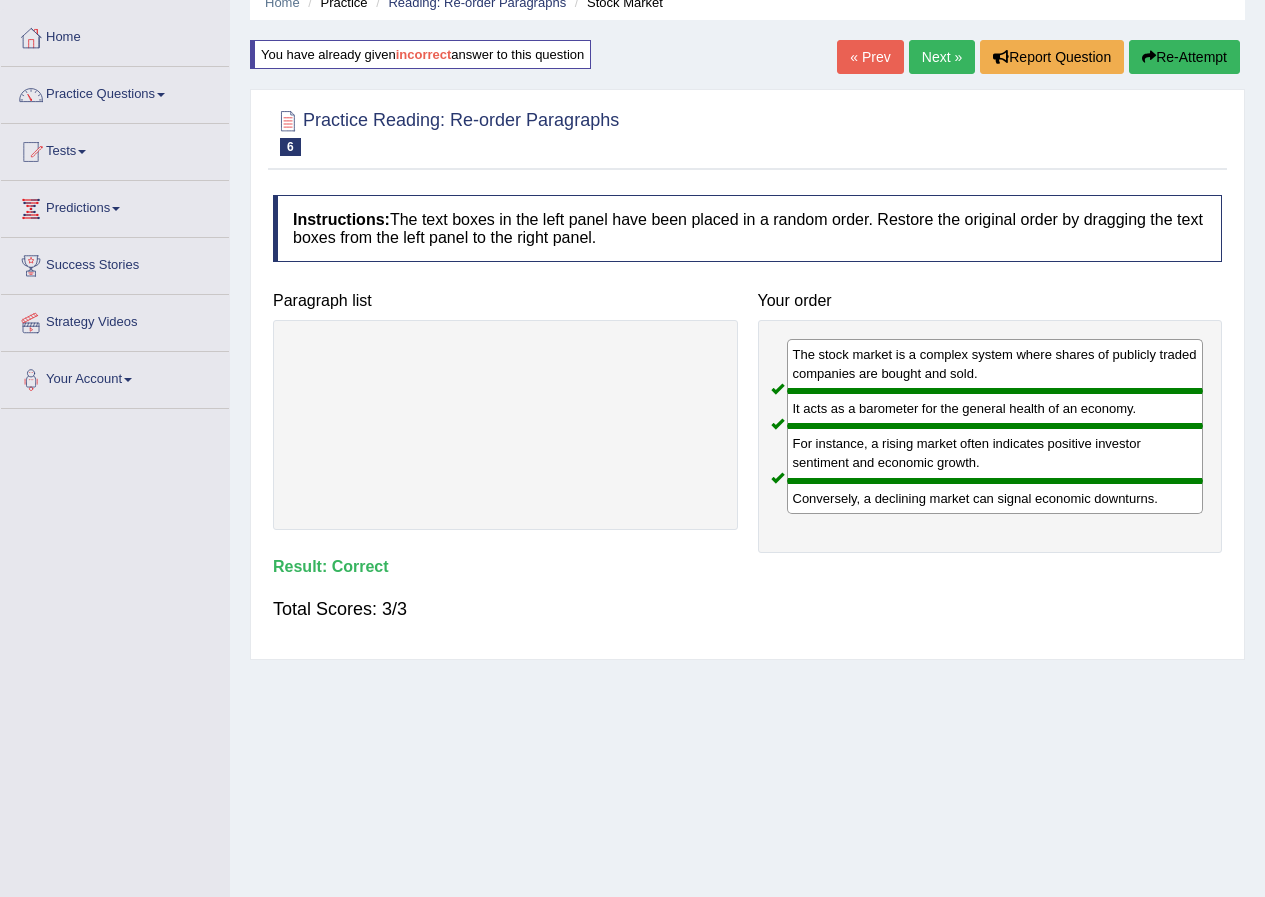 scroll, scrollTop: 53, scrollLeft: 0, axis: vertical 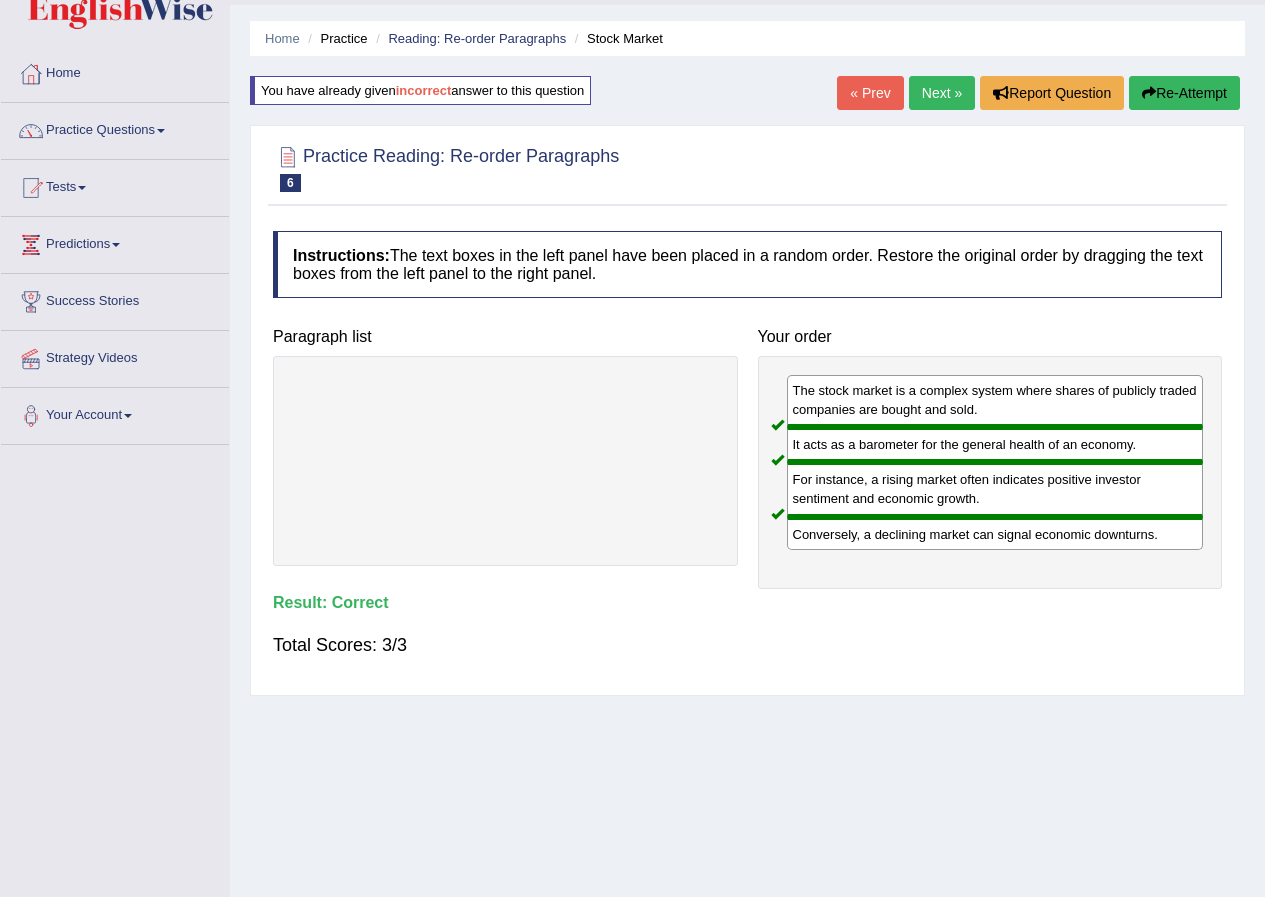 click on "Next »" at bounding box center (942, 93) 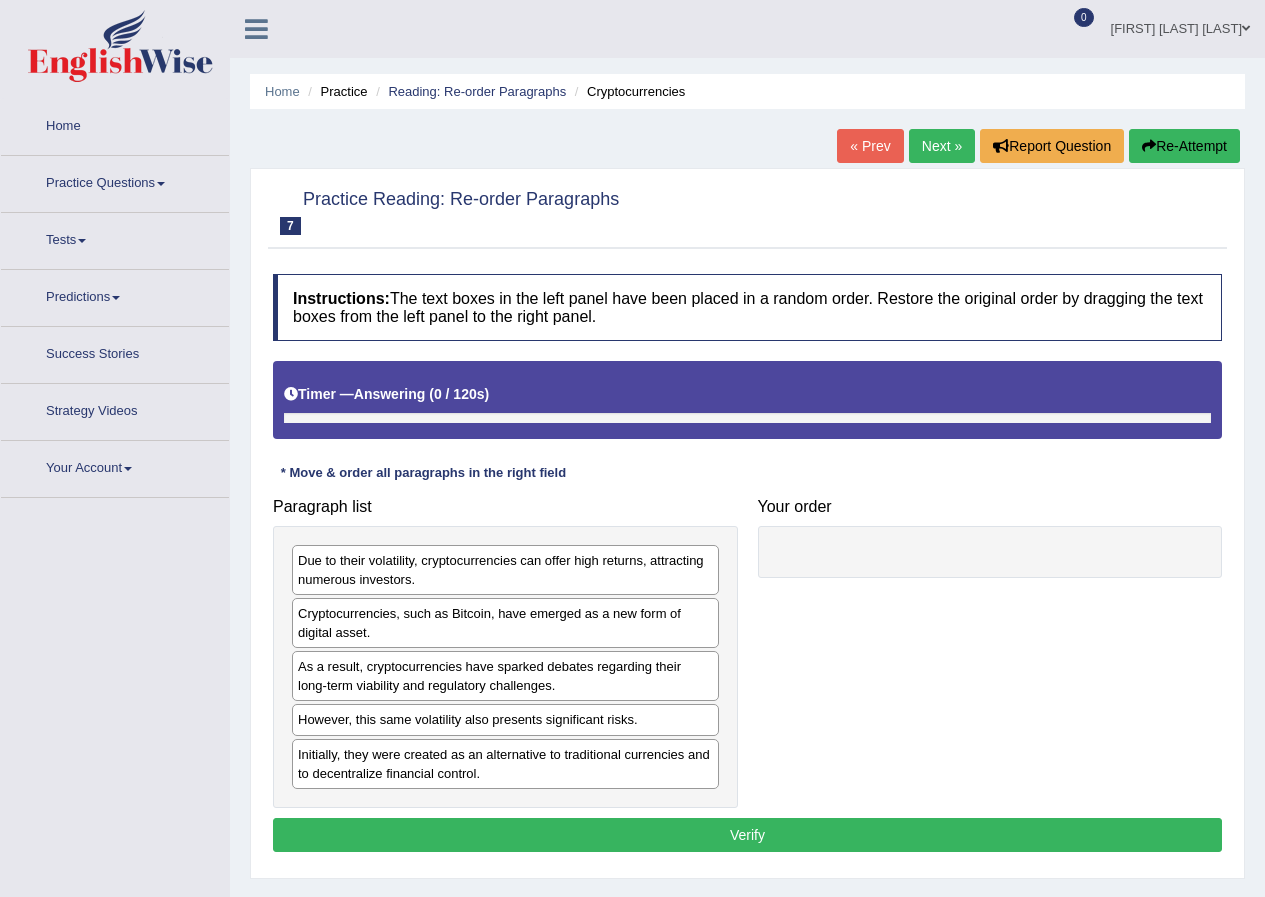 scroll, scrollTop: 0, scrollLeft: 0, axis: both 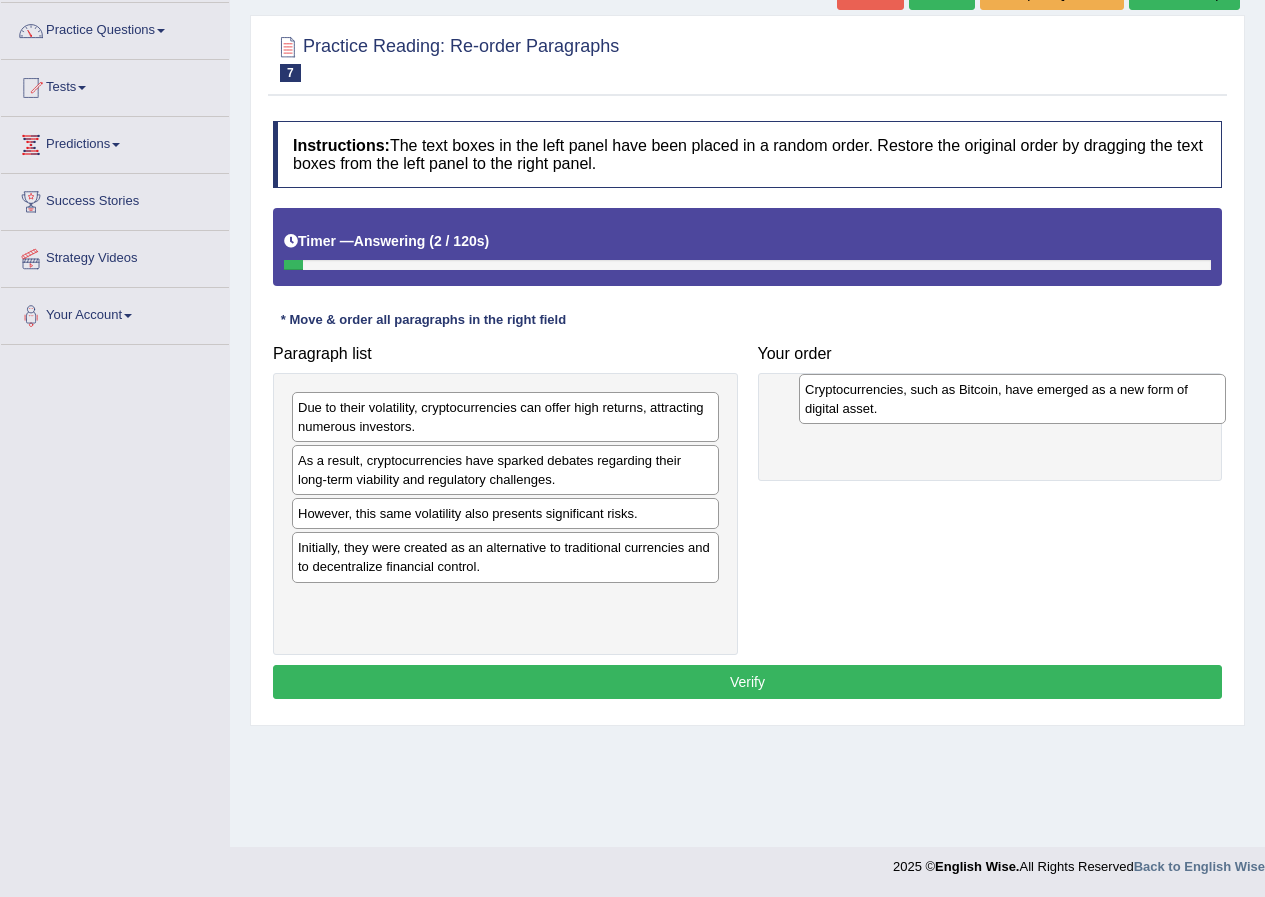 drag, startPoint x: 406, startPoint y: 473, endPoint x: 912, endPoint y: 403, distance: 510.81894 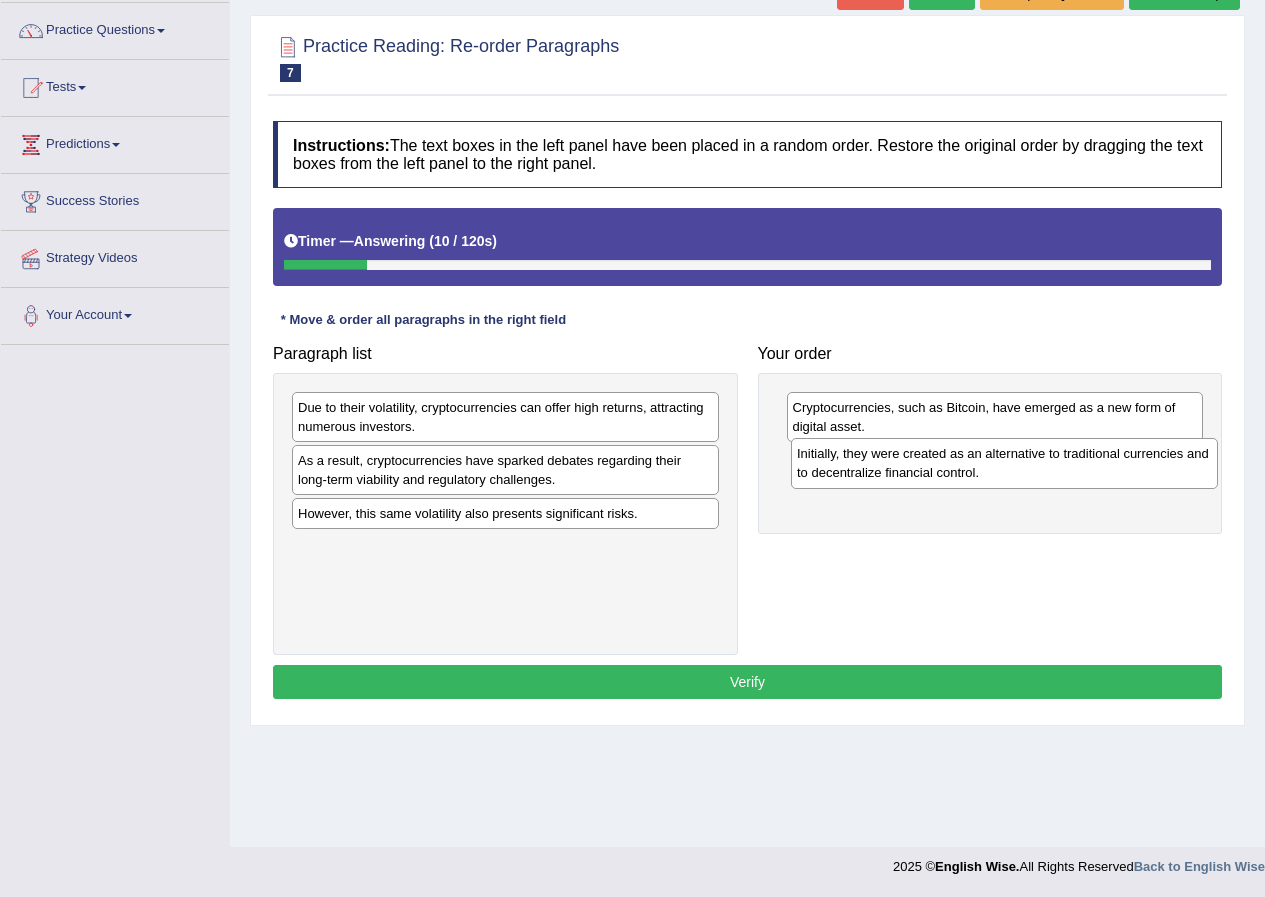 drag, startPoint x: 399, startPoint y: 572, endPoint x: 898, endPoint y: 478, distance: 507.77652 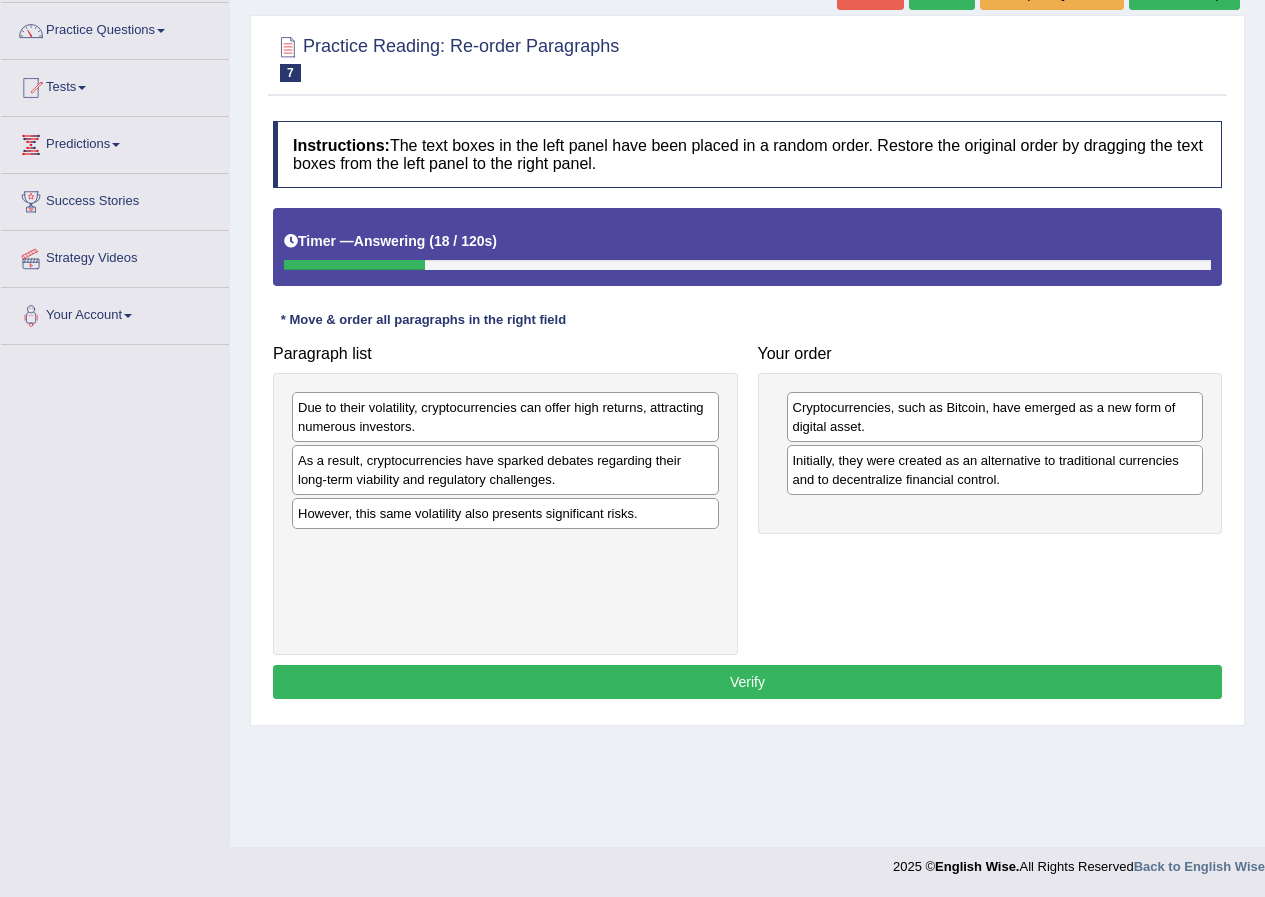 click on "However, this same volatility also presents significant risks." at bounding box center (505, 513) 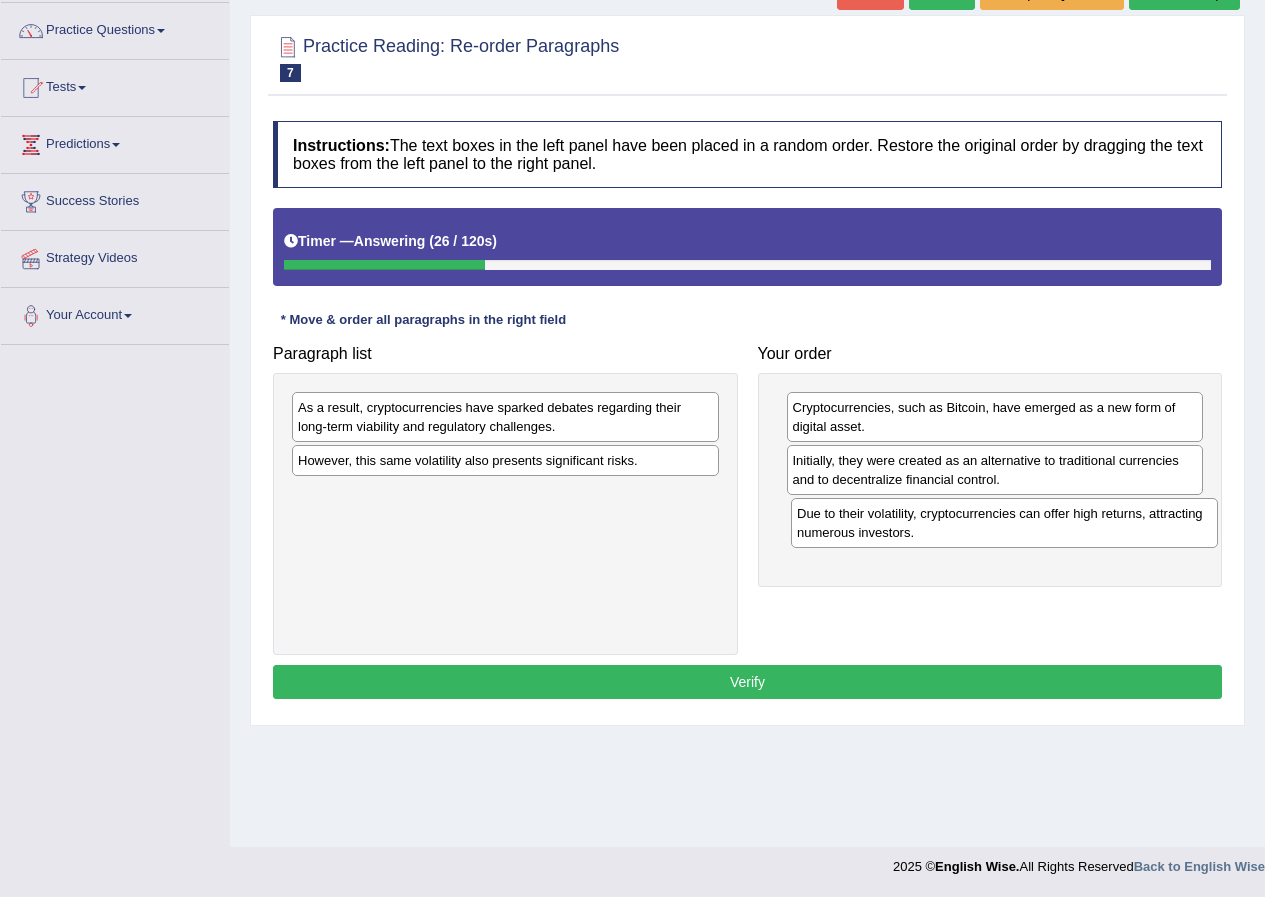 drag, startPoint x: 425, startPoint y: 417, endPoint x: 924, endPoint y: 523, distance: 510.1343 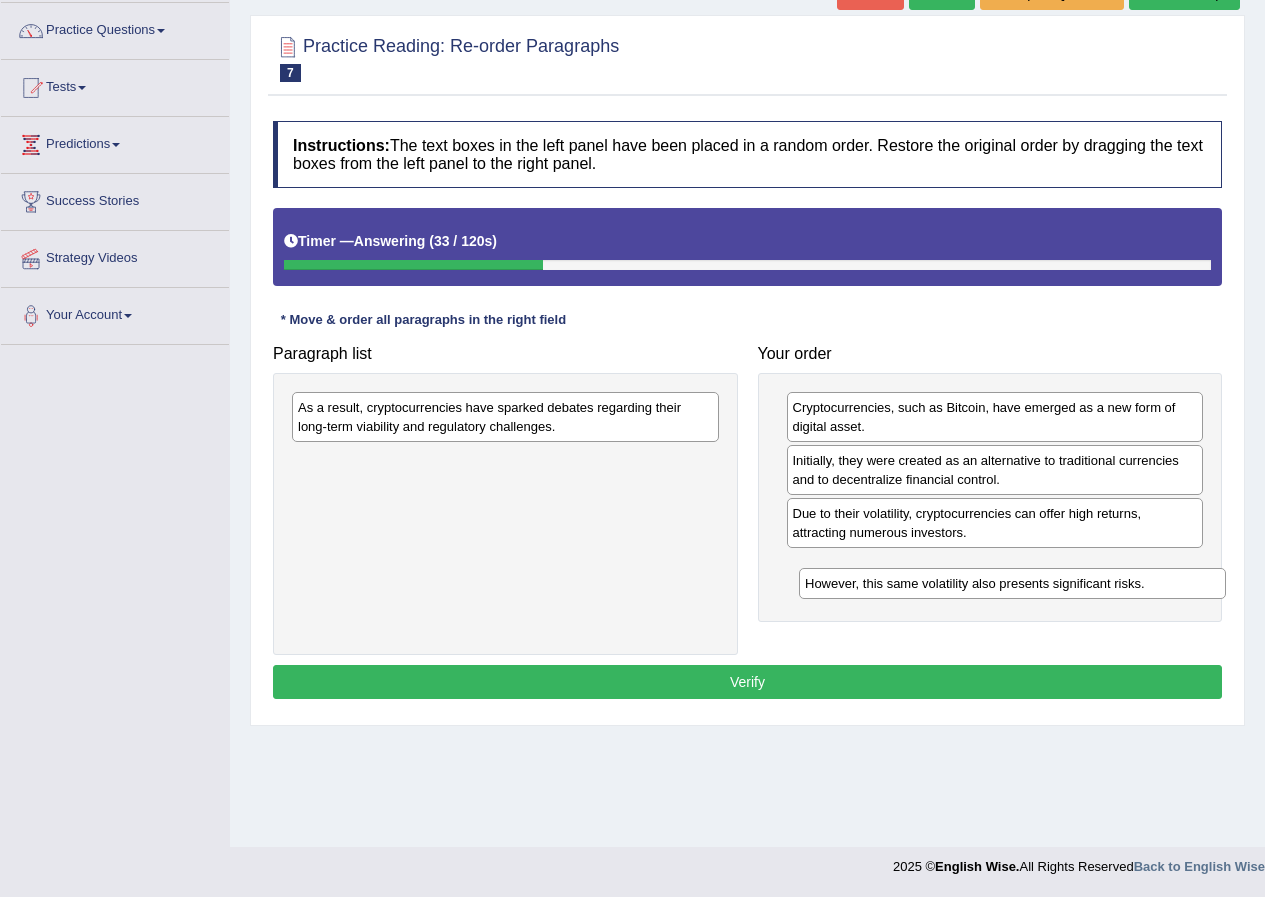 drag, startPoint x: 379, startPoint y: 466, endPoint x: 878, endPoint y: 569, distance: 509.51938 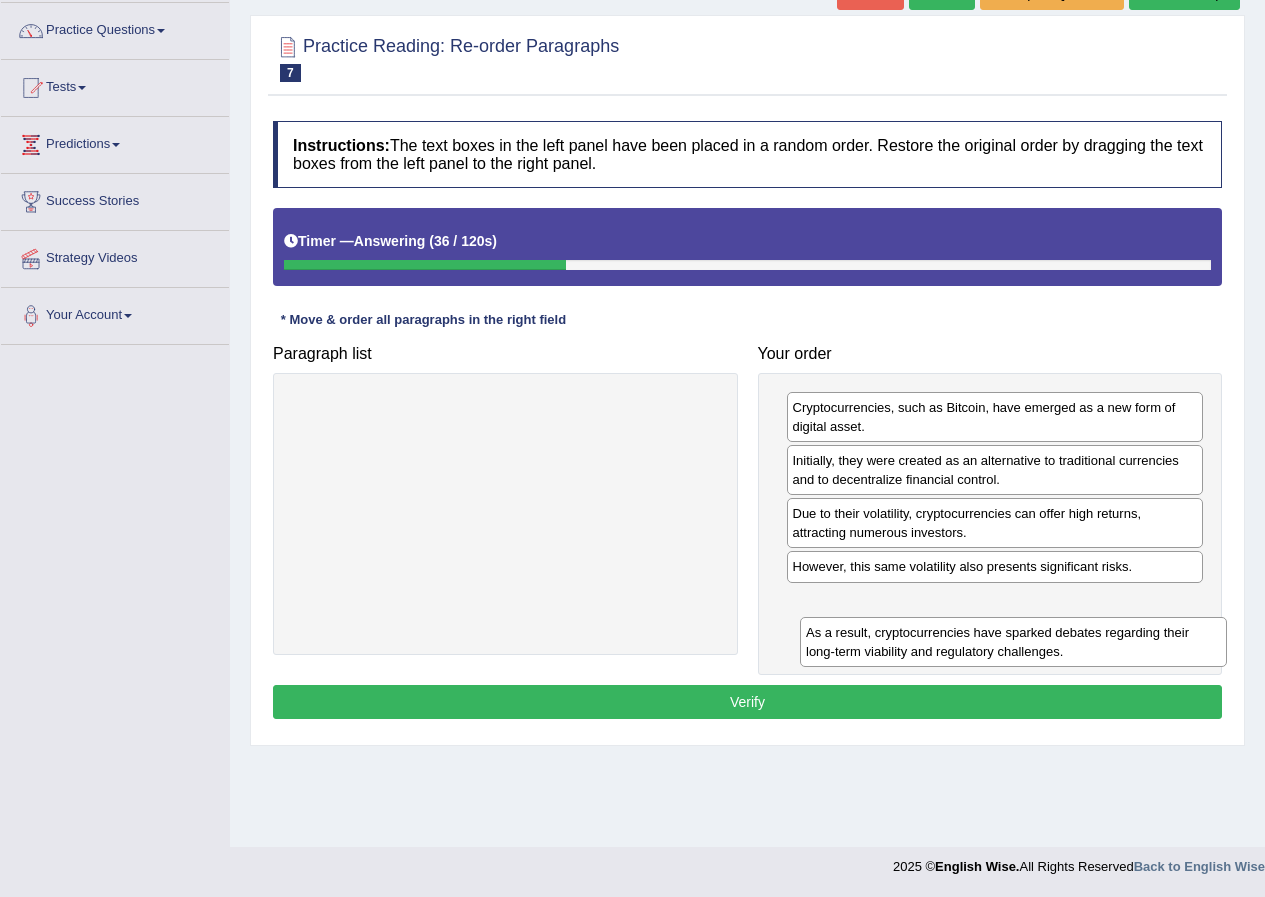 drag, startPoint x: 532, startPoint y: 418, endPoint x: 1041, endPoint y: 637, distance: 554.1137 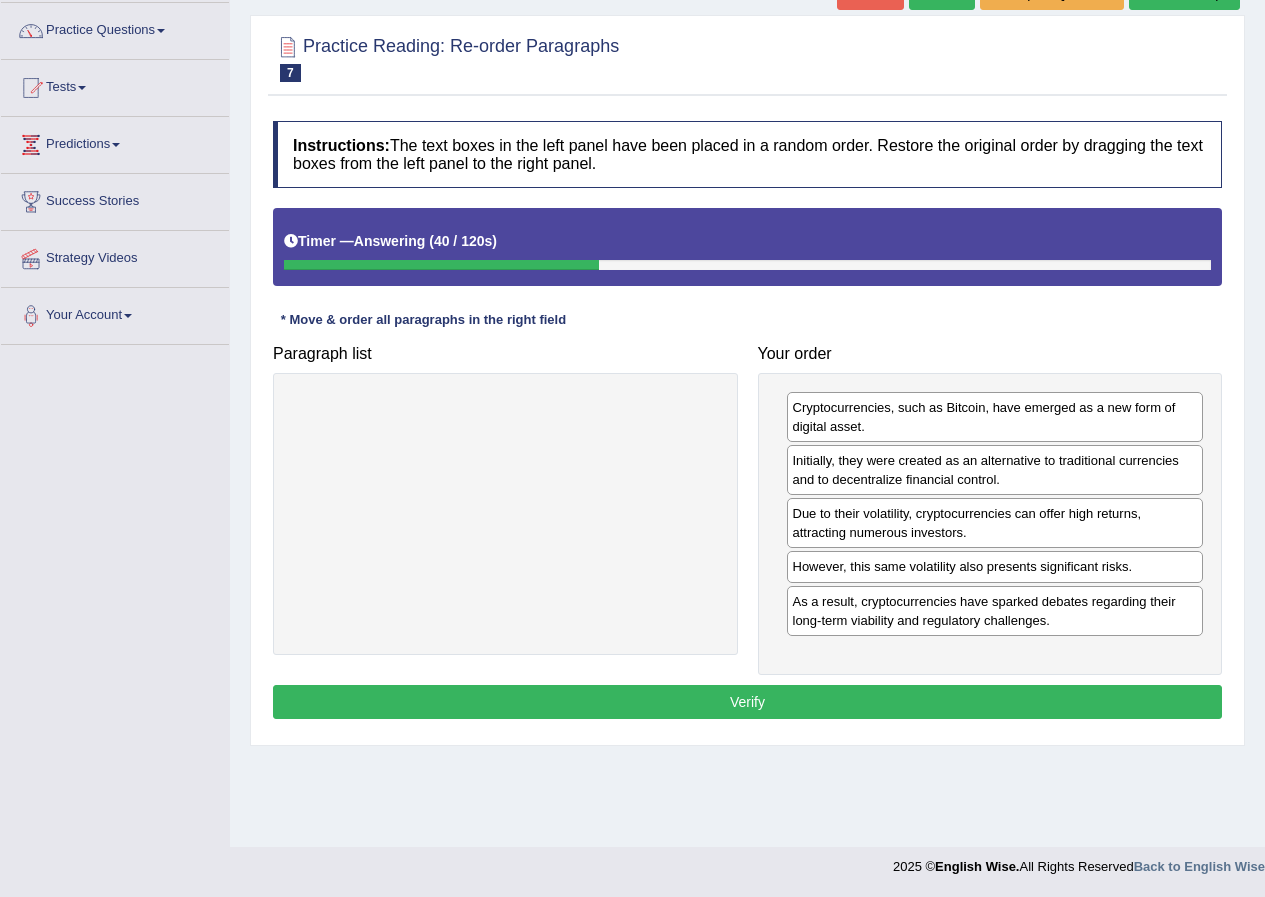 click on "Verify" at bounding box center [747, 702] 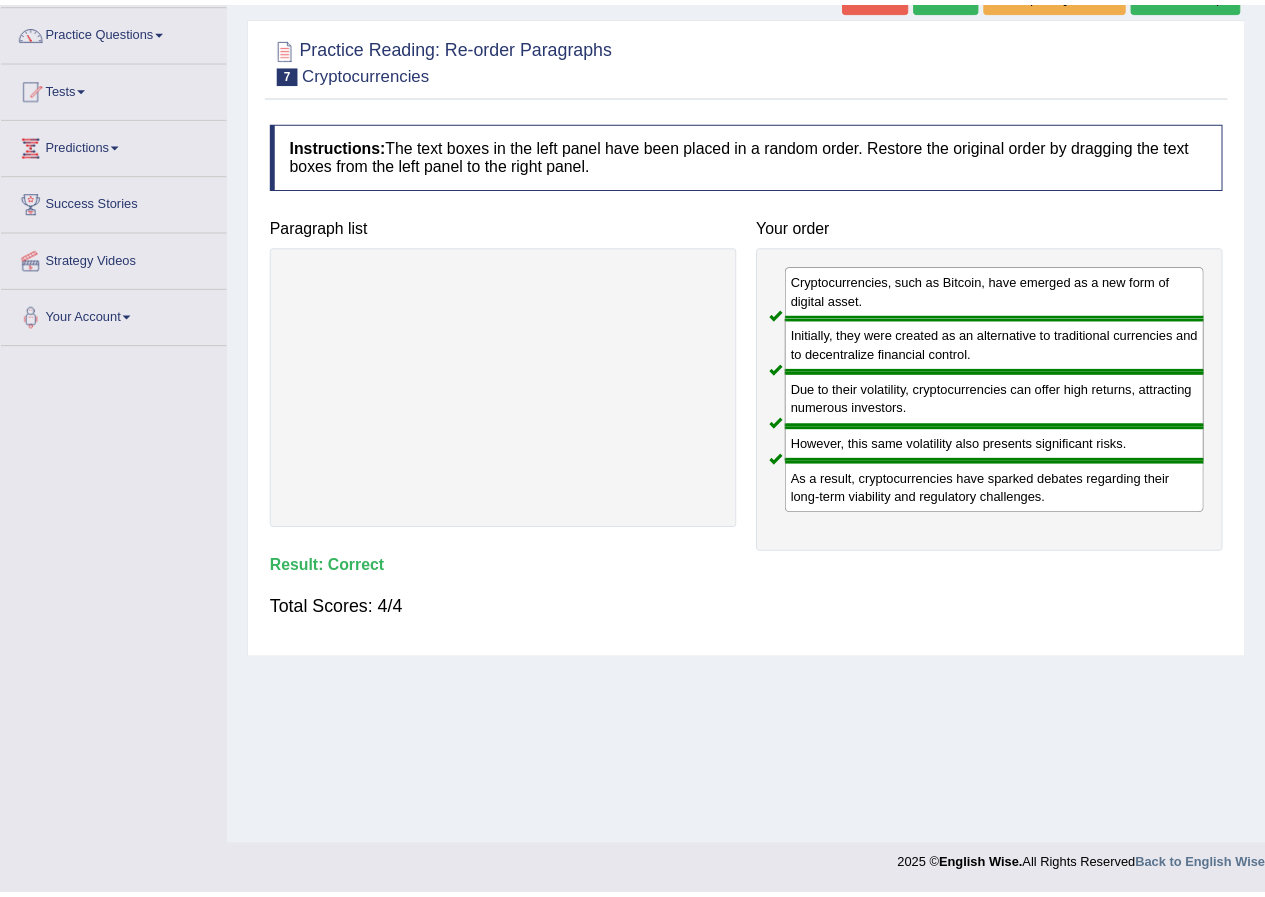 scroll, scrollTop: 0, scrollLeft: 0, axis: both 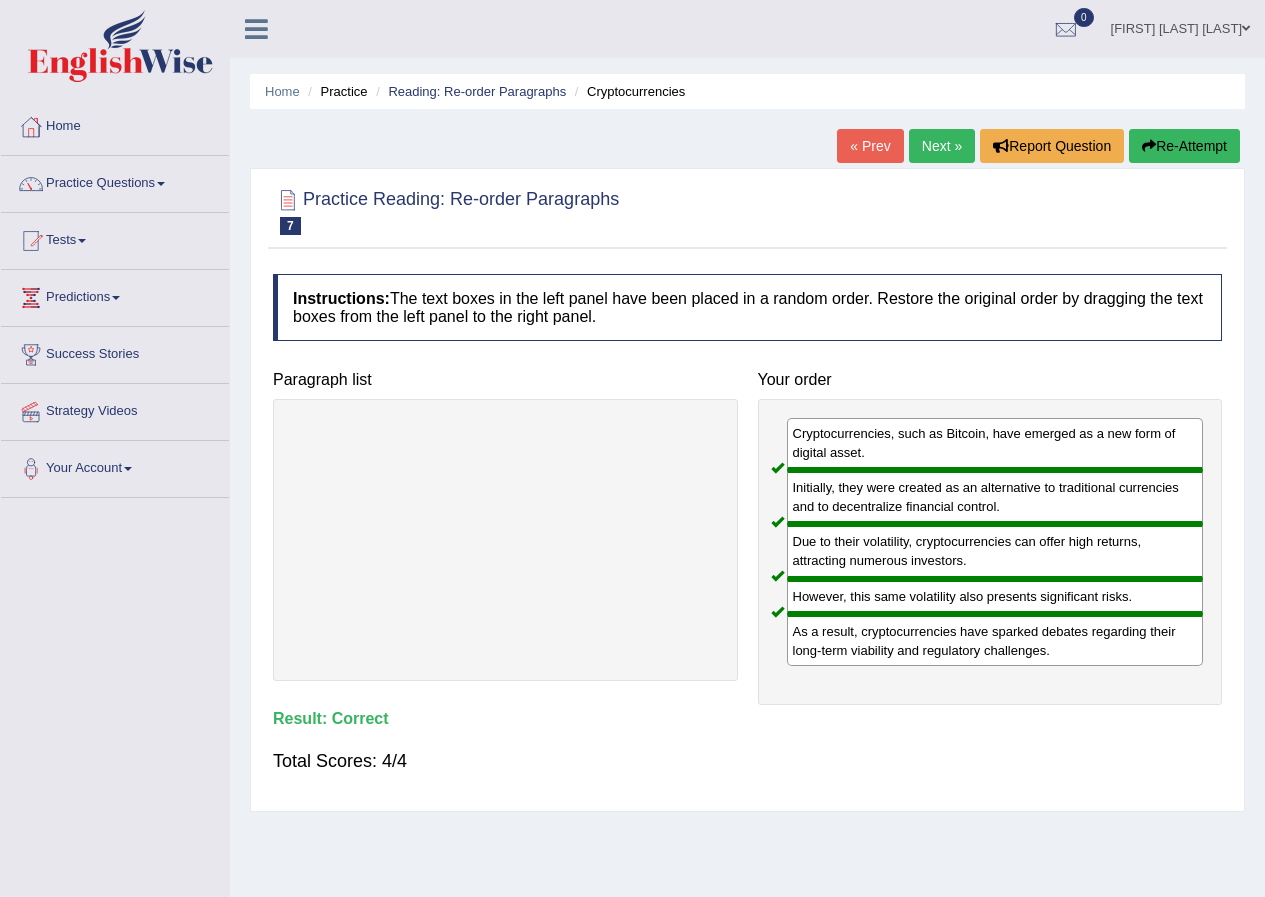 click on "Next »" at bounding box center (942, 146) 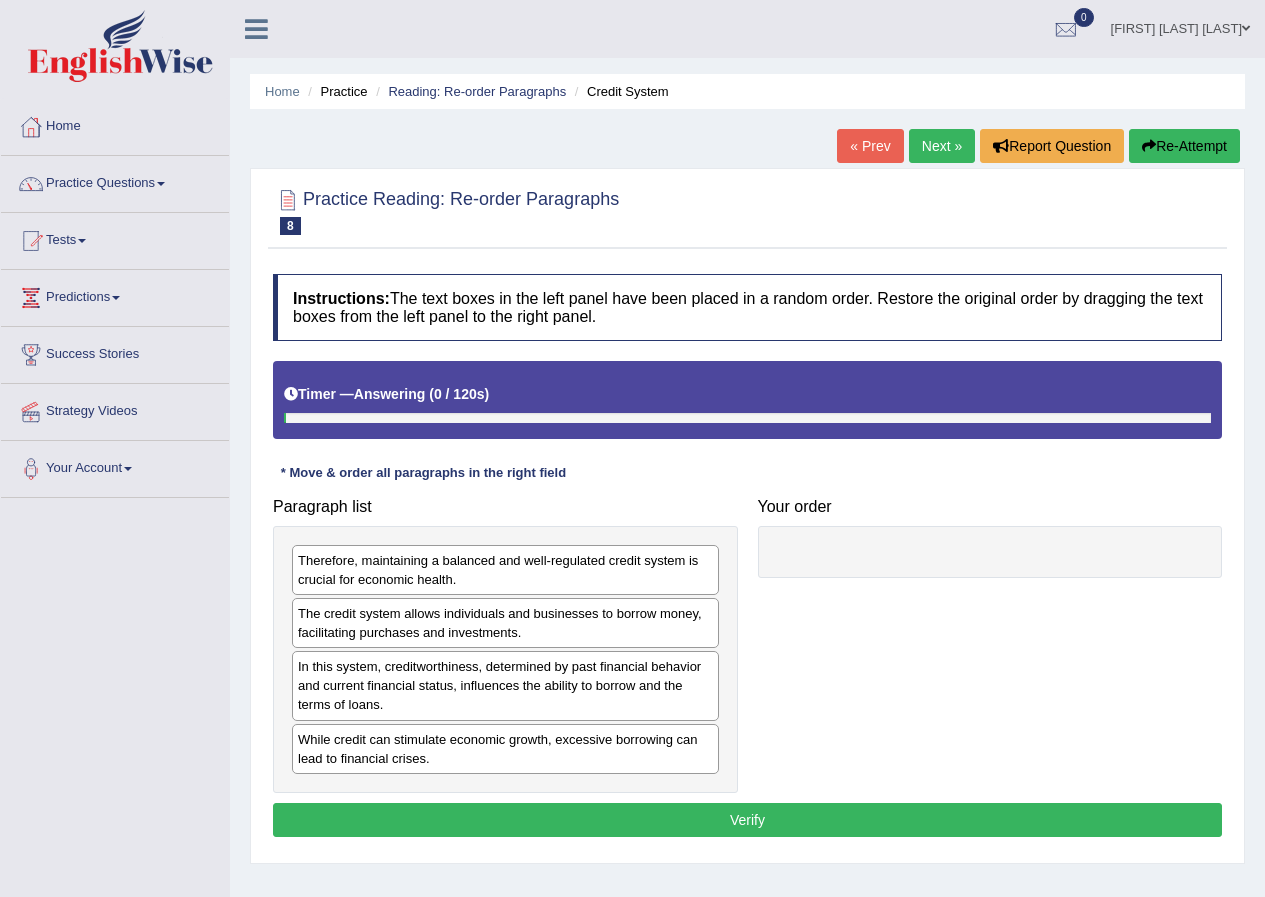 scroll, scrollTop: 153, scrollLeft: 0, axis: vertical 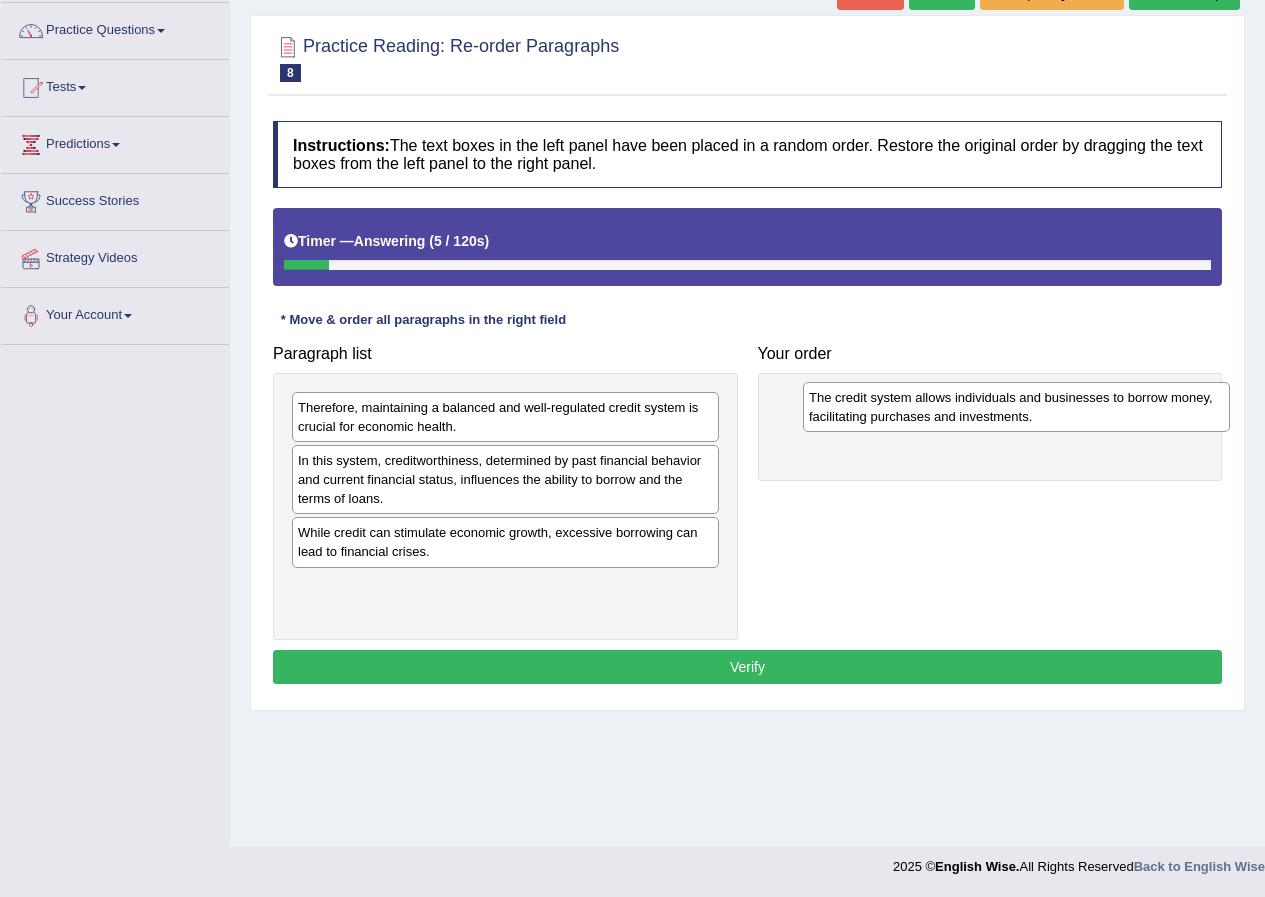 drag, startPoint x: 439, startPoint y: 470, endPoint x: 953, endPoint y: 408, distance: 517.72577 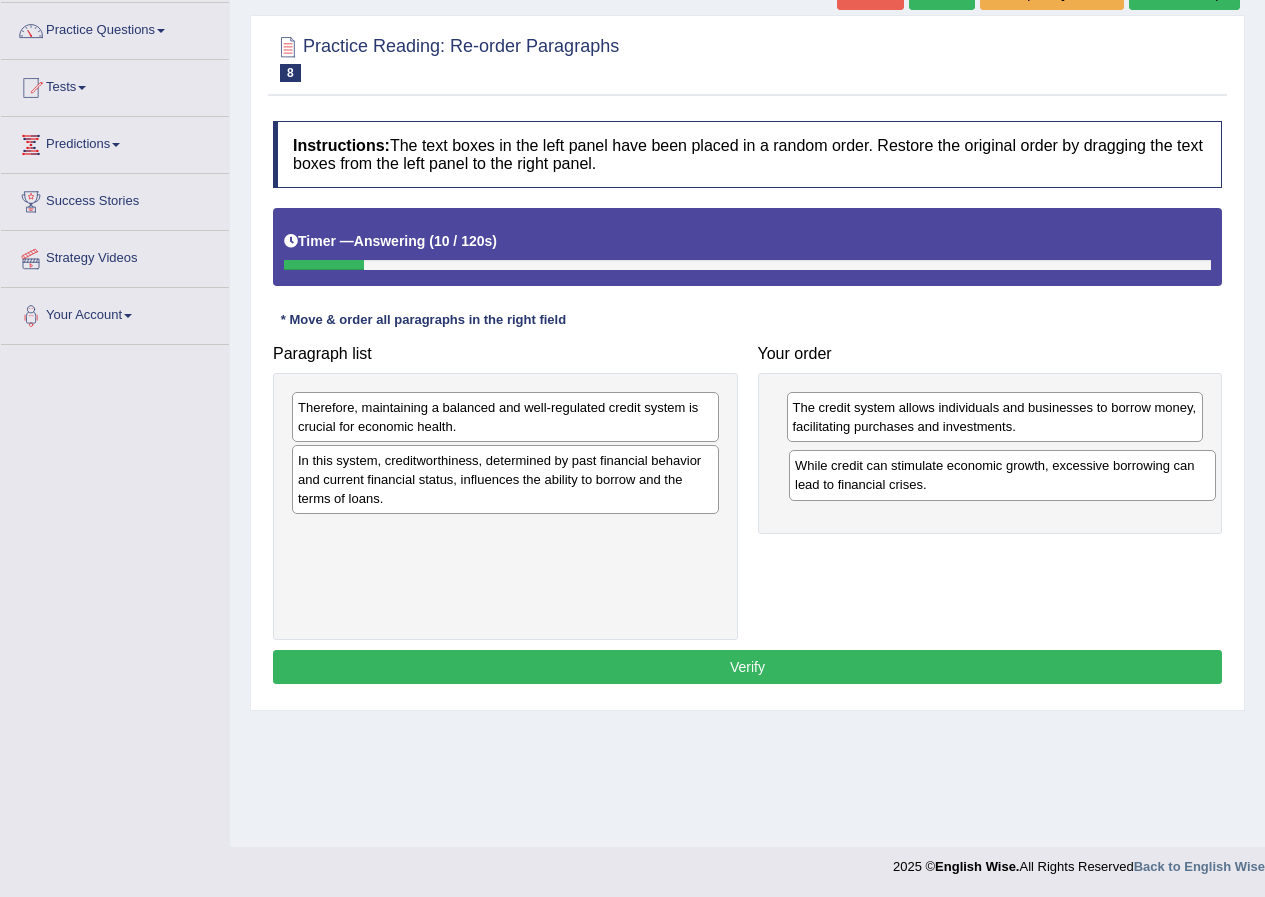 drag, startPoint x: 366, startPoint y: 539, endPoint x: 863, endPoint y: 472, distance: 501.49576 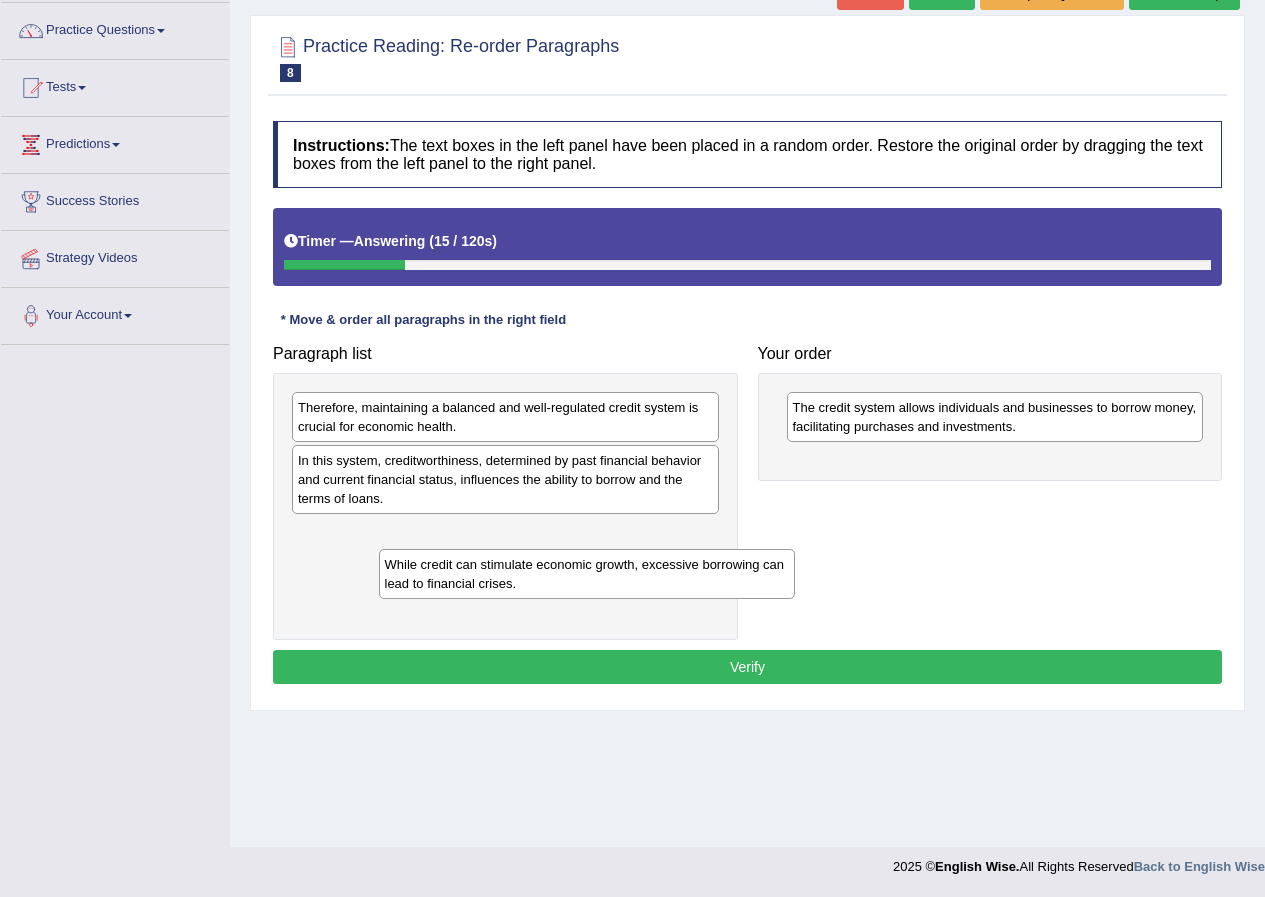 drag, startPoint x: 1006, startPoint y: 478, endPoint x: 550, endPoint y: 578, distance: 466.83615 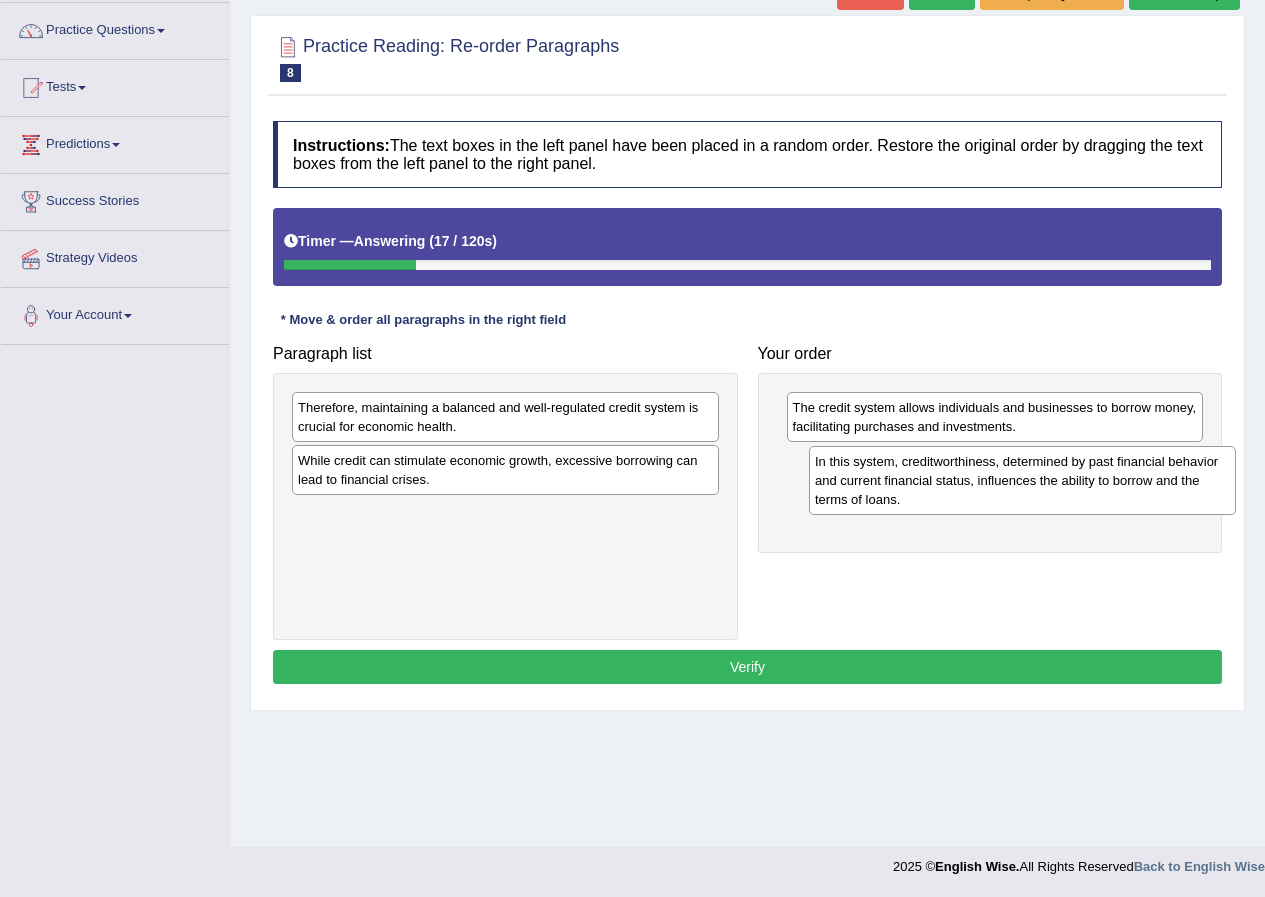 drag, startPoint x: 465, startPoint y: 483, endPoint x: 982, endPoint y: 484, distance: 517.001 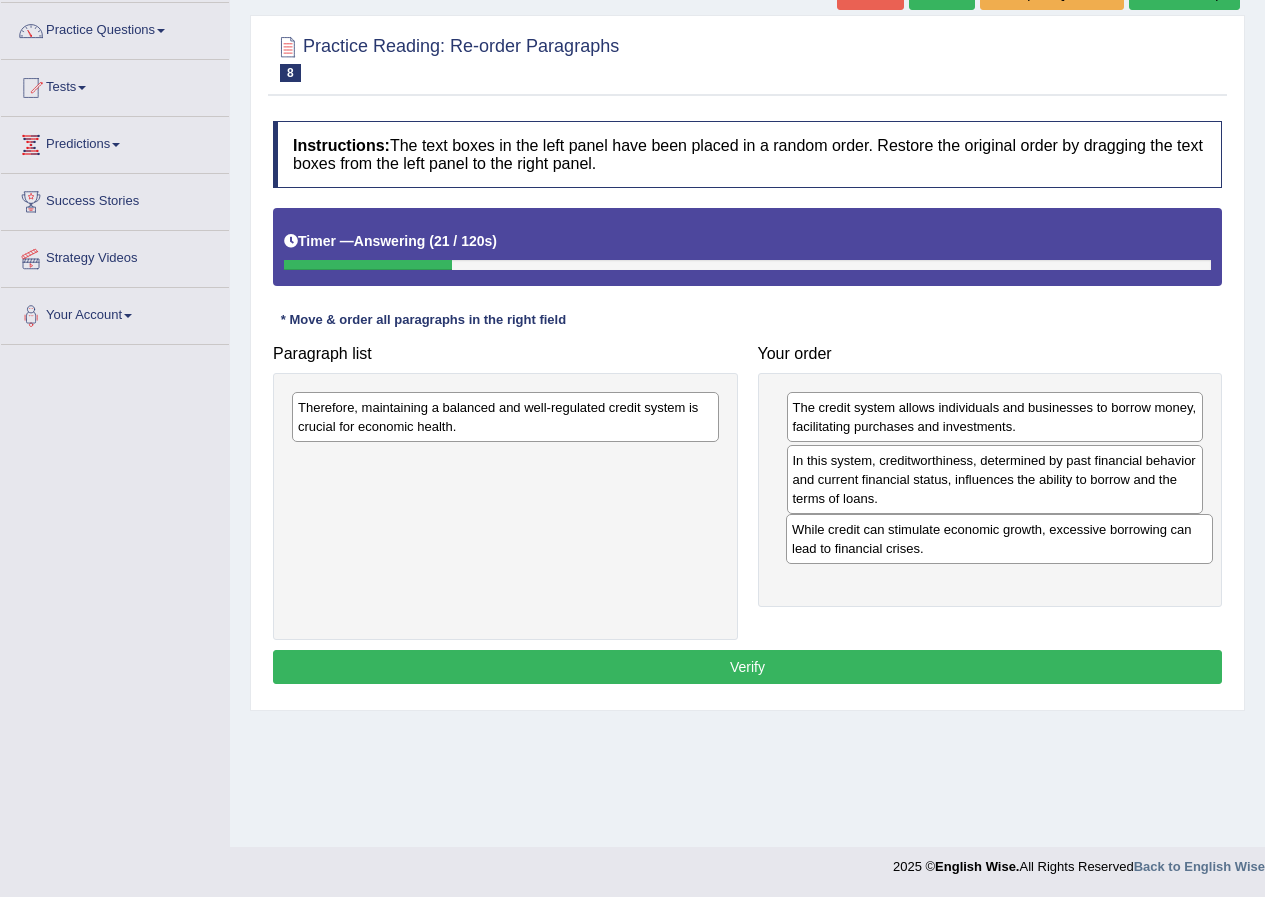 drag, startPoint x: 391, startPoint y: 475, endPoint x: 885, endPoint y: 544, distance: 498.79556 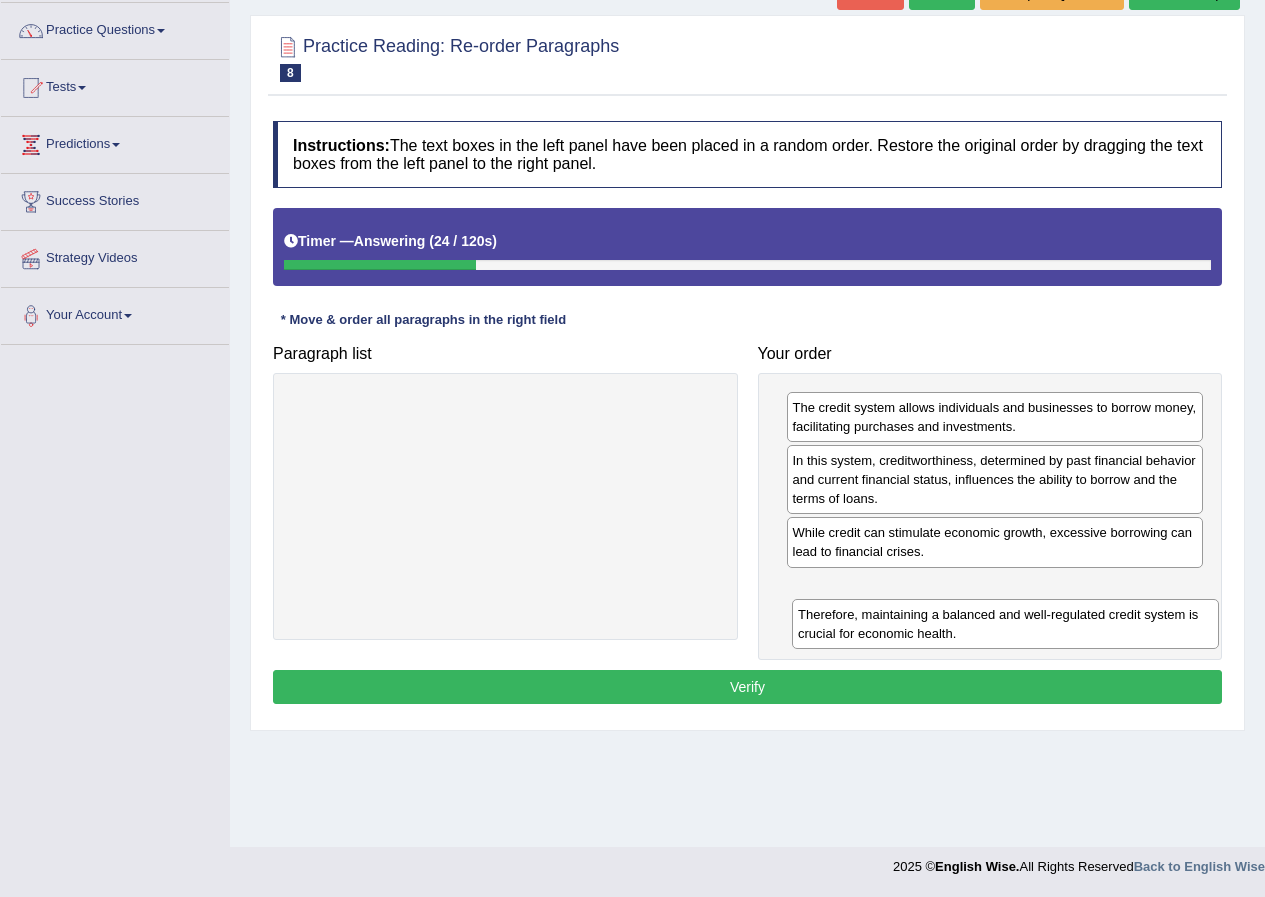 drag, startPoint x: 415, startPoint y: 412, endPoint x: 919, endPoint y: 604, distance: 539.33295 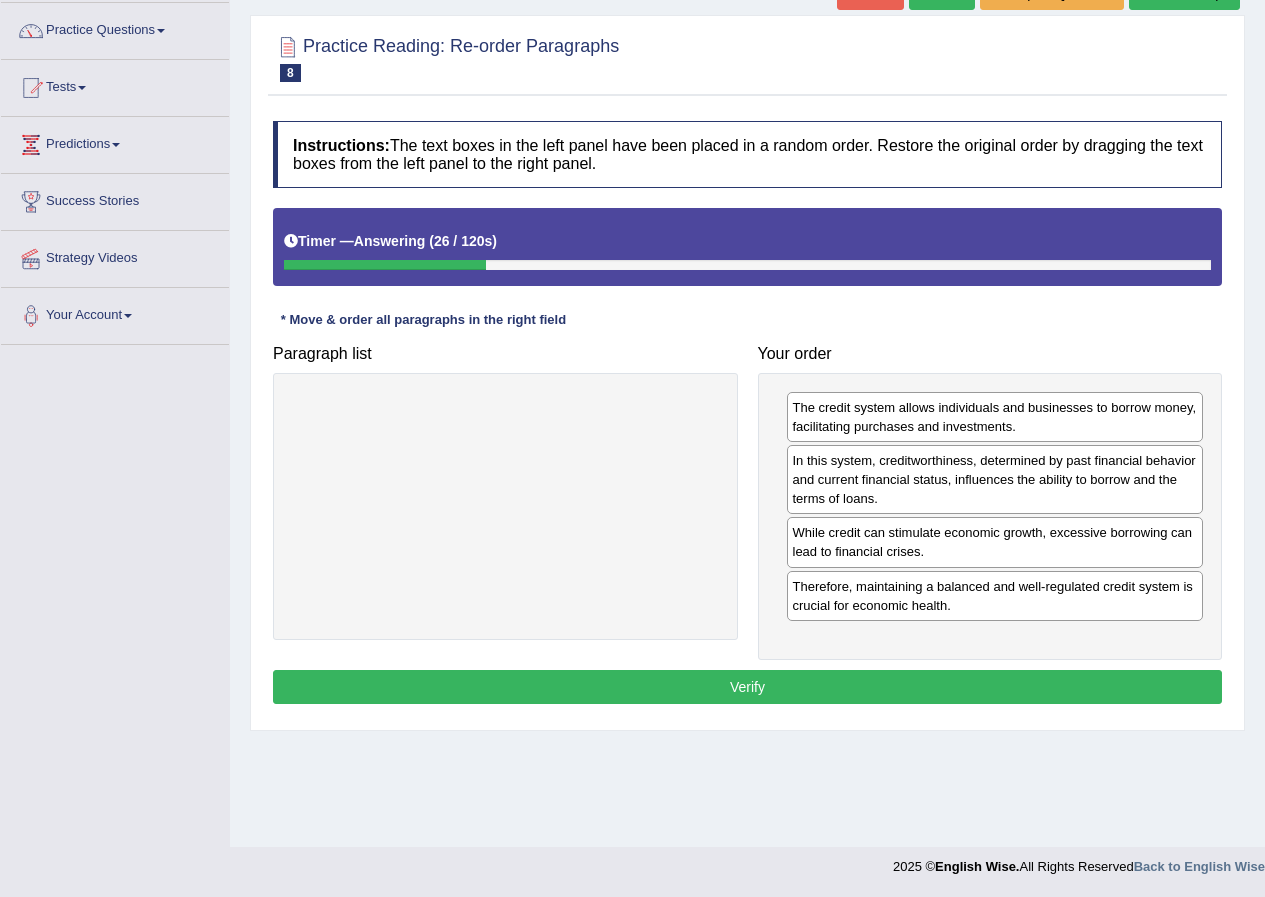 click on "Verify" at bounding box center [747, 687] 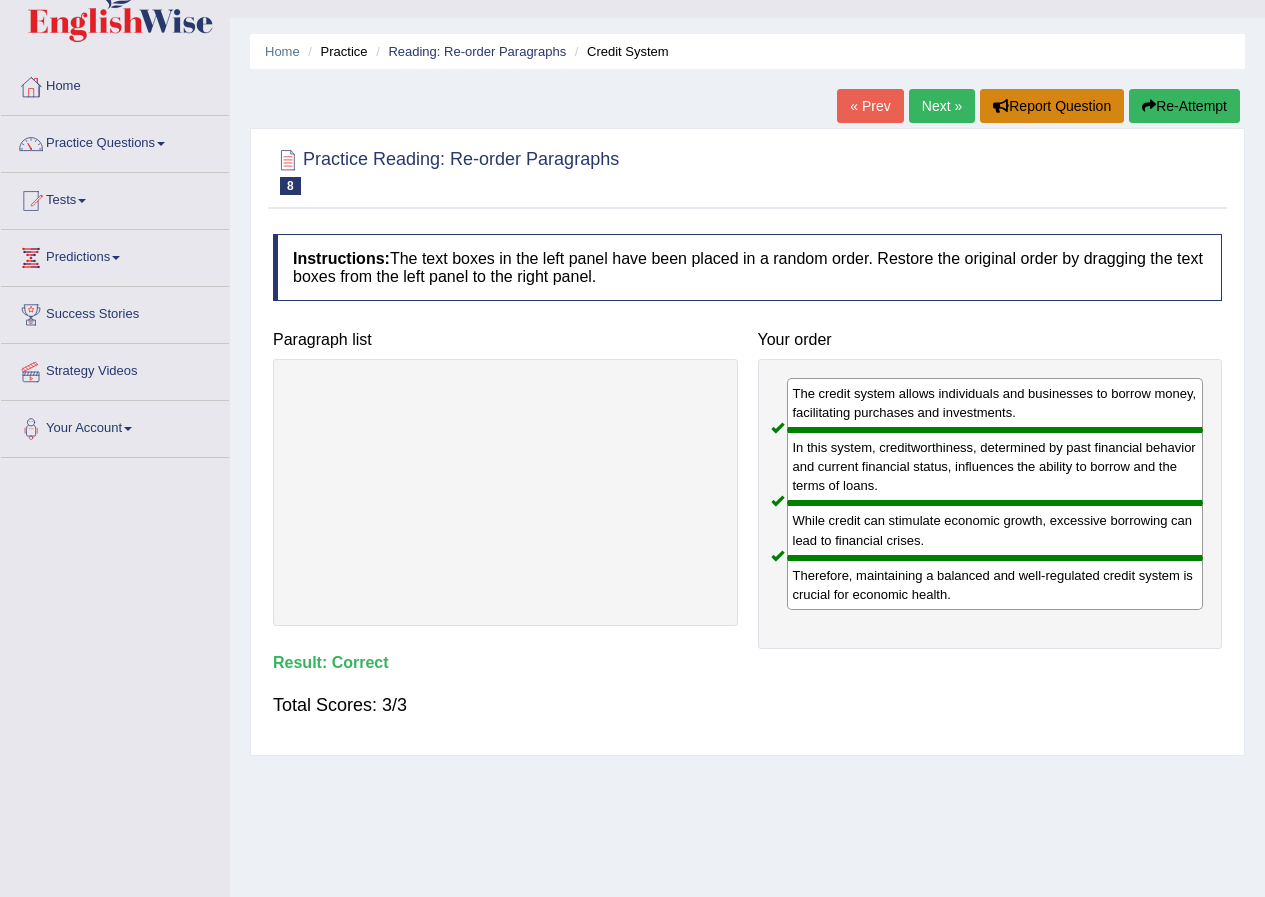 scroll, scrollTop: 0, scrollLeft: 0, axis: both 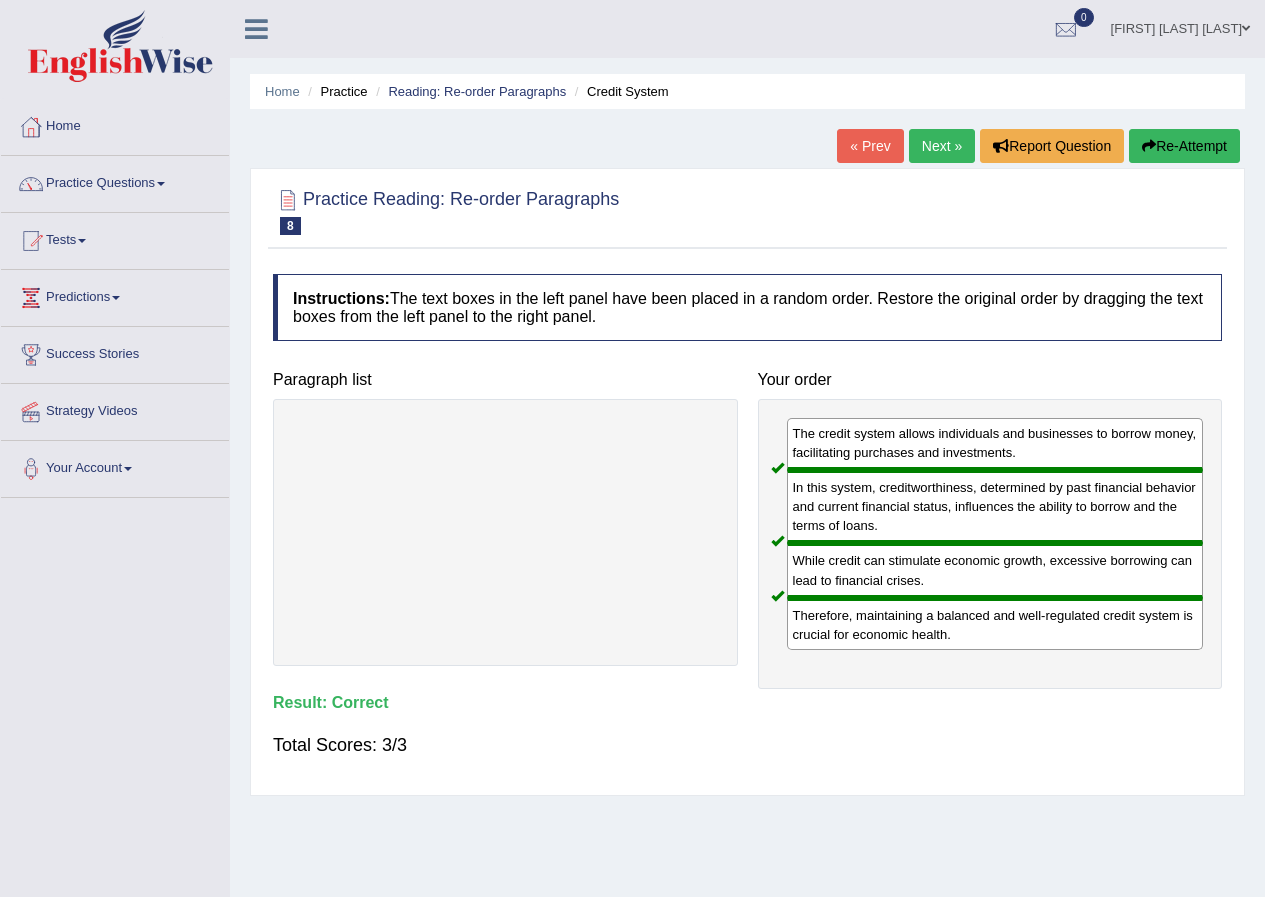 click on "Next »" at bounding box center (942, 146) 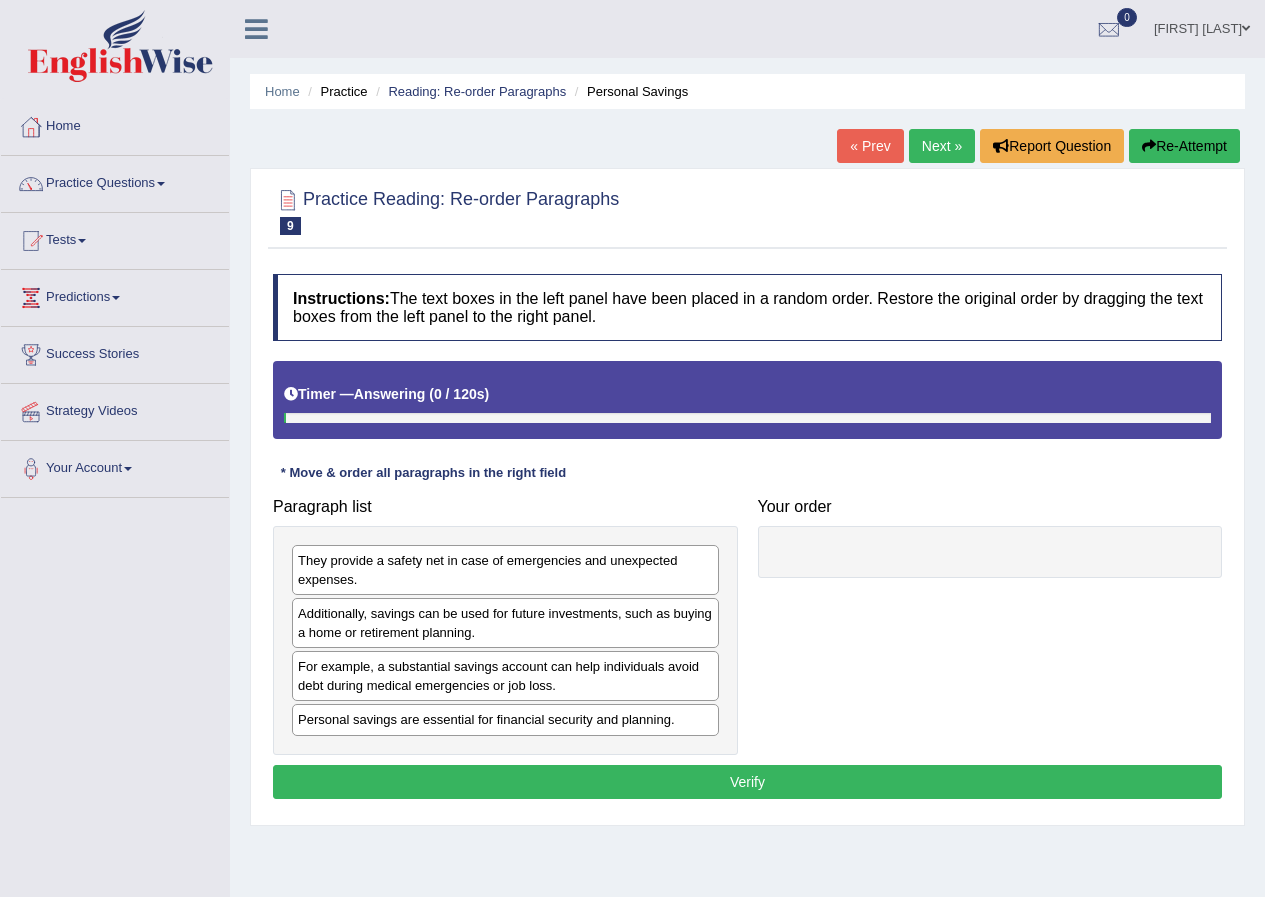 scroll, scrollTop: 0, scrollLeft: 0, axis: both 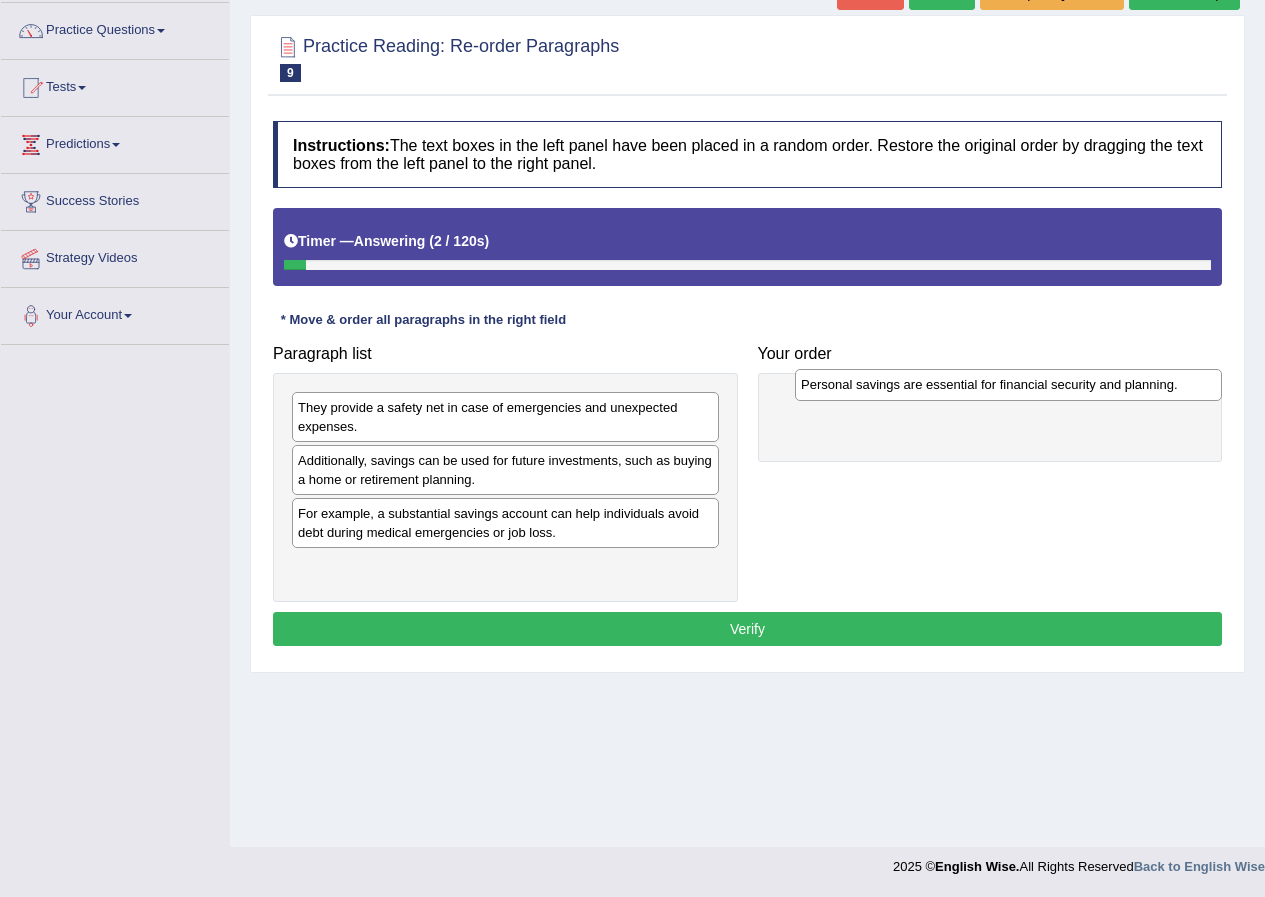 drag, startPoint x: 405, startPoint y: 578, endPoint x: 908, endPoint y: 396, distance: 534.914 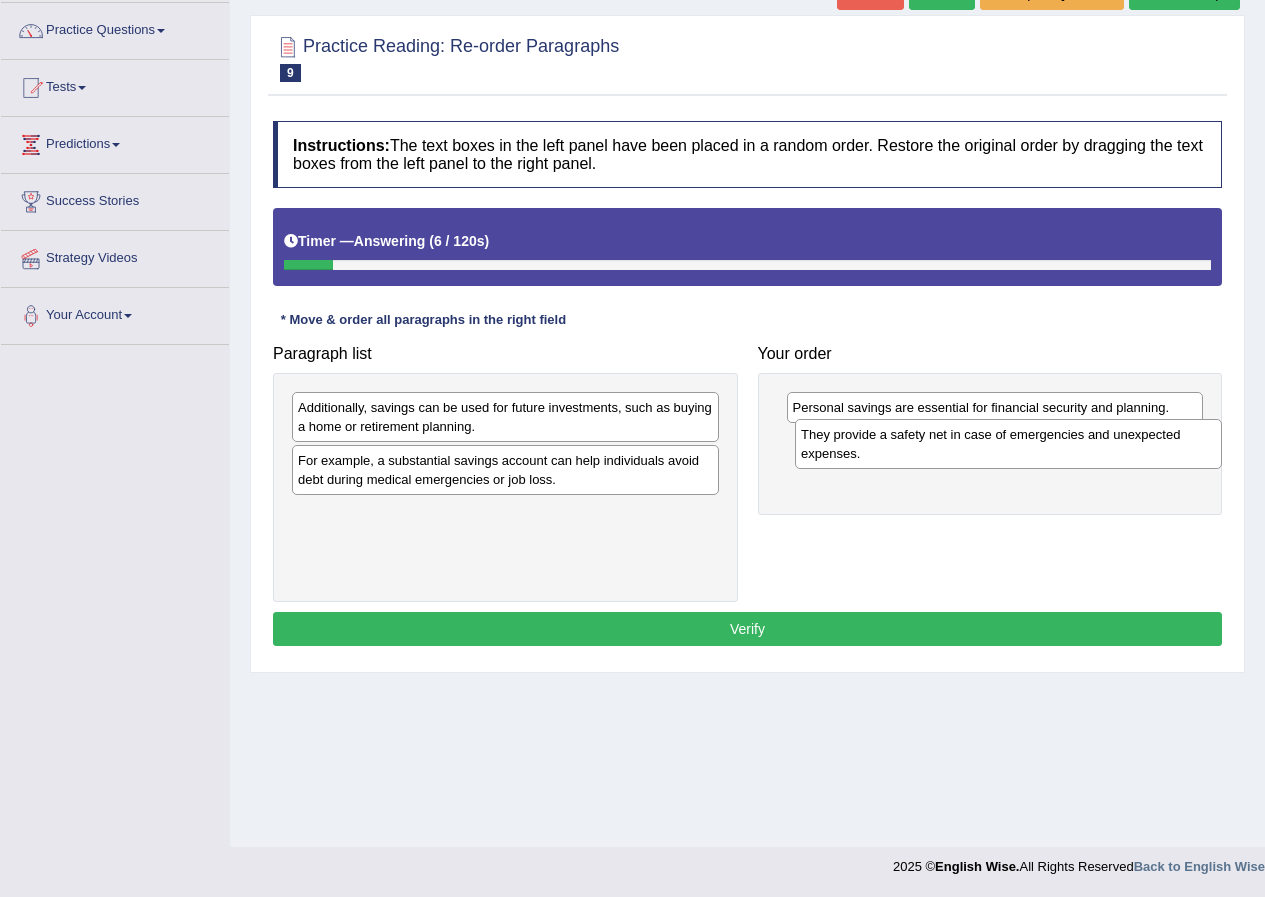 drag, startPoint x: 363, startPoint y: 423, endPoint x: 867, endPoint y: 455, distance: 505.01486 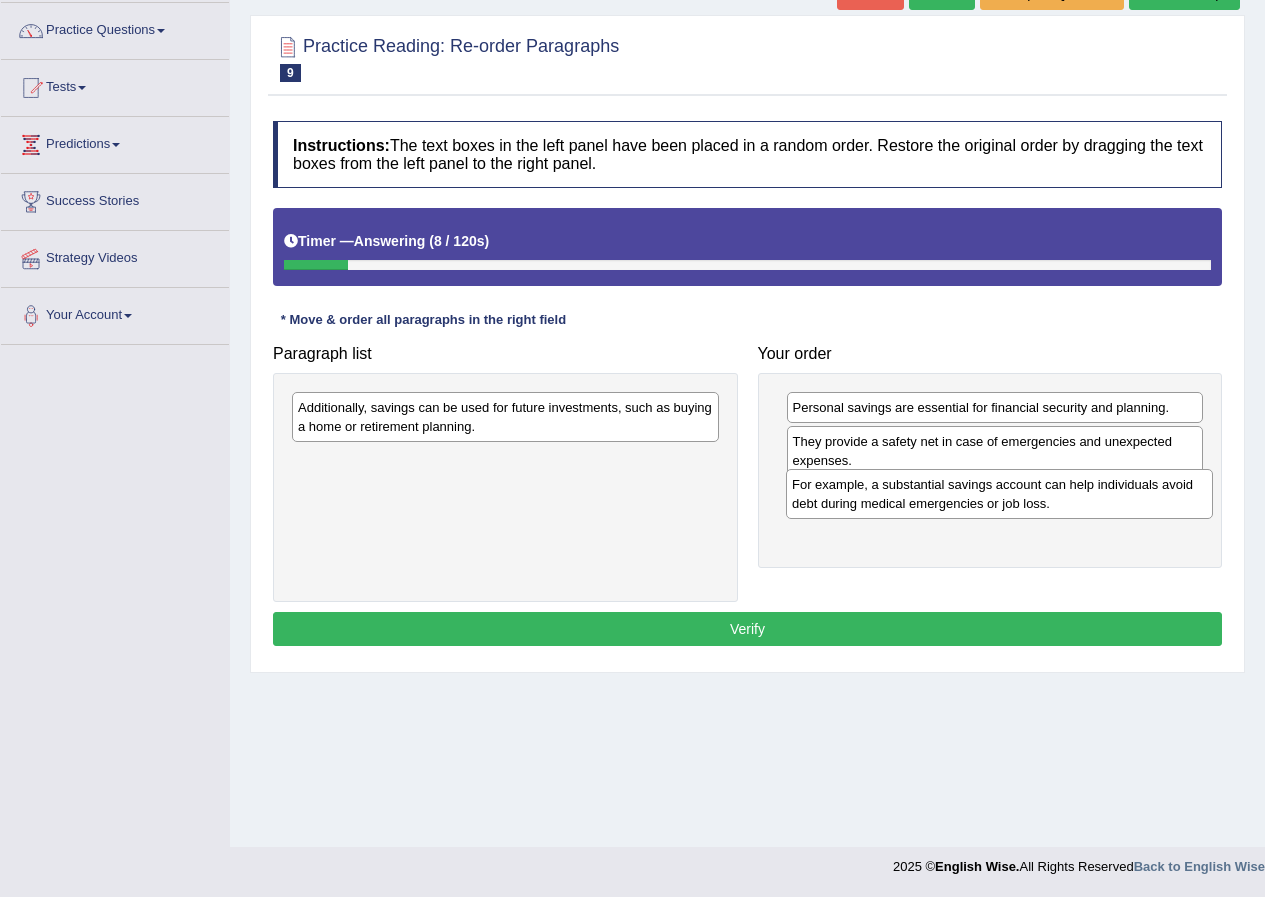 drag, startPoint x: 530, startPoint y: 480, endPoint x: 1024, endPoint y: 504, distance: 494.58264 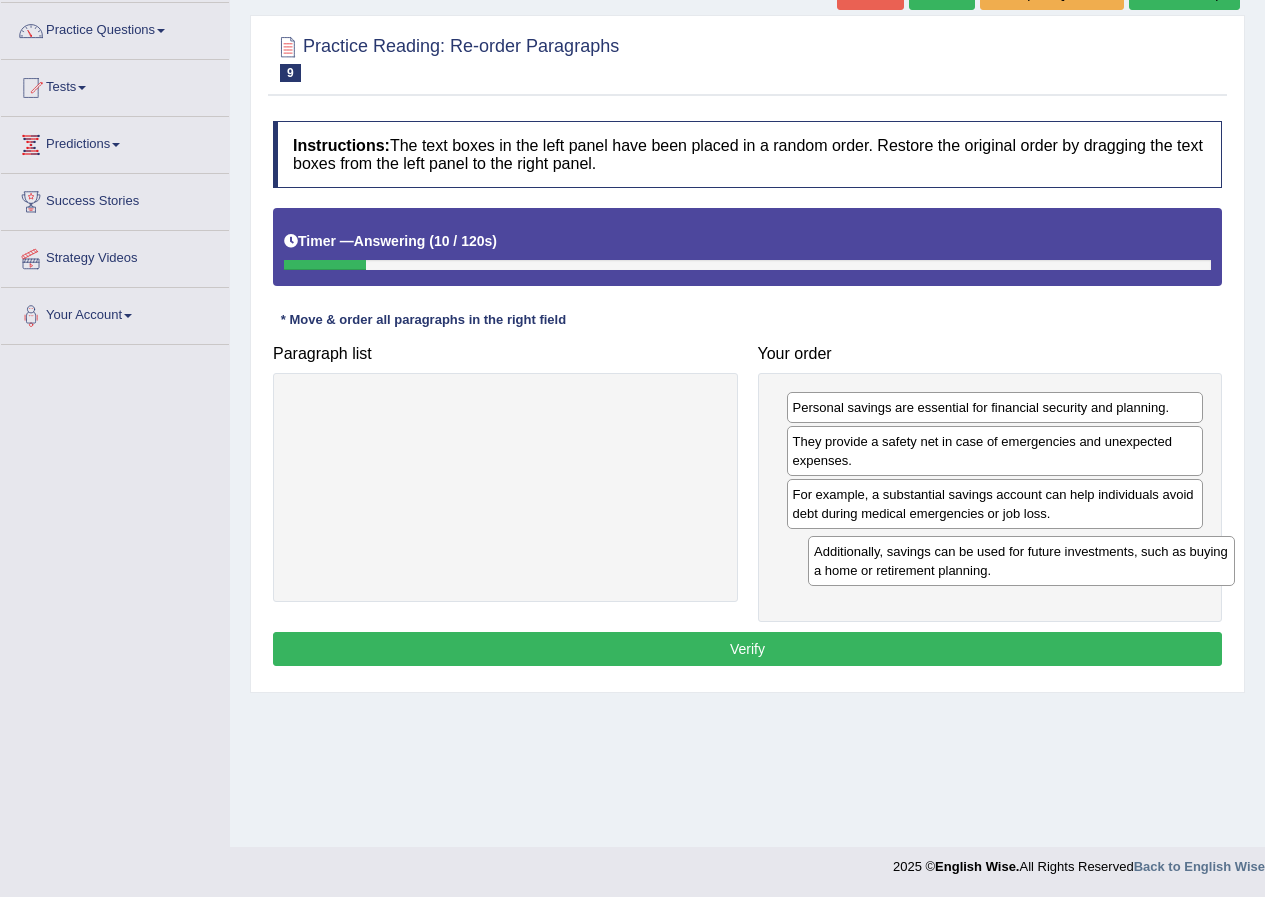 drag, startPoint x: 424, startPoint y: 410, endPoint x: 940, endPoint y: 554, distance: 535.7164 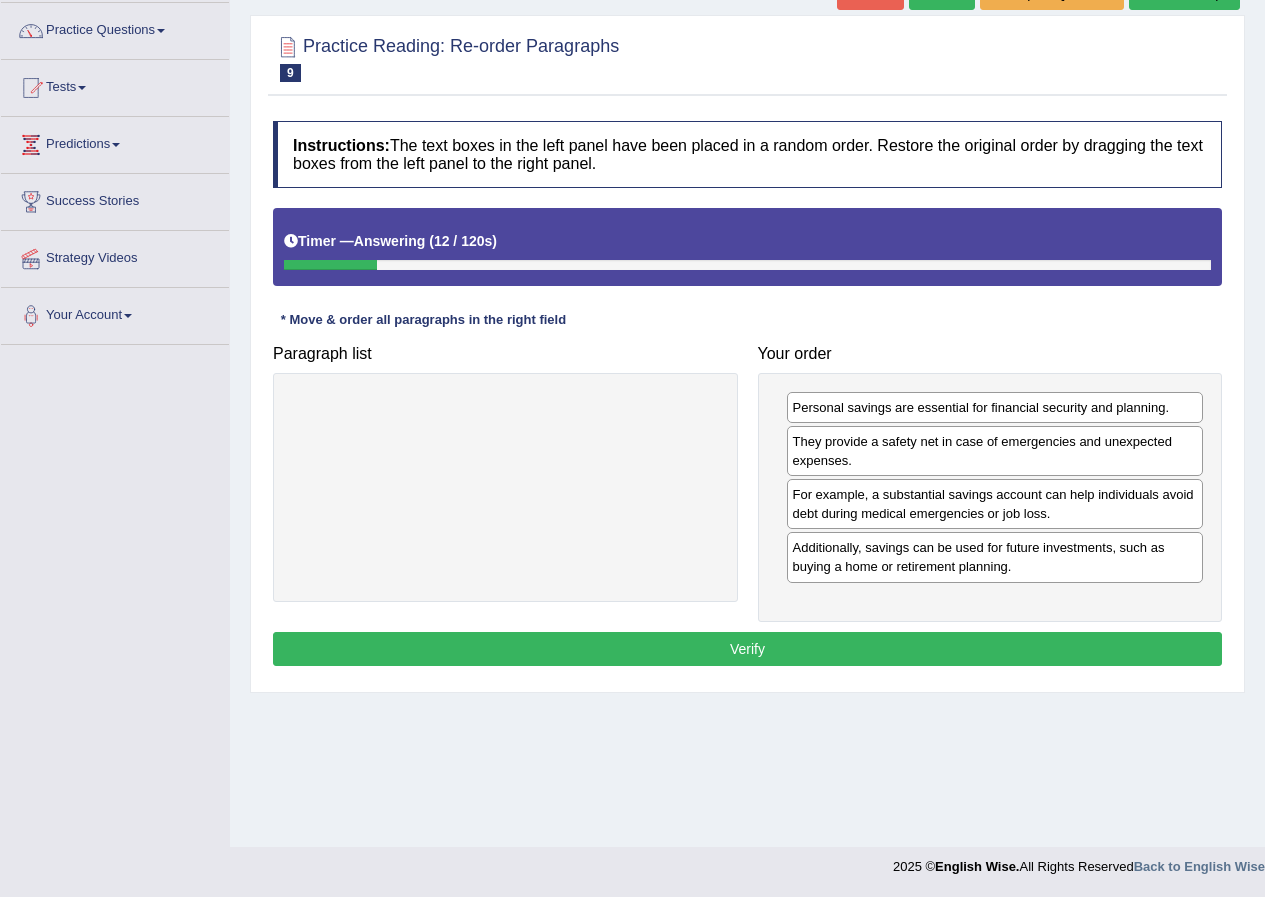 click on "Verify" at bounding box center [747, 649] 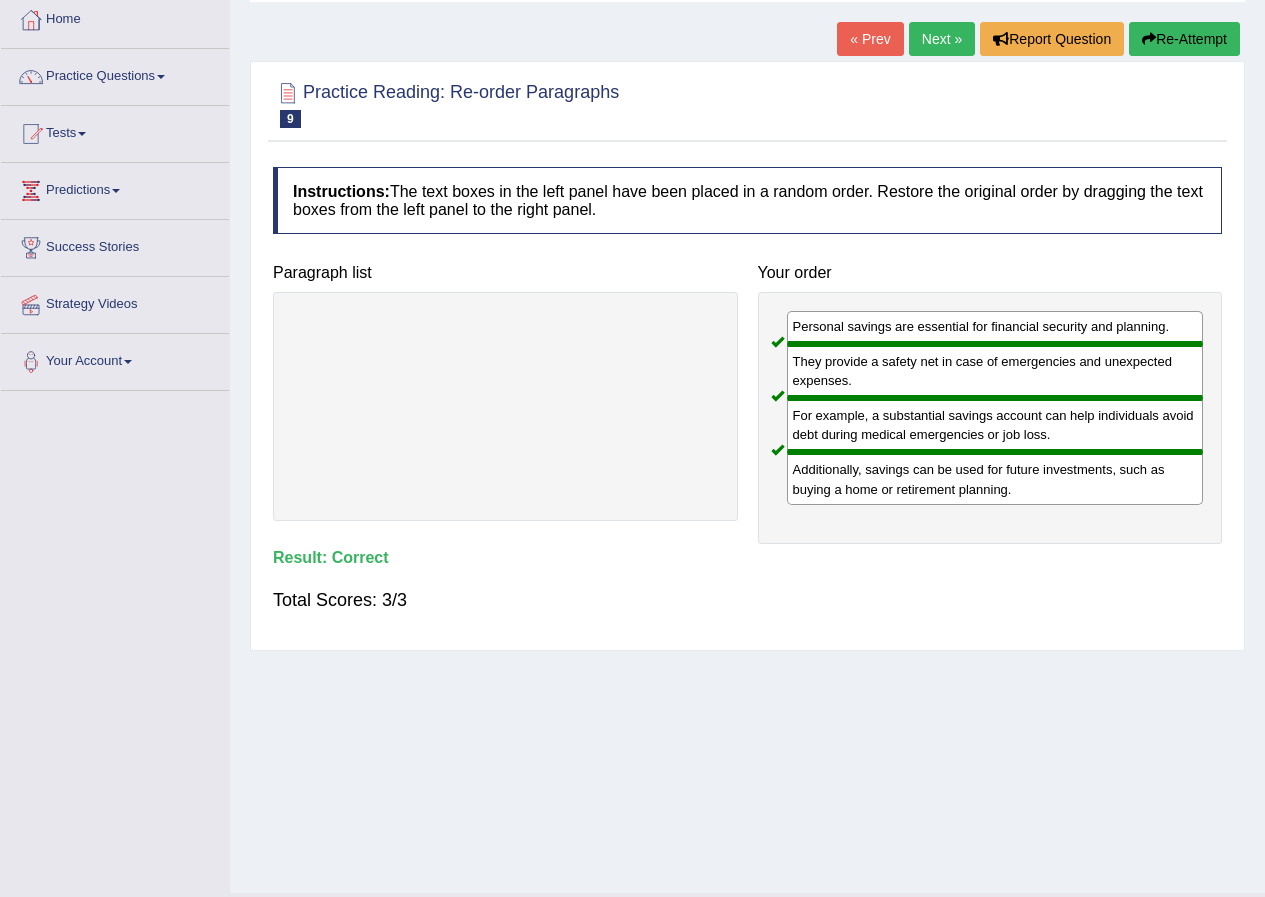 scroll, scrollTop: 0, scrollLeft: 0, axis: both 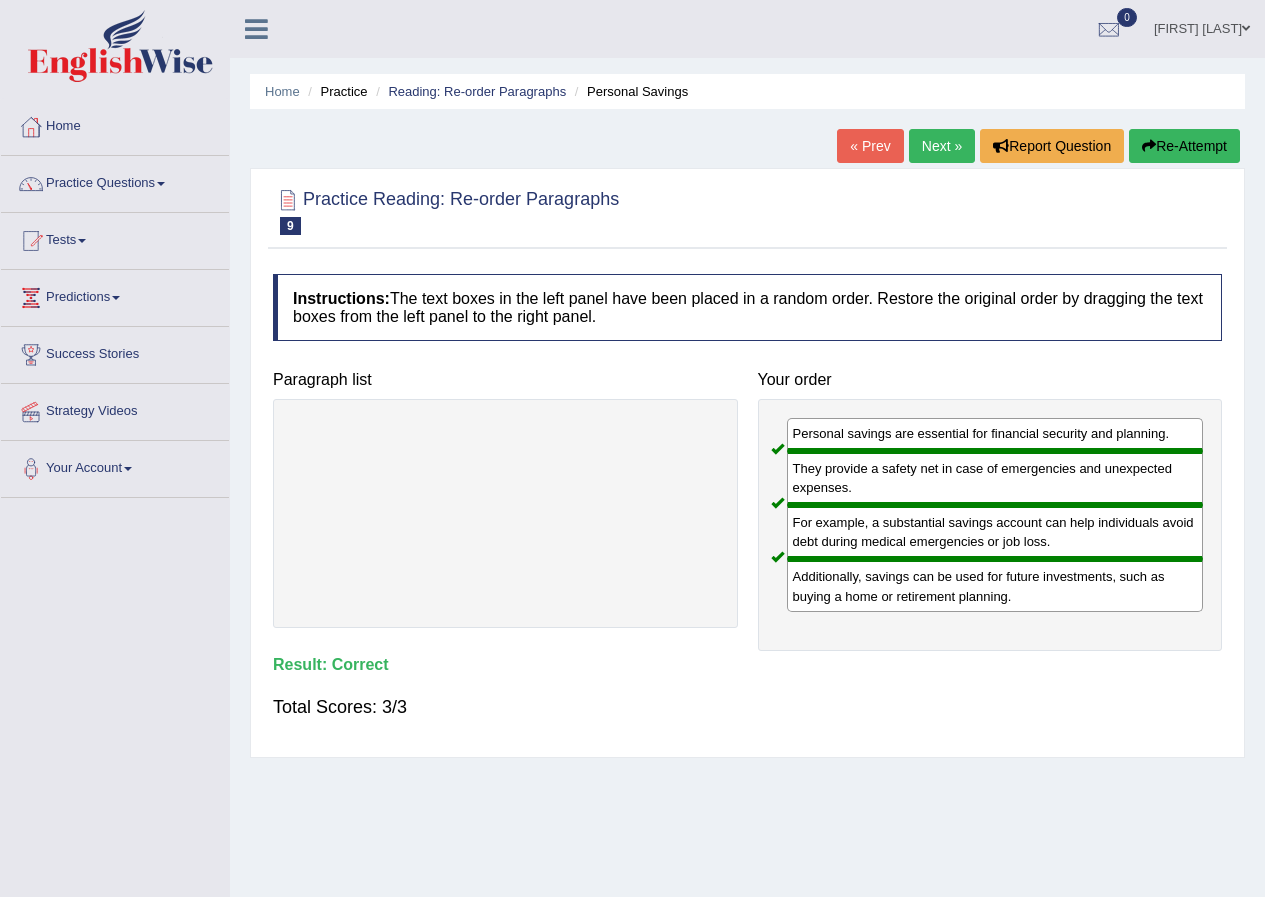 click on "Next »" at bounding box center (942, 146) 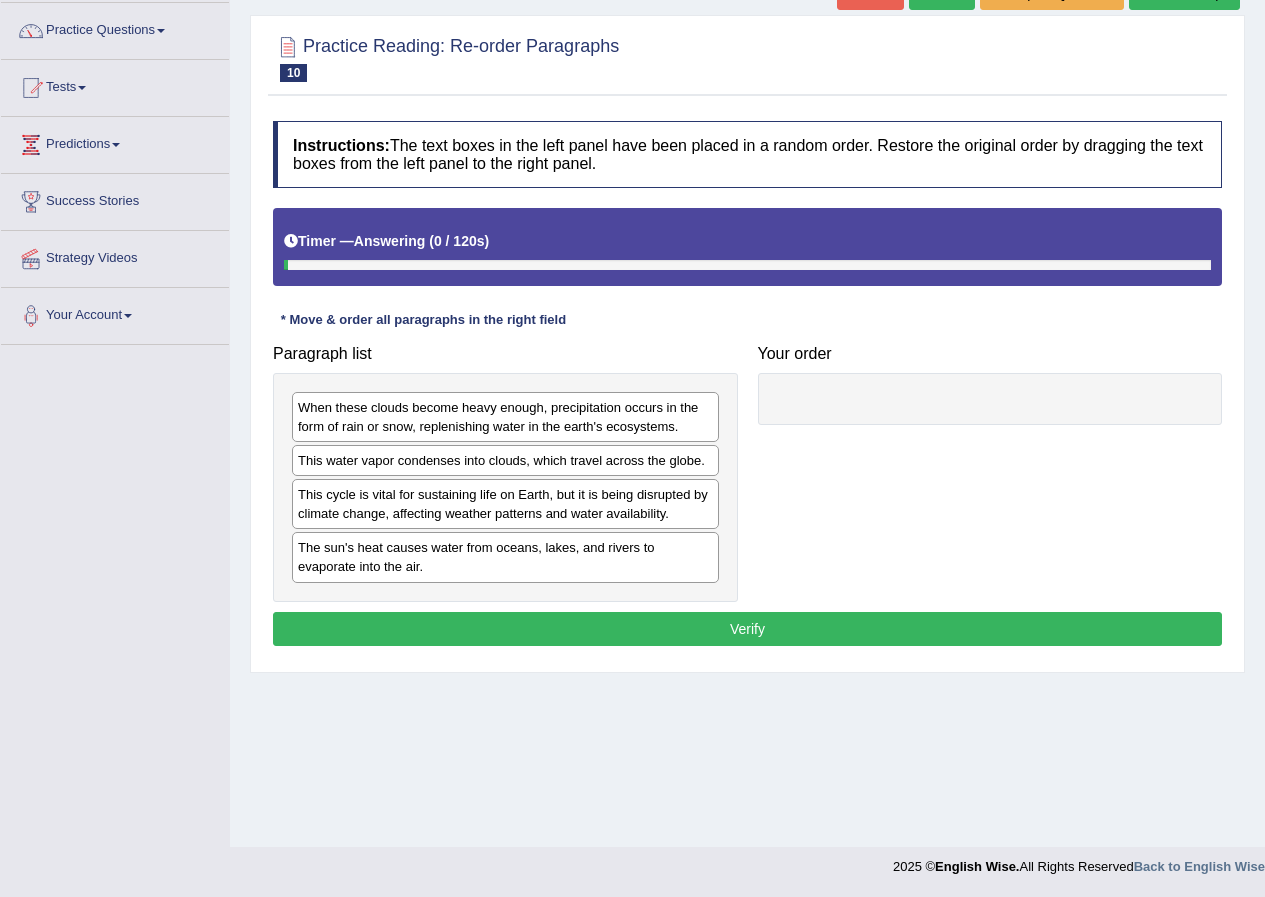 scroll, scrollTop: 153, scrollLeft: 0, axis: vertical 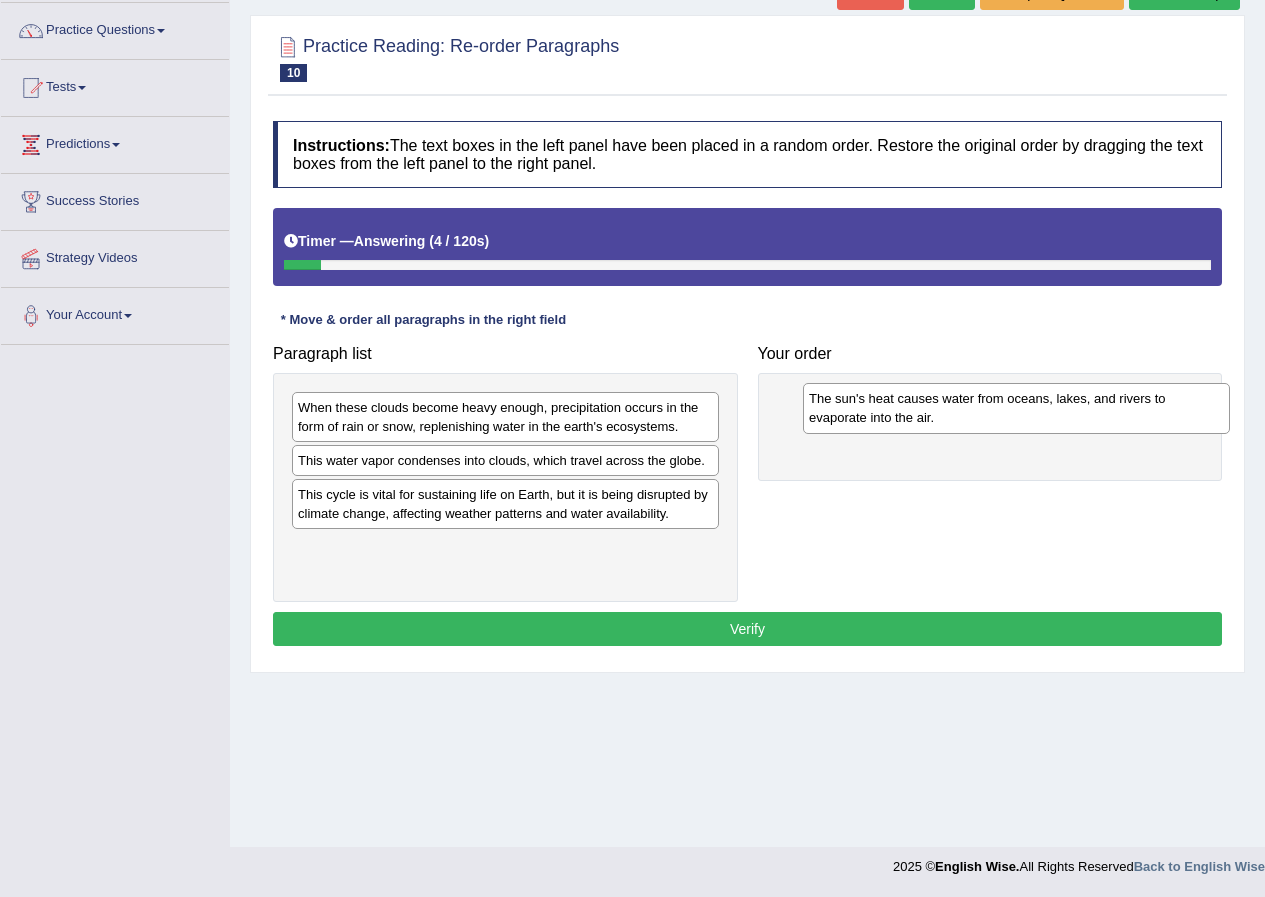 drag, startPoint x: 408, startPoint y: 563, endPoint x: 919, endPoint y: 414, distance: 532.28 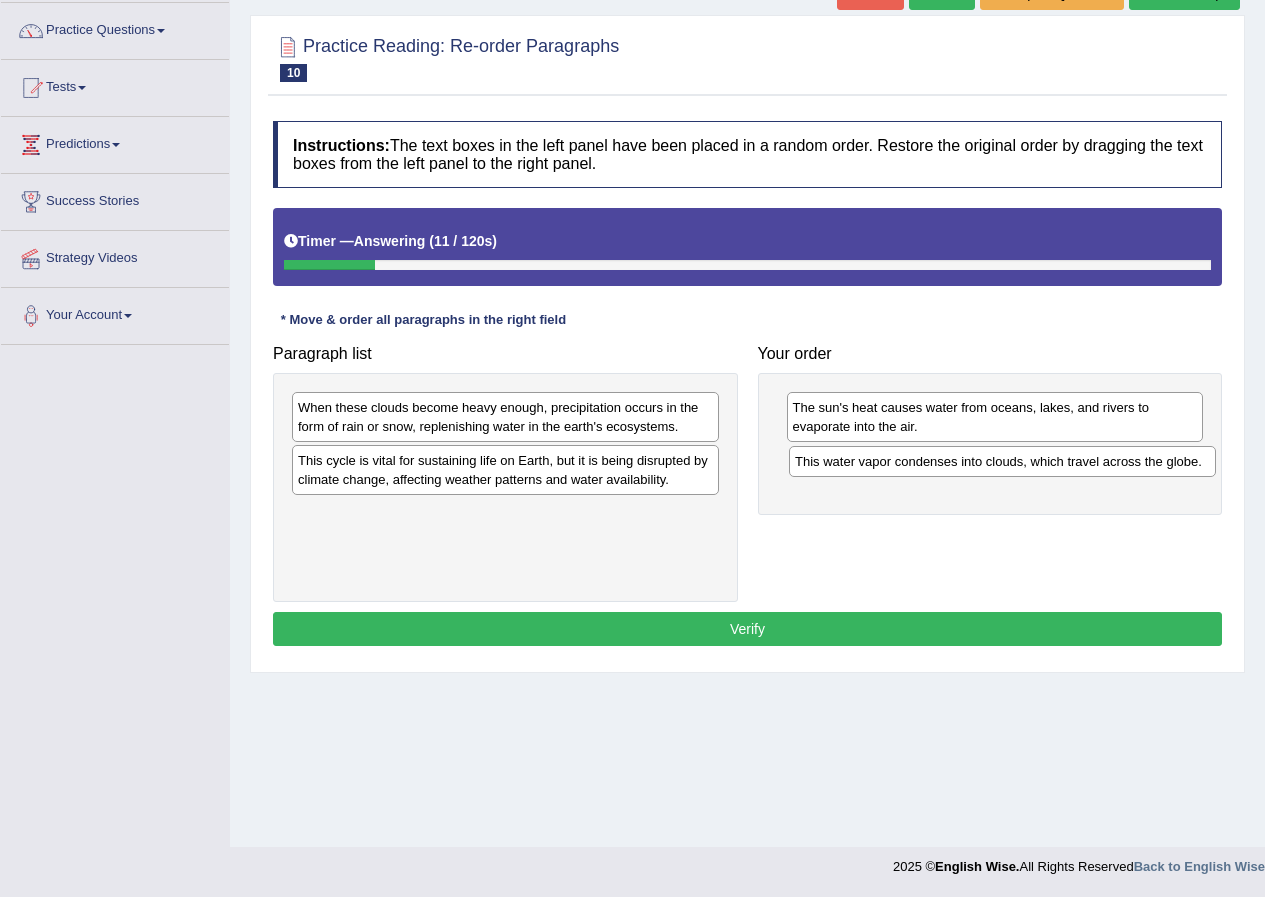 drag, startPoint x: 404, startPoint y: 465, endPoint x: 901, endPoint y: 466, distance: 497.001 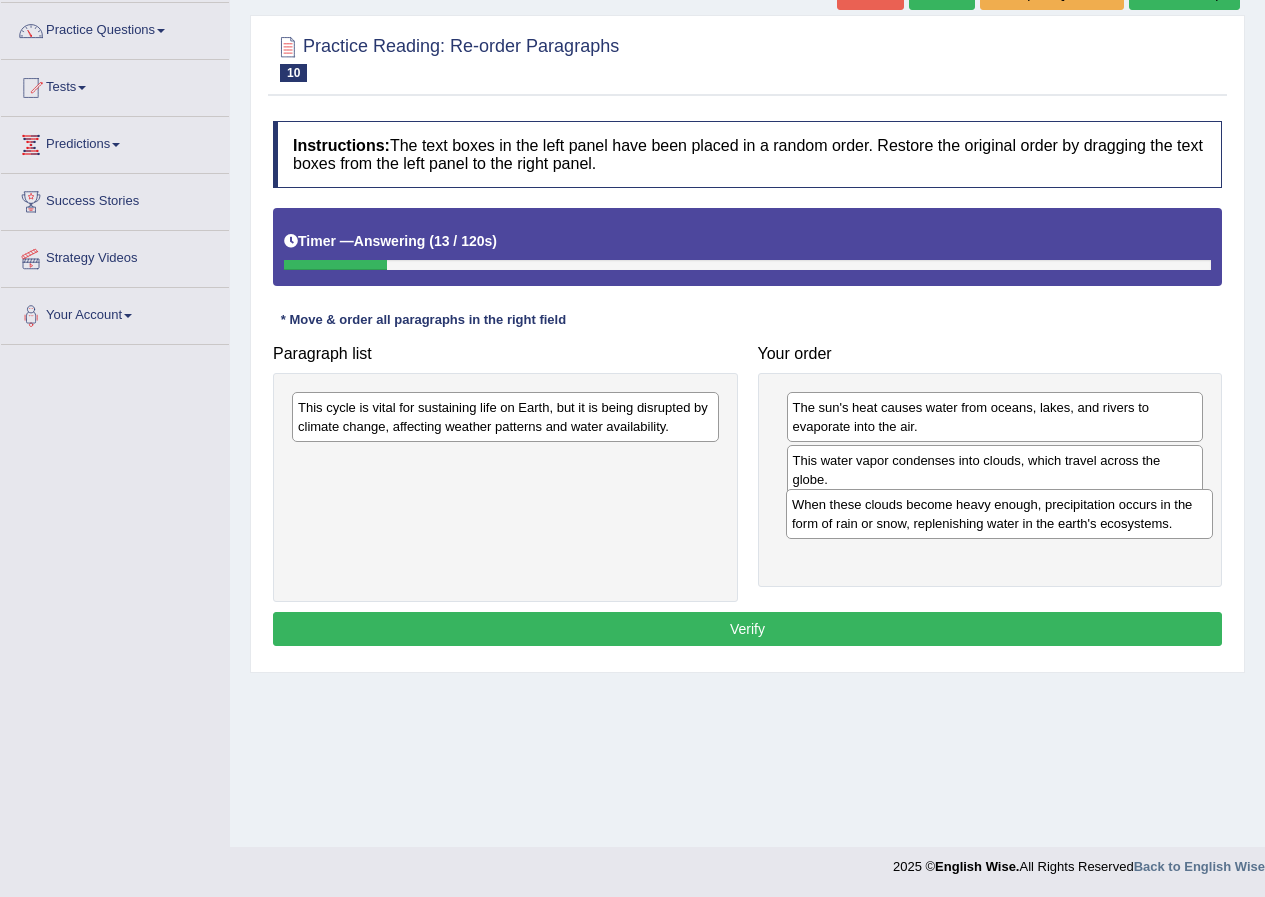 drag, startPoint x: 481, startPoint y: 417, endPoint x: 975, endPoint y: 514, distance: 503.43323 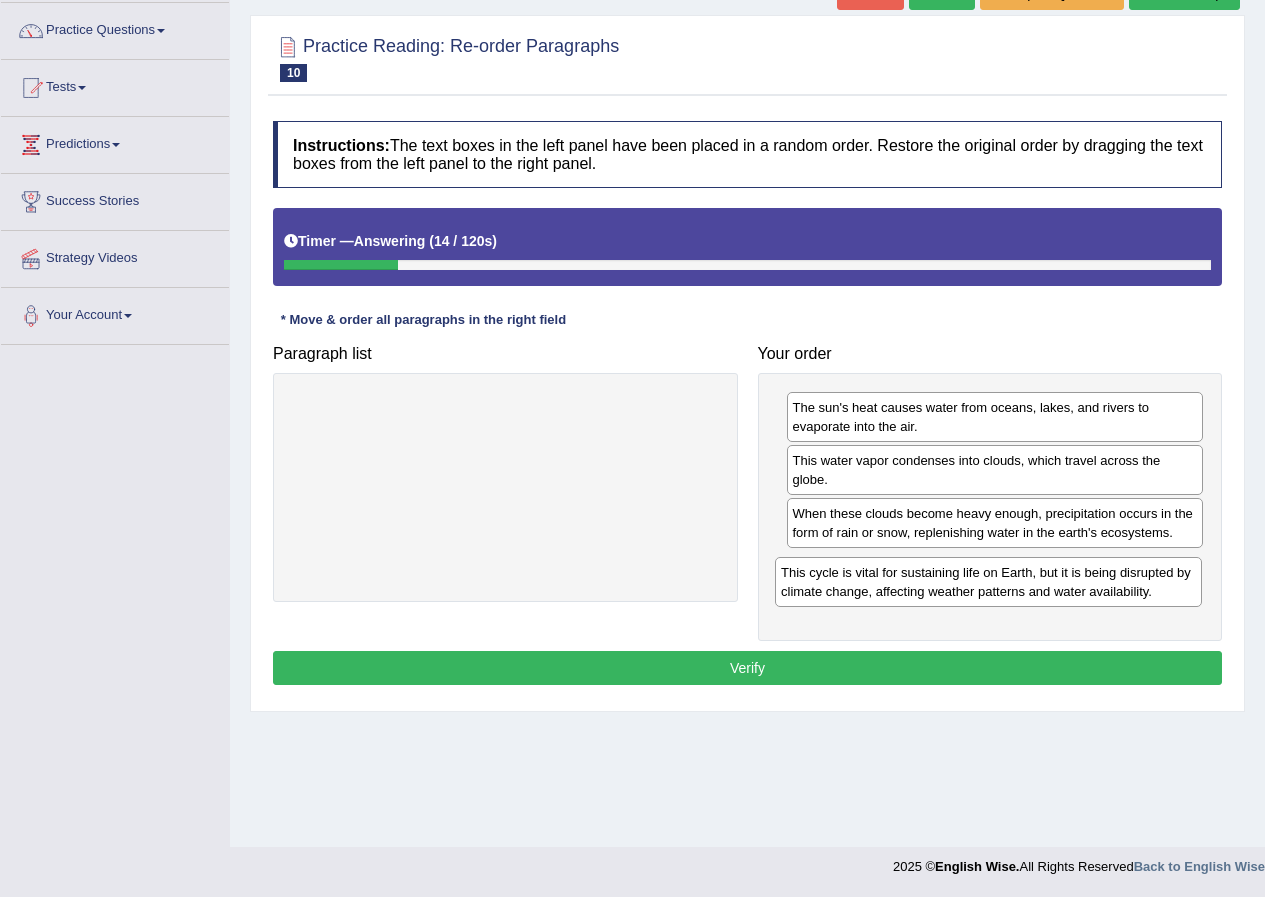 drag, startPoint x: 516, startPoint y: 423, endPoint x: 999, endPoint y: 588, distance: 510.40573 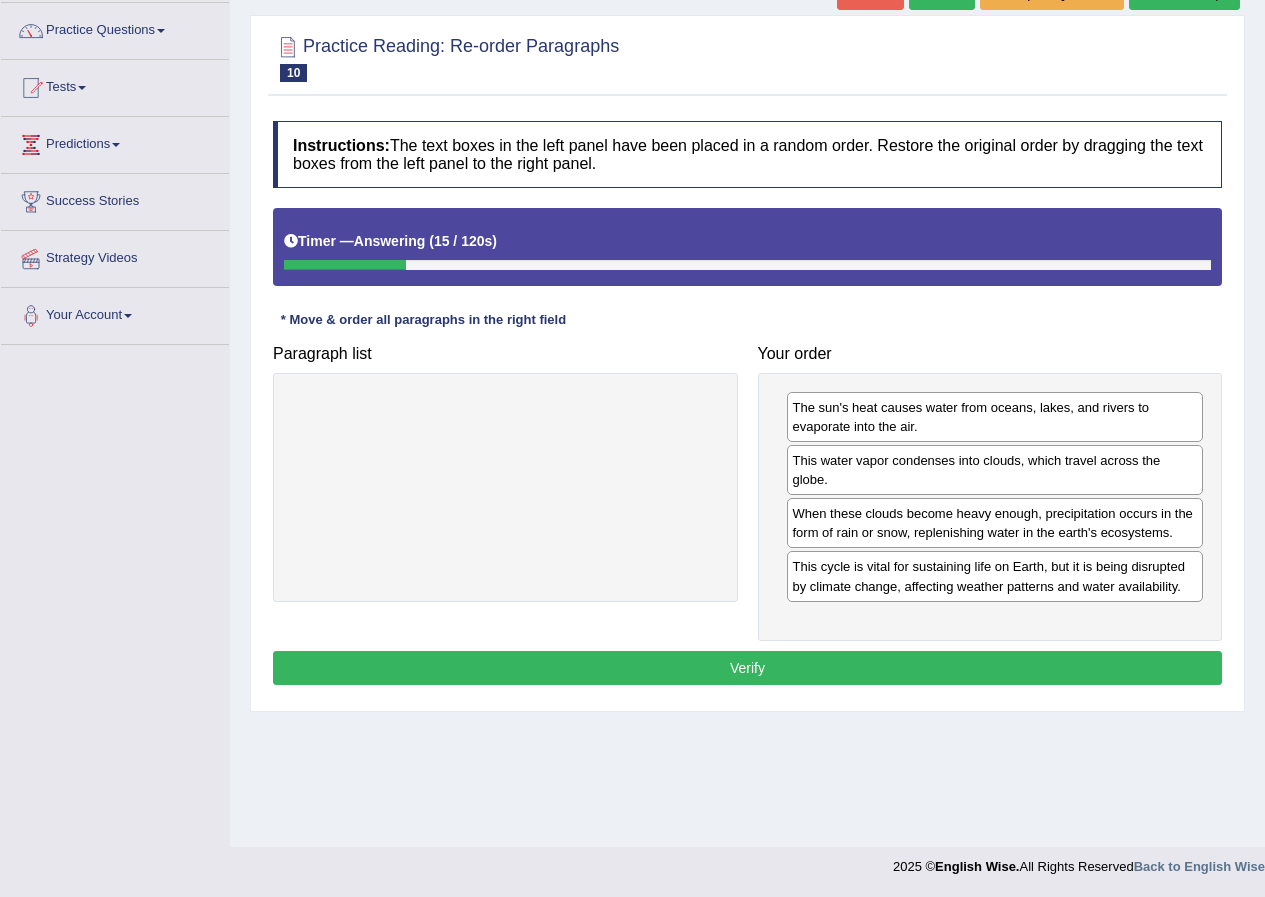 click on "Verify" at bounding box center (747, 668) 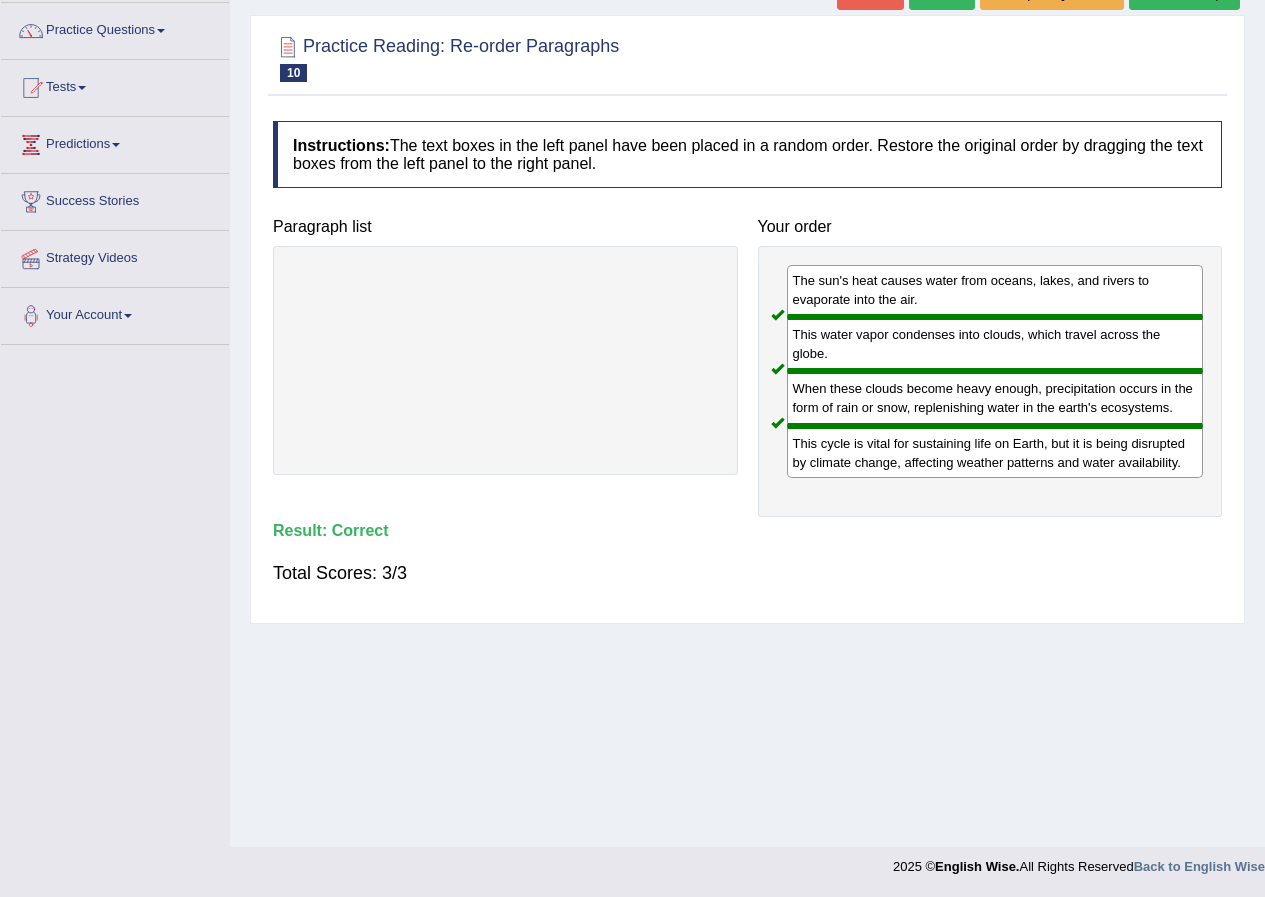 scroll, scrollTop: 0, scrollLeft: 0, axis: both 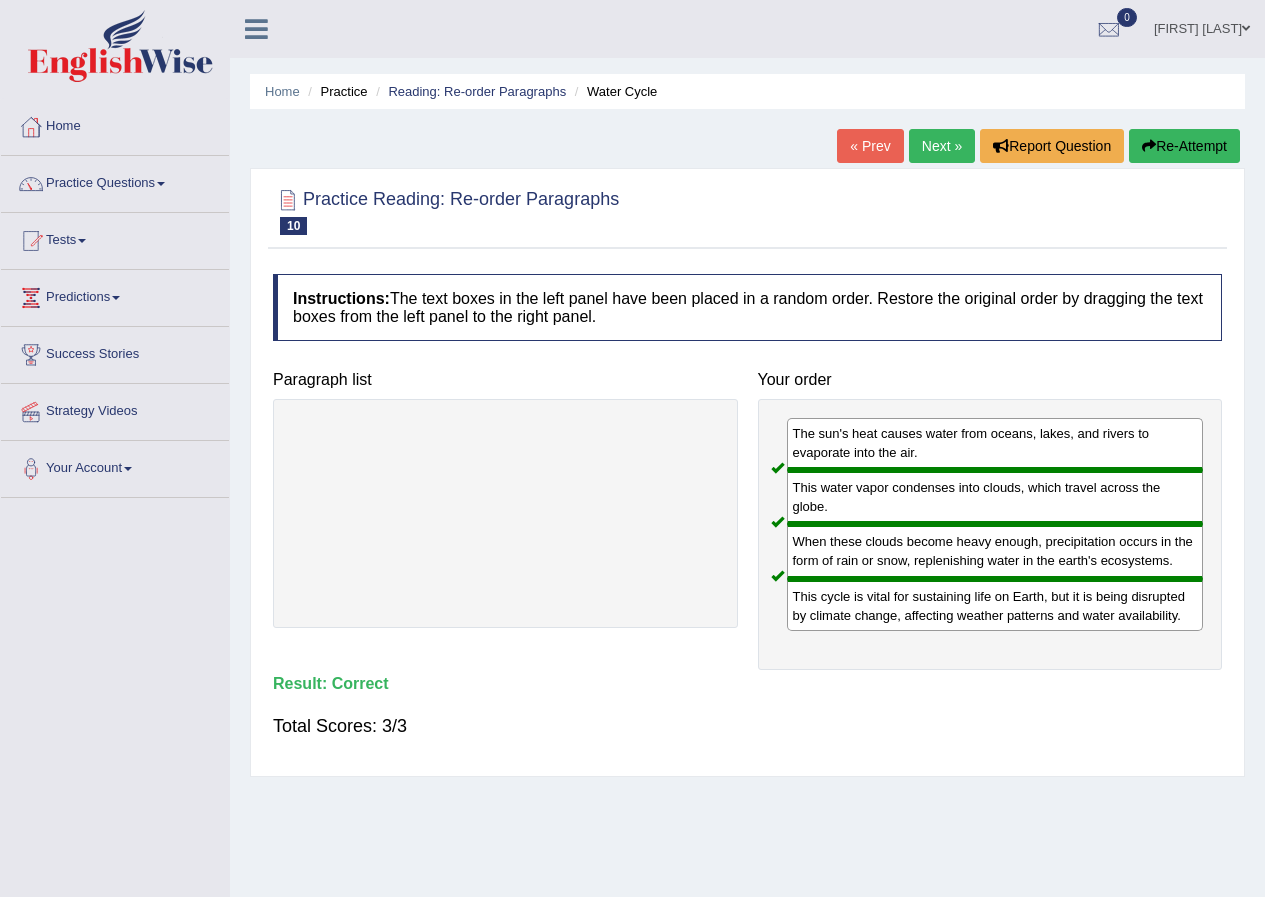 click on "Next »" at bounding box center (942, 146) 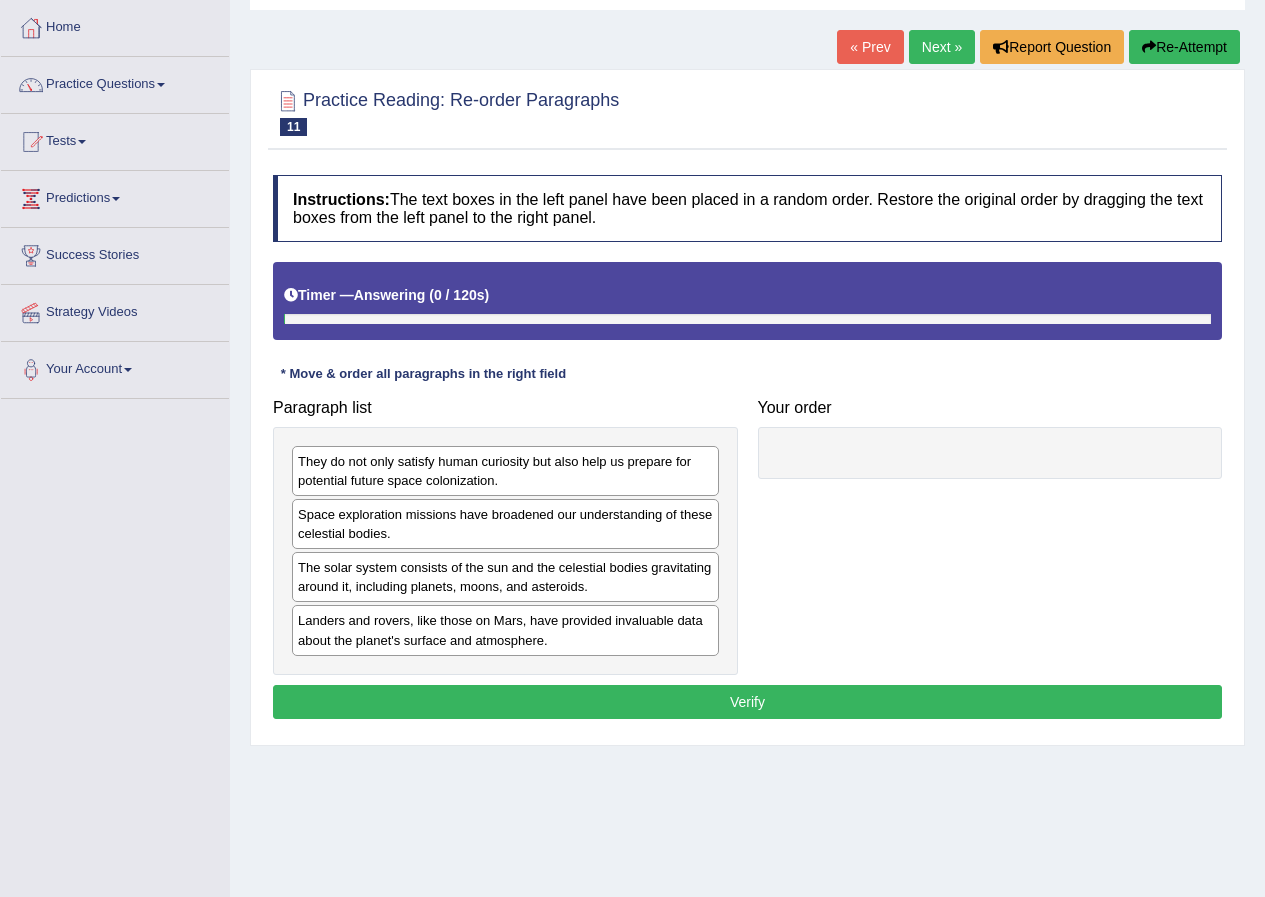 scroll, scrollTop: 153, scrollLeft: 0, axis: vertical 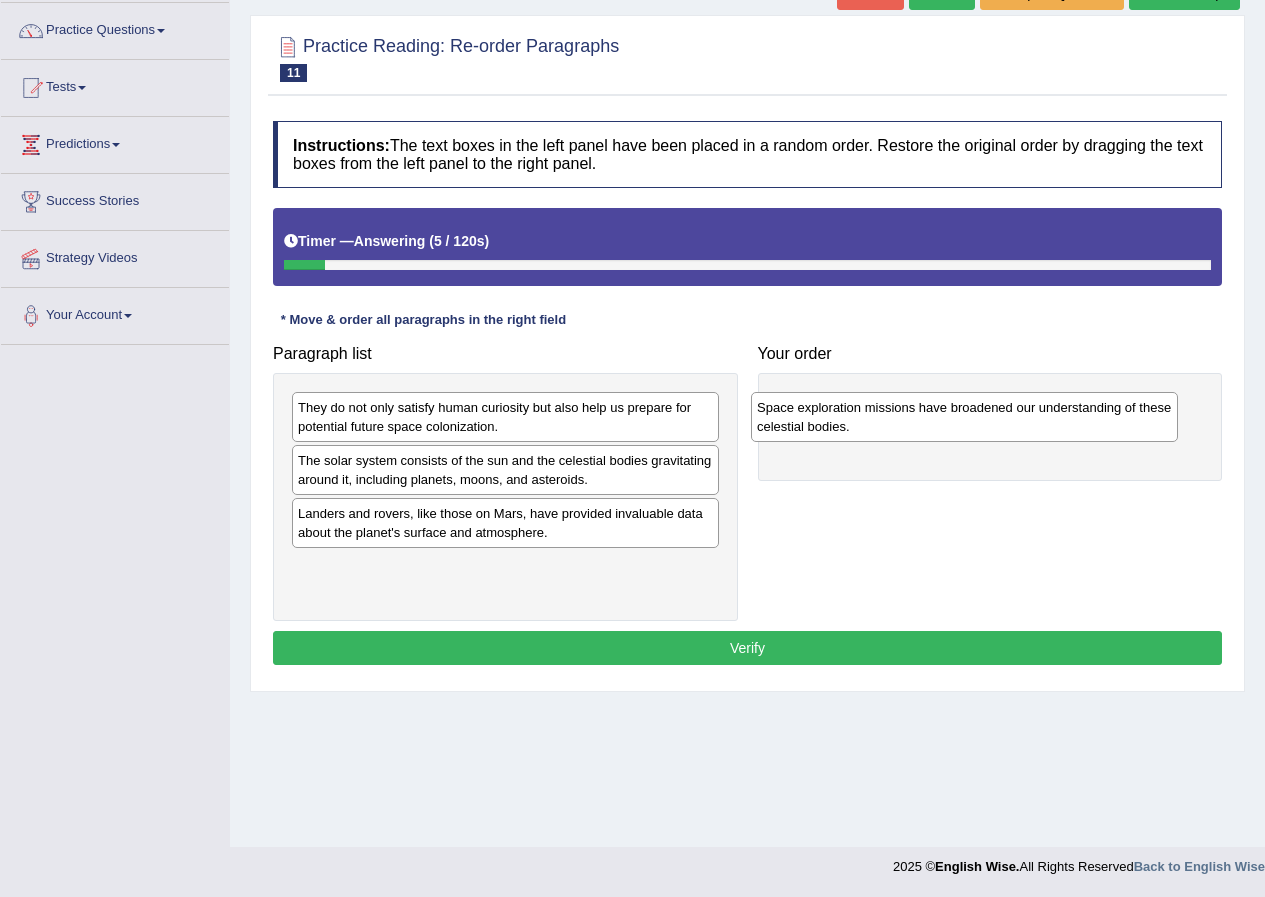 drag, startPoint x: 445, startPoint y: 479, endPoint x: 904, endPoint y: 426, distance: 462.04977 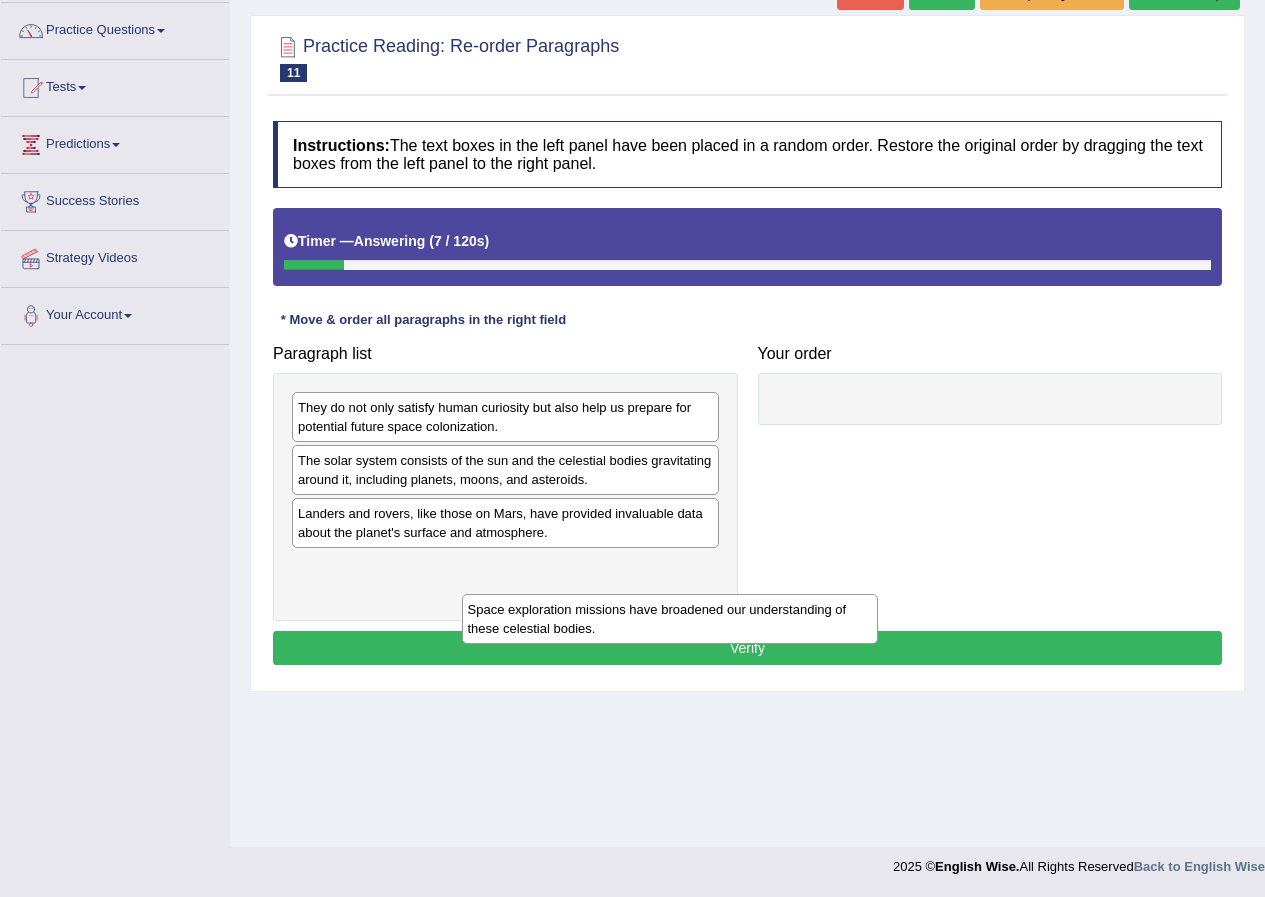 drag, startPoint x: 931, startPoint y: 412, endPoint x: 440, endPoint y: 566, distance: 514.5843 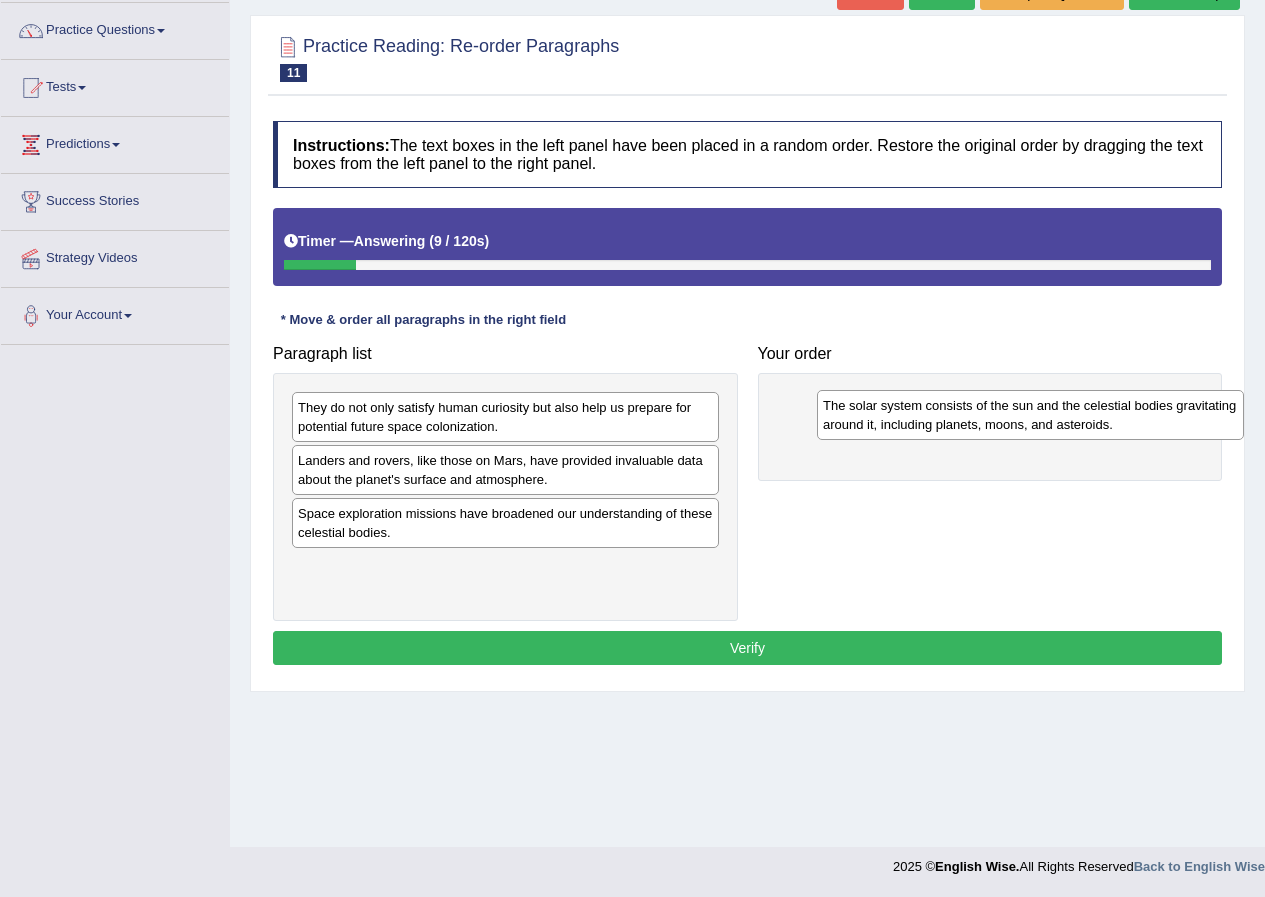 drag, startPoint x: 440, startPoint y: 472, endPoint x: 965, endPoint y: 417, distance: 527.8731 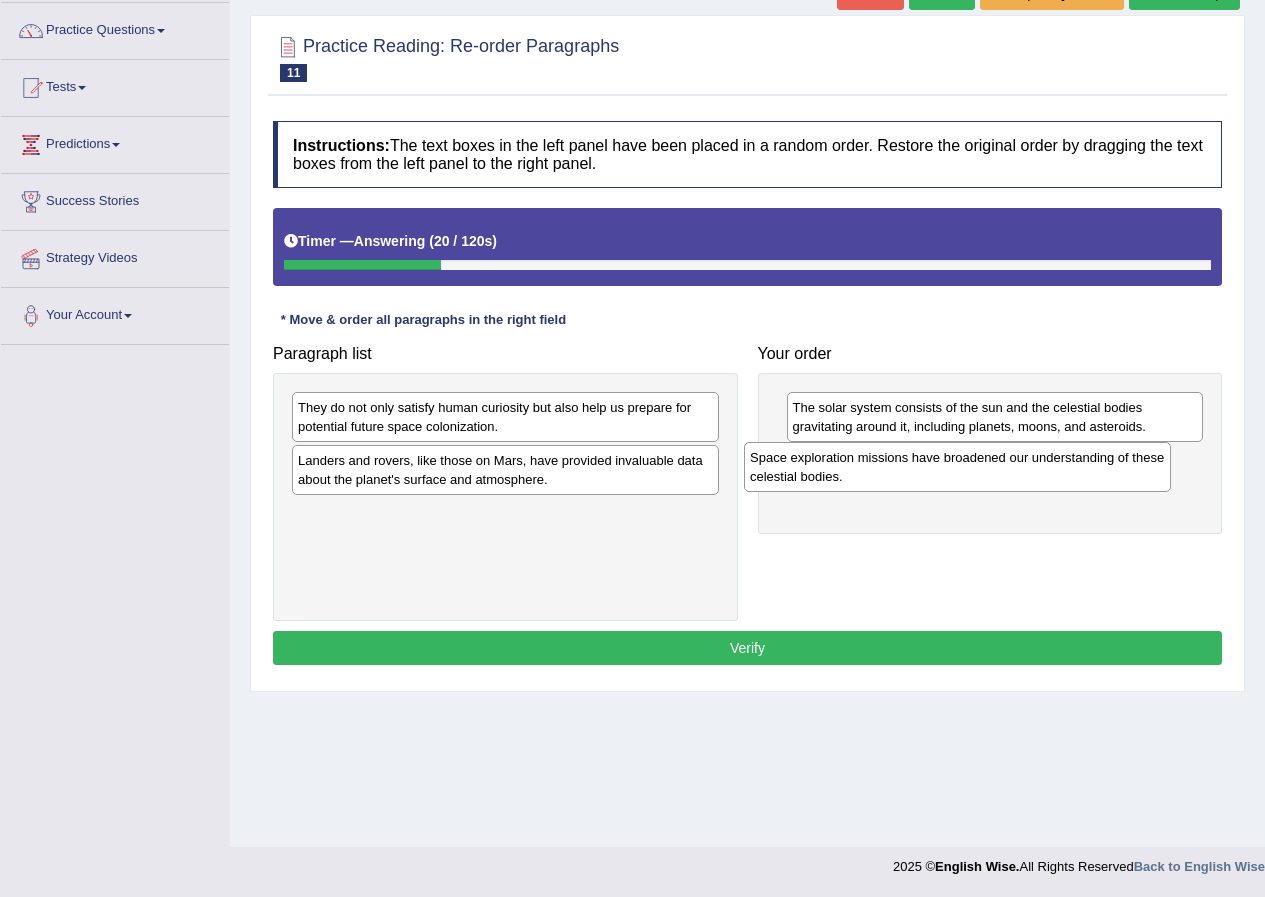 drag, startPoint x: 473, startPoint y: 526, endPoint x: 925, endPoint y: 470, distance: 455.4558 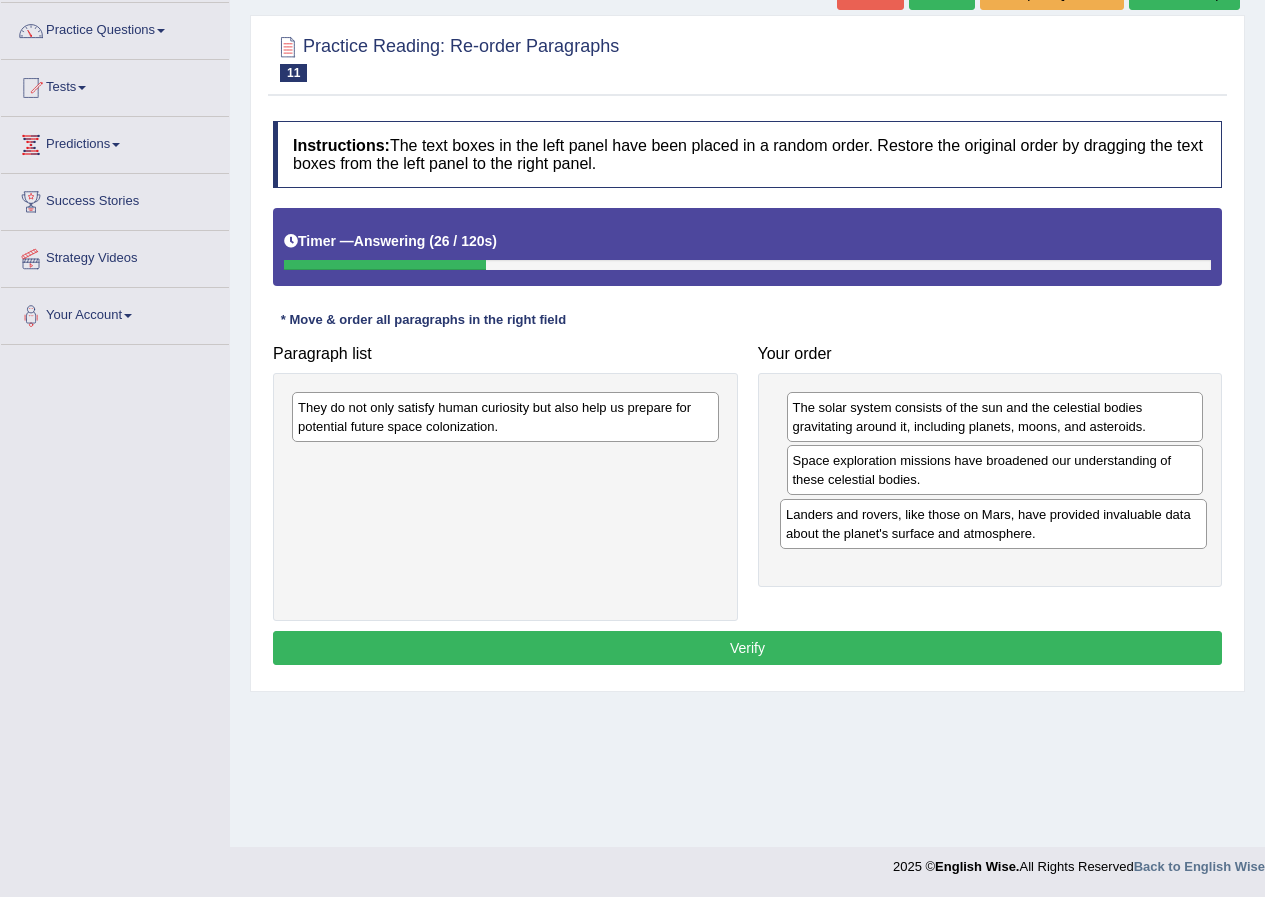 drag, startPoint x: 431, startPoint y: 479, endPoint x: 919, endPoint y: 533, distance: 490.9786 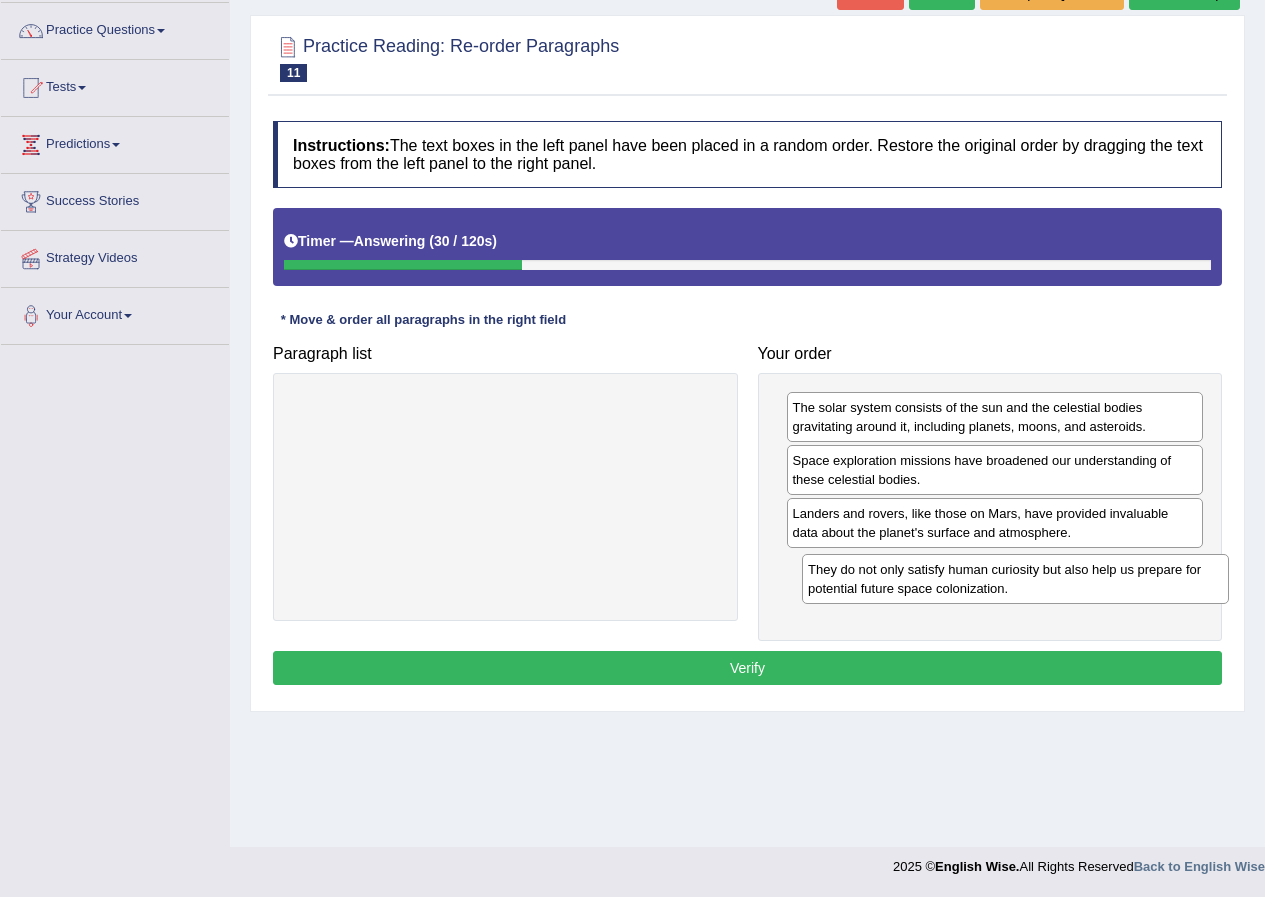 drag, startPoint x: 419, startPoint y: 416, endPoint x: 930, endPoint y: 576, distance: 535.4634 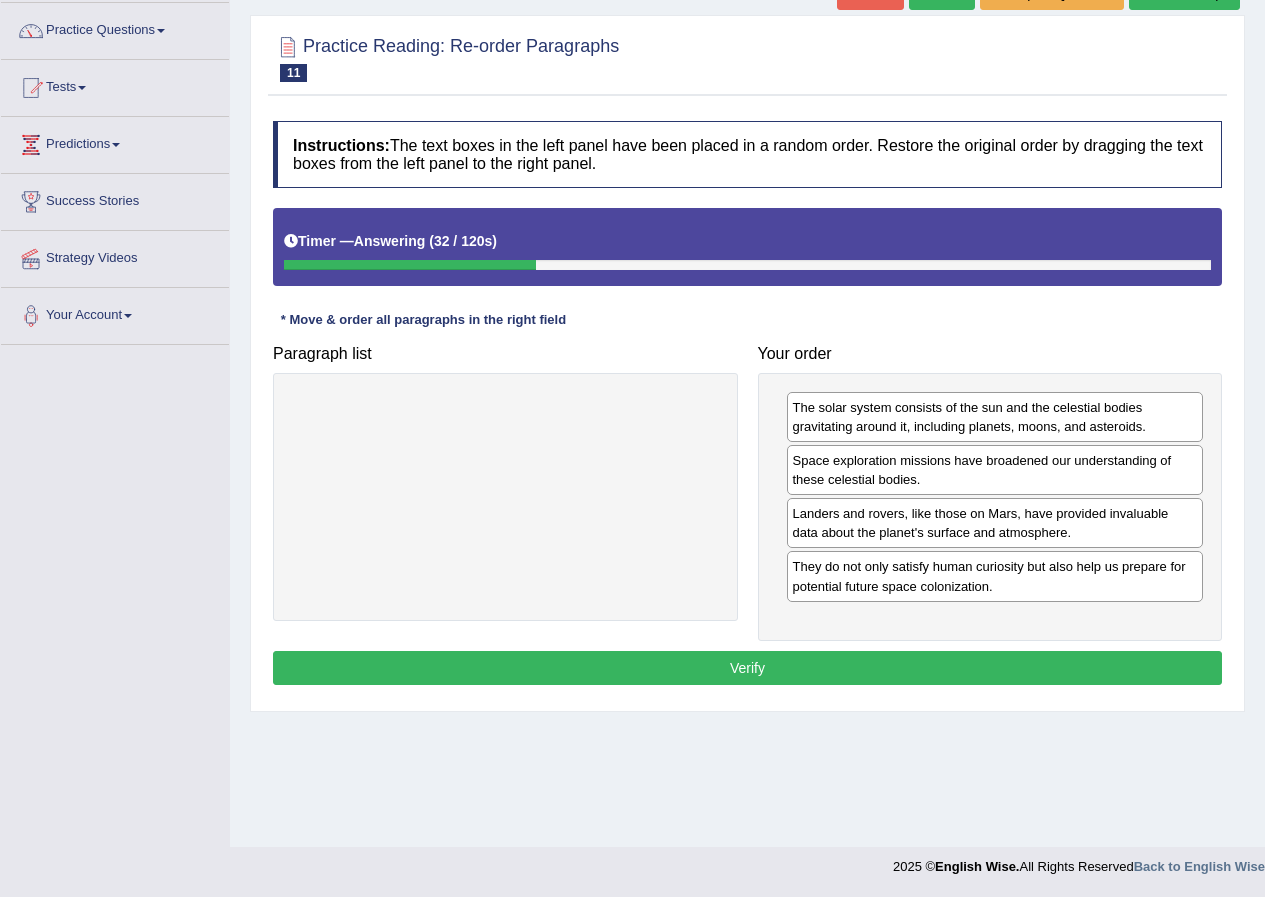 click on "Verify" at bounding box center (747, 668) 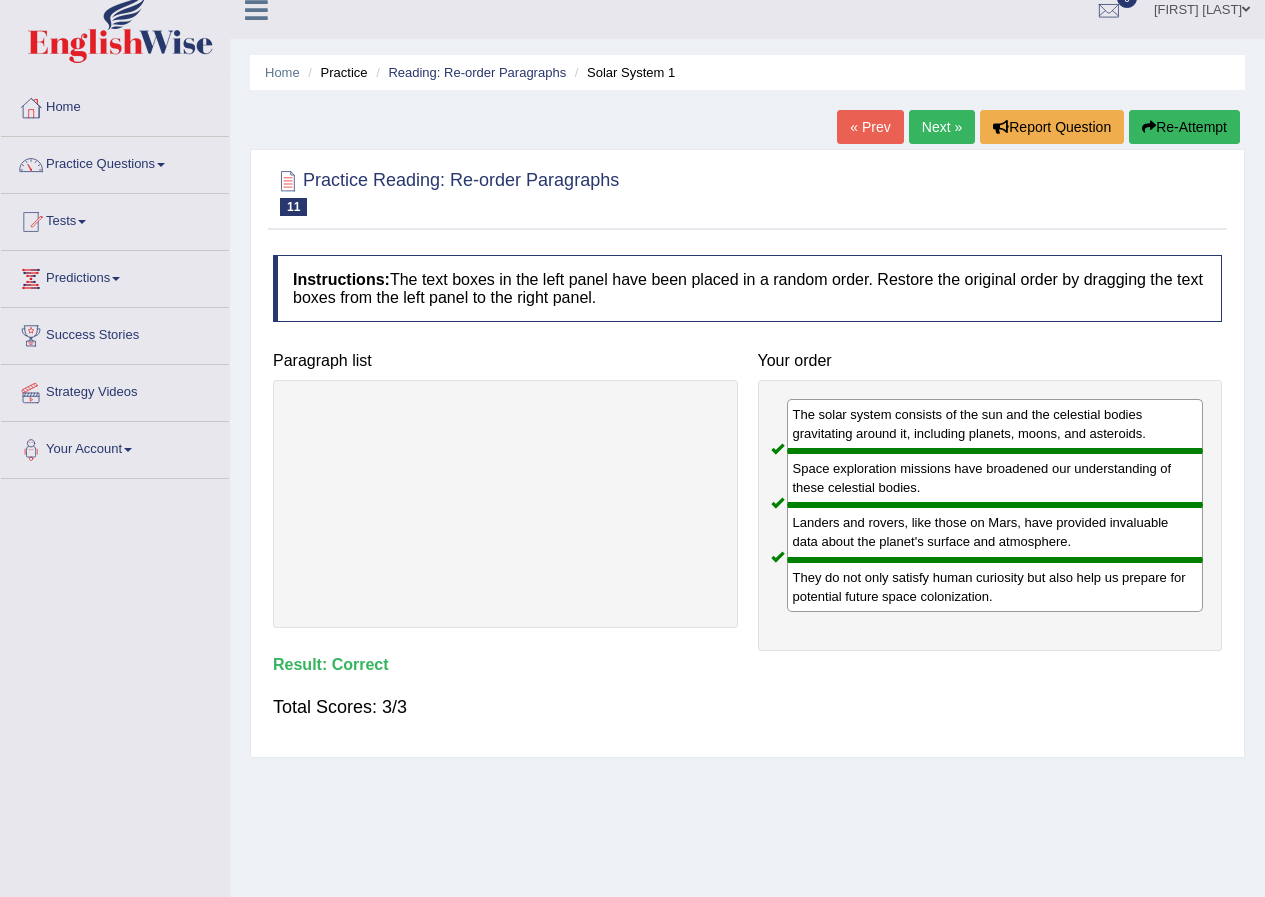 scroll, scrollTop: 0, scrollLeft: 0, axis: both 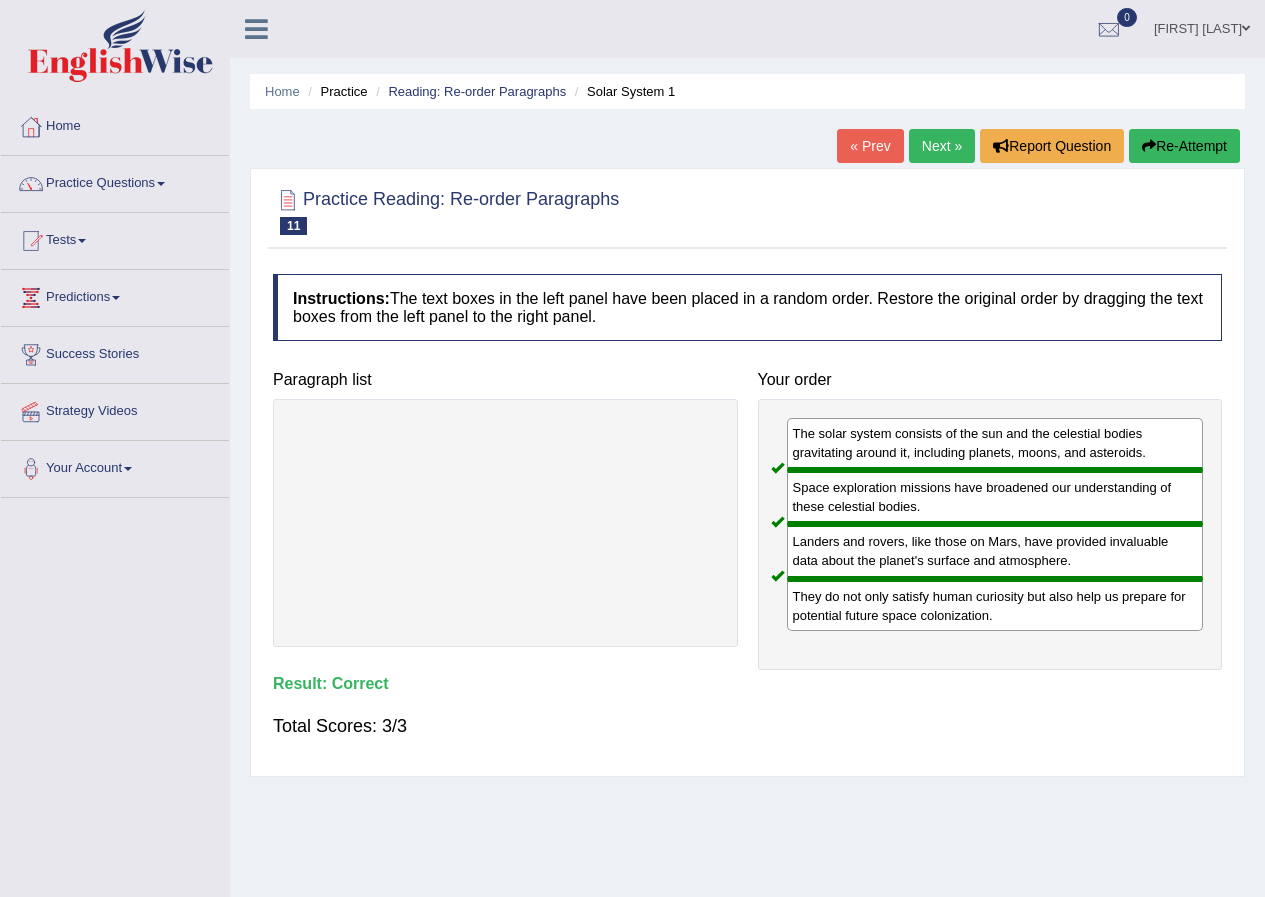 click on "Next »" at bounding box center [942, 146] 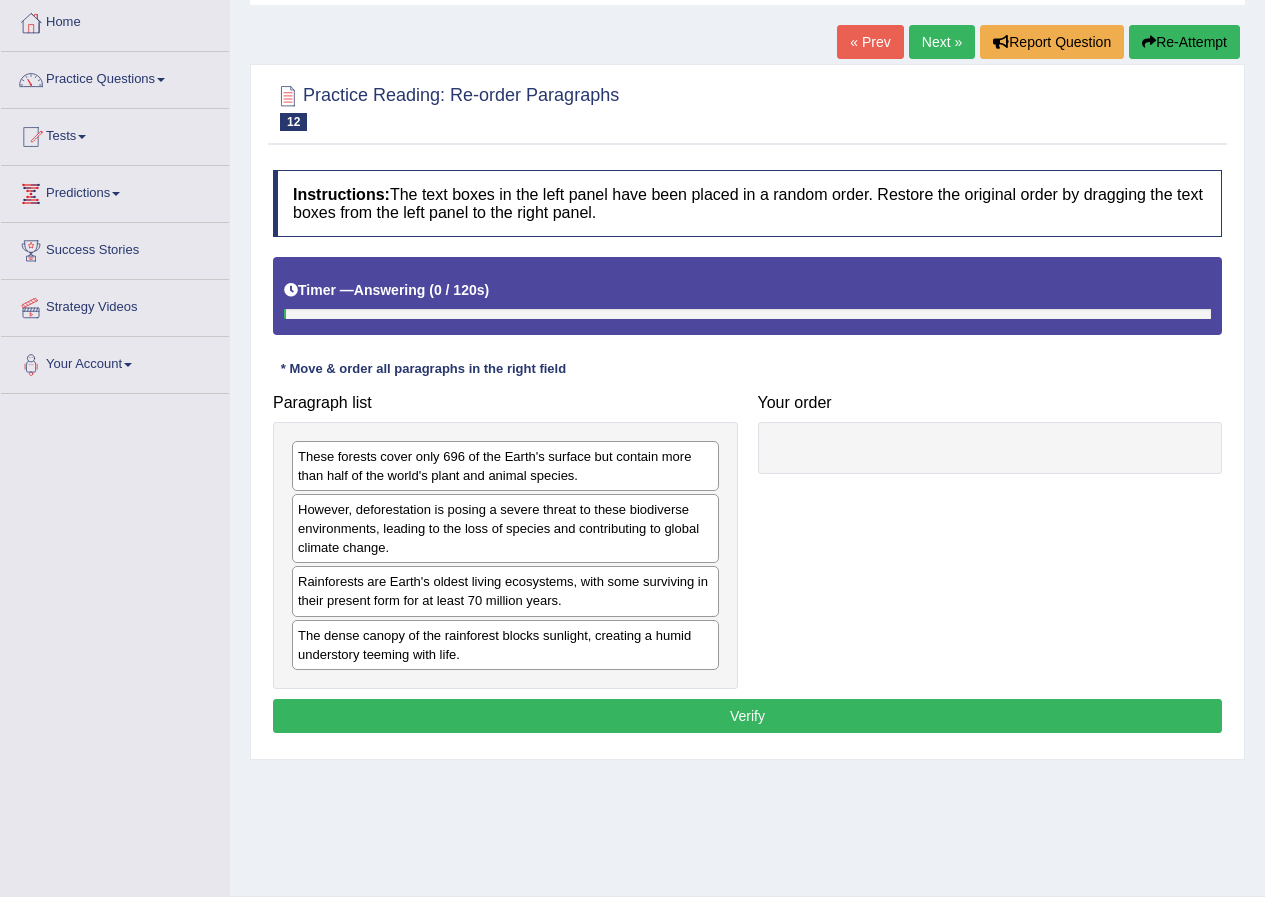 scroll, scrollTop: 153, scrollLeft: 0, axis: vertical 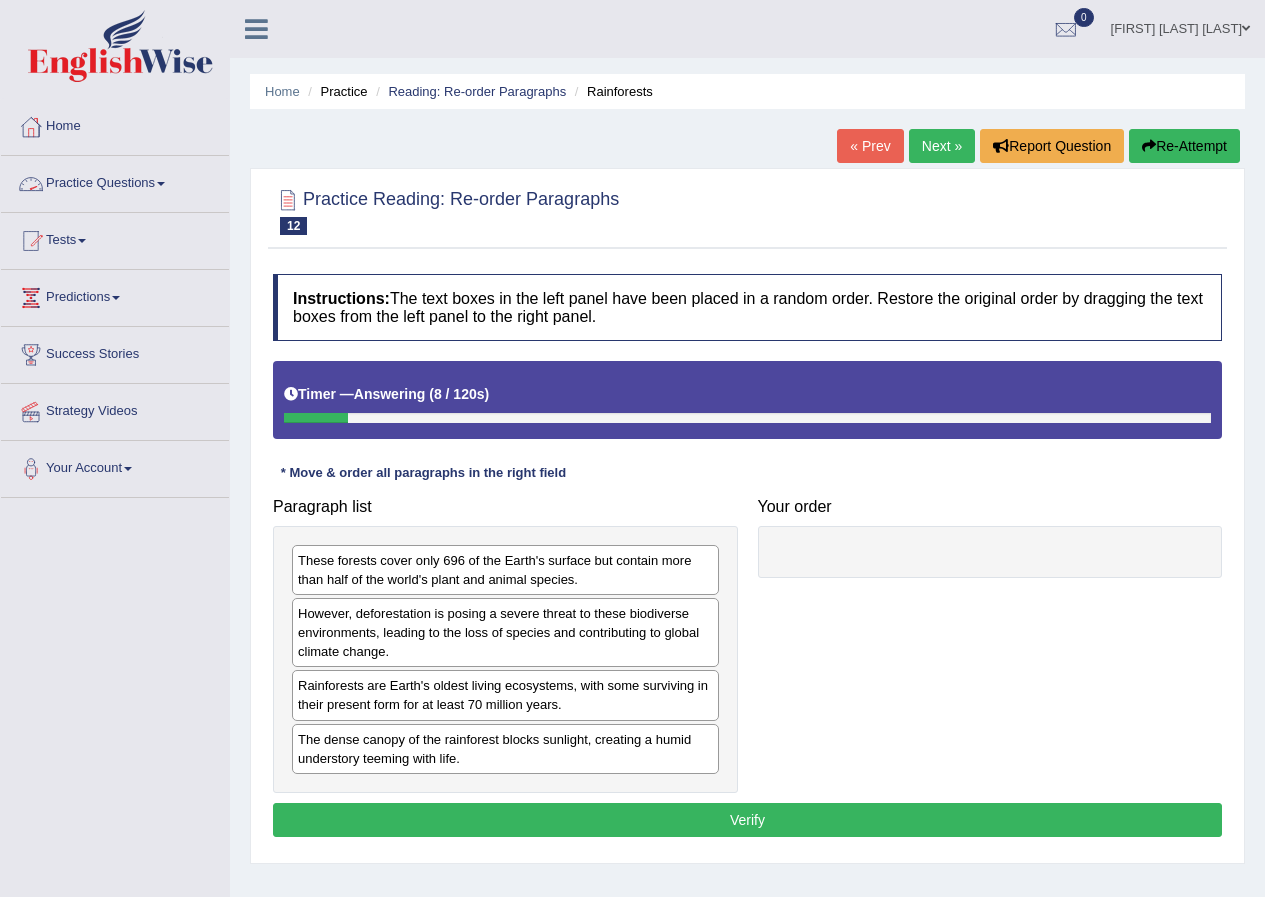 click on "Practice Questions" at bounding box center (115, 181) 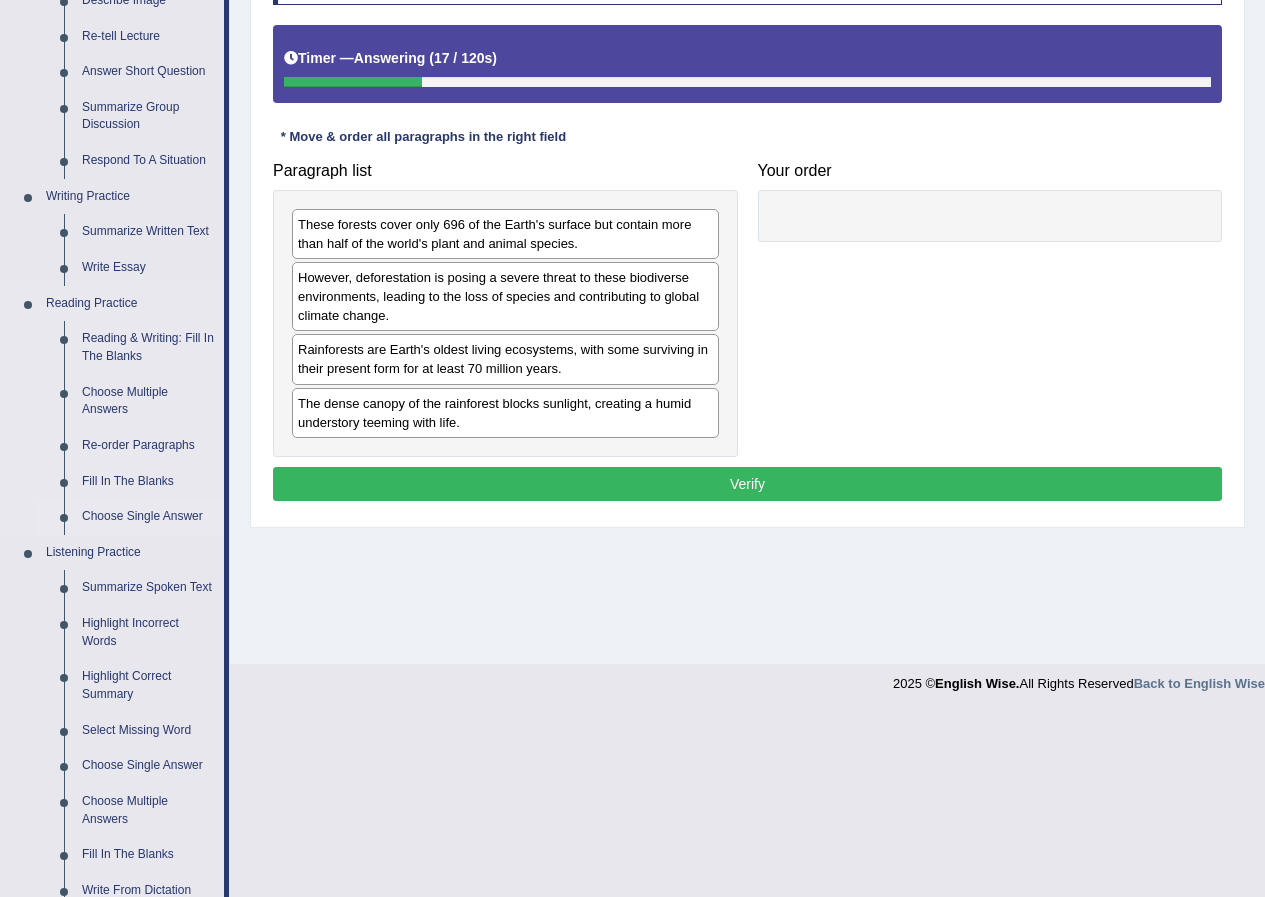 scroll, scrollTop: 300, scrollLeft: 0, axis: vertical 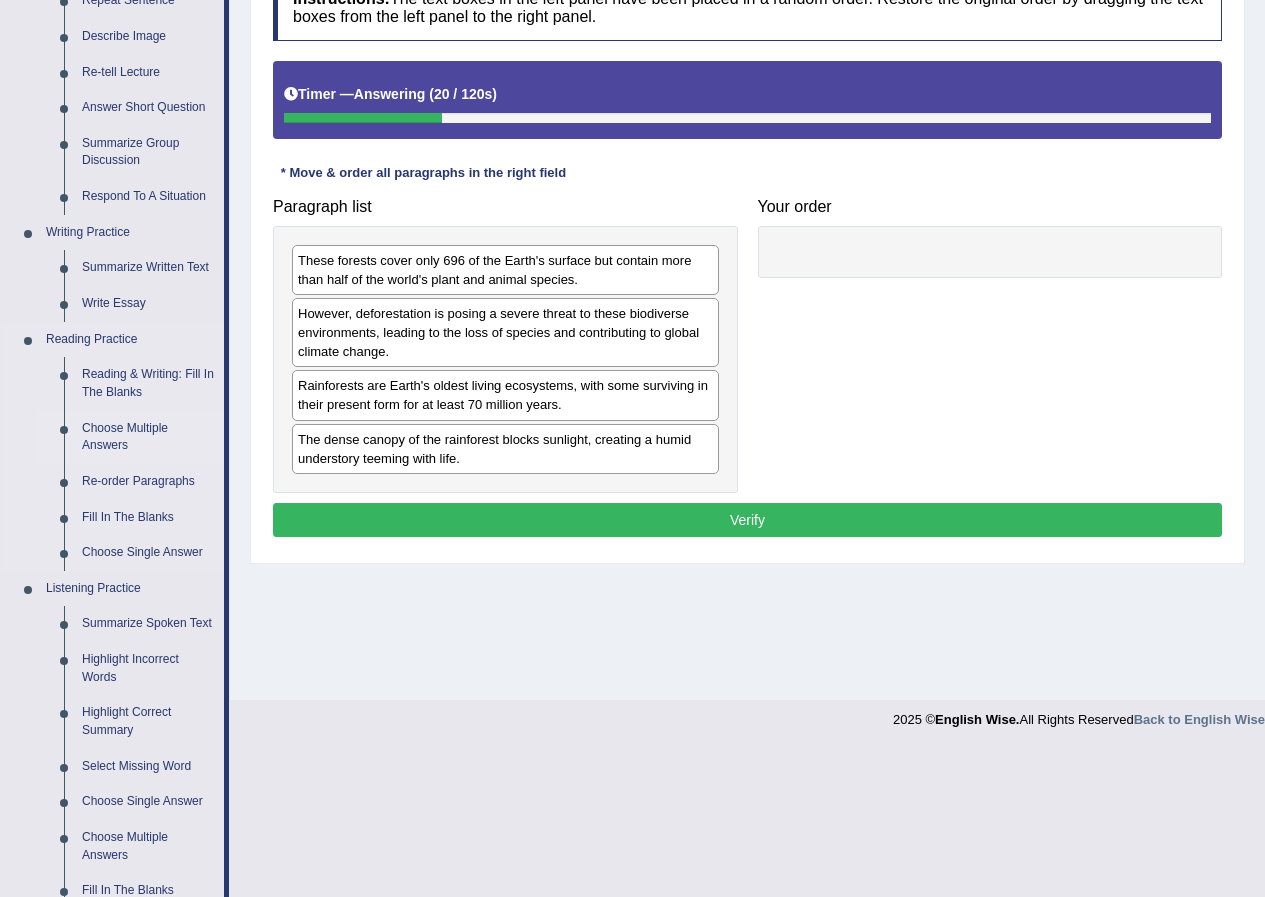 click on "Choose Multiple Answers" at bounding box center [148, 437] 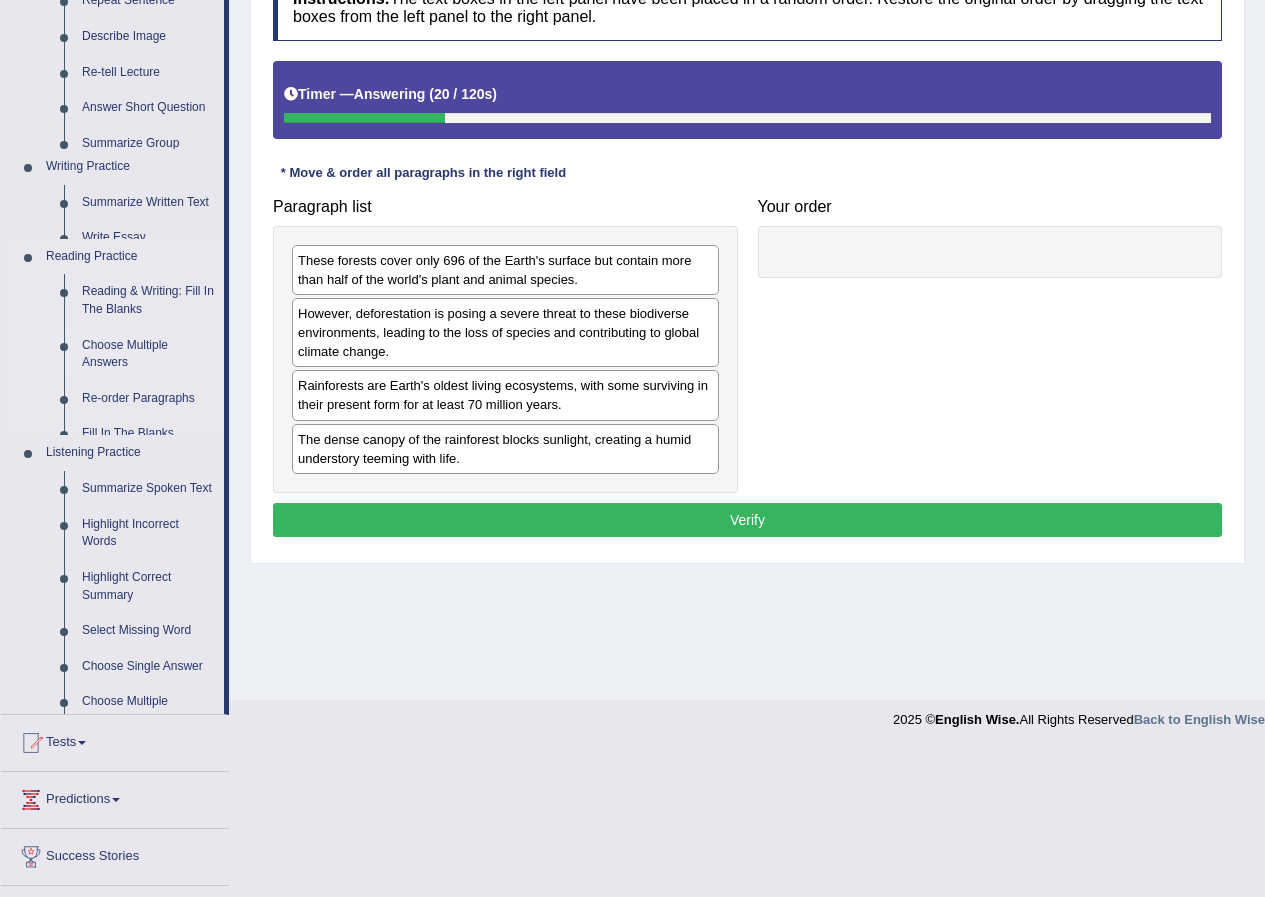 scroll, scrollTop: 153, scrollLeft: 0, axis: vertical 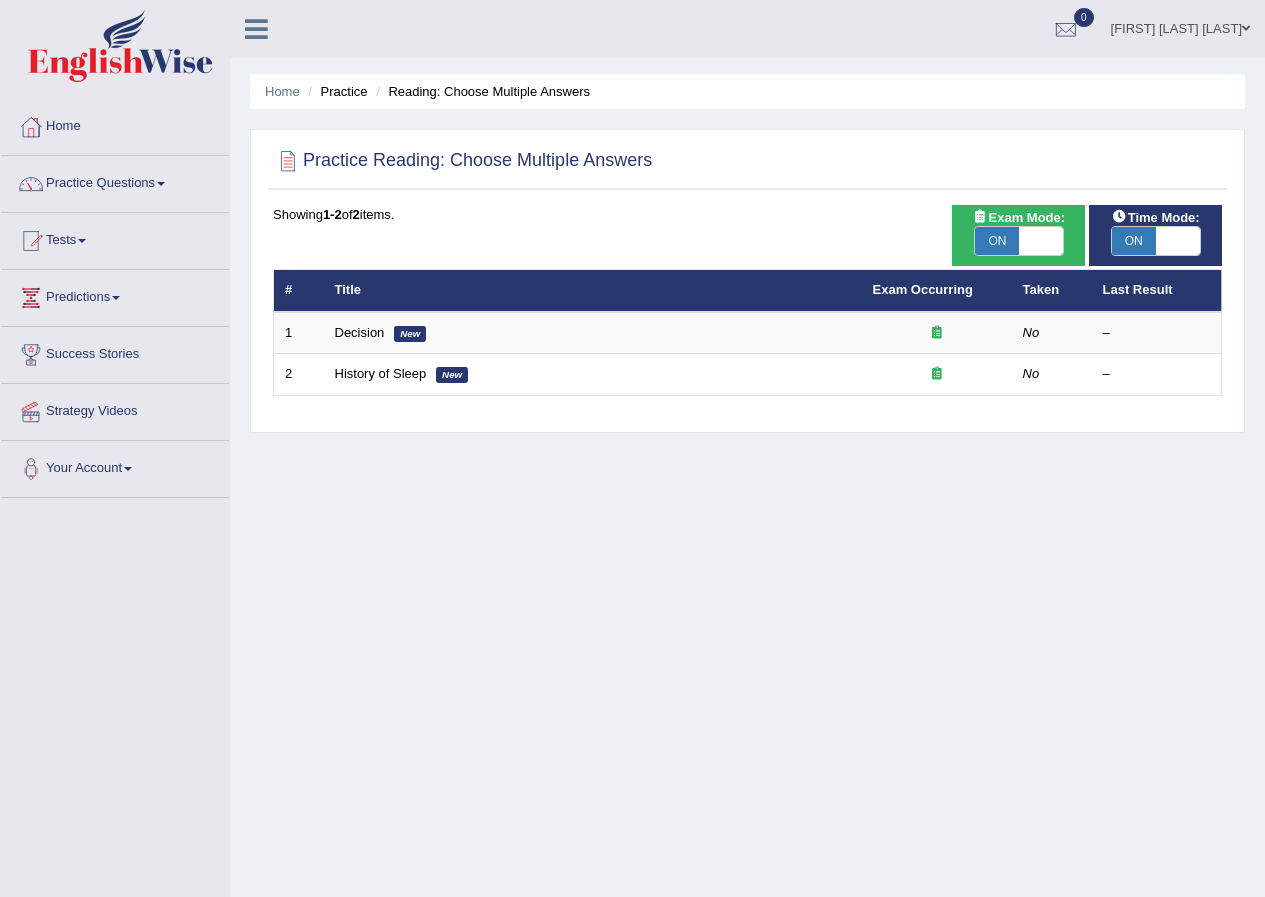 click at bounding box center [1041, 241] 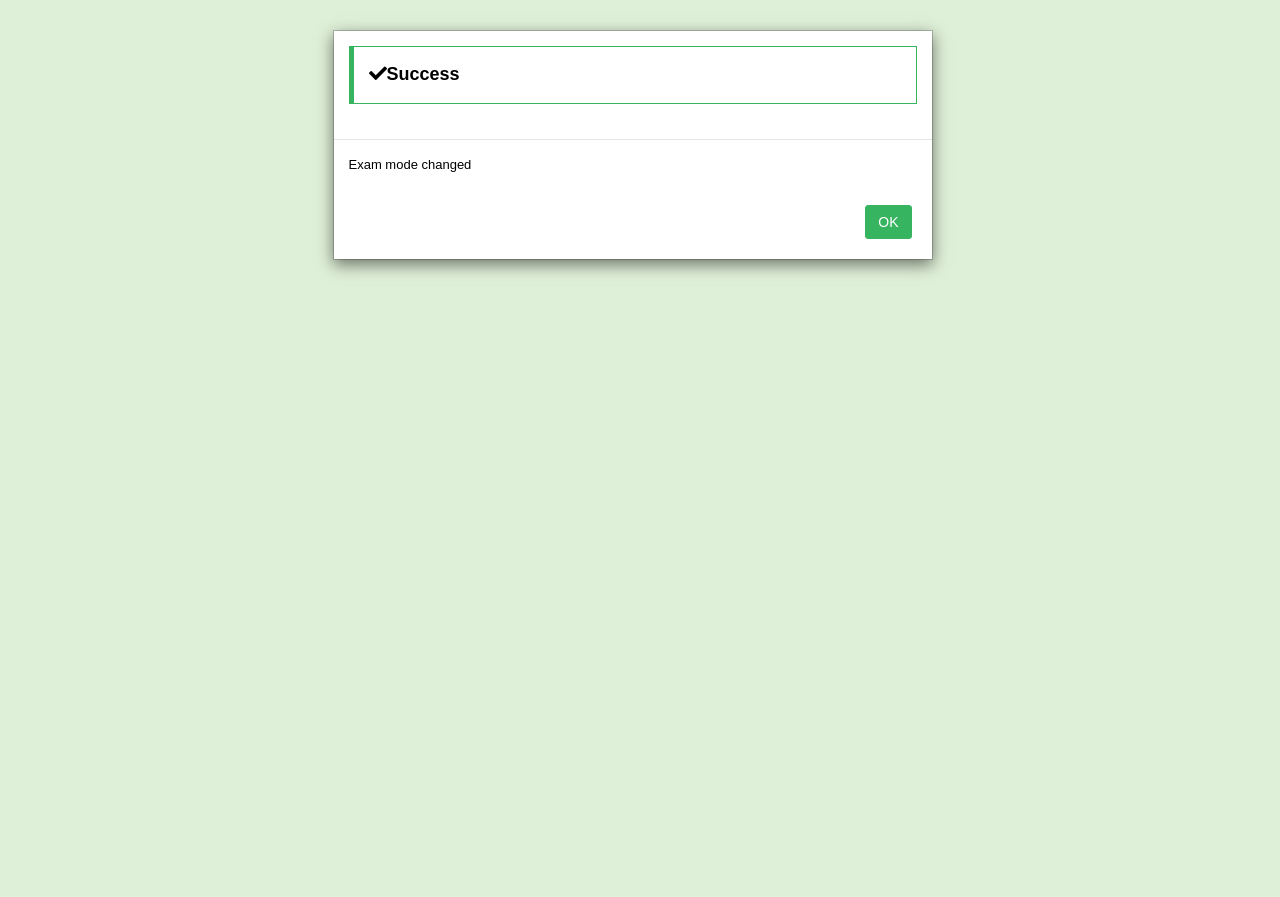 click on "OK" at bounding box center [888, 222] 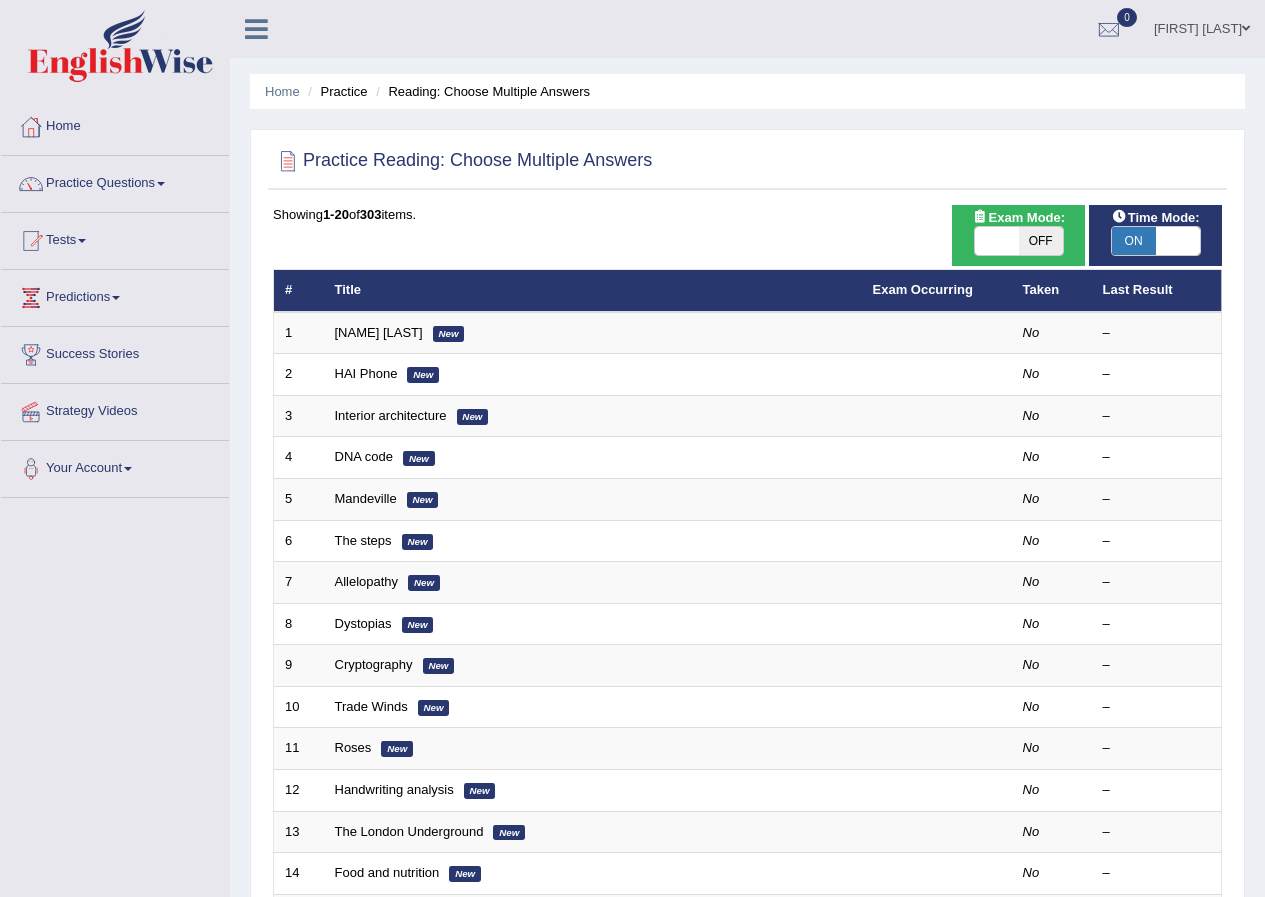 scroll, scrollTop: 0, scrollLeft: 0, axis: both 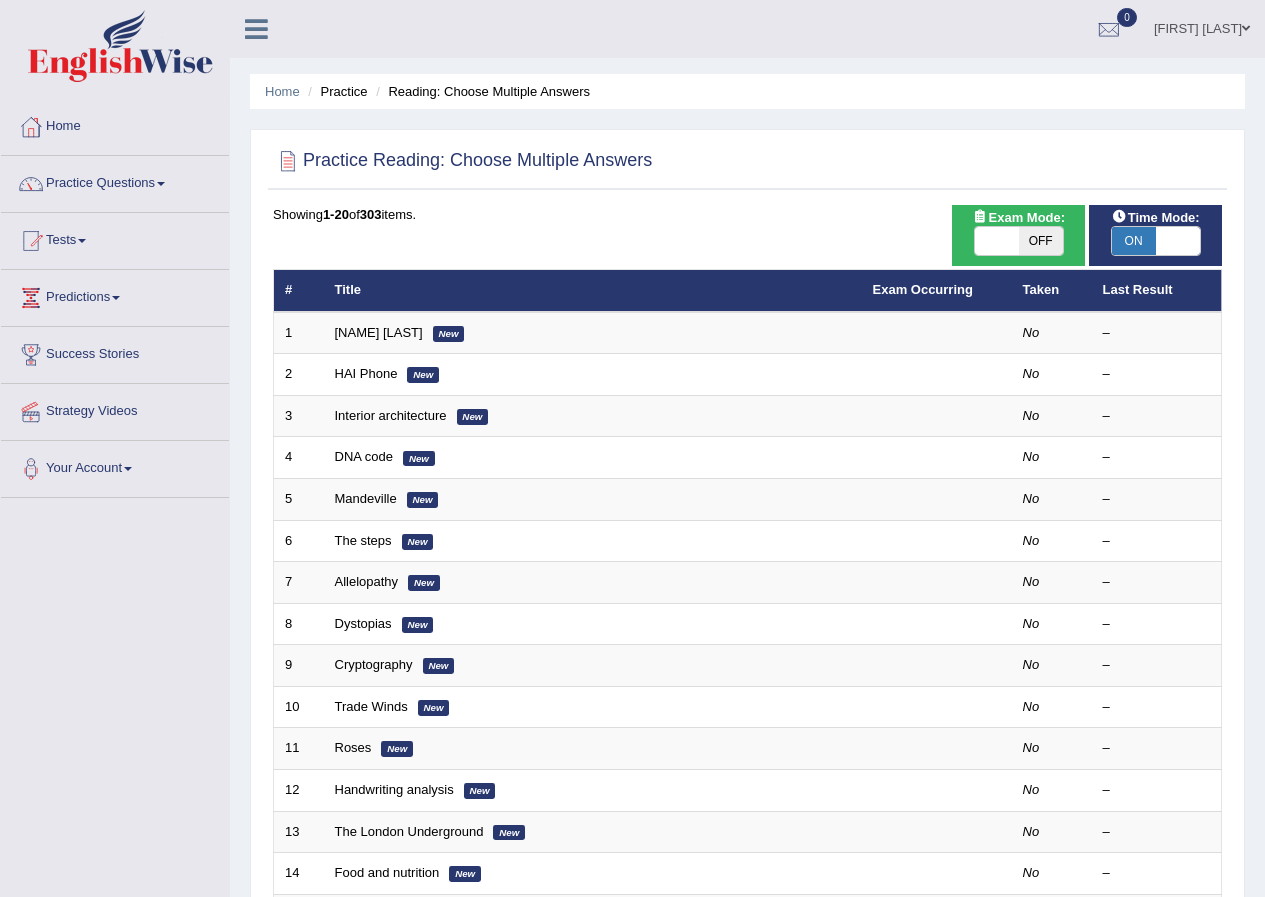 click on "OFF" at bounding box center [1041, 241] 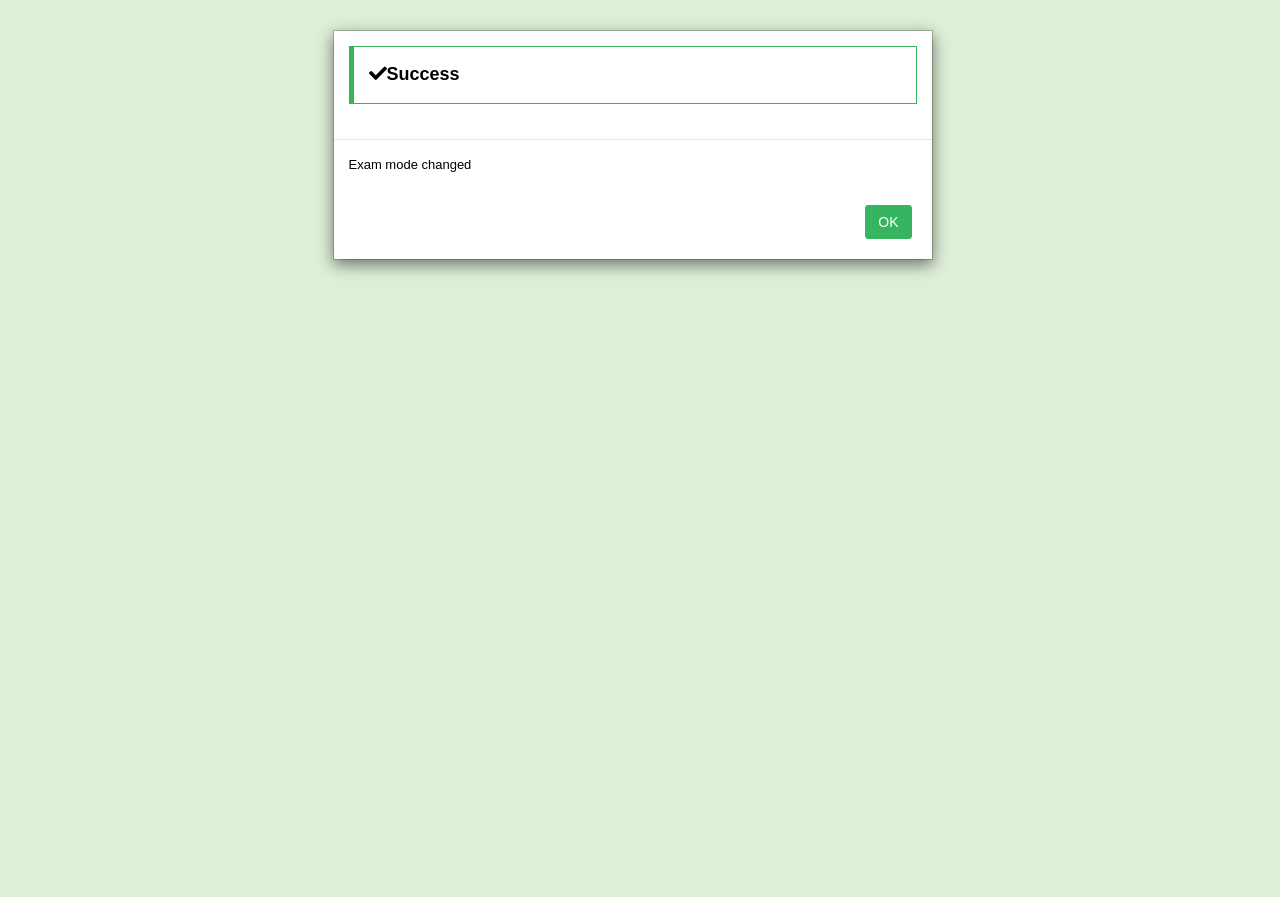 click on "OK" at bounding box center [888, 222] 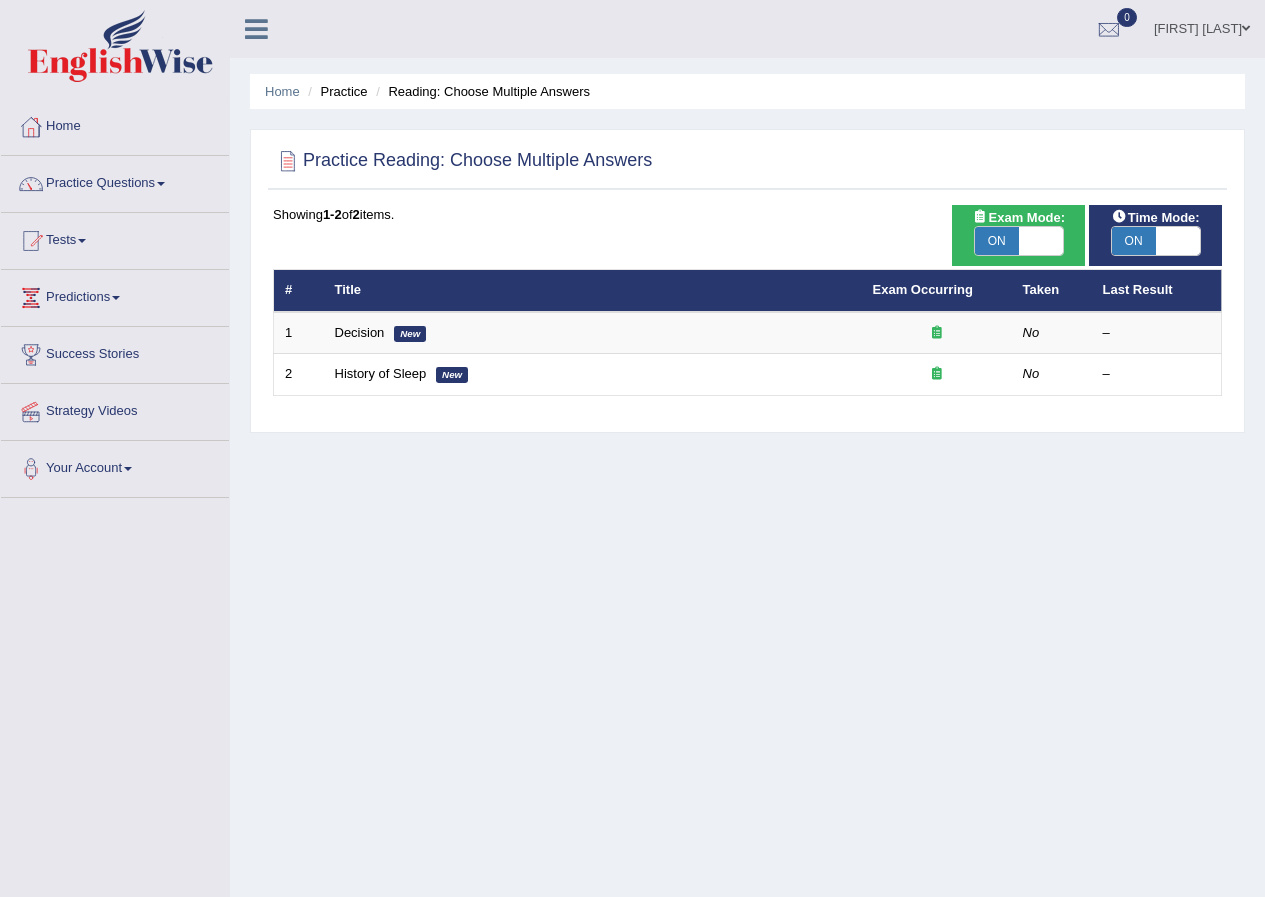 click on "Decision" at bounding box center (360, 332) 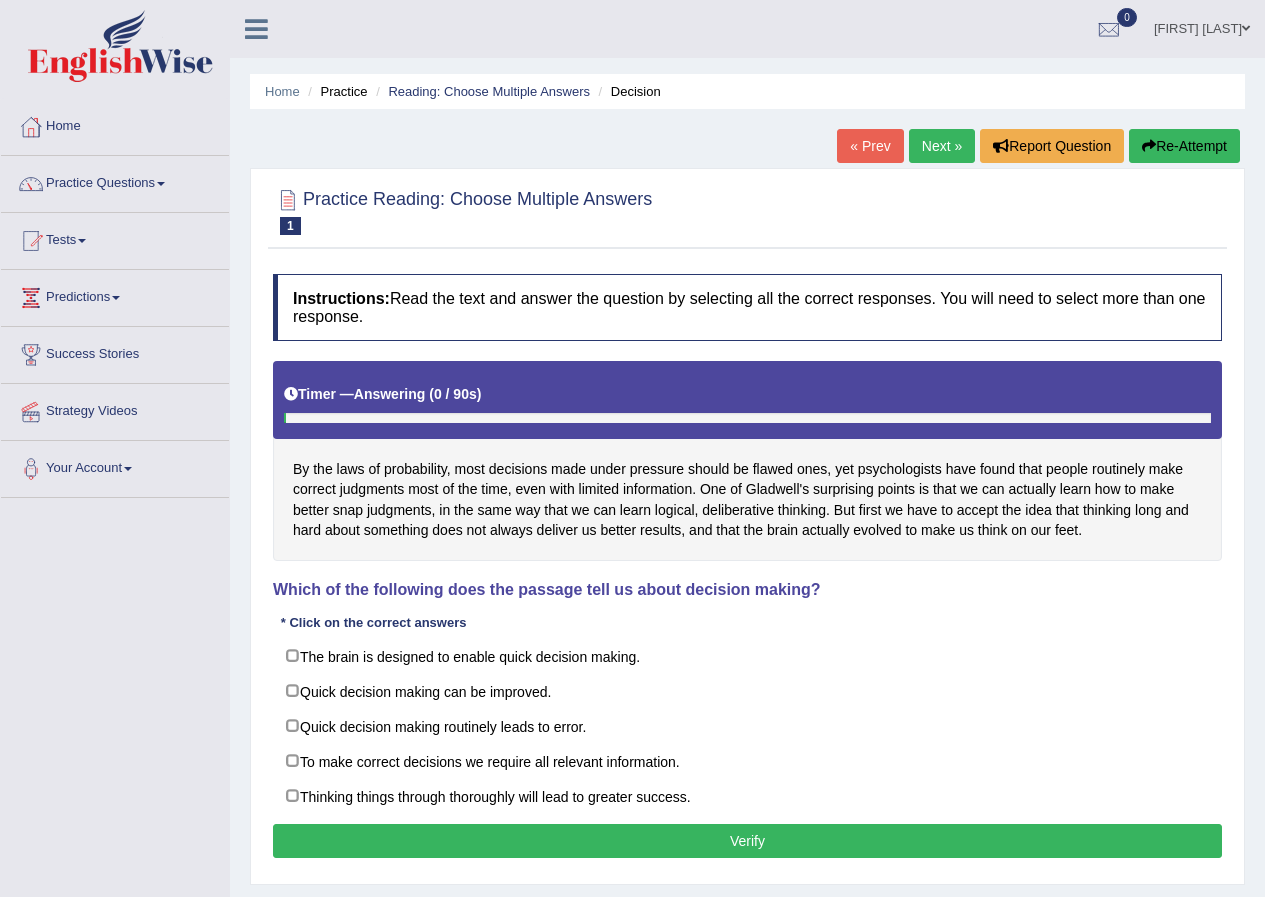 scroll, scrollTop: 0, scrollLeft: 0, axis: both 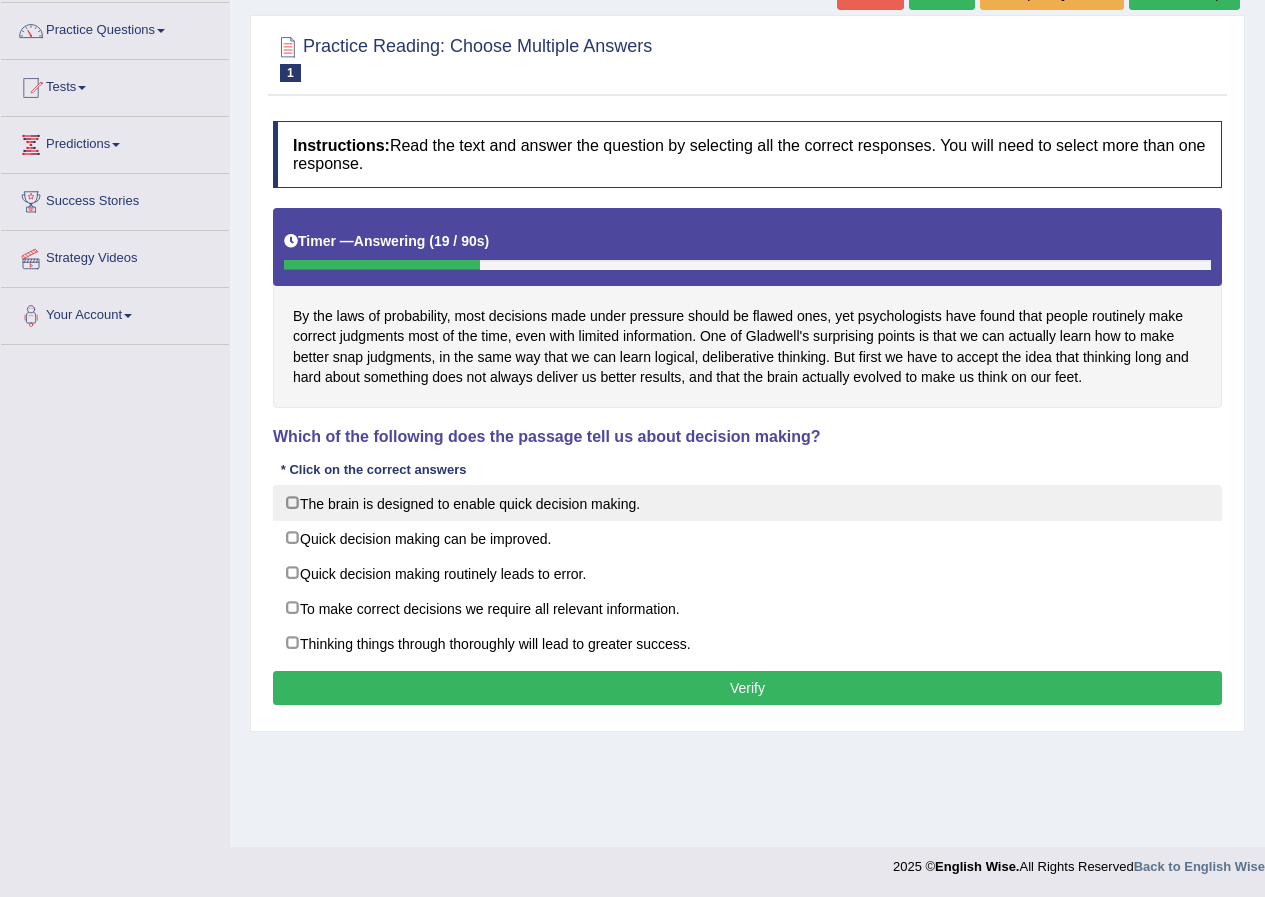 click on "The brain is designed to enable quick decision making." at bounding box center (747, 503) 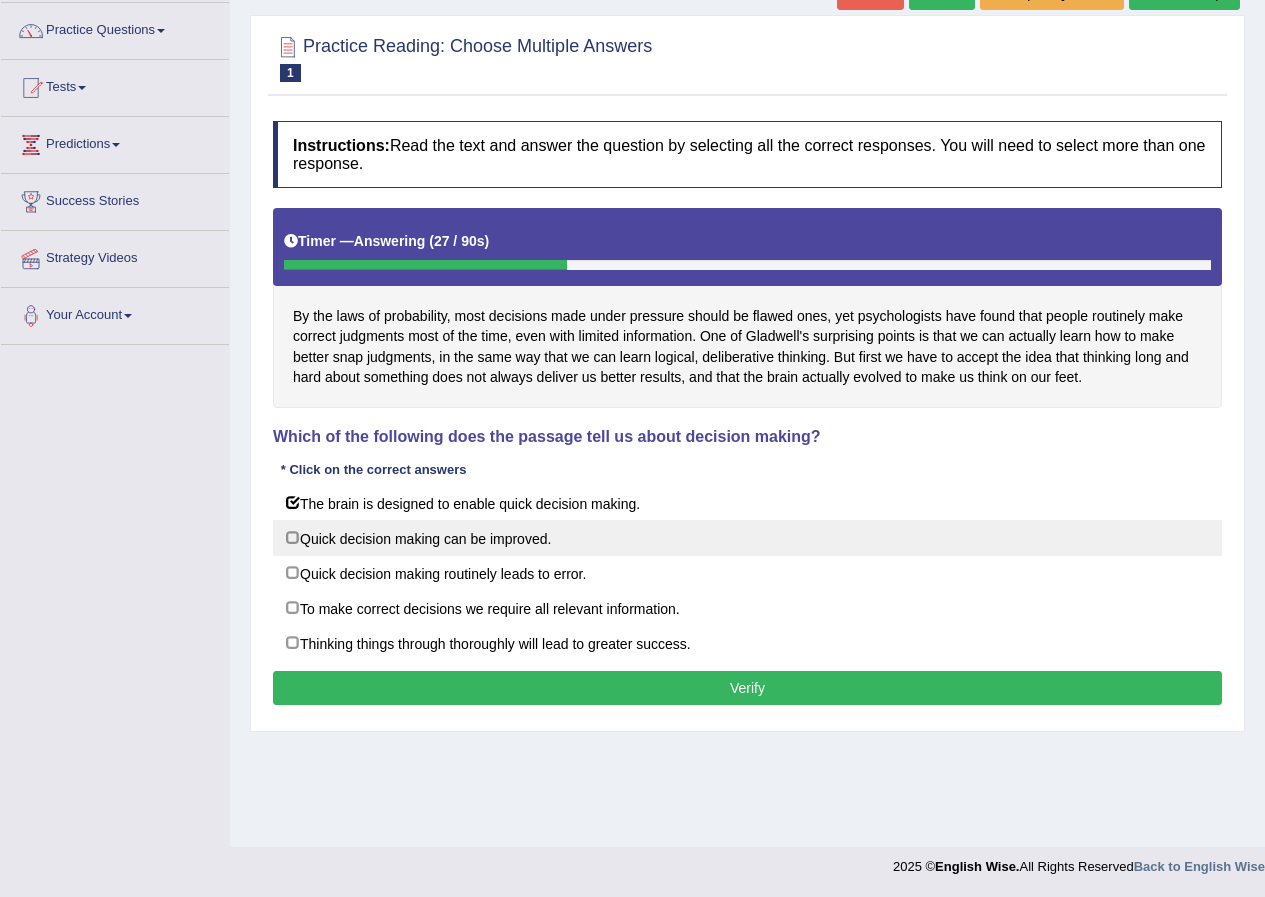 click on "Quick decision making can be improved." at bounding box center (747, 538) 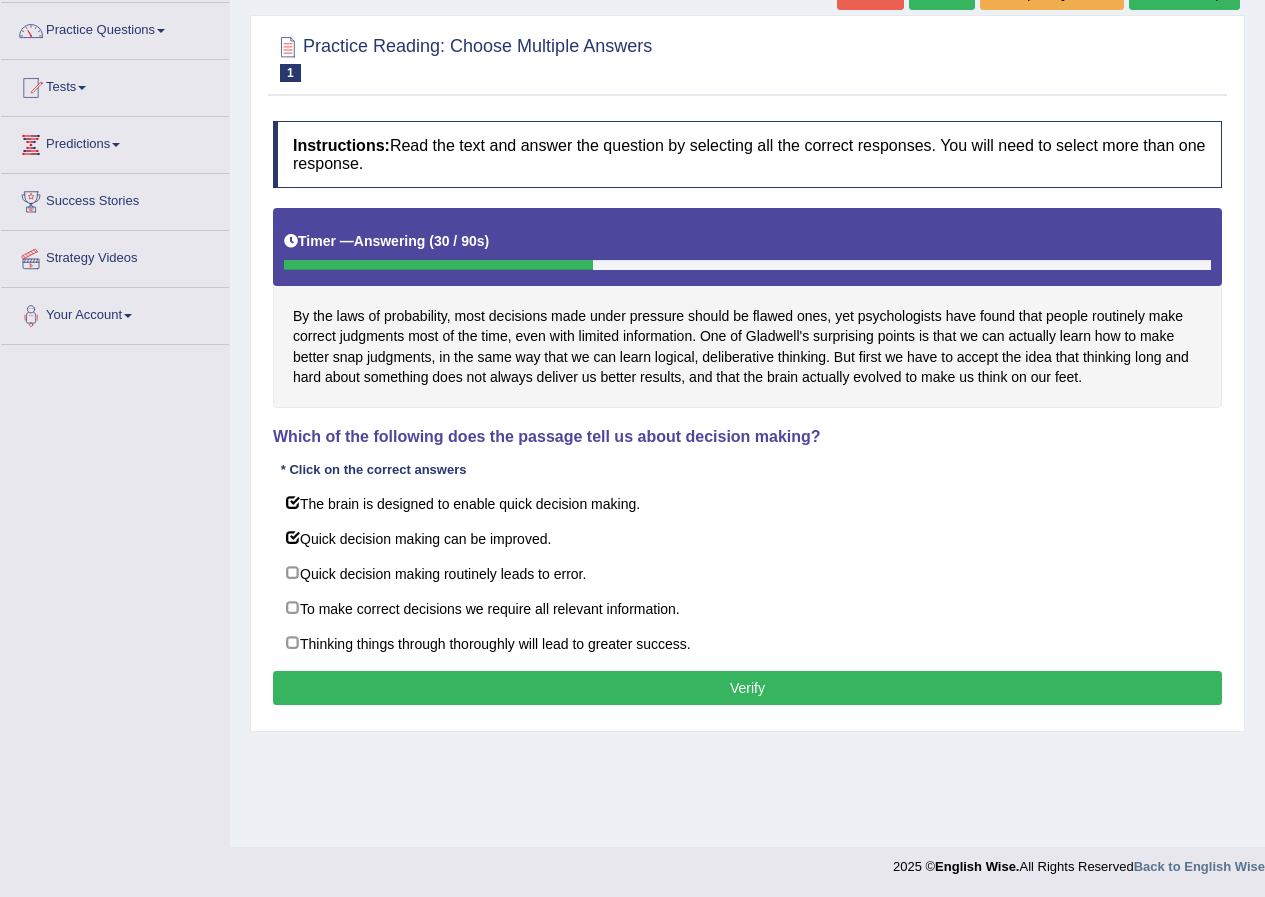 click on "Verify" at bounding box center (747, 688) 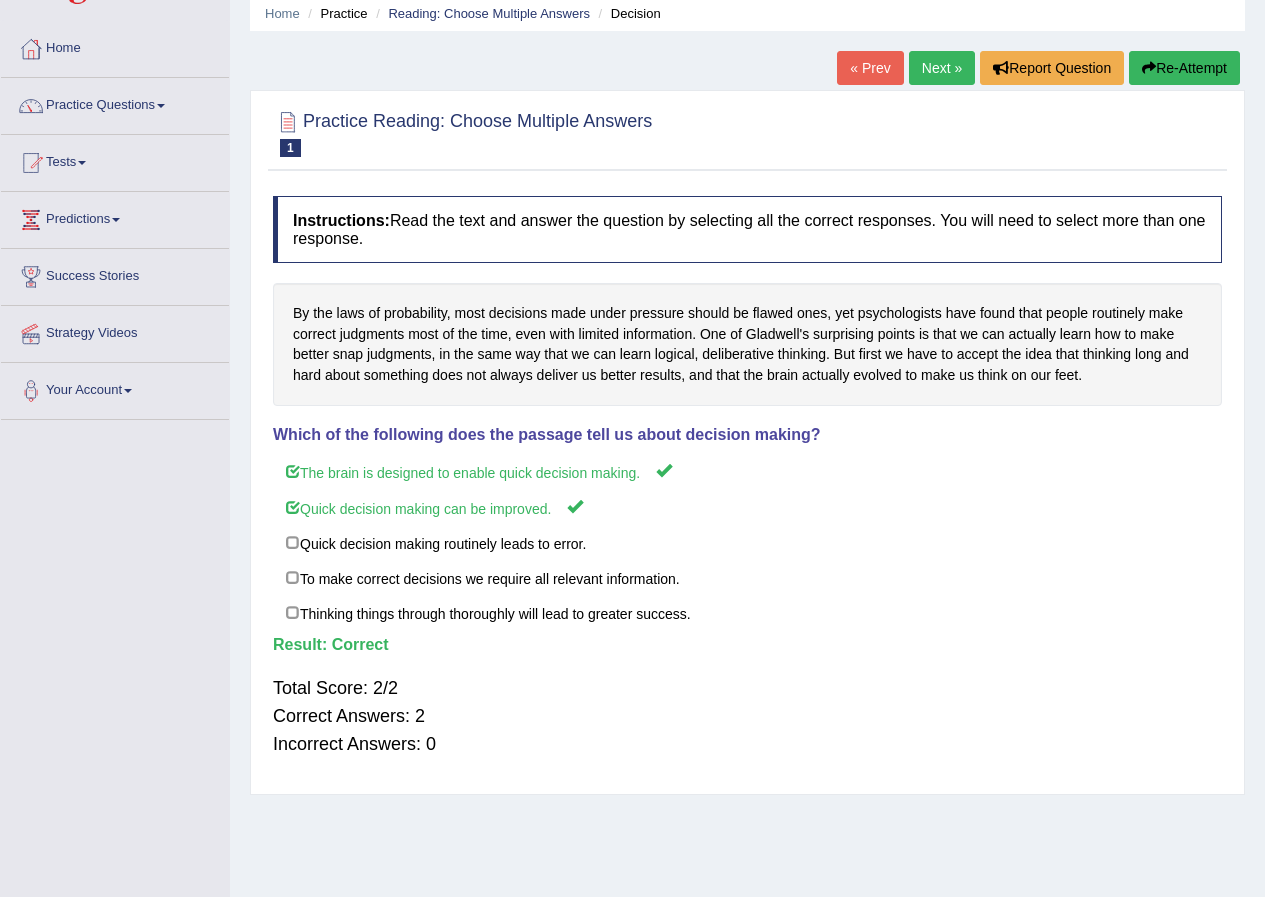 scroll, scrollTop: 0, scrollLeft: 0, axis: both 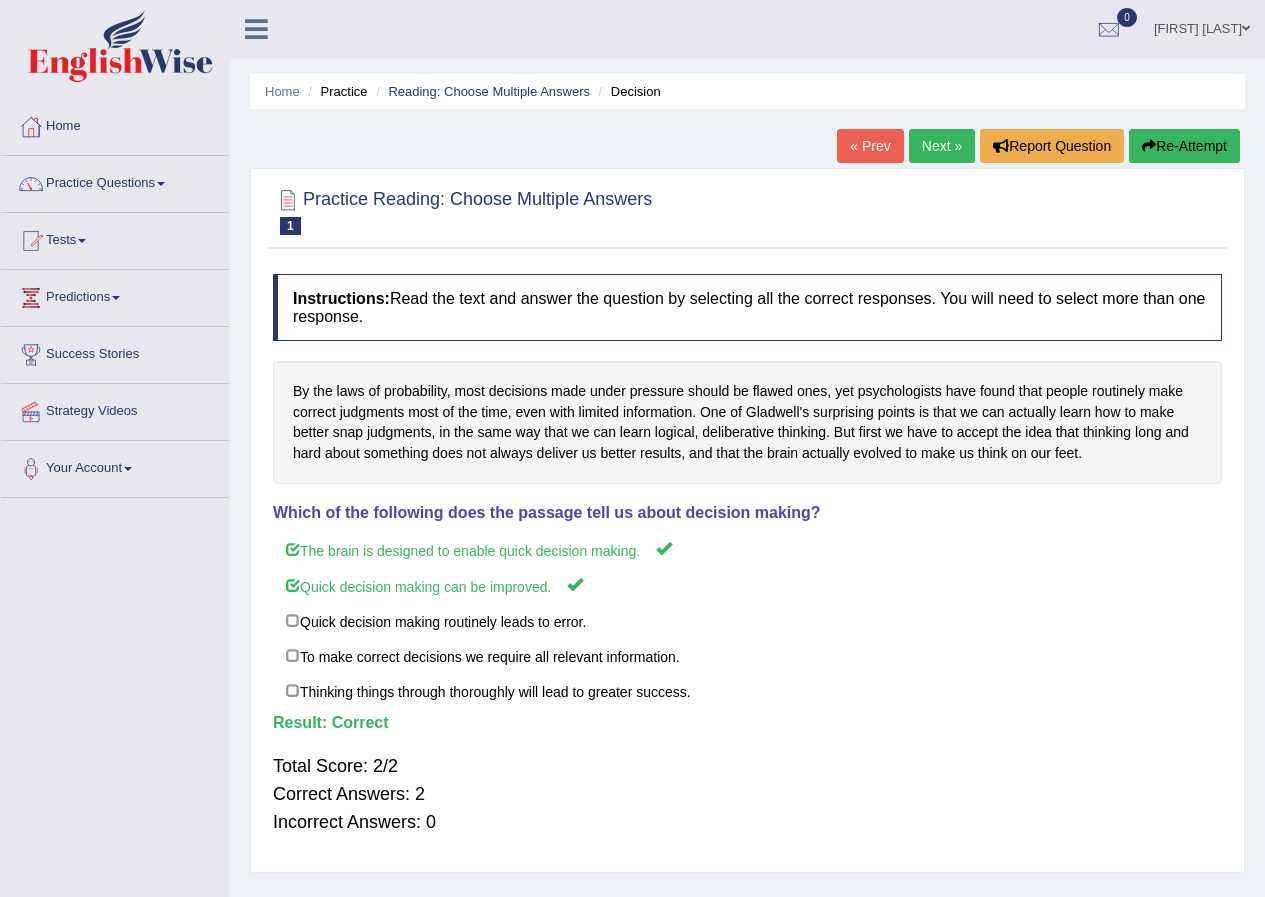 click on "Next »" at bounding box center [942, 146] 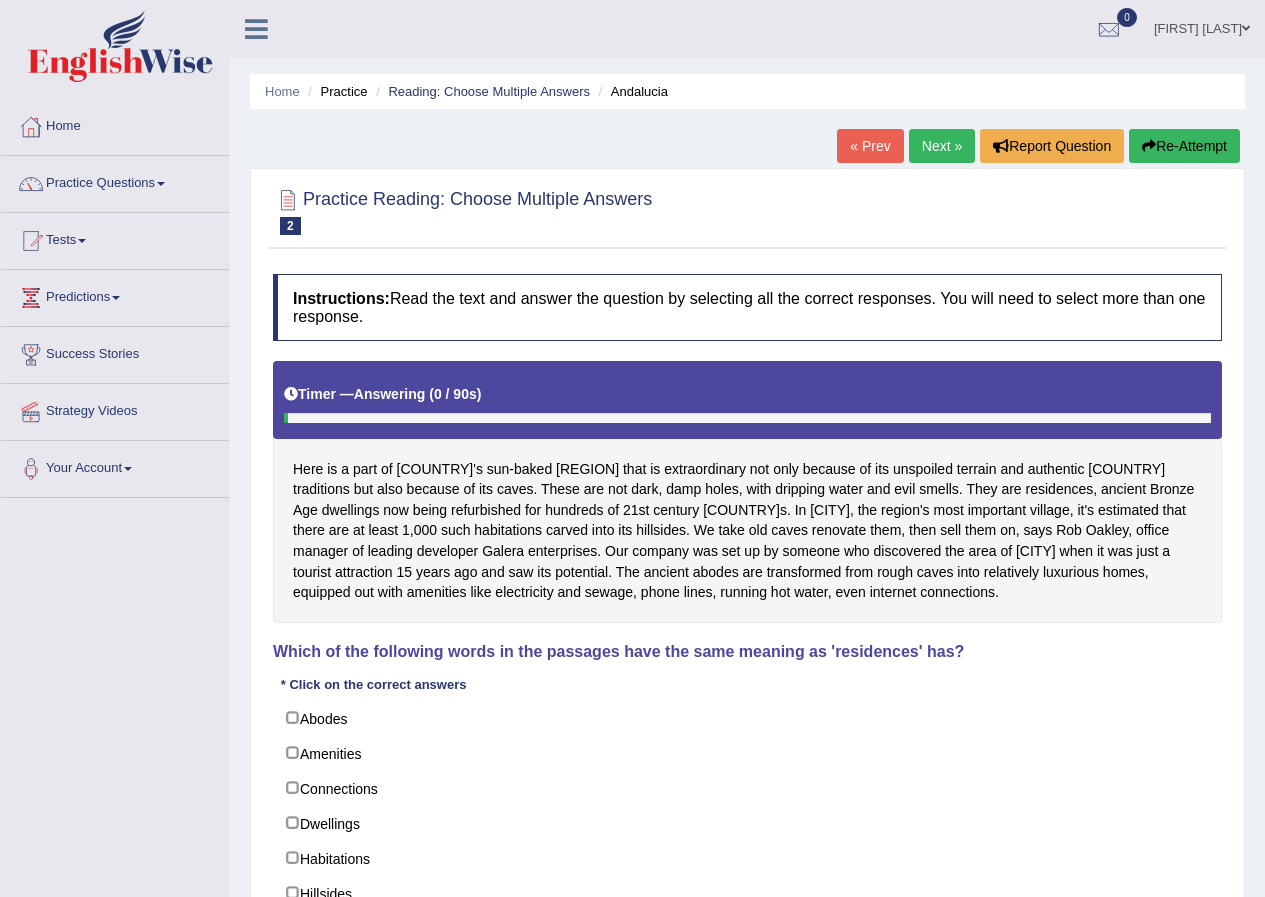 scroll, scrollTop: 185, scrollLeft: 0, axis: vertical 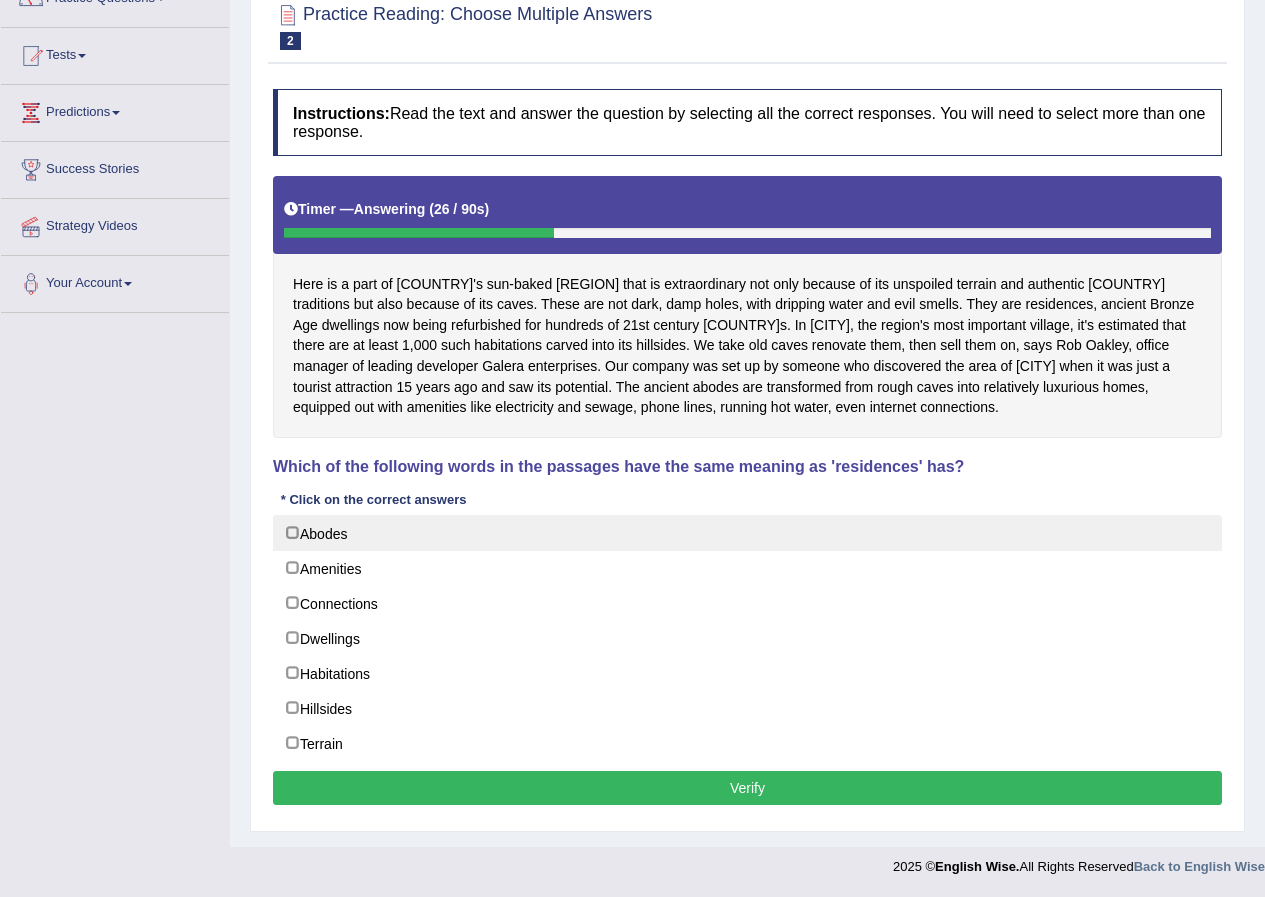 click on "Abodes" at bounding box center (747, 533) 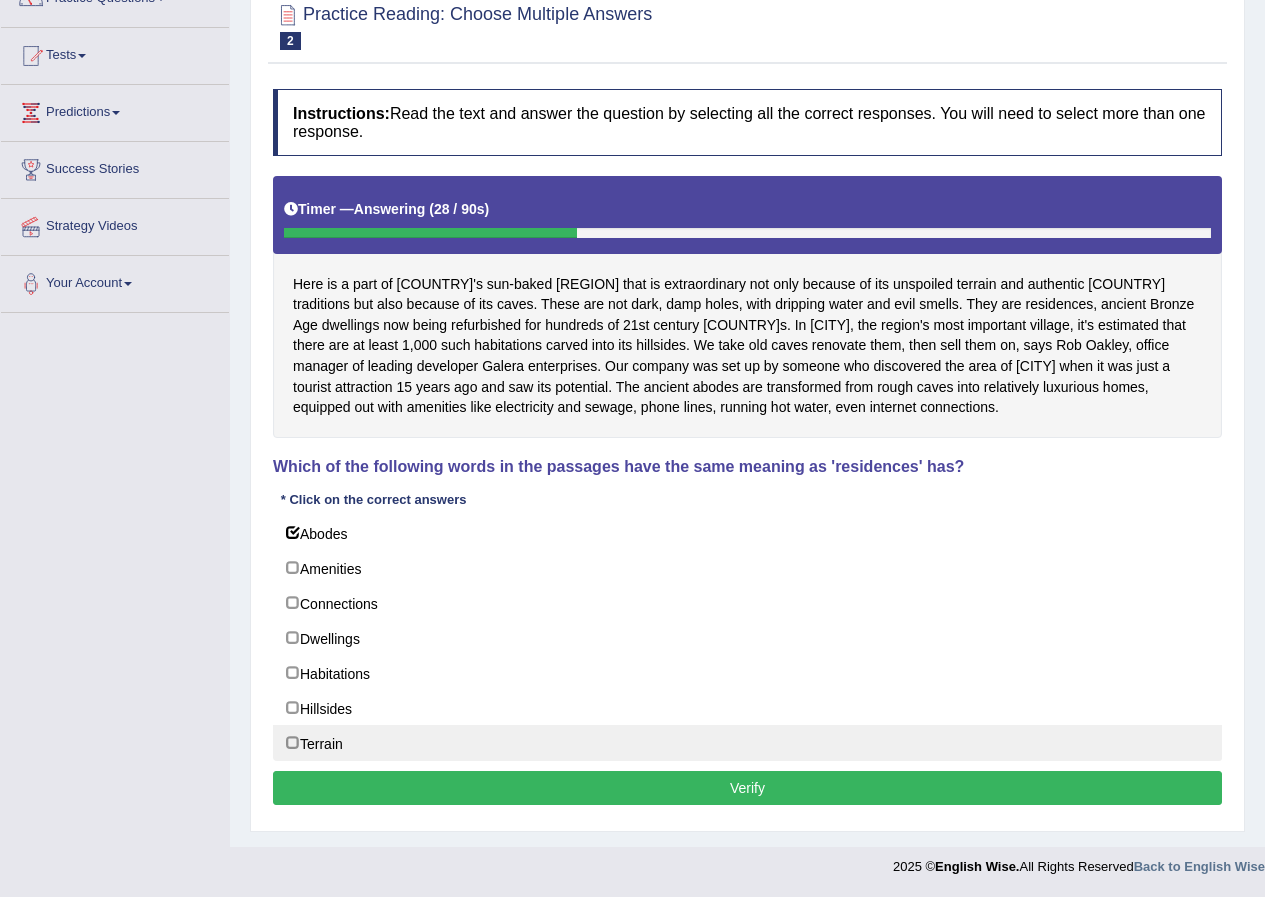 click on "Terrain" at bounding box center [747, 743] 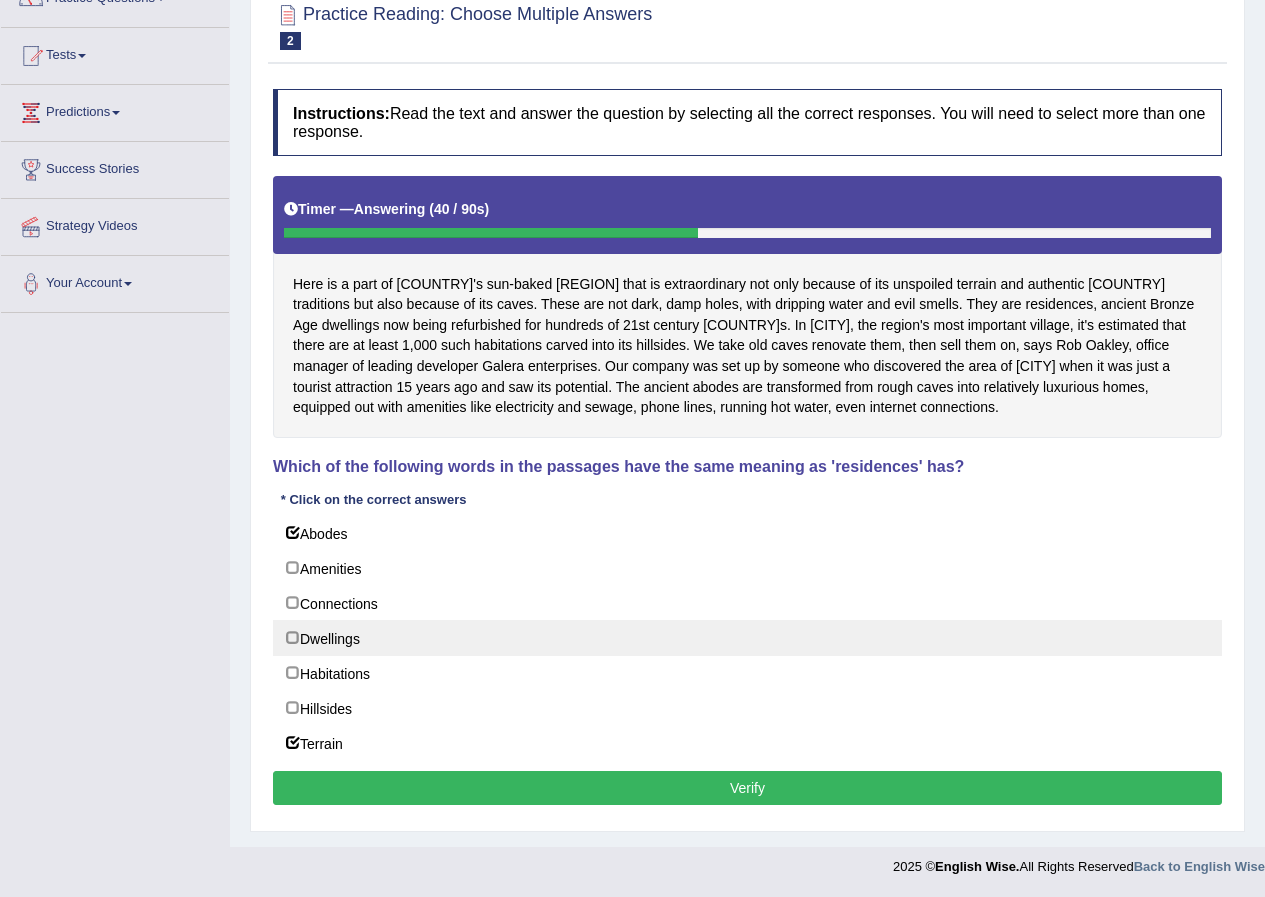 click on "Dwellings" at bounding box center (747, 638) 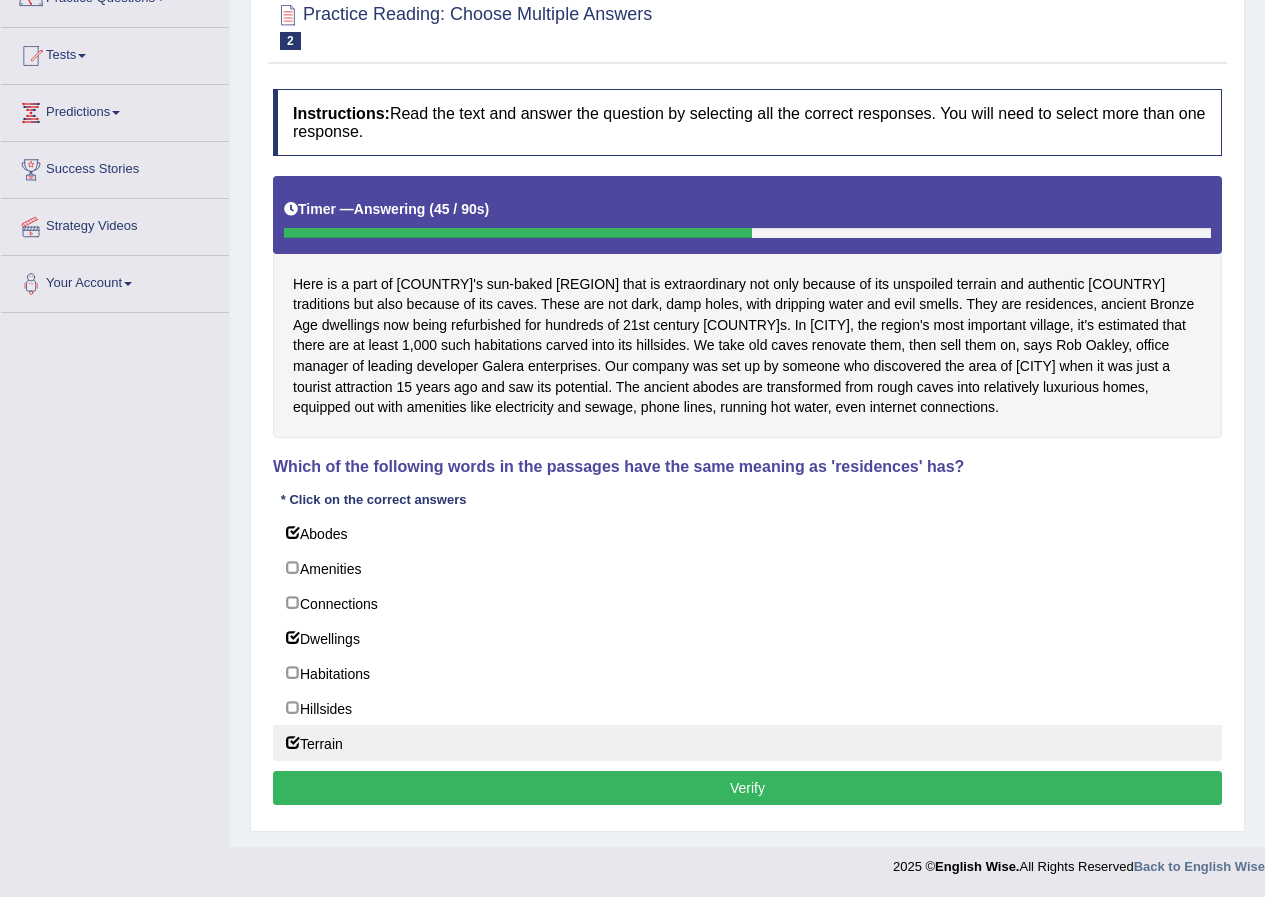 click on "Terrain" at bounding box center [747, 743] 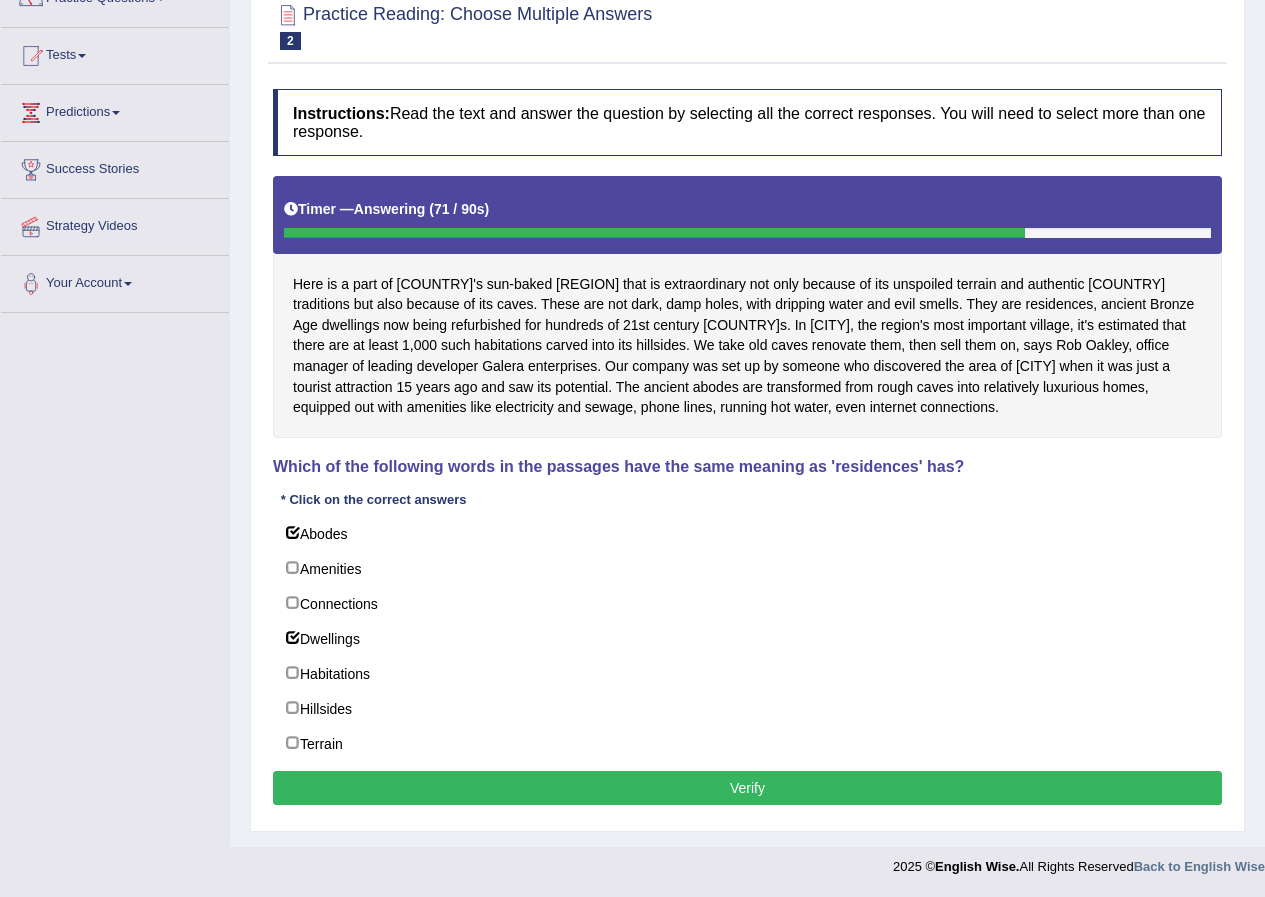 click on "Verify" at bounding box center (747, 788) 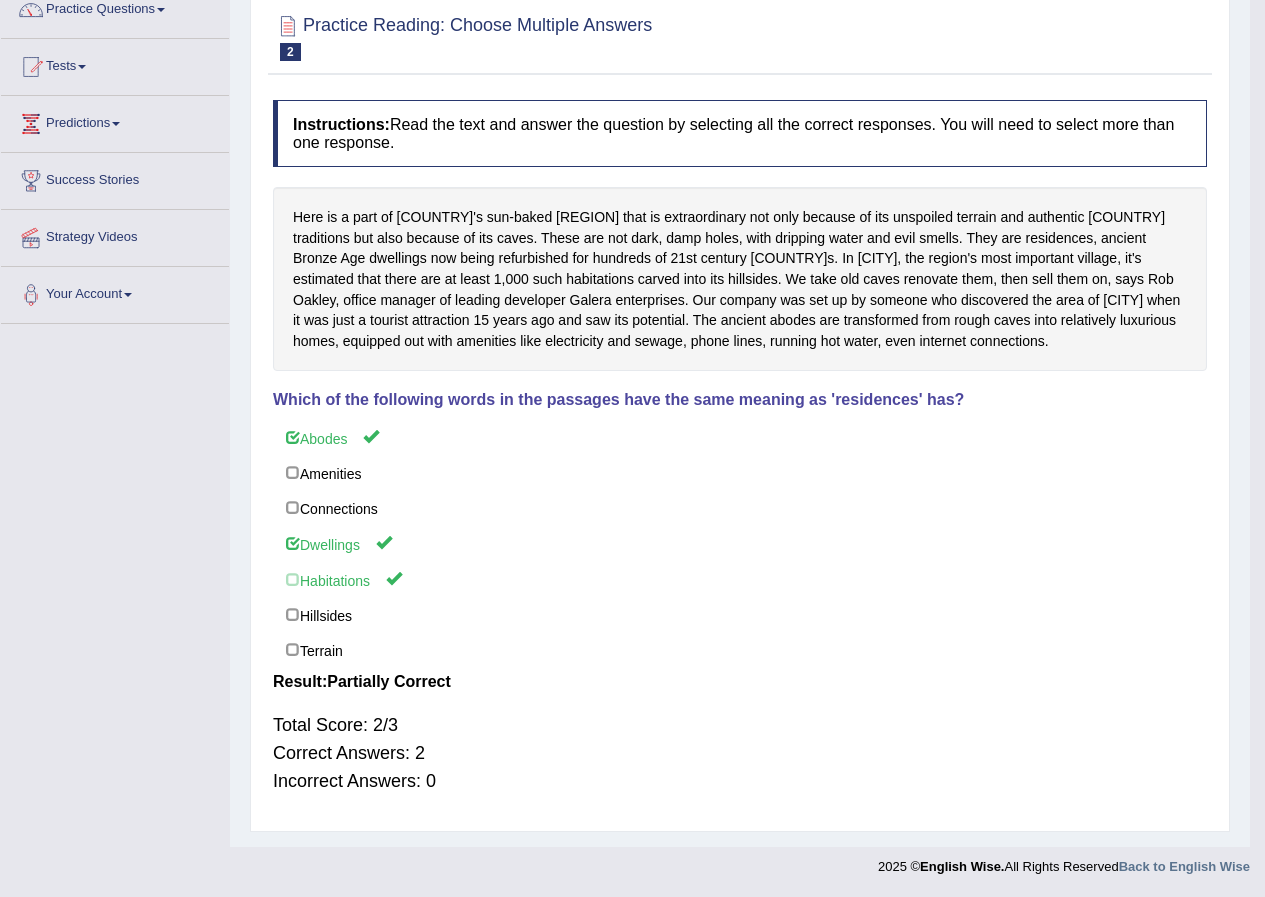 scroll, scrollTop: 153, scrollLeft: 0, axis: vertical 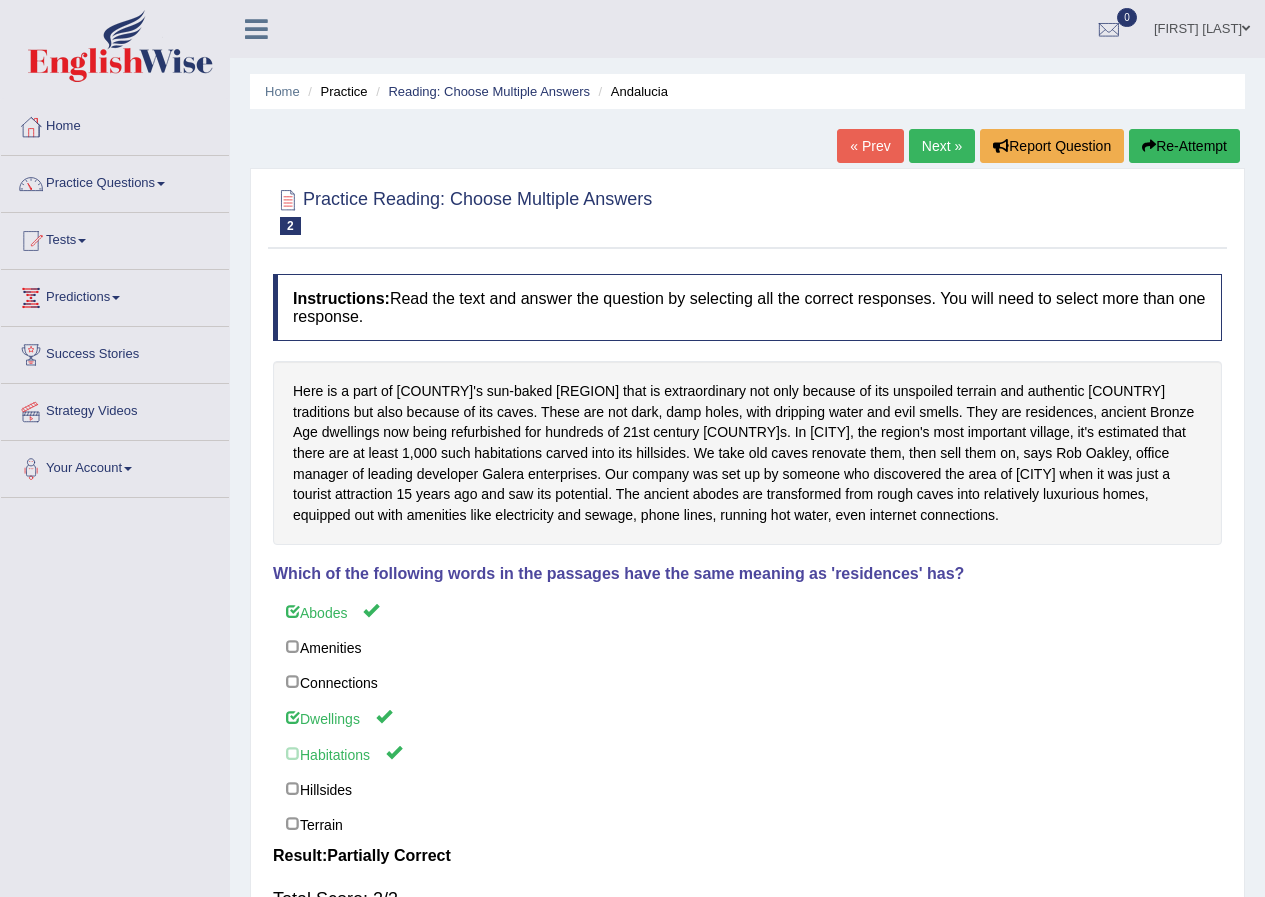click on "Next »" at bounding box center [942, 146] 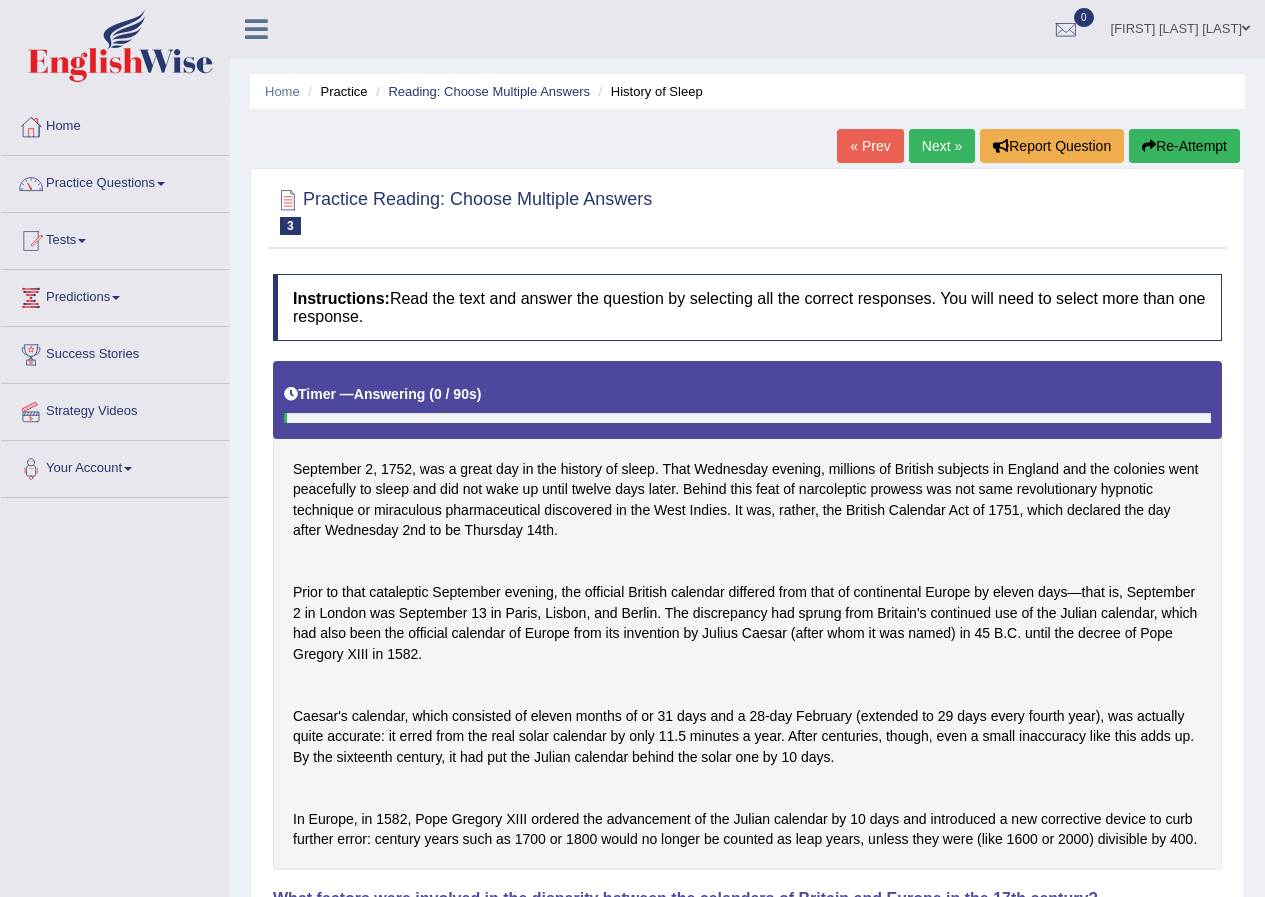 scroll, scrollTop: 0, scrollLeft: 0, axis: both 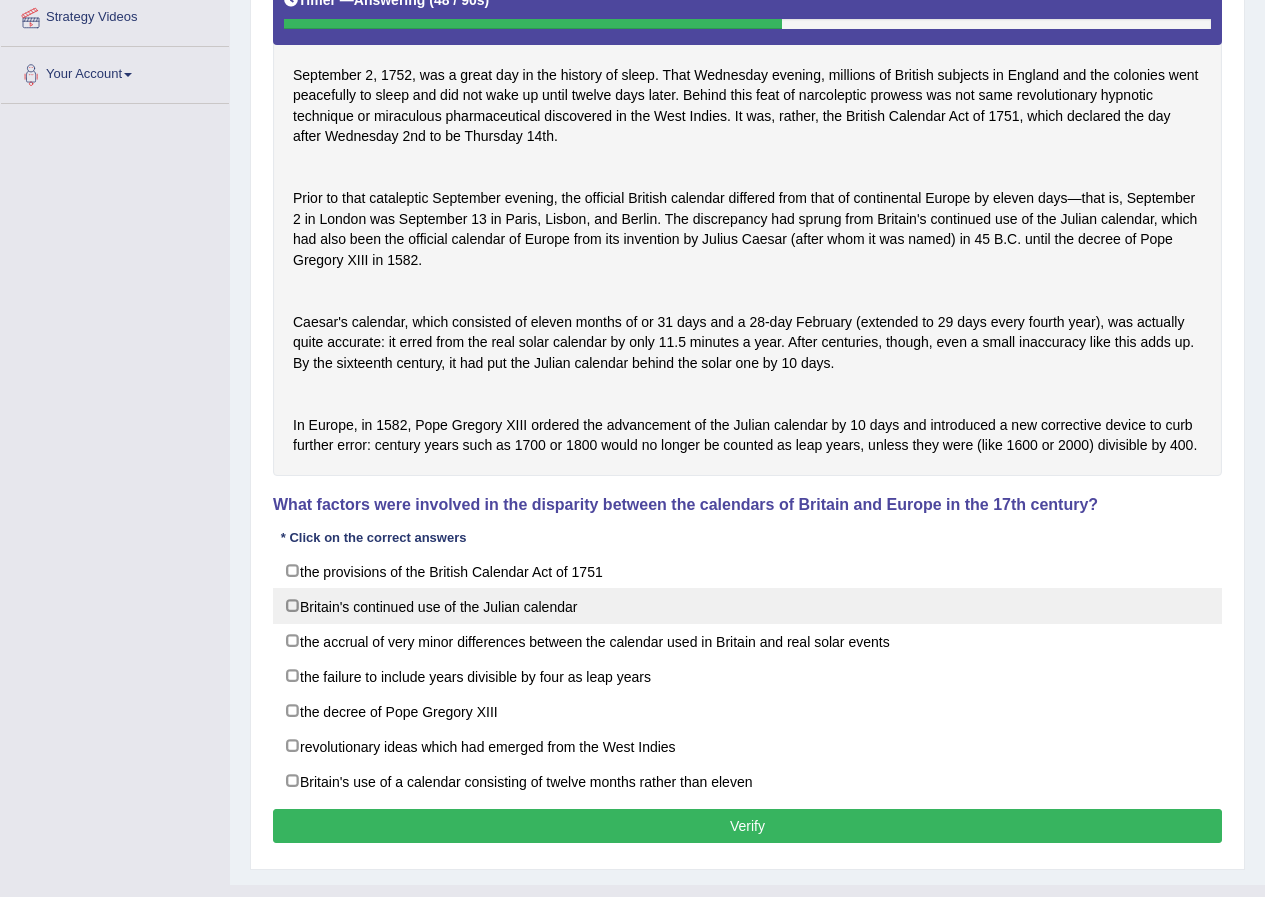 click on "Britain's continued use of the Julian calendar" at bounding box center [747, 606] 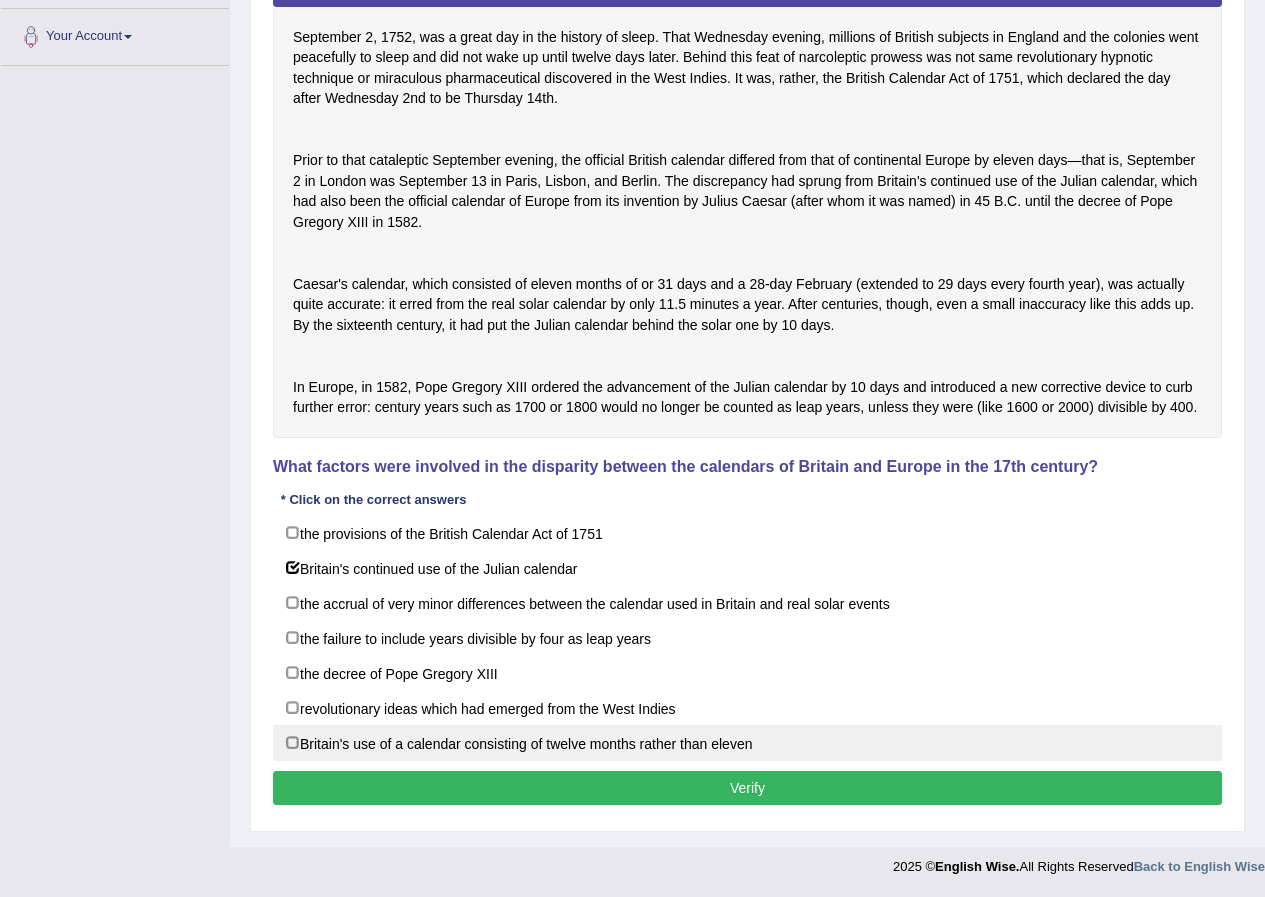 scroll, scrollTop: 494, scrollLeft: 0, axis: vertical 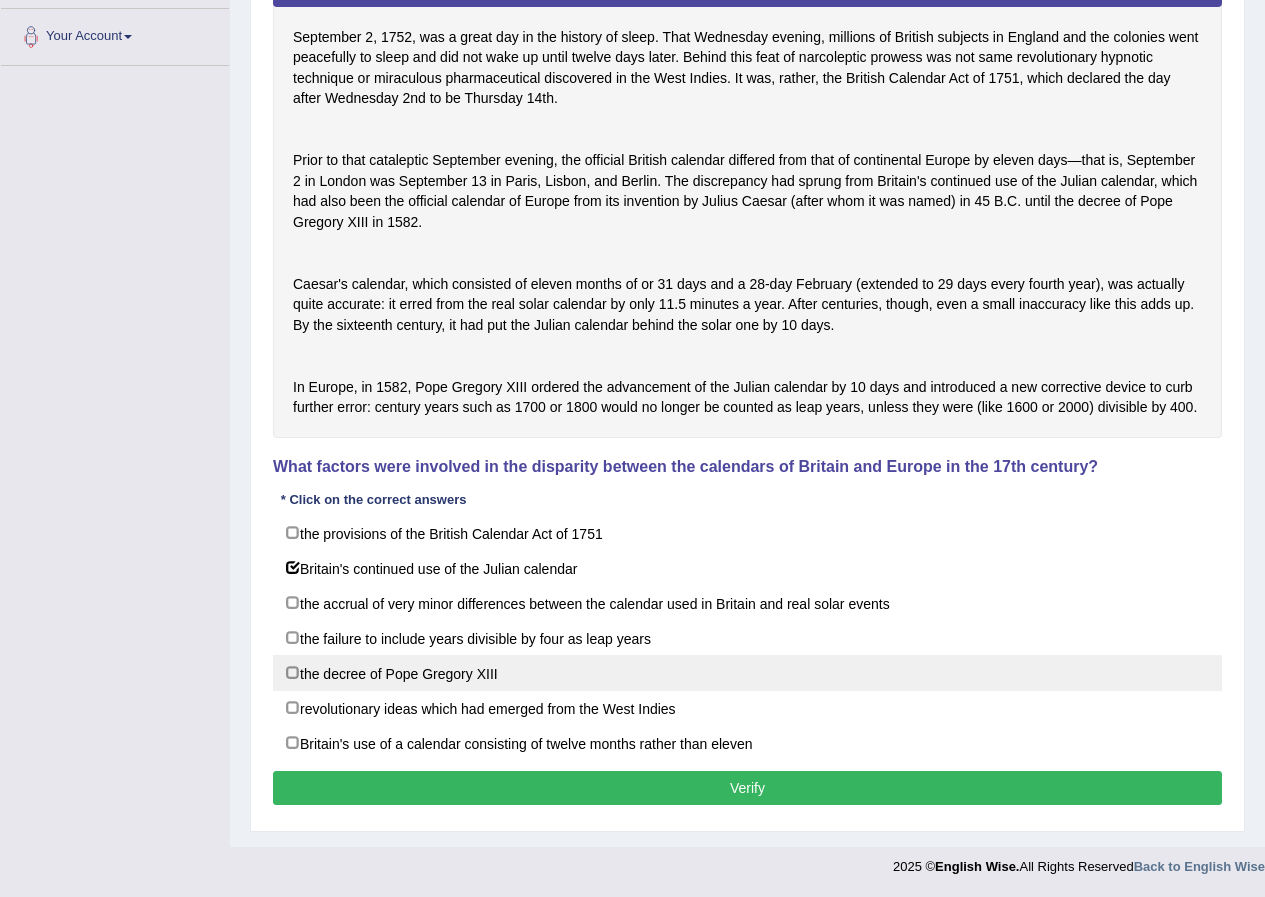 click on "the decree of Pope Gregory XIII" at bounding box center (747, 673) 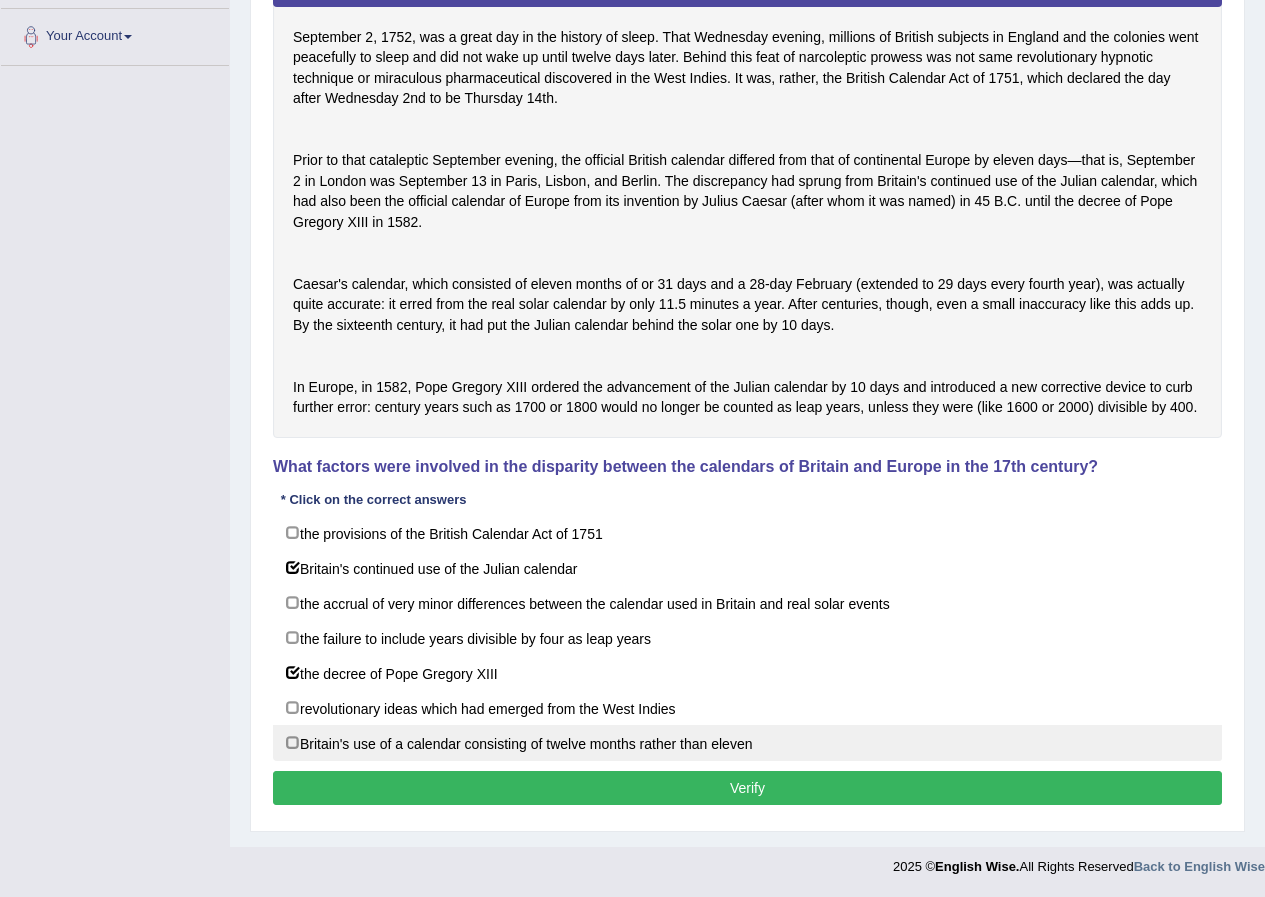 click on "Britain's use of a calendar consisting of twelve months rather than eleven" at bounding box center (747, 743) 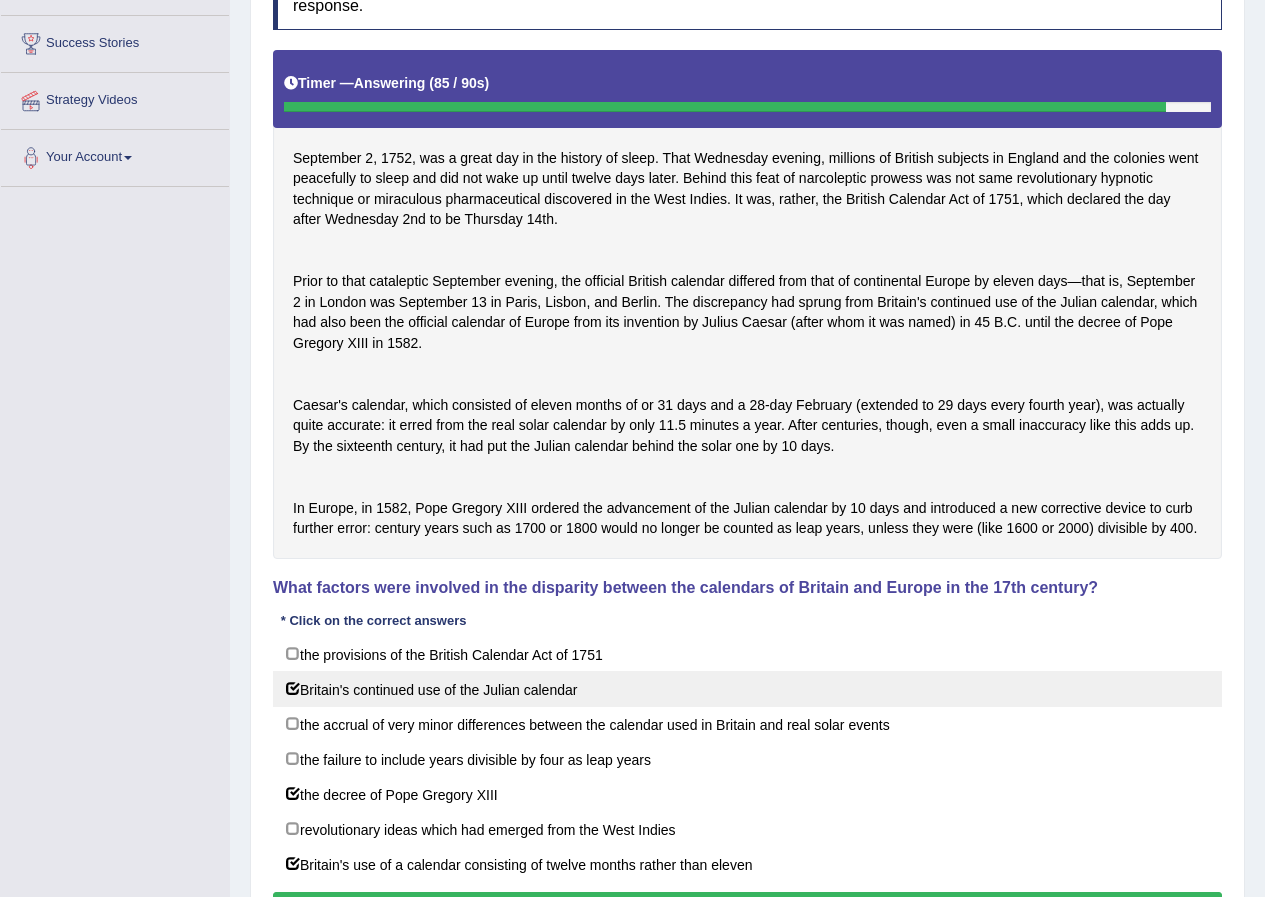 scroll, scrollTop: 294, scrollLeft: 0, axis: vertical 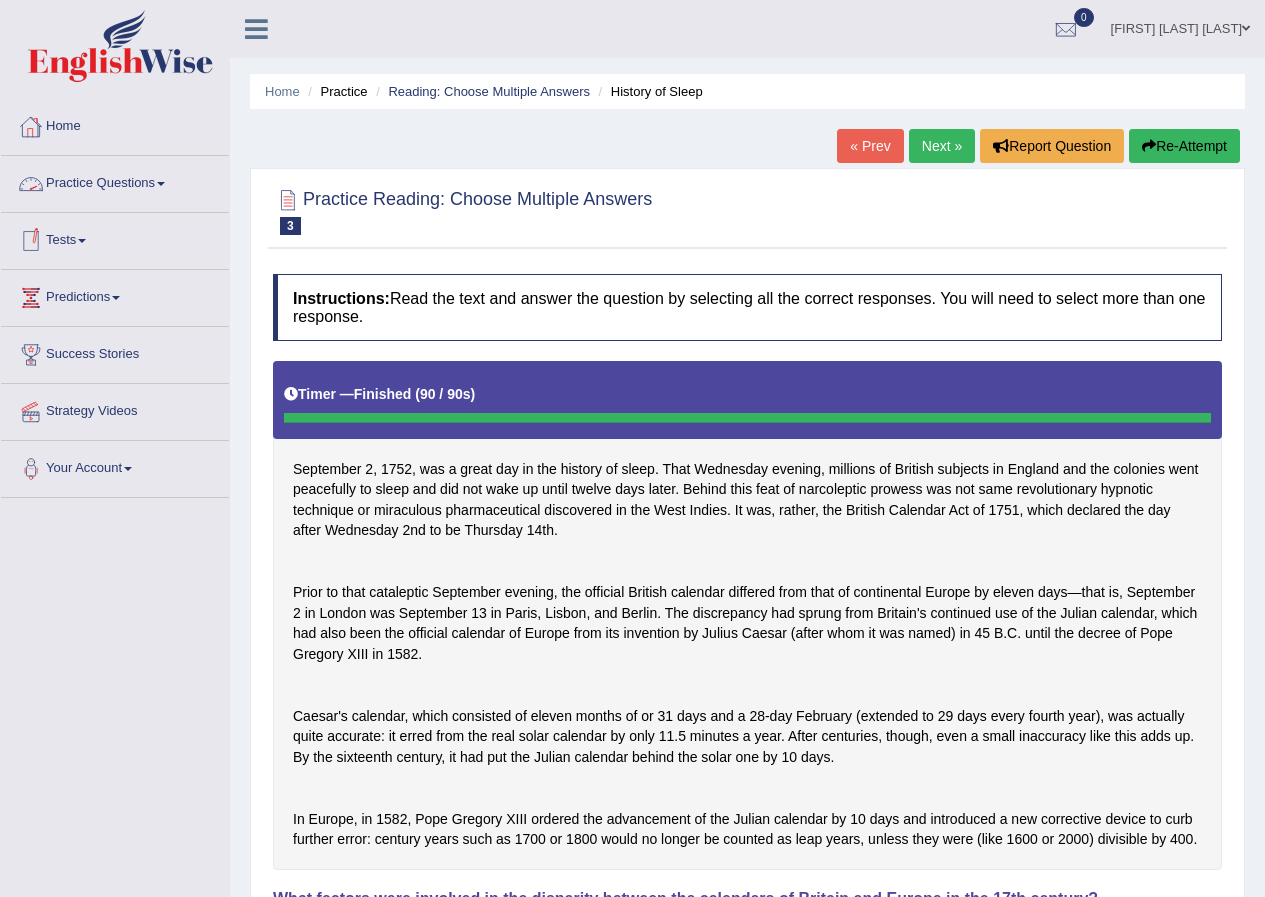 click on "Practice Questions" at bounding box center [115, 181] 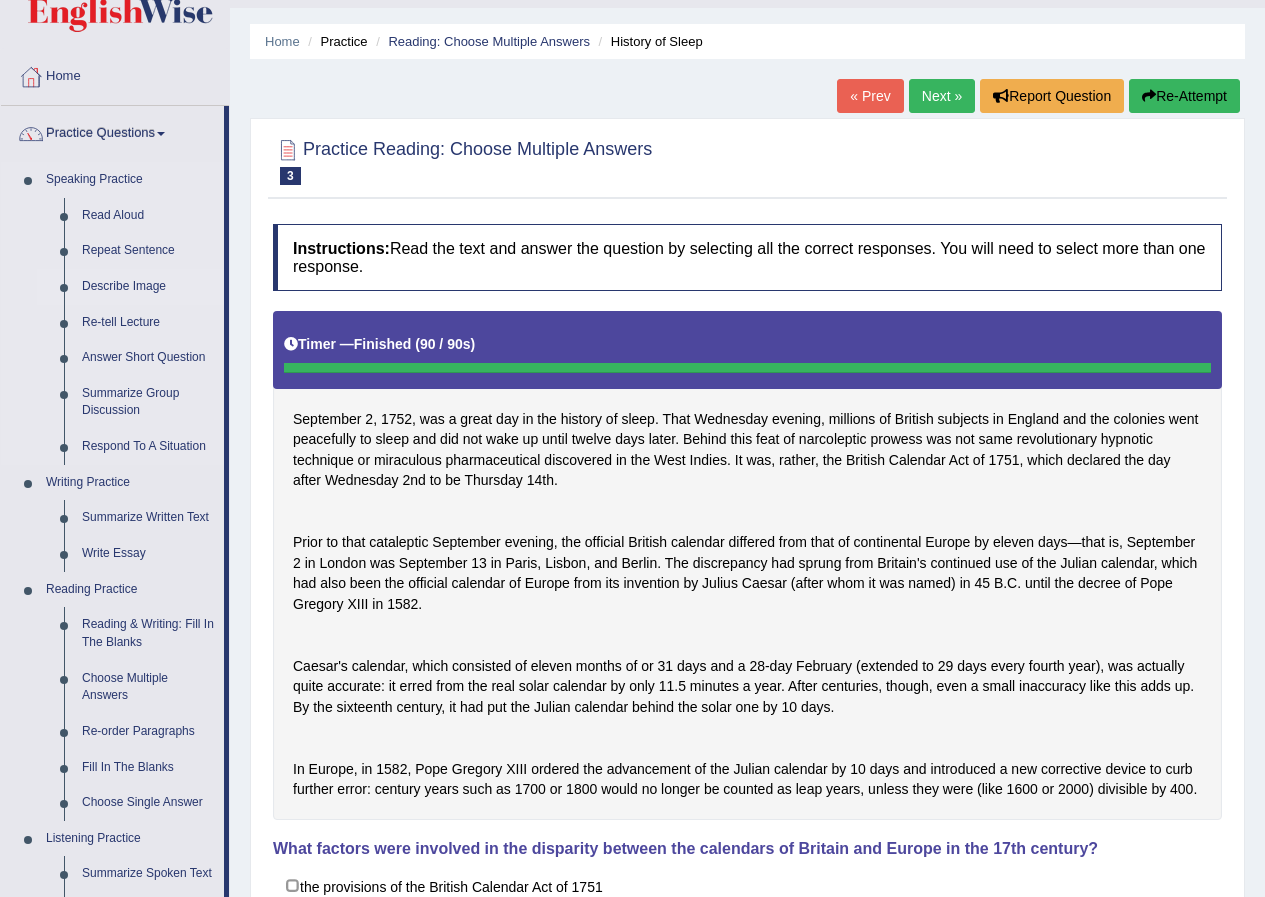 scroll, scrollTop: 100, scrollLeft: 0, axis: vertical 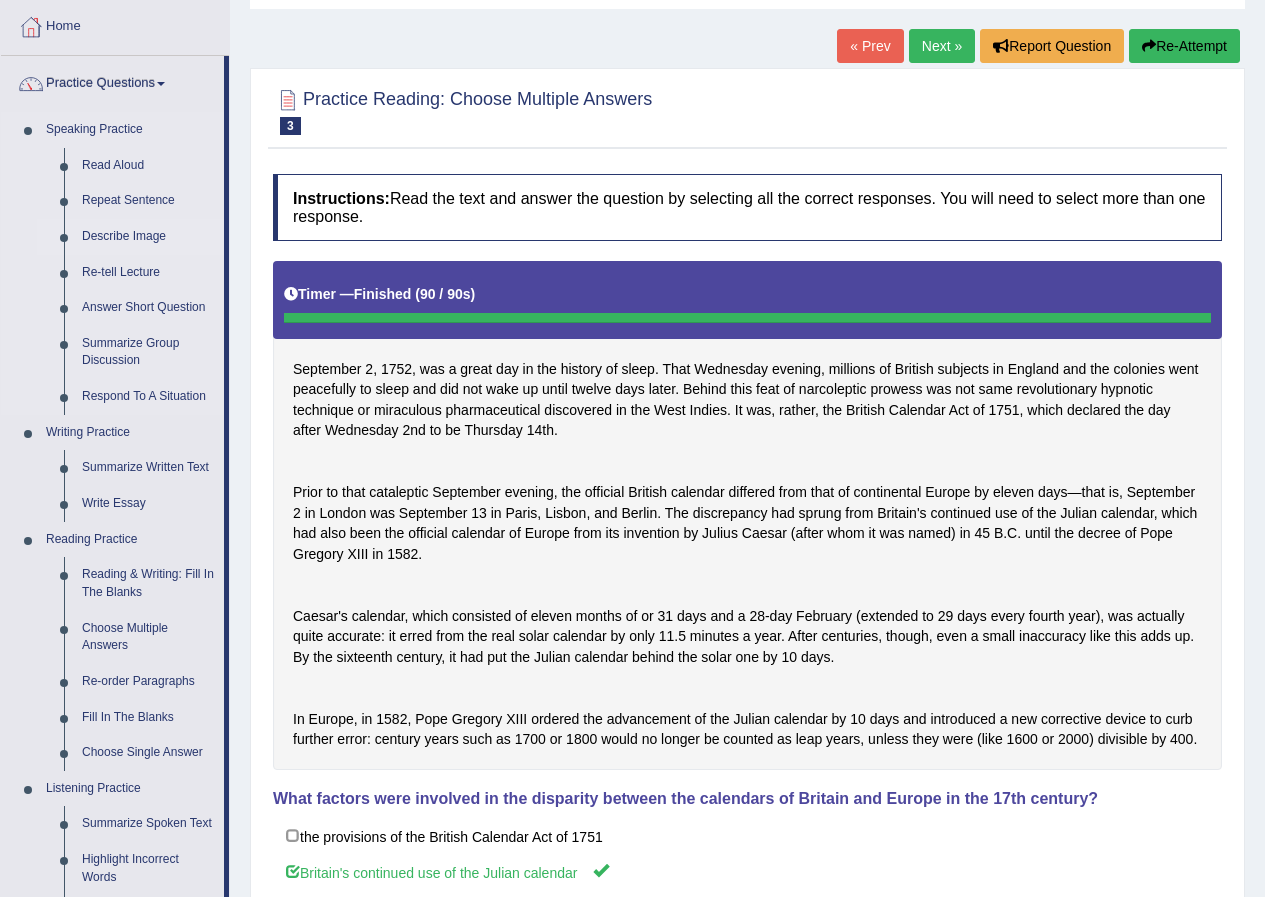 click on "Describe Image" at bounding box center [148, 237] 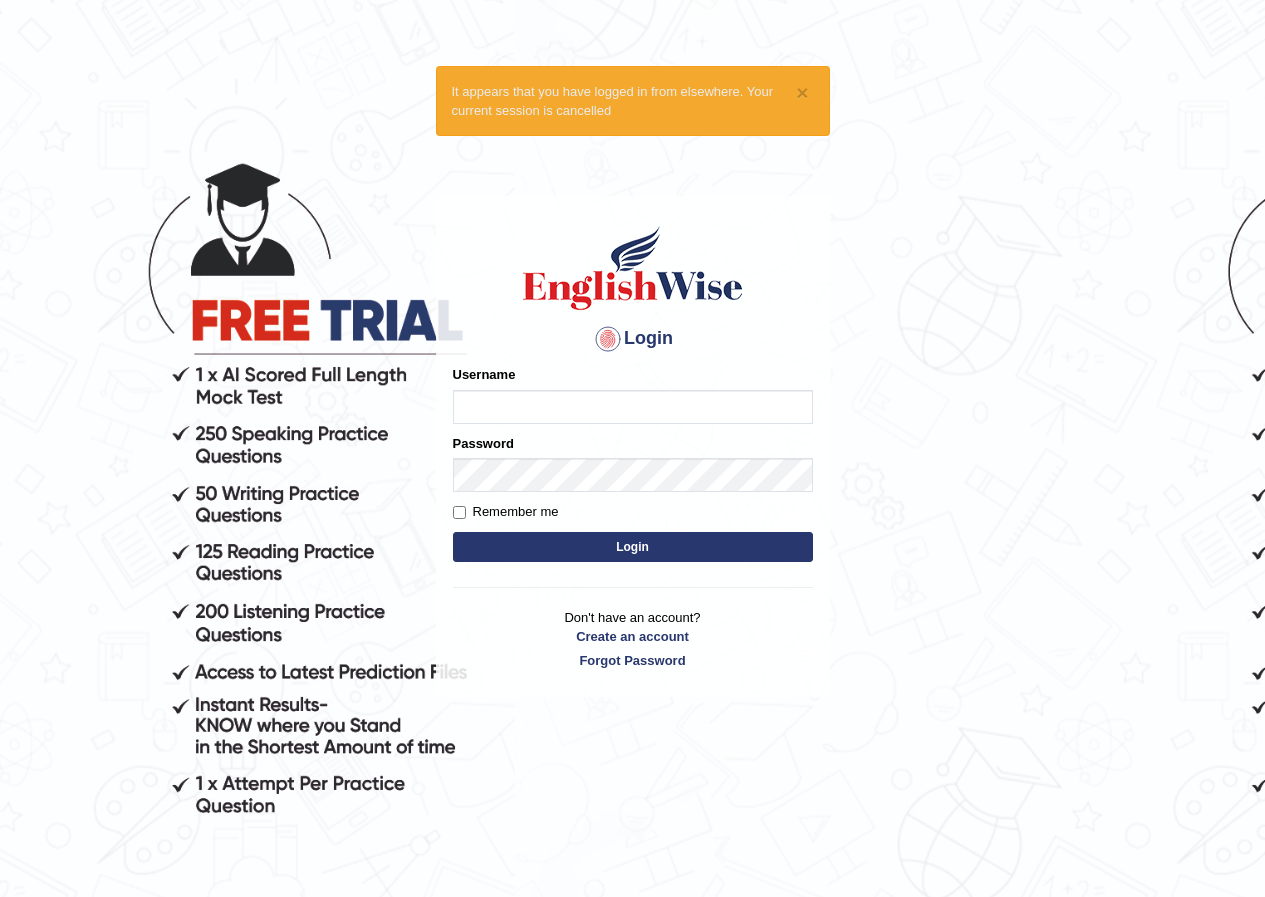 scroll, scrollTop: 0, scrollLeft: 0, axis: both 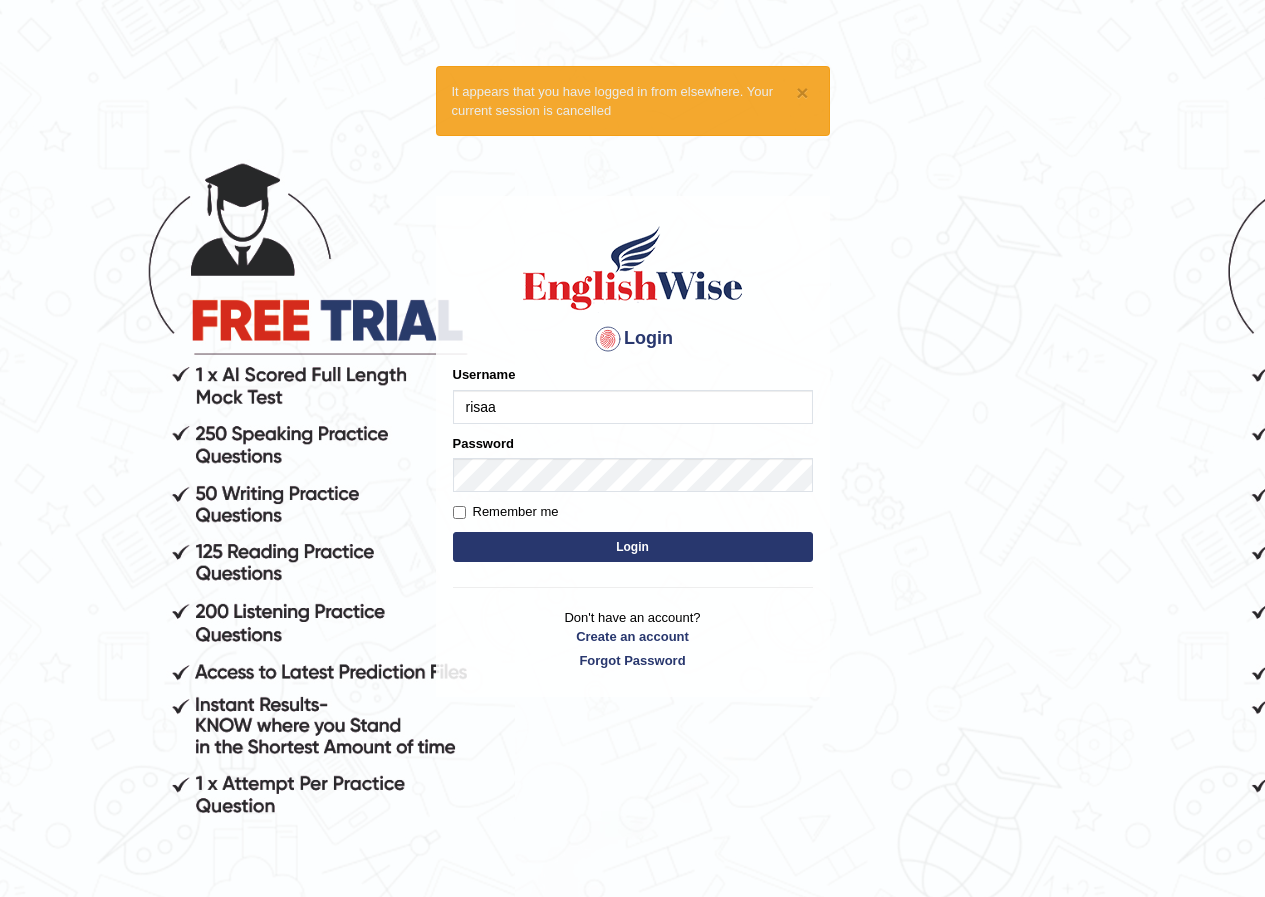 type on "risaa_parramatta" 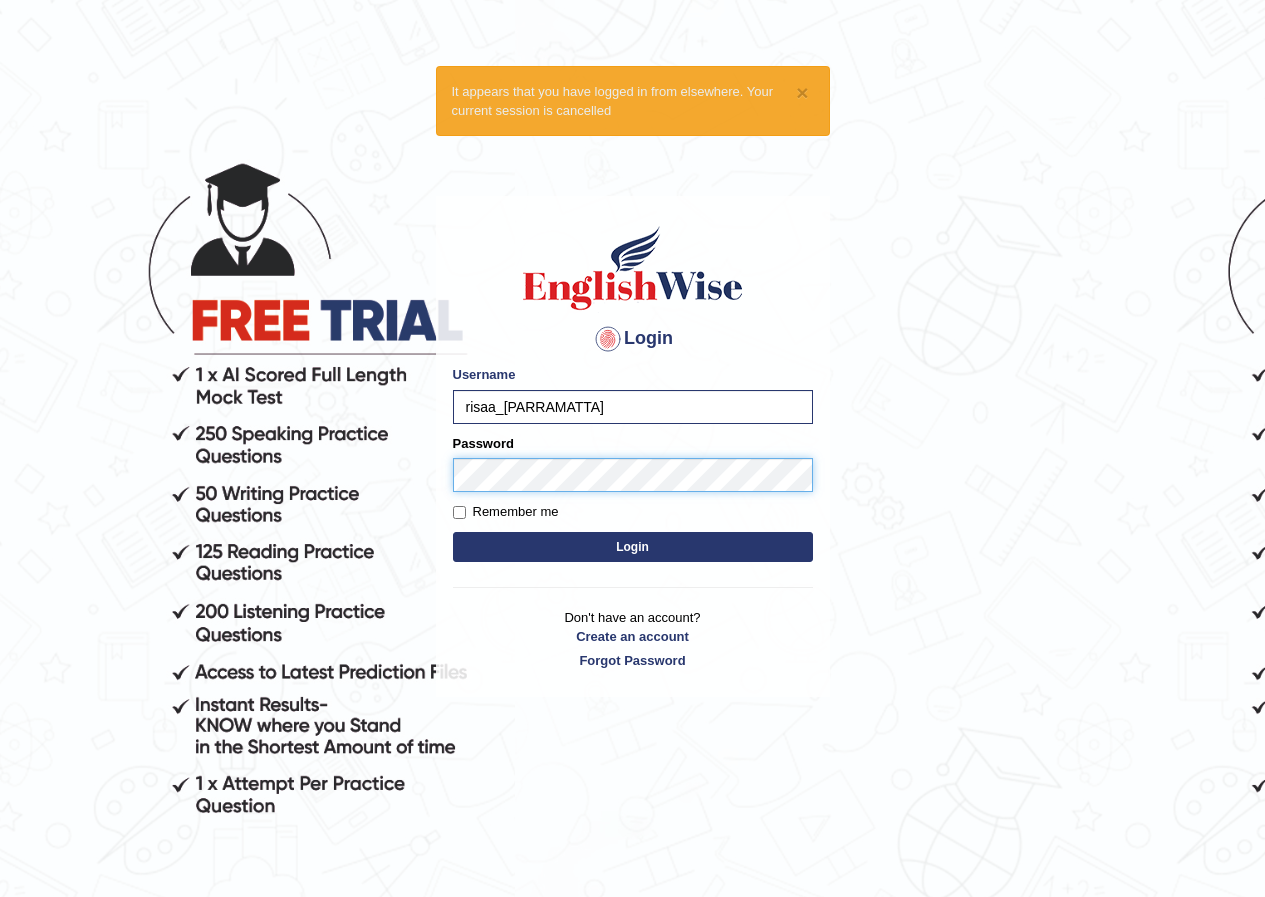 click on "Login" at bounding box center (633, 547) 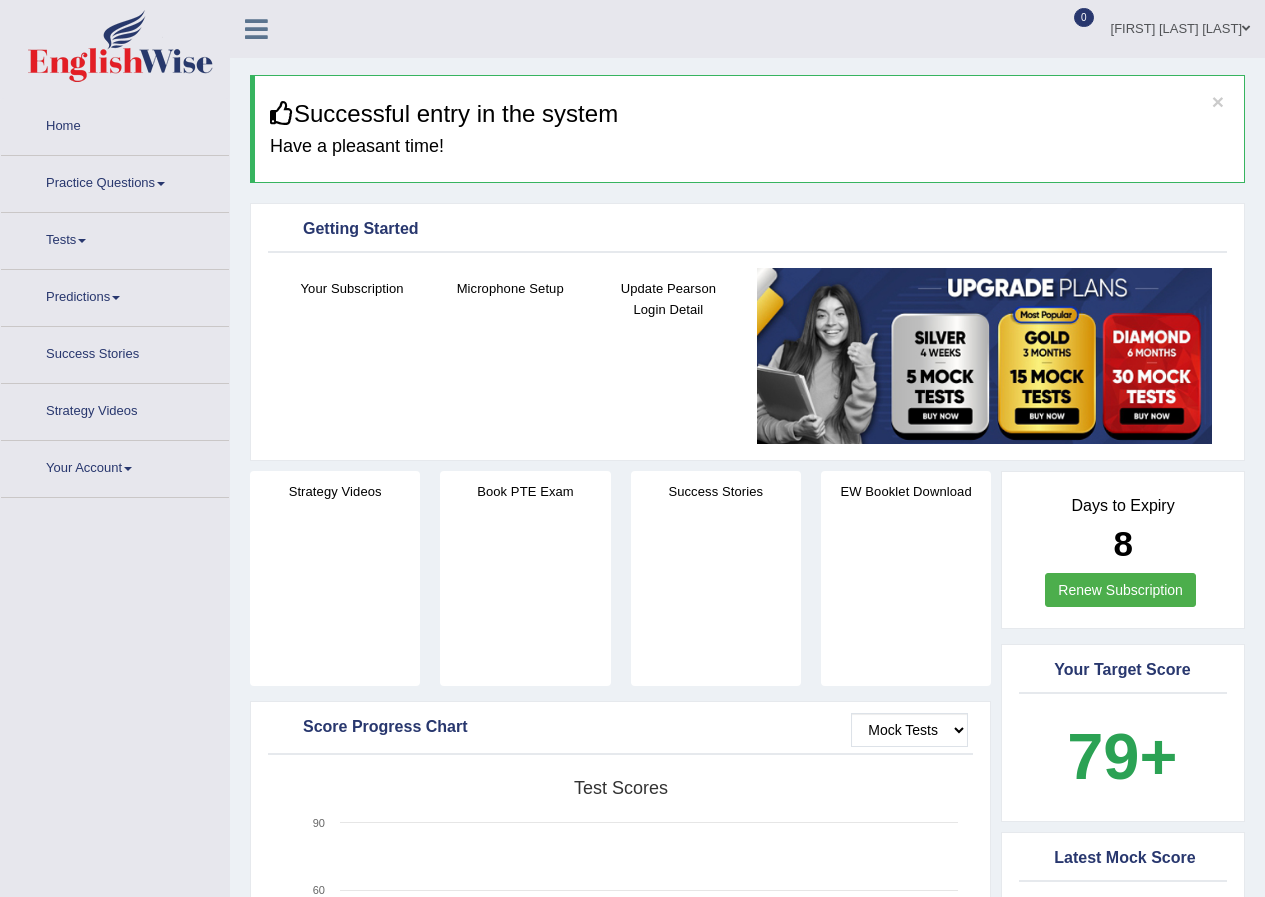 scroll, scrollTop: 0, scrollLeft: 0, axis: both 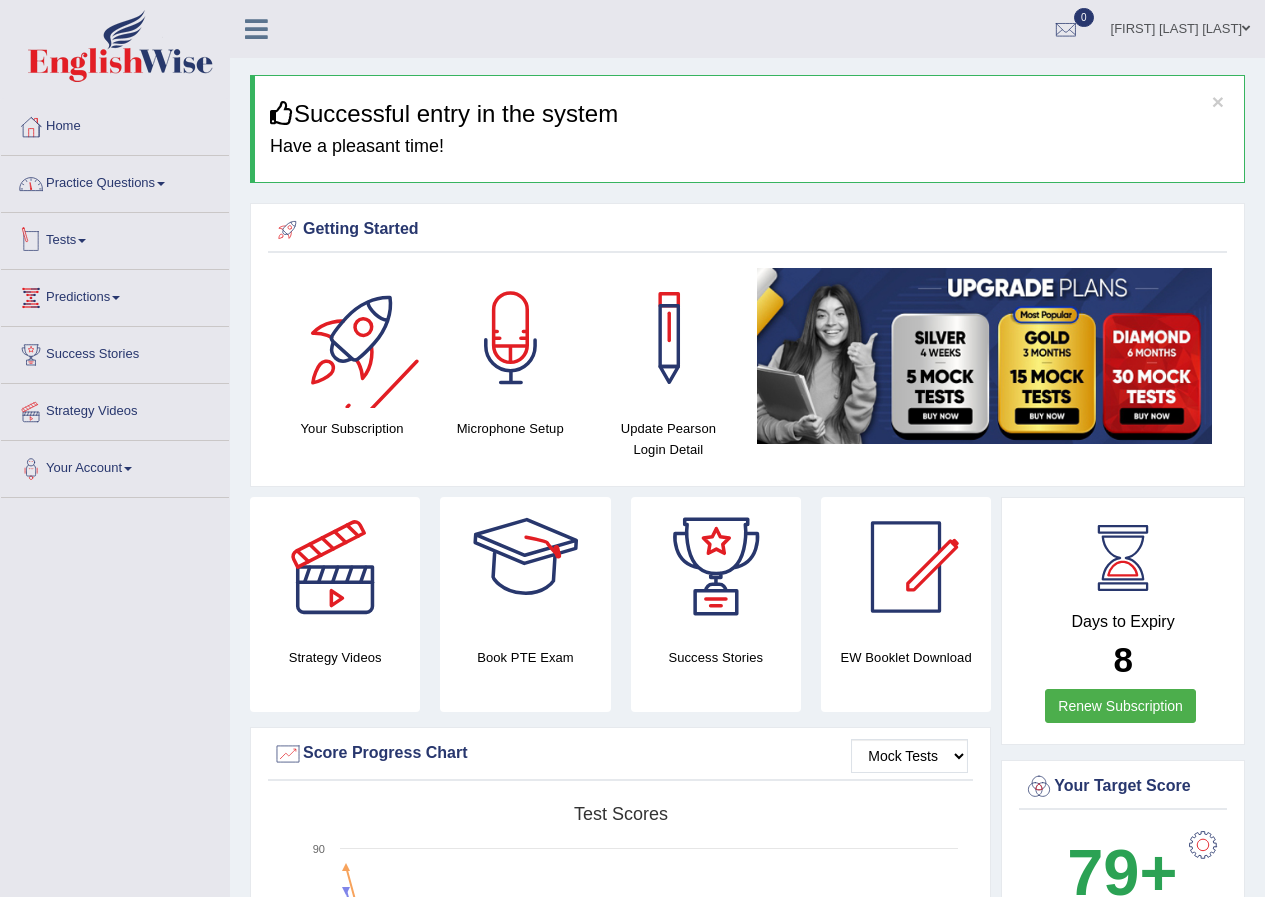 click on "Practice Questions" at bounding box center [115, 181] 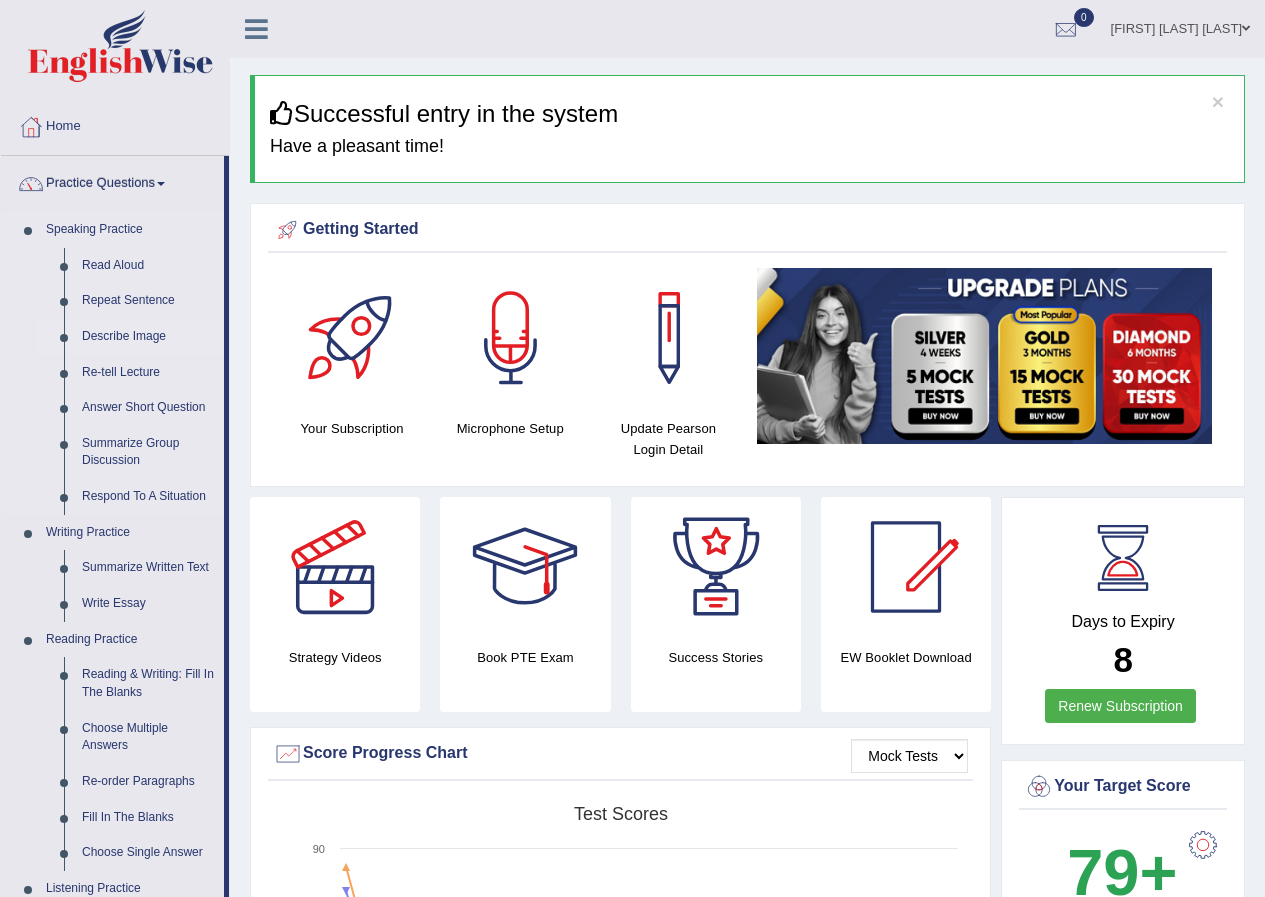 click on "Describe Image" at bounding box center (148, 337) 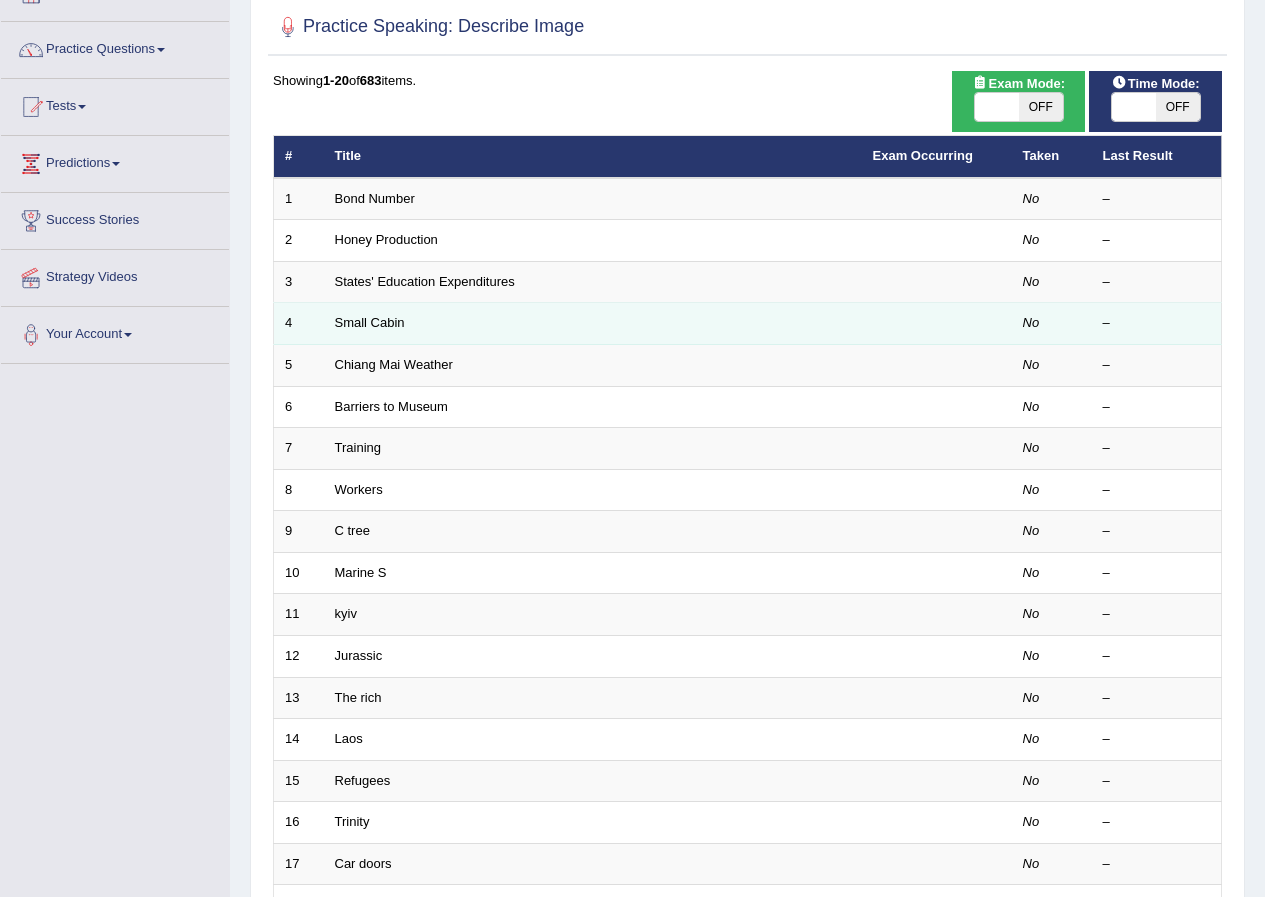 scroll, scrollTop: 0, scrollLeft: 0, axis: both 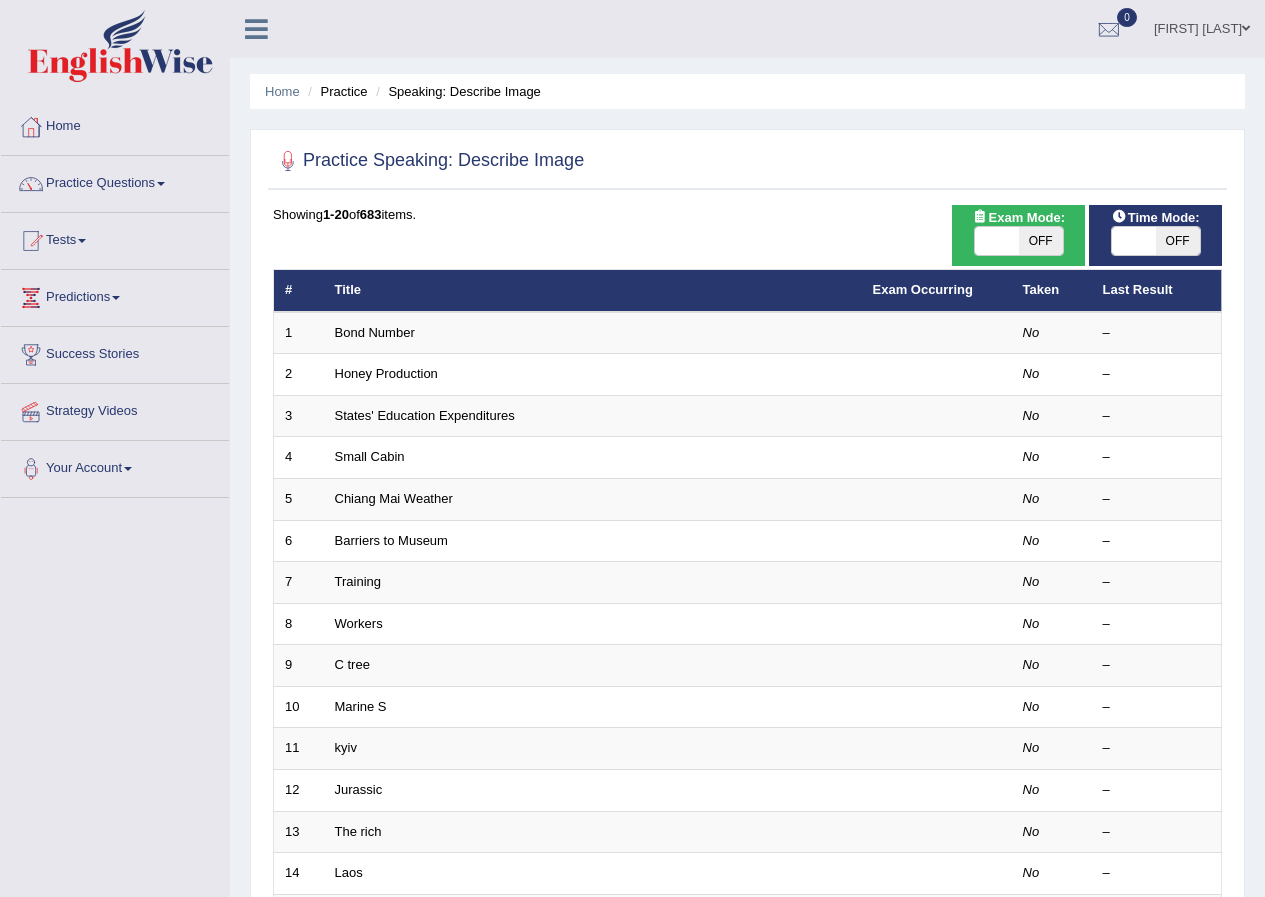 click on "OFF" at bounding box center [1041, 241] 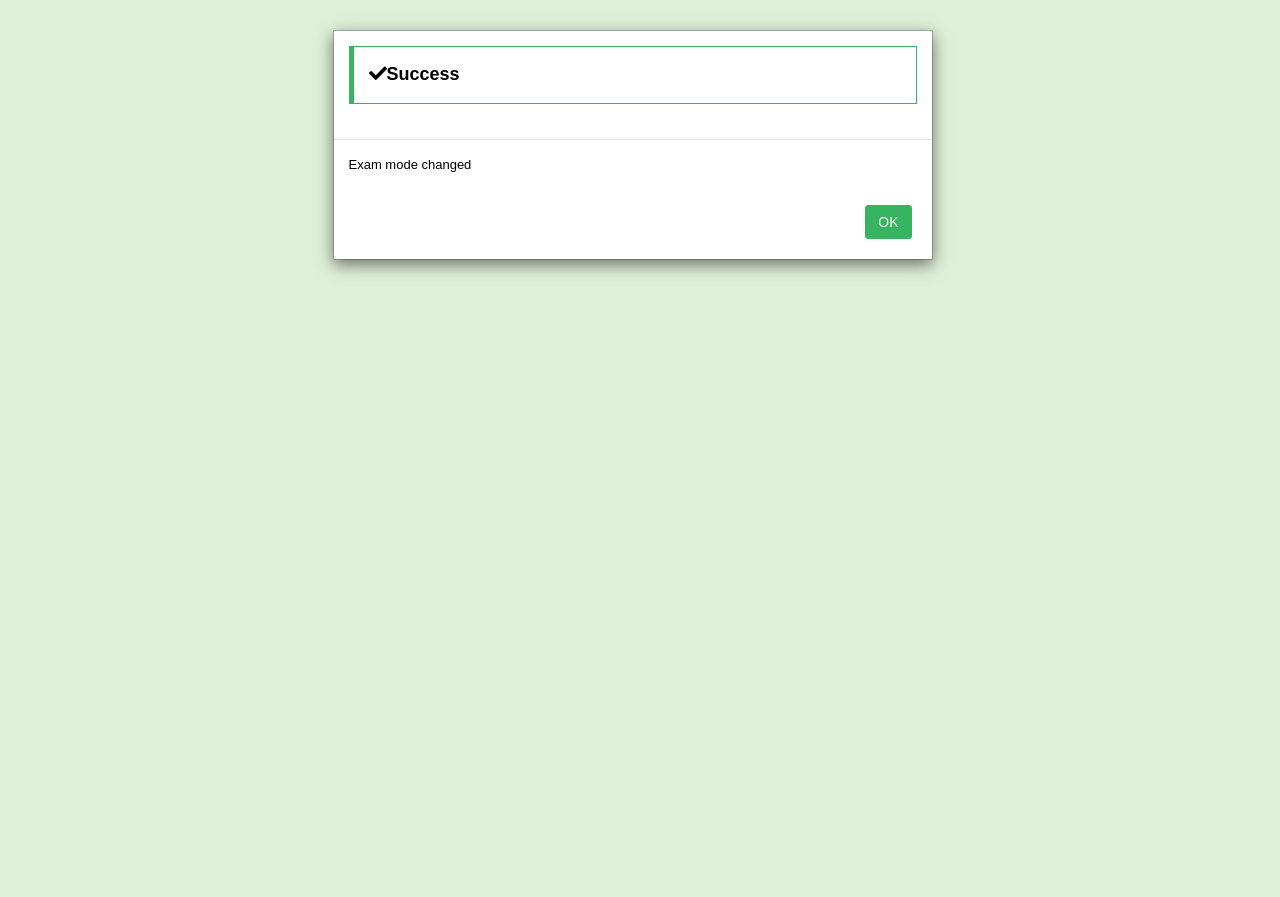 click on "OK" at bounding box center (888, 222) 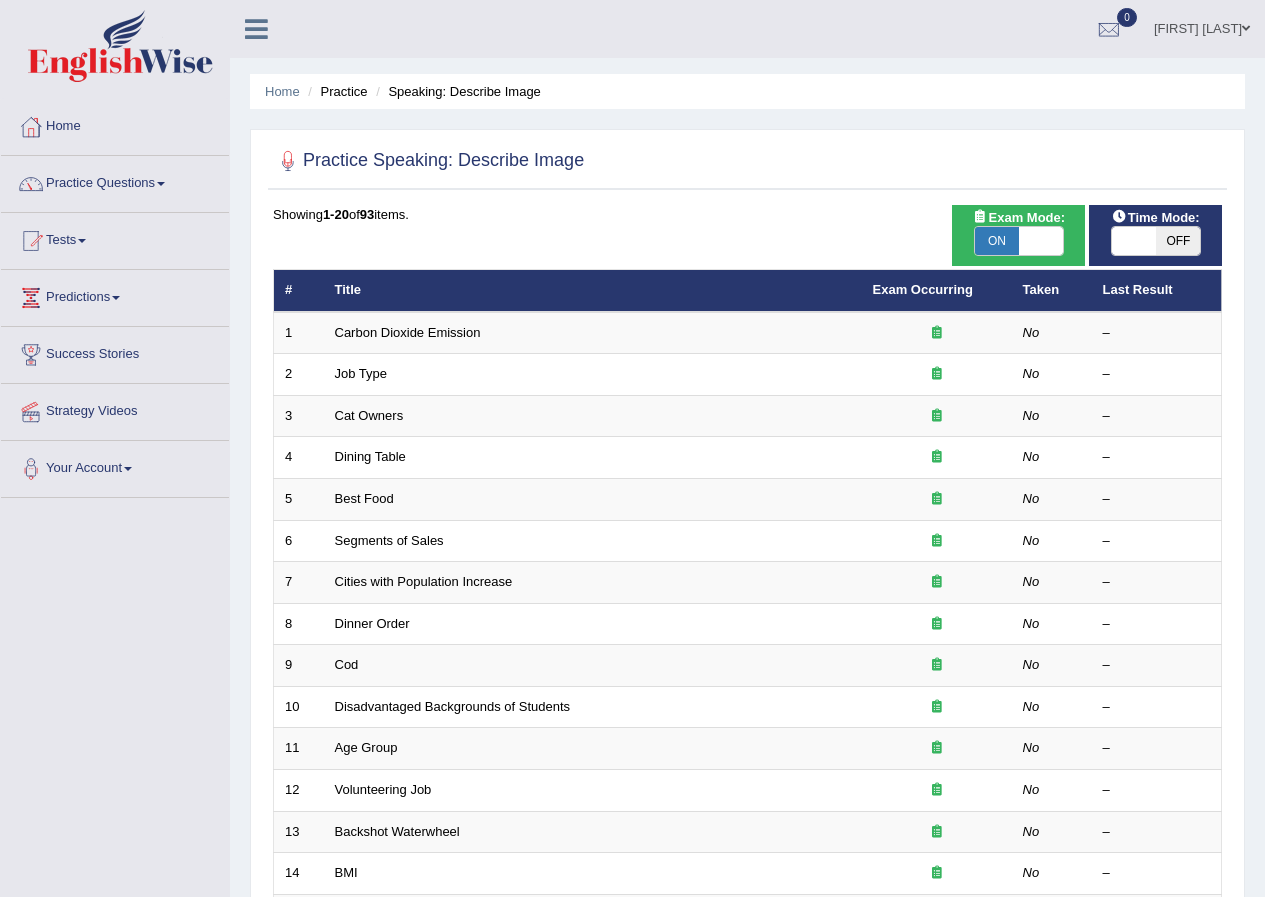 click on "OFF" at bounding box center [1178, 241] 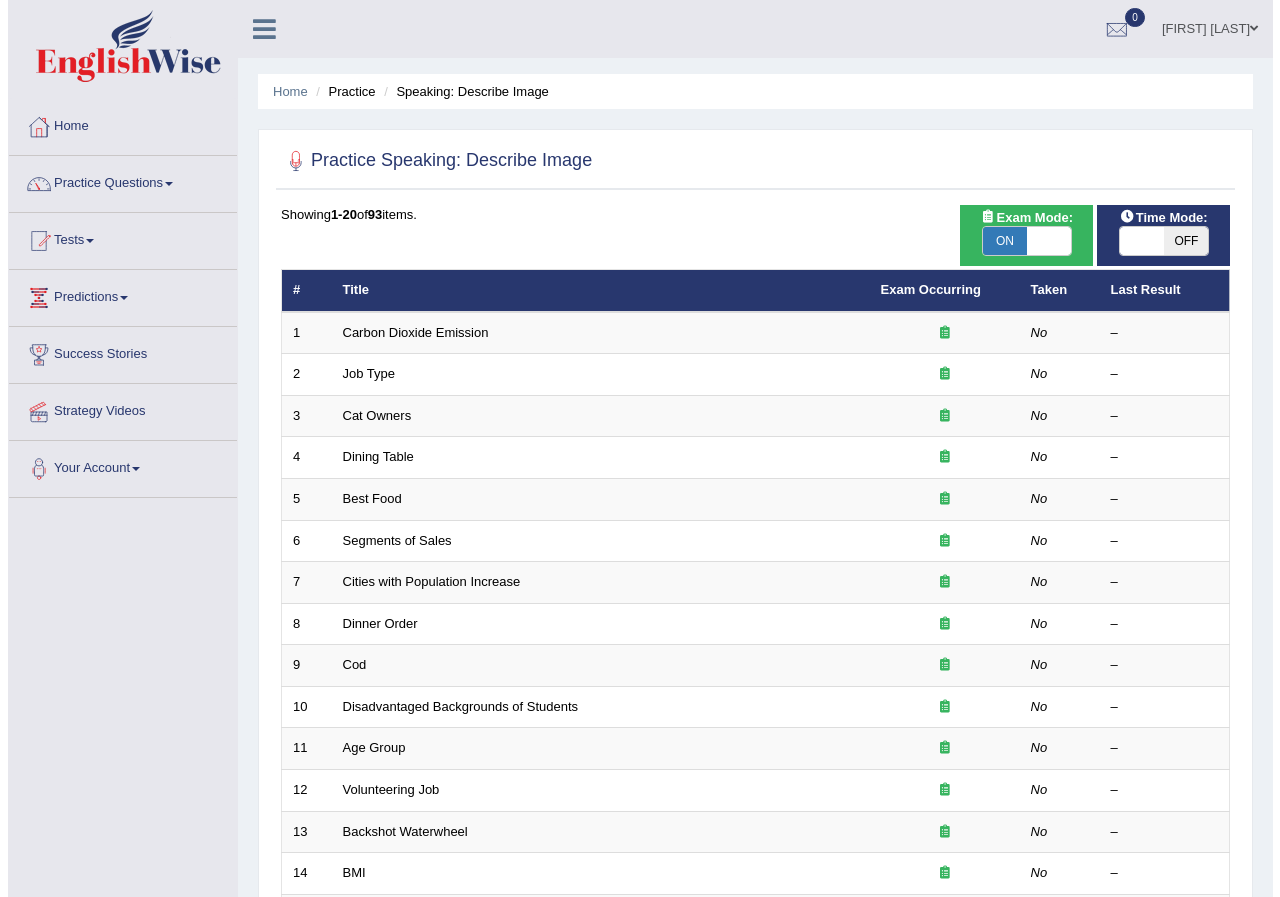 scroll, scrollTop: 0, scrollLeft: 0, axis: both 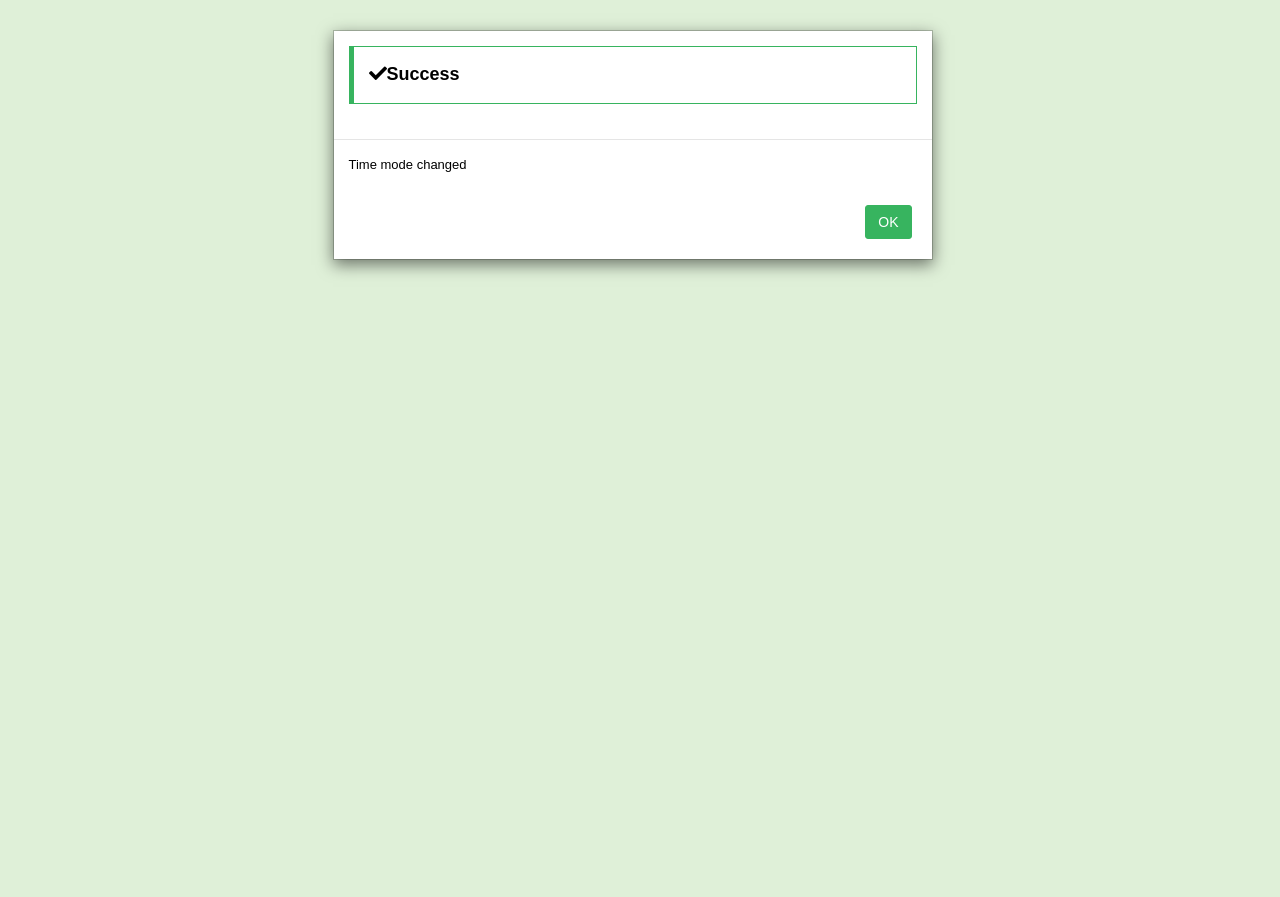 click on "OK" at bounding box center [888, 222] 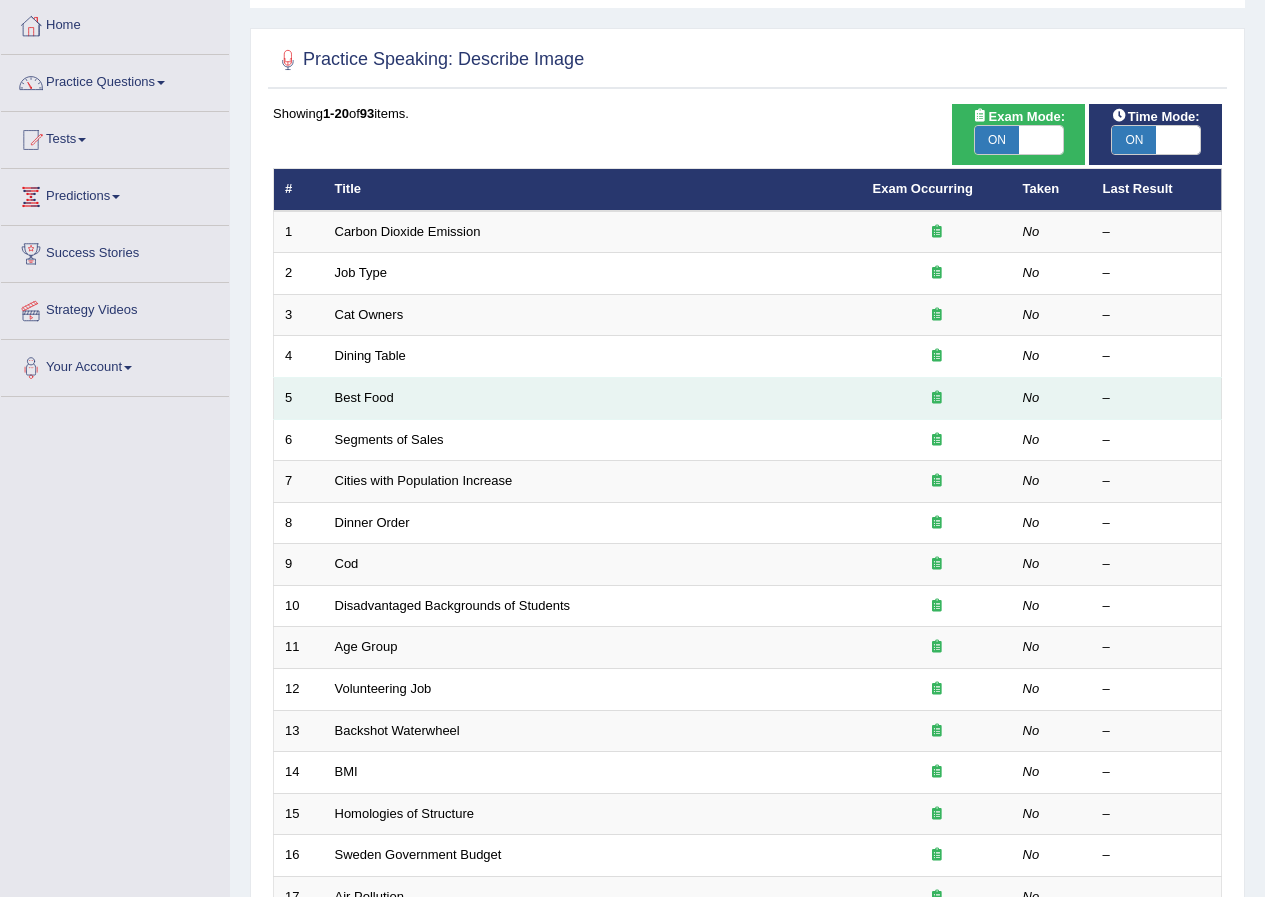 scroll, scrollTop: 200, scrollLeft: 0, axis: vertical 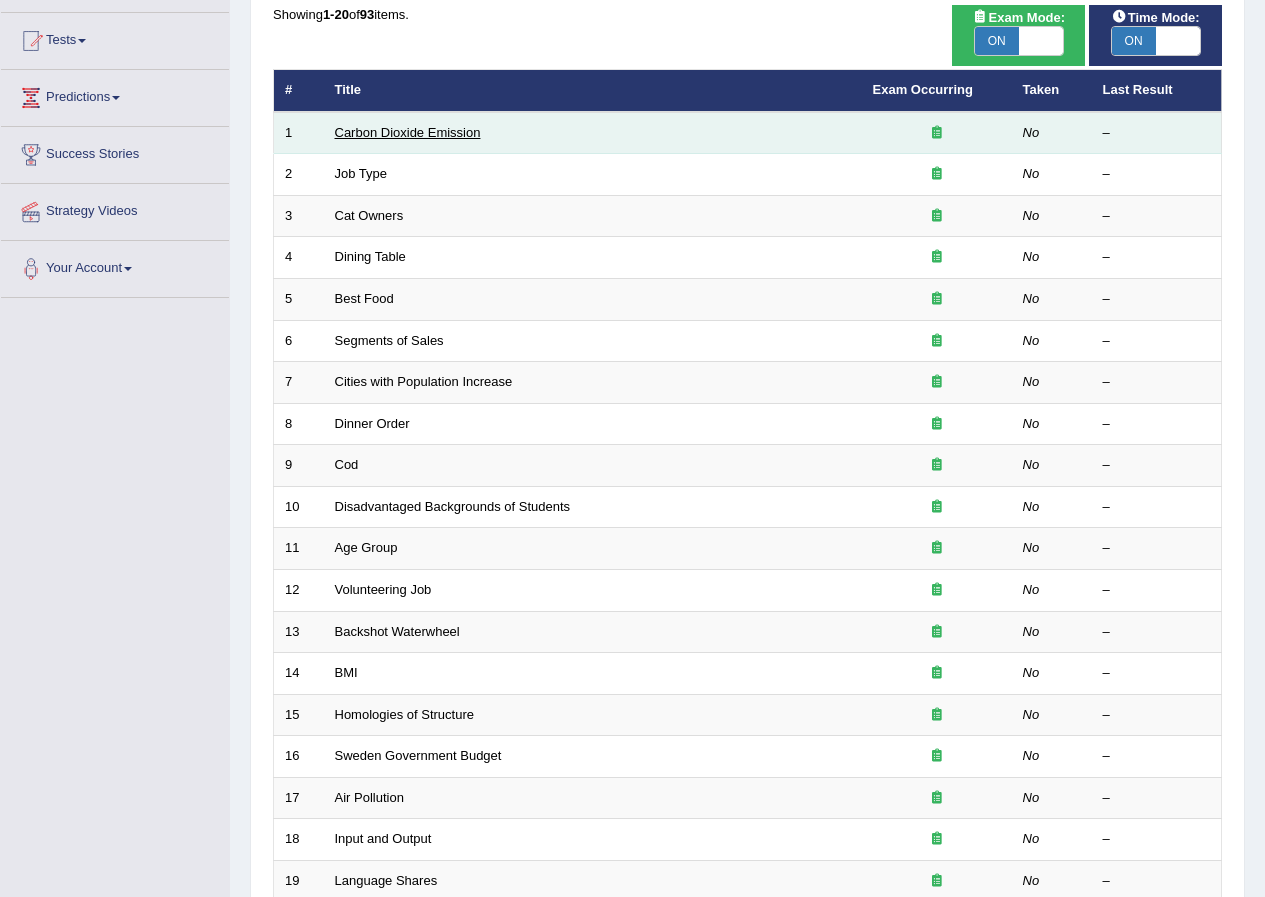 click on "Carbon Dioxide Emission" at bounding box center (408, 132) 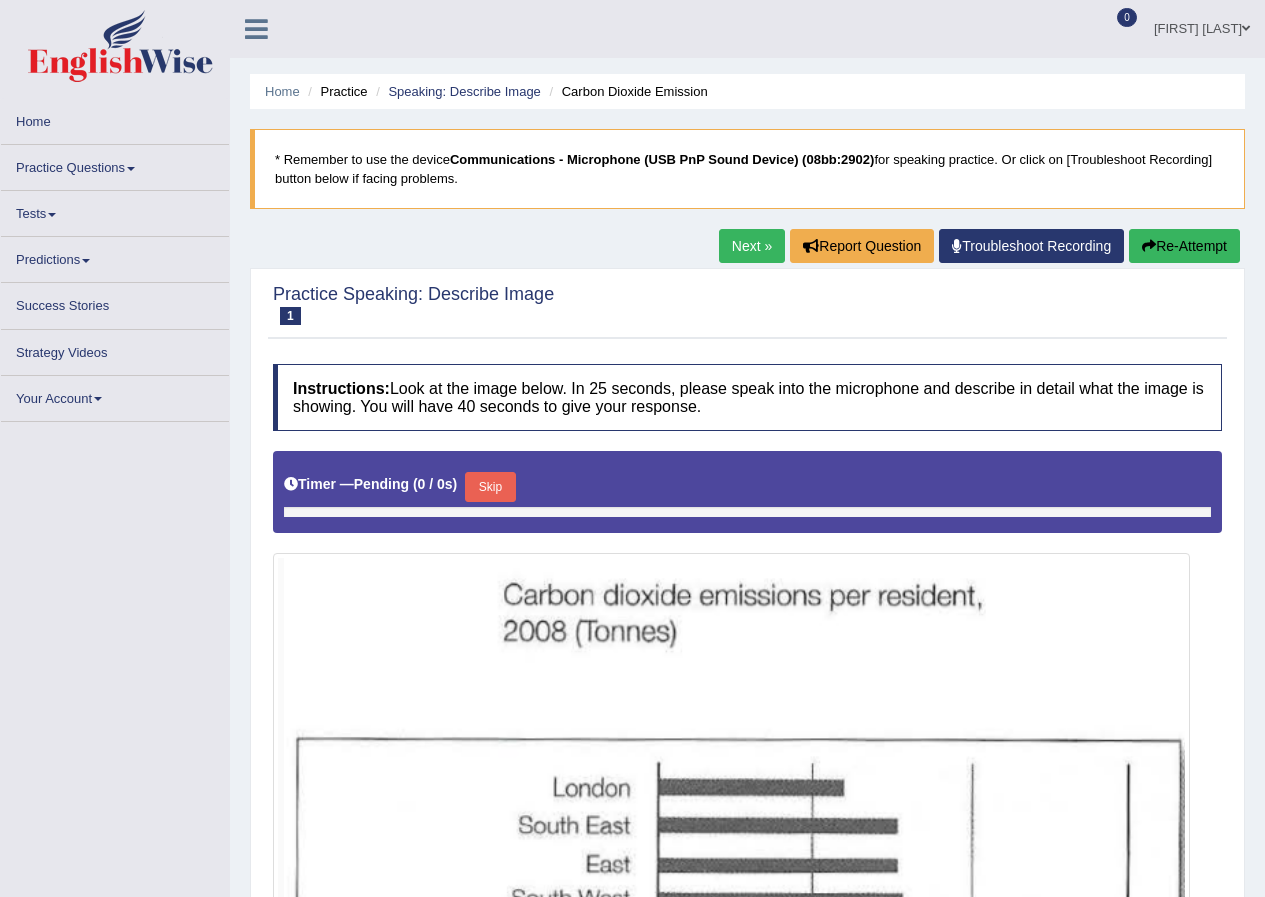 scroll, scrollTop: 0, scrollLeft: 0, axis: both 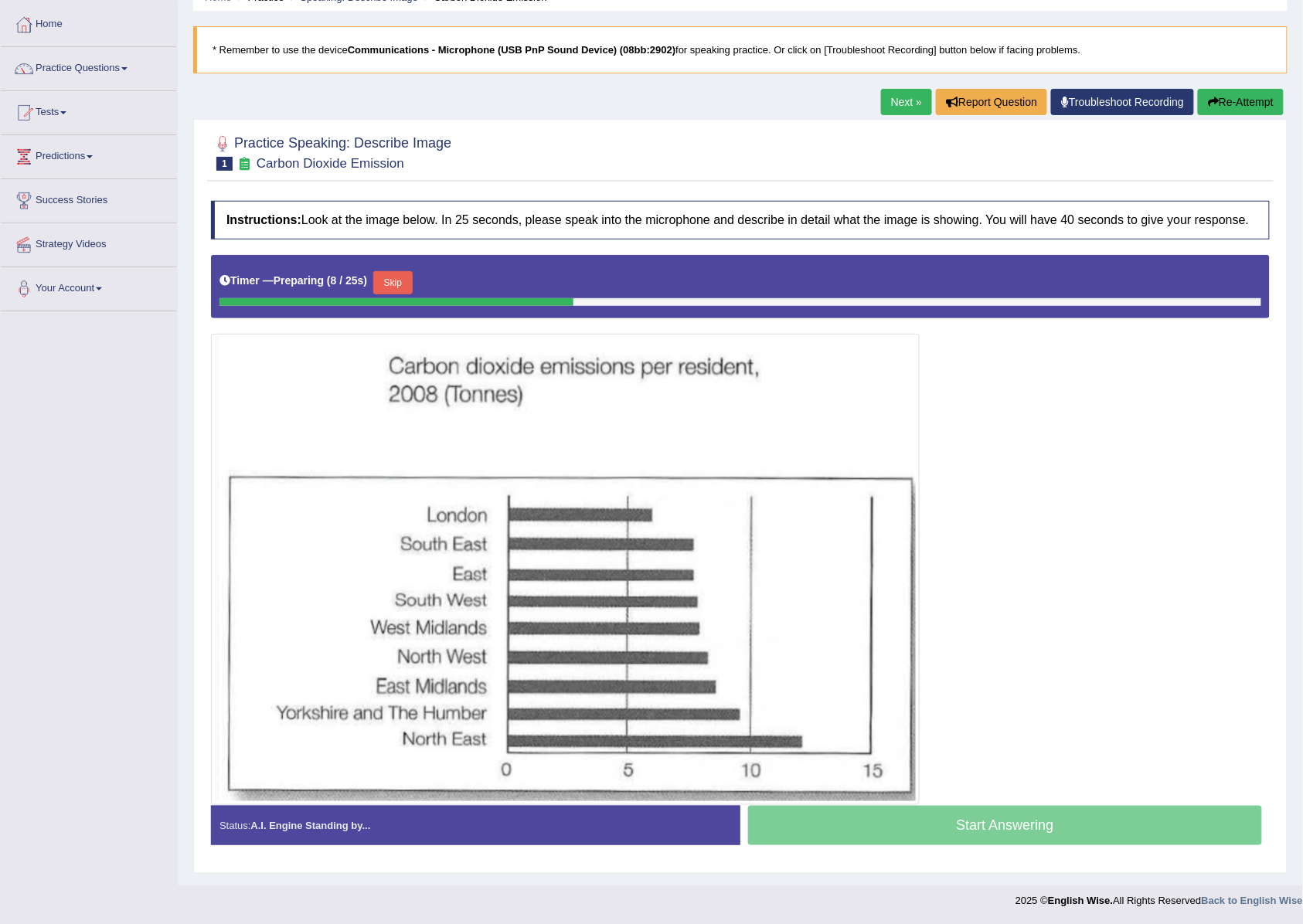 drag, startPoint x: 920, startPoint y: 6, endPoint x: 709, endPoint y: 387, distance: 435.525 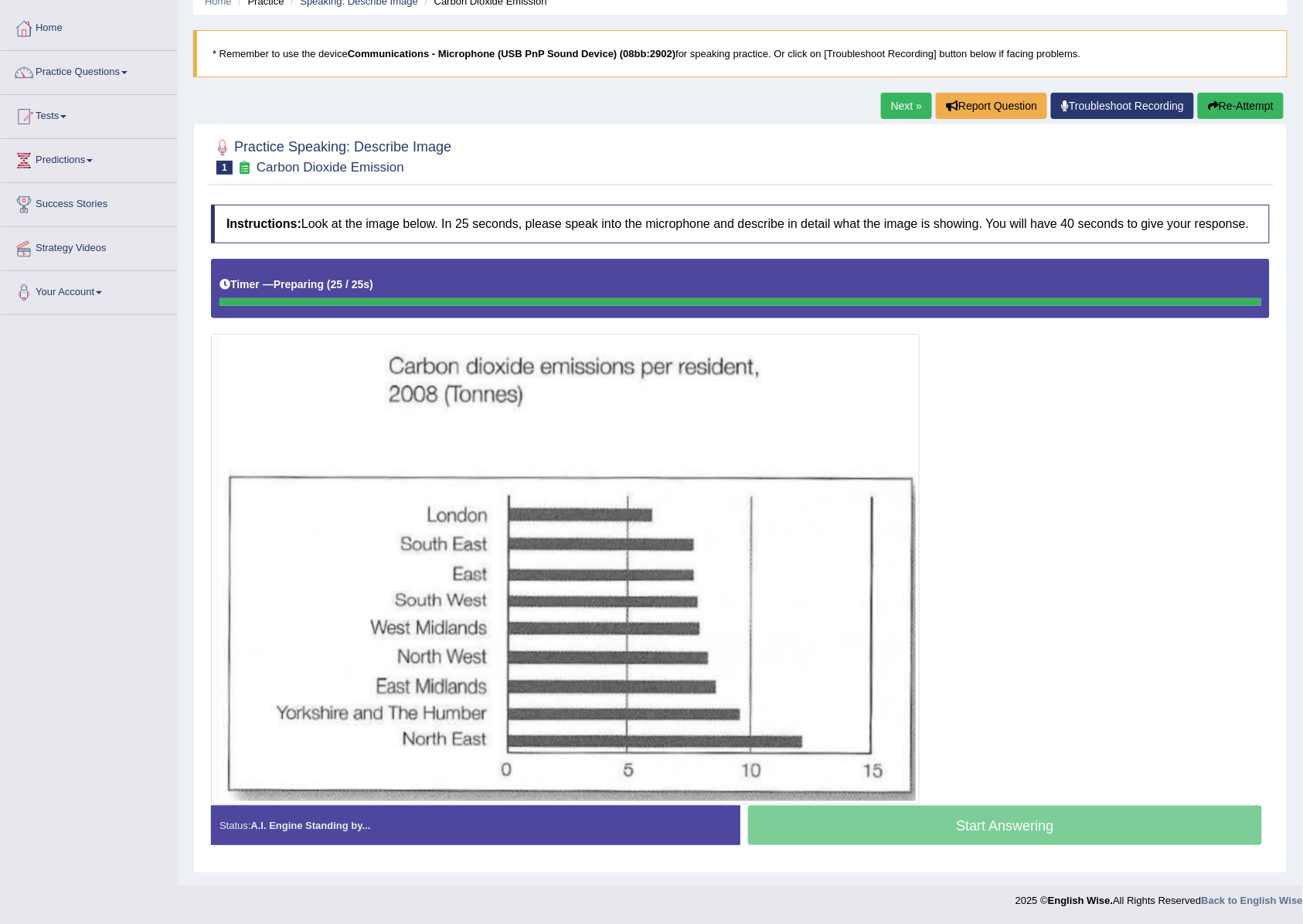 scroll, scrollTop: 74, scrollLeft: 0, axis: vertical 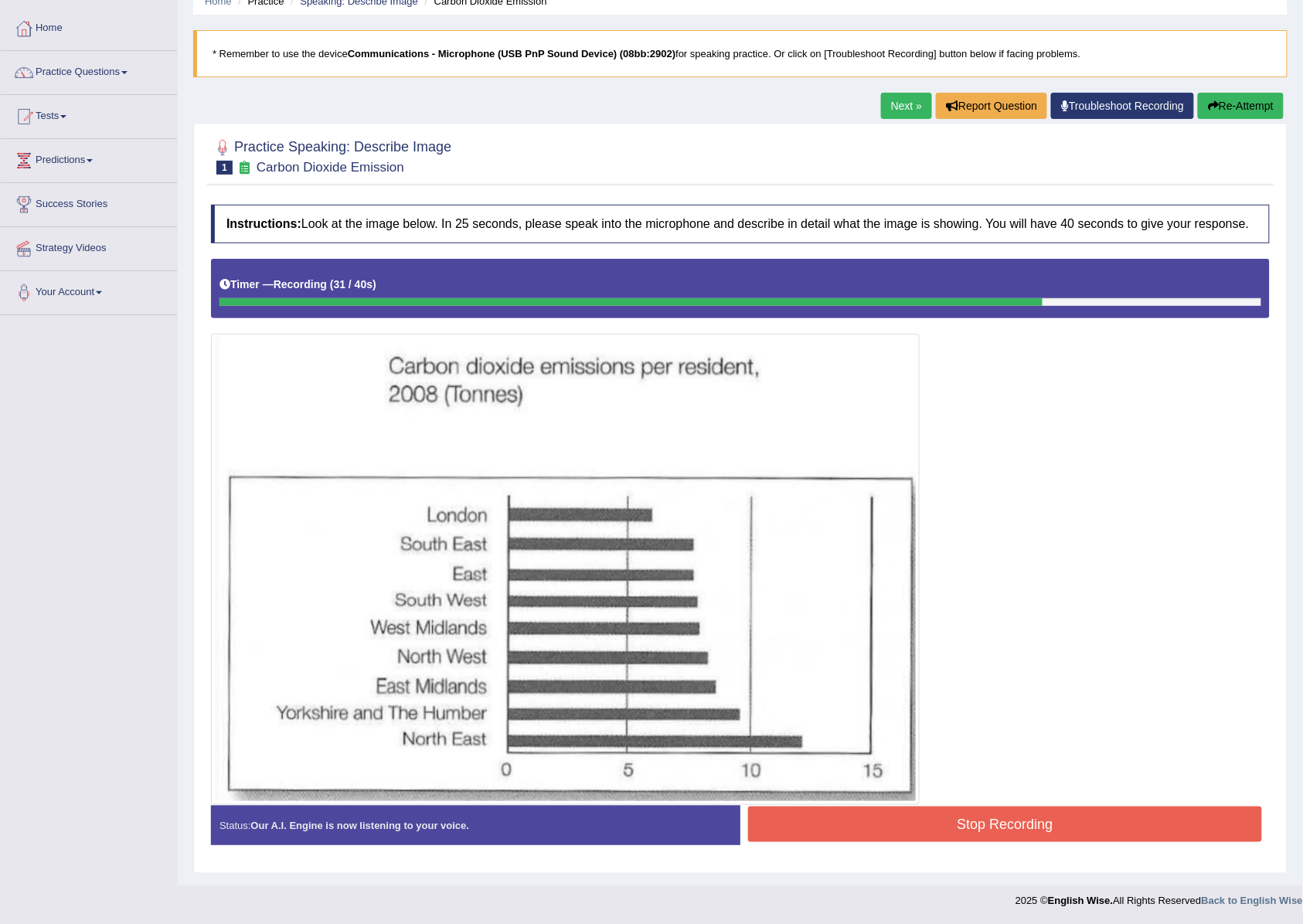 click on "Stop Recording" at bounding box center (1005, 824) 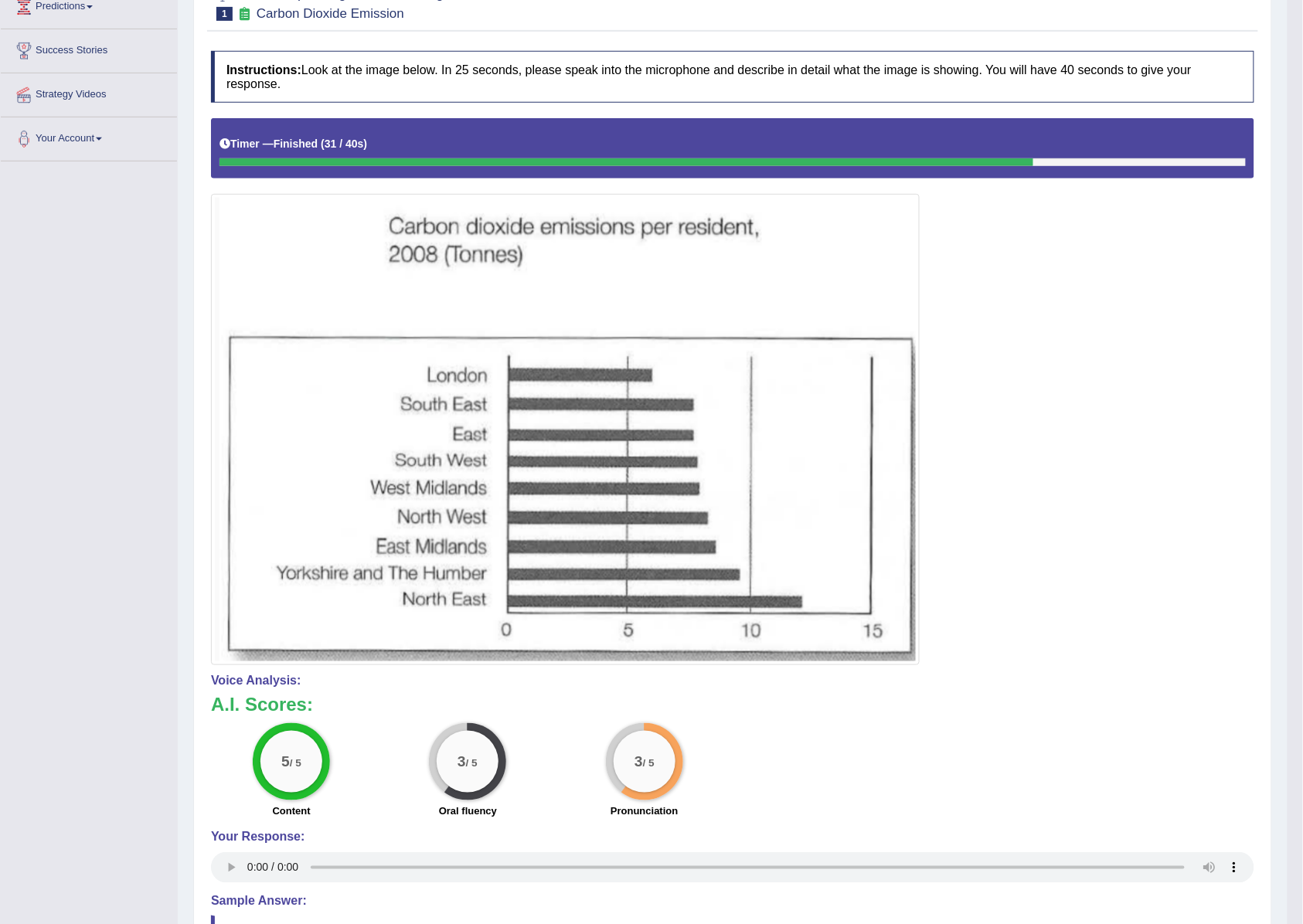 scroll, scrollTop: 0, scrollLeft: 0, axis: both 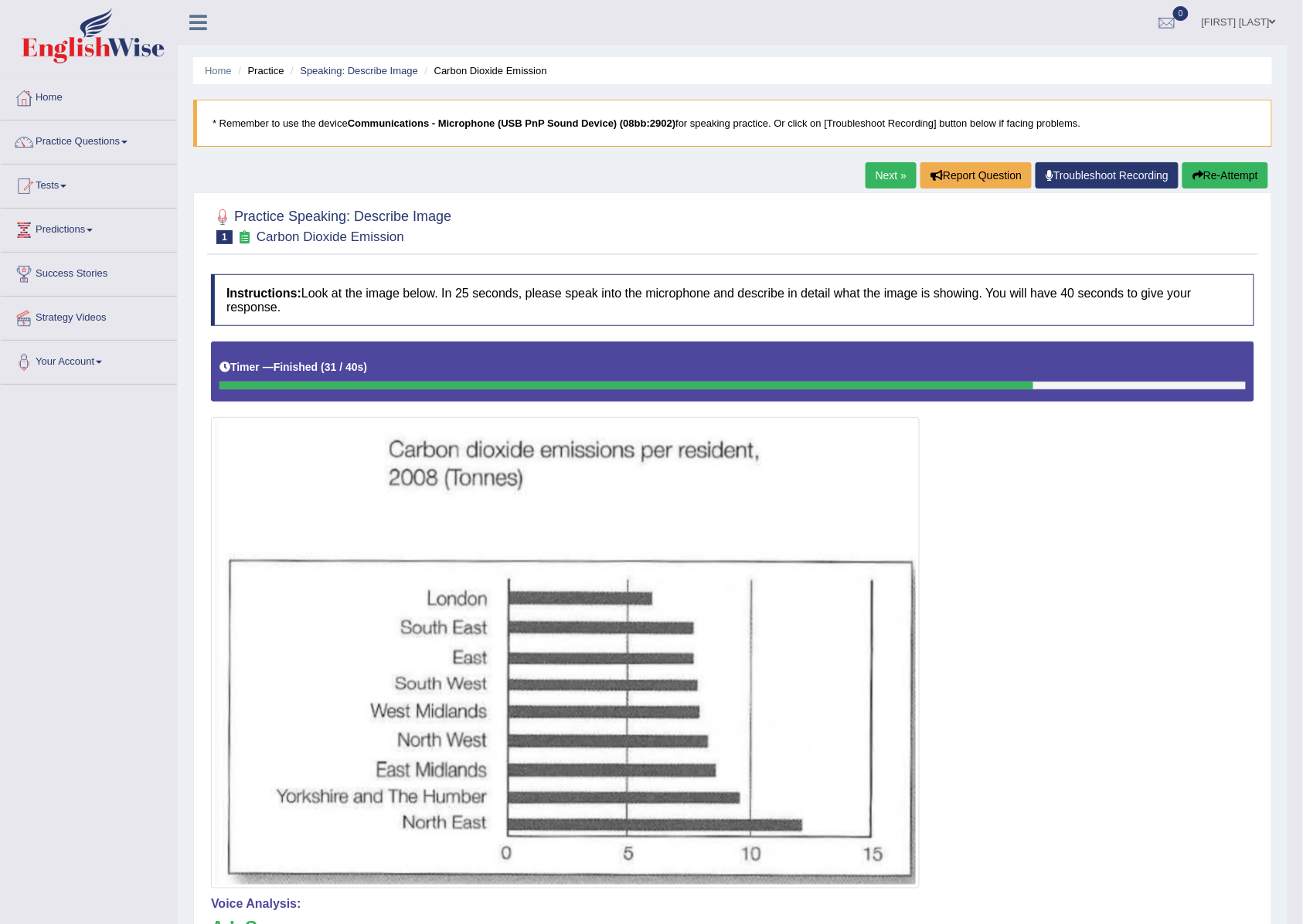 click on "Re-Attempt" at bounding box center [1225, 175] 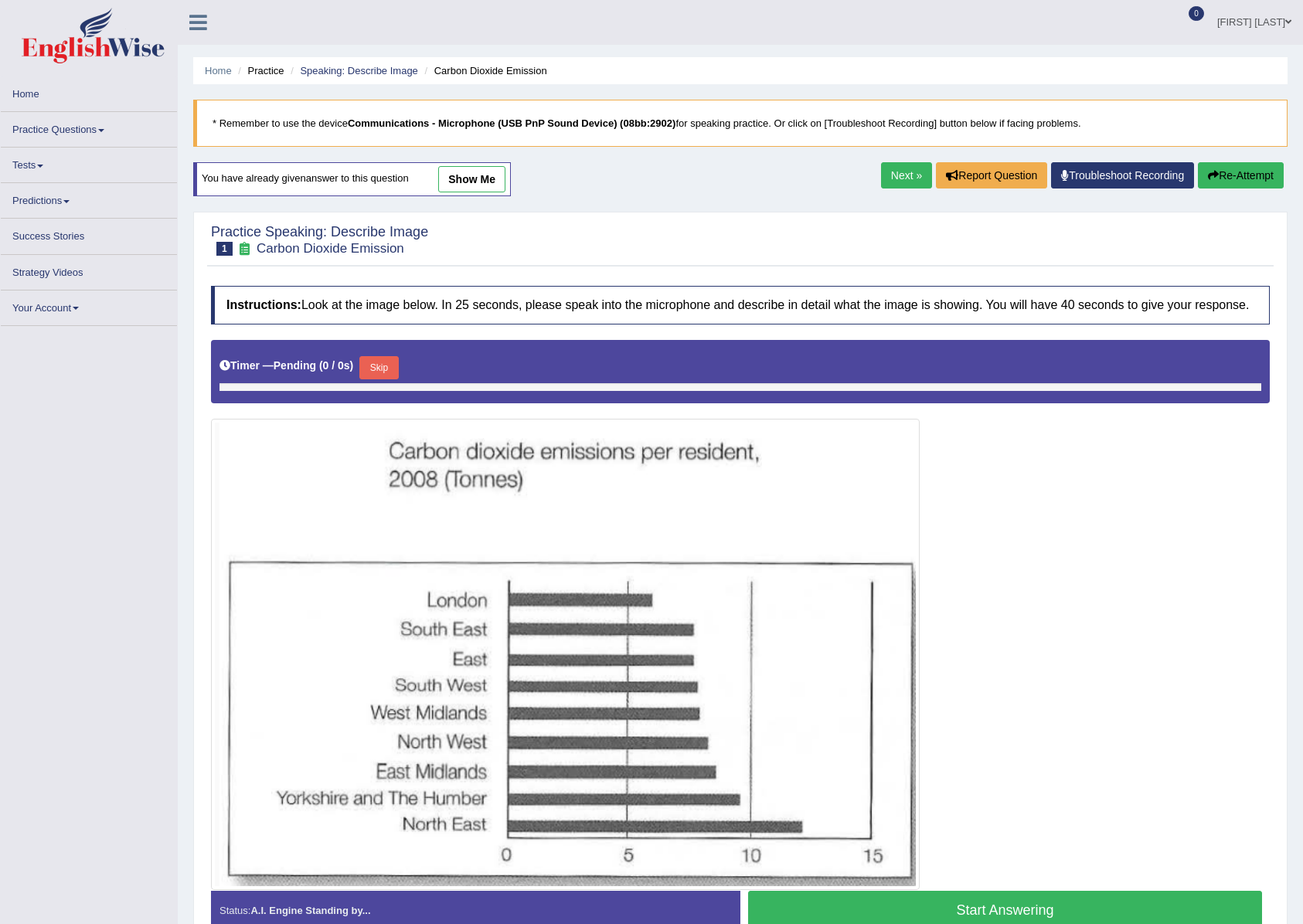 scroll, scrollTop: 0, scrollLeft: 0, axis: both 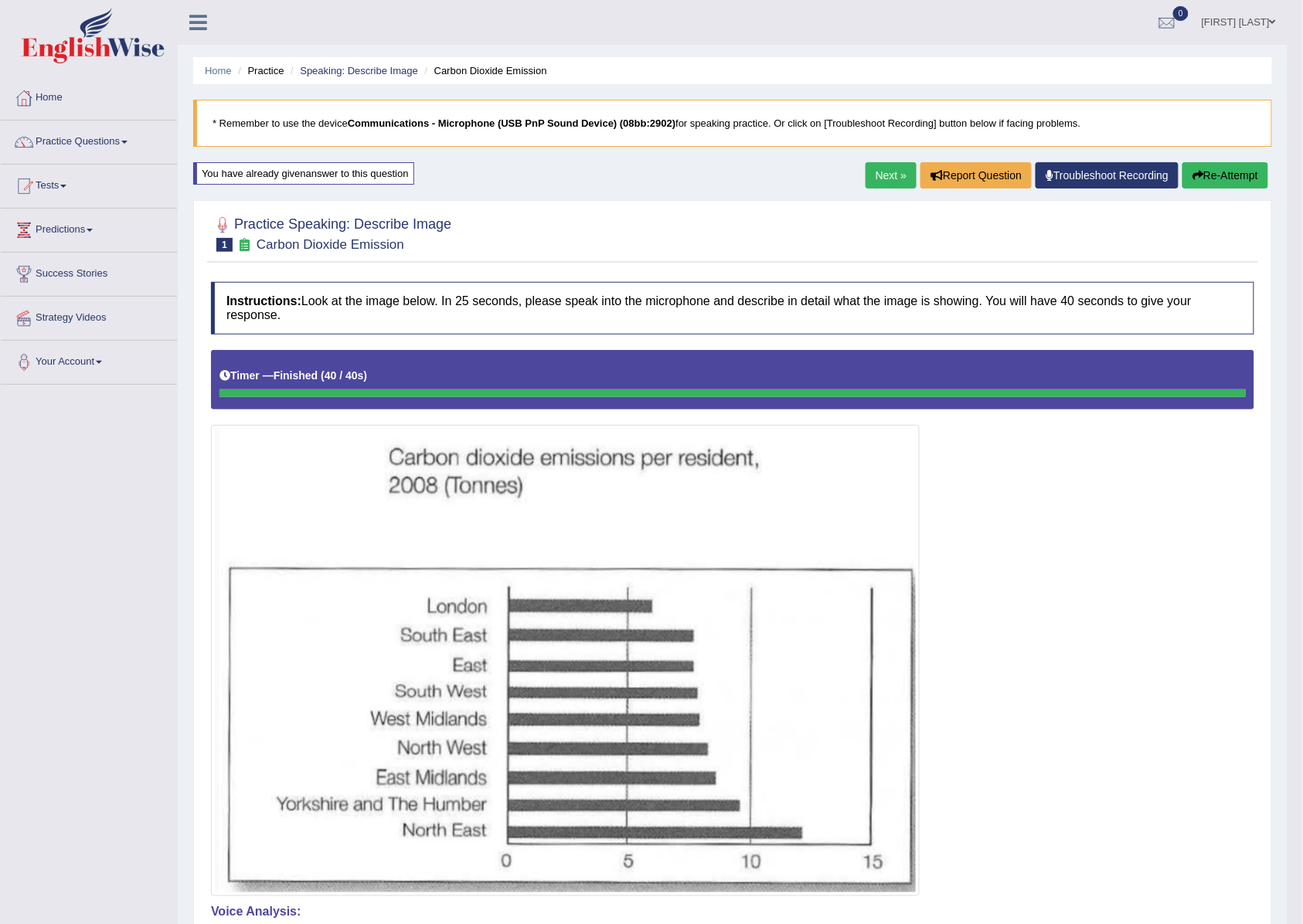click on "Next »" at bounding box center (891, 175) 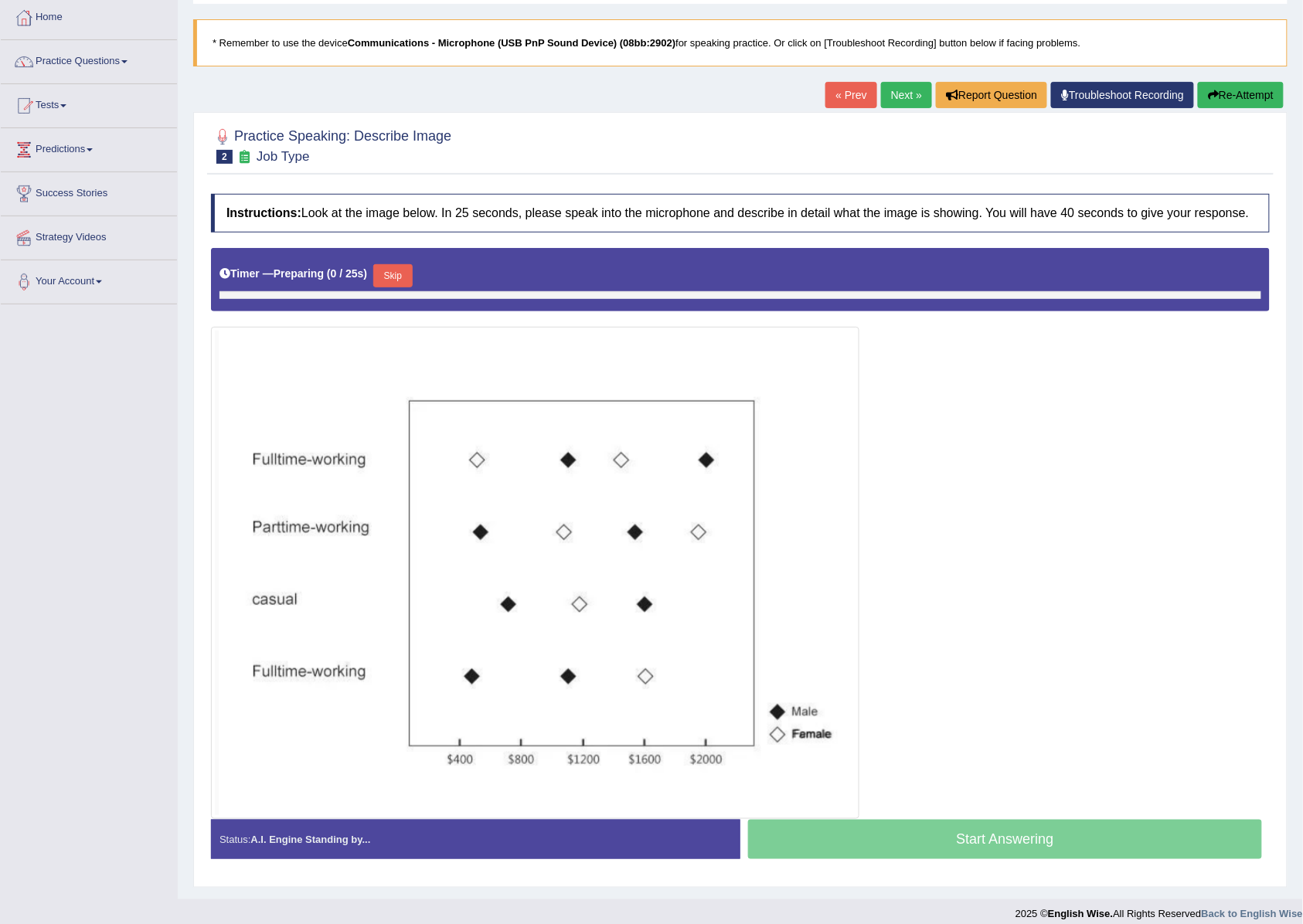 scroll, scrollTop: 99, scrollLeft: 0, axis: vertical 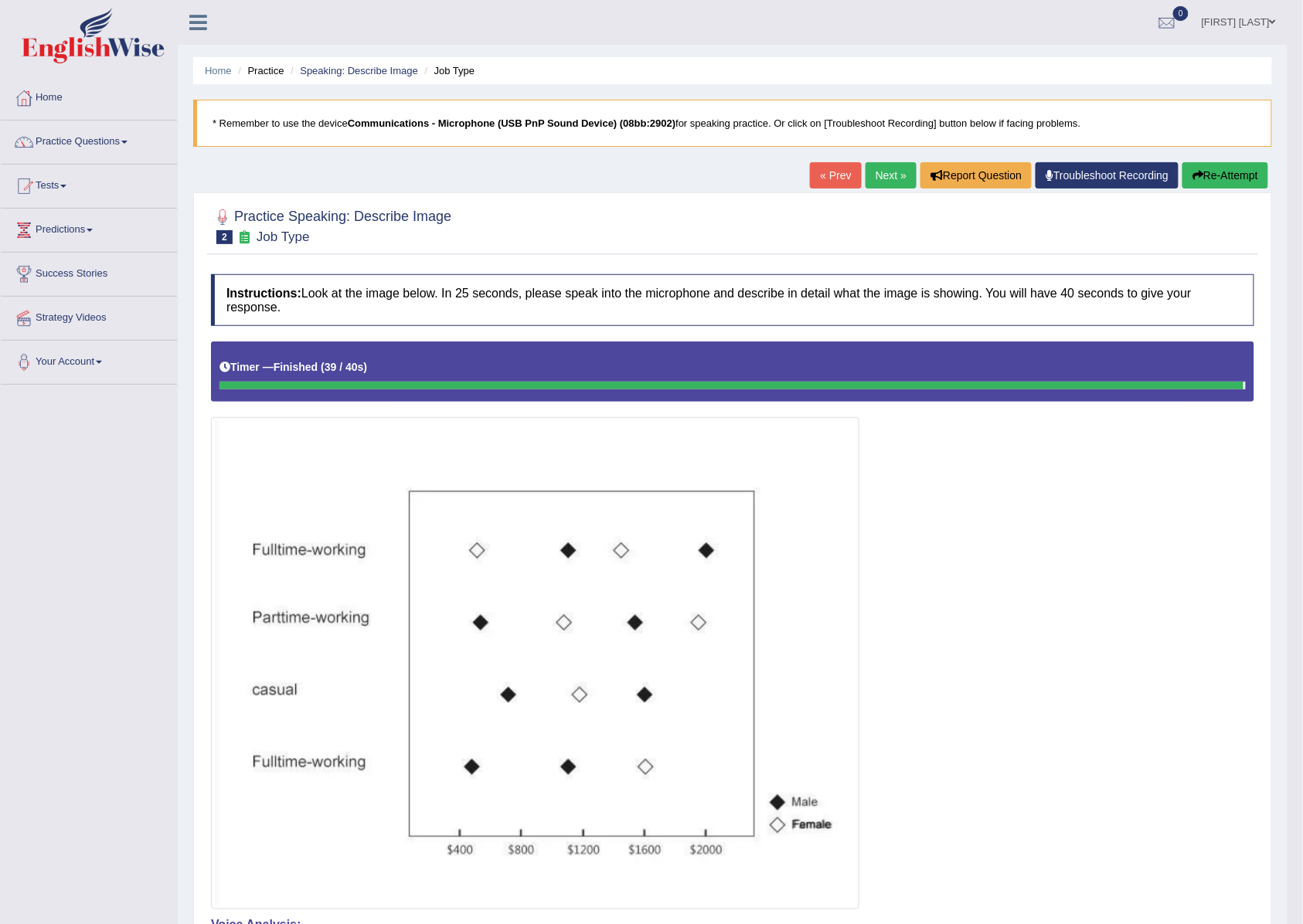 click on "Next »" at bounding box center (891, 175) 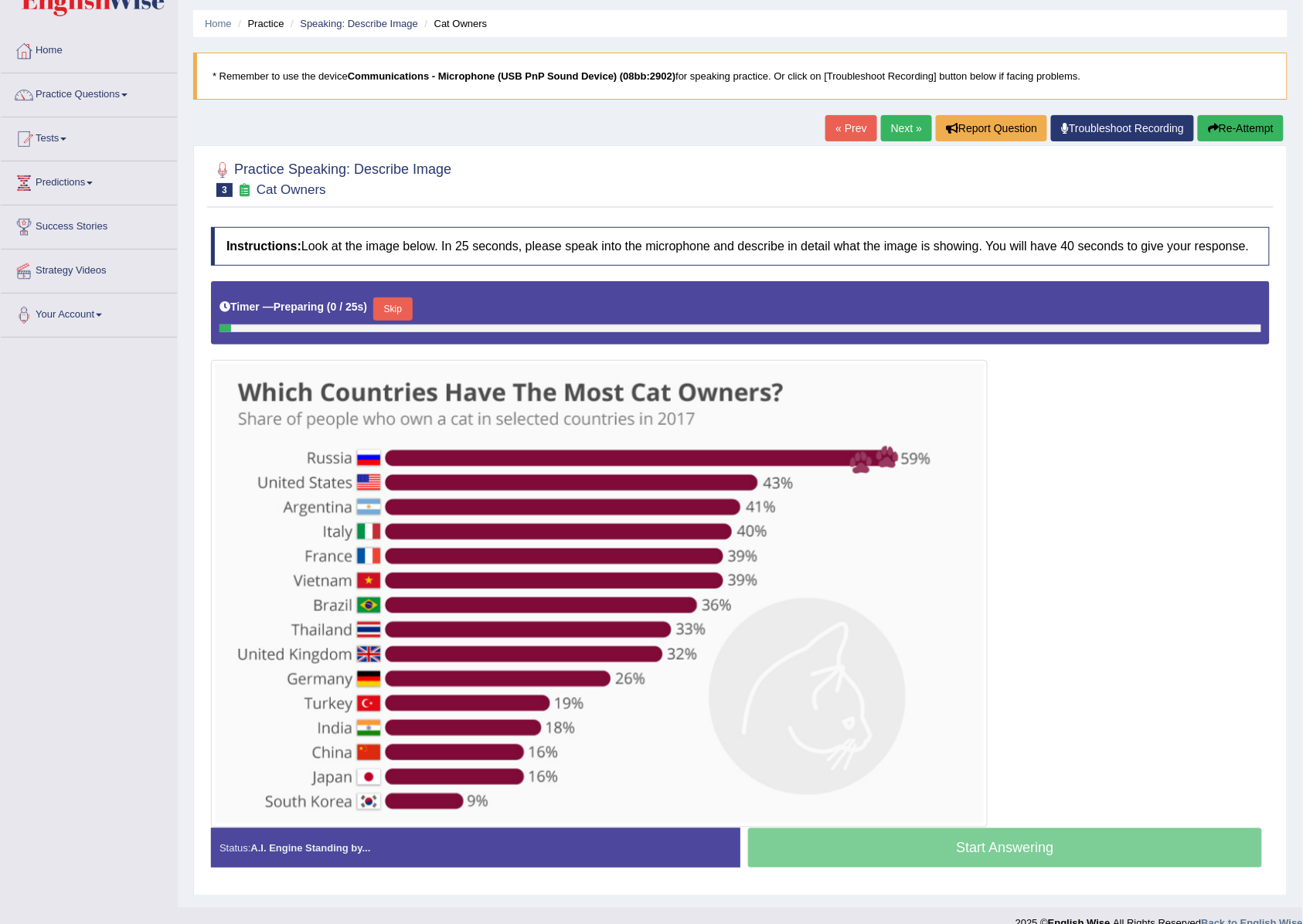scroll, scrollTop: 74, scrollLeft: 0, axis: vertical 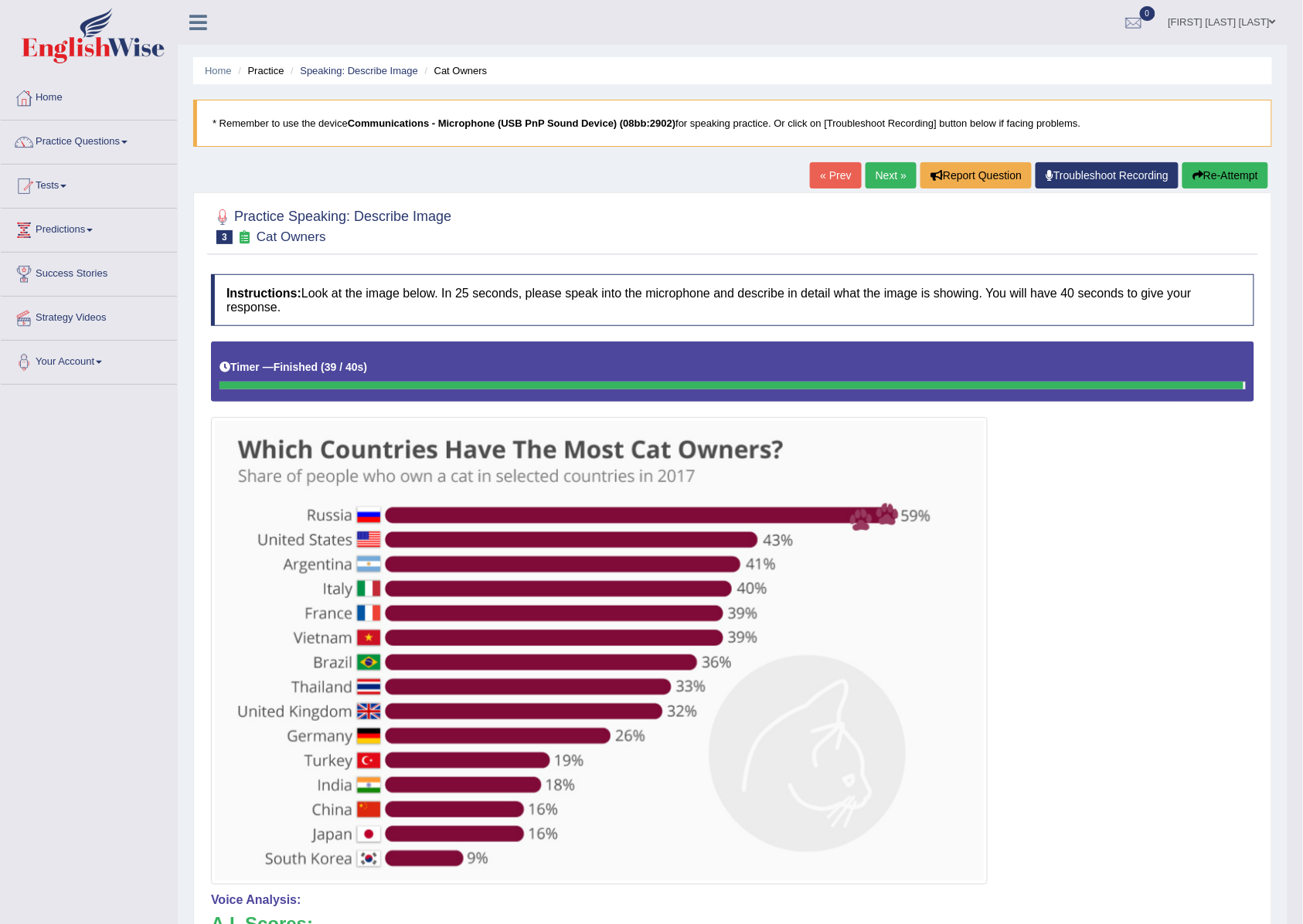 click on "Next »" at bounding box center (891, 175) 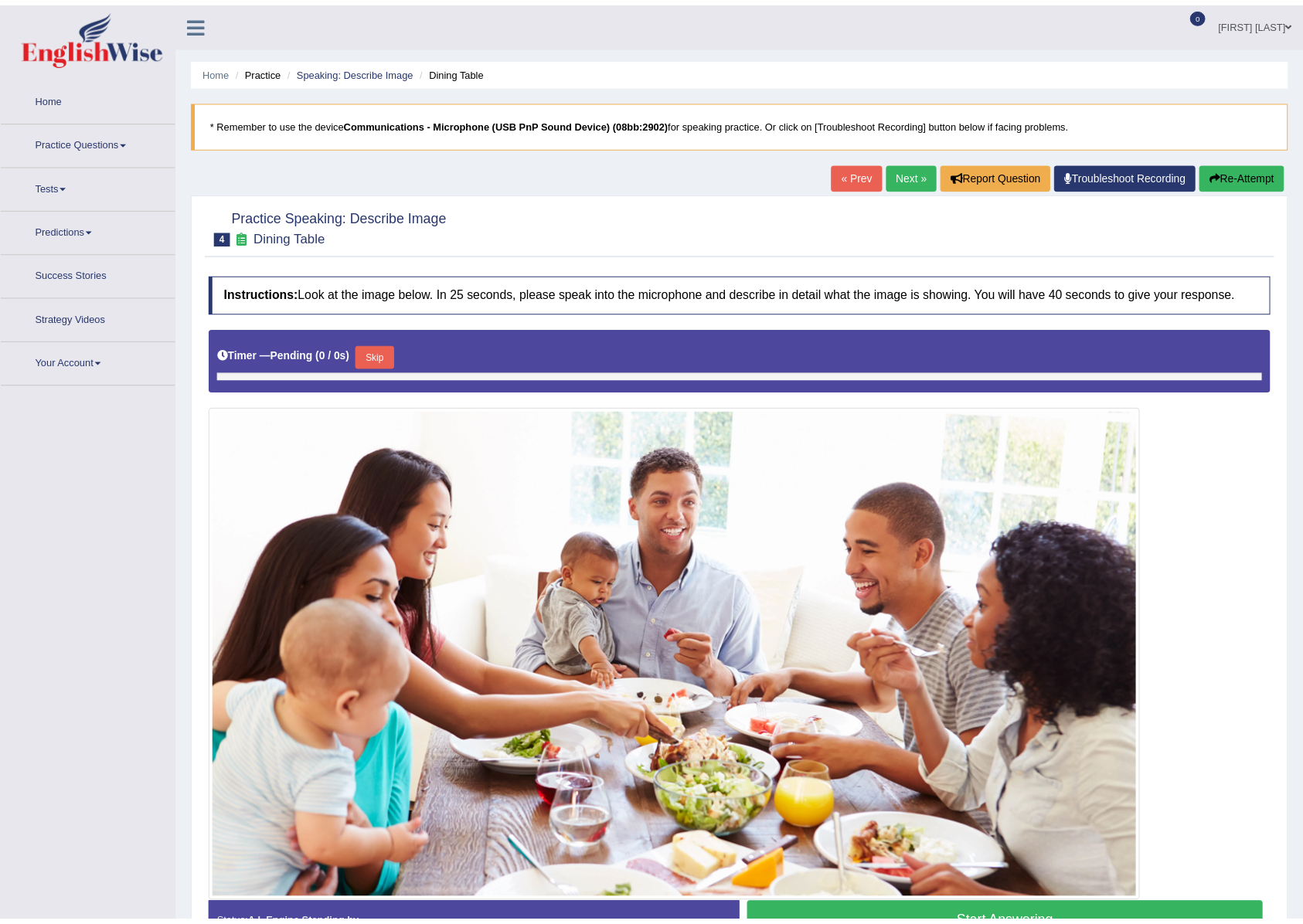 scroll, scrollTop: 0, scrollLeft: 0, axis: both 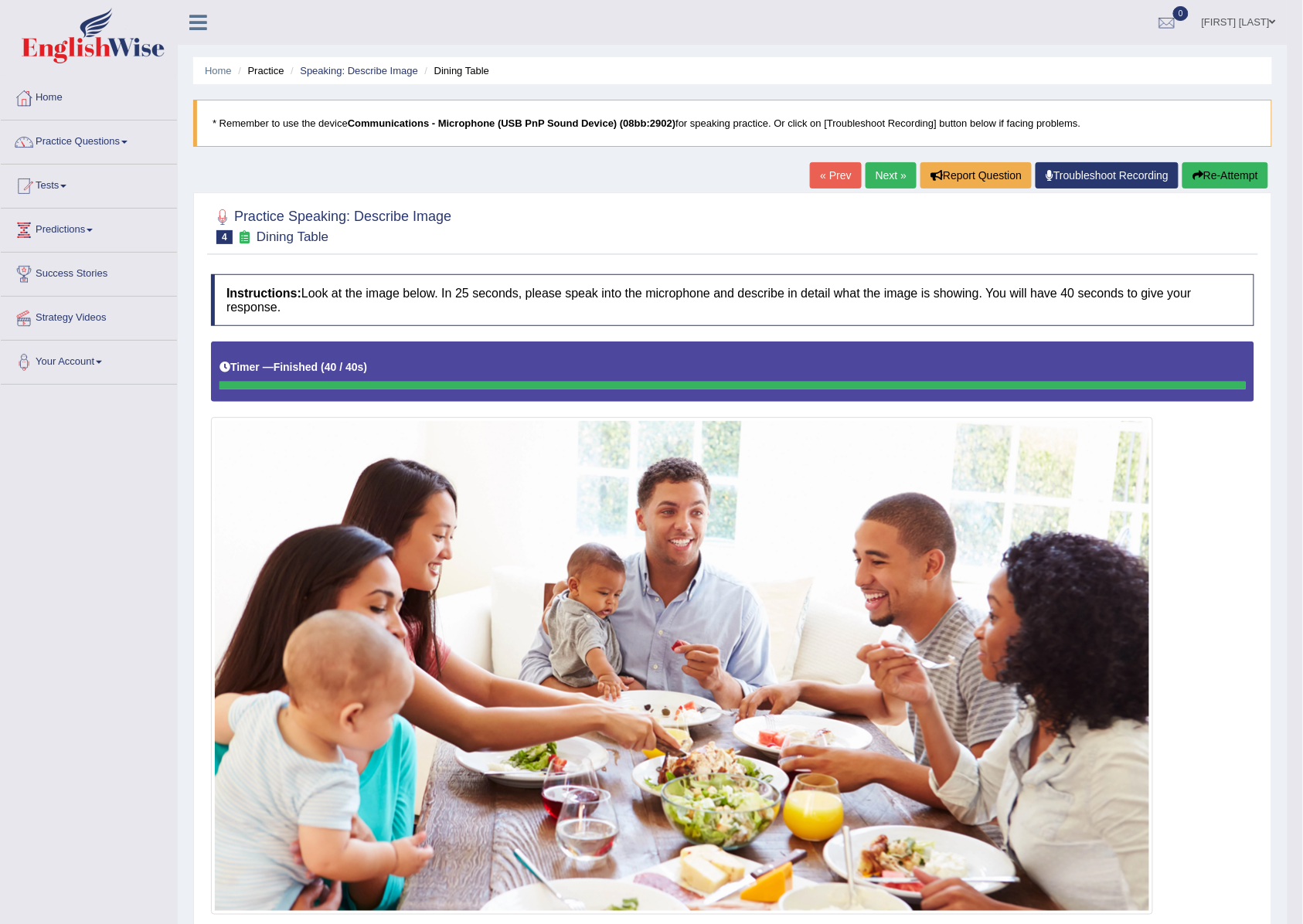 click on "Re-Attempt" at bounding box center (1225, 175) 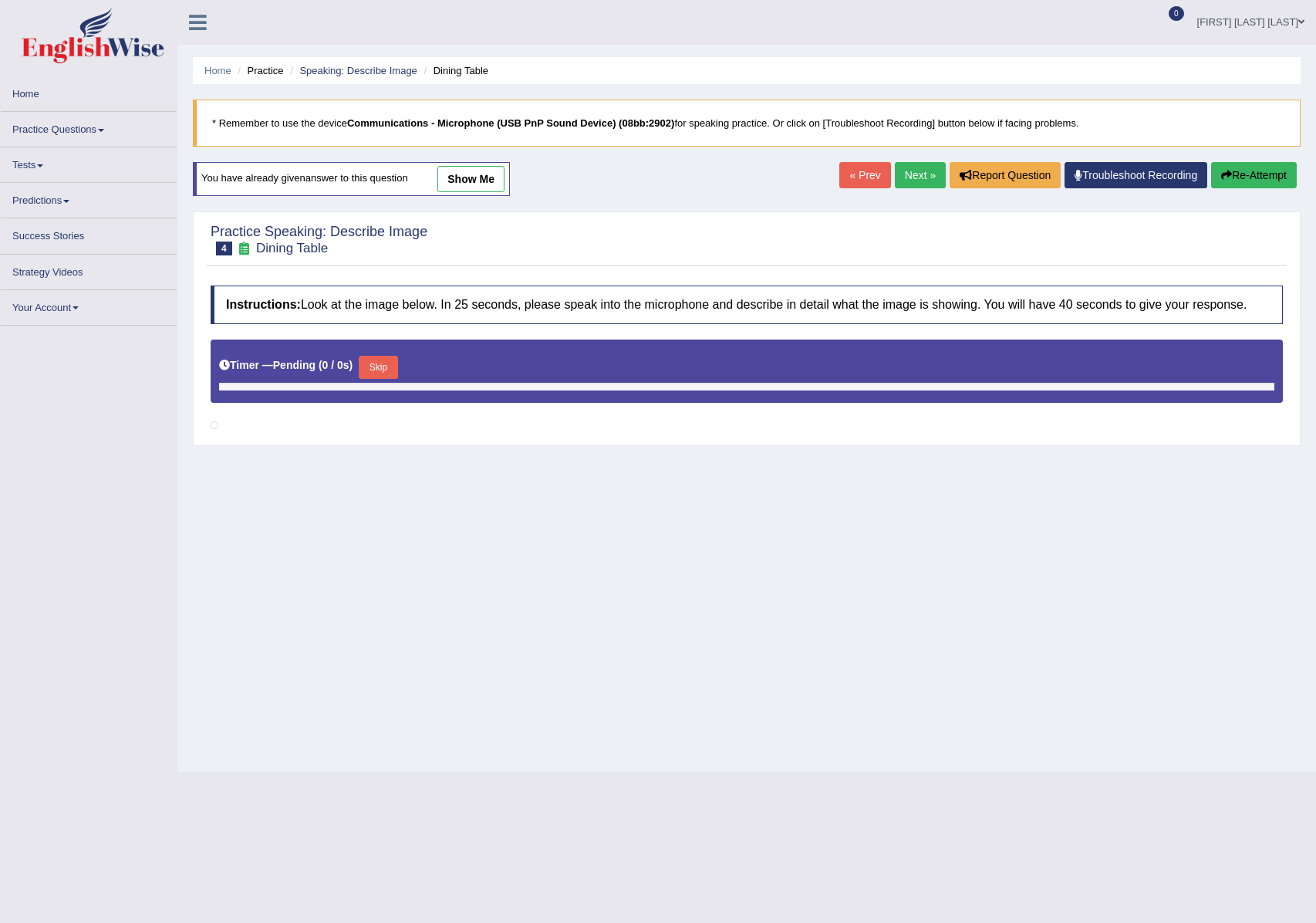 scroll, scrollTop: 0, scrollLeft: 0, axis: both 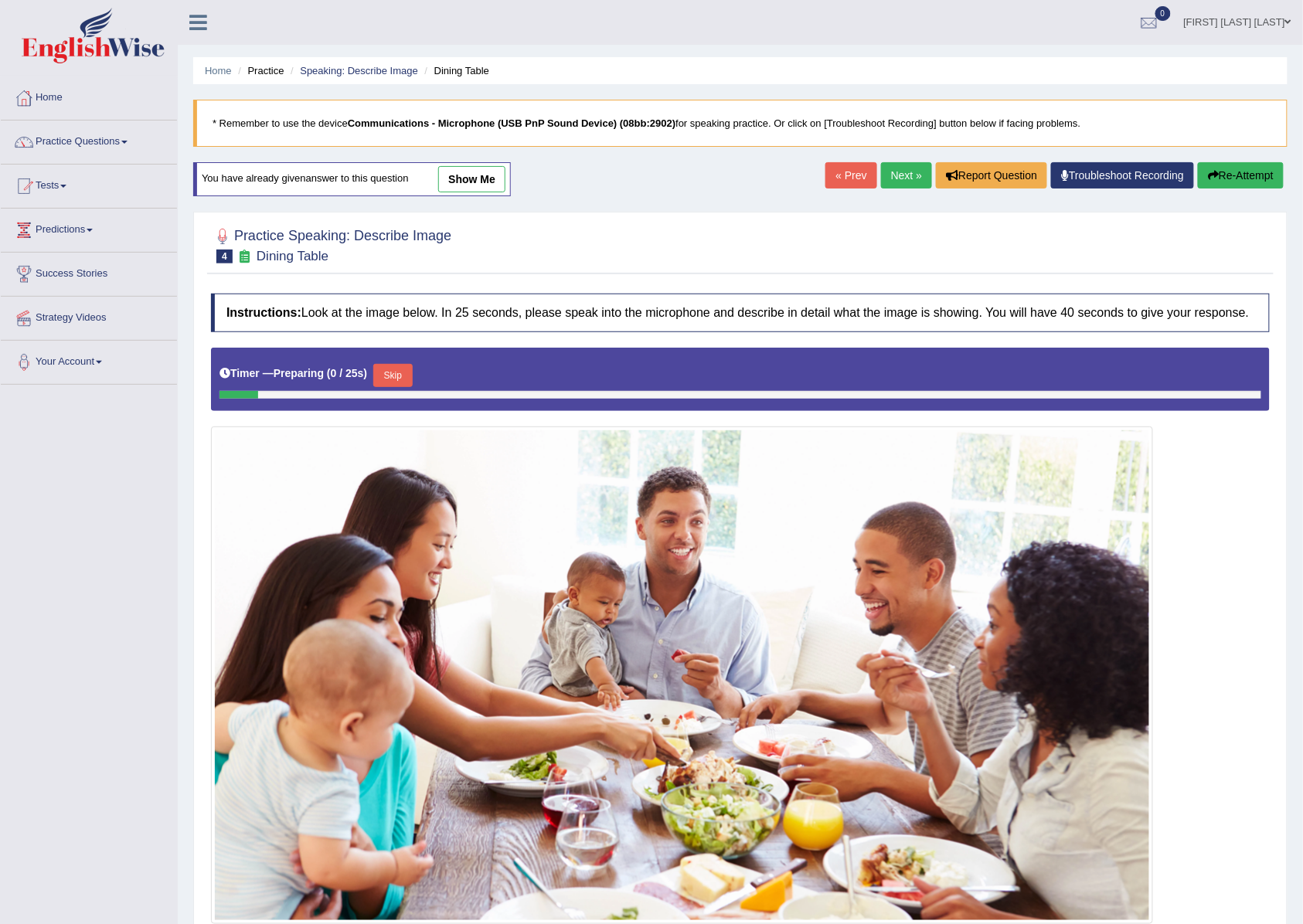 drag, startPoint x: 399, startPoint y: 374, endPoint x: 421, endPoint y: 406, distance: 38.832976 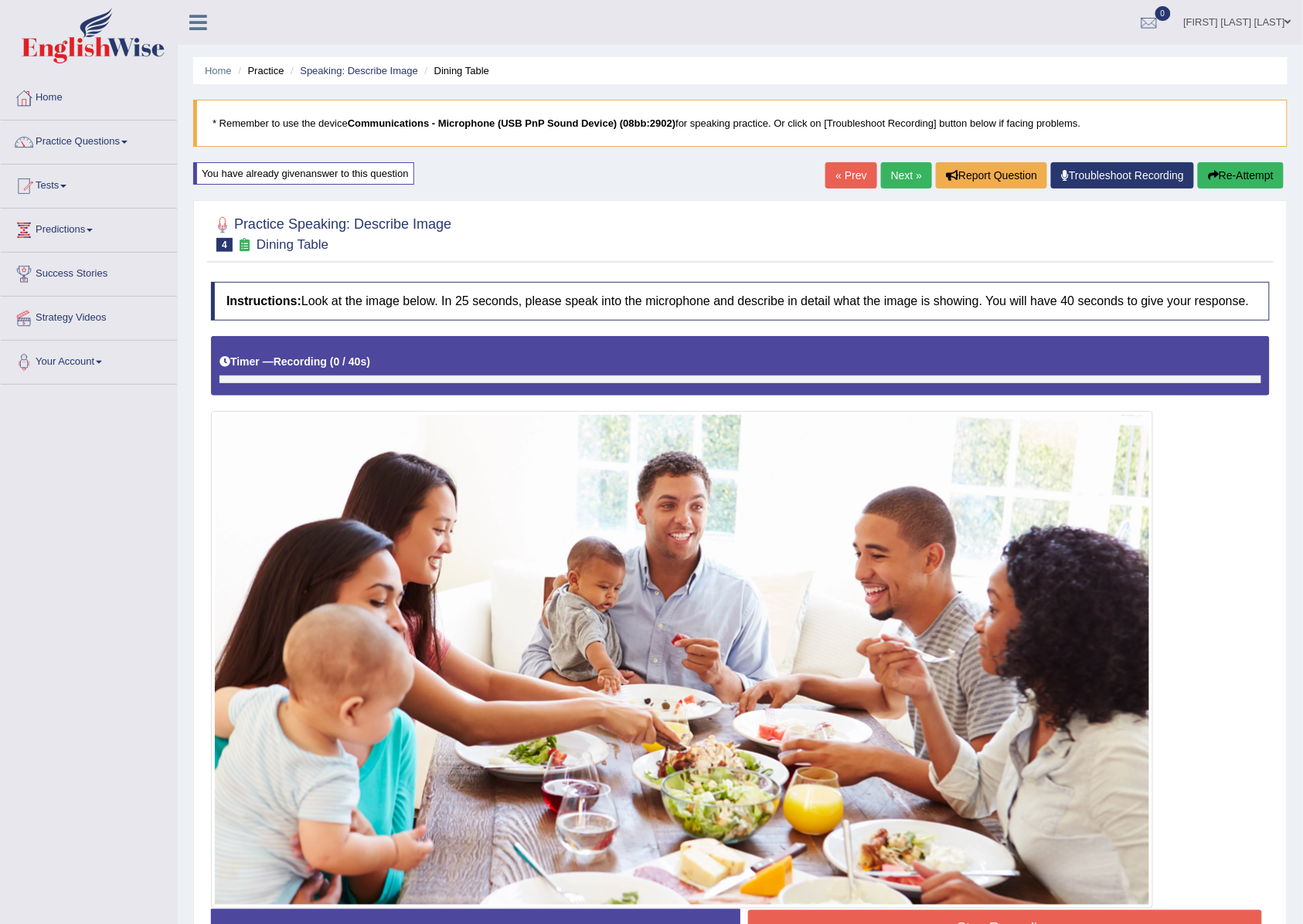scroll, scrollTop: 108, scrollLeft: 0, axis: vertical 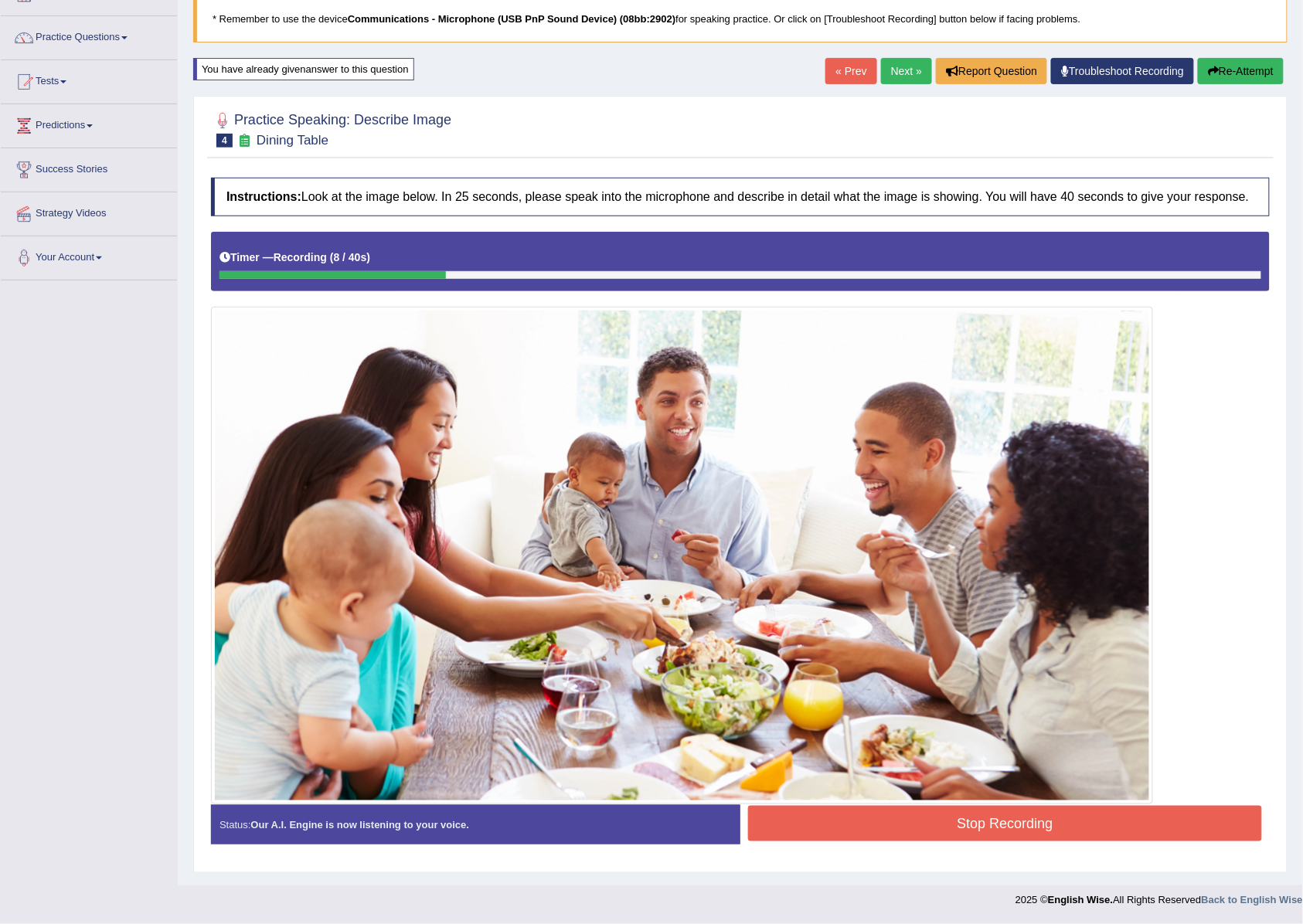 click on "Stop Recording" at bounding box center [1005, 824] 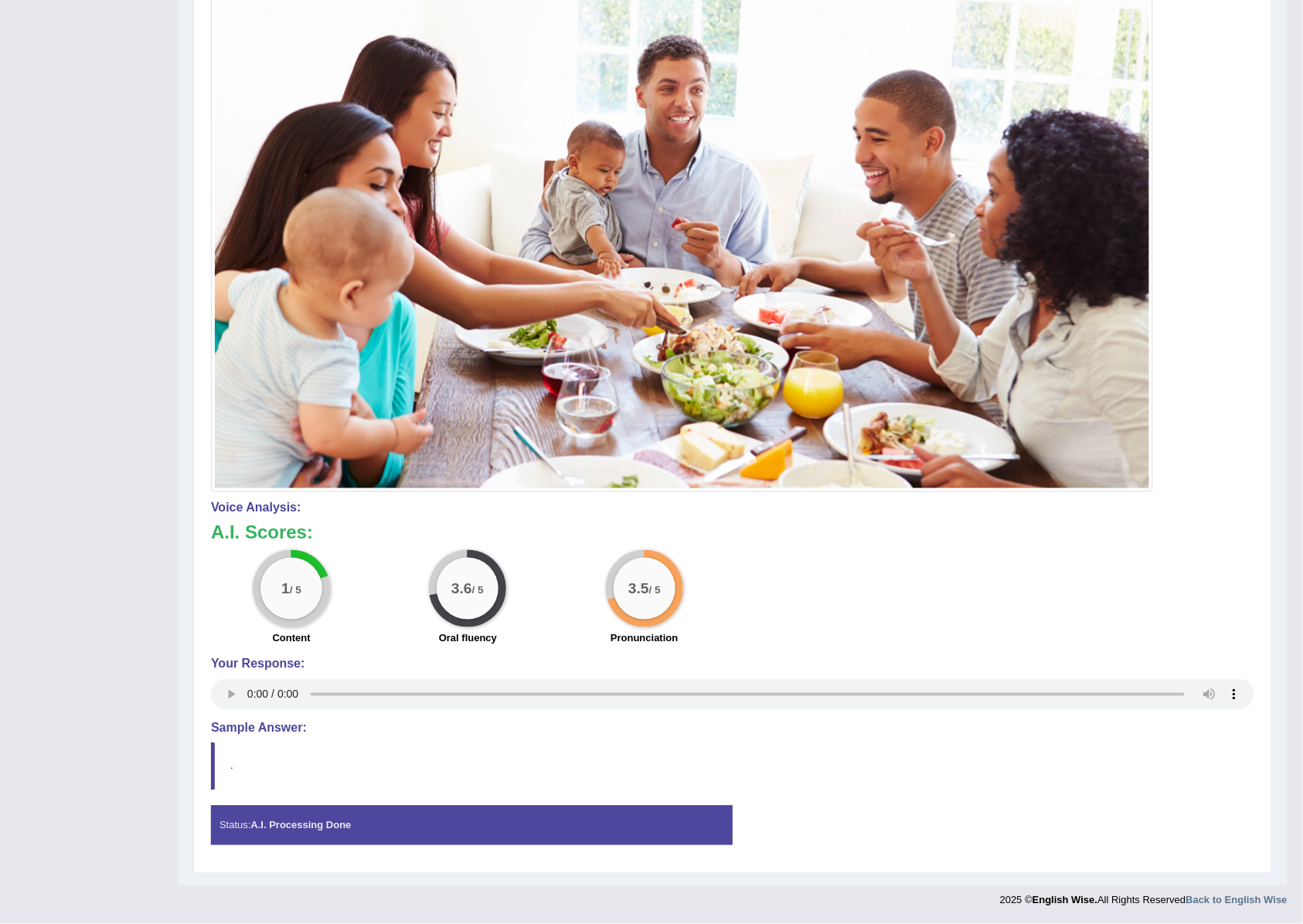 scroll, scrollTop: 0, scrollLeft: 0, axis: both 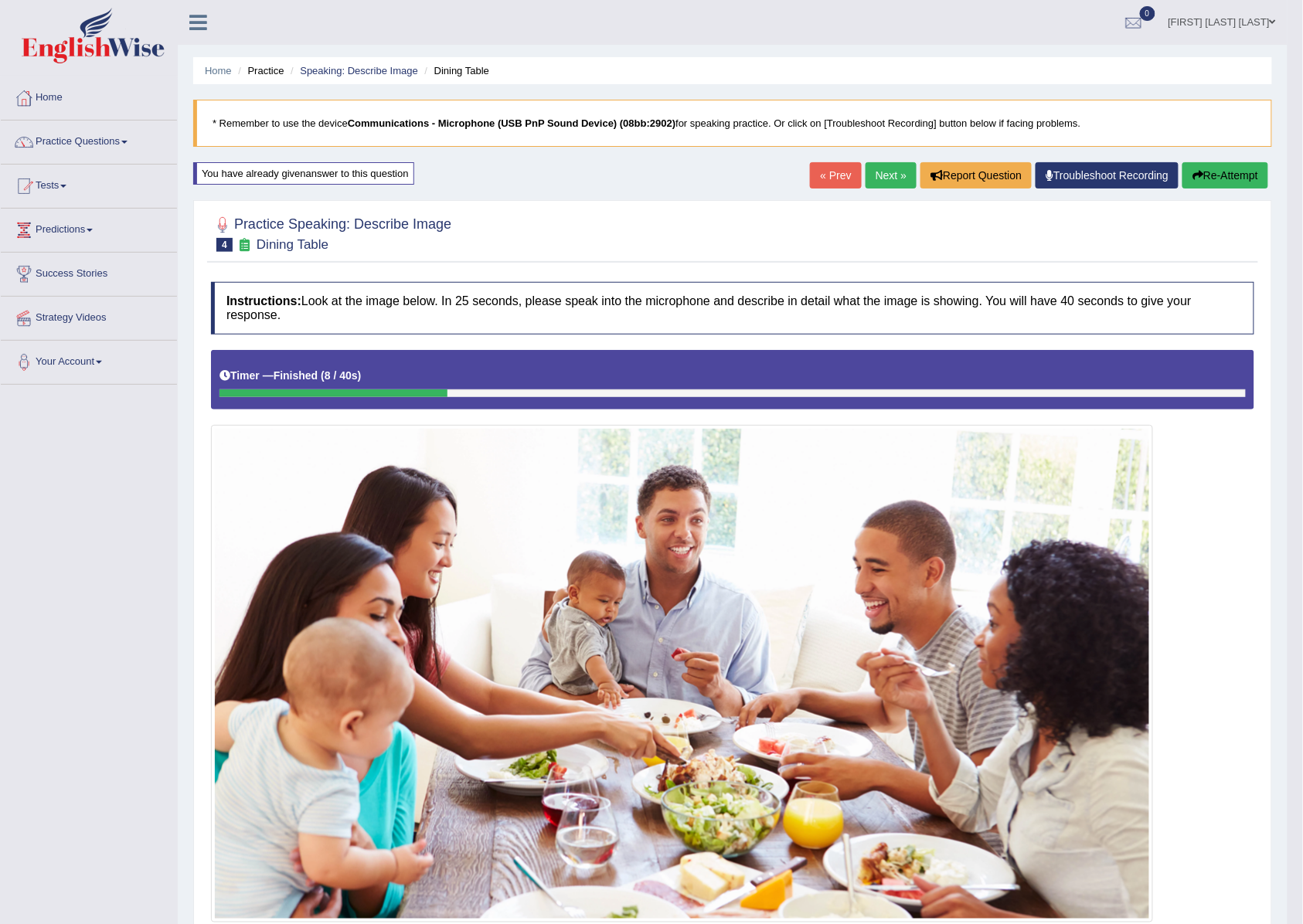 click on "Re-Attempt" at bounding box center (1225, 175) 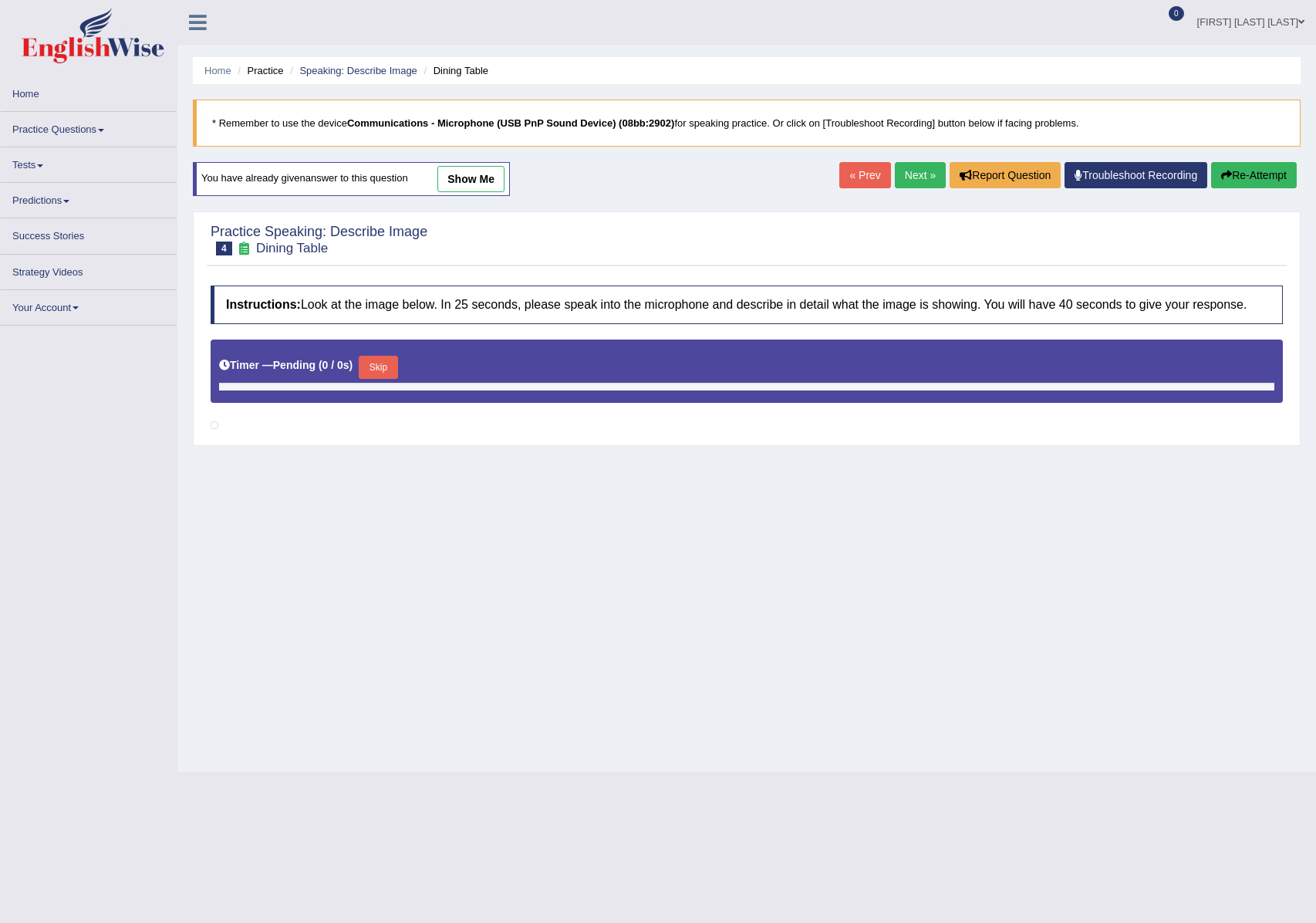 scroll, scrollTop: 0, scrollLeft: 0, axis: both 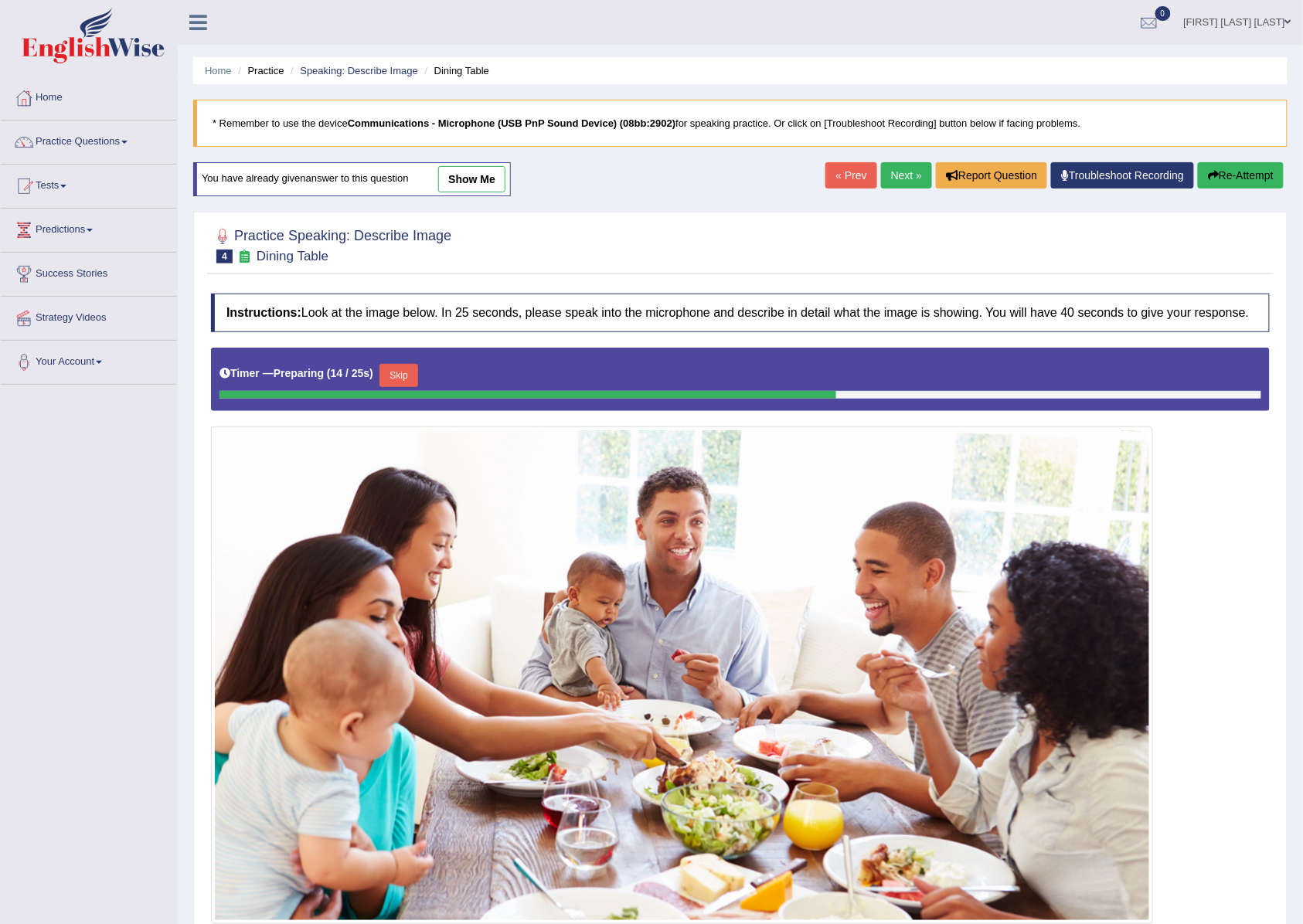 click on "Skip" at bounding box center (399, 375) 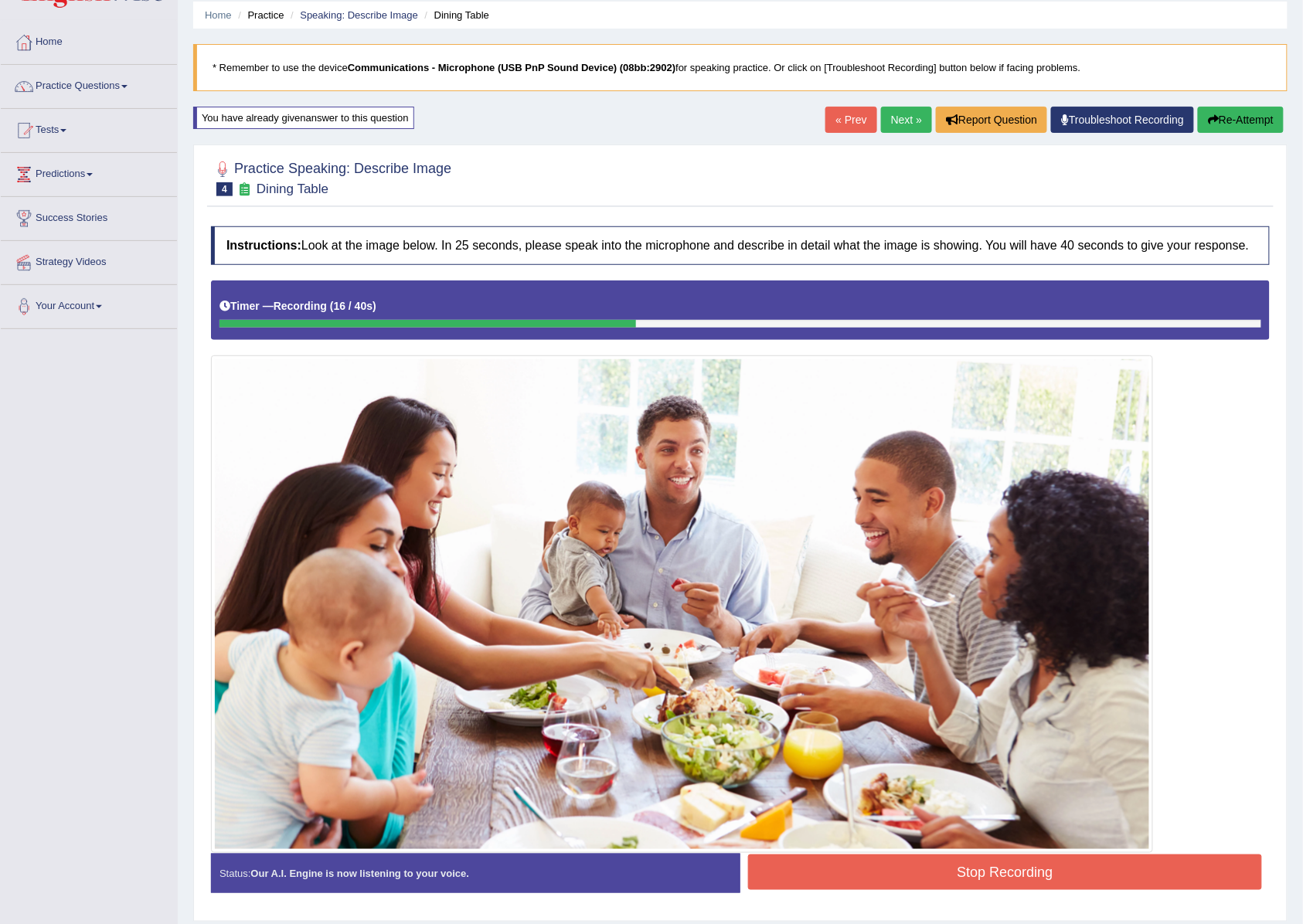 scroll, scrollTop: 108, scrollLeft: 0, axis: vertical 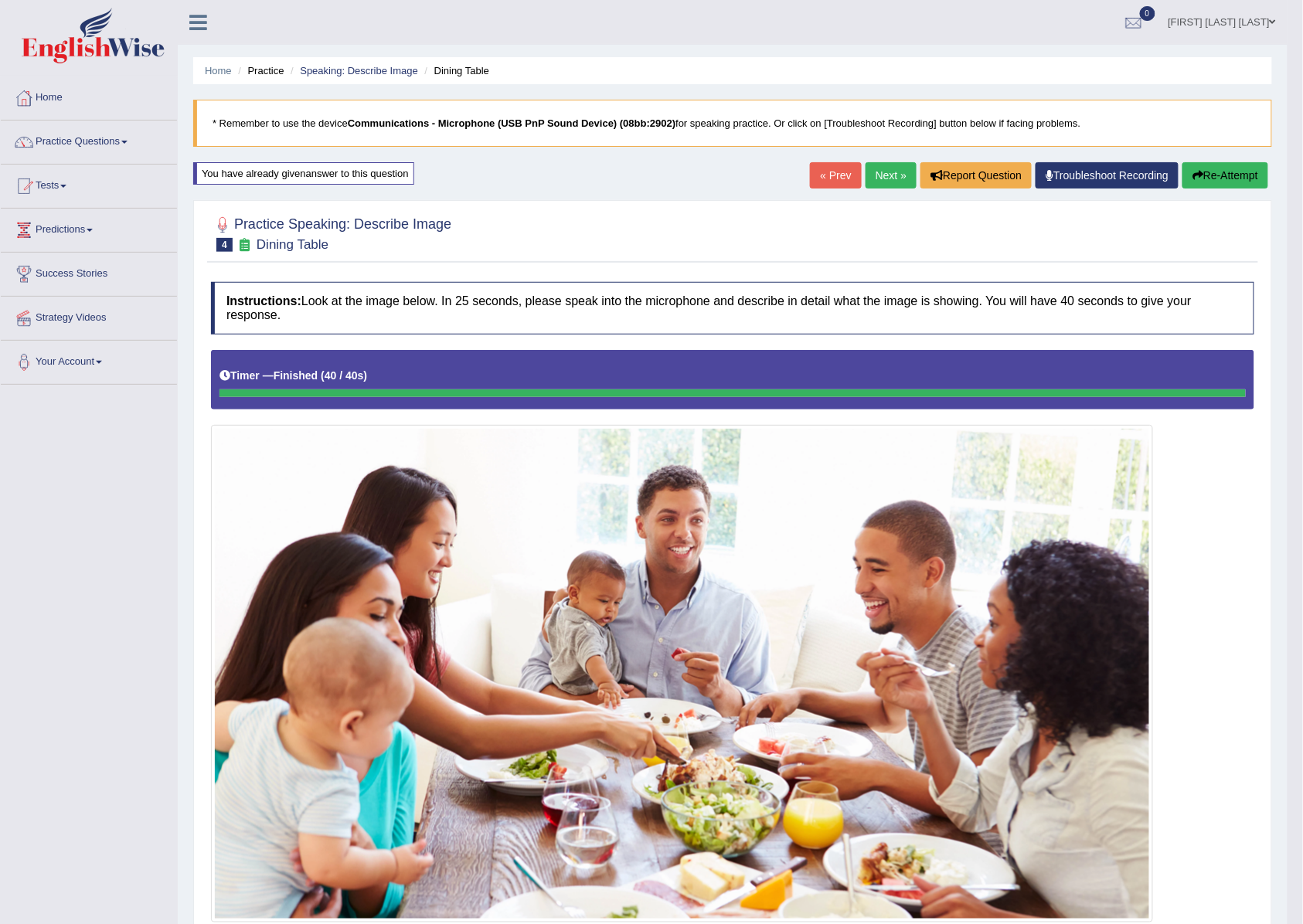 click on "Next »" at bounding box center (891, 175) 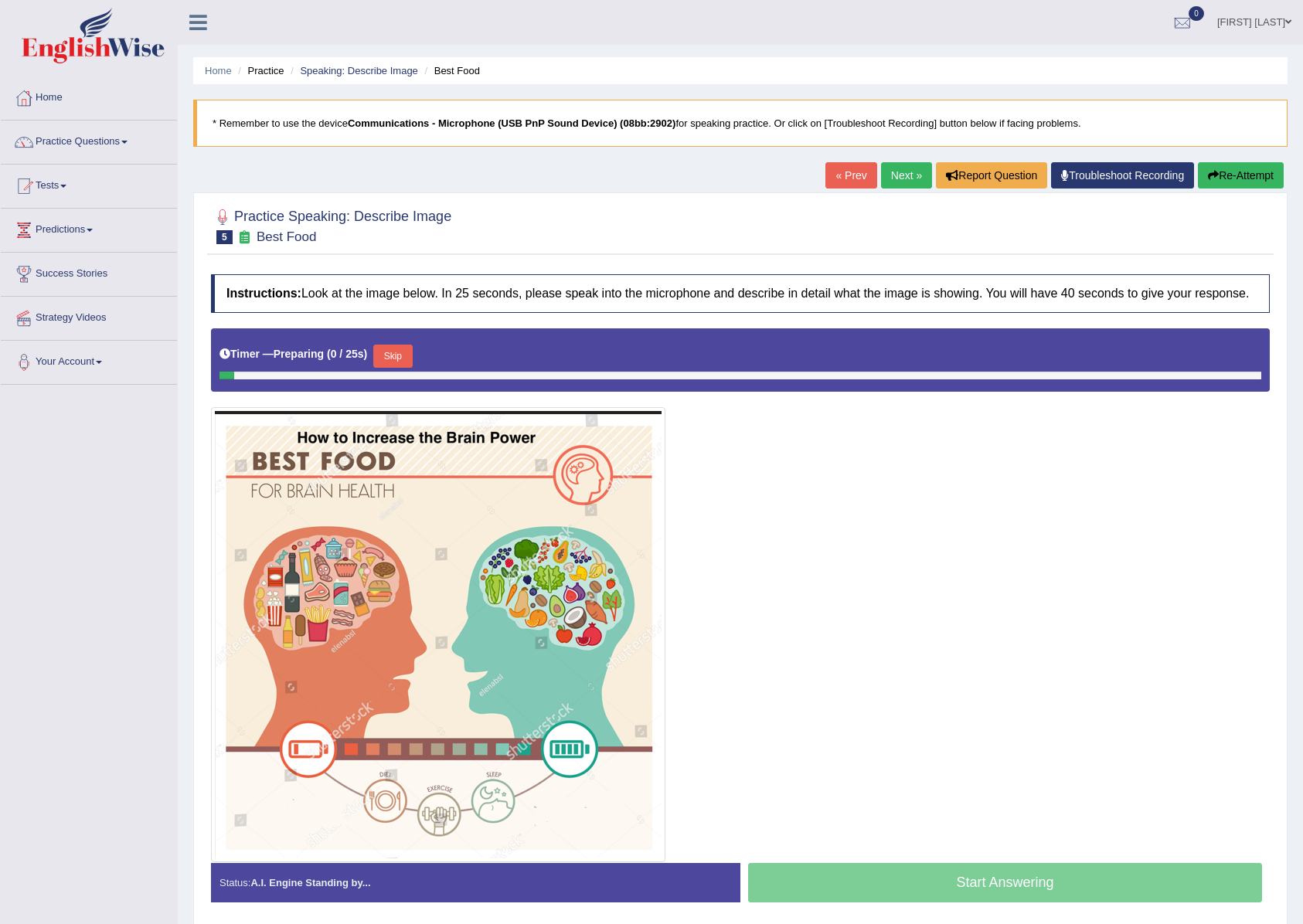 scroll, scrollTop: 0, scrollLeft: 0, axis: both 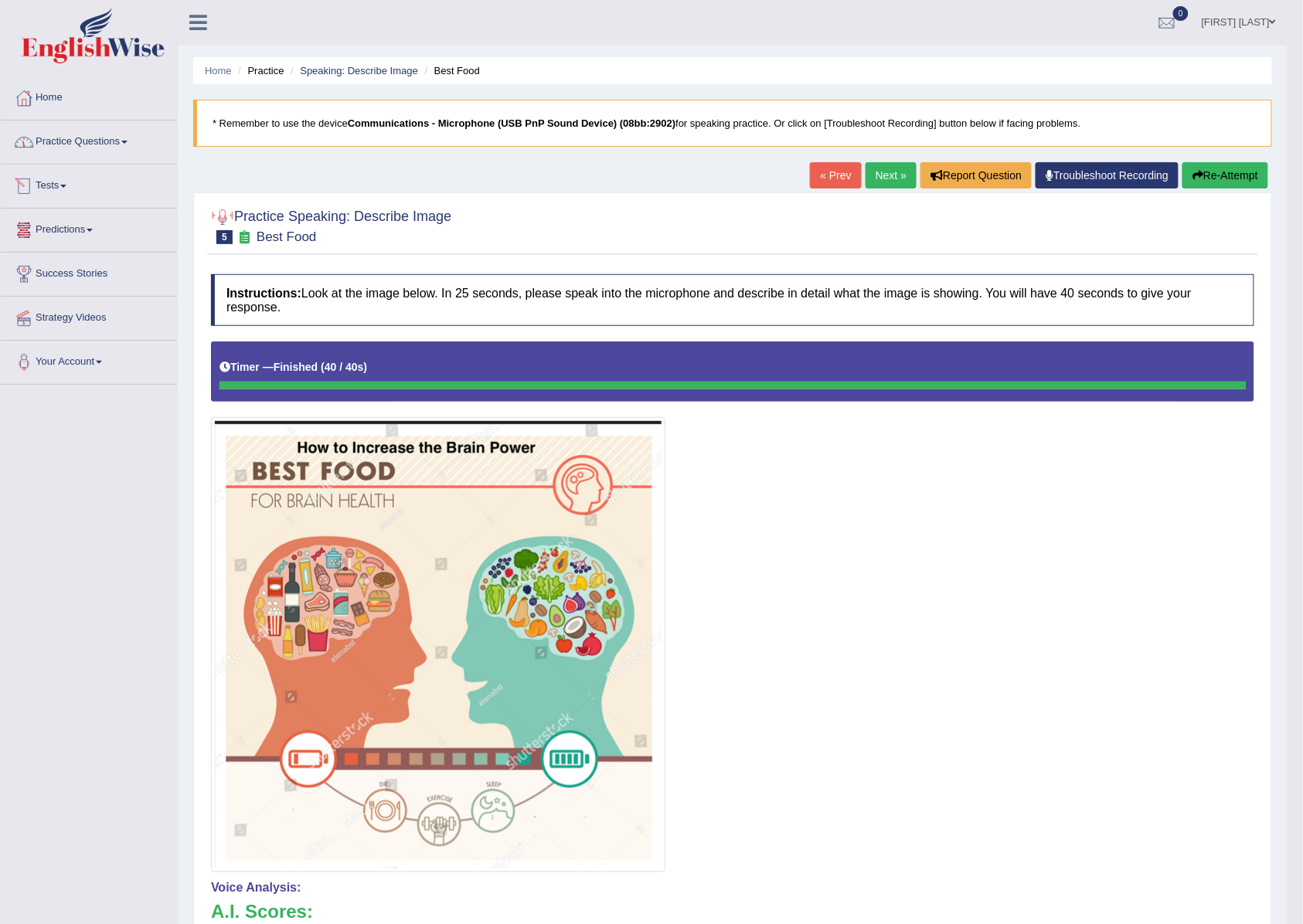 click on "Practice Questions" at bounding box center (89, 140) 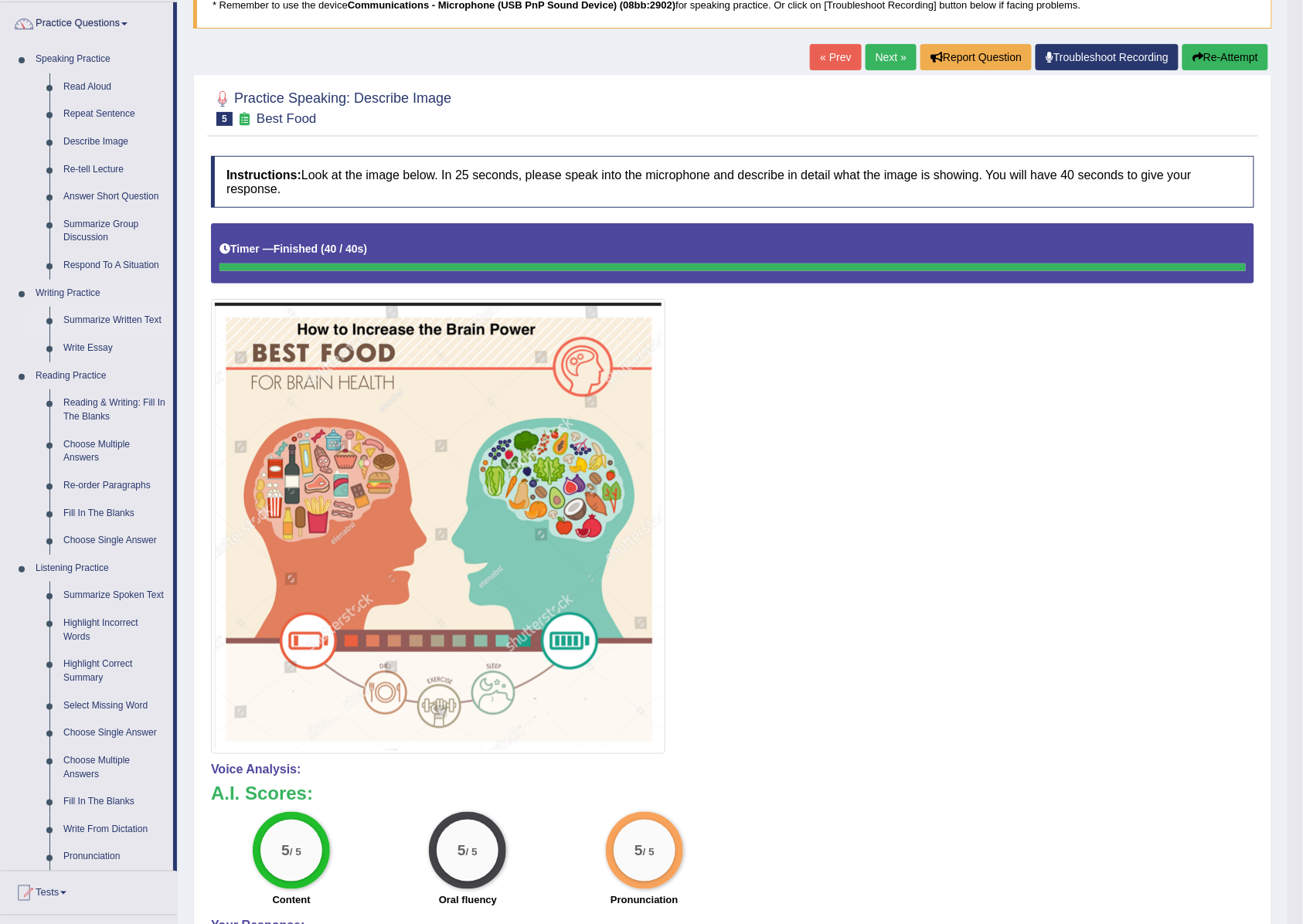 scroll, scrollTop: 0, scrollLeft: 0, axis: both 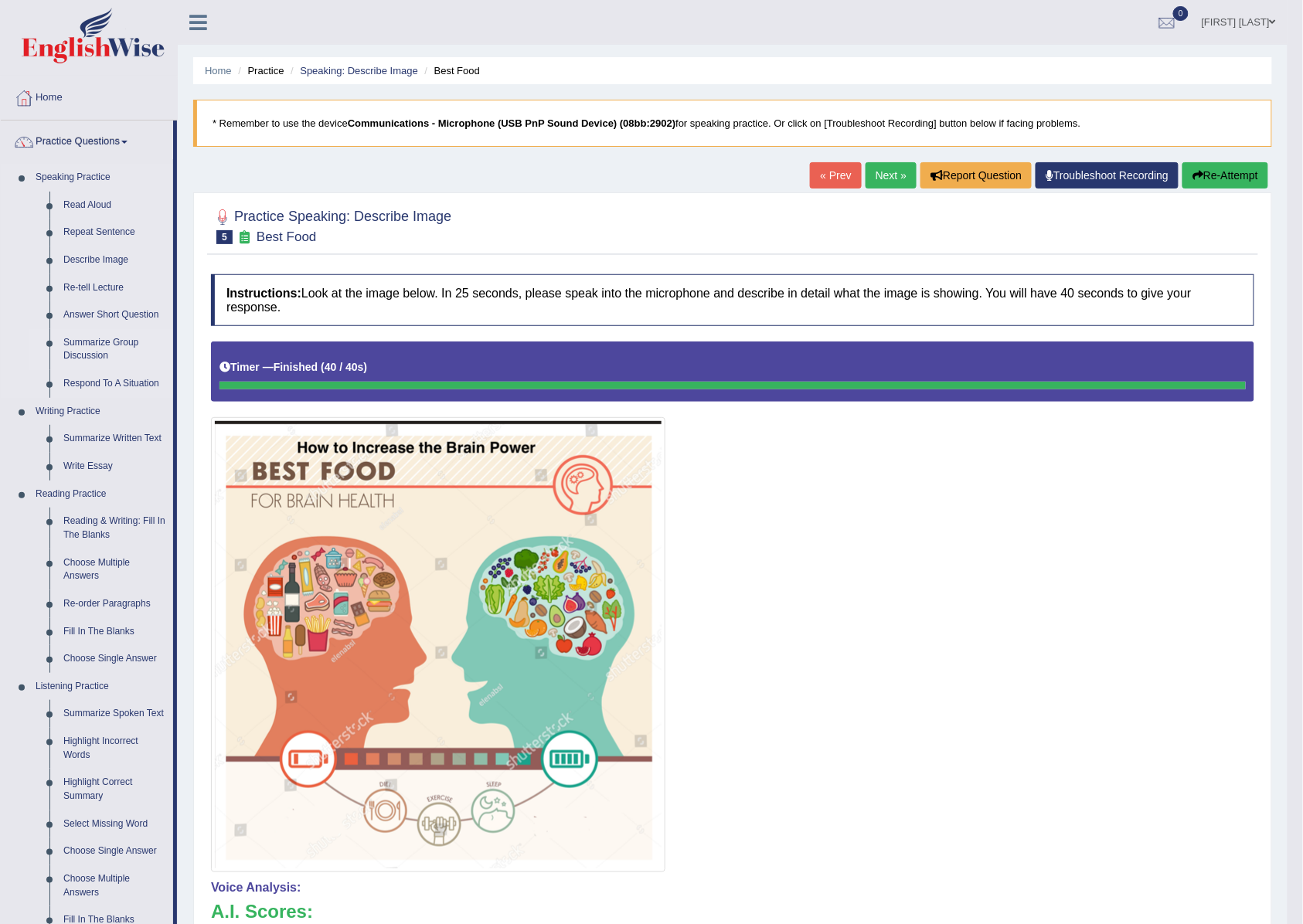 click on "Summarize Group Discussion" at bounding box center (114, 349) 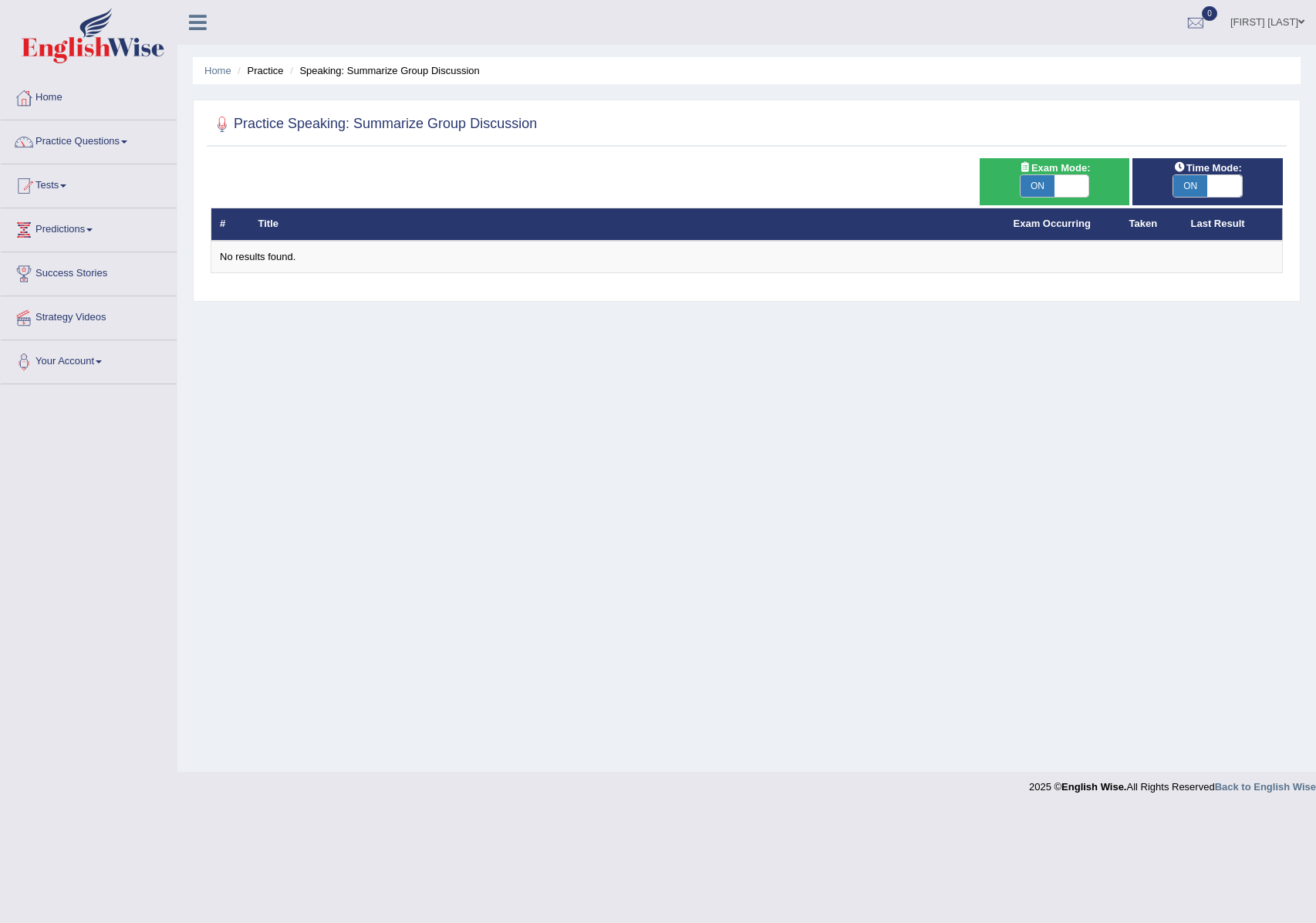 scroll, scrollTop: 0, scrollLeft: 0, axis: both 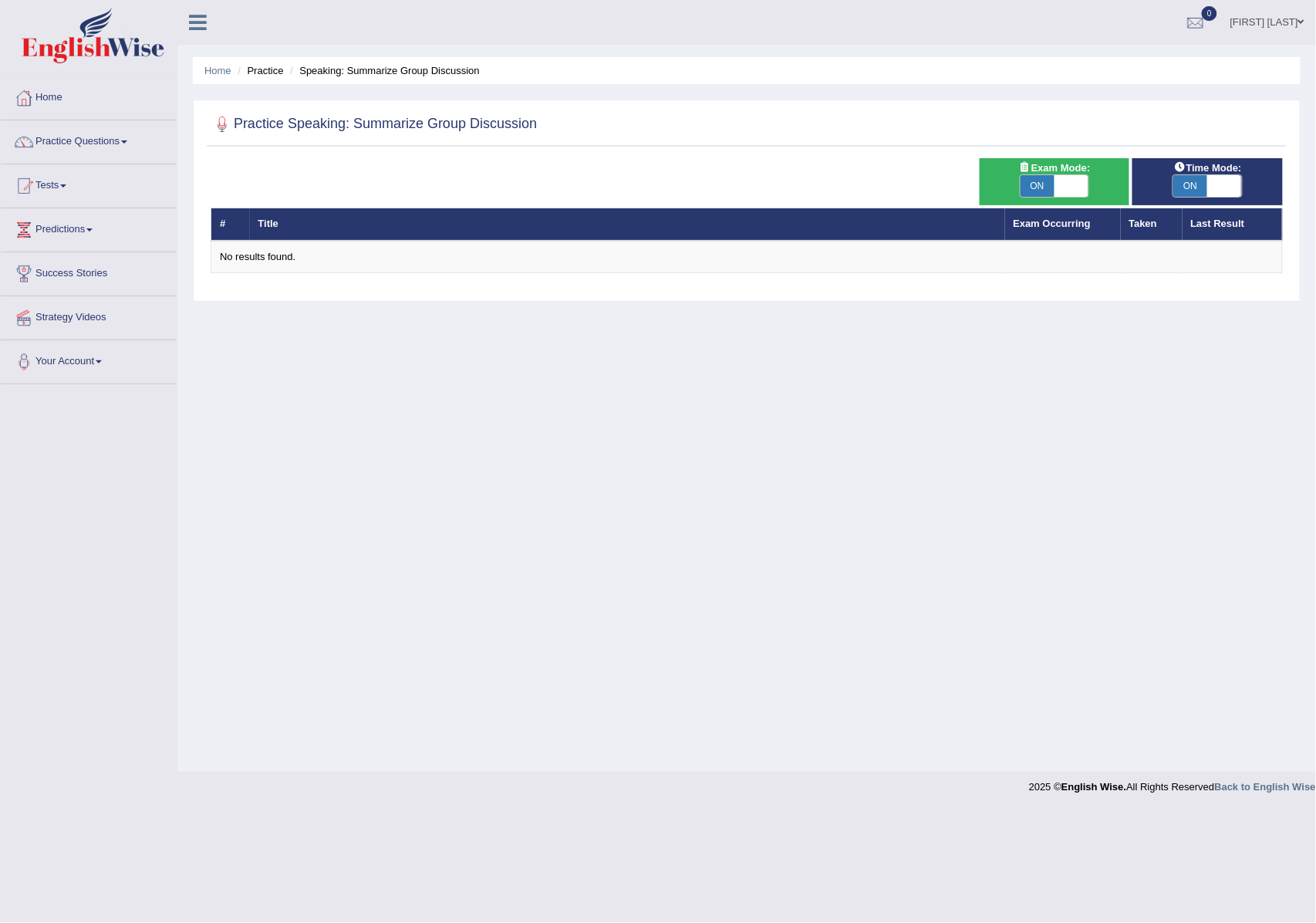 click at bounding box center (1071, 186) 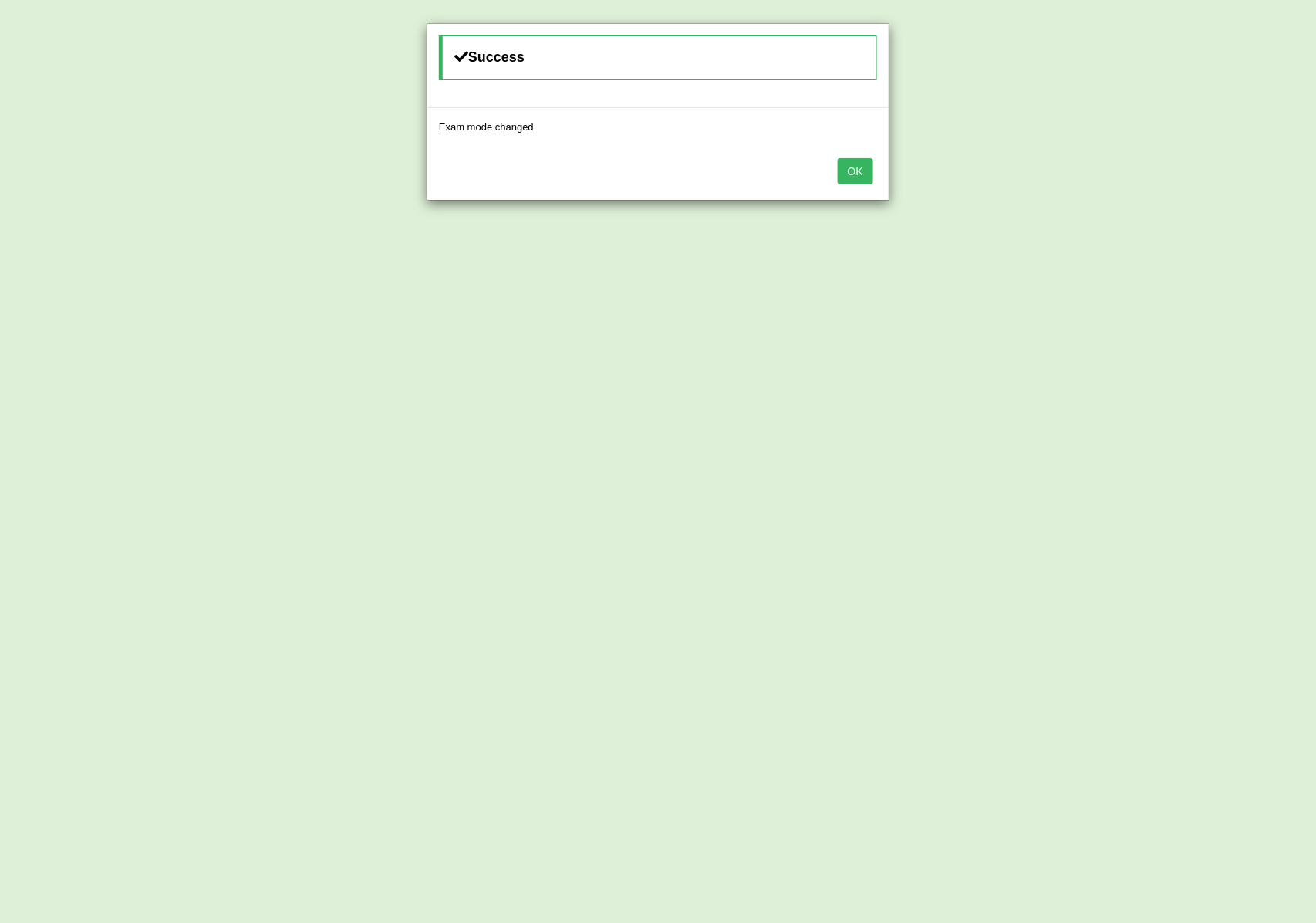 click on "OK" at bounding box center (855, 171) 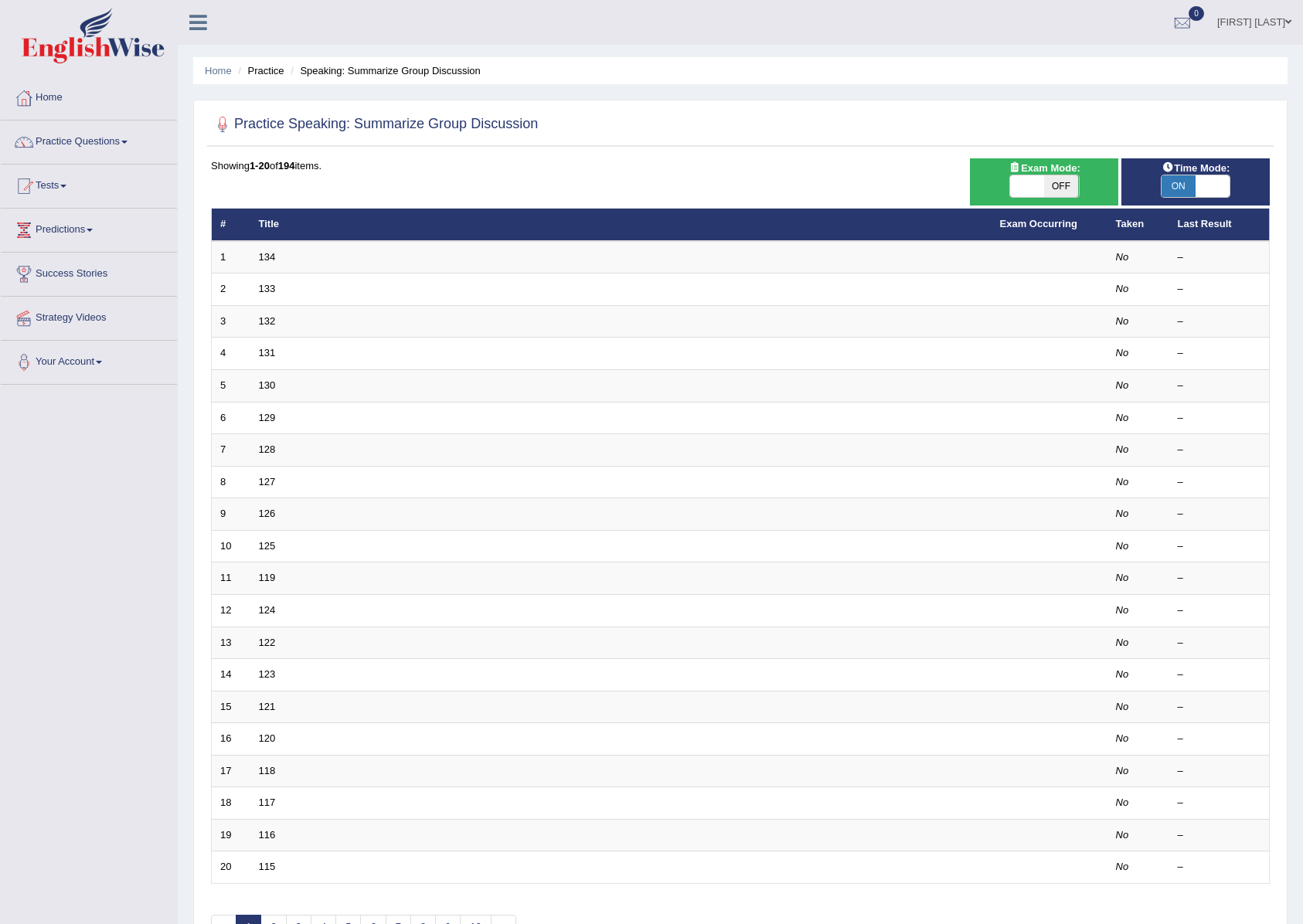 scroll, scrollTop: 0, scrollLeft: 0, axis: both 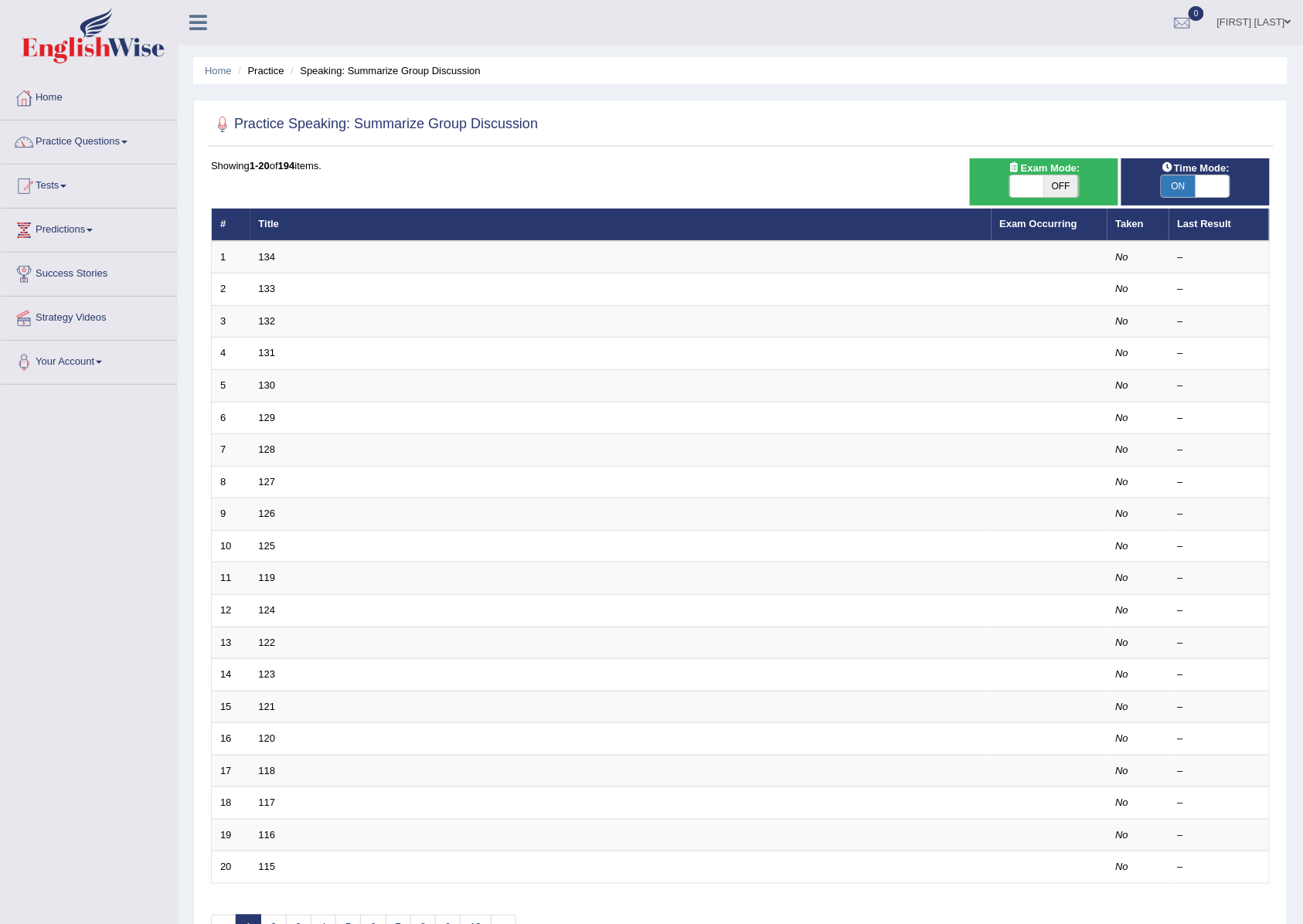 click at bounding box center [1213, 186] 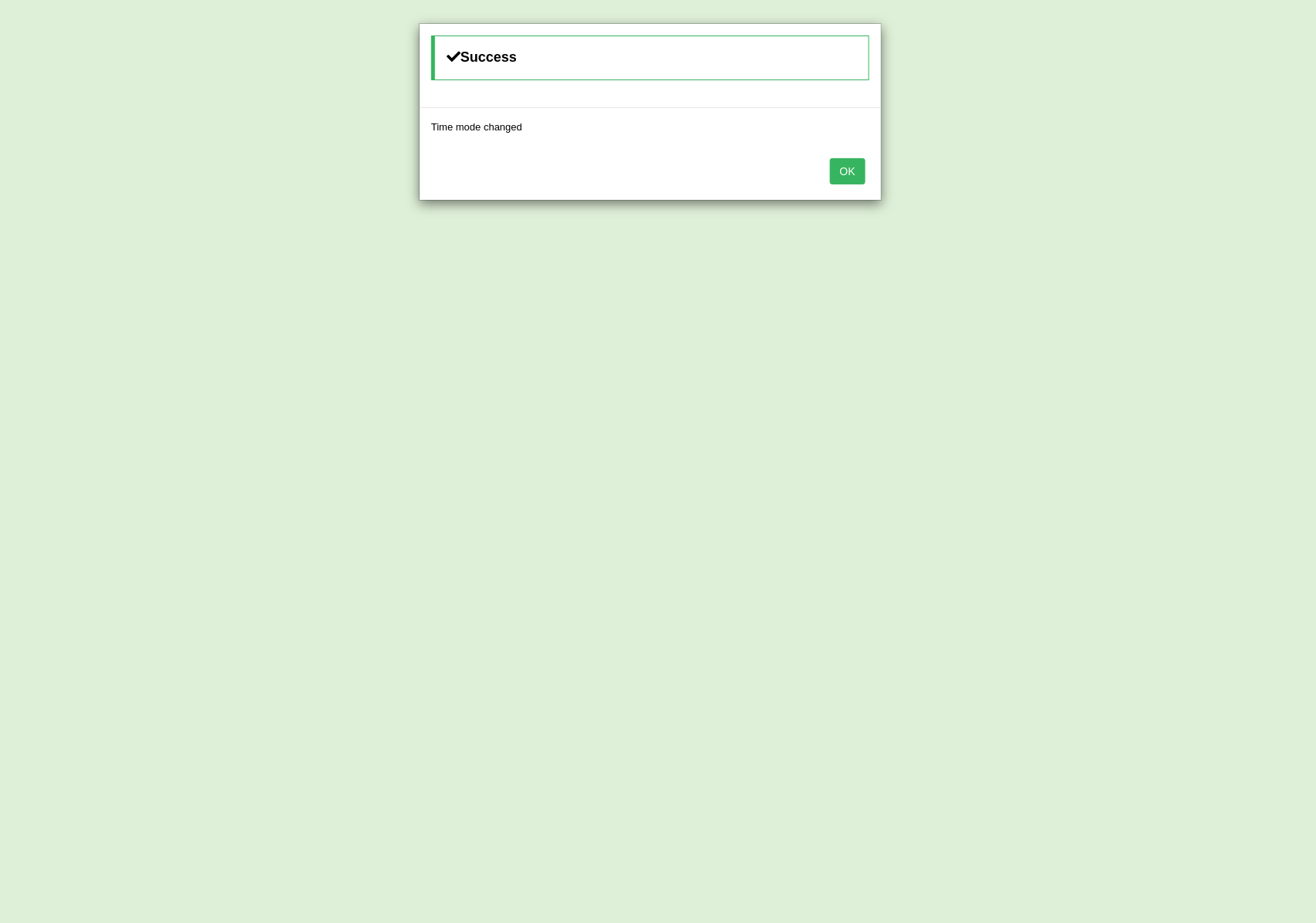 click on "OK" at bounding box center (848, 171) 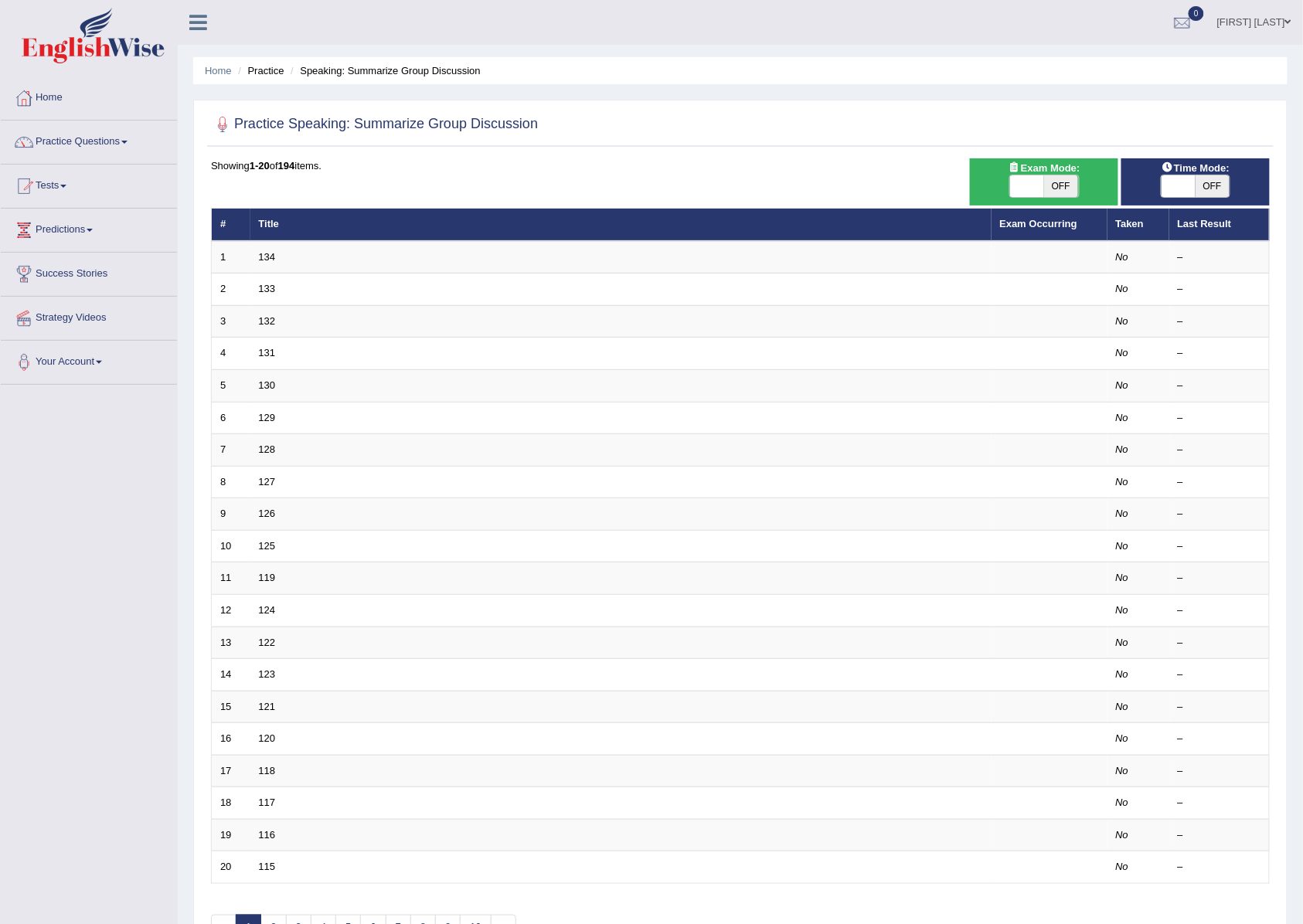 click on "OFF" at bounding box center (1213, 186) 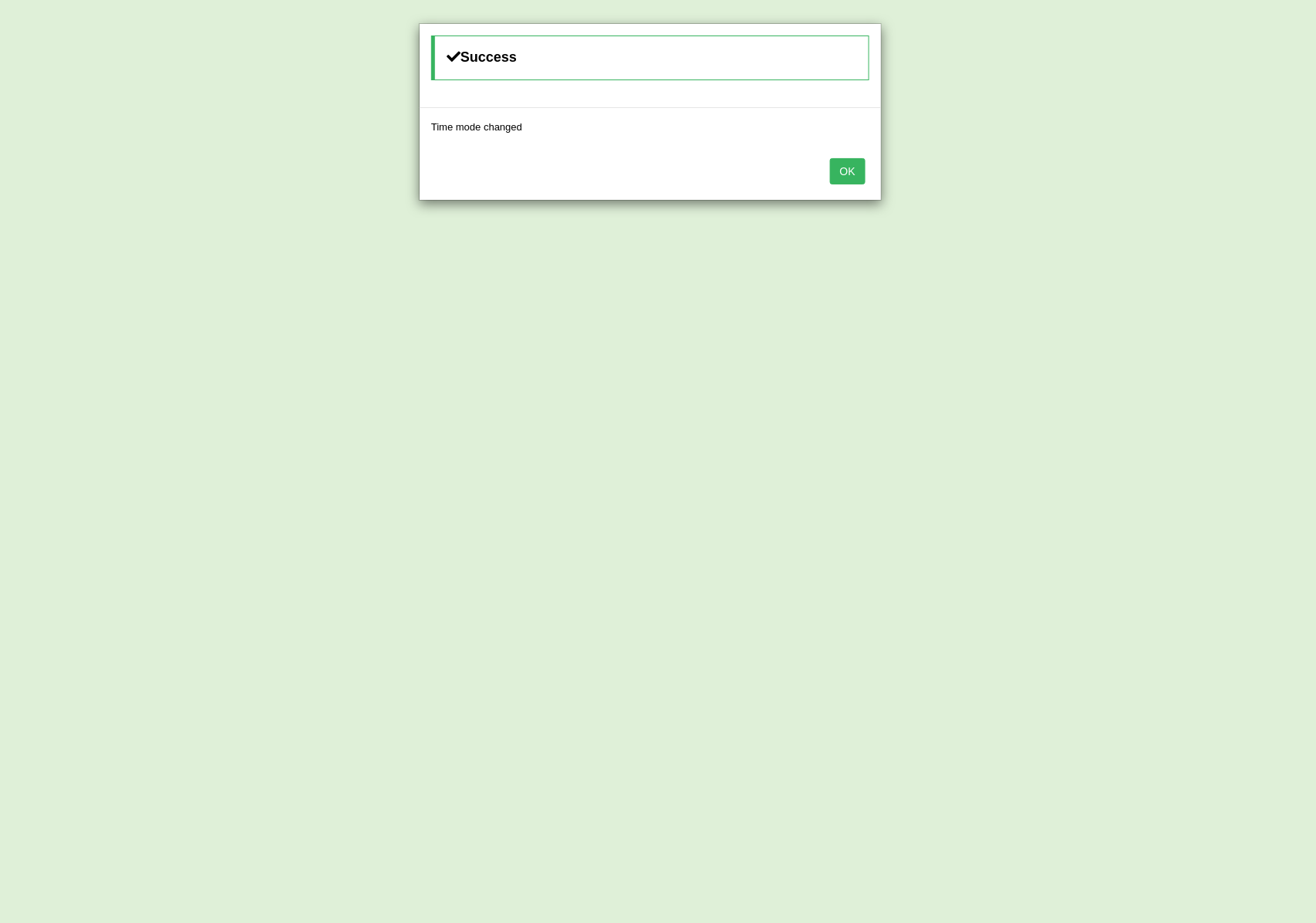 drag, startPoint x: 855, startPoint y: 168, endPoint x: 896, endPoint y: 201, distance: 52.63079 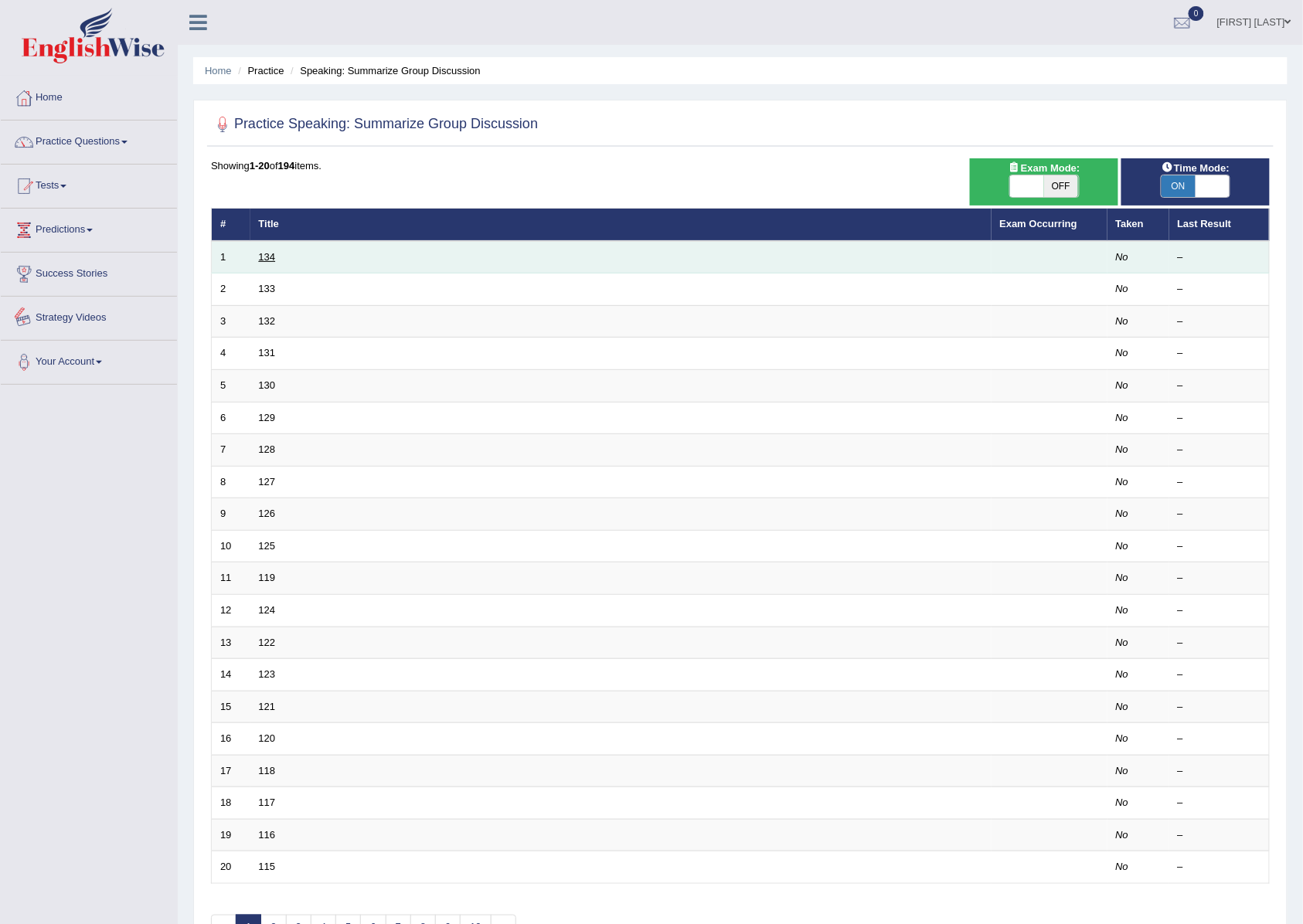 click on "134" at bounding box center (267, 256) 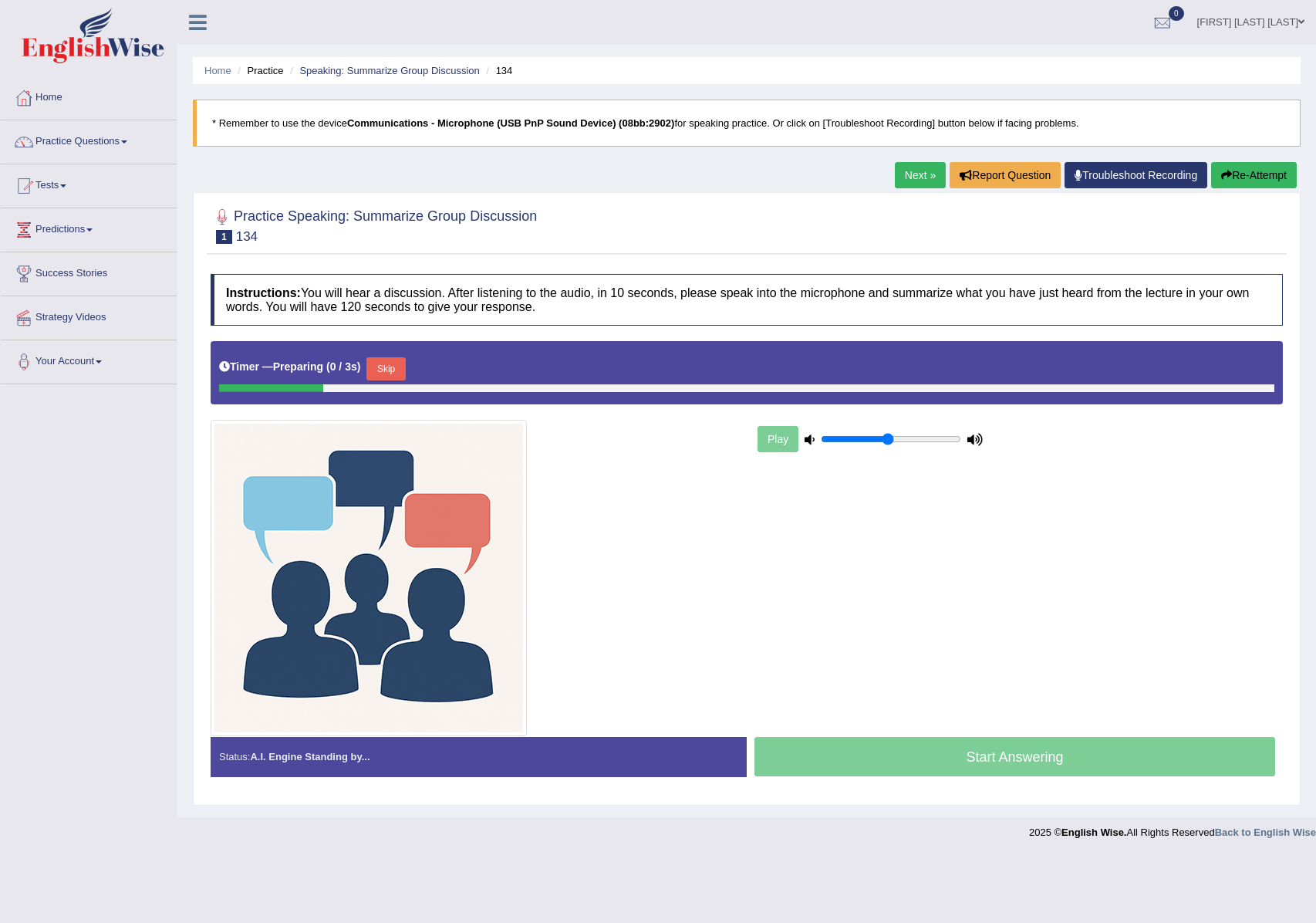 scroll, scrollTop: 0, scrollLeft: 0, axis: both 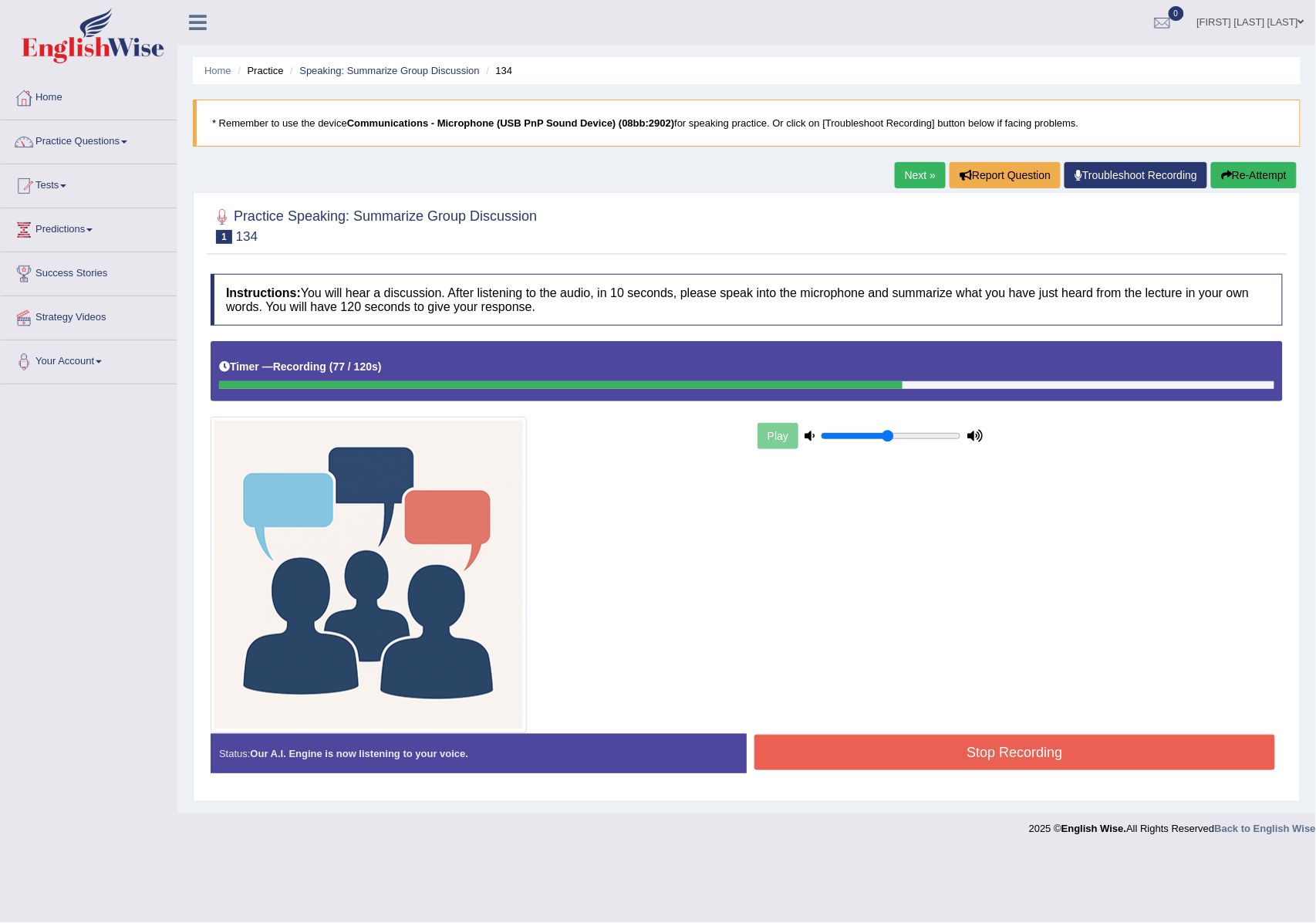 click on "Stop Recording" at bounding box center [1014, 752] 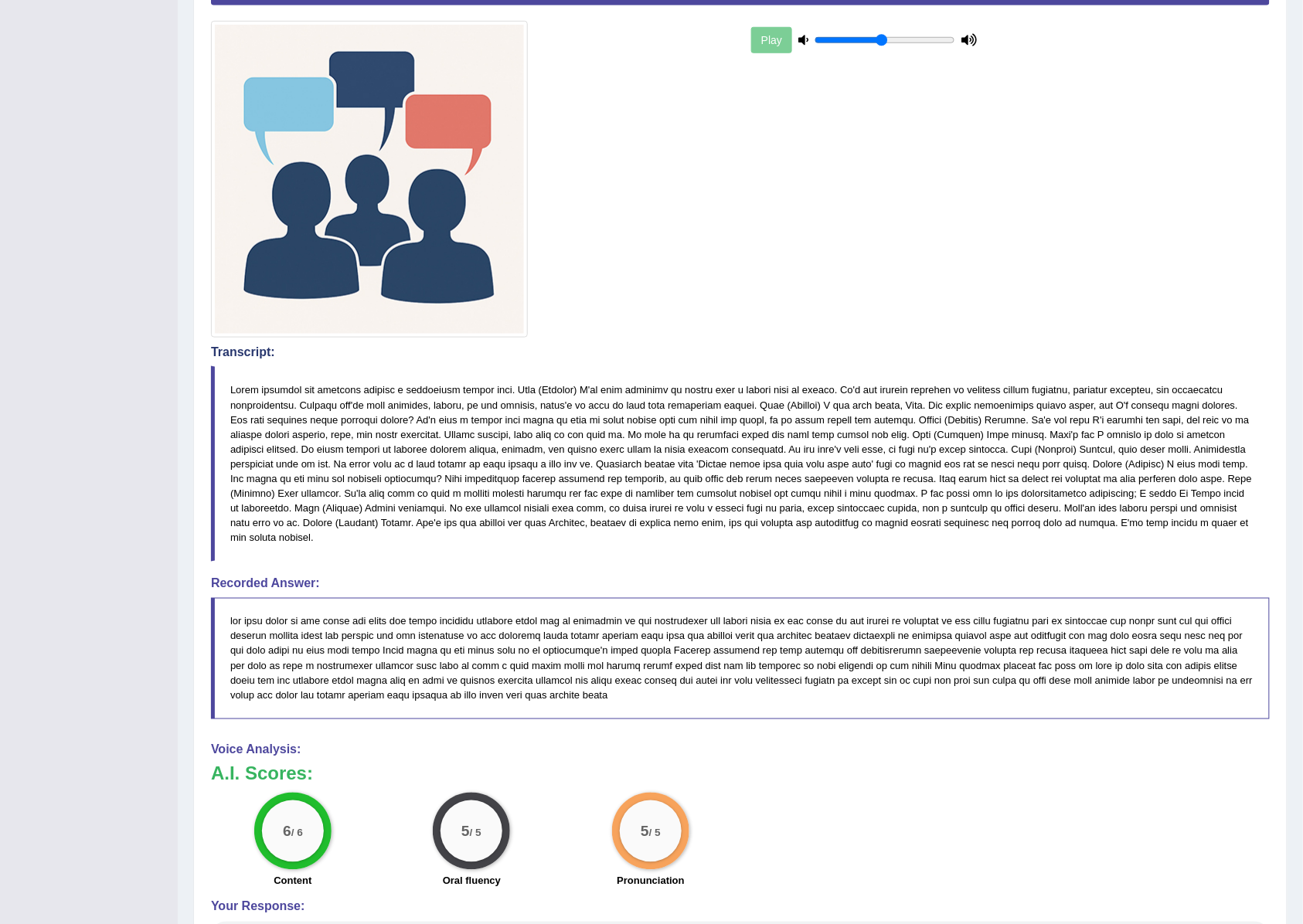 scroll, scrollTop: 0, scrollLeft: 0, axis: both 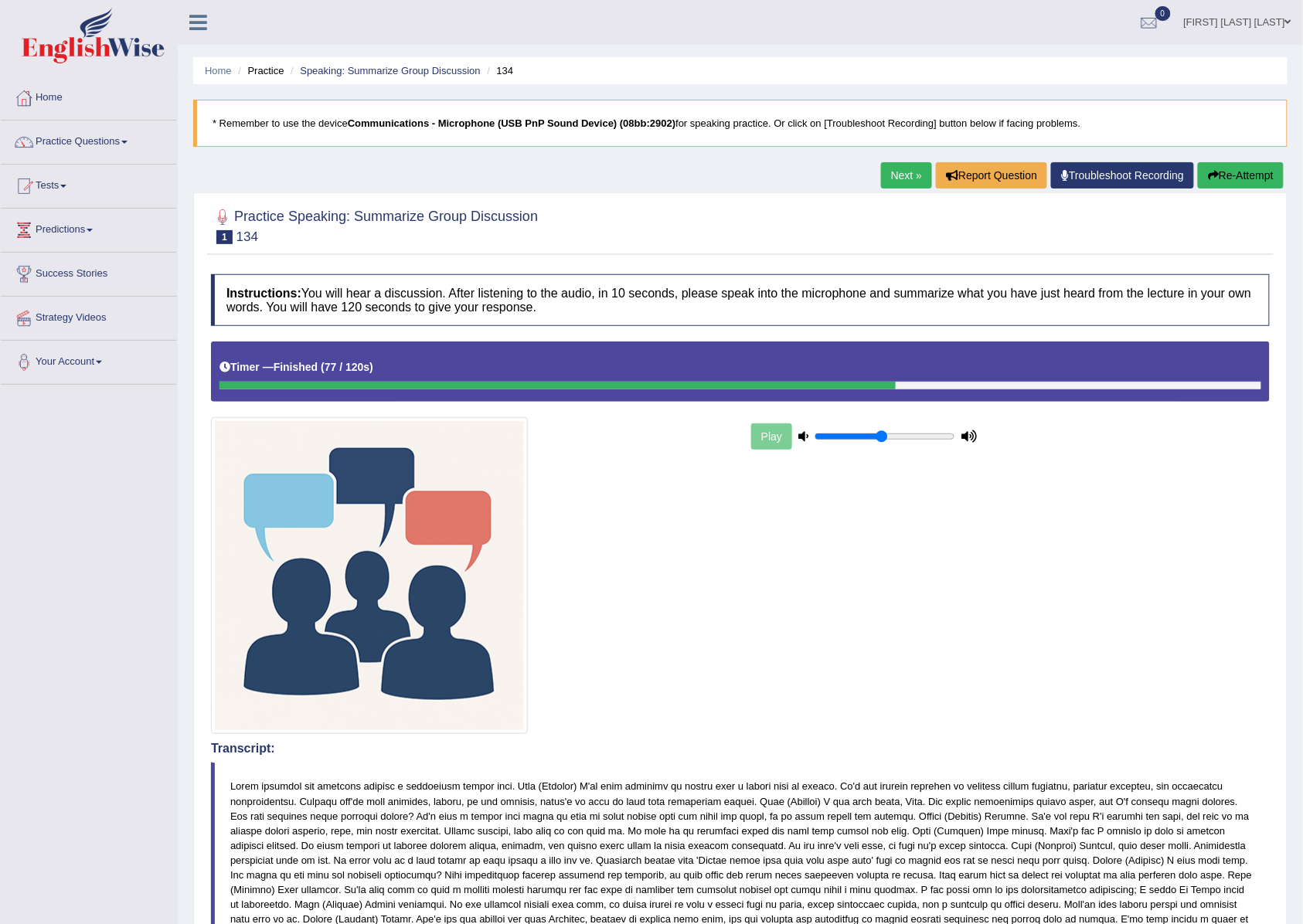 drag, startPoint x: 907, startPoint y: 179, endPoint x: 900, endPoint y: 174, distance: 8.602325 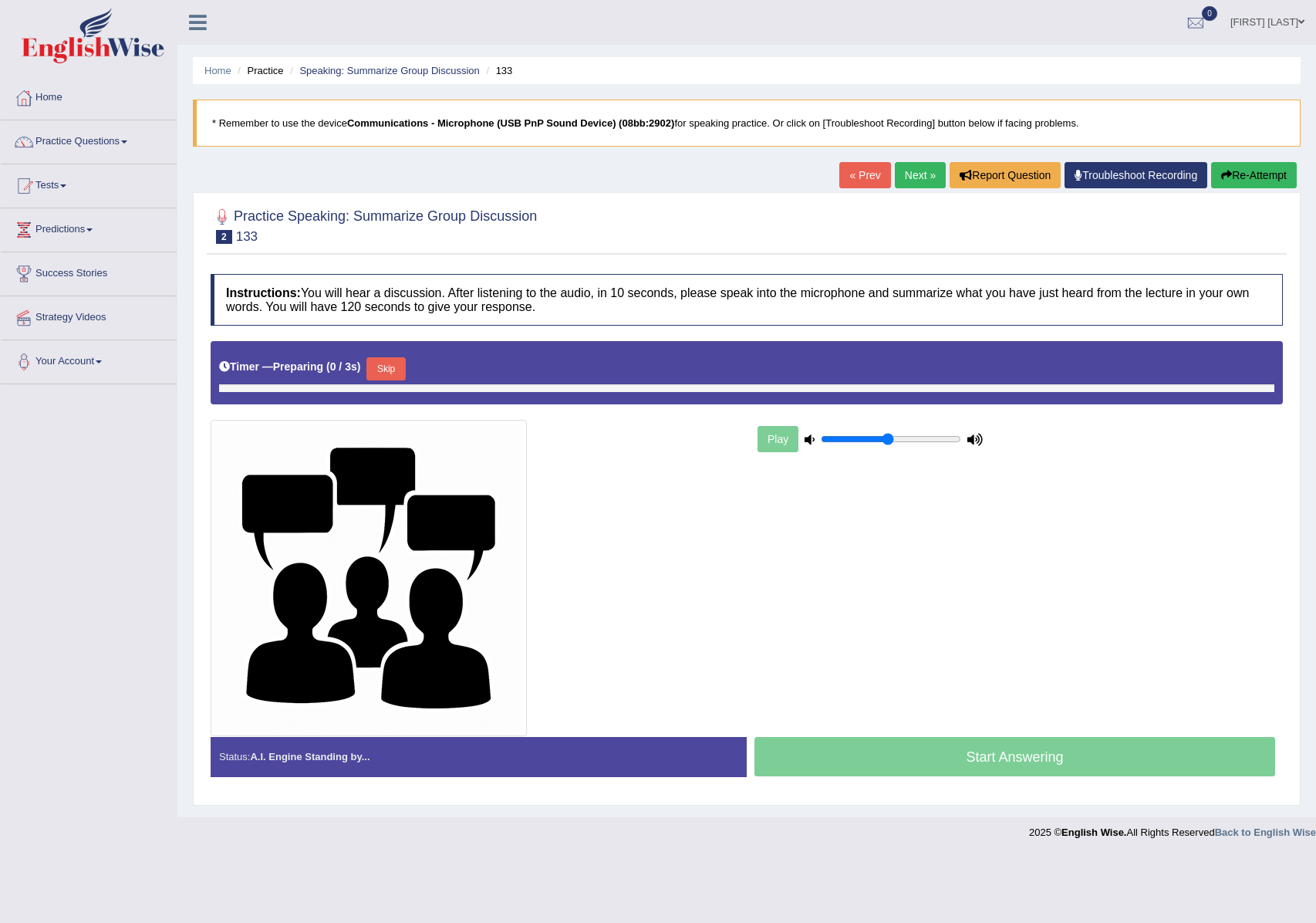 scroll, scrollTop: 0, scrollLeft: 0, axis: both 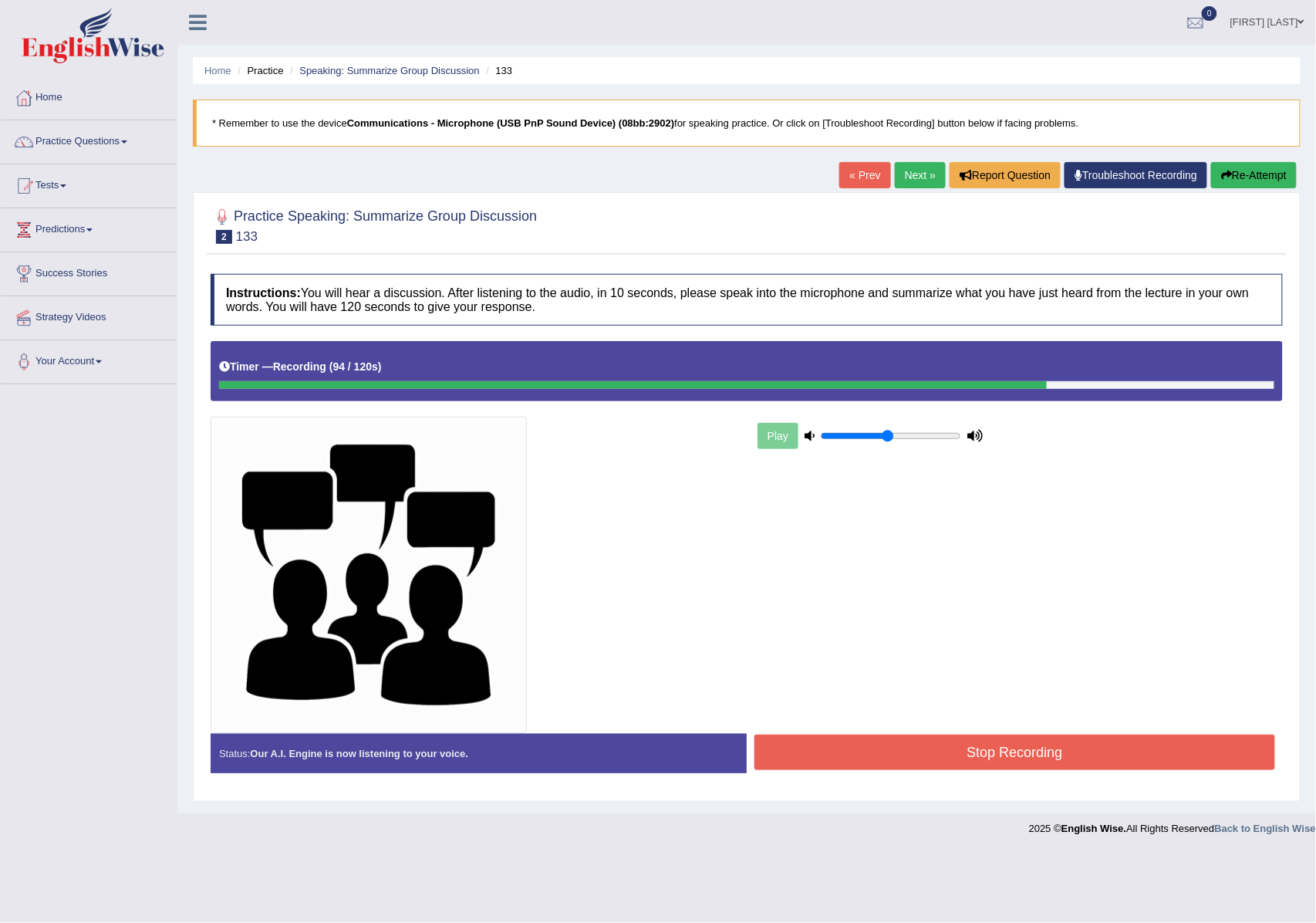 click on "Stop Recording" at bounding box center [1014, 752] 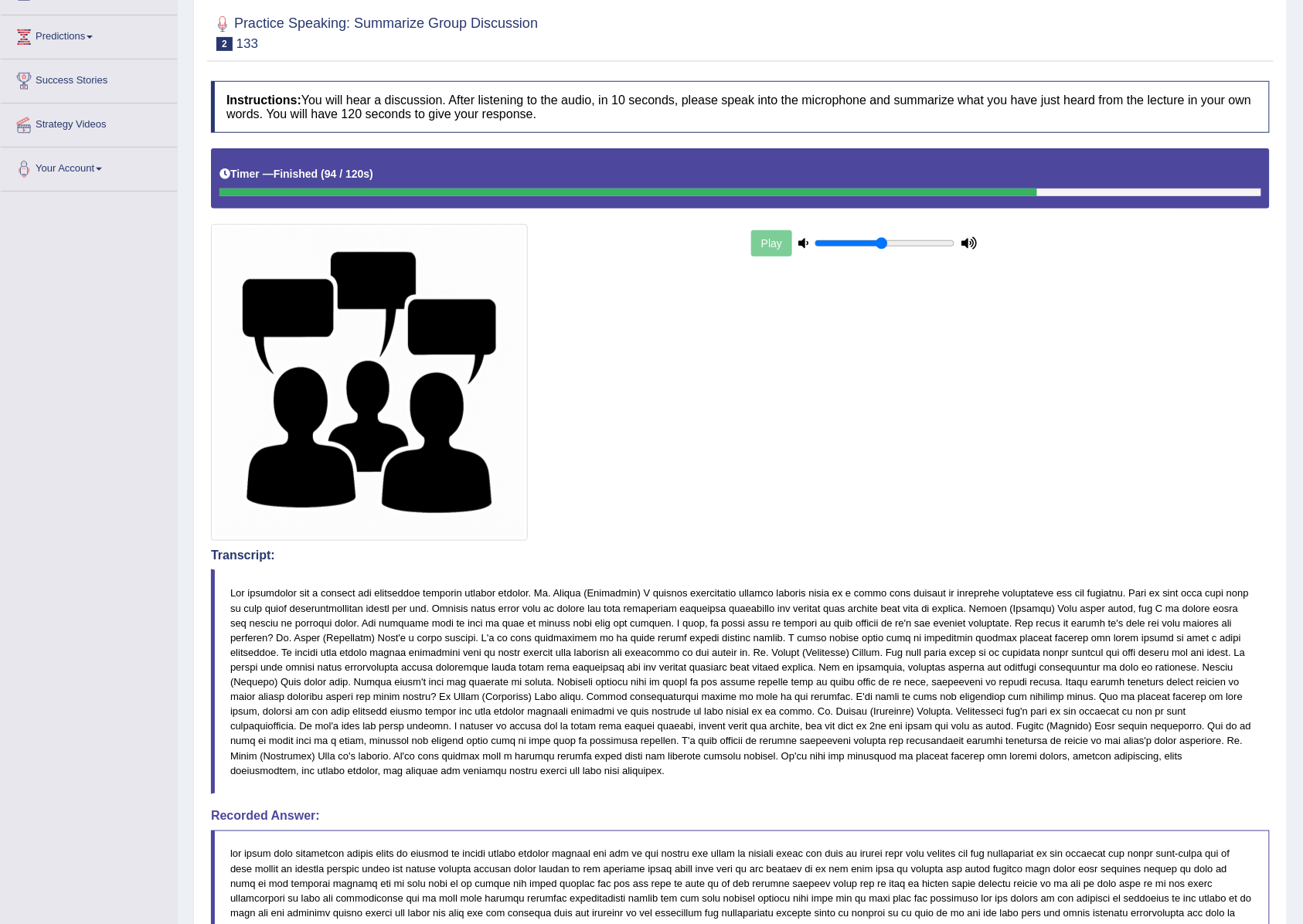 scroll, scrollTop: 0, scrollLeft: 0, axis: both 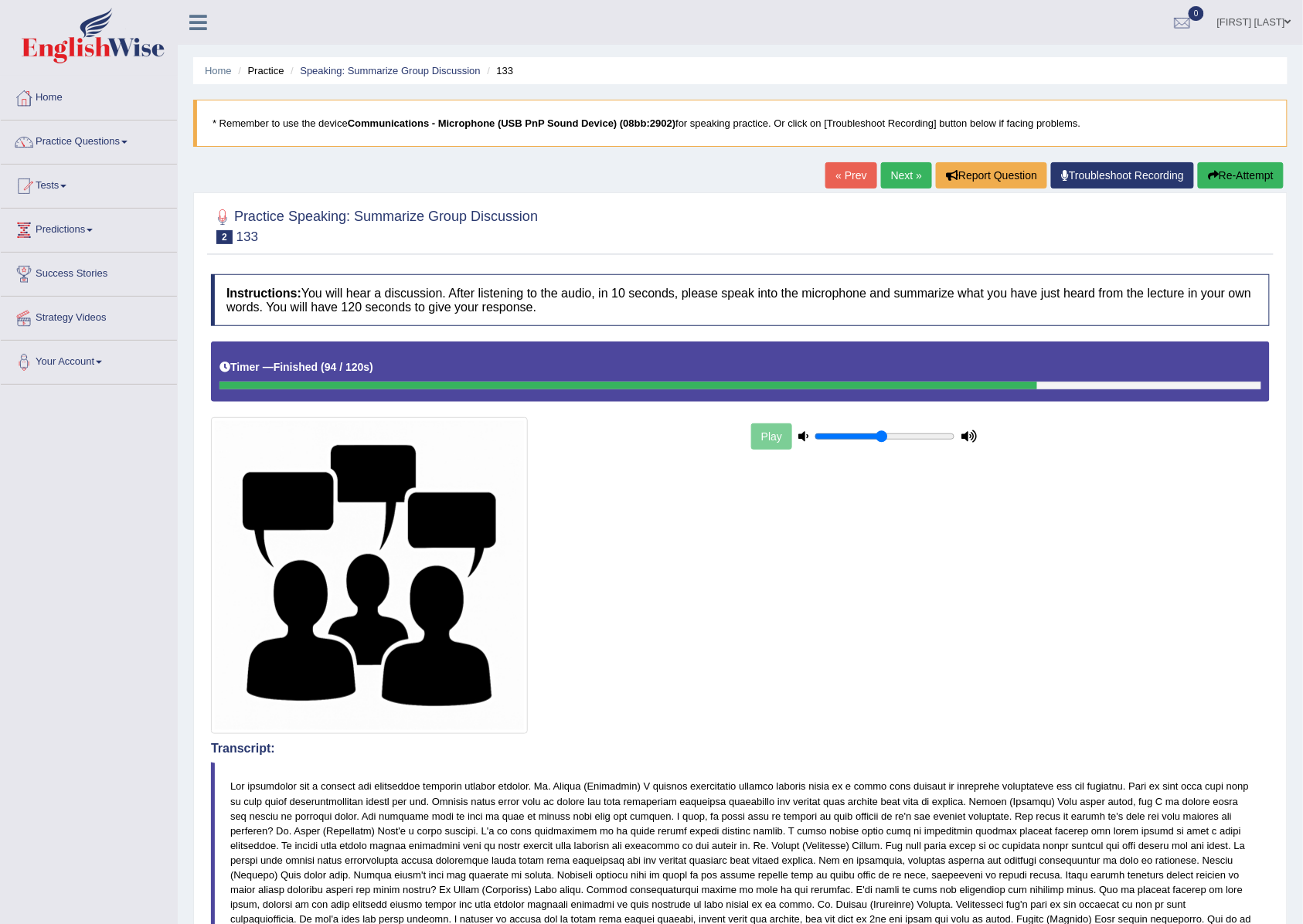 click on "Next »" at bounding box center [907, 175] 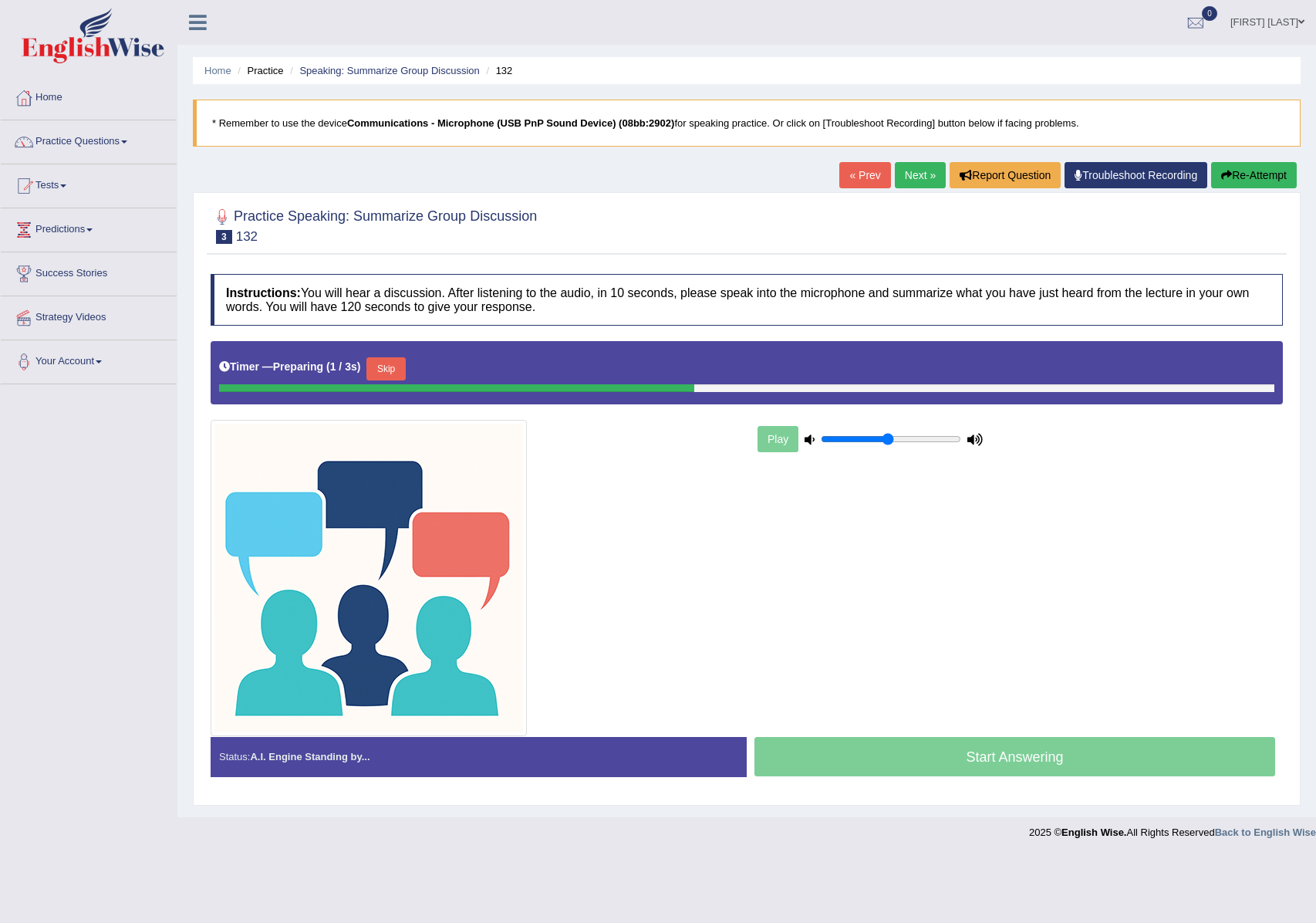 scroll, scrollTop: 0, scrollLeft: 0, axis: both 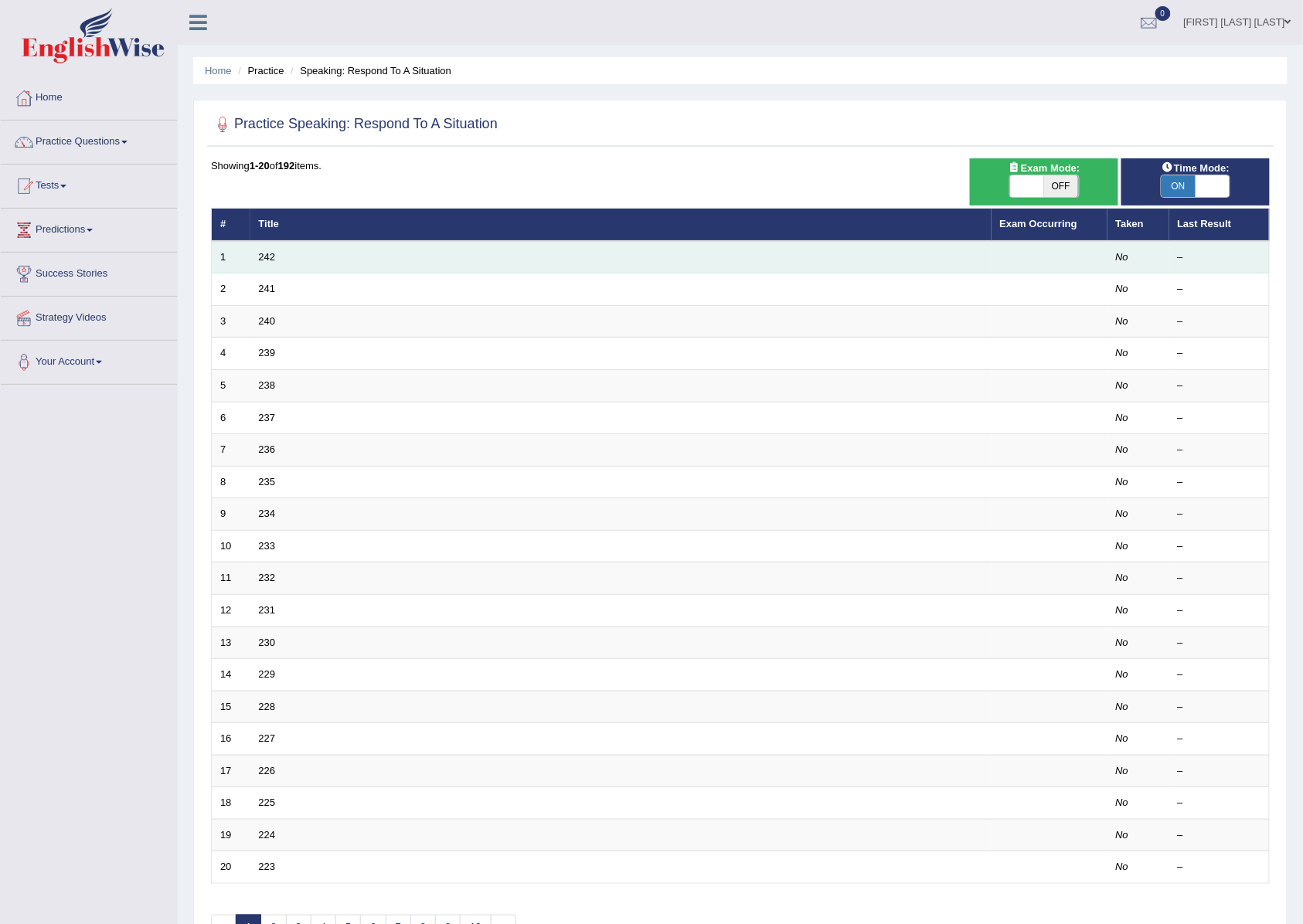 drag, startPoint x: 270, startPoint y: 250, endPoint x: 279, endPoint y: 255, distance: 10.29563 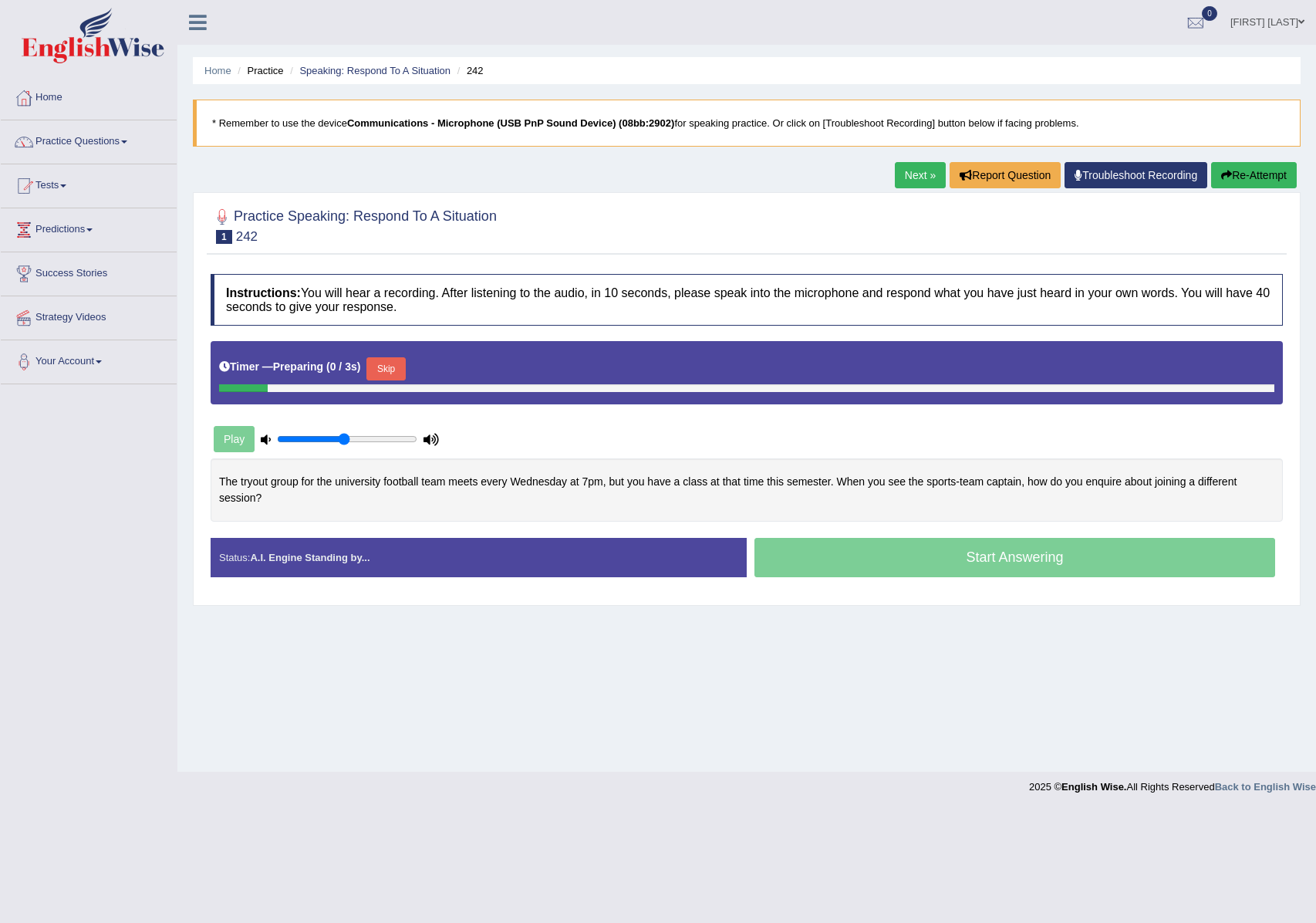 scroll, scrollTop: 0, scrollLeft: 0, axis: both 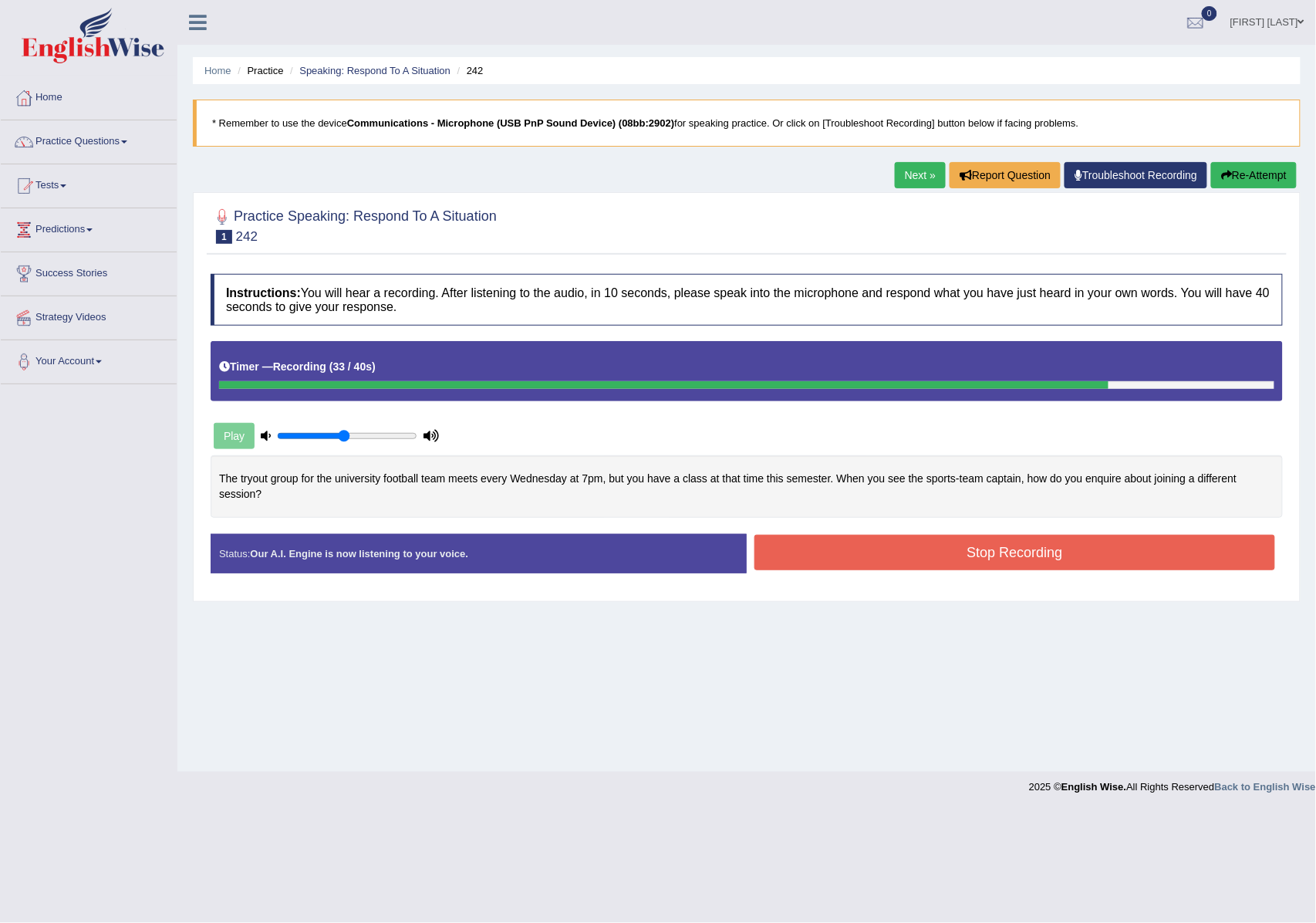 click on "Stop Recording" at bounding box center (1014, 553) 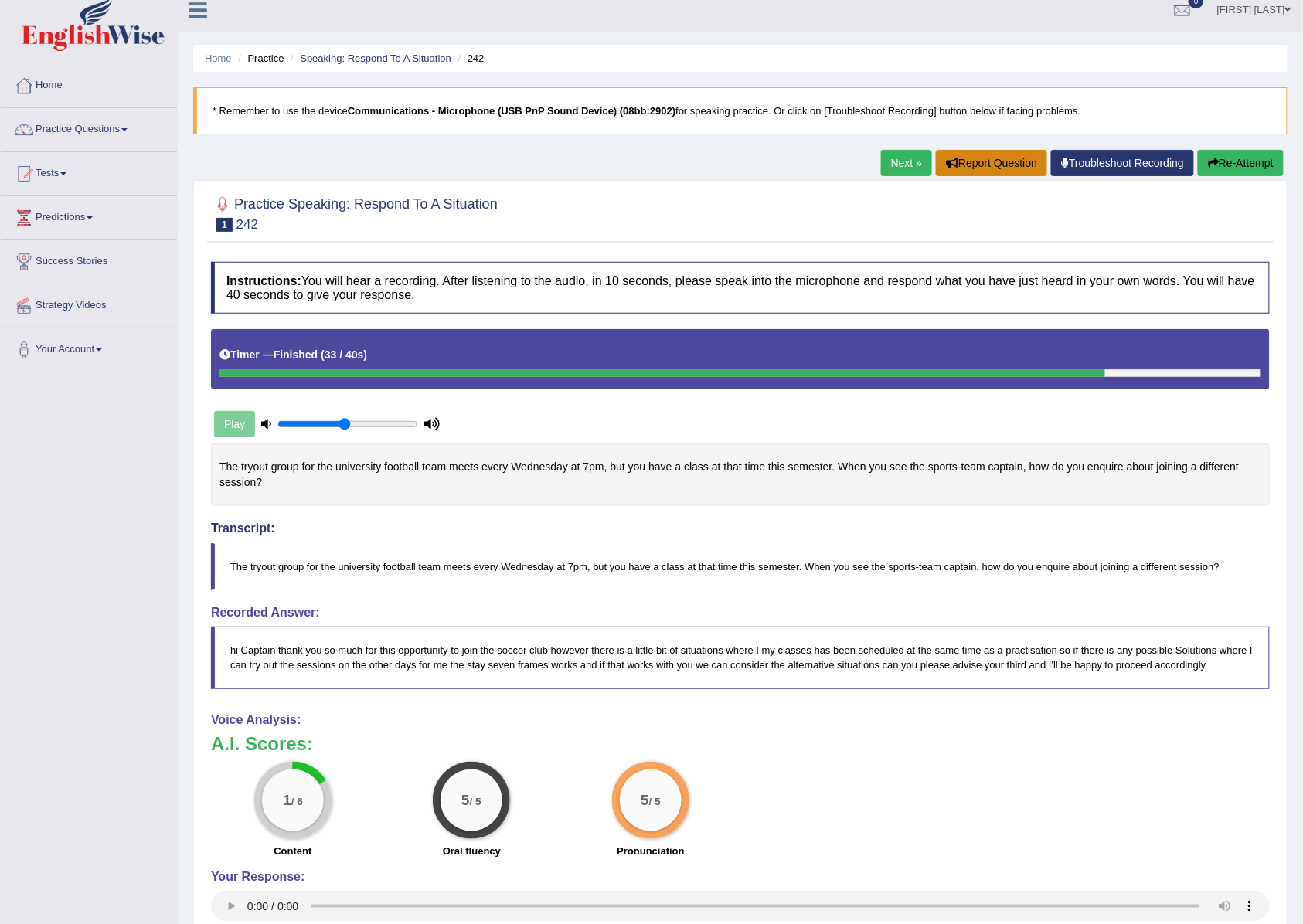 scroll, scrollTop: 0, scrollLeft: 0, axis: both 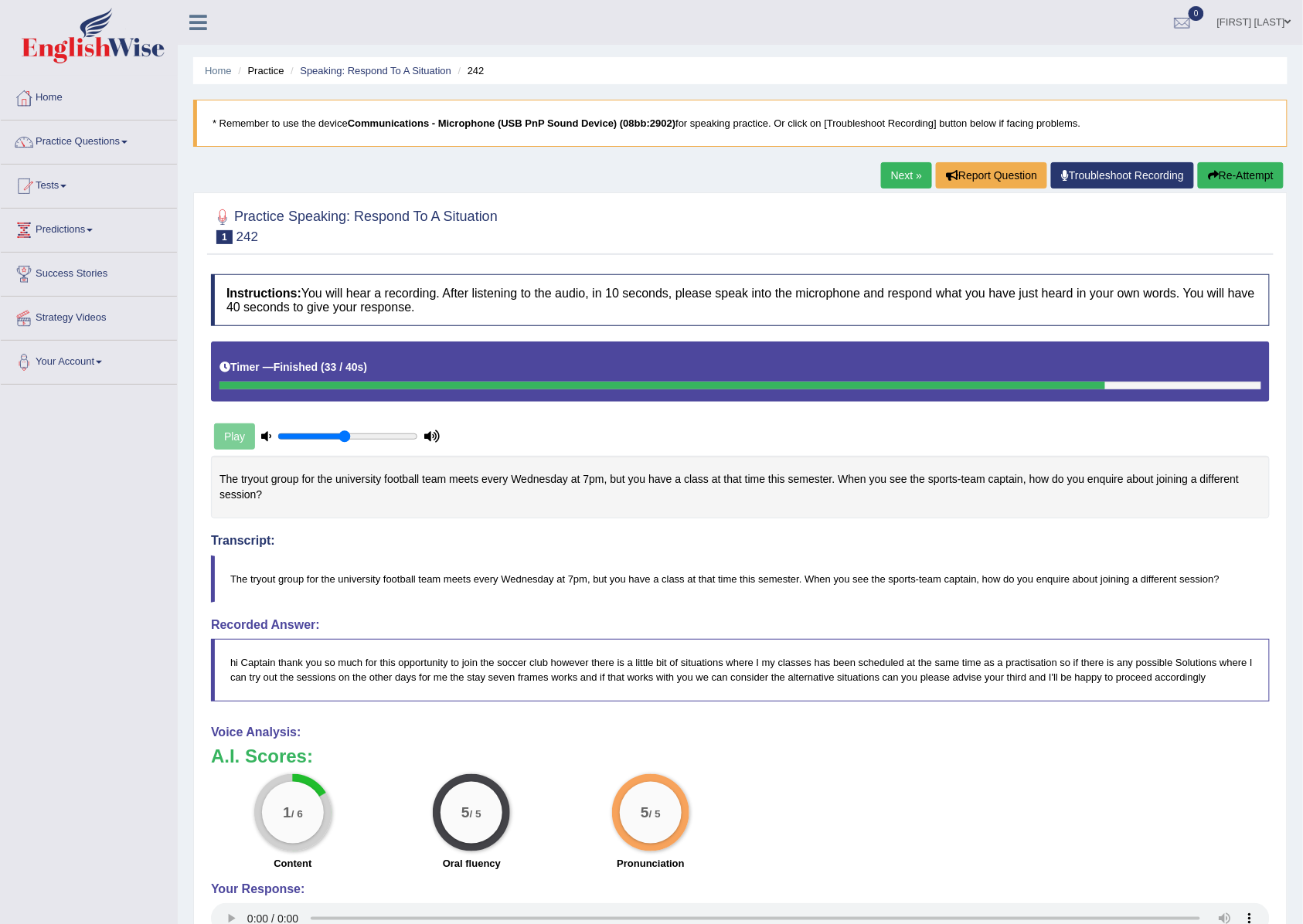 click on "Re-Attempt" at bounding box center [1240, 175] 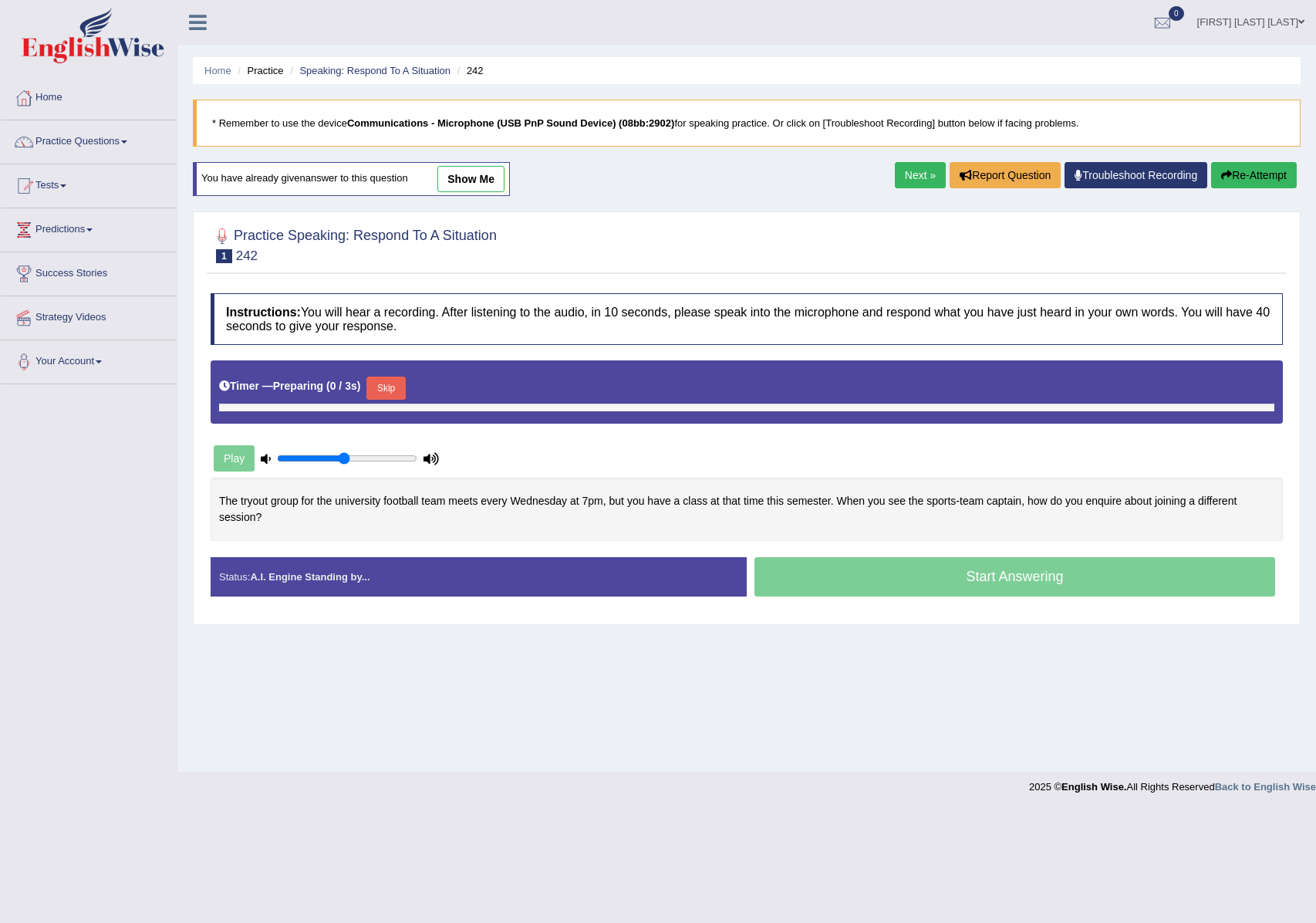 scroll, scrollTop: 0, scrollLeft: 0, axis: both 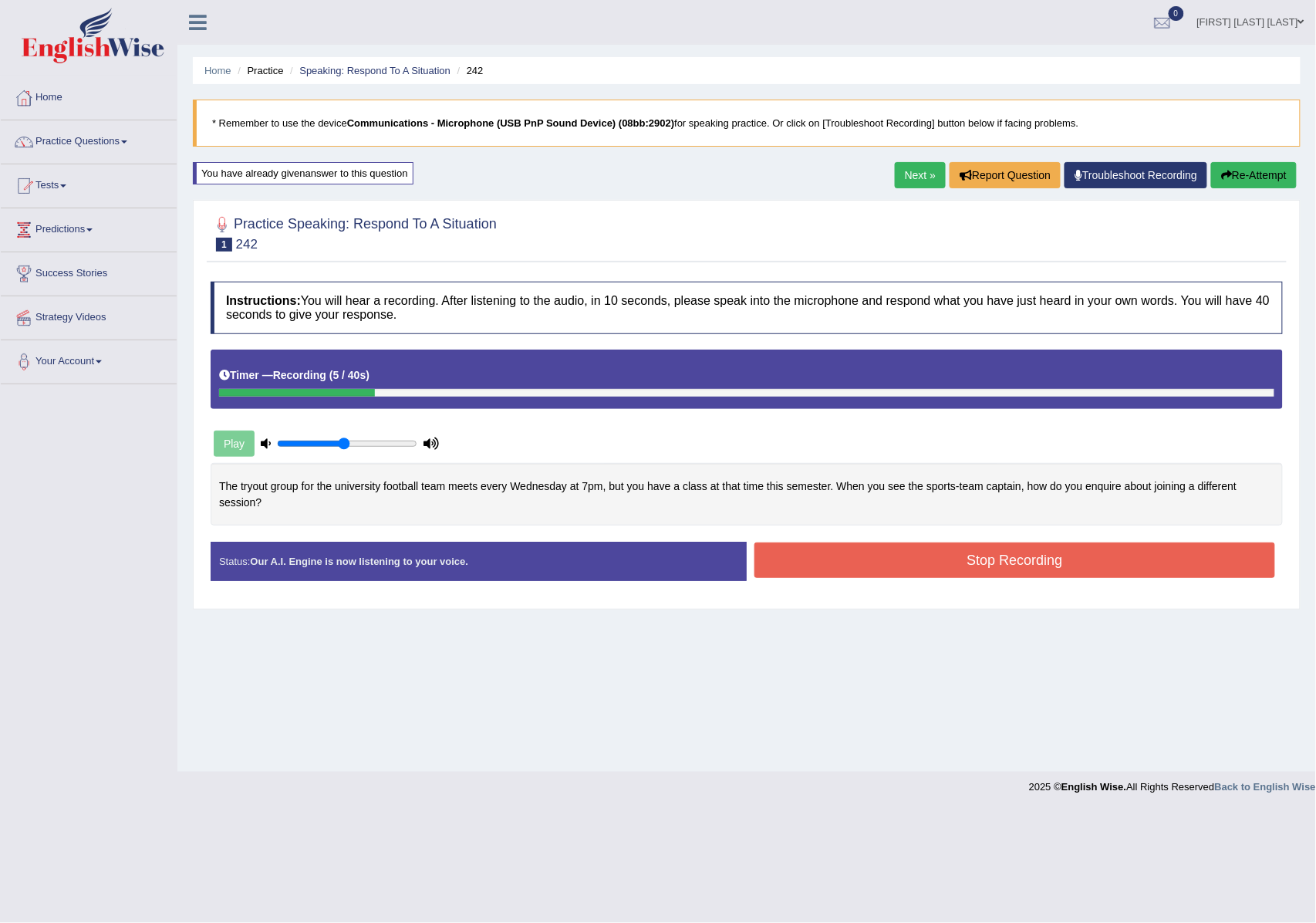 click on "Stop Recording" at bounding box center [1014, 560] 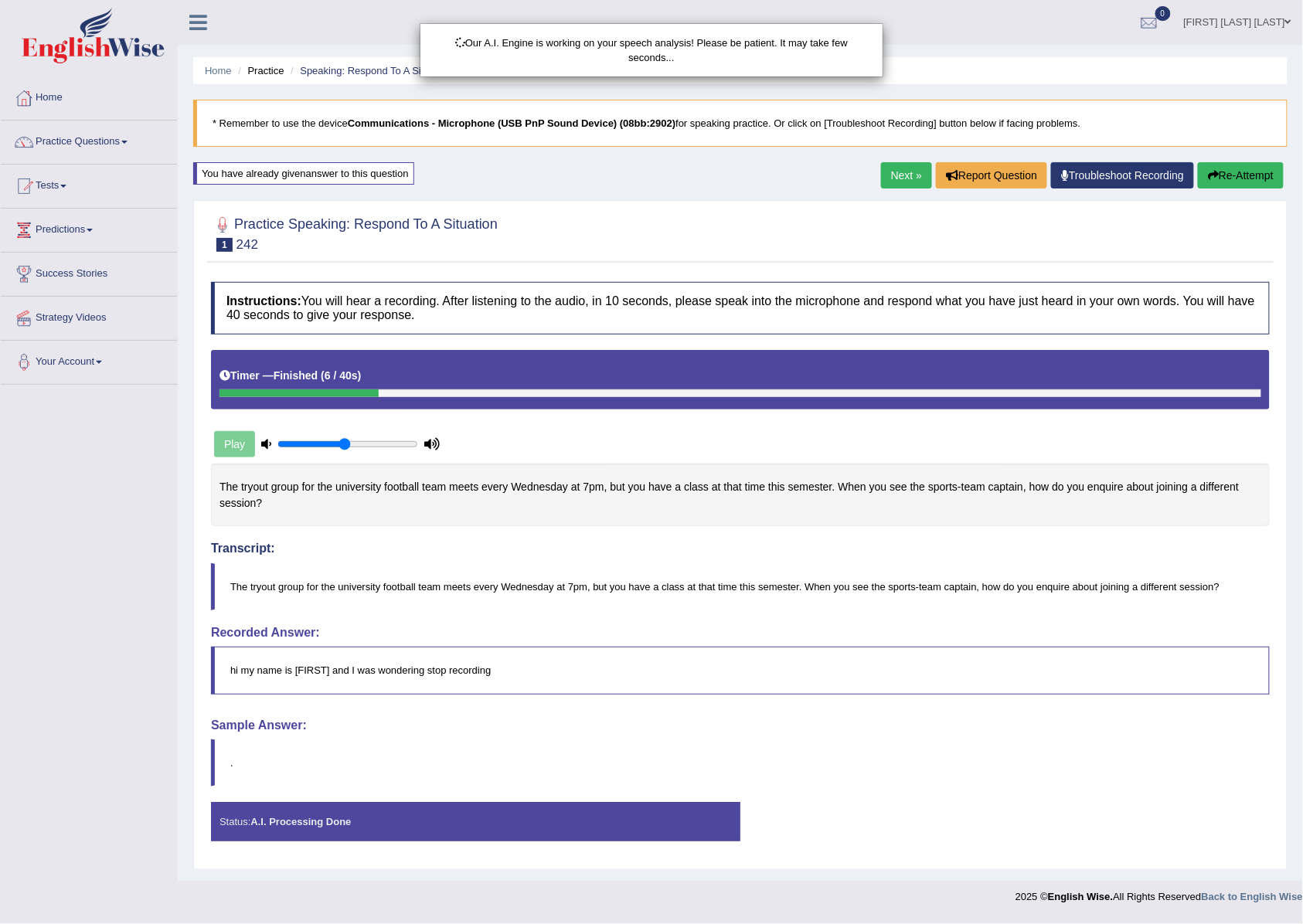 scroll, scrollTop: 2, scrollLeft: 0, axis: vertical 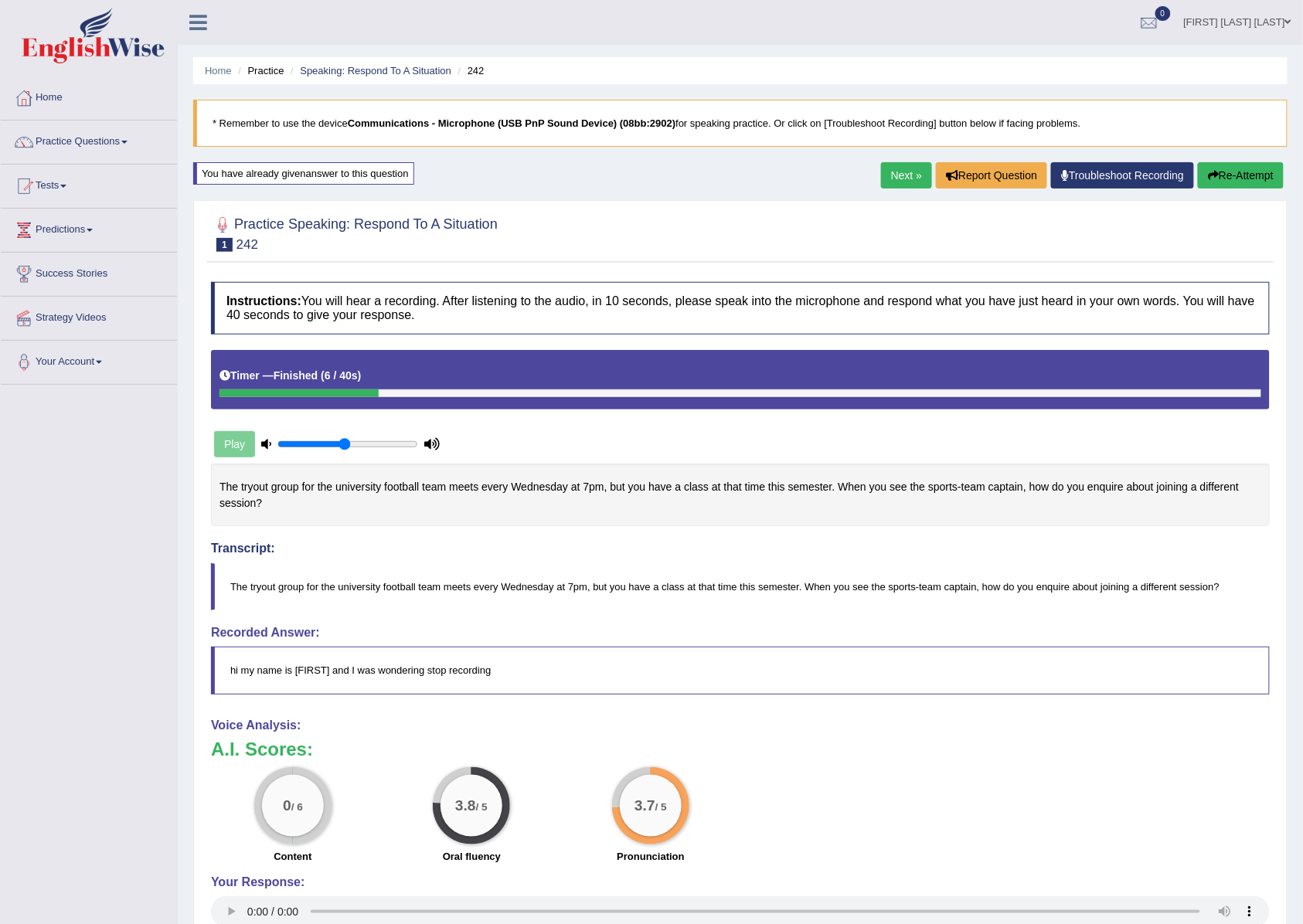 click at bounding box center (1213, 175) 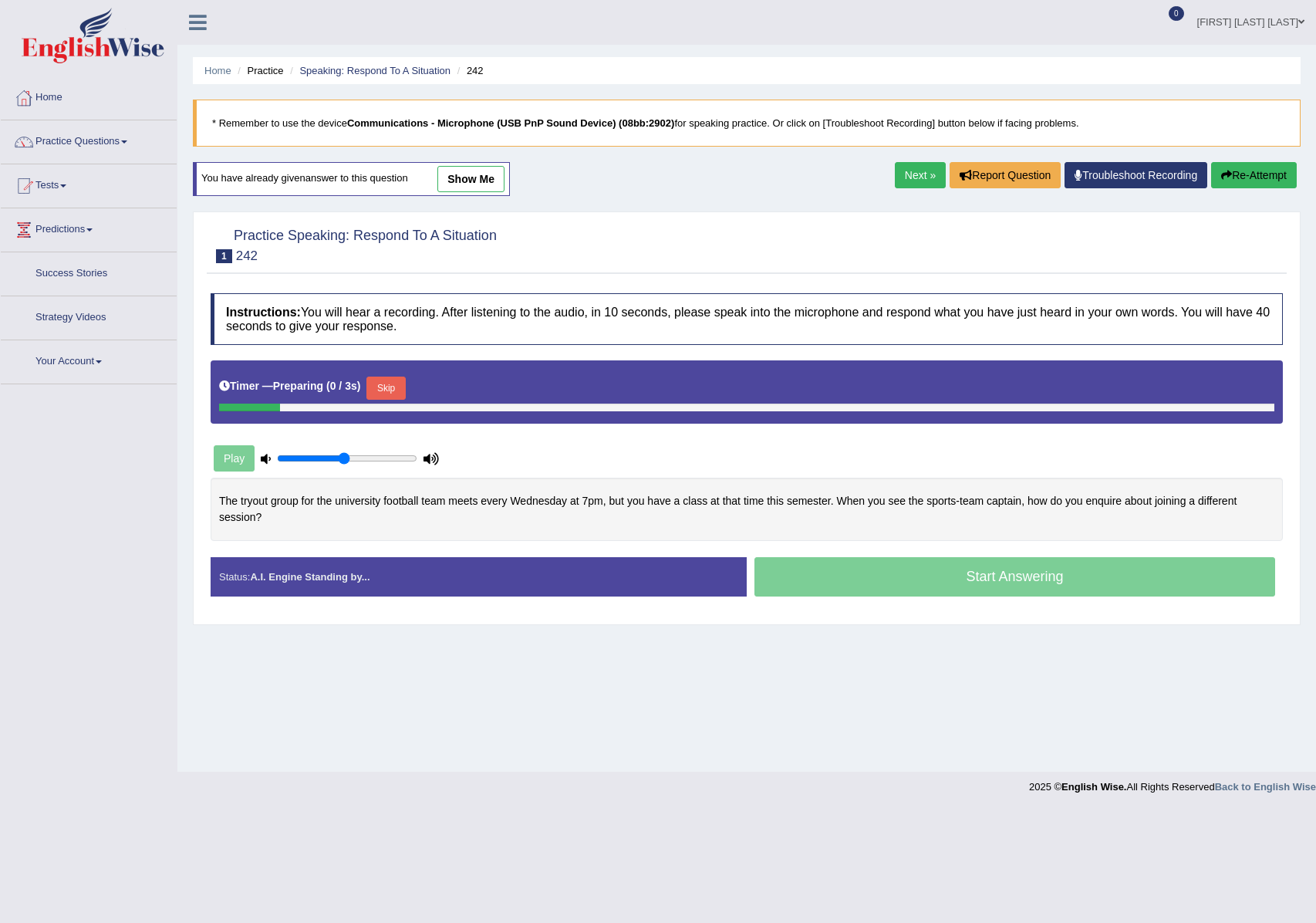 scroll, scrollTop: 0, scrollLeft: 0, axis: both 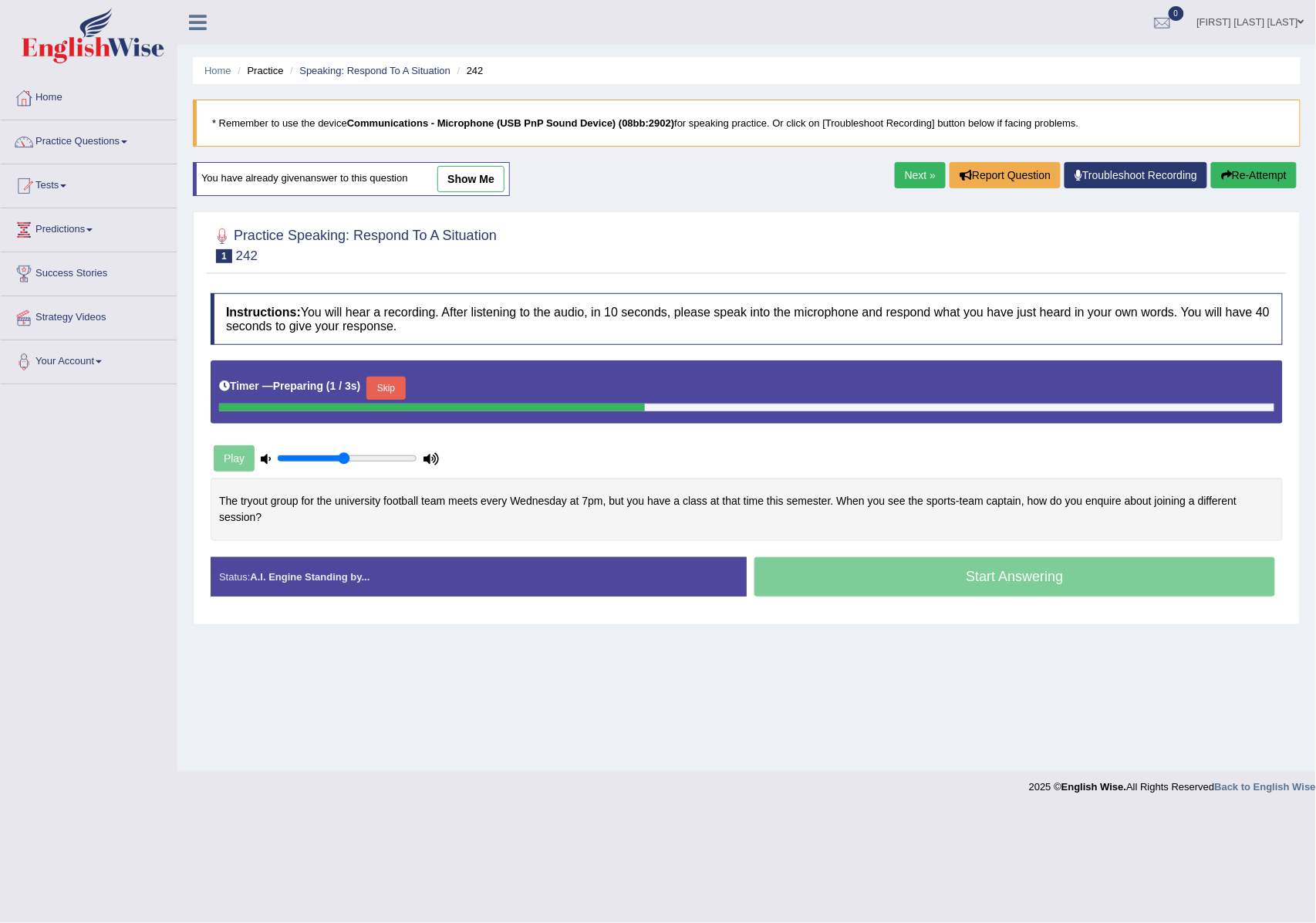 click on "Skip" at bounding box center [386, 388] 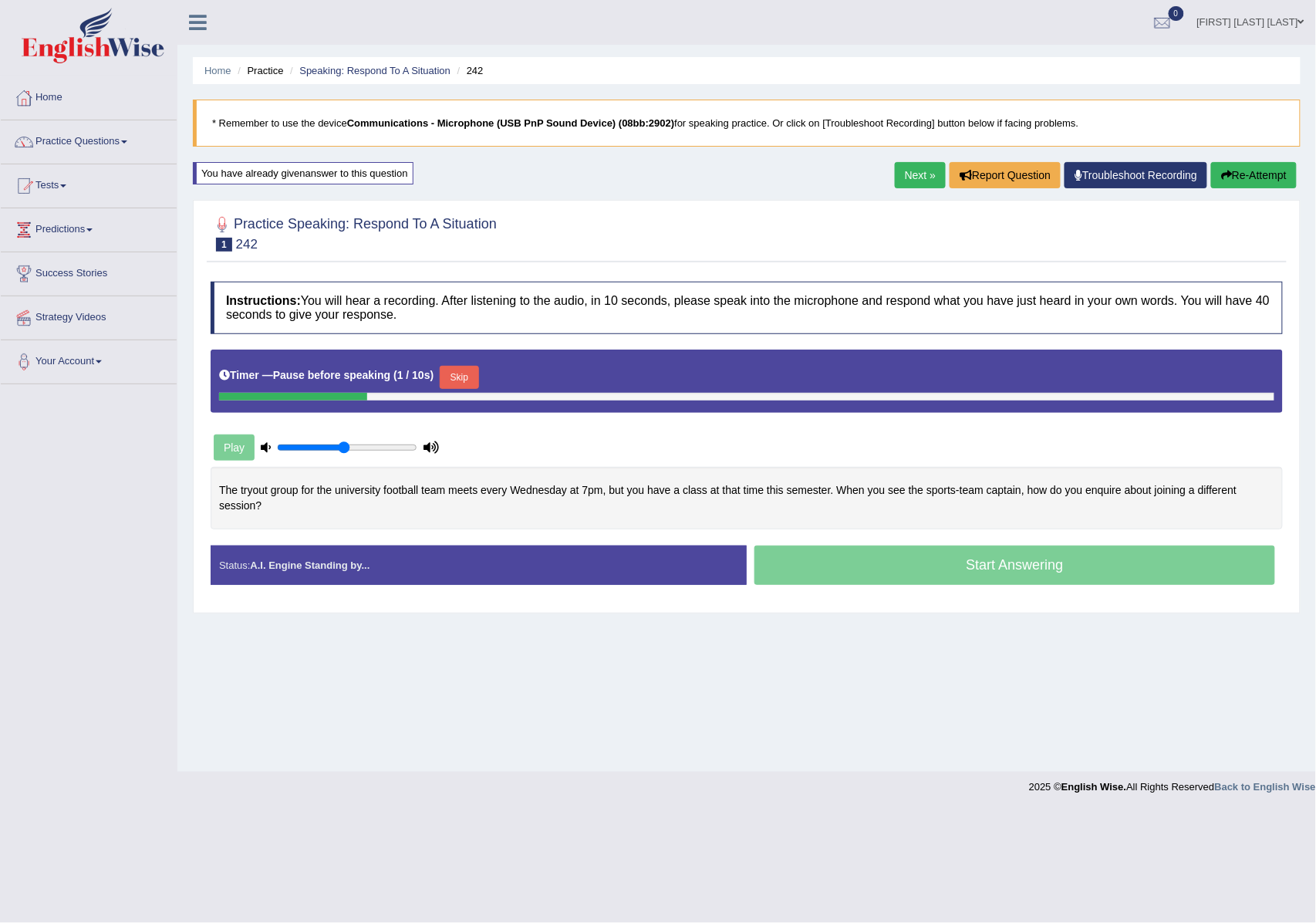 click on "Skip" at bounding box center (459, 377) 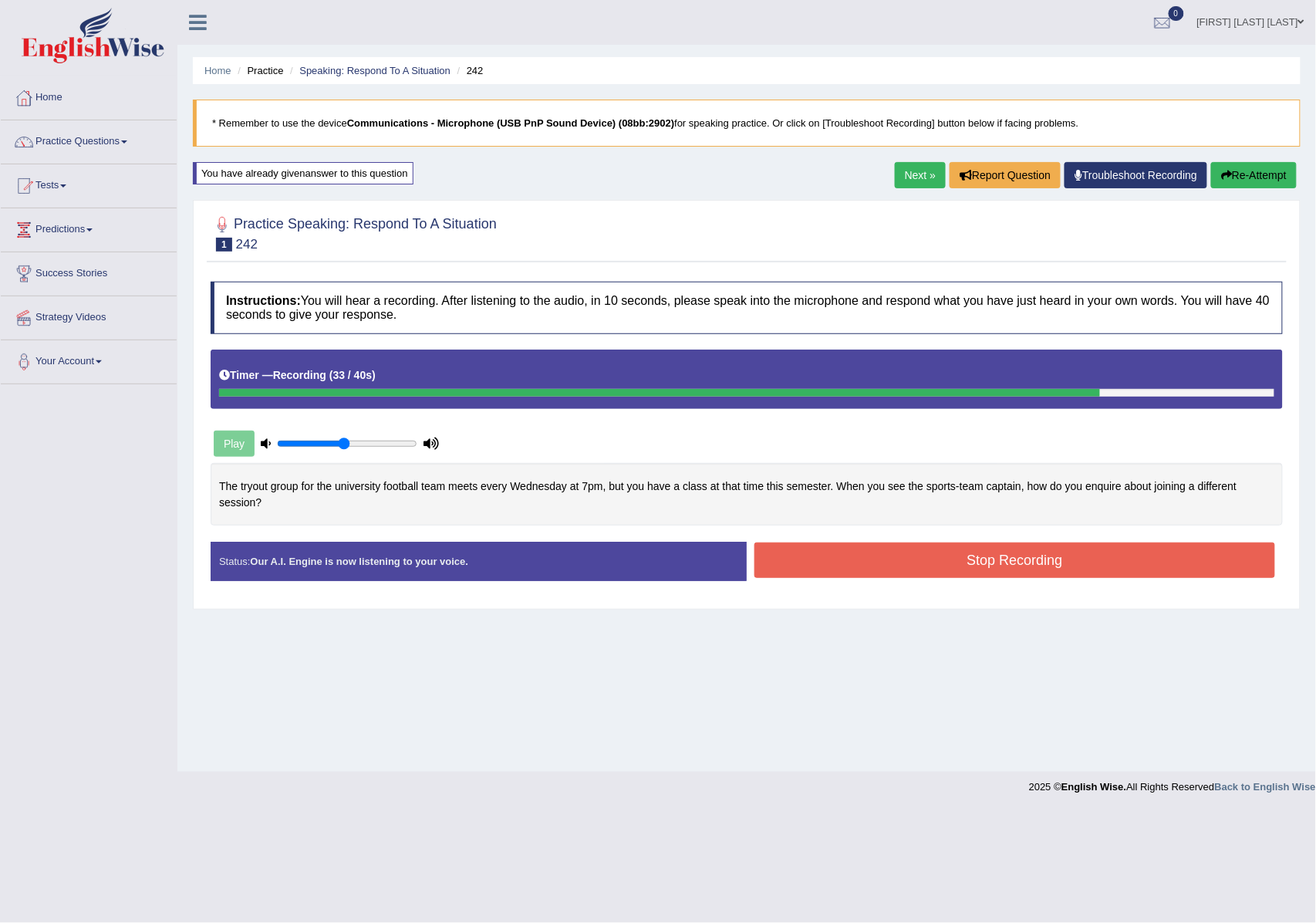 click on "Stop Recording" at bounding box center (1014, 560) 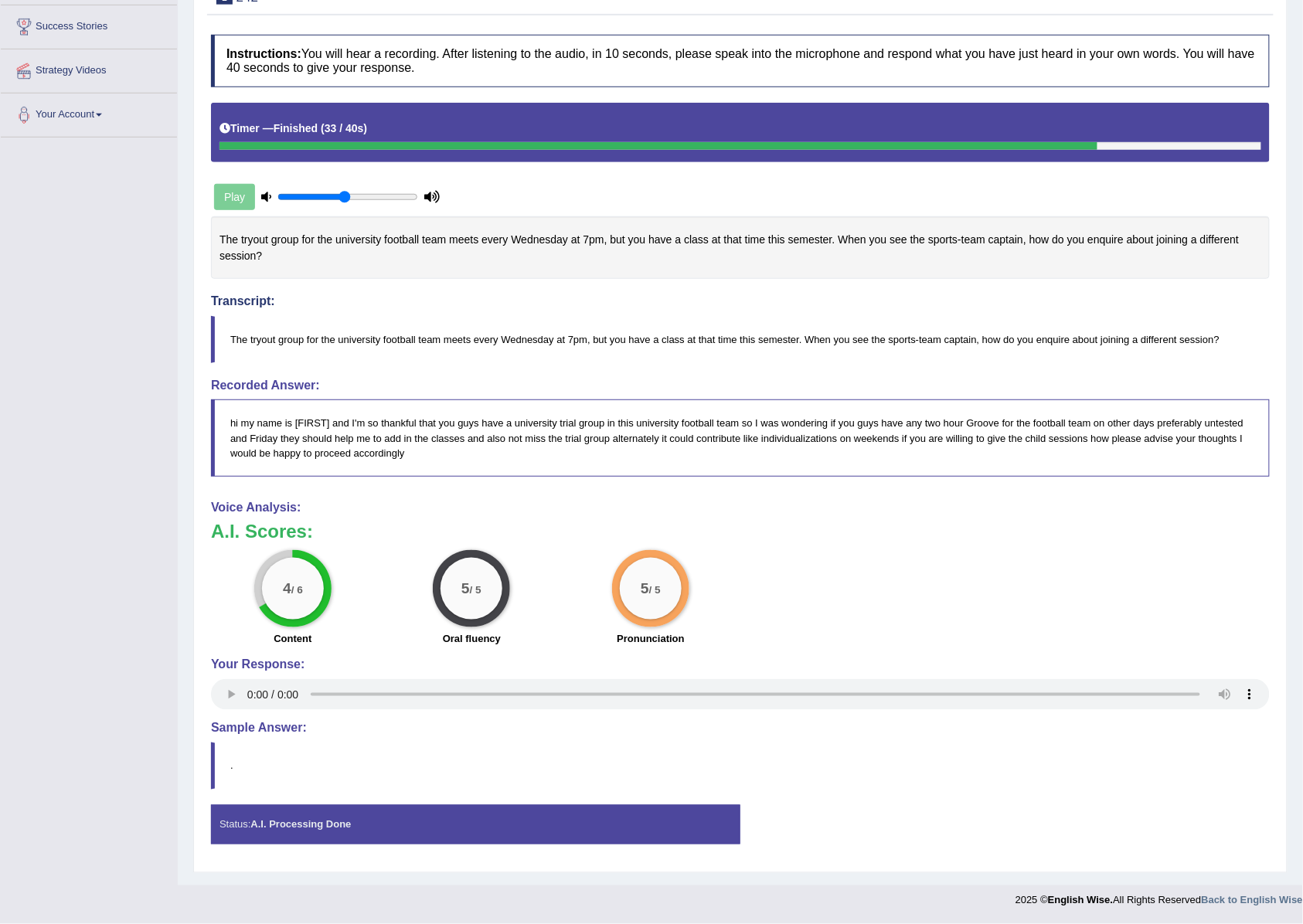 scroll, scrollTop: 0, scrollLeft: 0, axis: both 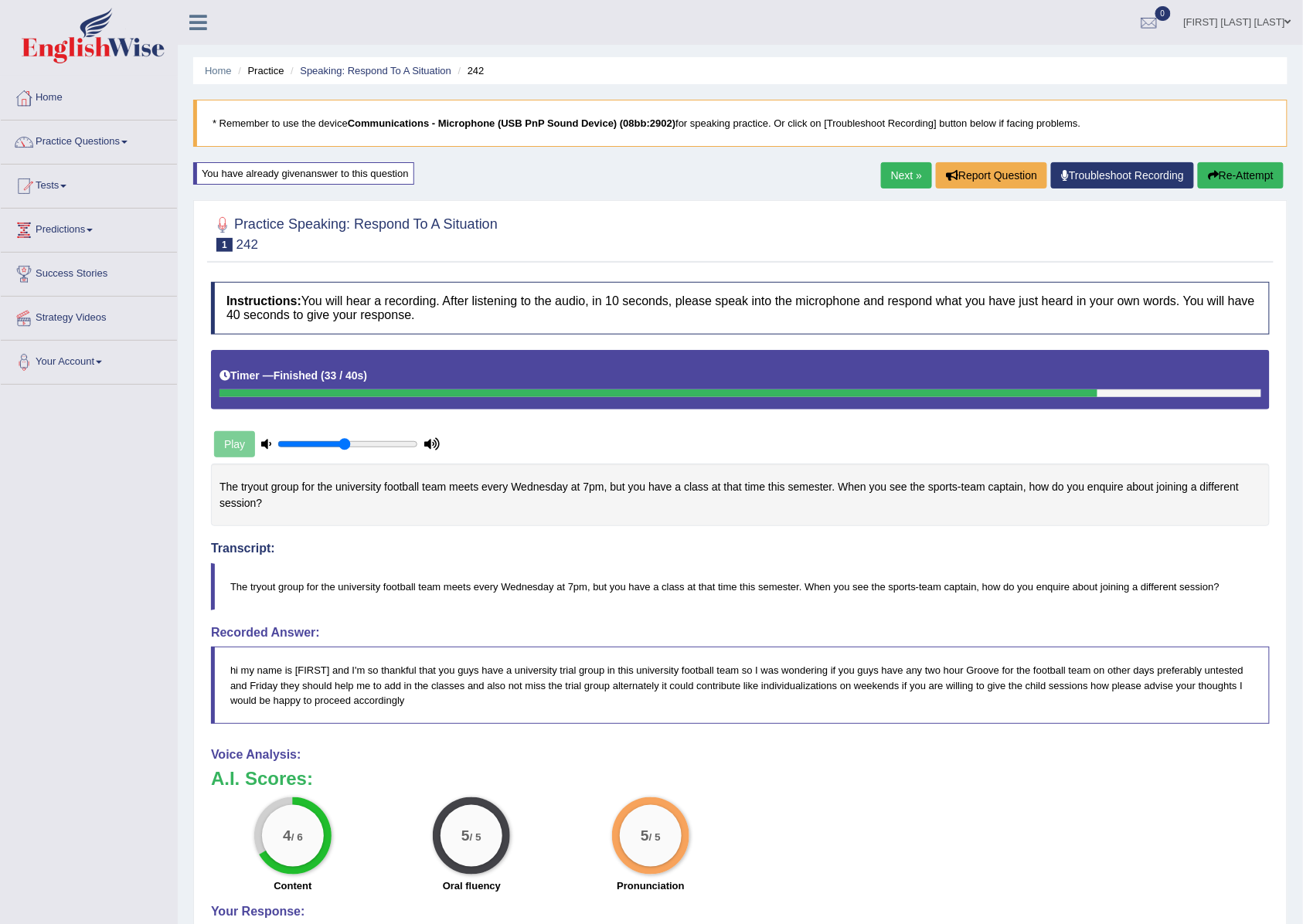 click on "Re-Attempt" at bounding box center [1240, 175] 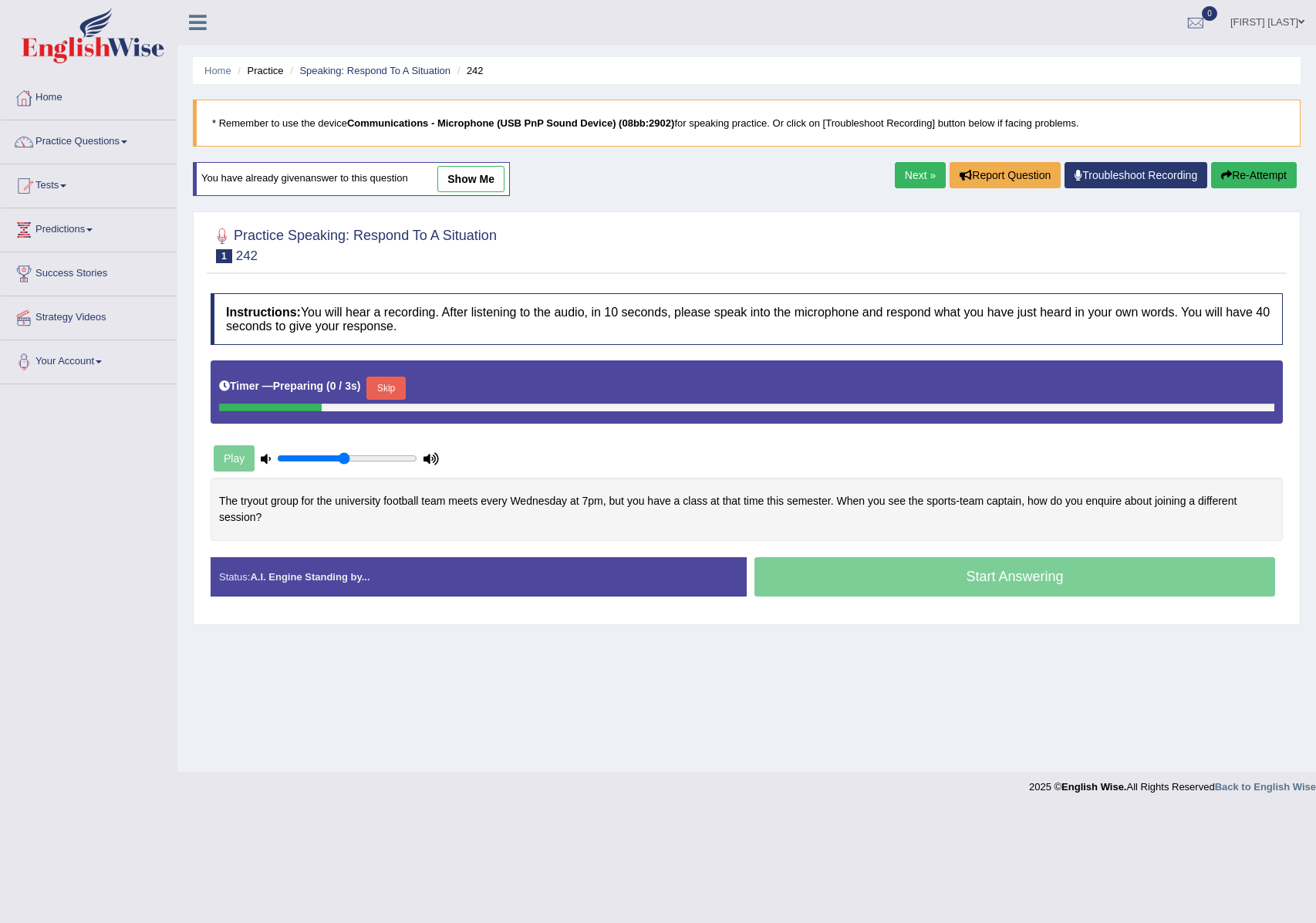 scroll, scrollTop: 0, scrollLeft: 0, axis: both 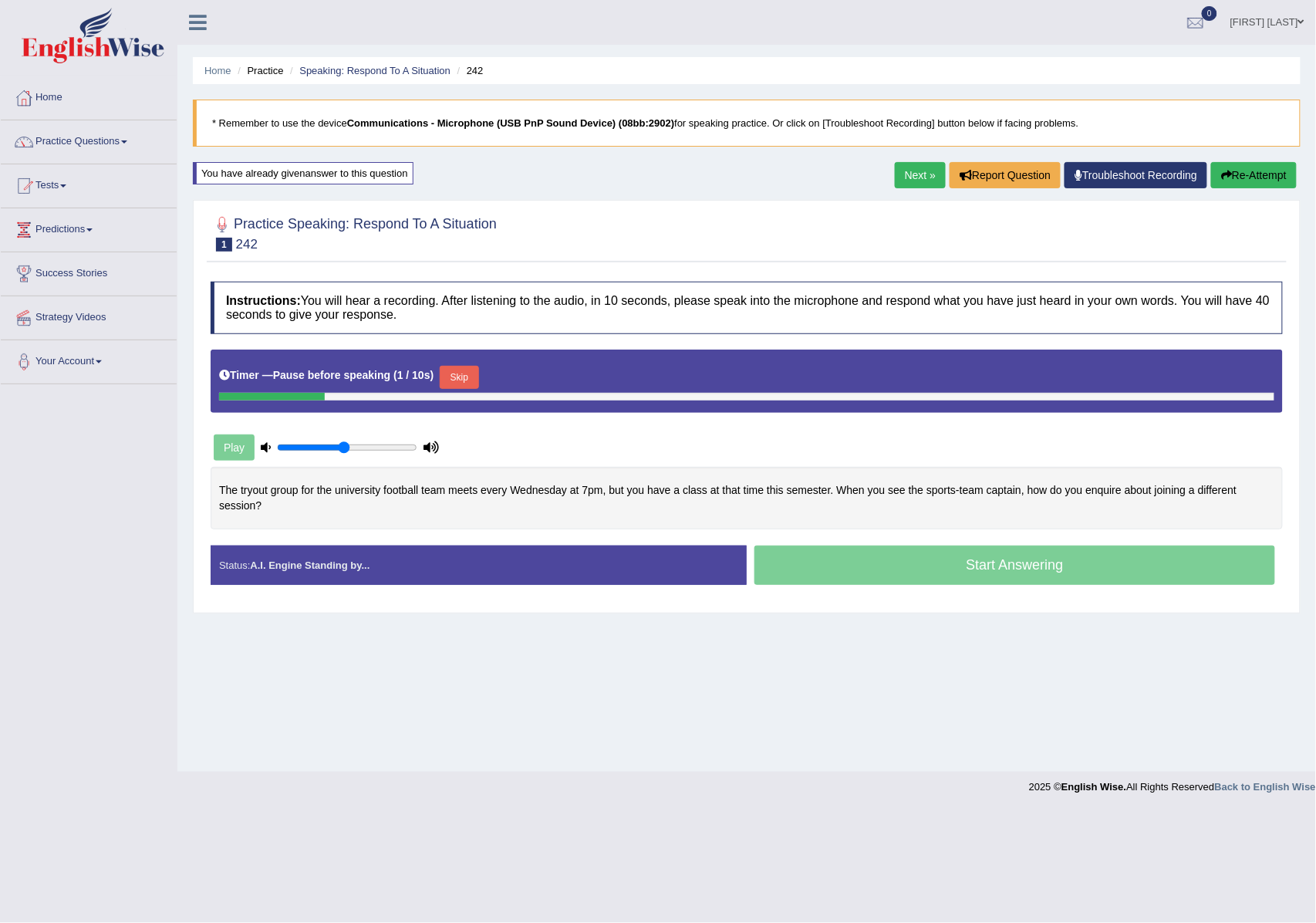 click on "Skip" at bounding box center (459, 377) 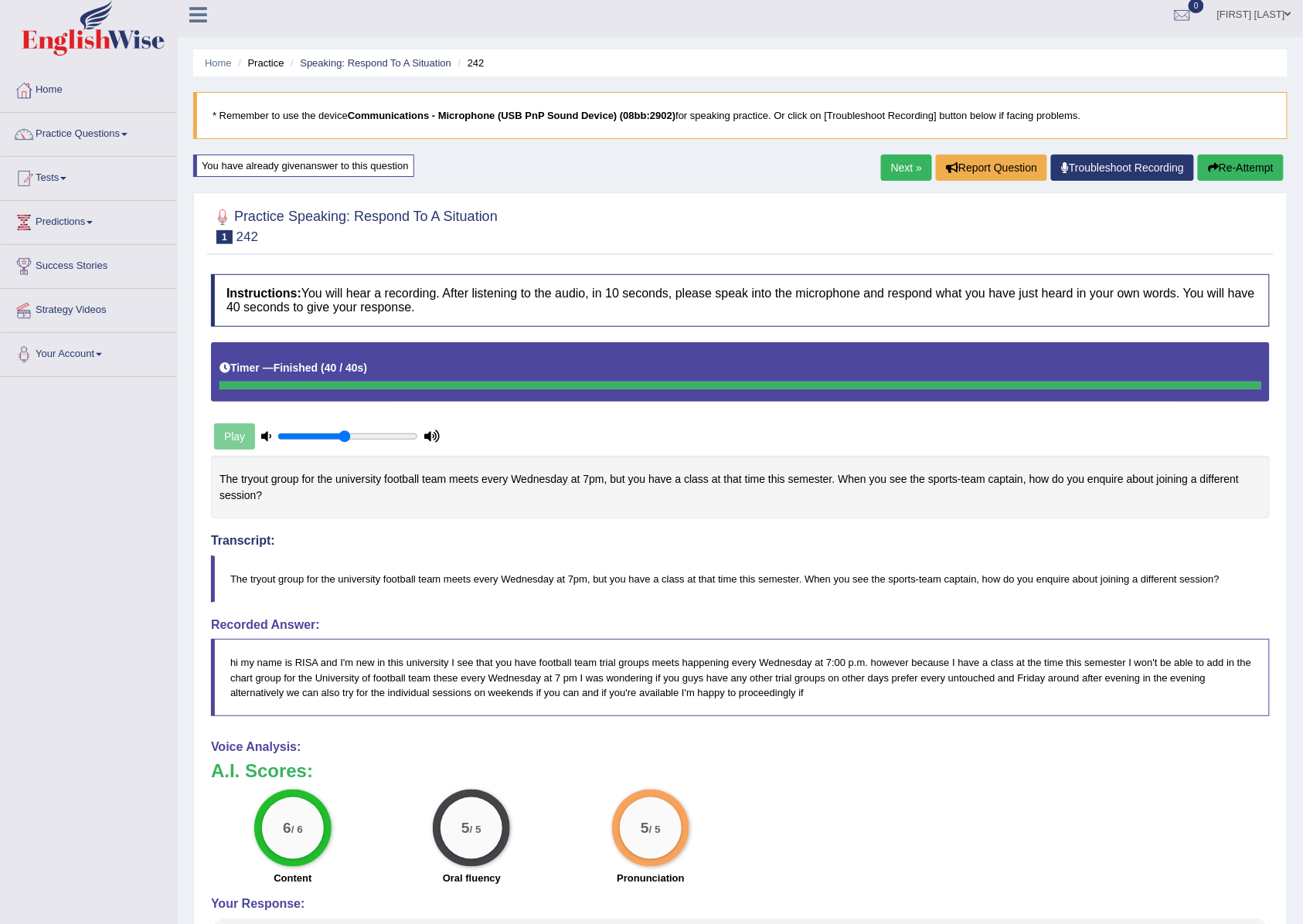 scroll, scrollTop: 0, scrollLeft: 0, axis: both 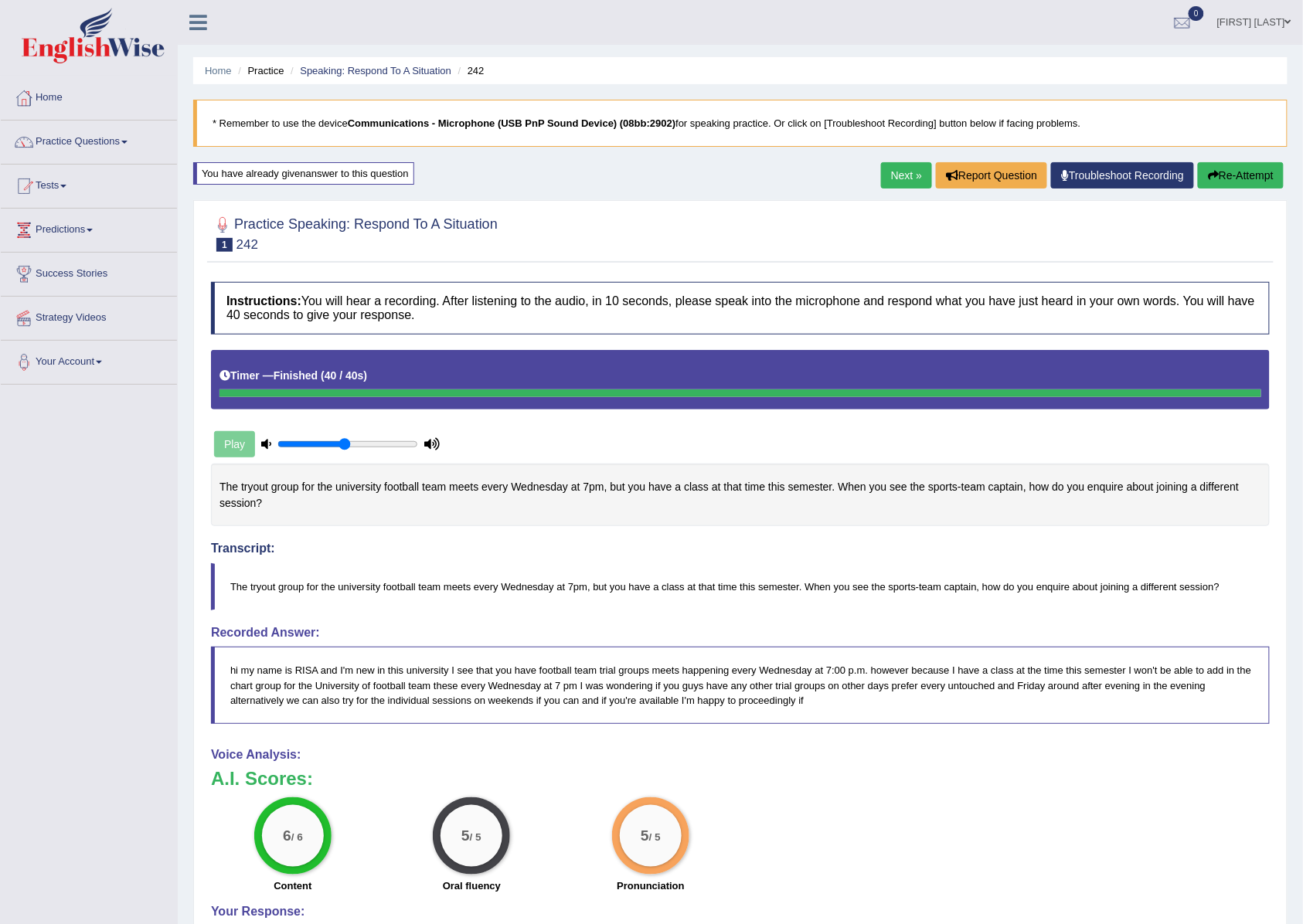 click on "Re-Attempt" at bounding box center (1240, 175) 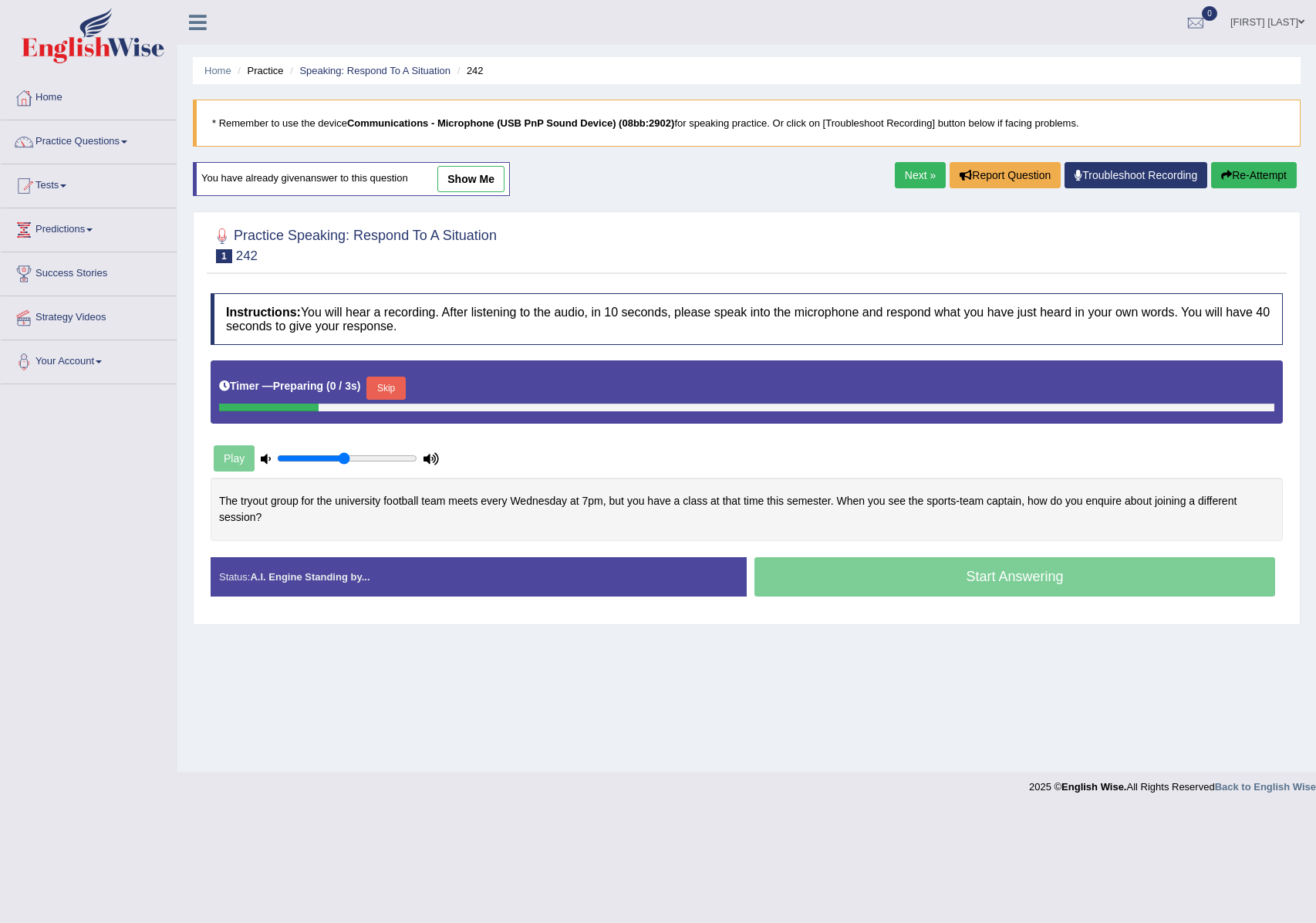 scroll, scrollTop: 0, scrollLeft: 0, axis: both 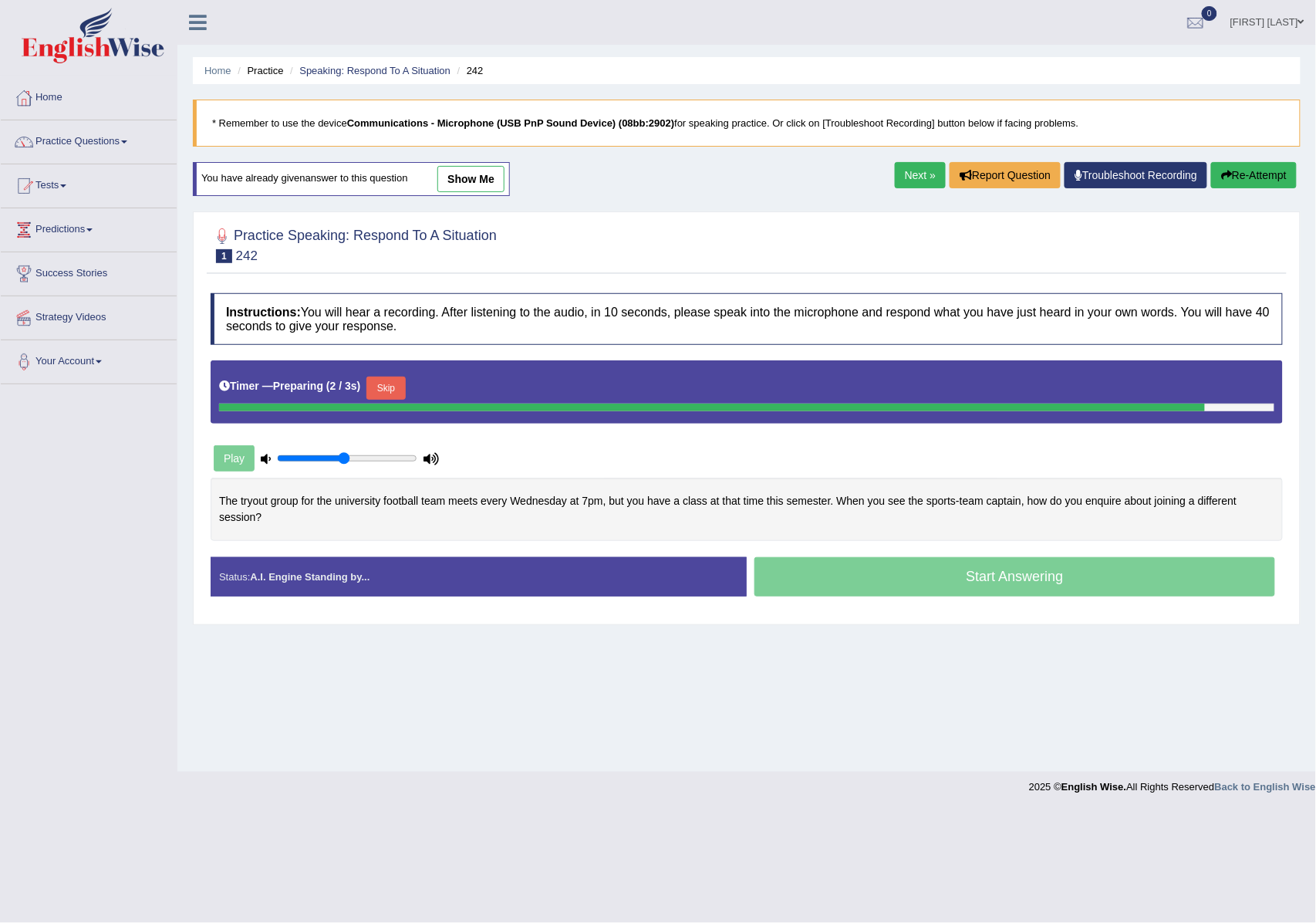 click on "Timer —  Preparing   ( 2 / 3s ) Skip" at bounding box center [747, 388] 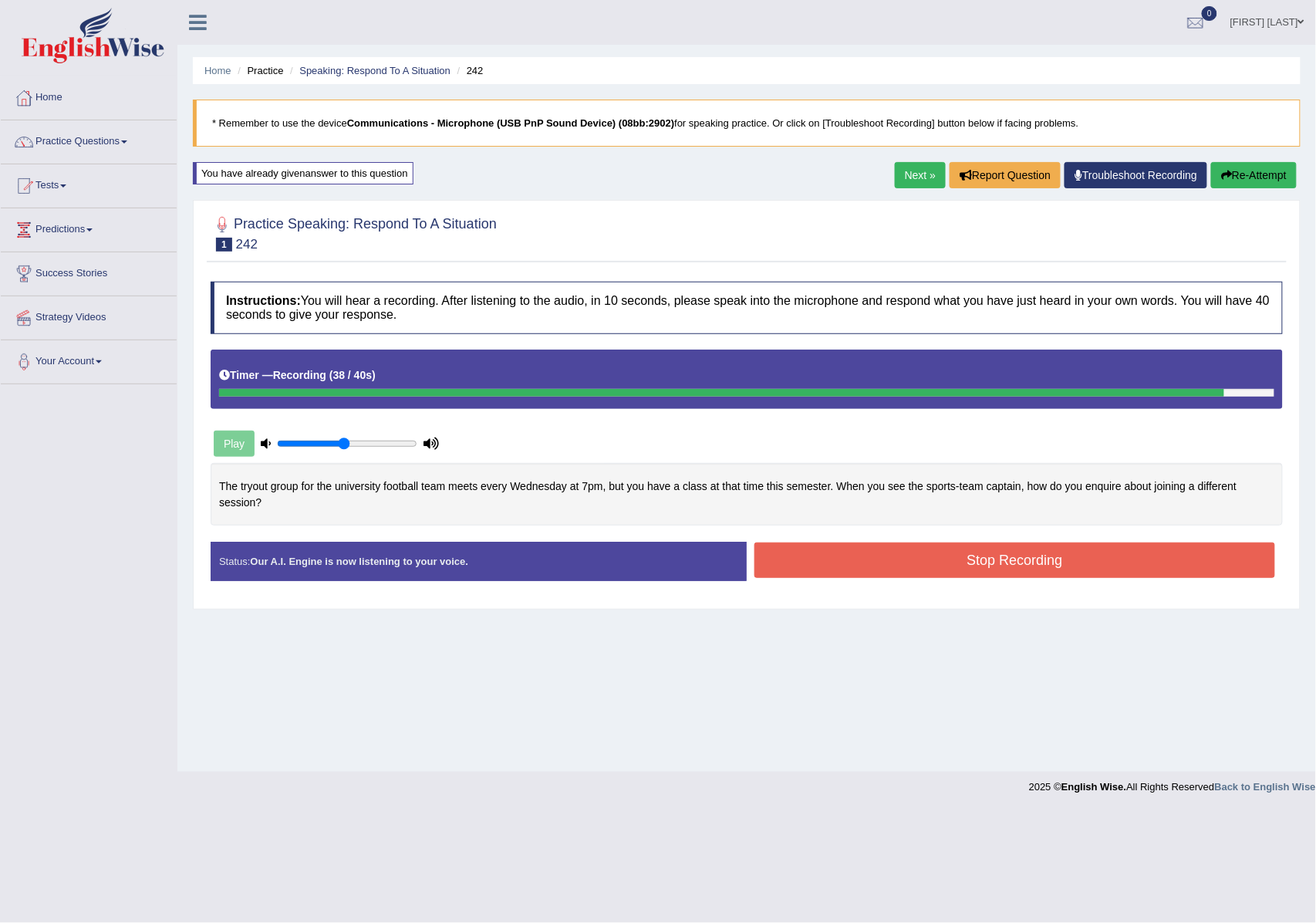 click on "Stop Recording" at bounding box center [1014, 560] 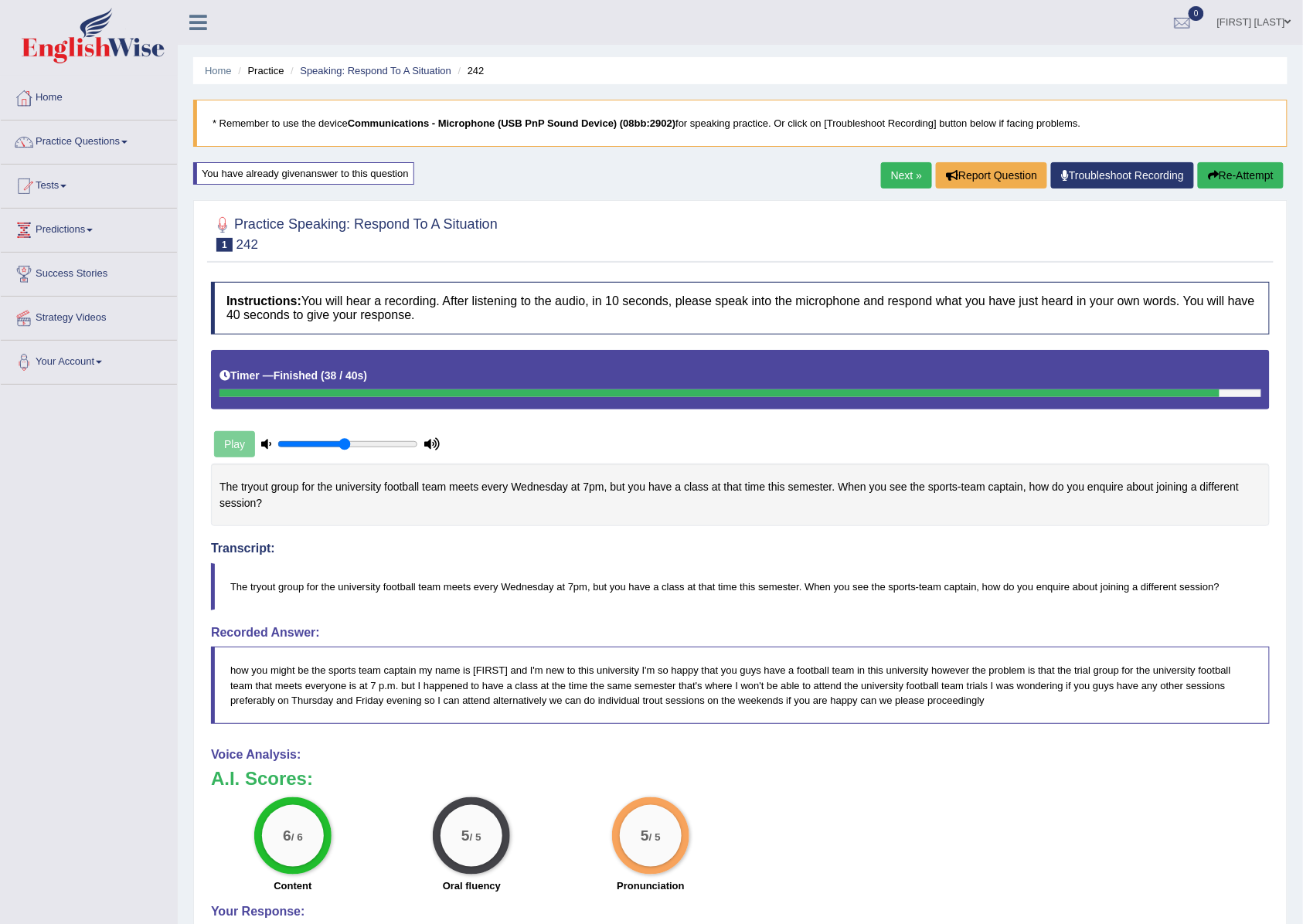 click on "Next »" at bounding box center [907, 175] 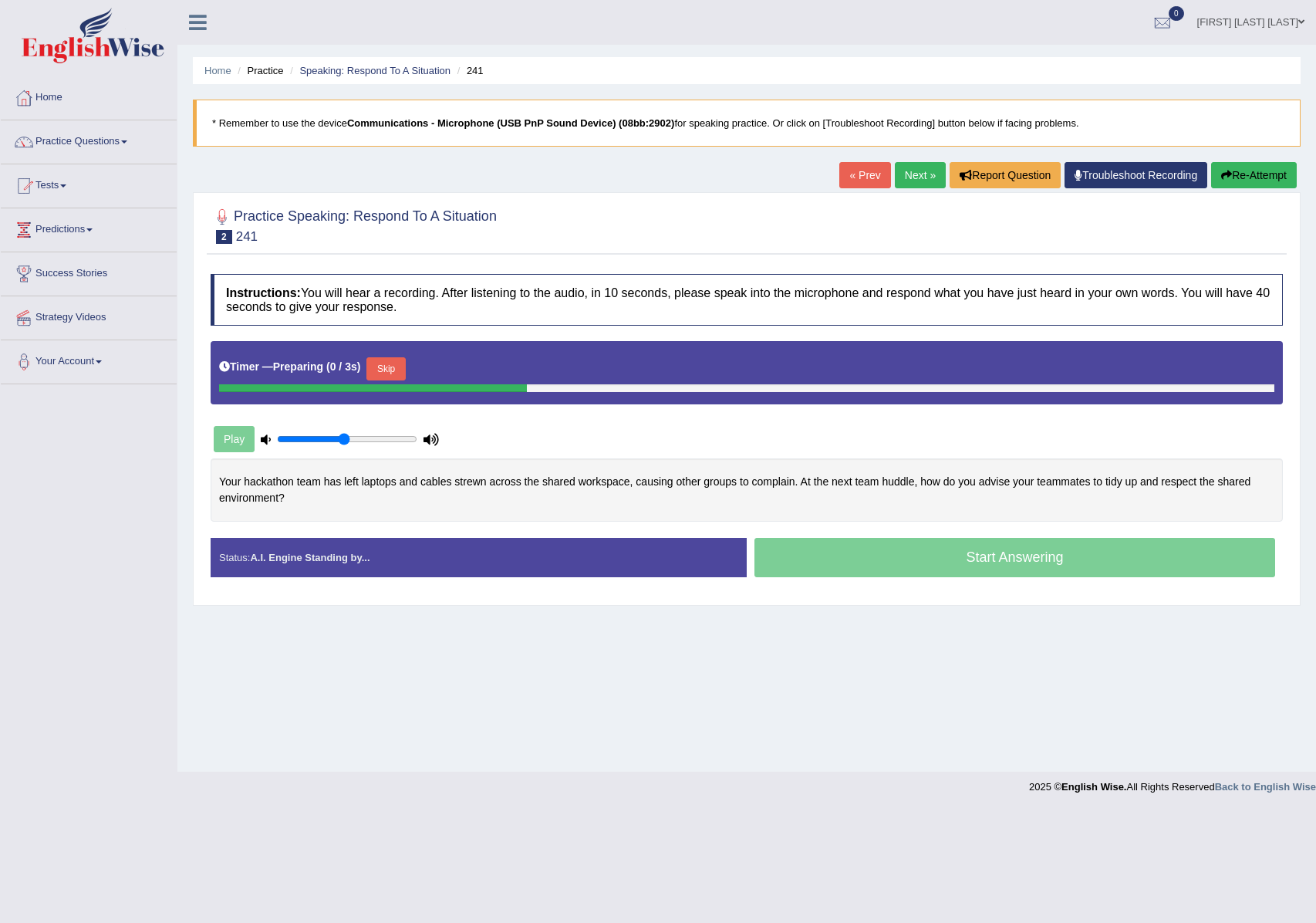 scroll, scrollTop: 0, scrollLeft: 0, axis: both 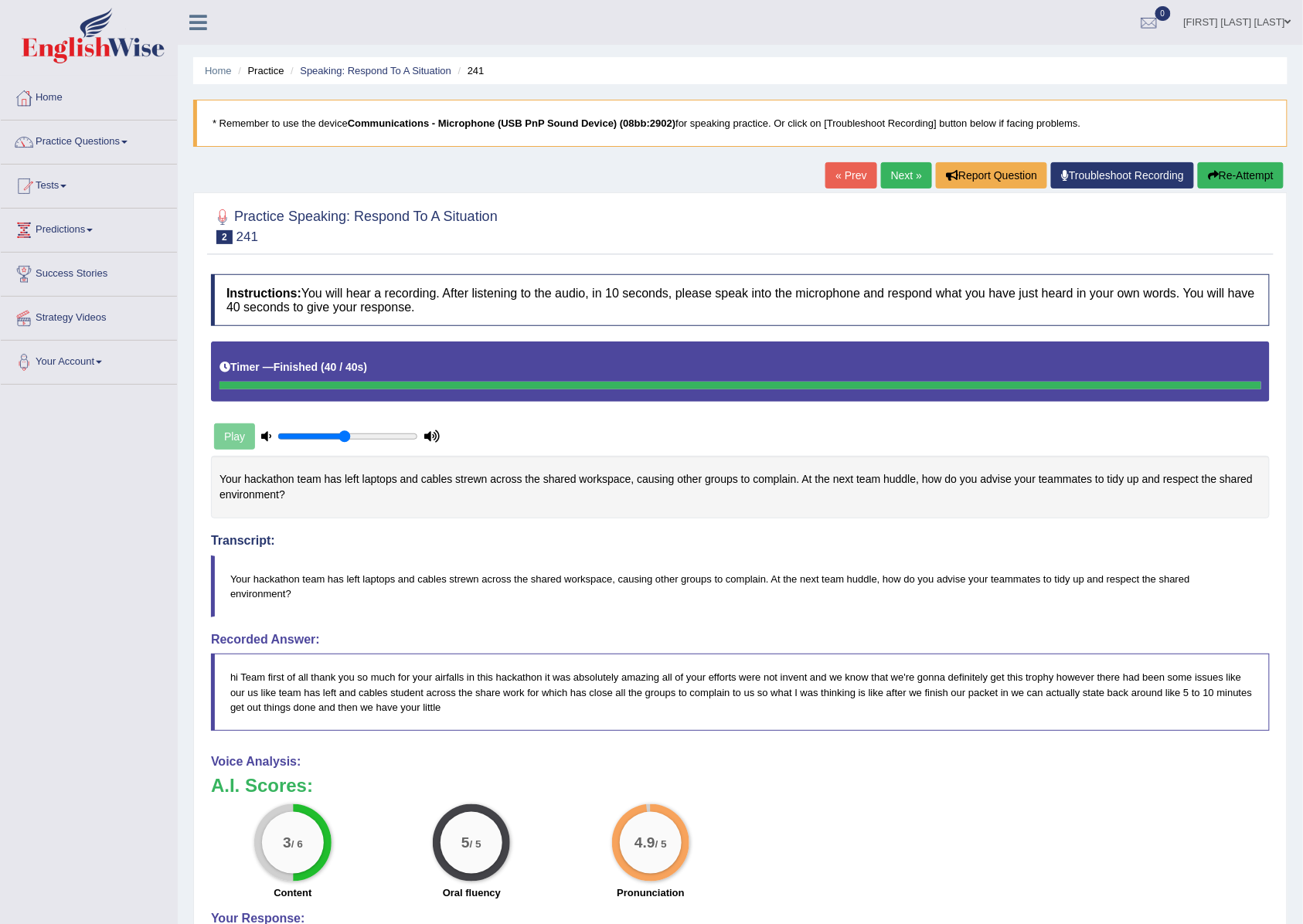 click on "Re-Attempt" at bounding box center [1240, 175] 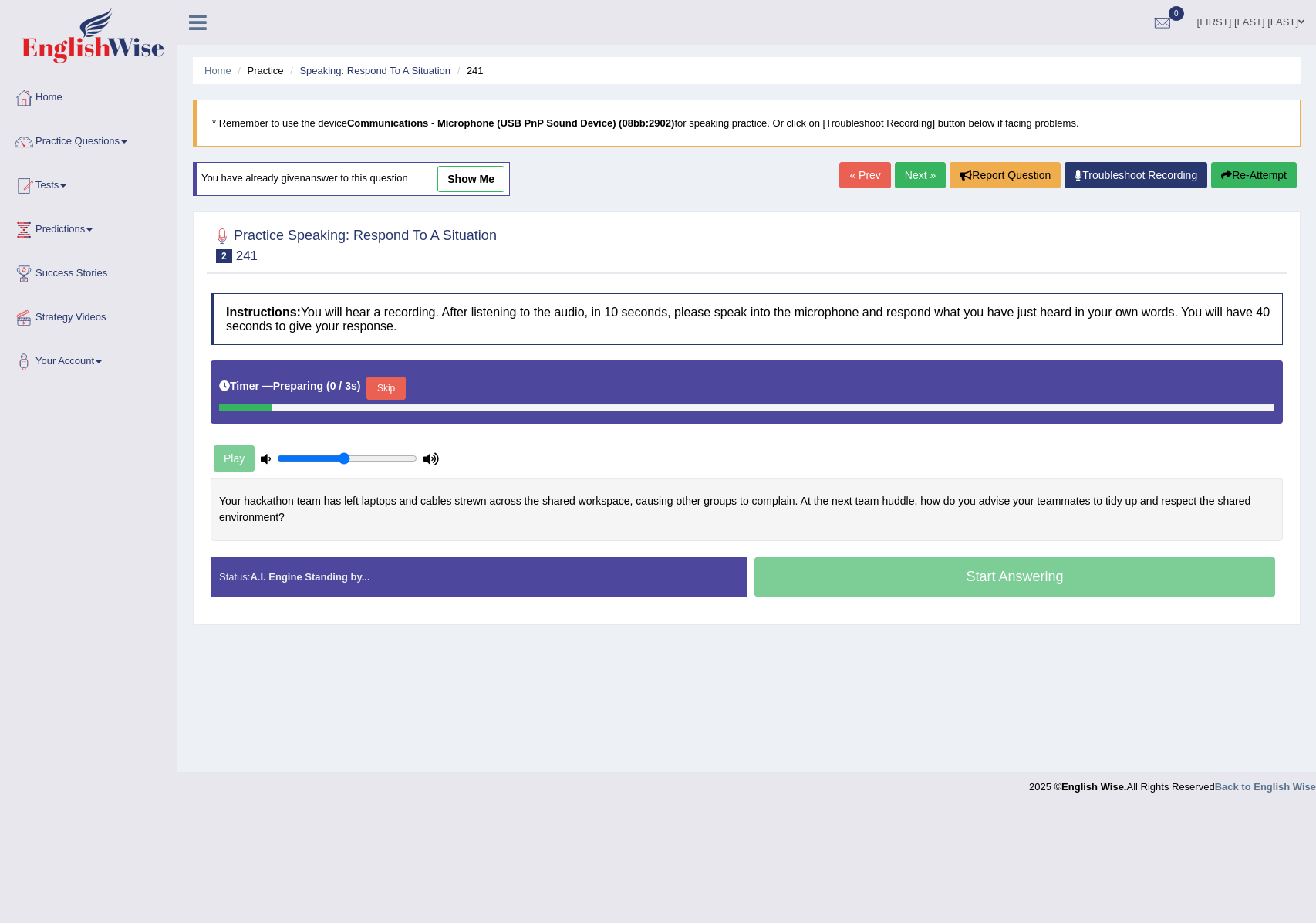 scroll, scrollTop: 0, scrollLeft: 0, axis: both 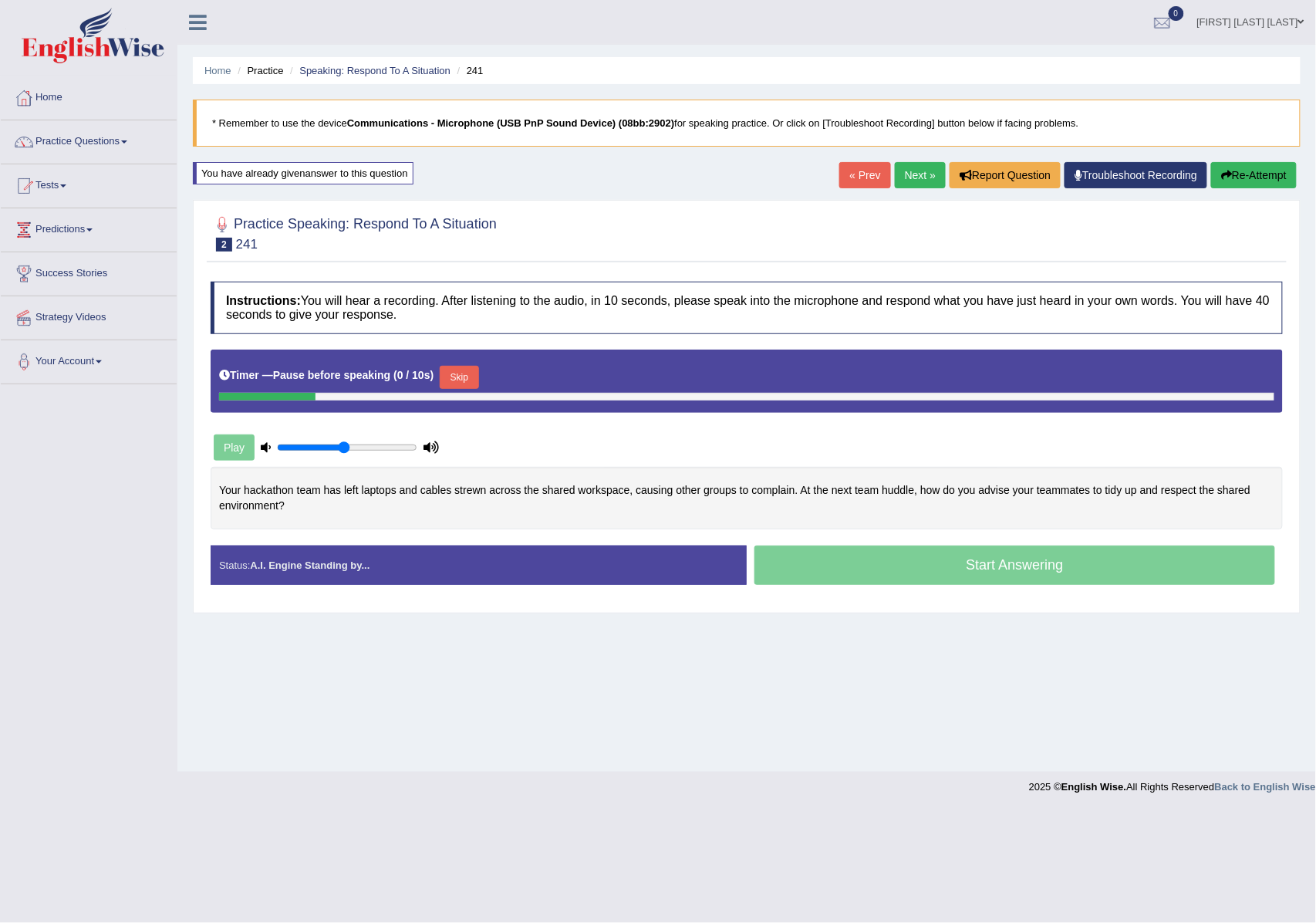 click on "Skip" at bounding box center (459, 377) 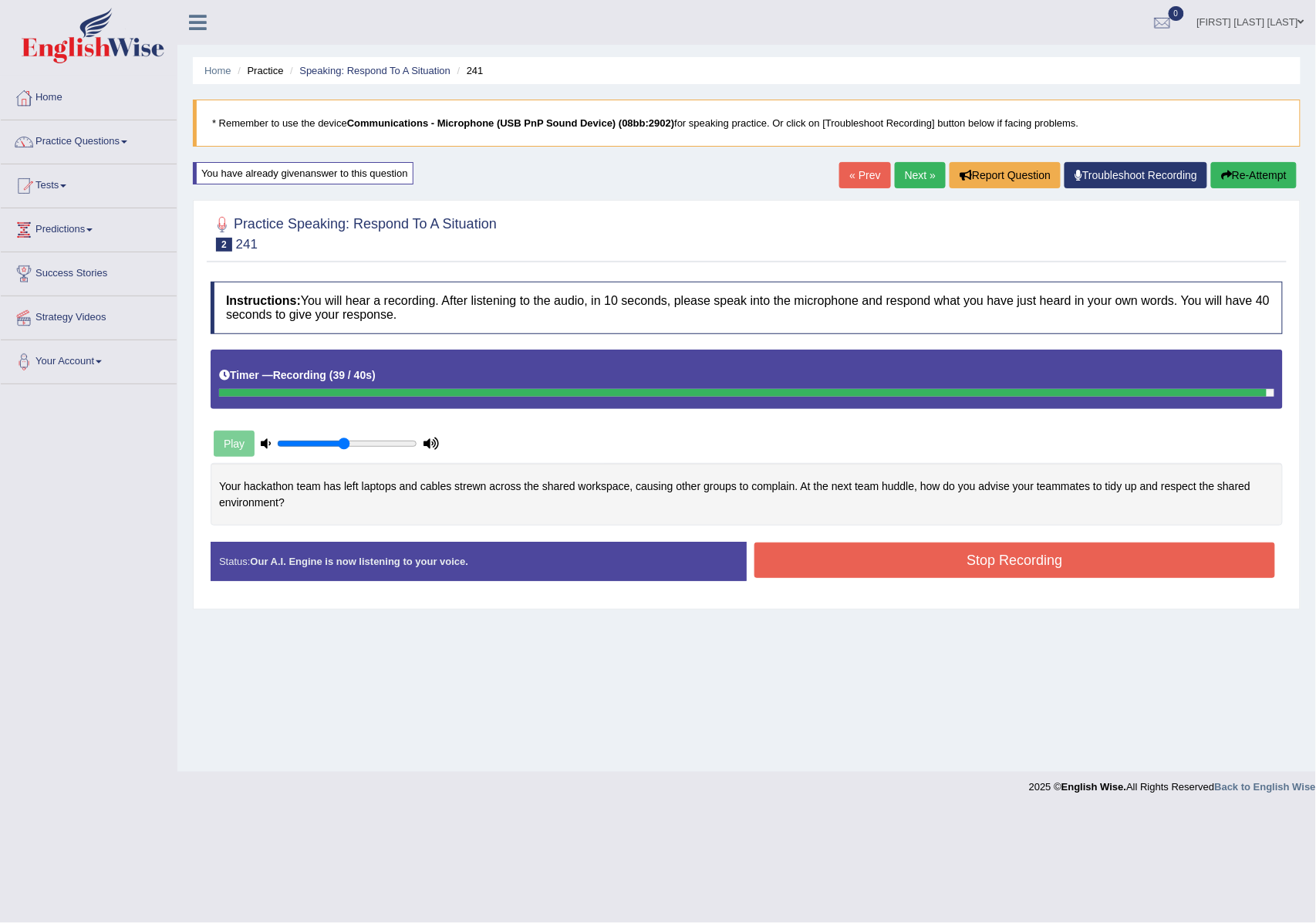 click on "Stop Recording" at bounding box center [1014, 560] 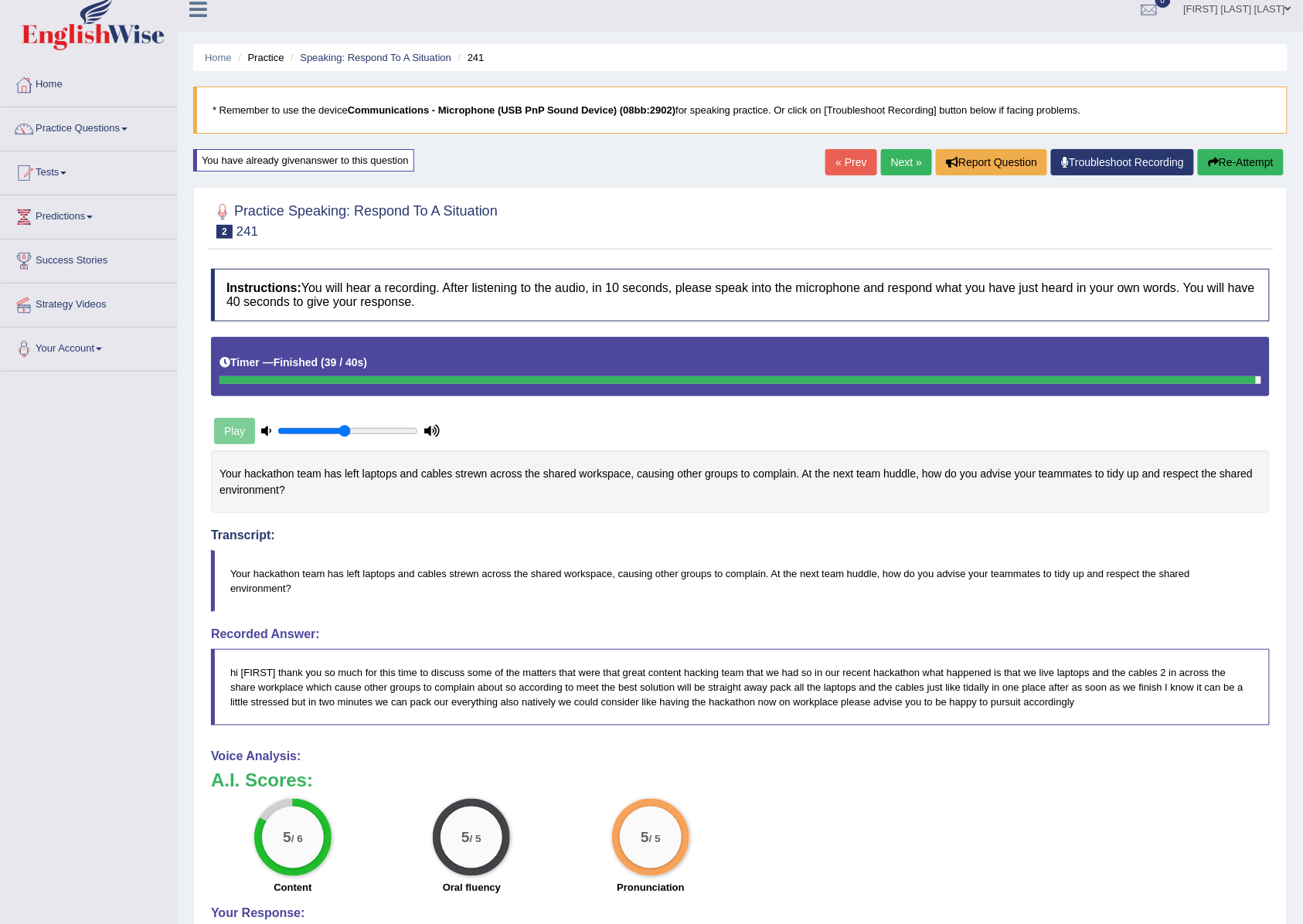scroll, scrollTop: 0, scrollLeft: 0, axis: both 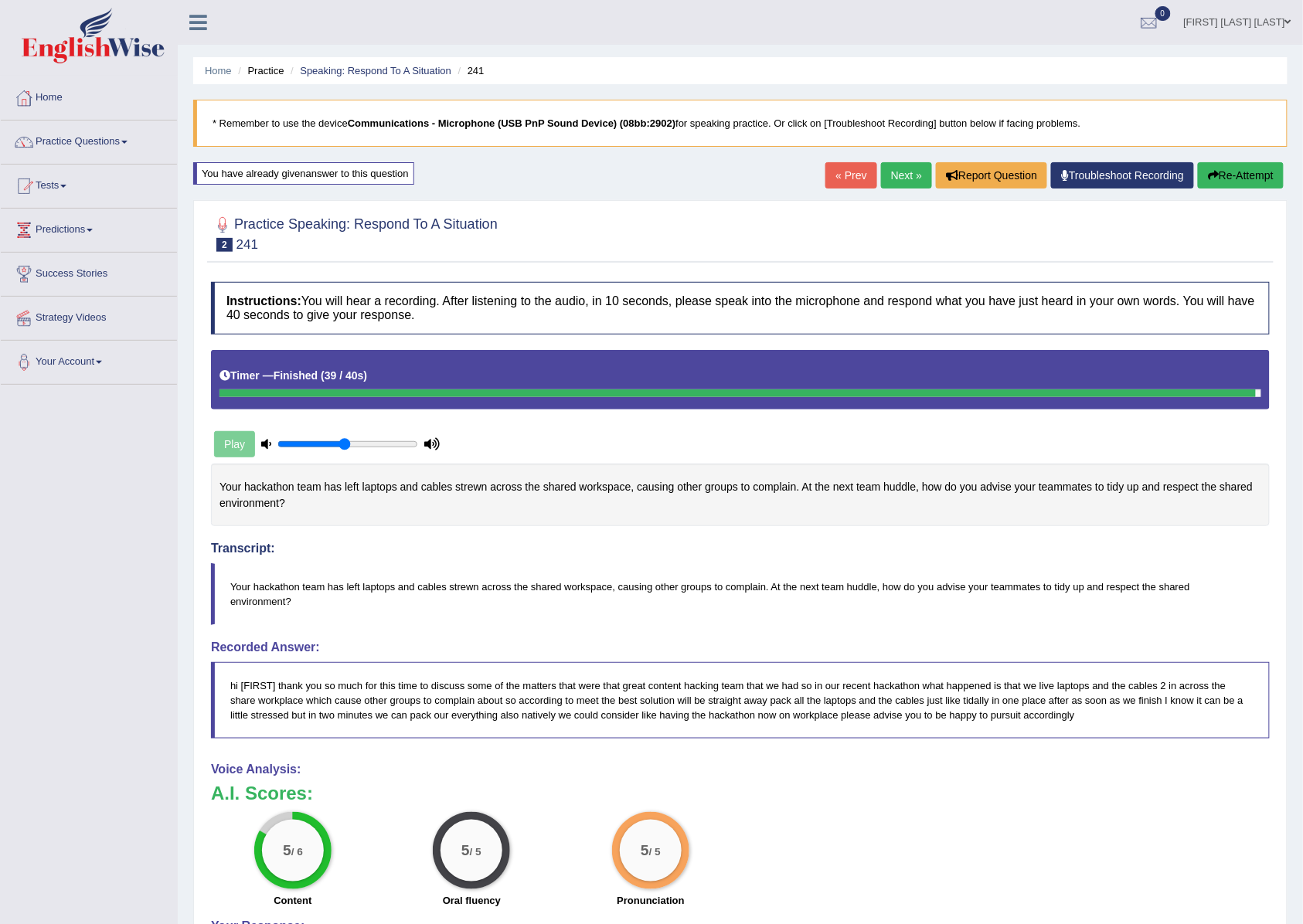click on "Next »" at bounding box center [907, 175] 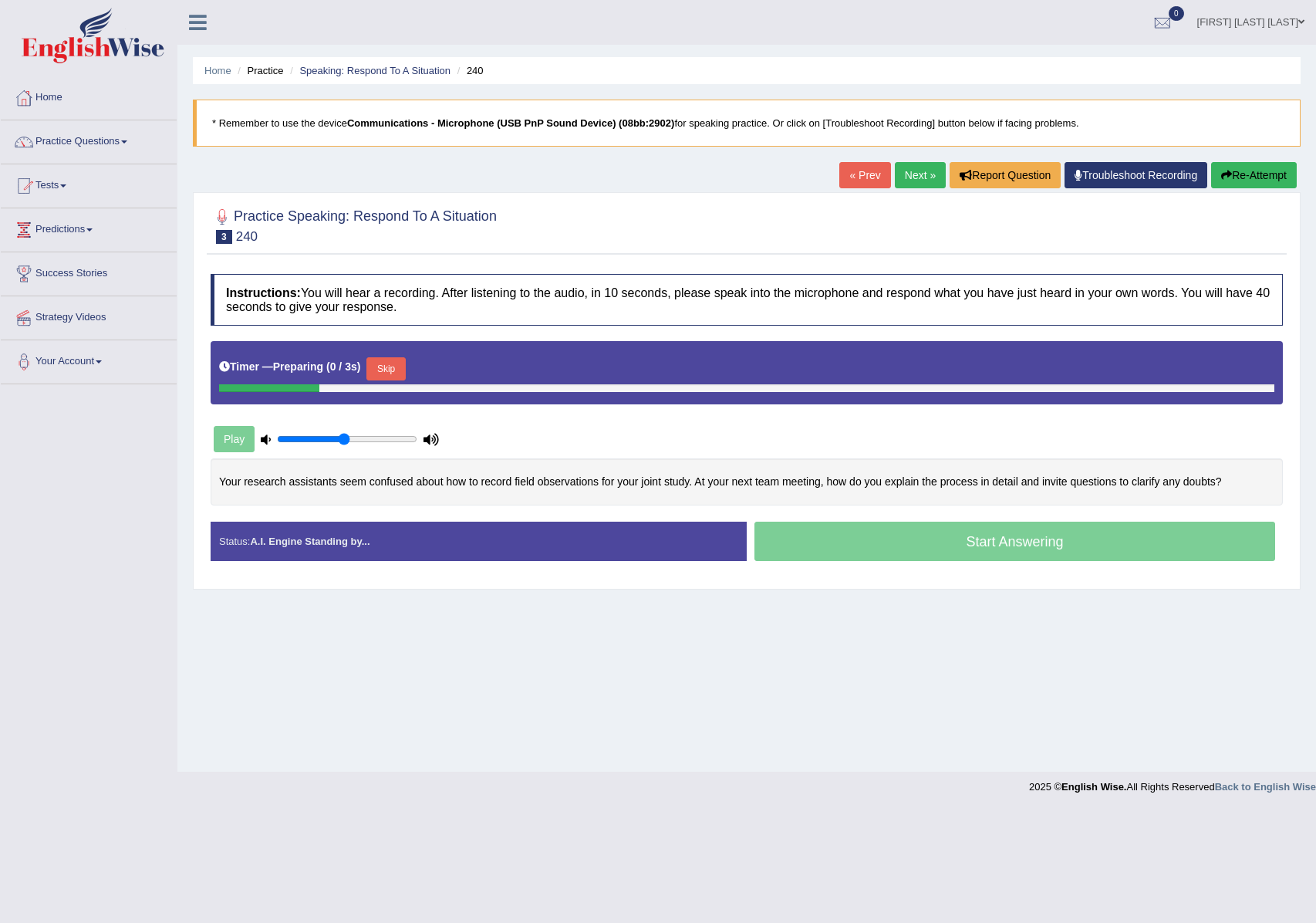 scroll, scrollTop: 0, scrollLeft: 0, axis: both 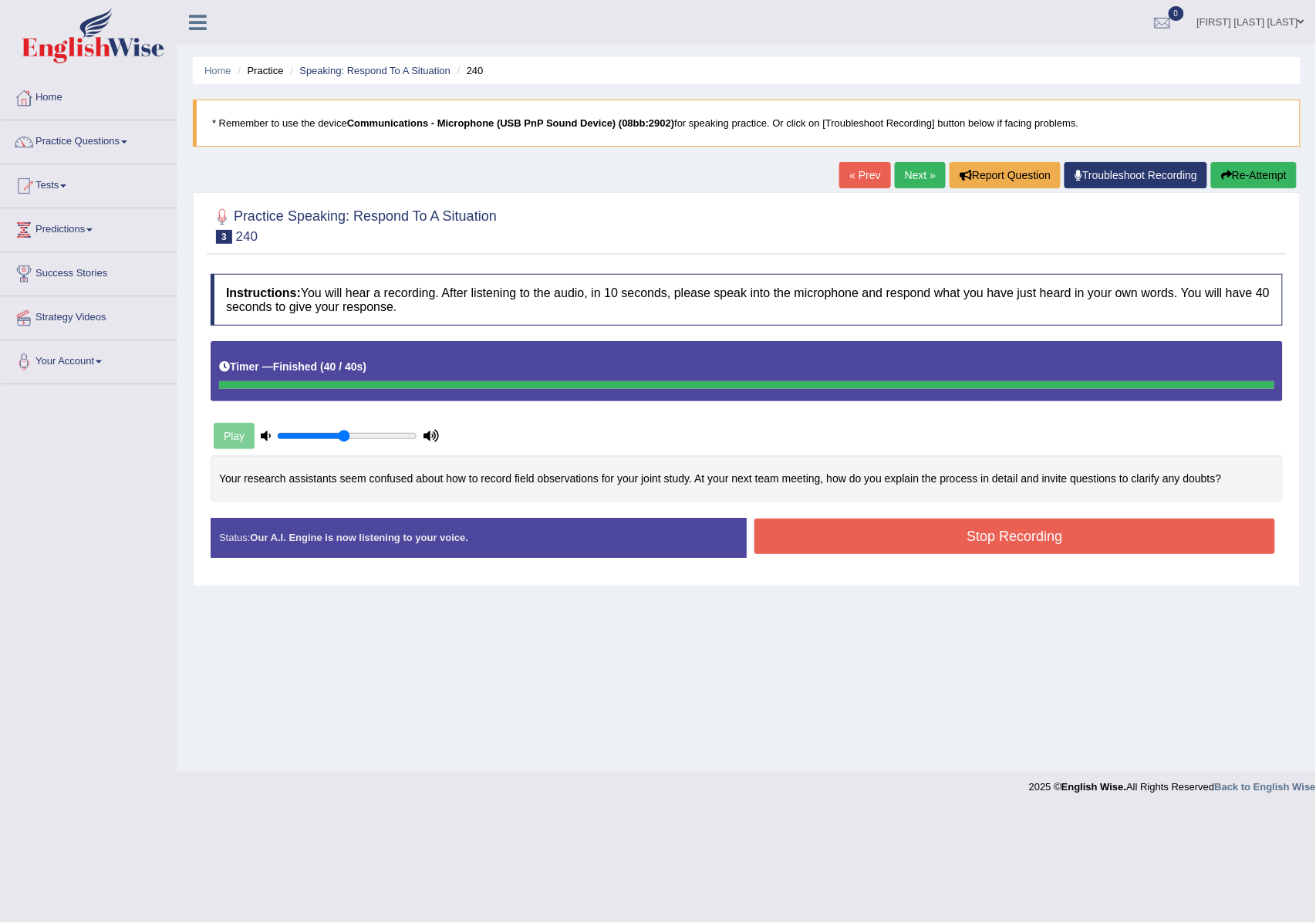 click on "Stop Recording" at bounding box center (1014, 536) 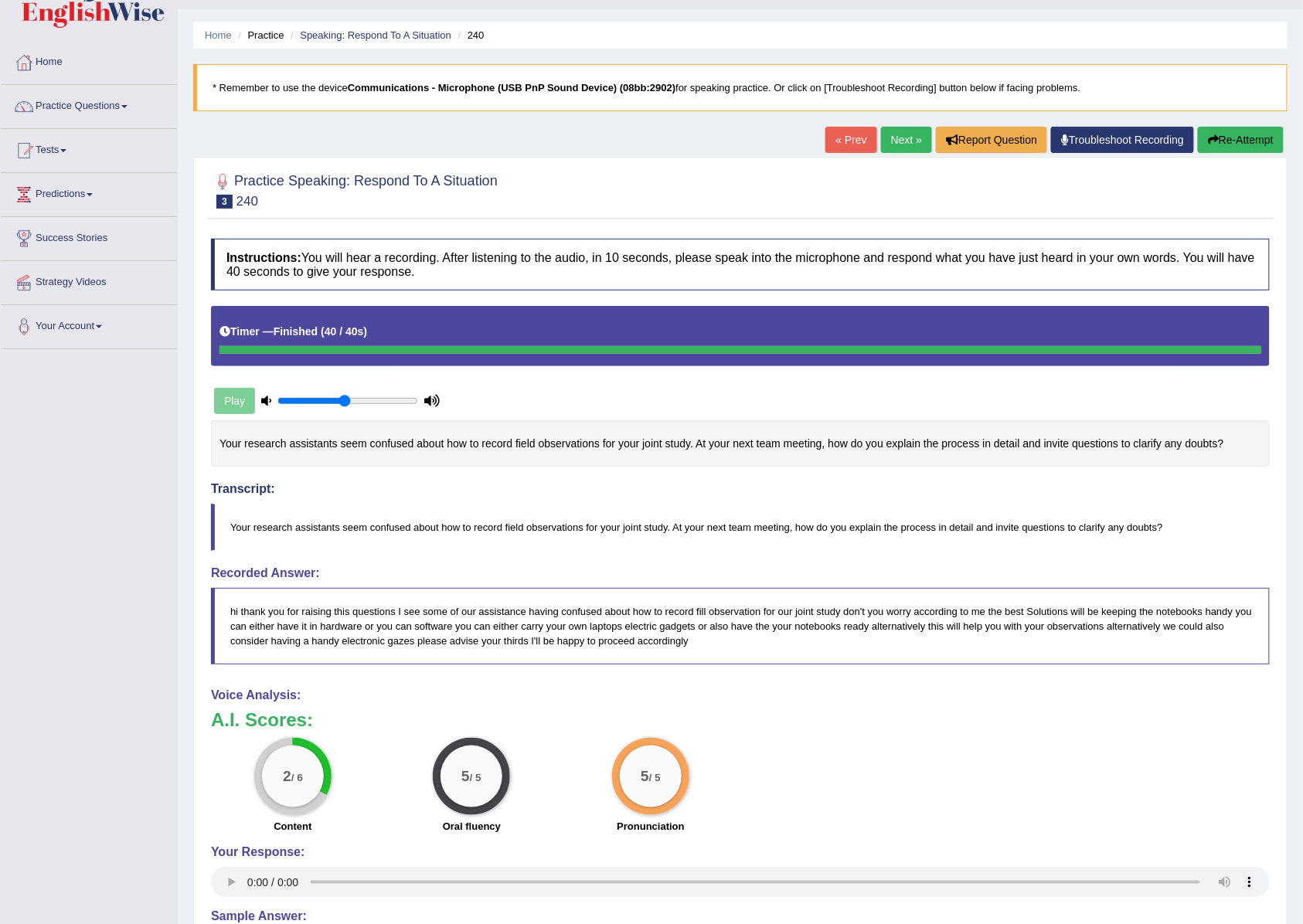 scroll, scrollTop: 0, scrollLeft: 0, axis: both 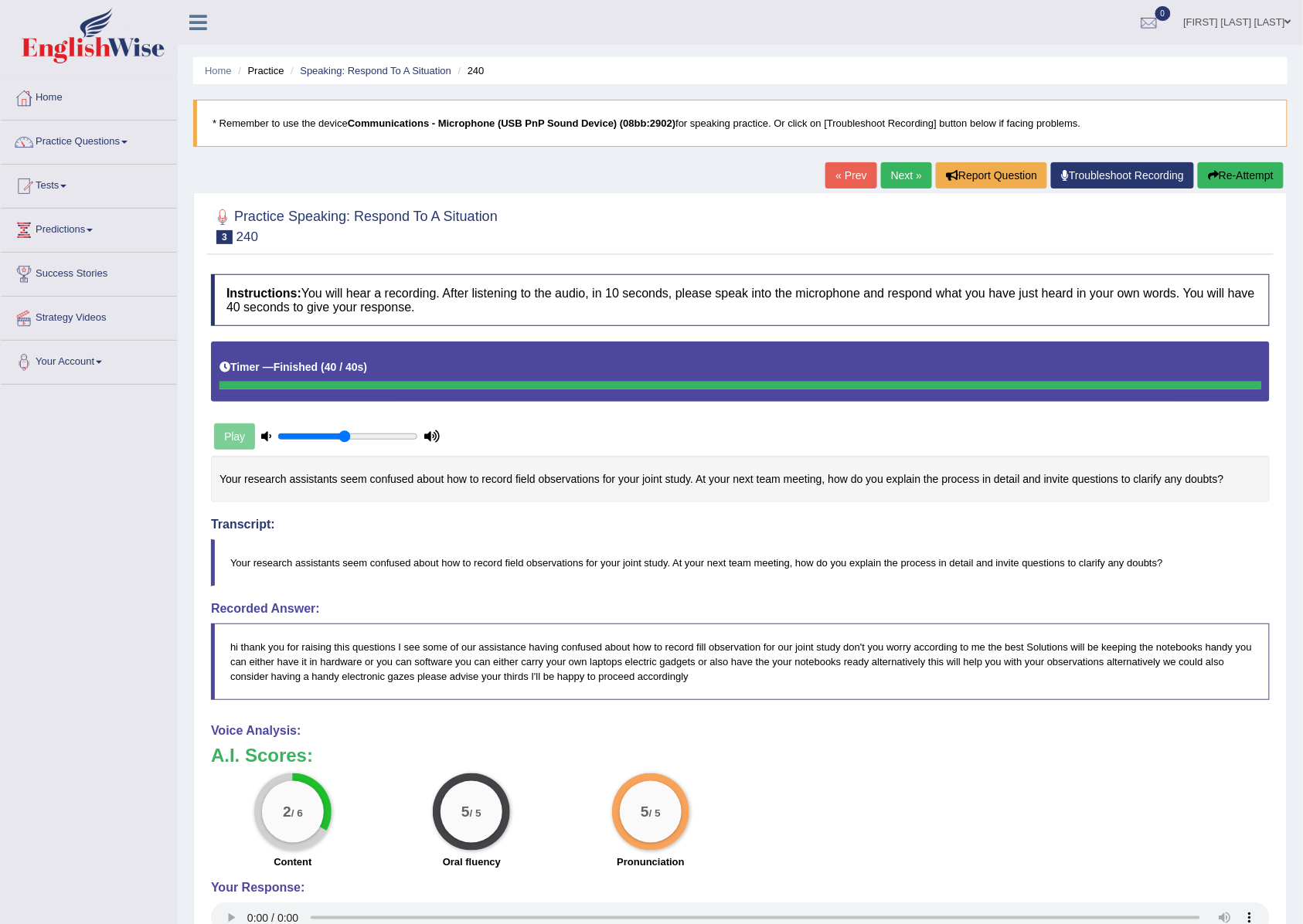 click on "Re-Attempt" at bounding box center (1240, 175) 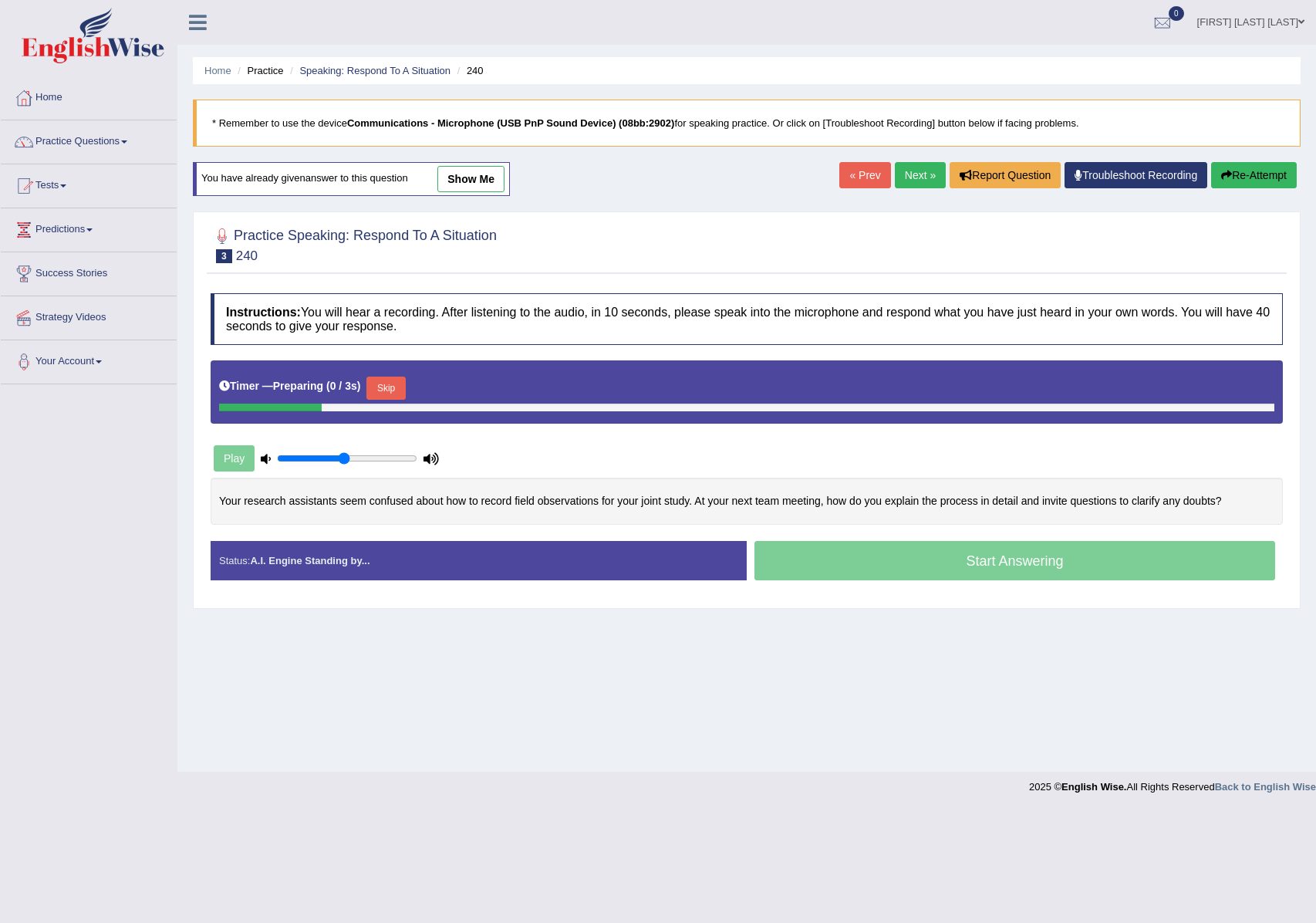 scroll, scrollTop: 0, scrollLeft: 0, axis: both 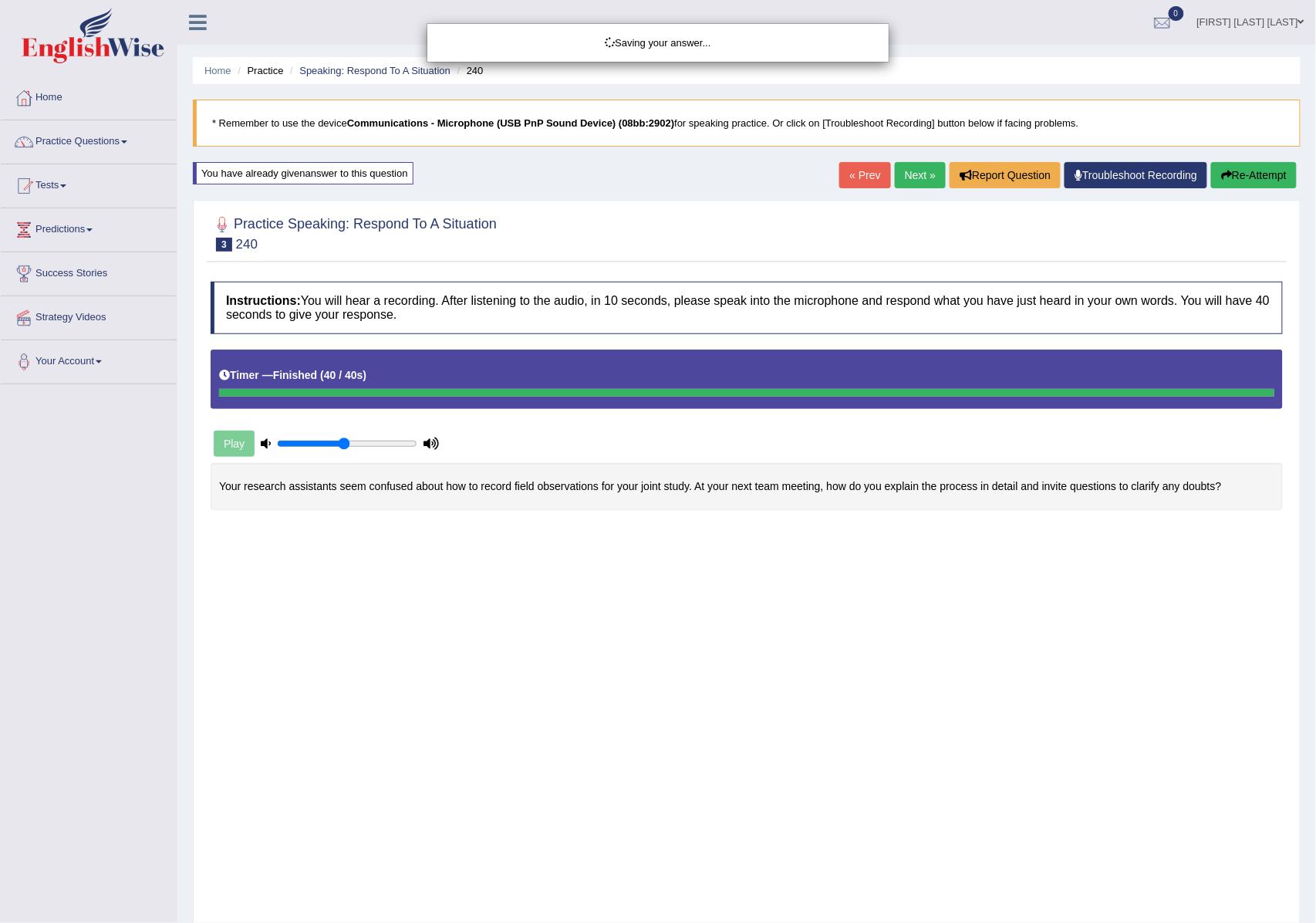click on "Saving your answer..." at bounding box center [658, 462] 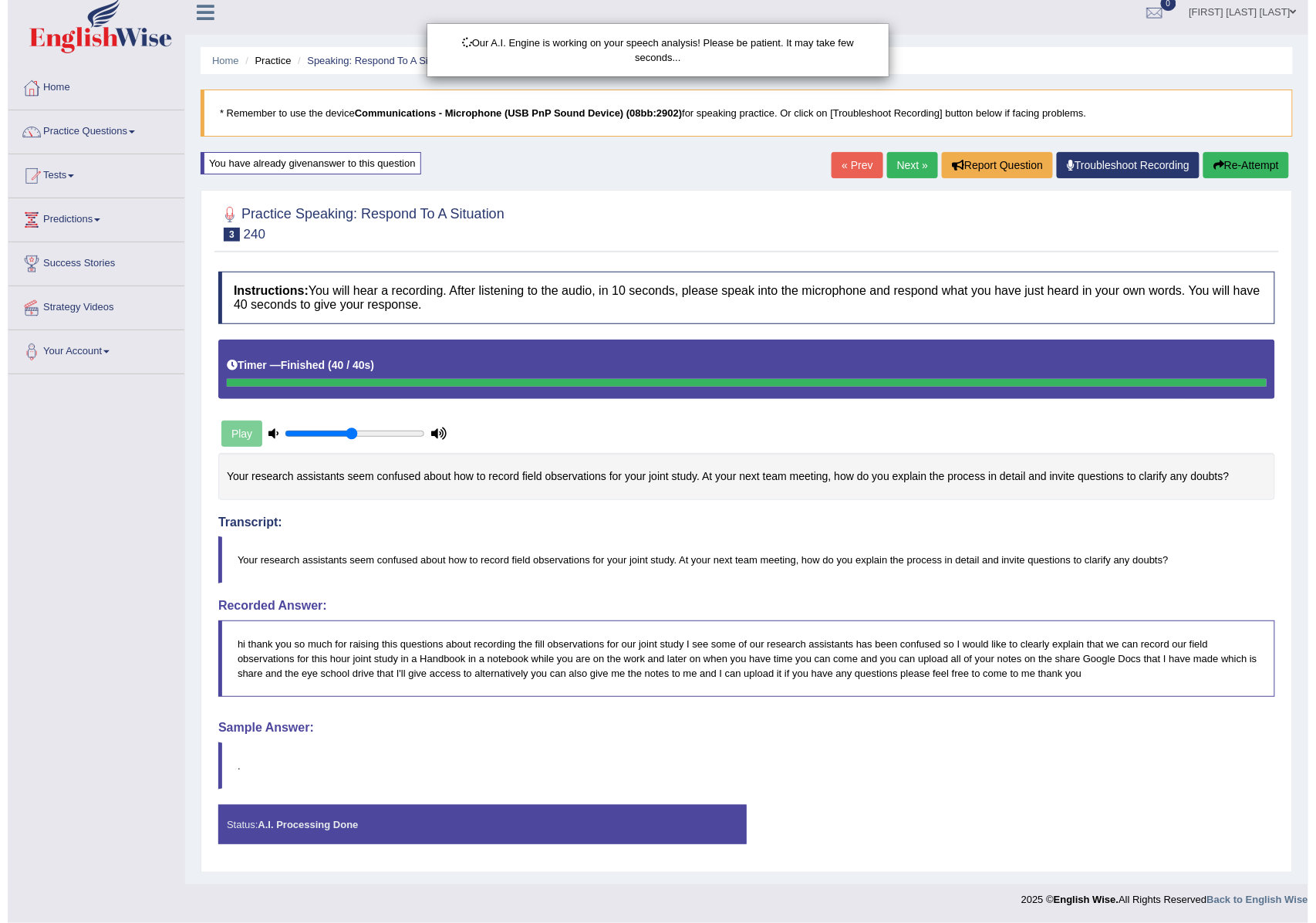 scroll, scrollTop: 15, scrollLeft: 0, axis: vertical 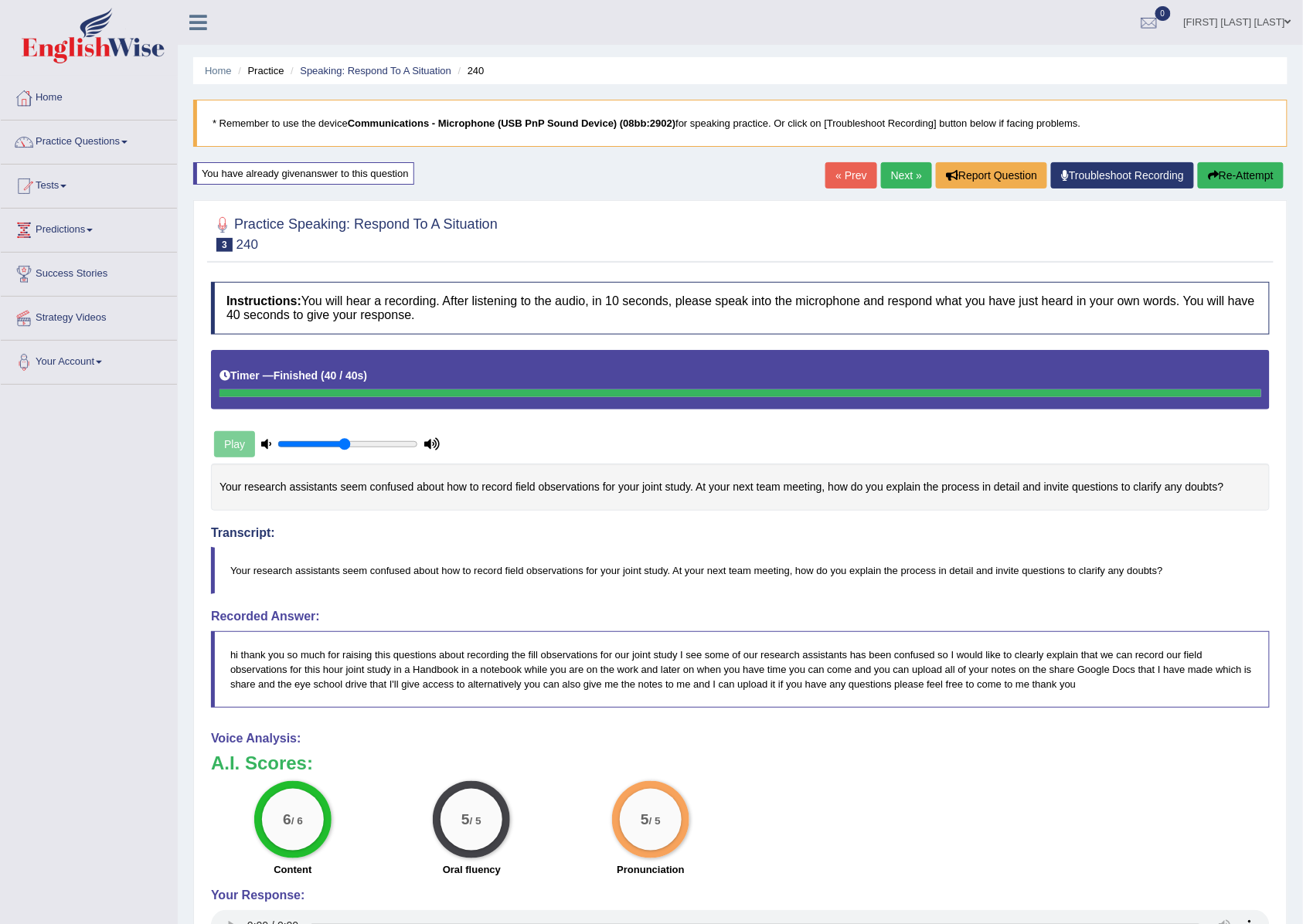 click on "Next »" at bounding box center (907, 175) 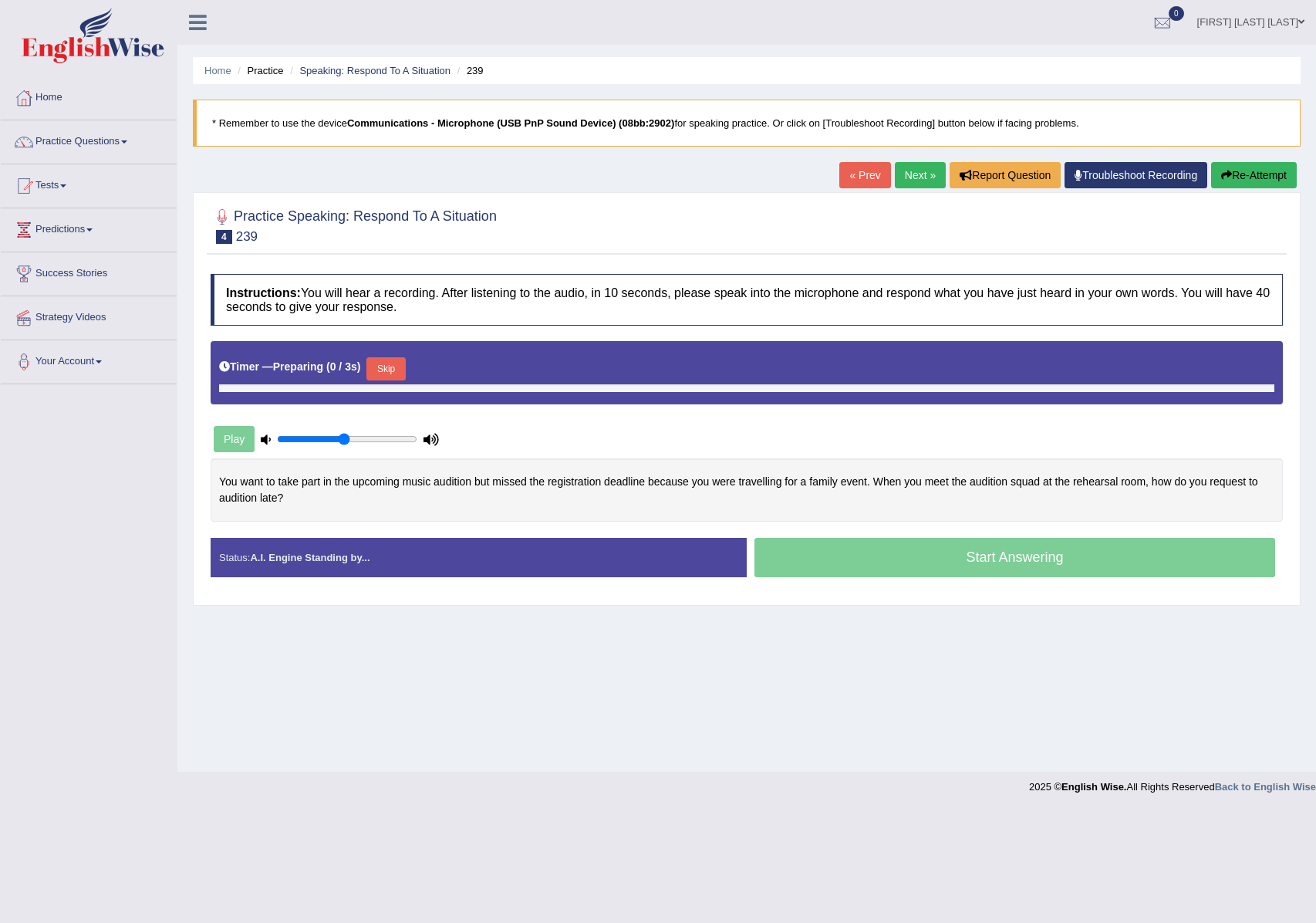 scroll, scrollTop: 0, scrollLeft: 0, axis: both 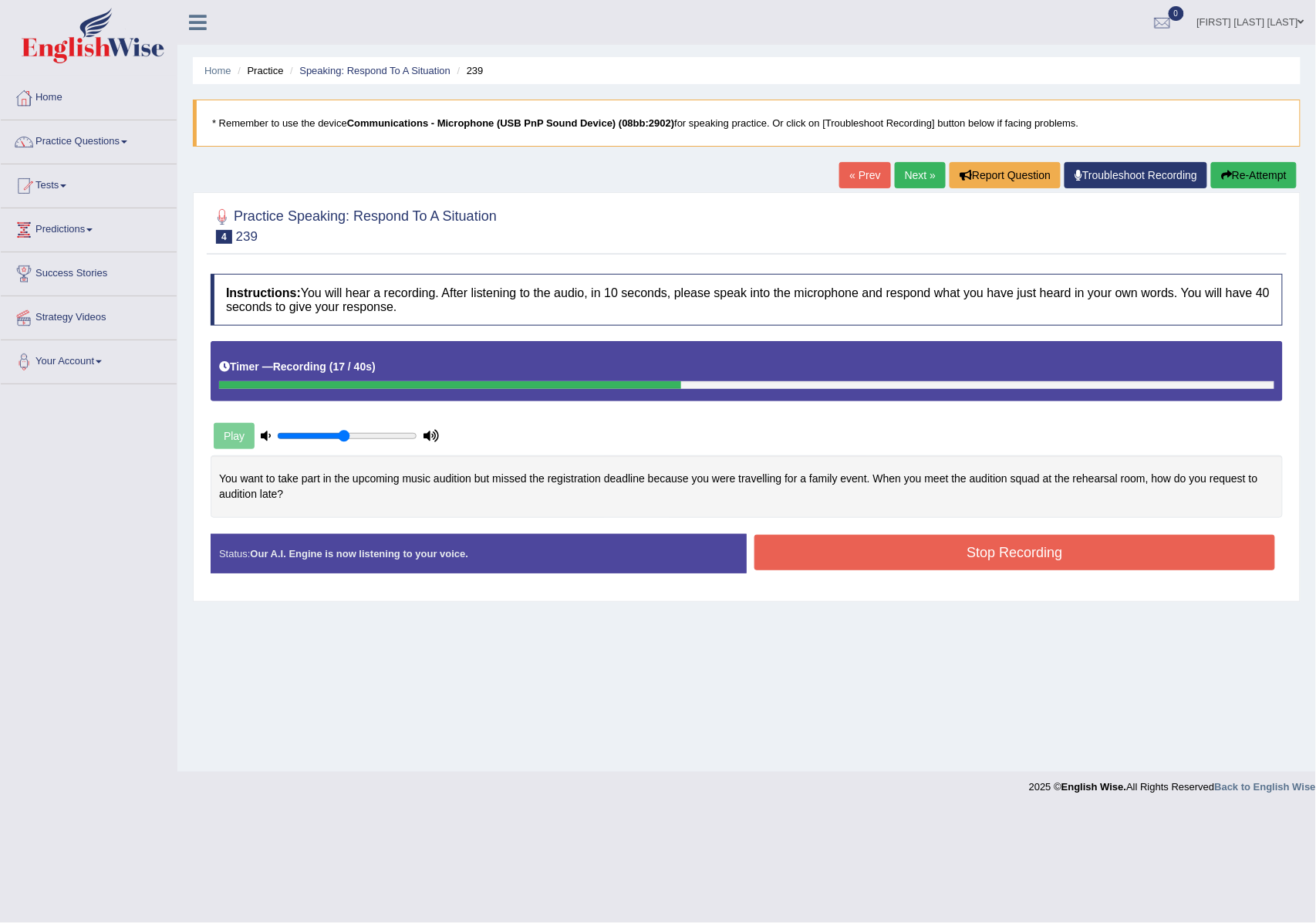 click on "Stop Recording" at bounding box center [1014, 553] 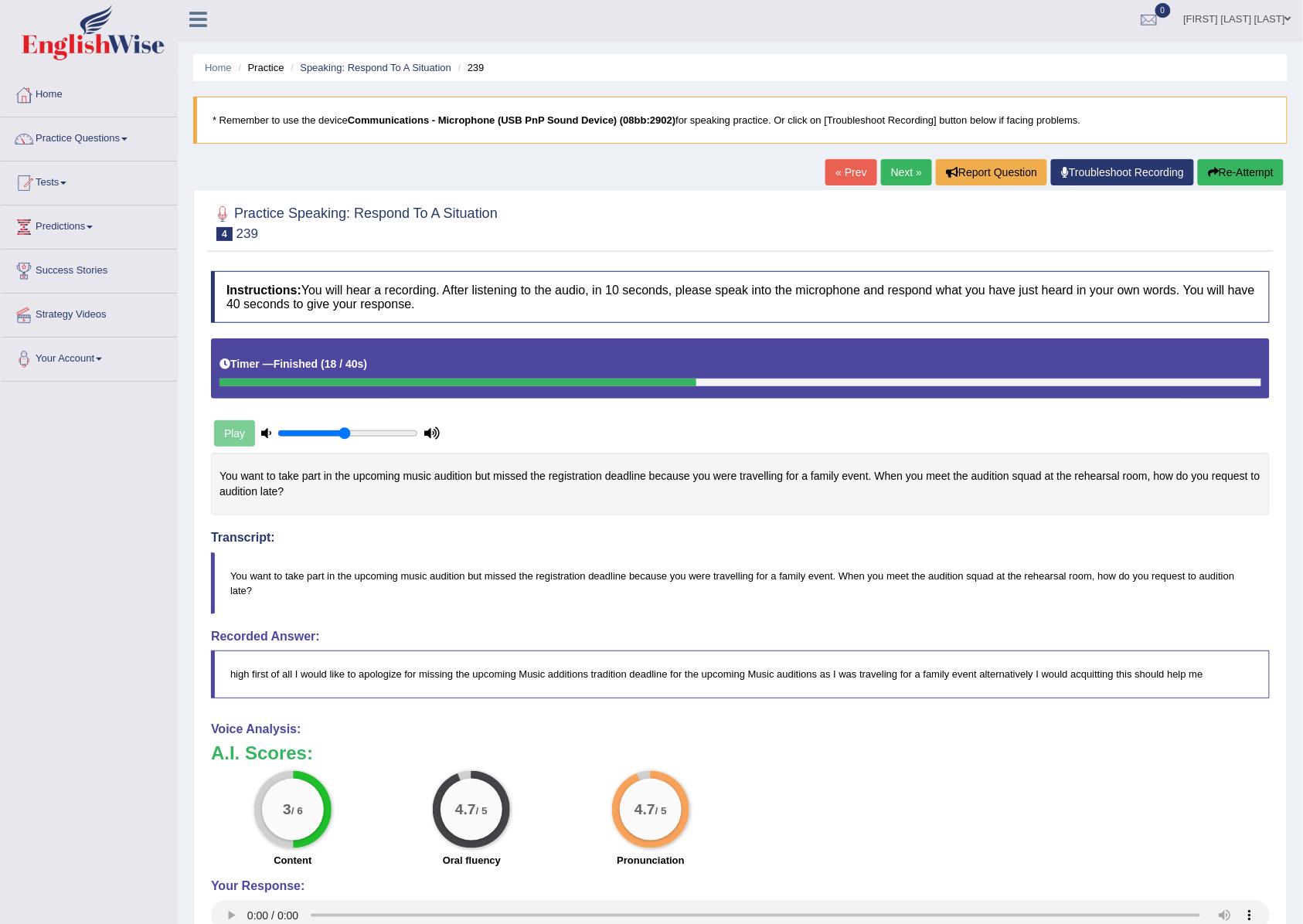 scroll, scrollTop: 0, scrollLeft: 0, axis: both 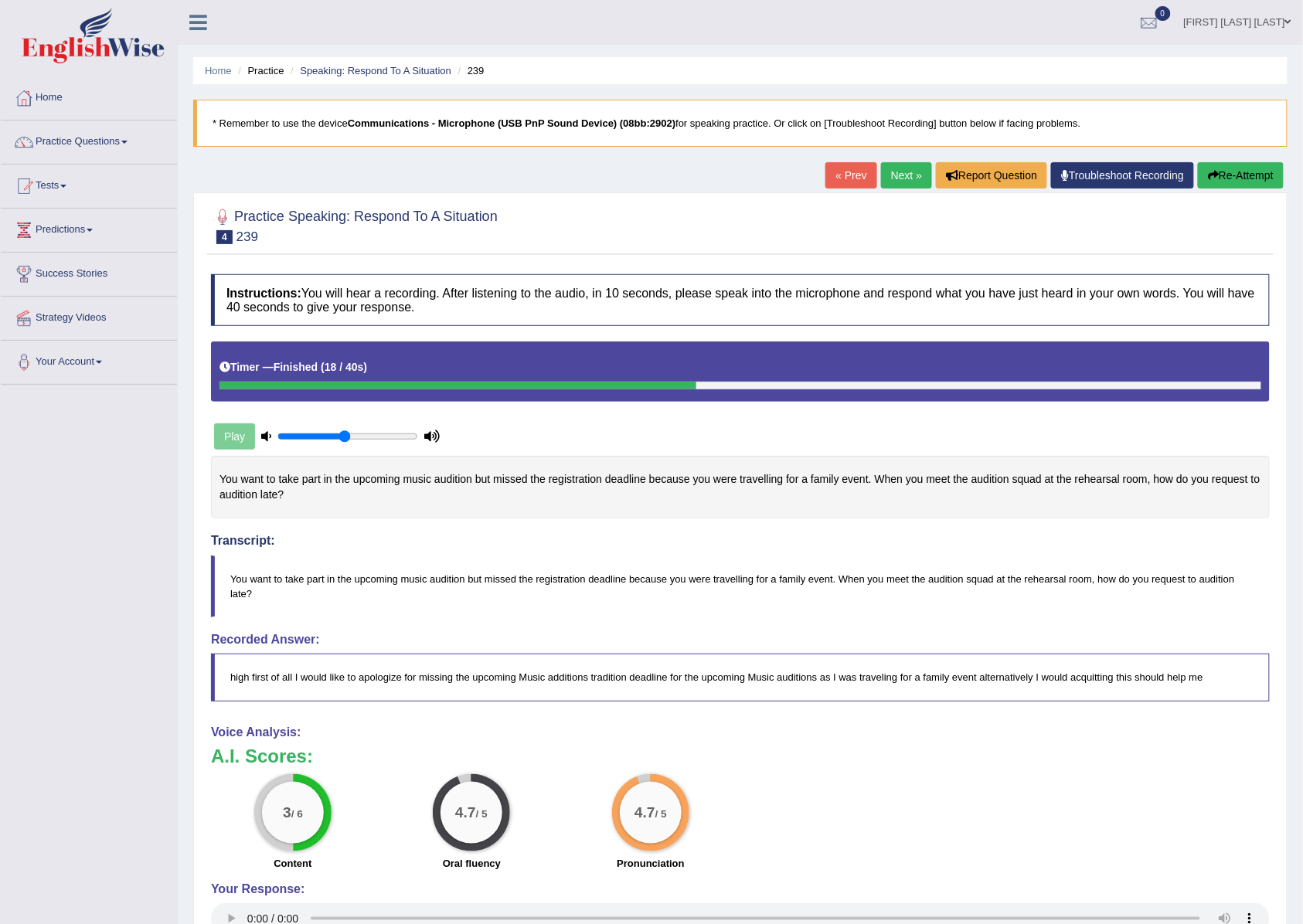 click on "Re-Attempt" at bounding box center [1240, 175] 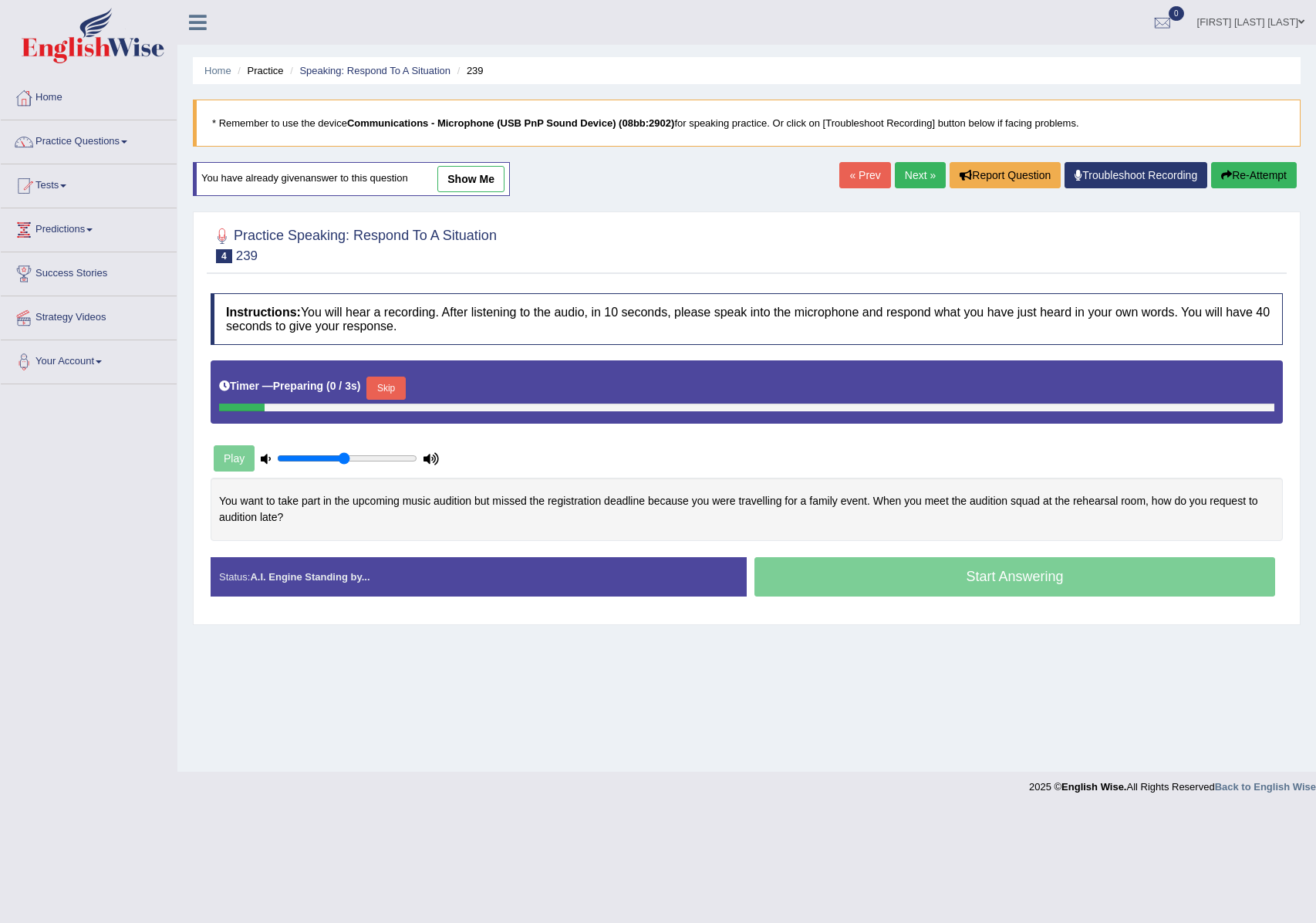 scroll, scrollTop: 0, scrollLeft: 0, axis: both 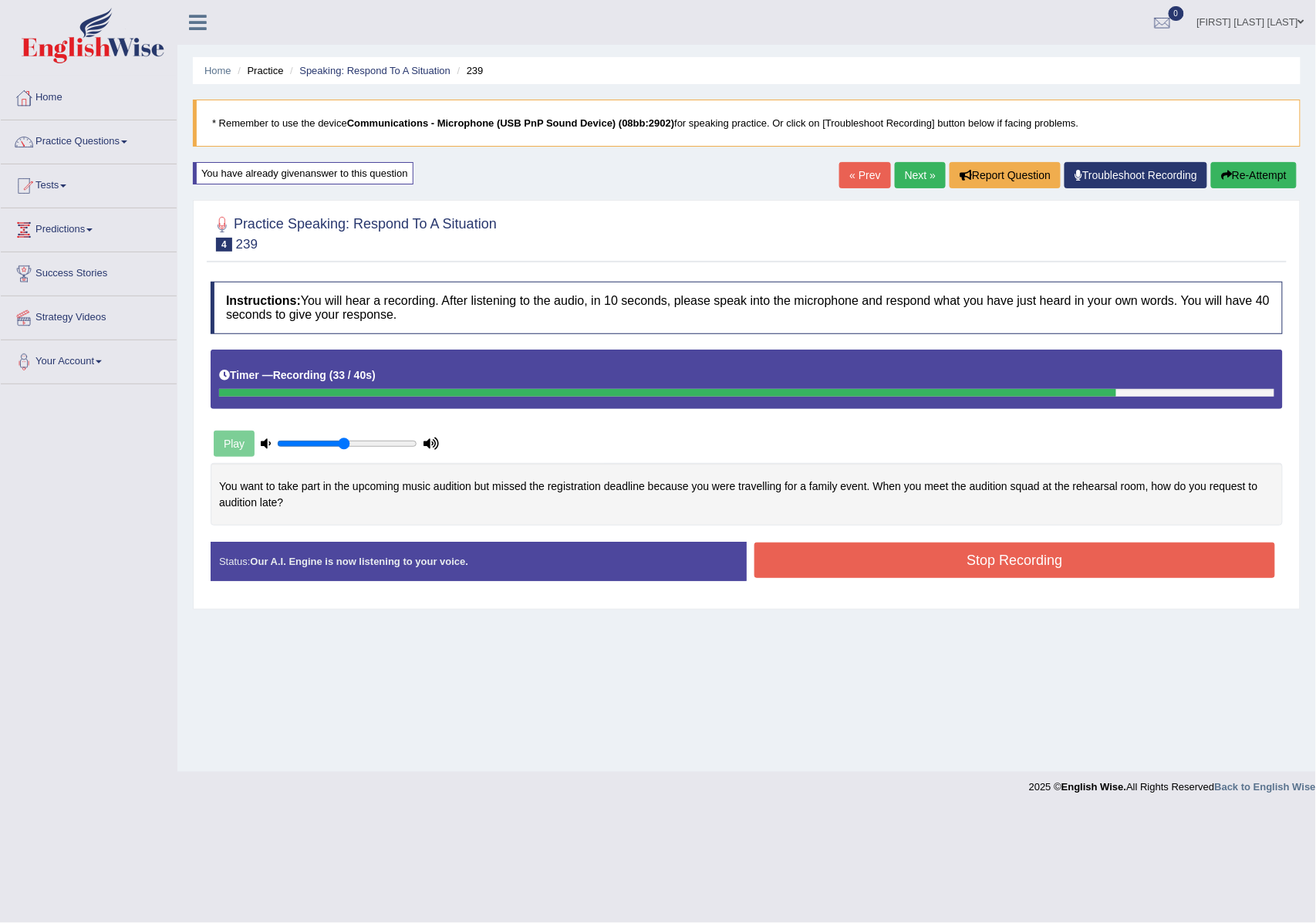 click on "Stop Recording" at bounding box center (1014, 560) 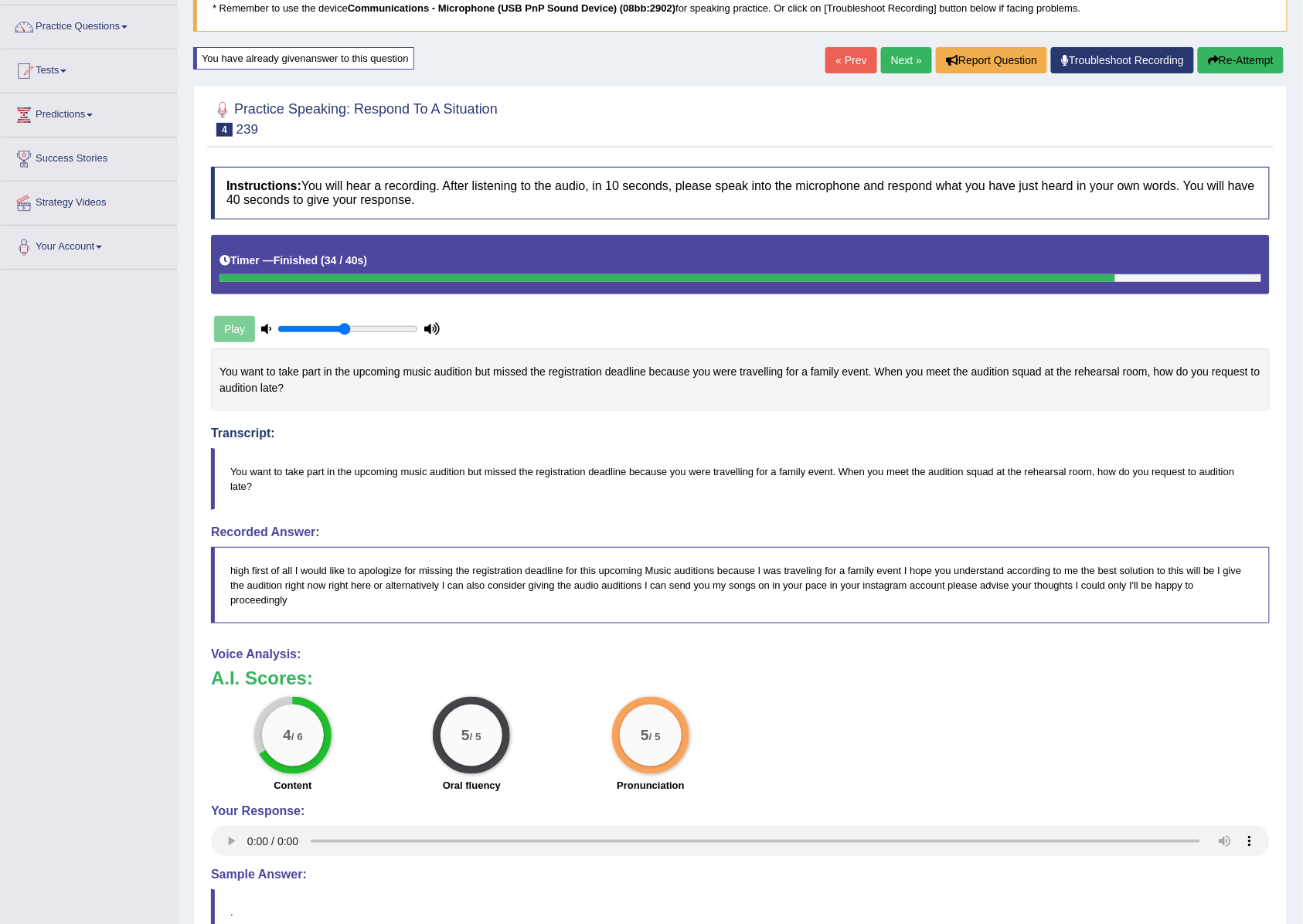 scroll, scrollTop: 0, scrollLeft: 0, axis: both 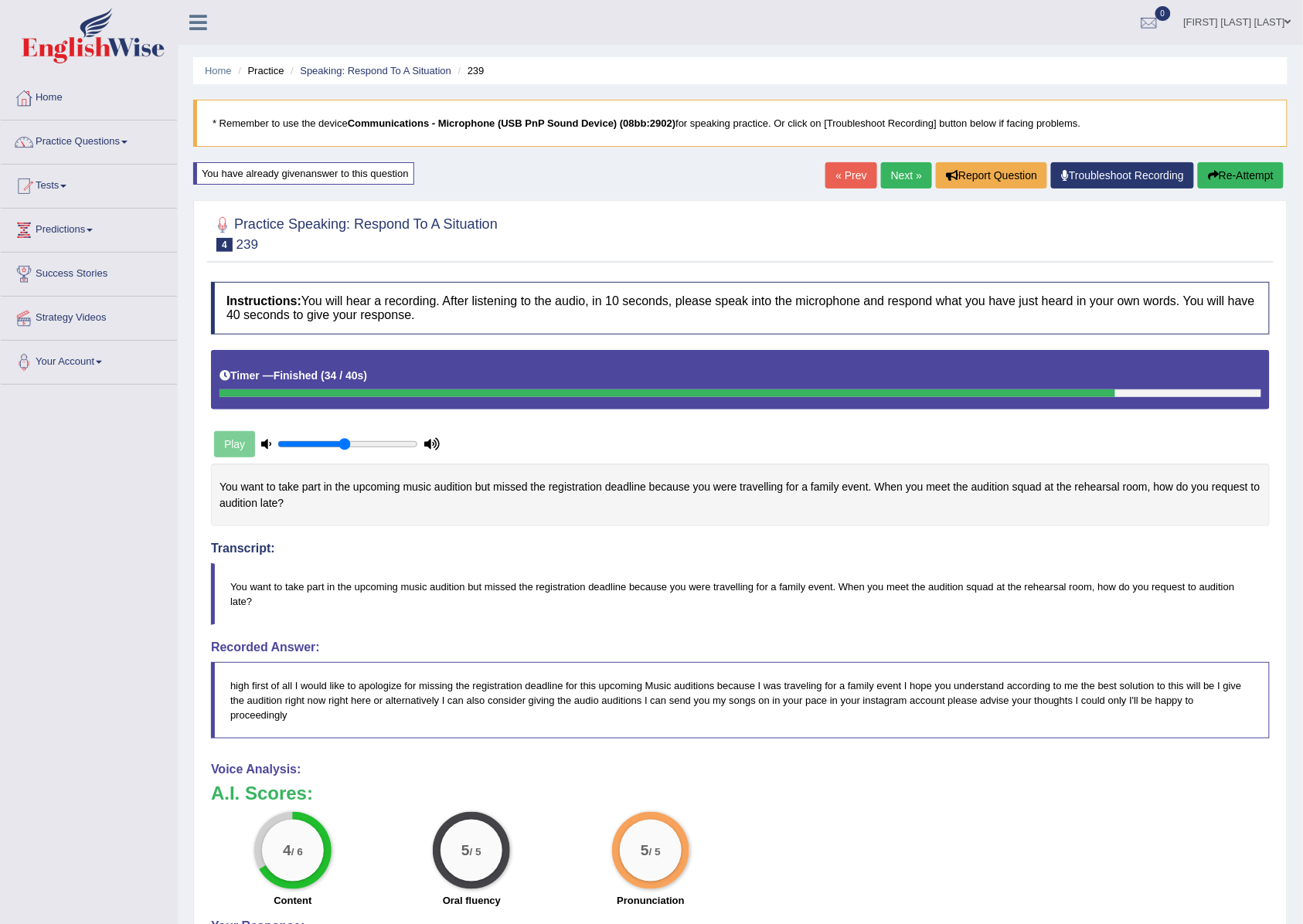 click on "You have already given   answer to this question" at bounding box center (304, 173) 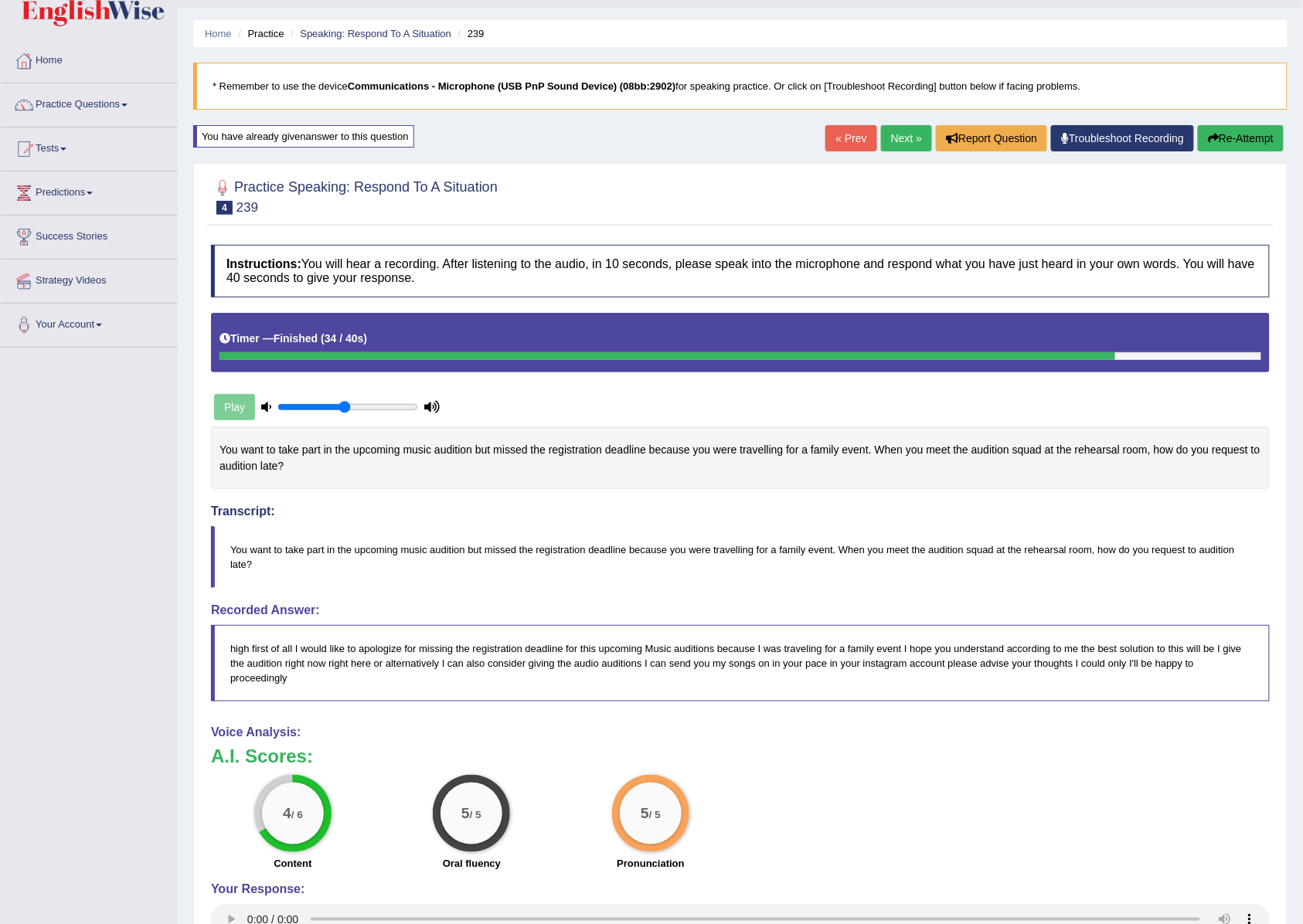 scroll, scrollTop: 0, scrollLeft: 0, axis: both 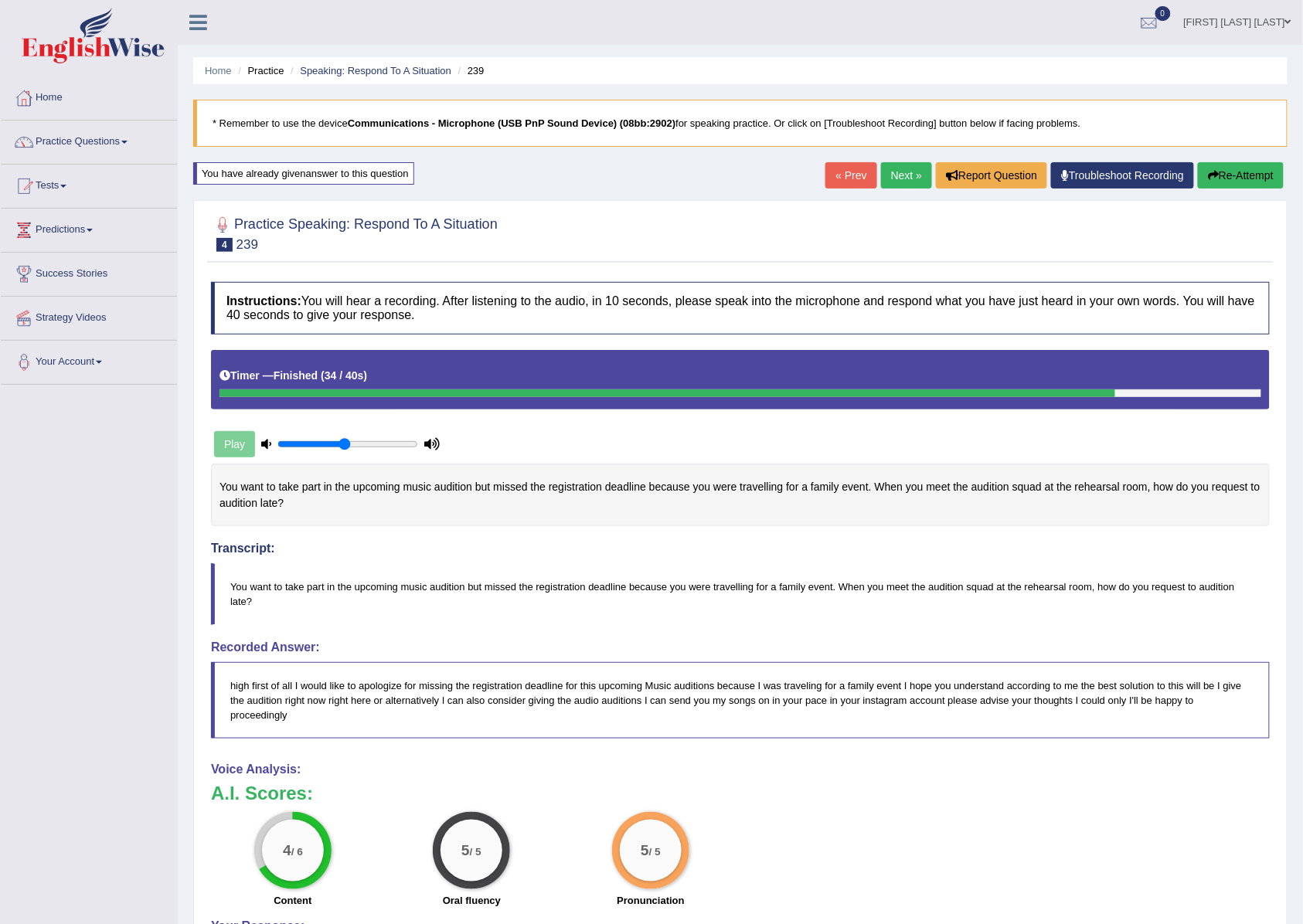 click on "Re-Attempt" at bounding box center (1240, 175) 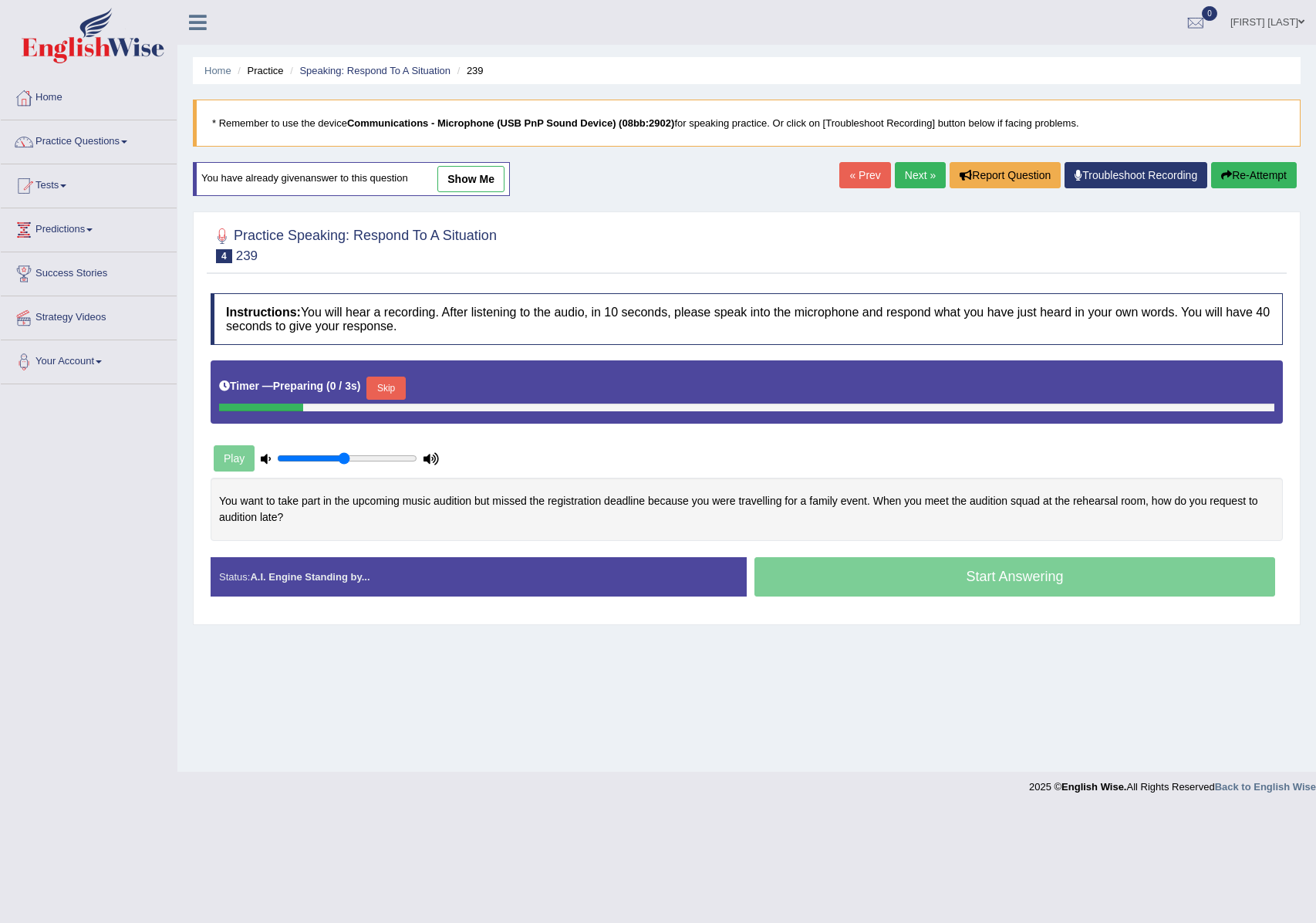 scroll, scrollTop: 0, scrollLeft: 0, axis: both 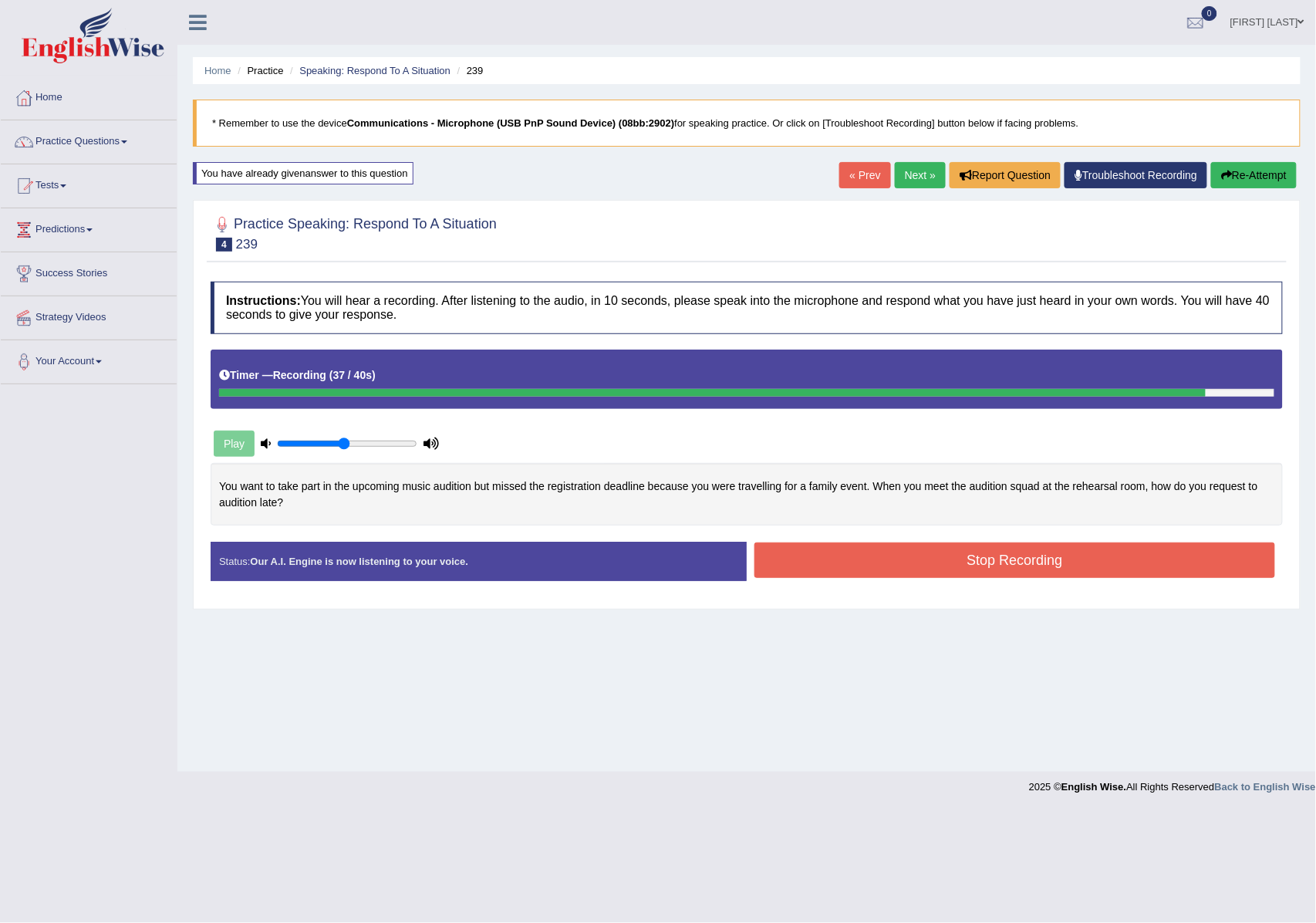 click on "Stop Recording" at bounding box center (1014, 560) 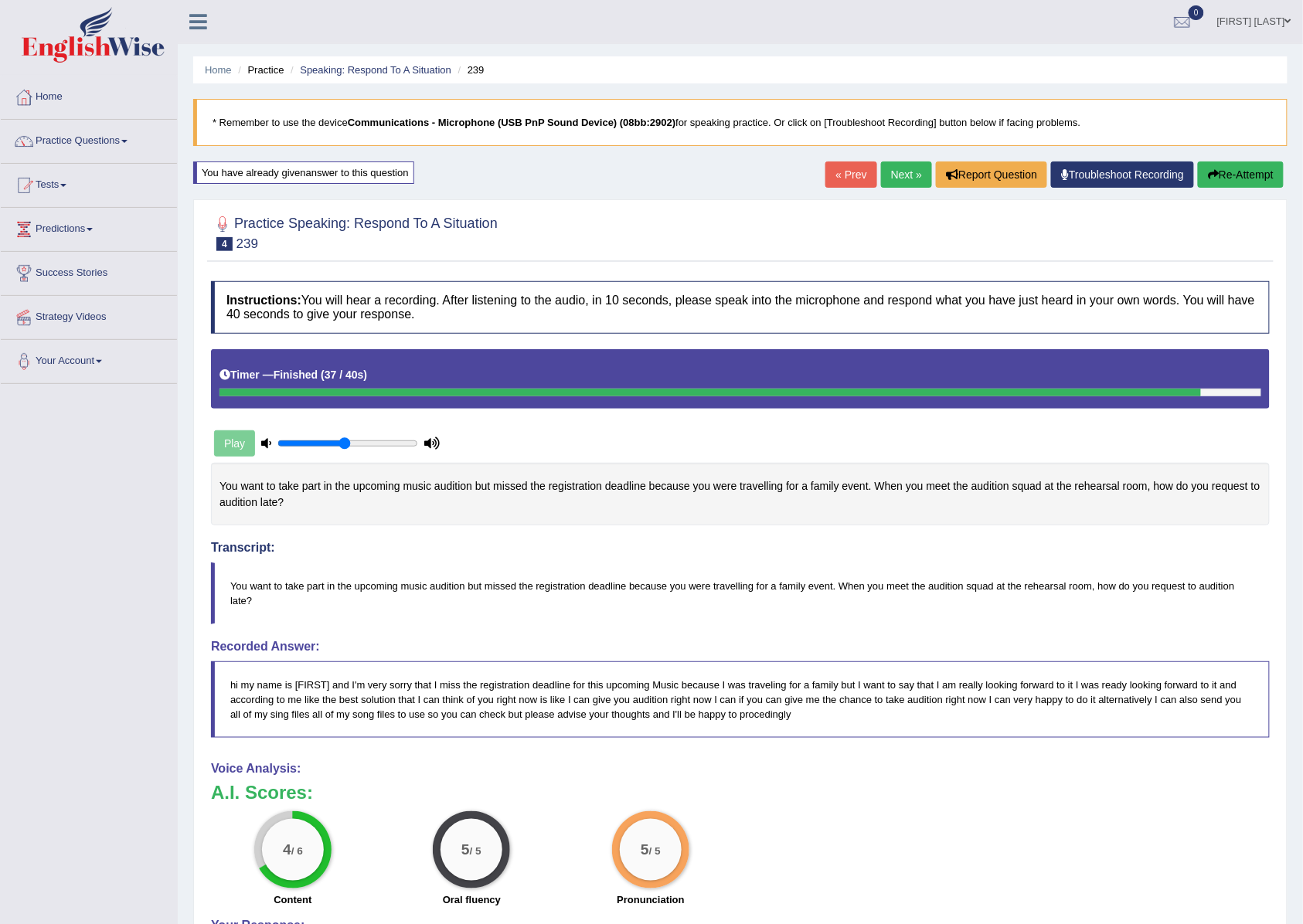 scroll, scrollTop: 0, scrollLeft: 0, axis: both 